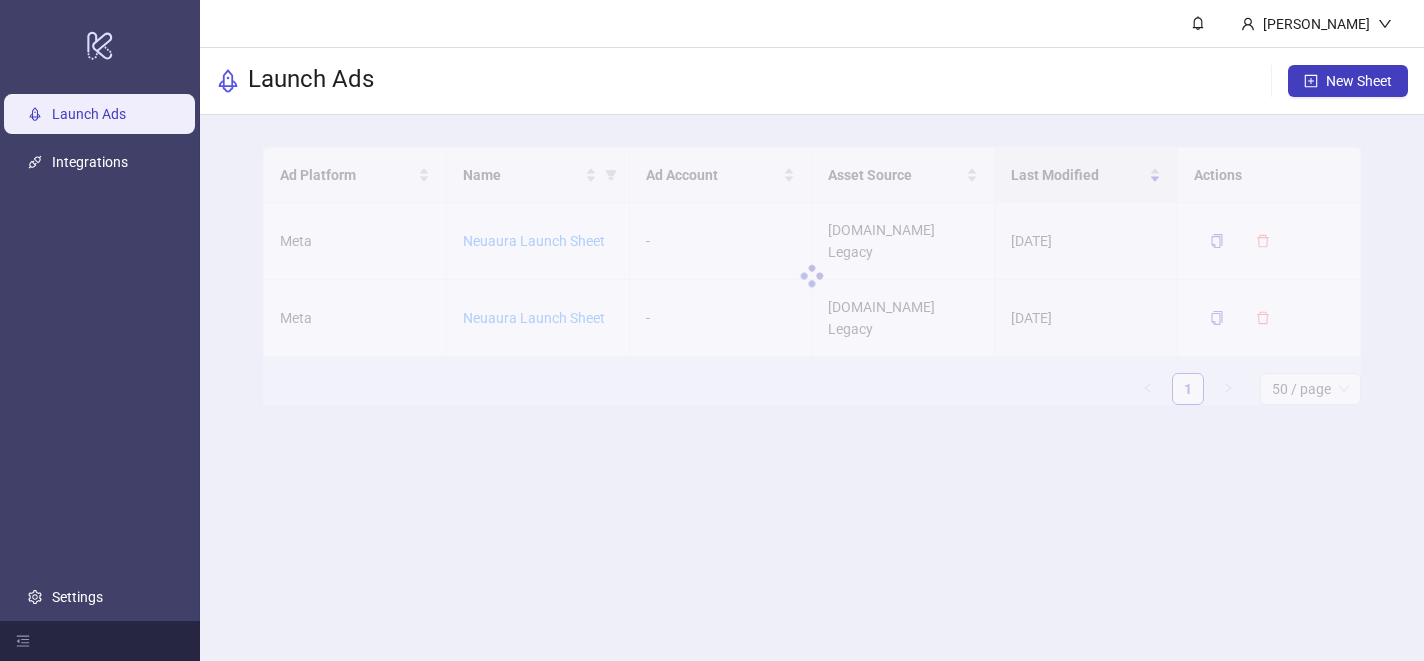 scroll, scrollTop: 0, scrollLeft: 0, axis: both 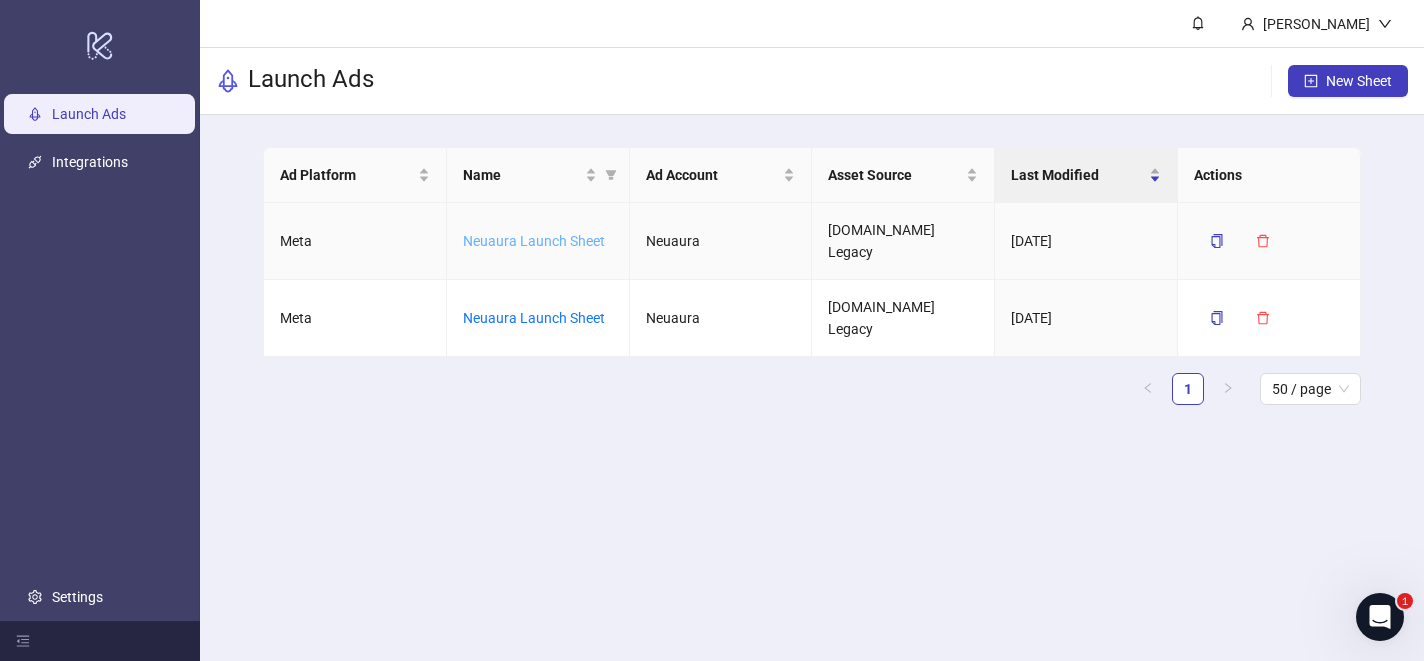 click on "Neuaura Launch Sheet" at bounding box center (534, 241) 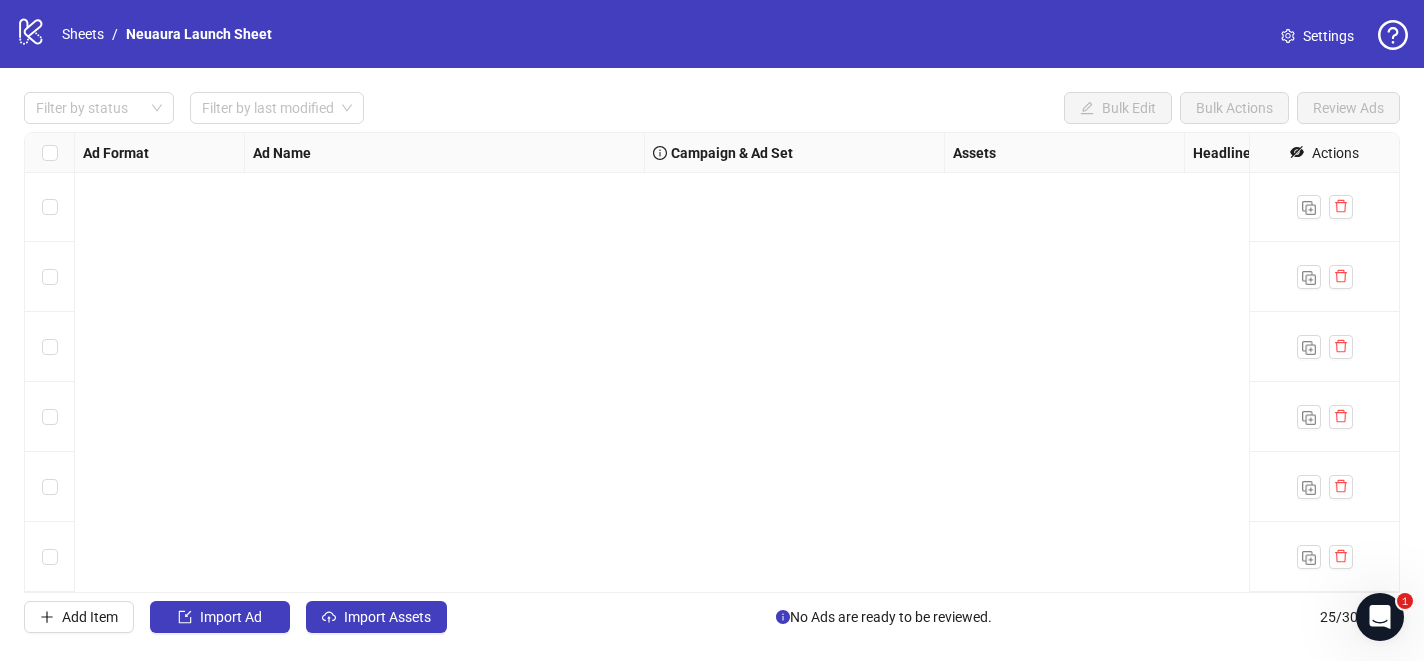 scroll, scrollTop: 0, scrollLeft: 0, axis: both 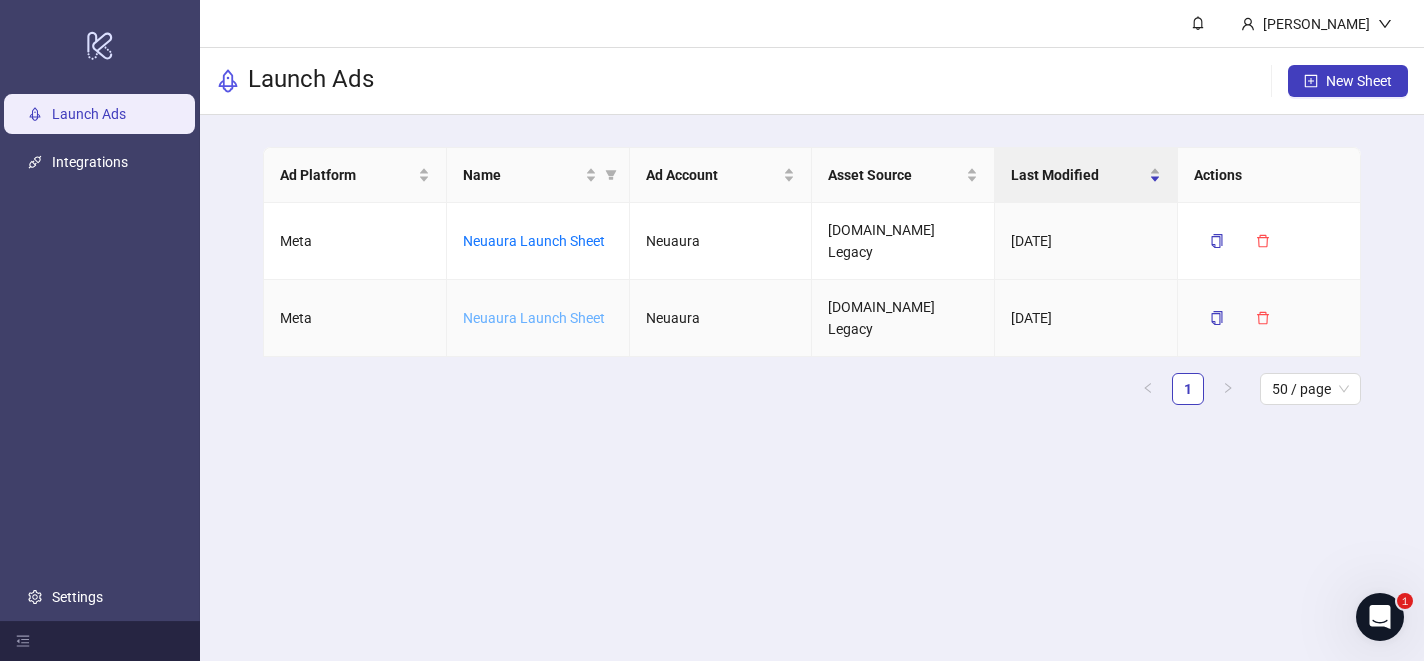click on "Neuaura Launch Sheet" at bounding box center [534, 318] 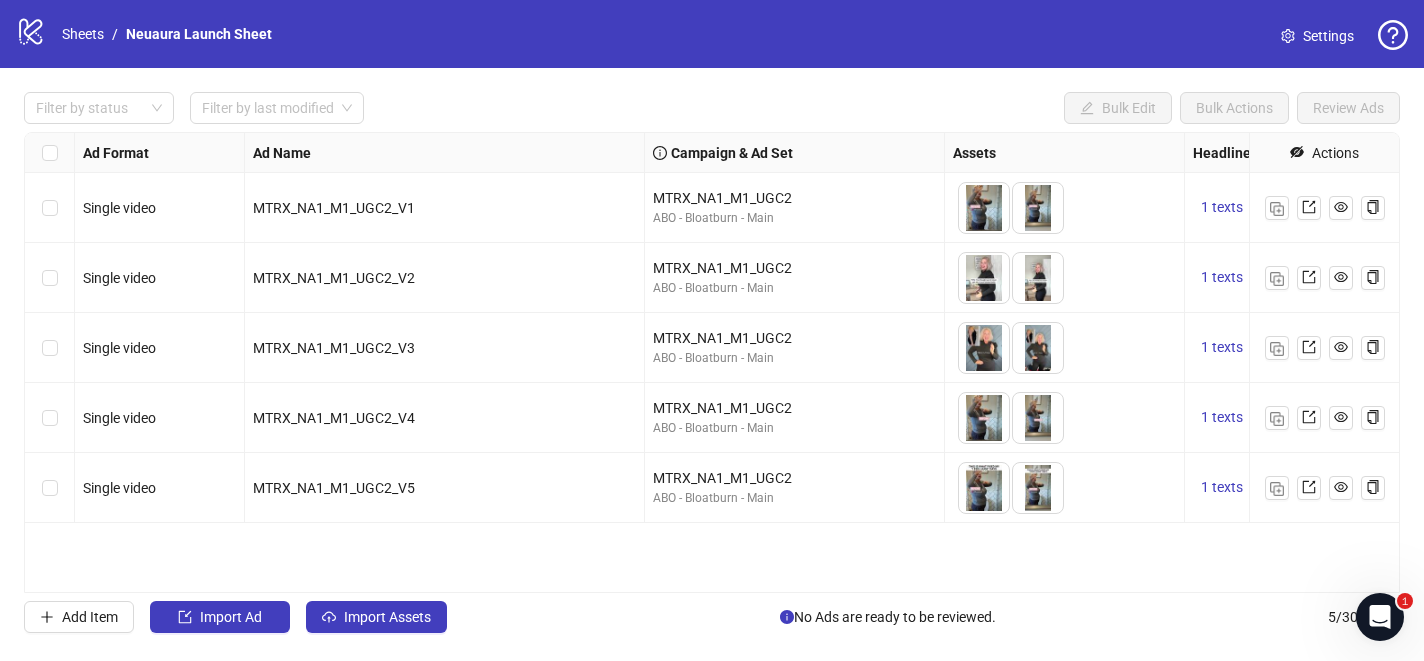 click on "Settings" at bounding box center (1328, 36) 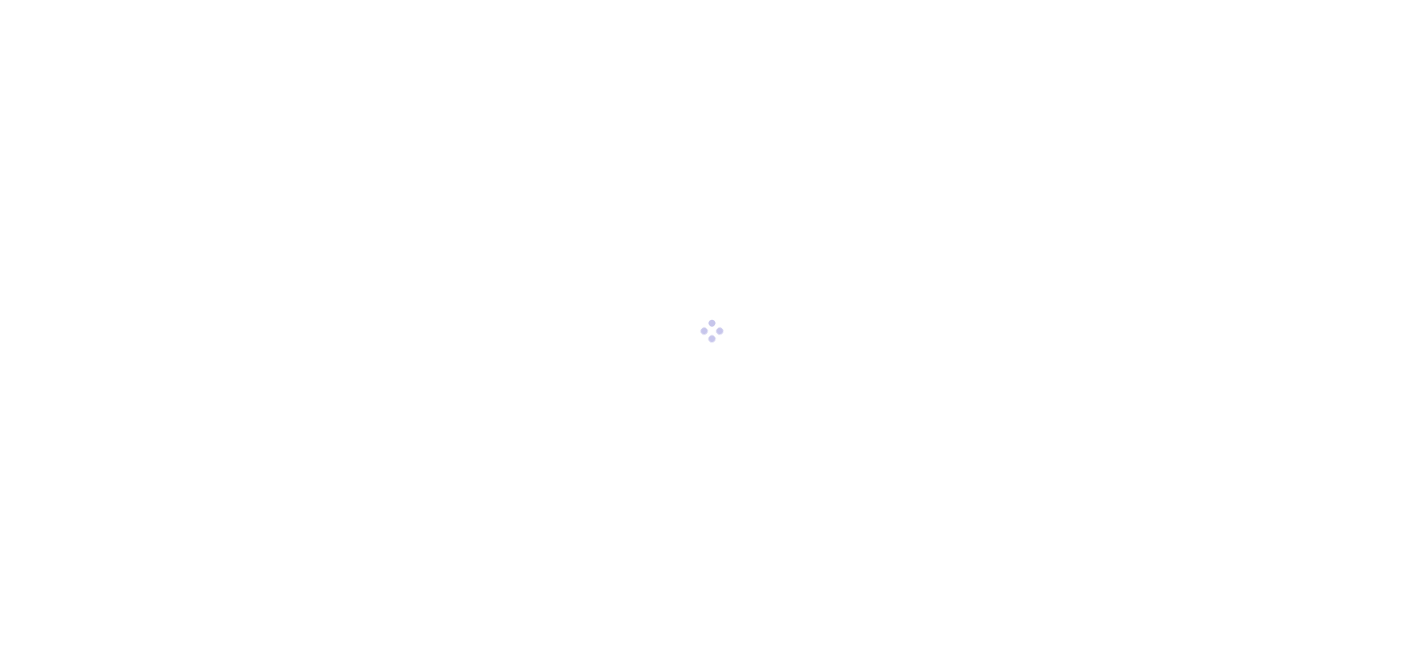 scroll, scrollTop: 0, scrollLeft: 0, axis: both 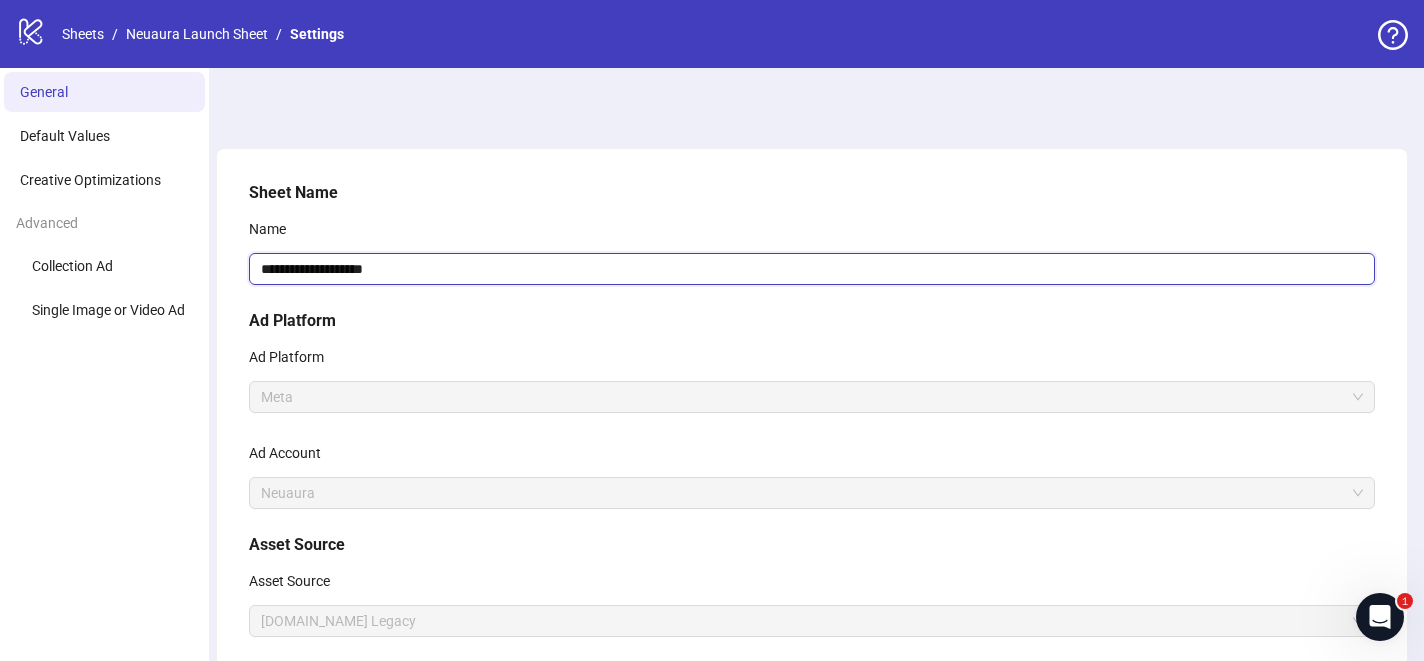 click on "**********" at bounding box center [812, 269] 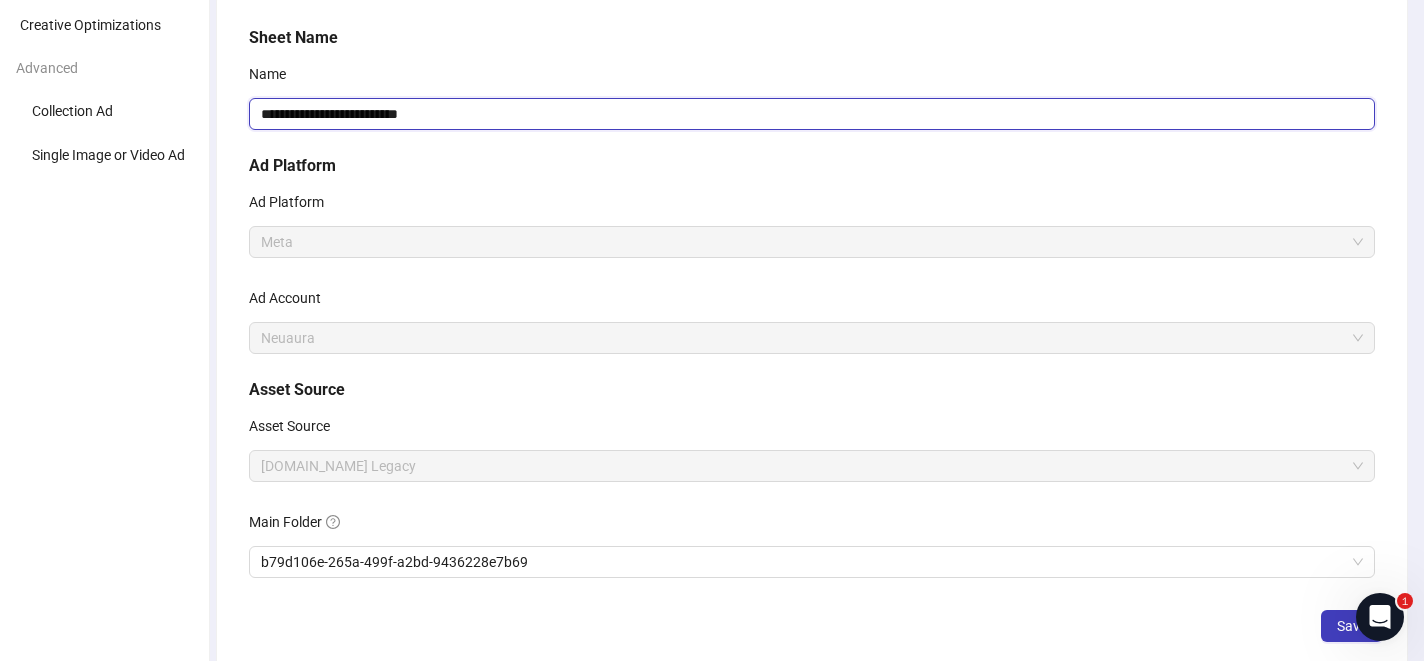scroll, scrollTop: 265, scrollLeft: 0, axis: vertical 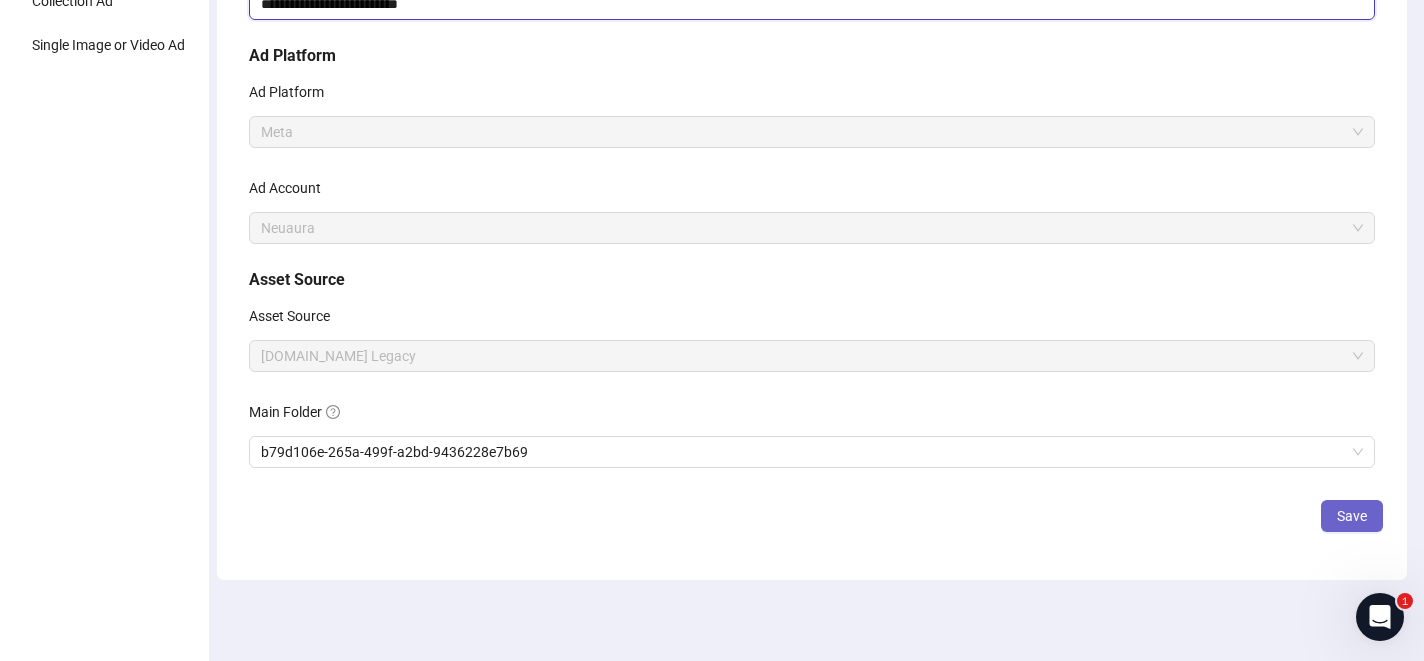 type on "**********" 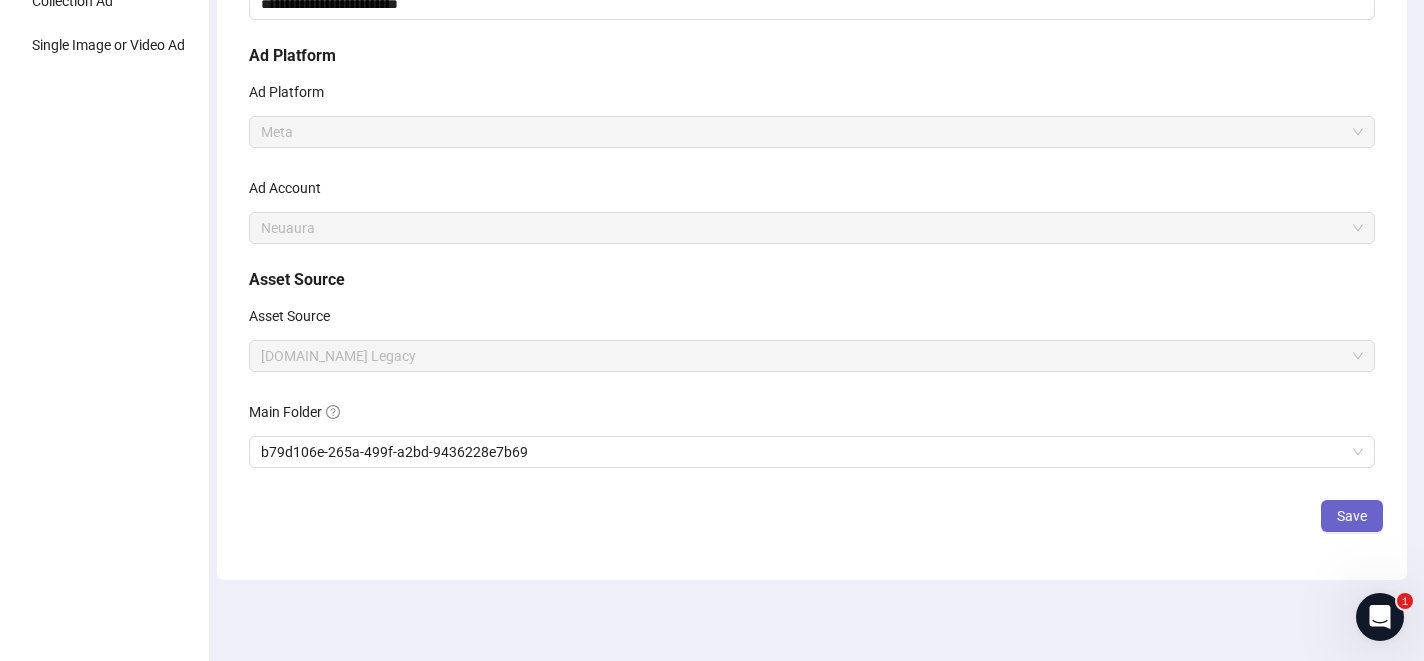 click on "Save" at bounding box center [1352, 516] 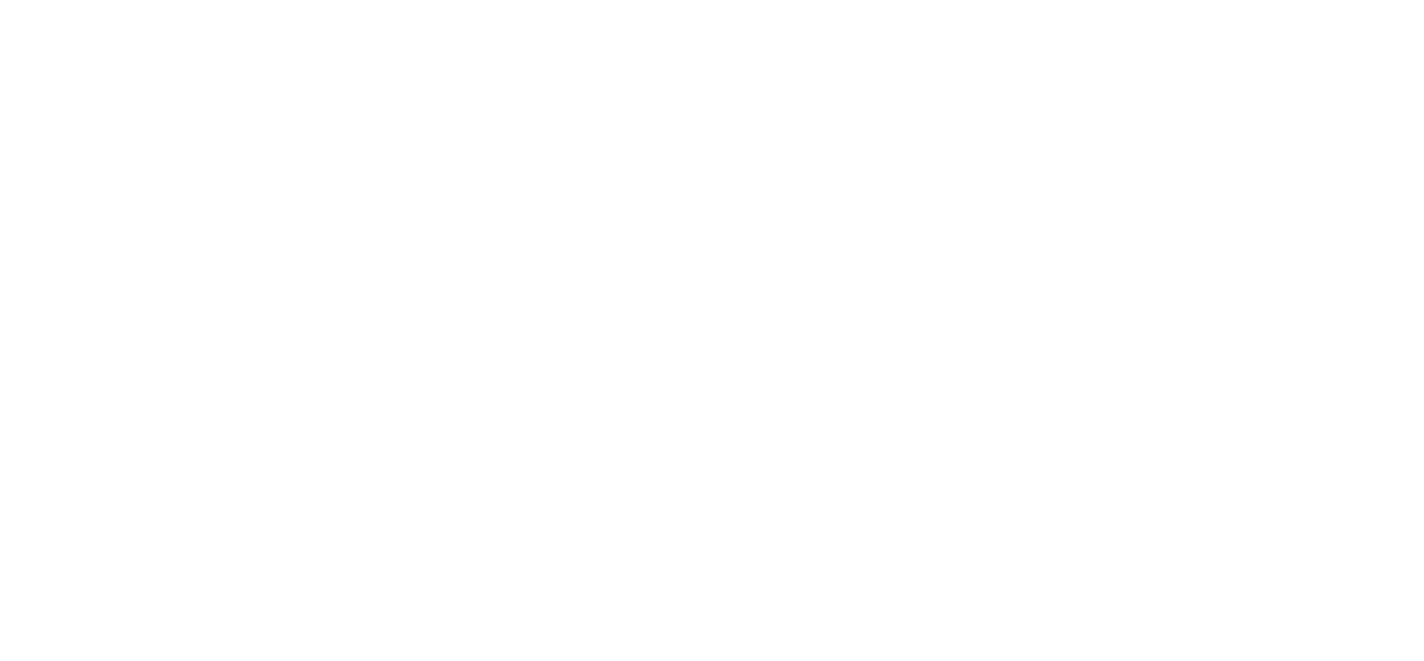 scroll, scrollTop: 0, scrollLeft: 0, axis: both 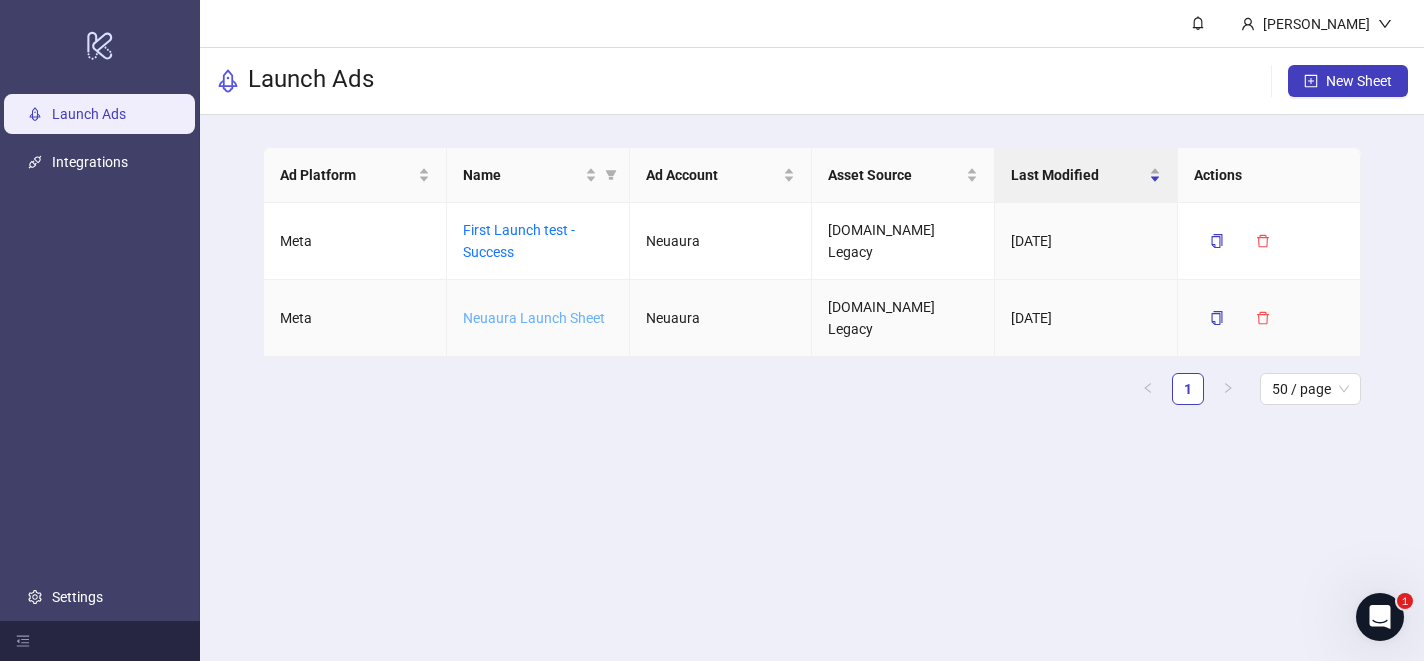 click on "Neuaura Launch Sheet" at bounding box center (534, 318) 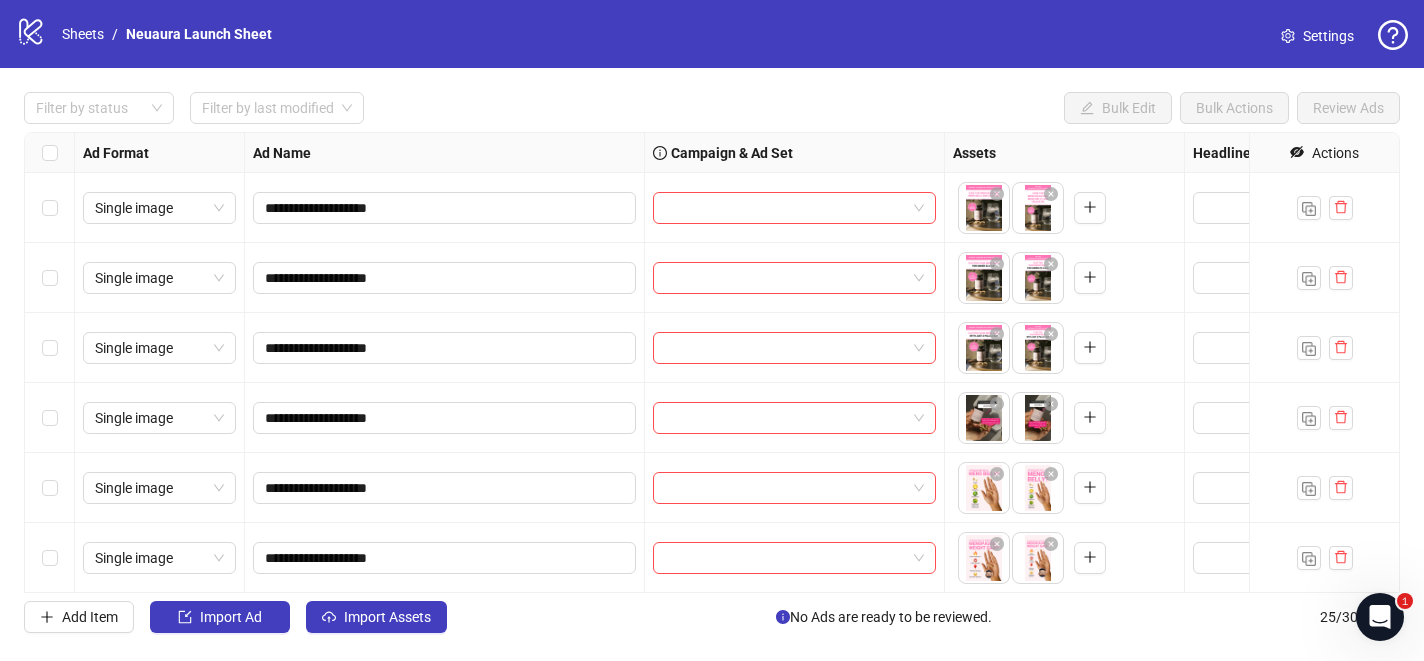 click on "Settings" at bounding box center (1328, 36) 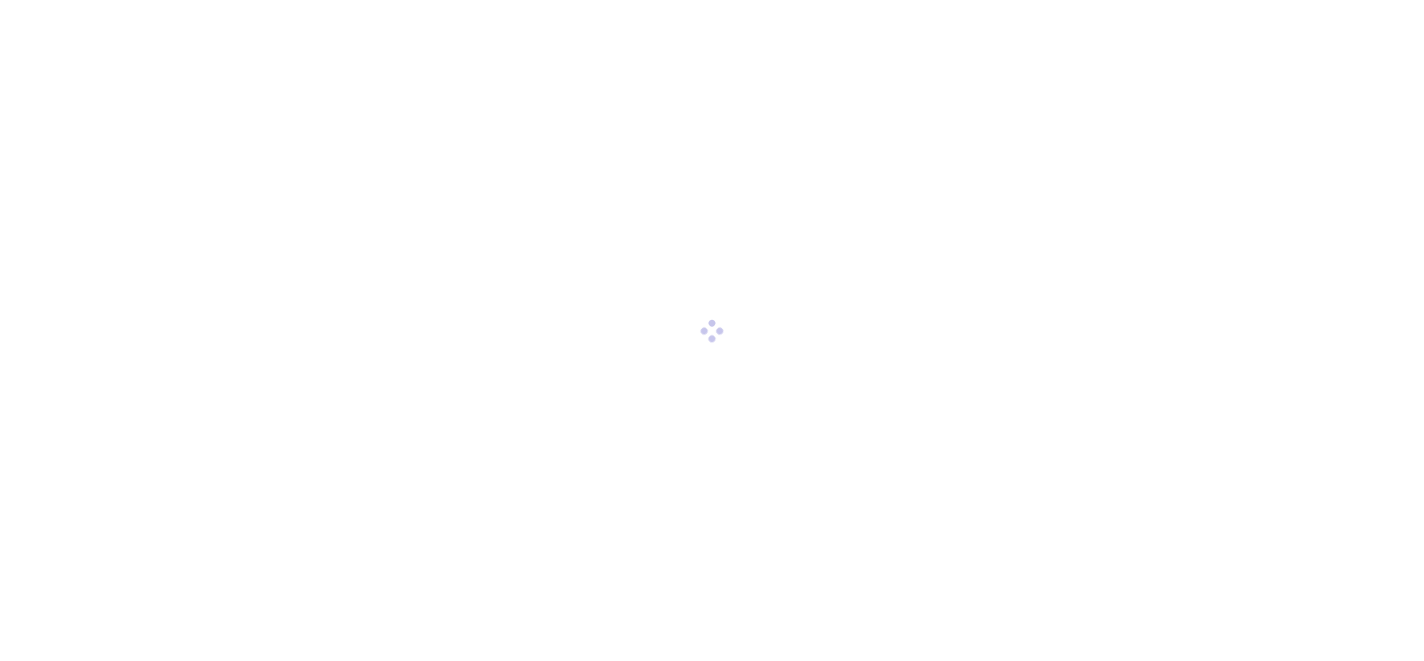 scroll, scrollTop: 0, scrollLeft: 0, axis: both 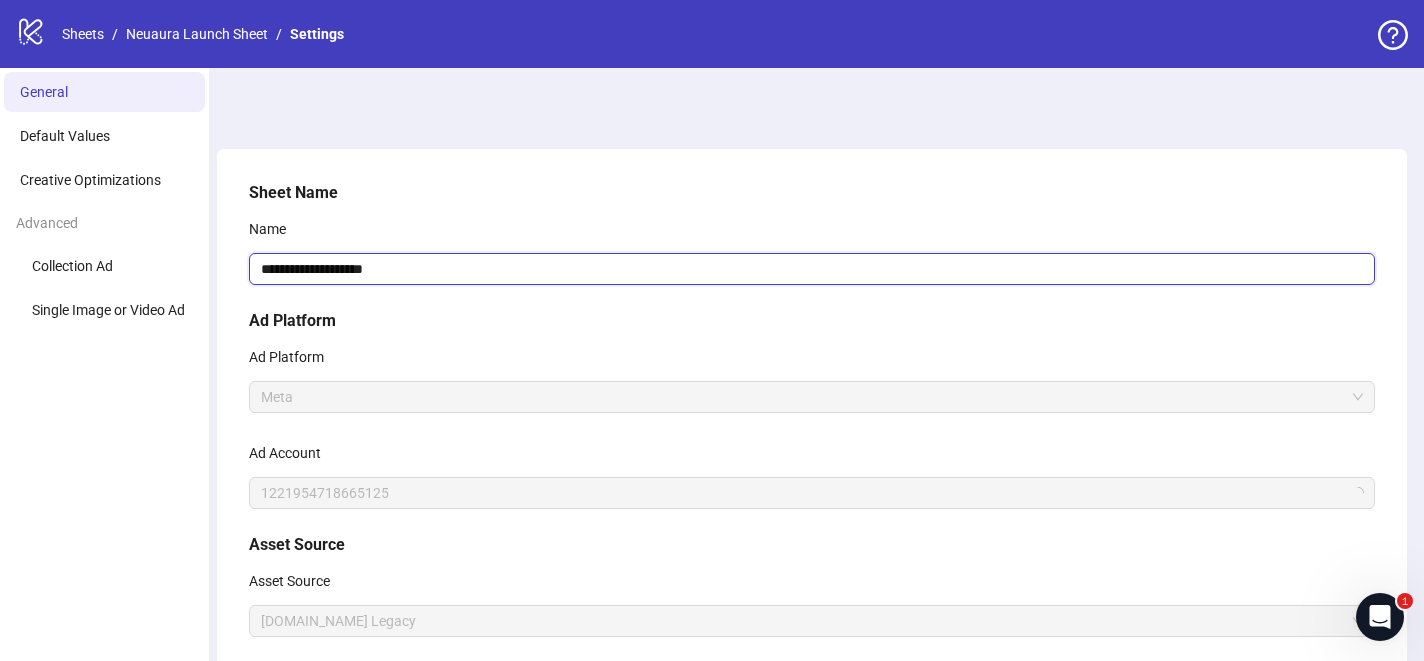 click on "**********" at bounding box center [812, 269] 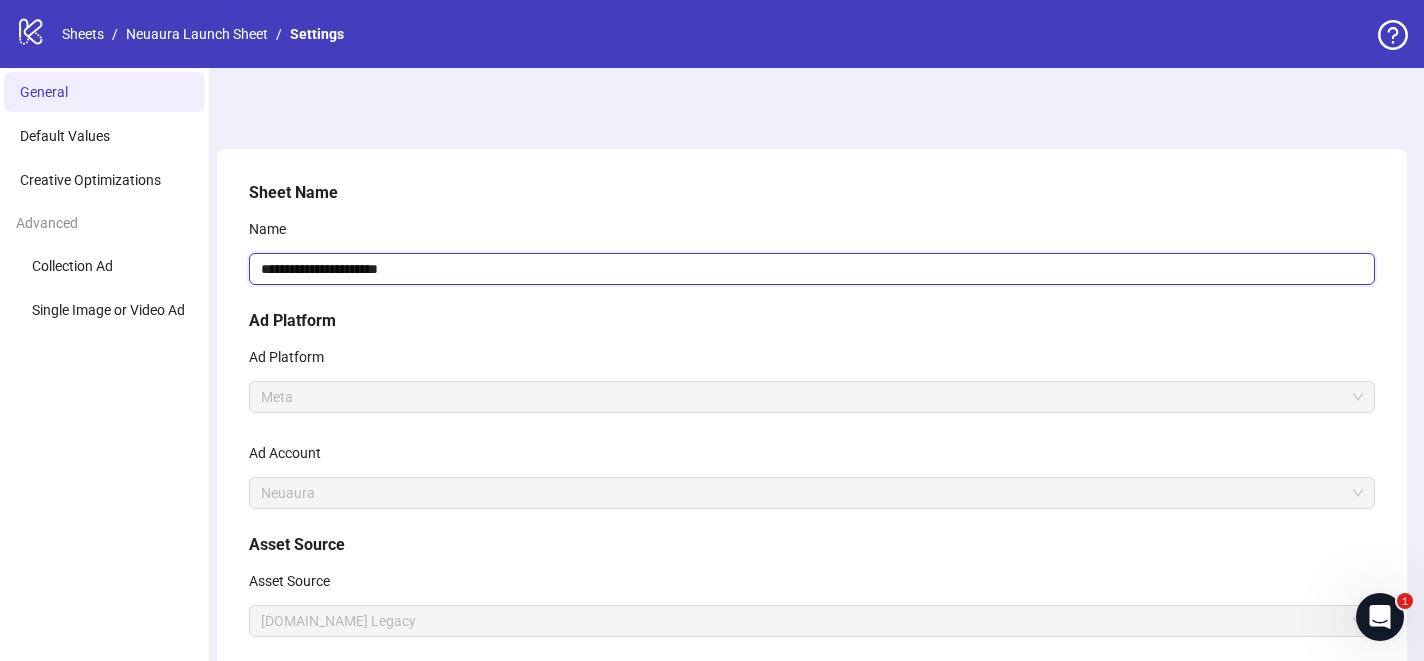 scroll, scrollTop: 265, scrollLeft: 0, axis: vertical 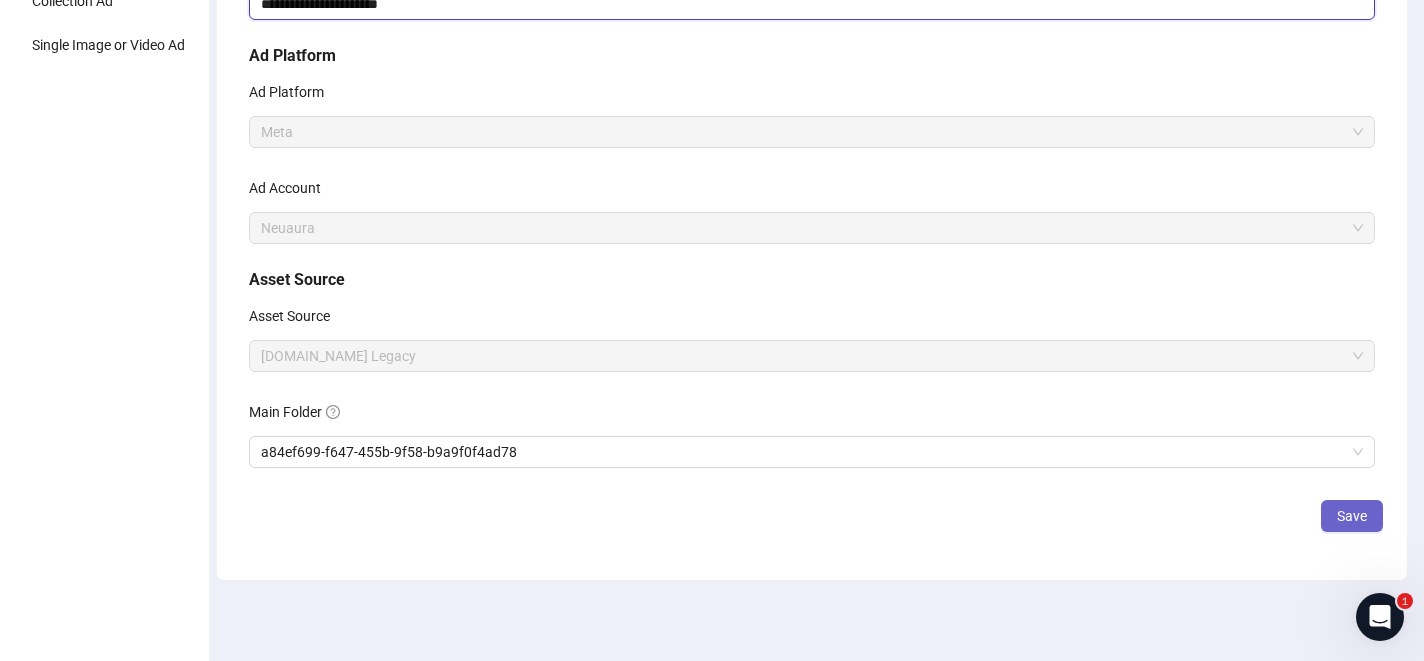 type on "**********" 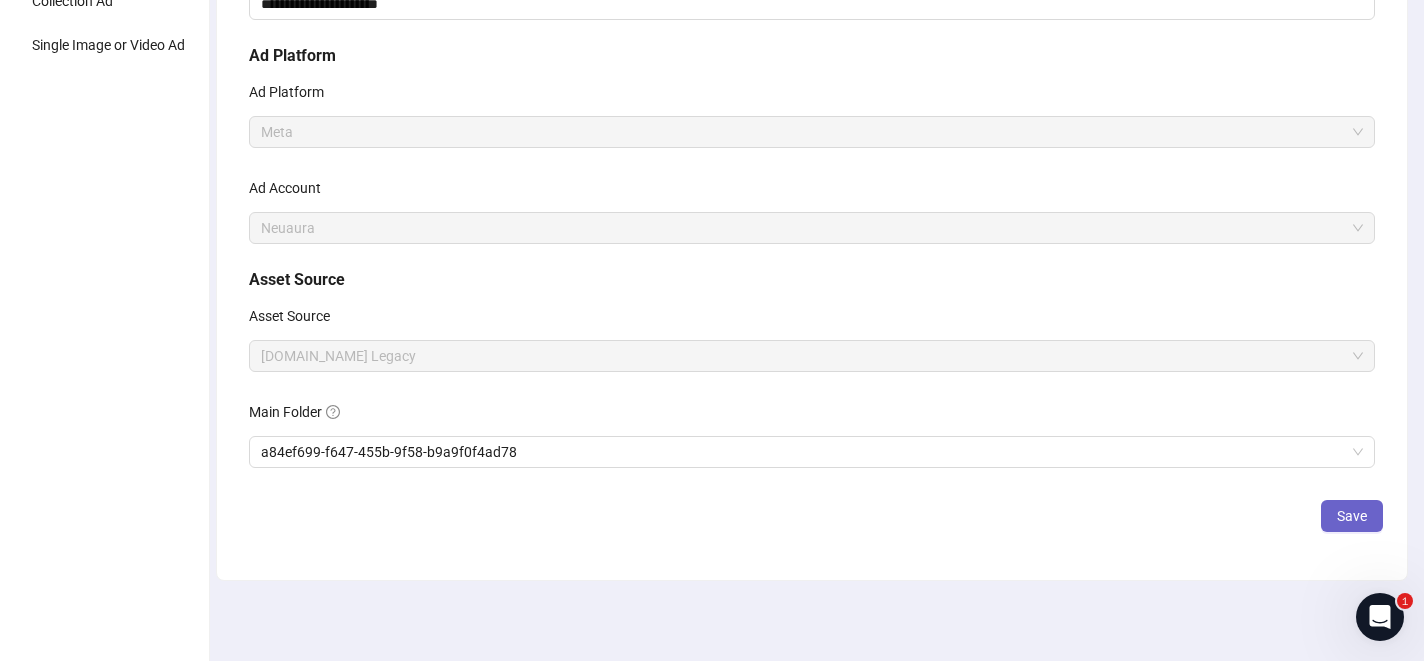 click on "Save" at bounding box center [1352, 516] 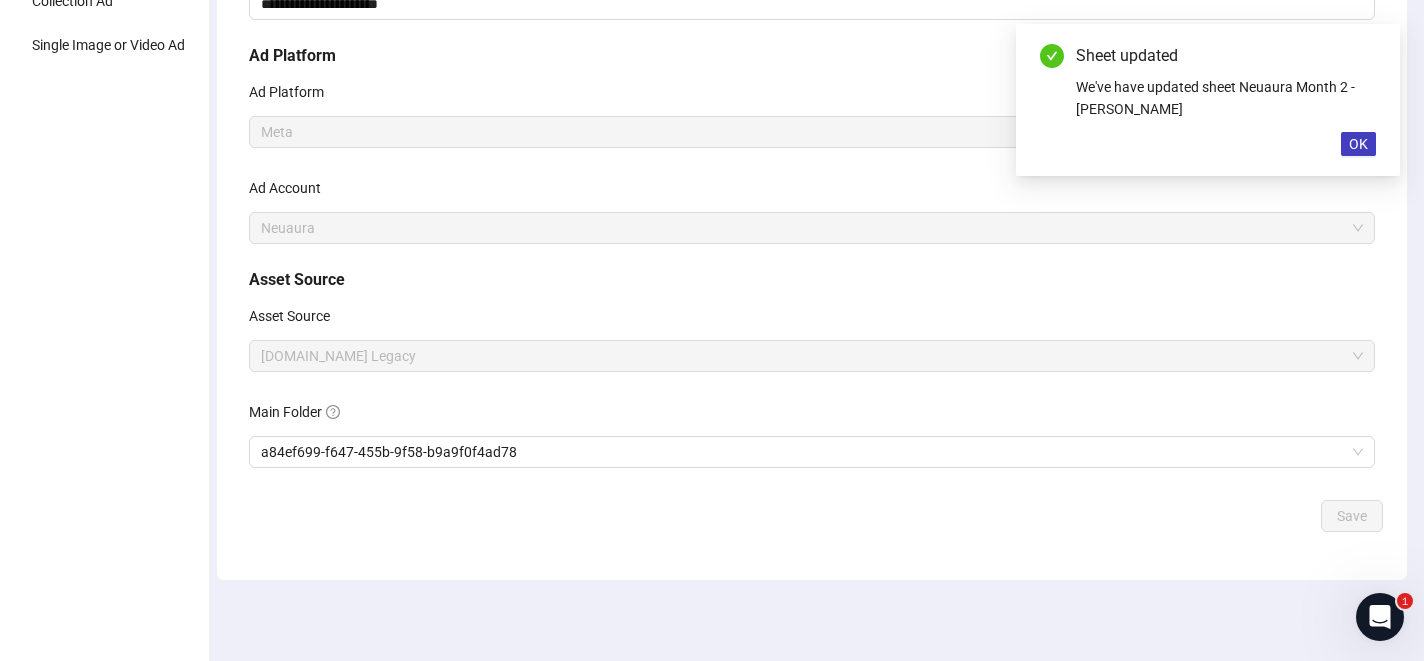 scroll, scrollTop: 0, scrollLeft: 0, axis: both 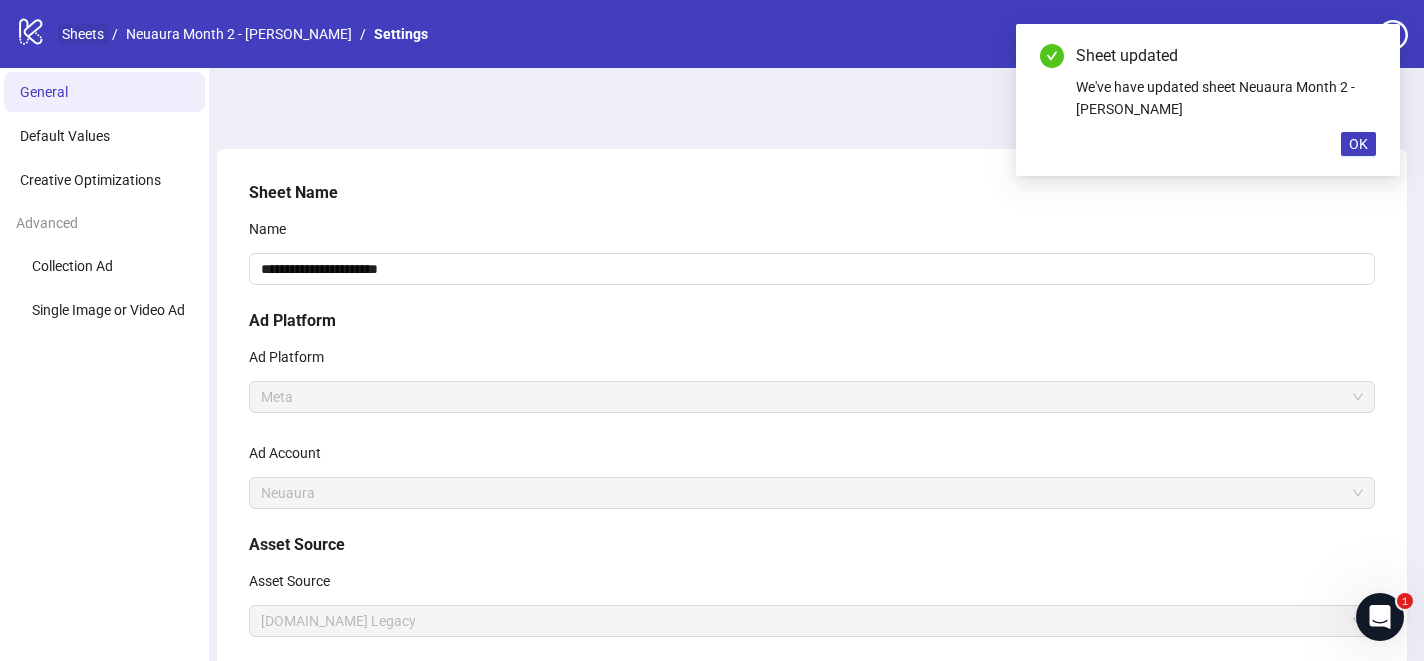 click on "Sheets" at bounding box center [83, 34] 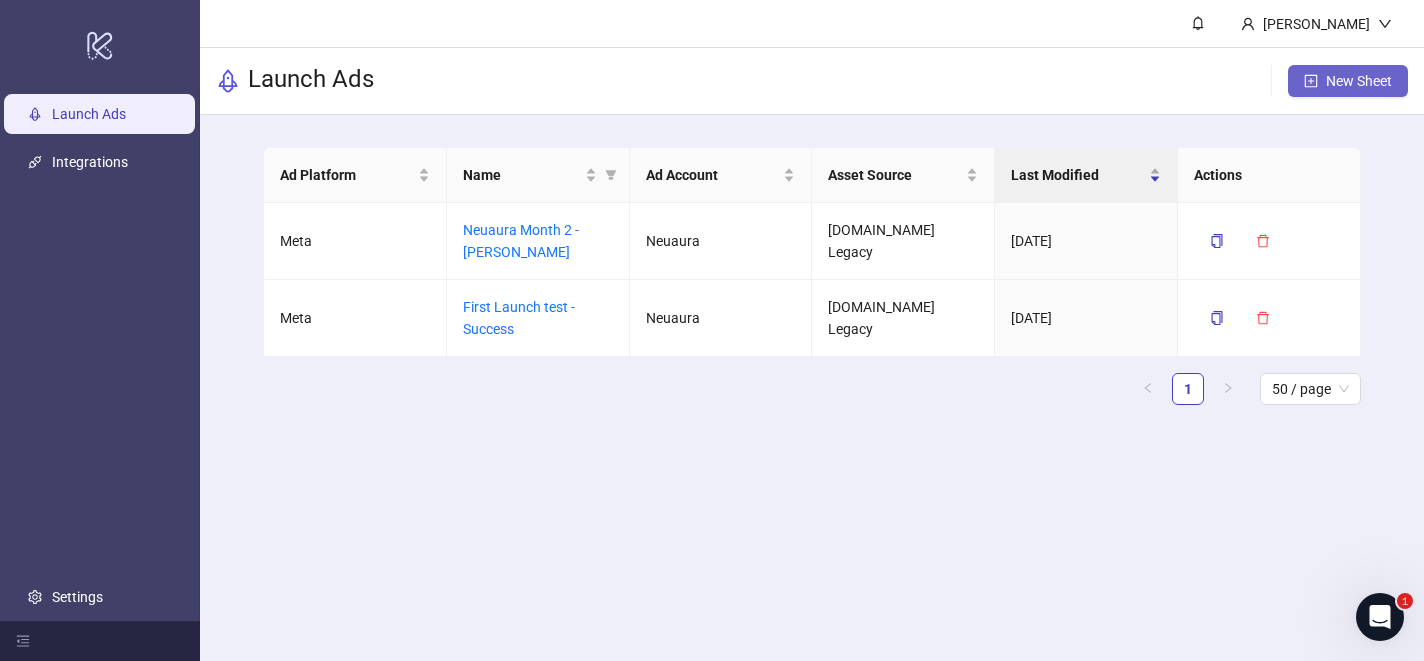 click on "New Sheet" at bounding box center [1348, 81] 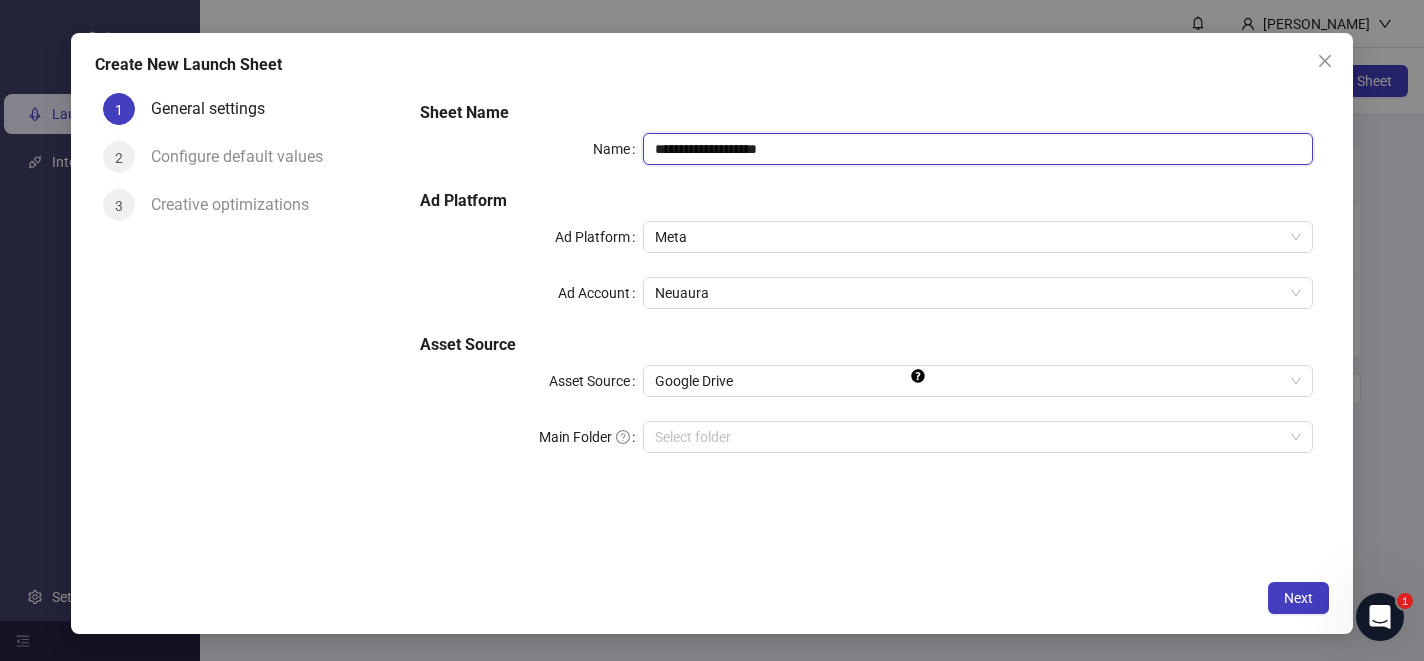click on "**********" at bounding box center [978, 149] 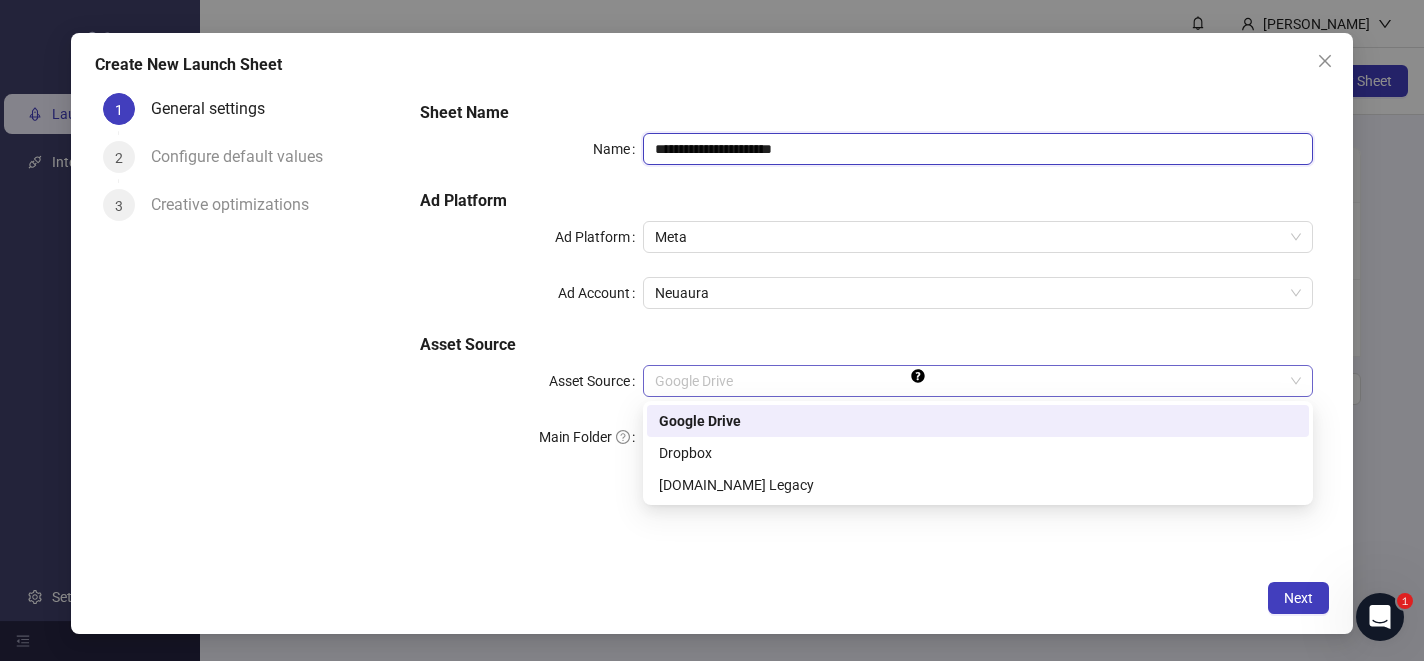 click on "Google Drive" at bounding box center (978, 381) 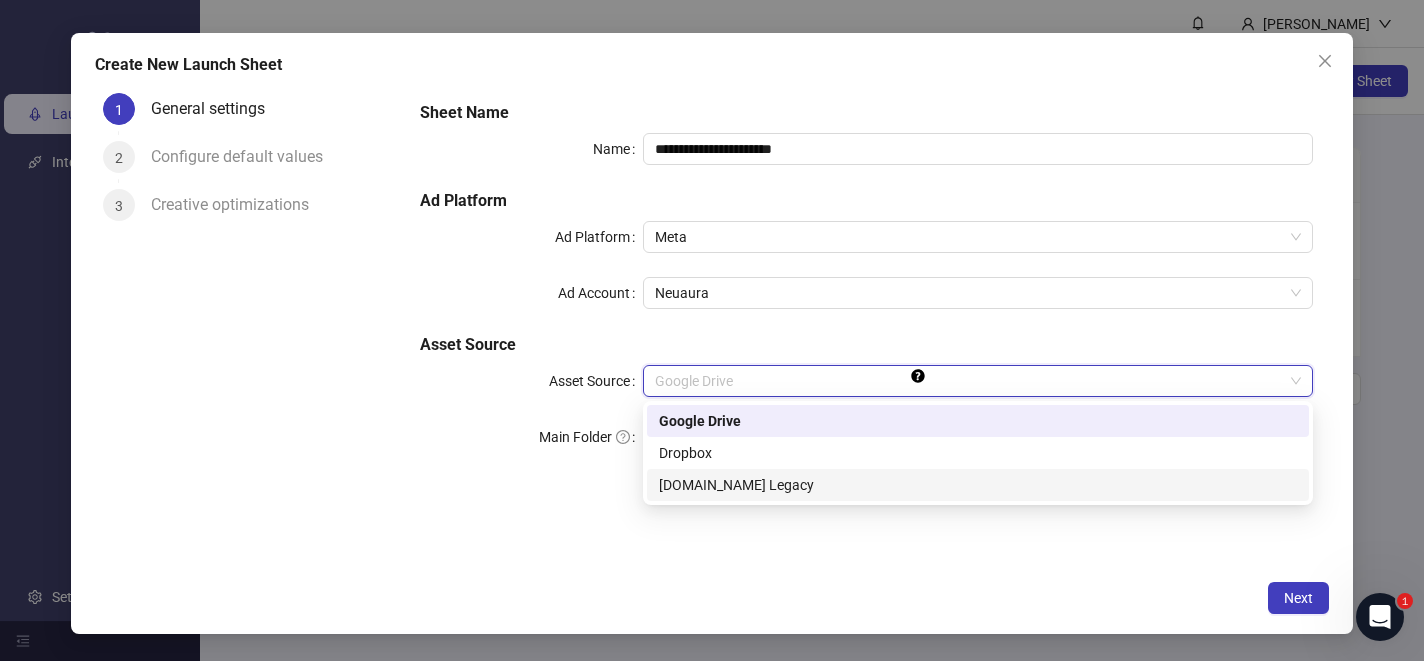 click on "[DOMAIN_NAME] Legacy" at bounding box center [978, 485] 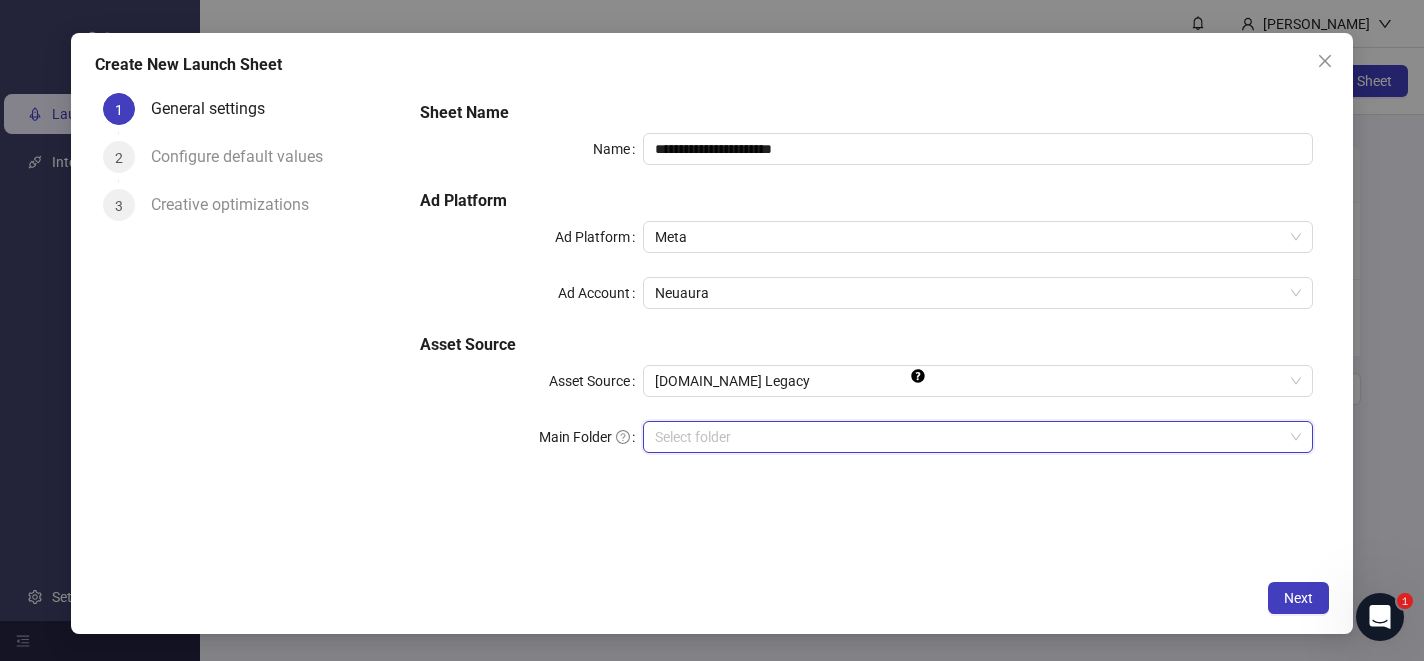 click at bounding box center (969, 437) 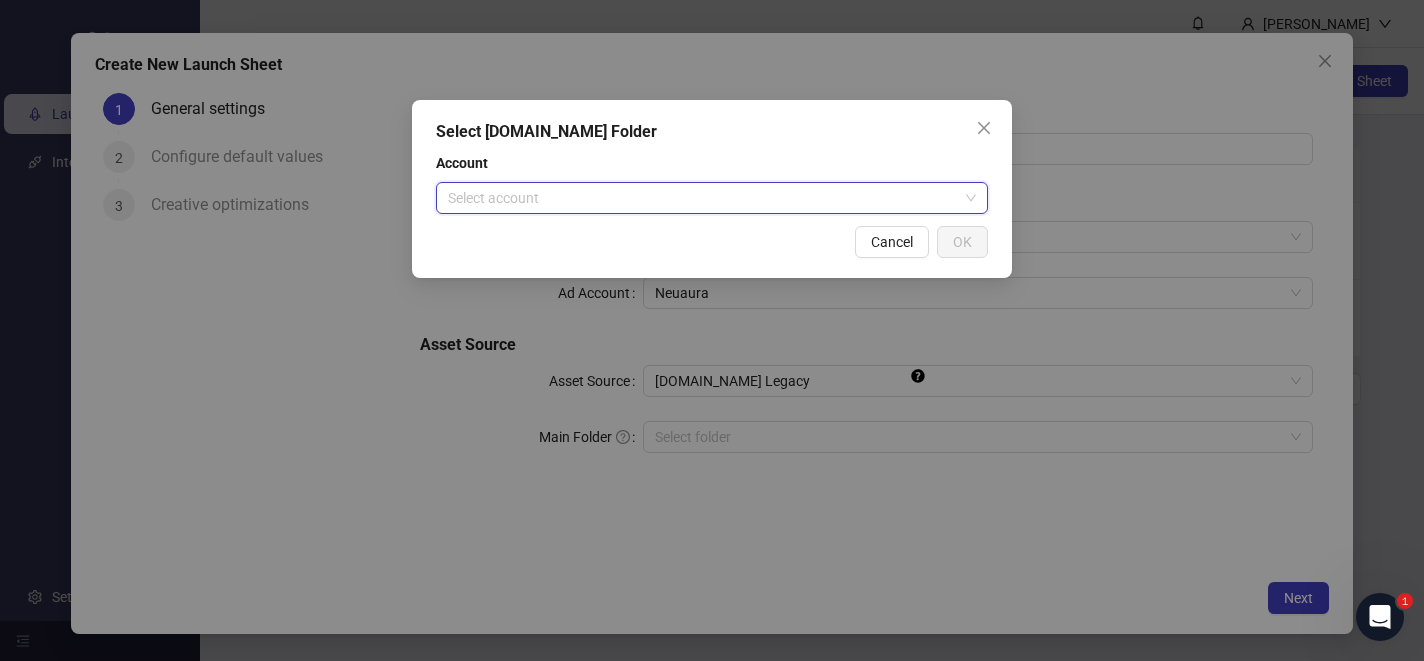 click at bounding box center [703, 198] 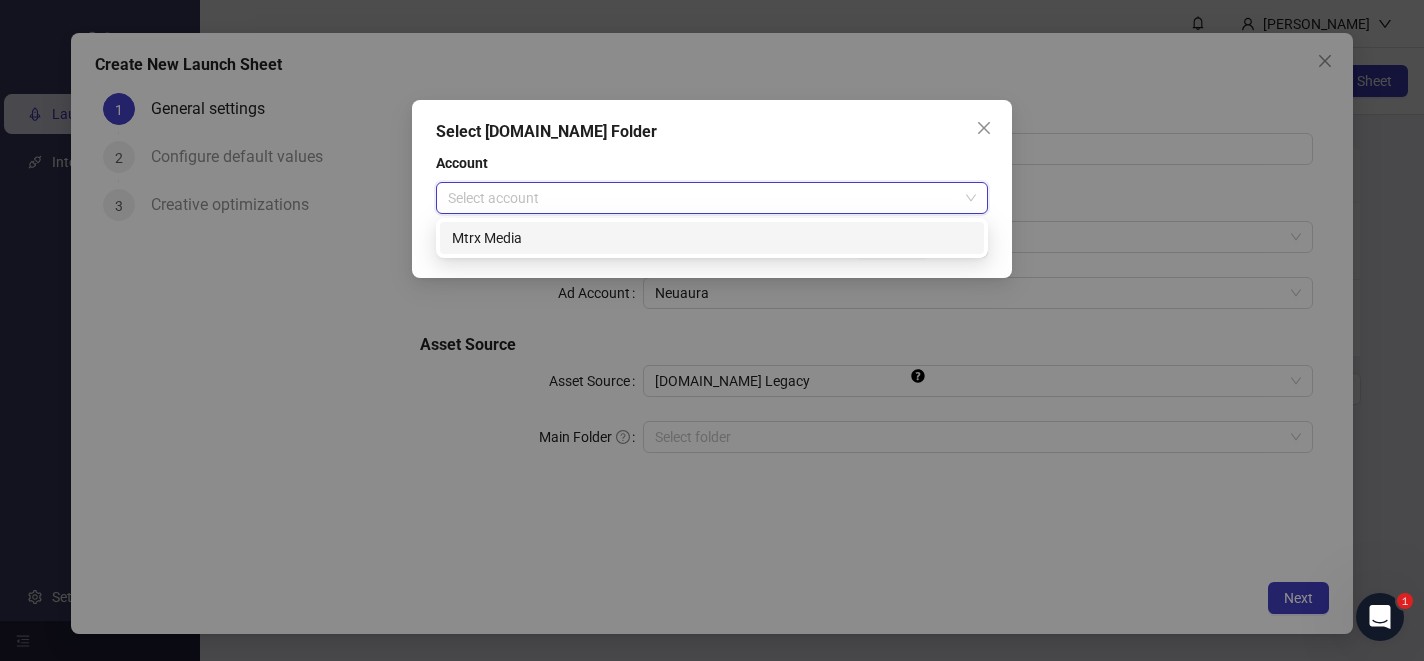 click on "Mtrx Media" at bounding box center (712, 238) 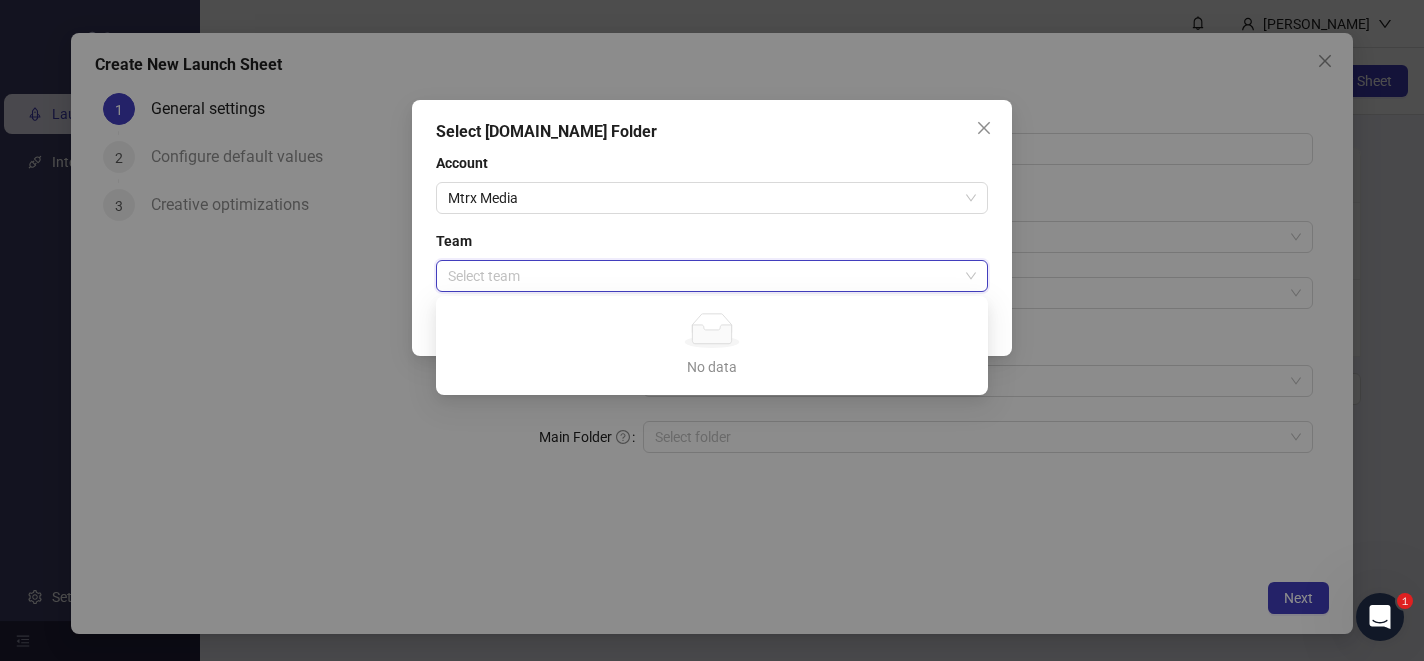 click at bounding box center [703, 276] 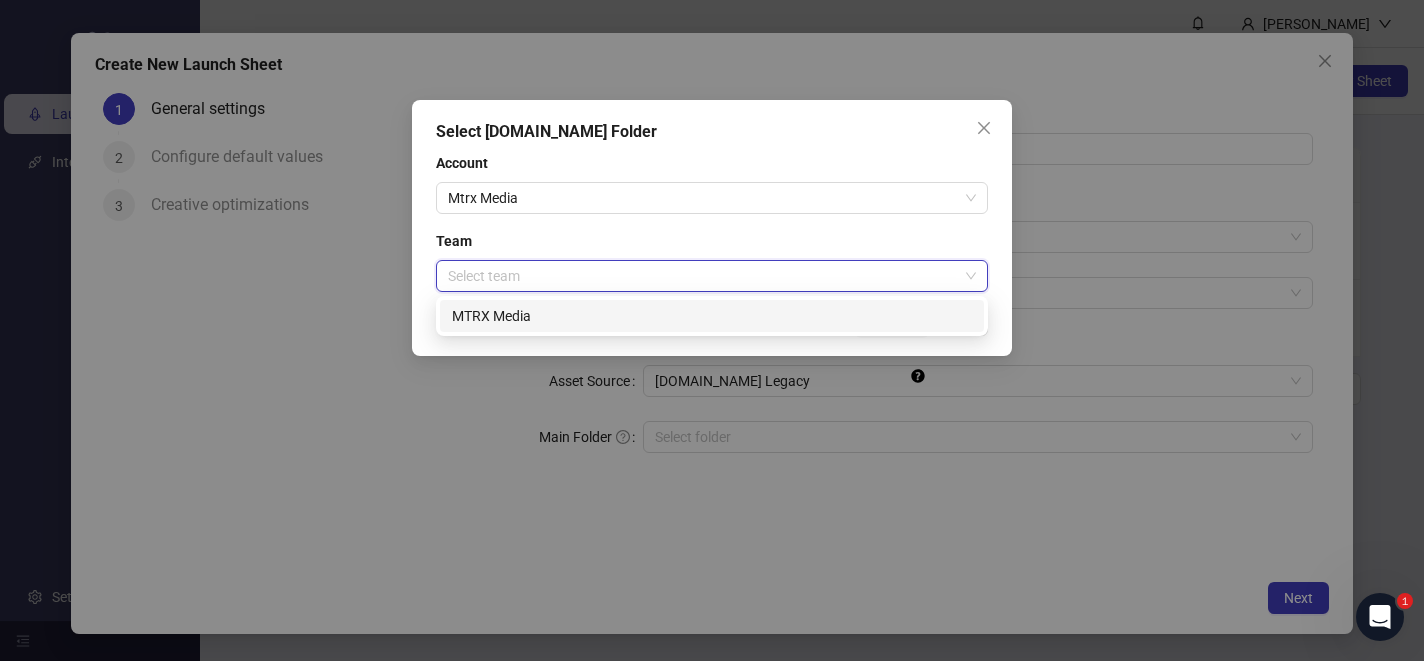 click on "MTRX Media" at bounding box center (712, 316) 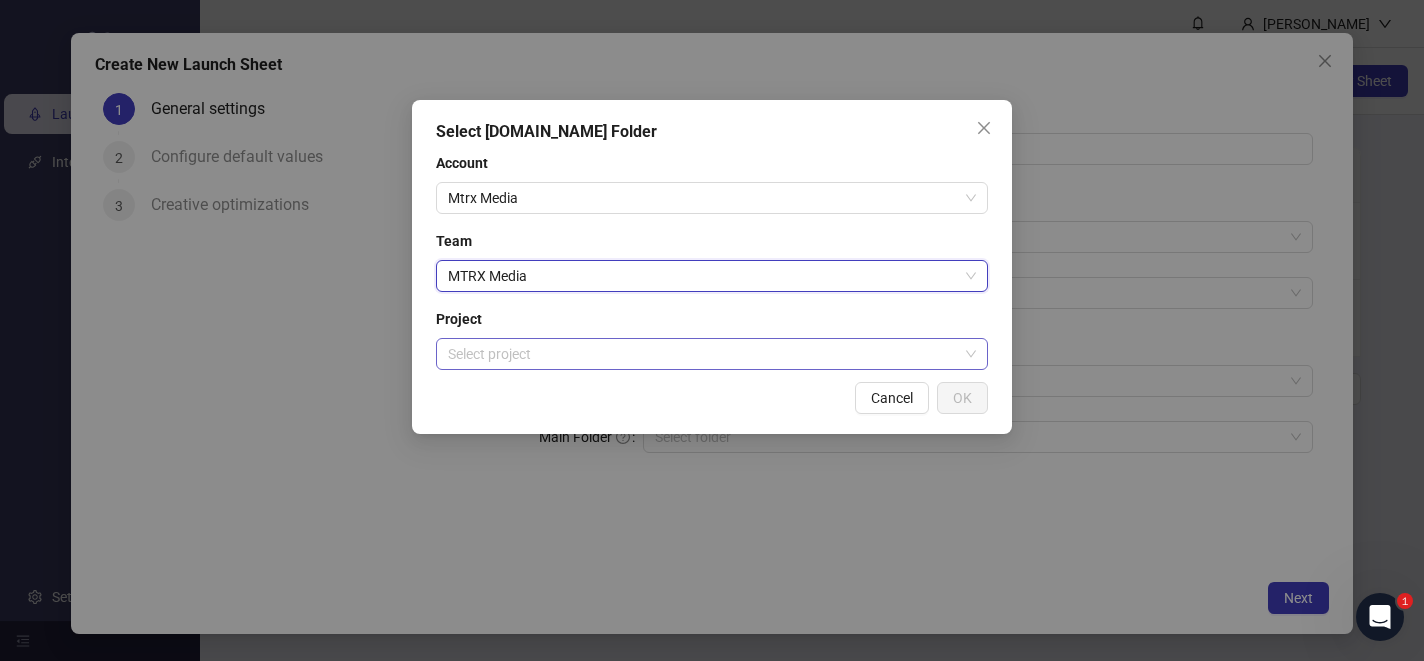 click at bounding box center [703, 354] 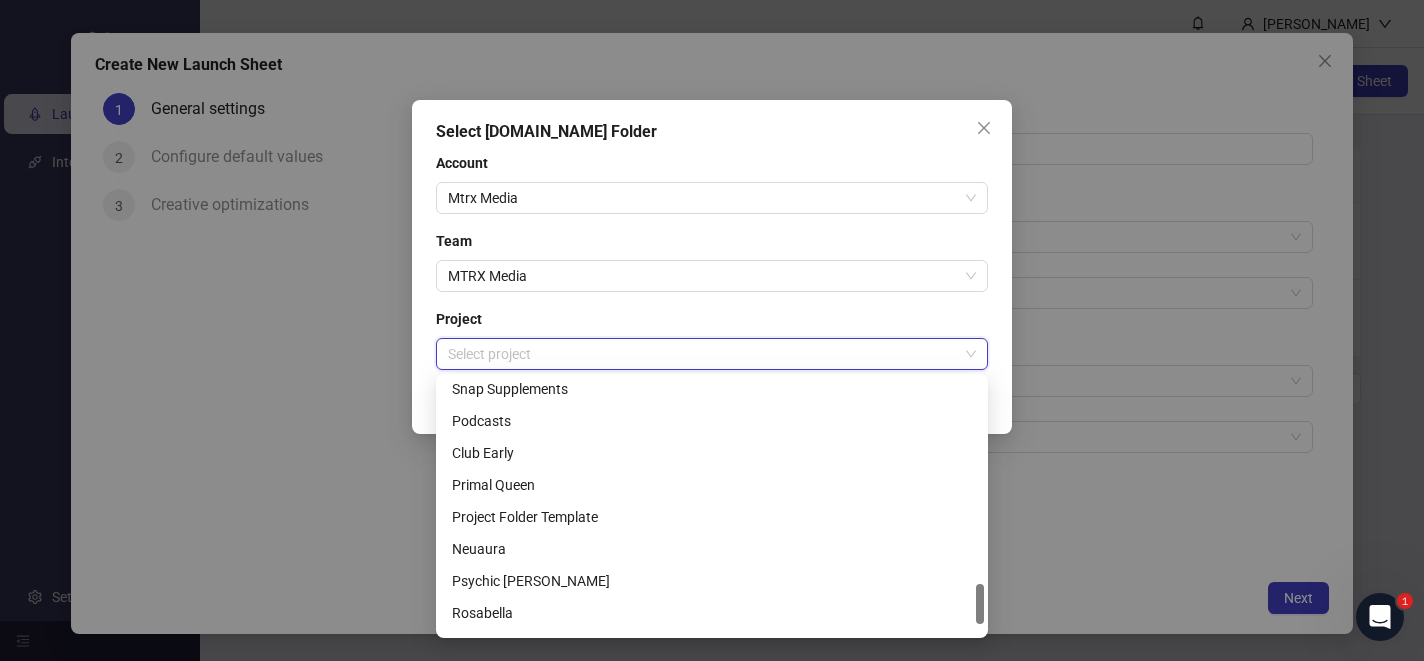 scroll, scrollTop: 1278, scrollLeft: 0, axis: vertical 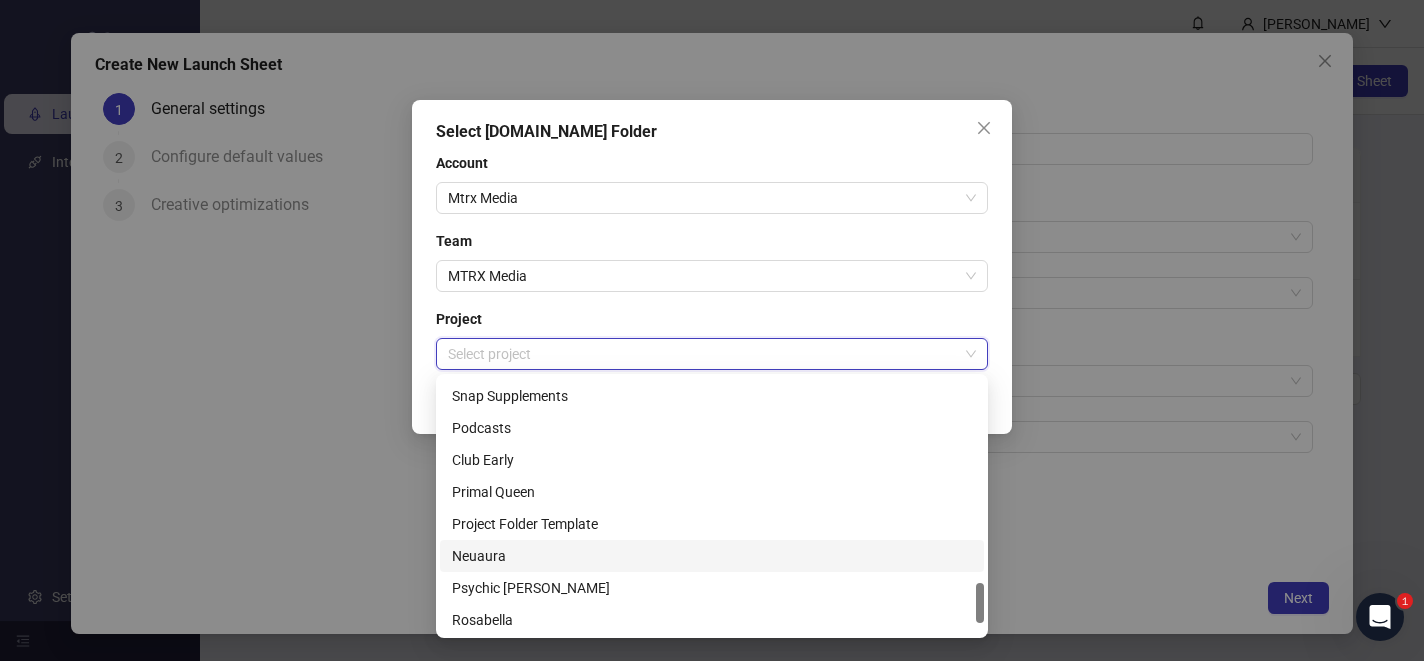 click on "Neuaura" at bounding box center [712, 556] 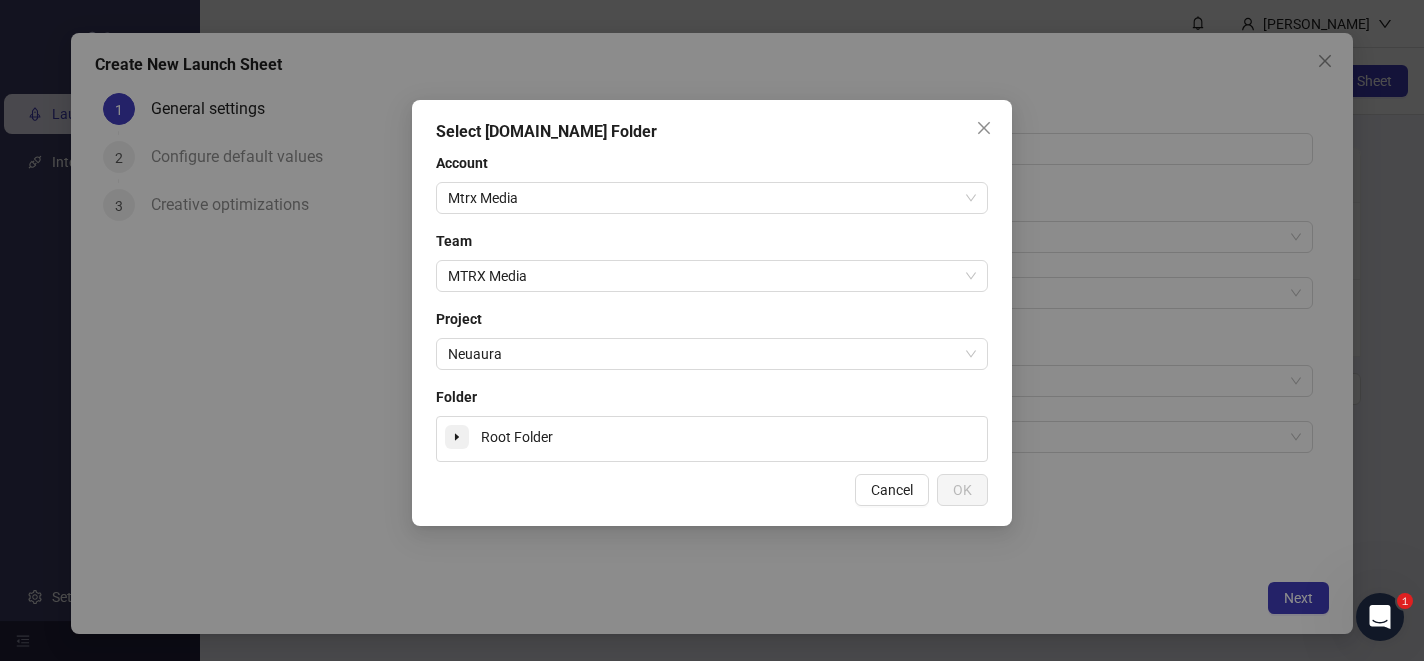 click 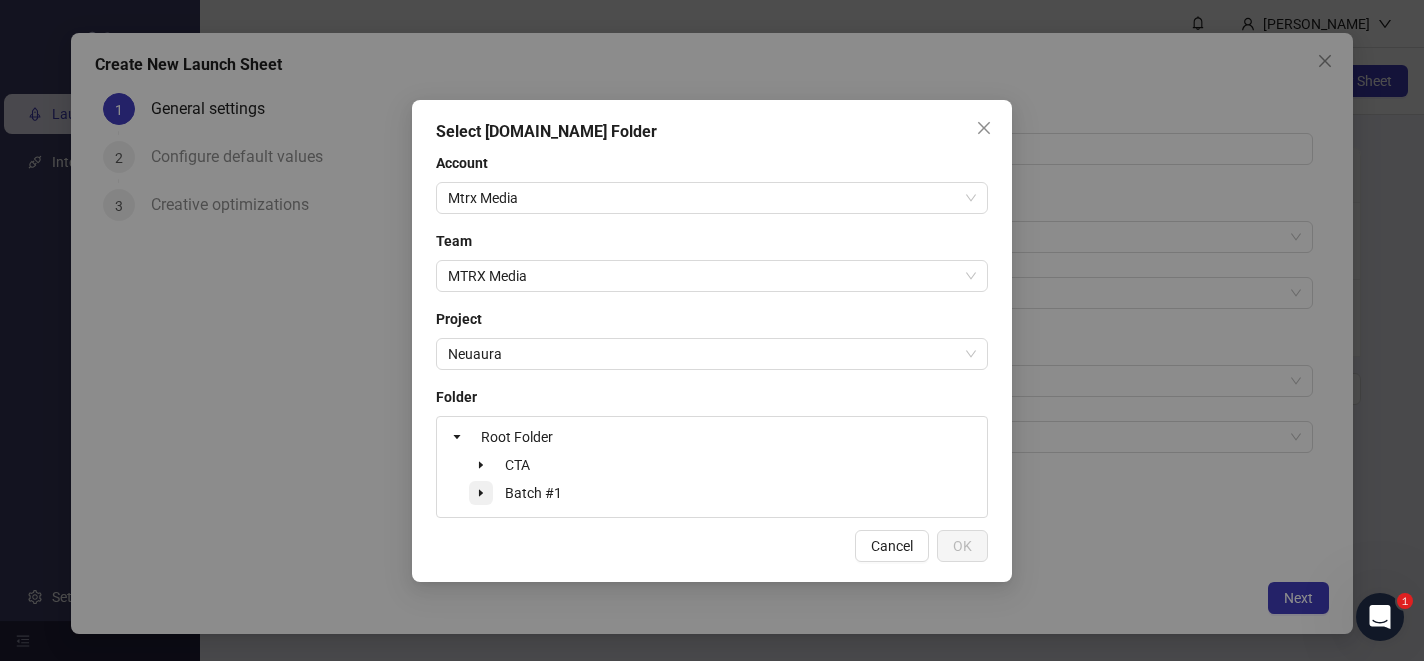 click at bounding box center (481, 493) 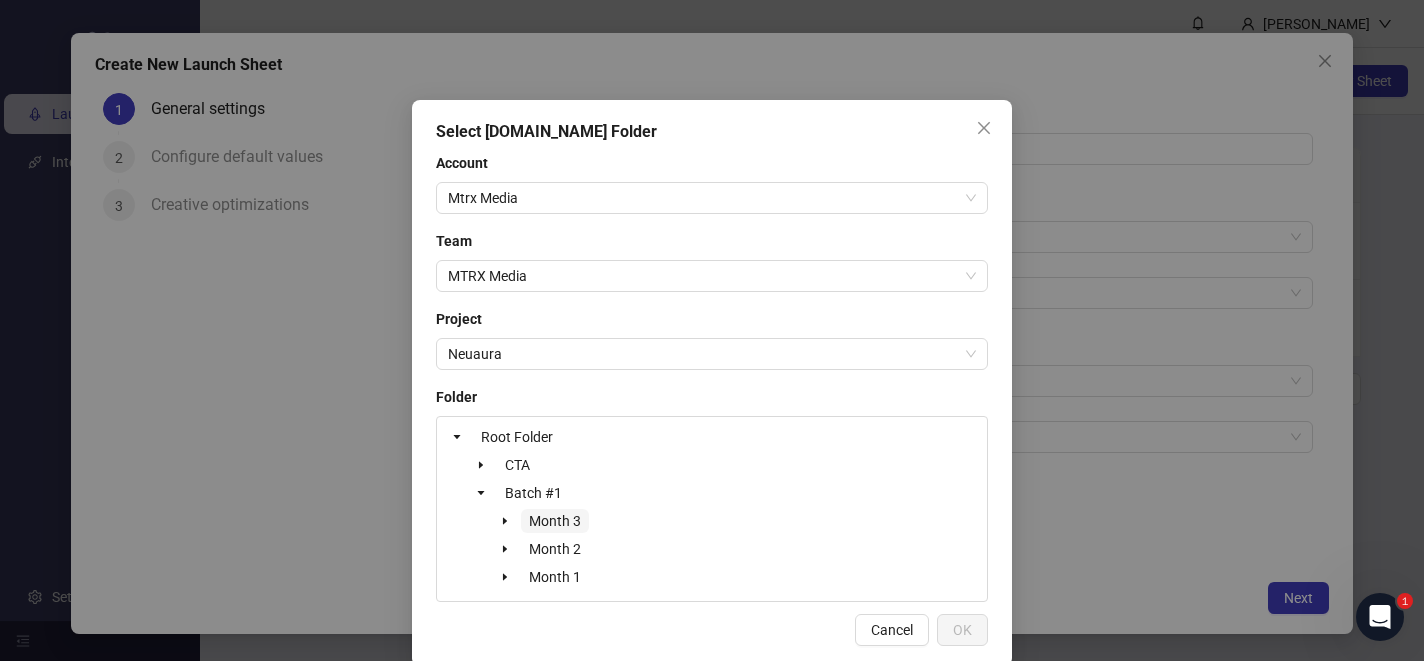 click on "Month 3" at bounding box center (555, 521) 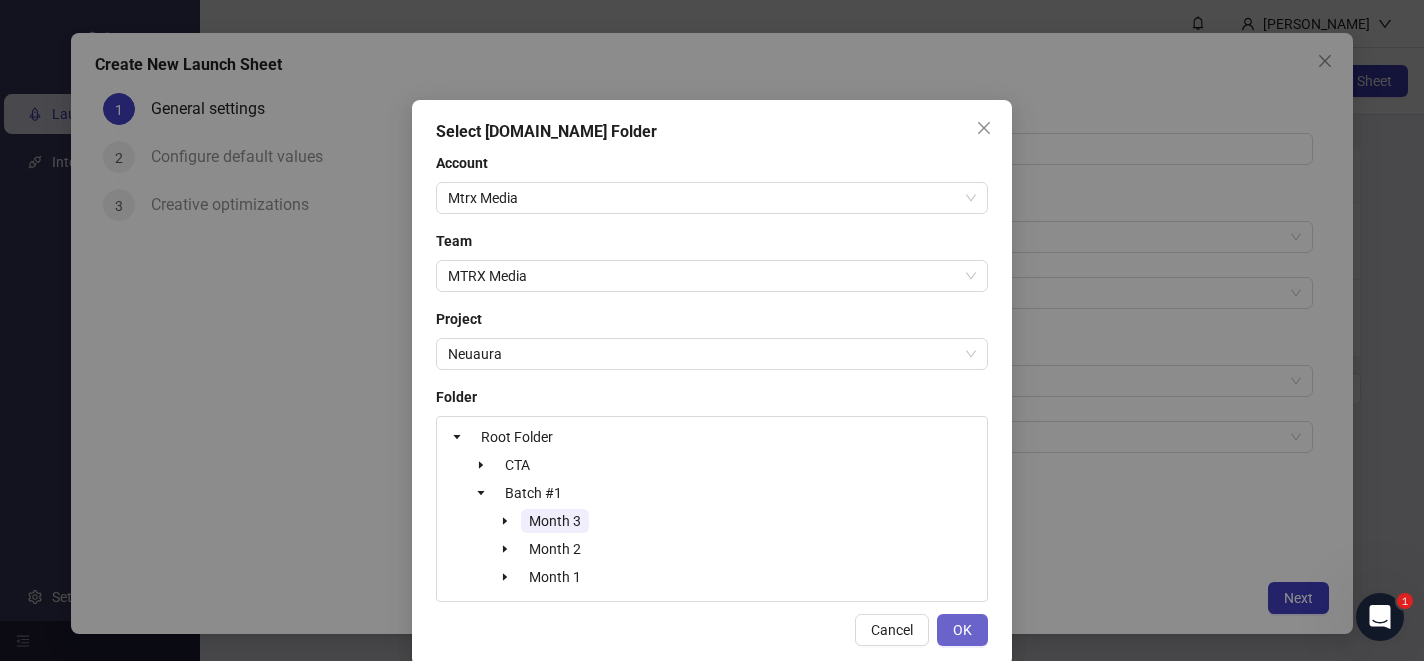 click on "OK" at bounding box center (962, 630) 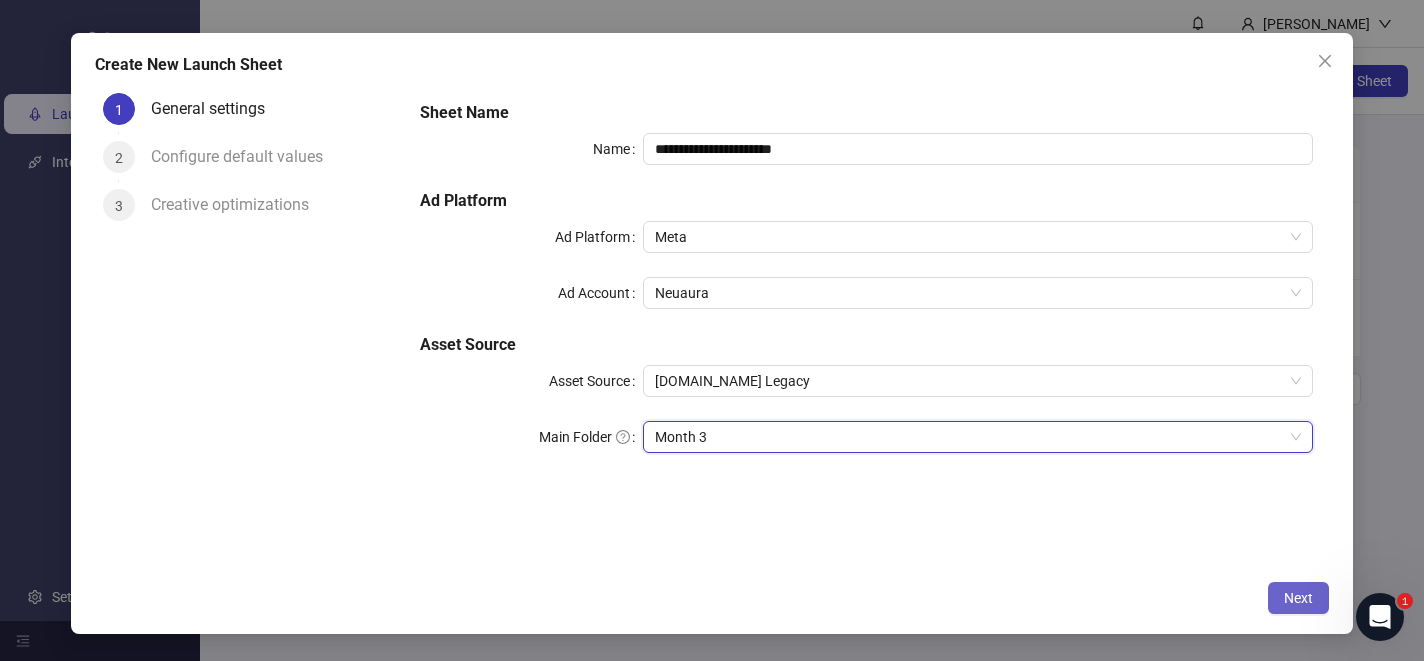 click on "Next" at bounding box center [1298, 598] 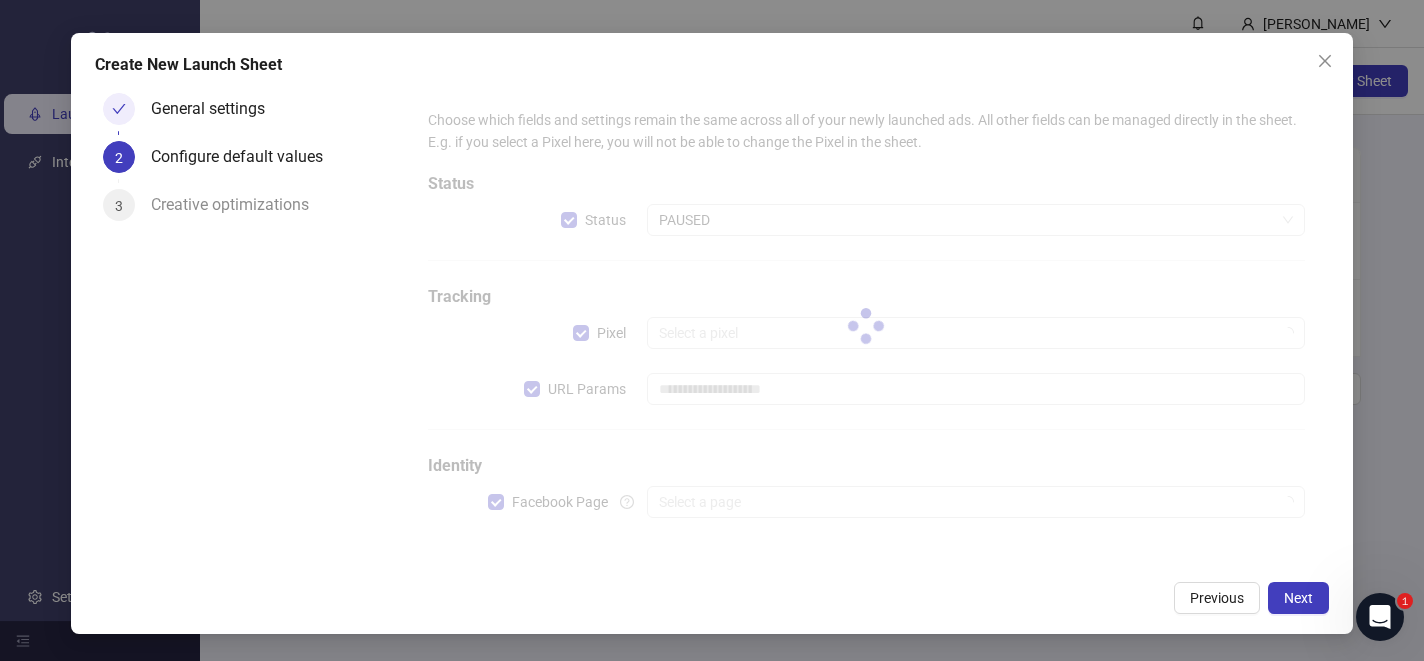 type on "**********" 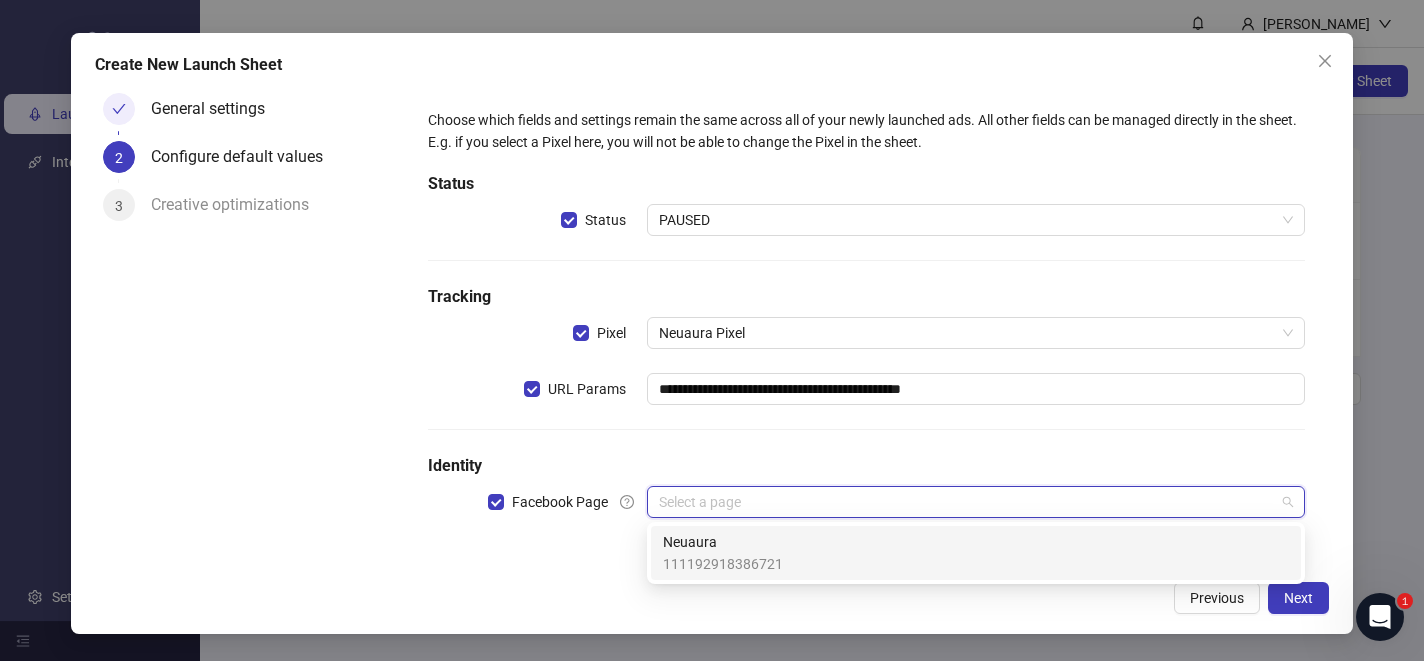 click at bounding box center [967, 502] 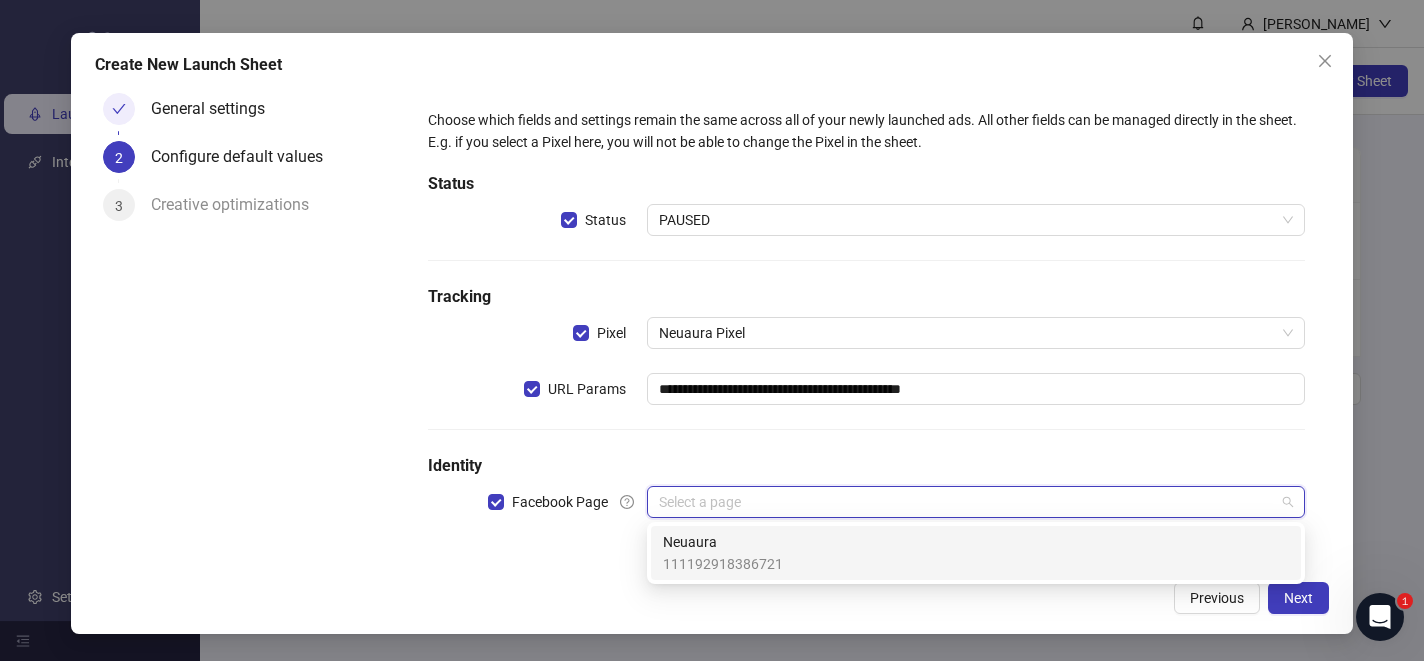 click on "Neuaura 111192918386721" at bounding box center [976, 553] 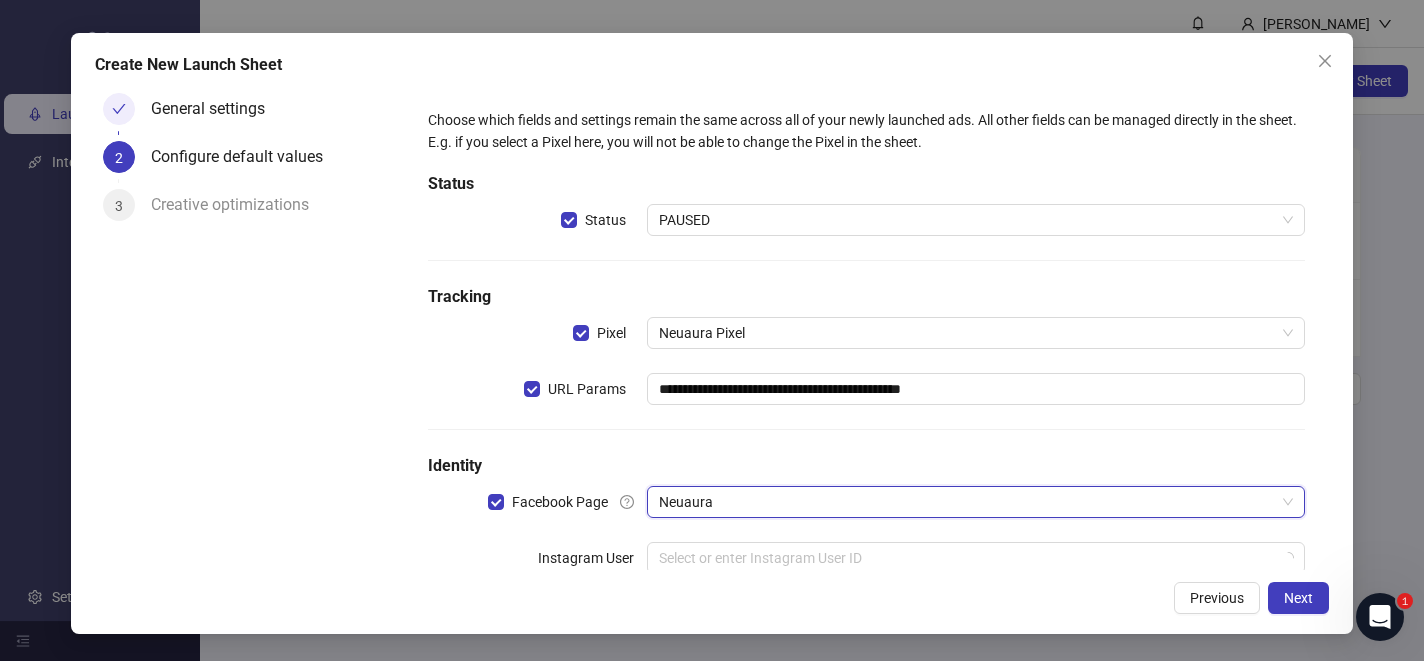 click on "**********" at bounding box center [712, 333] 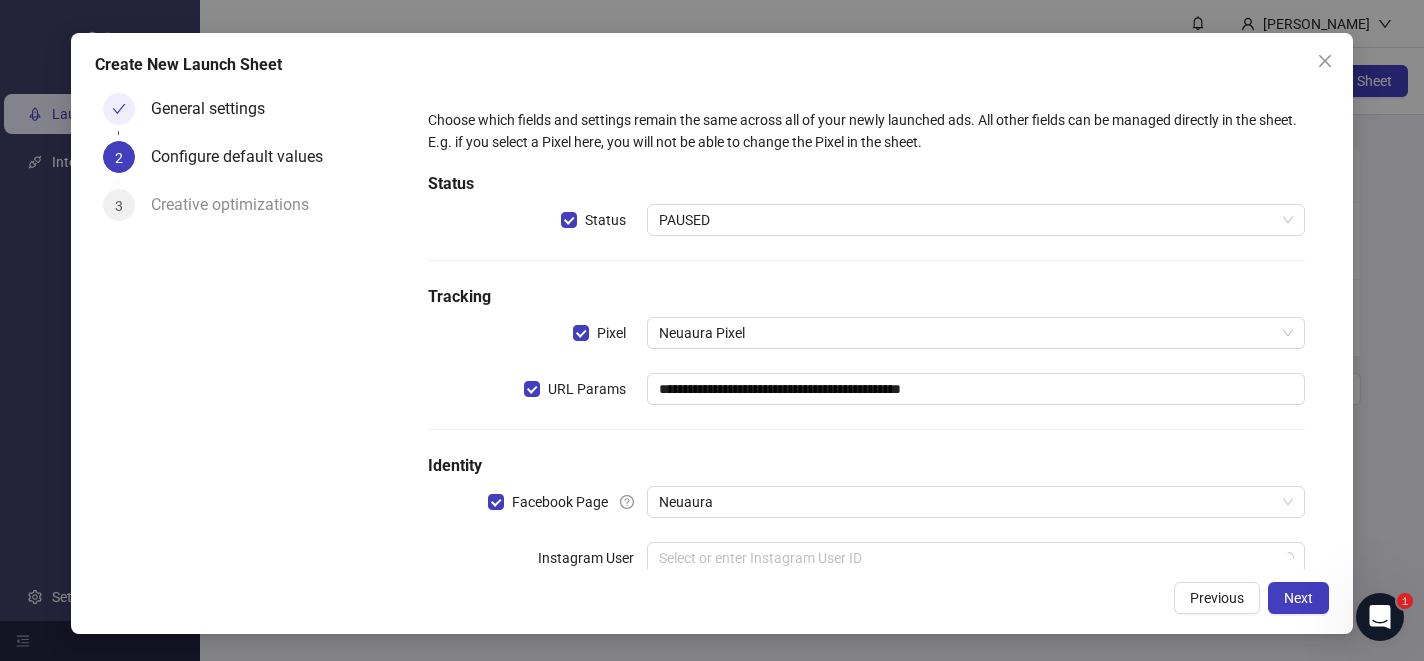 click on "**********" at bounding box center (712, 333) 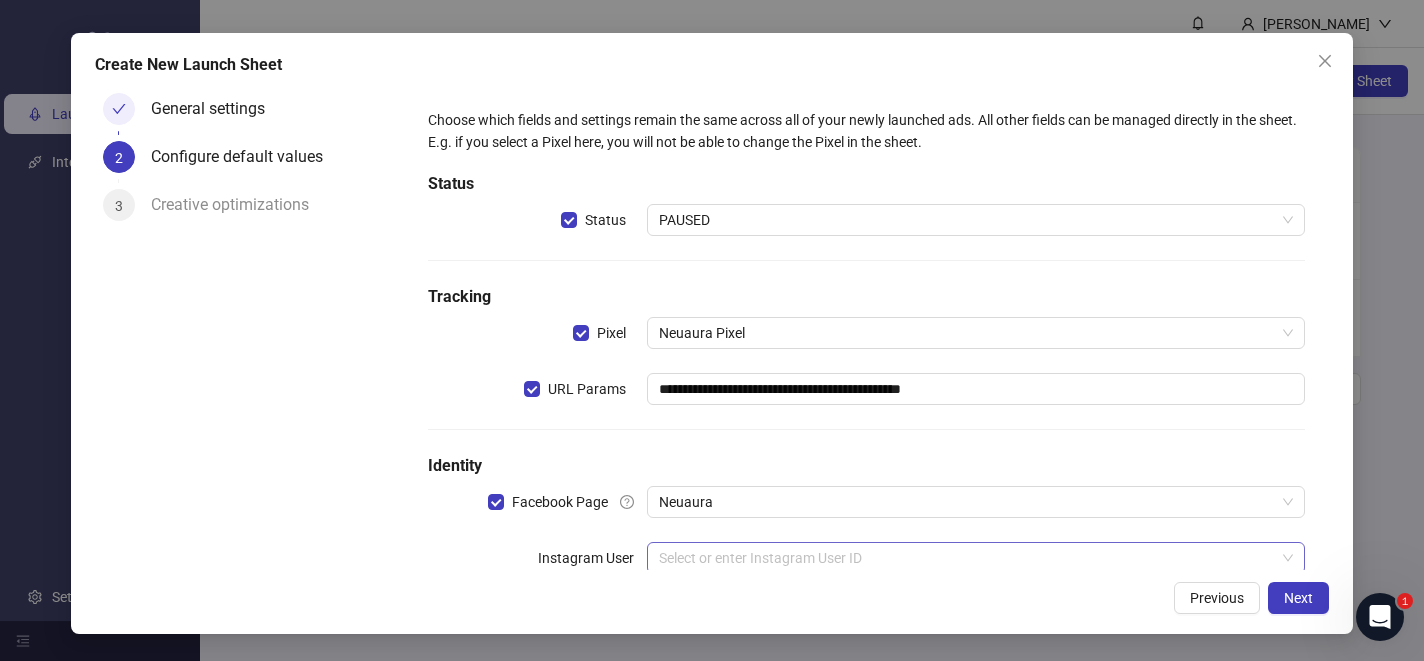 scroll, scrollTop: 52, scrollLeft: 0, axis: vertical 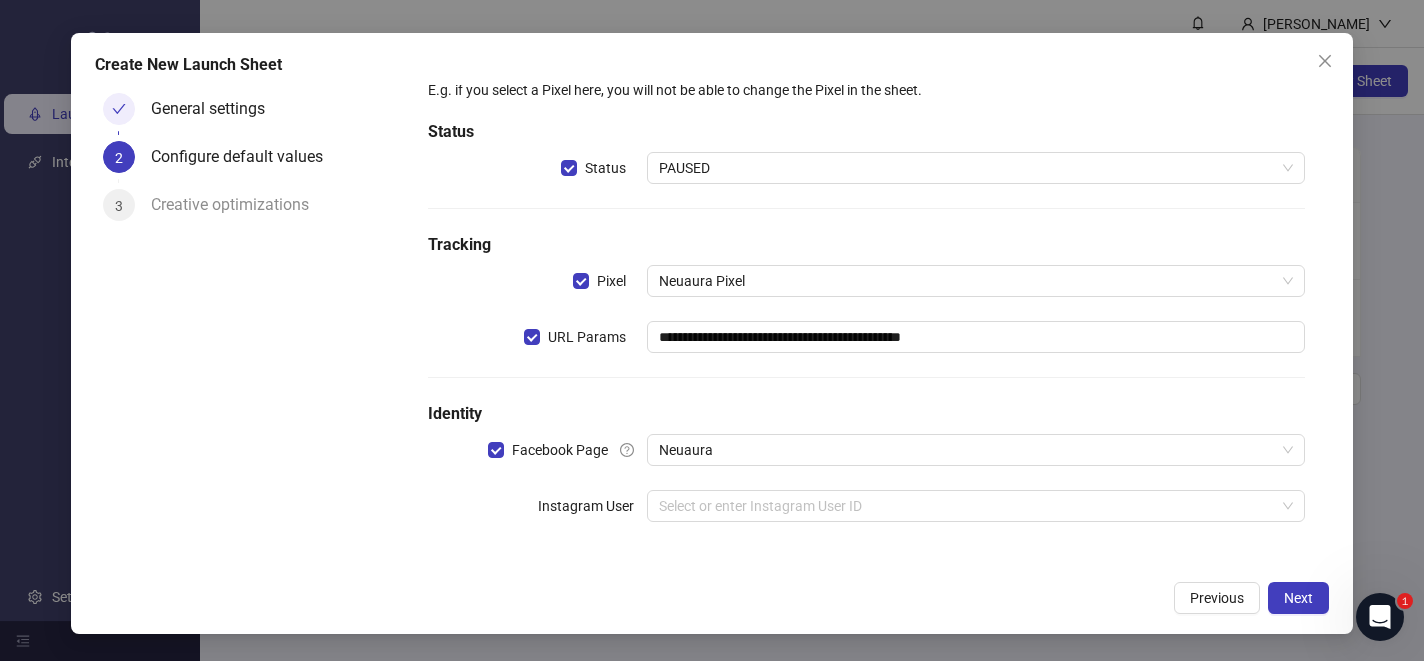 click on "**********" at bounding box center [866, 301] 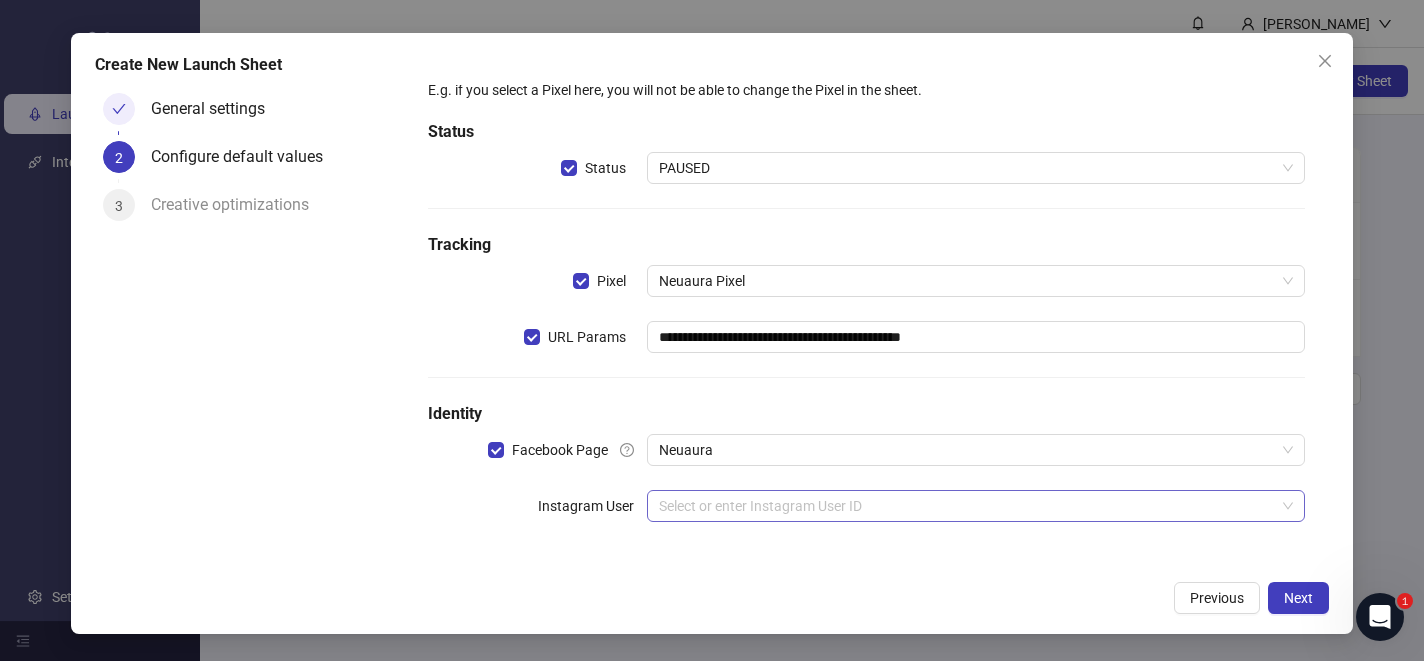 click at bounding box center [967, 506] 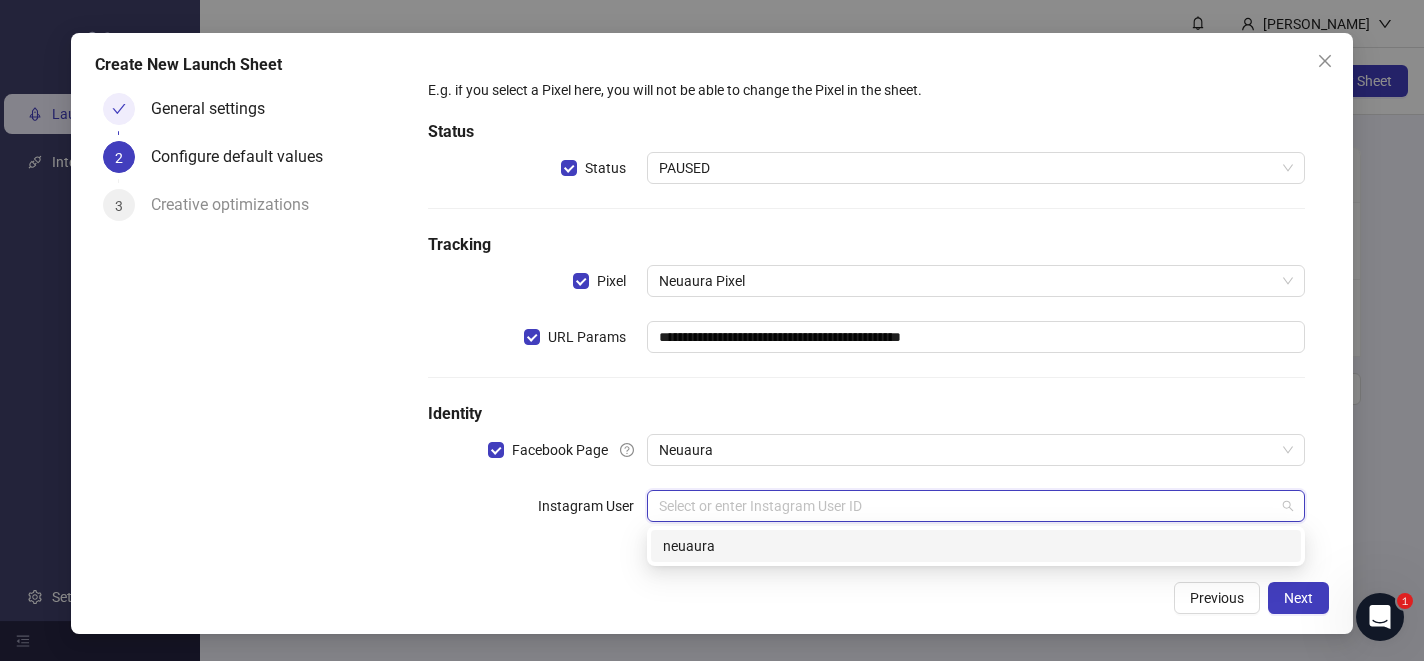 click on "neuaura" at bounding box center [976, 546] 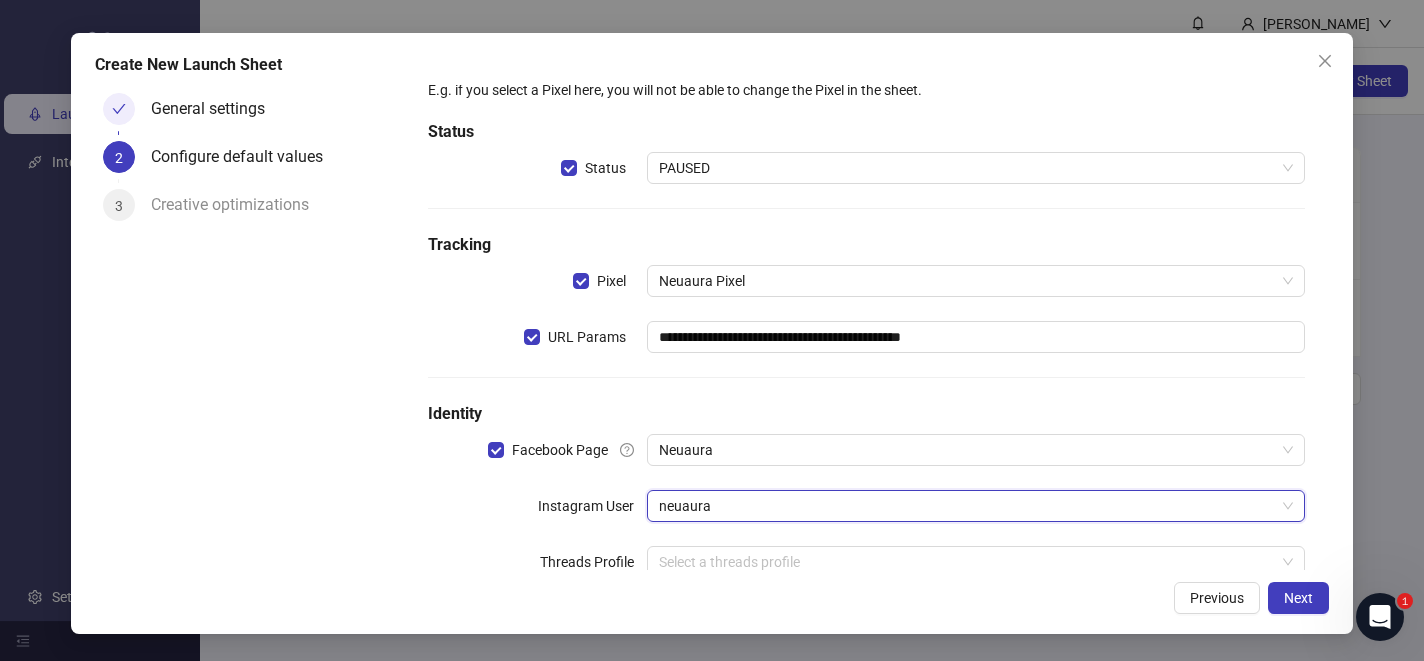 scroll, scrollTop: 108, scrollLeft: 0, axis: vertical 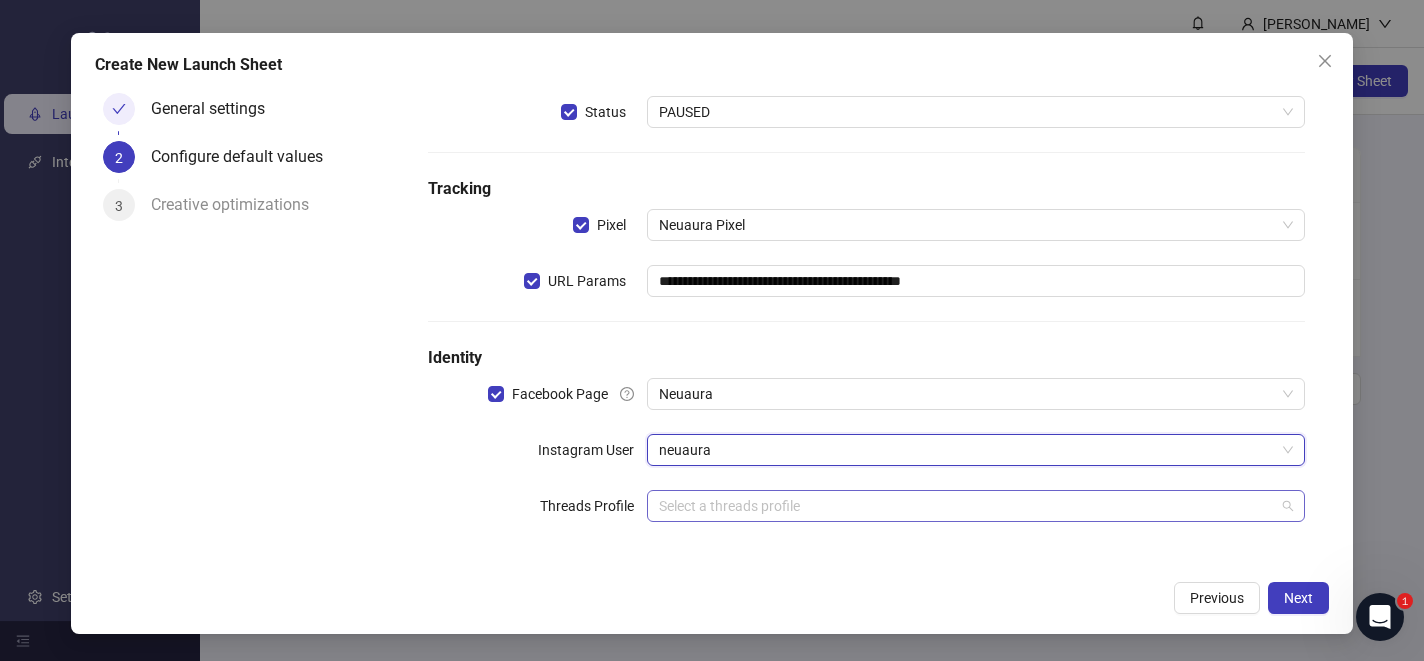 click at bounding box center [967, 506] 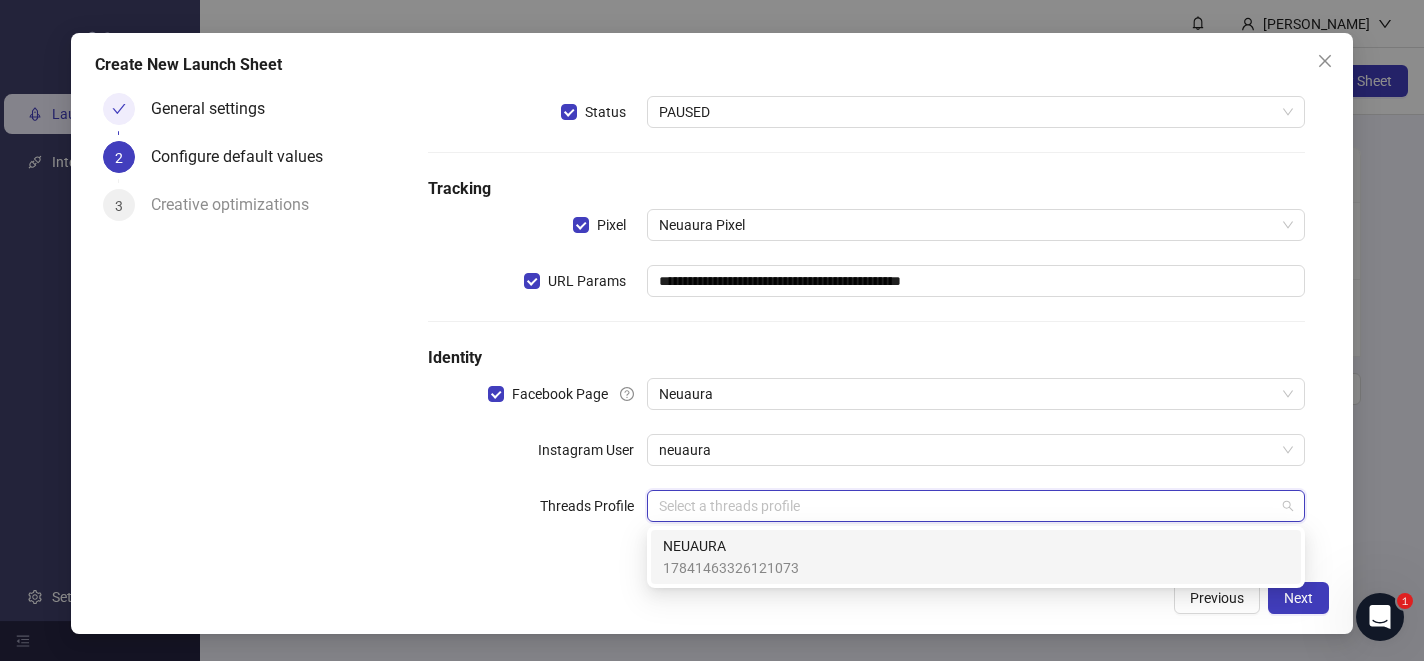 click on "NEUAURA 17841463326121073" at bounding box center [976, 557] 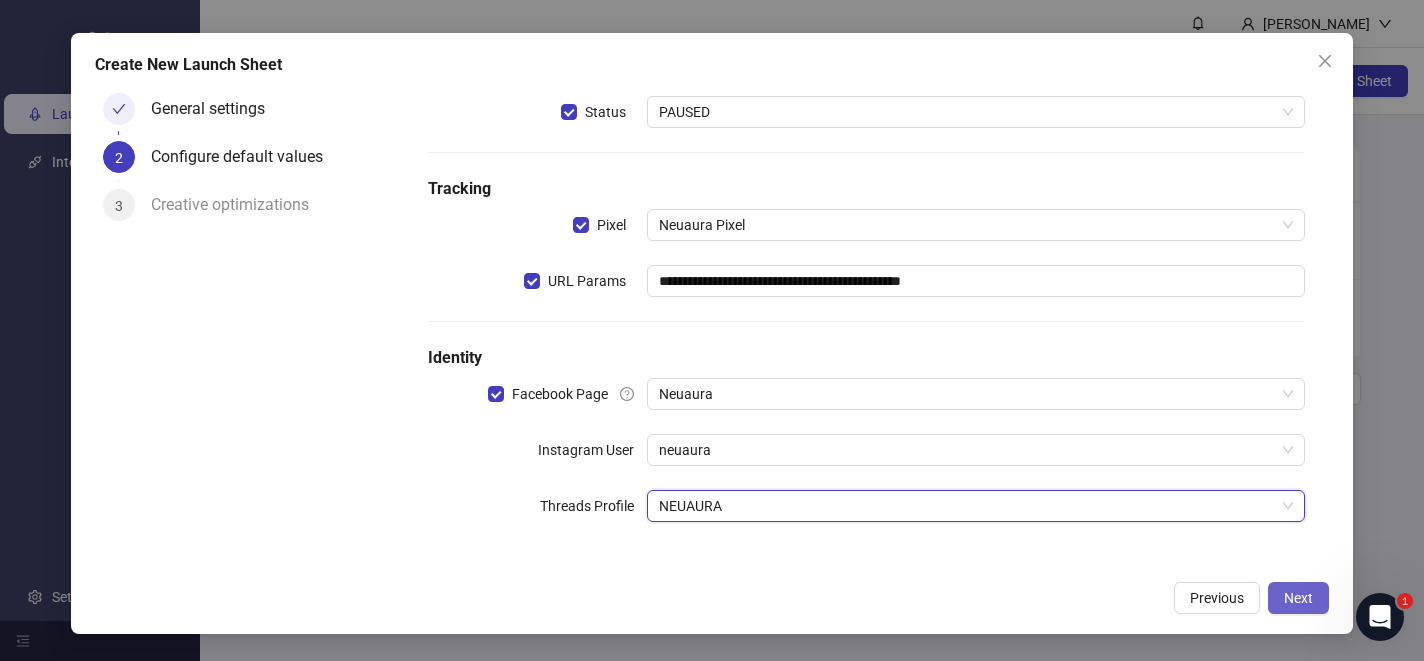 click on "Next" at bounding box center [1298, 598] 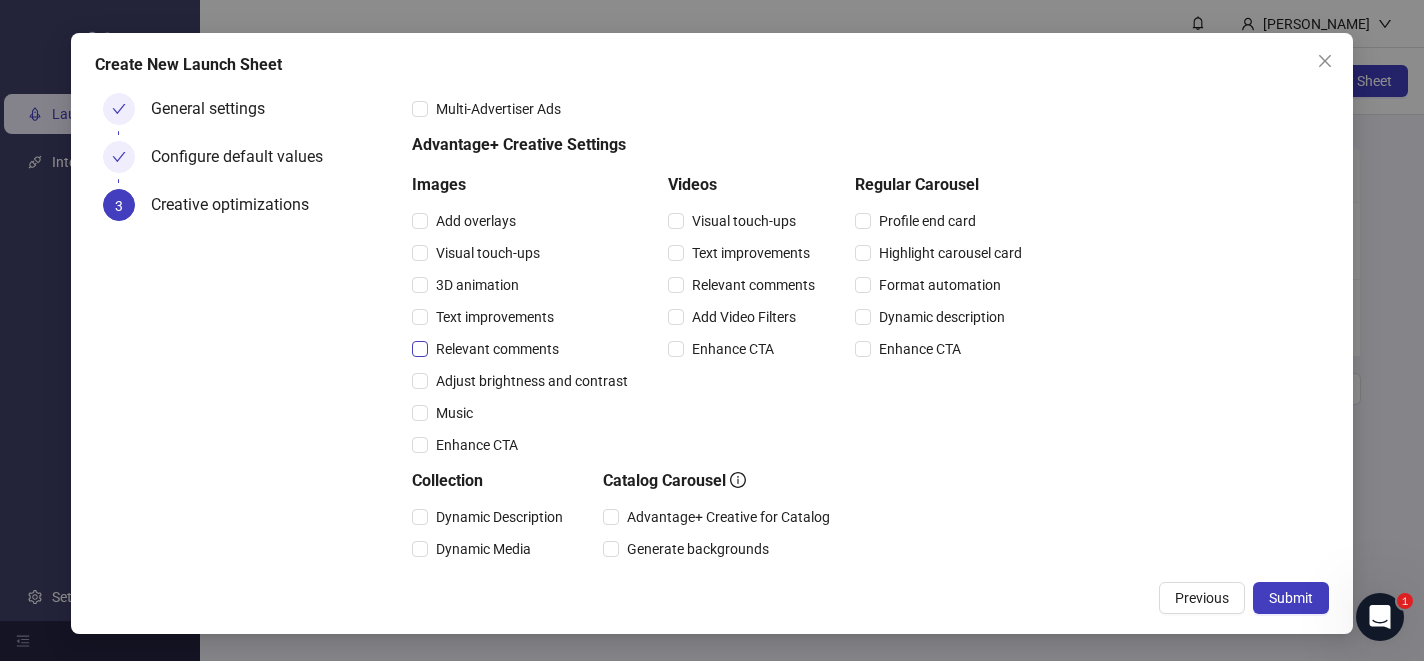 click on "Relevant comments" at bounding box center [497, 349] 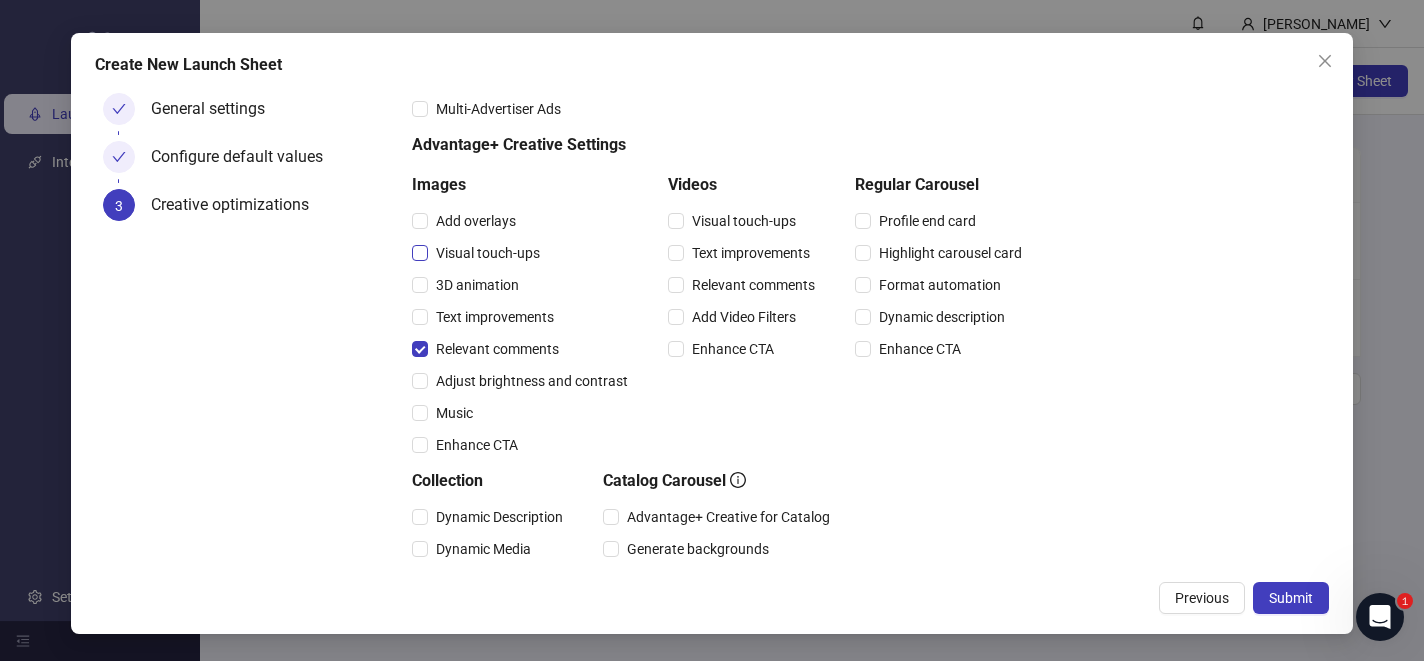 click on "Visual touch-ups" at bounding box center [488, 253] 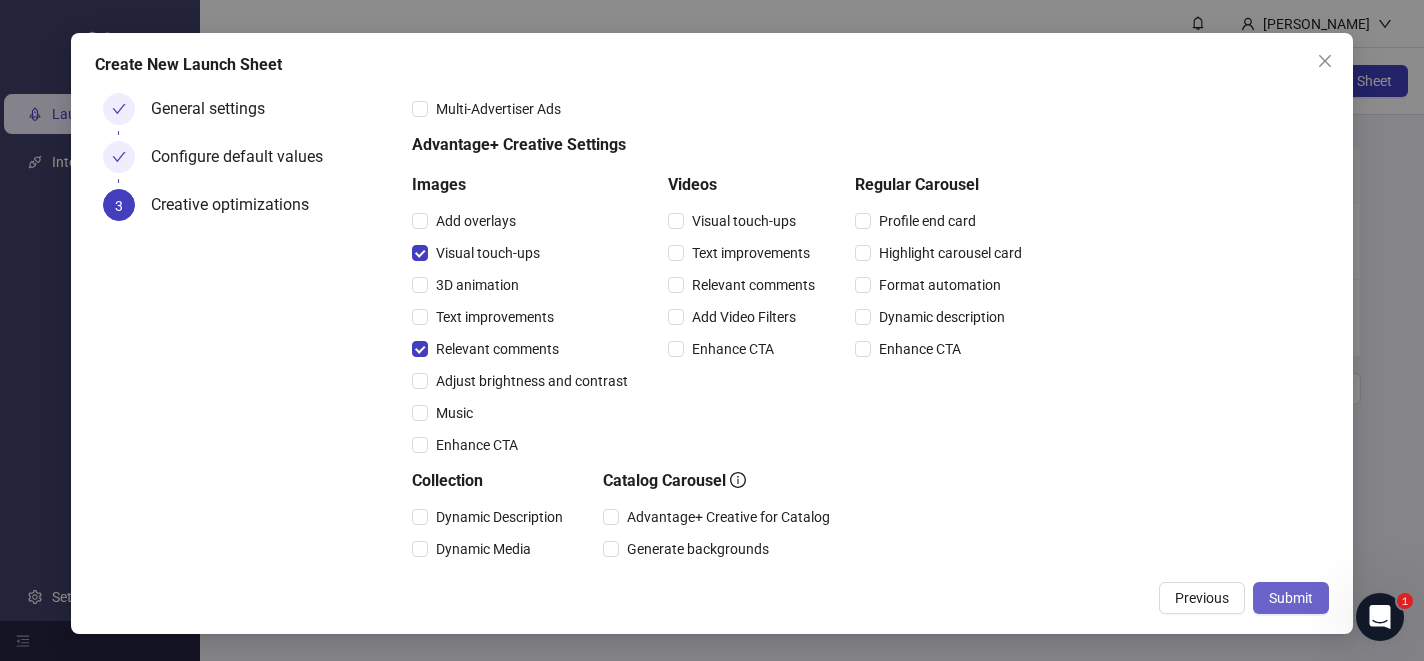 click on "Submit" at bounding box center [1291, 598] 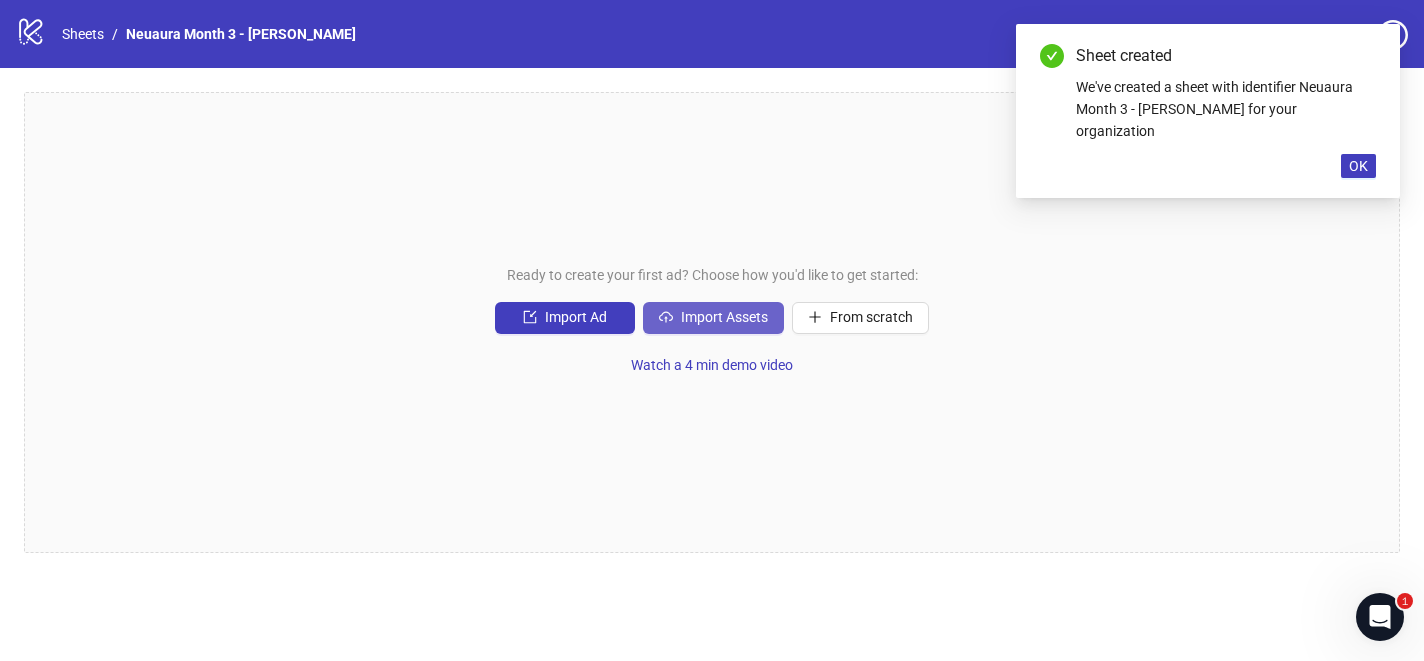 click on "Import Assets" at bounding box center [724, 317] 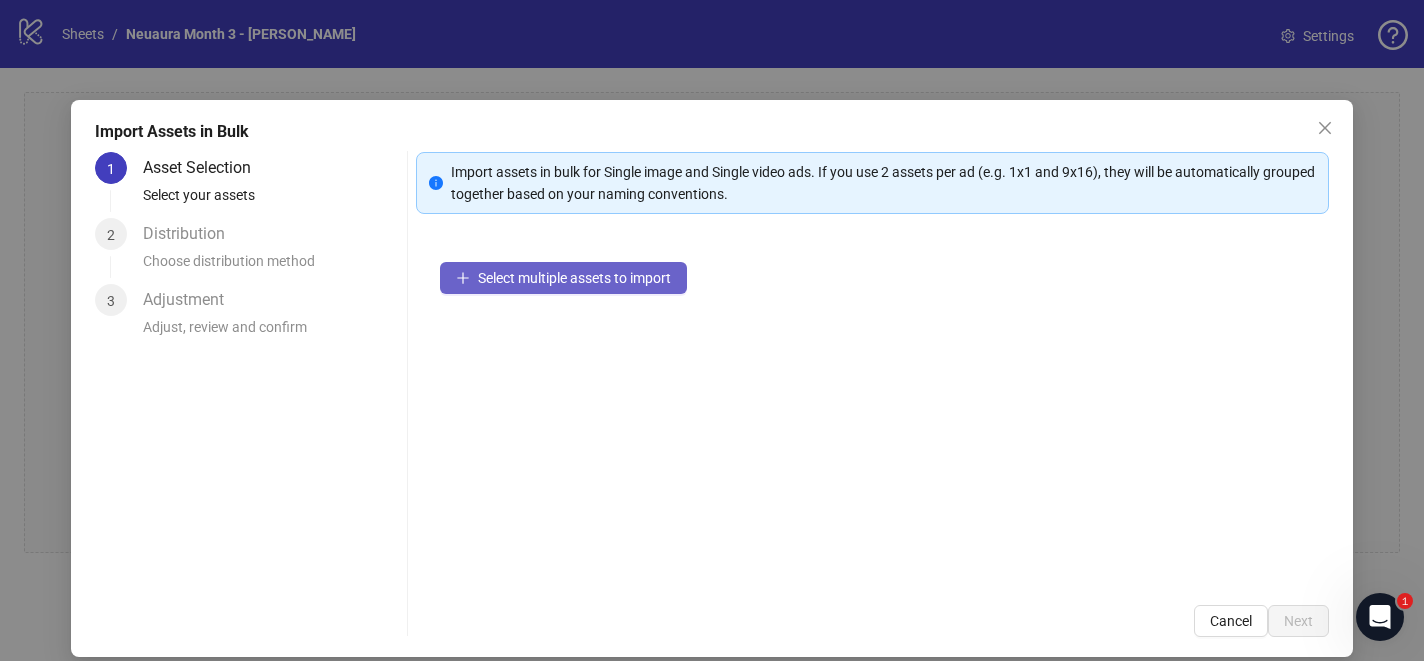 click on "Select multiple assets to import" at bounding box center (563, 278) 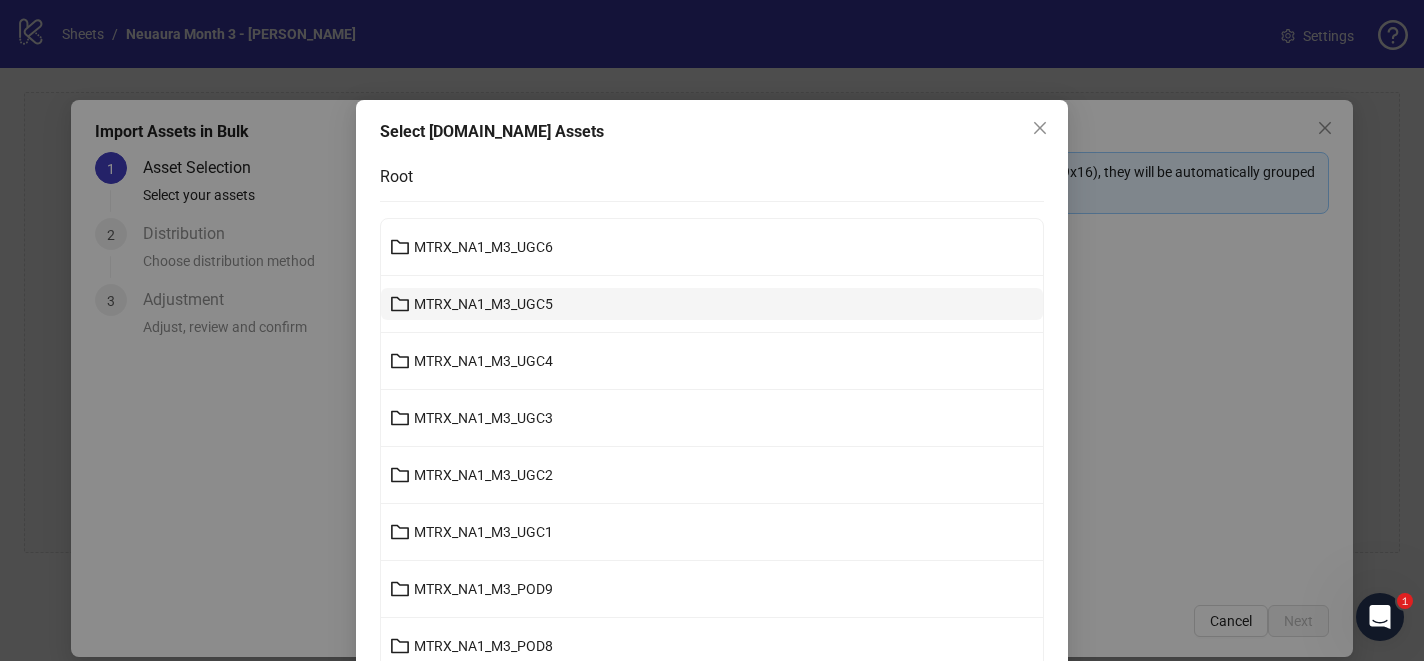 scroll, scrollTop: 729, scrollLeft: 0, axis: vertical 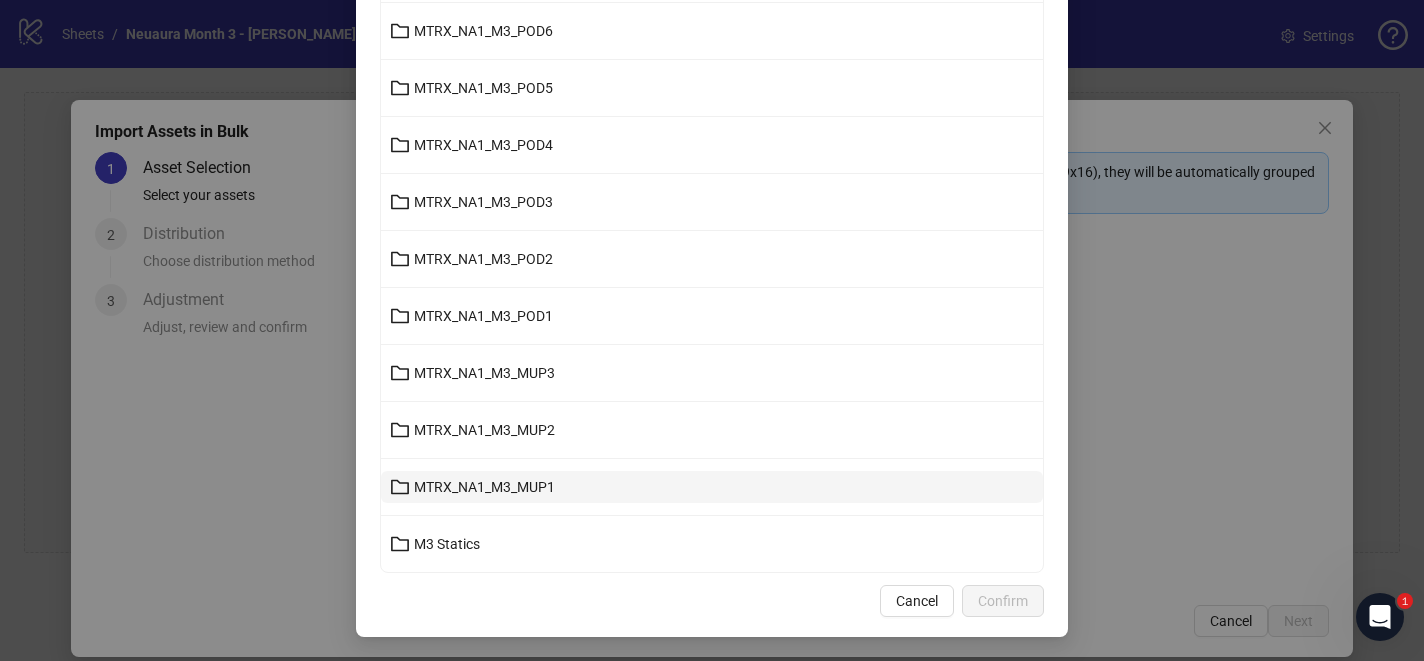 click on "MTRX_NA1_M3_MUP1" at bounding box center [712, 487] 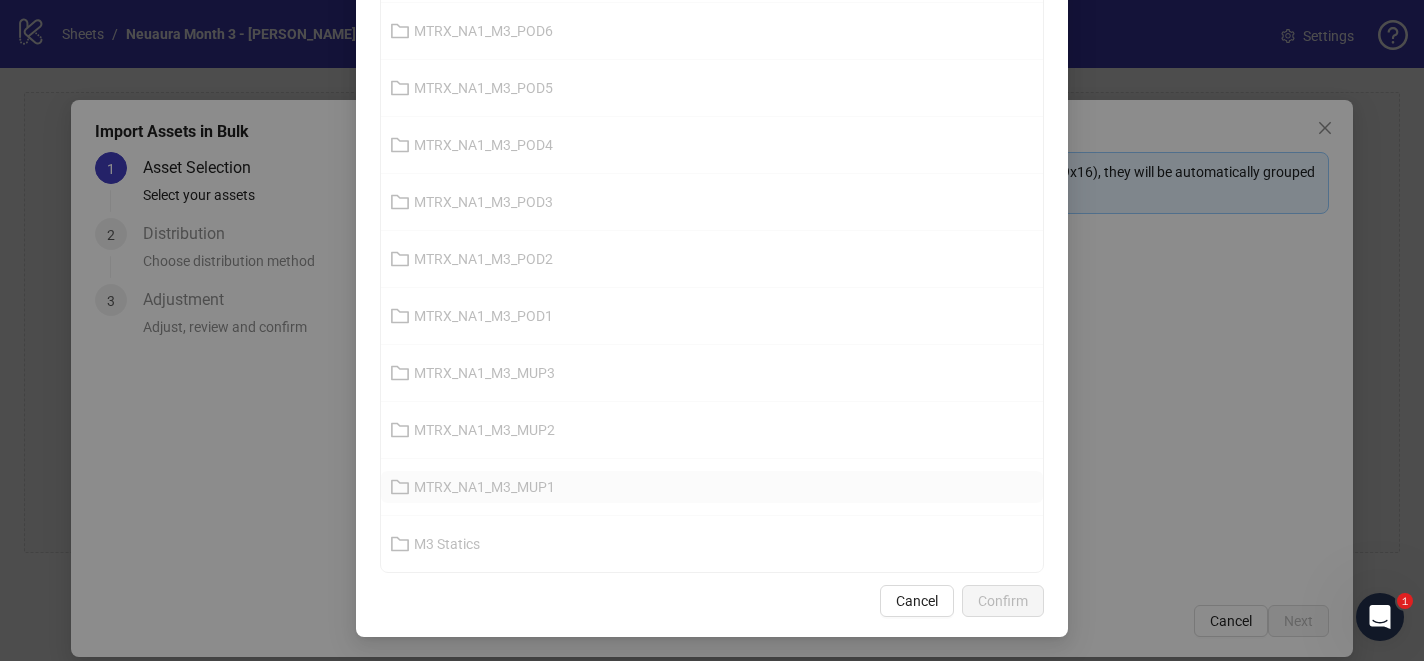 scroll, scrollTop: 0, scrollLeft: 0, axis: both 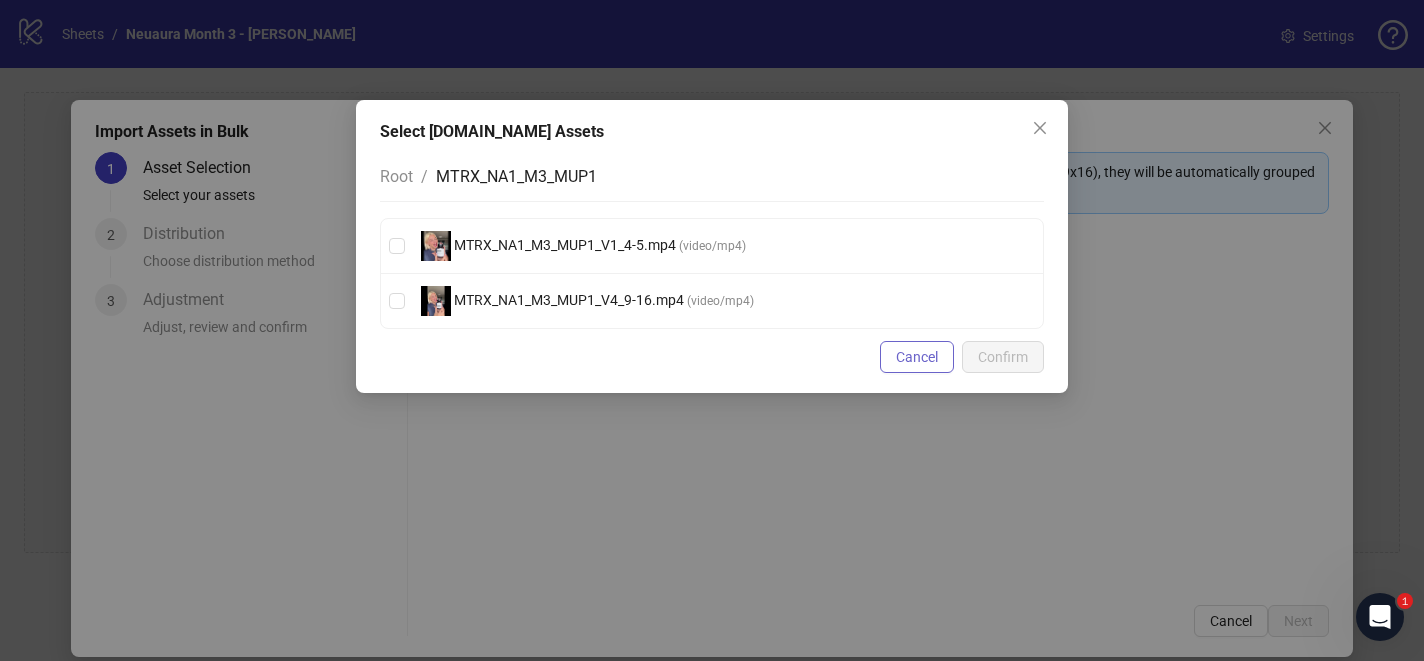 click on "Cancel" at bounding box center (917, 357) 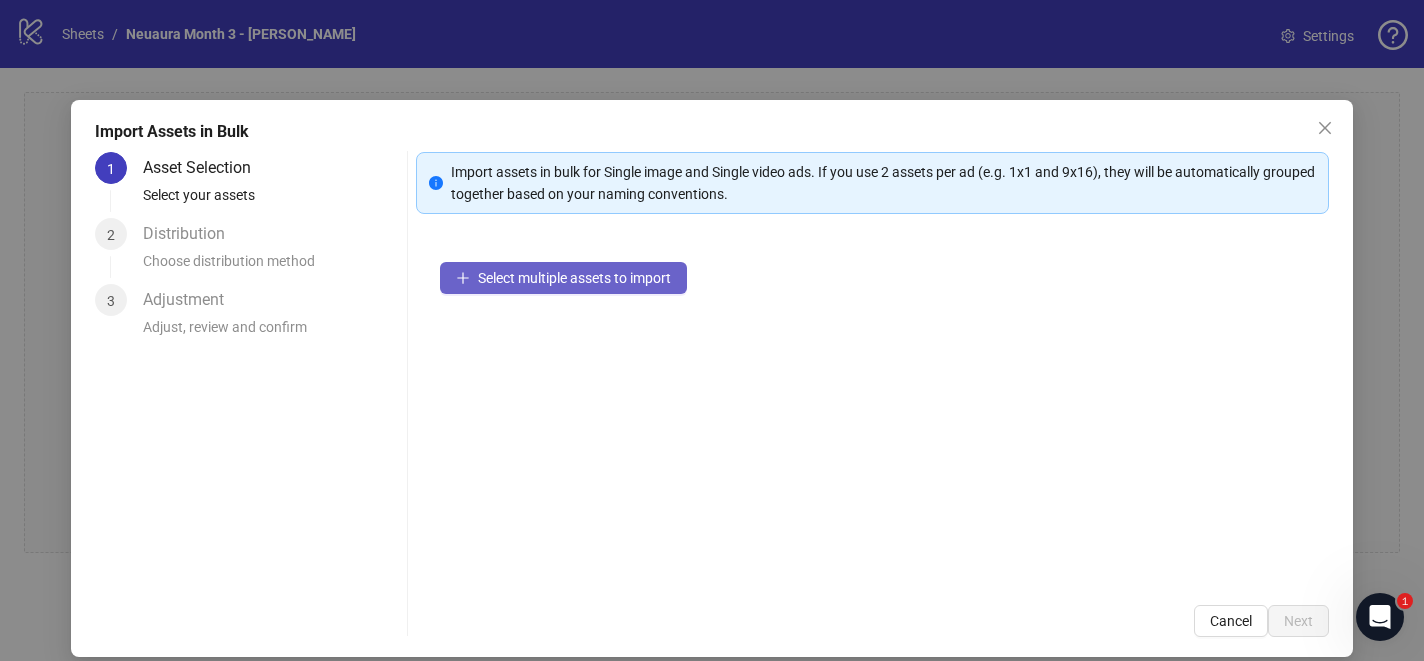 click on "Select multiple assets to import" at bounding box center (563, 278) 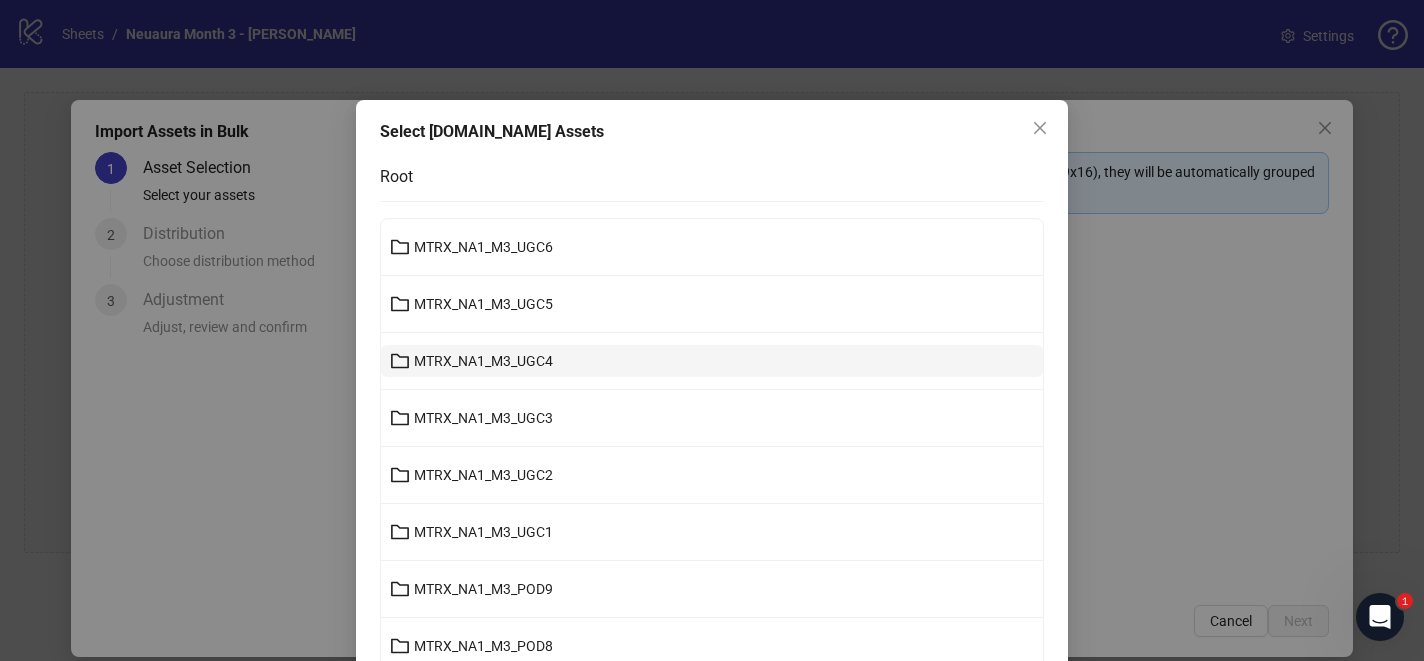 click on "MTRX_NA1_M3_UGC4" at bounding box center (712, 361) 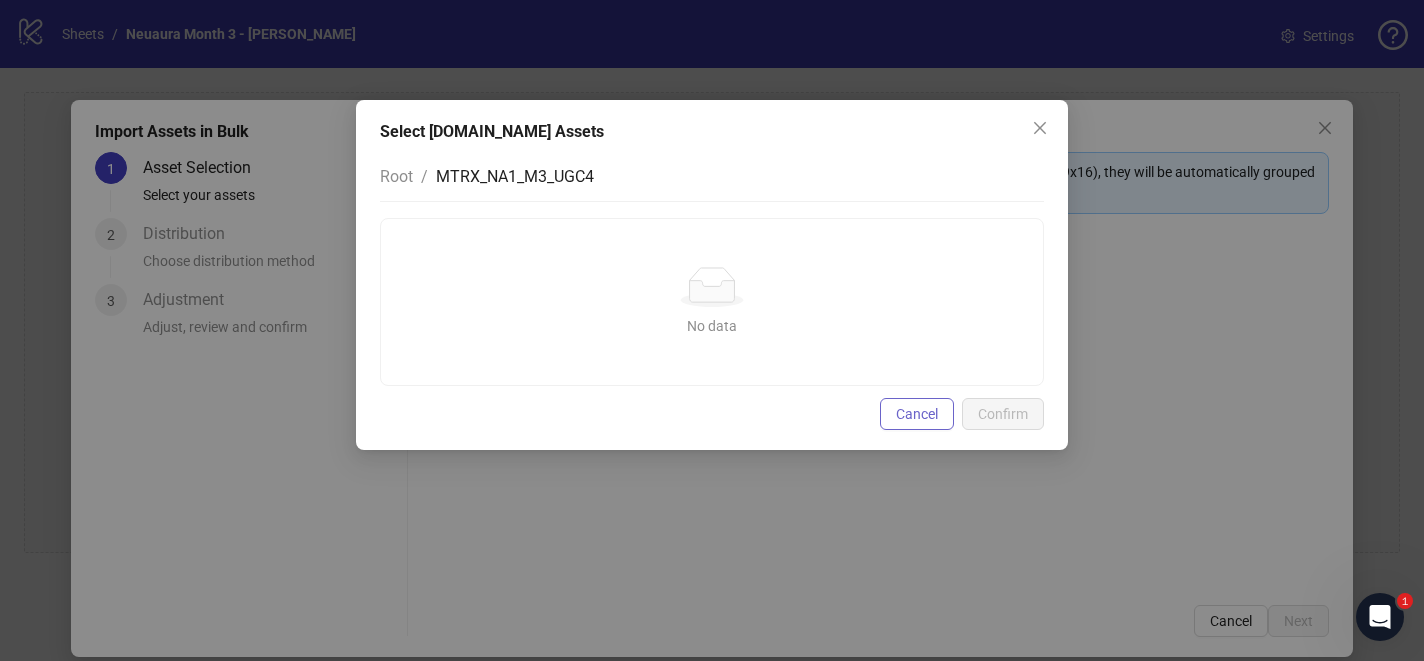 click on "Cancel" at bounding box center (917, 414) 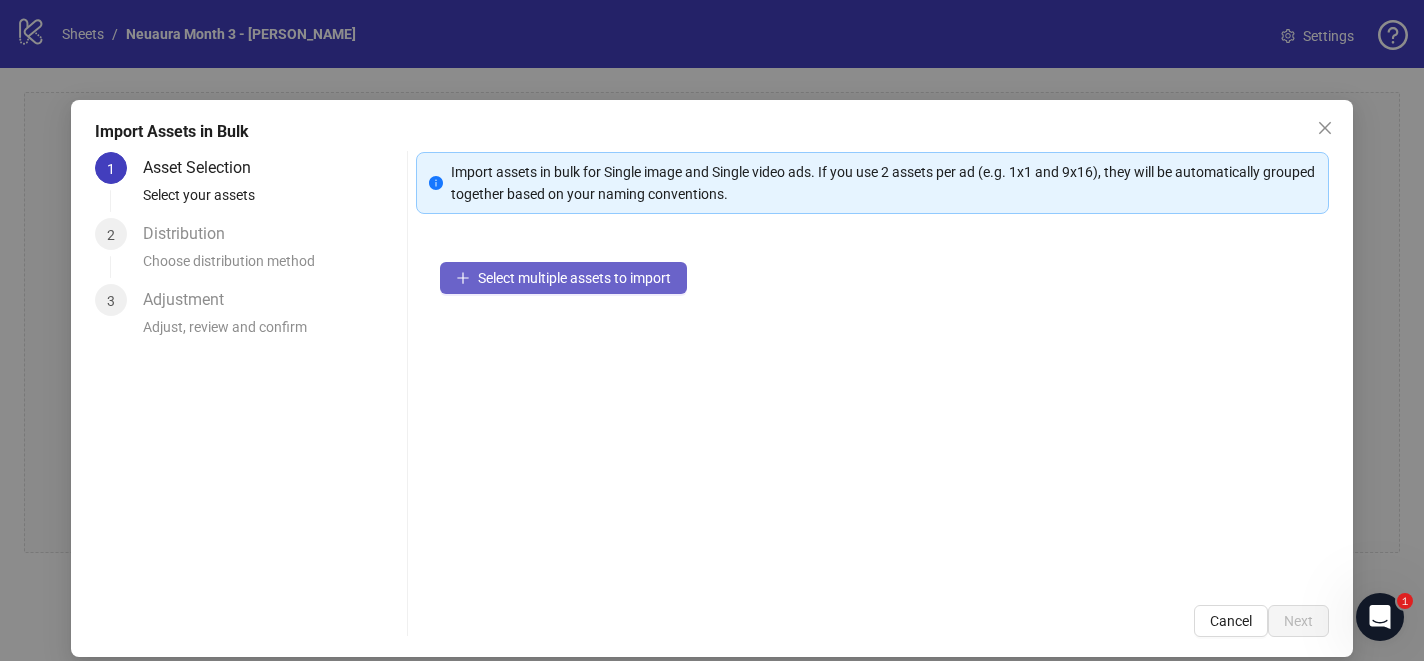 click on "Select multiple assets to import" at bounding box center (574, 278) 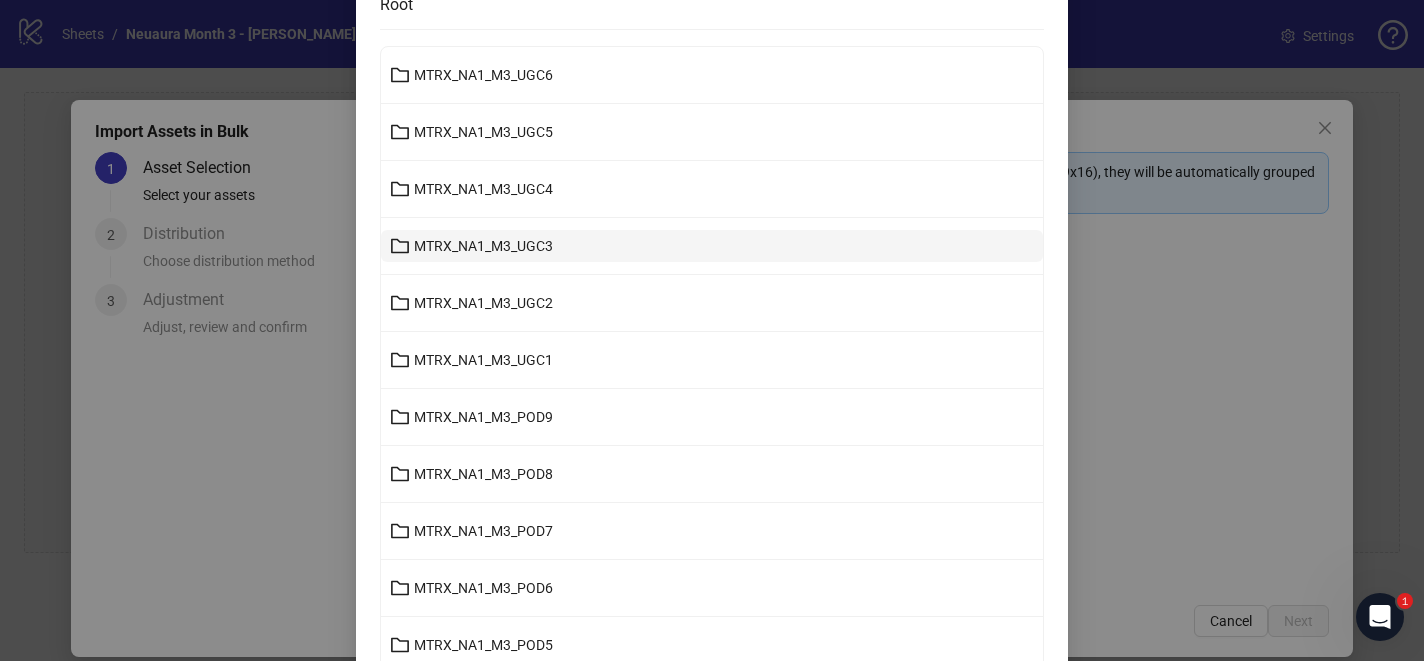 scroll, scrollTop: 308, scrollLeft: 0, axis: vertical 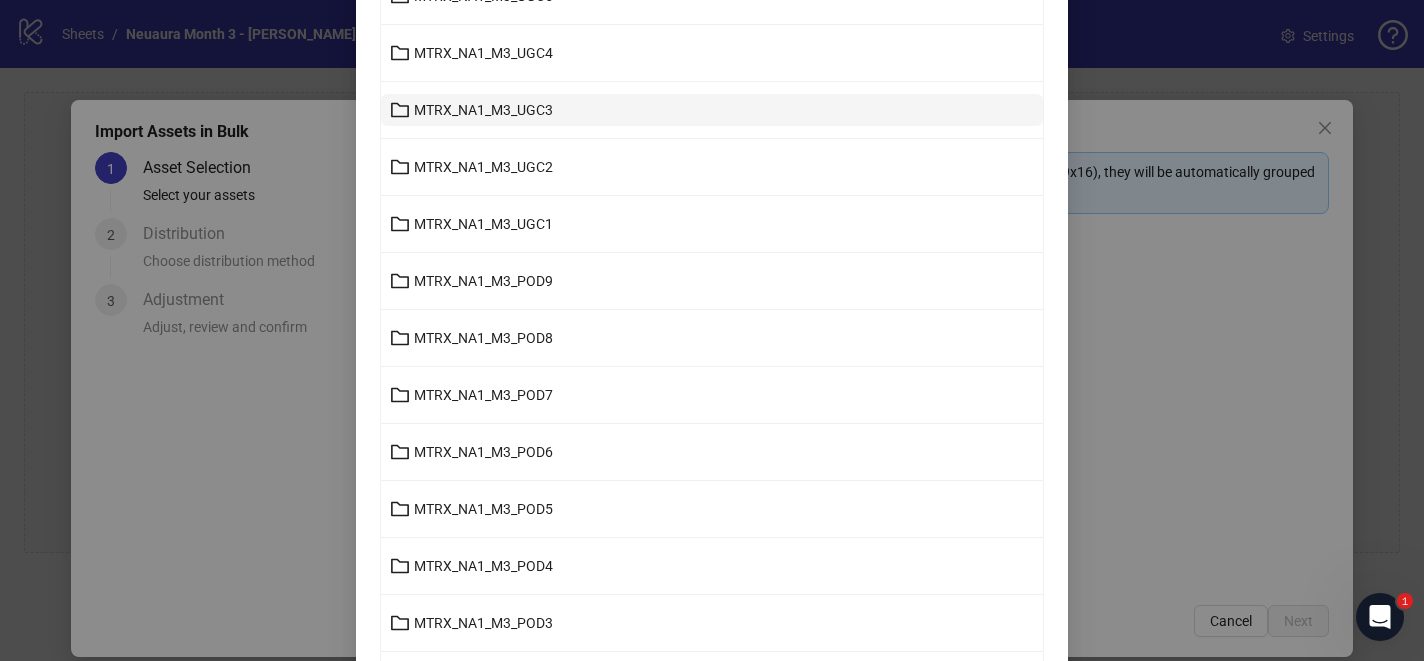 click on "MTRX_NA1_M3_POD7" at bounding box center (712, 395) 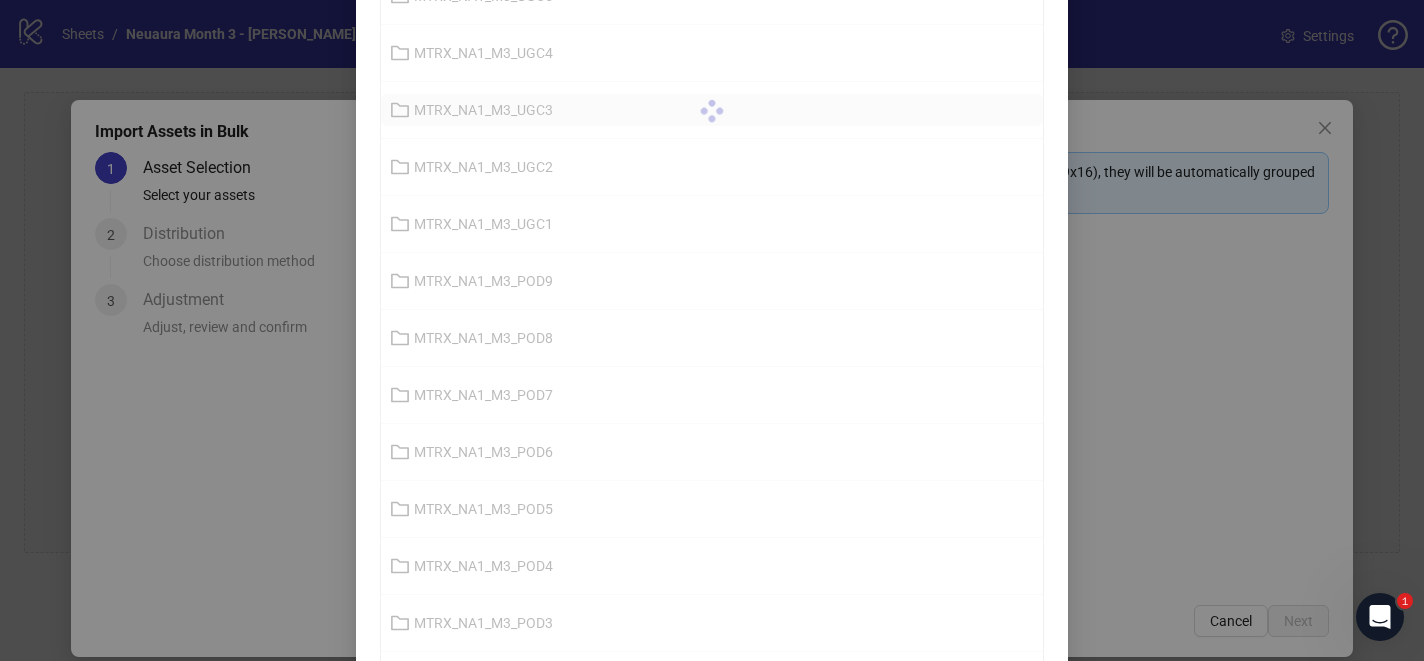 scroll, scrollTop: 0, scrollLeft: 0, axis: both 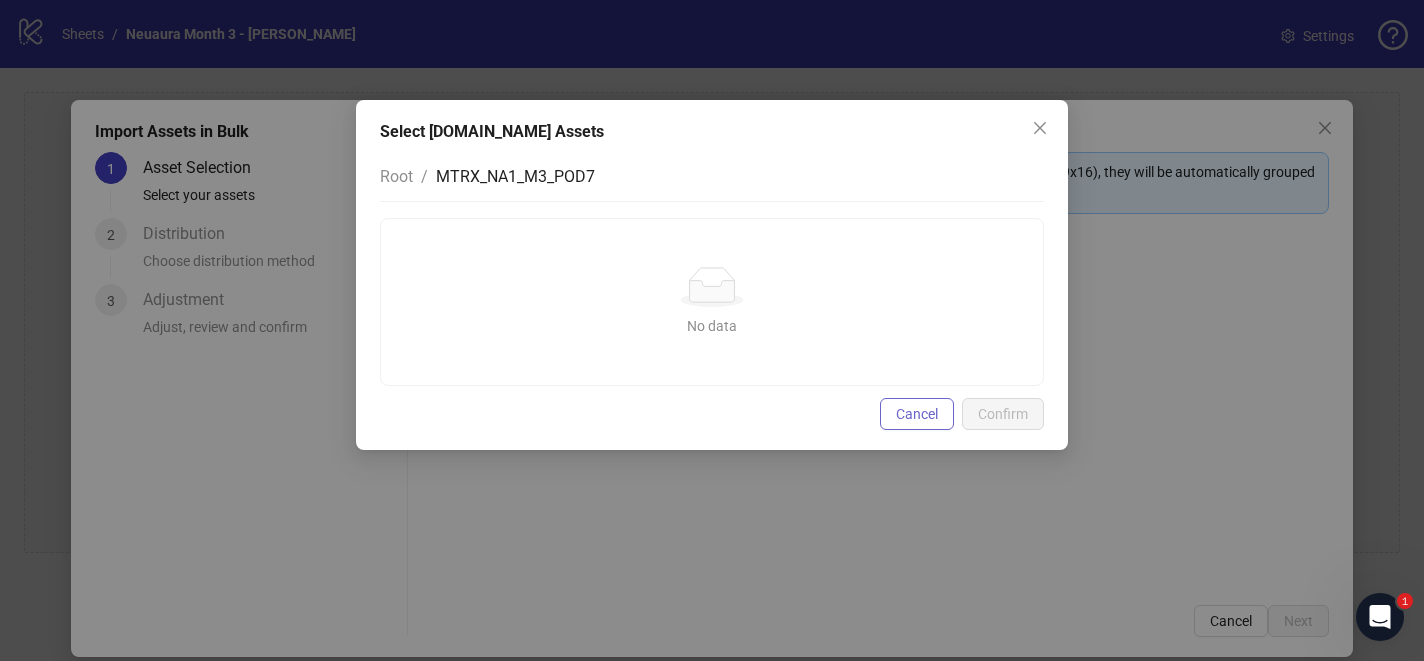 click on "Cancel" at bounding box center [917, 414] 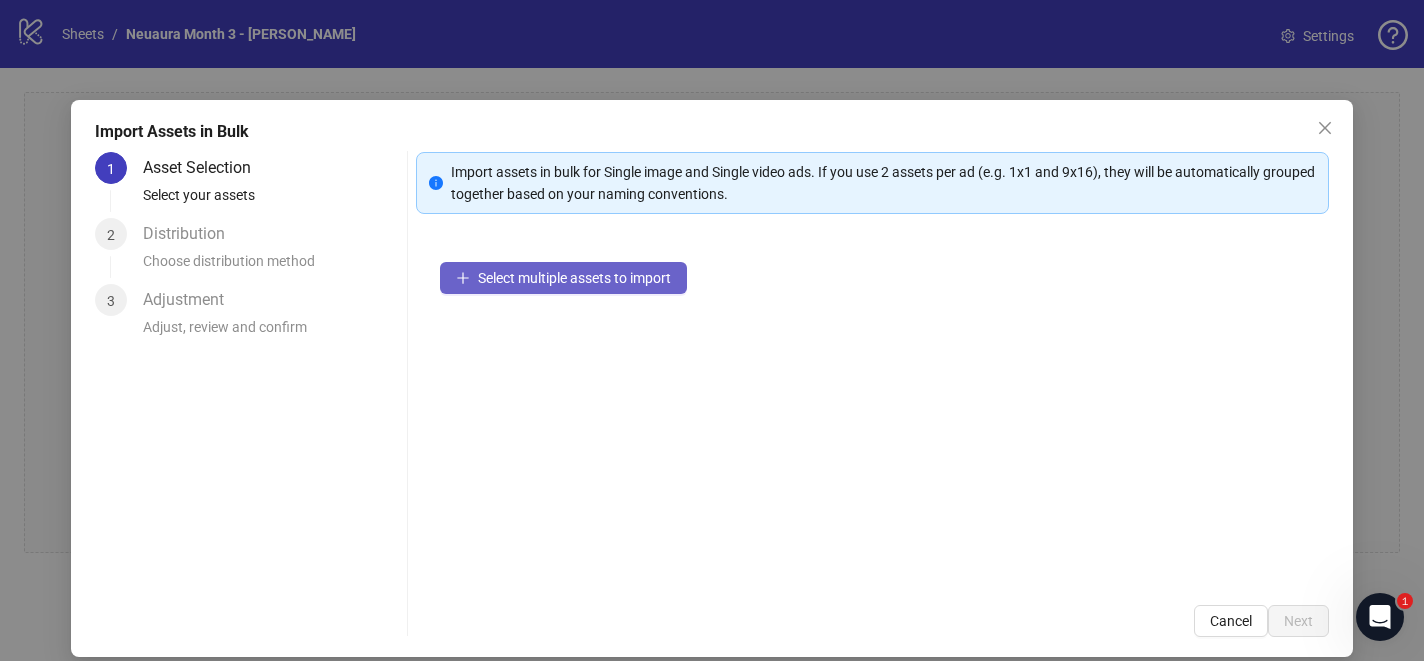 click on "Select multiple assets to import" at bounding box center (574, 278) 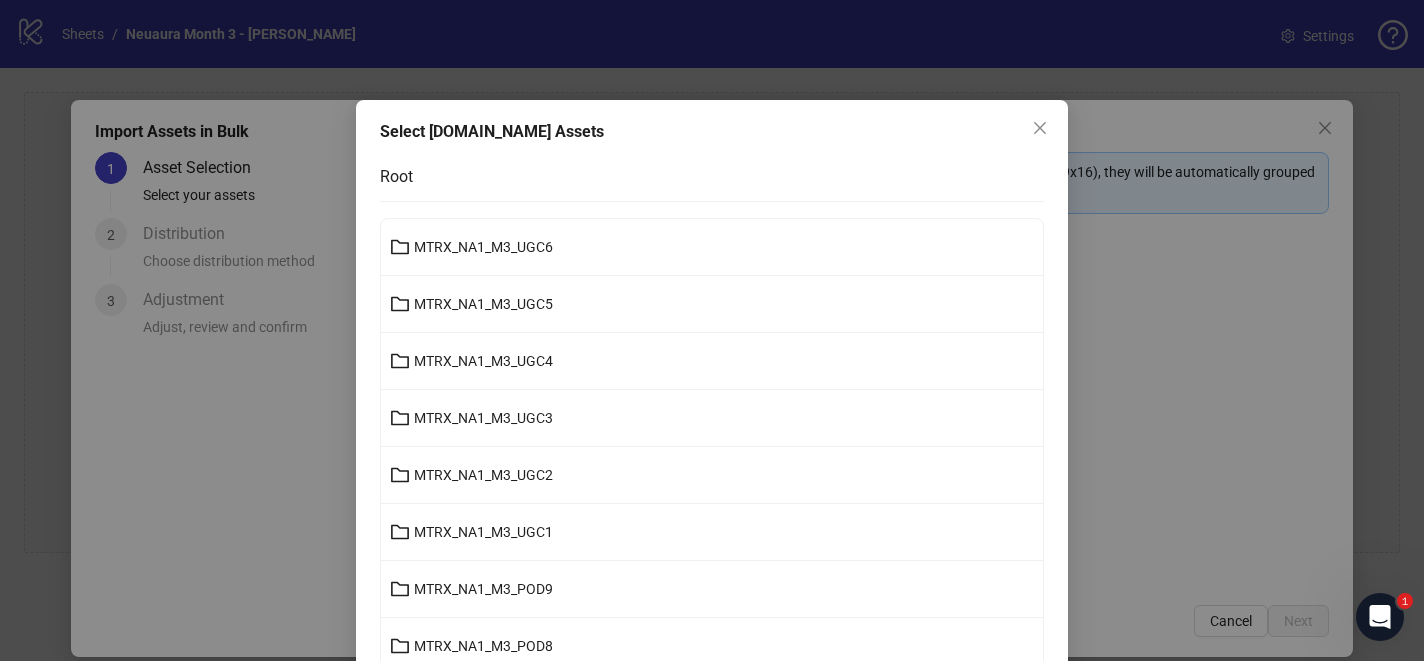 scroll, scrollTop: 729, scrollLeft: 0, axis: vertical 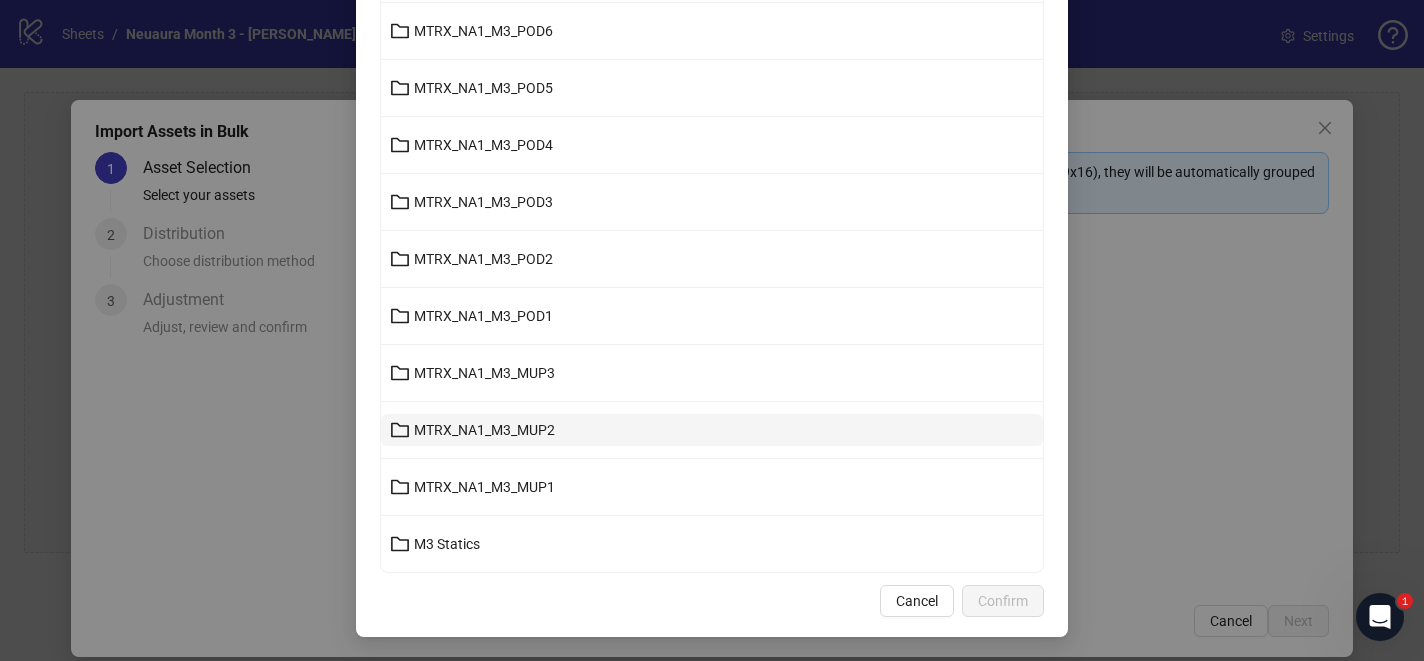 click on "MTRX_NA1_M3_MUP2" at bounding box center (712, 430) 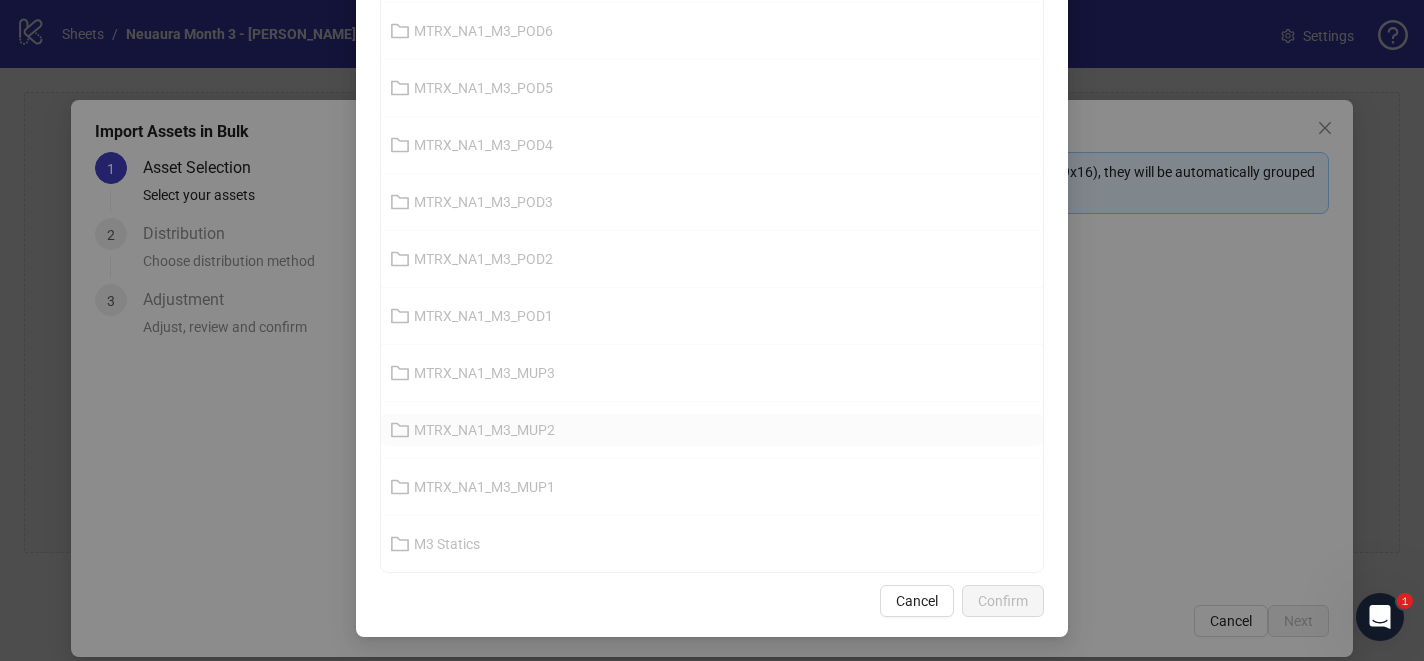 scroll, scrollTop: 0, scrollLeft: 0, axis: both 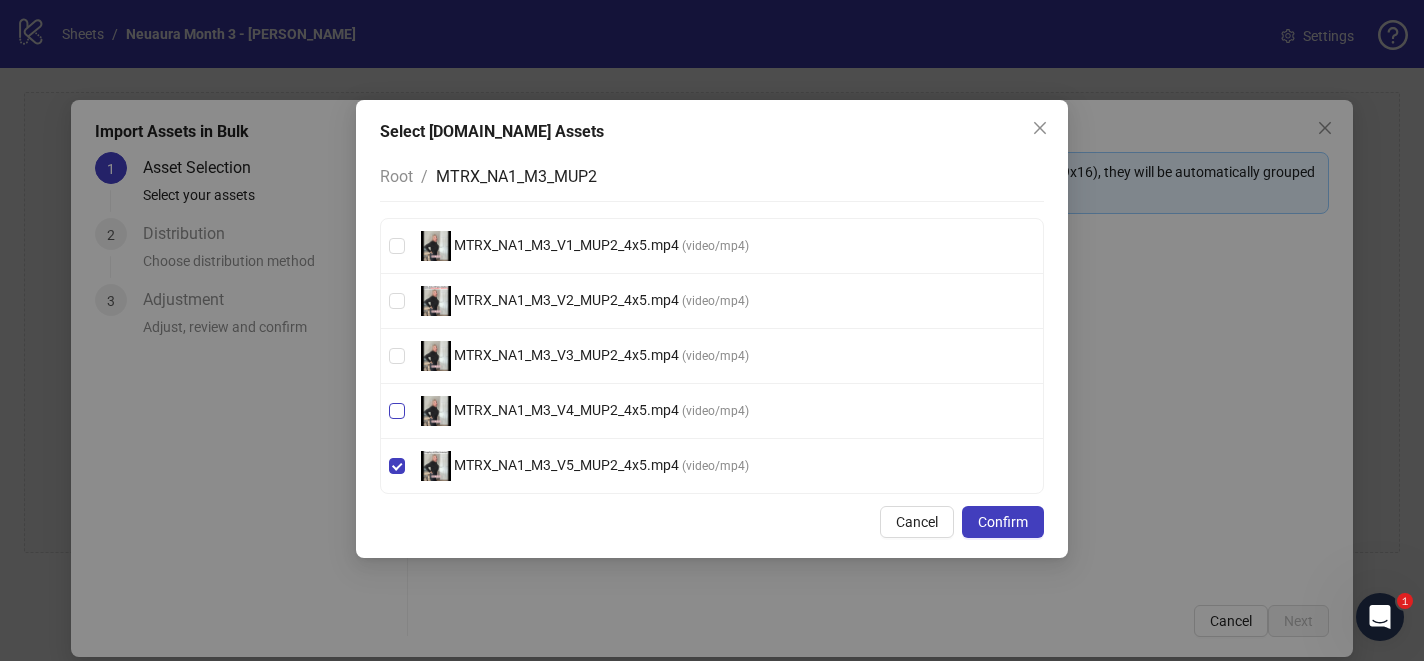 click on "MTRX_NA1_M3_V4_MUP2_4x5.mp4   ( video/mp4 )" at bounding box center (712, 411) 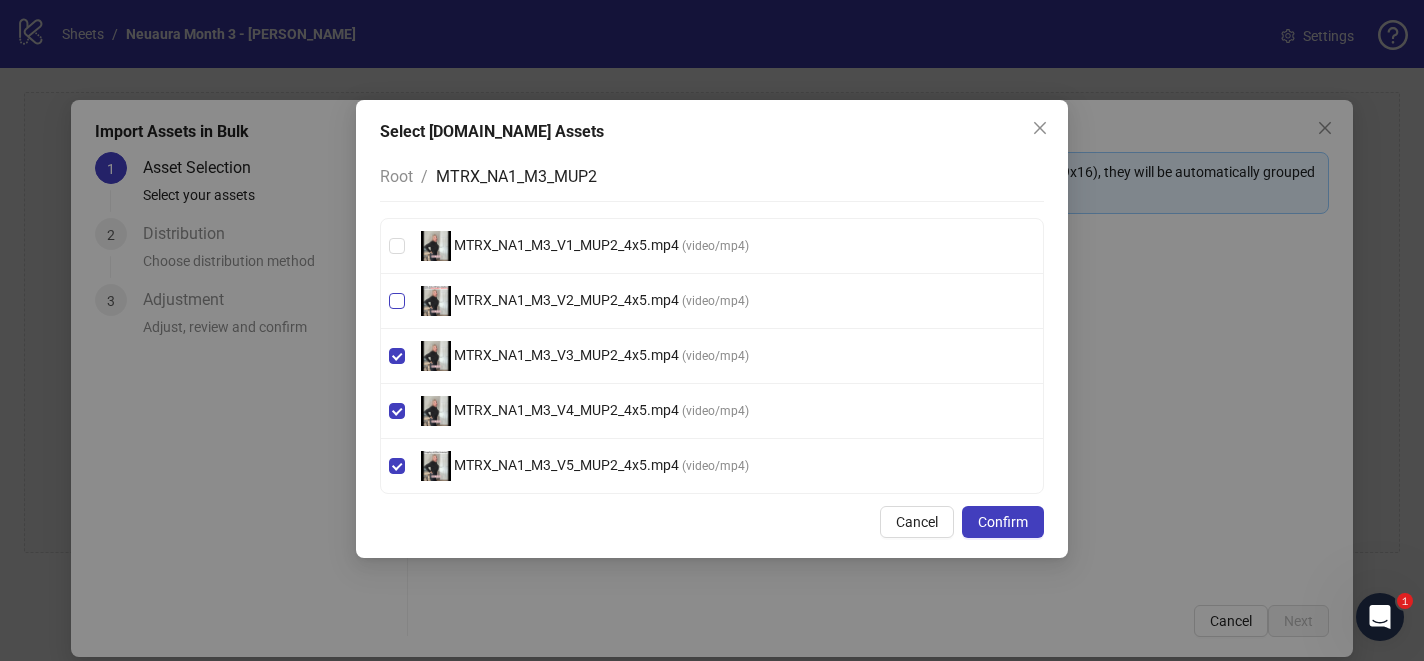 click on "MTRX_NA1_M3_V2_MUP2_4x5.mp4   ( video/mp4 )" at bounding box center [712, 301] 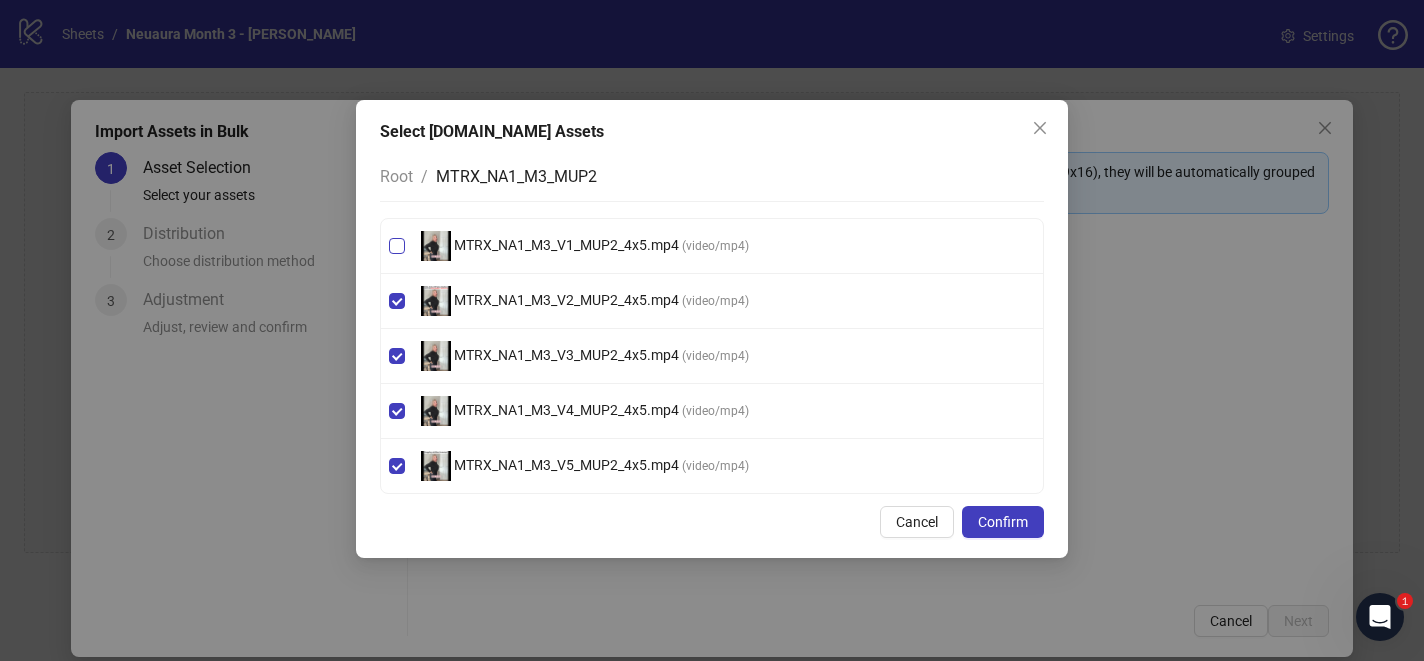 click on "MTRX_NA1_M3_V1_MUP2_4x5.mp4   ( video/mp4 )" at bounding box center [712, 246] 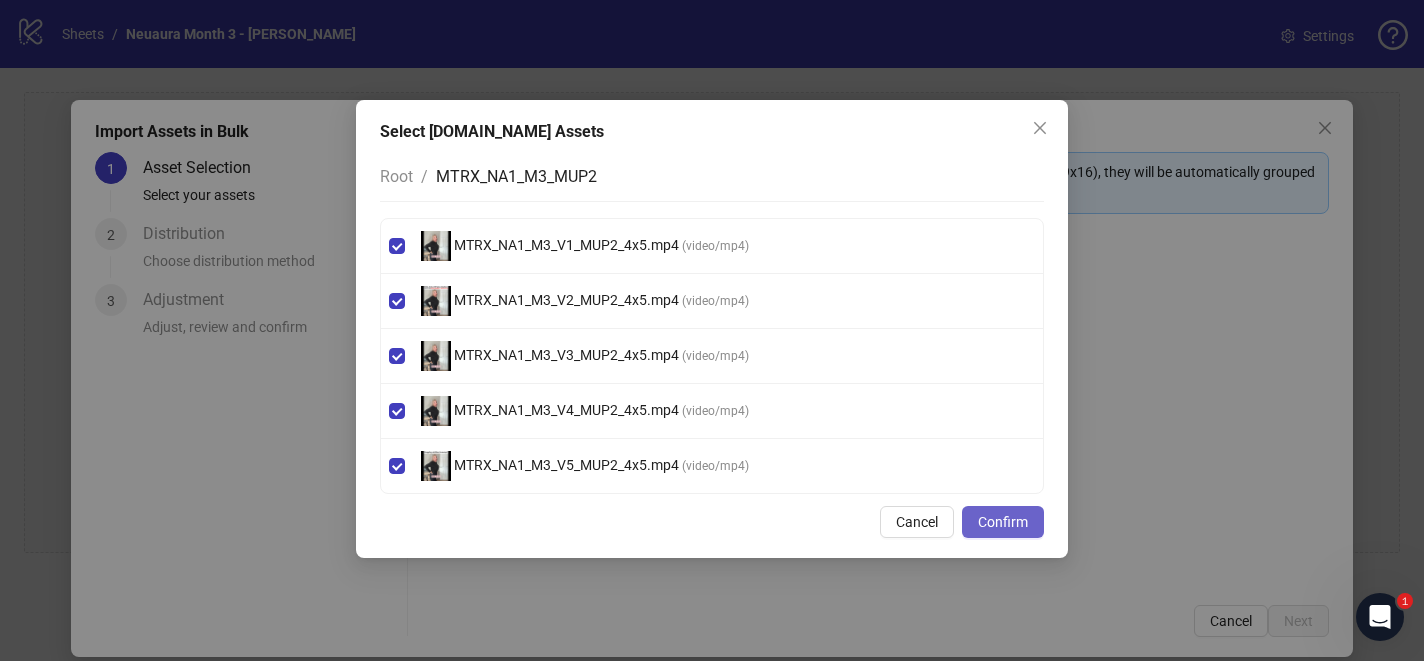 click on "Confirm" at bounding box center (1003, 522) 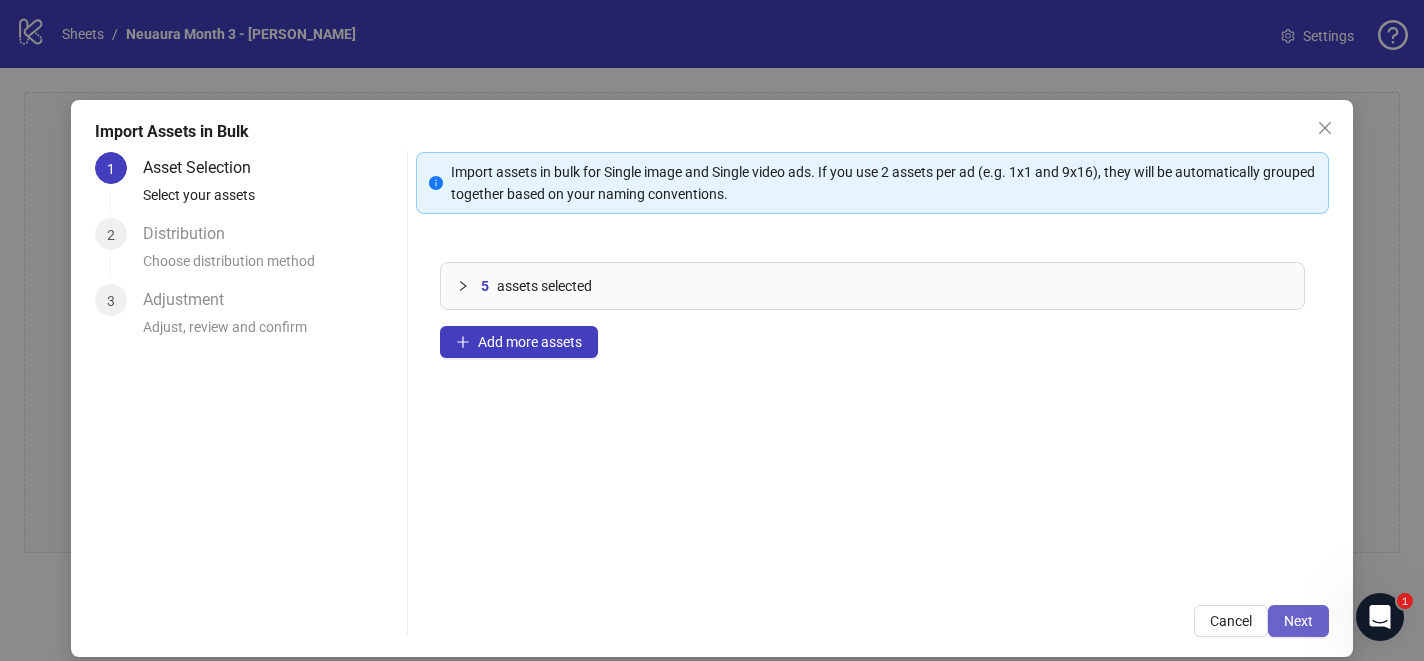 click on "Next" at bounding box center [1298, 621] 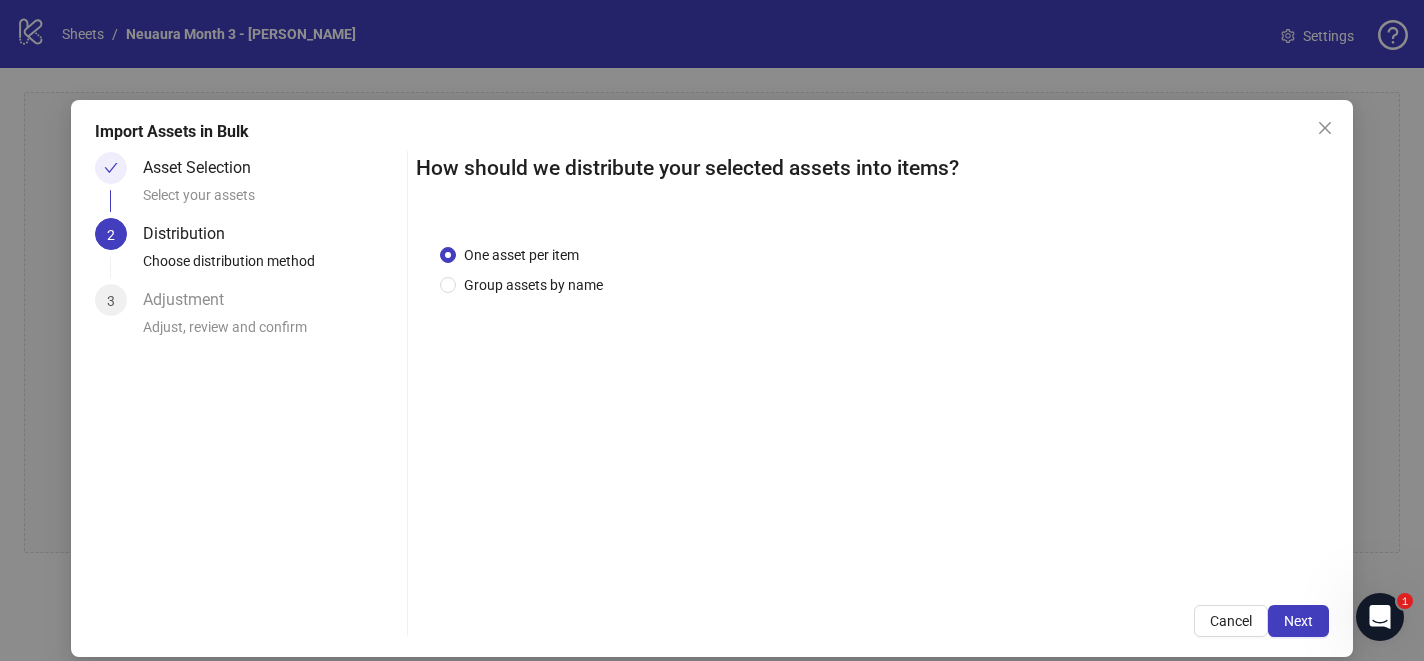 click on "Next" at bounding box center (1298, 621) 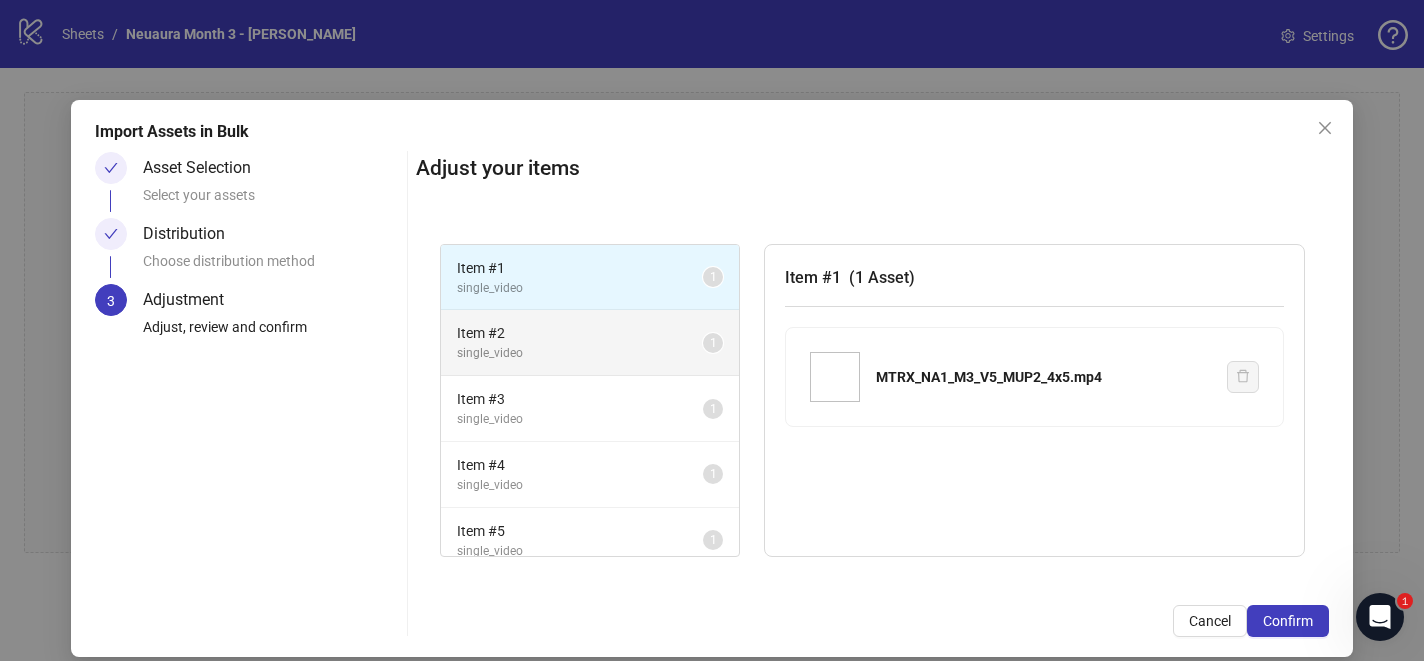 click on "Item # 2" at bounding box center (580, 333) 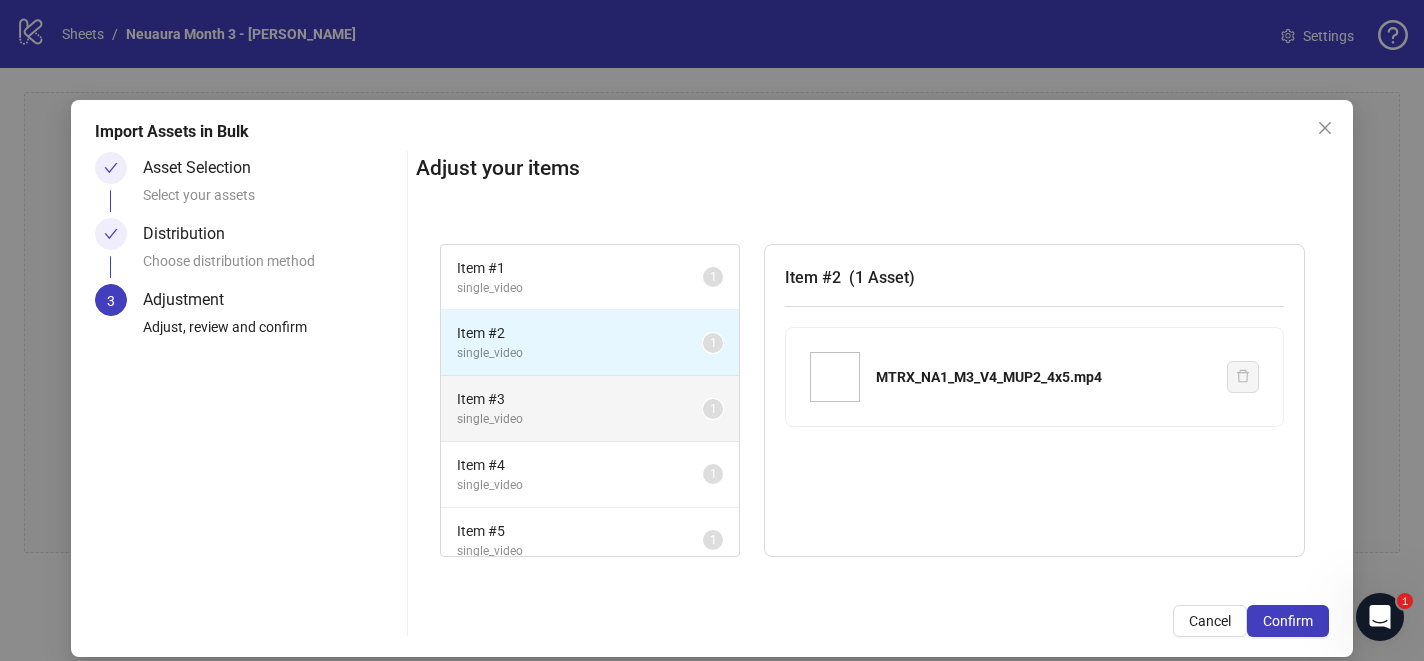 click on "Item # 3" at bounding box center [580, 399] 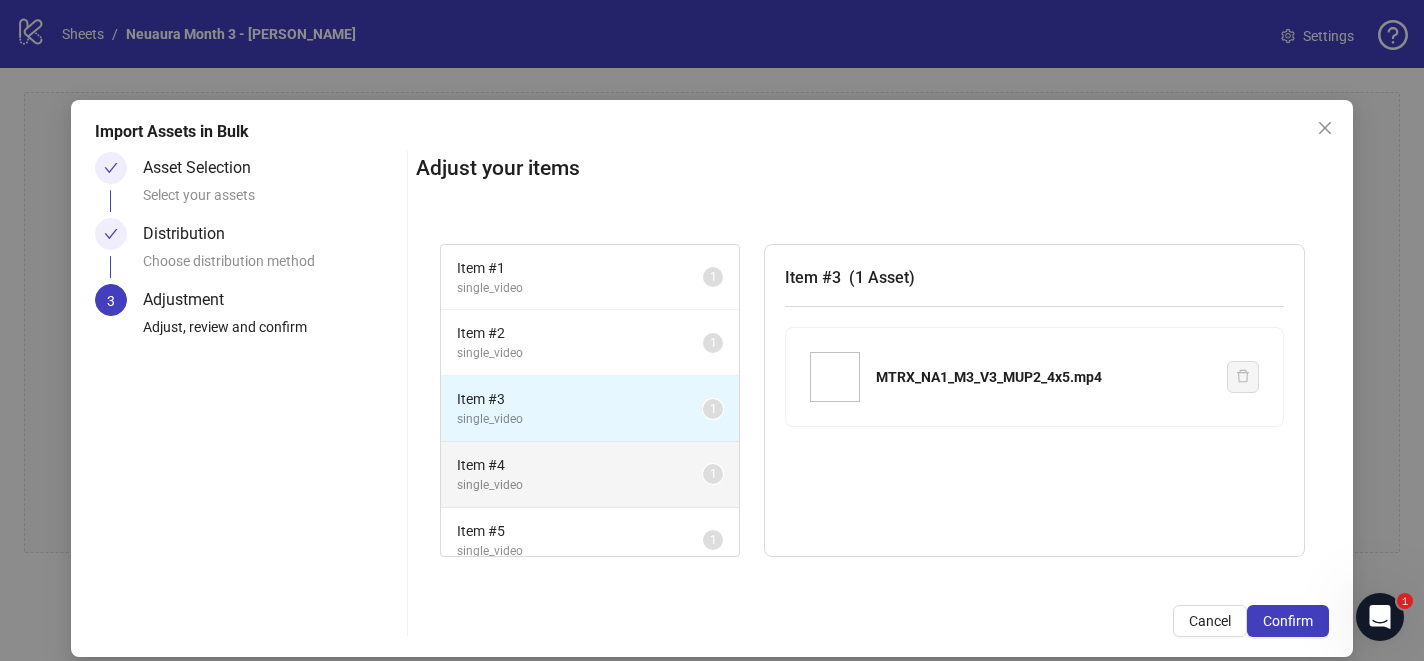 click on "Item # 4" at bounding box center [580, 465] 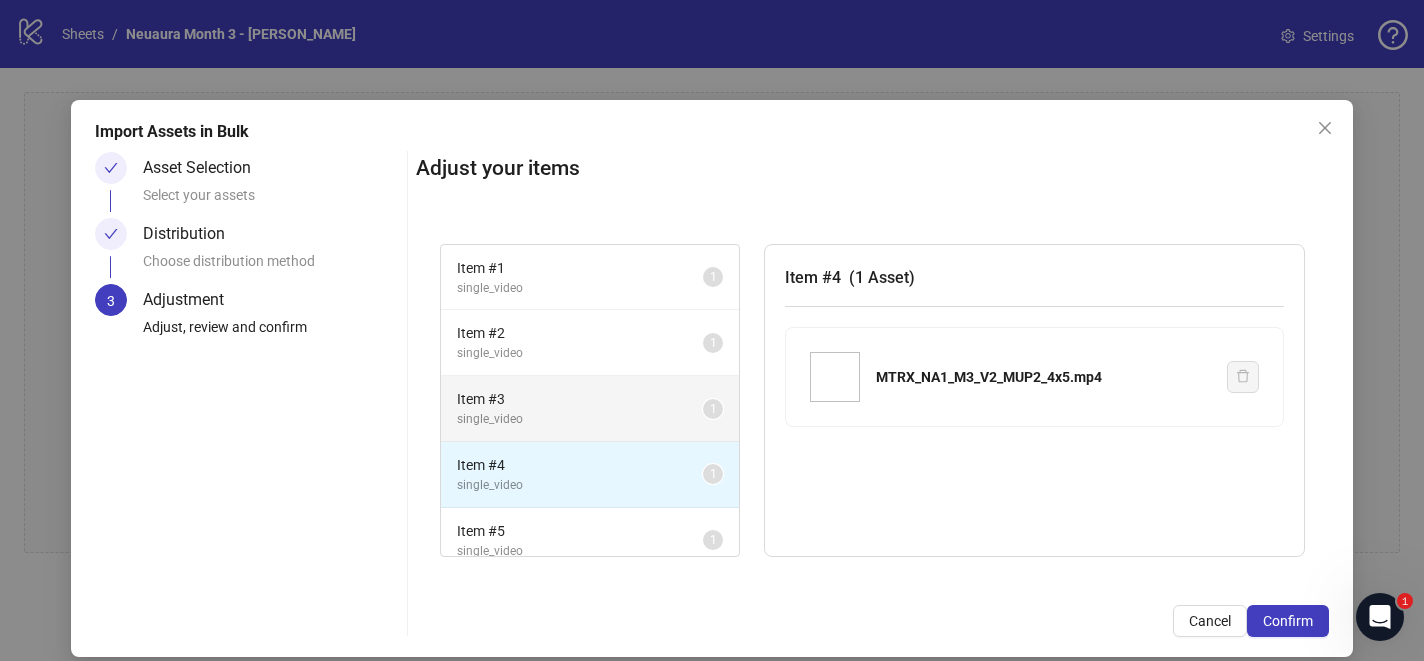 click on "single_video" at bounding box center (580, 419) 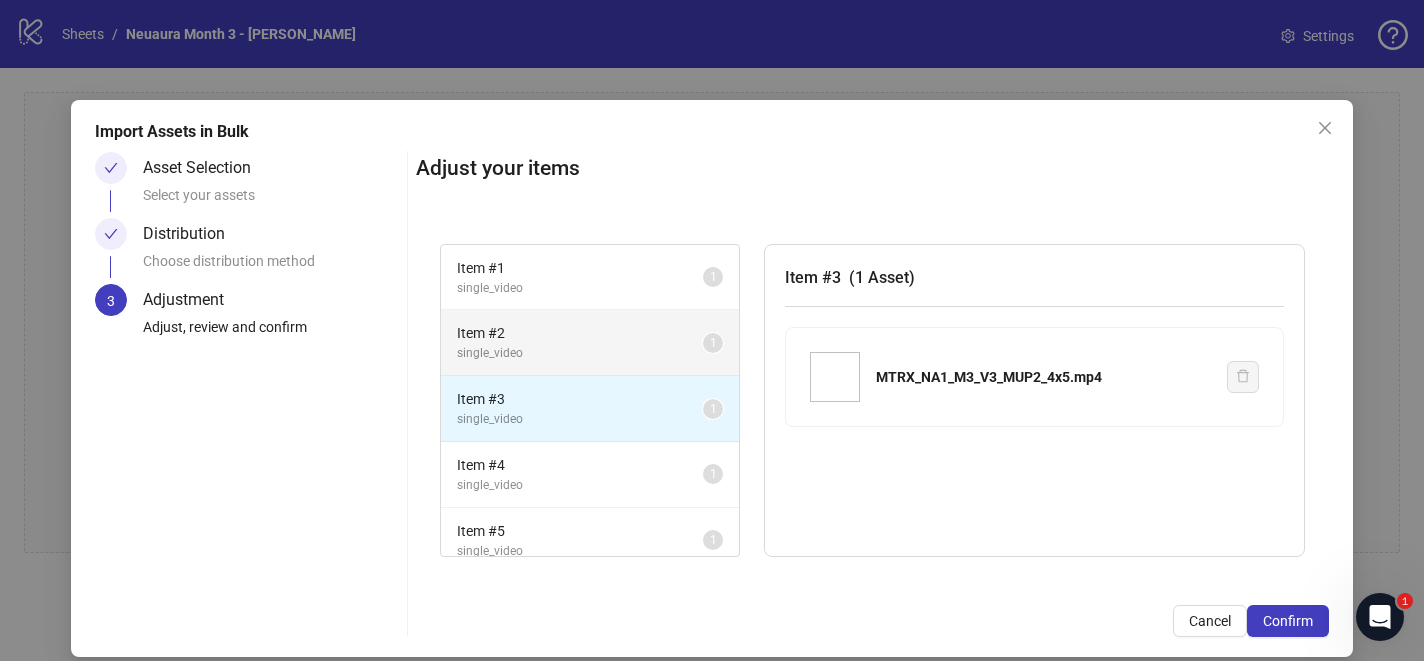 click on "single_video" at bounding box center (580, 353) 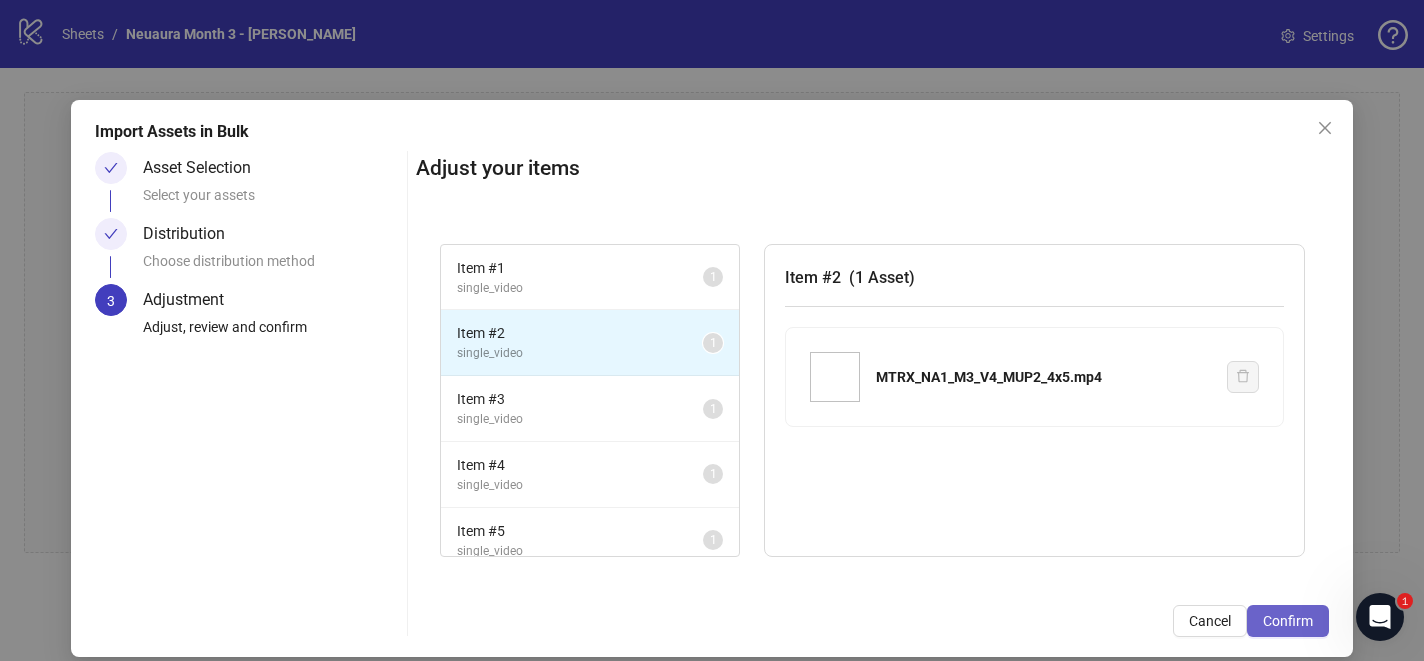 click on "Confirm" at bounding box center [1288, 621] 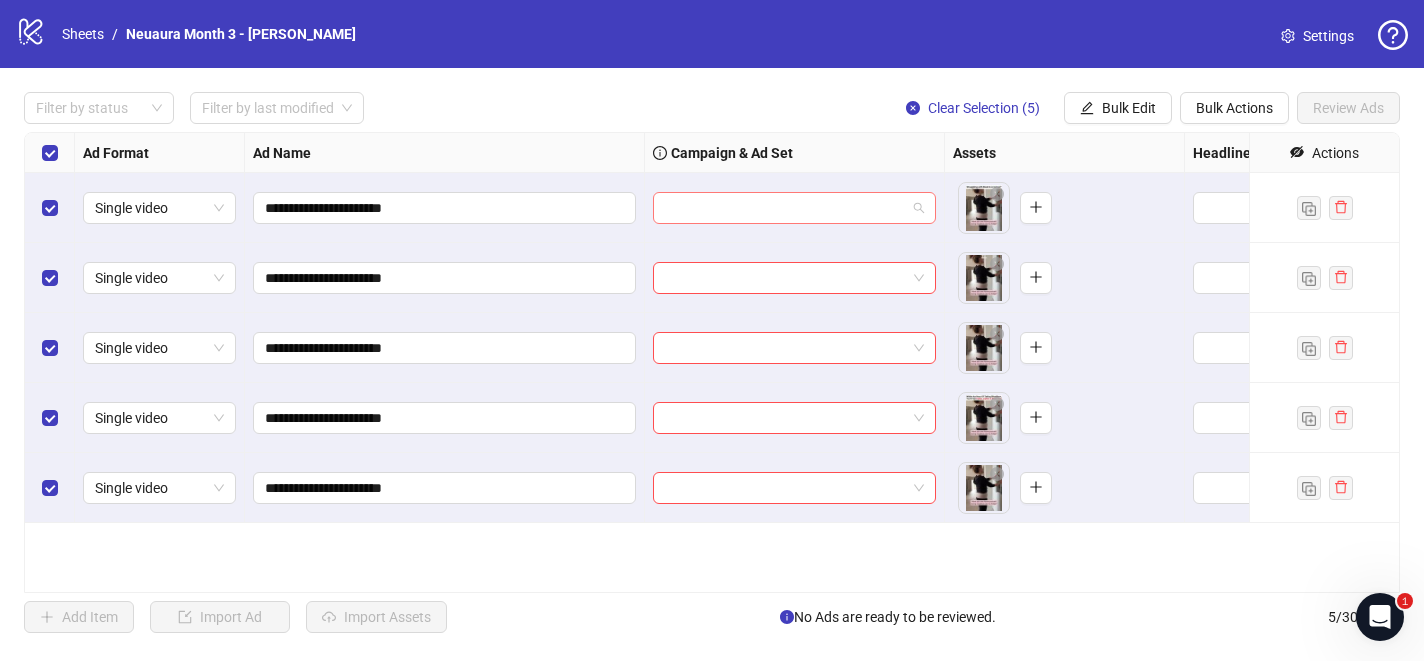 click at bounding box center (794, 208) 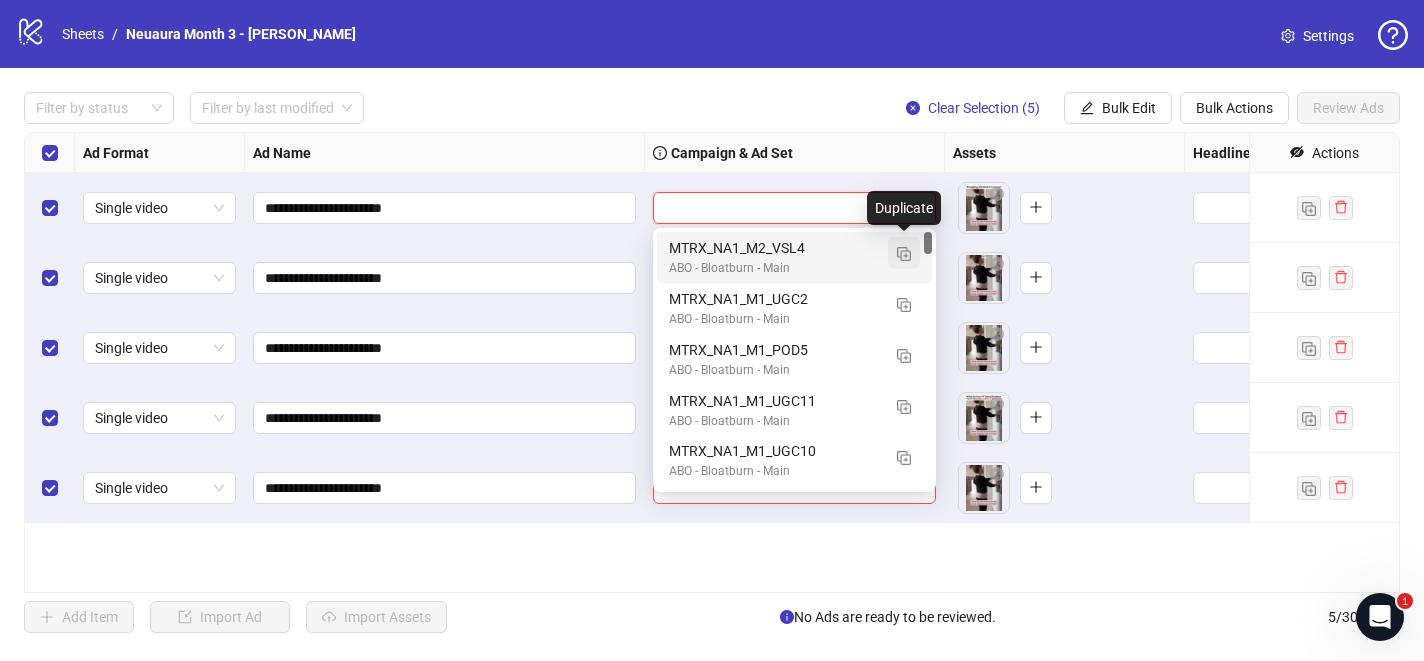 click at bounding box center [904, 253] 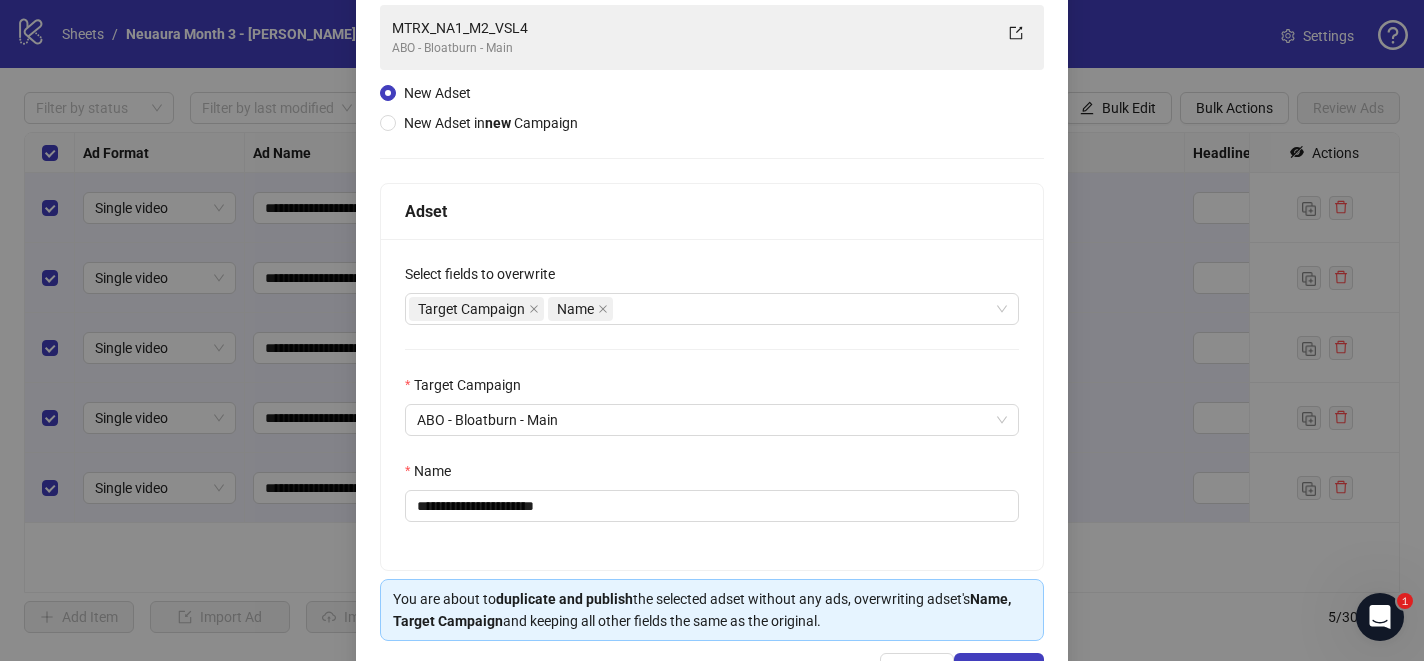 scroll, scrollTop: 150, scrollLeft: 0, axis: vertical 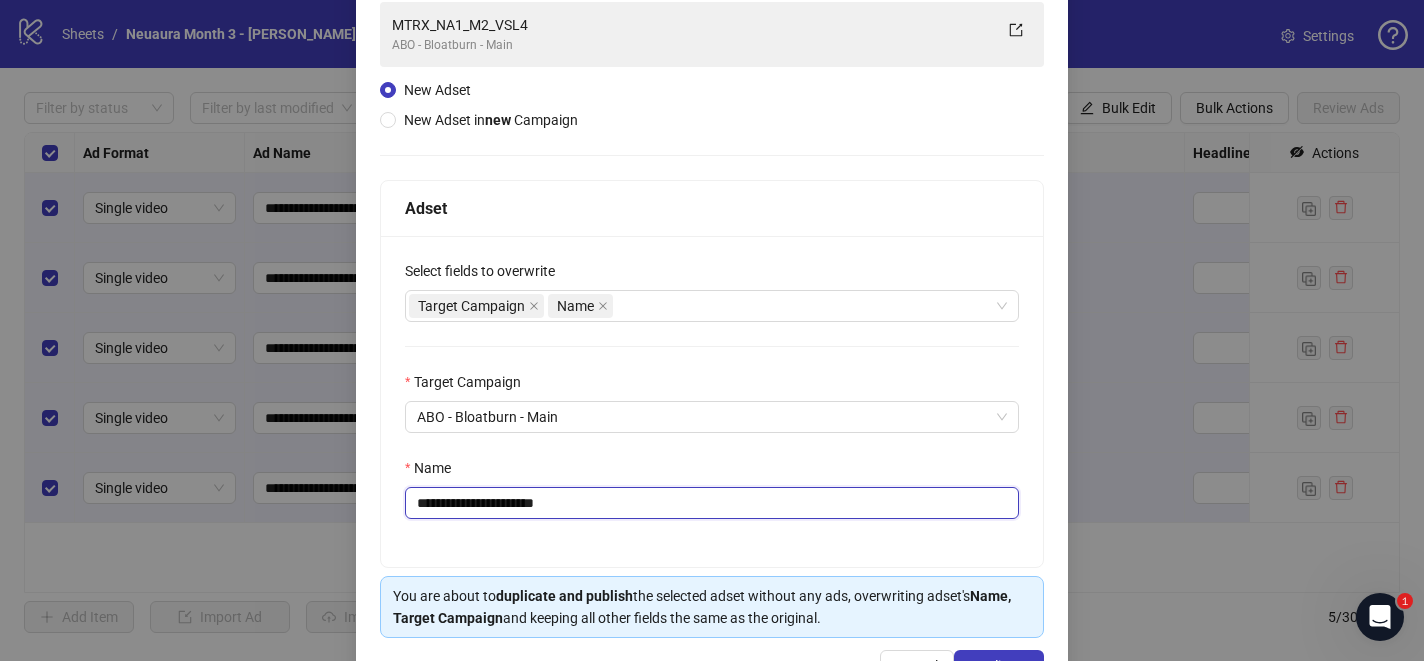 click on "**********" at bounding box center [712, 503] 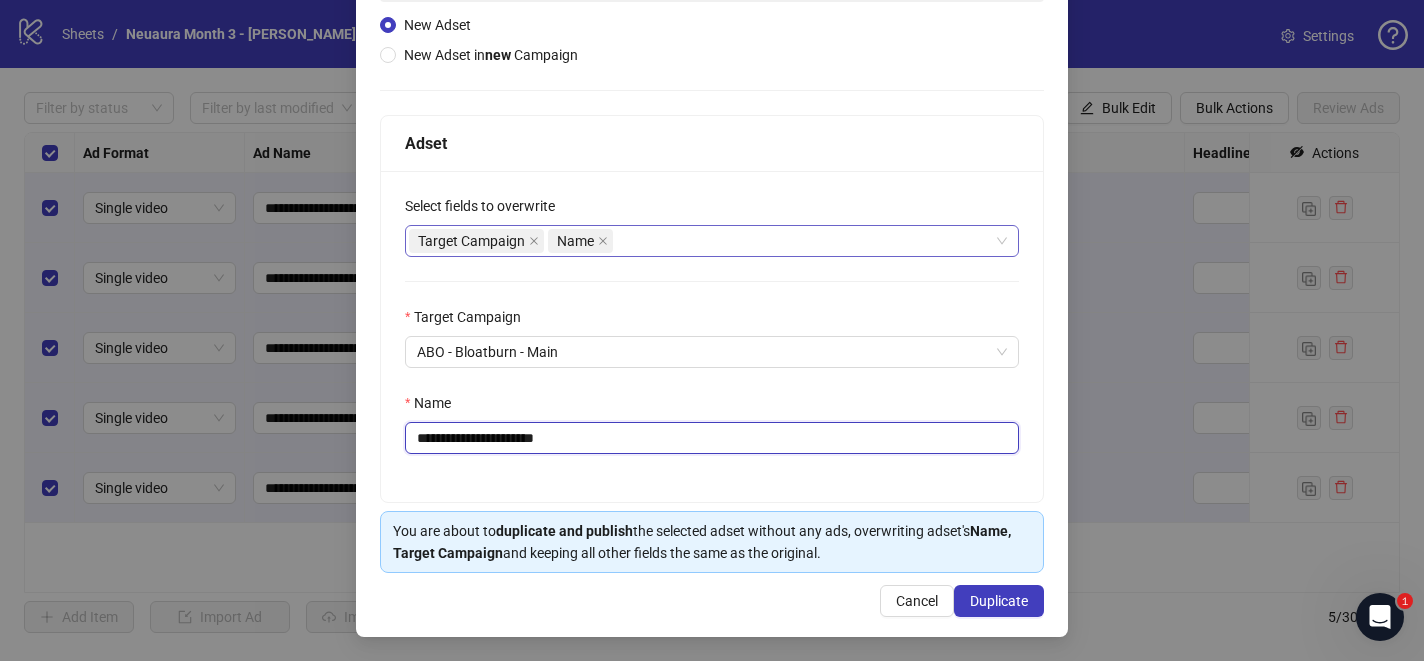 scroll, scrollTop: 0, scrollLeft: 0, axis: both 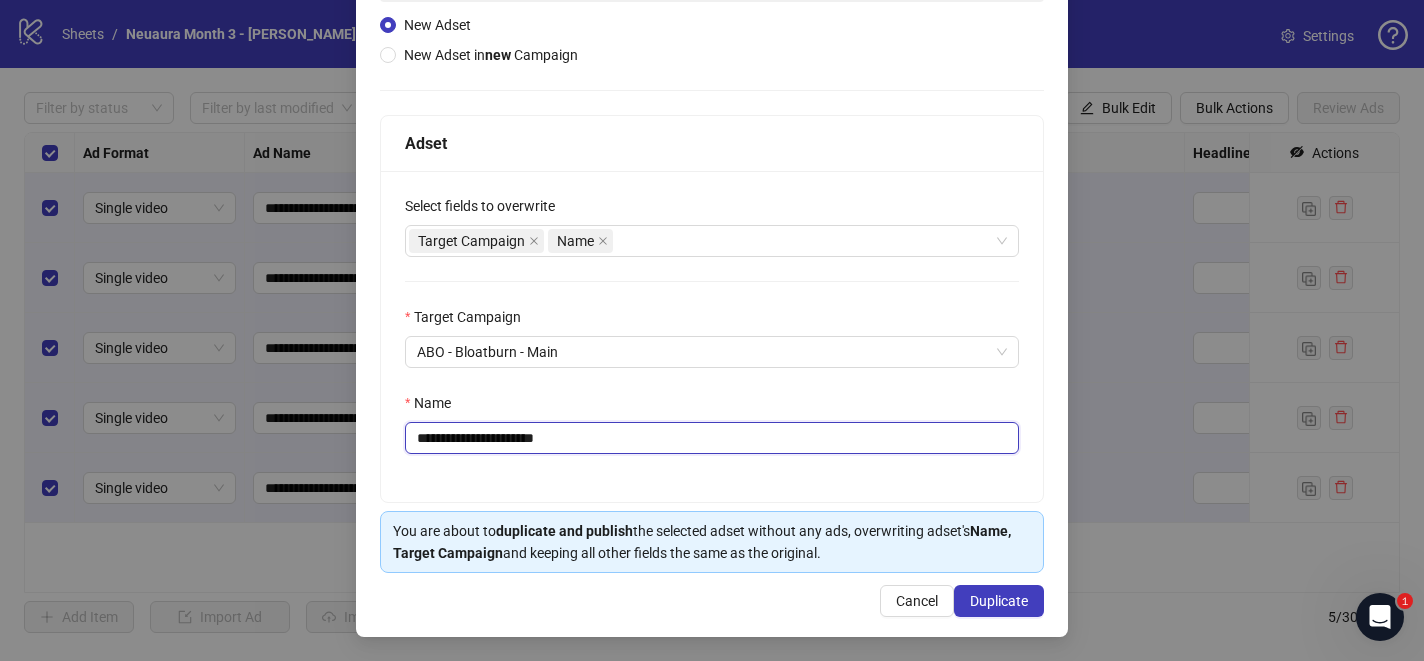 click on "**********" at bounding box center (712, 438) 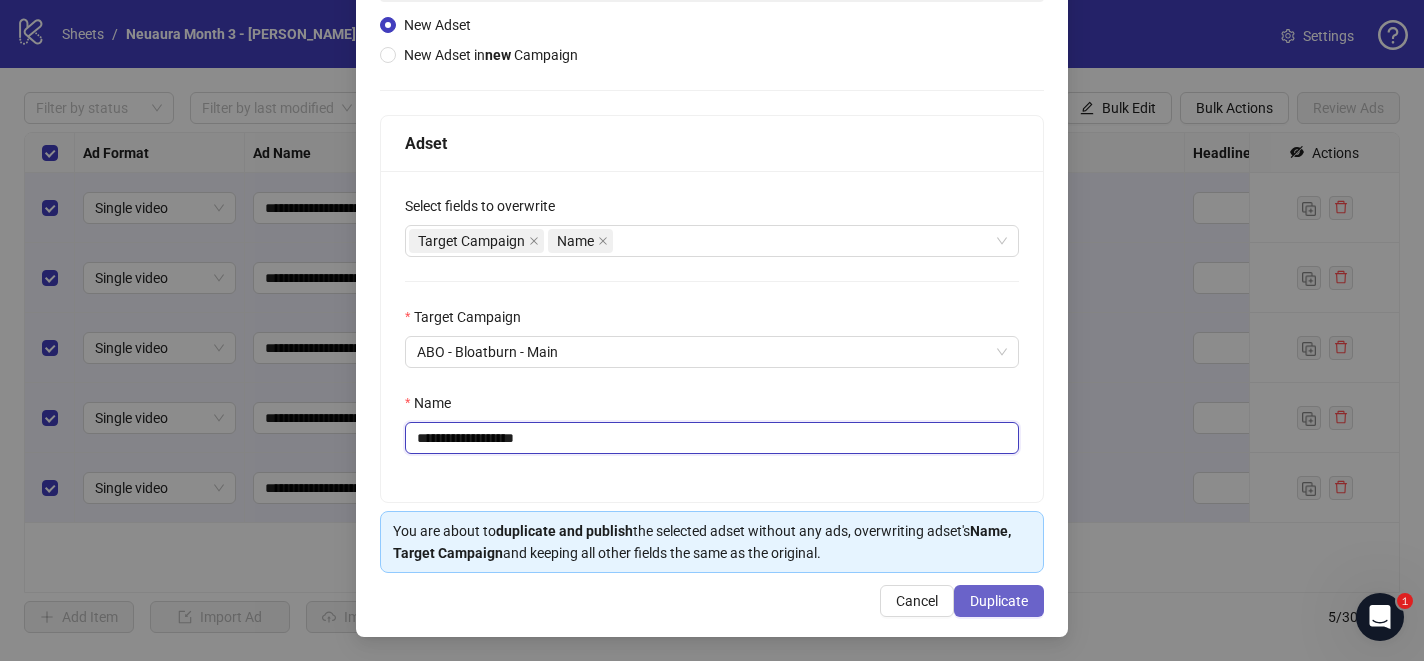 type on "**********" 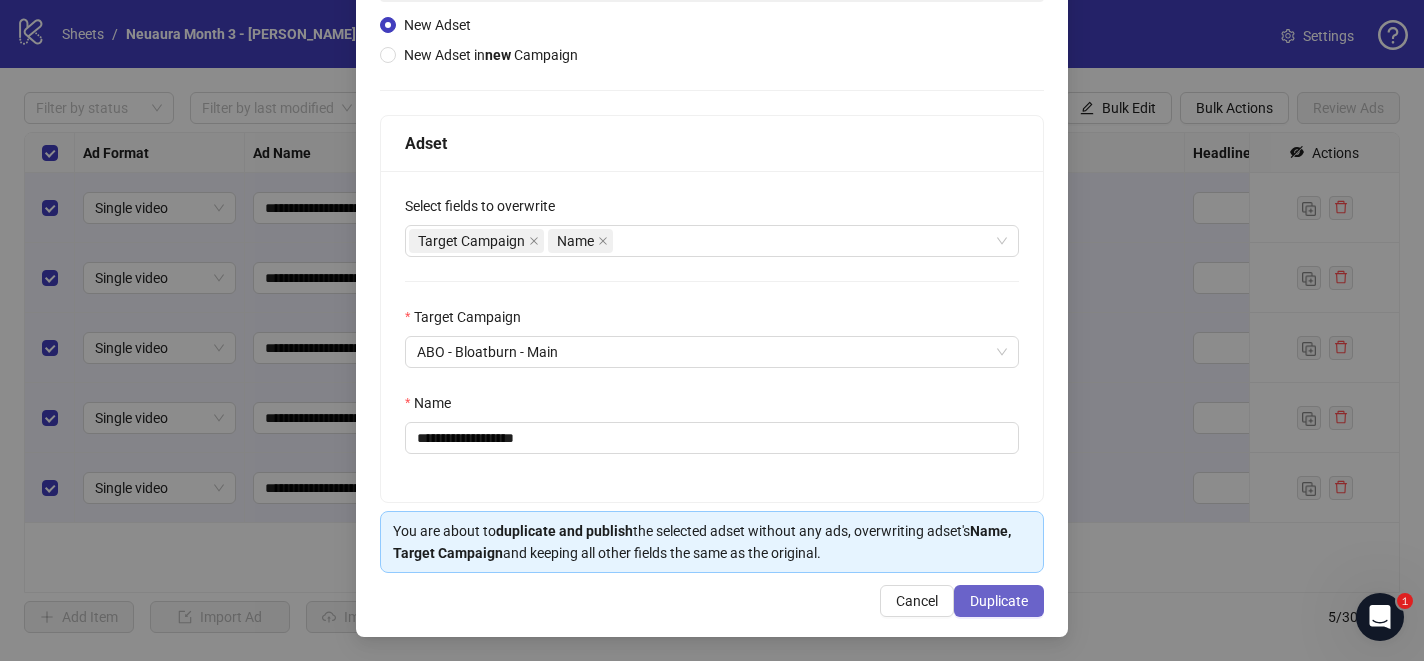 click on "Duplicate" at bounding box center (999, 601) 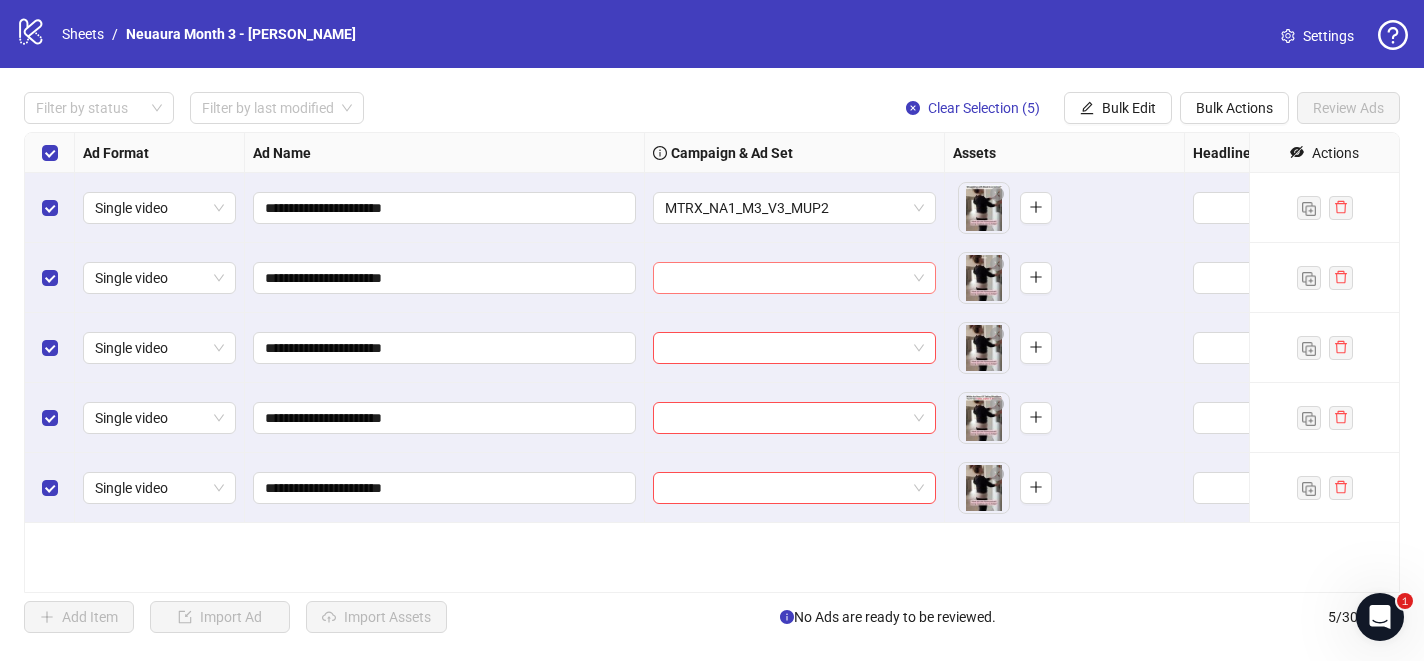 click at bounding box center (785, 278) 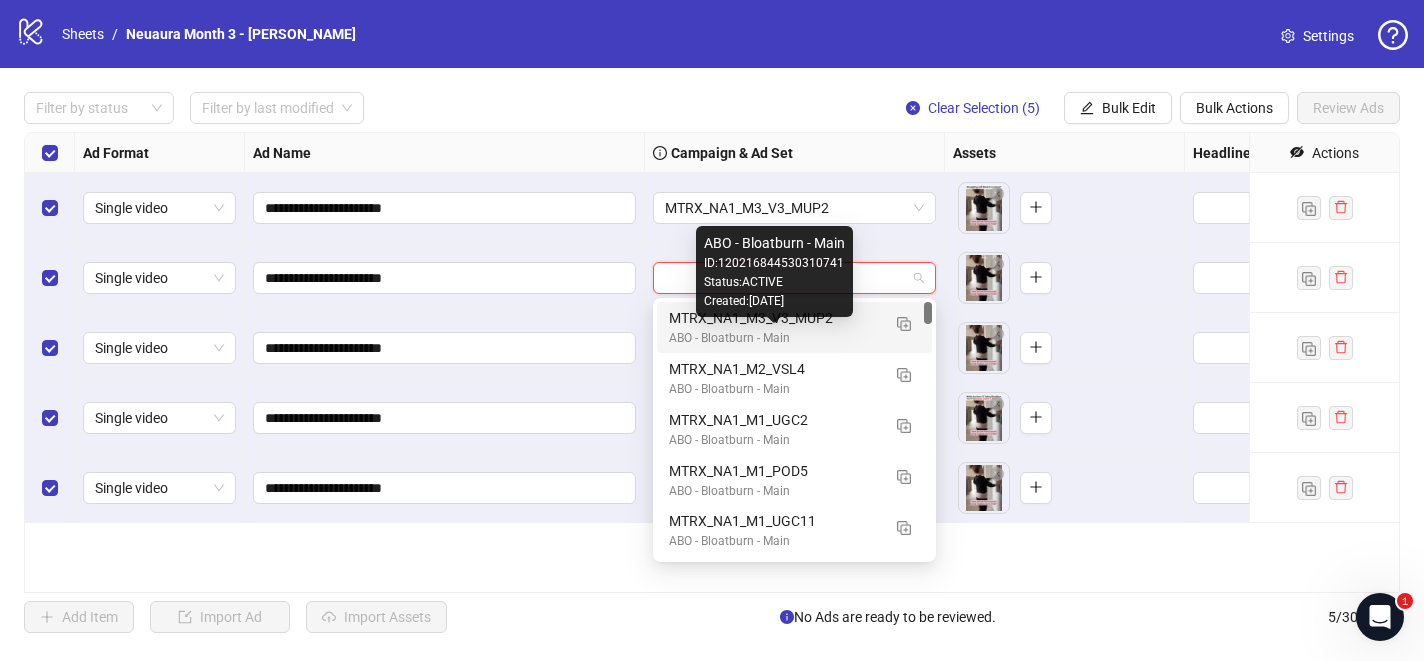 click on "ABO - Bloatburn - Main" at bounding box center (774, 338) 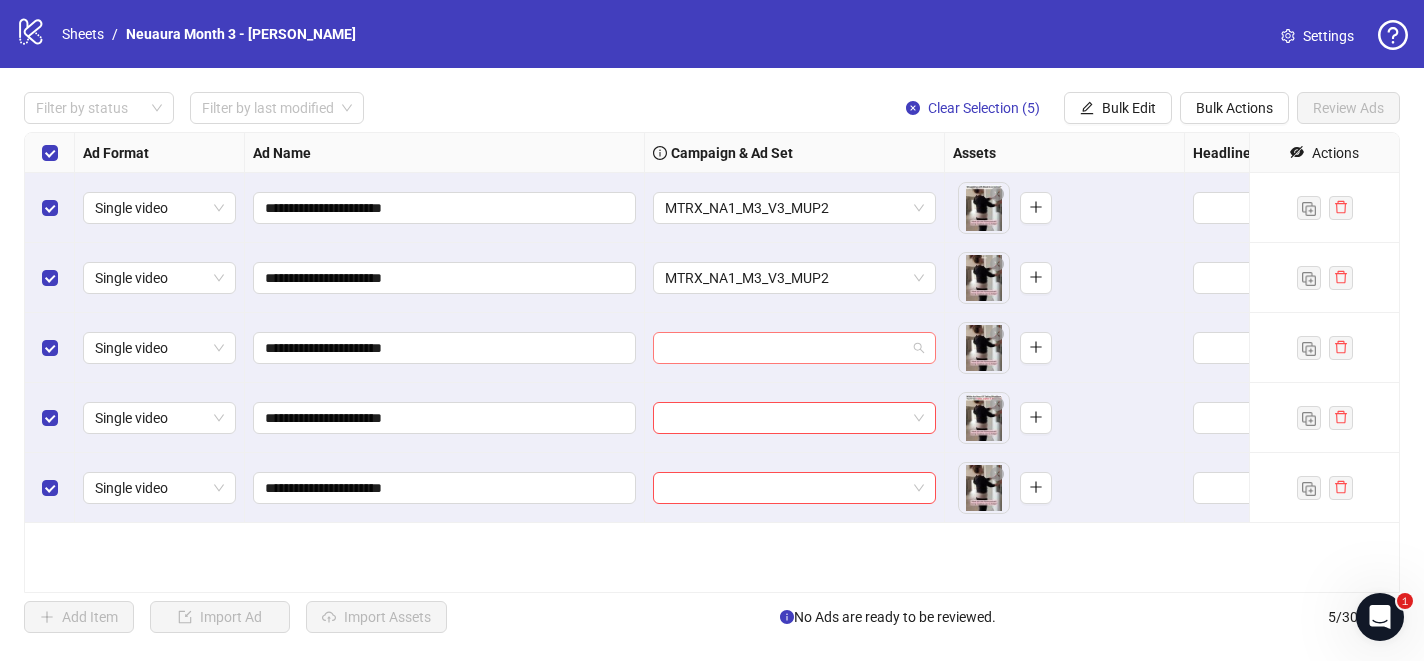click at bounding box center [785, 348] 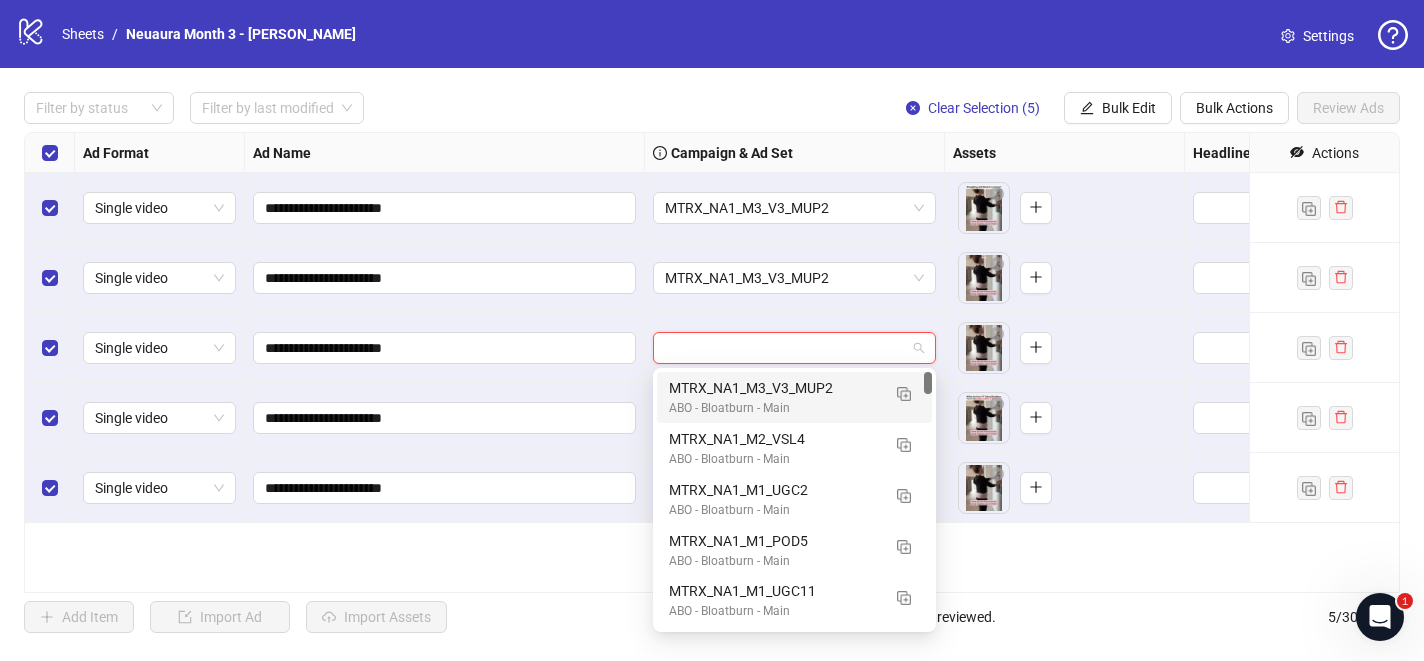 click on "MTRX_NA1_M3_V3_MUP2" at bounding box center (774, 388) 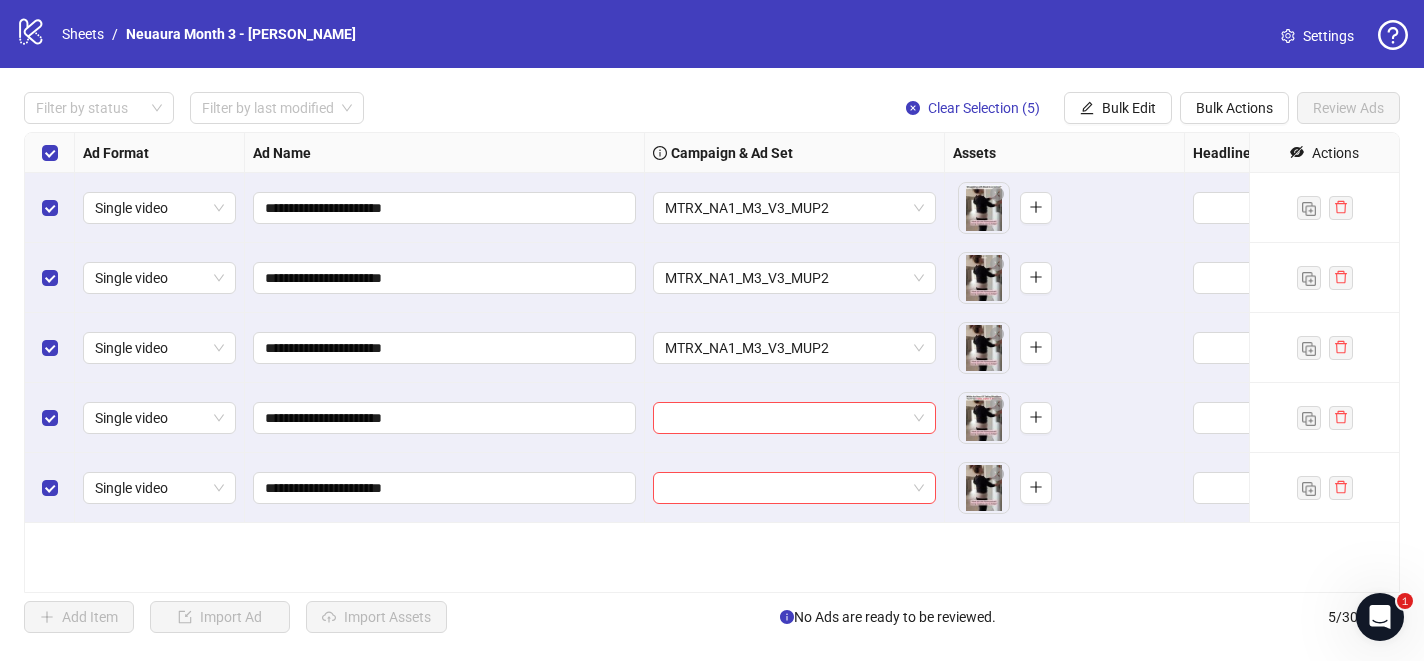 click at bounding box center (795, 418) 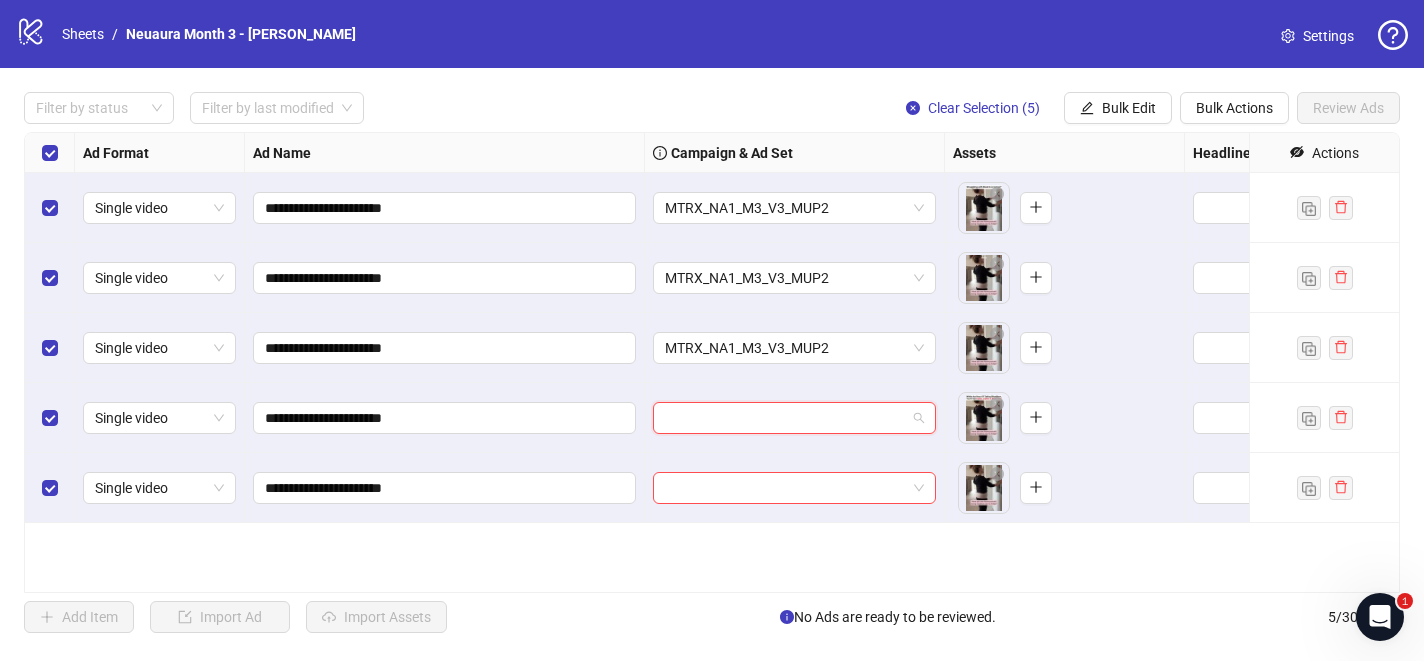 click at bounding box center (785, 418) 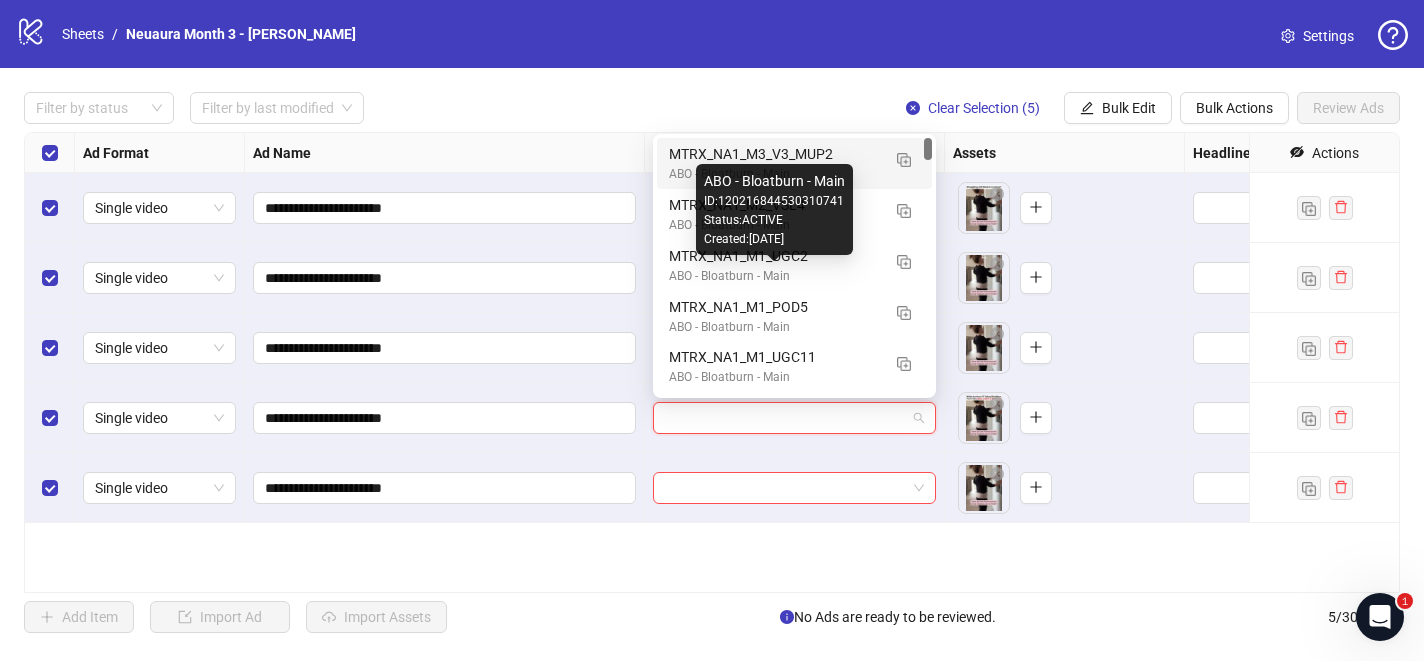 click on "MTRX_NA1_M3_V3_MUP2" at bounding box center (774, 154) 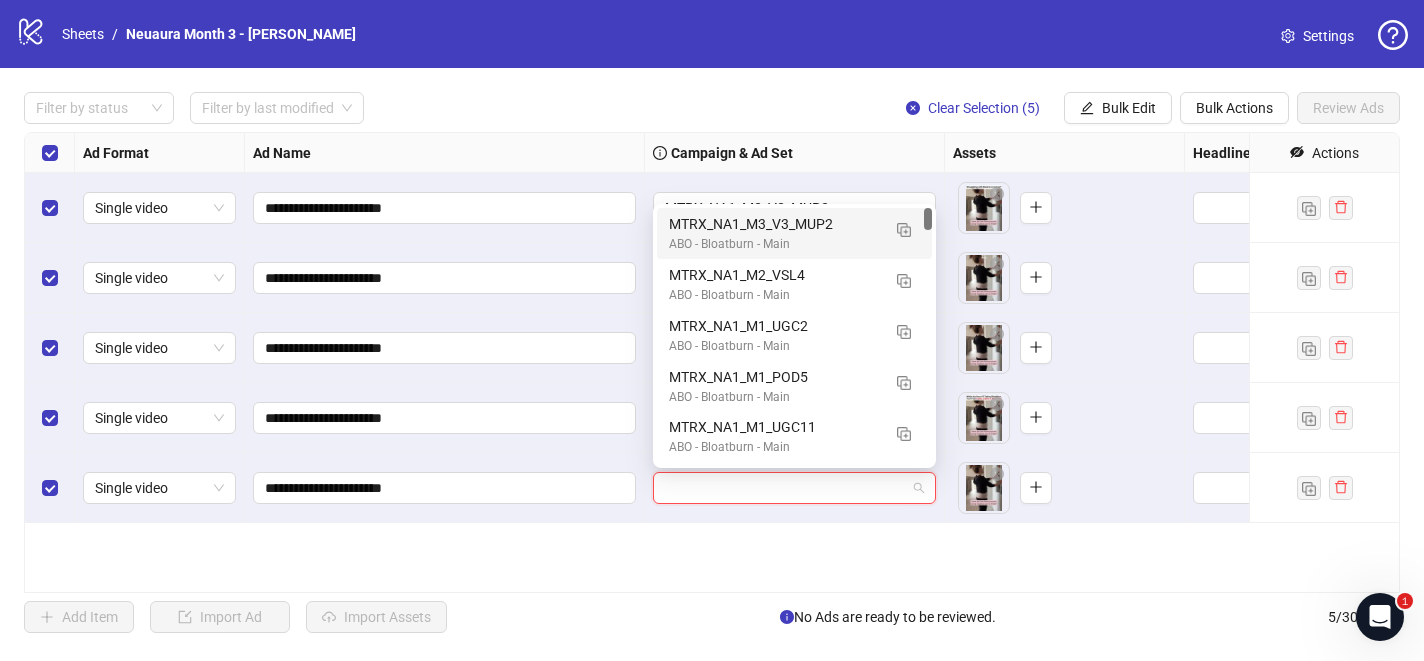 click at bounding box center (785, 488) 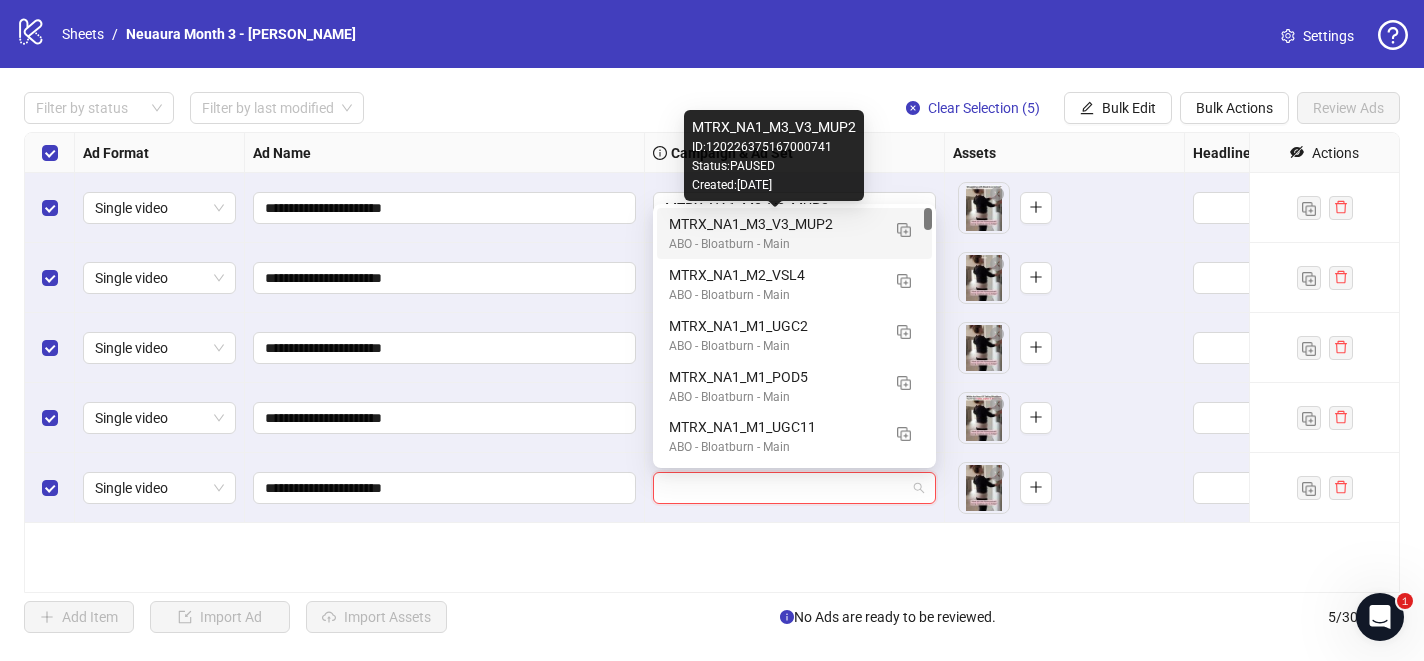 click on "MTRX_NA1_M3_V3_MUP2" at bounding box center [774, 224] 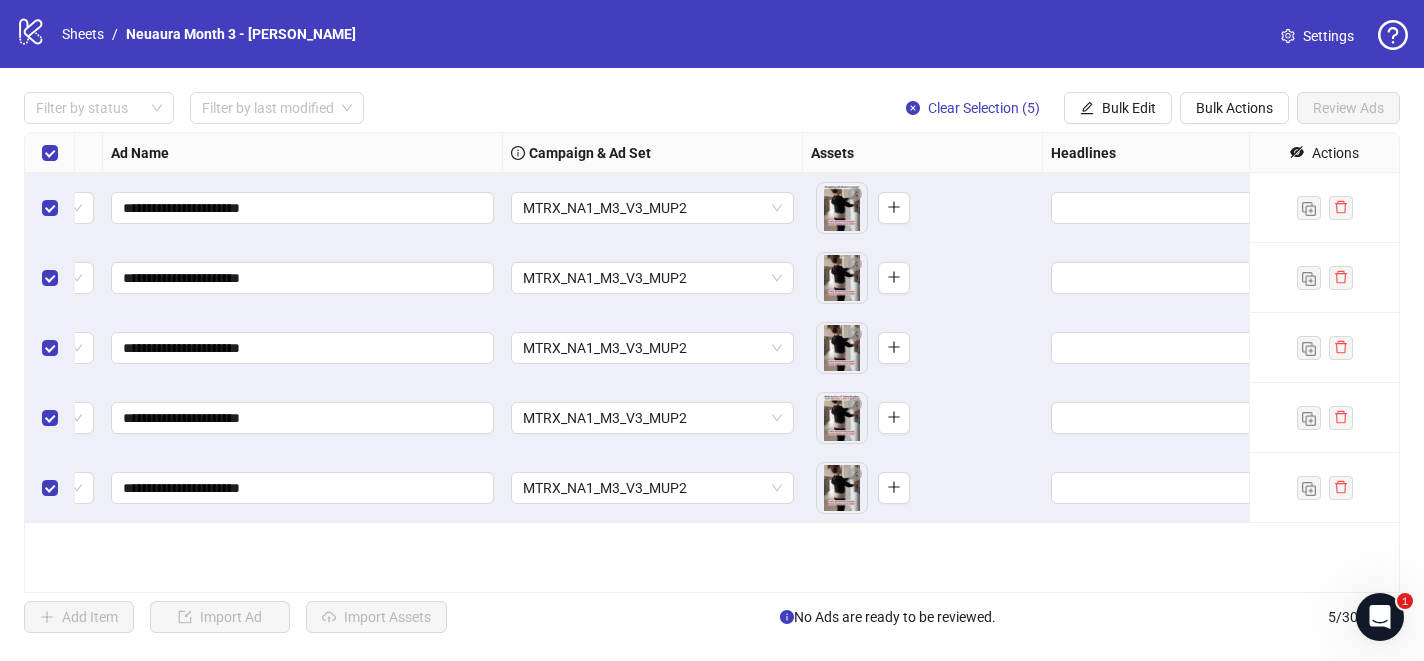 scroll, scrollTop: 0, scrollLeft: 0, axis: both 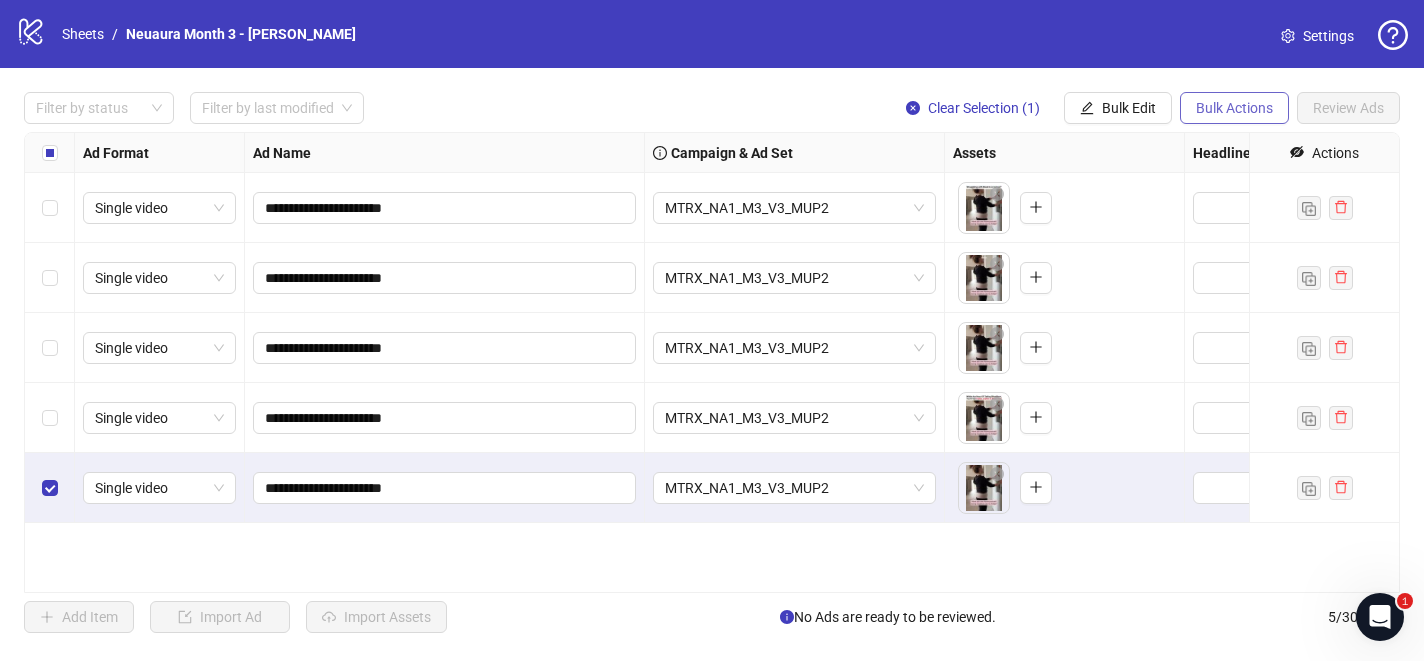 click on "Bulk Actions" at bounding box center (1234, 108) 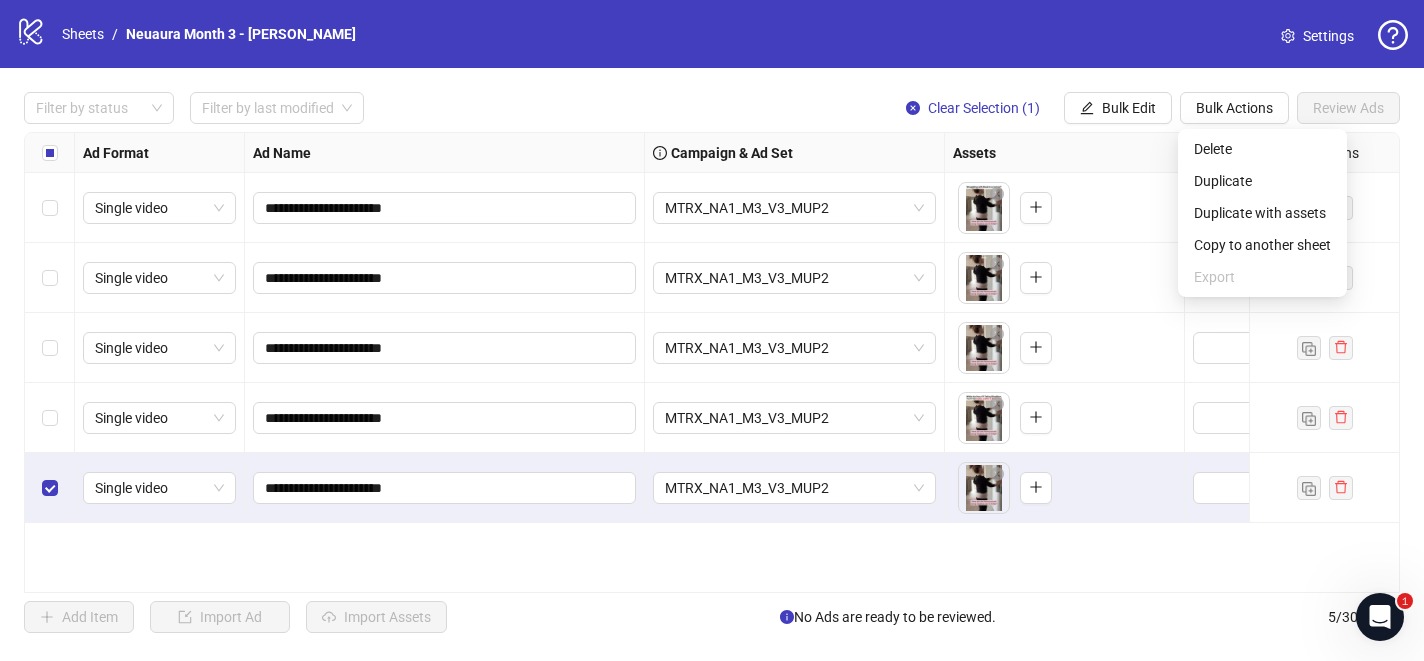 click at bounding box center (50, 488) 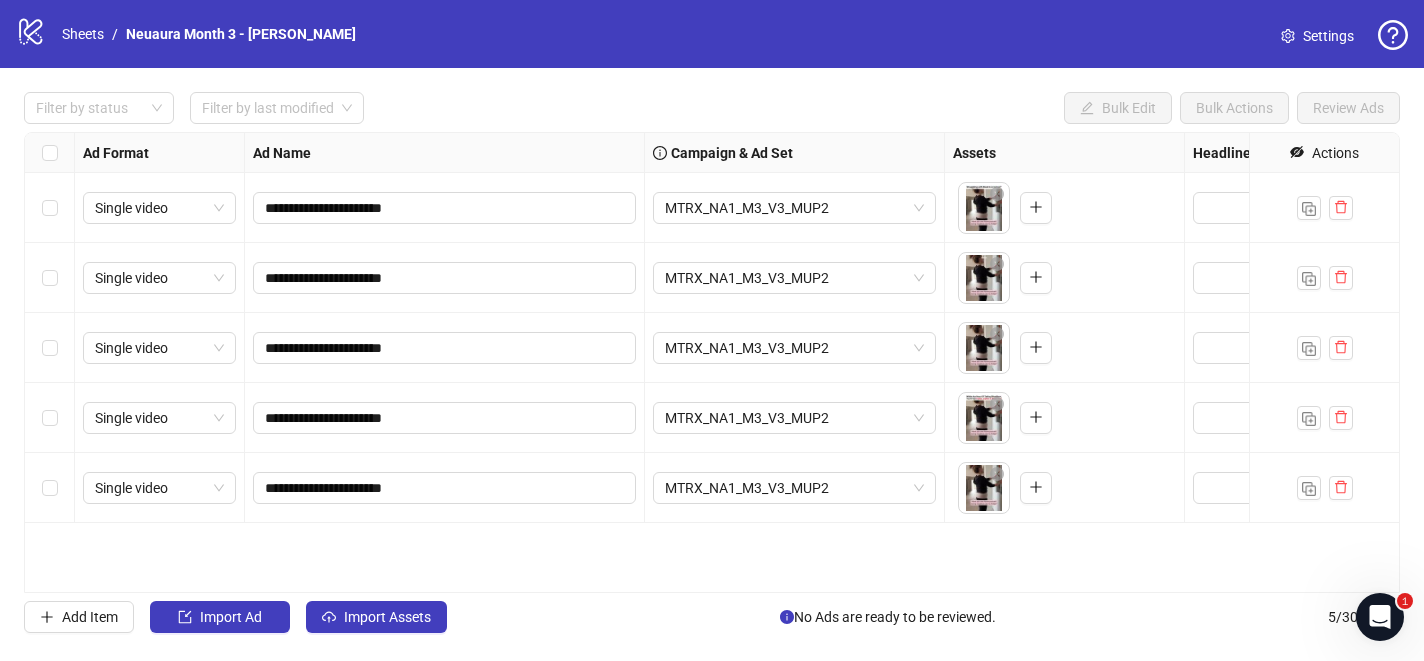 click on "**********" at bounding box center (712, 362) 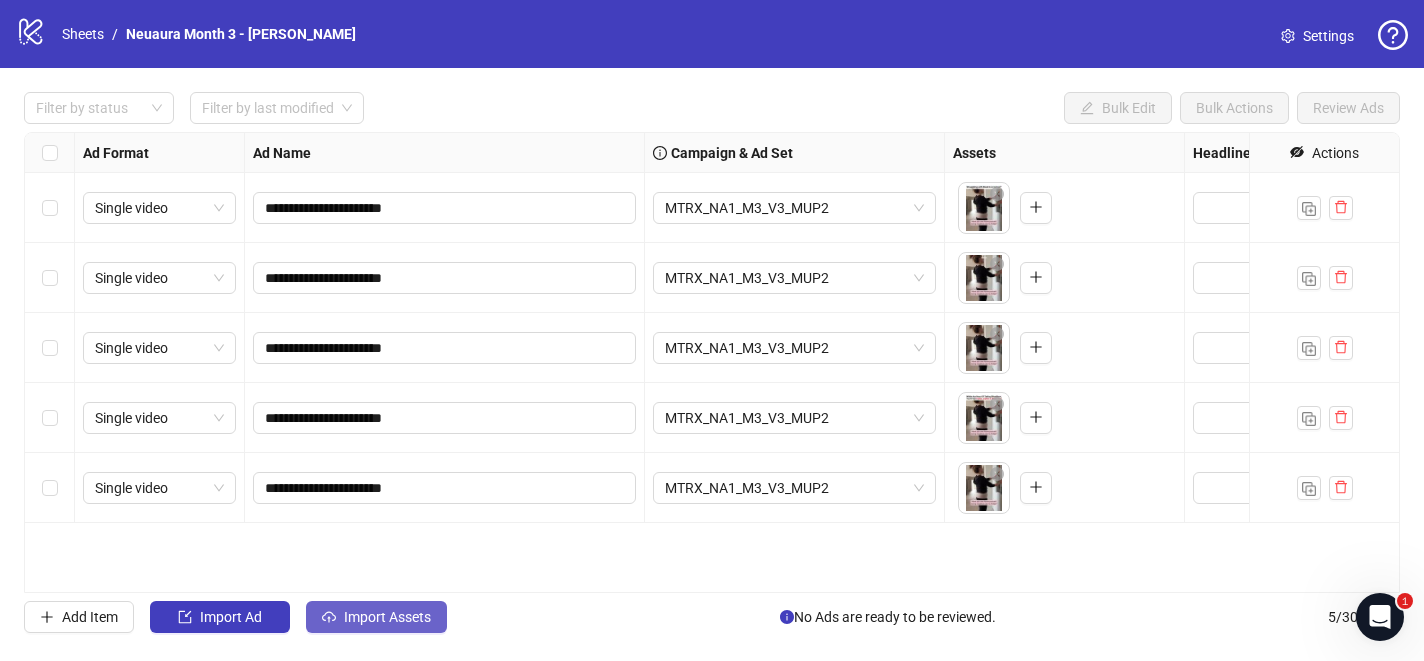 click on "Import Assets" at bounding box center [387, 617] 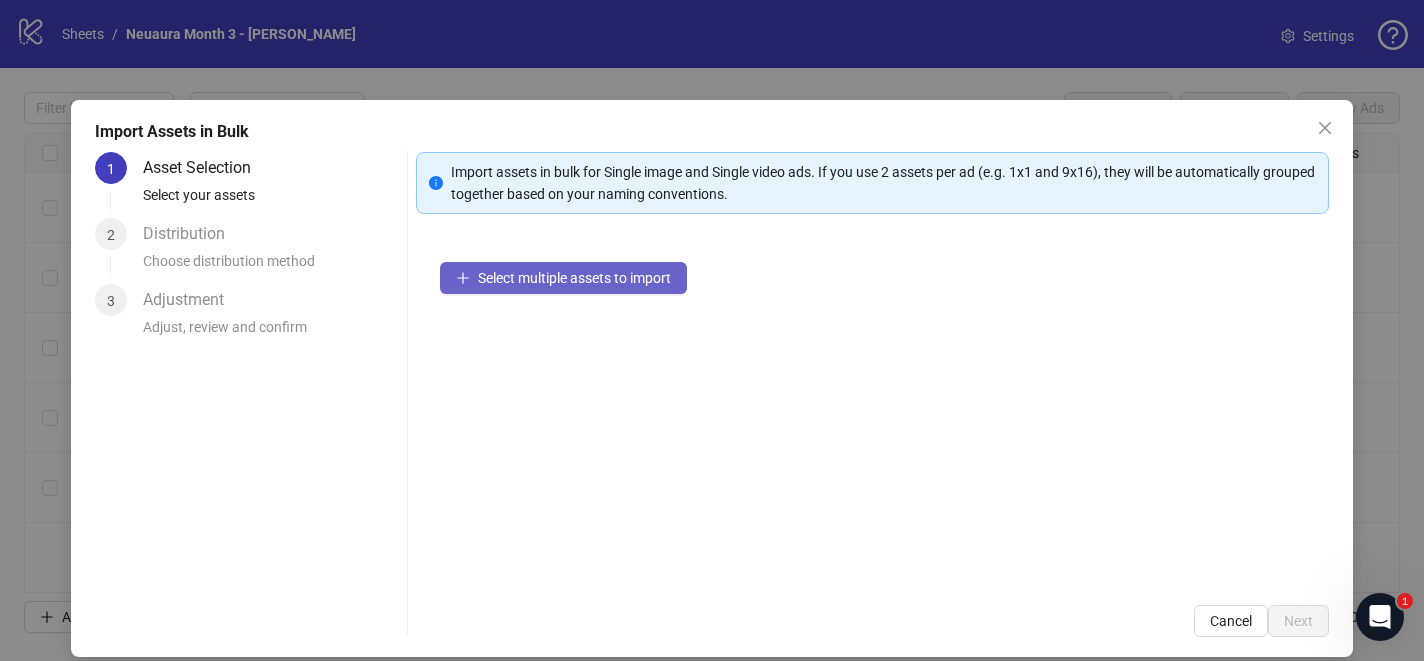 click on "Select multiple assets to import" at bounding box center (574, 278) 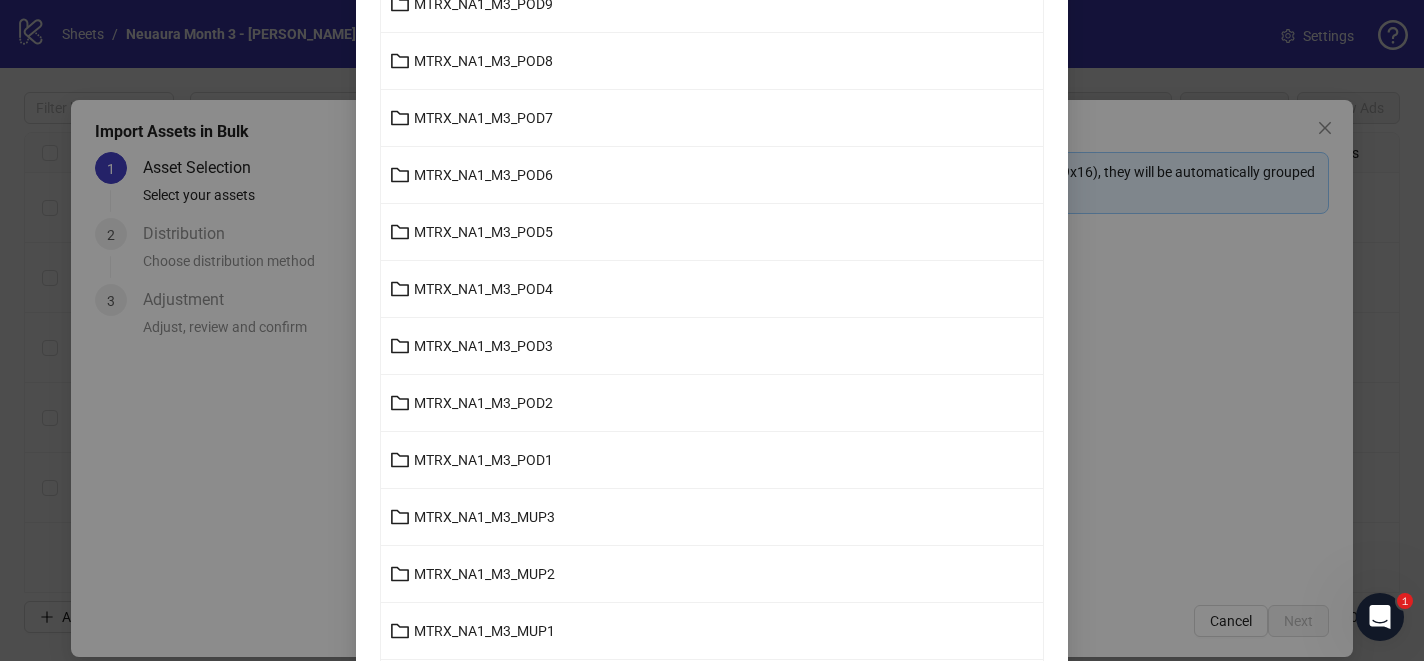 scroll, scrollTop: 729, scrollLeft: 0, axis: vertical 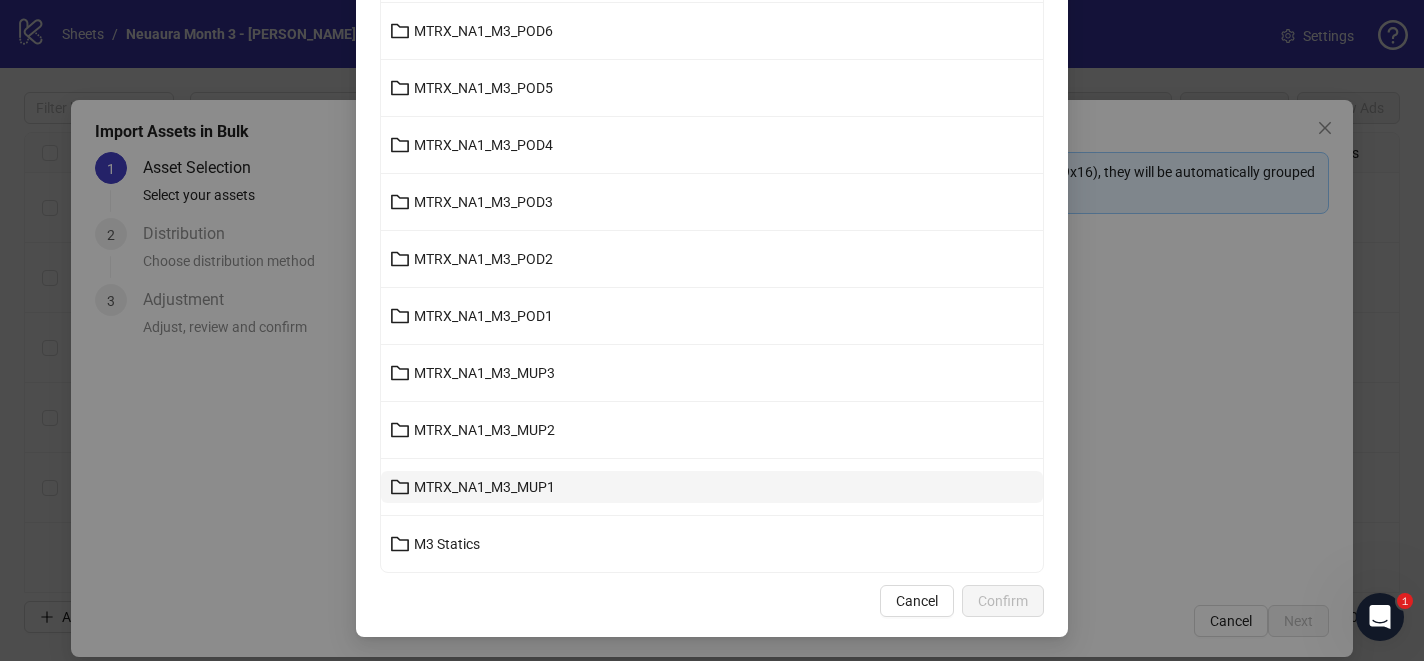 click on "MTRX_NA1_M3_MUP1" at bounding box center [712, 487] 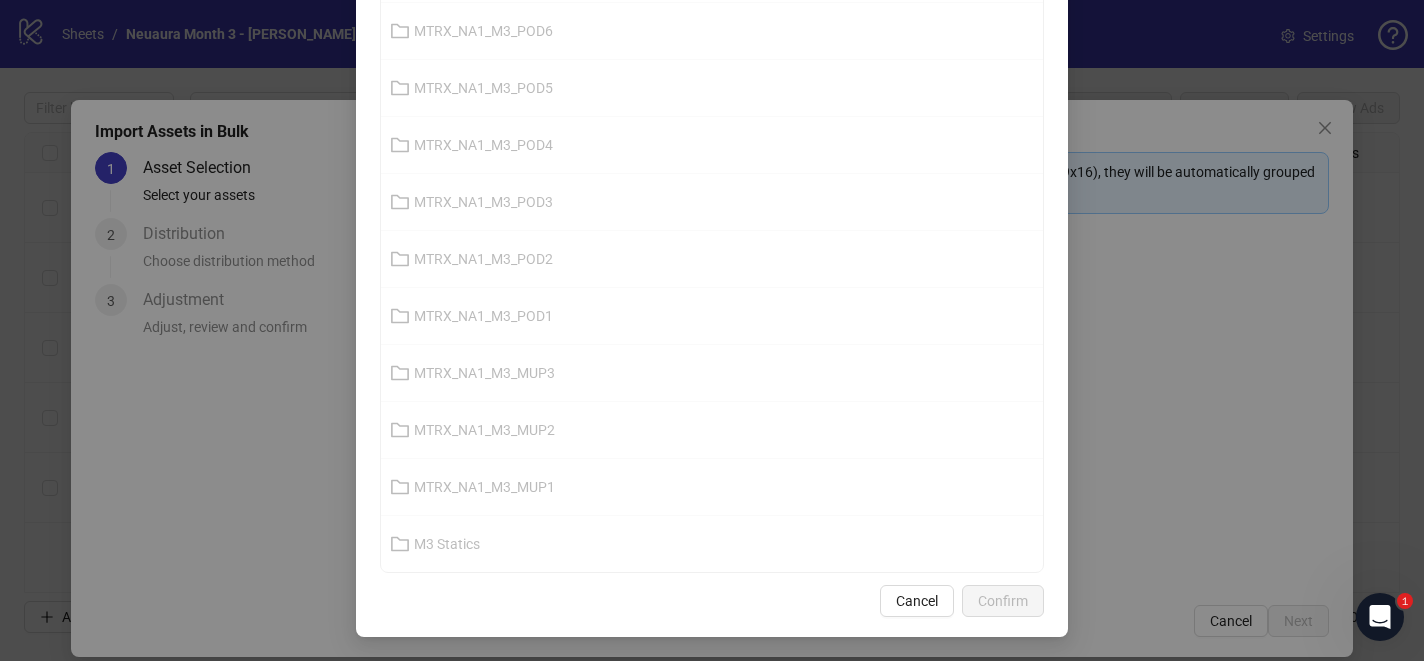 scroll, scrollTop: 0, scrollLeft: 0, axis: both 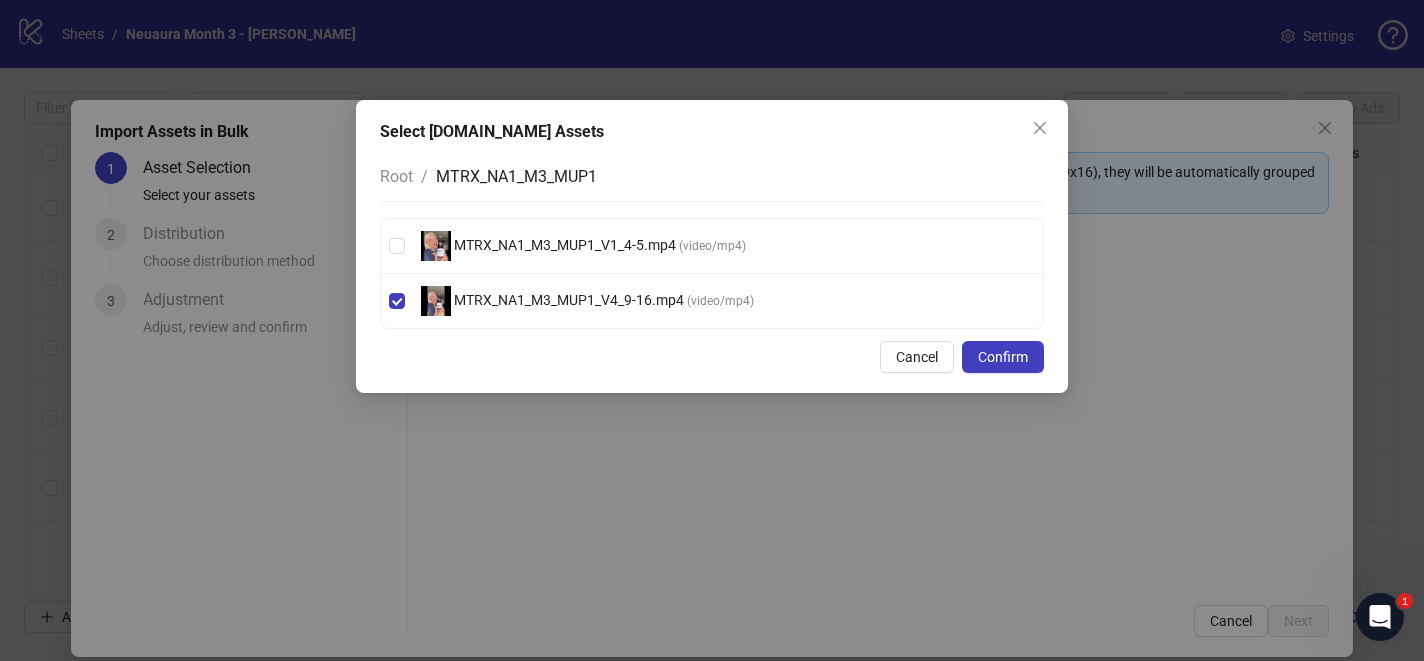 click on "MTRX_NA1_M3_MUP1_V1_4-5.mp4   ( video/mp4 )" at bounding box center [712, 246] 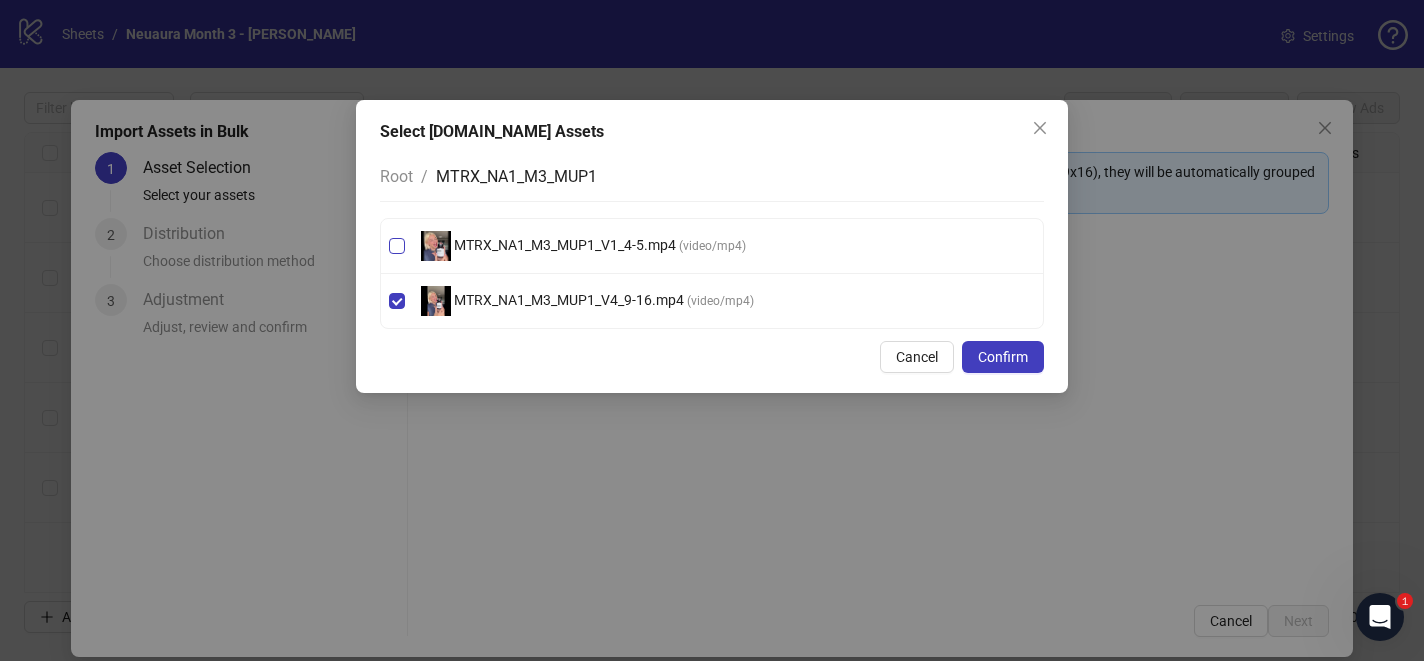 click on "MTRX_NA1_M3_MUP1_V1_4-5.mp4   ( video/mp4 )" at bounding box center (712, 246) 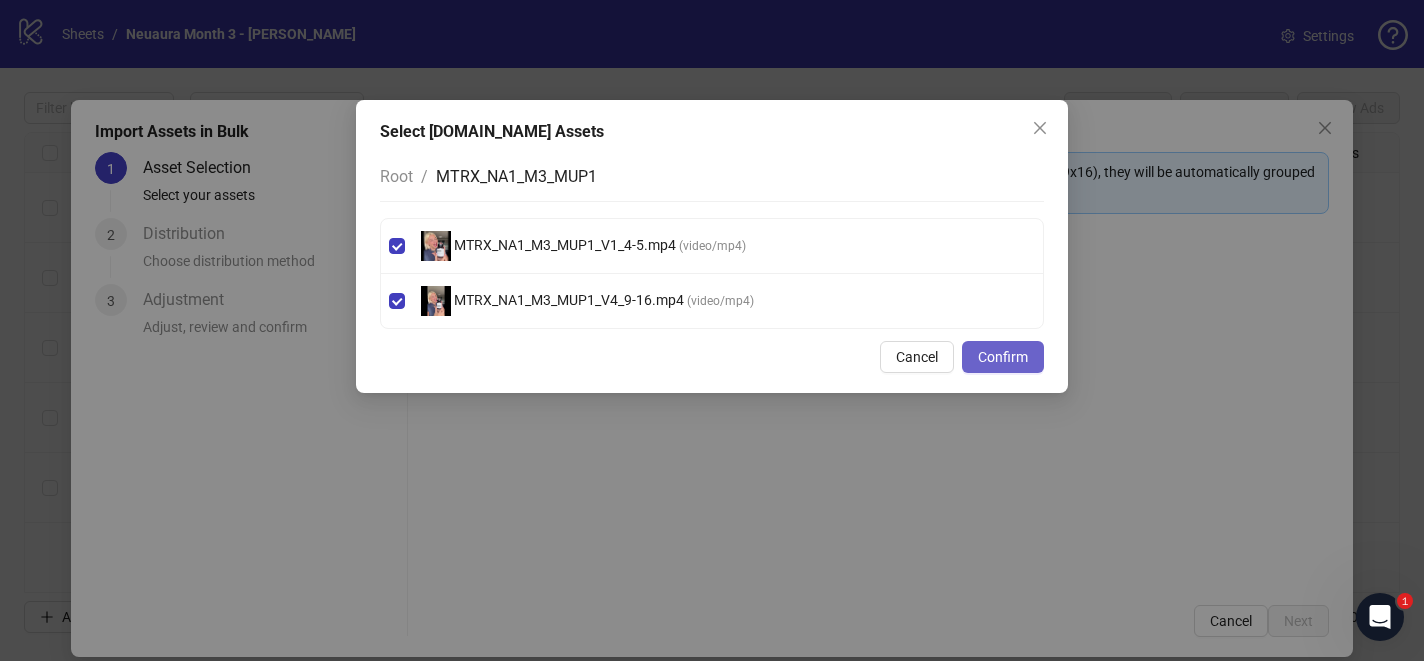 click on "Confirm" at bounding box center (1003, 357) 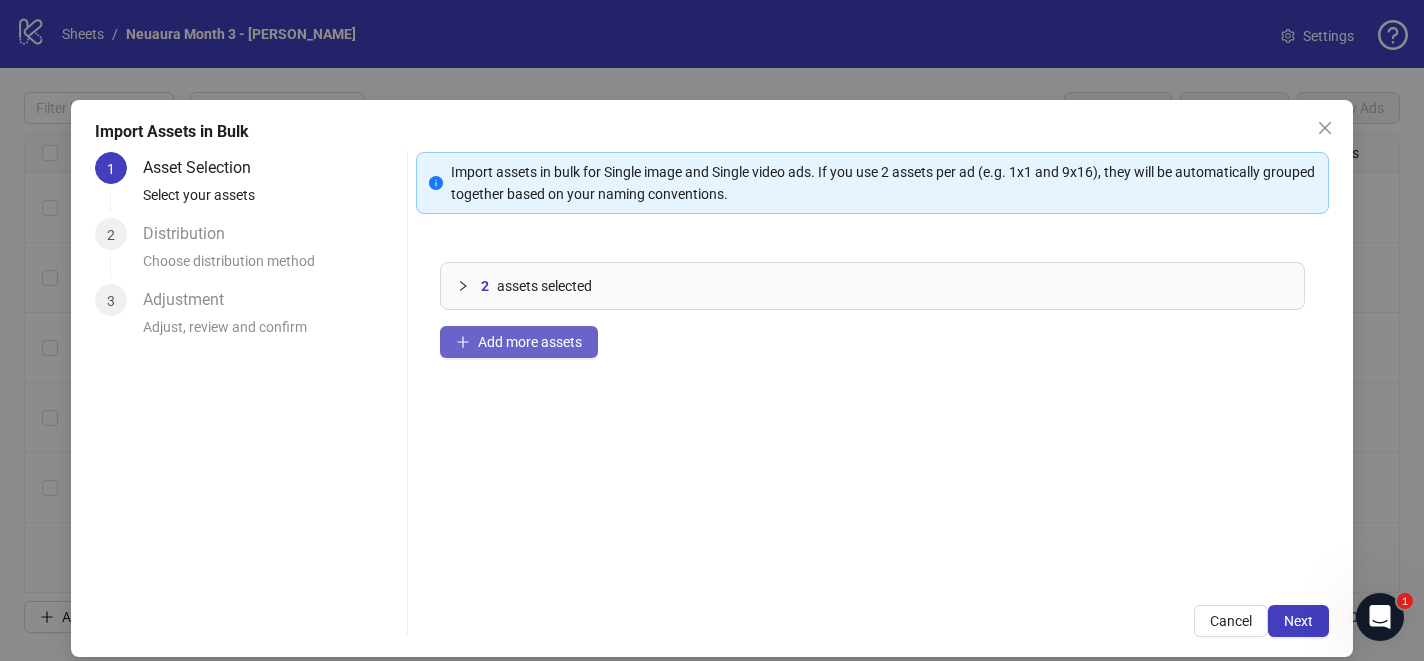 click on "Add more assets" at bounding box center (530, 342) 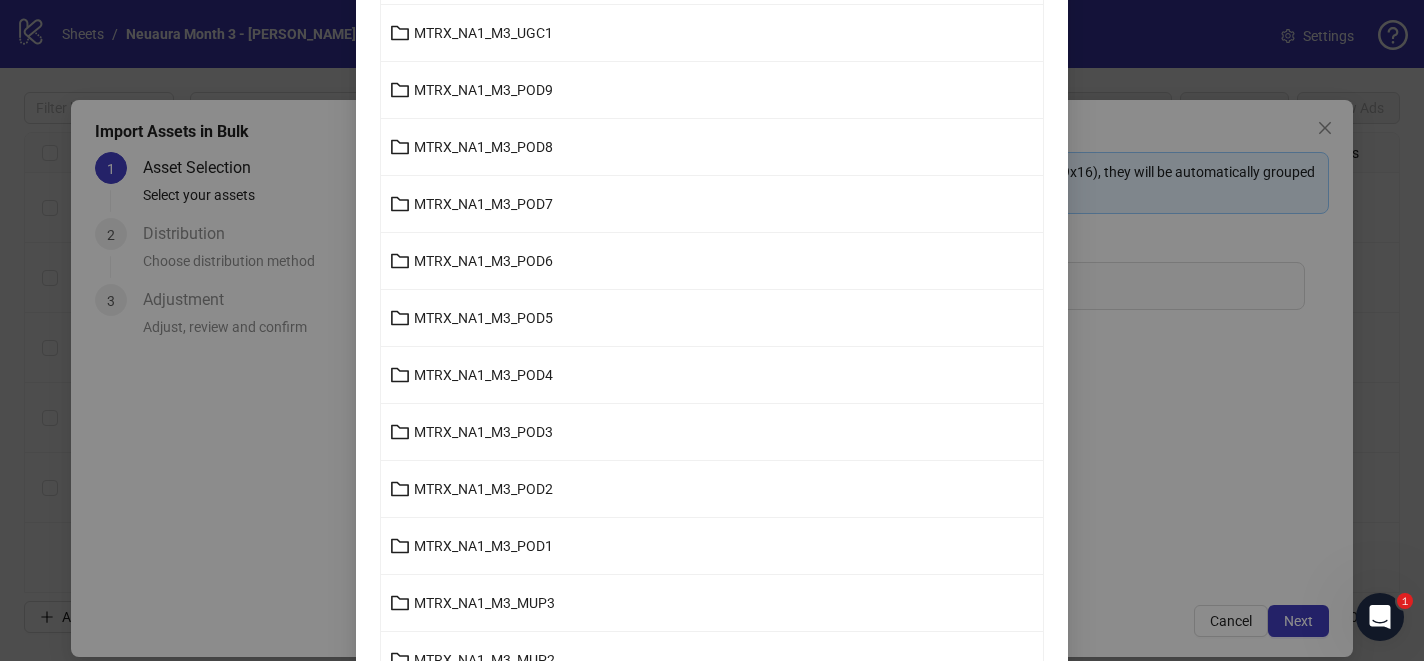 scroll, scrollTop: 729, scrollLeft: 0, axis: vertical 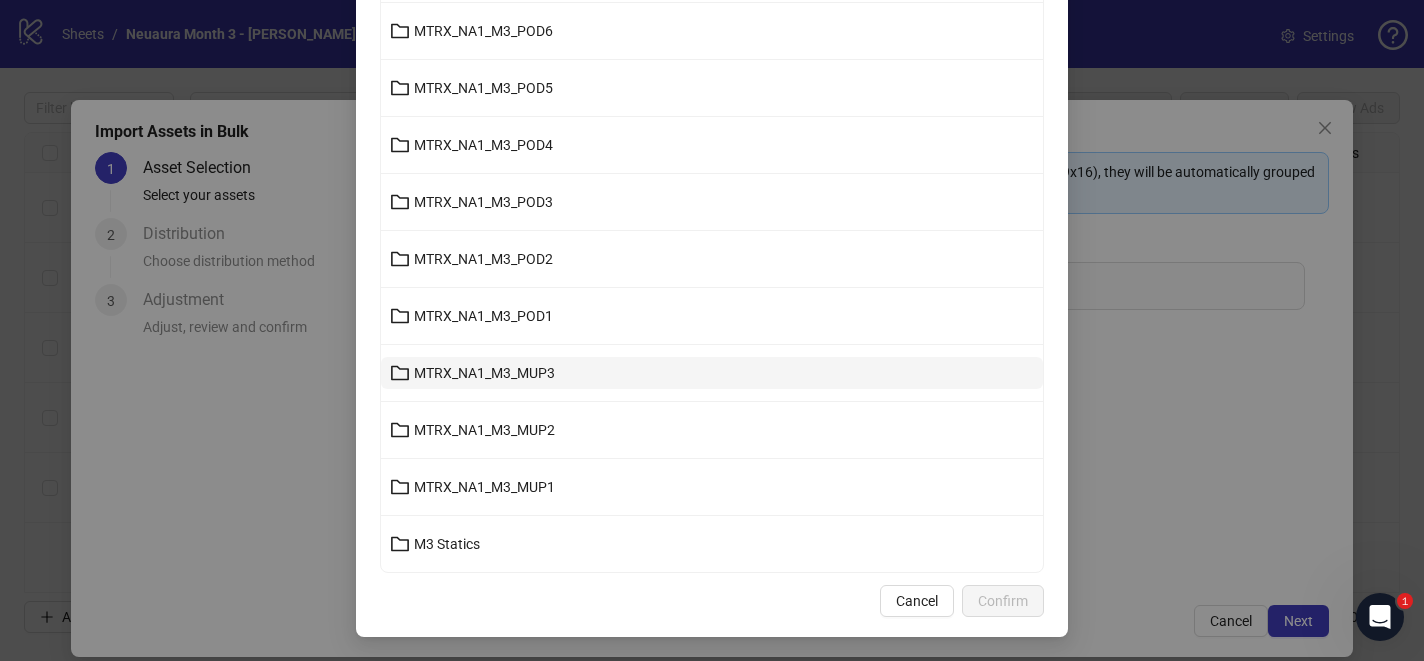 click 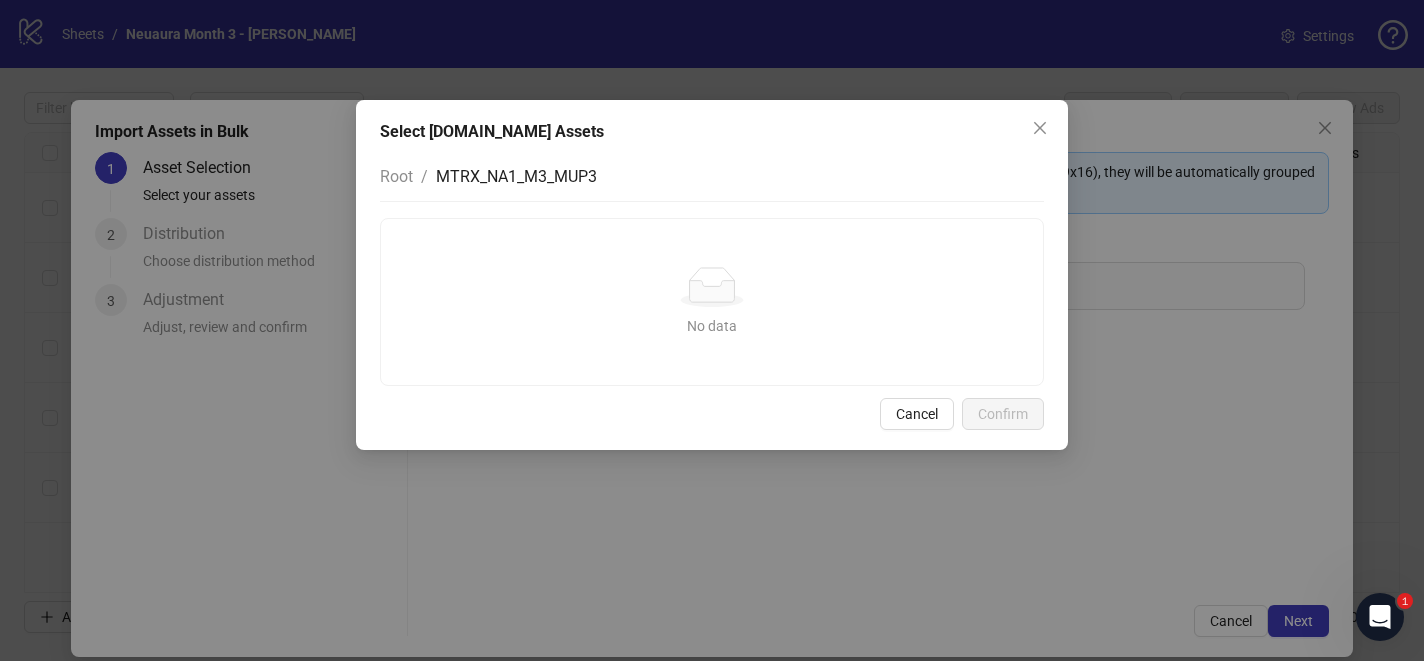 scroll, scrollTop: 0, scrollLeft: 0, axis: both 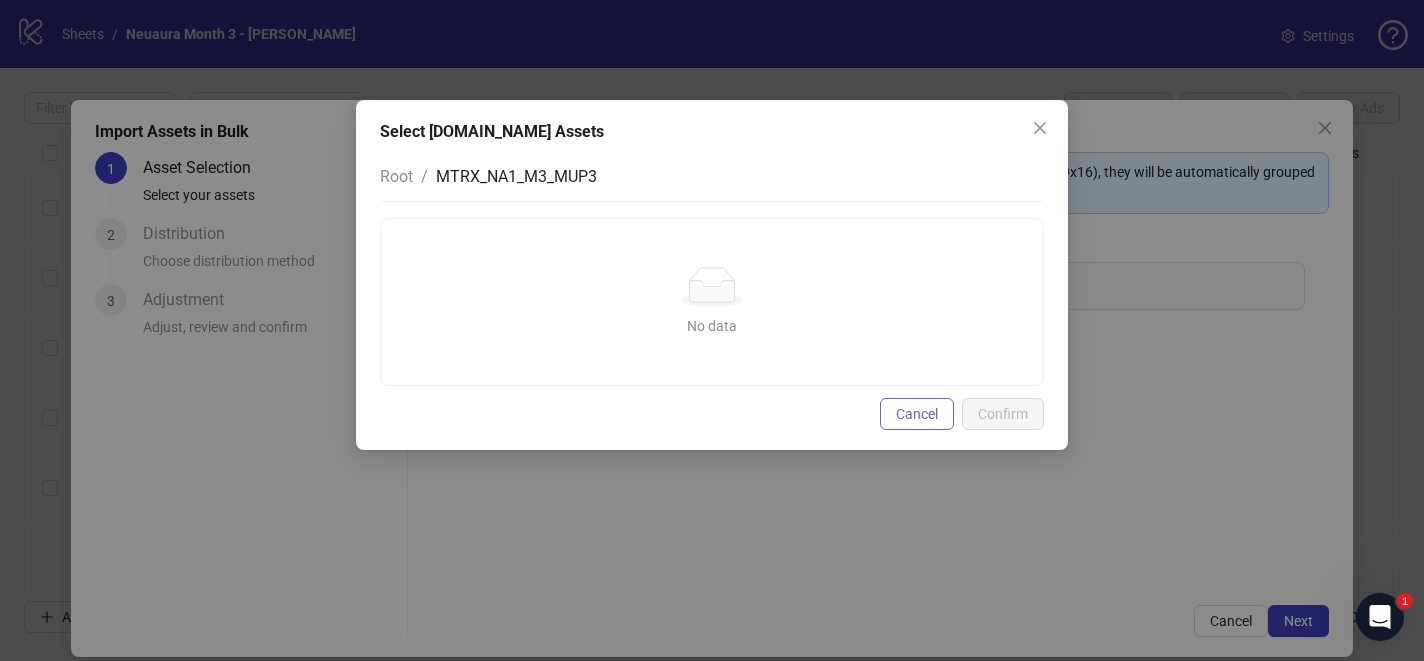 click on "Cancel" at bounding box center [917, 414] 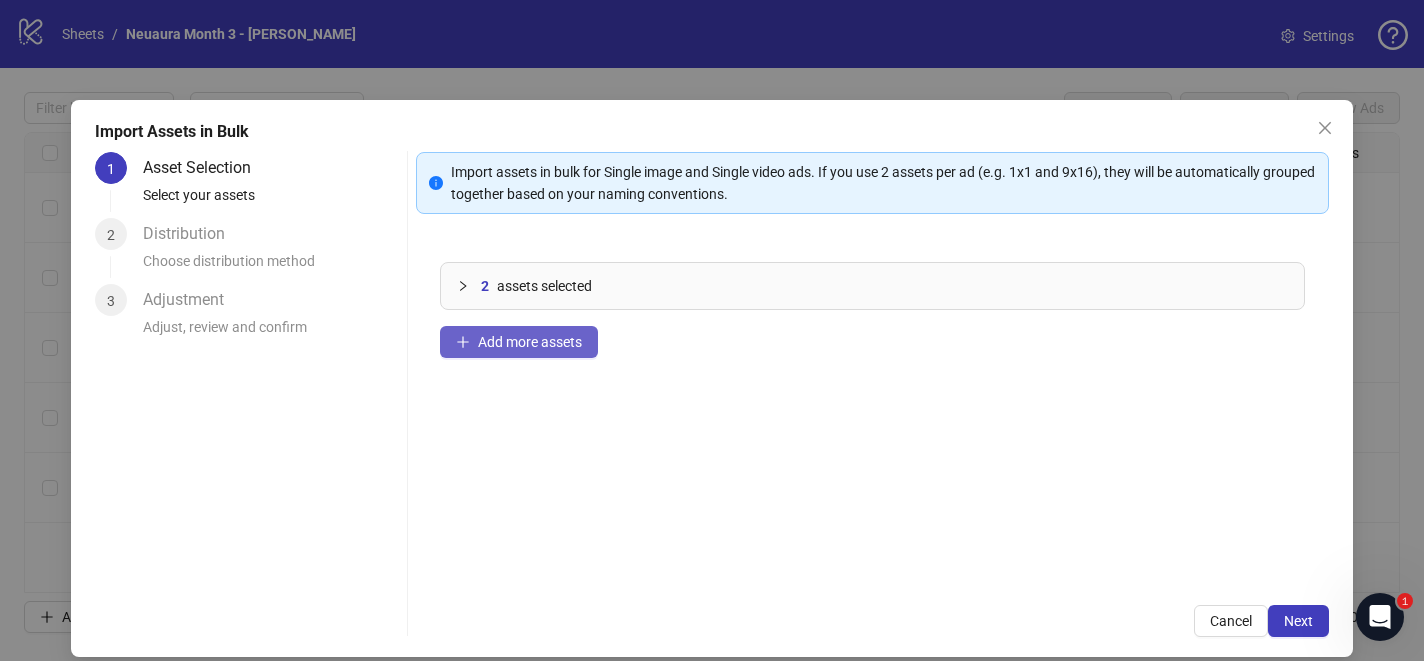 click on "Add more assets" at bounding box center (530, 342) 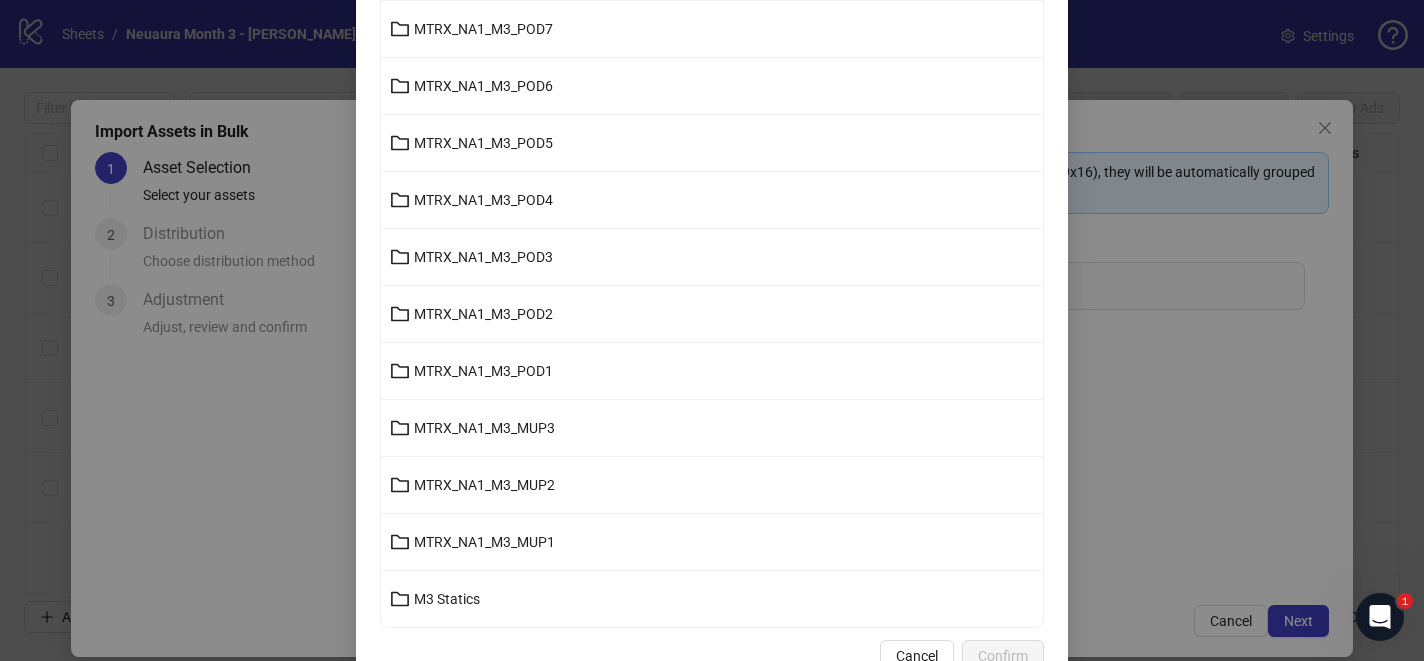 scroll, scrollTop: 673, scrollLeft: 0, axis: vertical 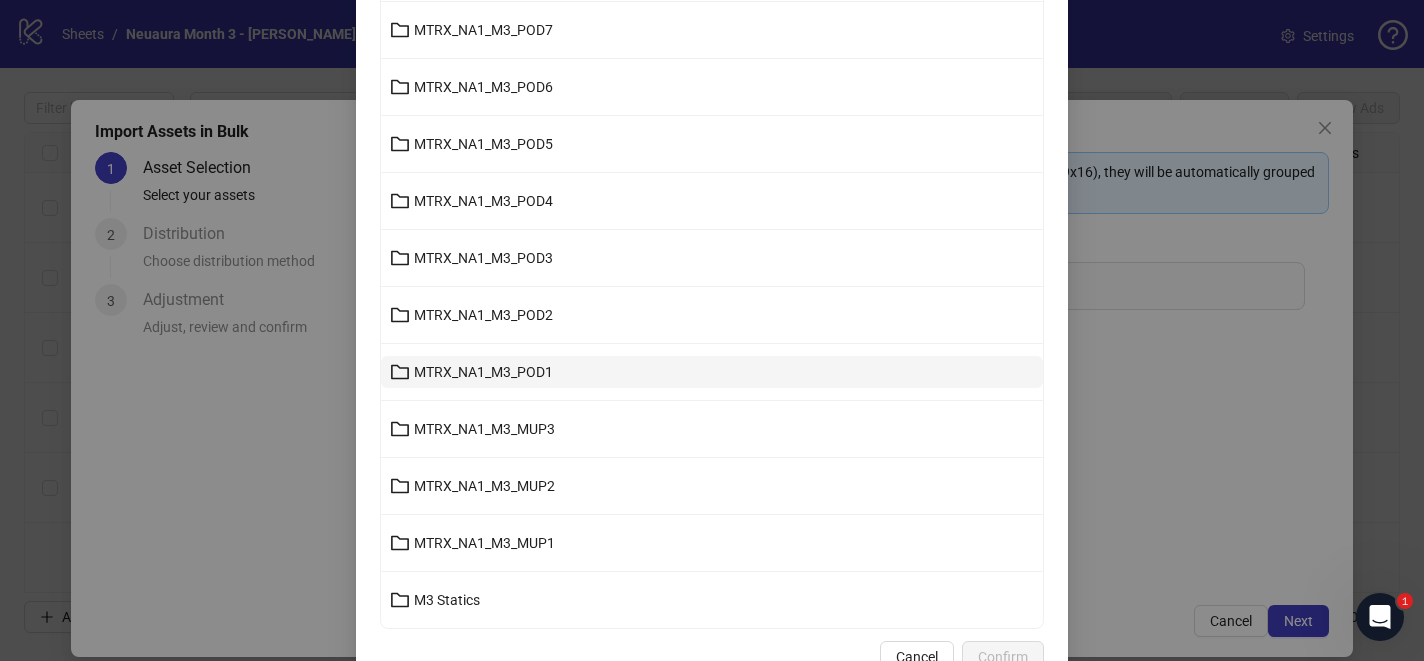 click on "MTRX_NA1_M3_POD1" at bounding box center [712, 372] 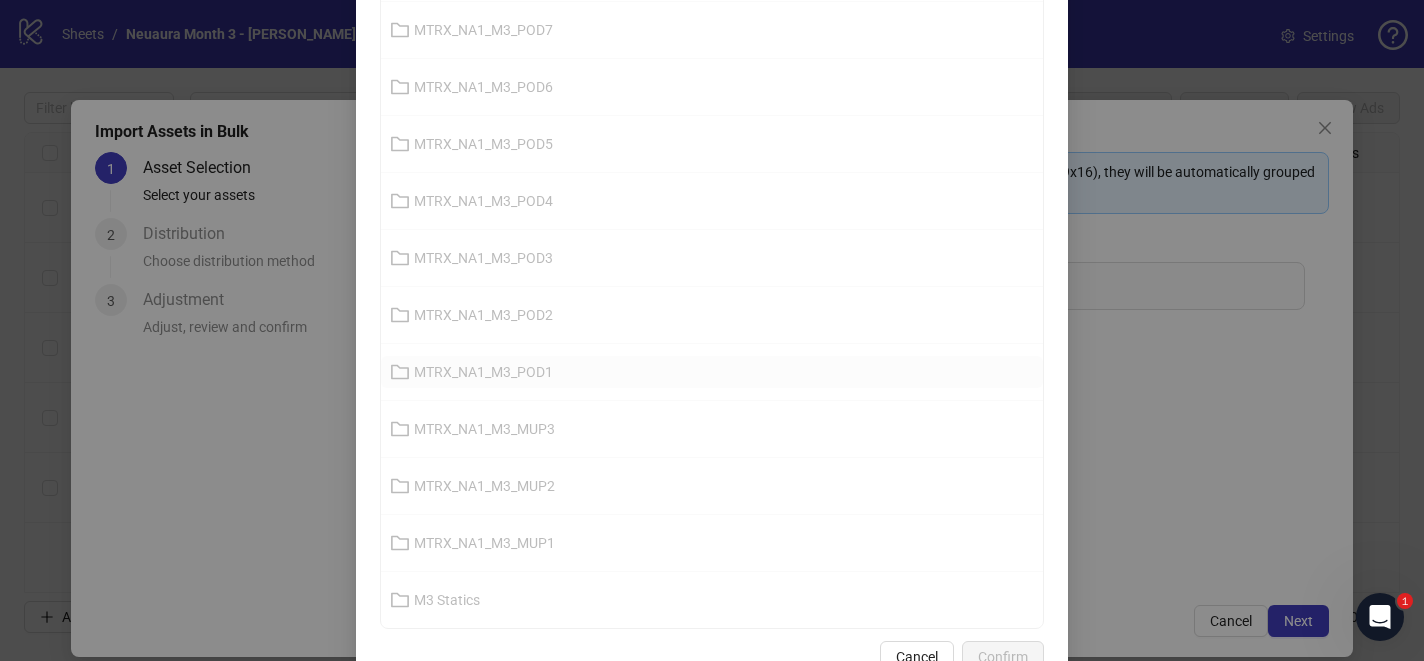 scroll, scrollTop: 86, scrollLeft: 0, axis: vertical 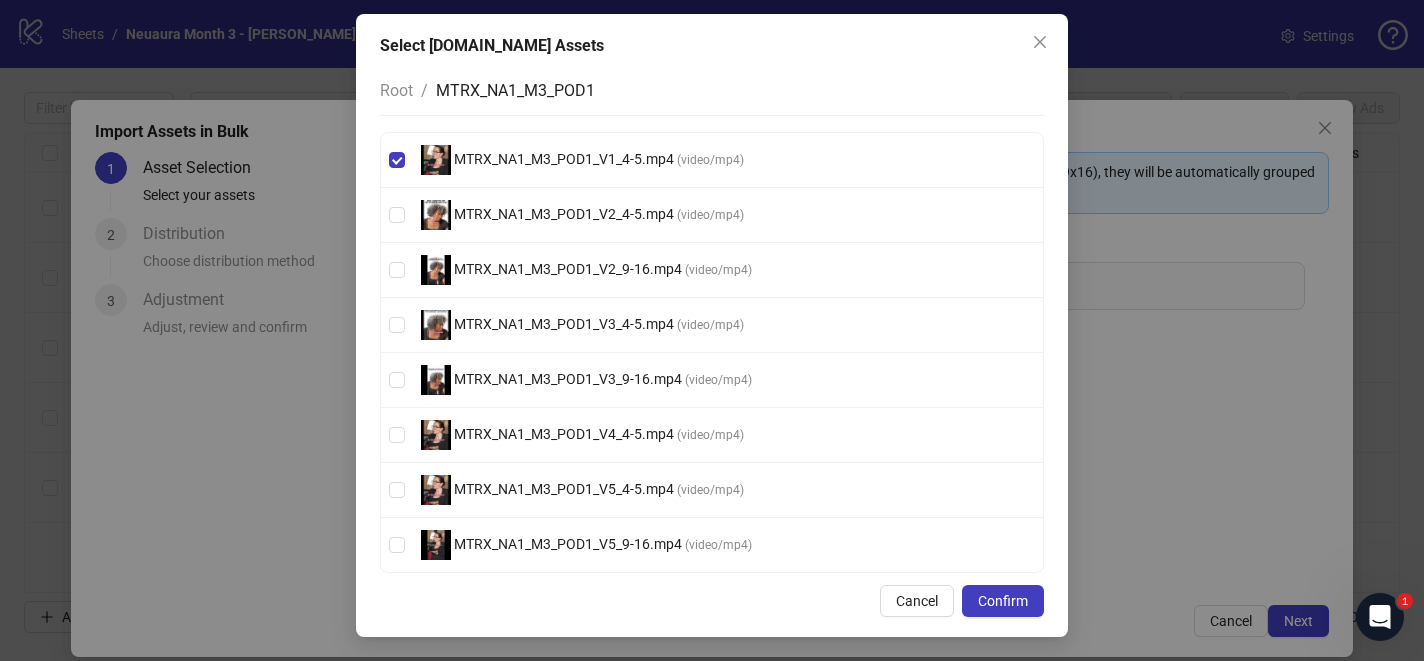 click on "MTRX_NA1_M3_POD1_V1_4-5.mp4   ( video/mp4 )" at bounding box center (712, 160) 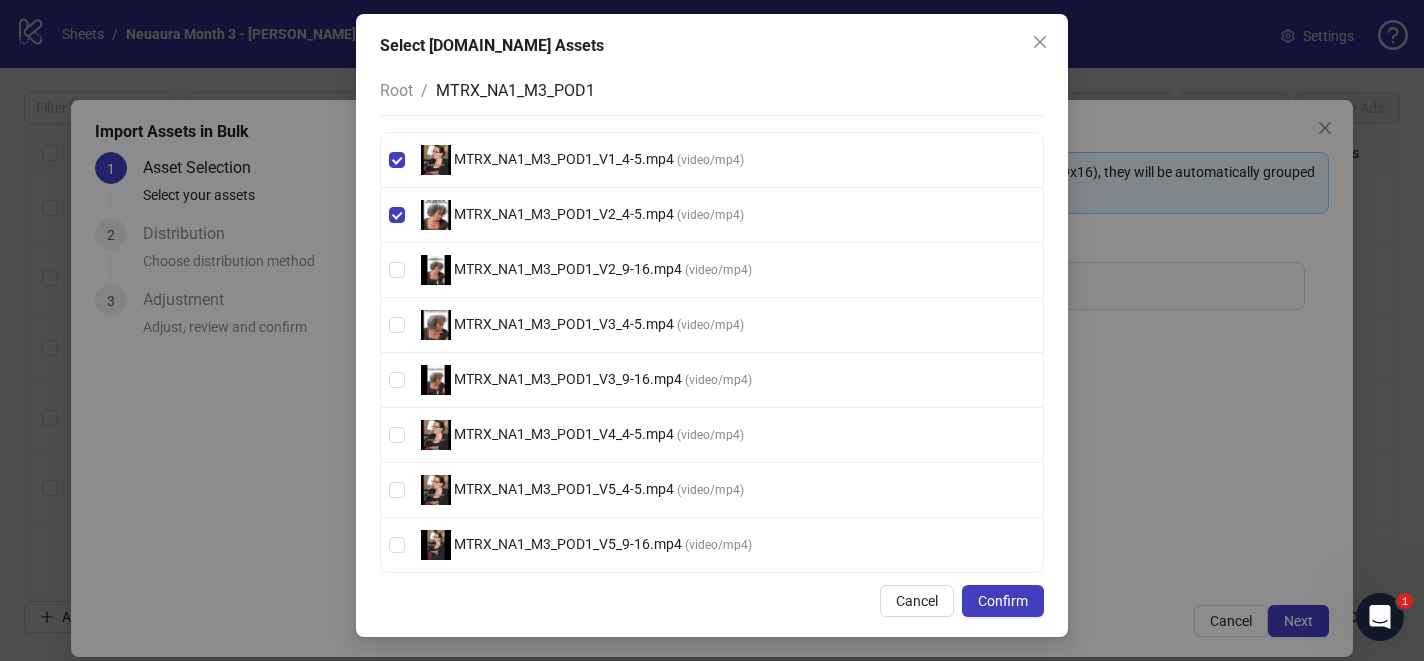 click on "MTRX_NA1_M3_POD1_V2_9-16.mp4   ( video/mp4 )" at bounding box center (712, 270) 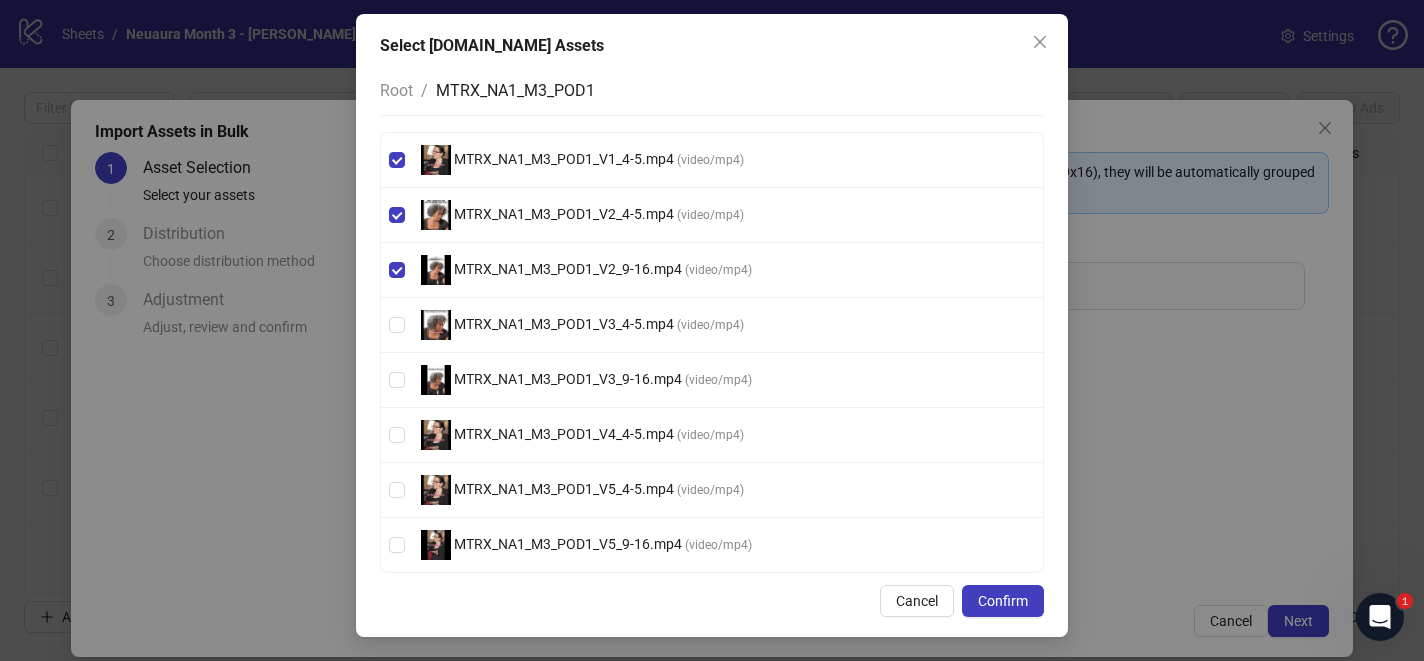 click on "MTRX_NA1_M3_POD1_V3_4-5.mp4   ( video/mp4 )" at bounding box center [712, 325] 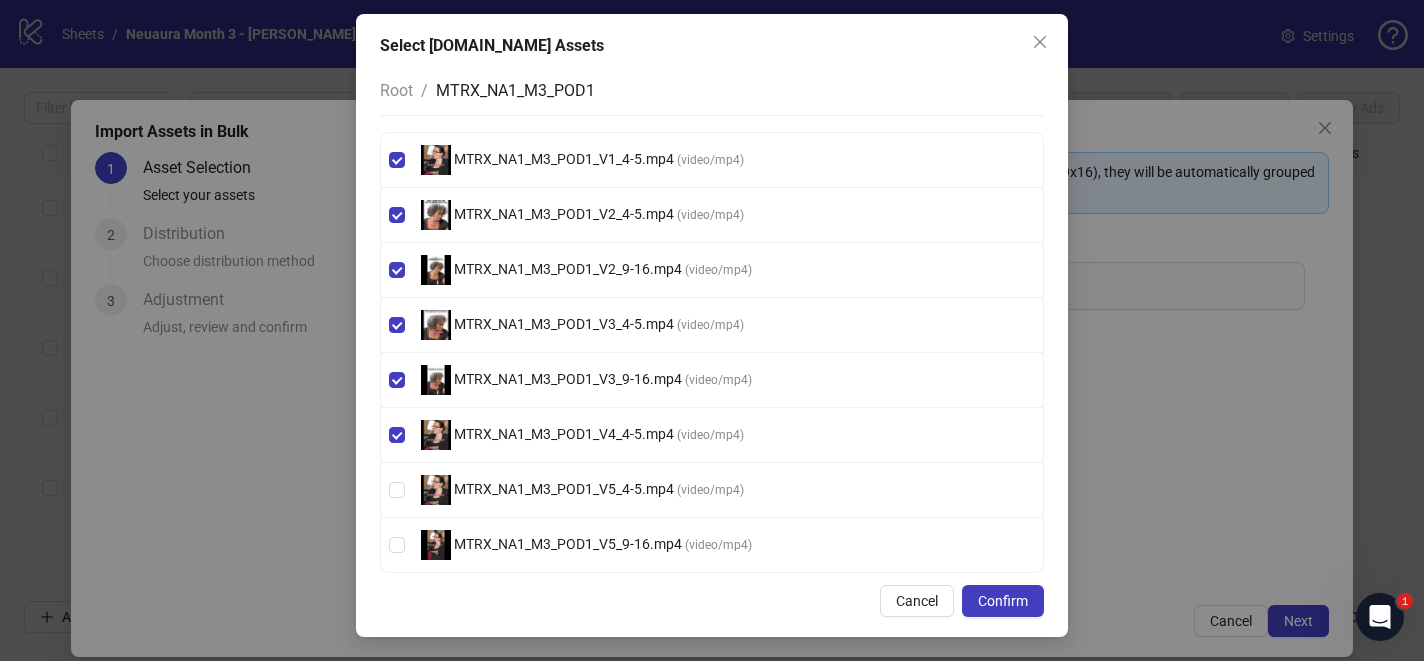 click on "MTRX_NA1_M3_POD1_V5_4-5.mp4   ( video/mp4 )" at bounding box center (712, 490) 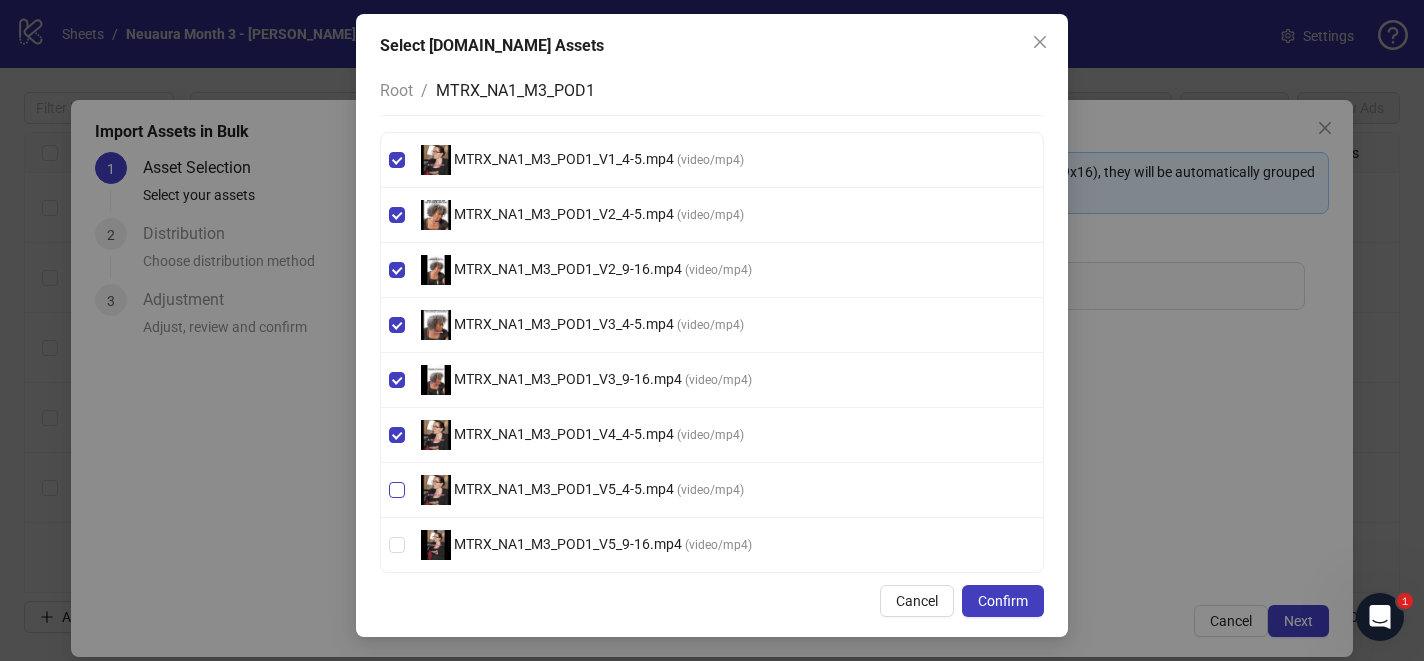 click on "MTRX_NA1_M3_POD1_V5_4-5.mp4   ( video/mp4 )" at bounding box center (712, 490) 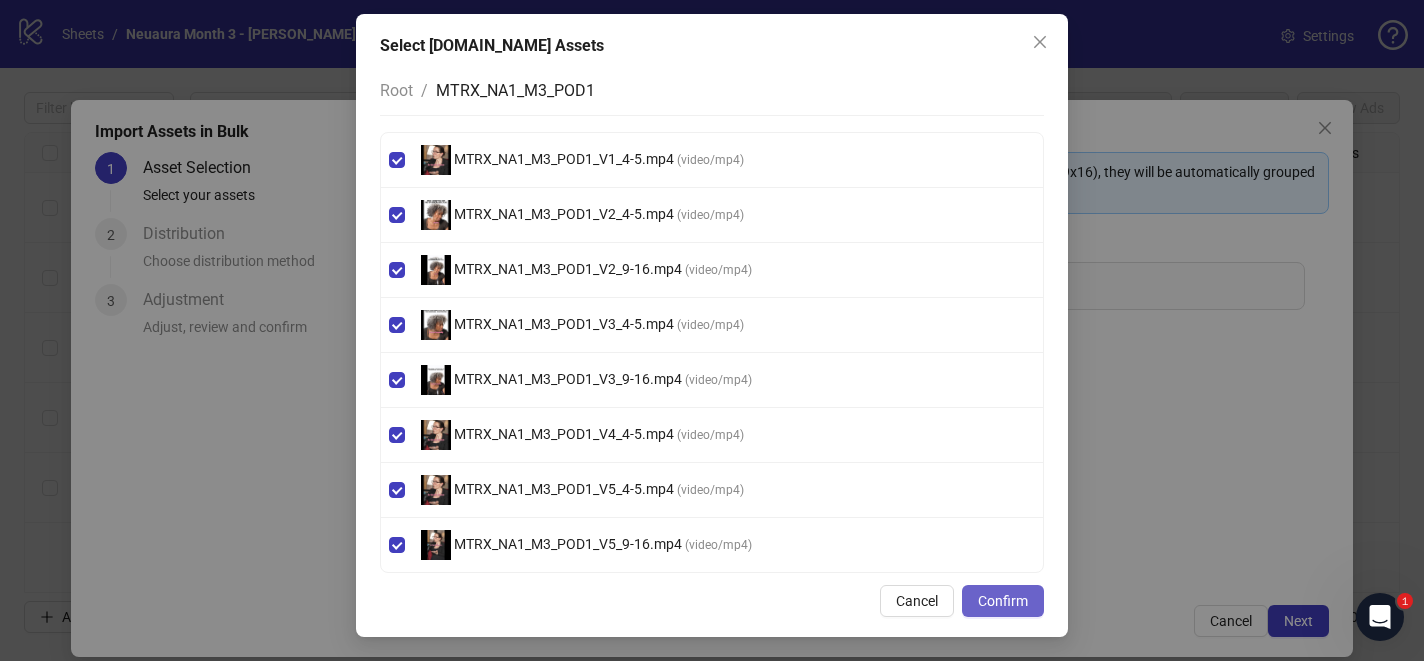 click on "Confirm" at bounding box center [1003, 601] 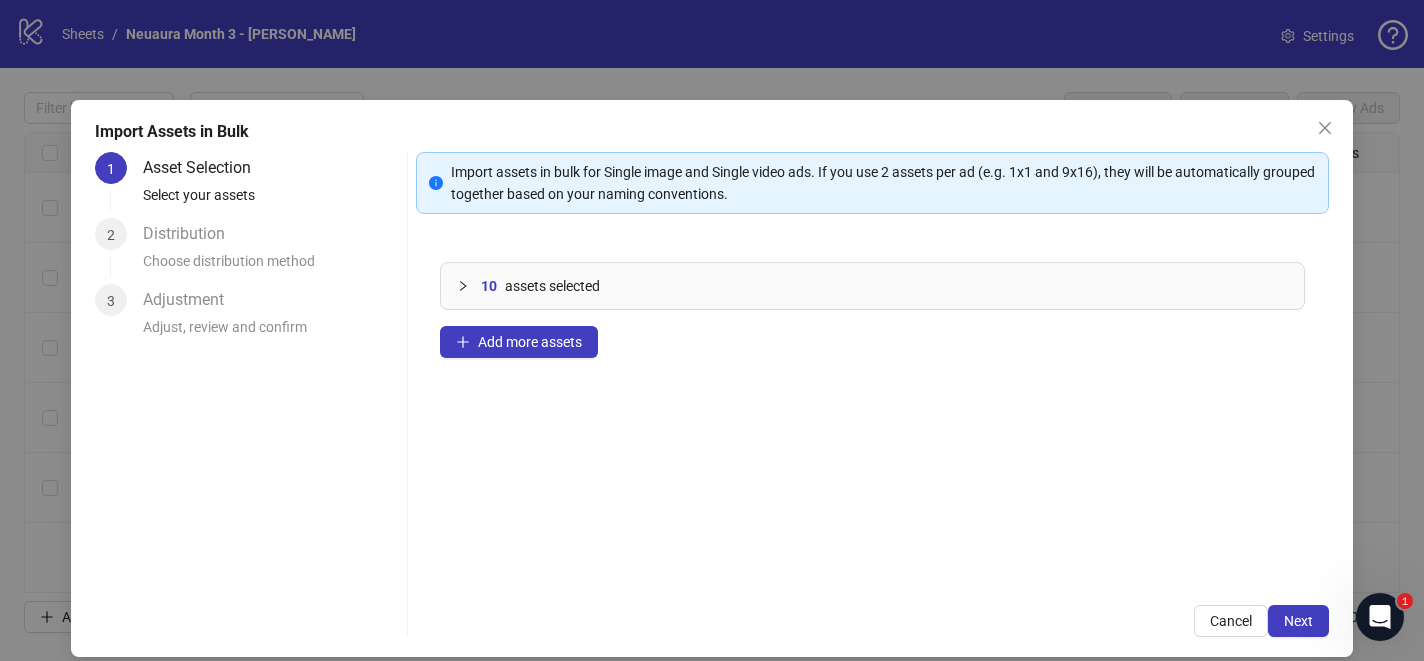 click on "10 assets selected Add more assets" at bounding box center [872, 409] 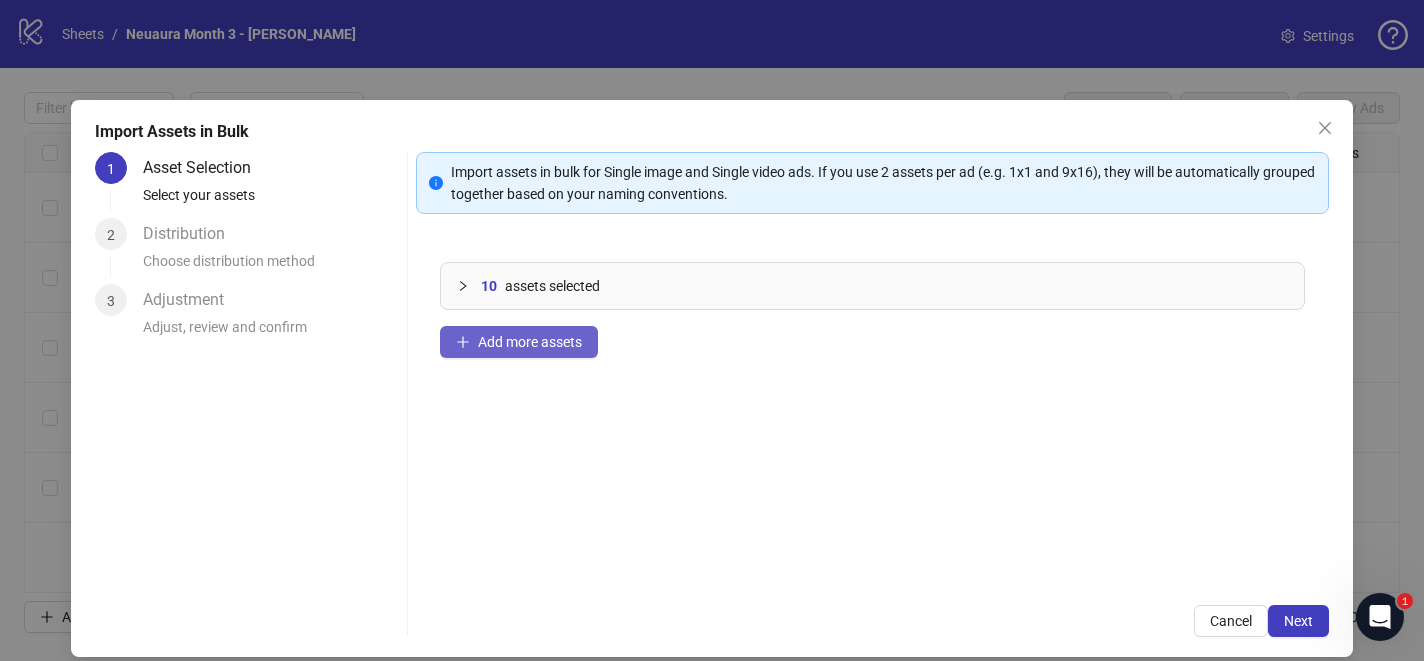 click on "Add more assets" at bounding box center [530, 342] 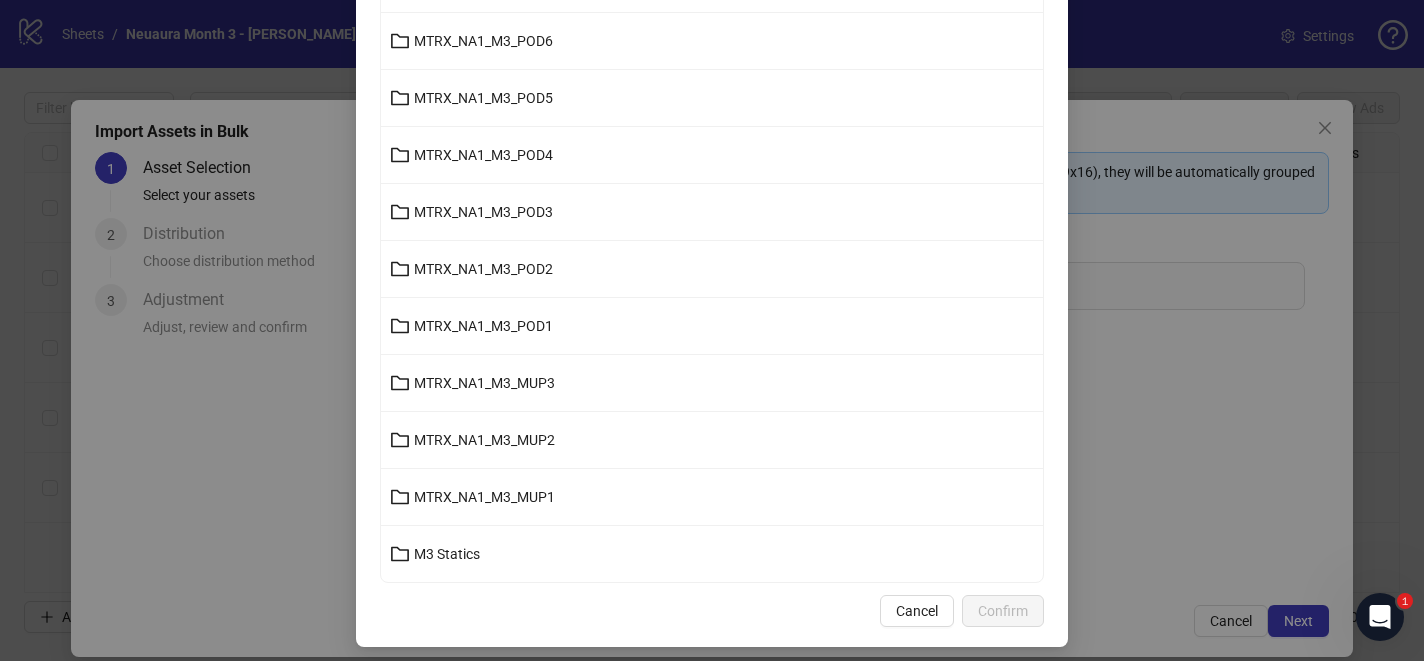 scroll, scrollTop: 729, scrollLeft: 0, axis: vertical 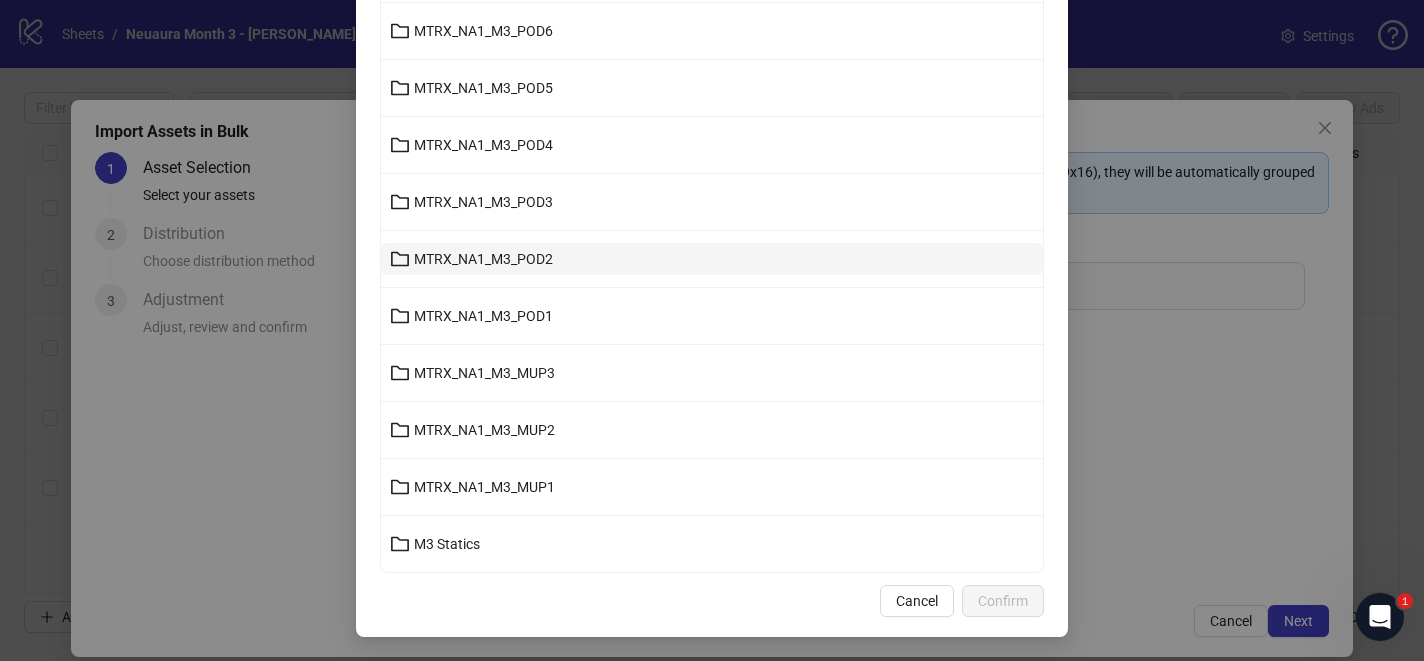 click on "MTRX_NA1_M3_POD2" at bounding box center [483, 259] 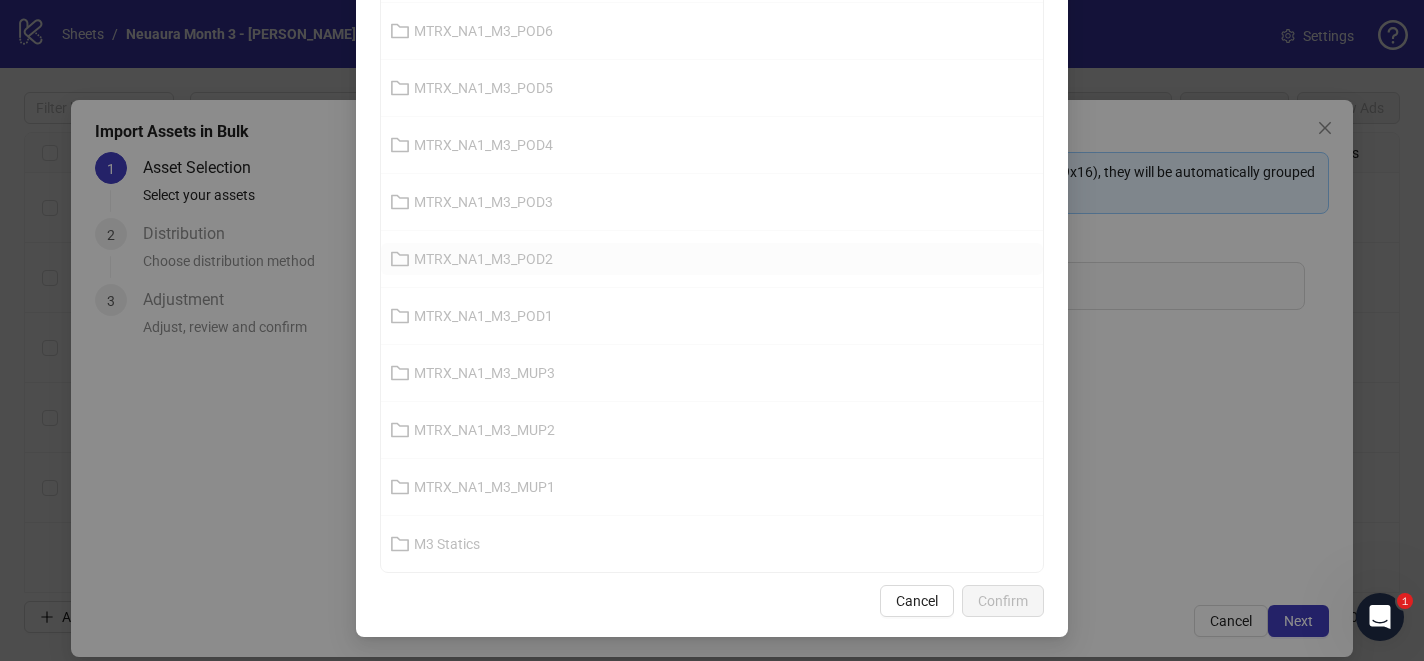 scroll, scrollTop: 141, scrollLeft: 0, axis: vertical 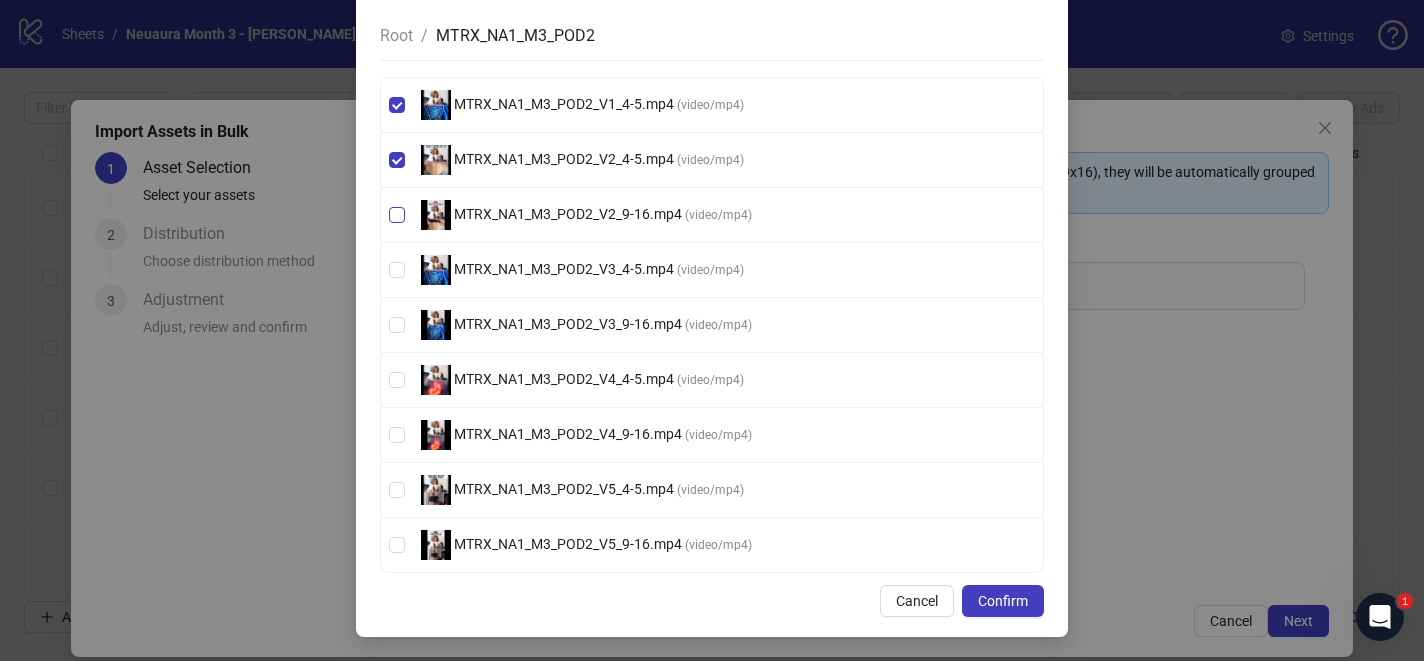 click on "MTRX_NA1_M3_POD2_V2_9-16.mp4   ( video/mp4 )" at bounding box center [712, 215] 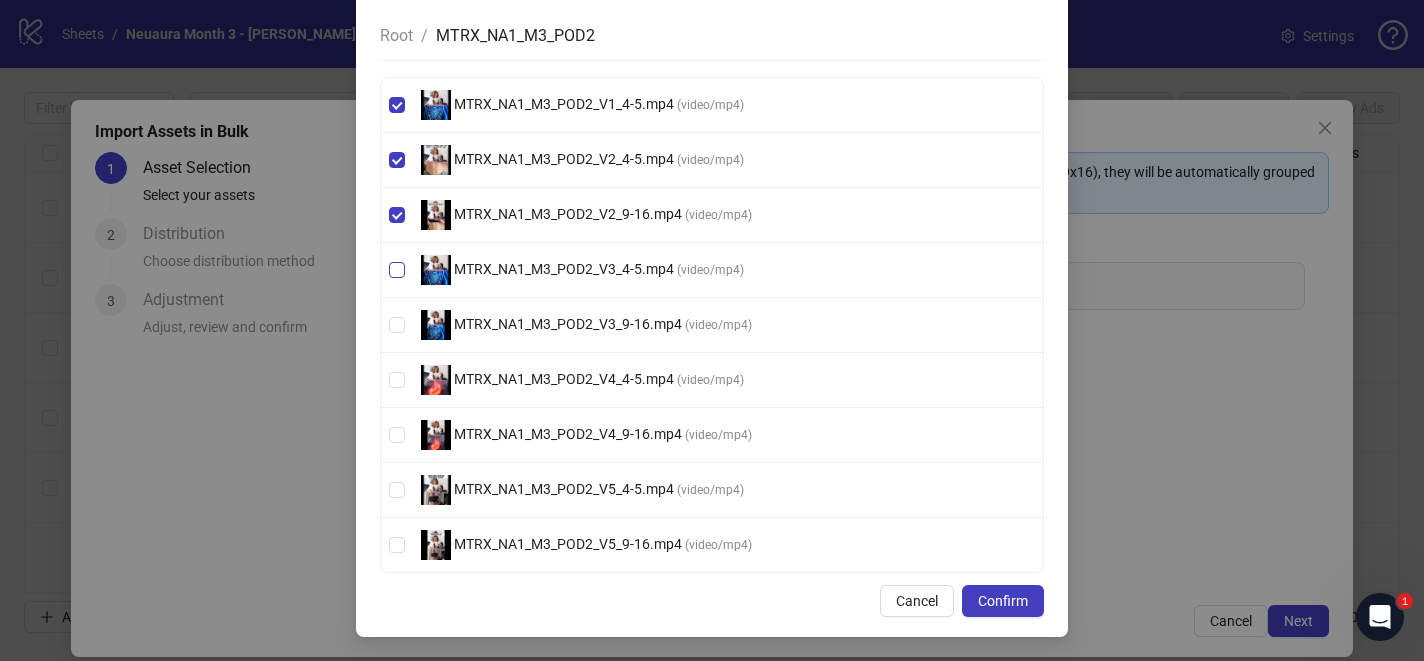 click on "MTRX_NA1_M3_POD2_V3_4-5.mp4   ( video/mp4 )" at bounding box center [712, 270] 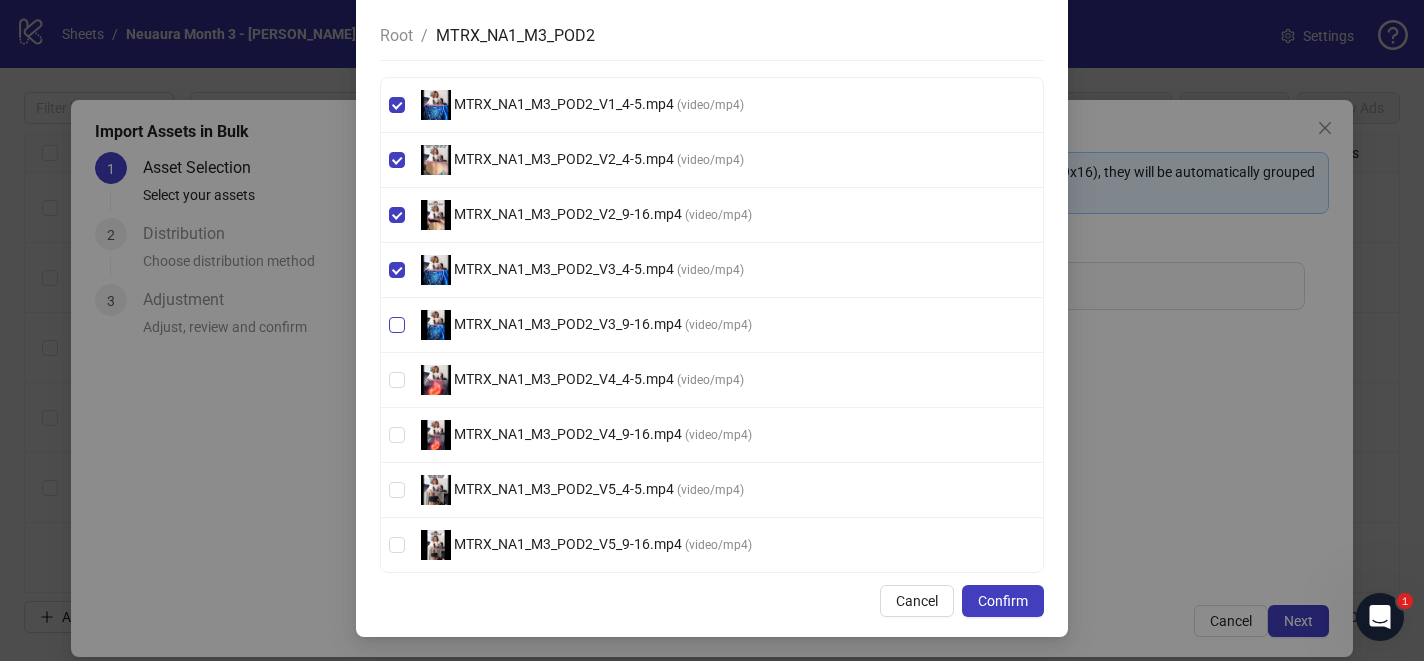 click on "MTRX_NA1_M3_POD2_V3_9-16.mp4   ( video/mp4 )" at bounding box center [712, 325] 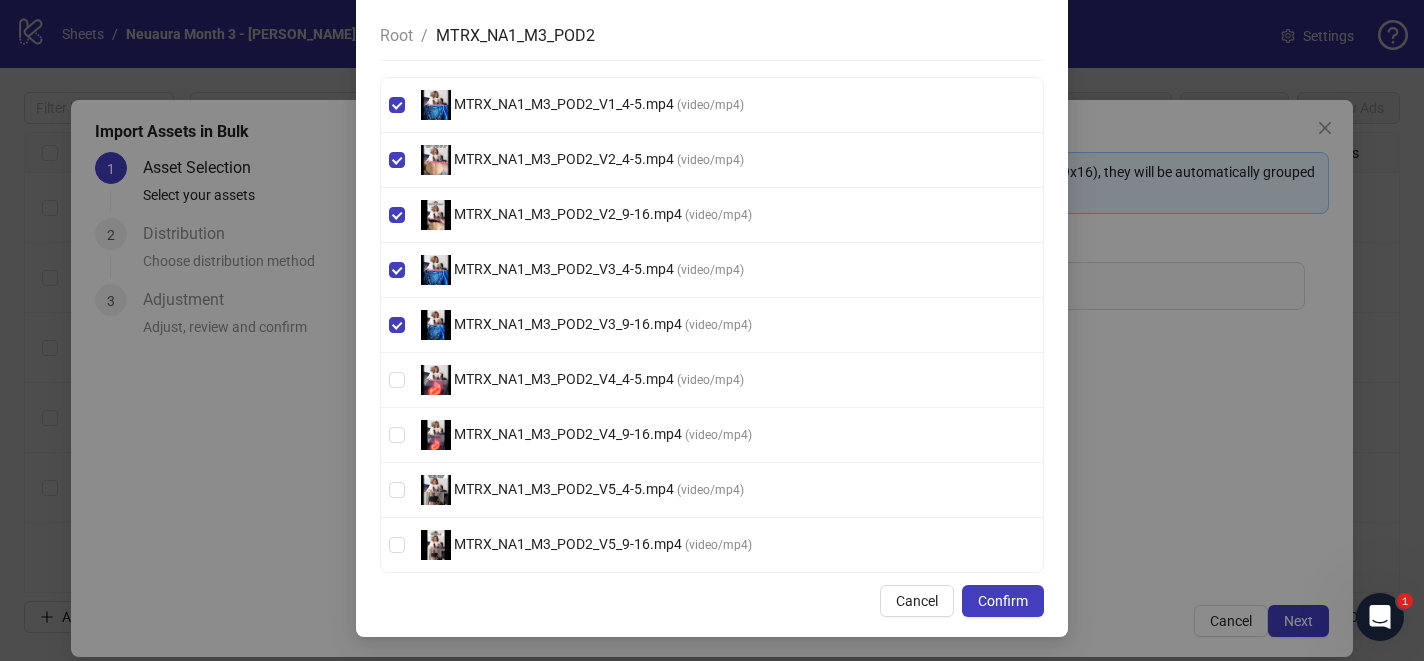 click on "MTRX_NA1_M3_POD2_V4_4-5.mp4   ( video/mp4 )" at bounding box center [712, 380] 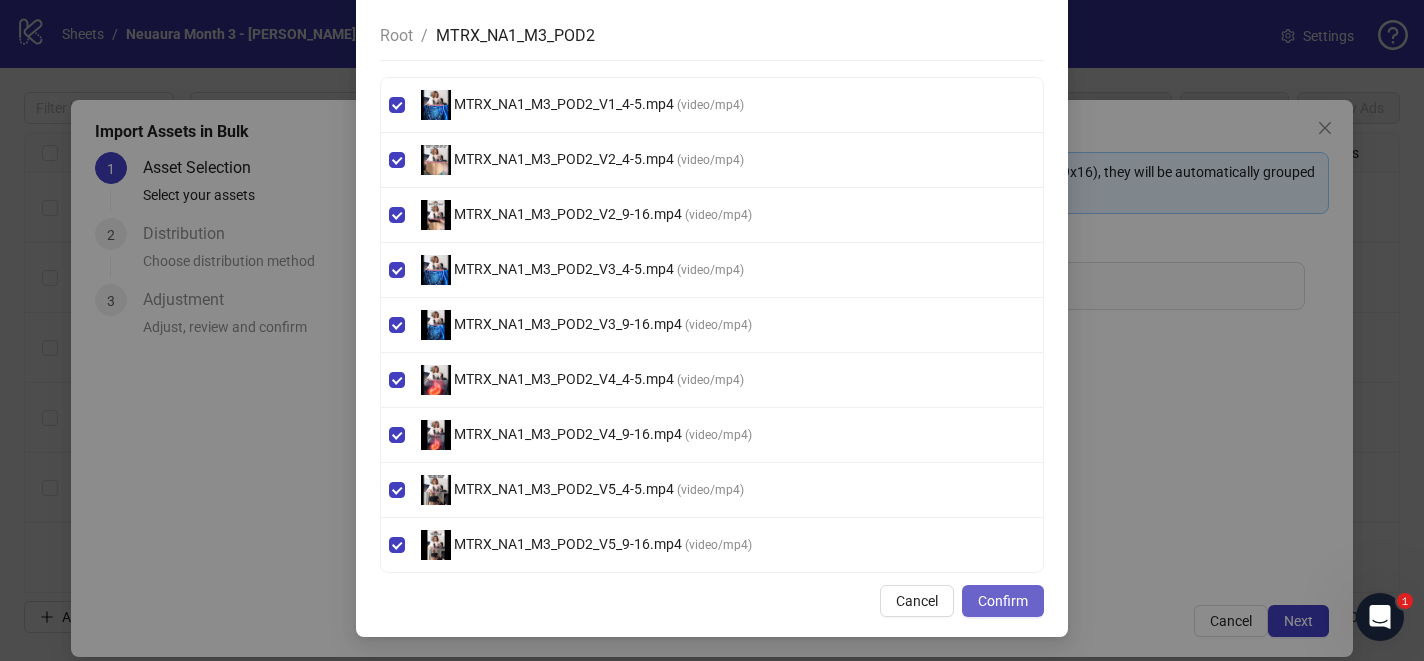 click on "Confirm" at bounding box center [1003, 601] 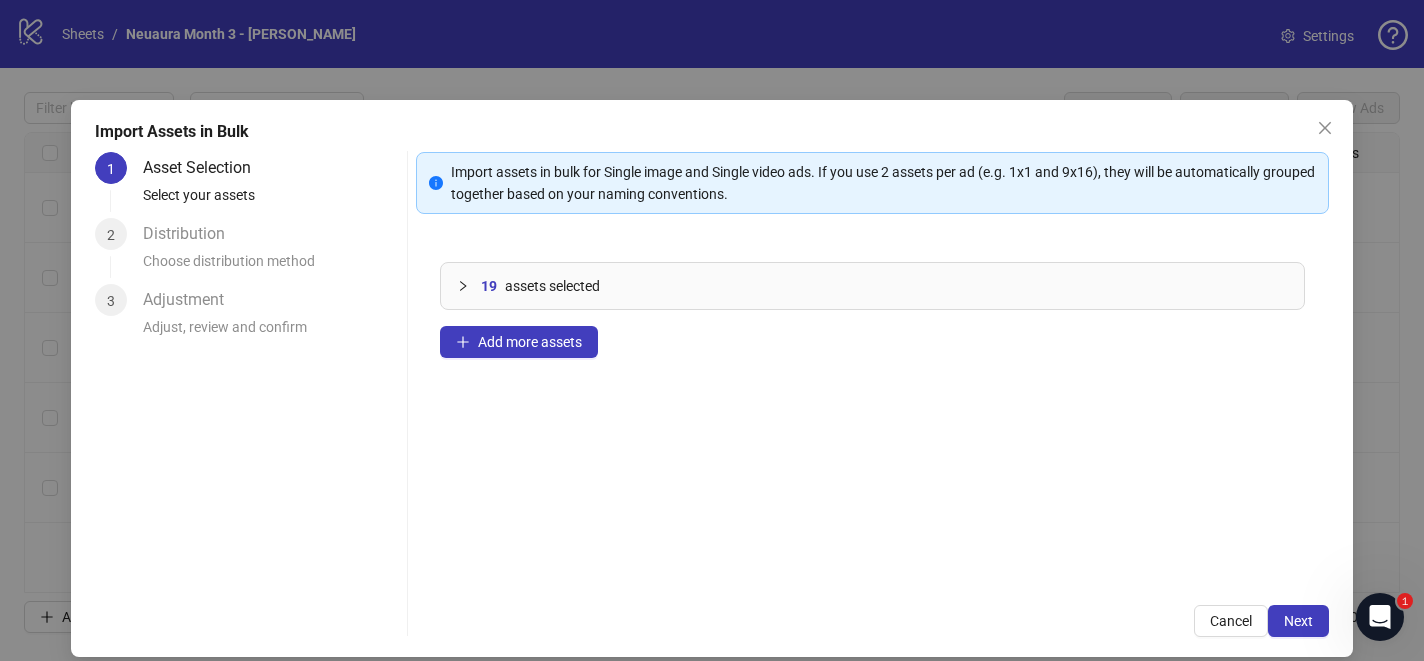 scroll, scrollTop: 41, scrollLeft: 0, axis: vertical 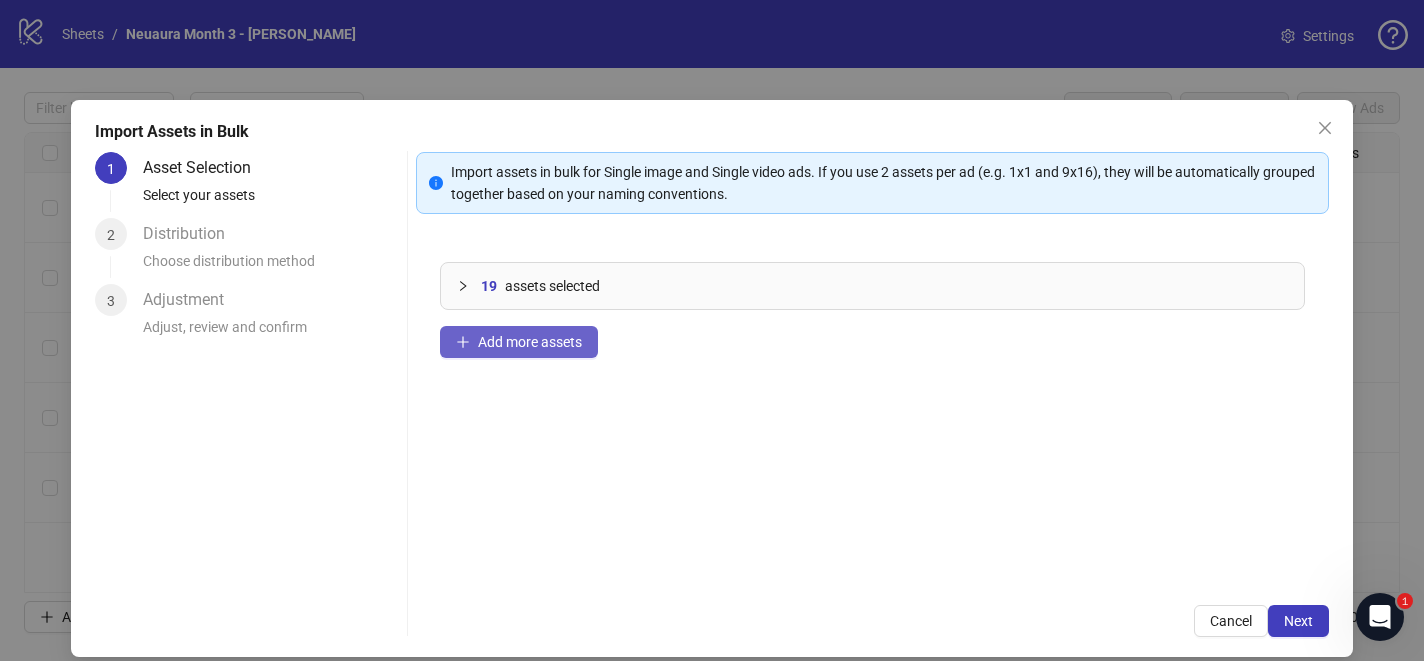 click on "Add more assets" at bounding box center [519, 342] 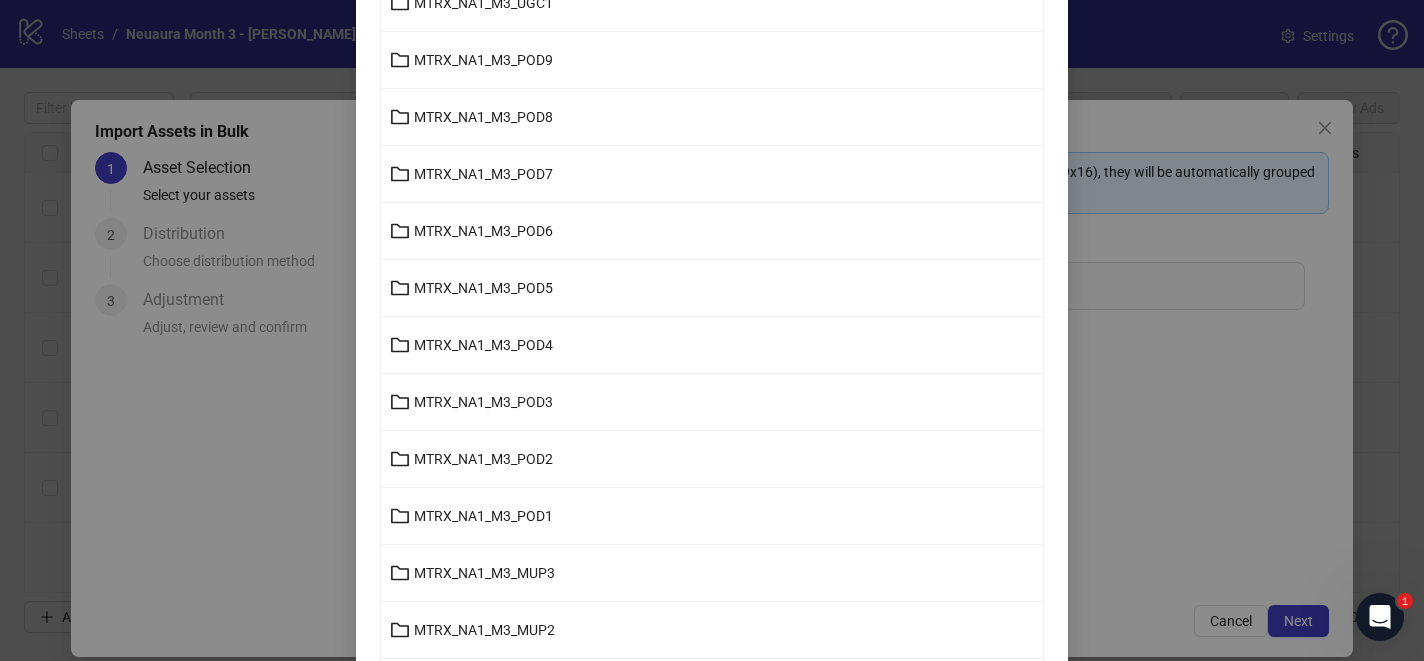 scroll, scrollTop: 527, scrollLeft: 0, axis: vertical 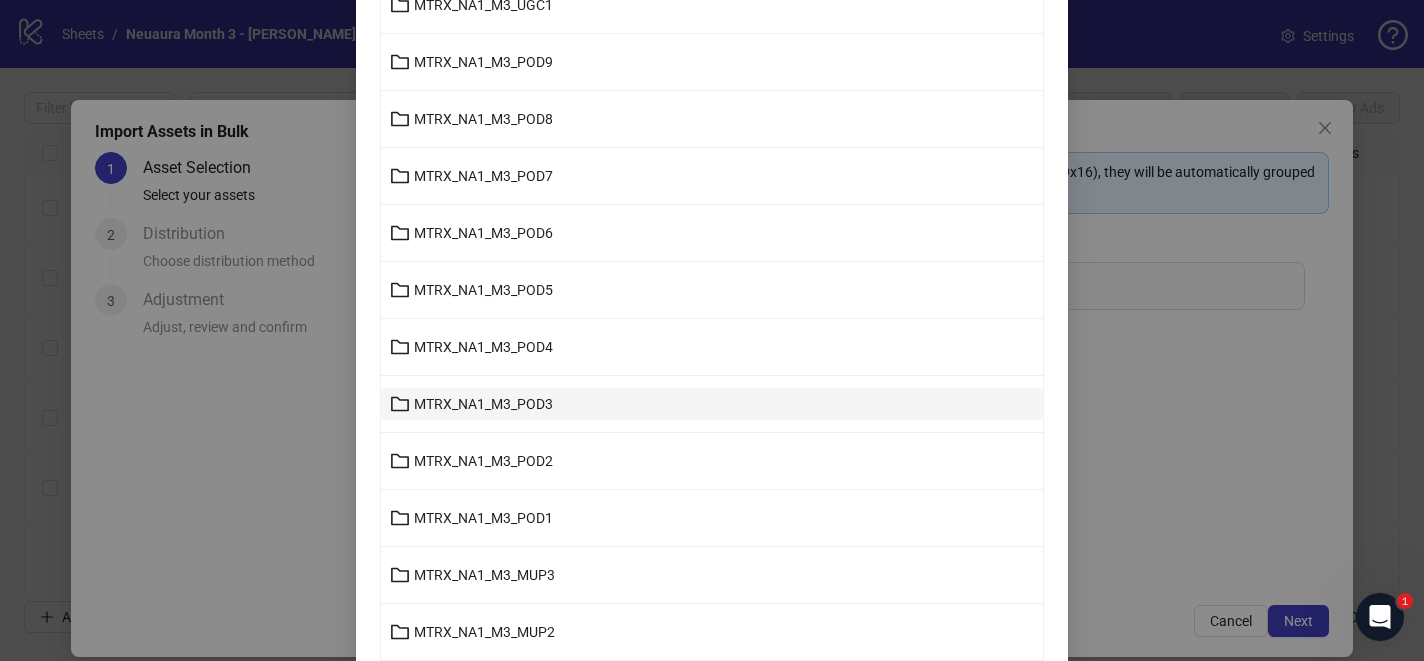 click on "MTRX_NA1_M3_POD3" at bounding box center [483, 404] 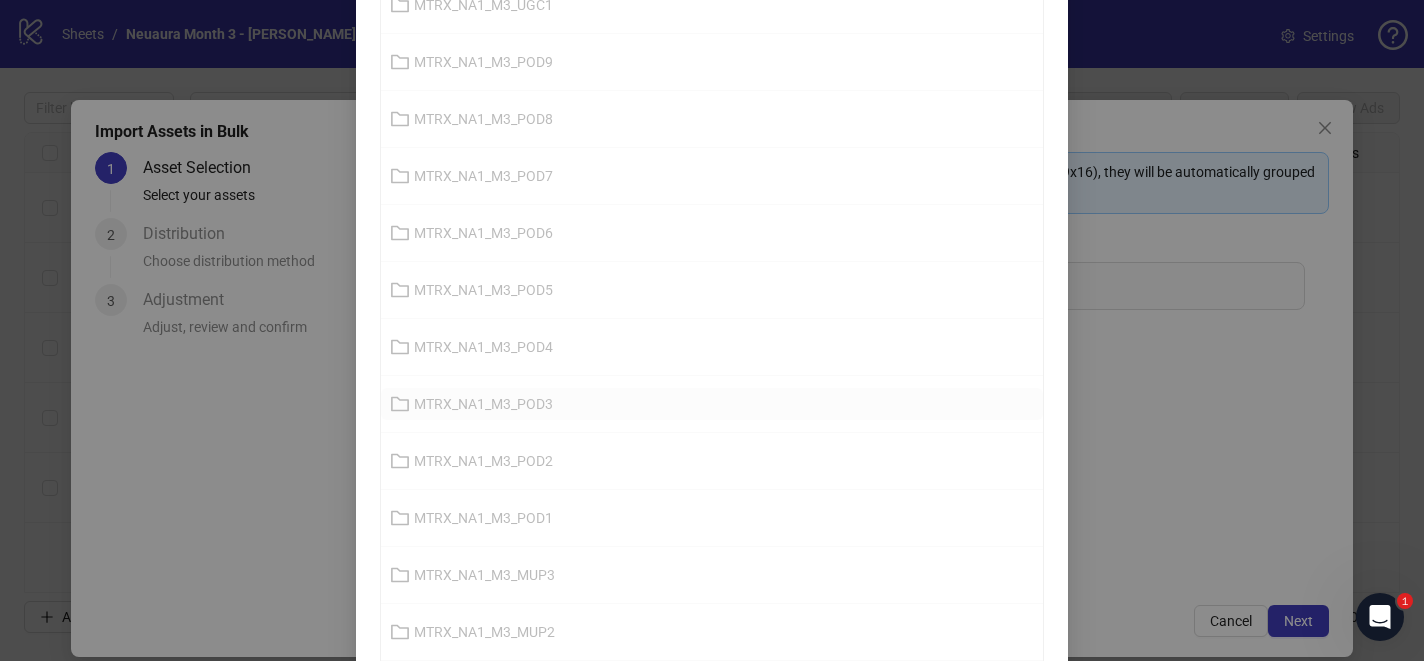 scroll, scrollTop: 31, scrollLeft: 0, axis: vertical 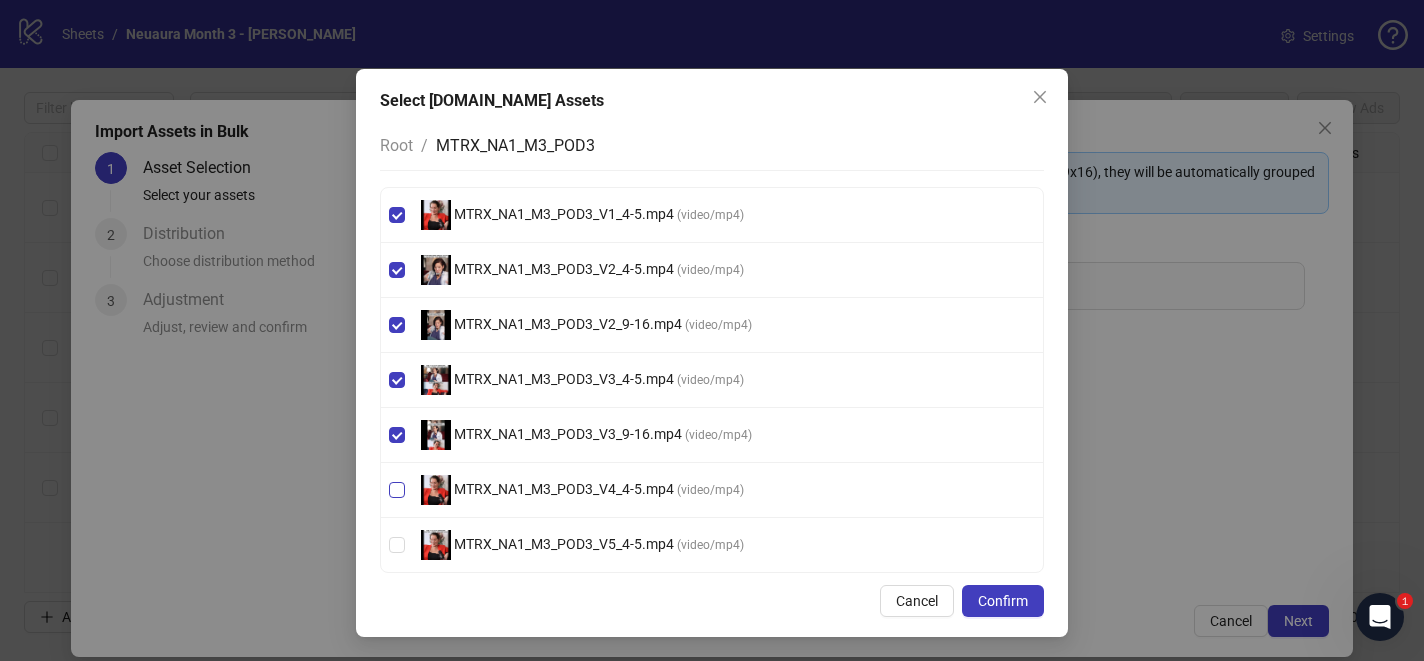 click on "MTRX_NA1_M3_POD3_V4_4-5.mp4   ( video/mp4 )" at bounding box center [712, 490] 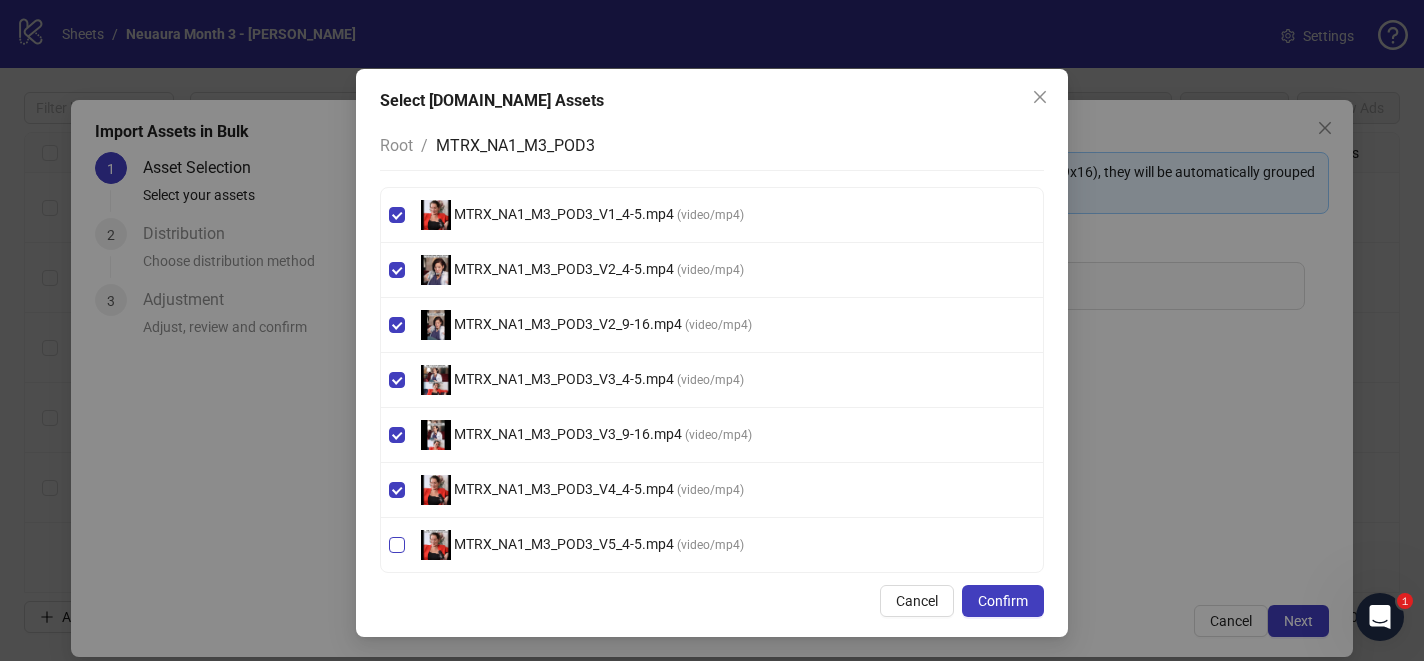 click on "MTRX_NA1_M3_POD3_V5_4-5.mp4   ( video/mp4 )" at bounding box center (712, 545) 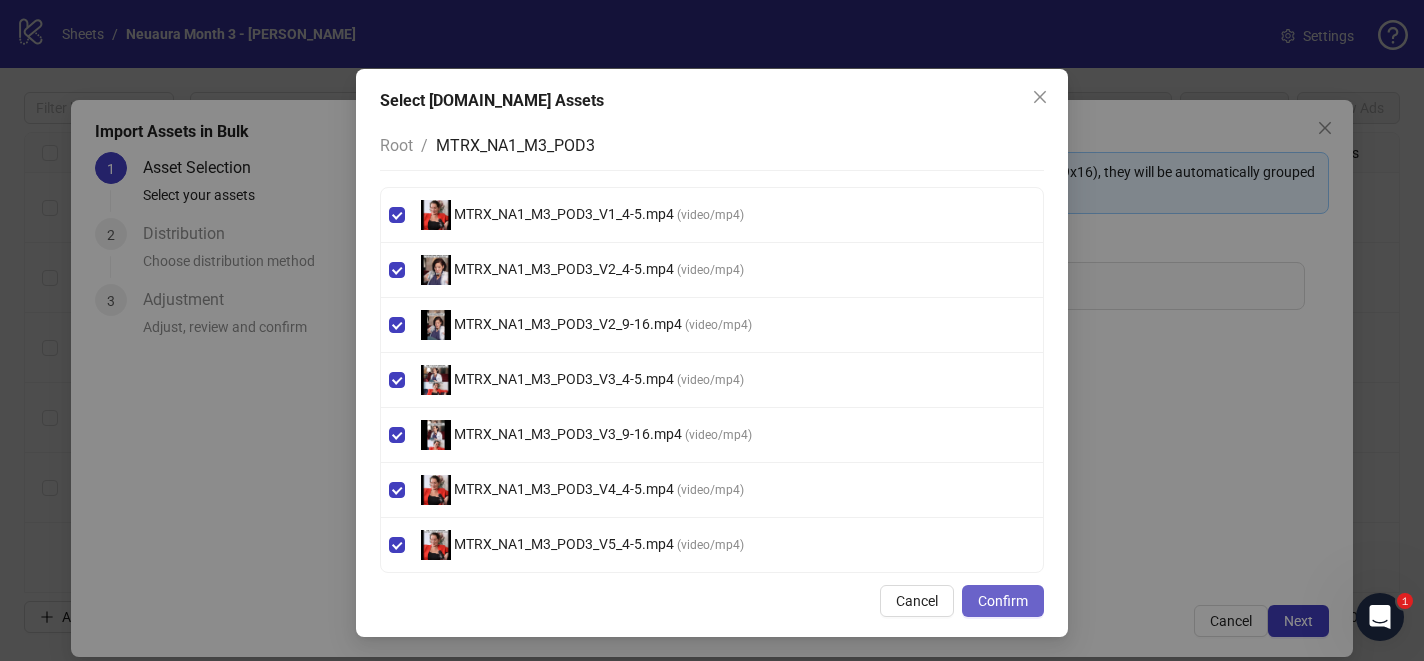 click on "Confirm" at bounding box center [1003, 601] 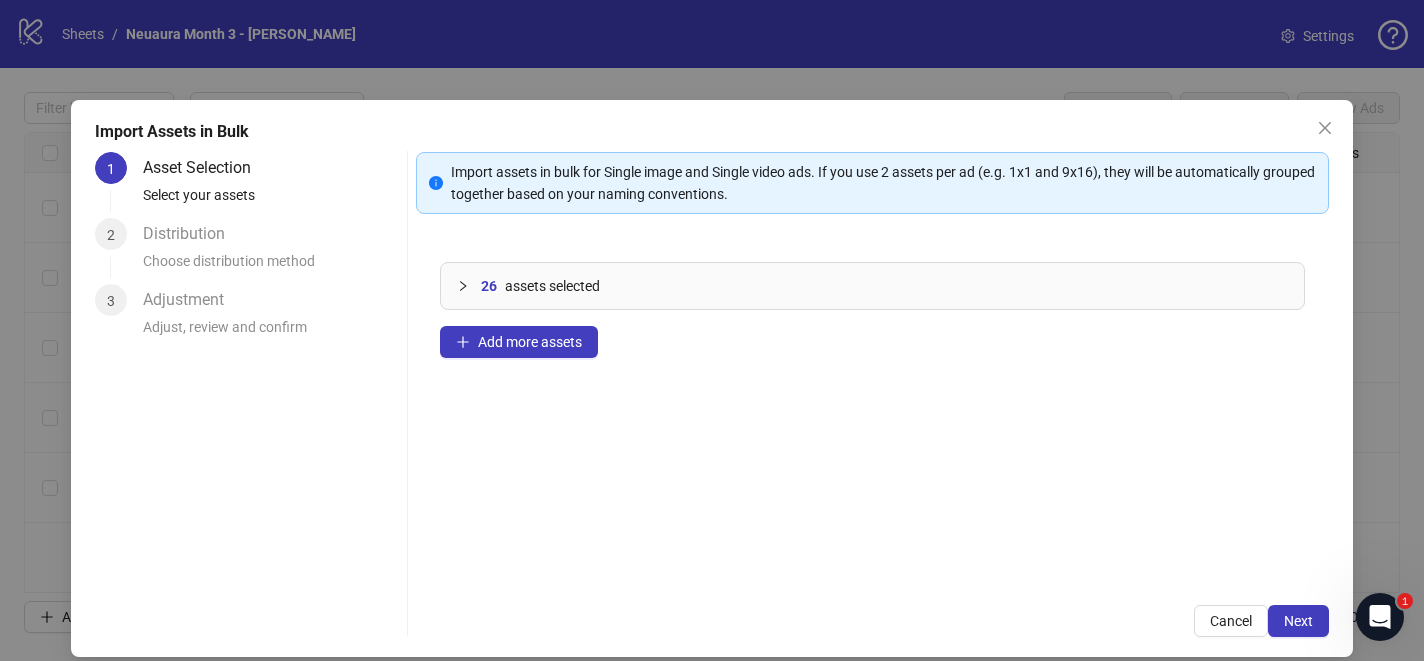 scroll, scrollTop: 0, scrollLeft: 0, axis: both 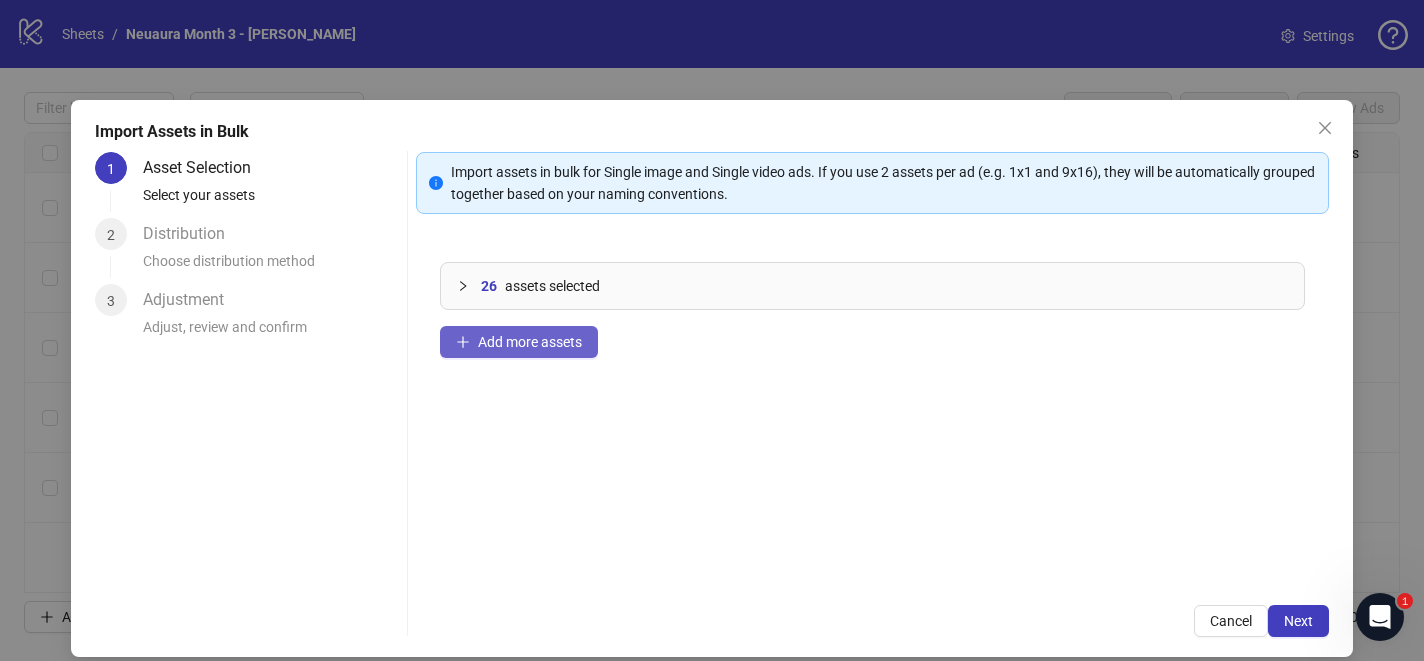 click on "Add more assets" at bounding box center [519, 342] 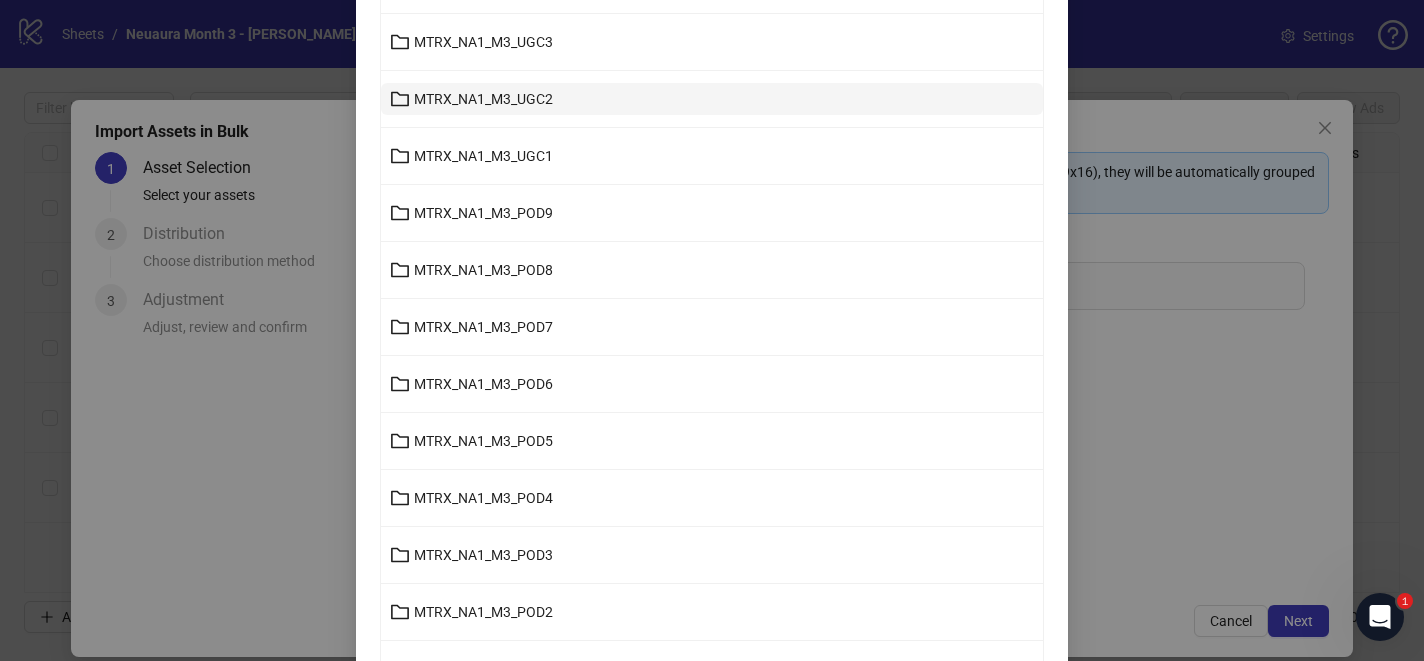 scroll, scrollTop: 391, scrollLeft: 0, axis: vertical 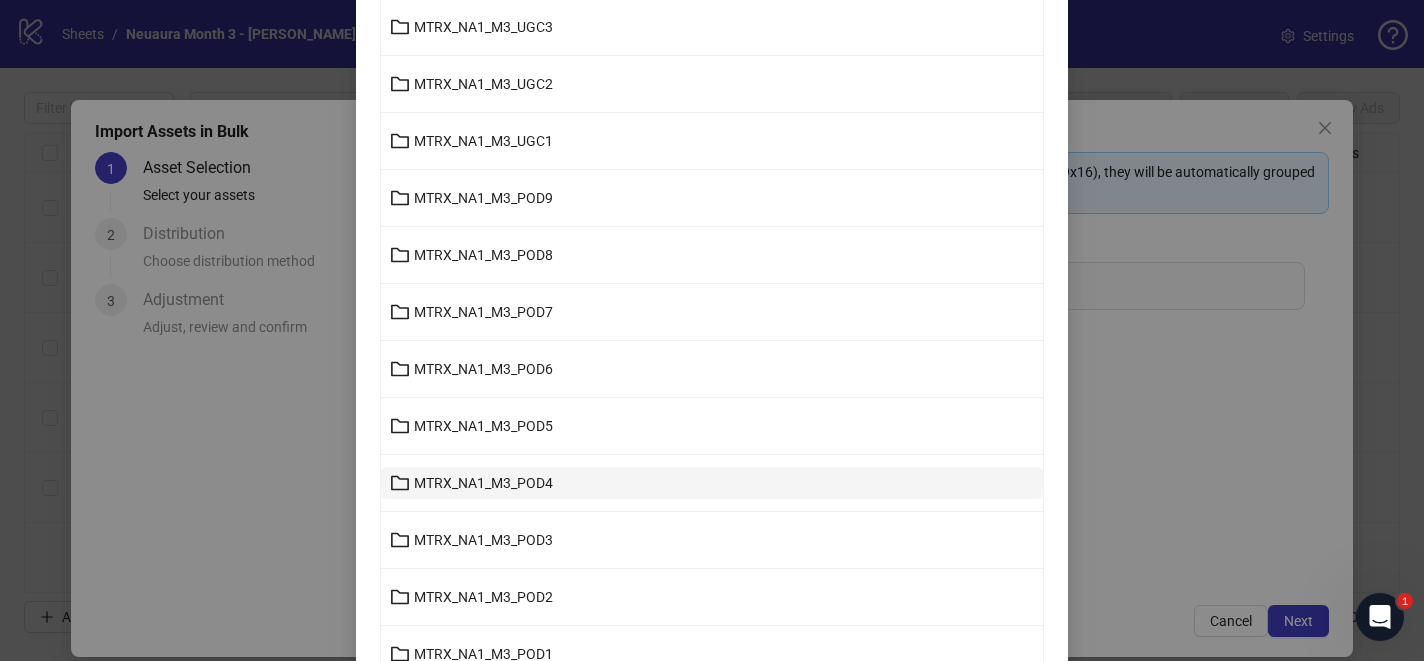 click on "MTRX_NA1_M3_POD4" at bounding box center (483, 483) 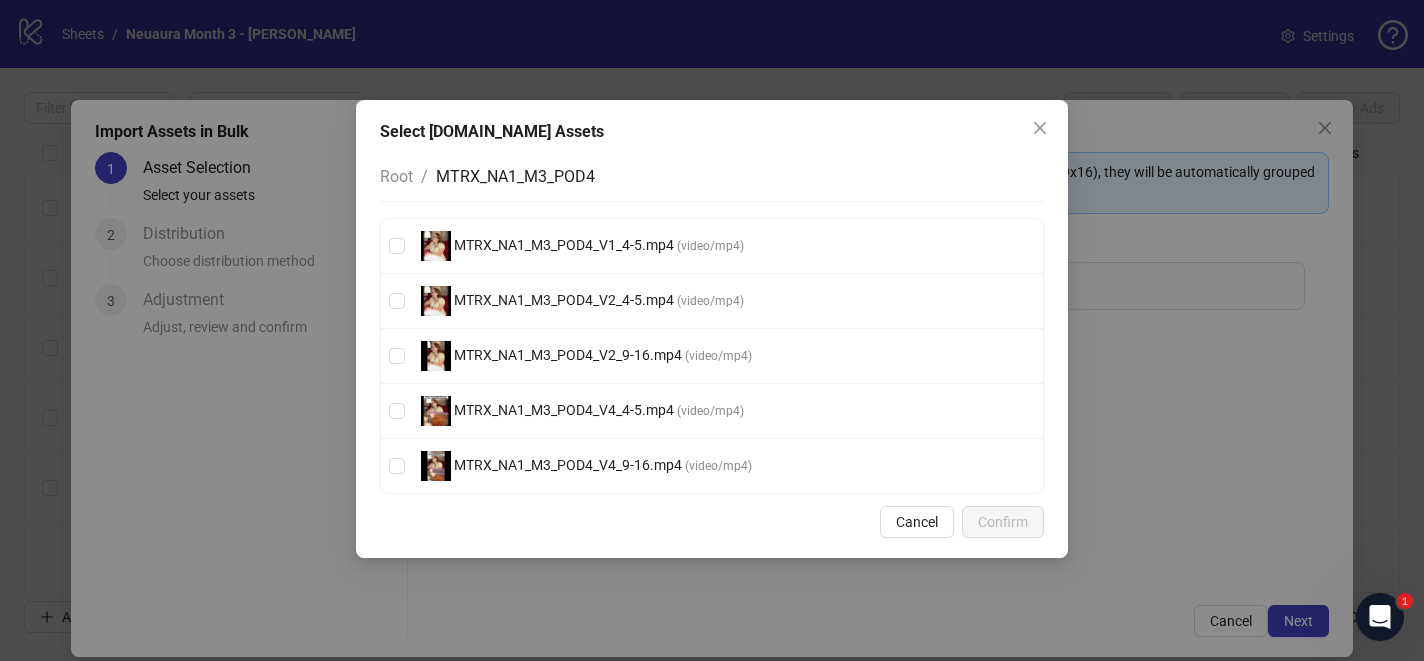 scroll, scrollTop: 0, scrollLeft: 0, axis: both 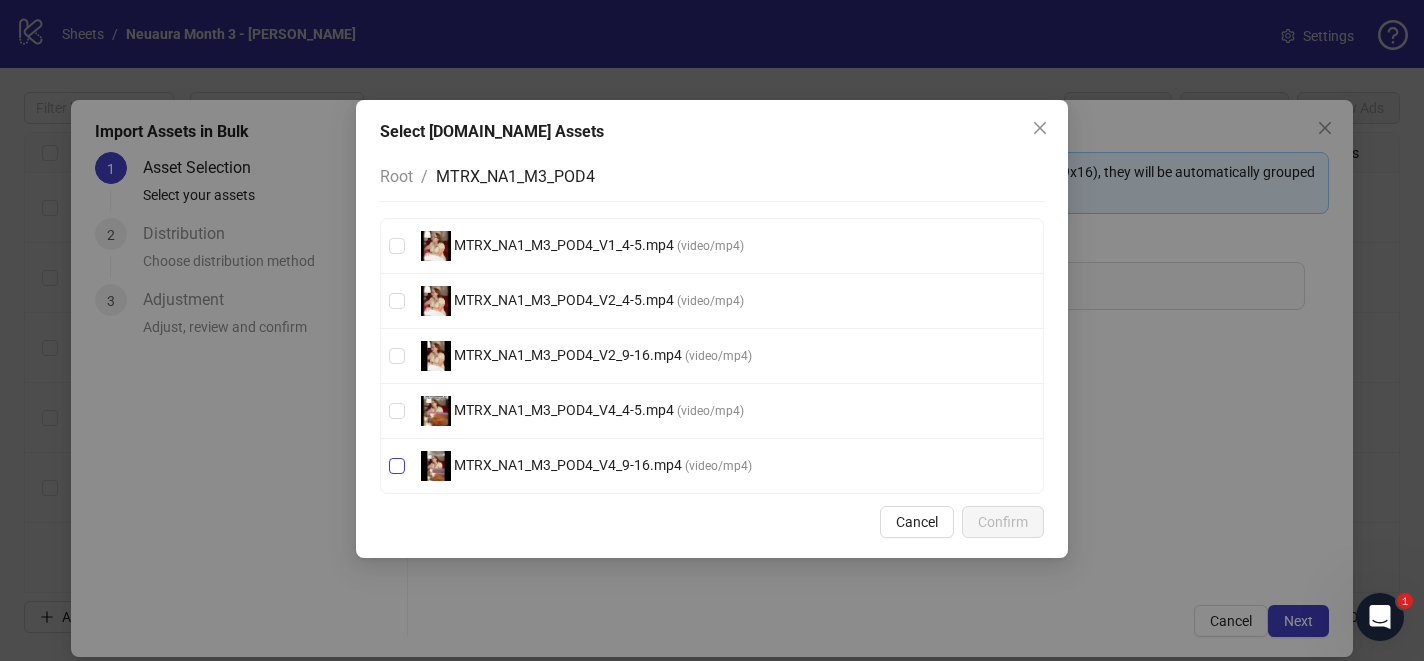 click on "MTRX_NA1_M3_POD4_V4_9-16.mp4   ( video/mp4 )" at bounding box center (712, 466) 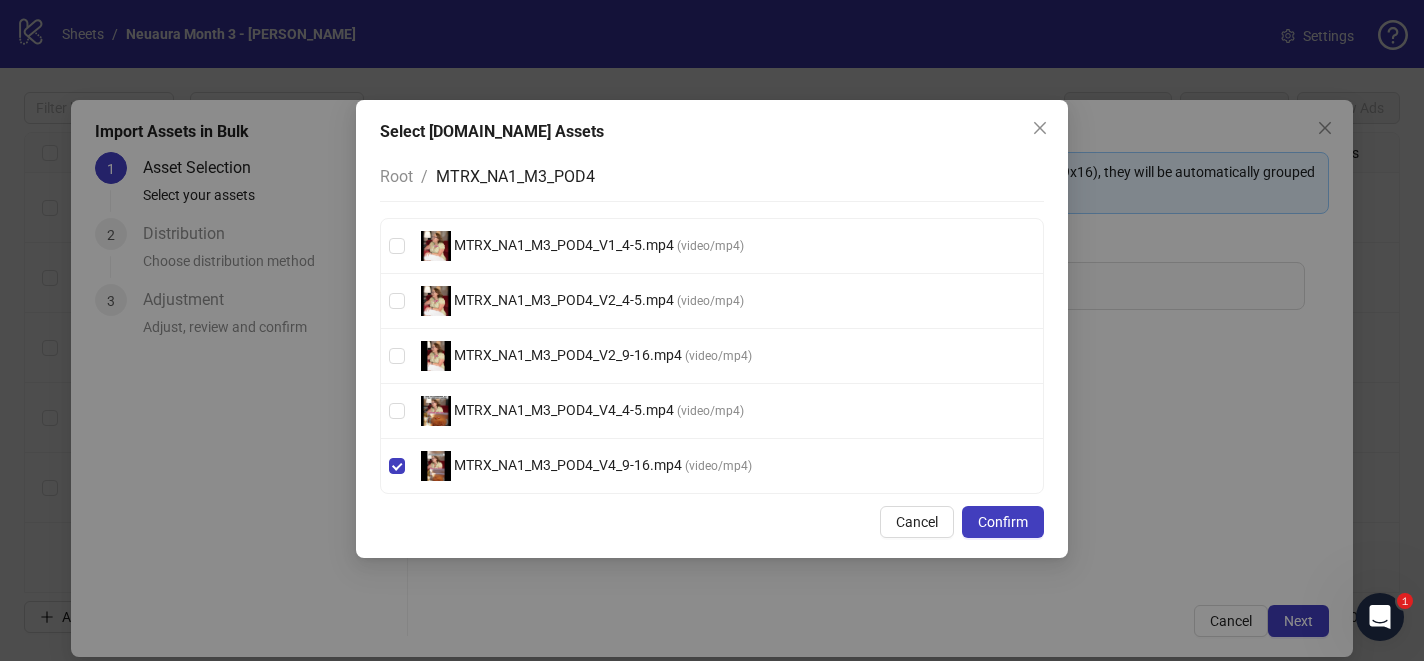 click on "MTRX_NA1_M3_POD4_V4_4-5.mp4   ( video/mp4 )" at bounding box center [712, 411] 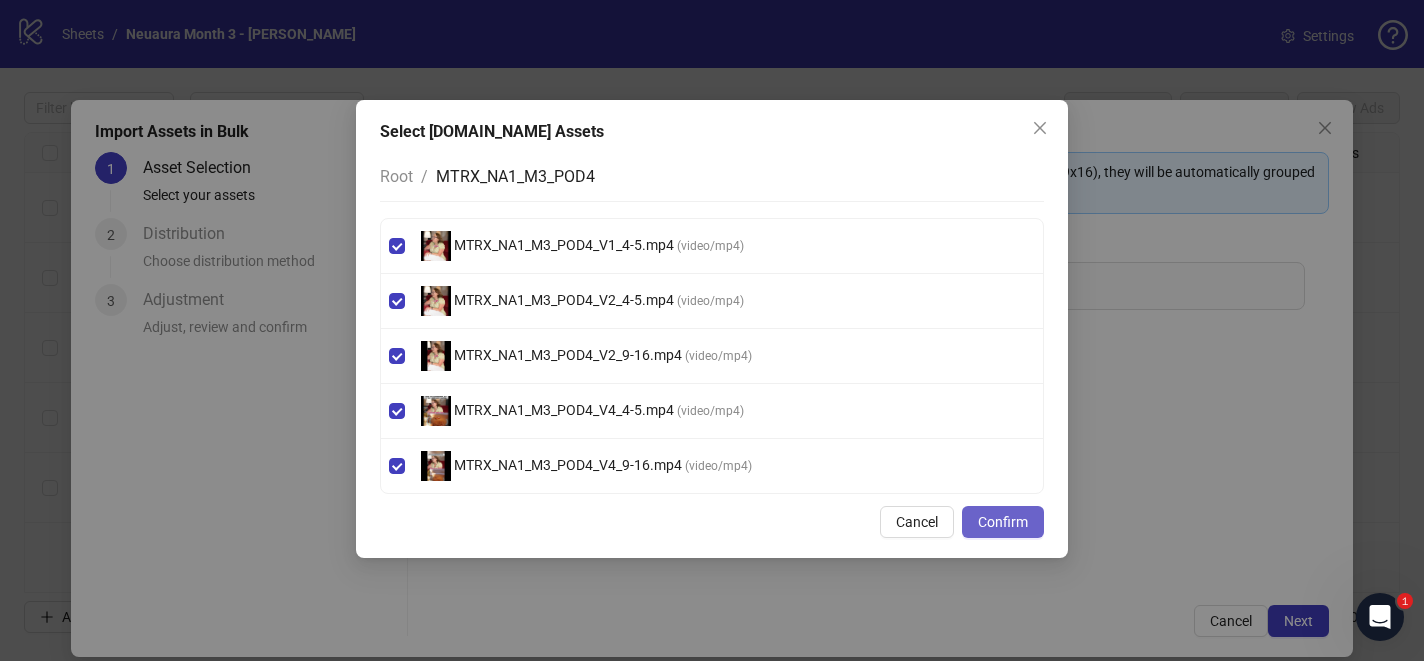 click on "Confirm" at bounding box center [1003, 522] 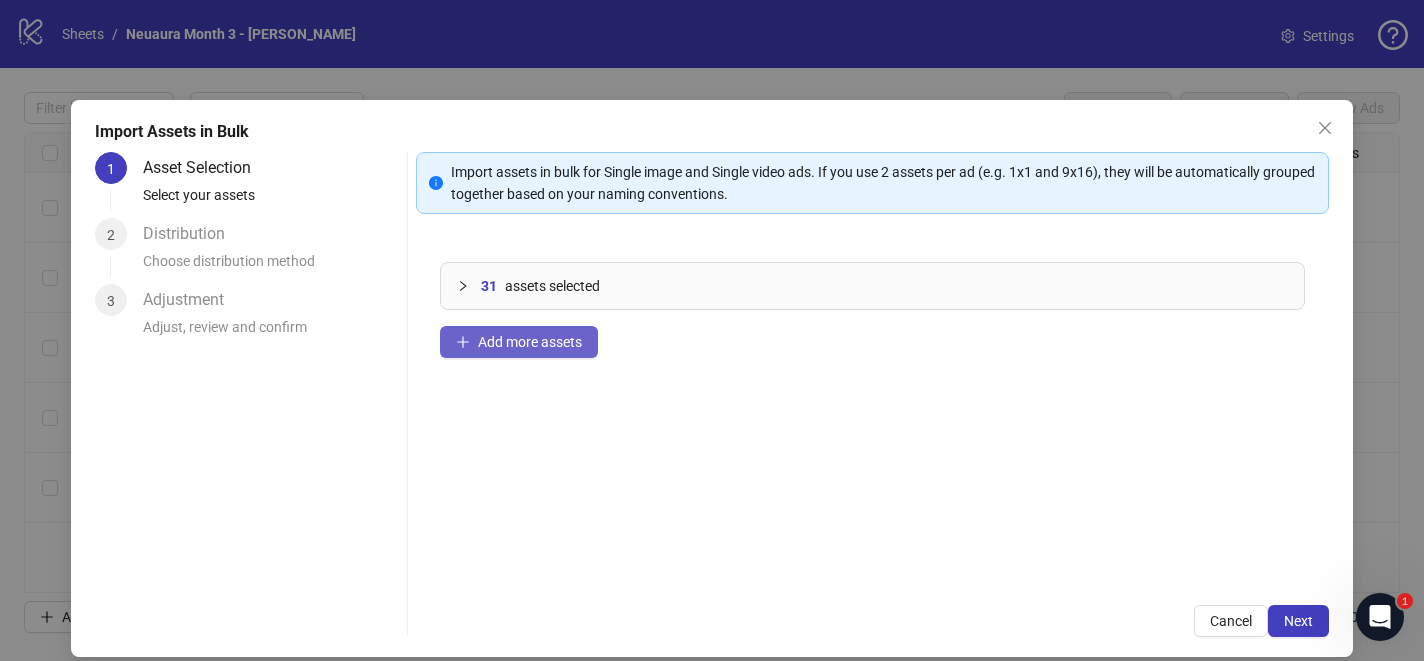 click on "Add more assets" at bounding box center (519, 342) 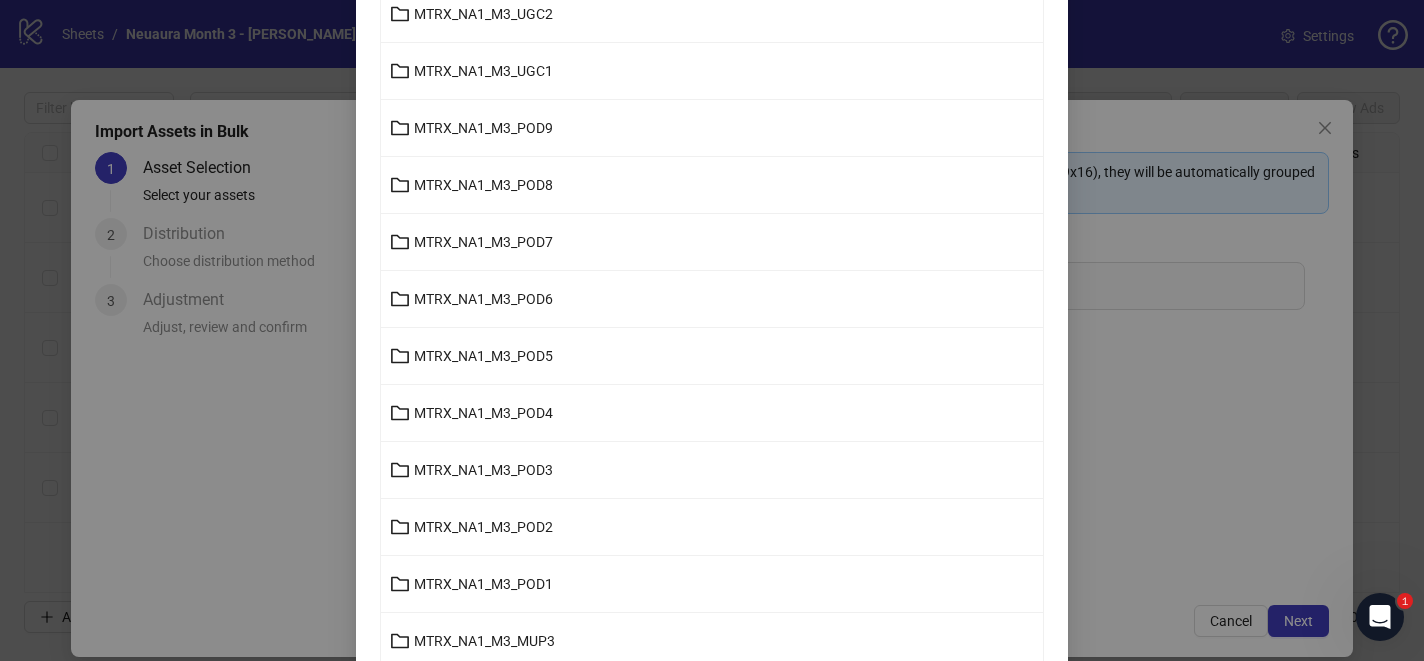 scroll, scrollTop: 463, scrollLeft: 0, axis: vertical 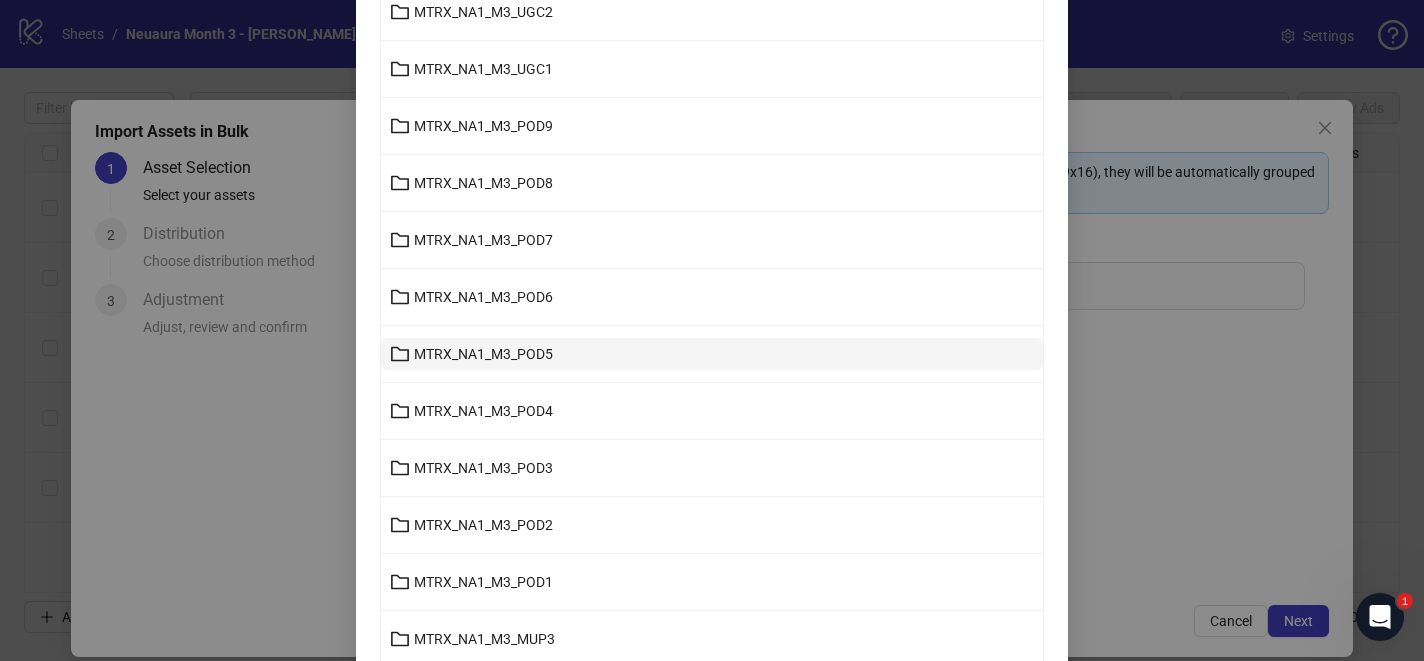 click on "MTRX_NA1_M3_POD5" at bounding box center (483, 354) 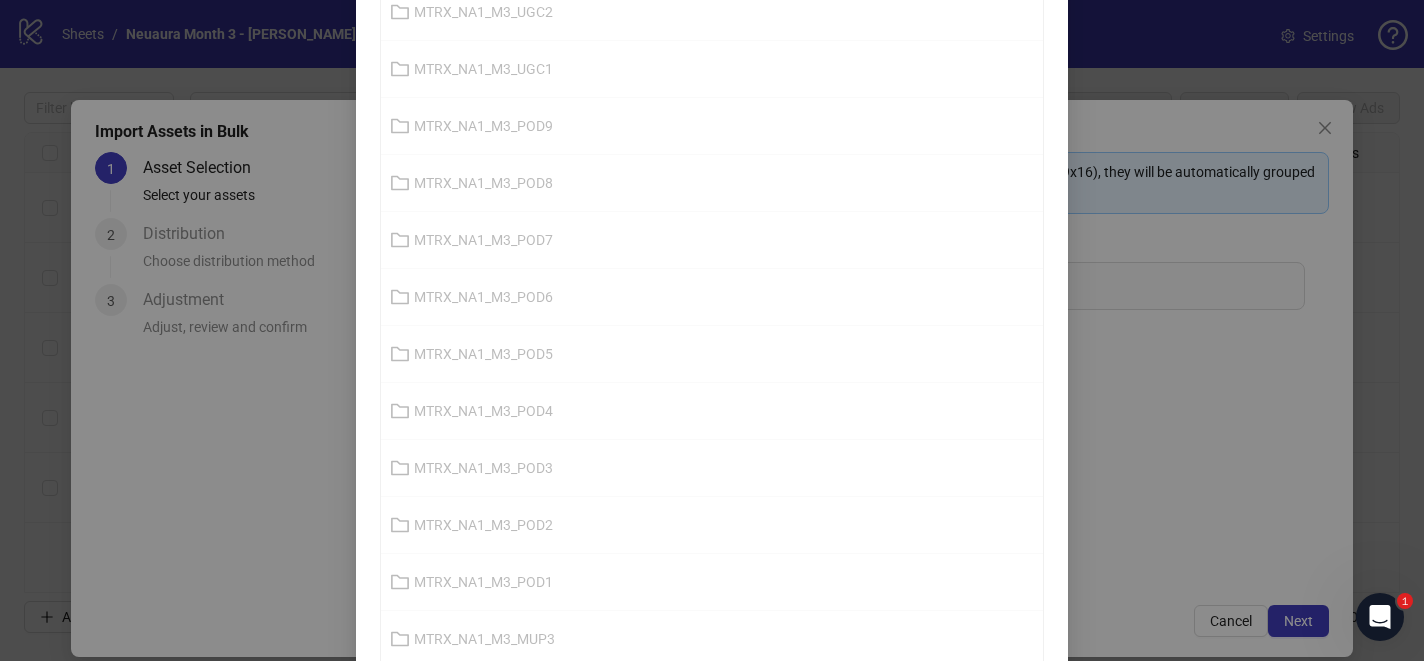 scroll, scrollTop: 31, scrollLeft: 0, axis: vertical 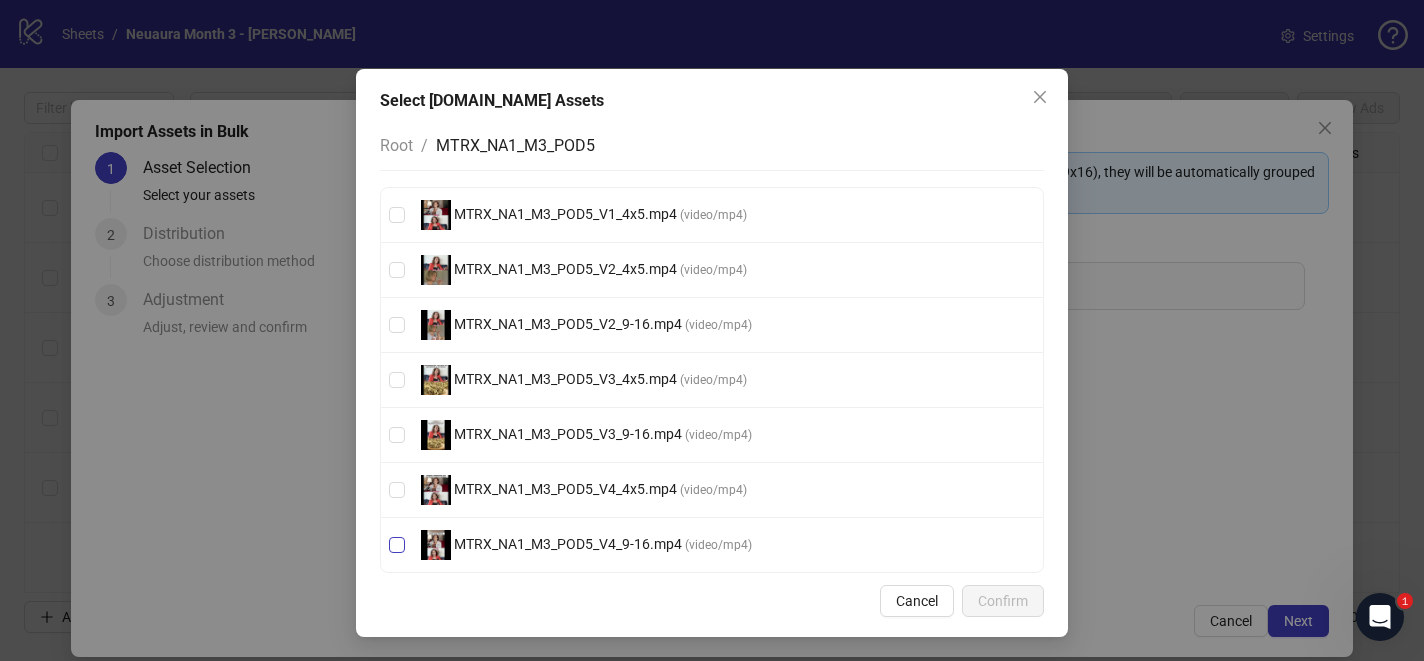 click on "MTRX_NA1_M3_POD5_V4_9-16.mp4   ( video/mp4 )" at bounding box center (712, 545) 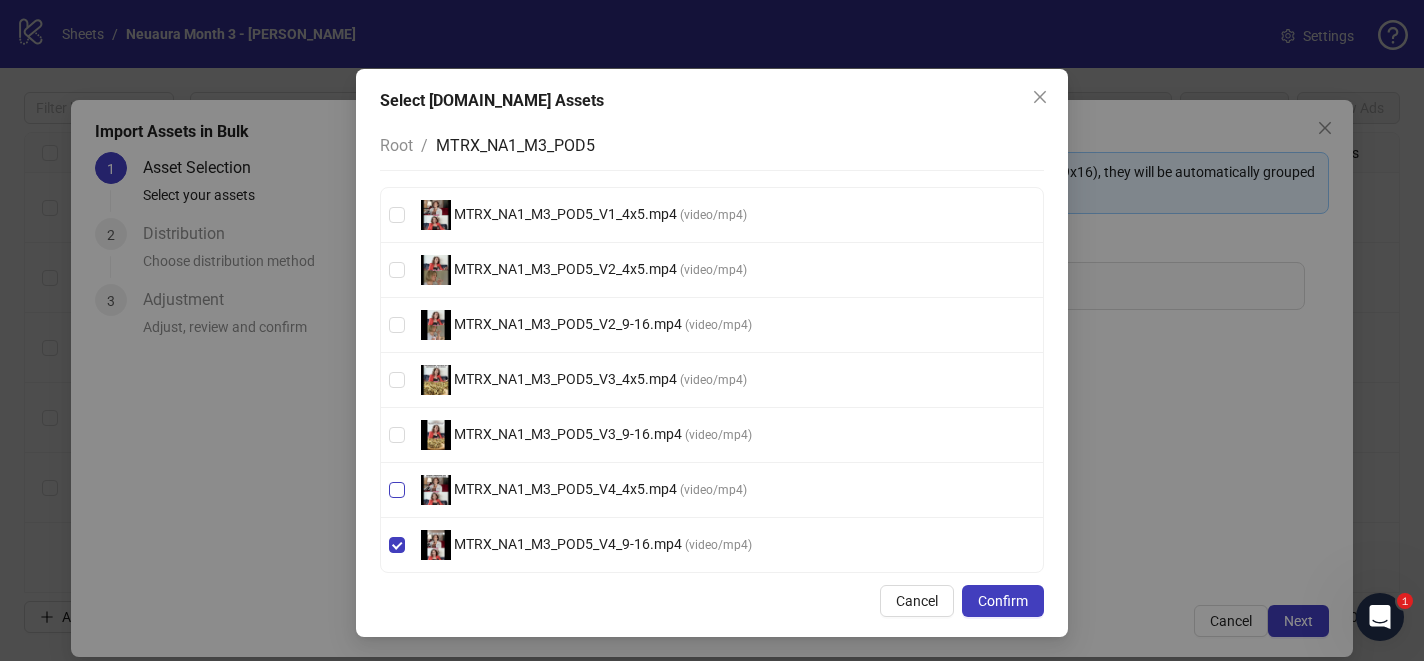 click on "MTRX_NA1_M3_POD5_V4_4x5.mp4   ( video/mp4 )" at bounding box center (712, 490) 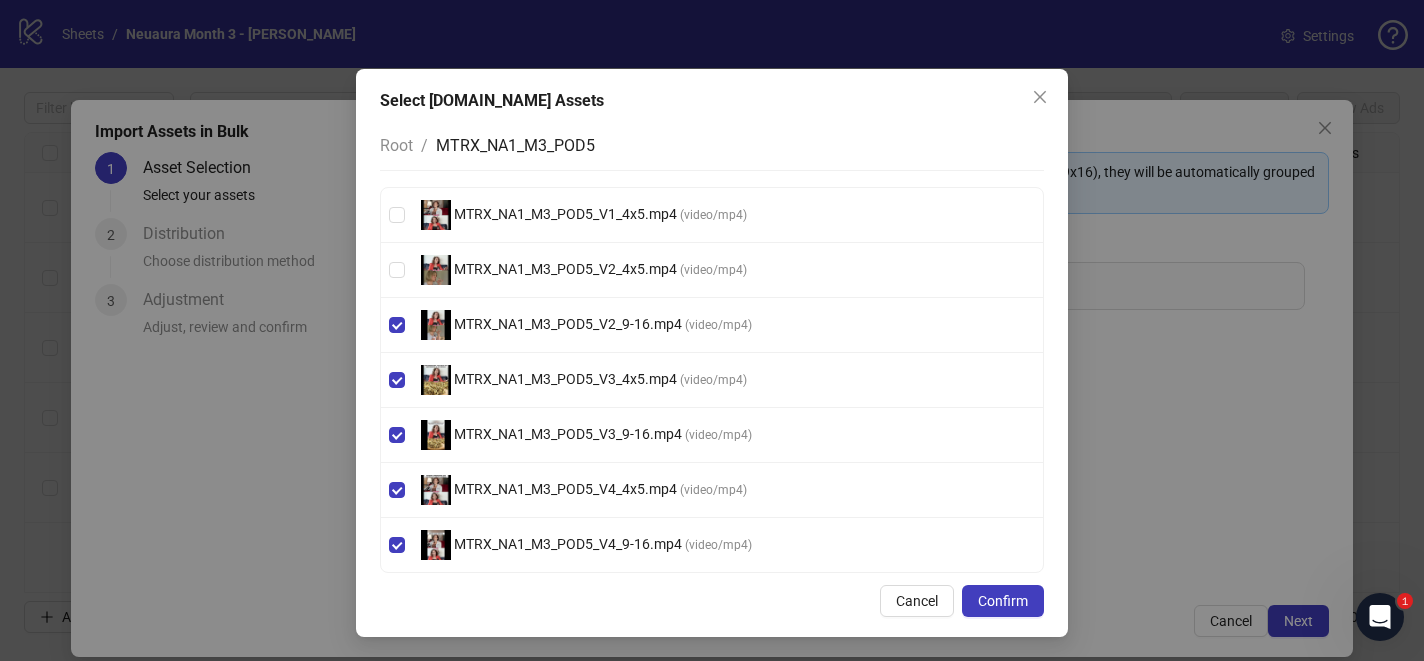 click on "MTRX_NA1_M3_POD5_V2_4x5.mp4   ( video/mp4 )" at bounding box center [712, 270] 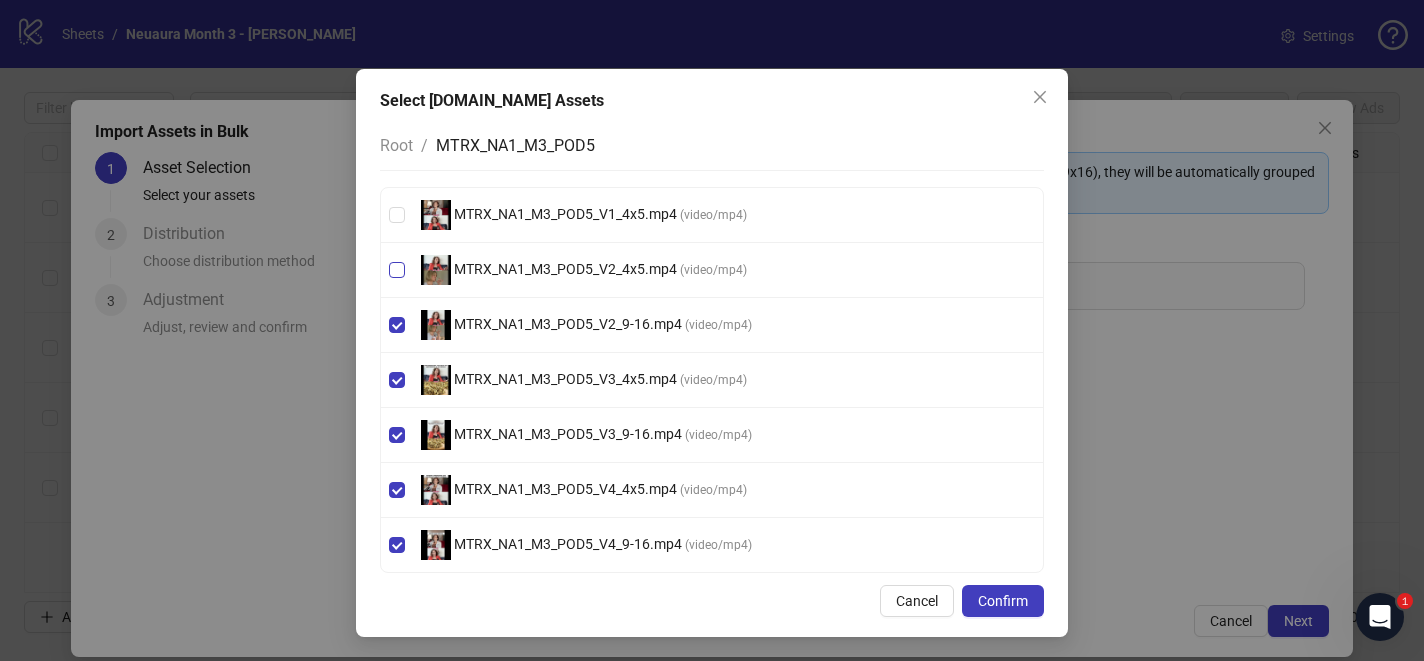 click on "MTRX_NA1_M3_POD5_V2_4x5.mp4   ( video/mp4 )" at bounding box center [712, 270] 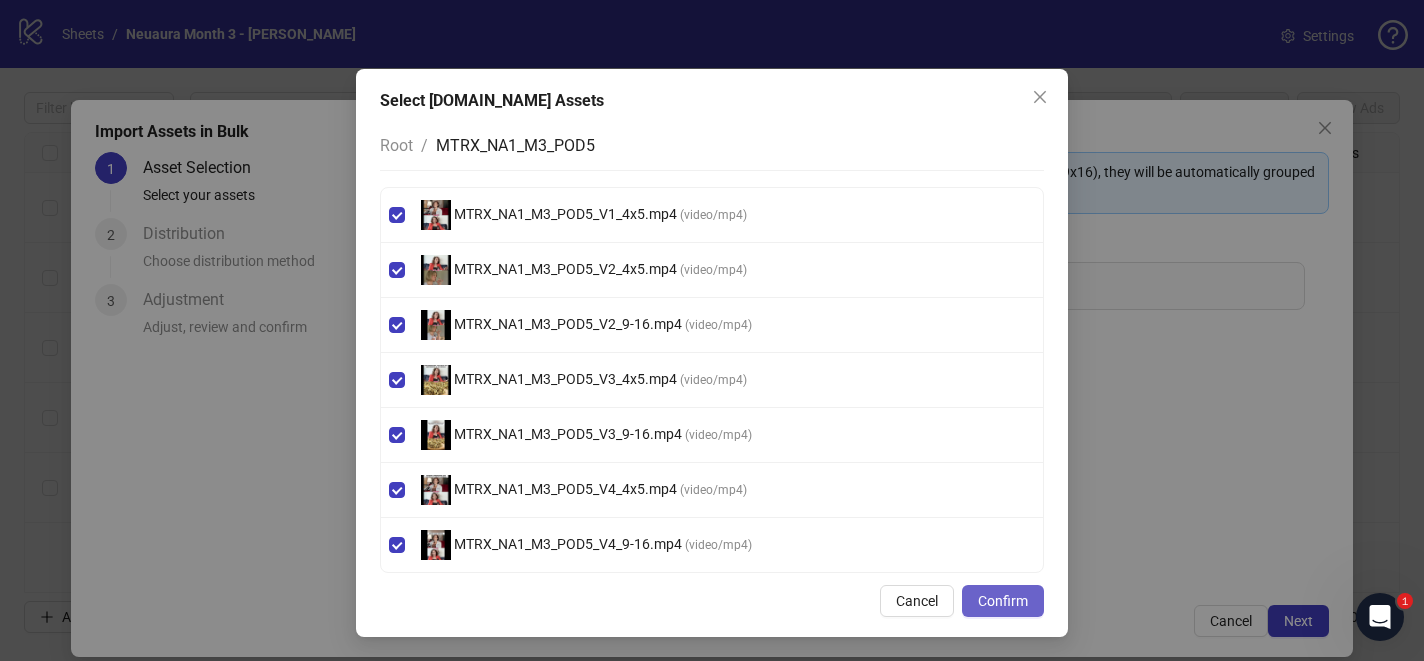 click on "Confirm" at bounding box center [1003, 601] 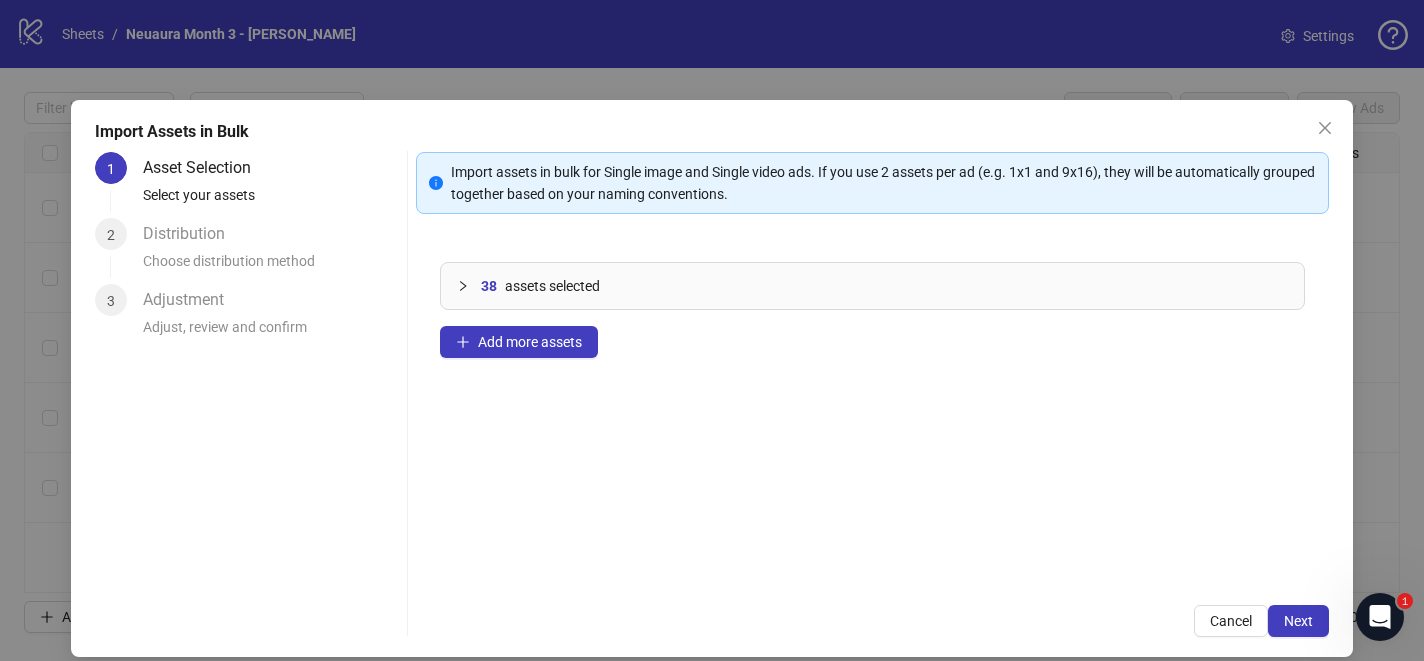 scroll, scrollTop: 0, scrollLeft: 0, axis: both 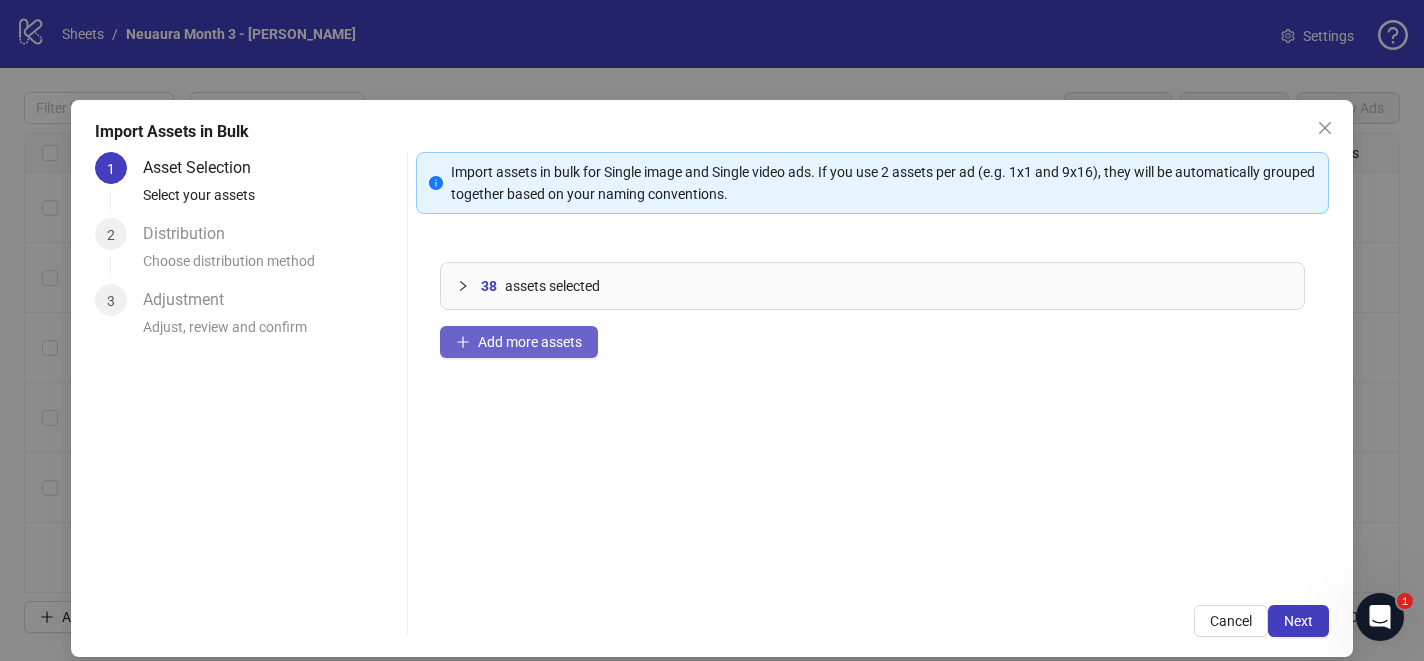 click on "Add more assets" at bounding box center [519, 342] 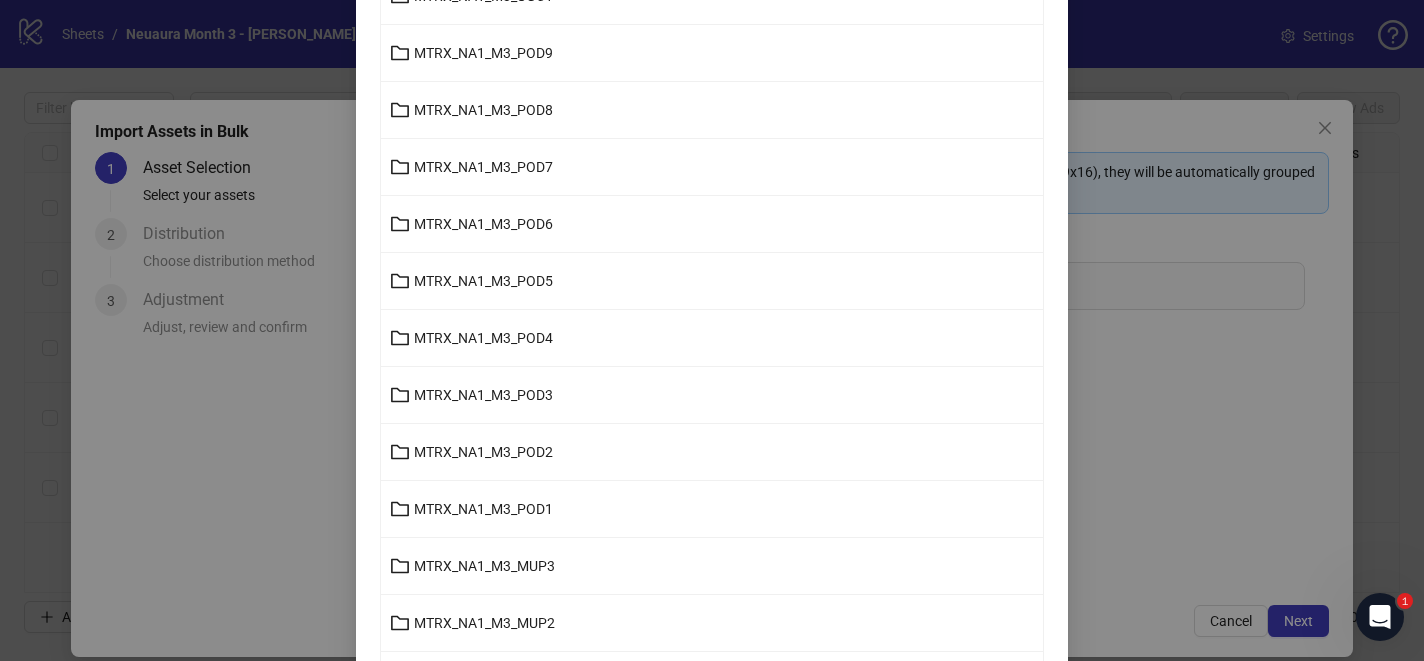 scroll, scrollTop: 539, scrollLeft: 0, axis: vertical 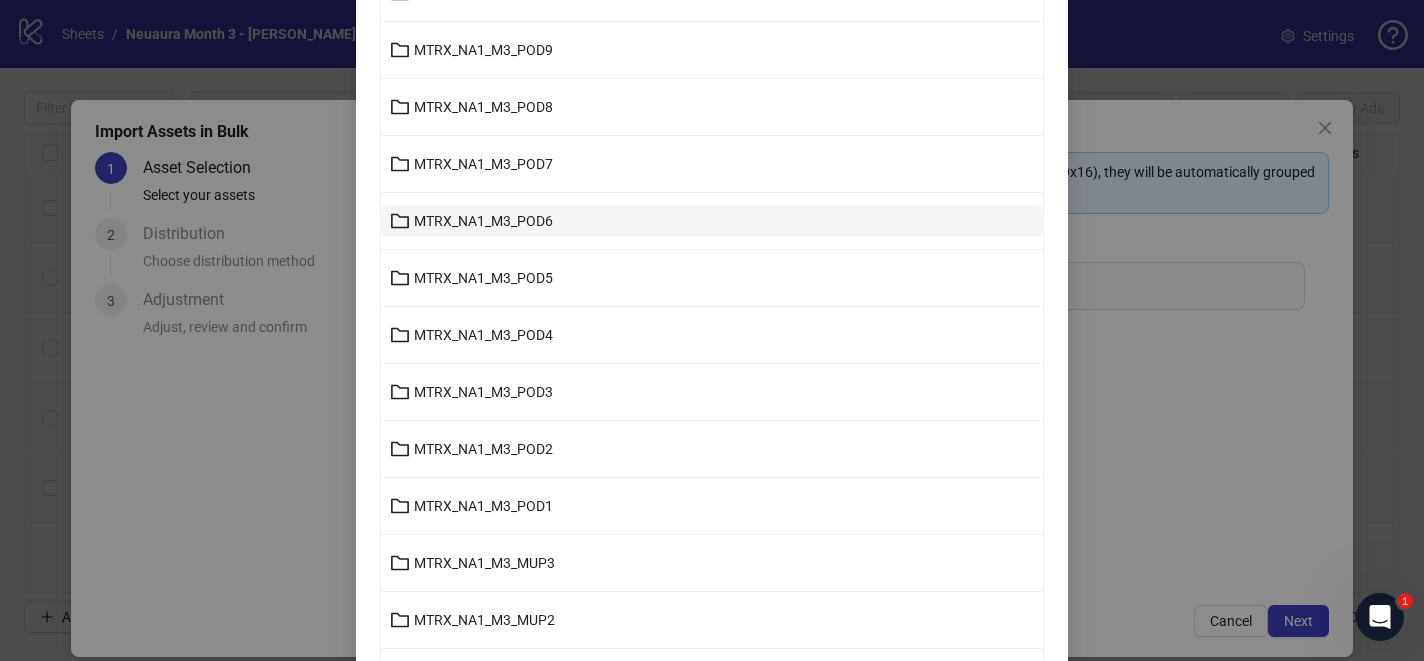 click on "MTRX_NA1_M3_POD6" at bounding box center [483, 221] 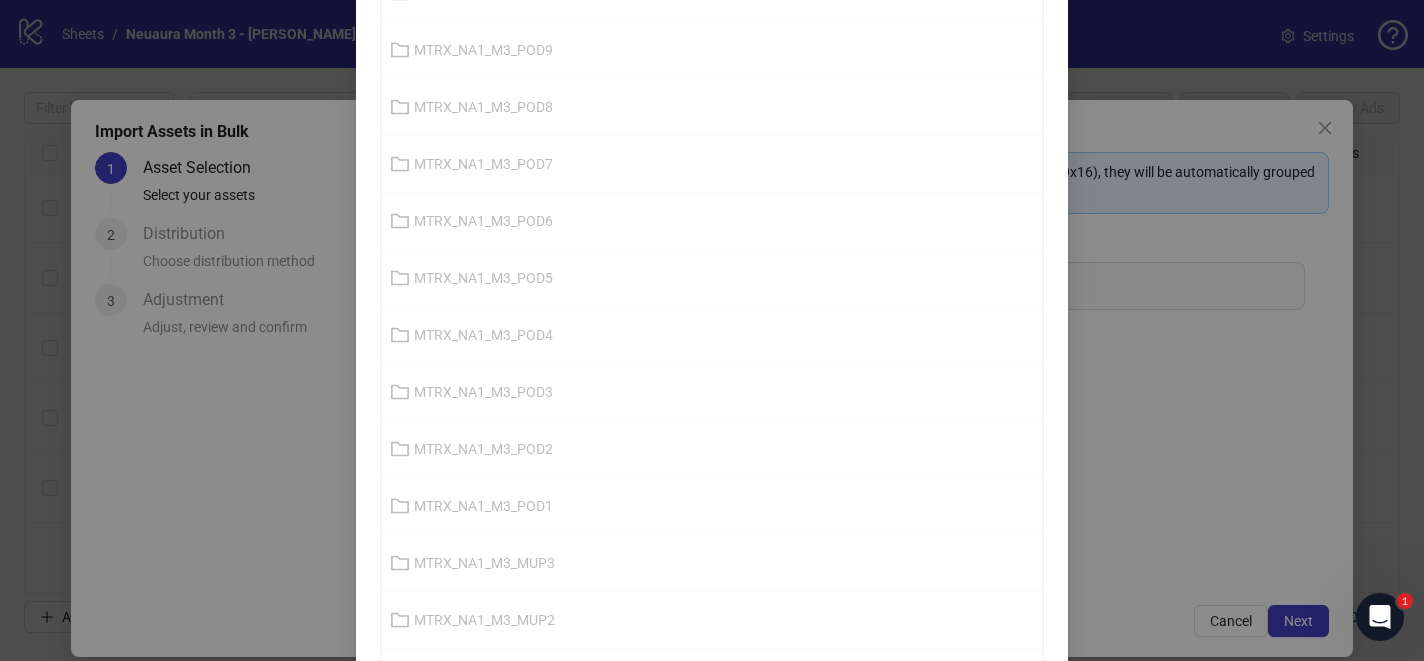 scroll, scrollTop: 0, scrollLeft: 0, axis: both 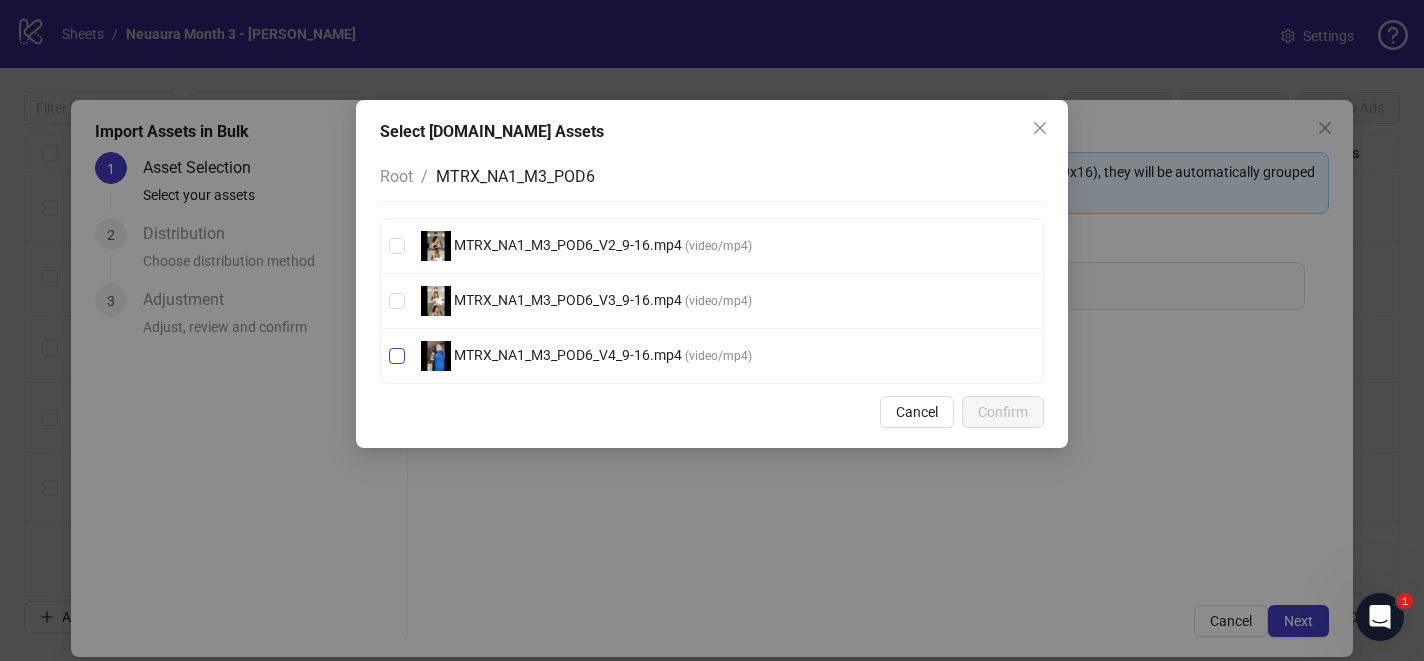 click on "MTRX_NA1_M3_POD6_V4_9-16.mp4   ( video/mp4 )" at bounding box center [712, 356] 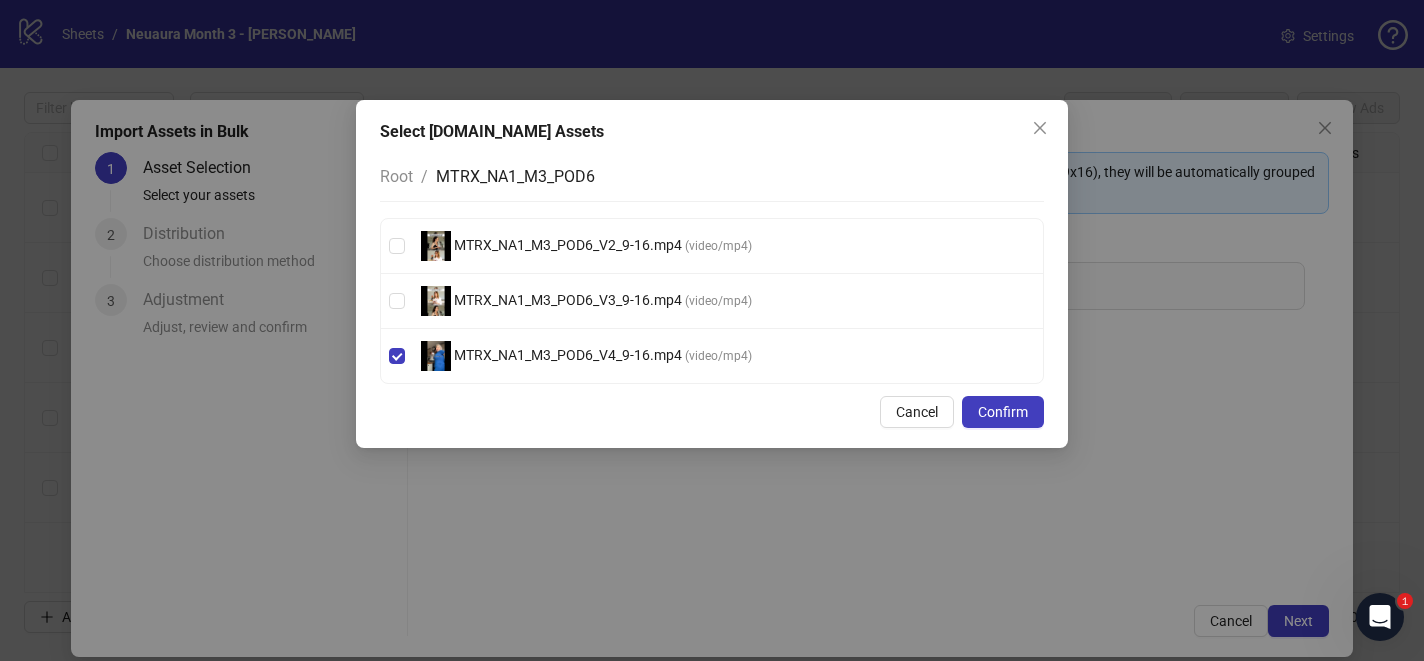 click on "MTRX_NA1_M3_POD6_V3_9-16.mp4   ( video/mp4 )" at bounding box center [712, 301] 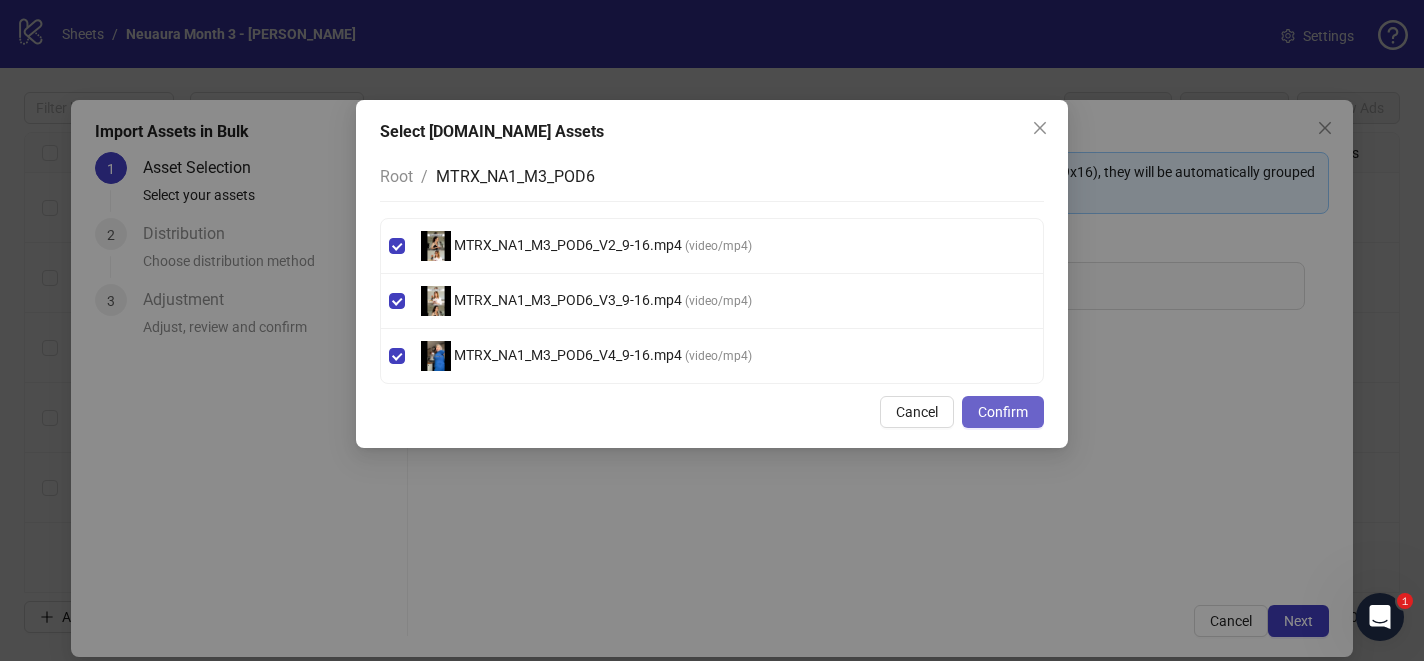 click on "Confirm" at bounding box center [1003, 412] 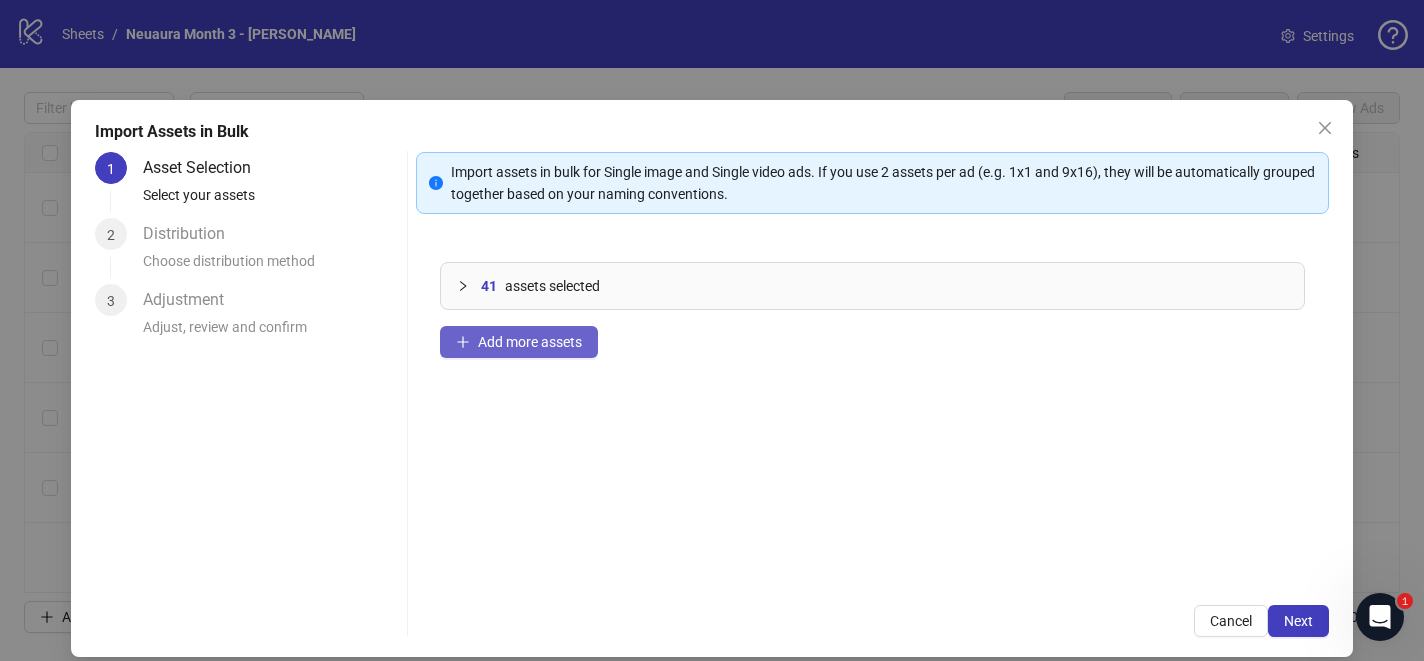 click on "Add more assets" at bounding box center (519, 342) 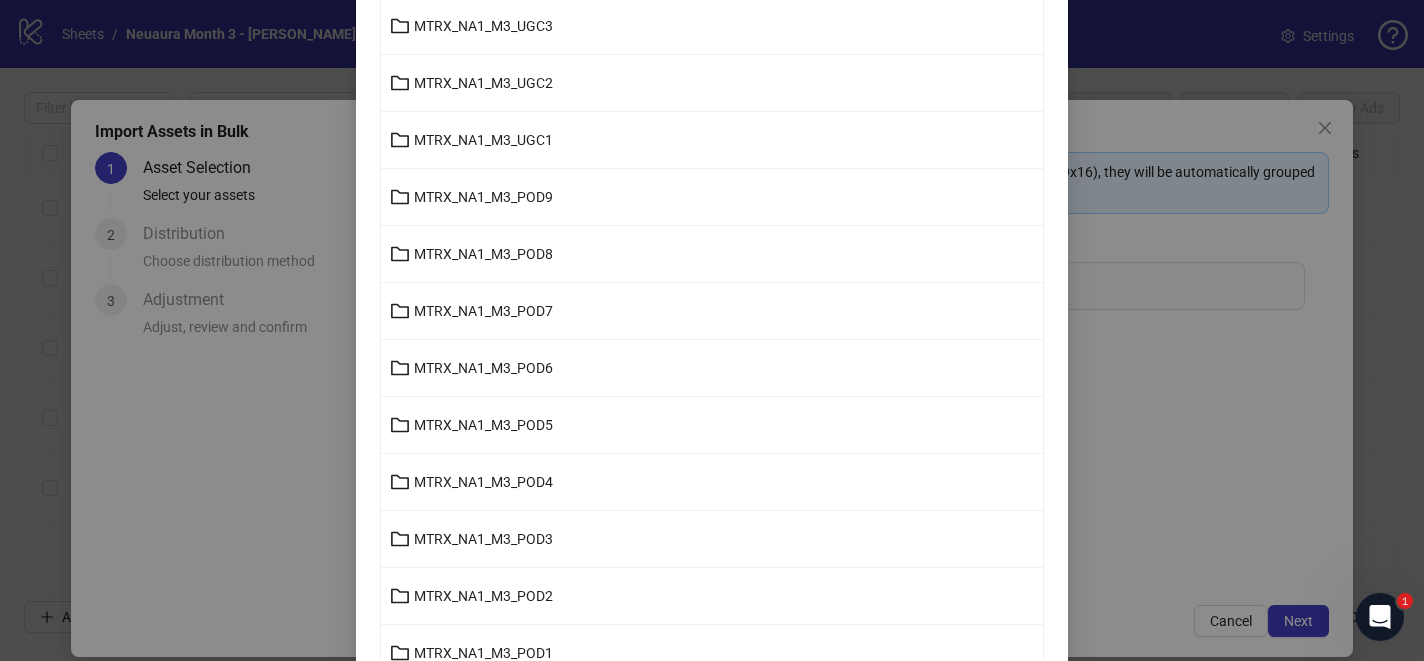 scroll, scrollTop: 396, scrollLeft: 0, axis: vertical 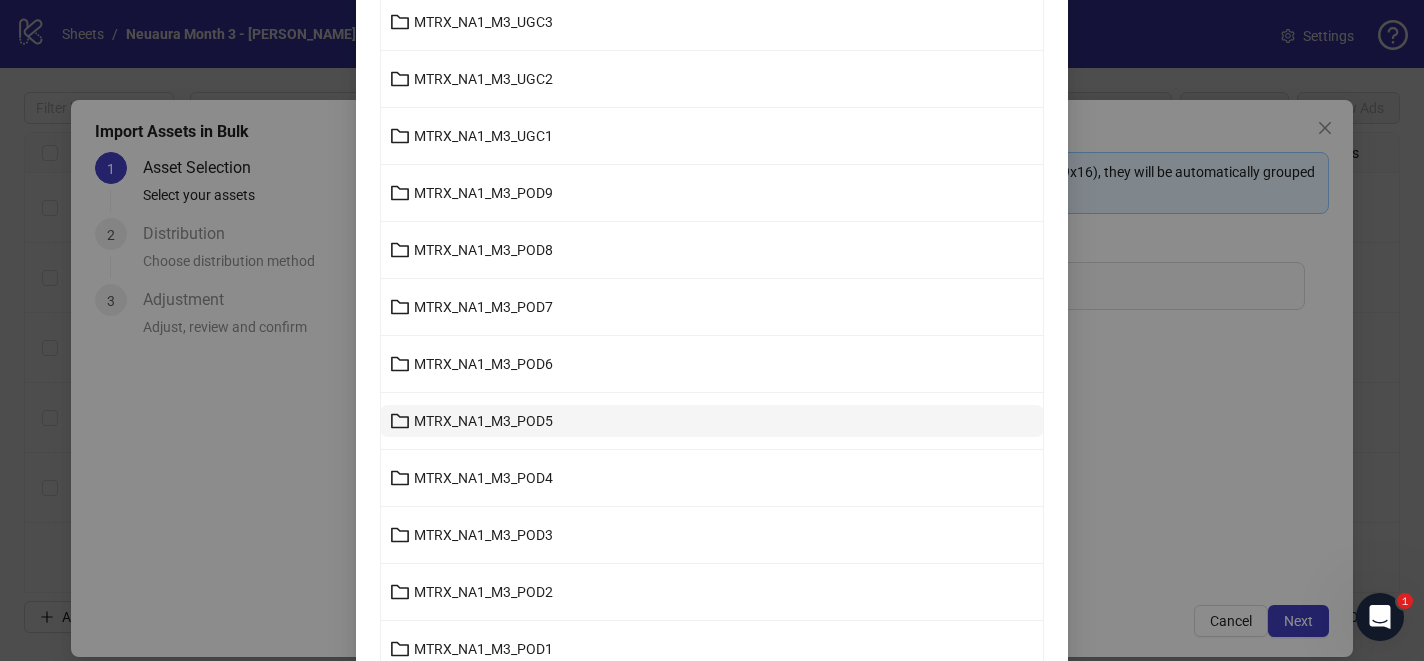click on "MTRX_NA1_M3_POD5" at bounding box center [483, 421] 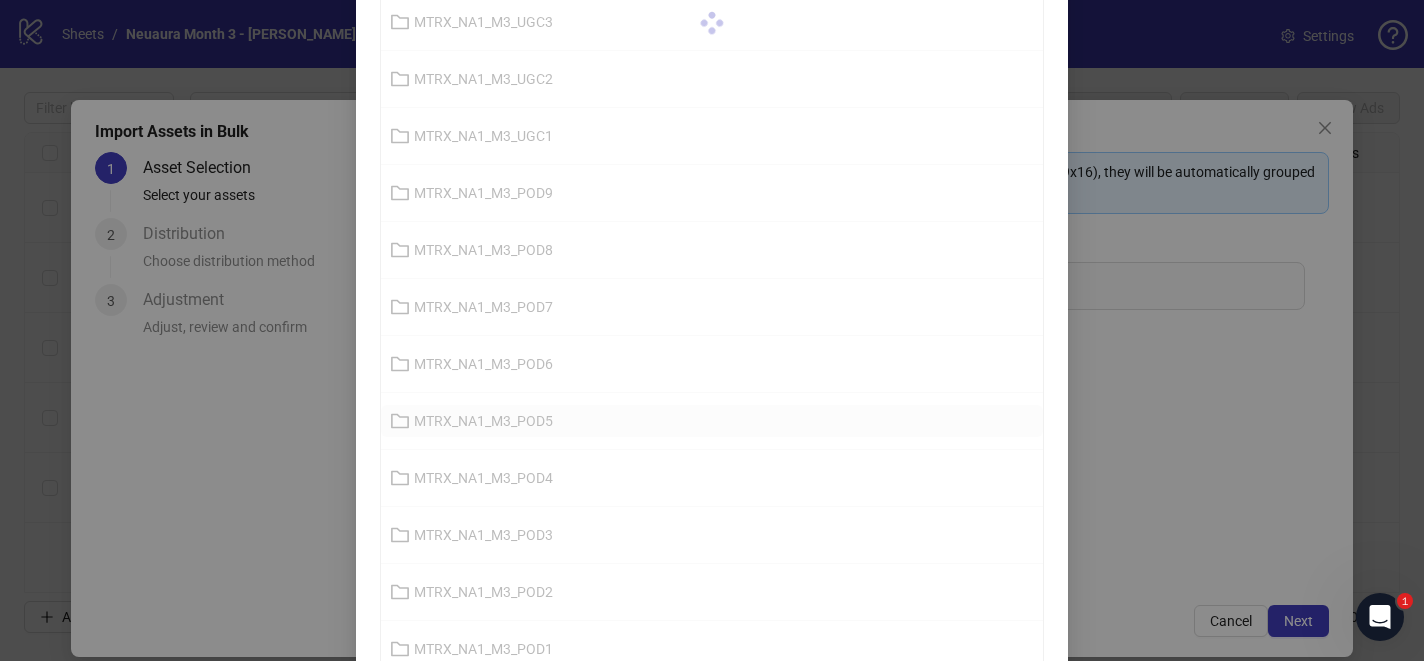 scroll, scrollTop: 31, scrollLeft: 0, axis: vertical 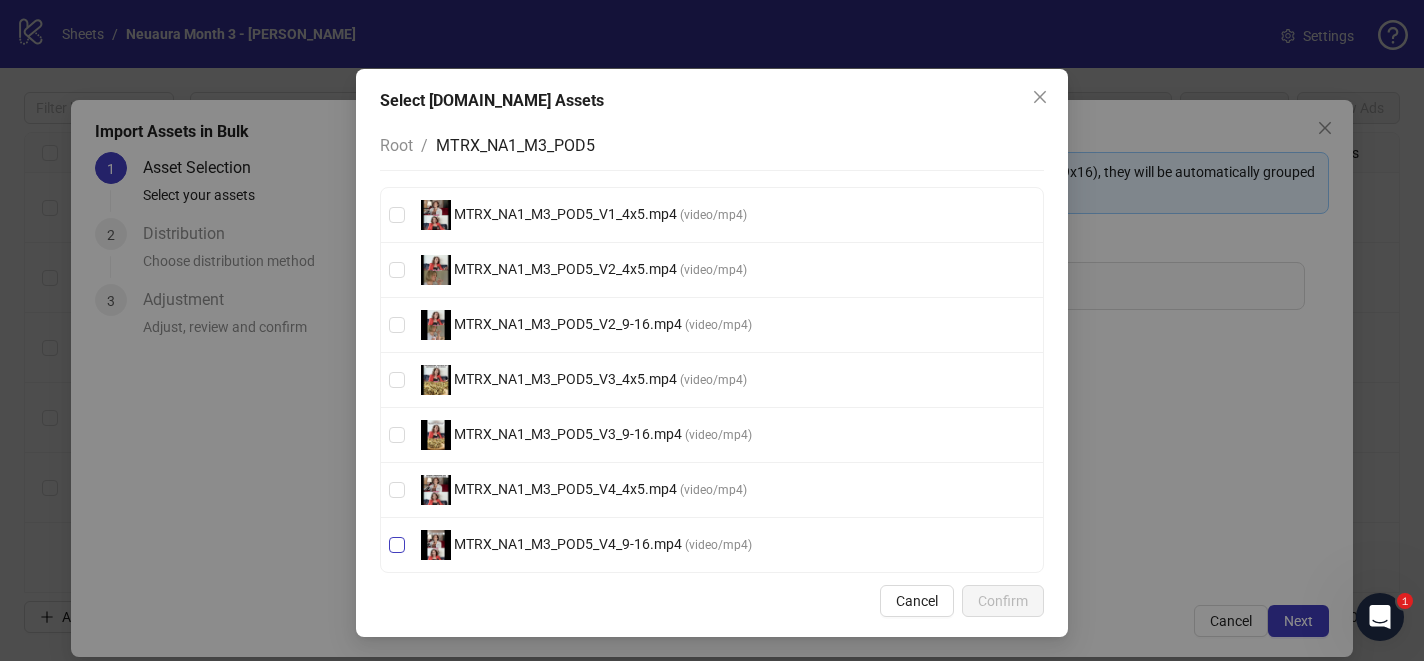 click on "MTRX_NA1_M3_POD5_V4_9-16.mp4   ( video/mp4 )" at bounding box center (712, 545) 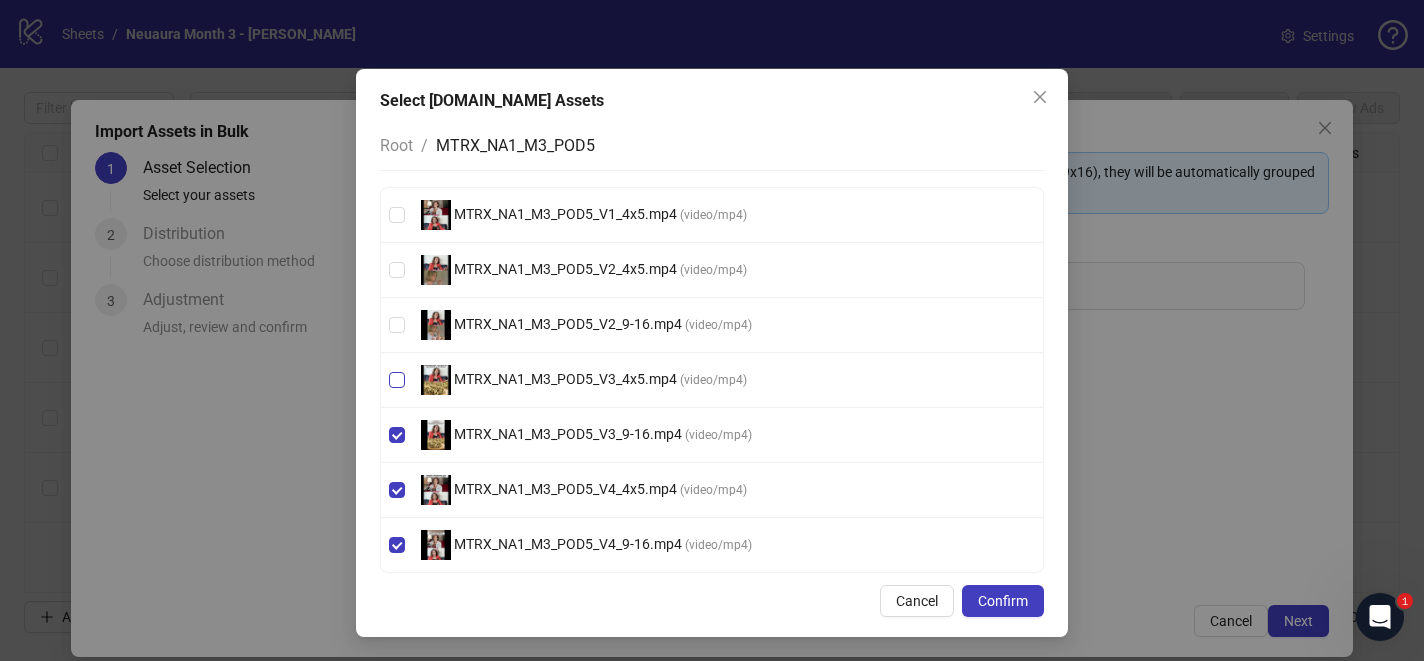 click on "MTRX_NA1_M3_POD5_V3_4x5.mp4   ( video/mp4 )" at bounding box center (712, 380) 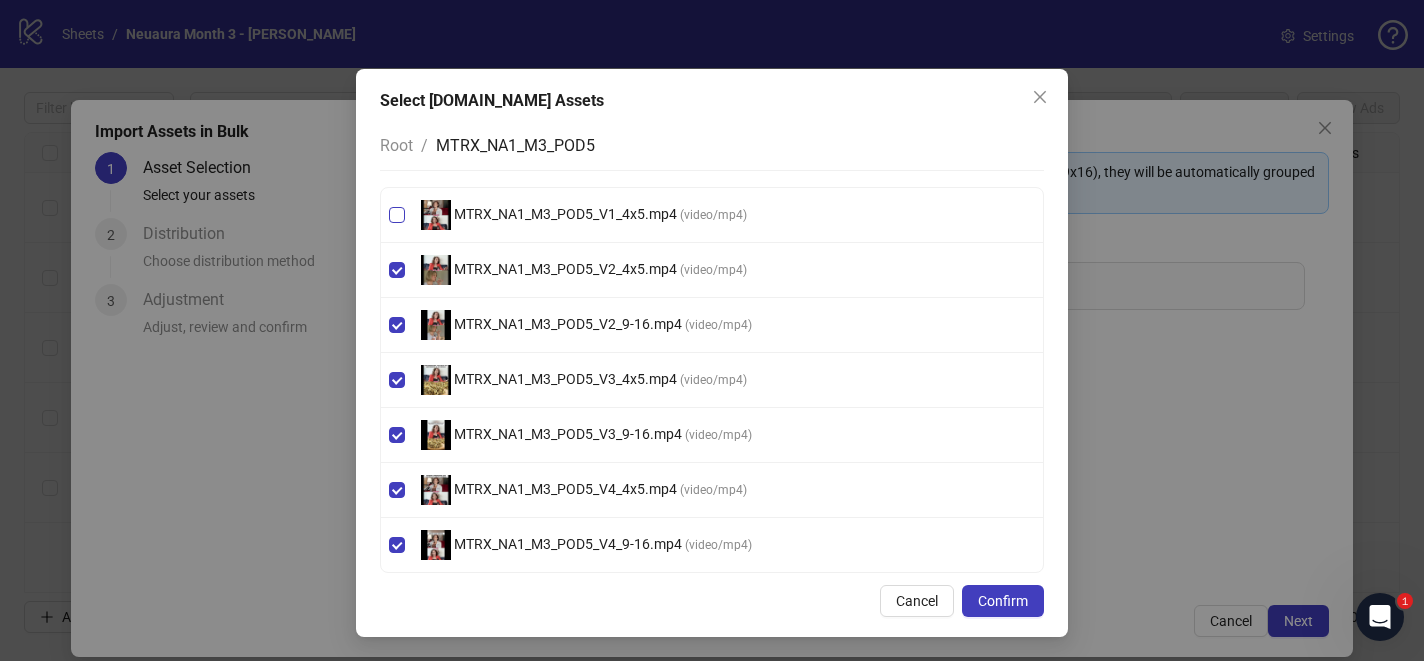 click on "MTRX_NA1_M3_POD5_V1_4x5.mp4   ( video/mp4 )" at bounding box center (712, 215) 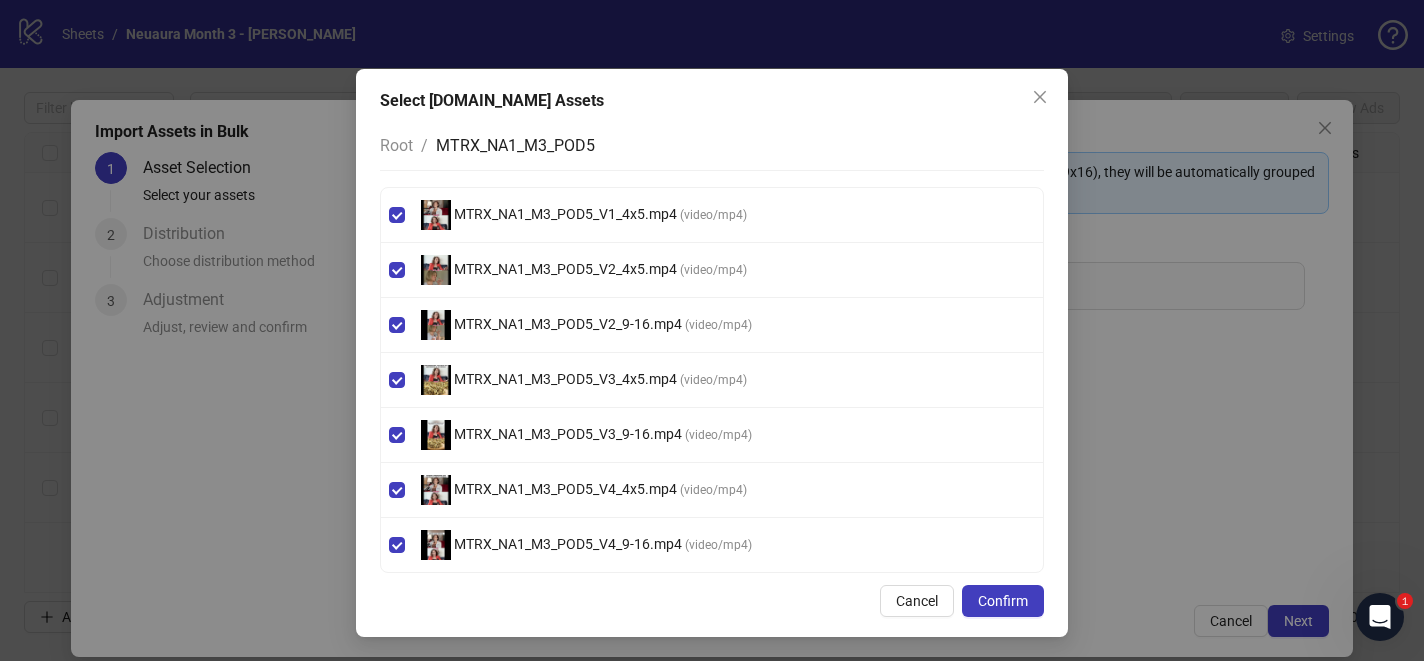 click on "Select Frame.io Assets Root / MTRX_NA1_M3_POD5   MTRX_NA1_M3_POD5_V1_4x5.mp4   ( video/mp4 )   MTRX_NA1_M3_POD5_V2_4x5.mp4   ( video/mp4 )   MTRX_NA1_M3_POD5_V2_9-16.mp4   ( video/mp4 )   MTRX_NA1_M3_POD5_V3_4x5.mp4   ( video/mp4 )   MTRX_NA1_M3_POD5_V3_9-16.mp4   ( video/mp4 )   MTRX_NA1_M3_POD5_V4_4x5.mp4   ( video/mp4 )   MTRX_NA1_M3_POD5_V4_9-16.mp4   ( video/mp4 ) Cancel Confirm" at bounding box center [712, 353] 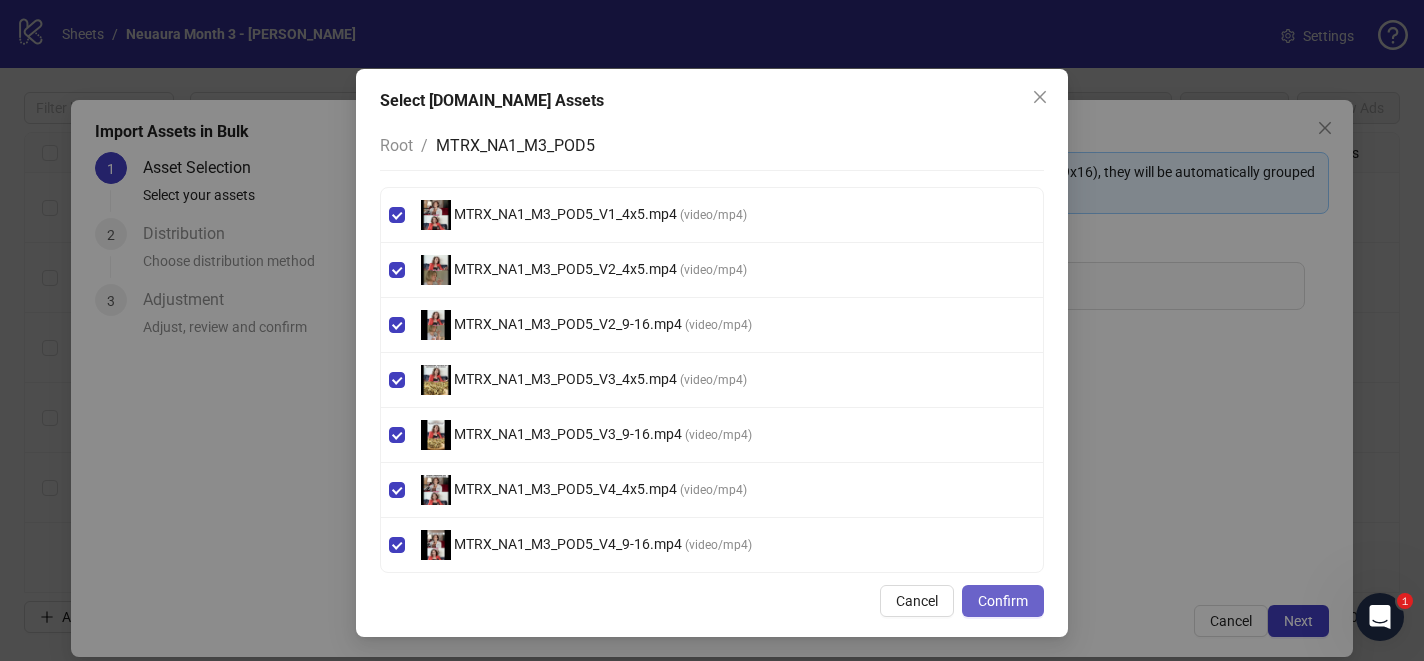 click on "Confirm" at bounding box center [1003, 601] 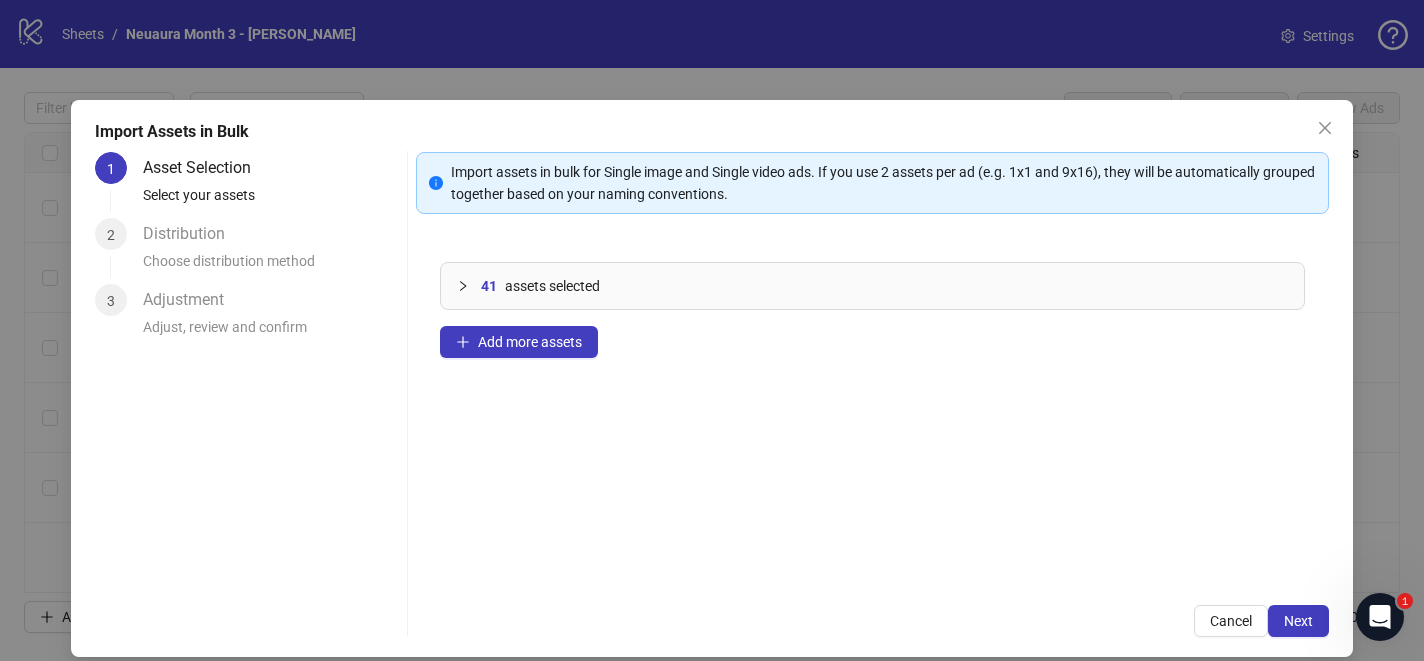 scroll, scrollTop: 0, scrollLeft: 0, axis: both 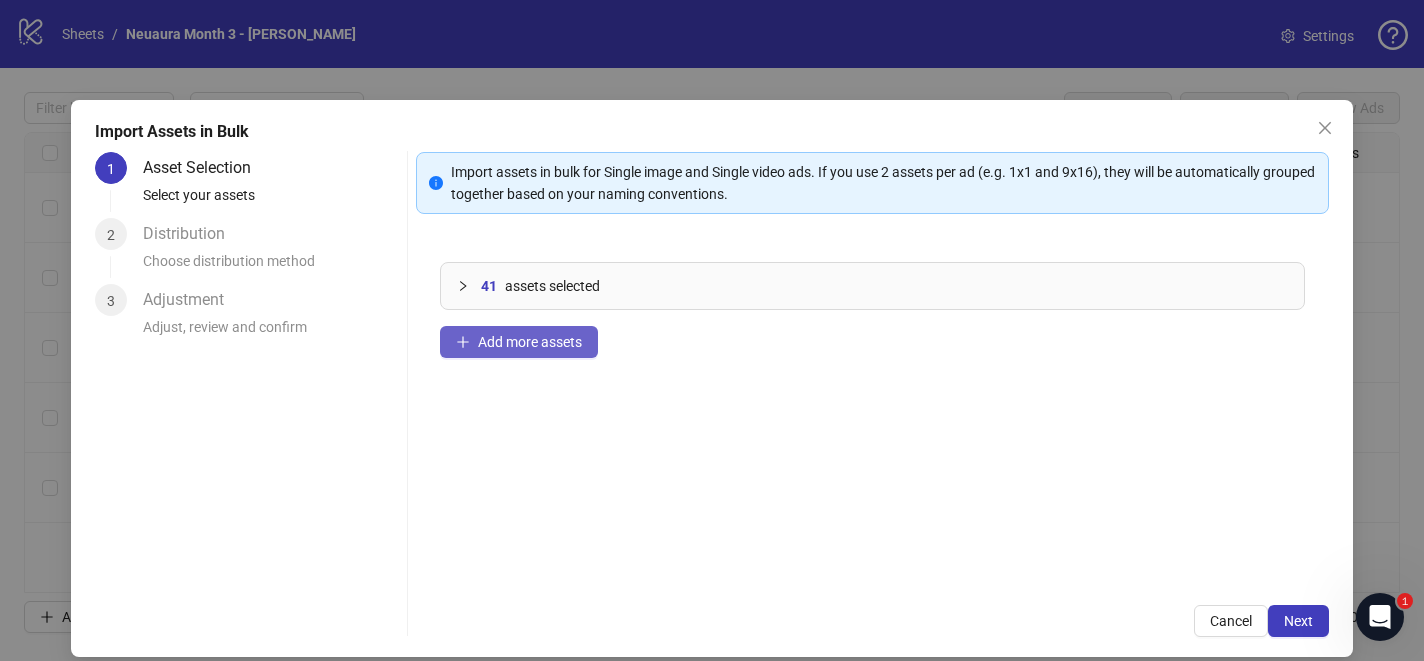 click on "Add more assets" at bounding box center [530, 342] 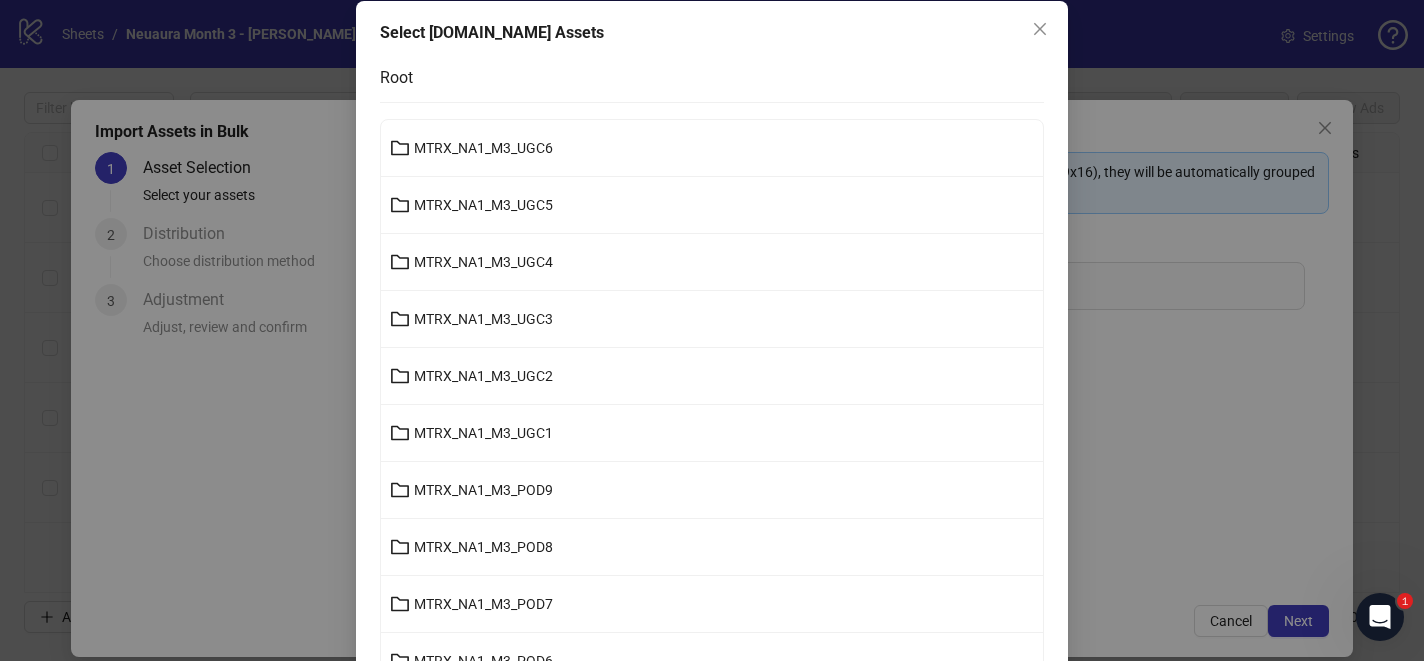 scroll, scrollTop: 126, scrollLeft: 0, axis: vertical 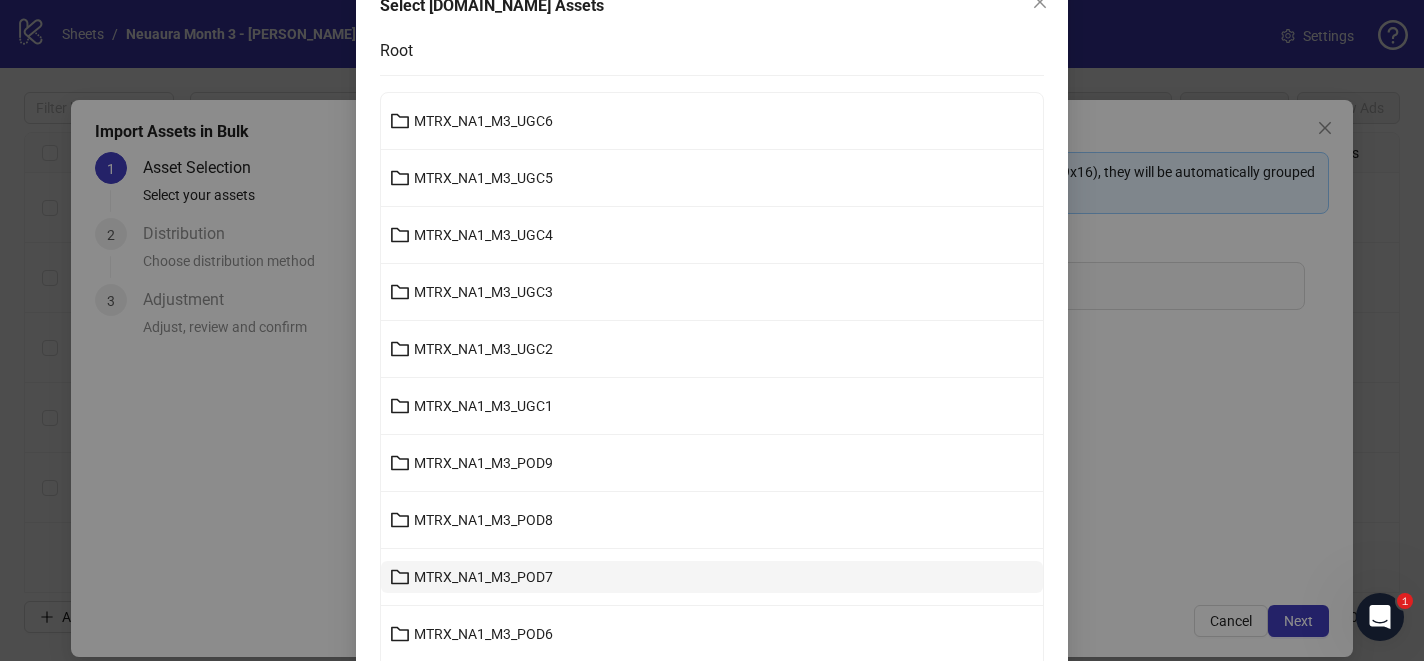 click on "MTRX_NA1_M3_POD7" at bounding box center [483, 577] 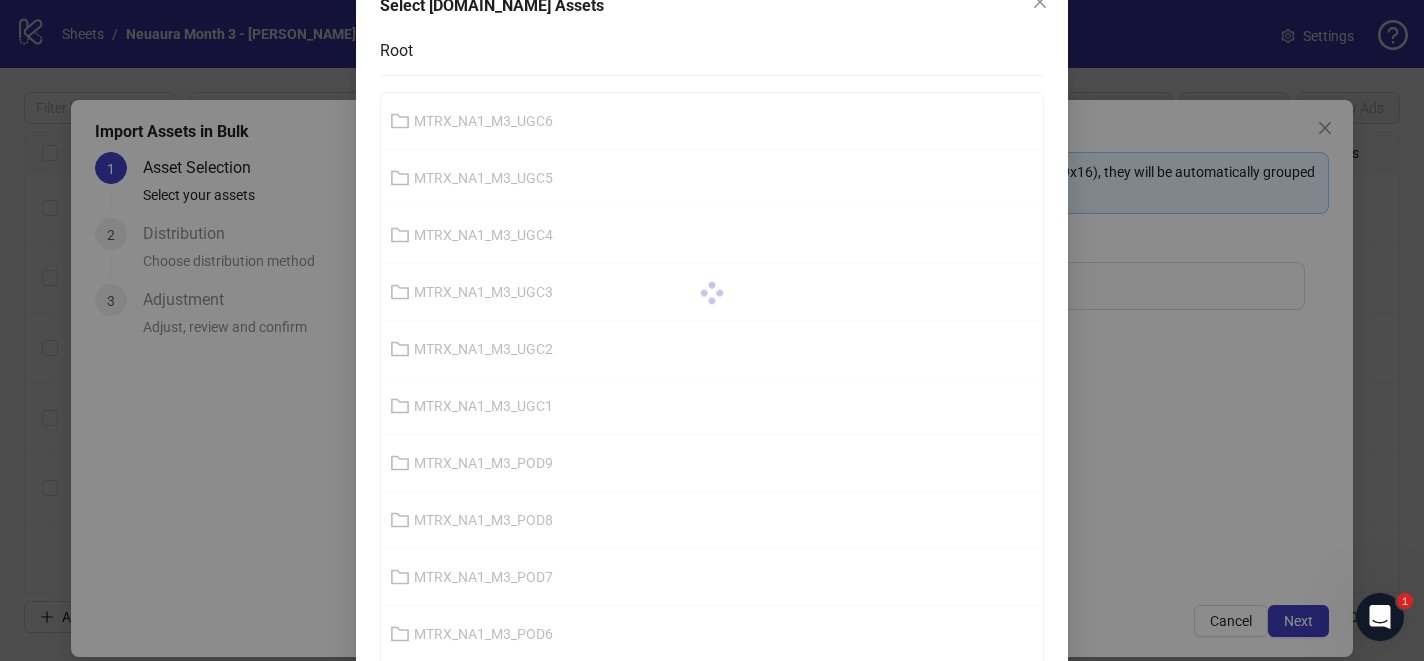 scroll, scrollTop: 0, scrollLeft: 0, axis: both 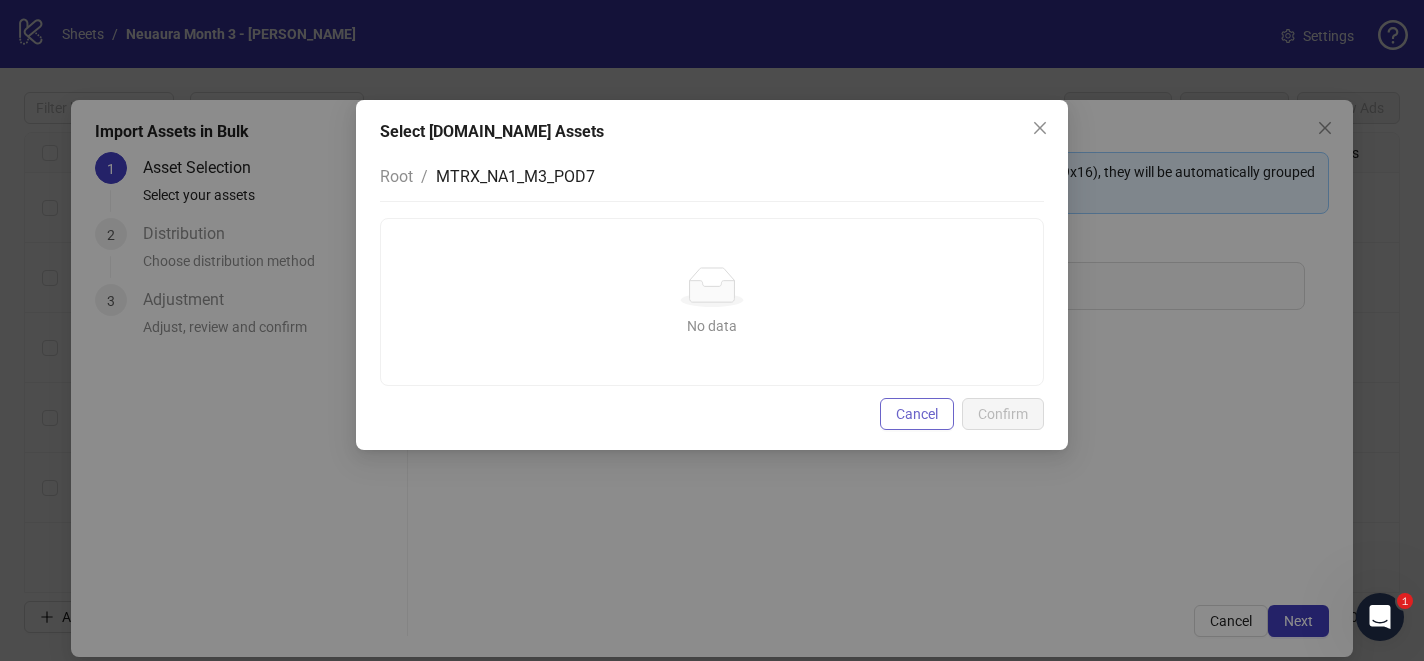 click on "Cancel" at bounding box center (917, 414) 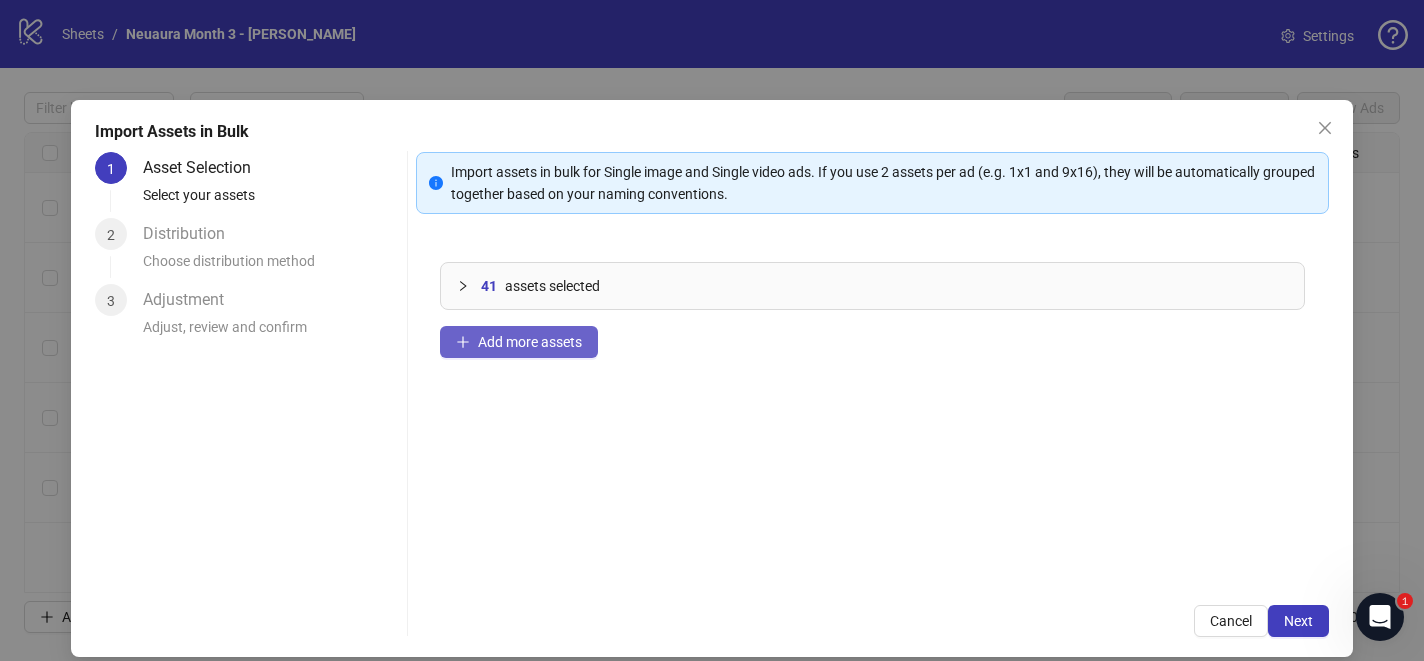 click on "Add more assets" at bounding box center [519, 342] 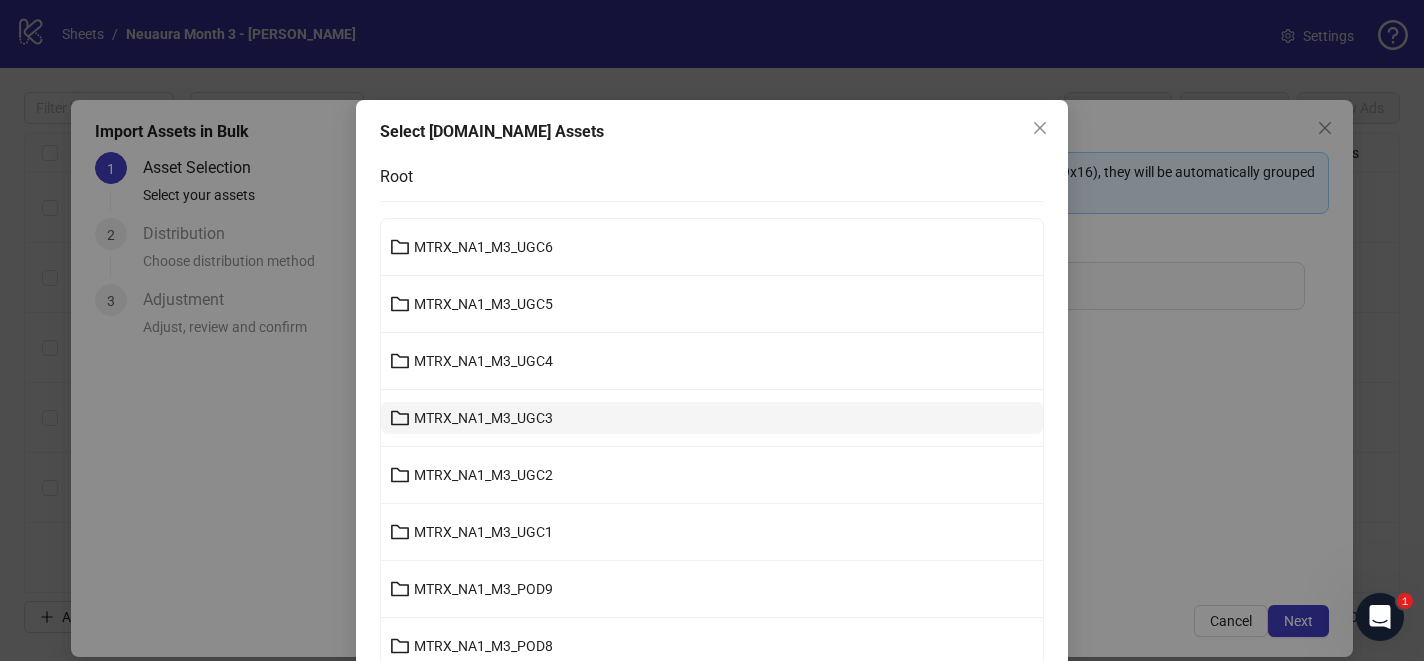 click on "MTRX_NA1_M3_UGC3" at bounding box center [483, 418] 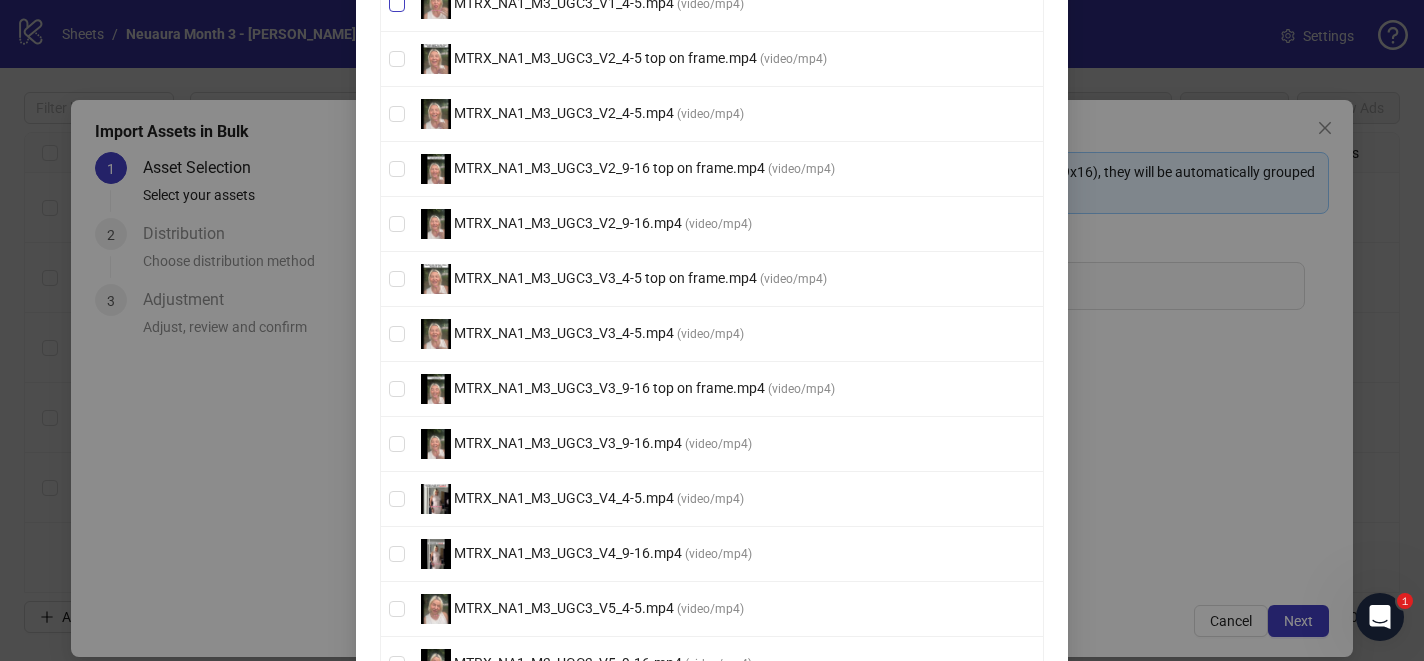 scroll, scrollTop: 361, scrollLeft: 0, axis: vertical 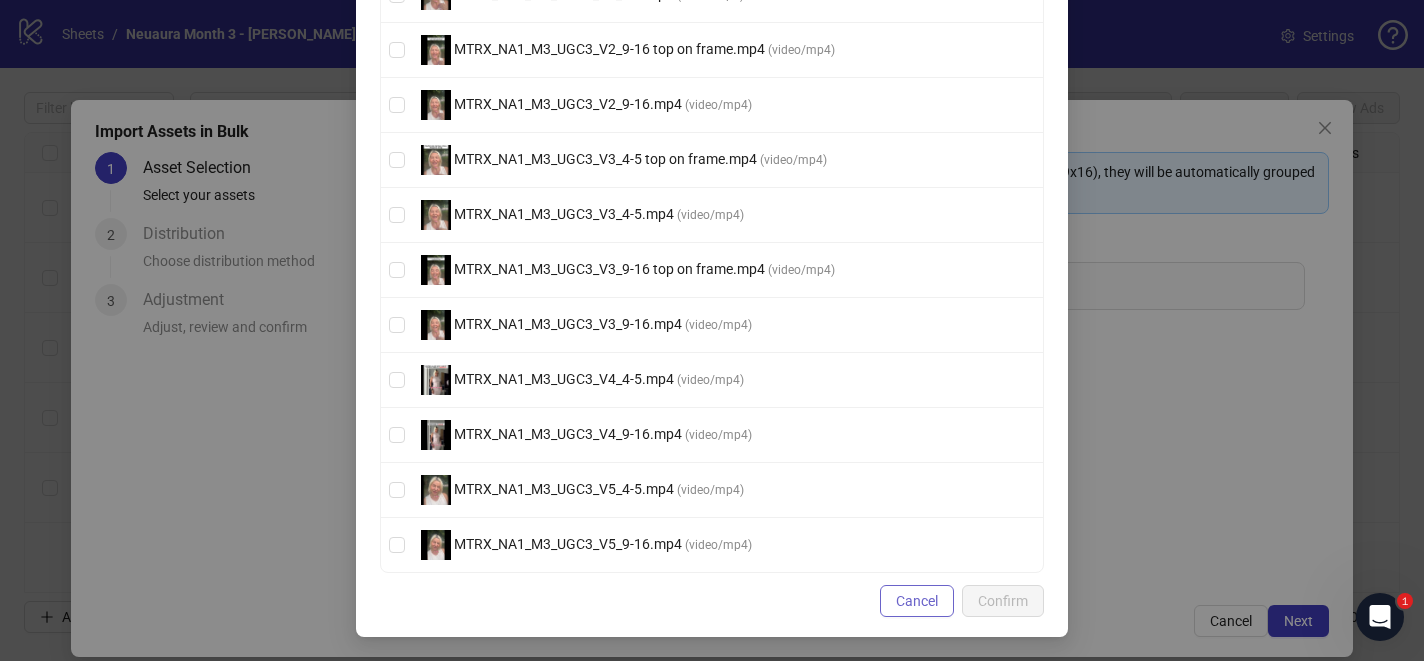 click on "Cancel" at bounding box center [917, 601] 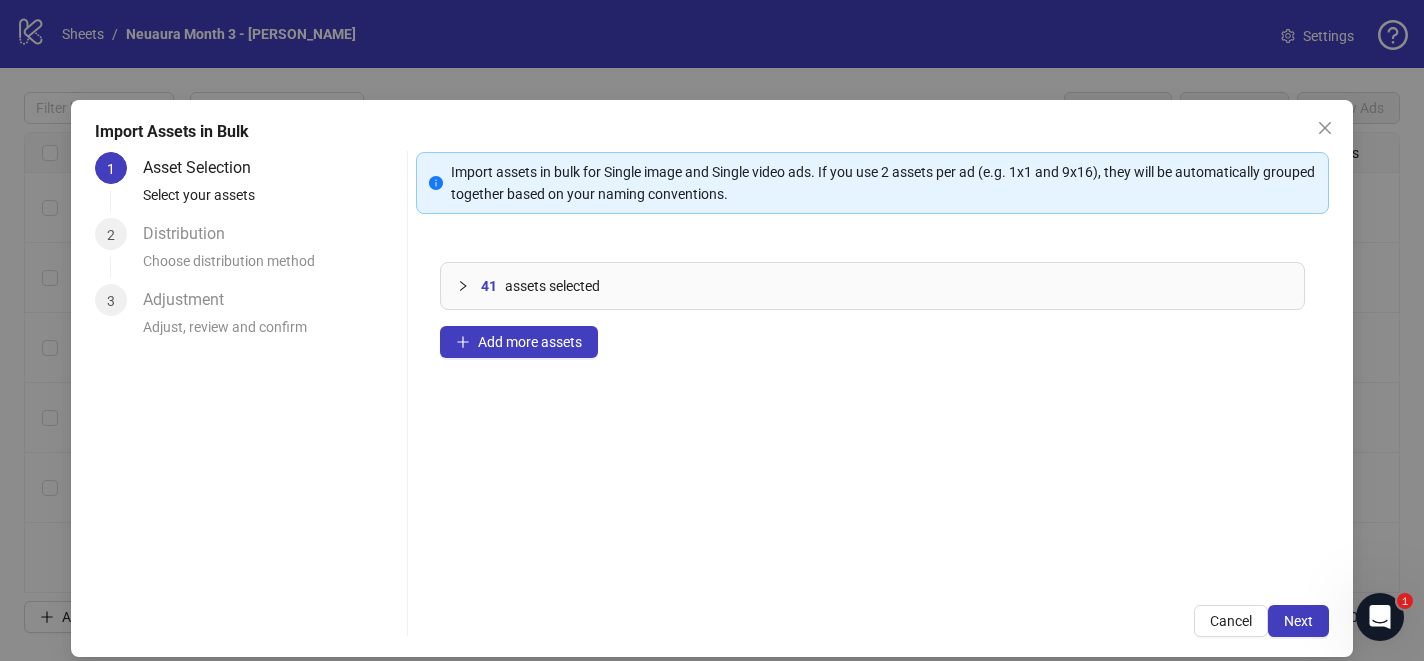 scroll, scrollTop: 261, scrollLeft: 0, axis: vertical 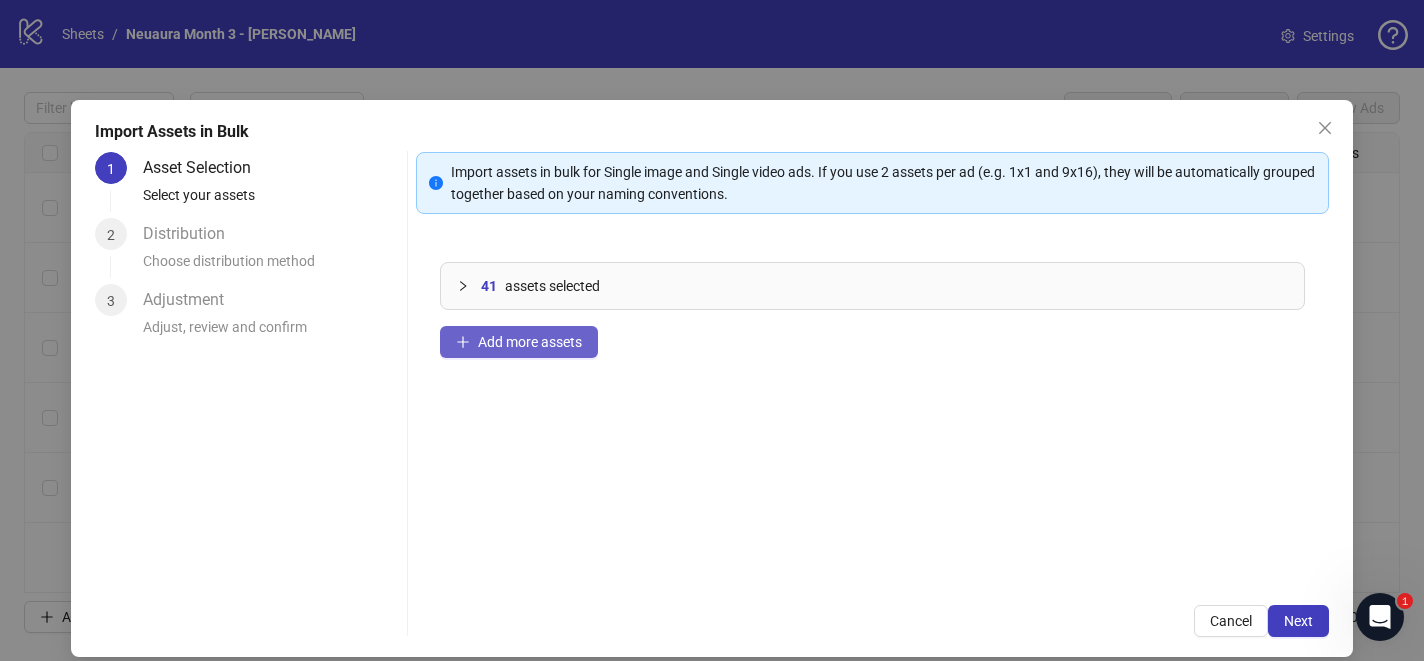 click on "Add more assets" at bounding box center (530, 342) 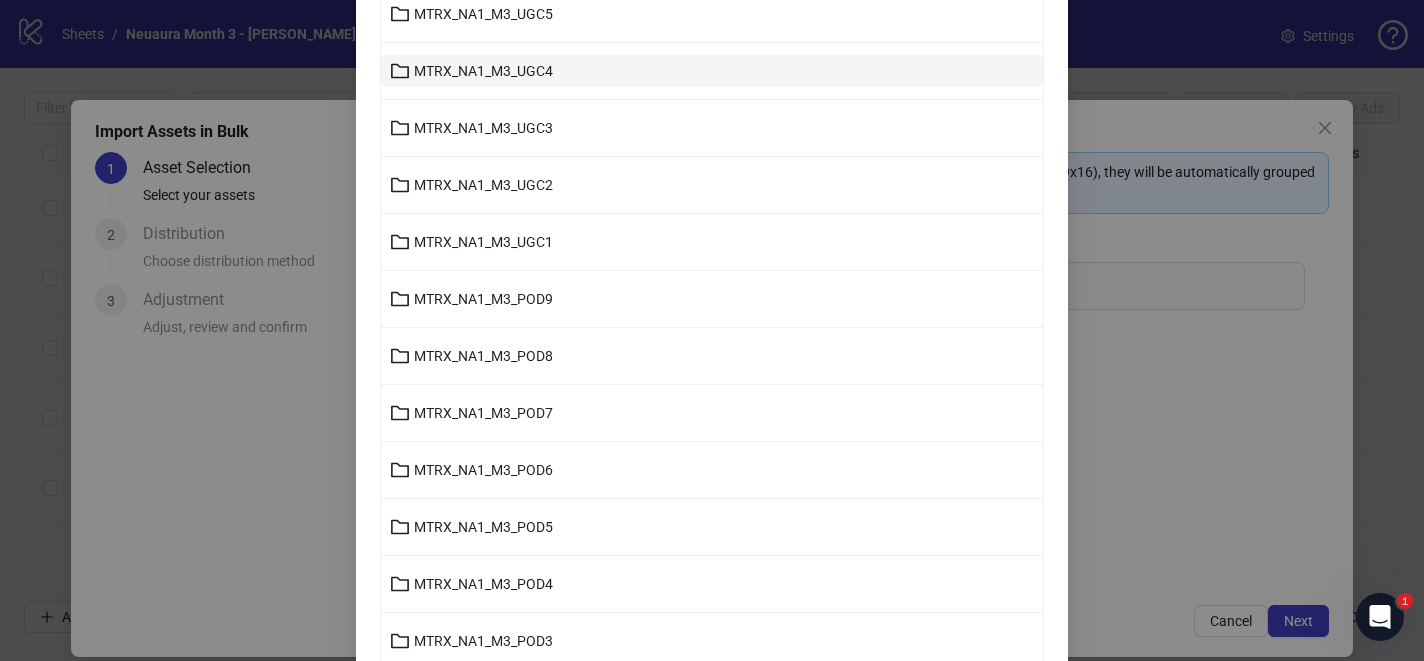 scroll, scrollTop: 289, scrollLeft: 0, axis: vertical 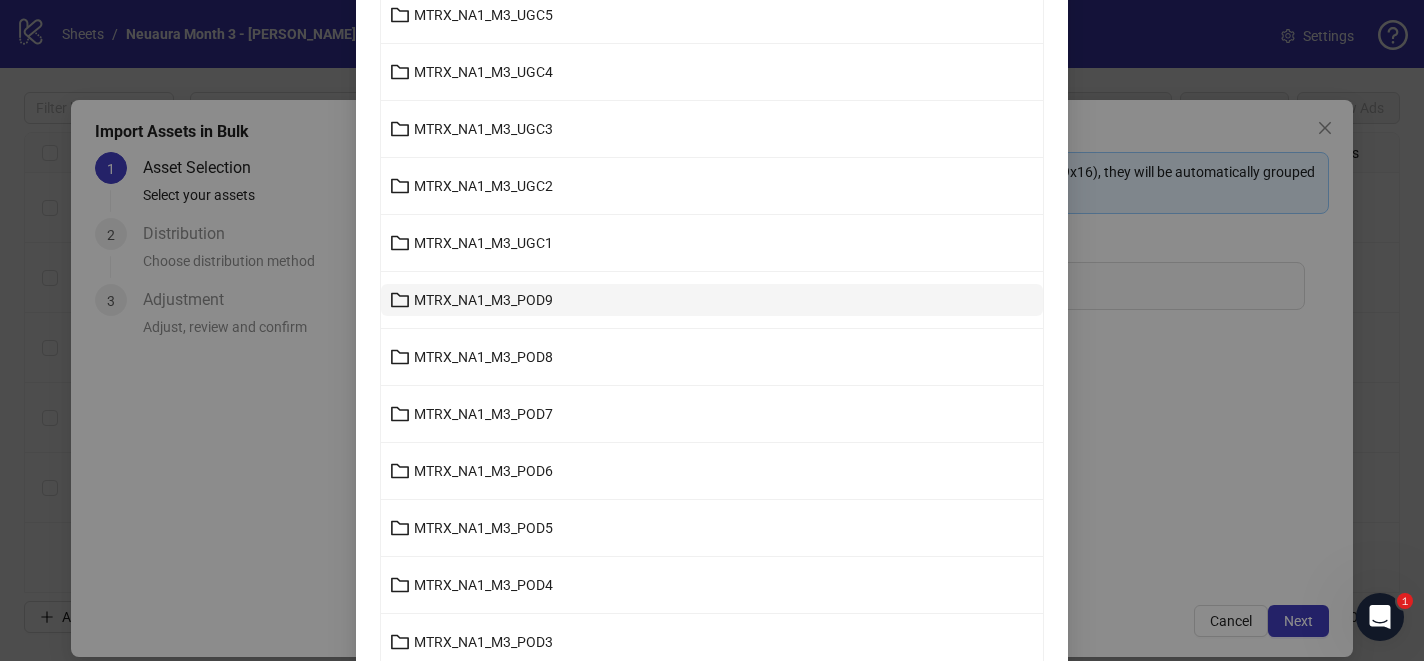 click on "MTRX_NA1_M3_POD9" at bounding box center (483, 300) 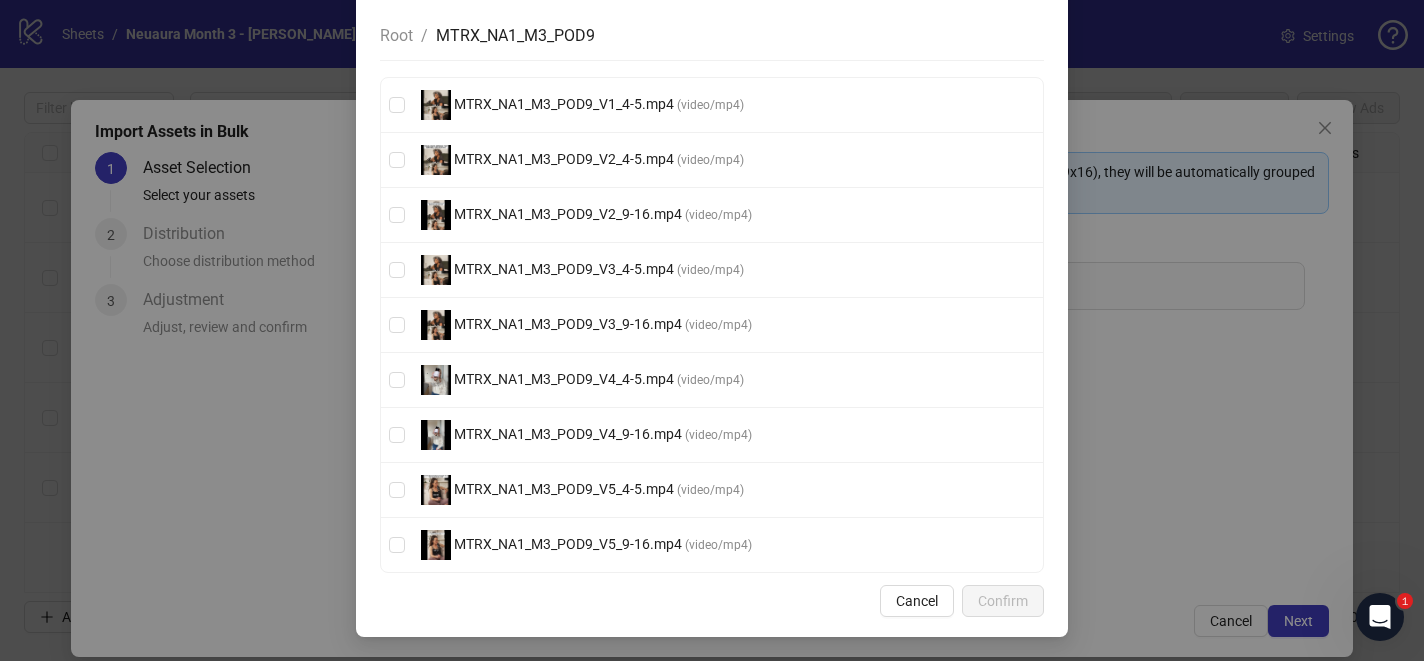scroll, scrollTop: 141, scrollLeft: 0, axis: vertical 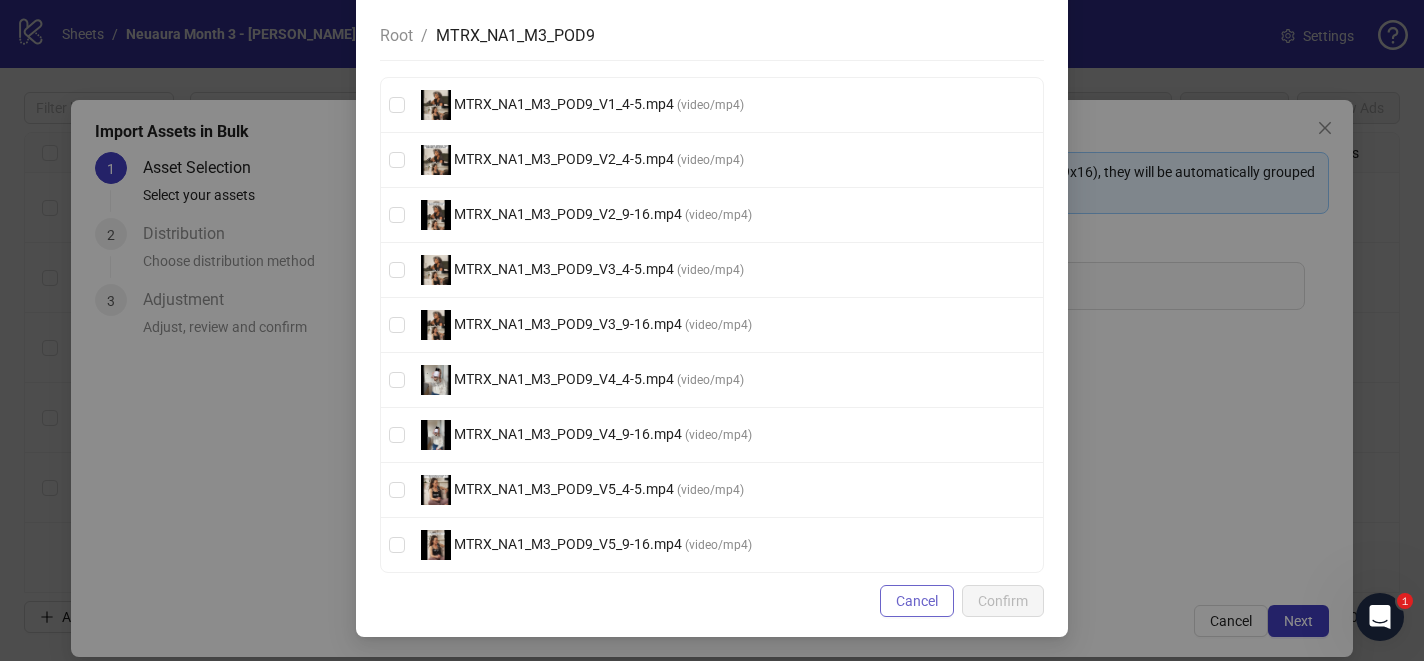 click on "Cancel" at bounding box center [917, 601] 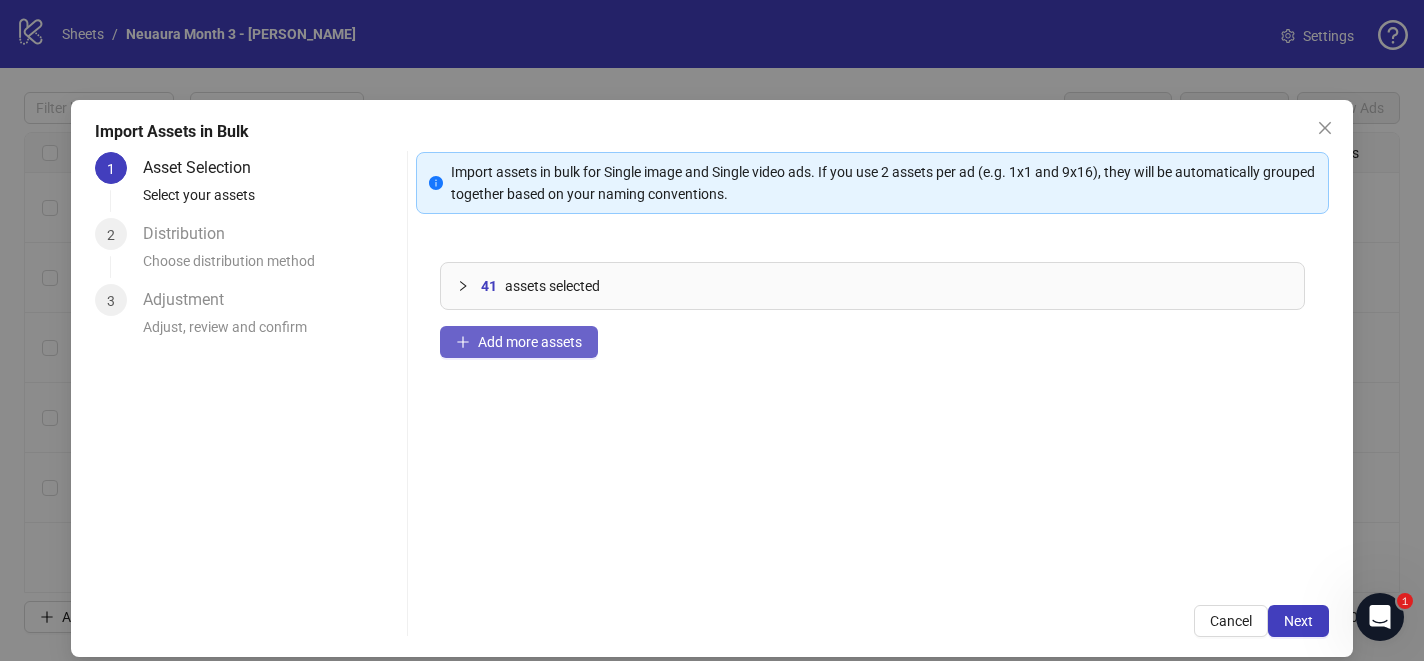 click on "Add more assets" at bounding box center [519, 342] 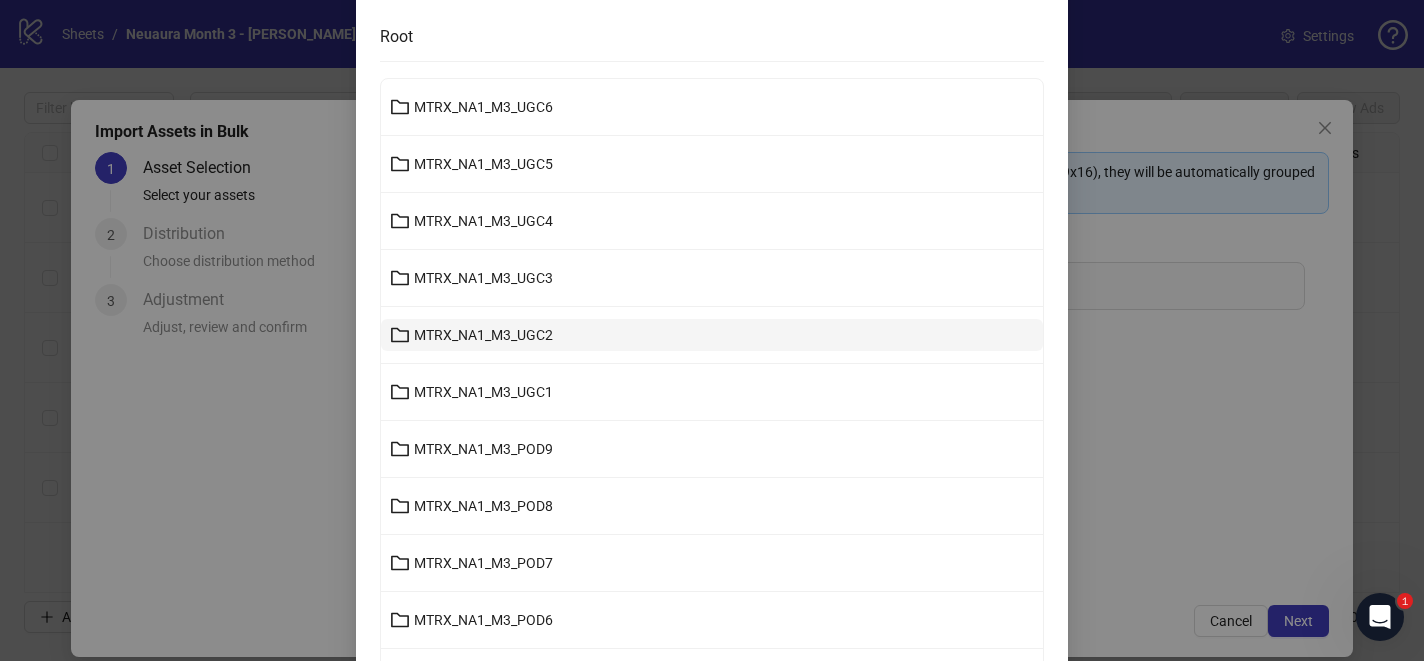 scroll, scrollTop: 148, scrollLeft: 0, axis: vertical 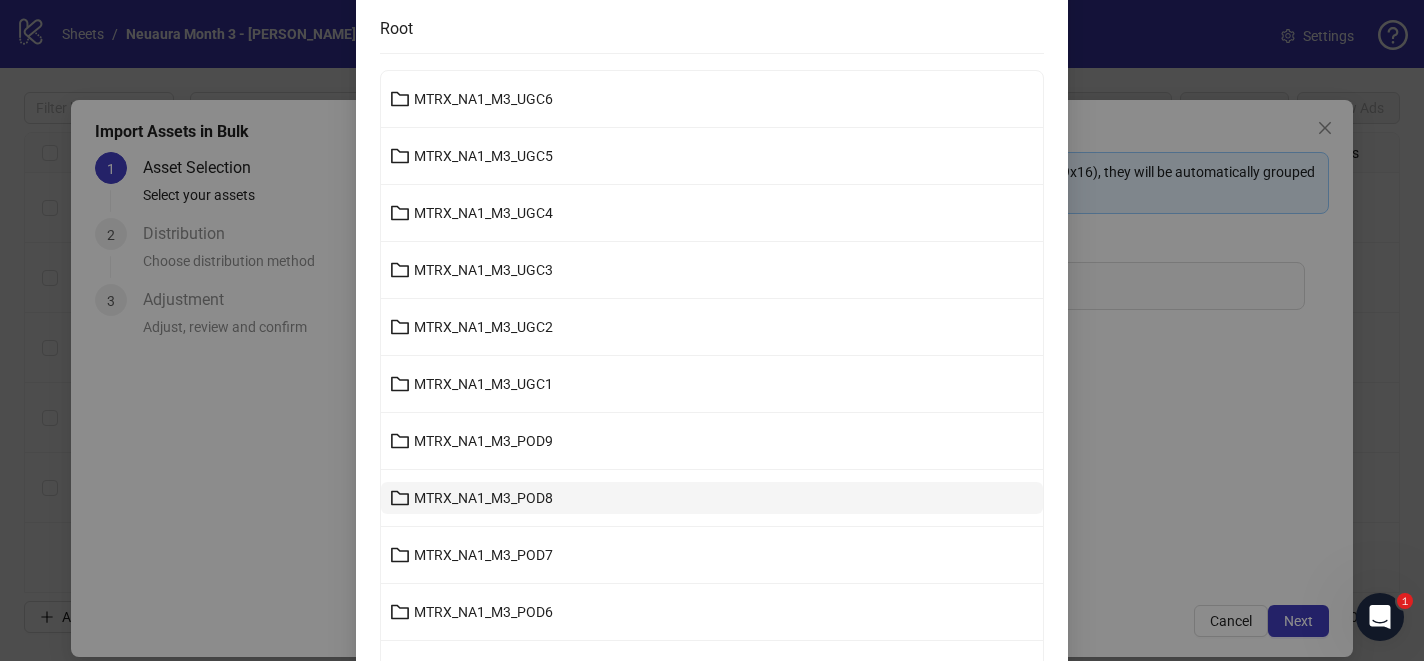 click on "MTRX_NA1_M3_POD8" at bounding box center [483, 498] 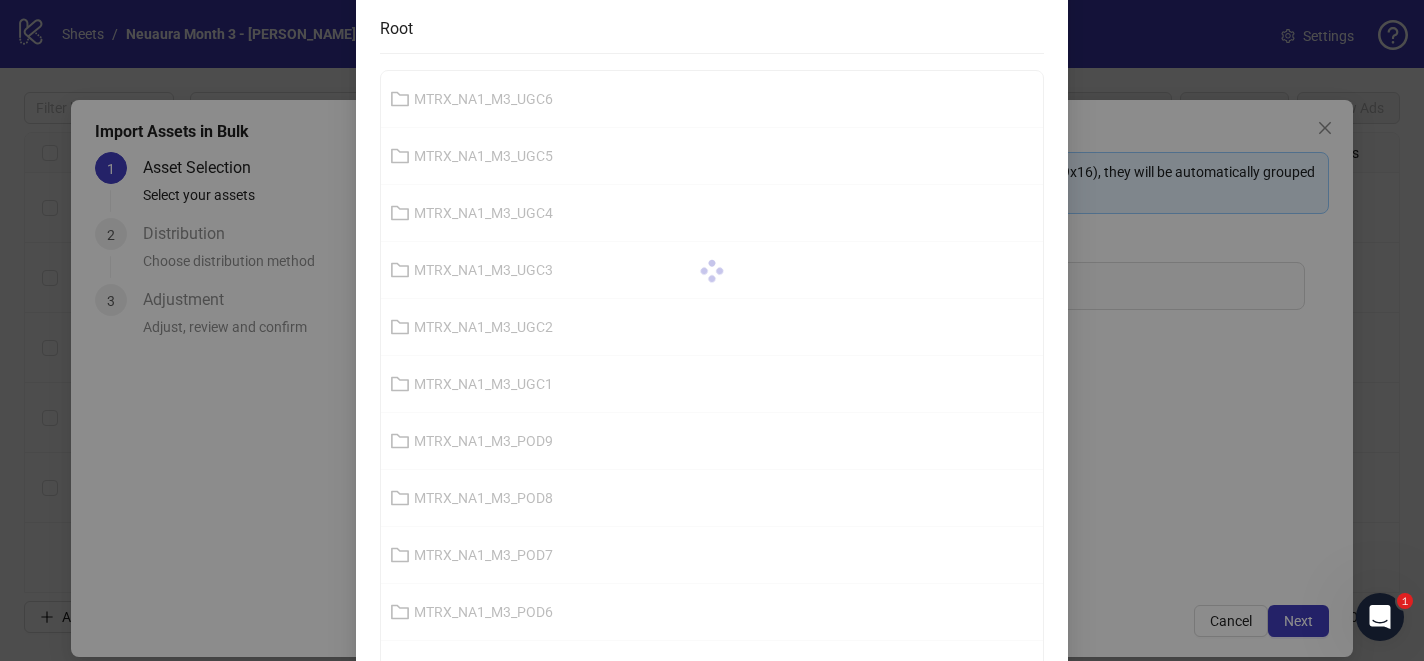 scroll, scrollTop: 0, scrollLeft: 0, axis: both 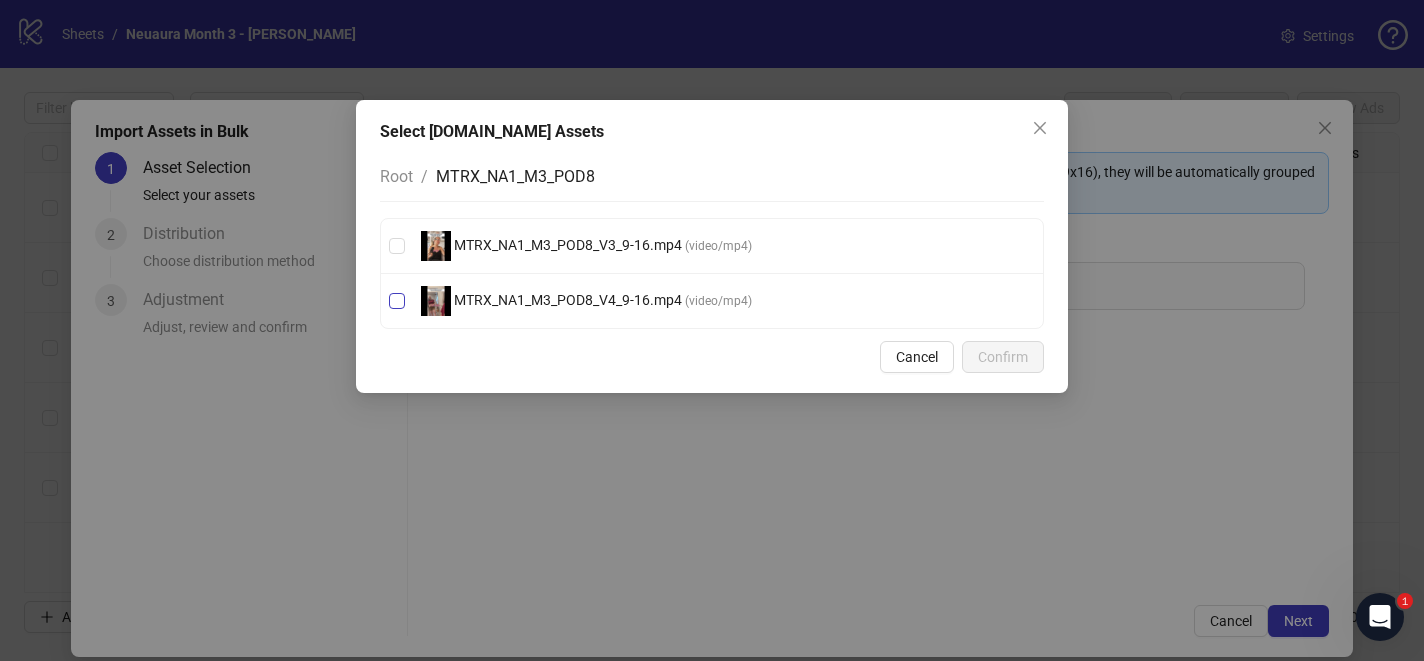 click on "MTRX_NA1_M3_POD8_V4_9-16.mp4   ( video/mp4 )" at bounding box center (712, 301) 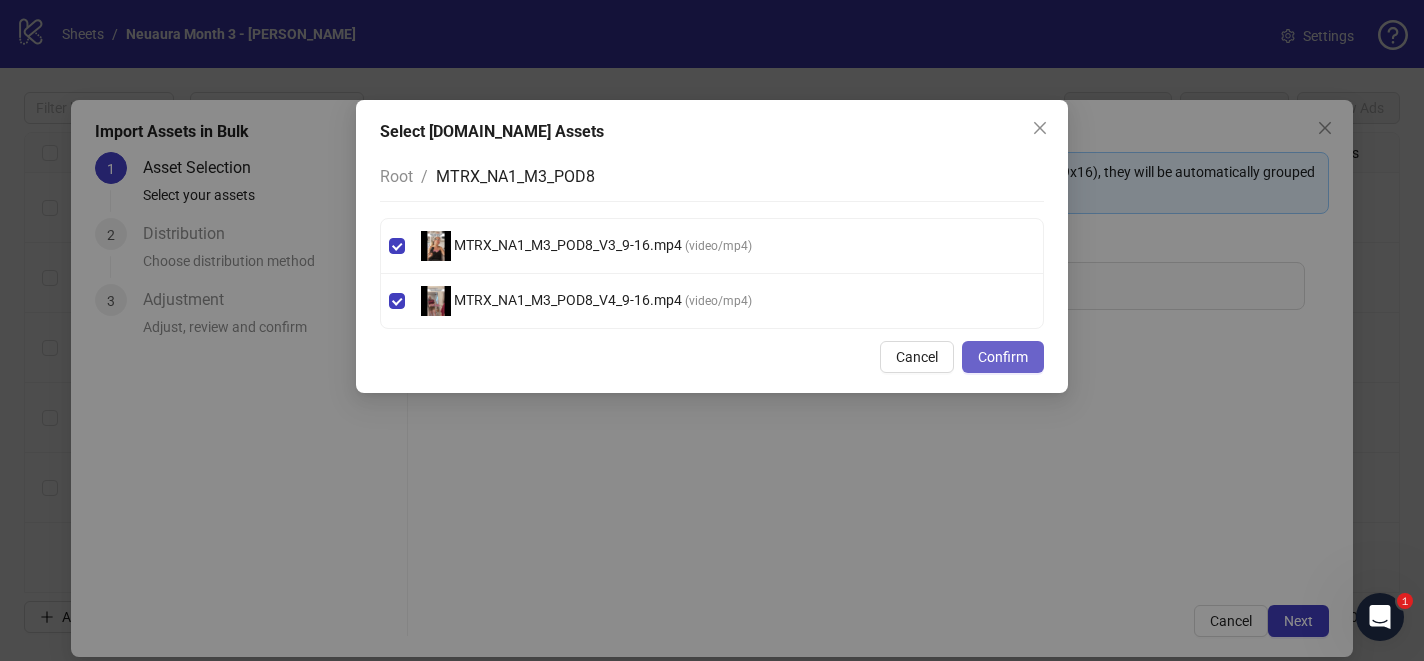 click on "Confirm" at bounding box center (1003, 357) 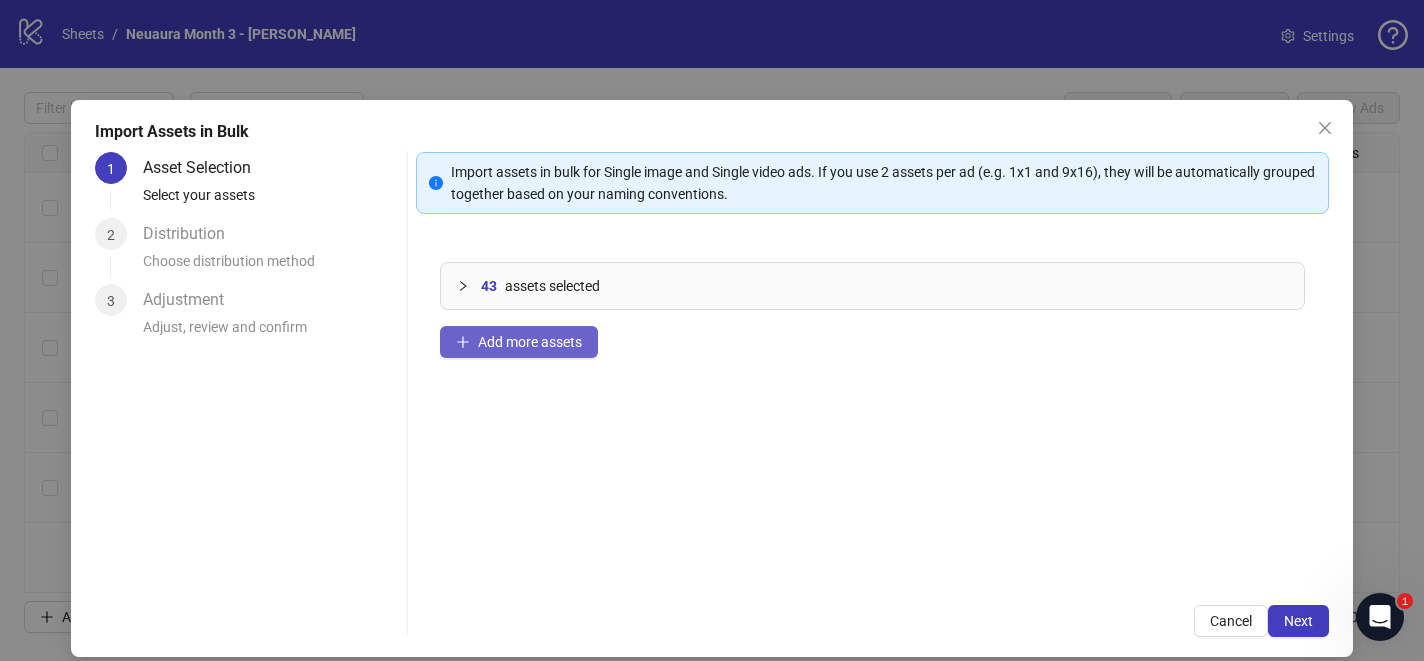 click on "Add more assets" at bounding box center (530, 342) 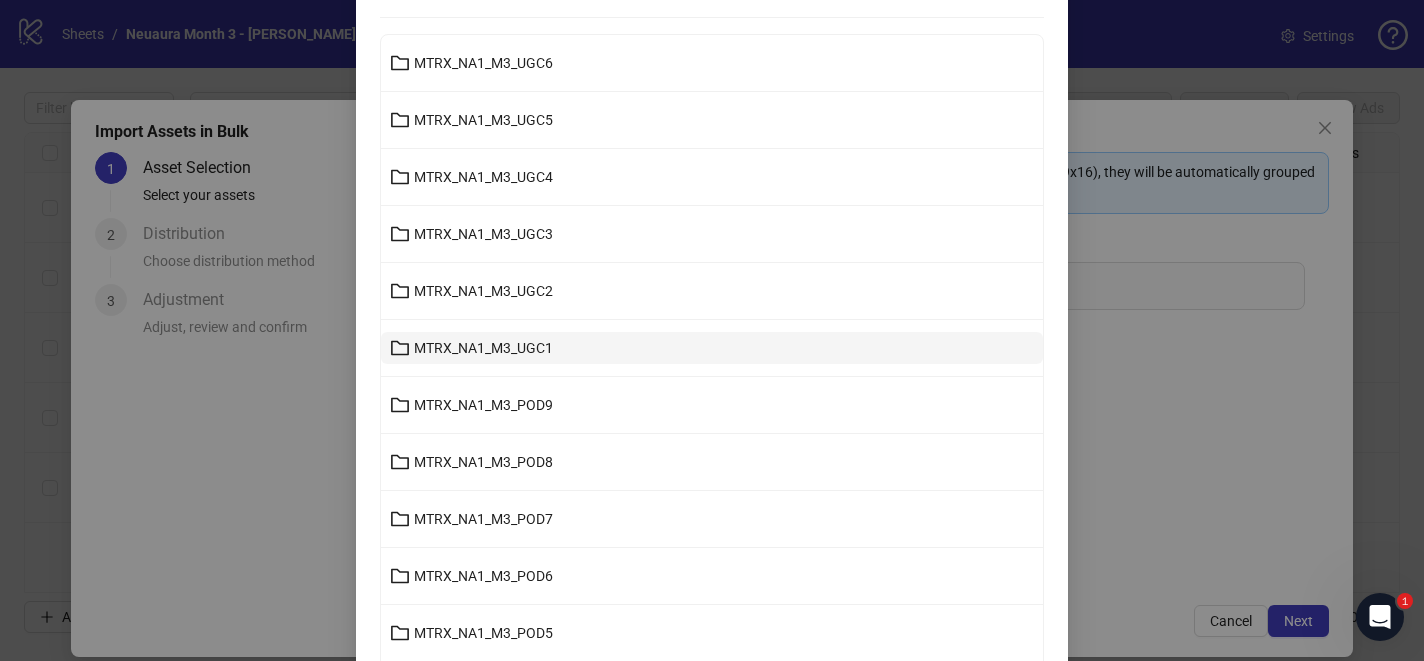 scroll, scrollTop: 169, scrollLeft: 0, axis: vertical 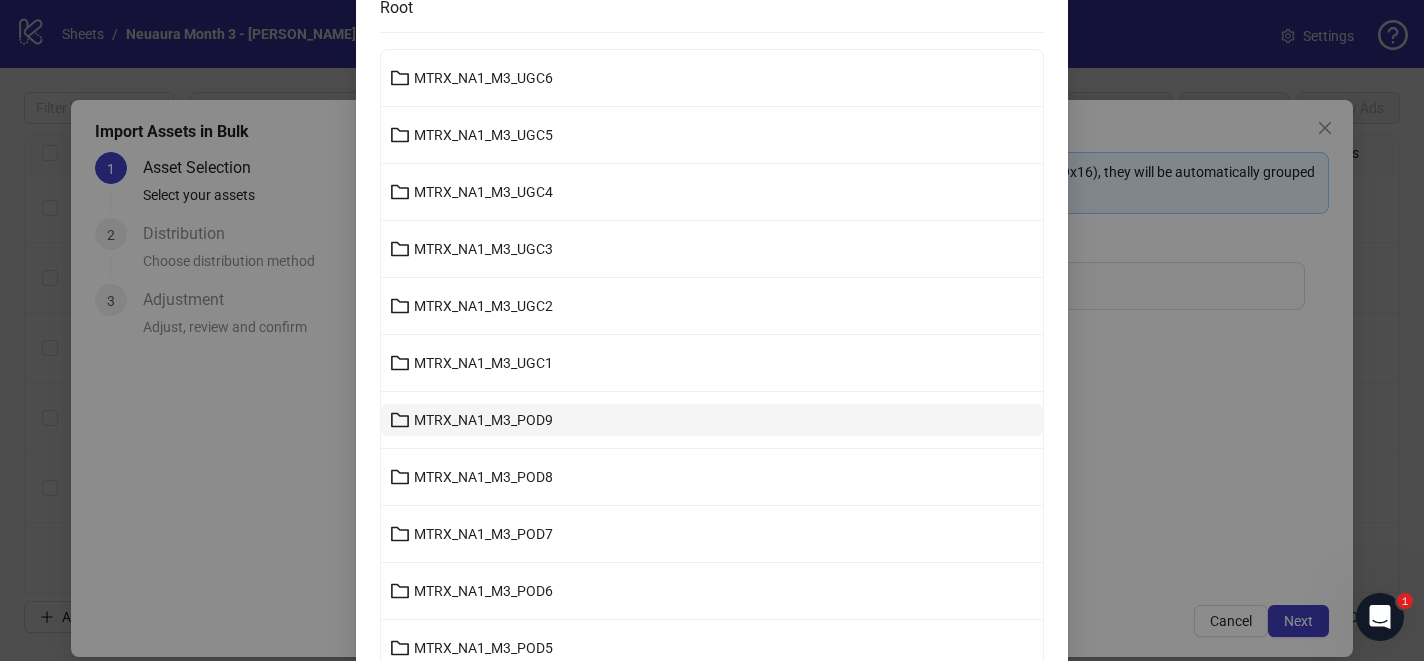 click on "MTRX_NA1_M3_POD9" at bounding box center [483, 420] 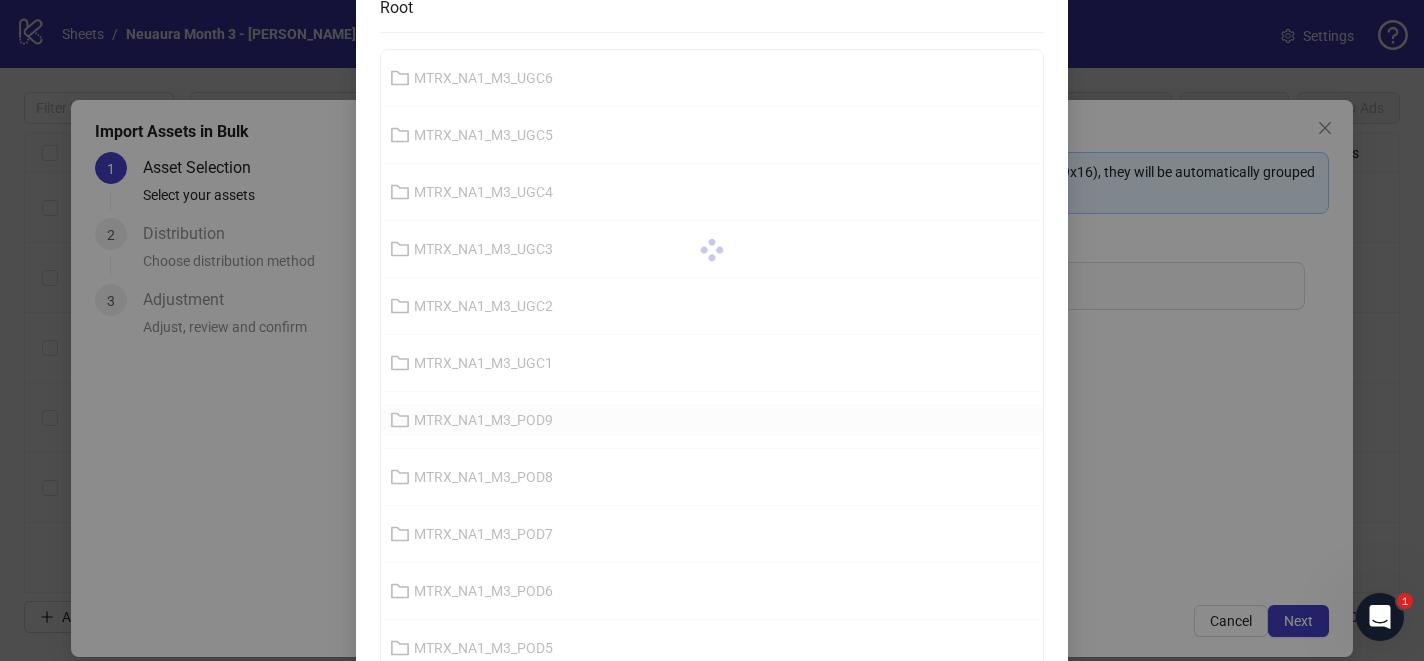 scroll, scrollTop: 141, scrollLeft: 0, axis: vertical 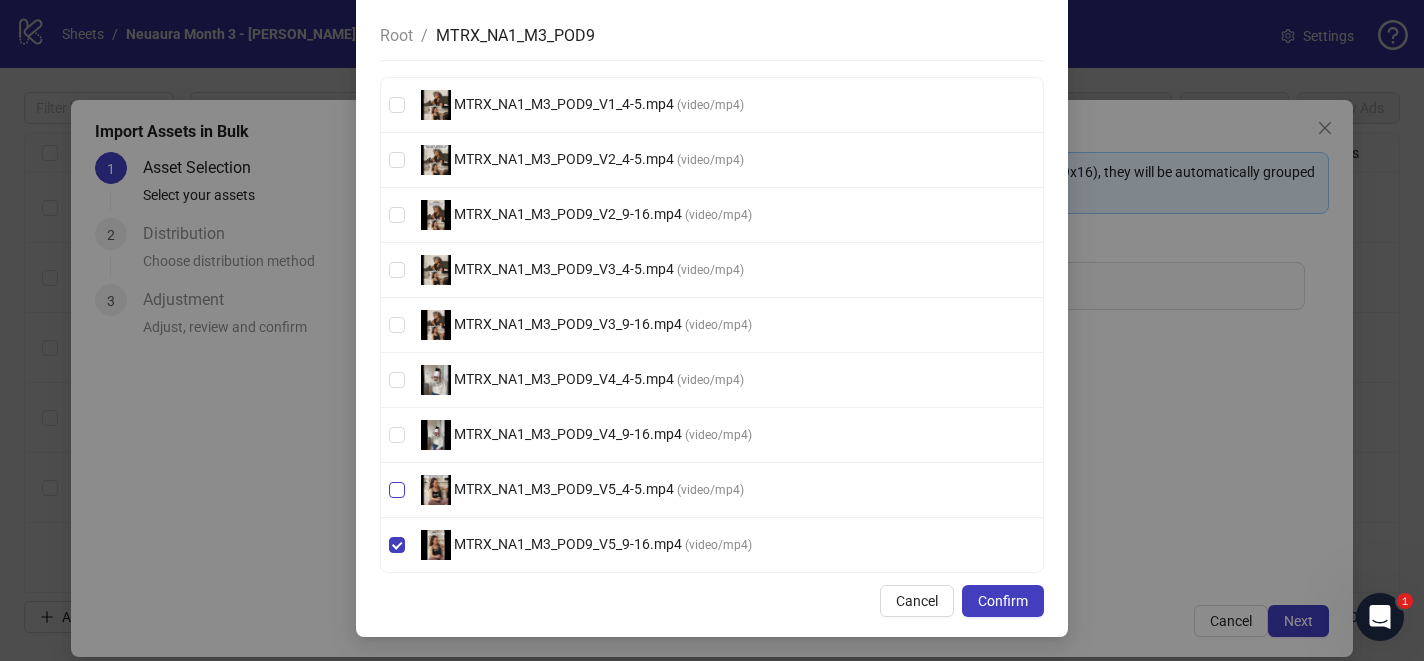 click on "MTRX_NA1_M3_POD9_V5_4-5.mp4   ( video/mp4 )" at bounding box center [712, 490] 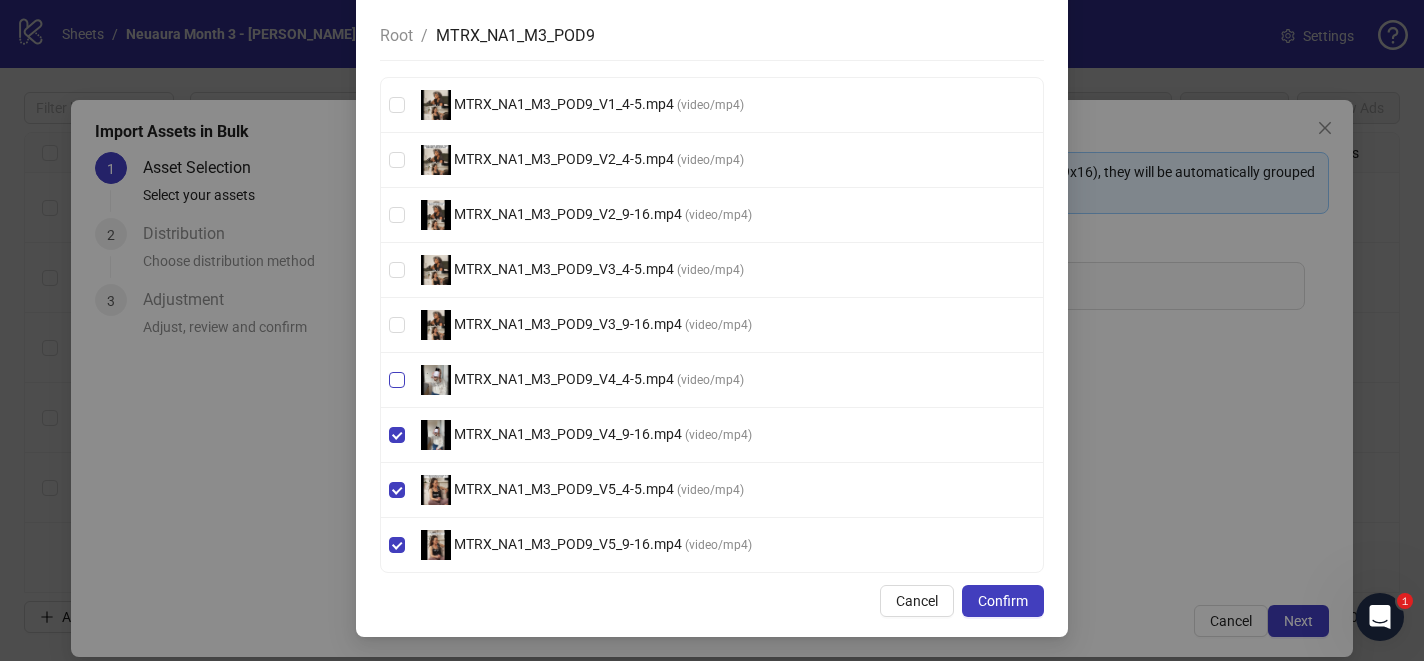 click on "MTRX_NA1_M3_POD9_V4_4-5.mp4   ( video/mp4 )" at bounding box center (712, 380) 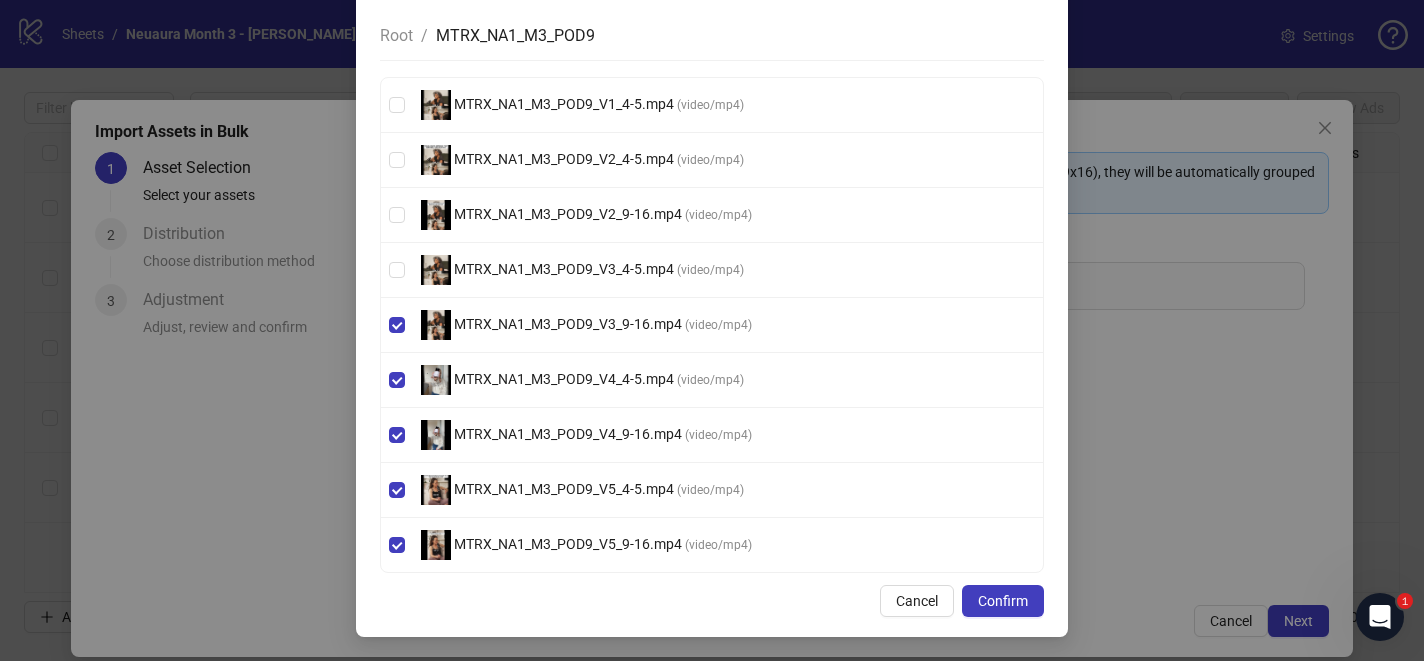 click on "MTRX_NA1_M3_POD9_V3_4-5.mp4   ( video/mp4 )" at bounding box center (712, 270) 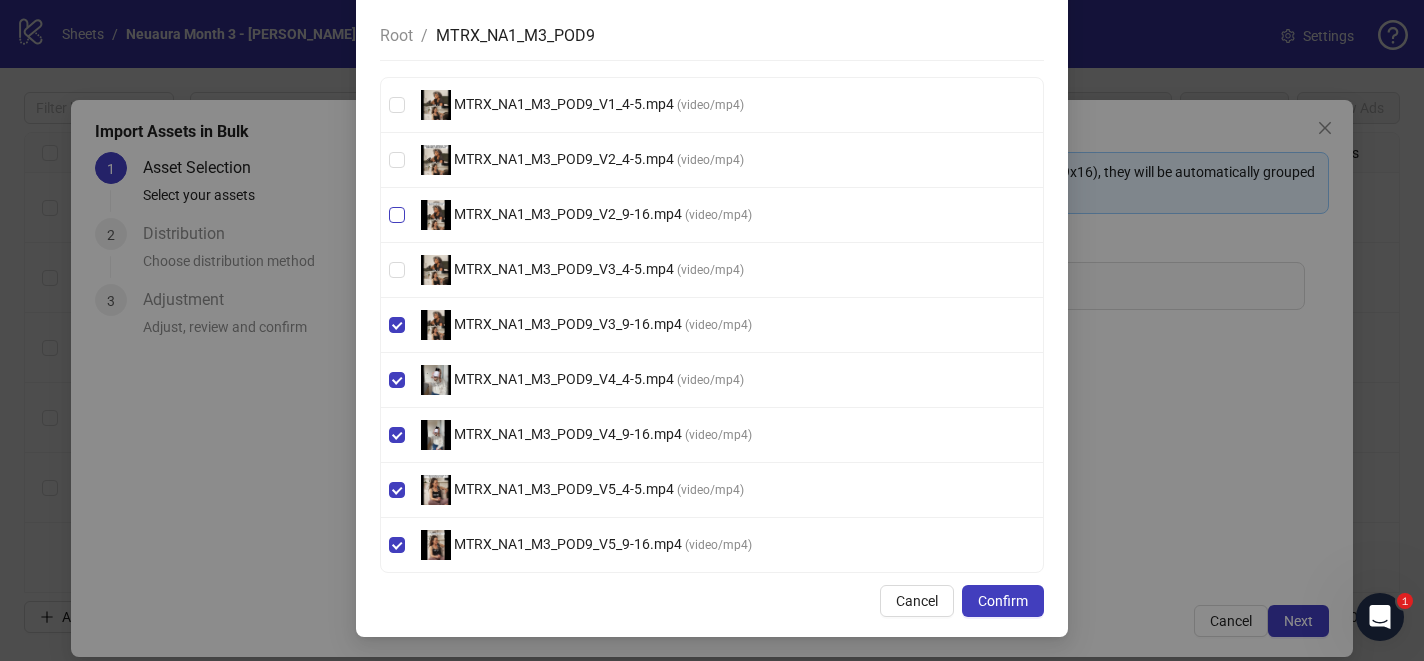 click on "MTRX_NA1_M3_POD9_V2_9-16.mp4   ( video/mp4 )" at bounding box center (712, 215) 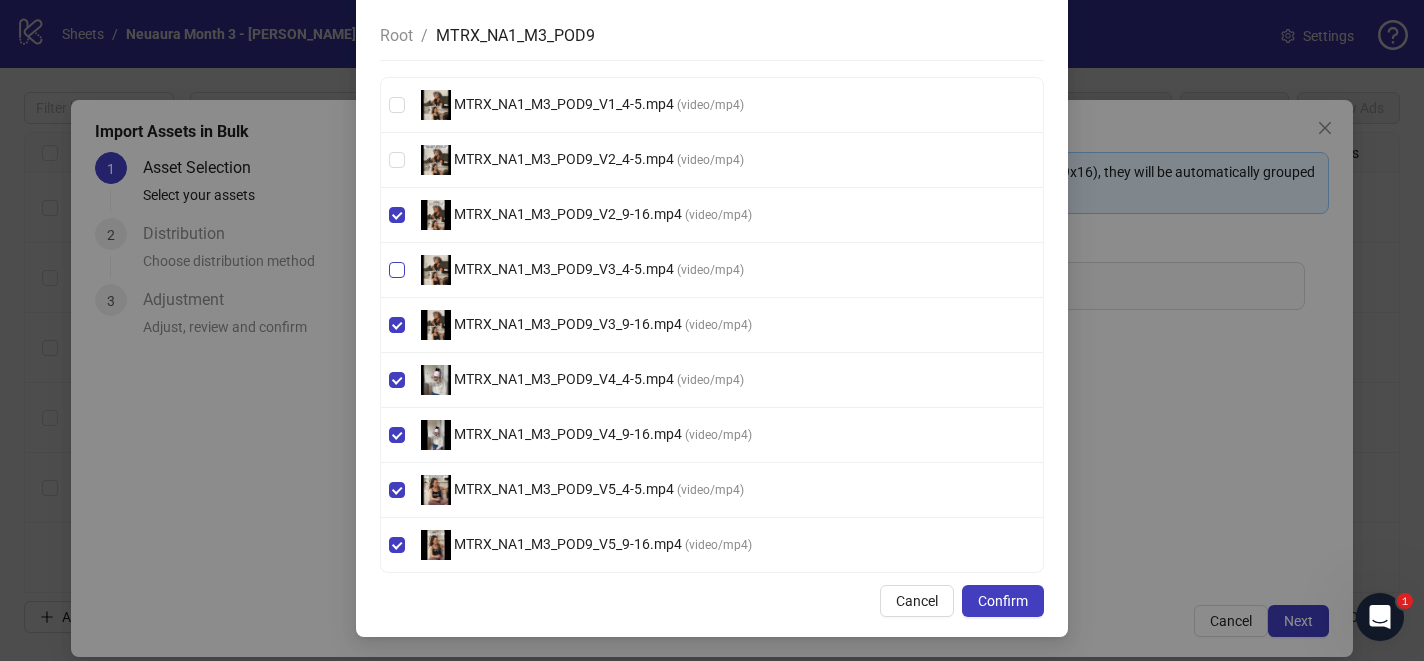 click on "MTRX_NA1_M3_POD9_V3_4-5.mp4   ( video/mp4 )" at bounding box center [712, 270] 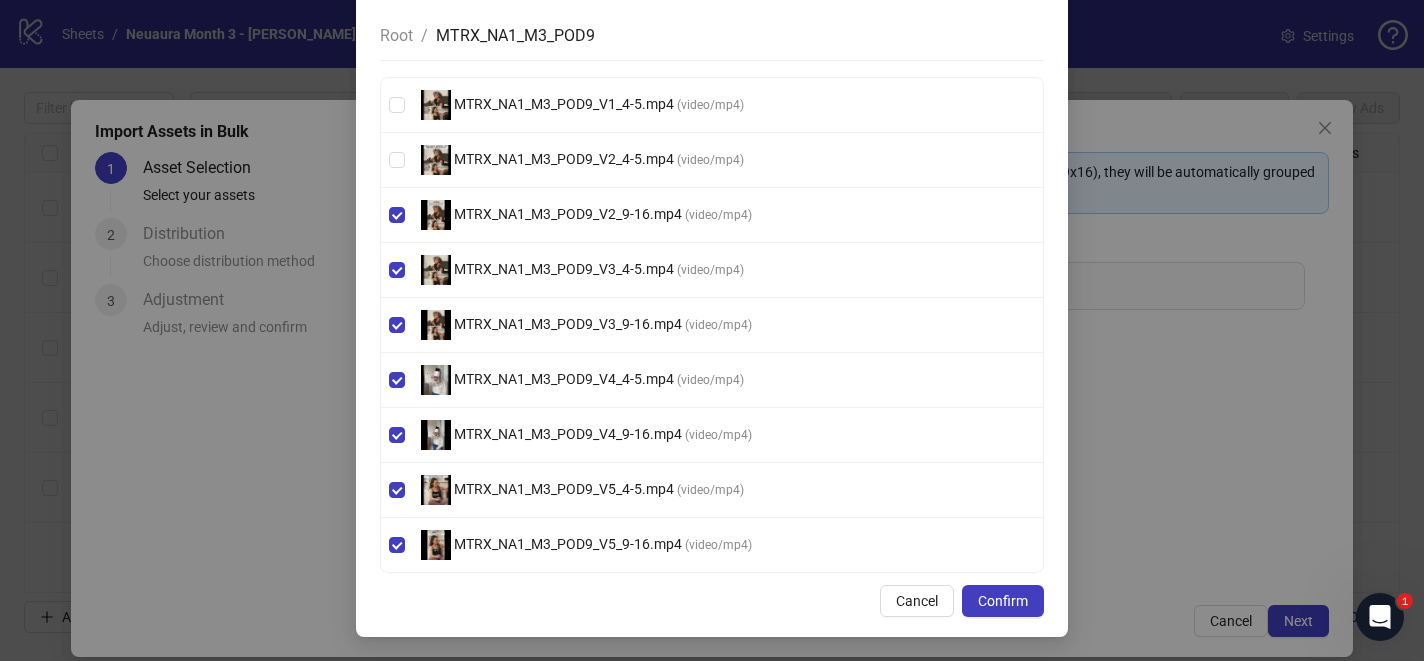 click on "MTRX_NA1_M3_POD9_V2_4-5.mp4   ( video/mp4 )" at bounding box center [712, 160] 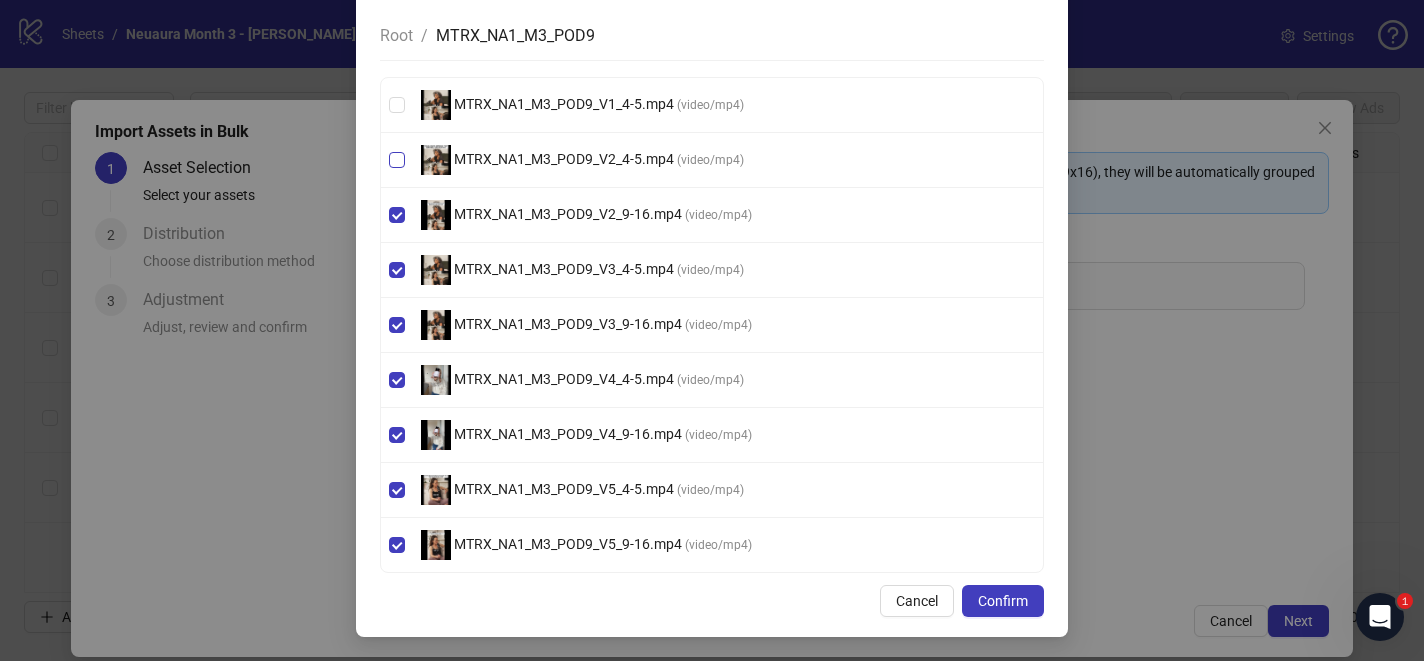 click on "MTRX_NA1_M3_POD9_V2_4-5.mp4   ( video/mp4 )" at bounding box center (712, 160) 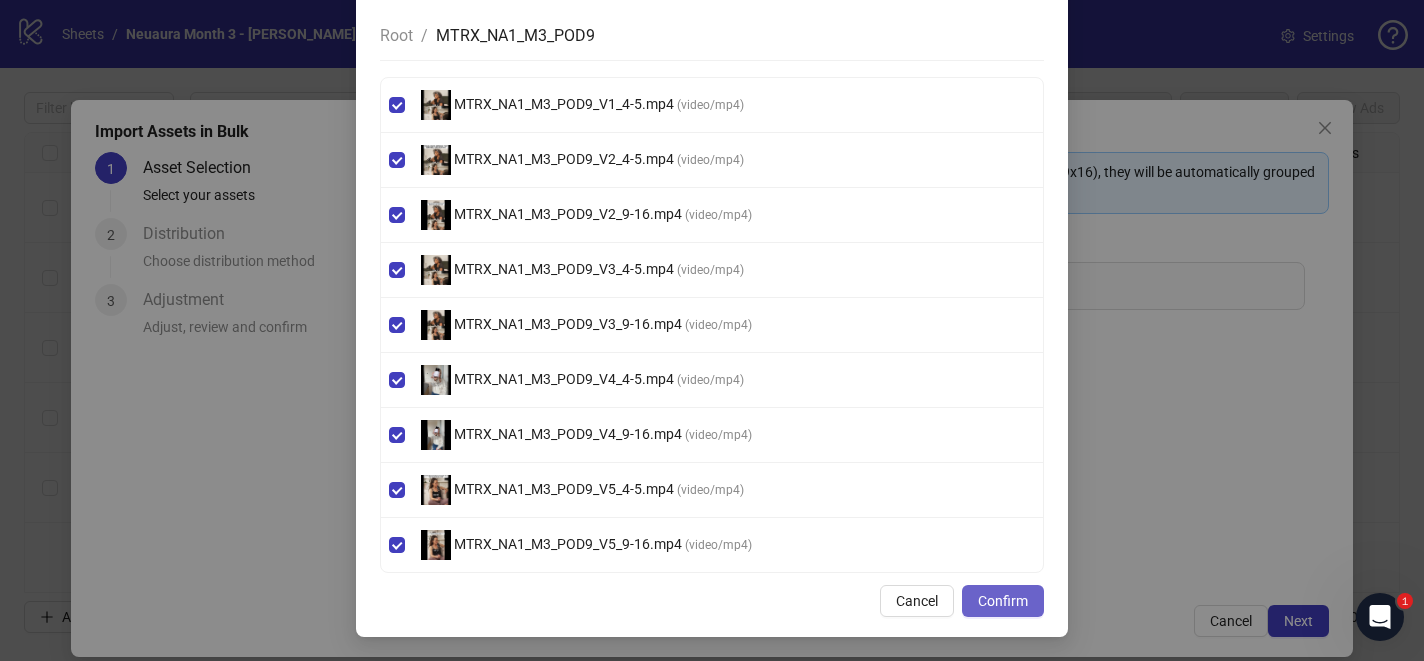 click on "Confirm" at bounding box center [1003, 601] 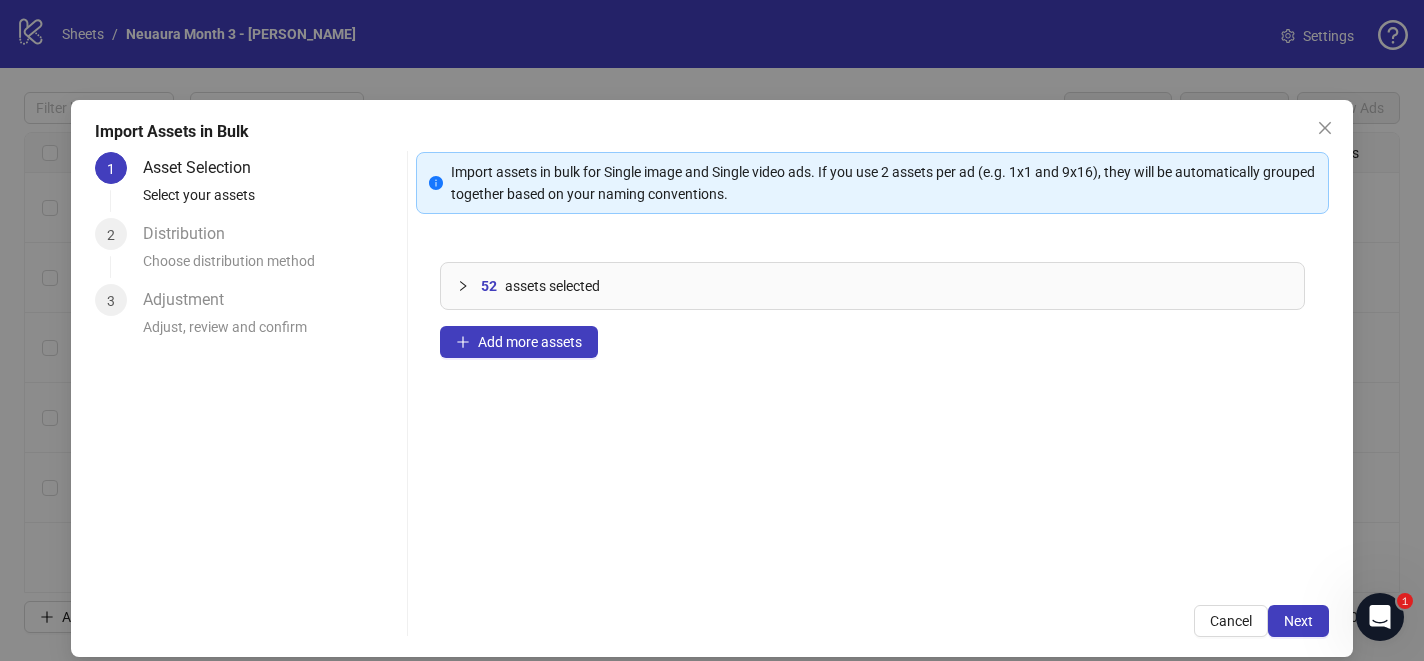 scroll, scrollTop: 41, scrollLeft: 0, axis: vertical 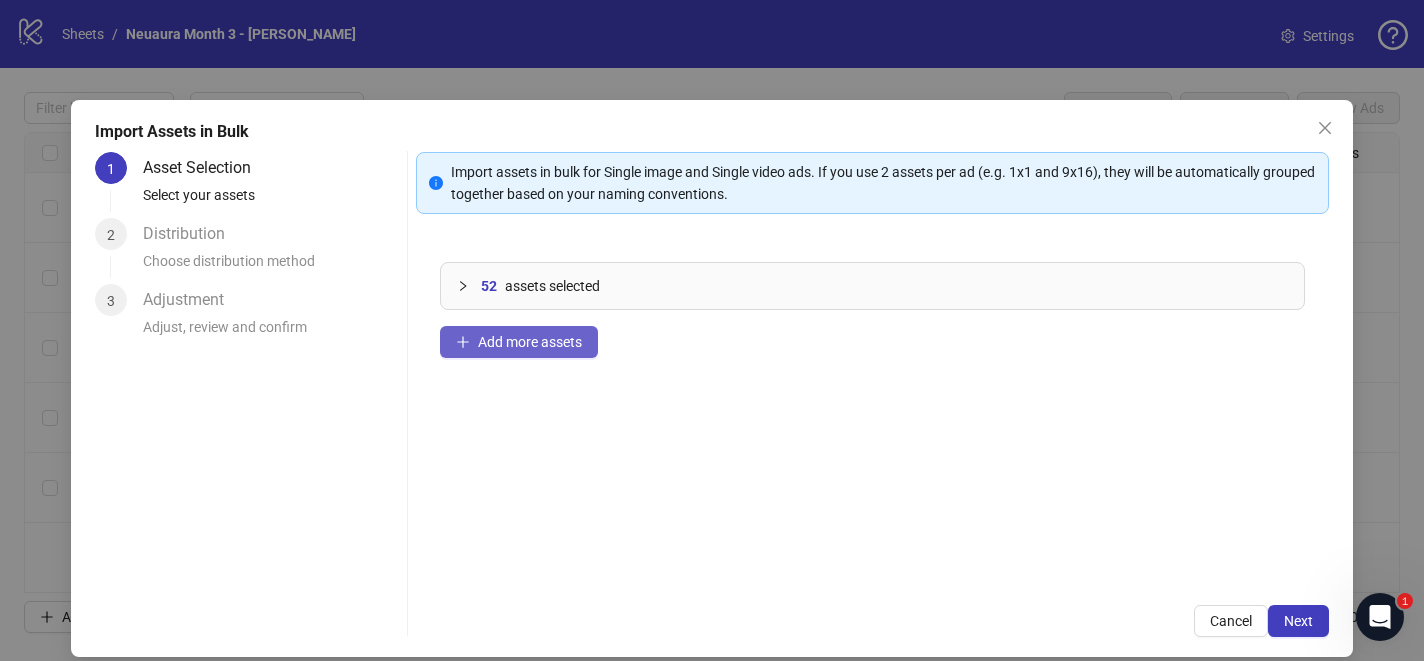 click on "Add more assets" at bounding box center (519, 342) 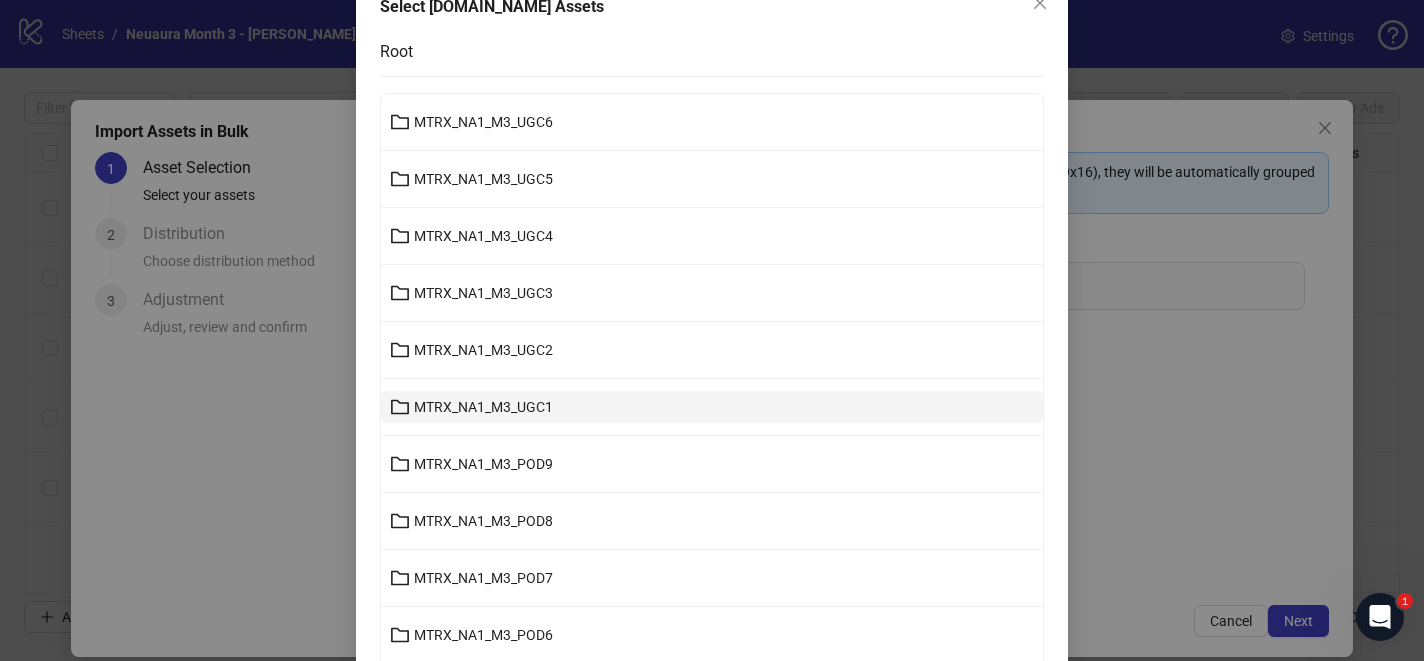 scroll, scrollTop: 149, scrollLeft: 0, axis: vertical 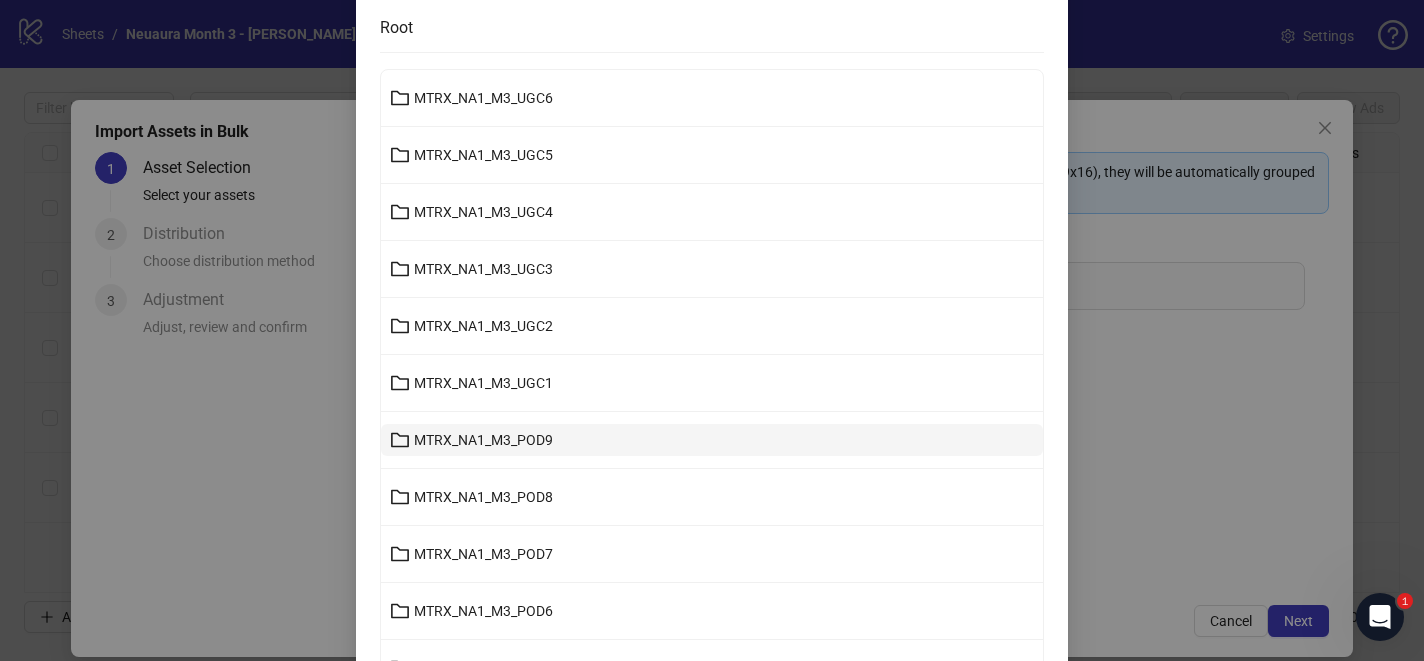 click on "MTRX_NA1_M3_POD9" at bounding box center [712, 440] 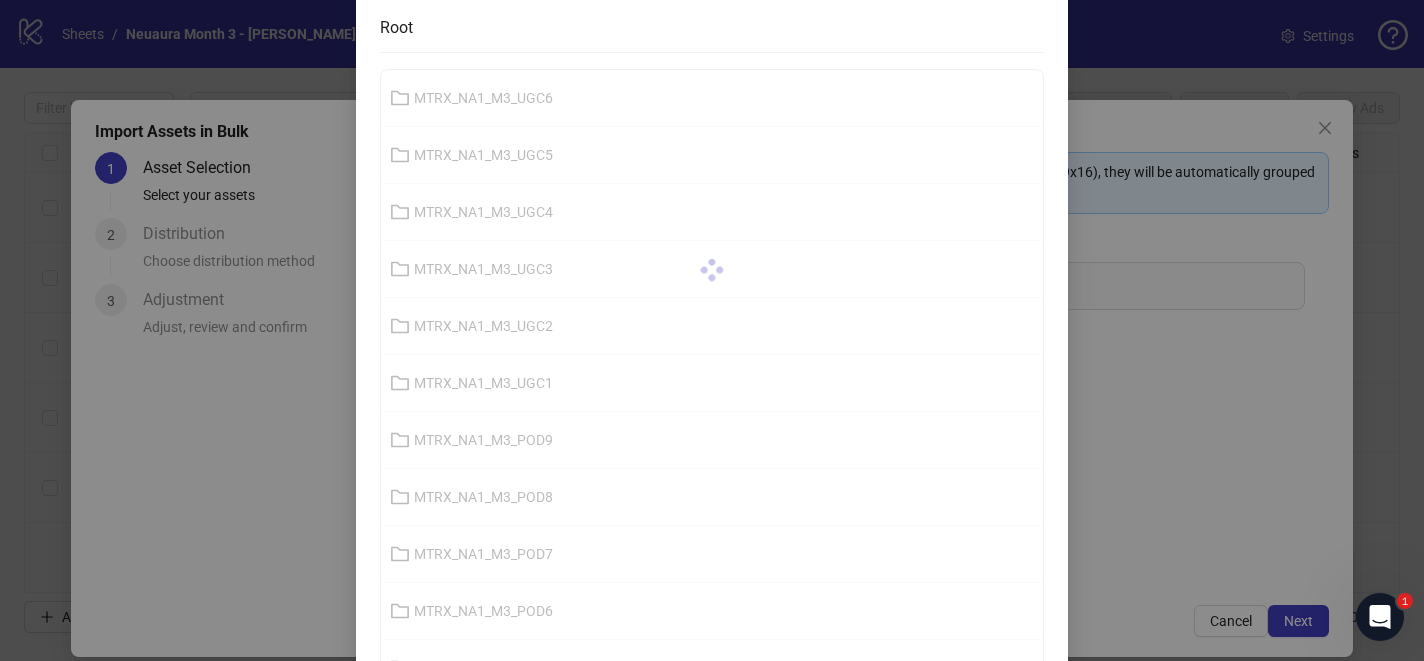 scroll, scrollTop: 141, scrollLeft: 0, axis: vertical 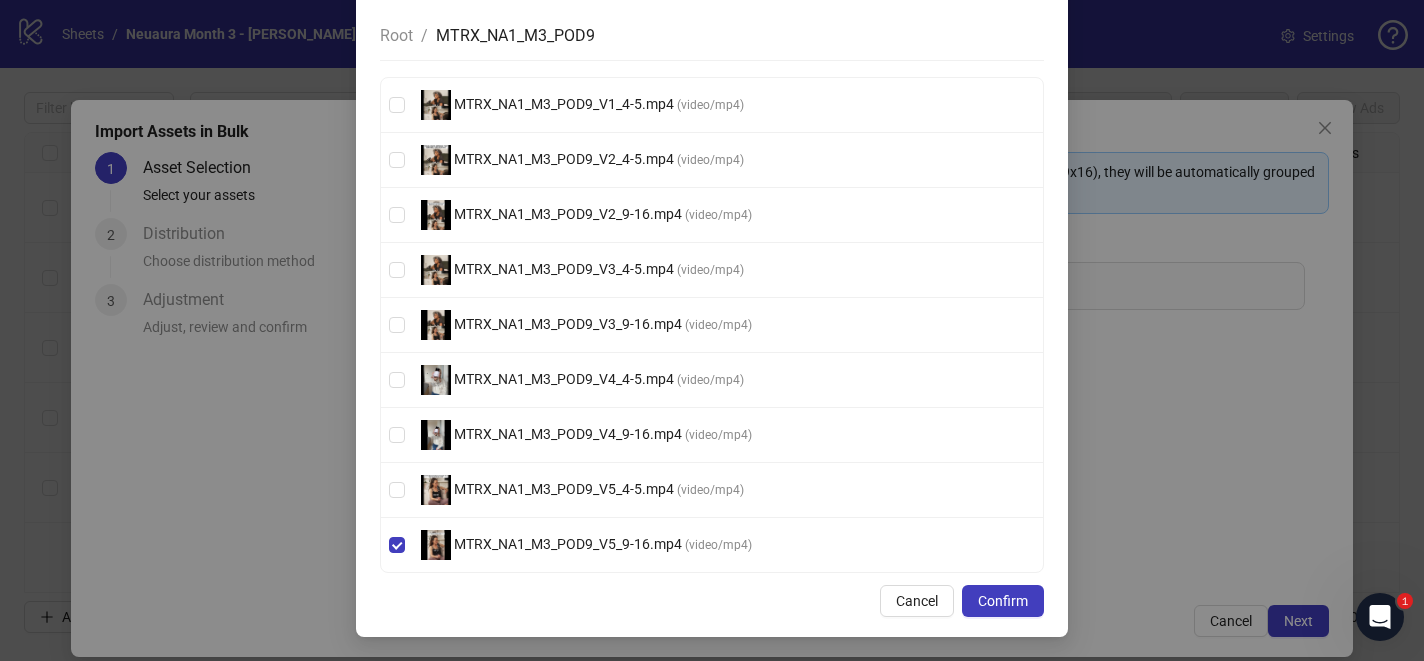 click on "MTRX_NA1_M3_POD9_V5_4-5.mp4   ( video/mp4 )" at bounding box center [712, 490] 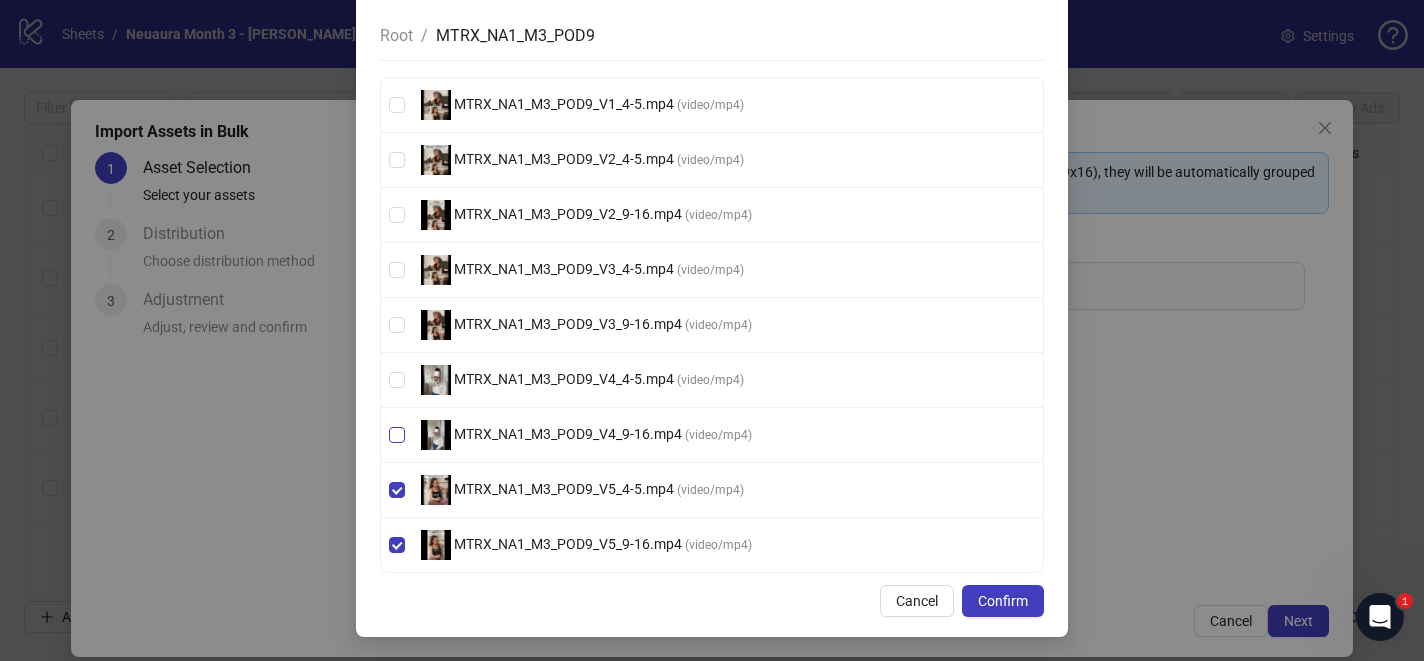 click on "MTRX_NA1_M3_POD9_V4_9-16.mp4   ( video/mp4 )" at bounding box center [712, 435] 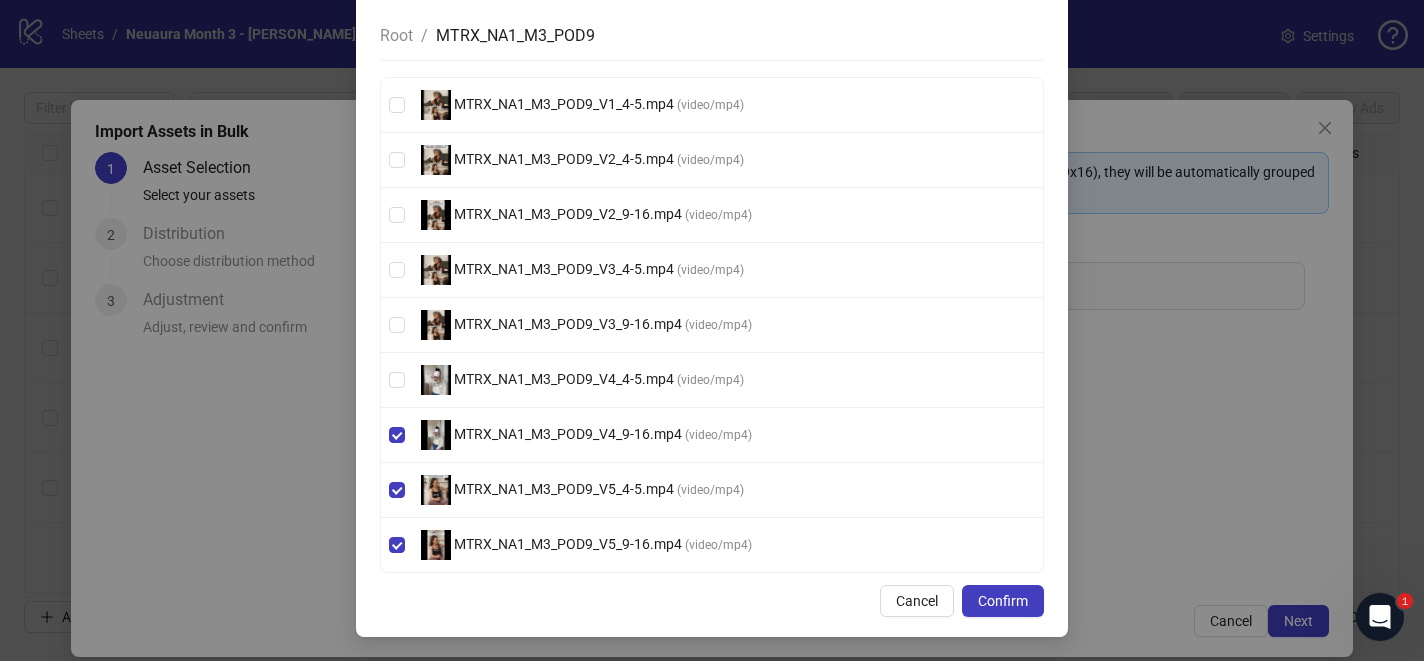 click on "MTRX_NA1_M3_POD9_V4_4-5.mp4   ( video/mp4 )" at bounding box center (712, 380) 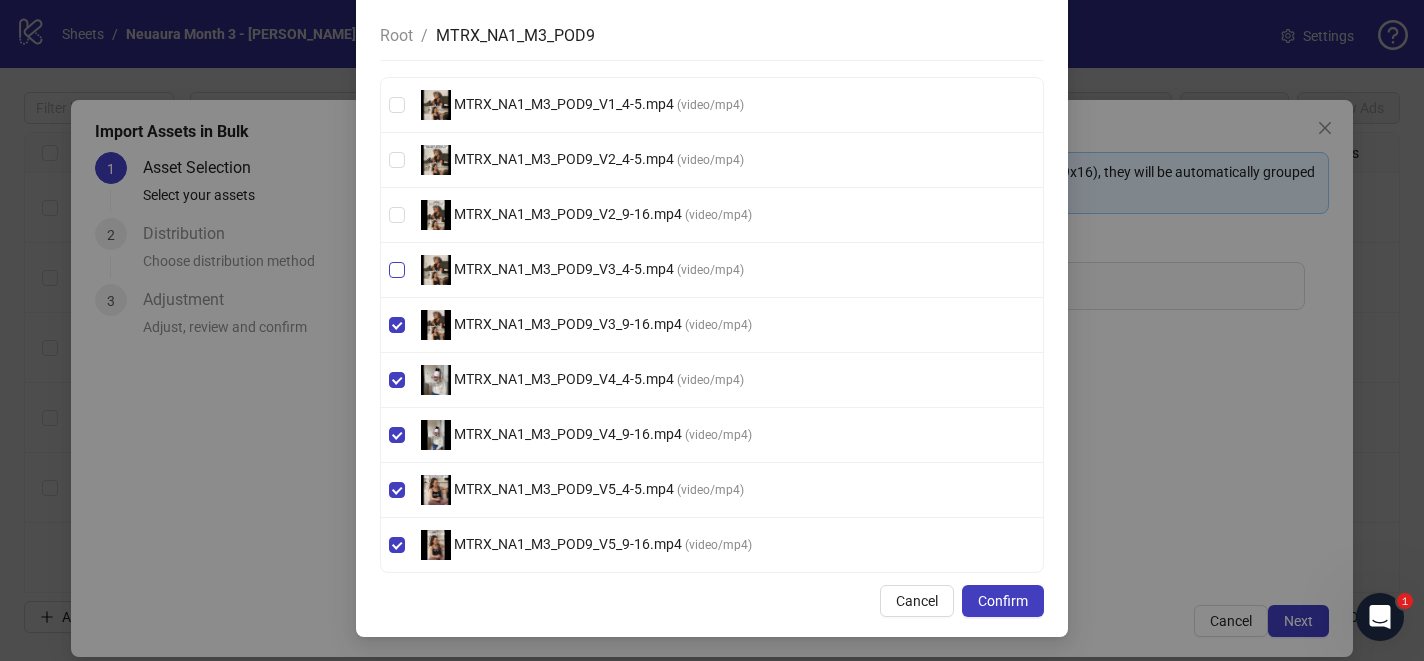 click on "MTRX_NA1_M3_POD9_V3_4-5.mp4   ( video/mp4 )" at bounding box center [712, 270] 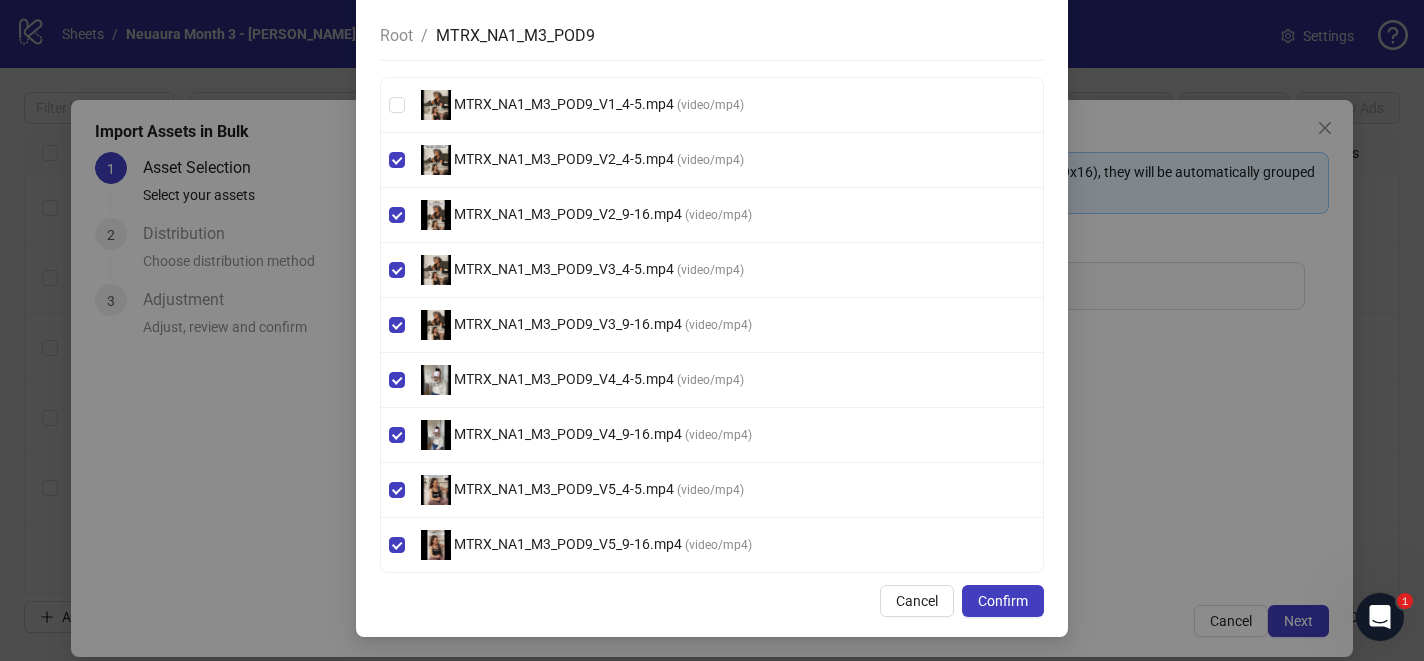 click on "MTRX_NA1_M3_POD9_V1_4-5.mp4   ( video/mp4 )" at bounding box center [712, 105] 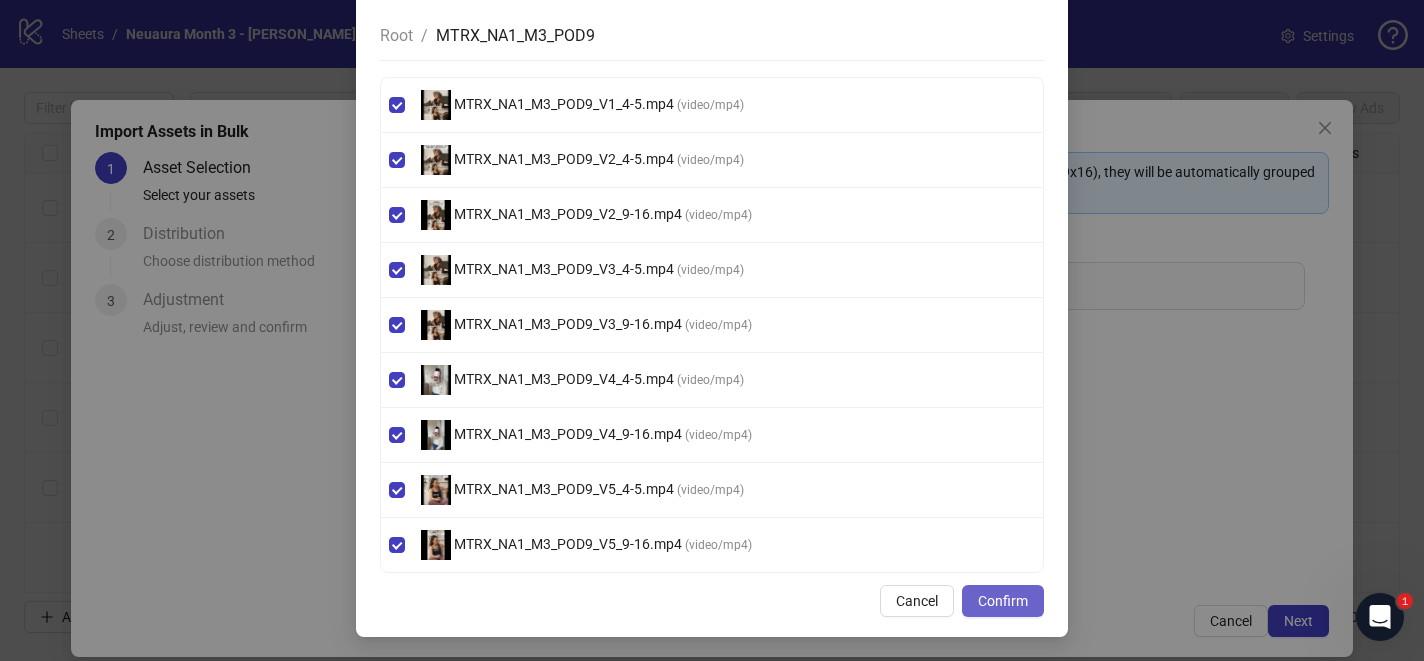 click on "Confirm" at bounding box center [1003, 601] 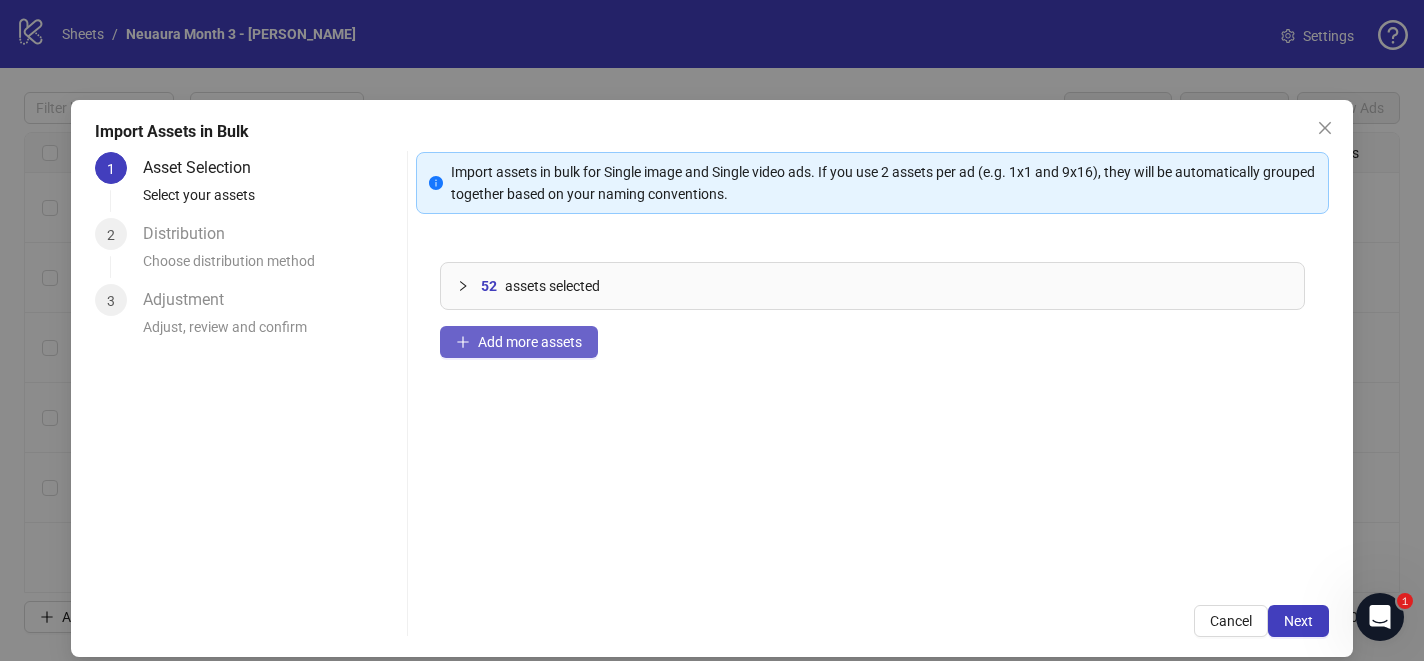 click on "Add more assets" at bounding box center (530, 342) 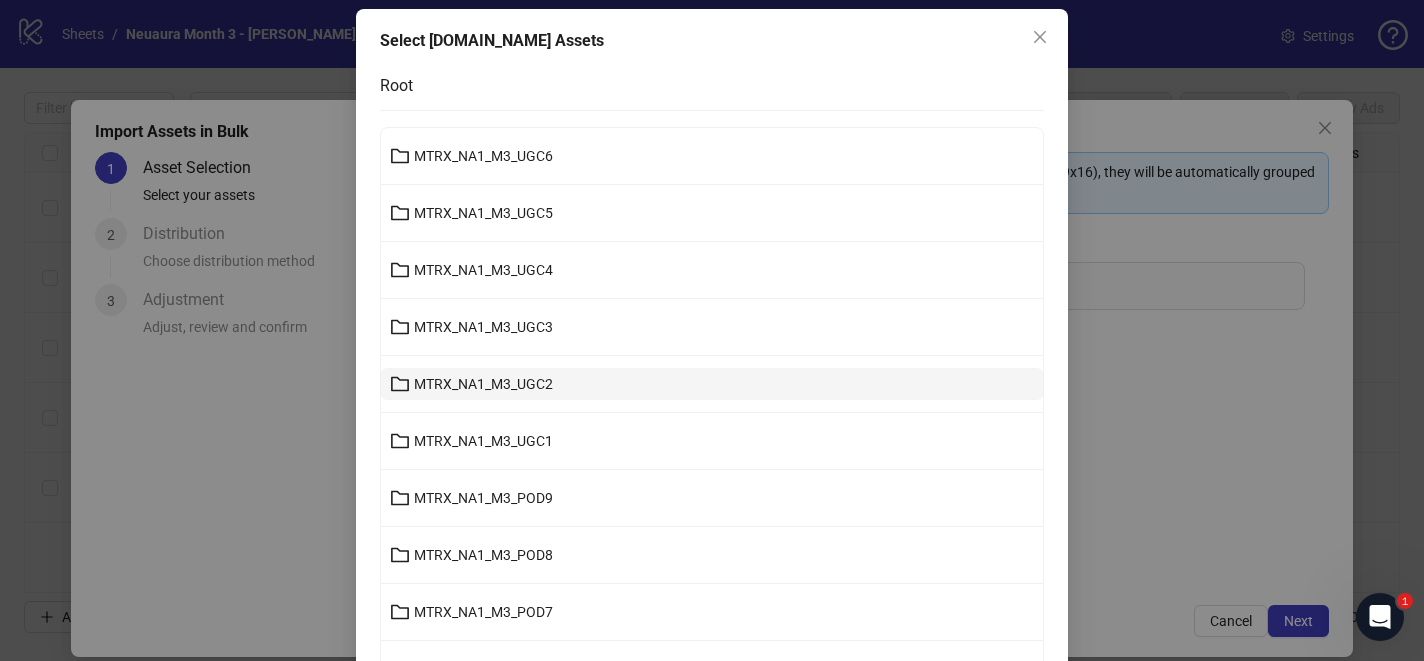 scroll, scrollTop: 94, scrollLeft: 0, axis: vertical 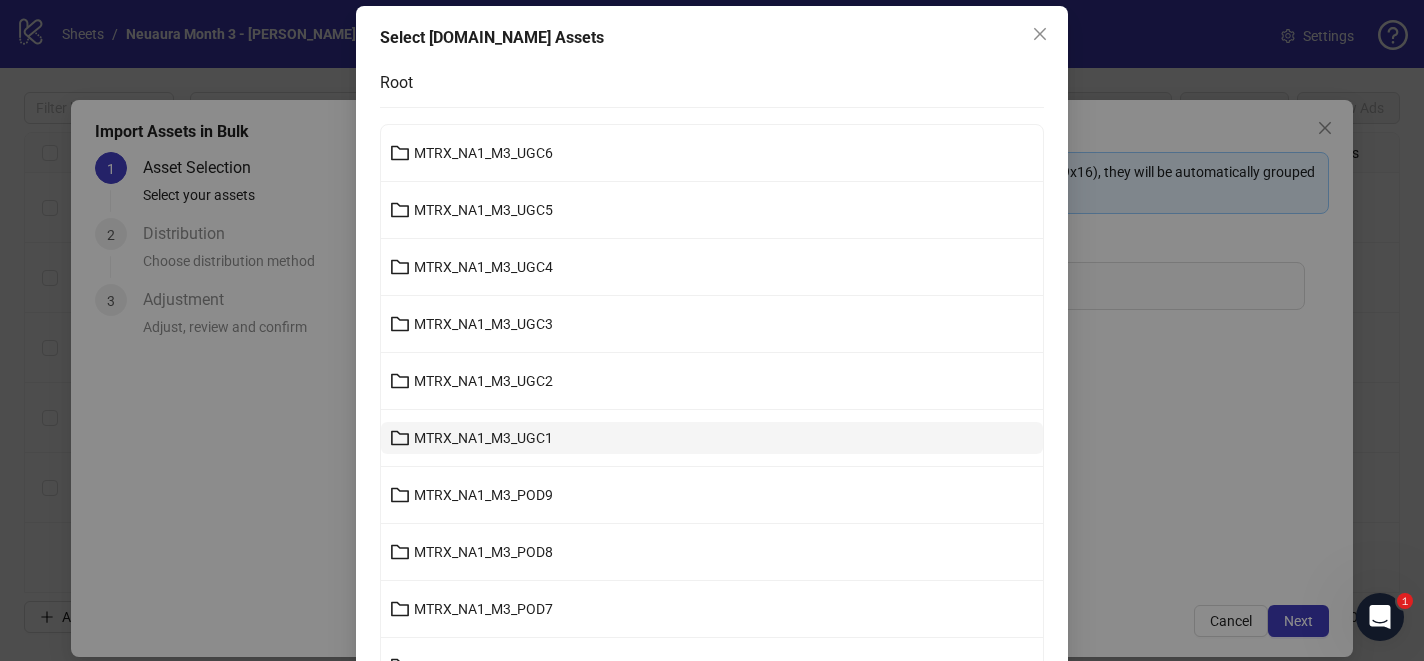 click on "MTRX_NA1_M3_UGC1" at bounding box center (483, 438) 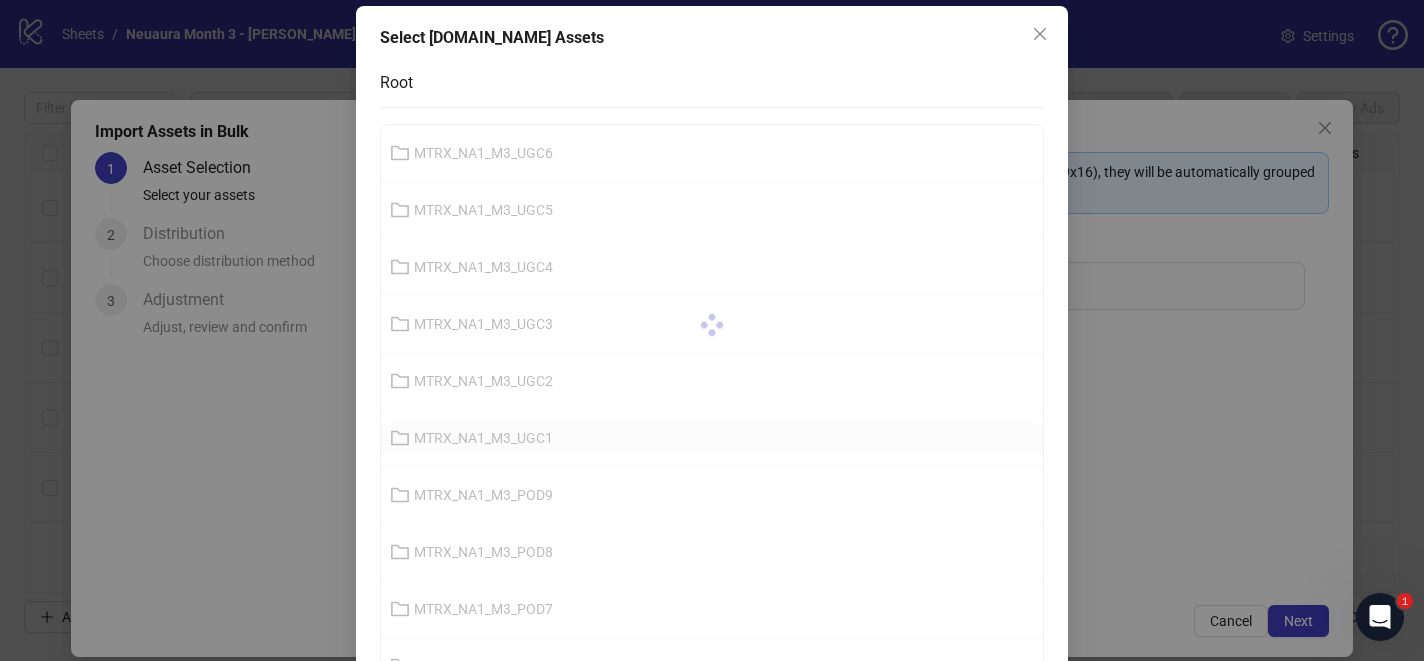 scroll, scrollTop: 0, scrollLeft: 0, axis: both 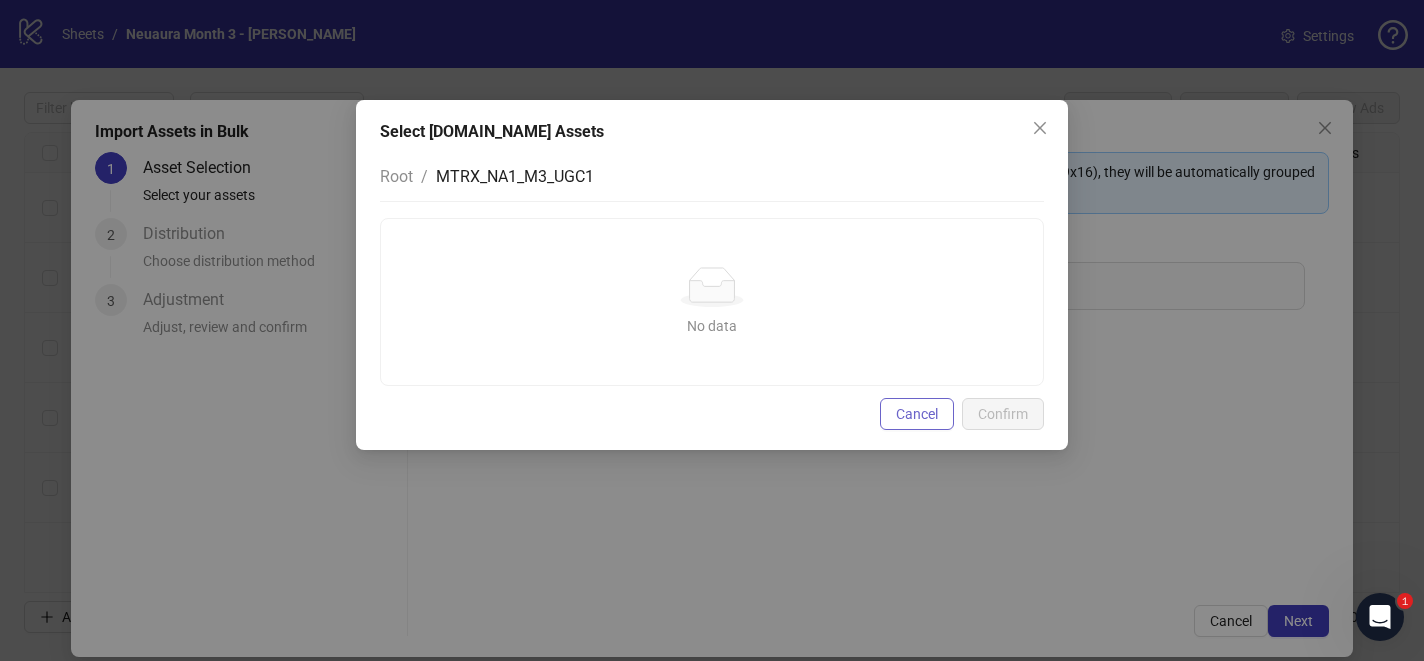 click on "Cancel" at bounding box center [917, 414] 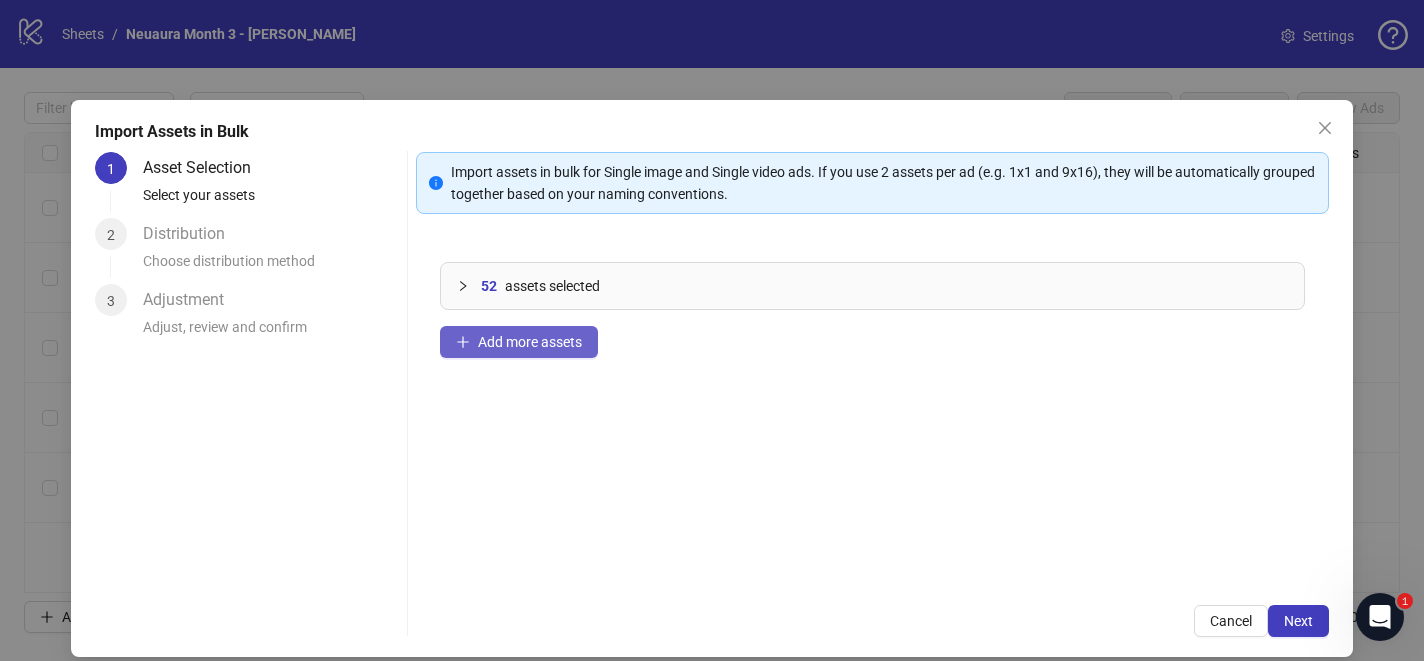 click on "Add more assets" at bounding box center (530, 342) 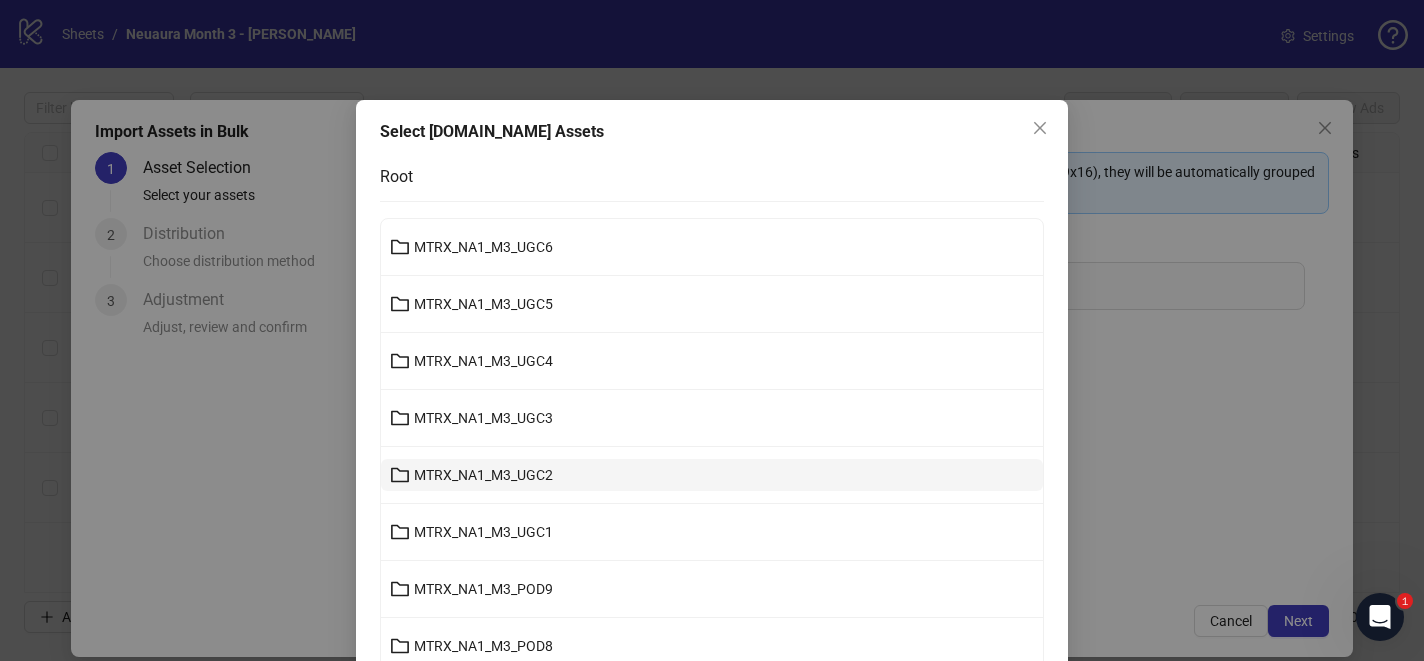 click on "MTRX_NA1_M3_UGC2" at bounding box center (483, 475) 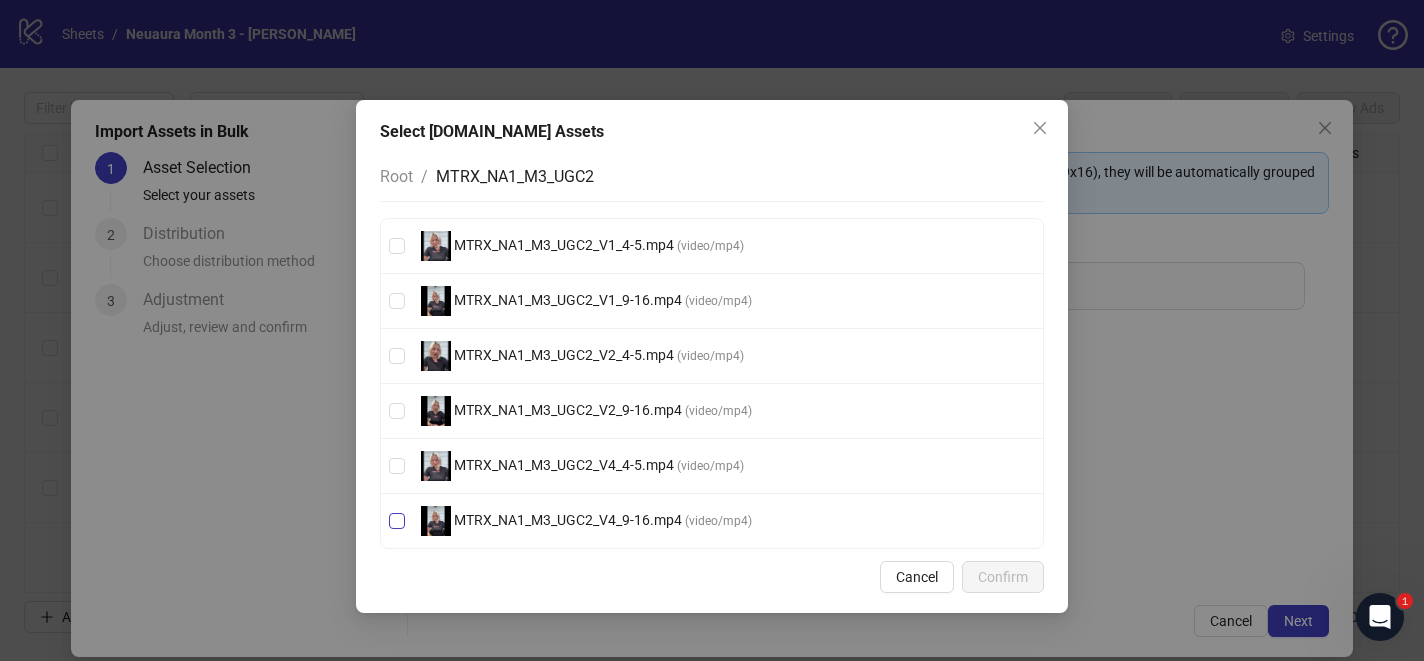 click on "MTRX_NA1_M3_UGC2_V4_9-16.mp4   ( video/mp4 )" at bounding box center [712, 521] 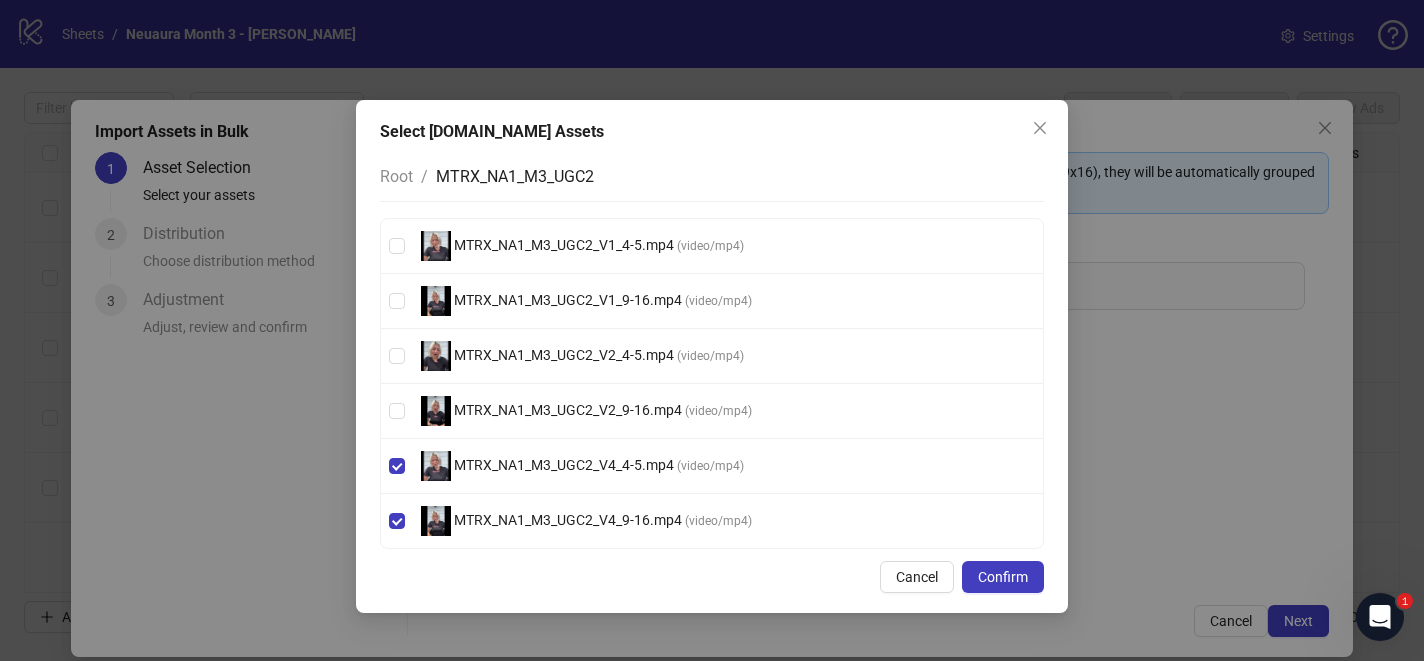 click on "MTRX_NA1_M3_UGC2_V2_4-5.mp4   ( video/mp4 )" at bounding box center [712, 356] 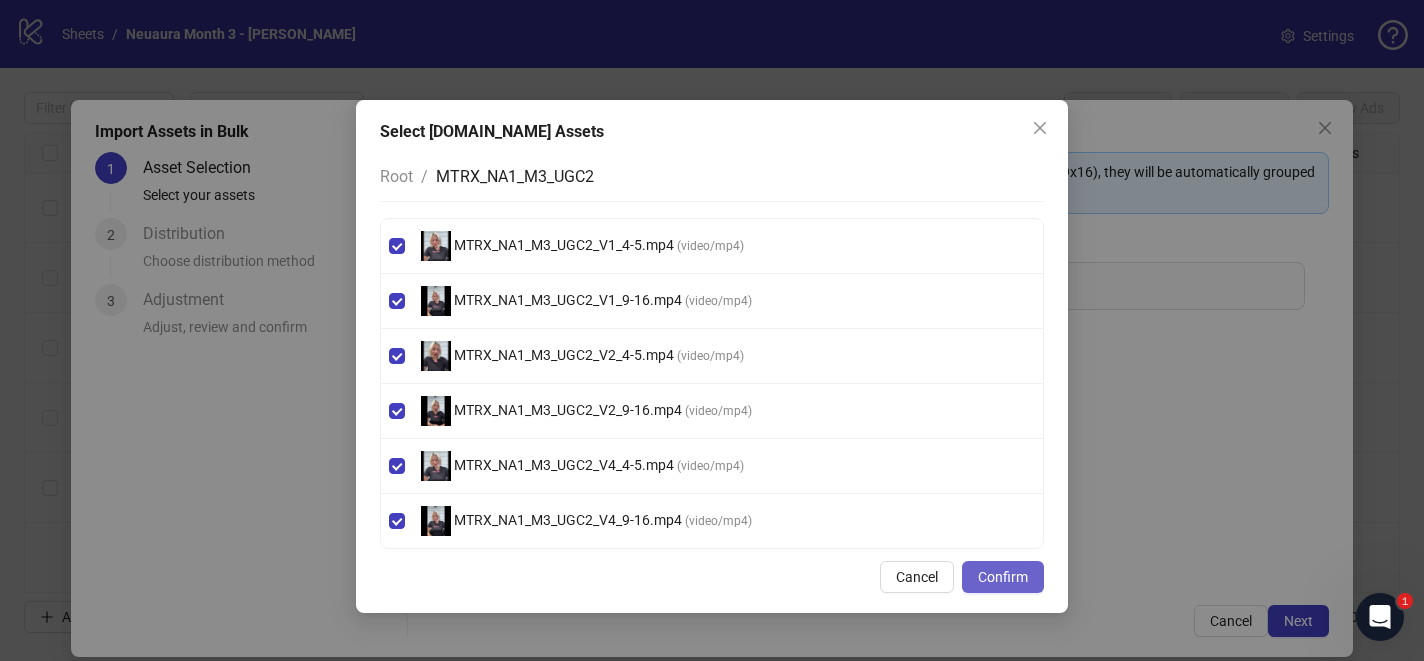 click on "Confirm" at bounding box center [1003, 577] 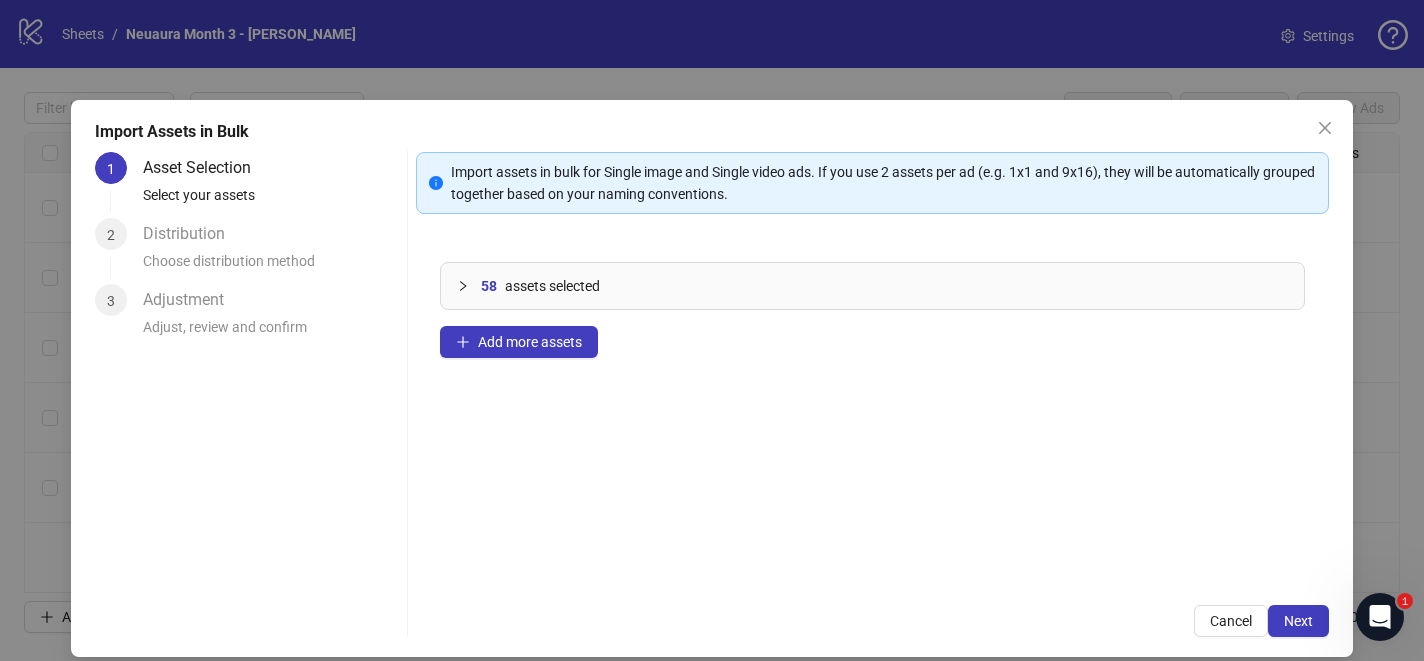 click on "58 assets selected Add more assets" at bounding box center [872, 409] 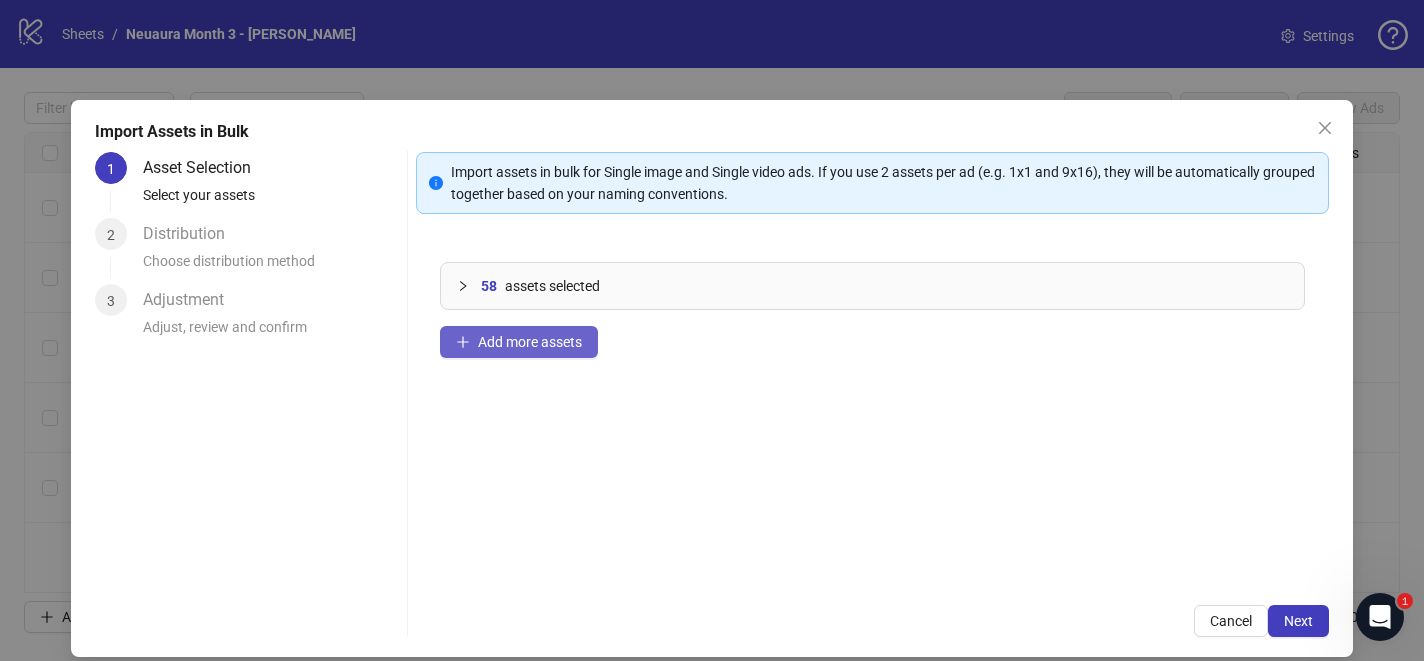 click on "Add more assets" at bounding box center [530, 342] 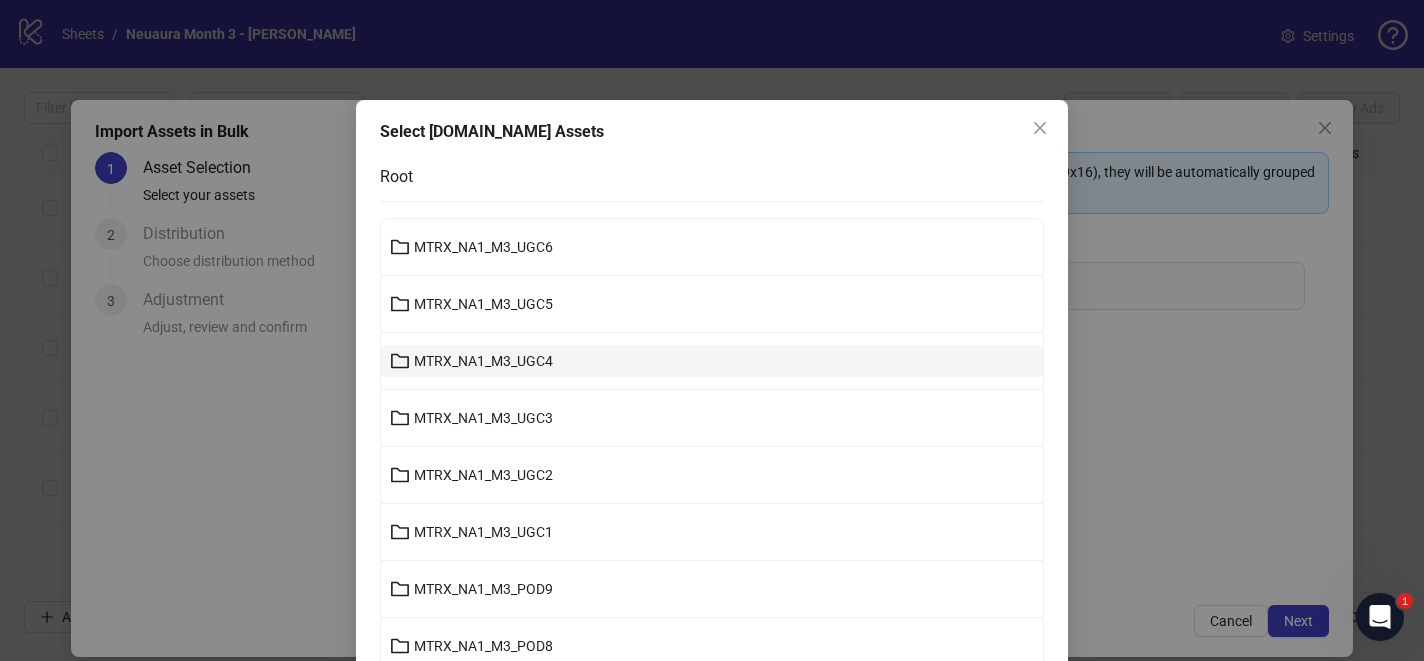 click on "MTRX_NA1_M3_UGC4" at bounding box center (483, 361) 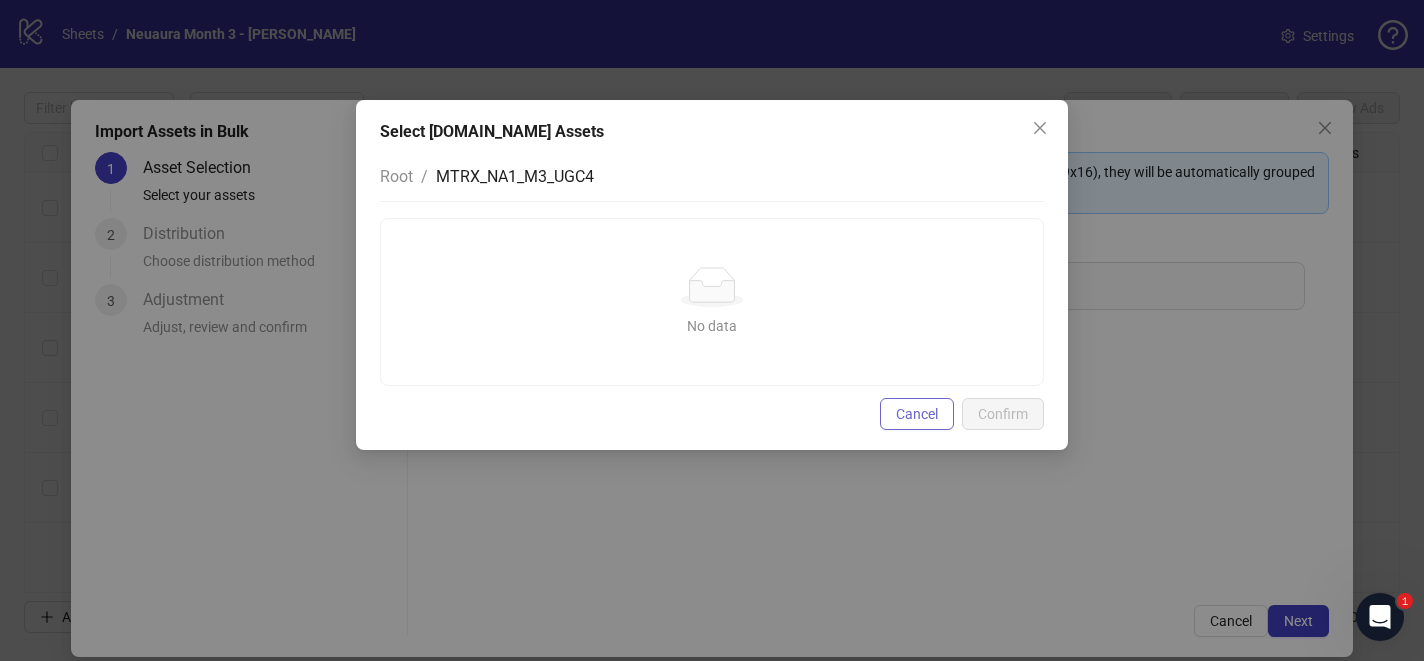 click on "Cancel" at bounding box center [917, 414] 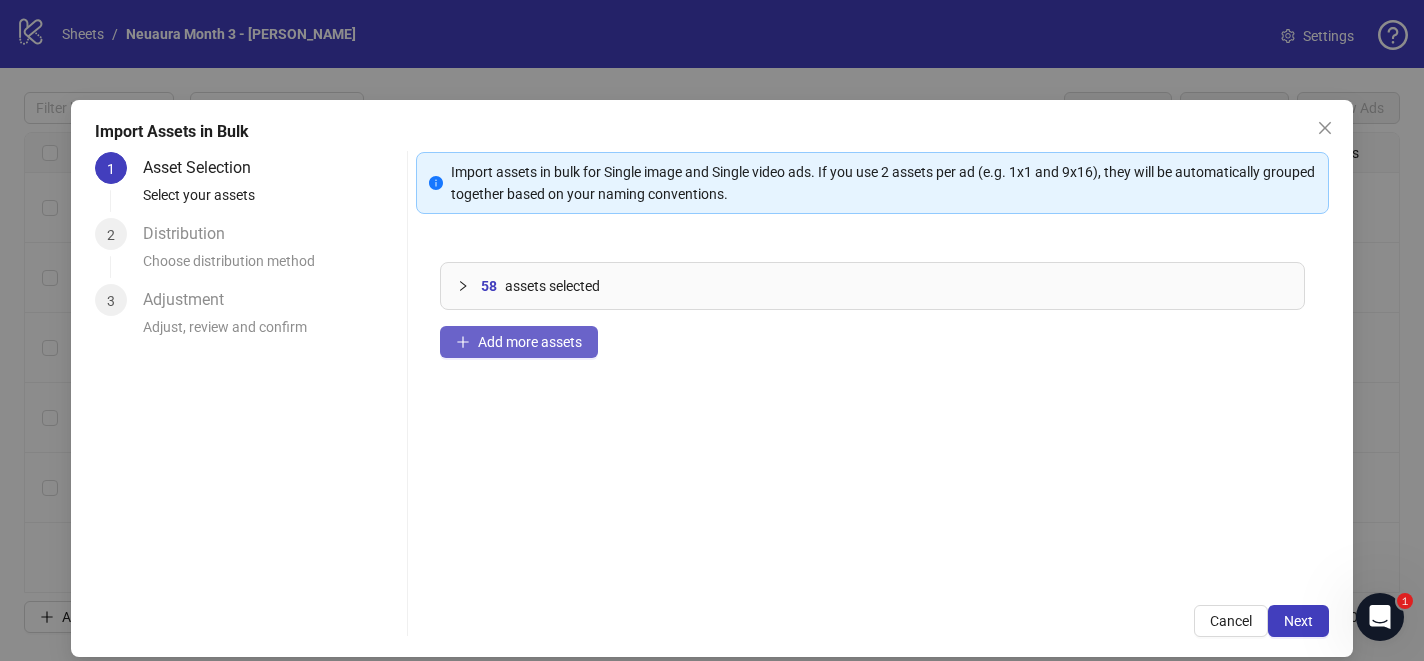click on "Add more assets" at bounding box center (519, 342) 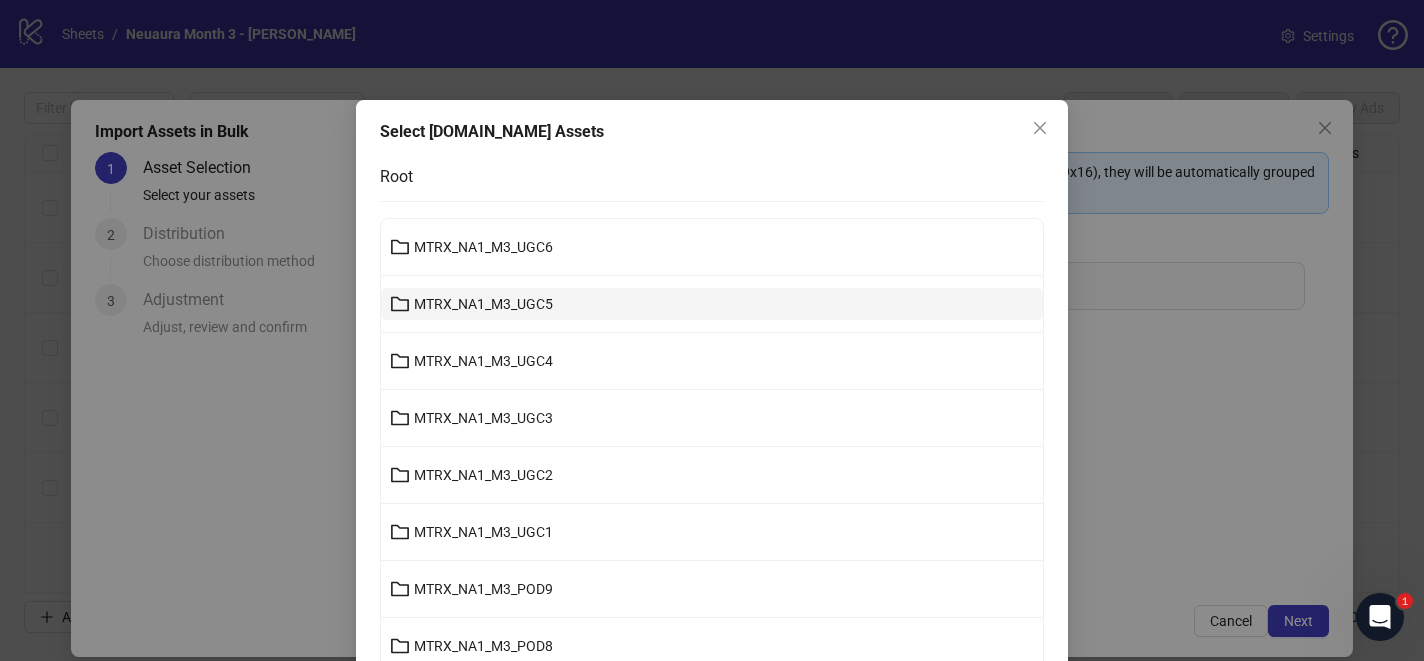 click on "MTRX_NA1_M3_UGC5" at bounding box center [483, 304] 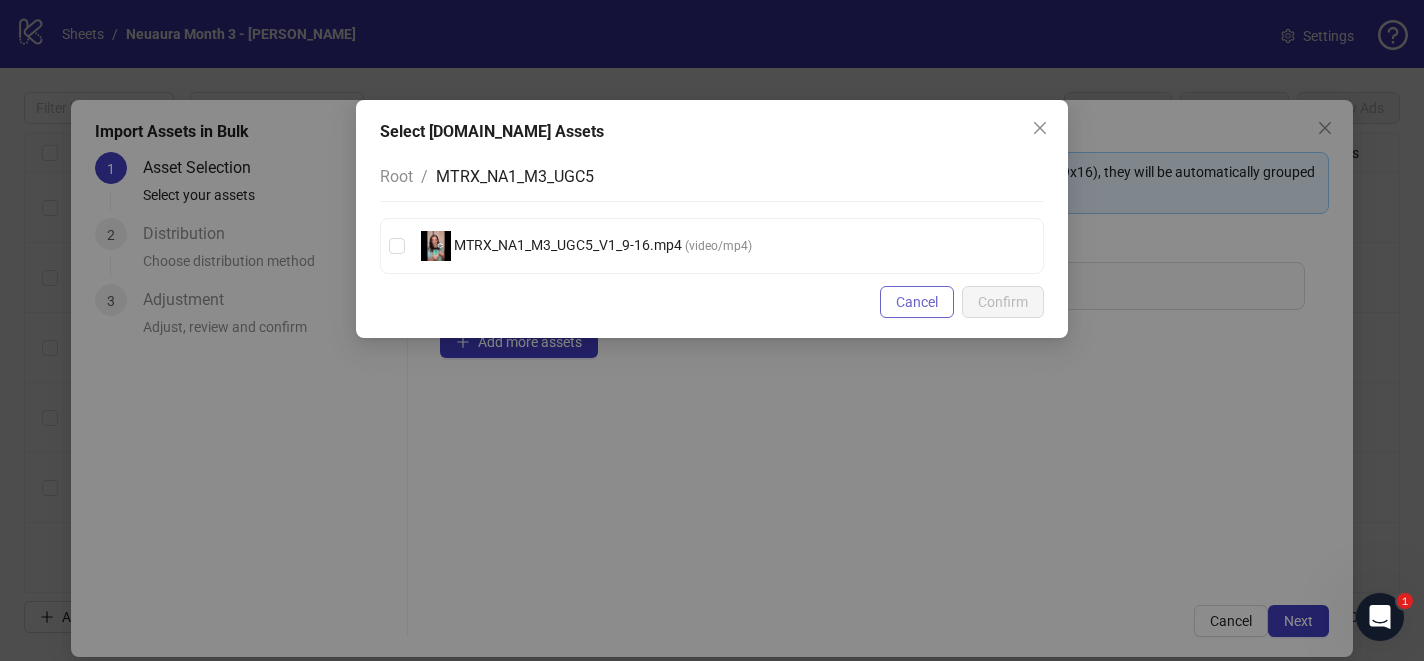 click on "Cancel" at bounding box center (917, 302) 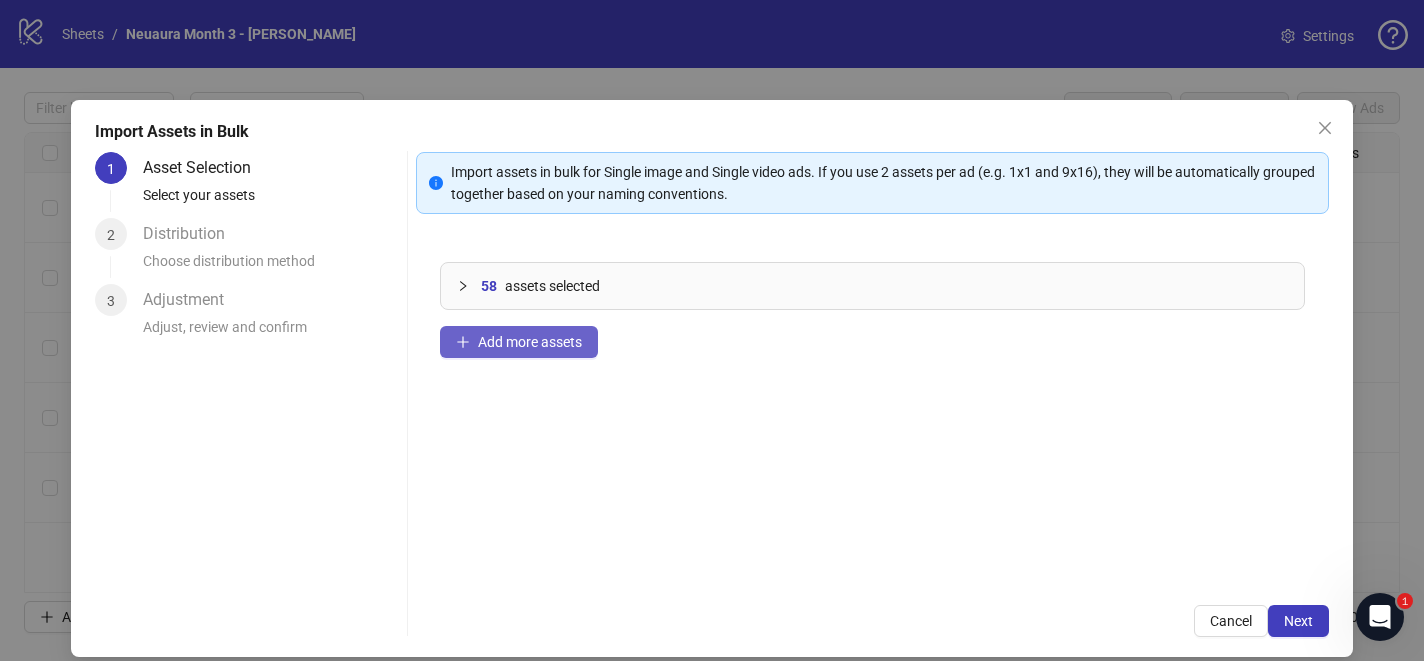 click on "Add more assets" at bounding box center [530, 342] 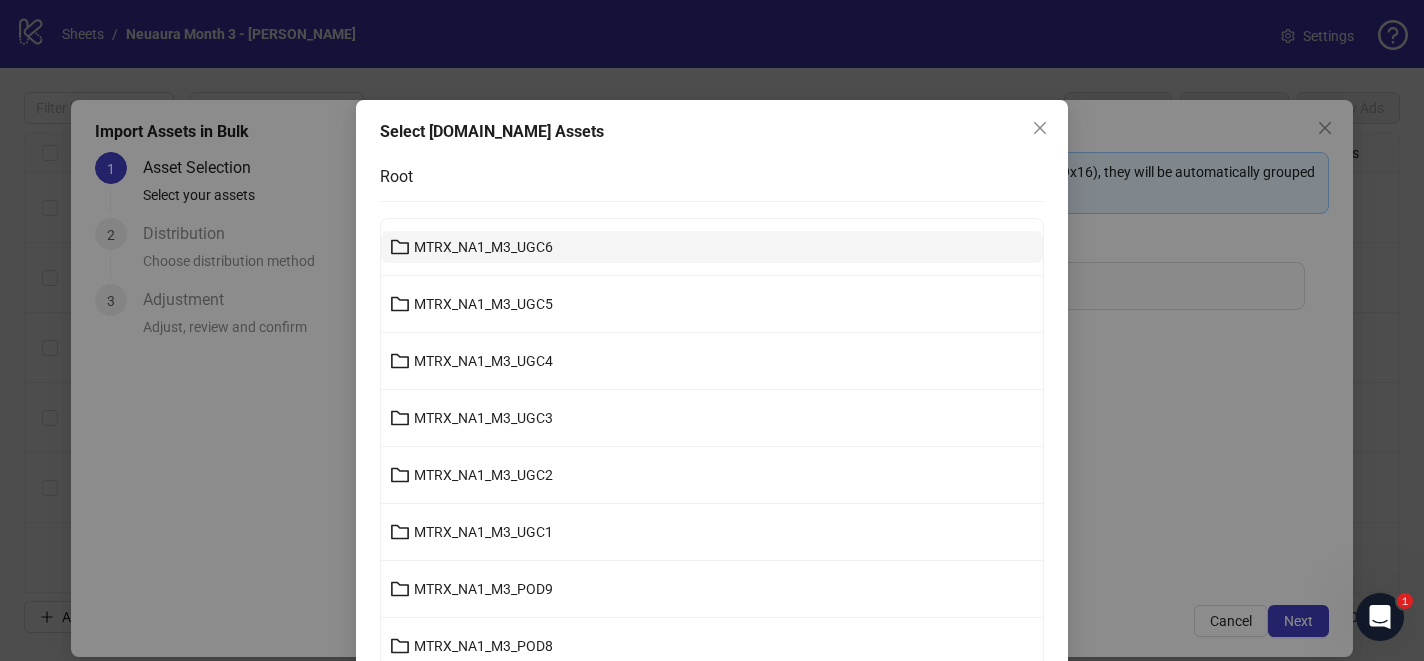 click on "MTRX_NA1_M3_UGC6" at bounding box center [483, 247] 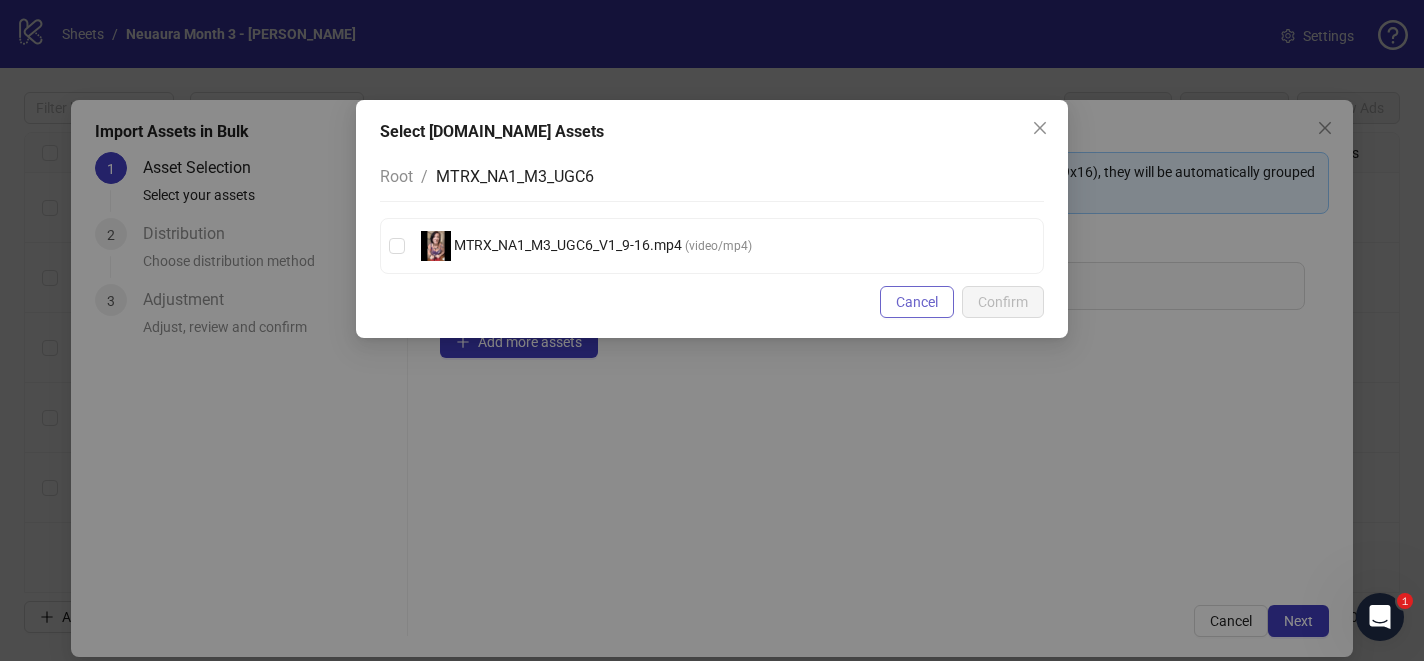 click on "Cancel" at bounding box center [917, 302] 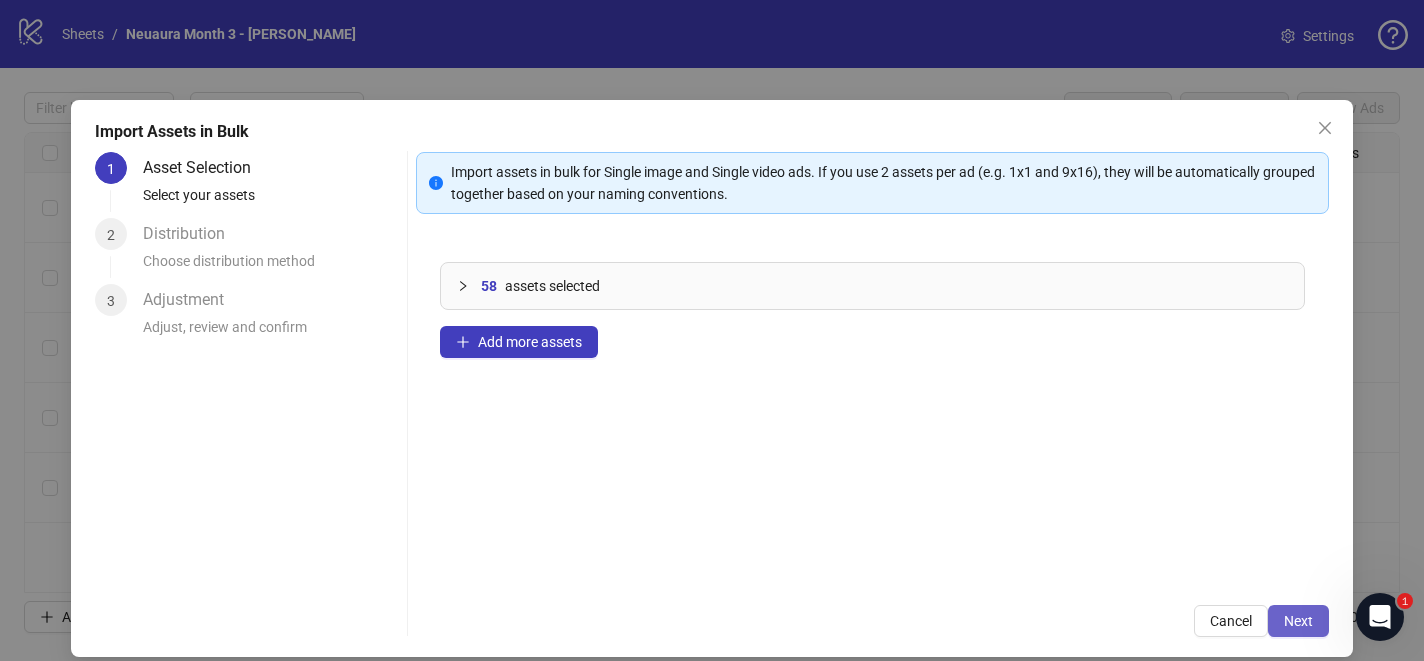 click on "Next" at bounding box center (1298, 621) 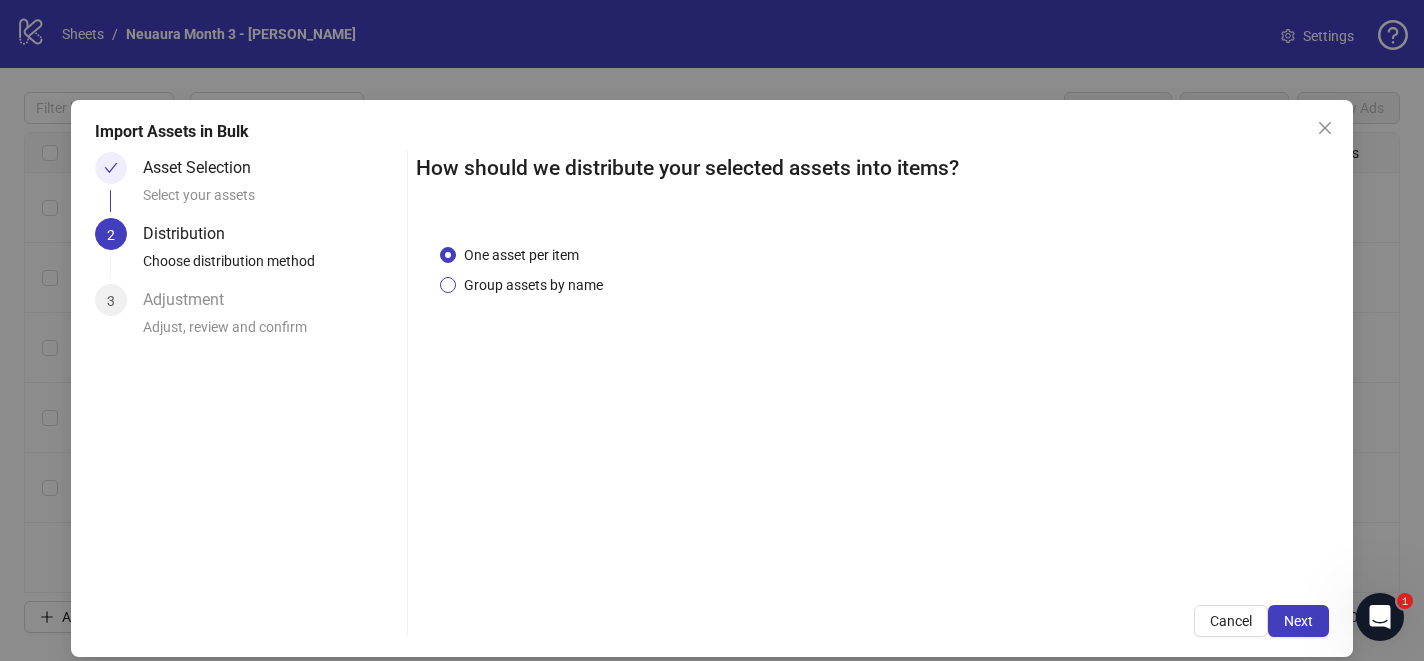 click on "Group assets by name" at bounding box center (533, 285) 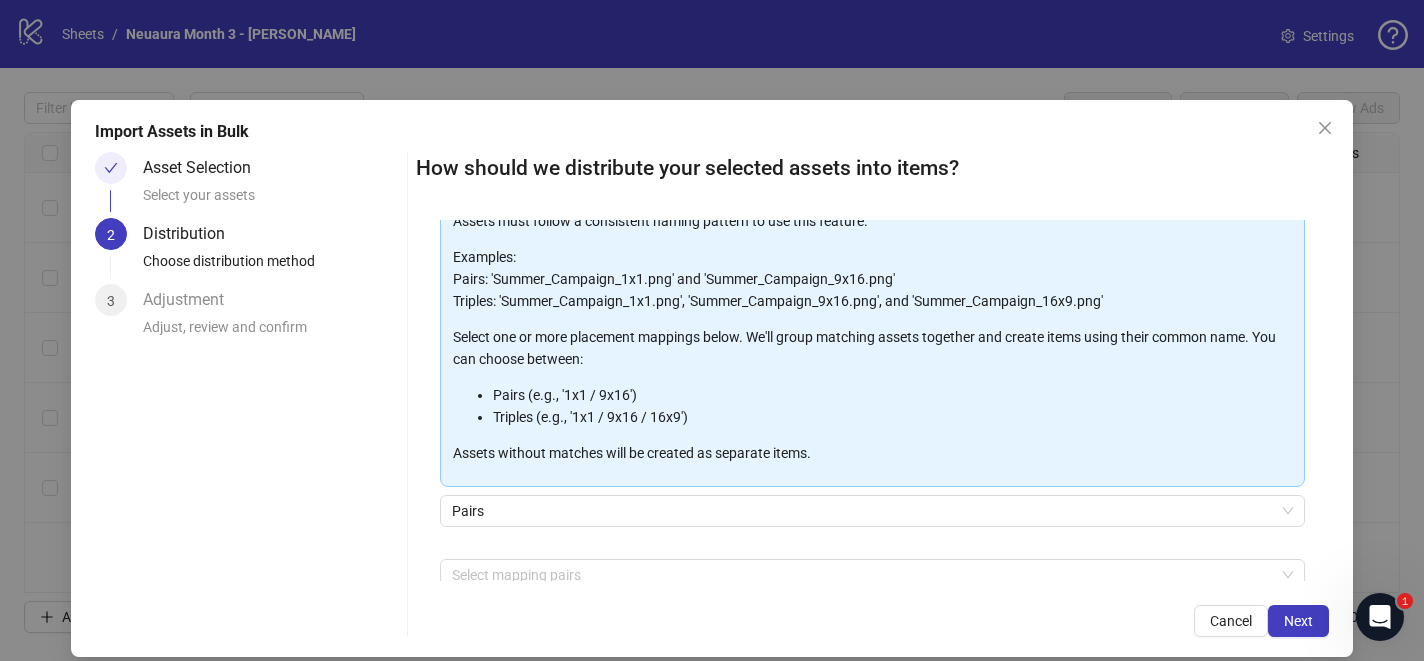 scroll, scrollTop: 224, scrollLeft: 0, axis: vertical 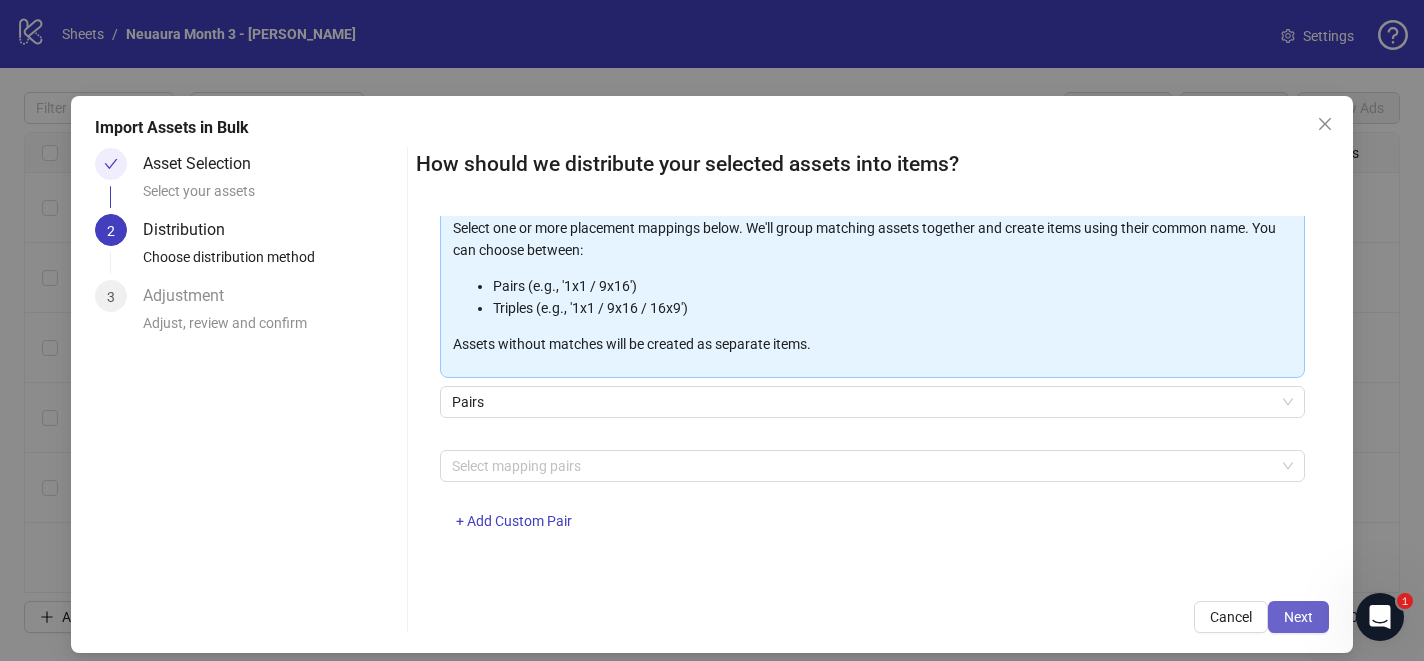 click on "Next" at bounding box center (1298, 617) 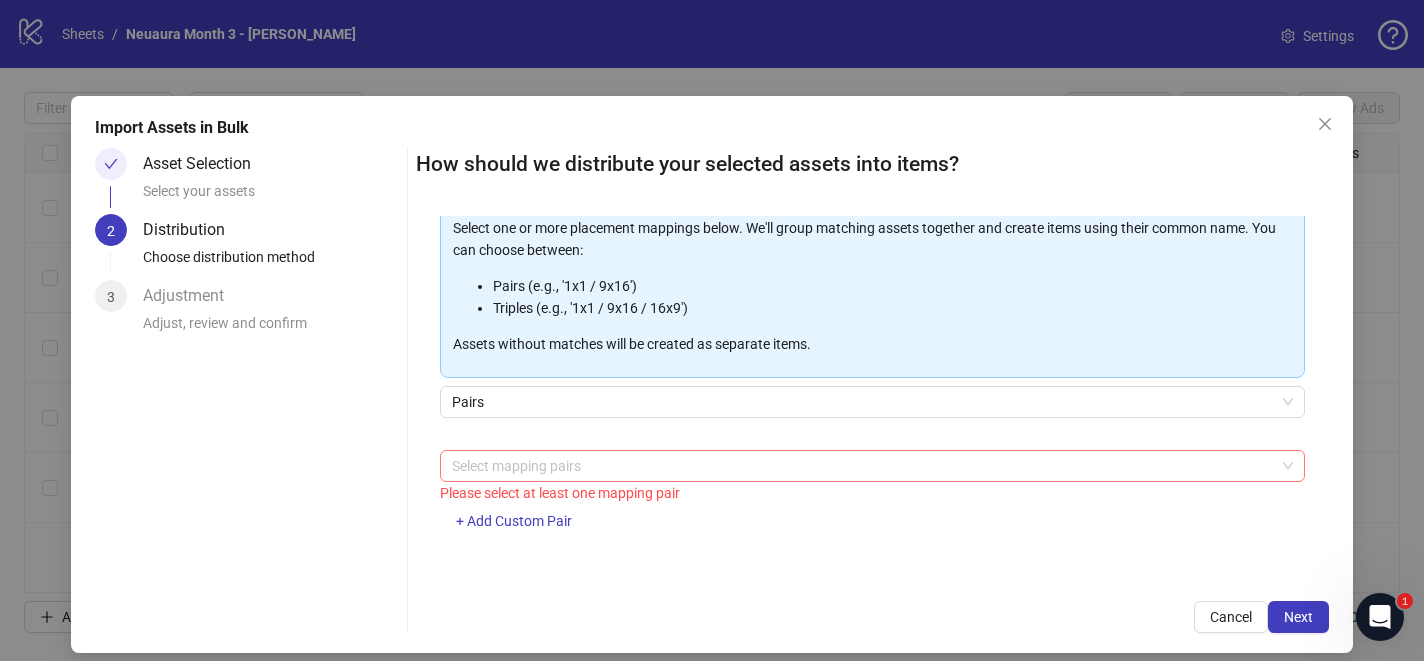 click at bounding box center (861, 466) 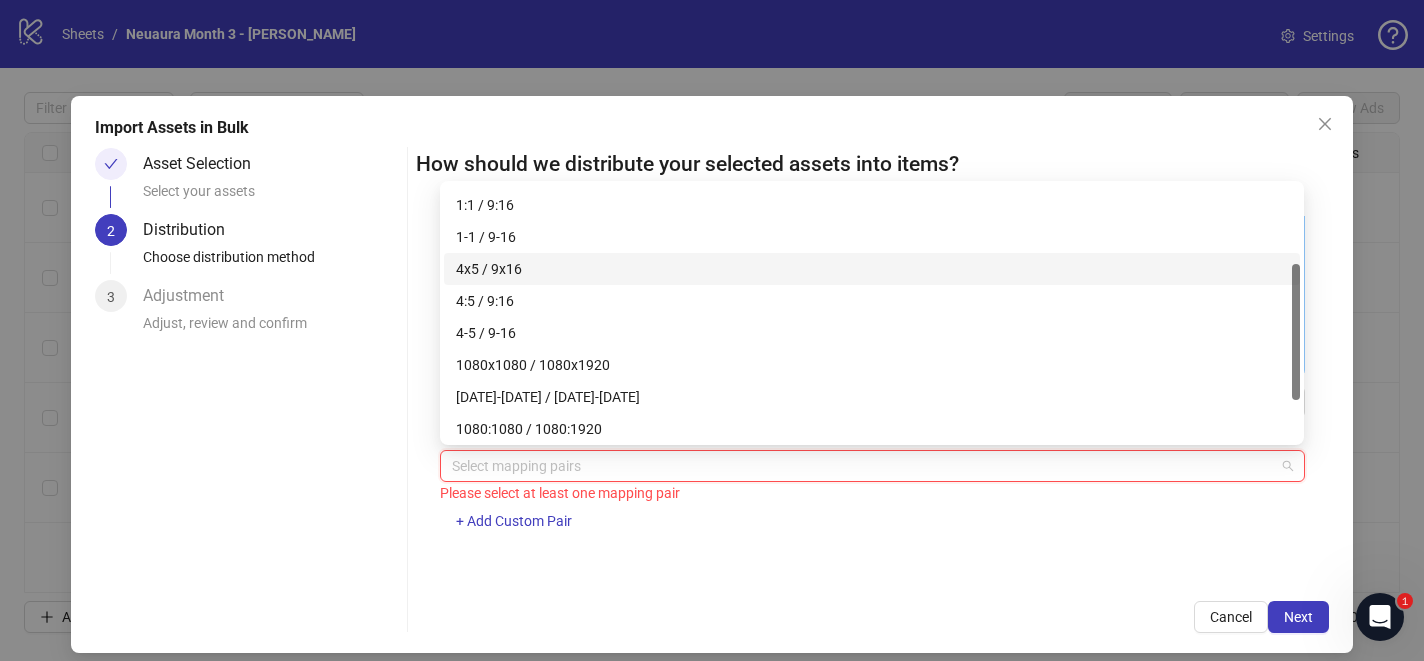 scroll, scrollTop: 118, scrollLeft: 0, axis: vertical 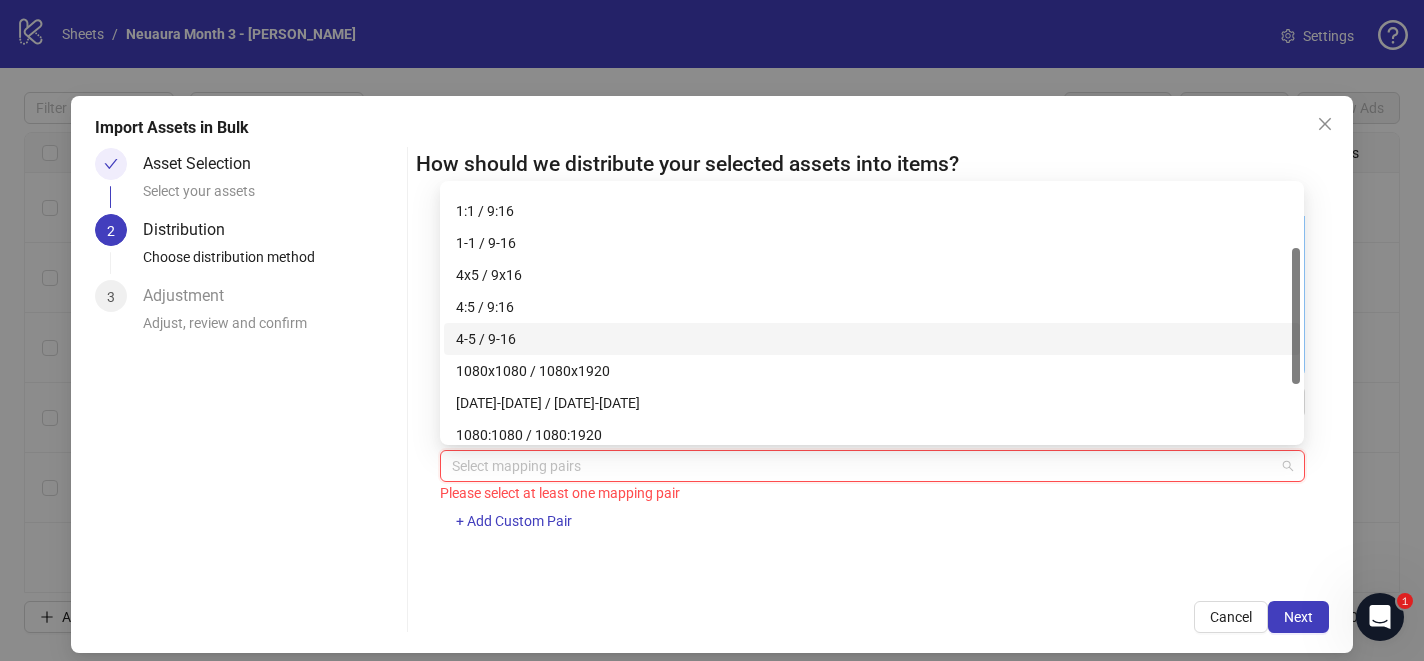 click on "4-5 / 9-16" at bounding box center [872, 339] 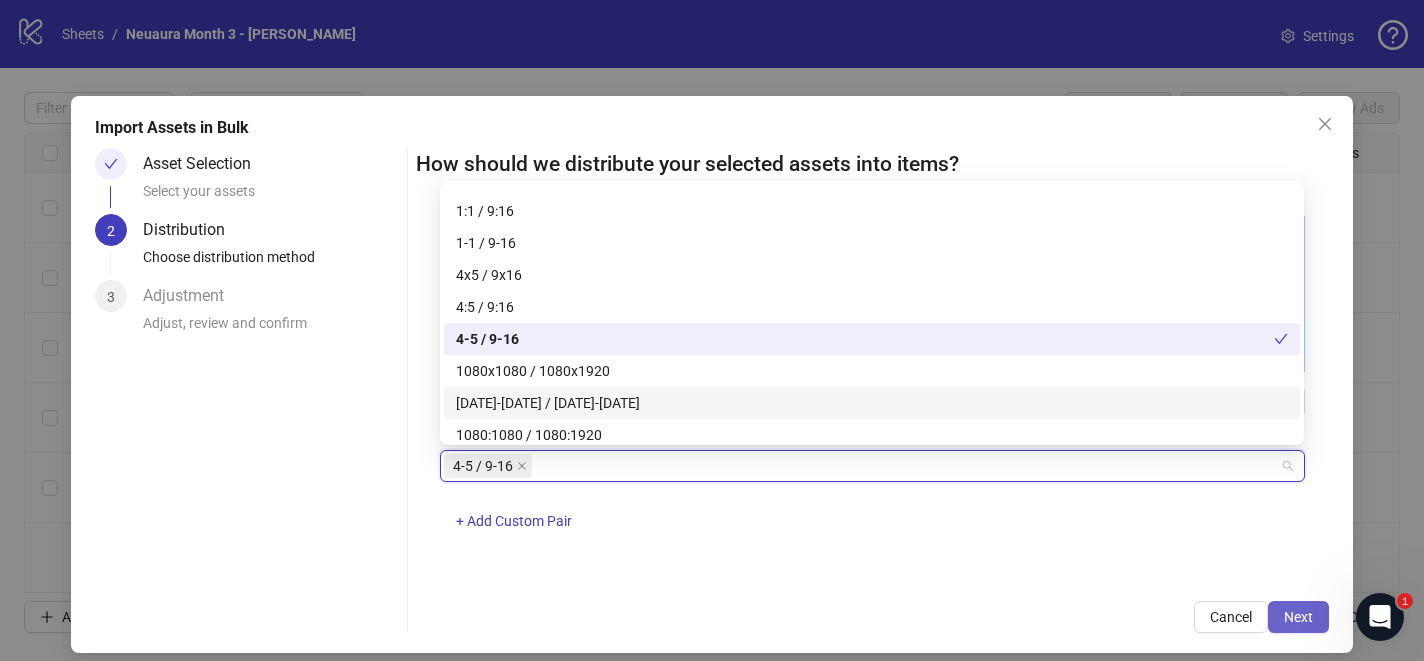 click on "Next" at bounding box center [1298, 617] 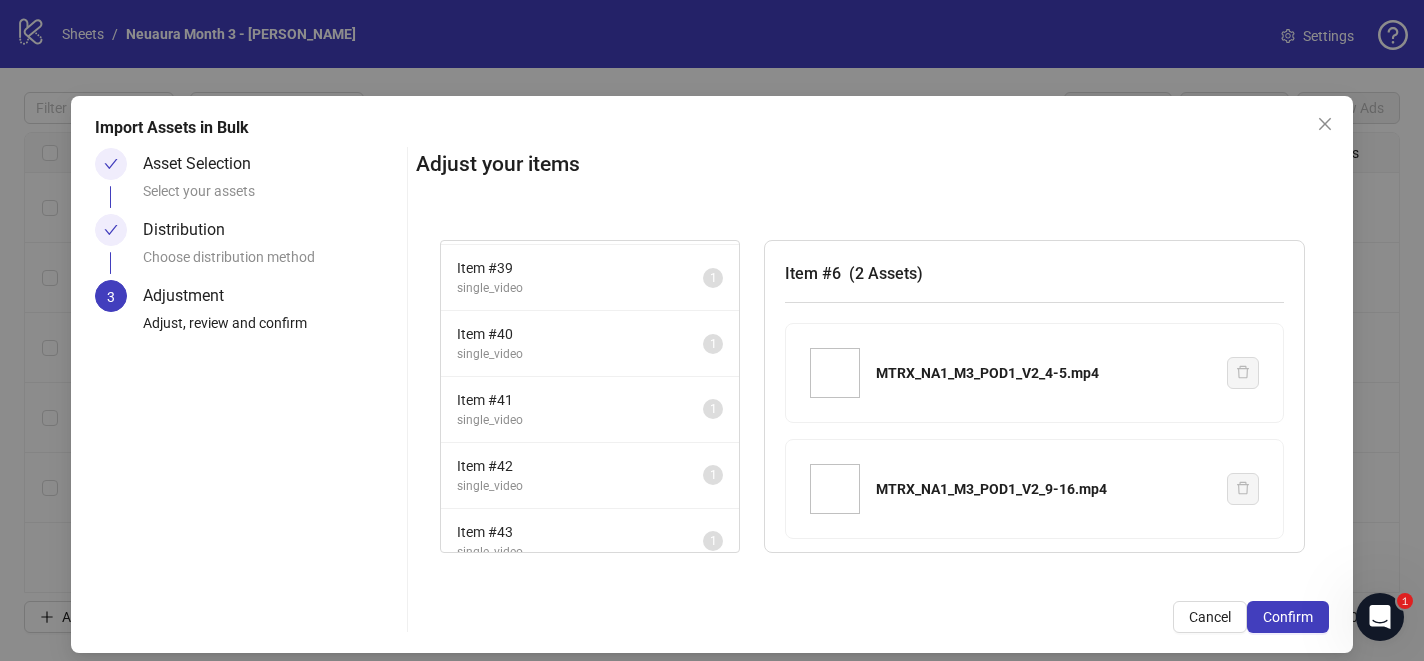 scroll, scrollTop: 2321, scrollLeft: 0, axis: vertical 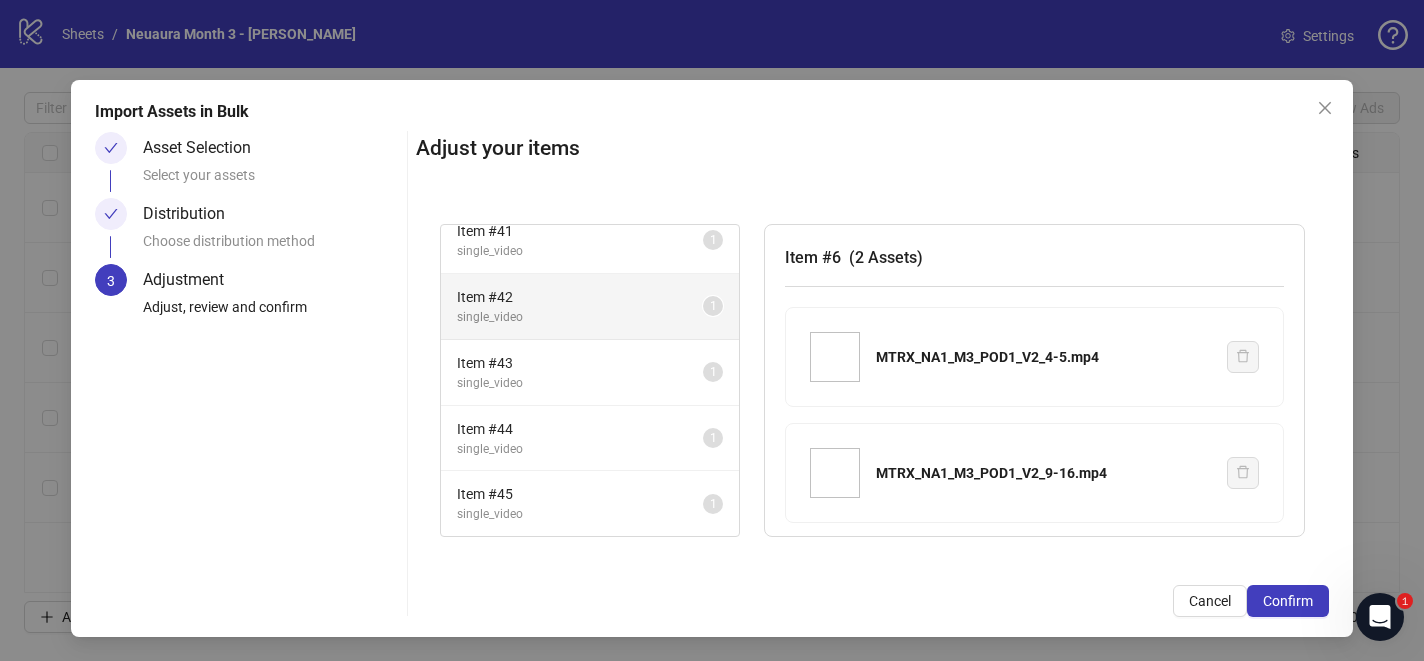 click on "Item # 42" at bounding box center (580, 297) 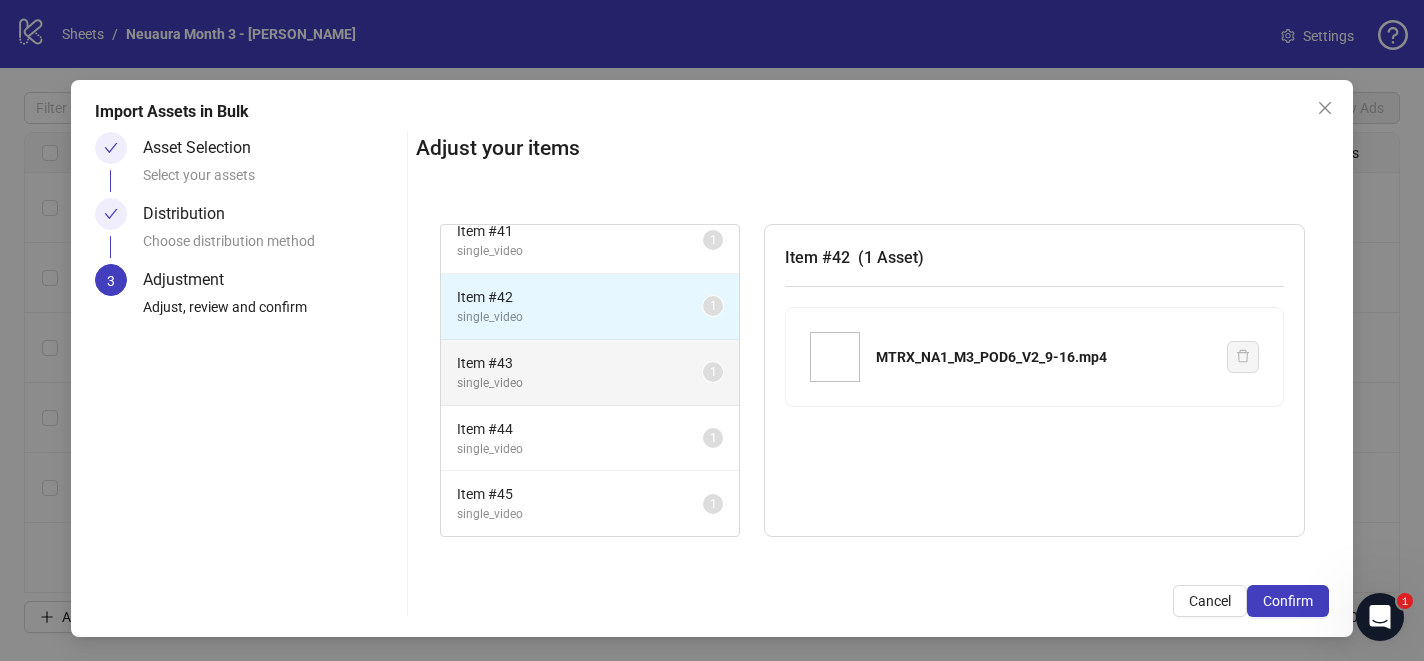 click on "Item # 43" at bounding box center [580, 363] 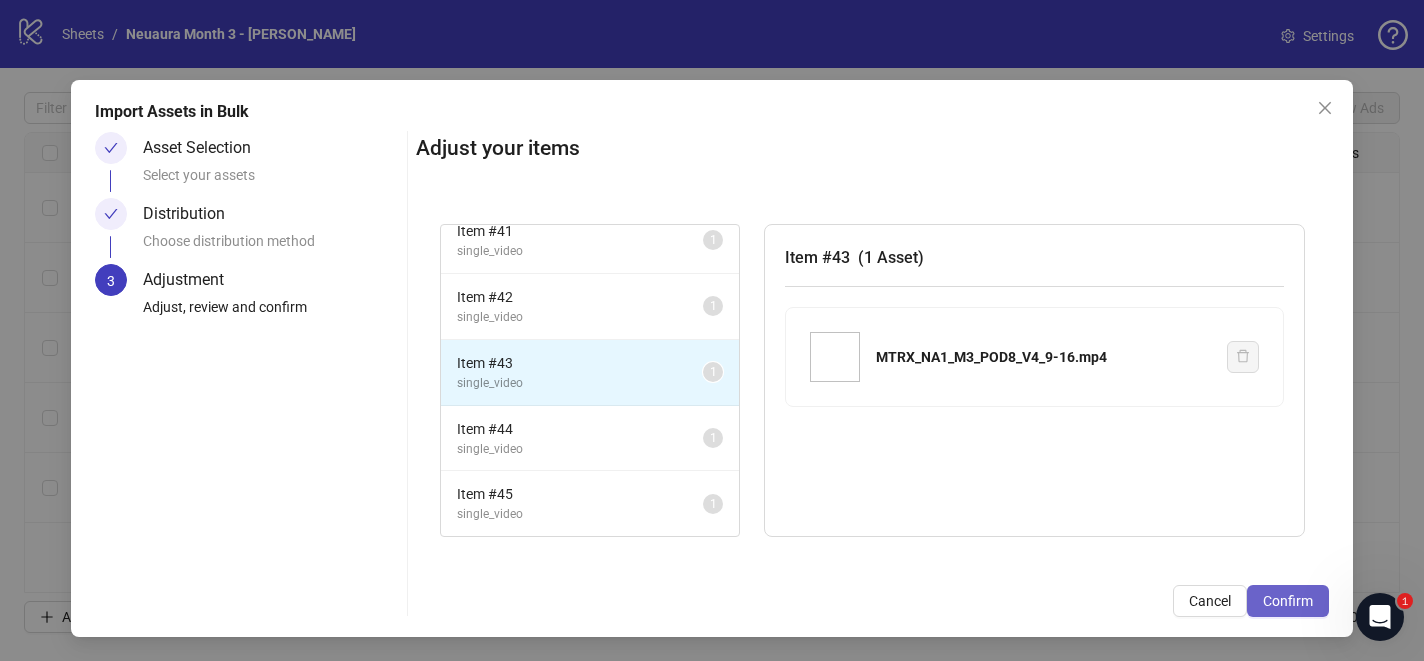 click on "Confirm" at bounding box center (1288, 601) 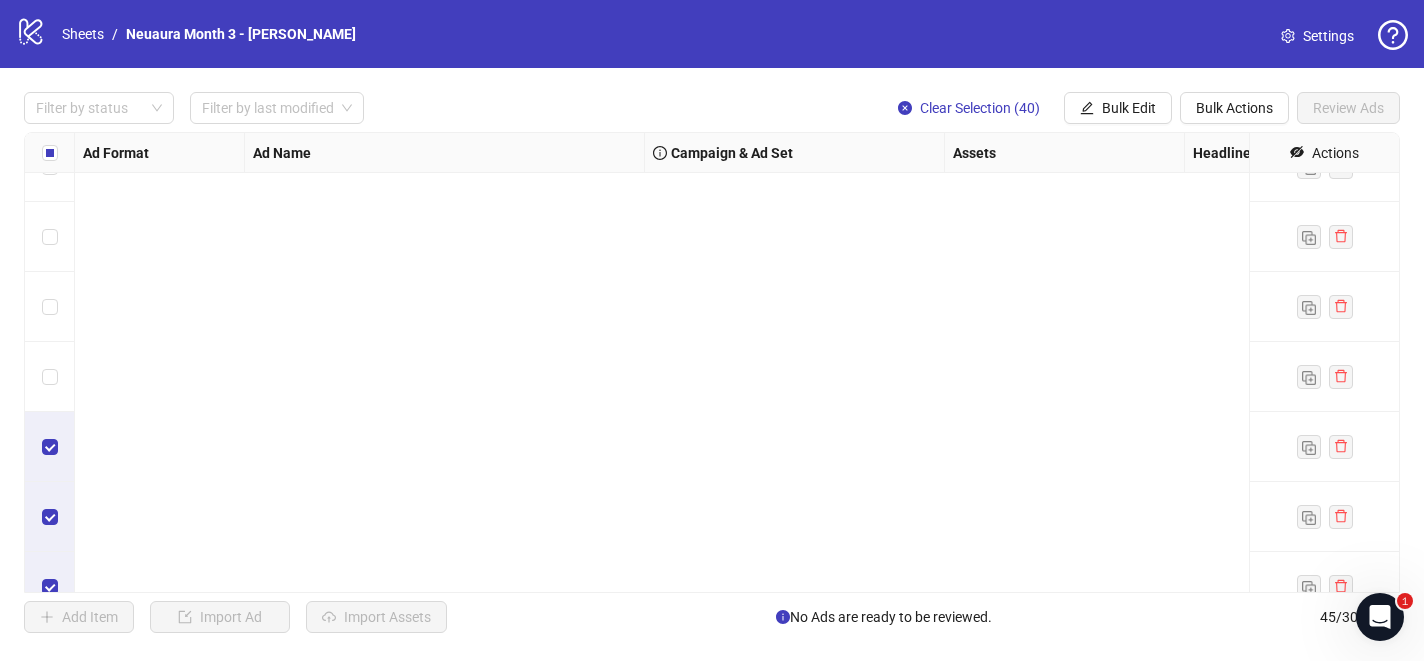 scroll, scrollTop: 2343, scrollLeft: 0, axis: vertical 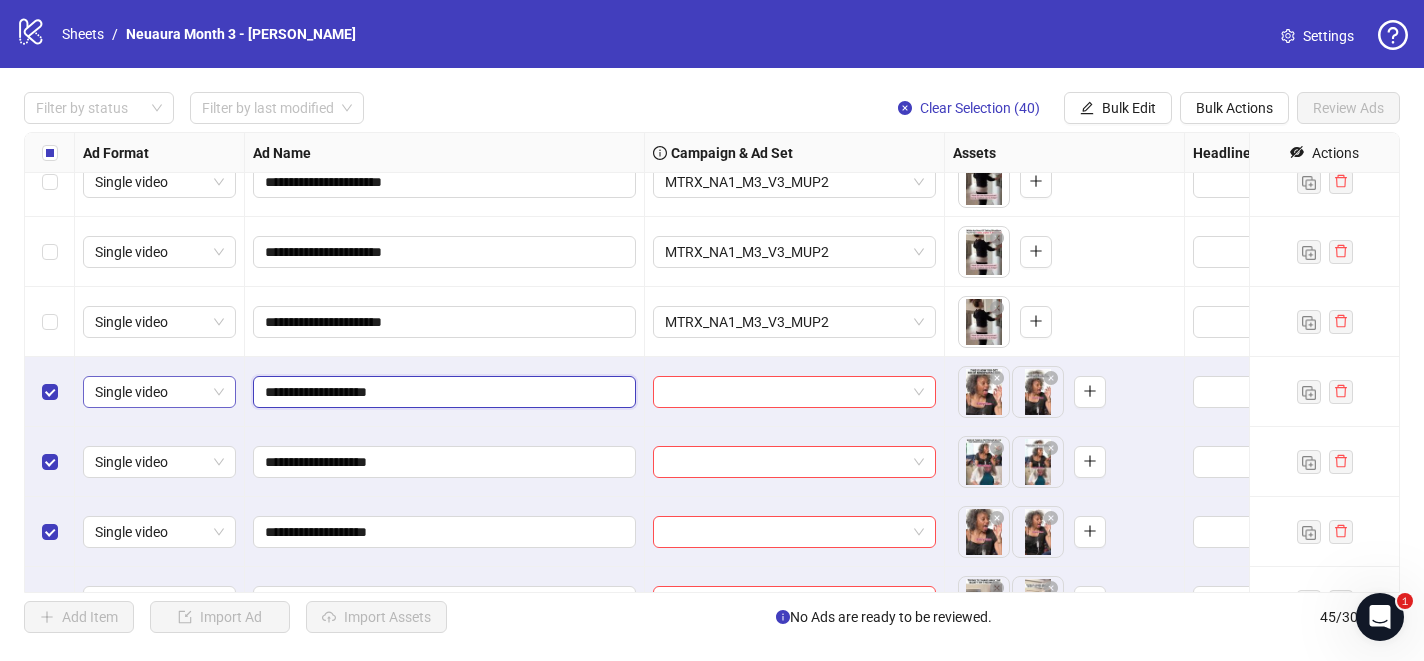 drag, startPoint x: 403, startPoint y: 392, endPoint x: 149, endPoint y: 385, distance: 254.09644 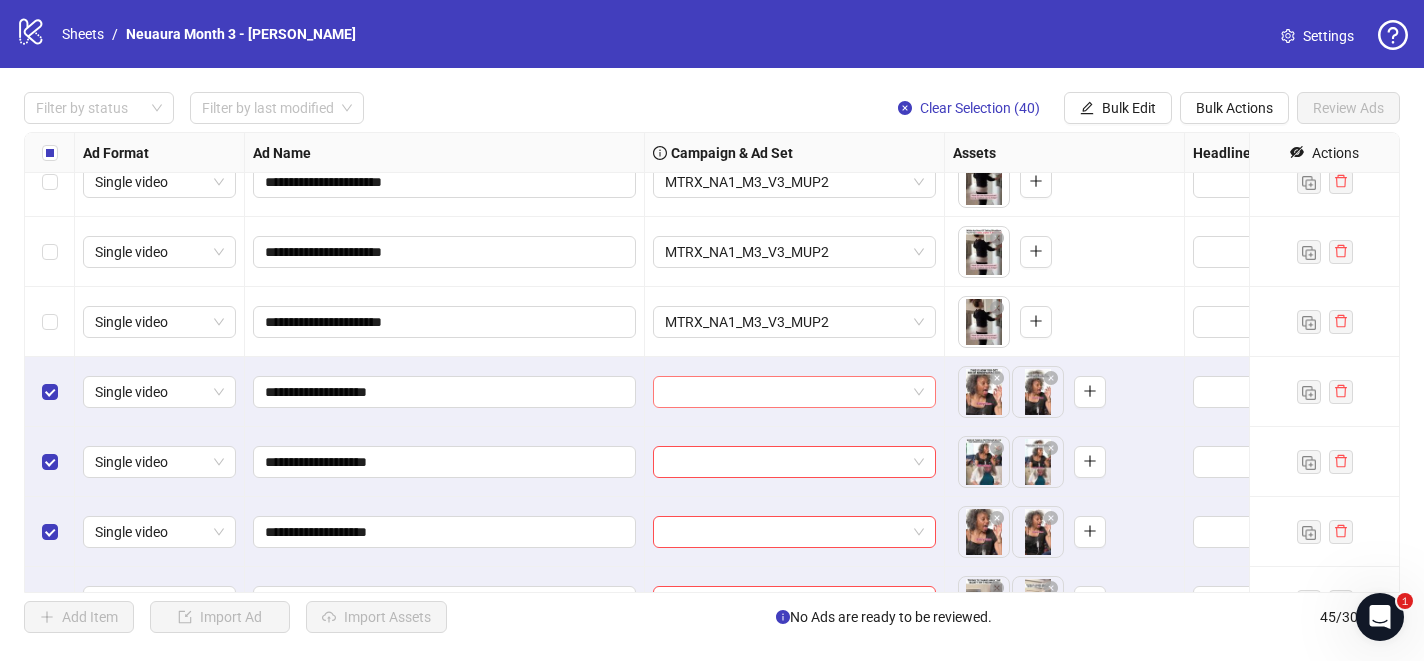 click at bounding box center (785, 392) 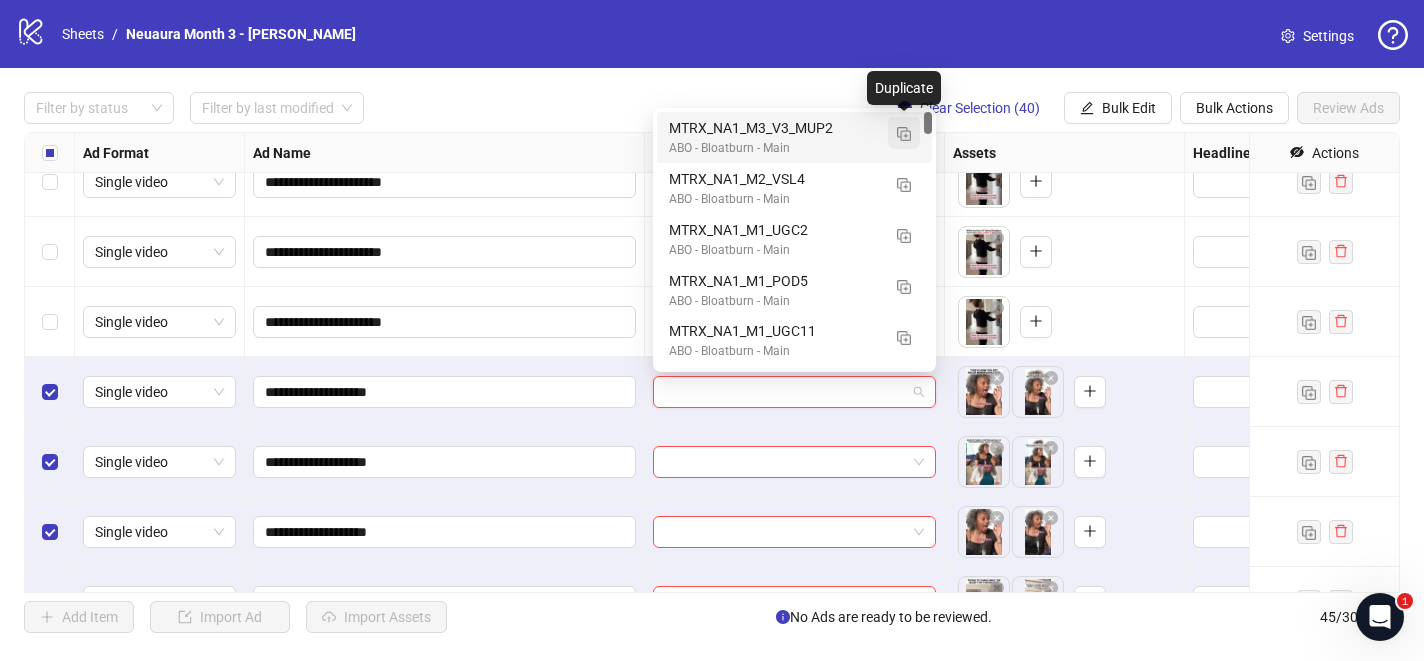 click at bounding box center (904, 134) 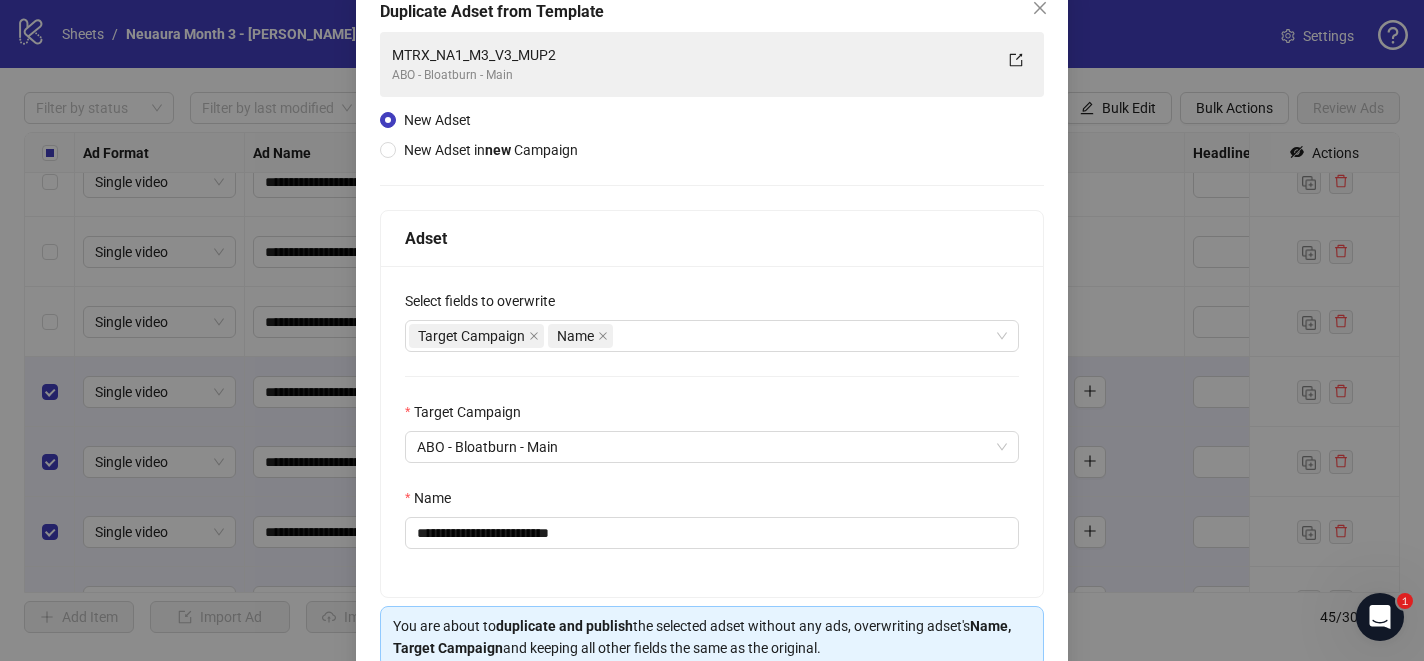 scroll, scrollTop: 216, scrollLeft: 0, axis: vertical 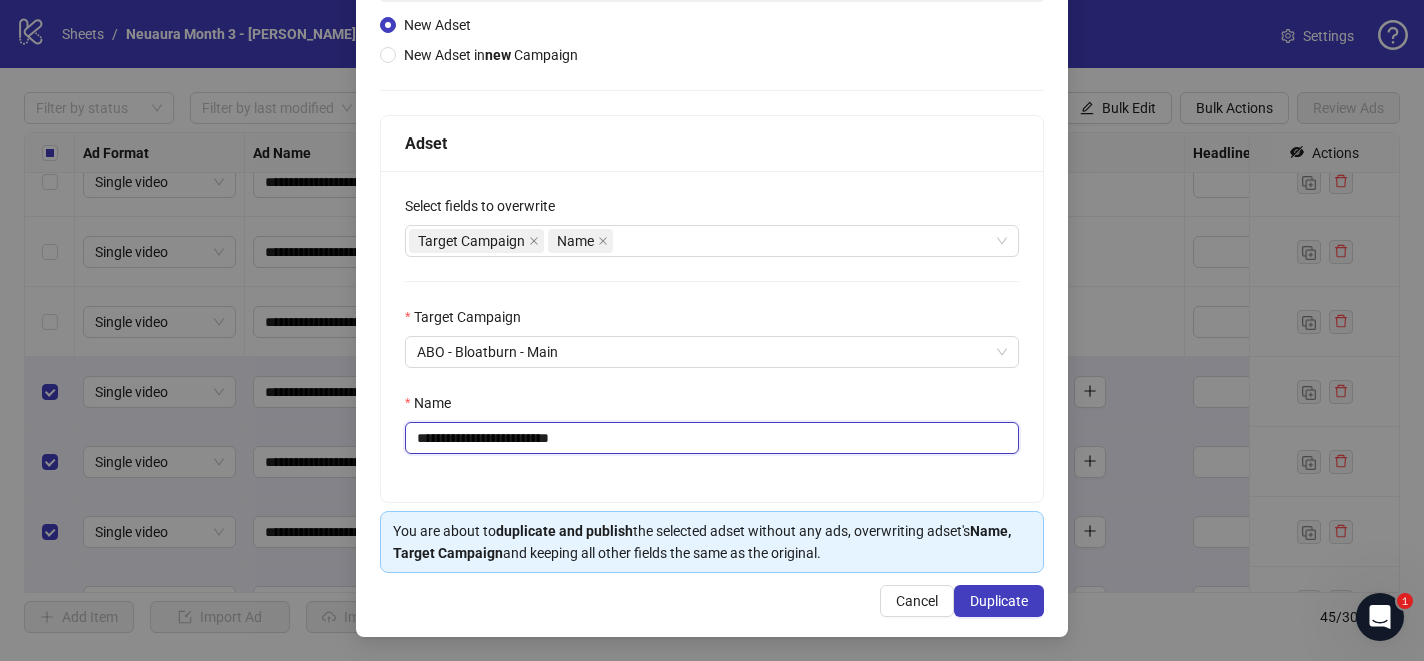 click on "**********" at bounding box center [712, 438] 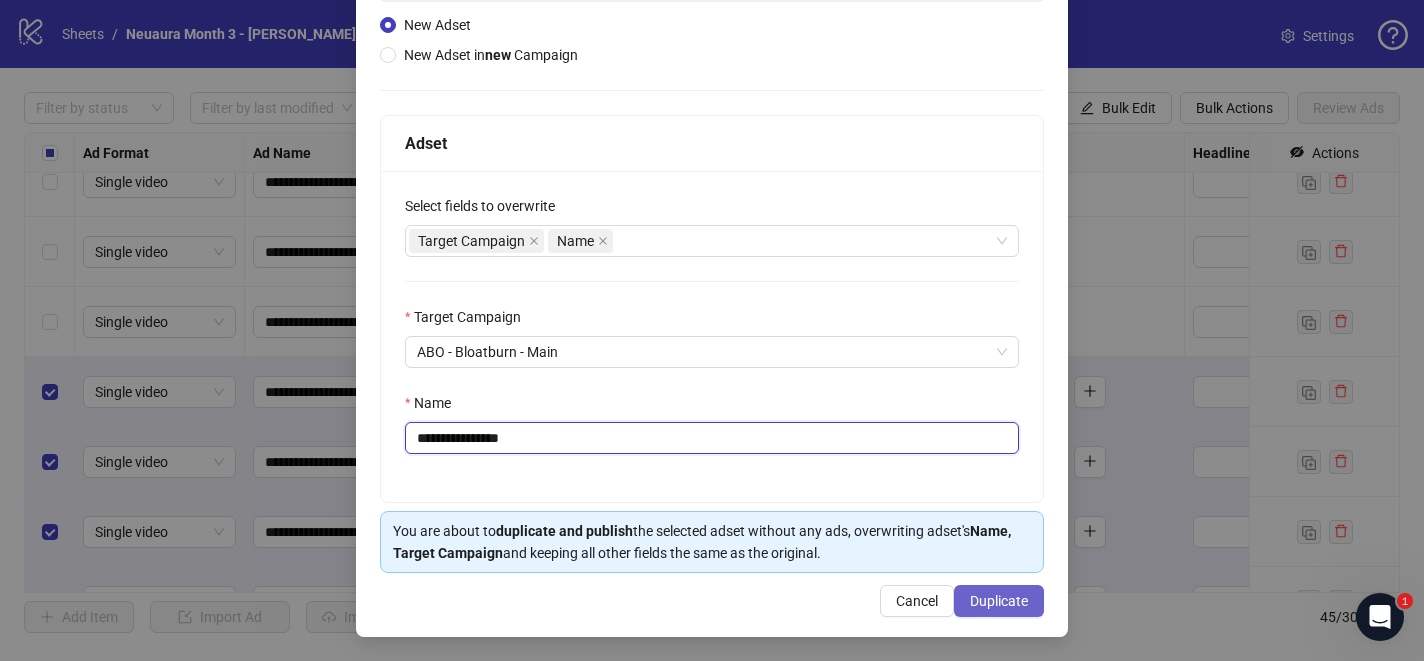 type on "**********" 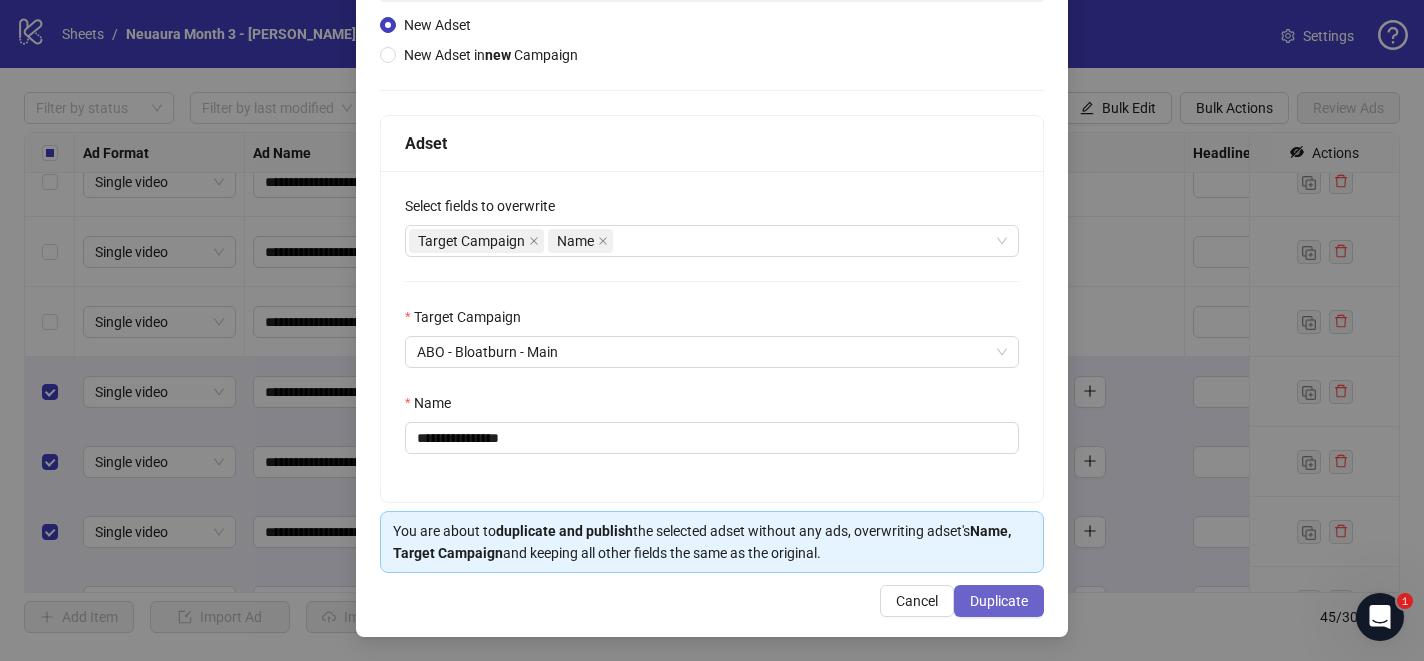 click on "Duplicate" at bounding box center (999, 601) 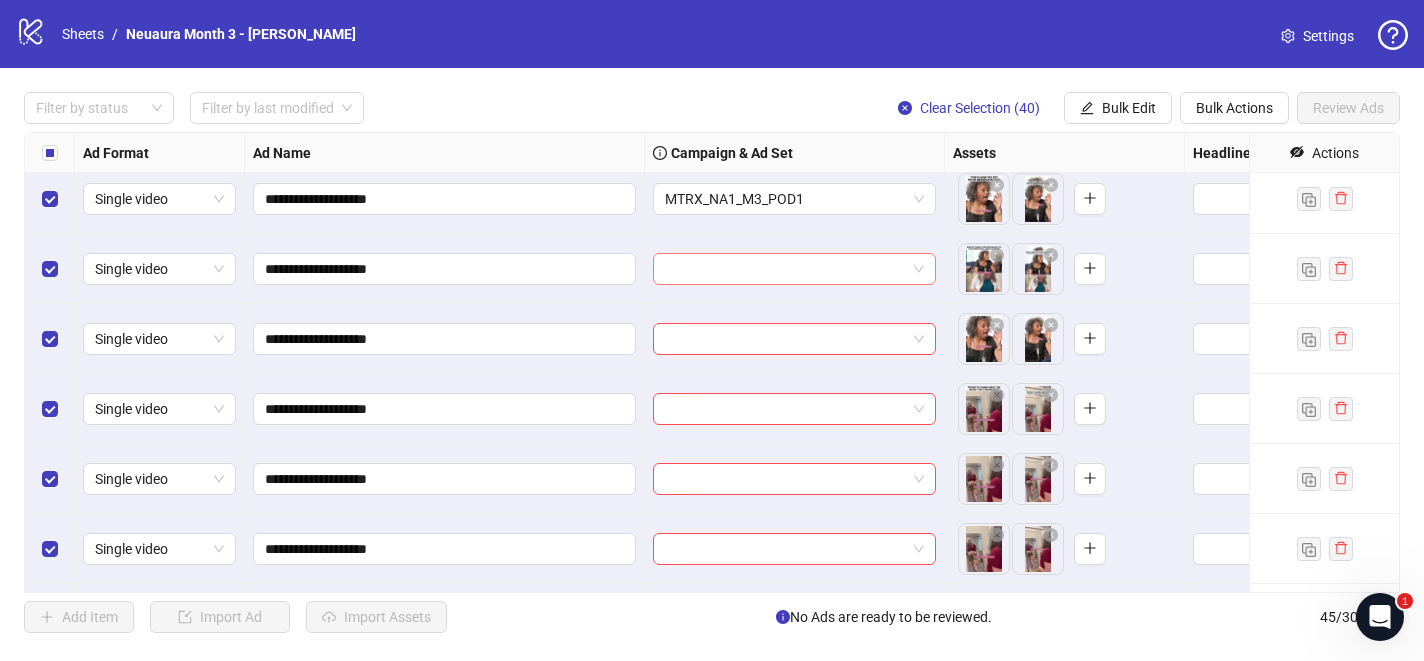 scroll, scrollTop: 376, scrollLeft: 0, axis: vertical 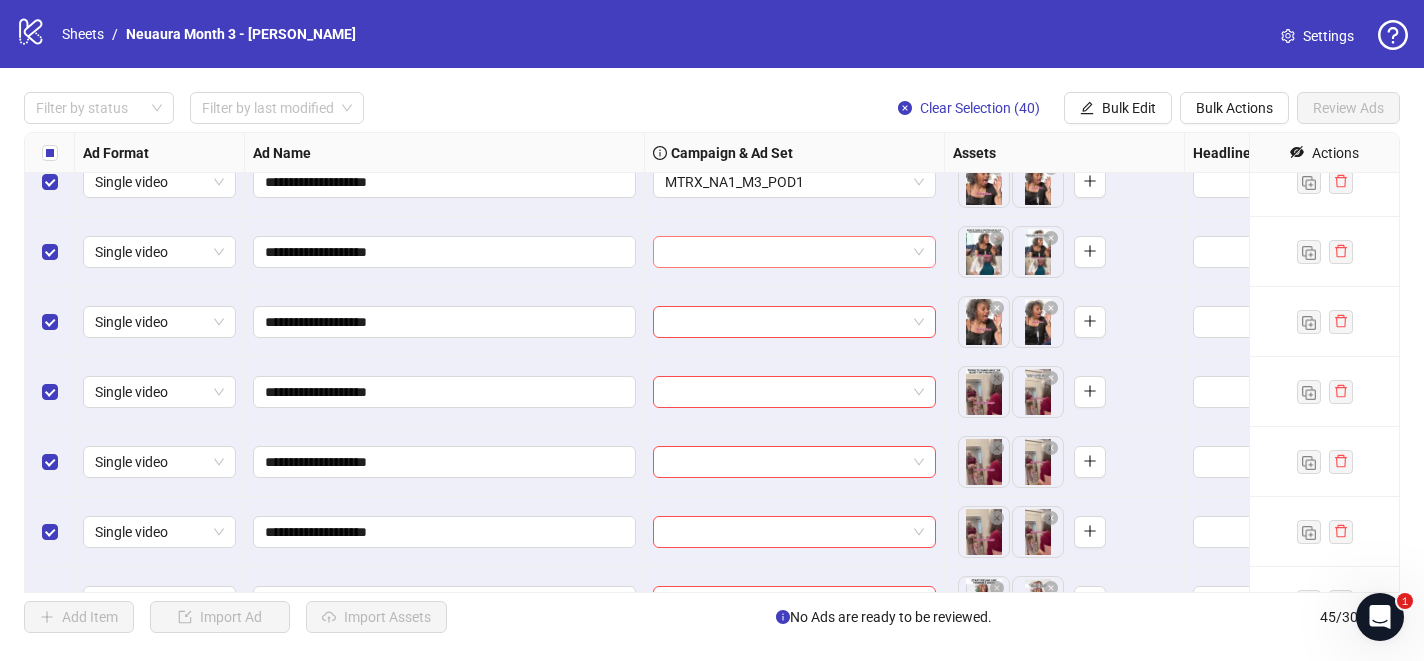 click at bounding box center [785, 252] 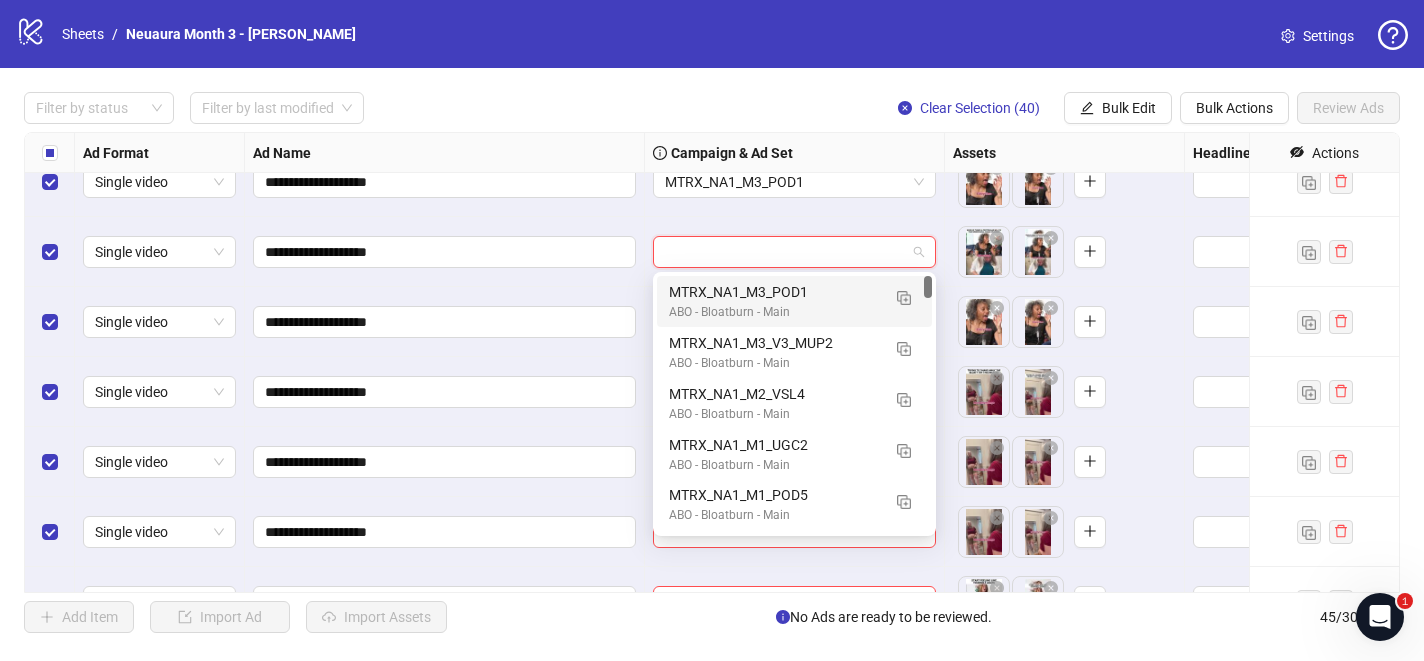 paste on "**********" 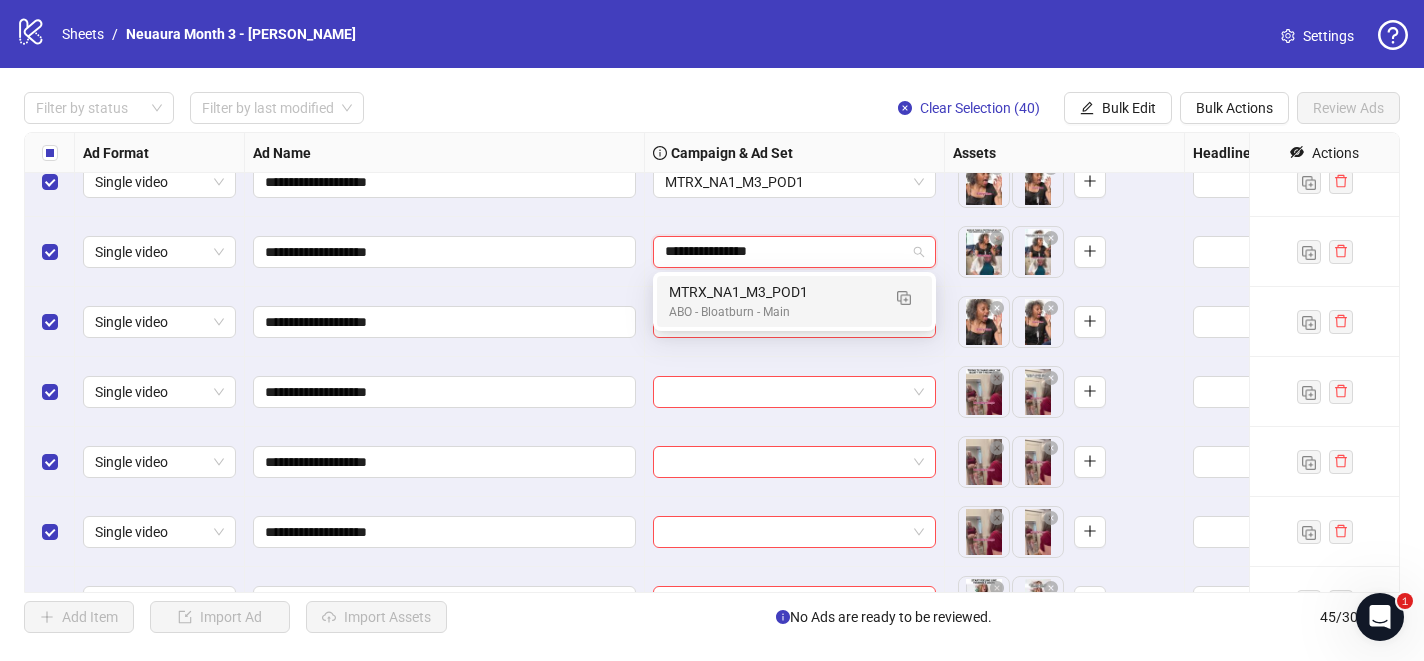 click on "MTRX_NA1_M3_POD1" at bounding box center (774, 292) 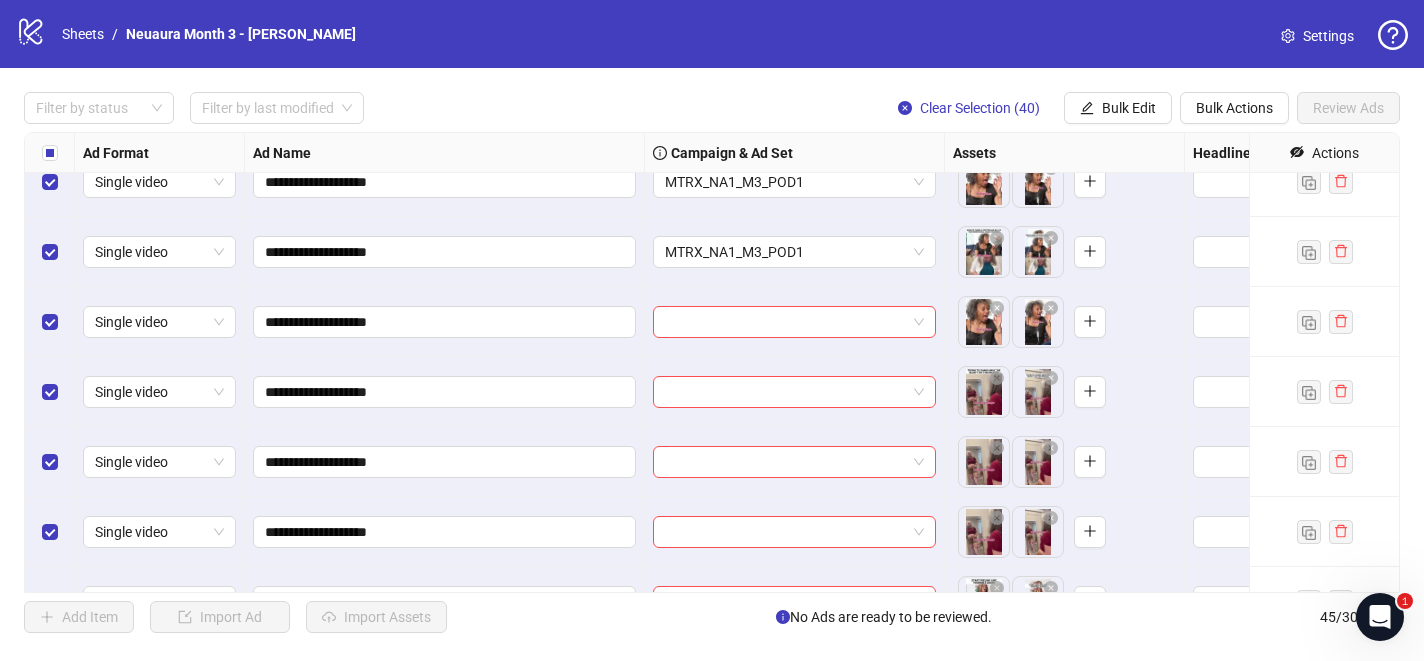 click at bounding box center [795, 322] 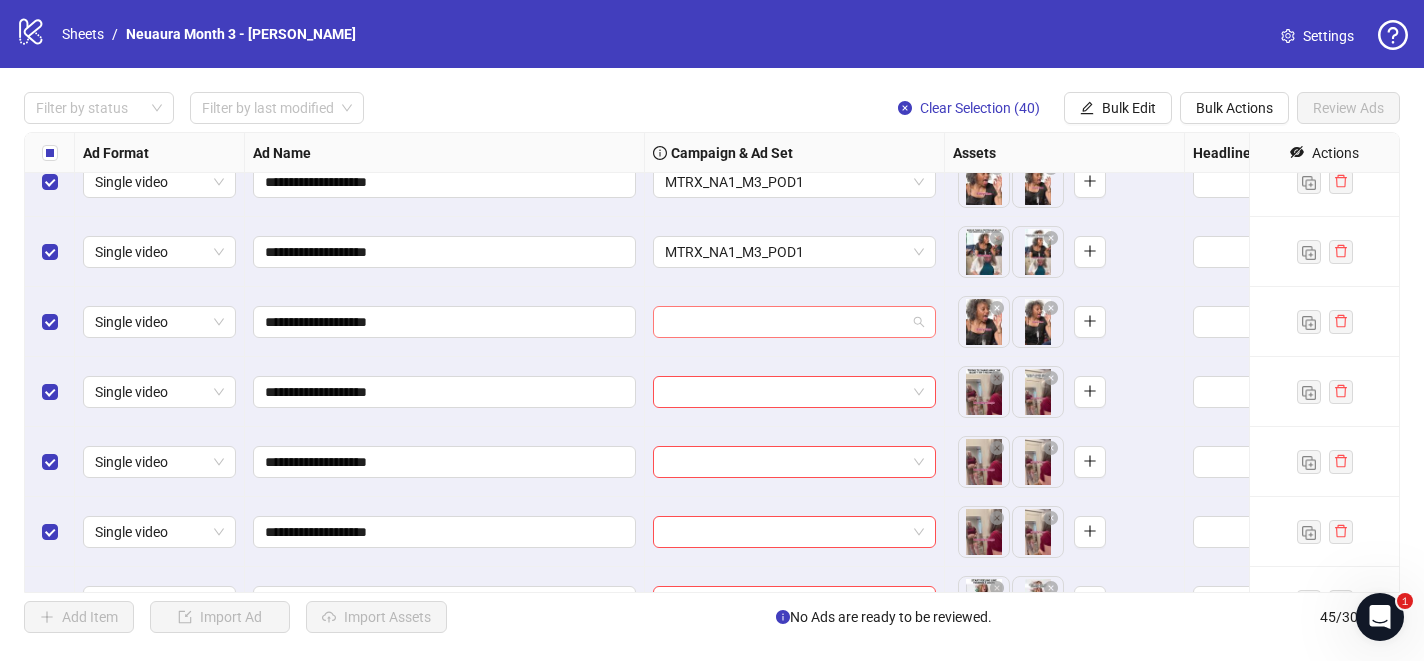 click at bounding box center (785, 322) 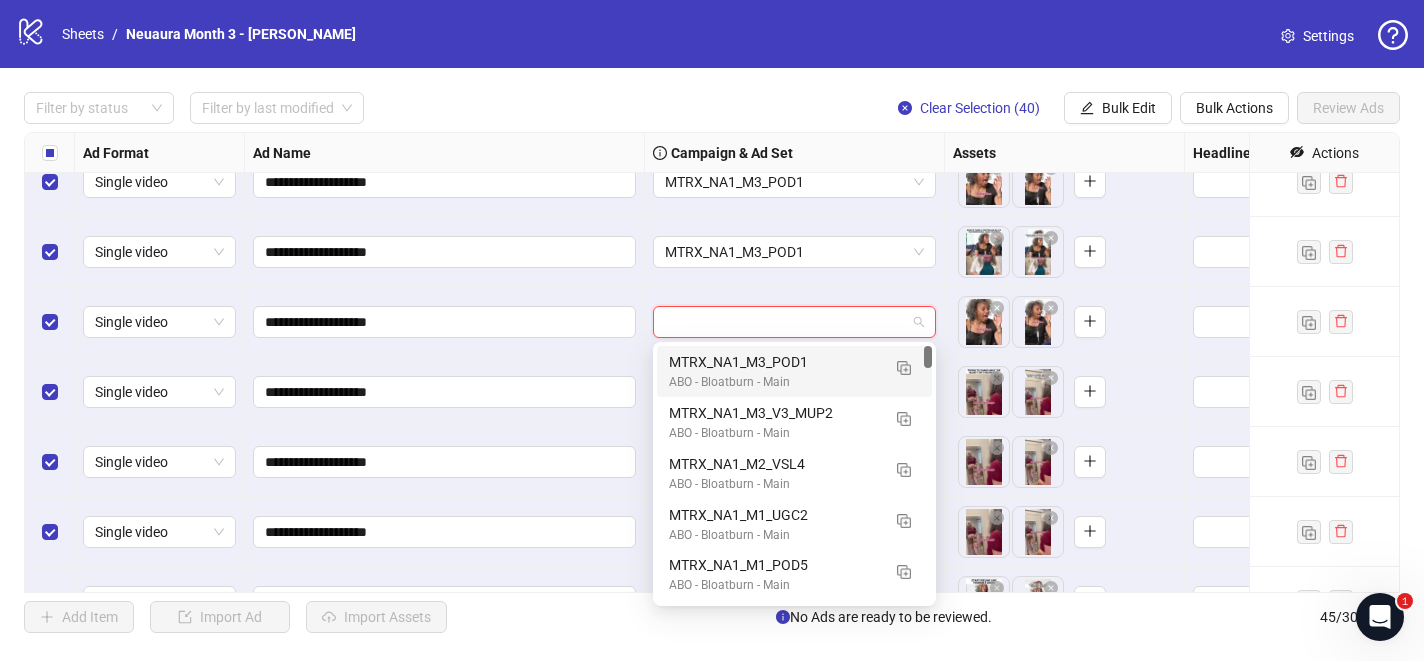 paste on "**********" 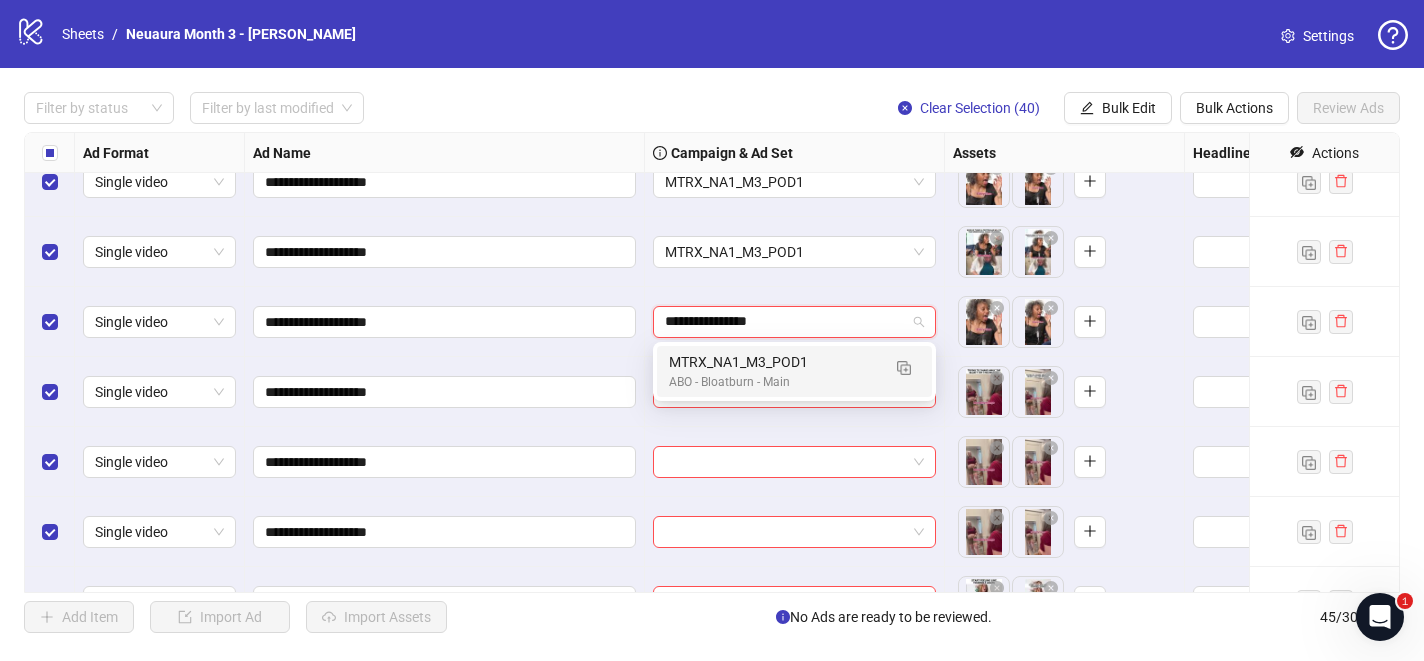 click on "MTRX_NA1_M3_POD1" at bounding box center [774, 362] 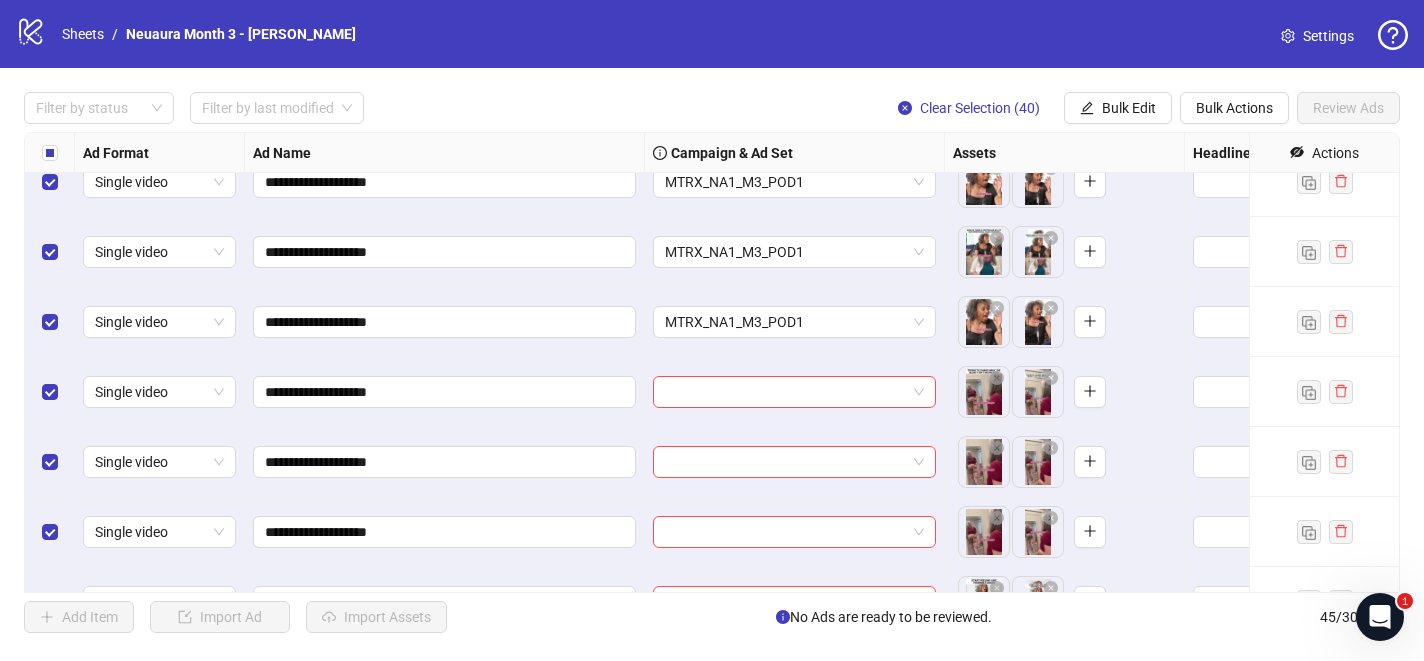click at bounding box center (795, 392) 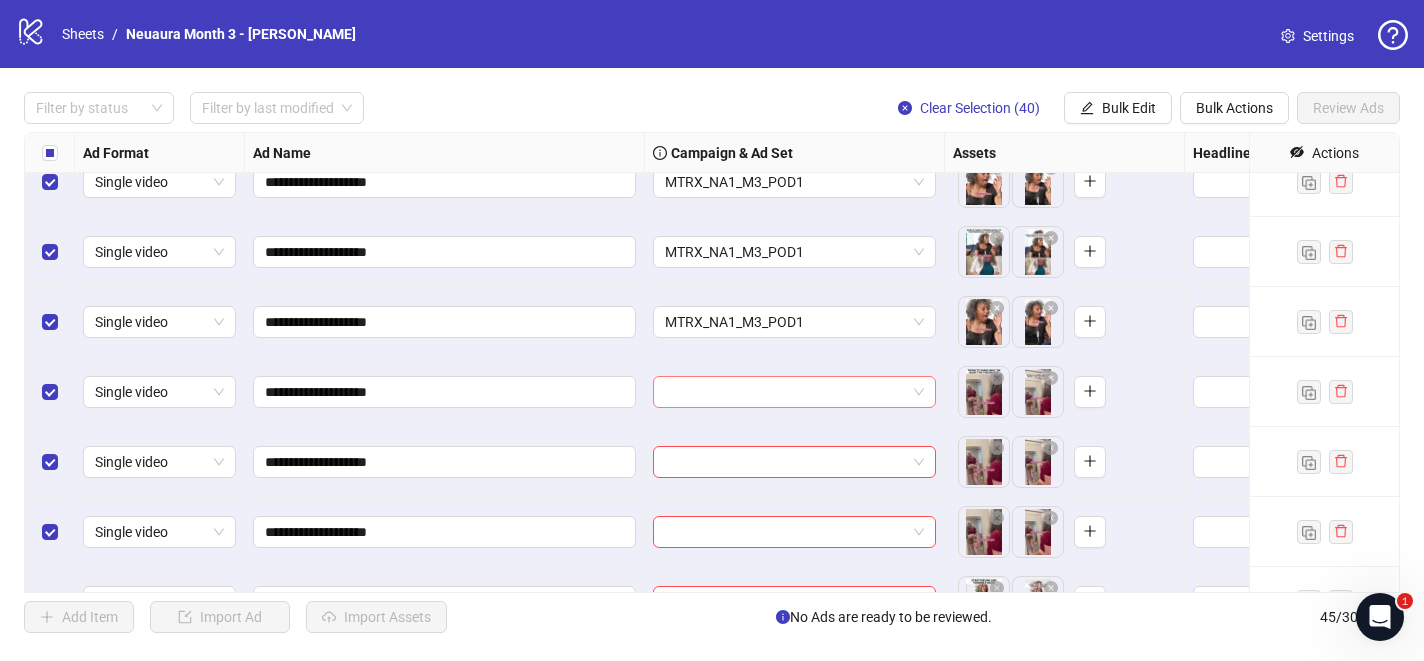 click at bounding box center (785, 392) 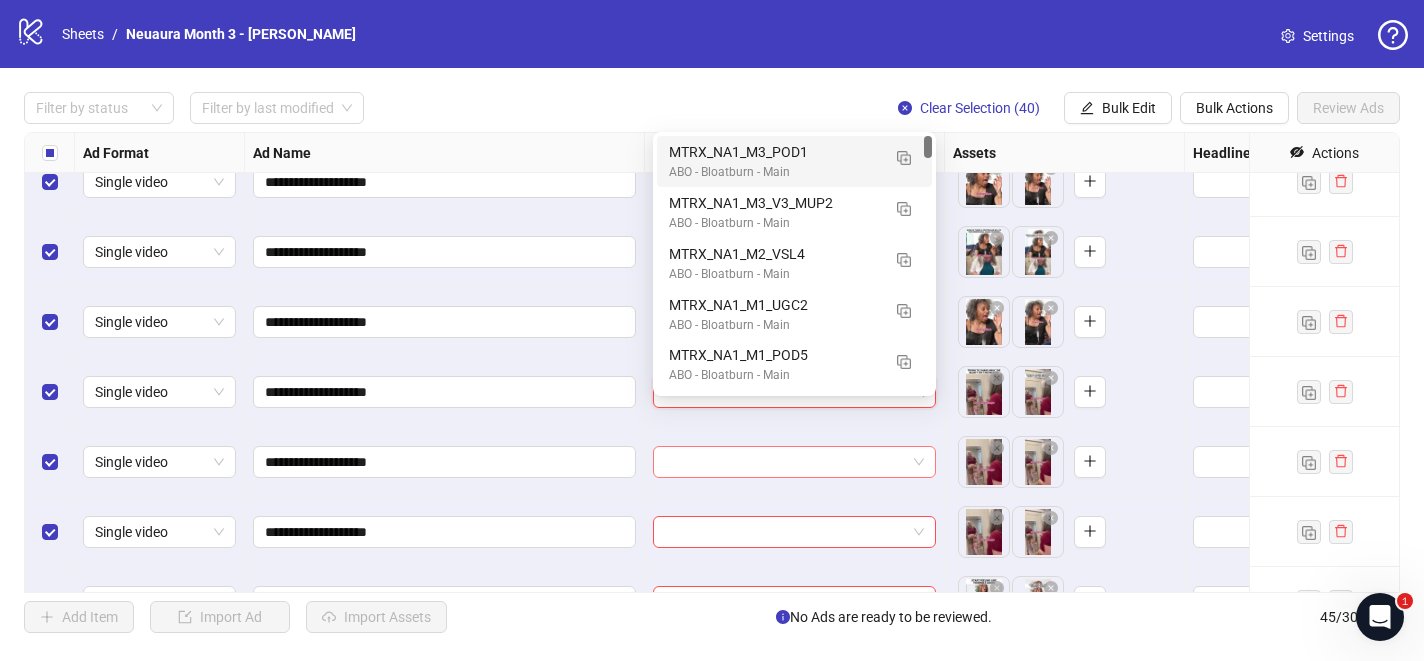 scroll, scrollTop: 278, scrollLeft: 0, axis: vertical 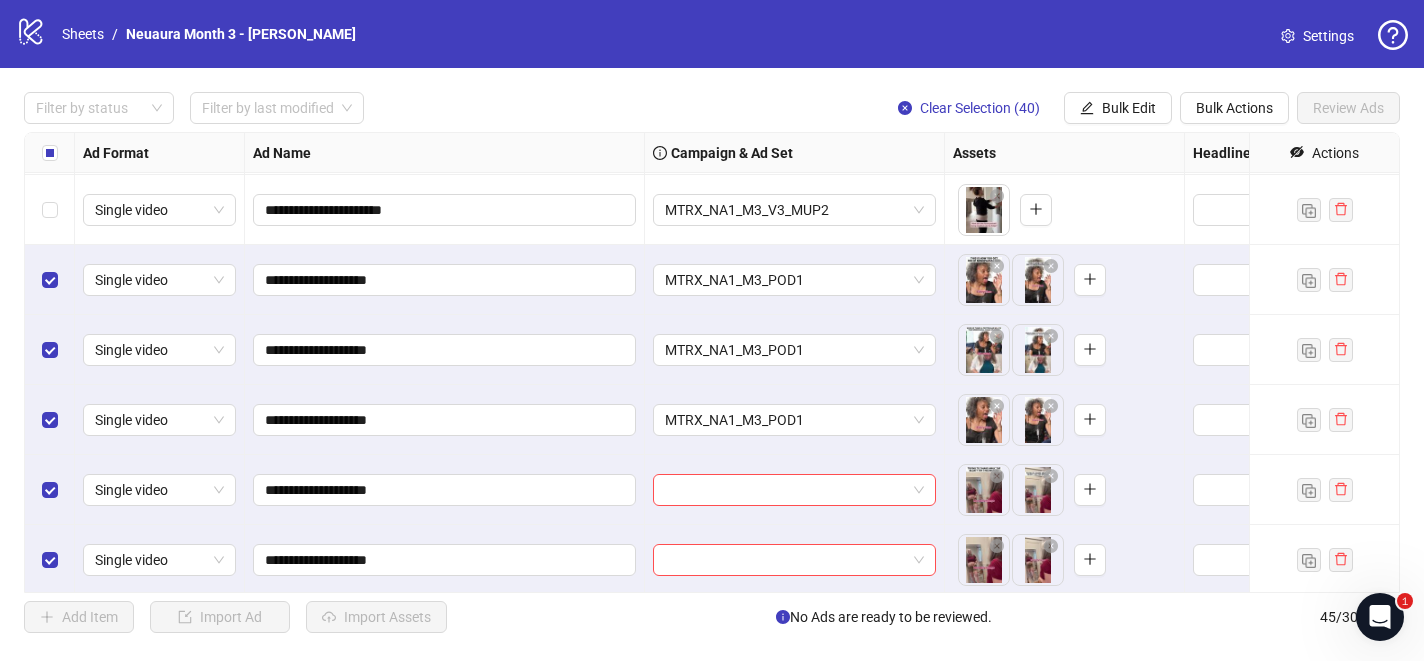 click on "**********" at bounding box center (445, 420) 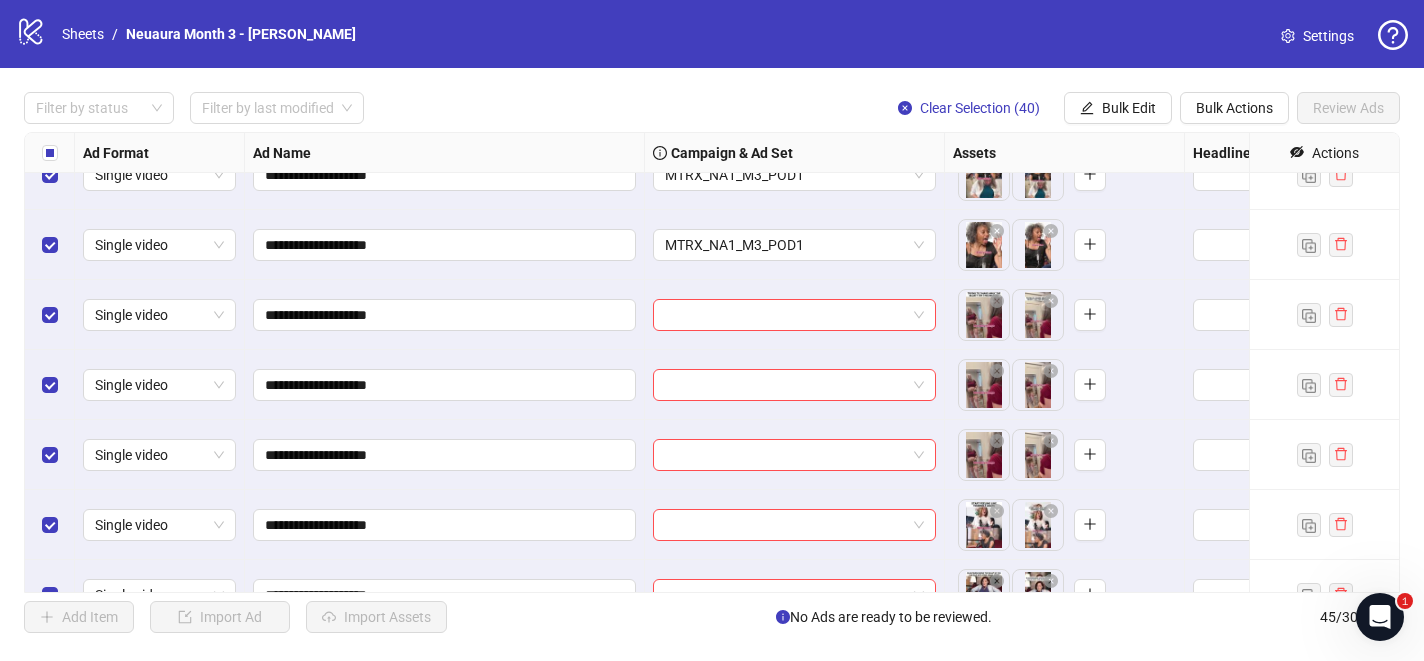 scroll, scrollTop: 0, scrollLeft: 0, axis: both 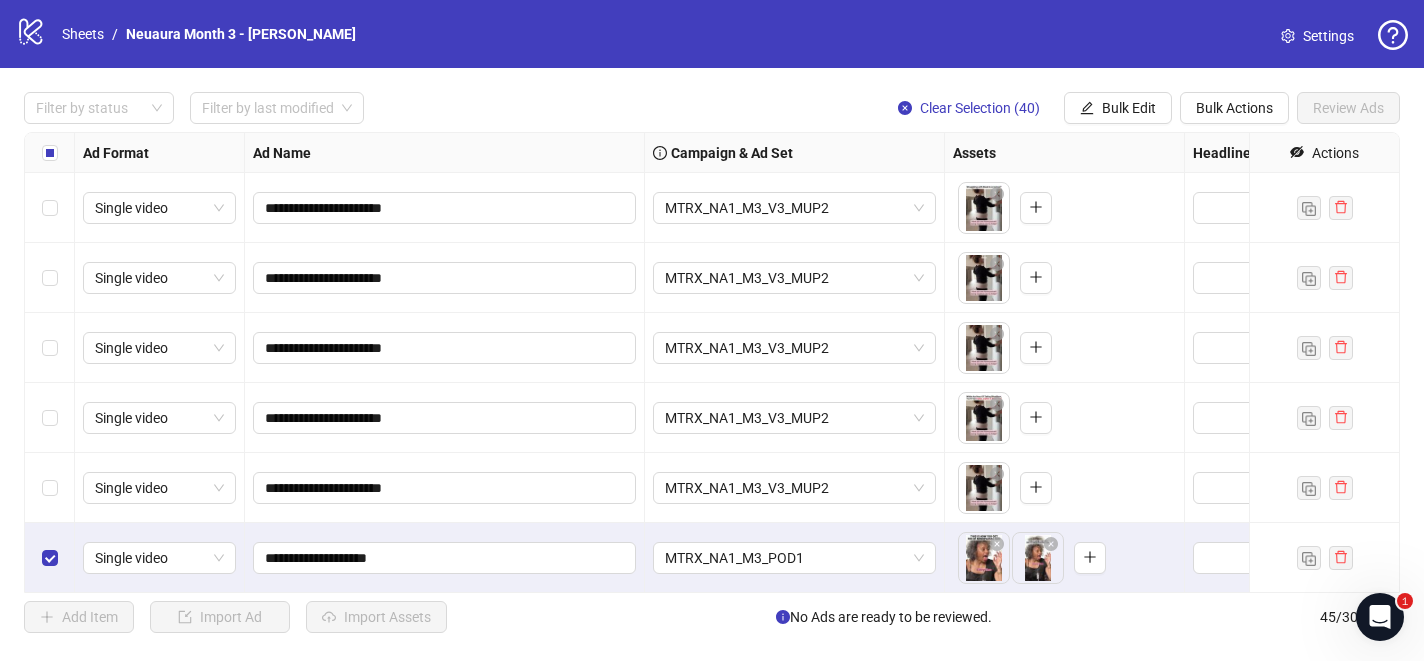 click on "Ad Name" at bounding box center (445, 153) 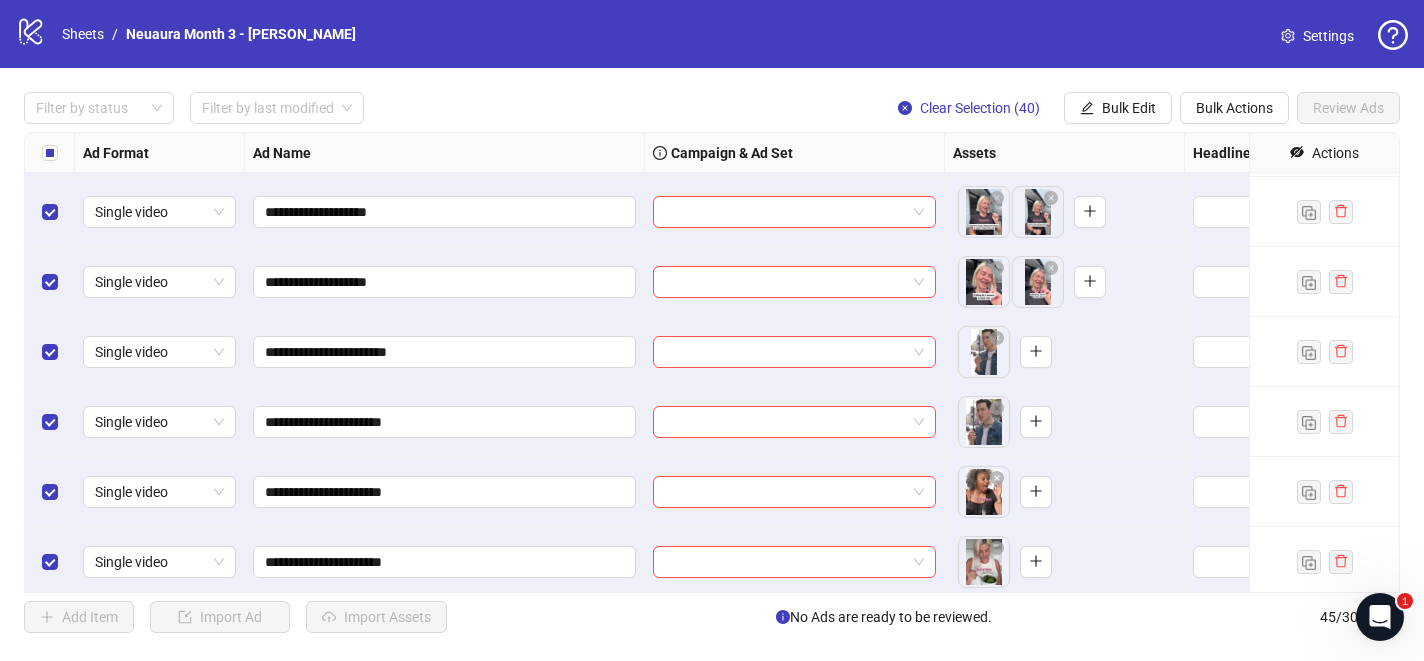 scroll, scrollTop: 1445, scrollLeft: 0, axis: vertical 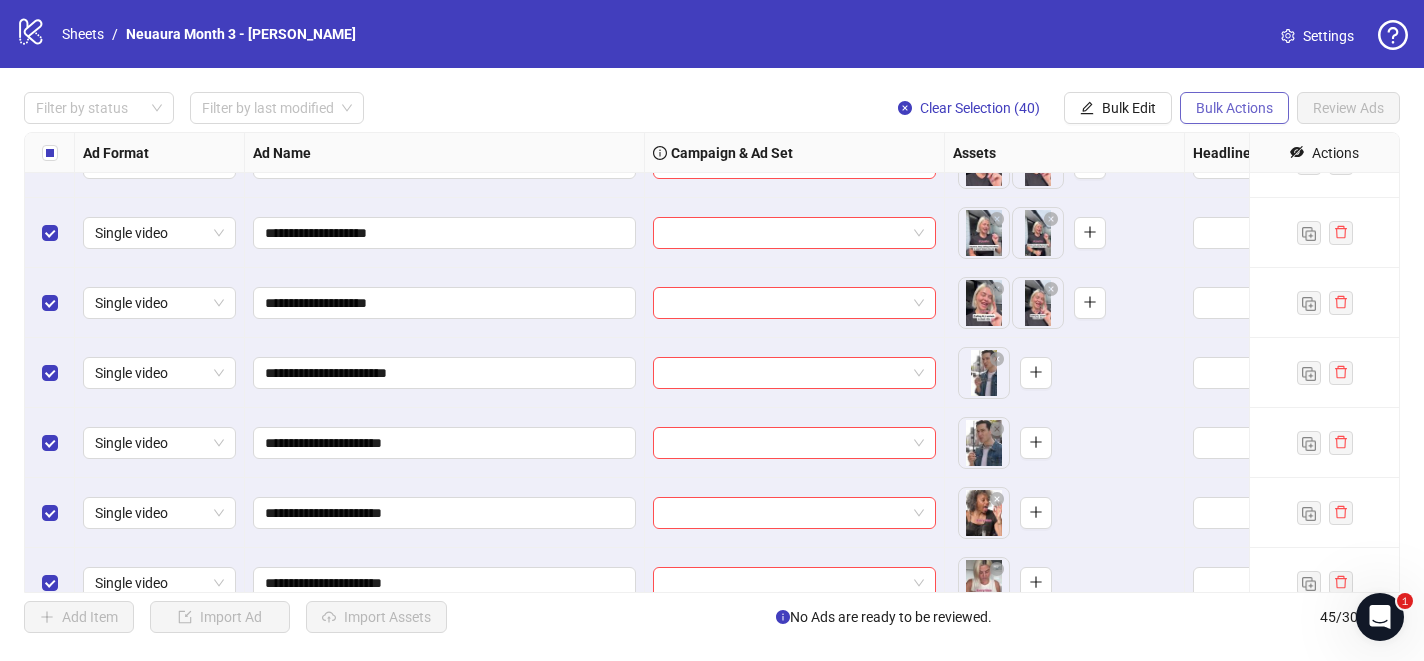click on "Bulk Actions" at bounding box center [1234, 108] 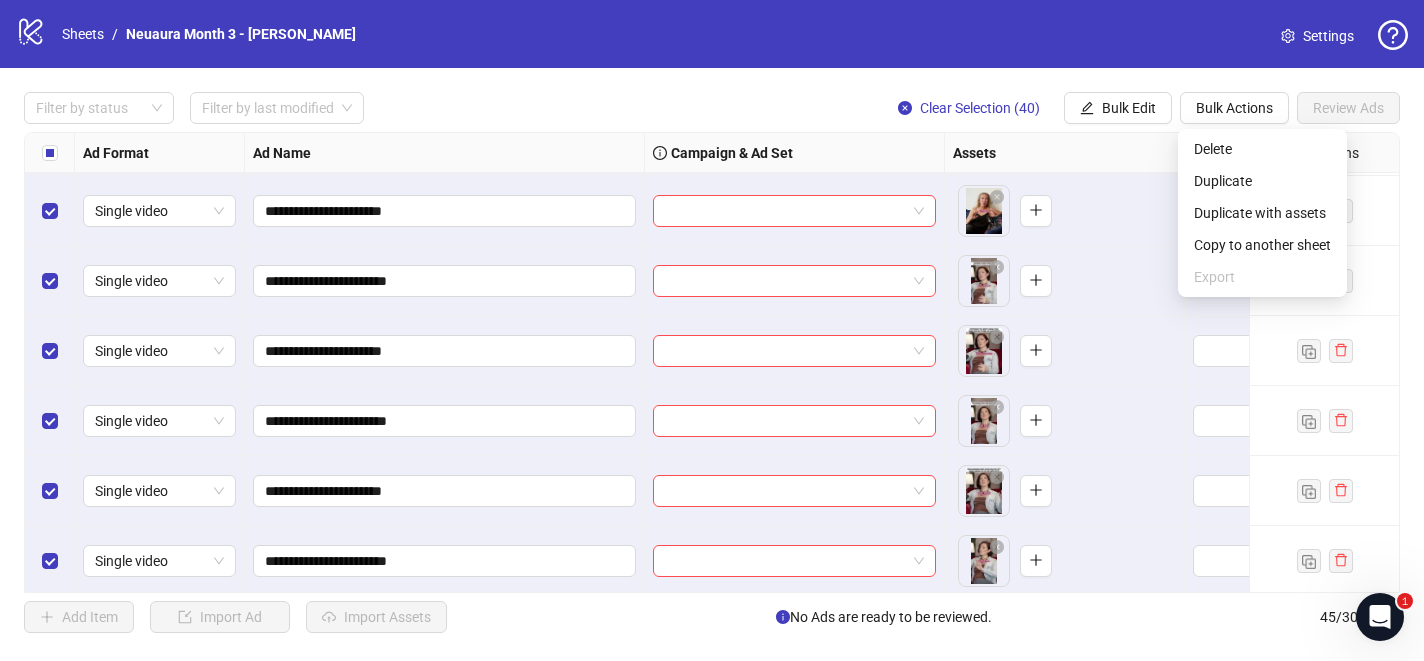 scroll, scrollTop: 2172, scrollLeft: 0, axis: vertical 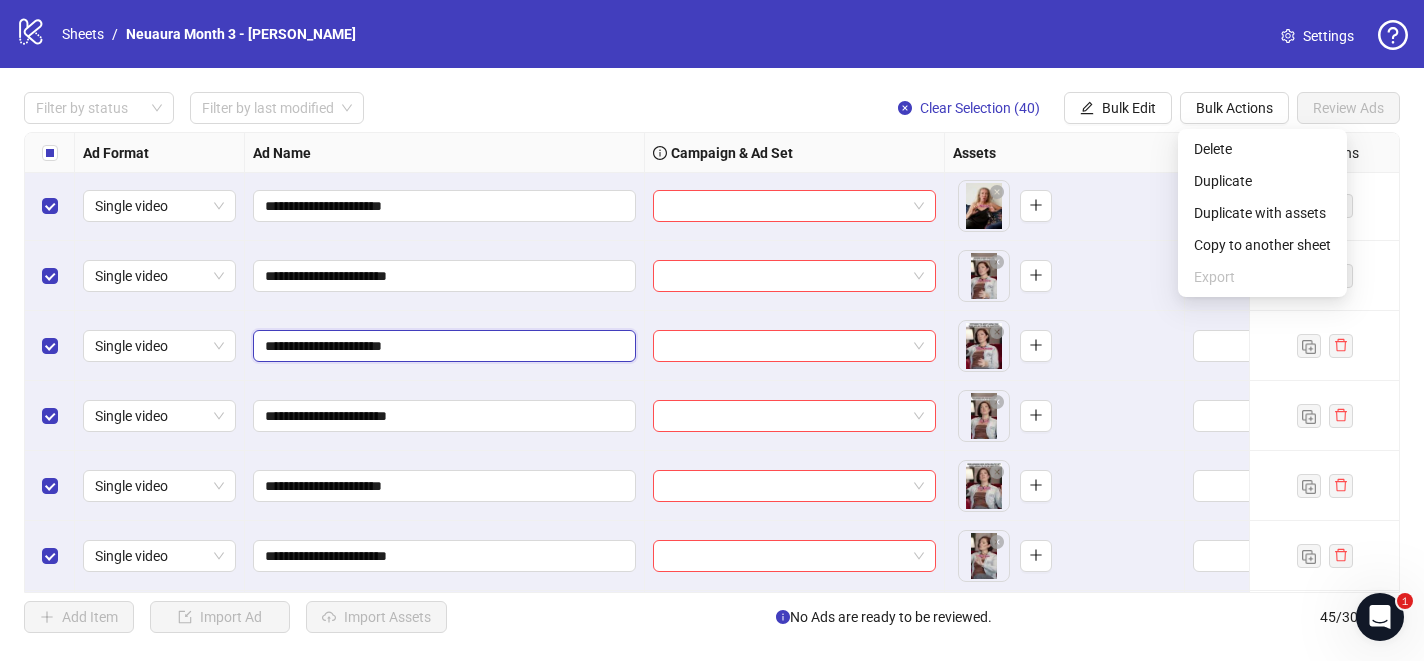 click on "**********" at bounding box center [442, 346] 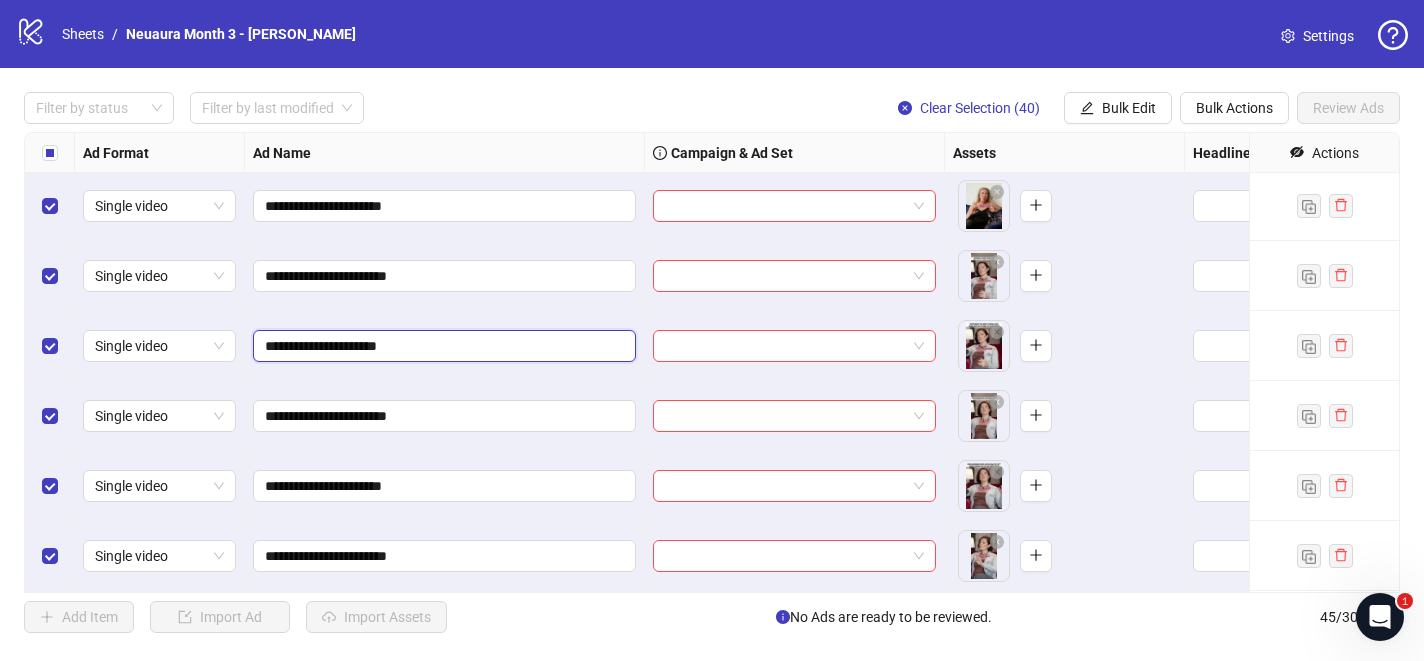 type on "**********" 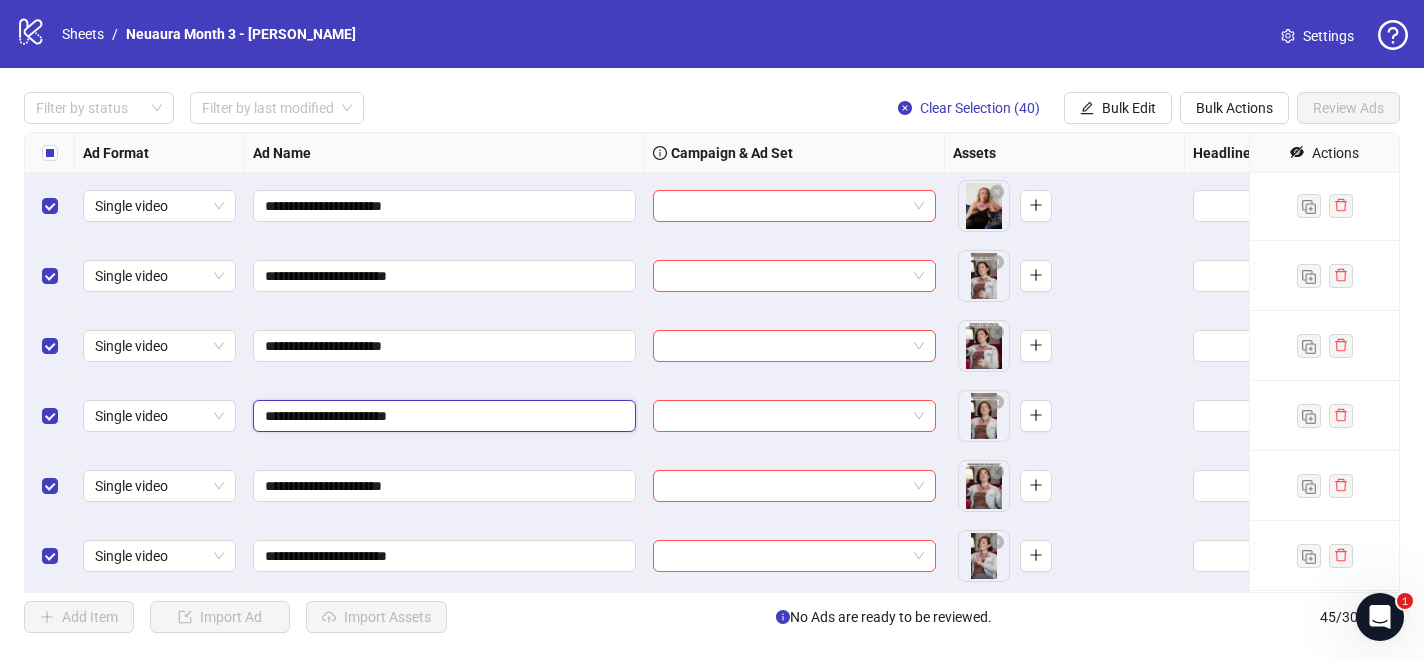 click on "**********" at bounding box center (442, 416) 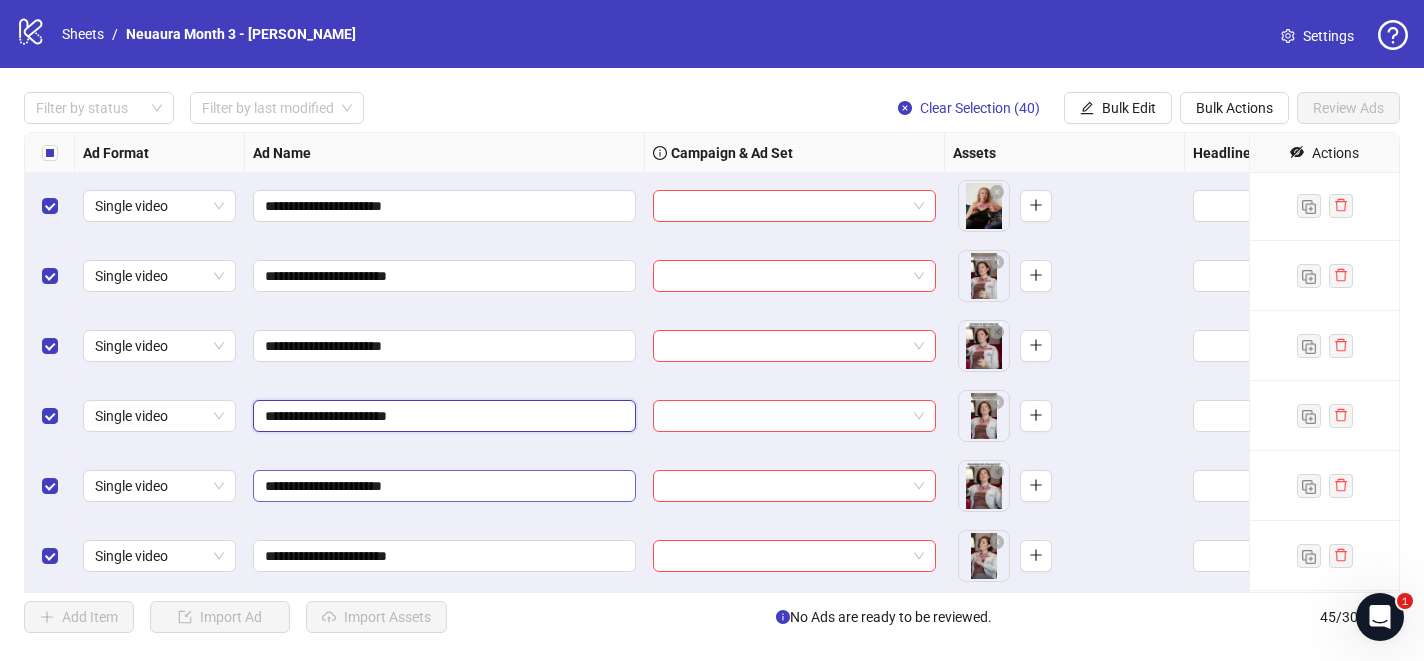 scroll, scrollTop: 2201, scrollLeft: 0, axis: vertical 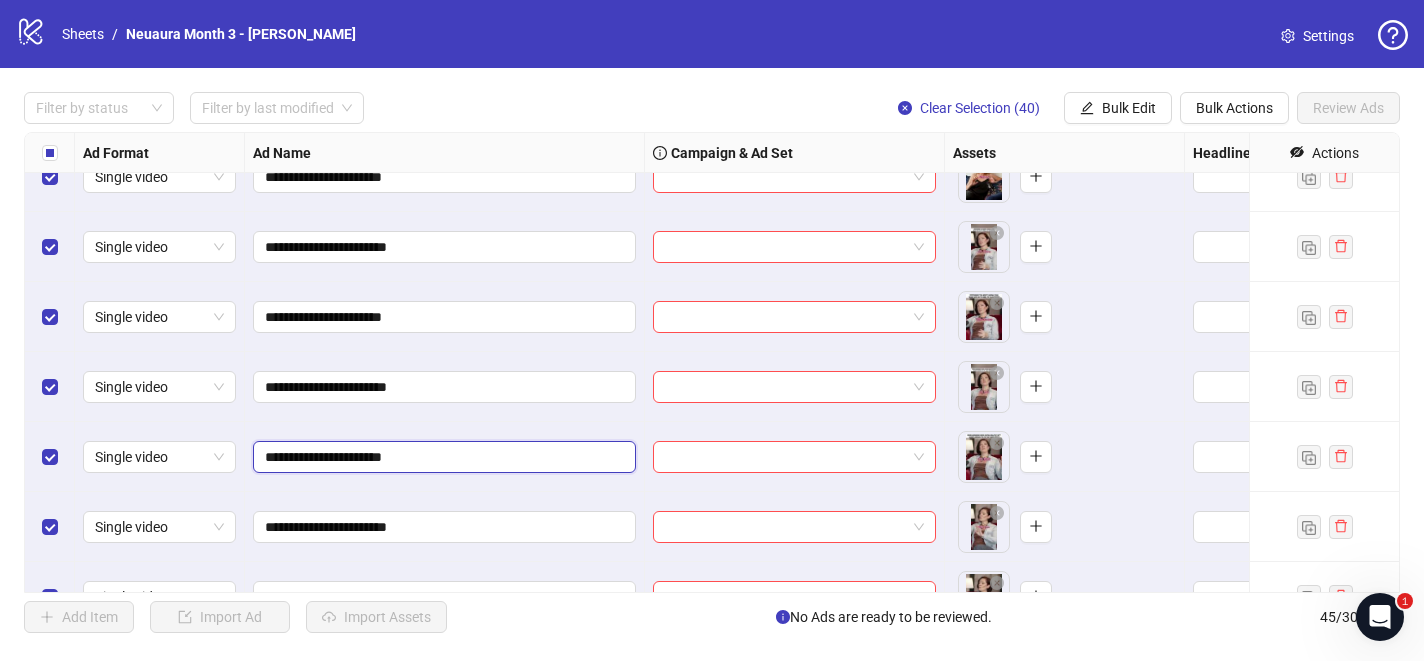 click on "**********" at bounding box center [442, 457] 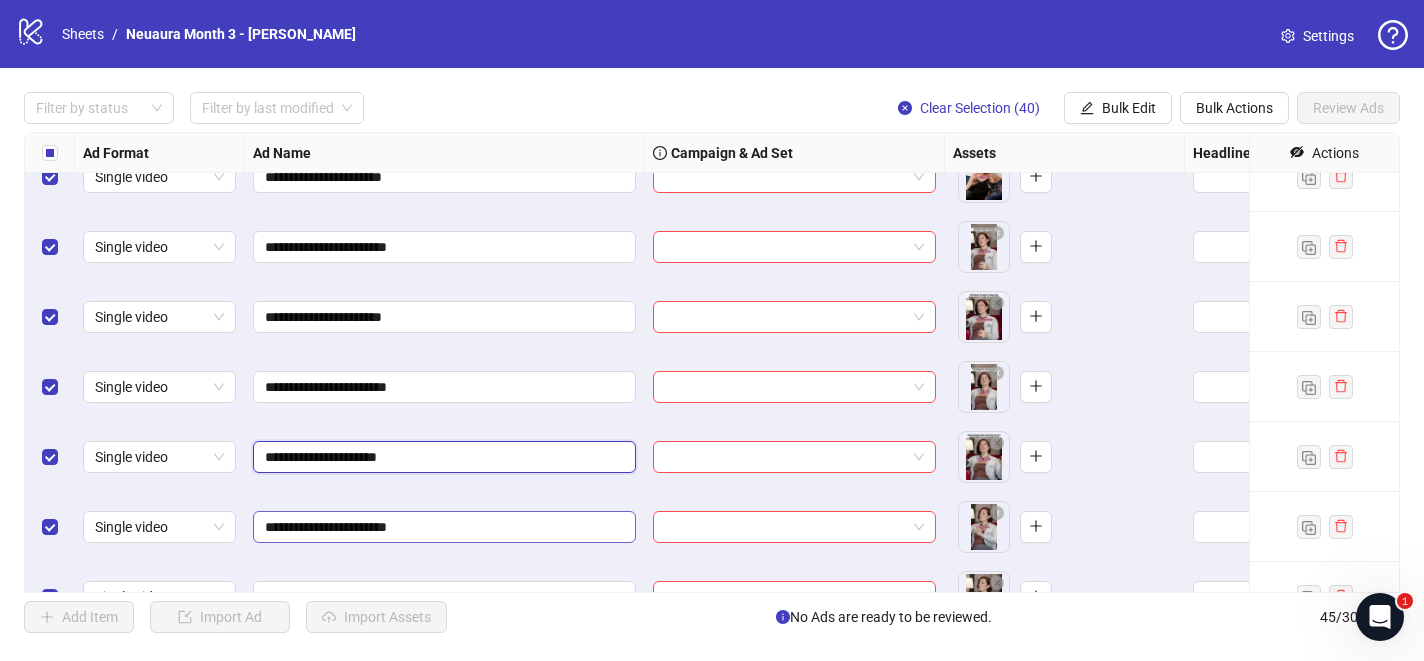 type on "**********" 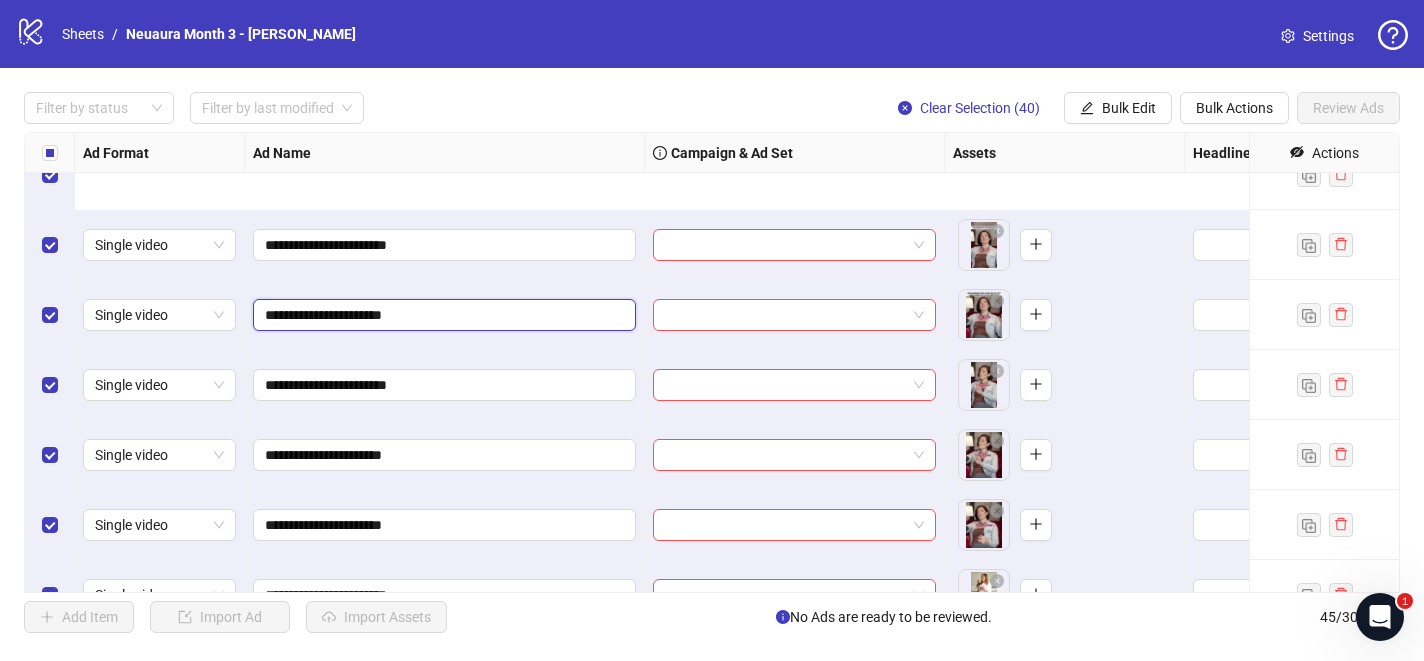 scroll, scrollTop: 2536, scrollLeft: 0, axis: vertical 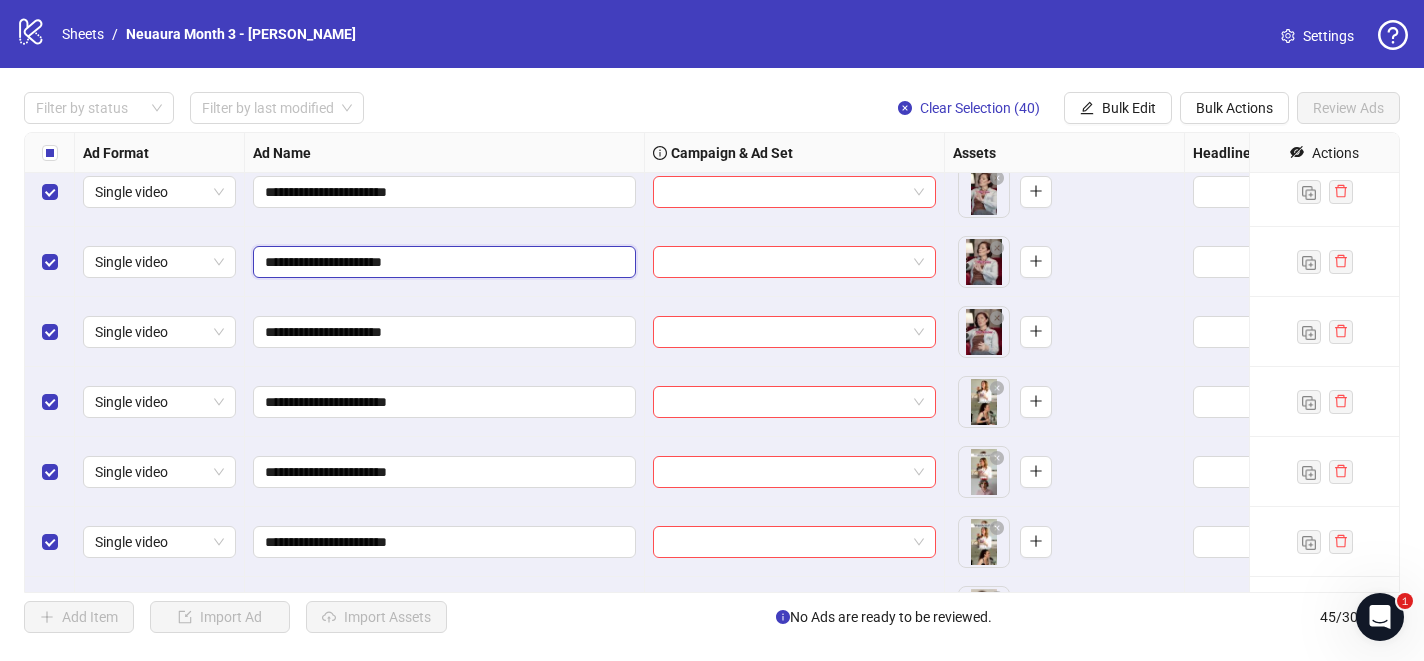 click on "**********" at bounding box center (442, 262) 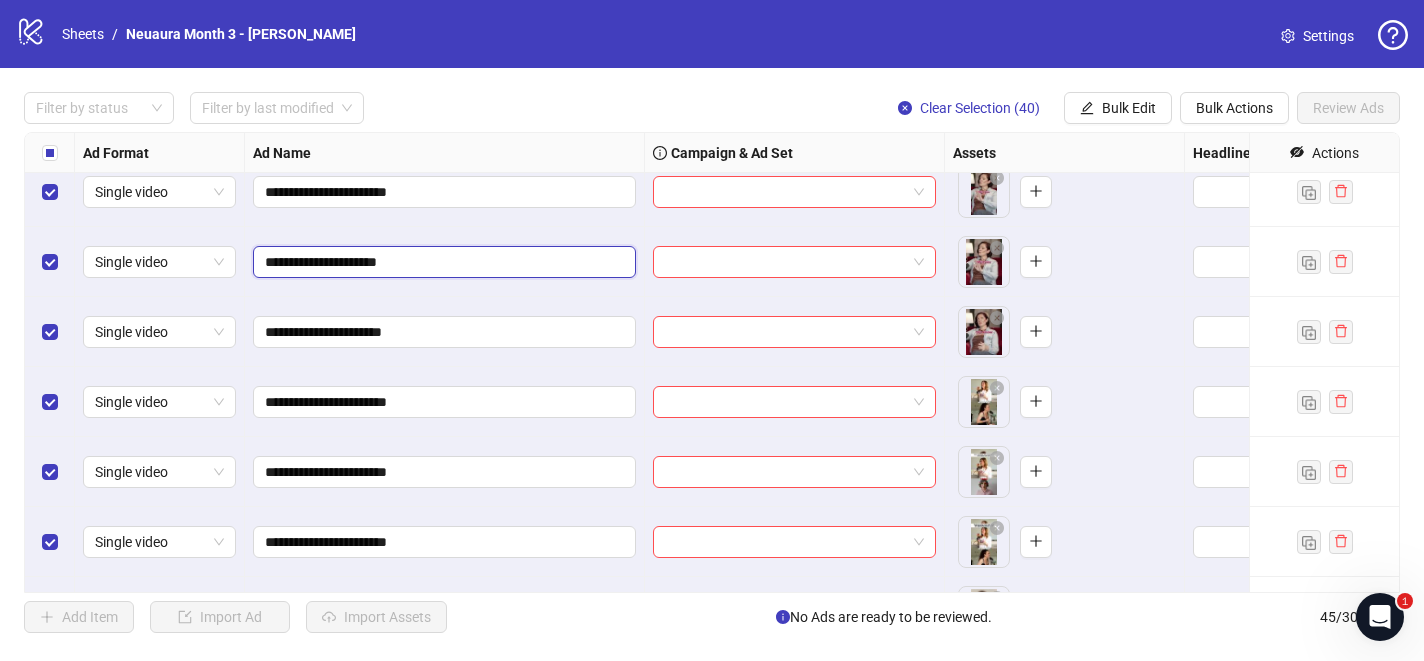 type on "**********" 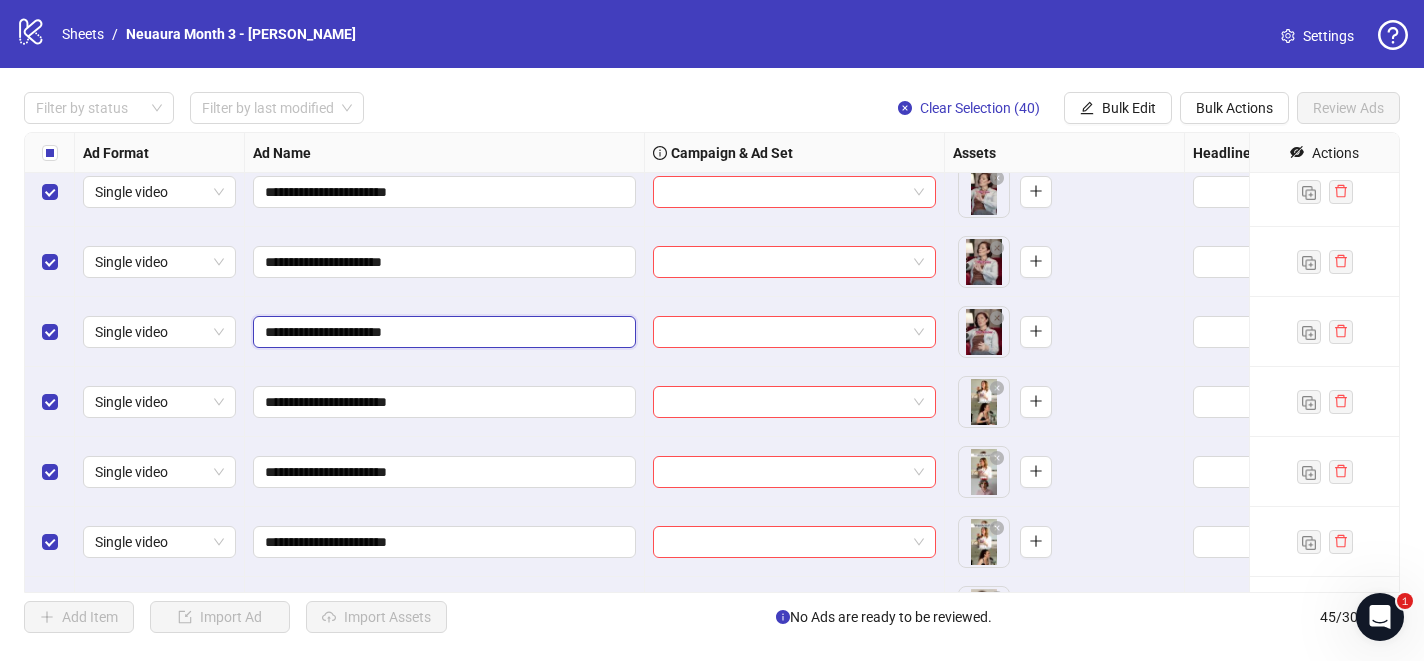 click on "**********" at bounding box center [442, 332] 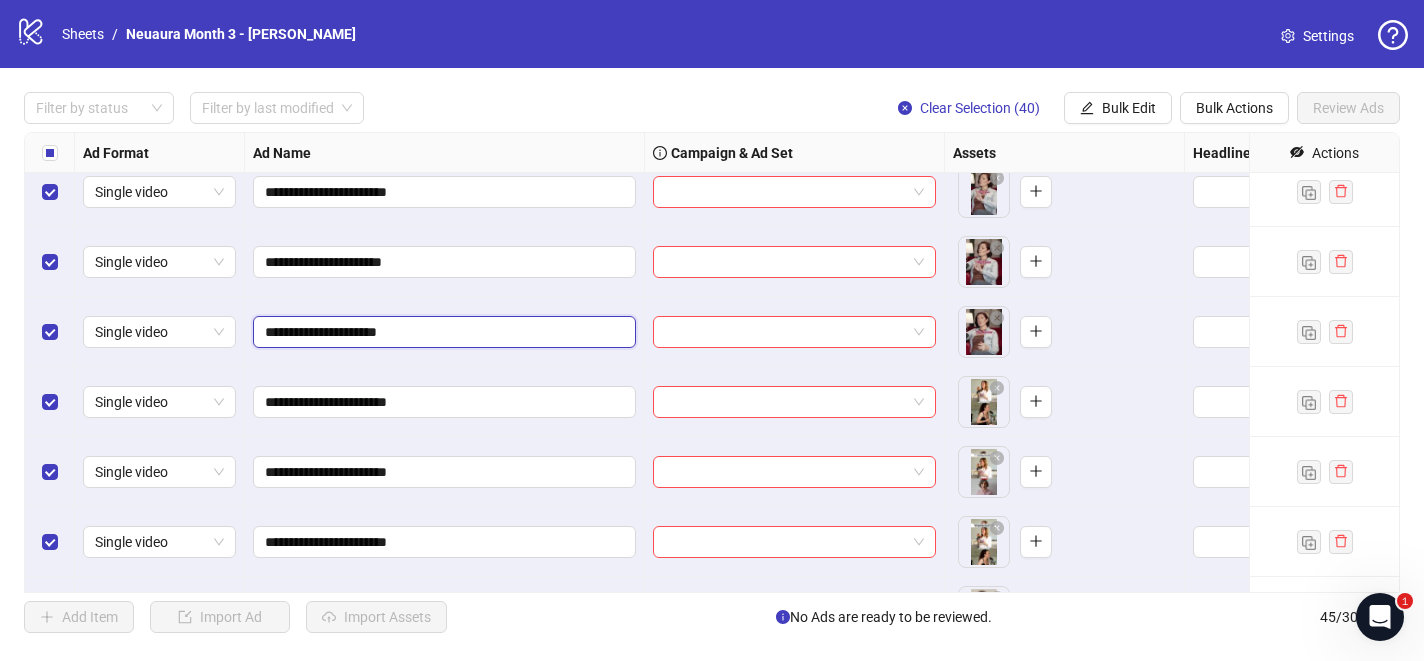 type on "**********" 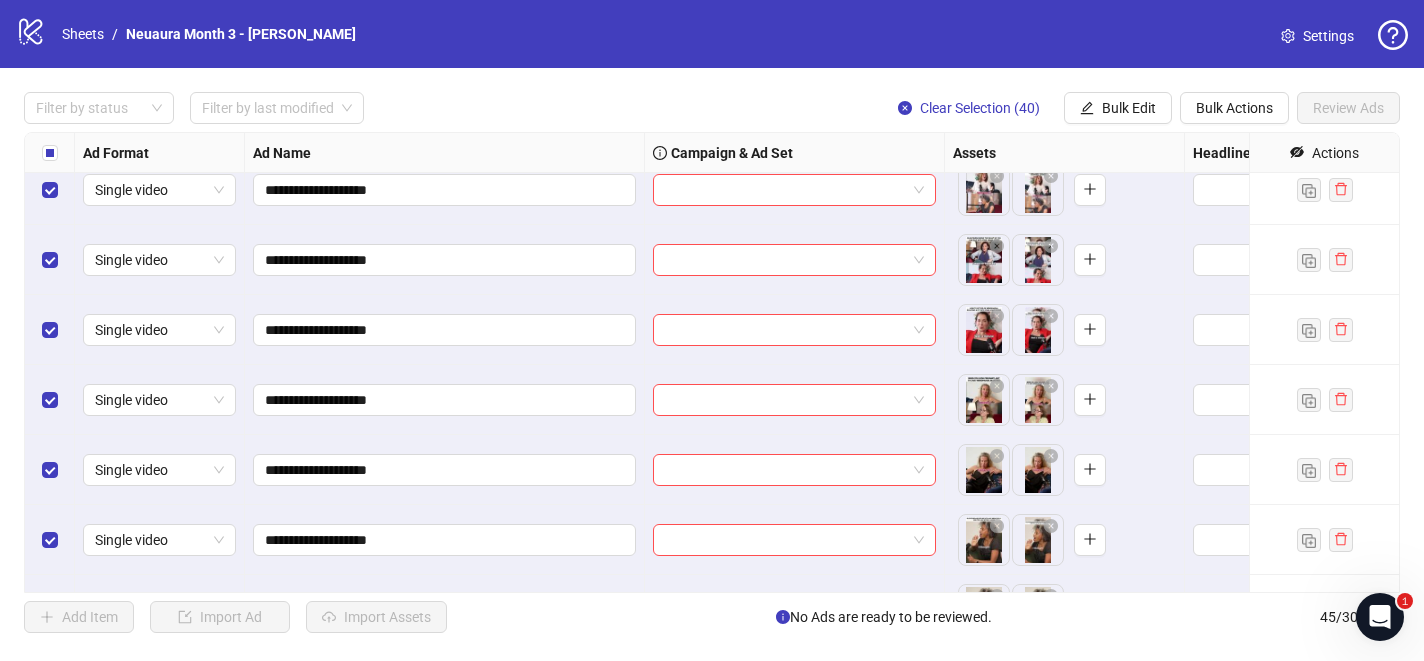 scroll, scrollTop: 0, scrollLeft: 0, axis: both 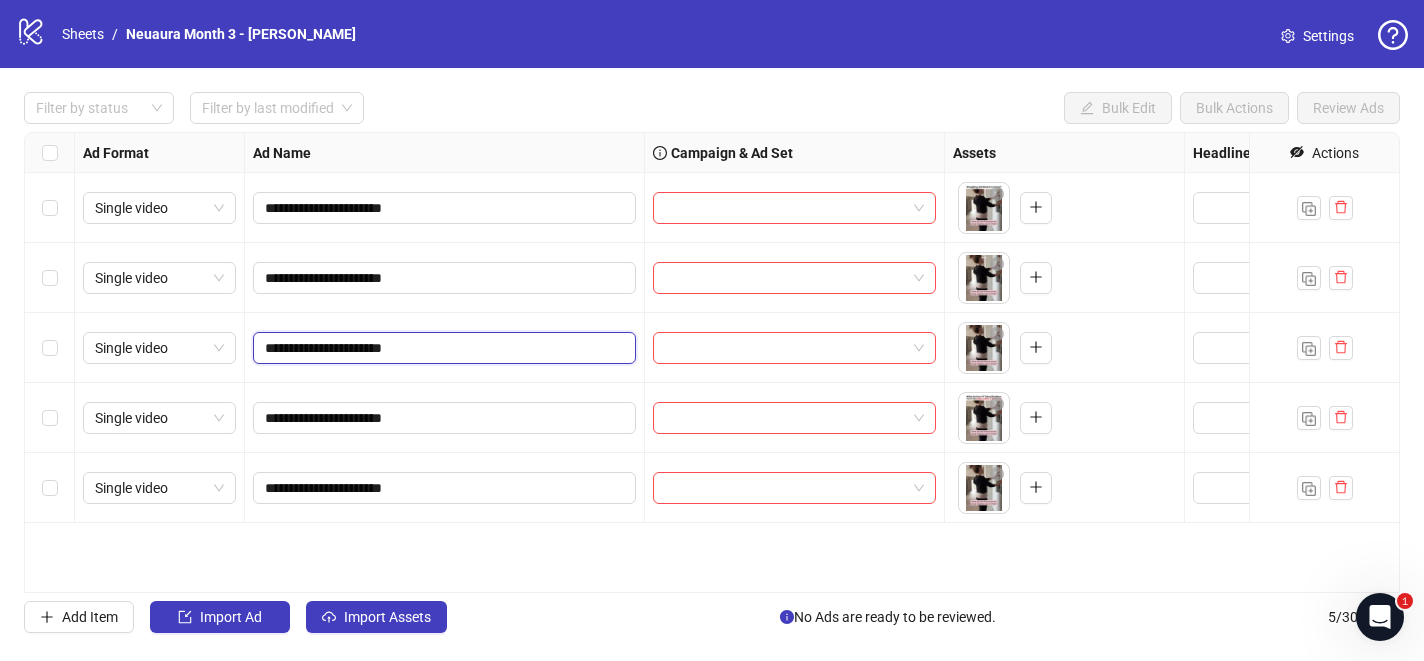 drag, startPoint x: 428, startPoint y: 347, endPoint x: 257, endPoint y: 345, distance: 171.01169 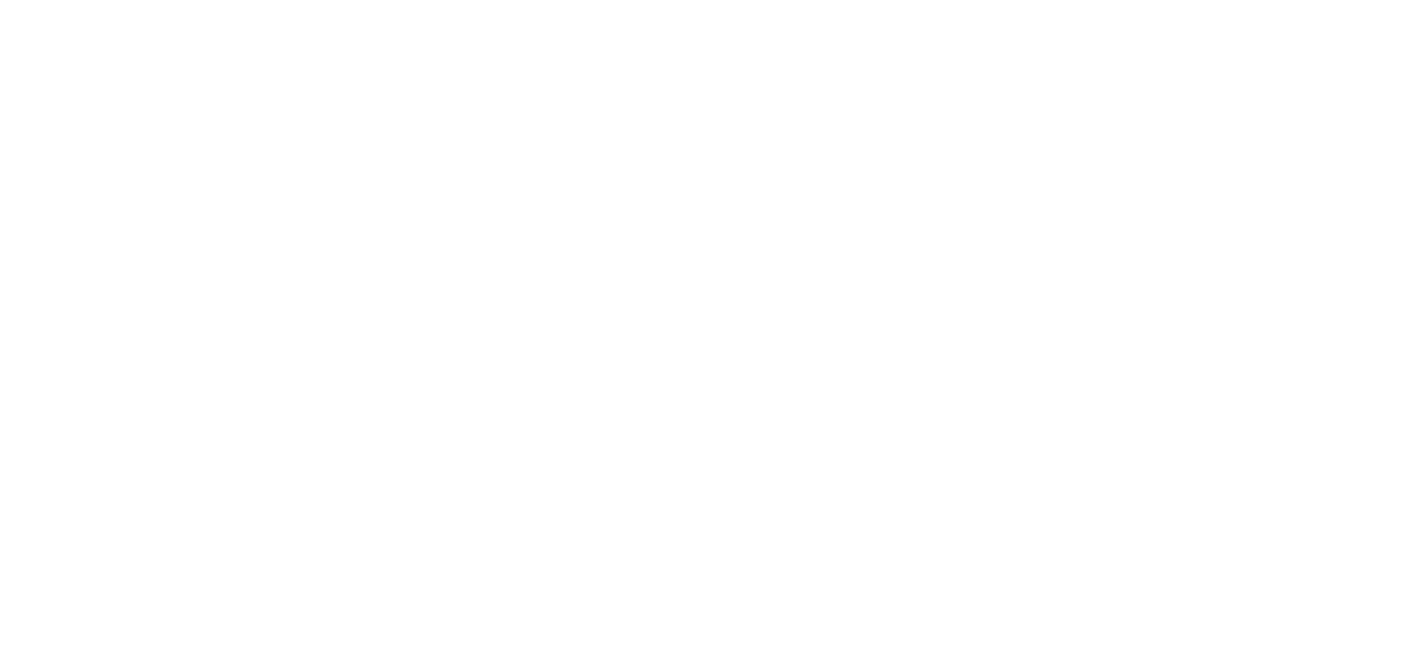 scroll, scrollTop: 0, scrollLeft: 0, axis: both 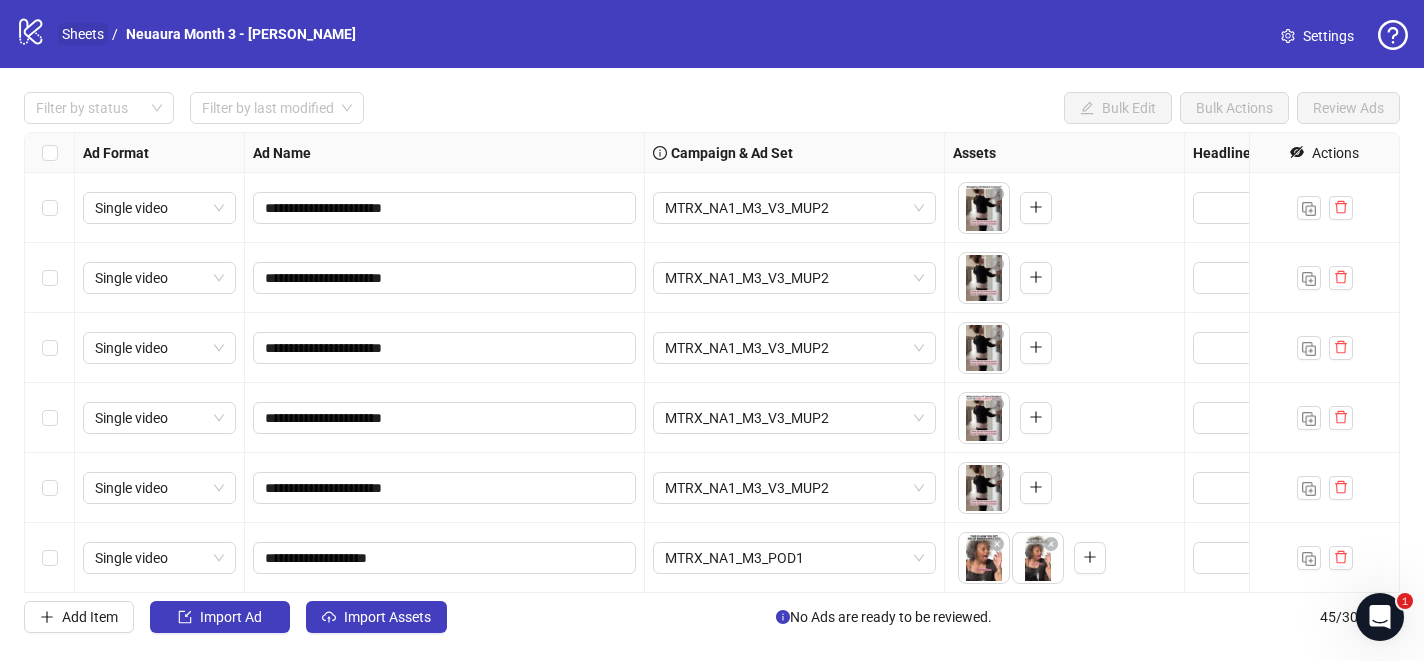 click on "Sheets" at bounding box center (83, 34) 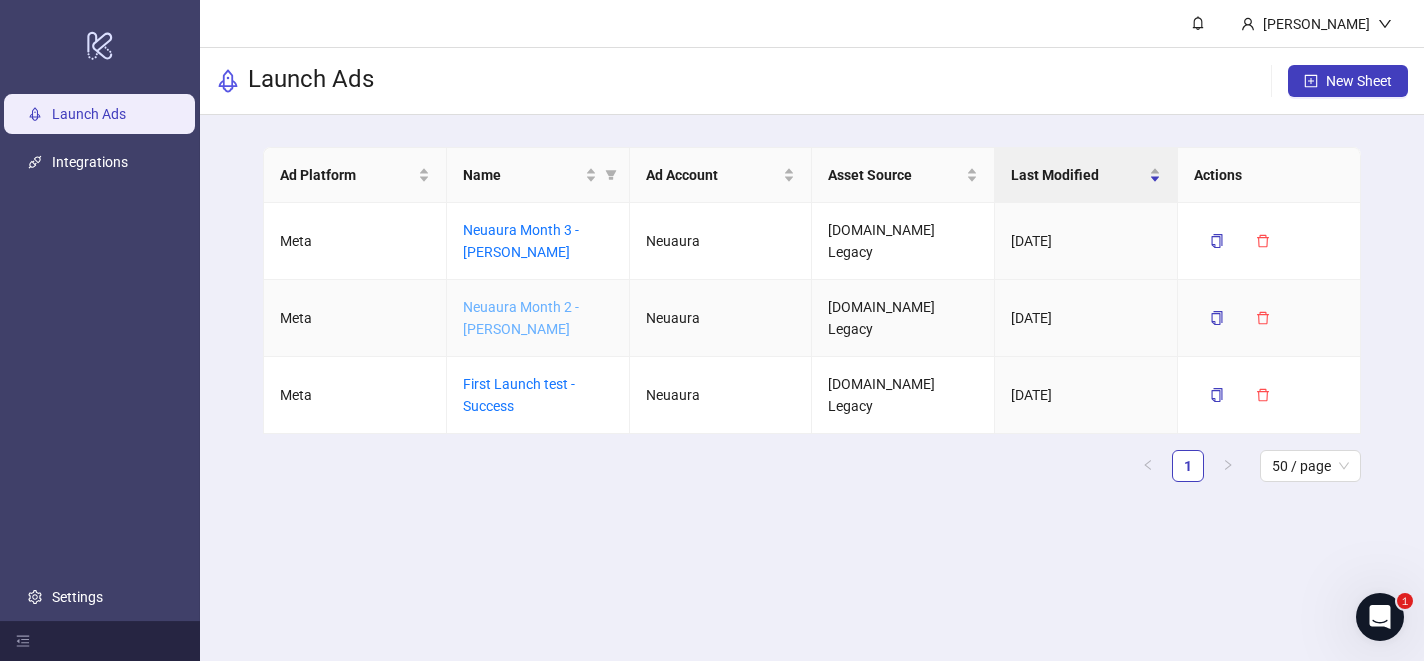 click on "Neuaura Month 2 - [PERSON_NAME]" at bounding box center (521, 318) 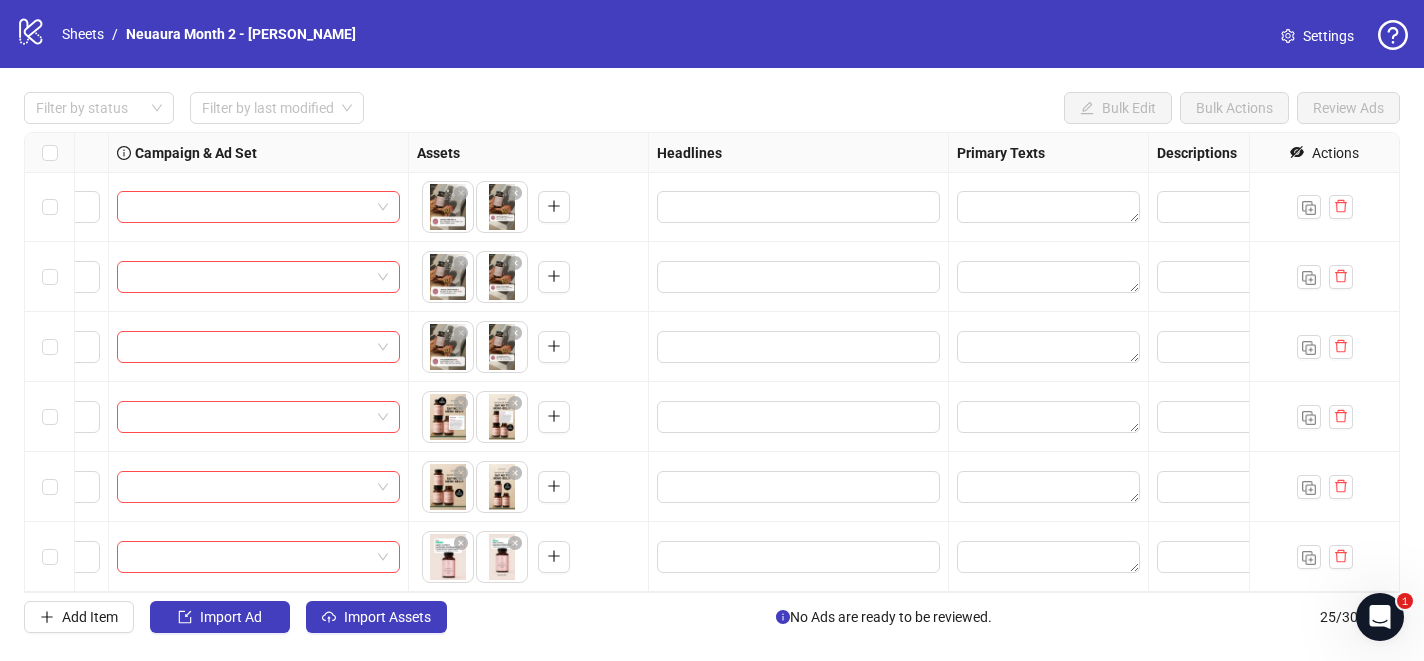 scroll, scrollTop: 1331, scrollLeft: 580, axis: both 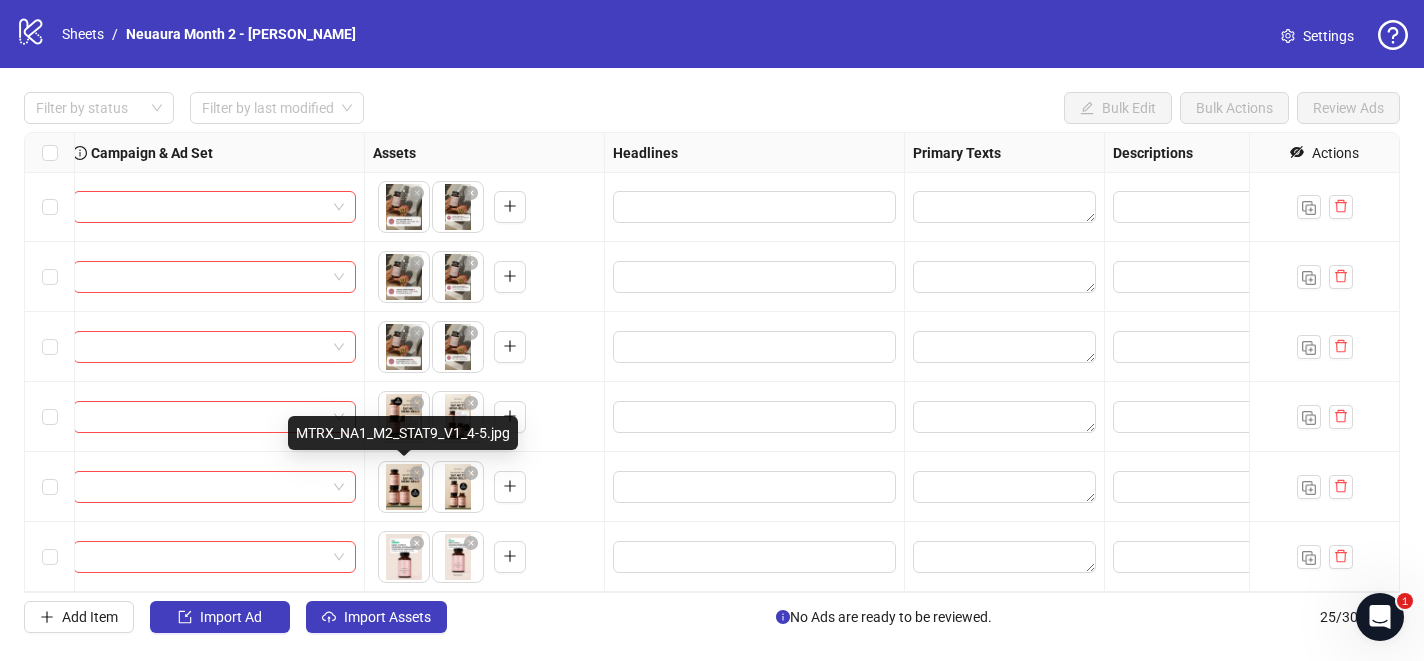 click on "**********" at bounding box center [712, 330] 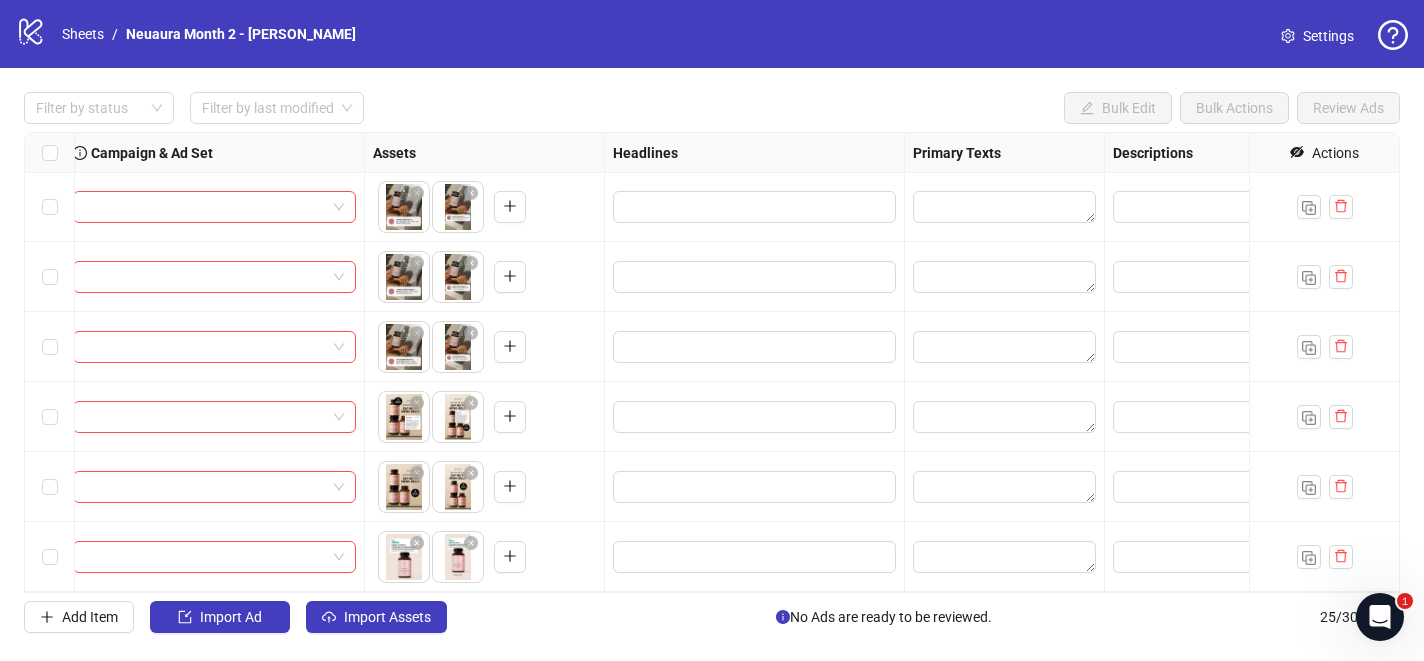 scroll, scrollTop: 1331, scrollLeft: 0, axis: vertical 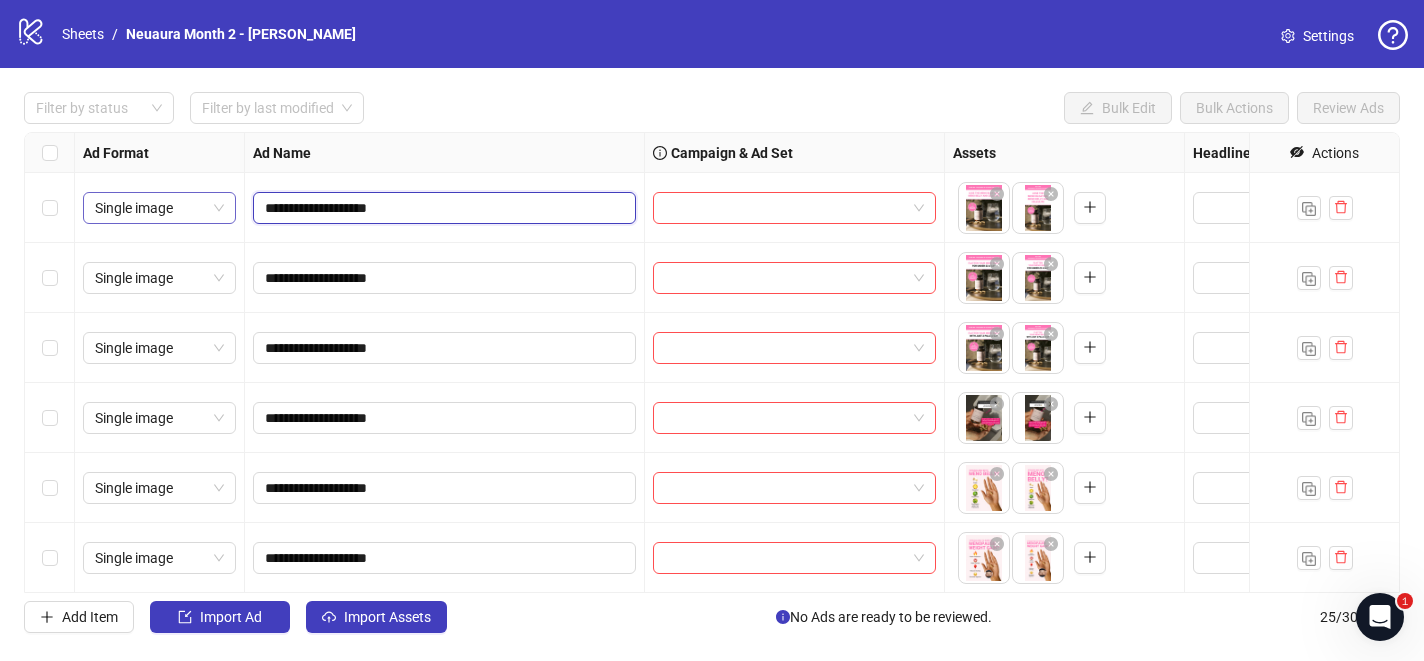 drag, startPoint x: 409, startPoint y: 205, endPoint x: 211, endPoint y: 205, distance: 198 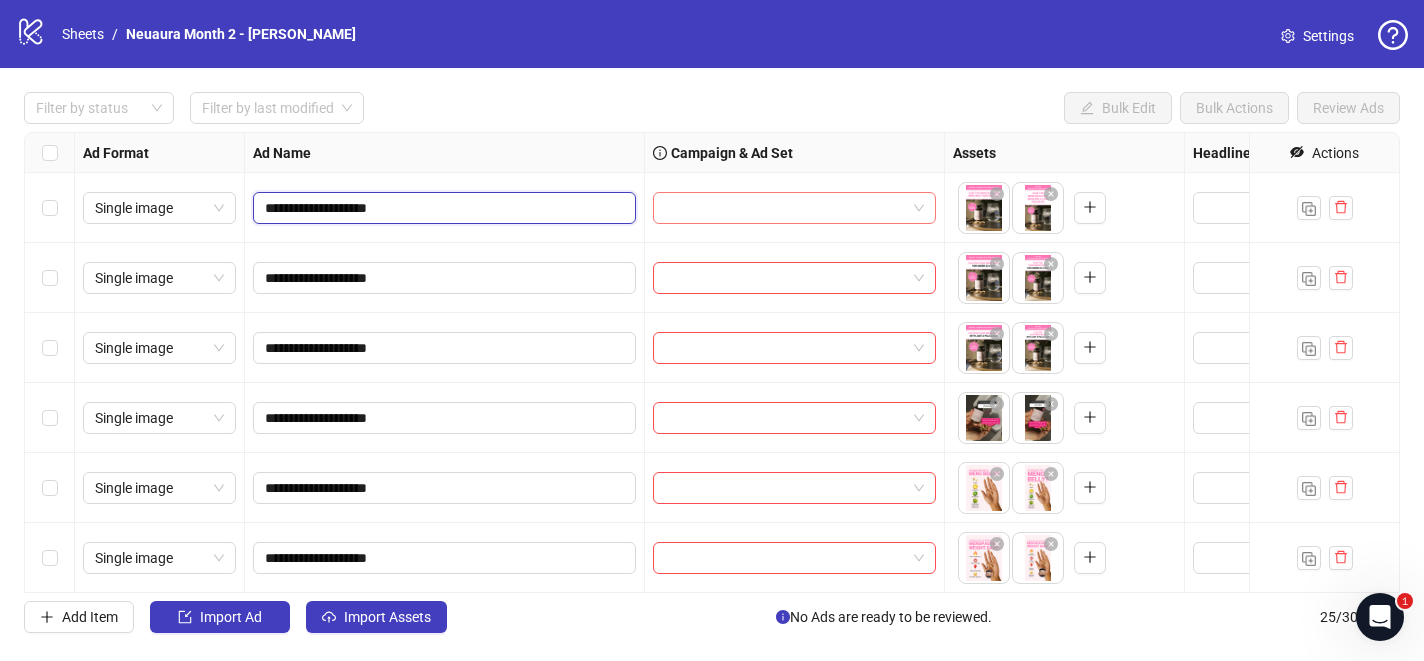 click at bounding box center (794, 208) 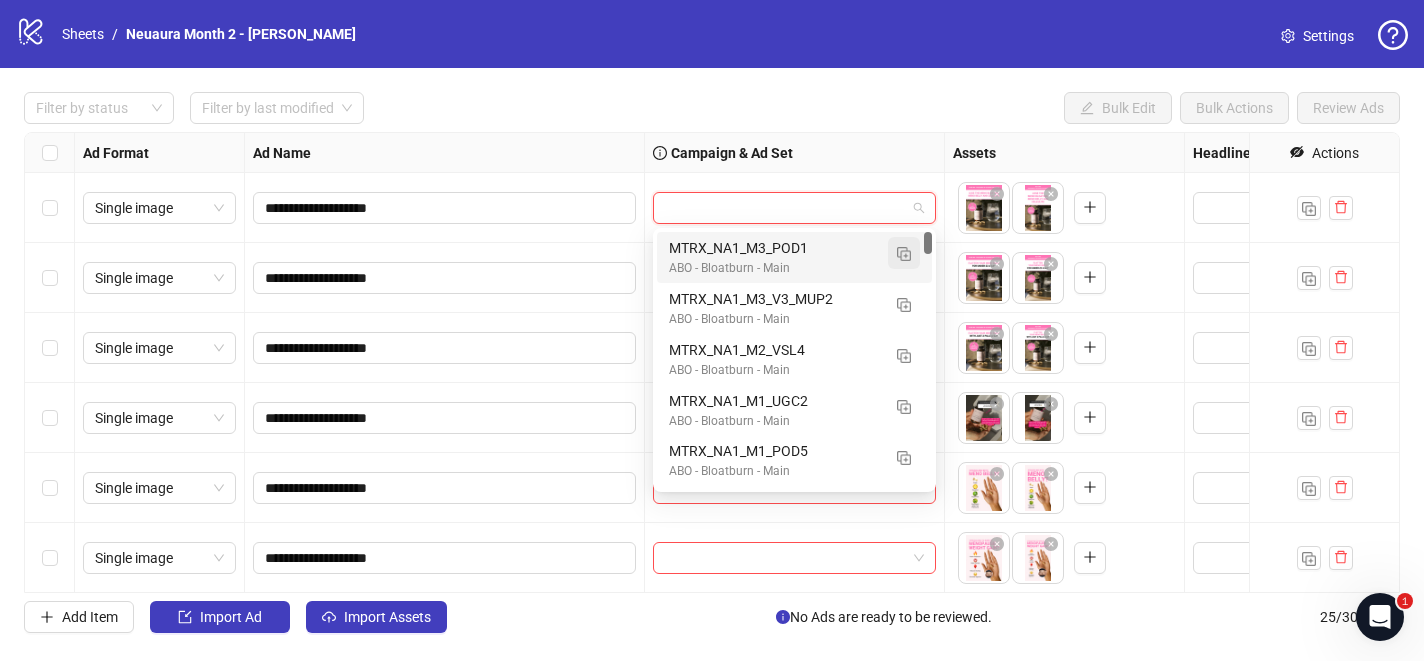 click at bounding box center (904, 254) 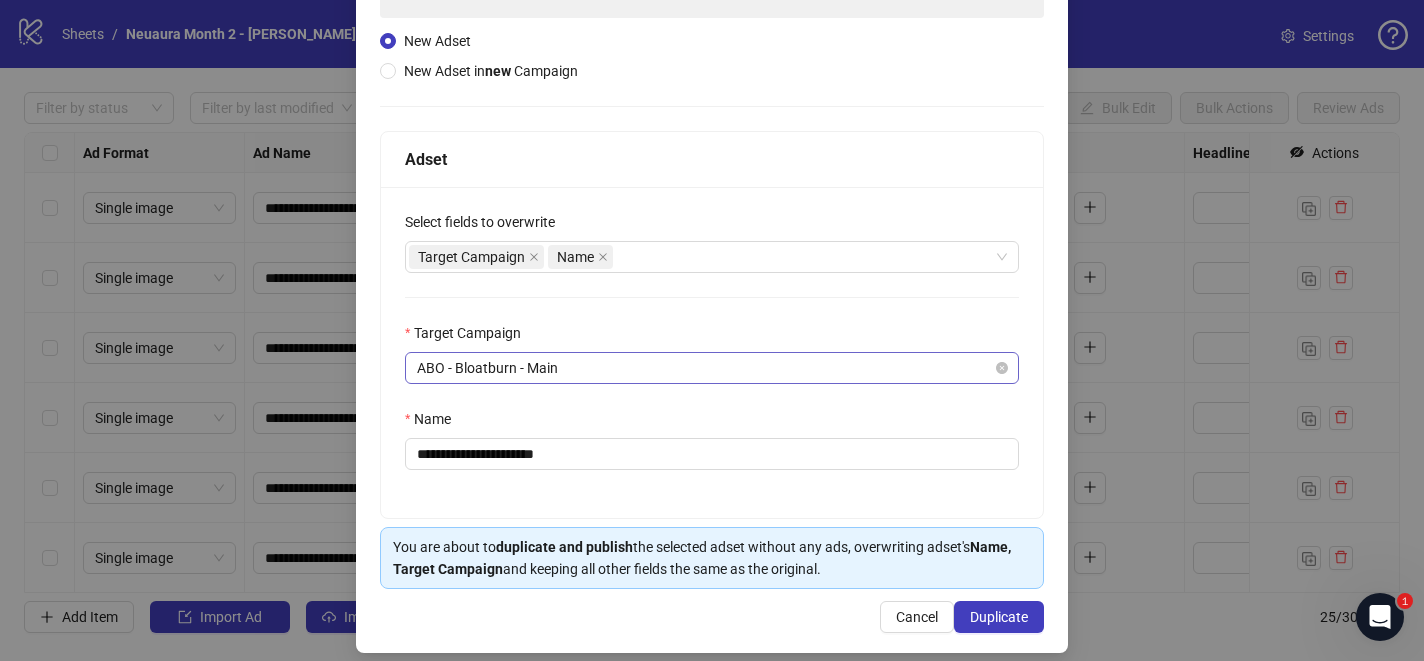 scroll, scrollTop: 200, scrollLeft: 0, axis: vertical 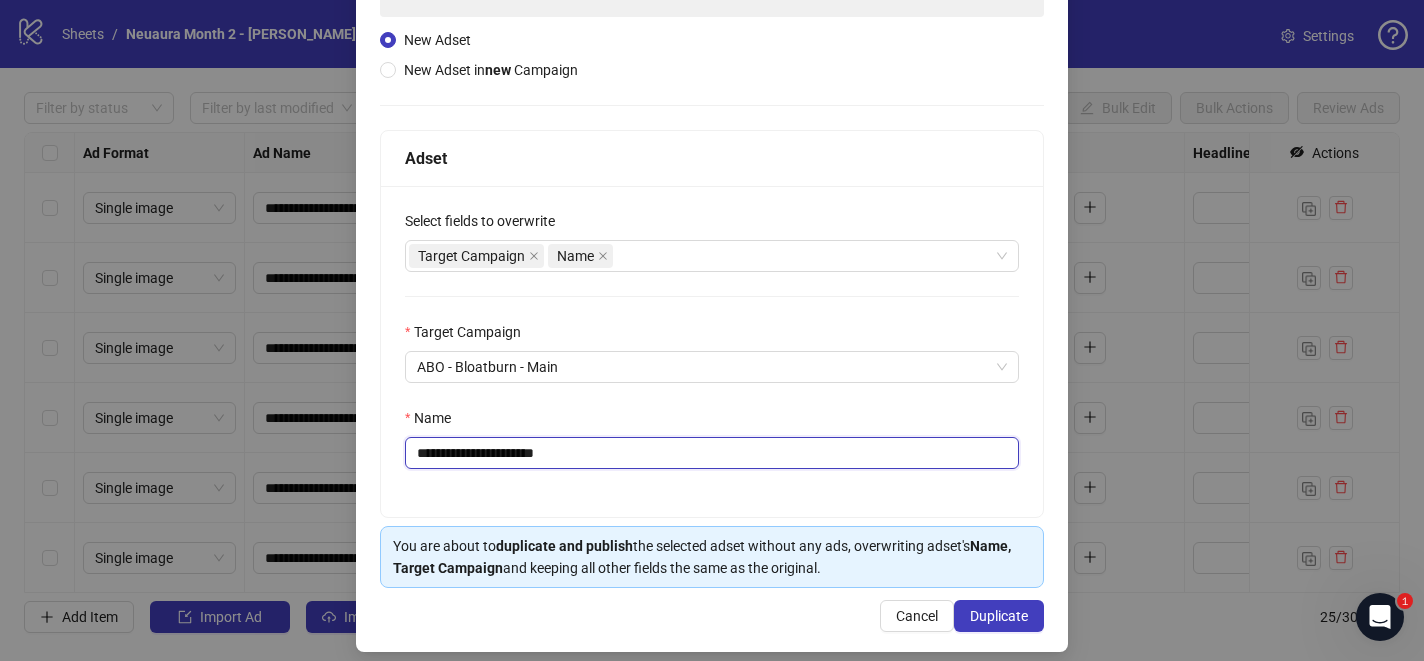 click on "**********" at bounding box center (712, 453) 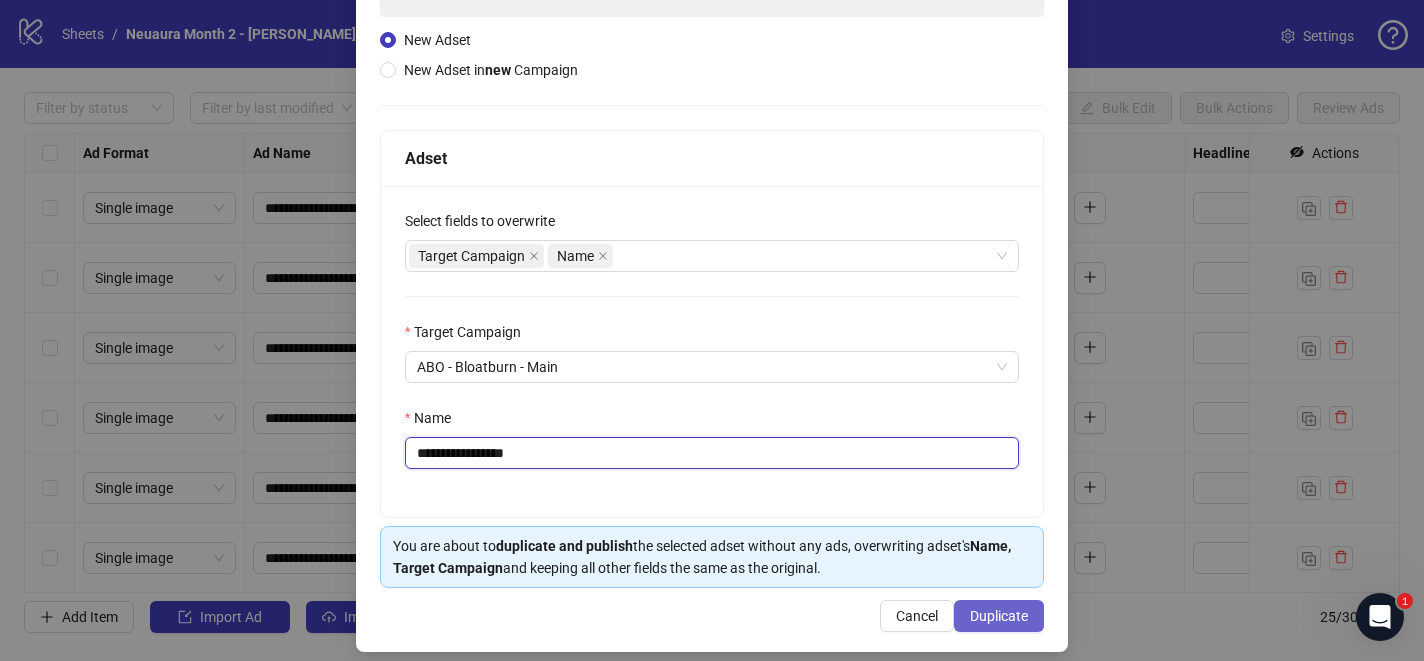 type on "**********" 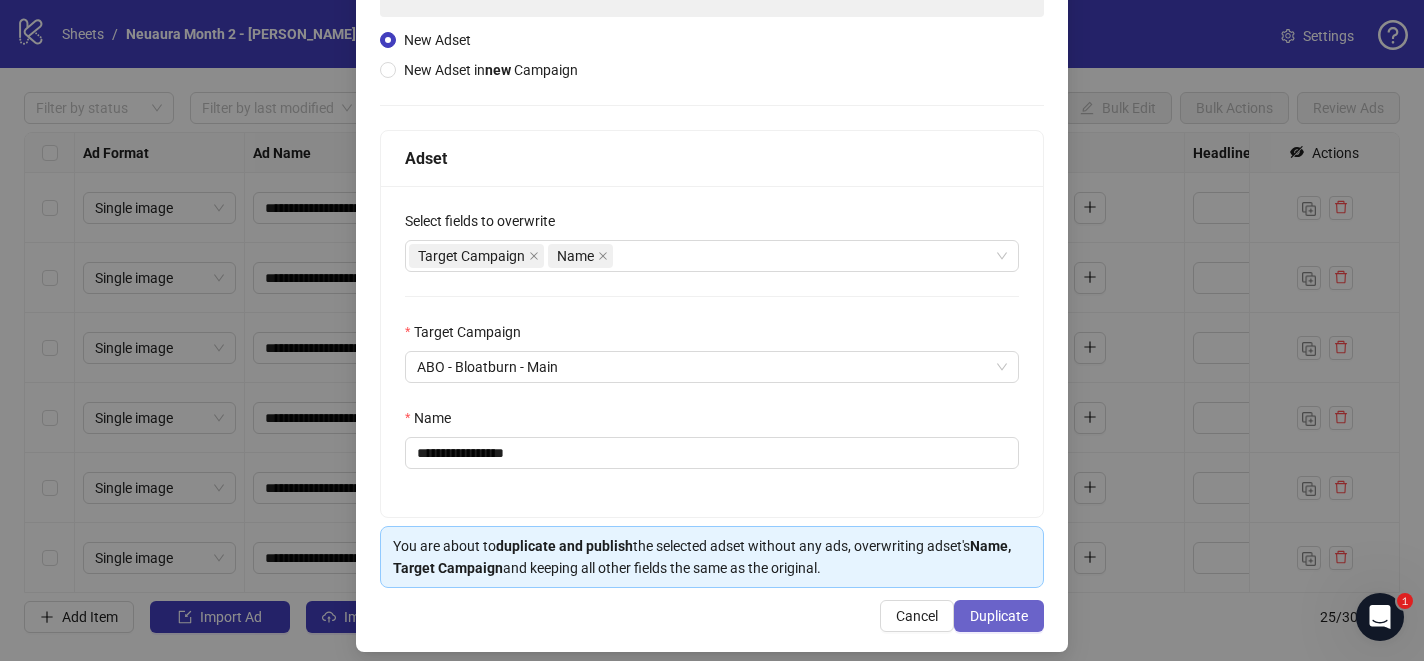 click on "Duplicate" at bounding box center [999, 616] 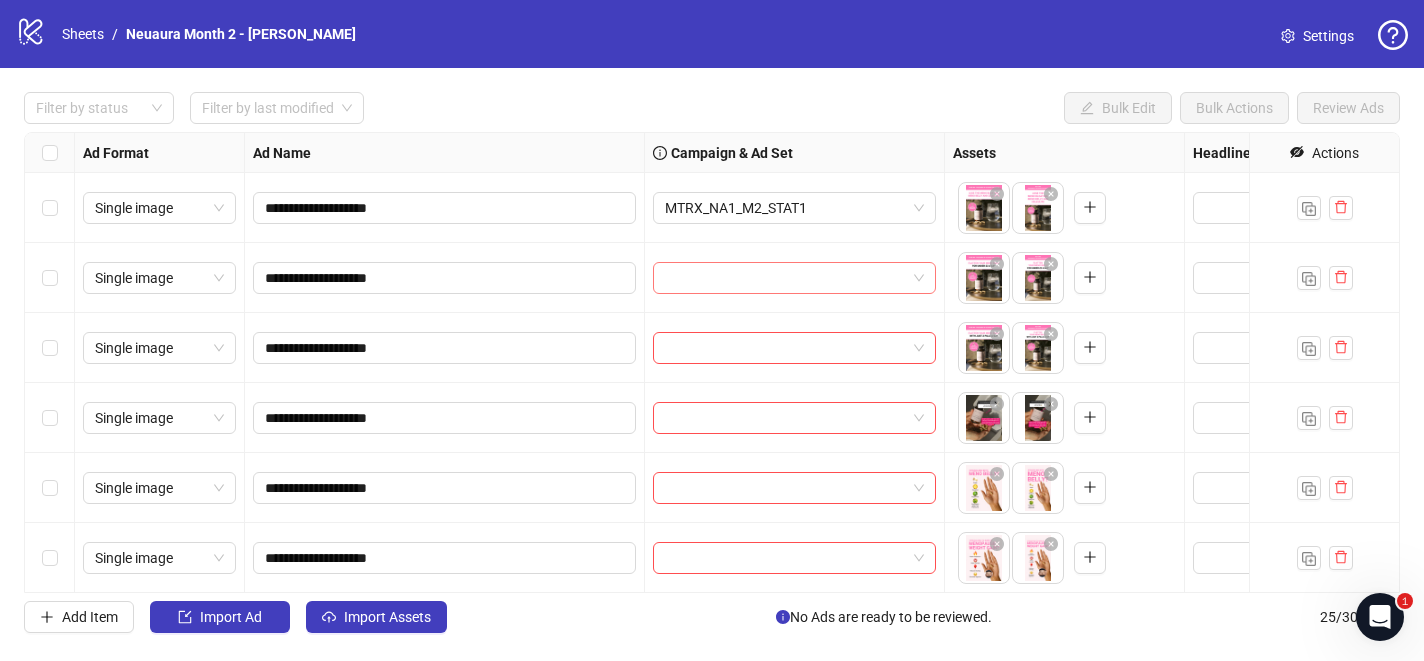 click at bounding box center (785, 278) 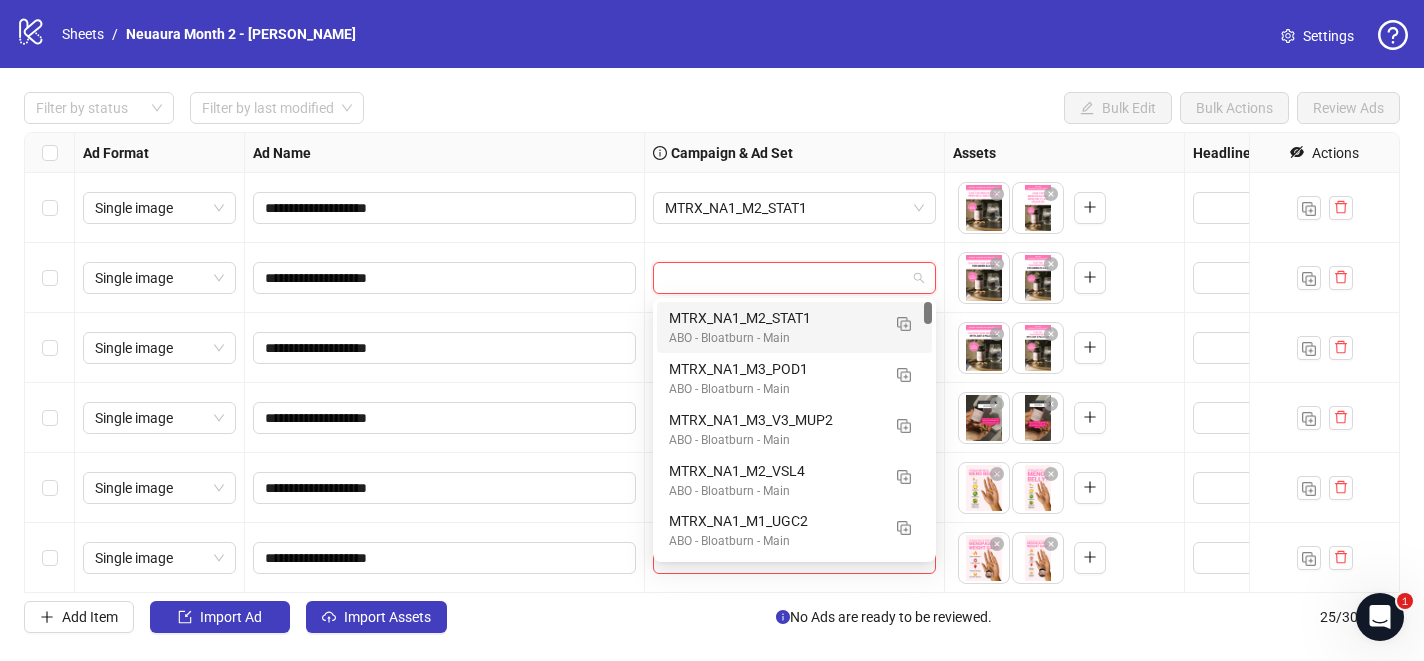 click on "MTRX_NA1_M2_STAT1 ABO - Bloatburn - Main" at bounding box center [794, 327] 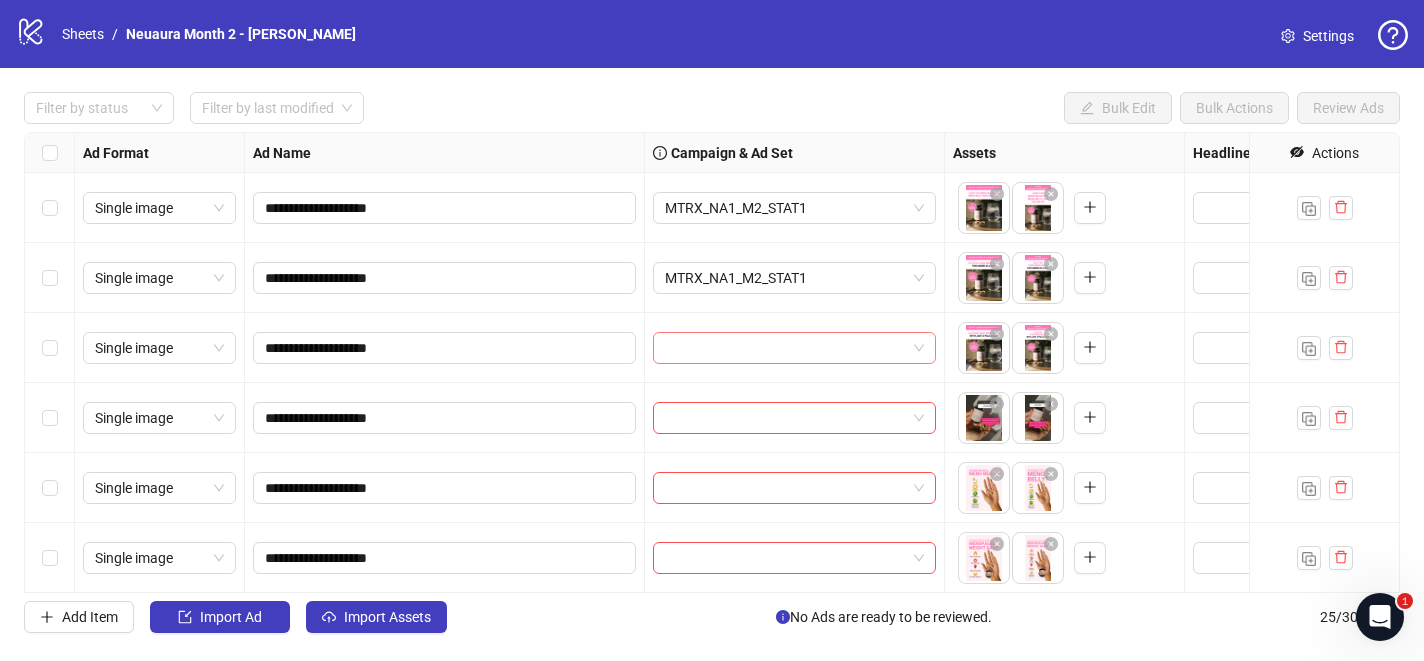 click at bounding box center (785, 348) 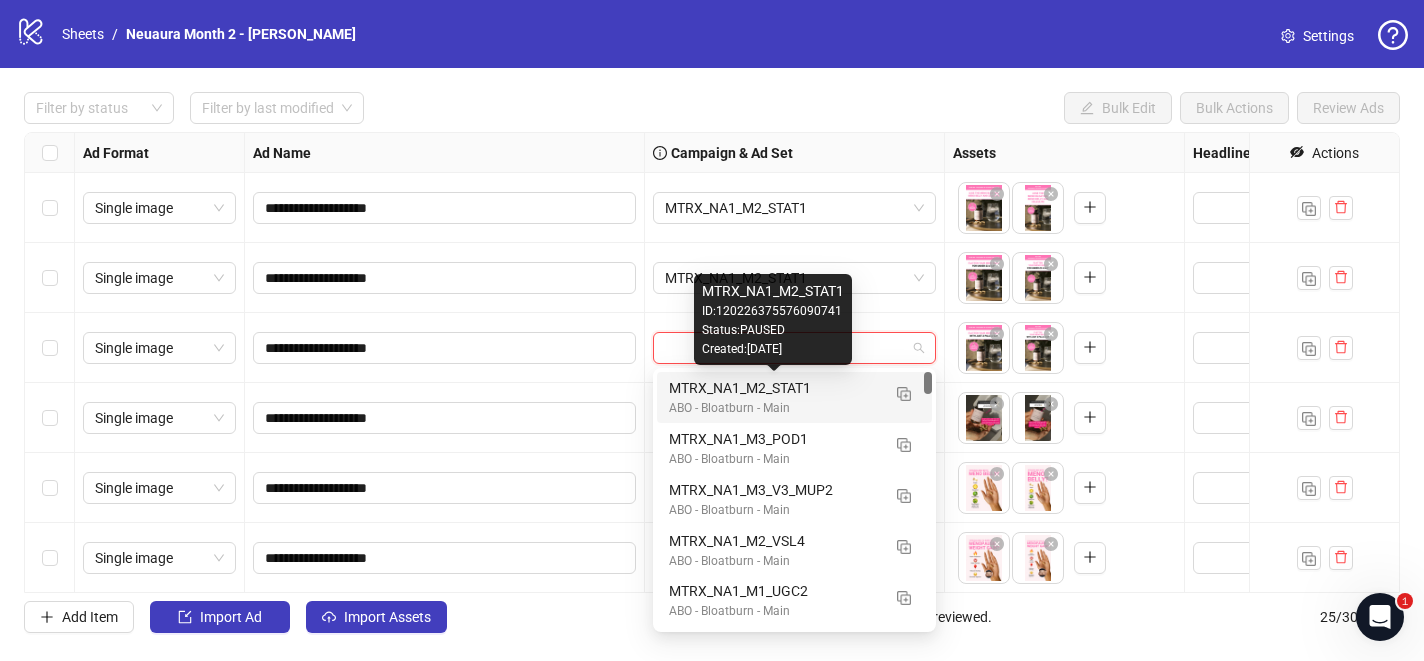 click on "MTRX_NA1_M2_STAT1" at bounding box center (774, 388) 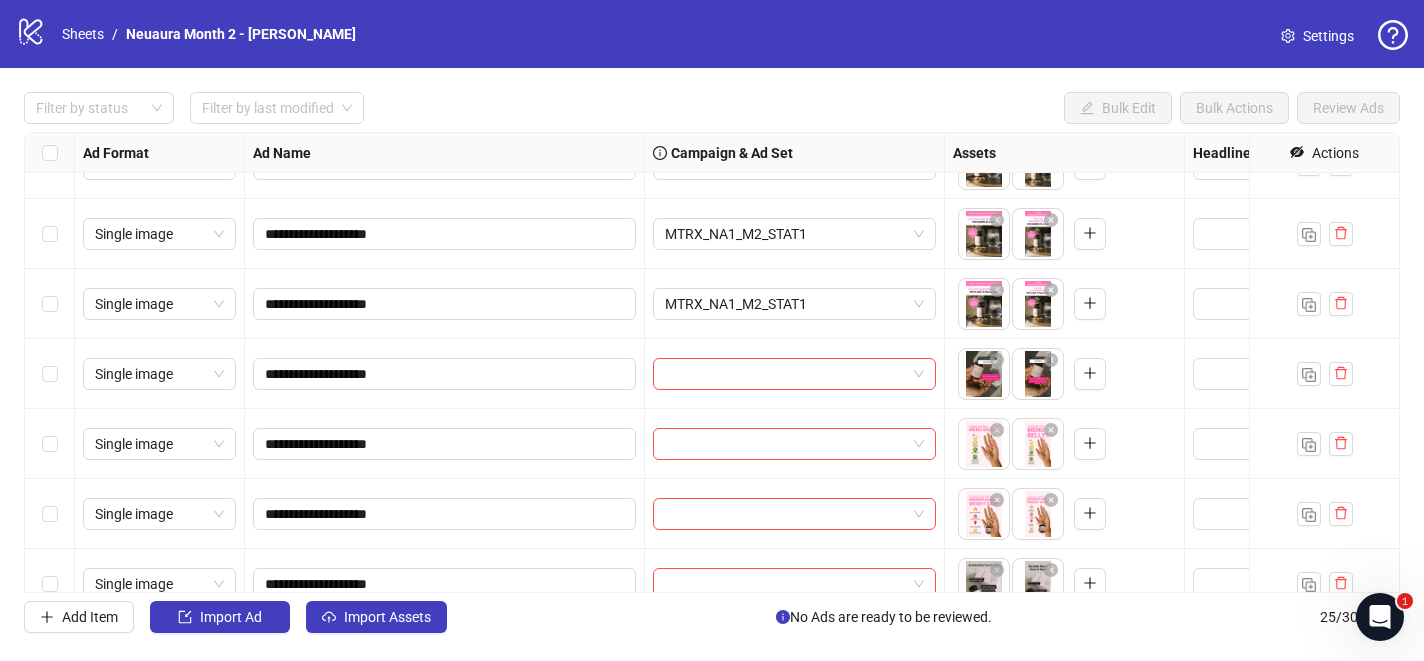 scroll, scrollTop: 50, scrollLeft: 0, axis: vertical 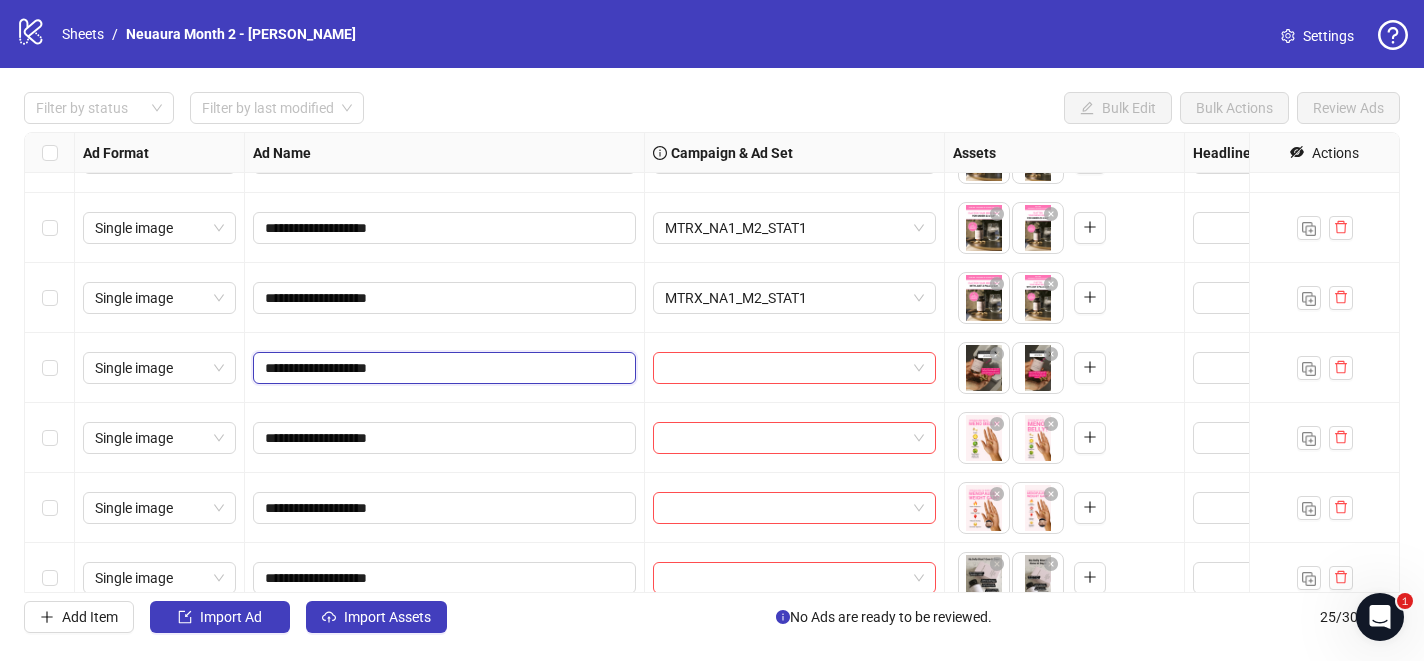 click on "**********" at bounding box center [442, 368] 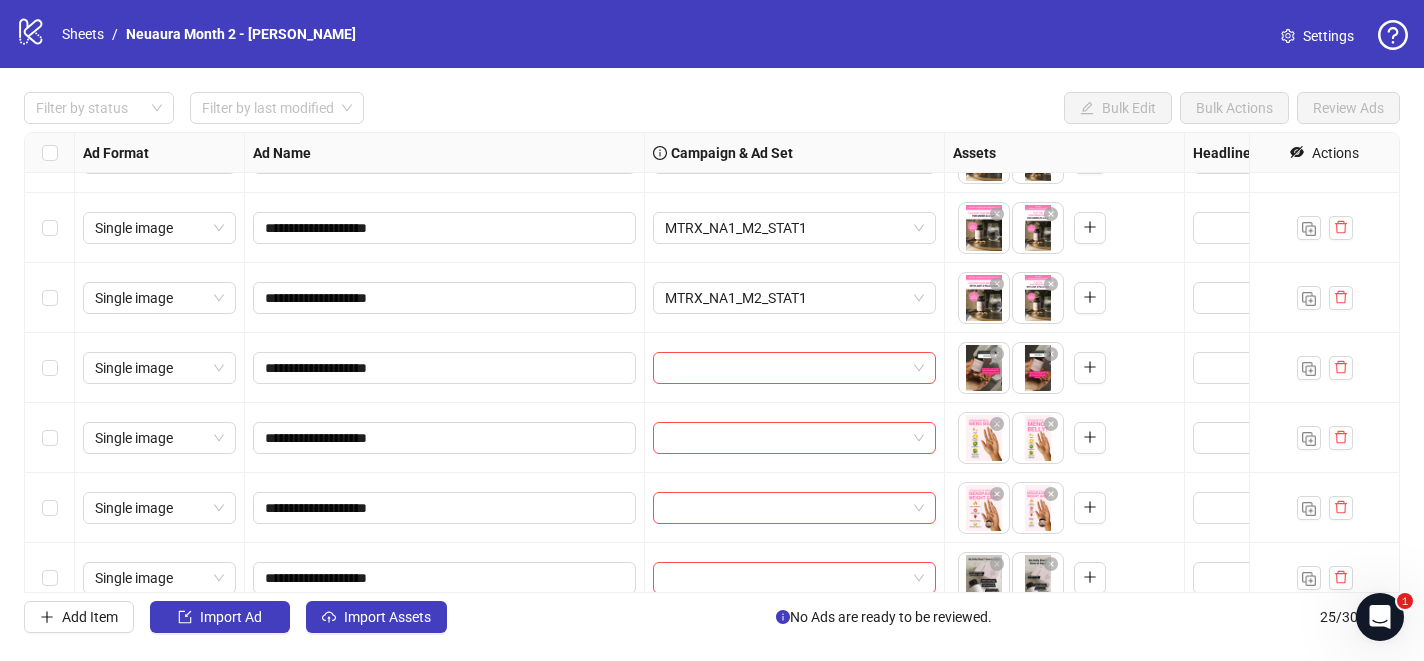 click on "**********" at bounding box center [445, 368] 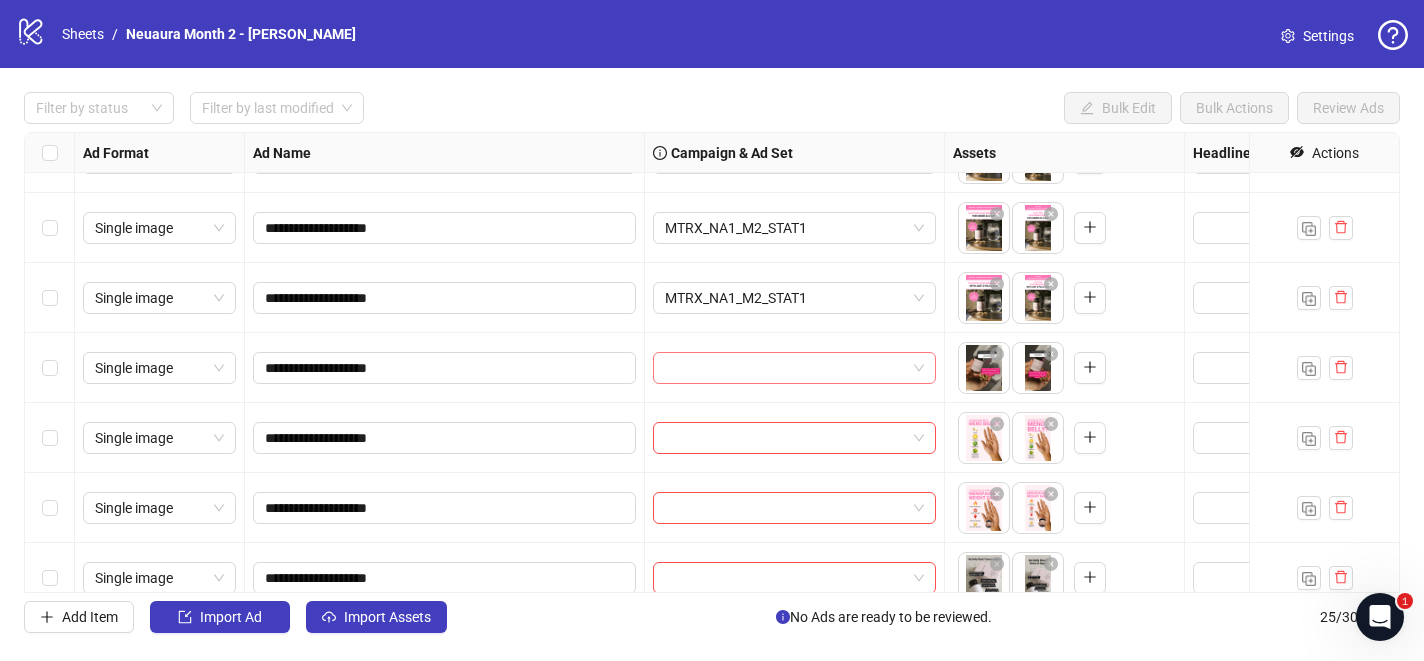 scroll, scrollTop: 0, scrollLeft: 0, axis: both 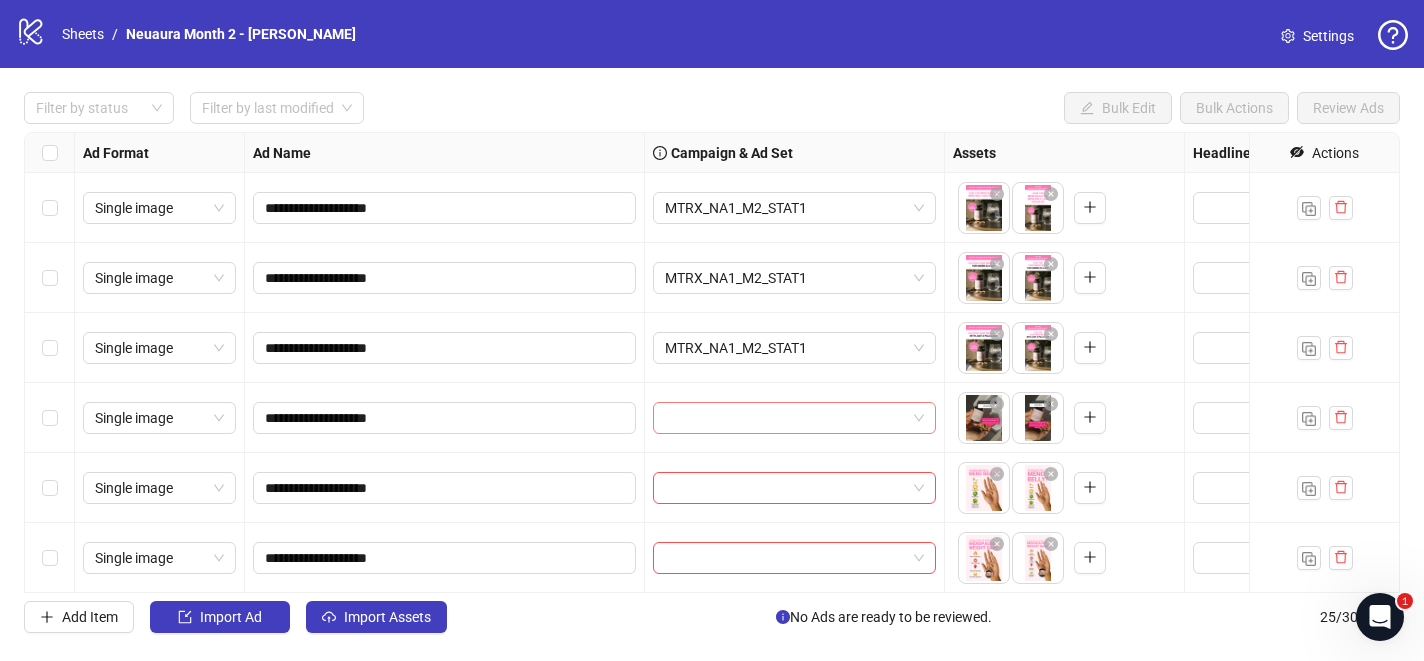 click at bounding box center (785, 418) 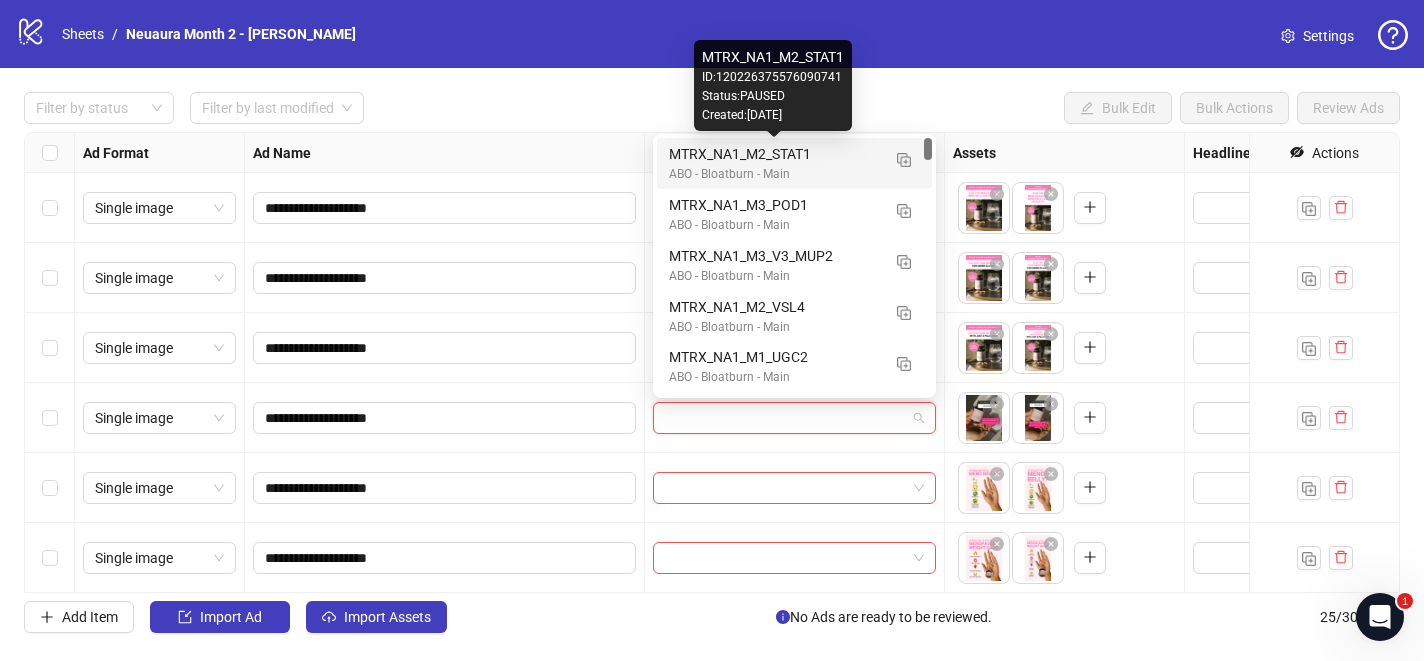 click on "MTRX_NA1_M2_STAT1" at bounding box center [774, 154] 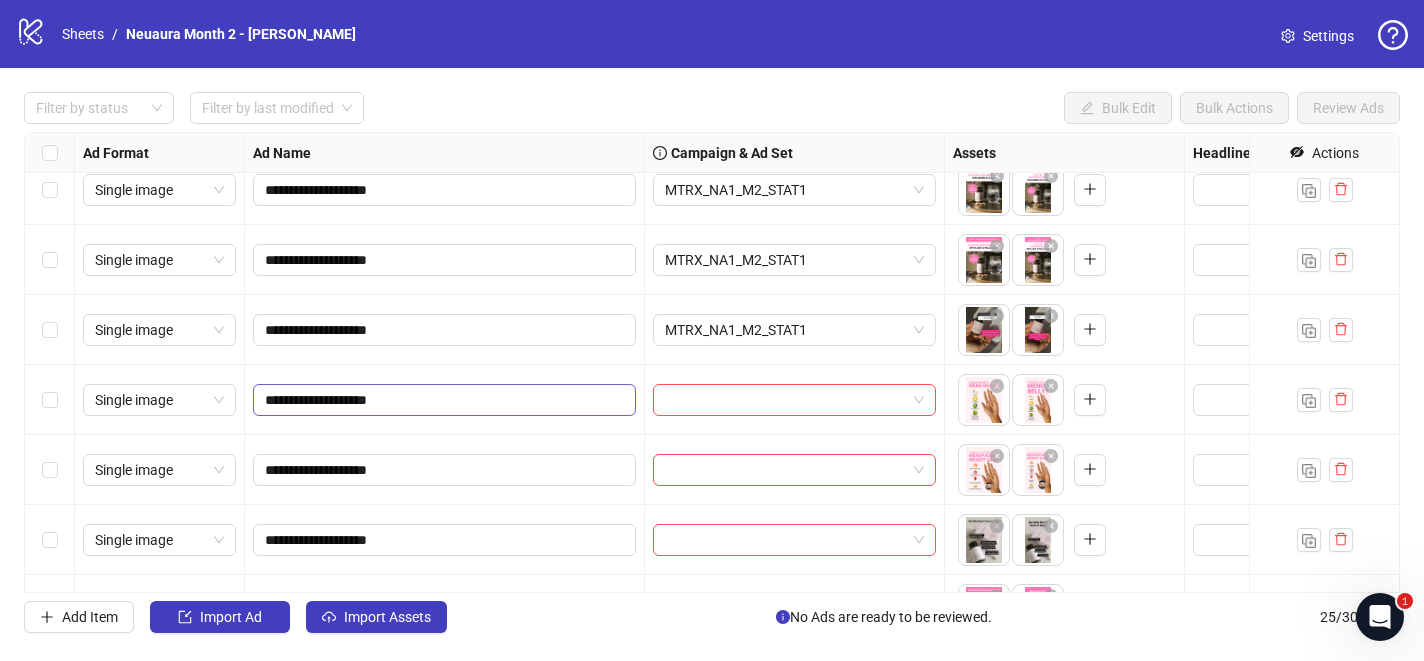 scroll, scrollTop: 83, scrollLeft: 0, axis: vertical 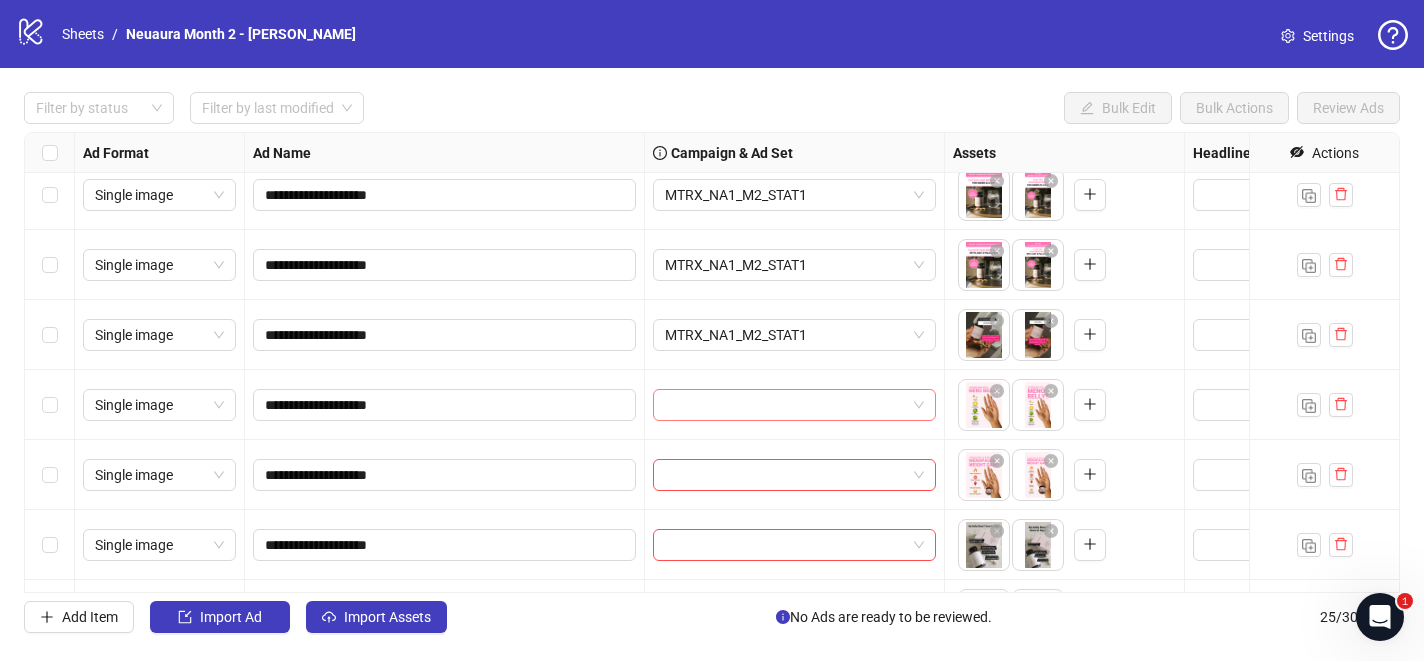 click at bounding box center (785, 405) 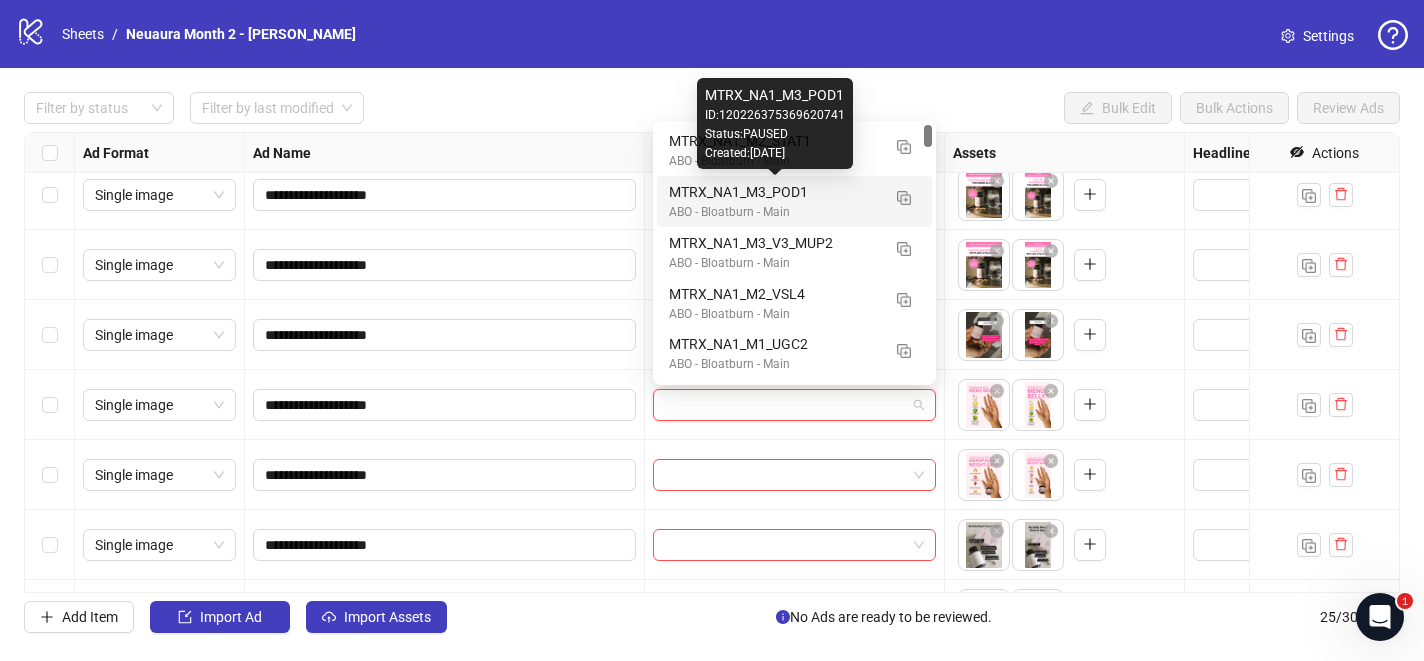 drag, startPoint x: 742, startPoint y: 172, endPoint x: 741, endPoint y: 139, distance: 33.01515 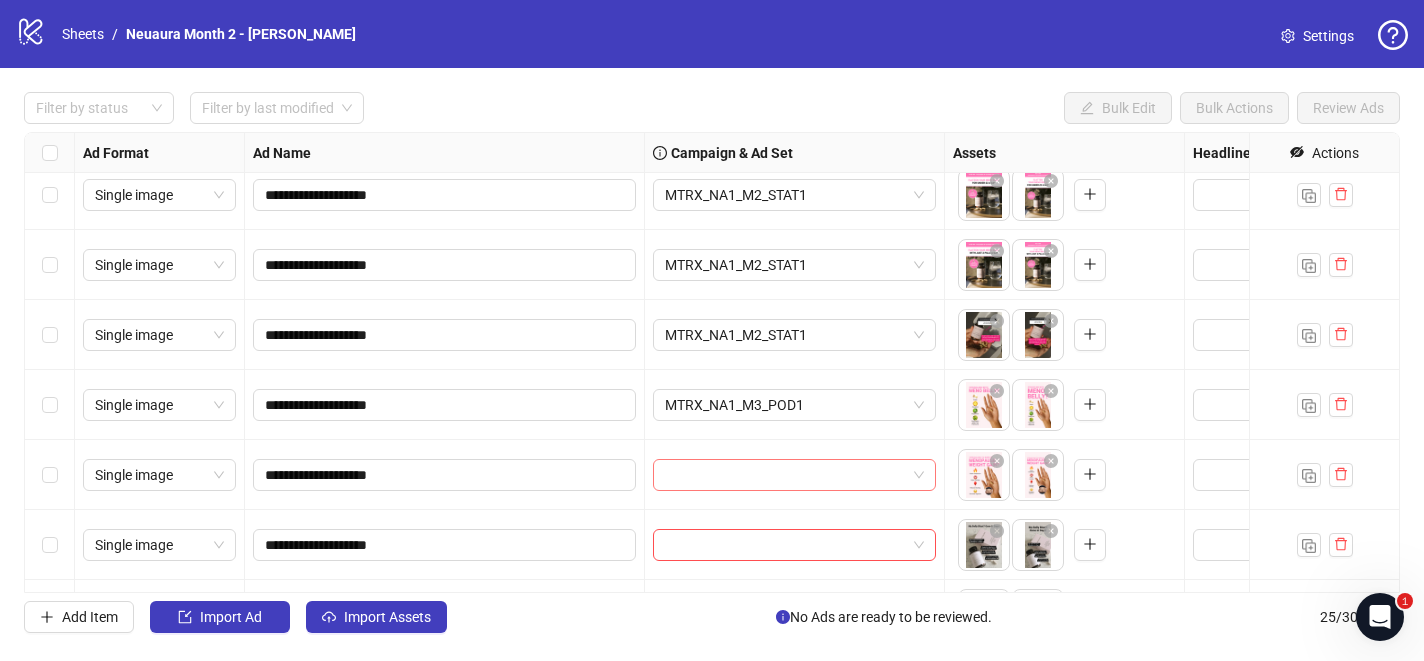click at bounding box center (785, 475) 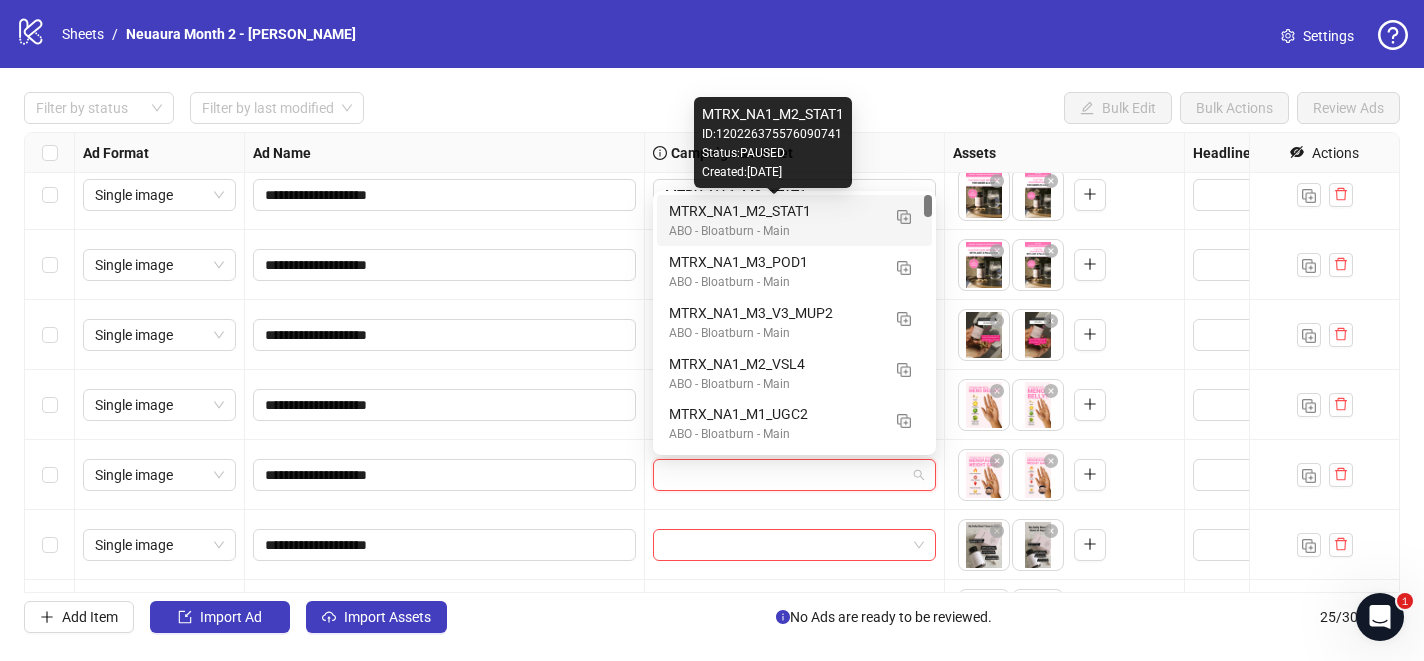 click on "MTRX_NA1_M2_STAT1" at bounding box center (774, 211) 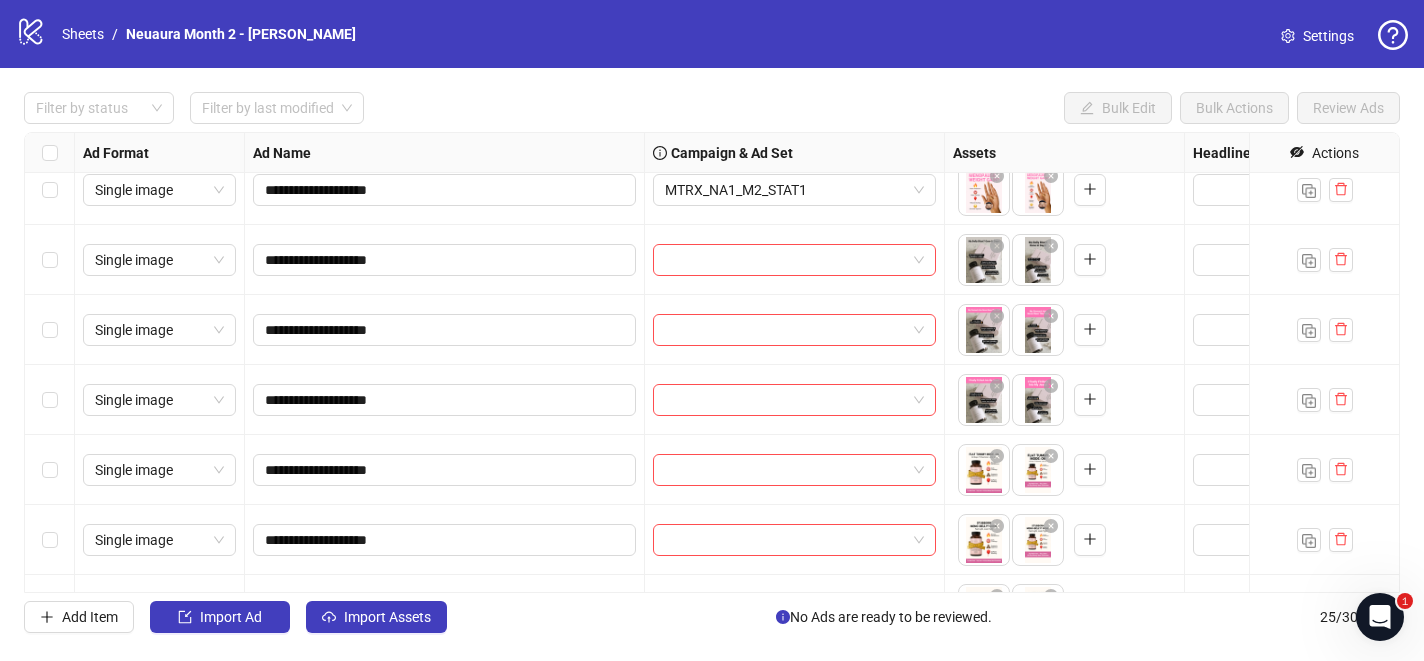 scroll, scrollTop: 283, scrollLeft: 0, axis: vertical 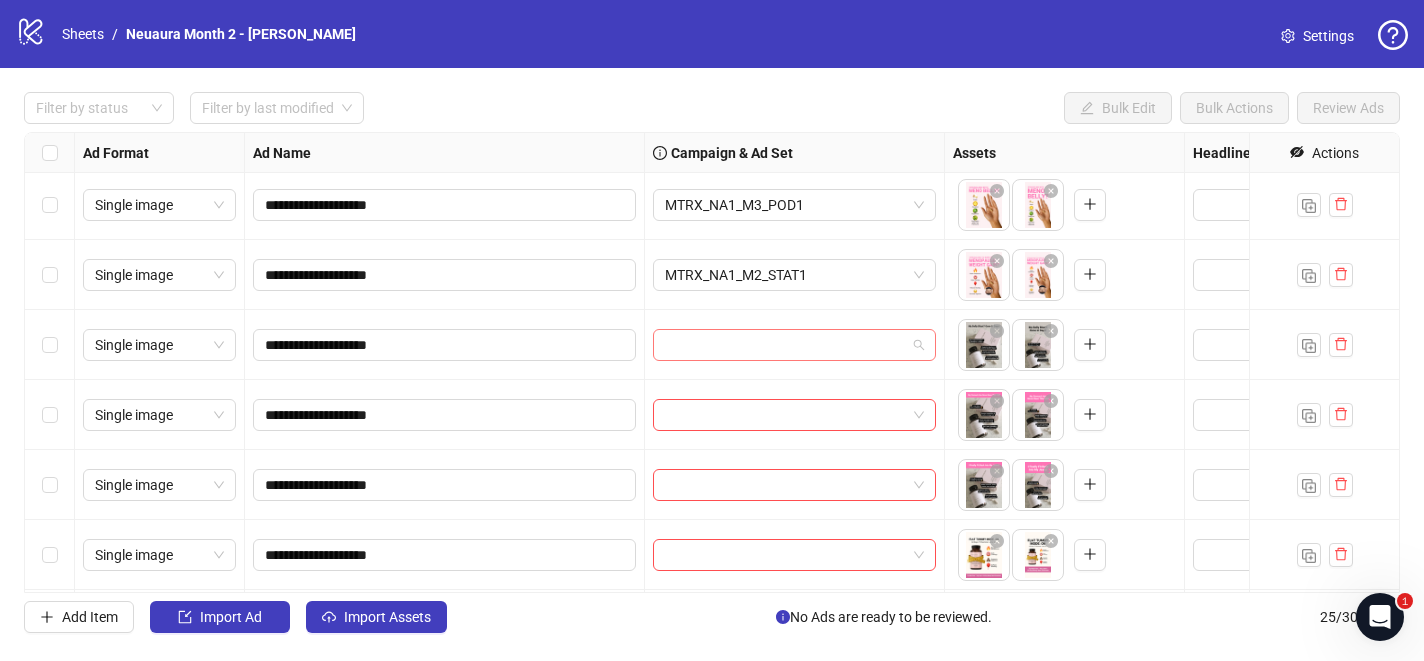 click at bounding box center (785, 345) 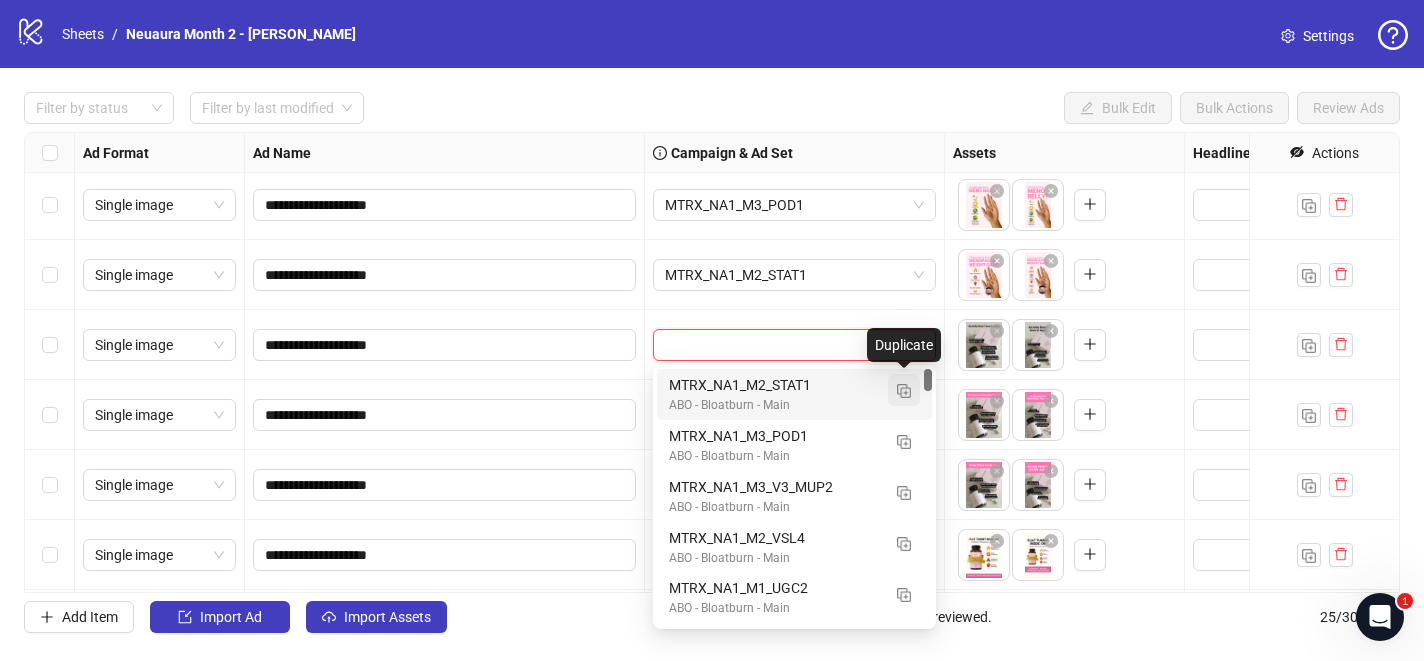 click at bounding box center (904, 391) 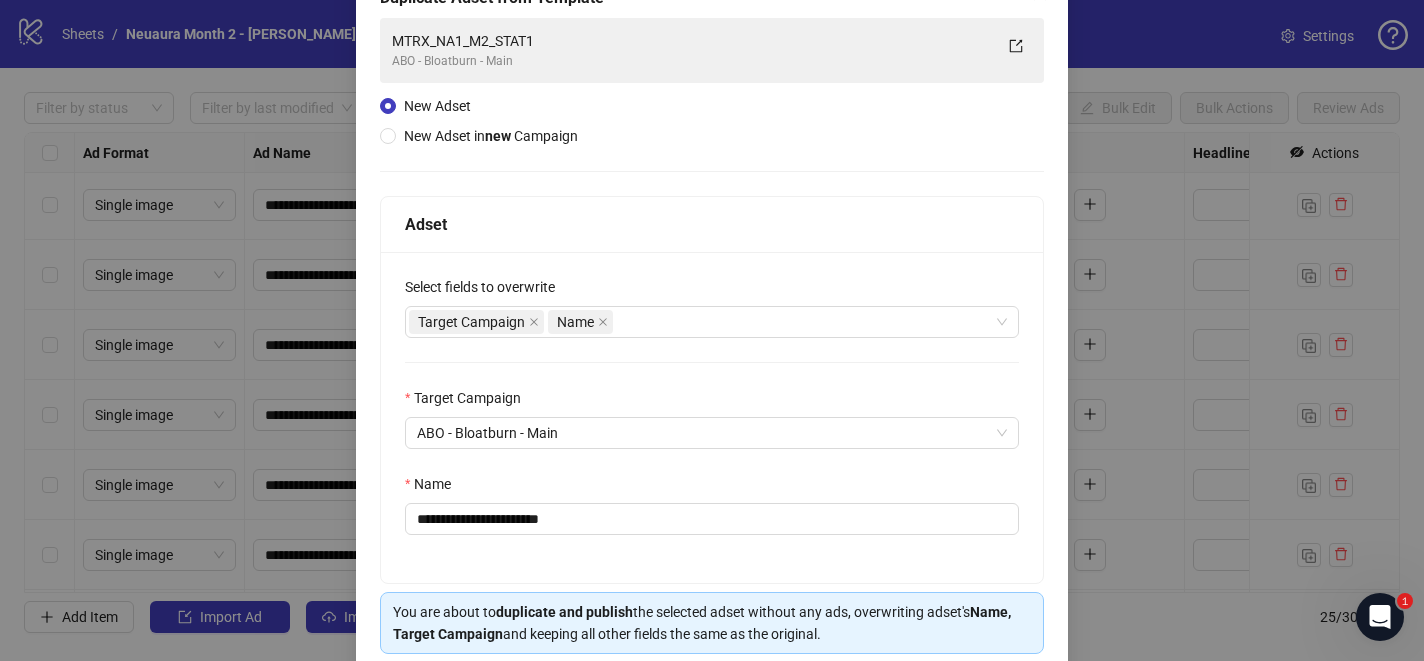 scroll, scrollTop: 135, scrollLeft: 0, axis: vertical 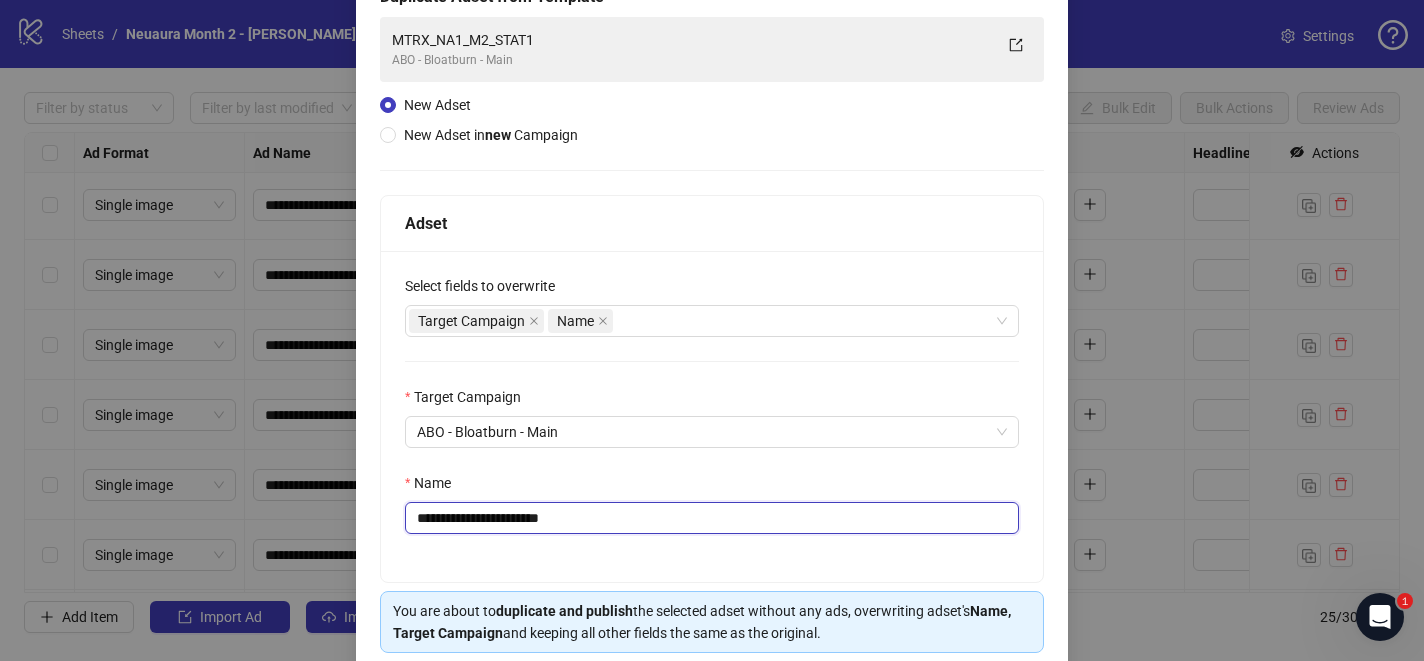 drag, startPoint x: 618, startPoint y: 522, endPoint x: 550, endPoint y: 520, distance: 68.0294 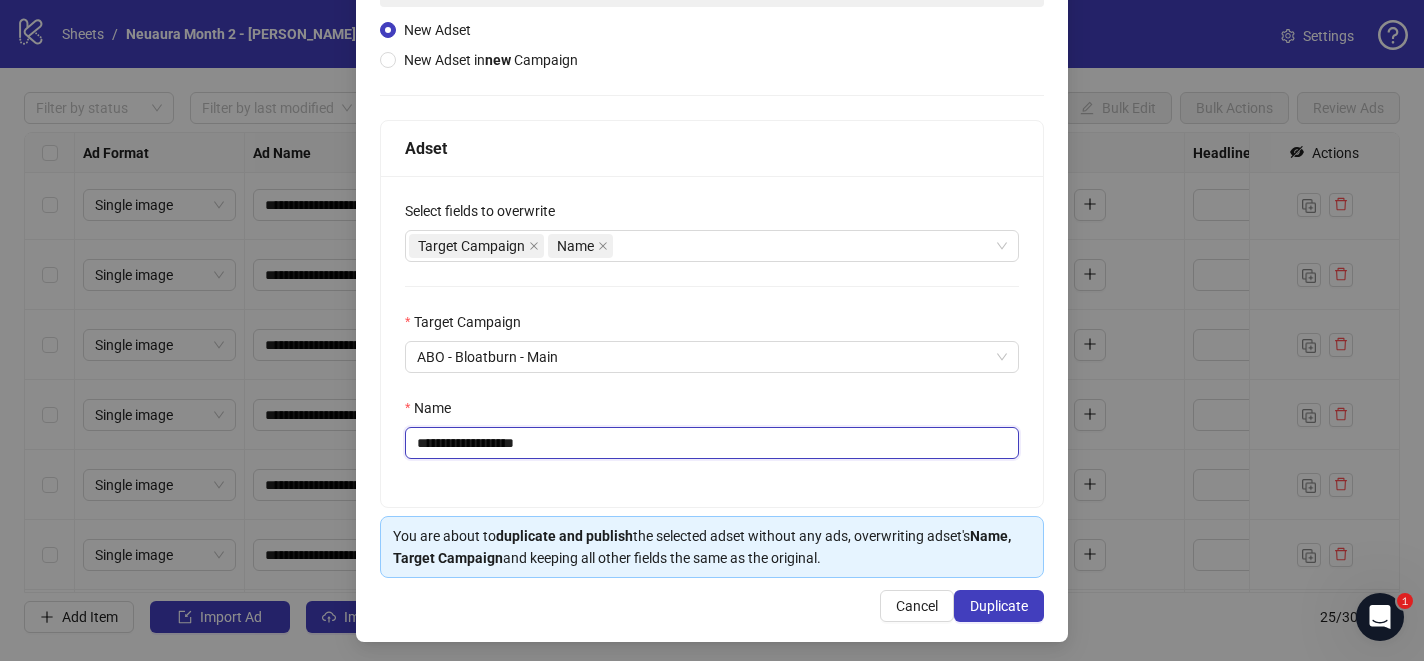 scroll, scrollTop: 216, scrollLeft: 0, axis: vertical 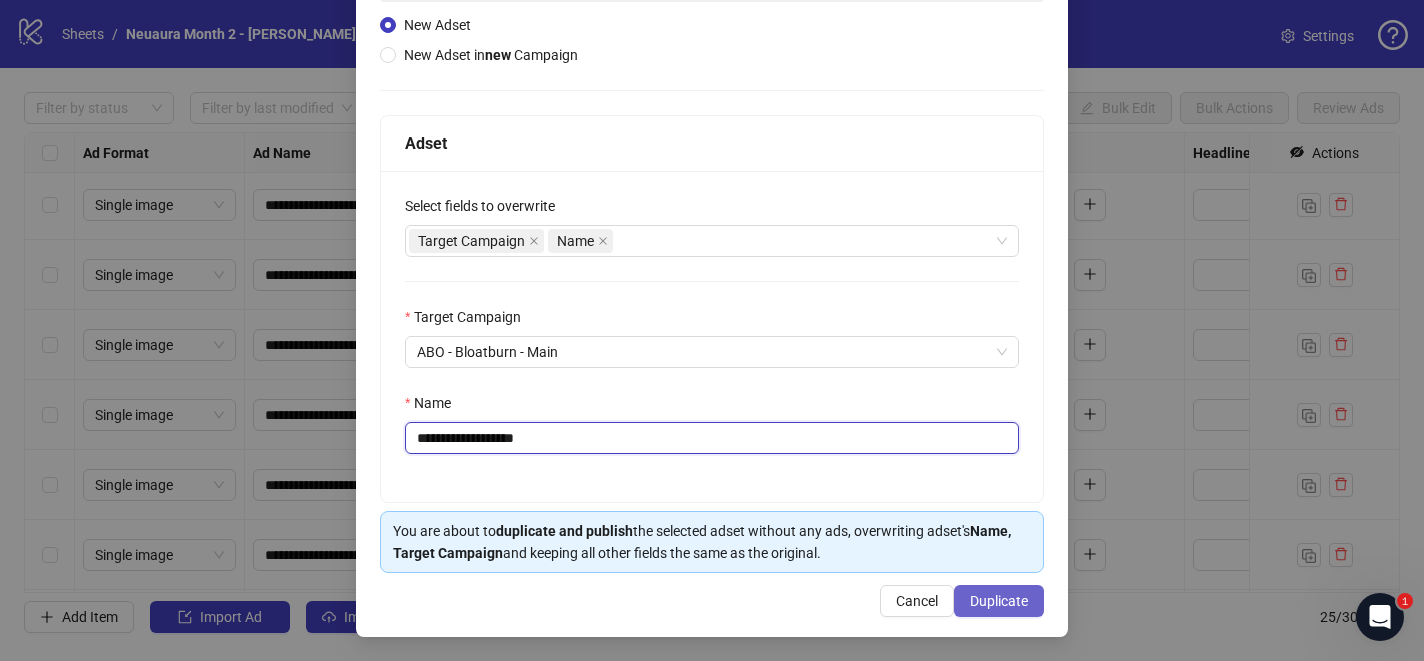 type on "**********" 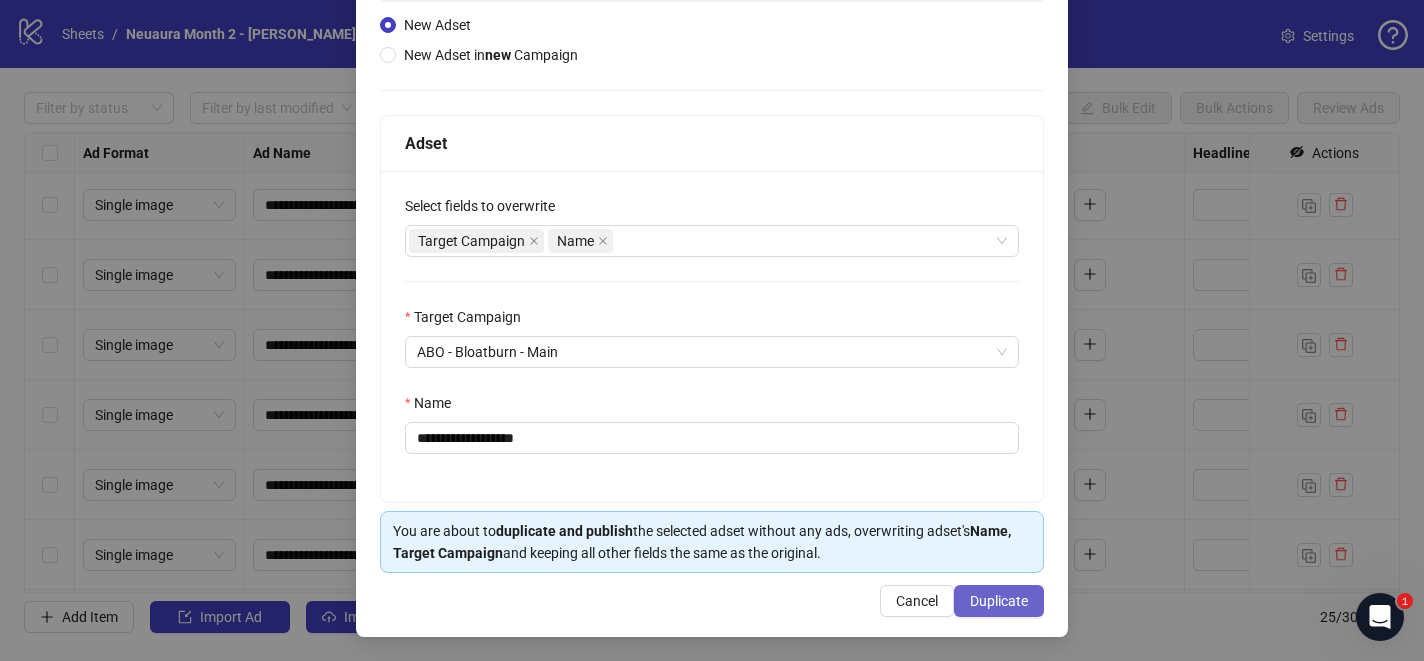 click on "Duplicate" at bounding box center [999, 601] 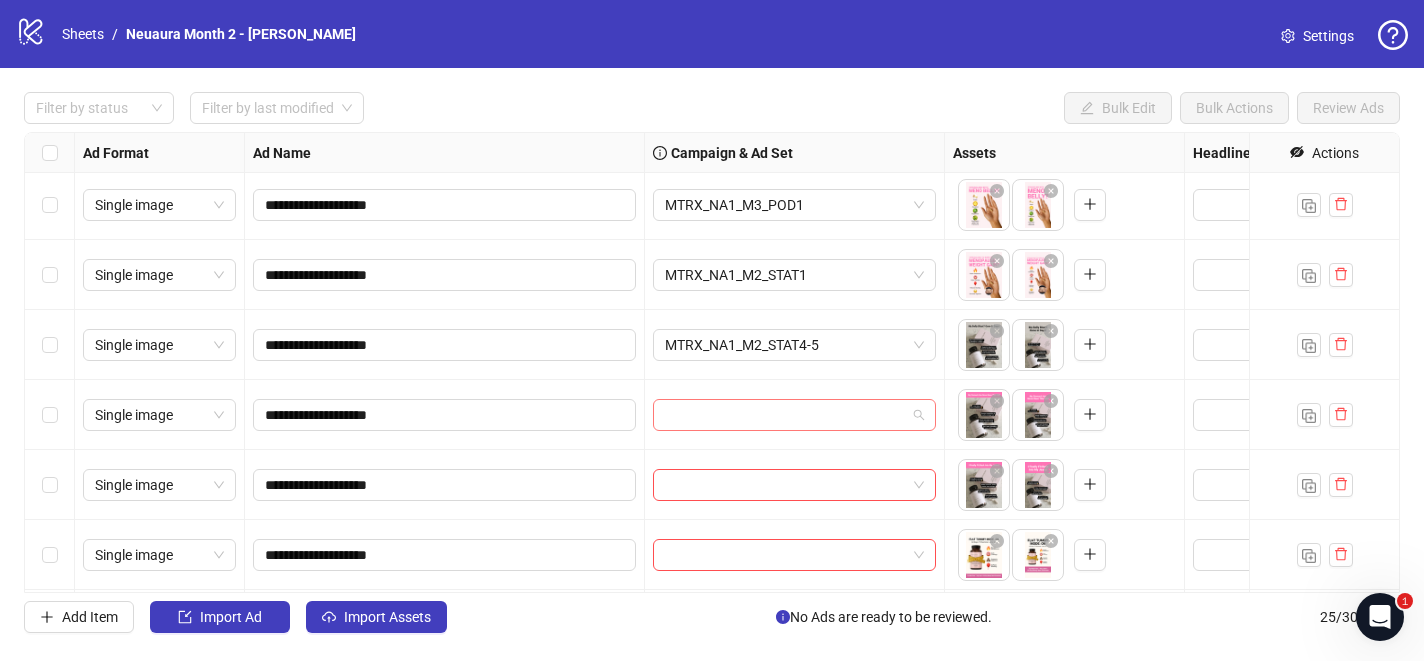 click at bounding box center (785, 415) 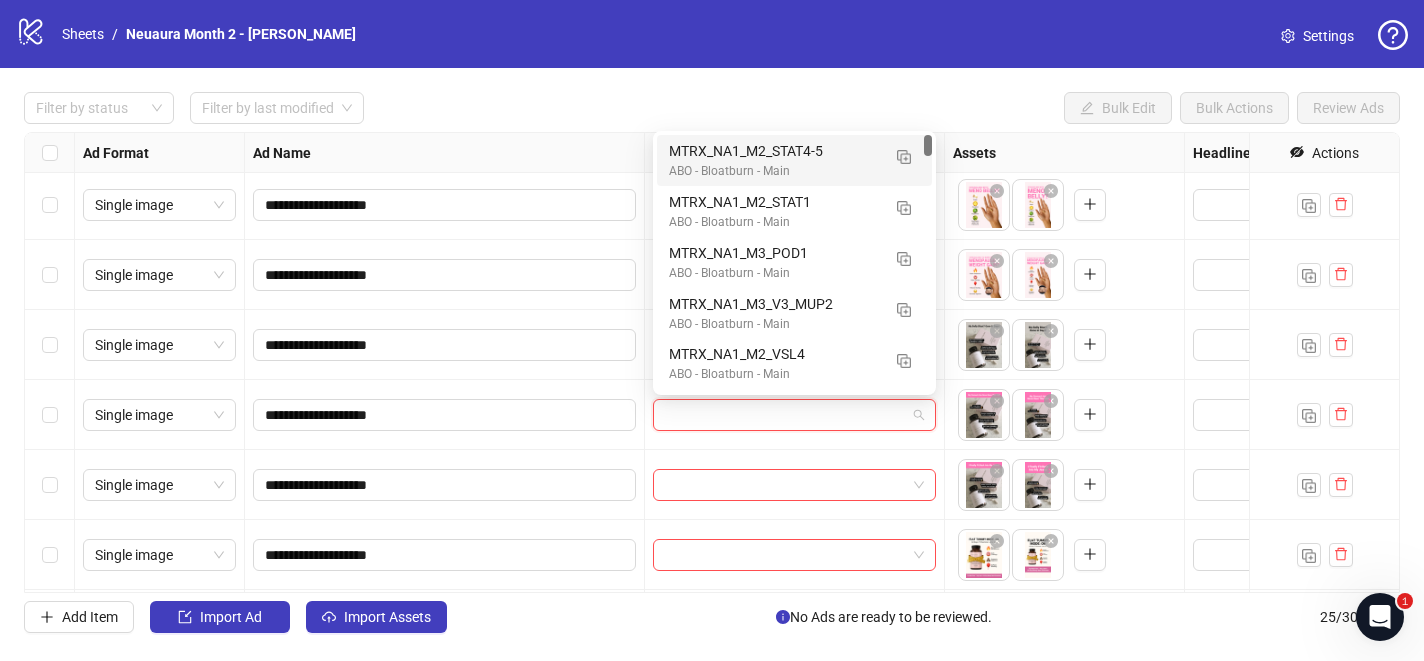 click on "MTRX_NA1_M2_STAT4-5" at bounding box center (774, 151) 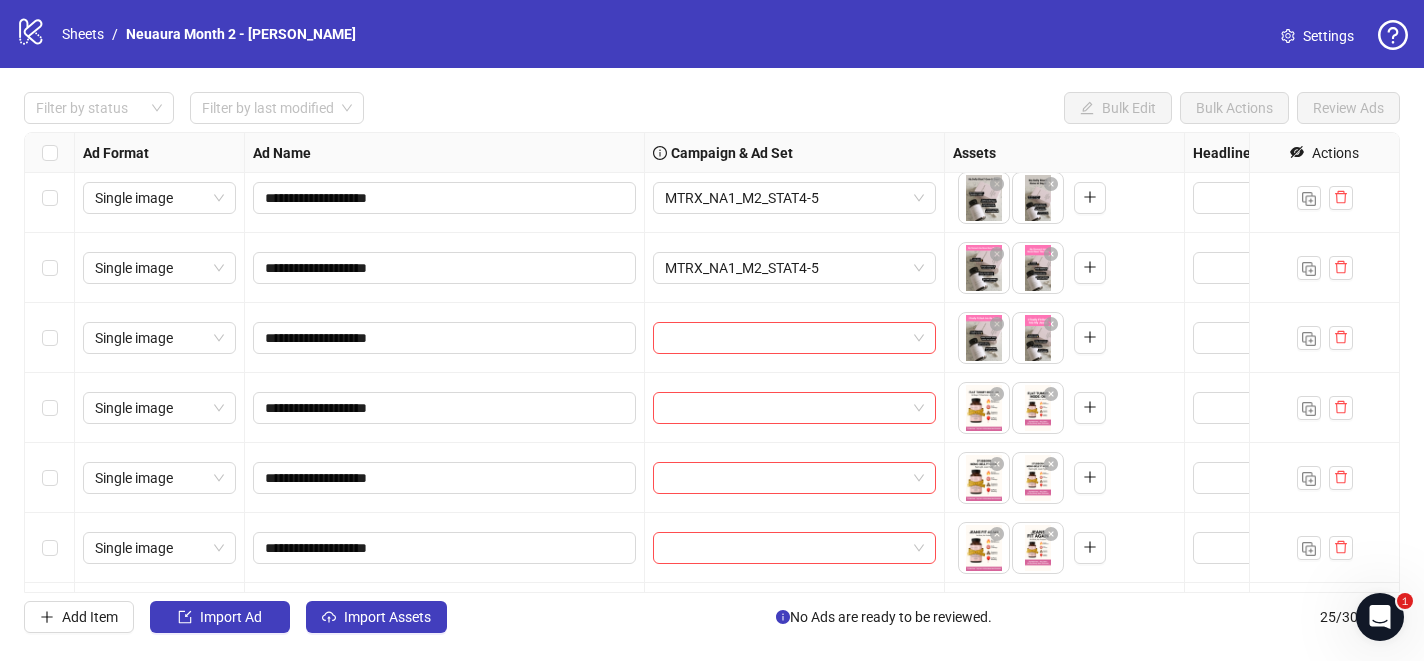 scroll, scrollTop: 433, scrollLeft: 0, axis: vertical 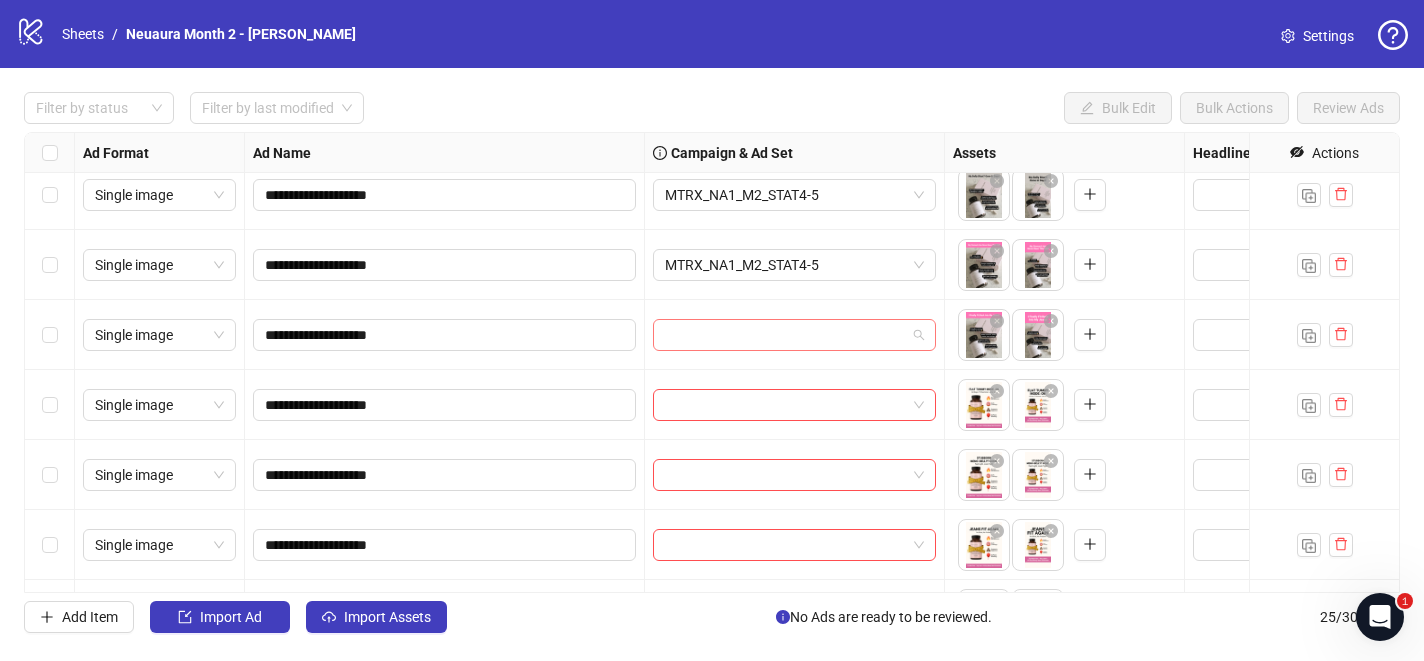 click at bounding box center (785, 335) 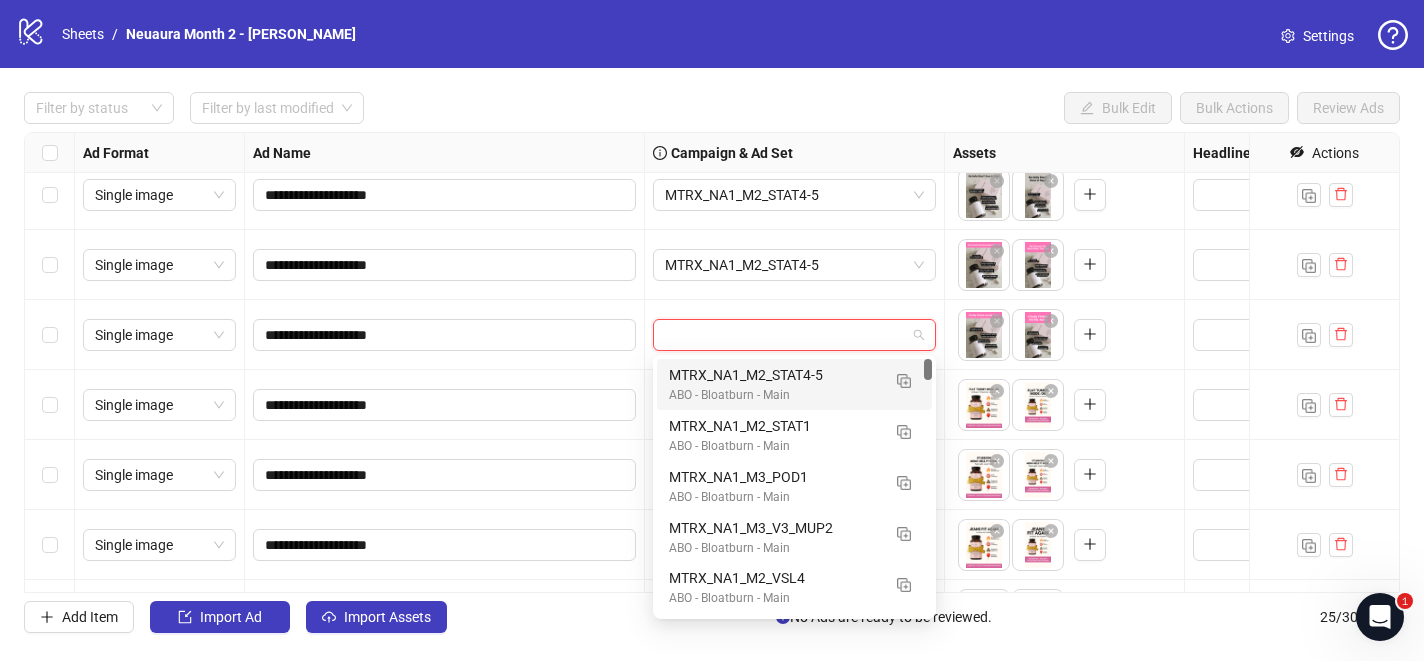 click on "MTRX_NA1_M2_STAT4-5" at bounding box center [774, 375] 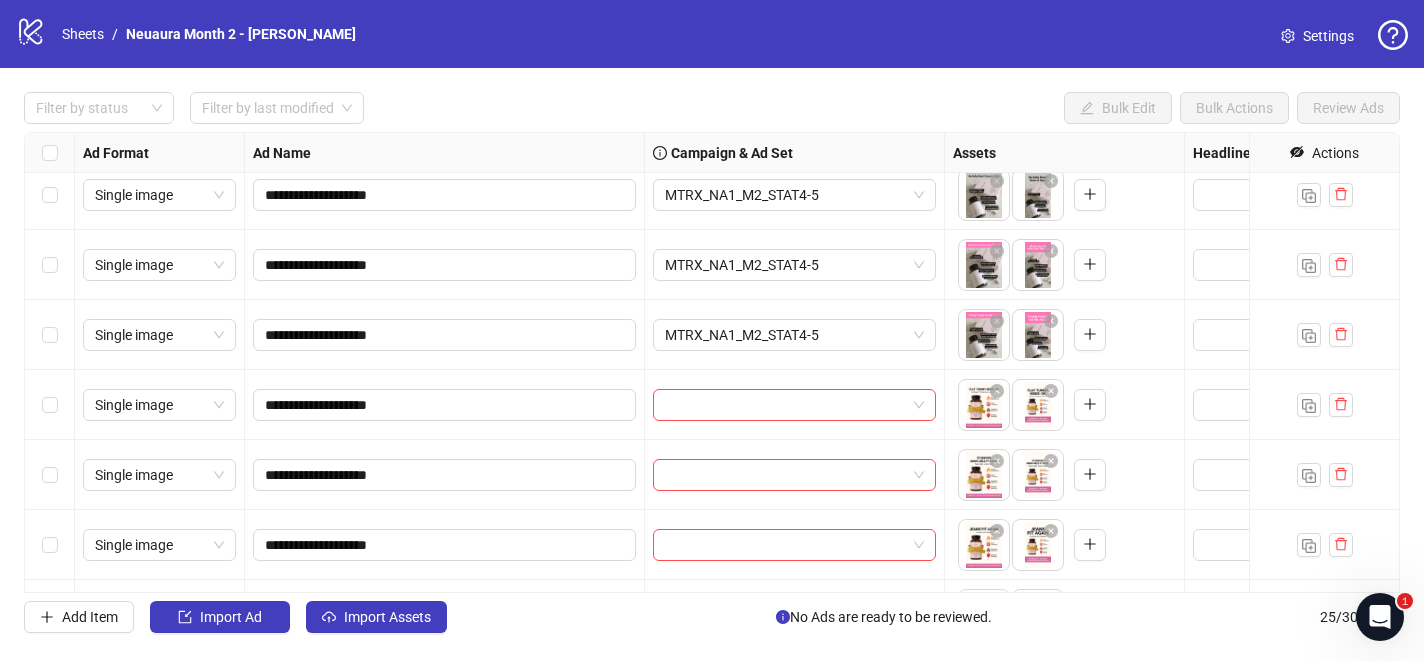 click at bounding box center [795, 405] 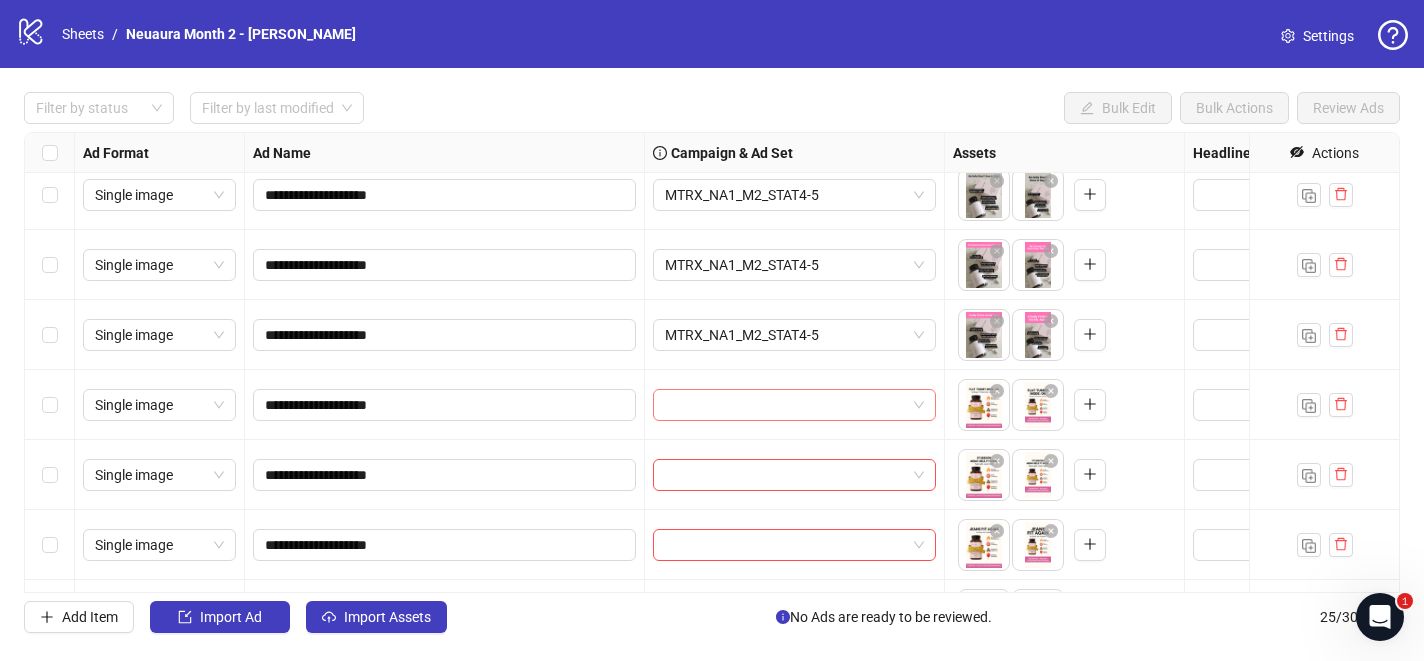 click at bounding box center (785, 405) 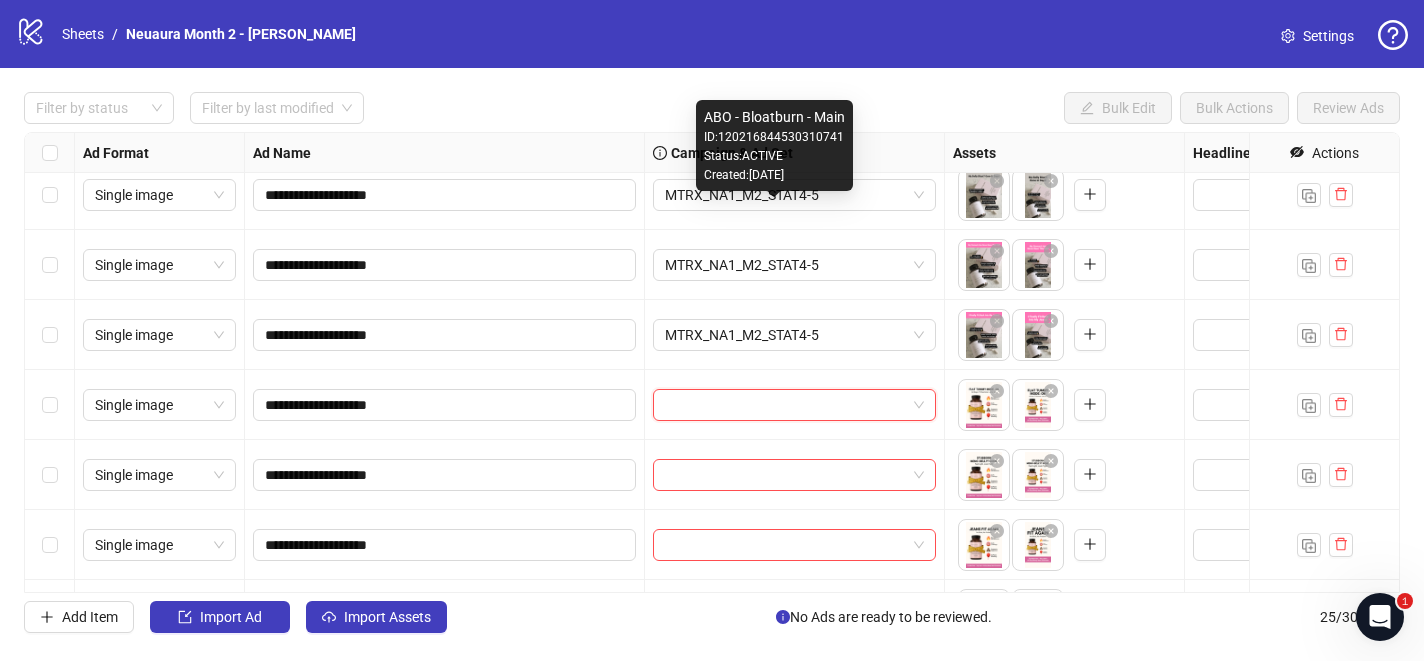 click on "Status:  ACTIVE" at bounding box center (774, 156) 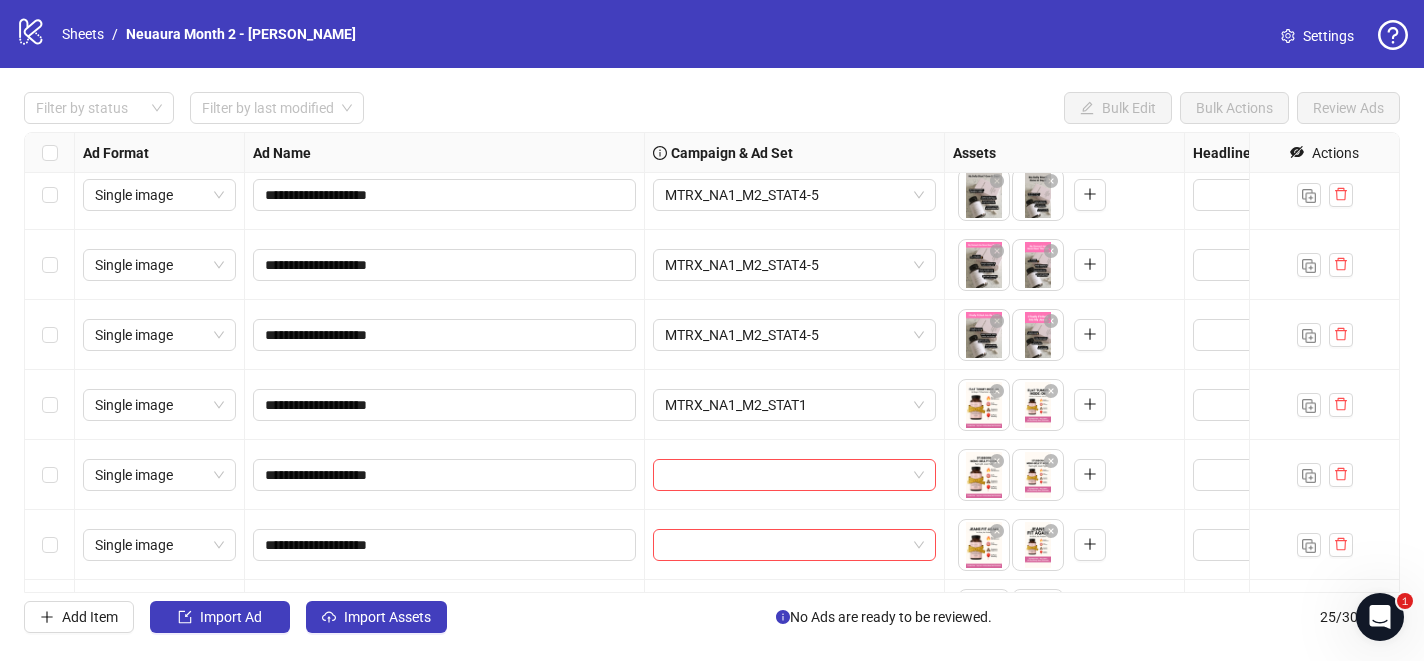 click on "MTRX_NA1_M2_STAT1" at bounding box center (795, 405) 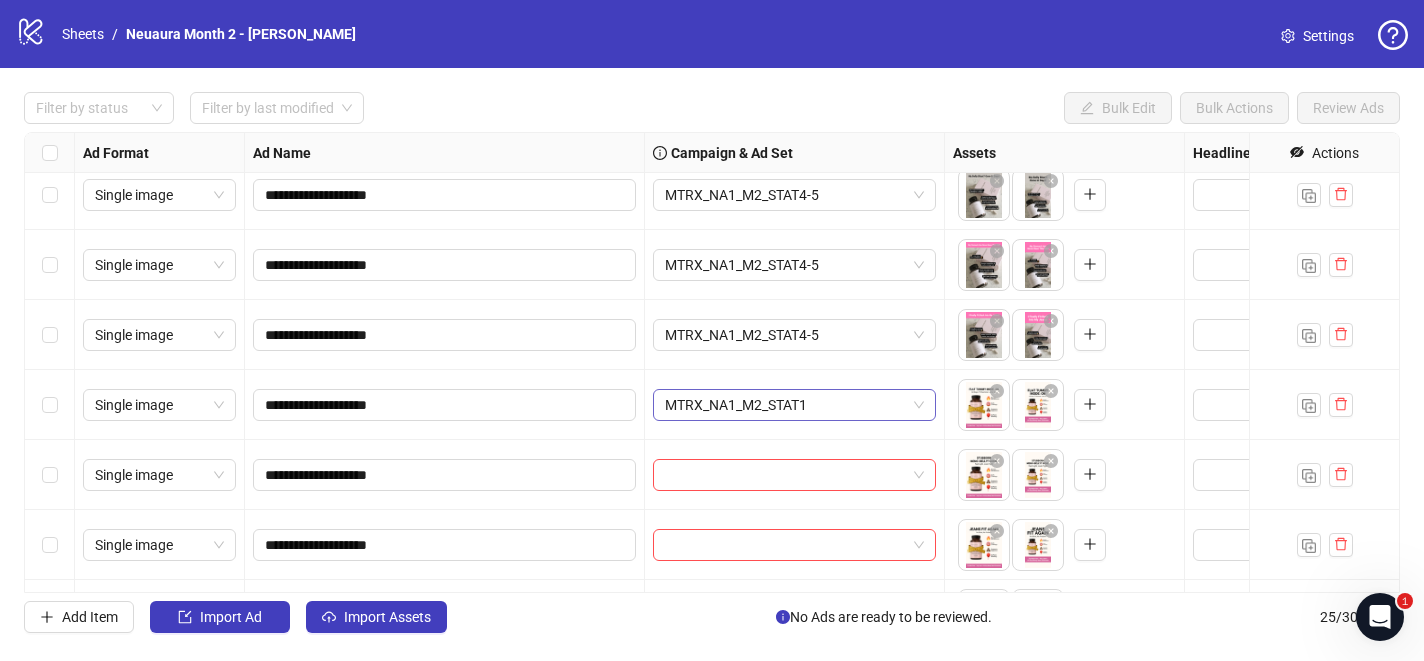 click on "MTRX_NA1_M2_STAT1" at bounding box center [794, 405] 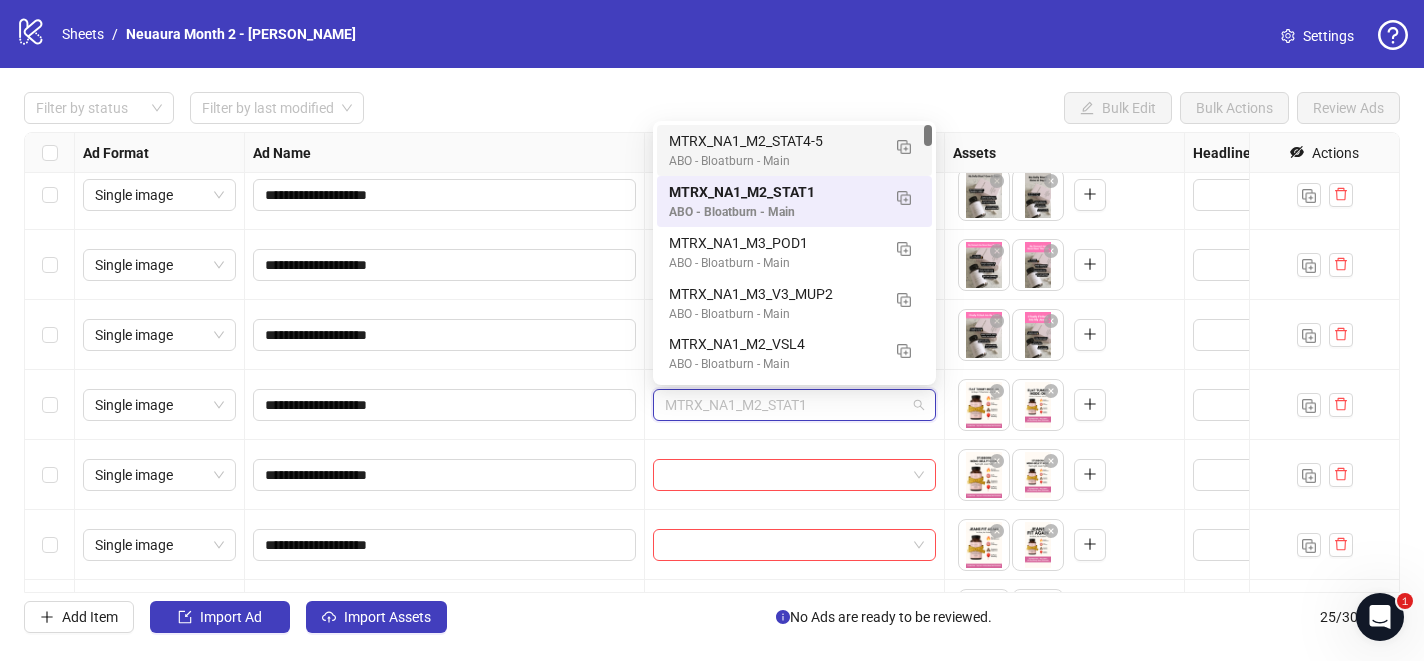 click on "MTRX_NA1_M2_STAT4-5" at bounding box center [774, 141] 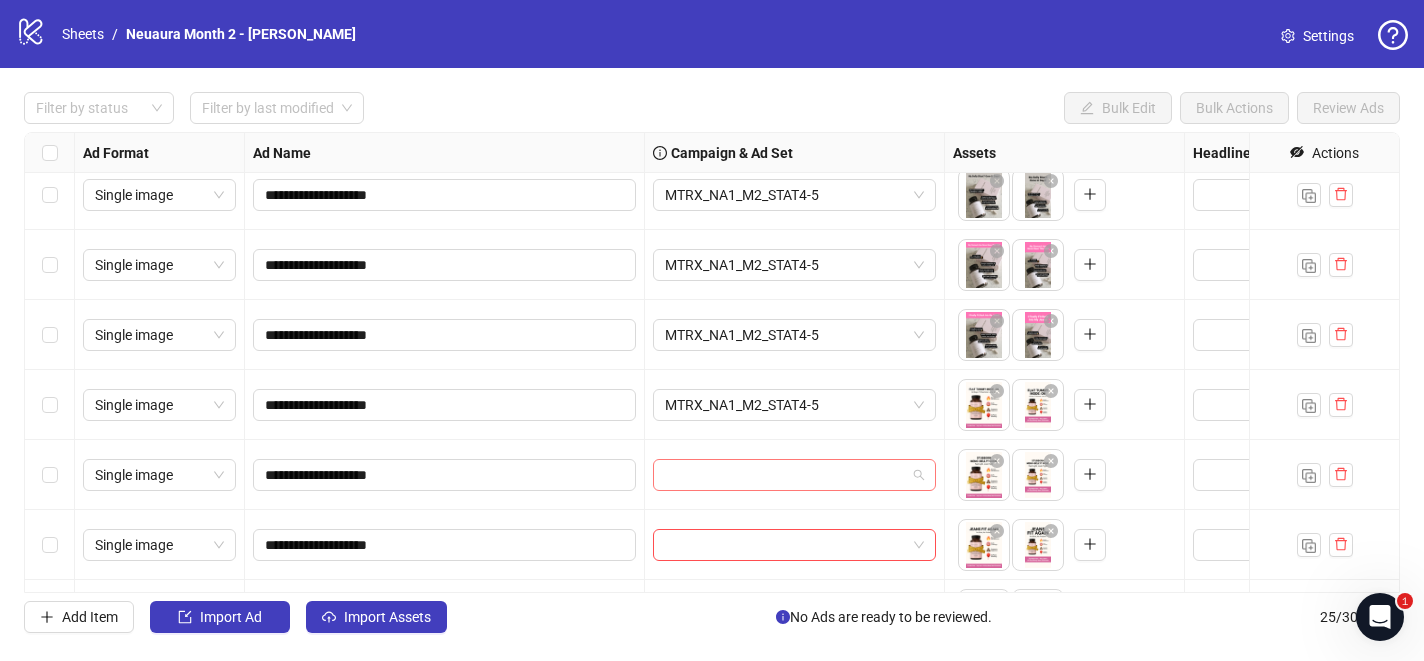 click at bounding box center (785, 475) 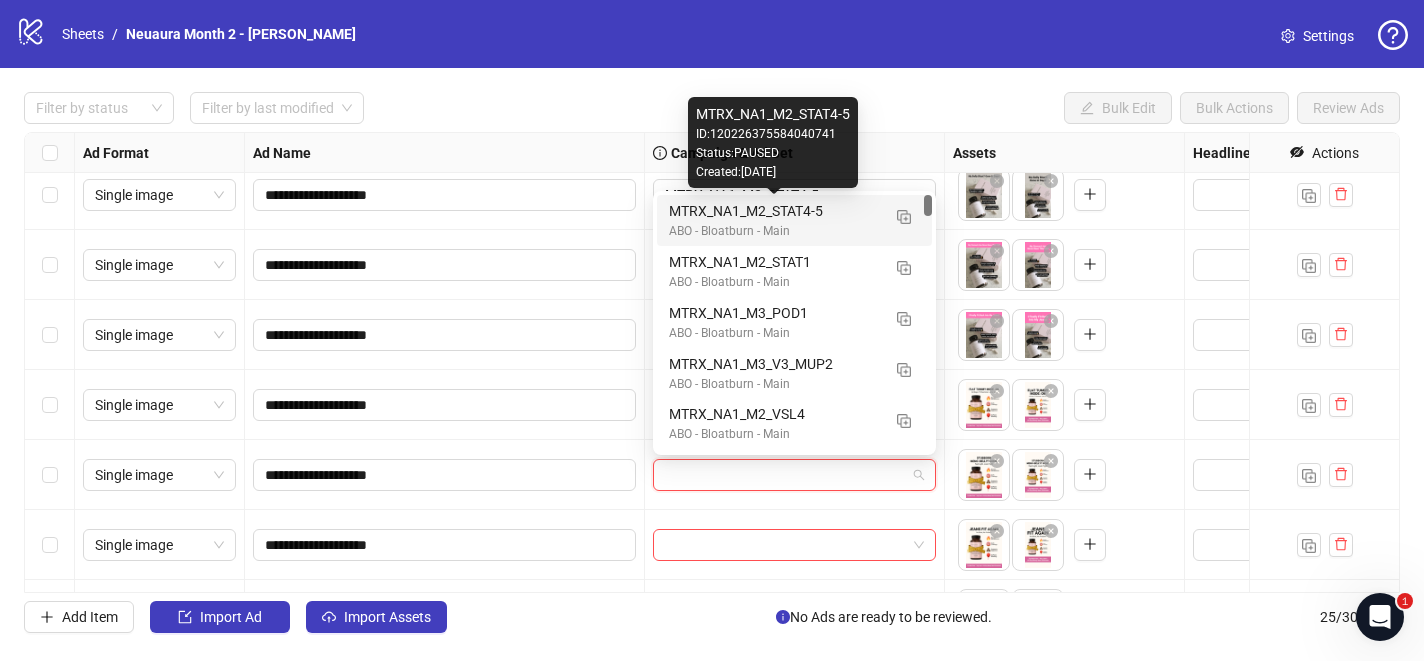 click on "MTRX_NA1_M2_STAT4-5" at bounding box center [774, 211] 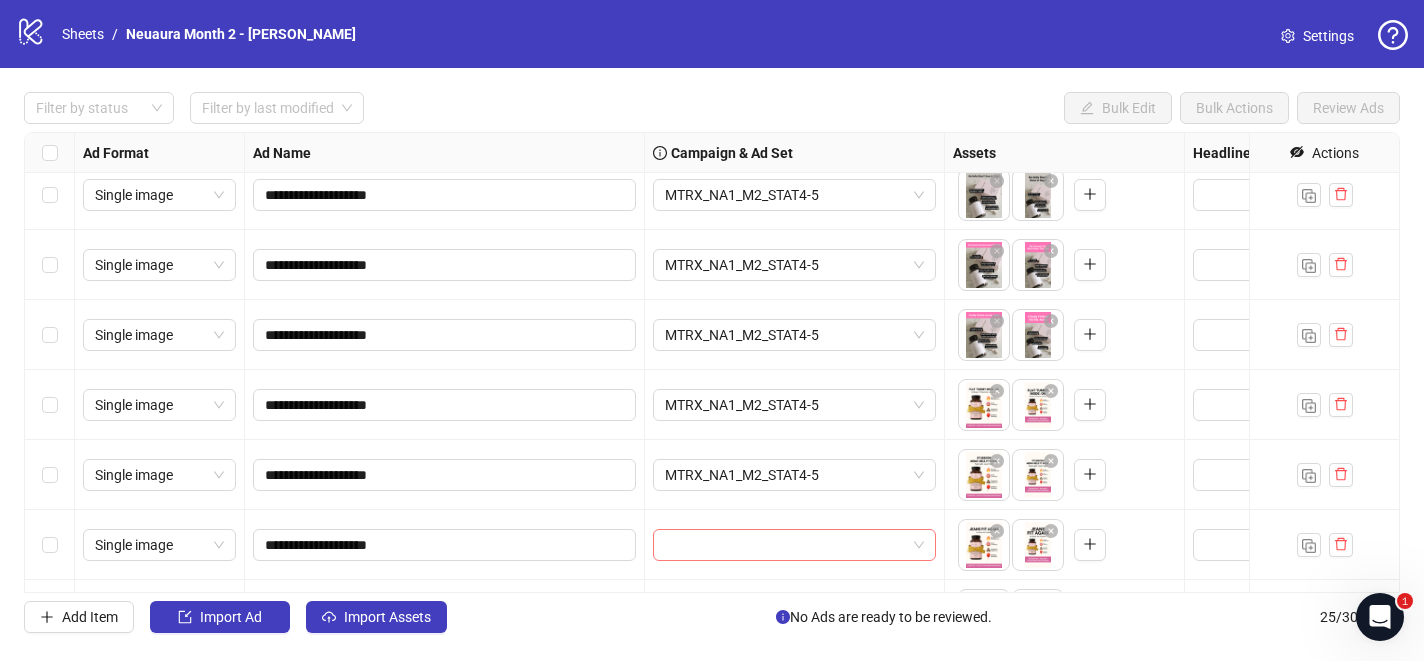 click at bounding box center (785, 545) 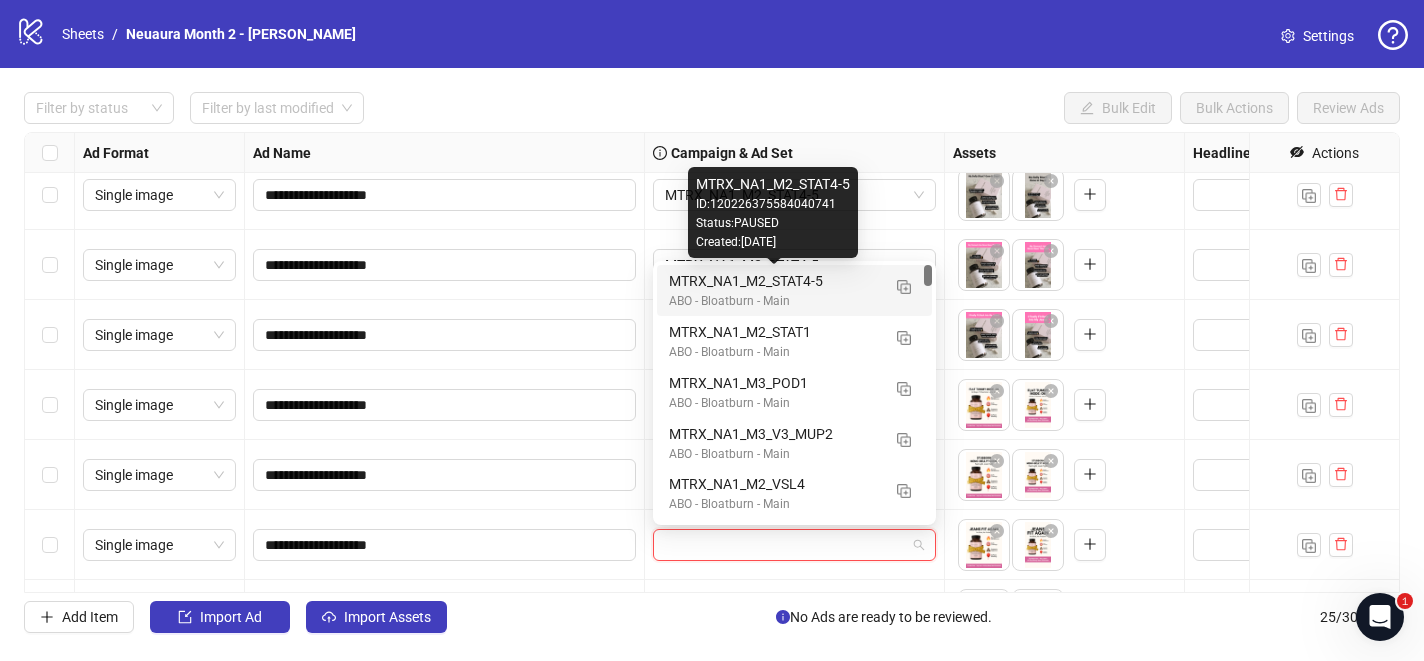 click on "MTRX_NA1_M2_STAT4-5" at bounding box center (774, 281) 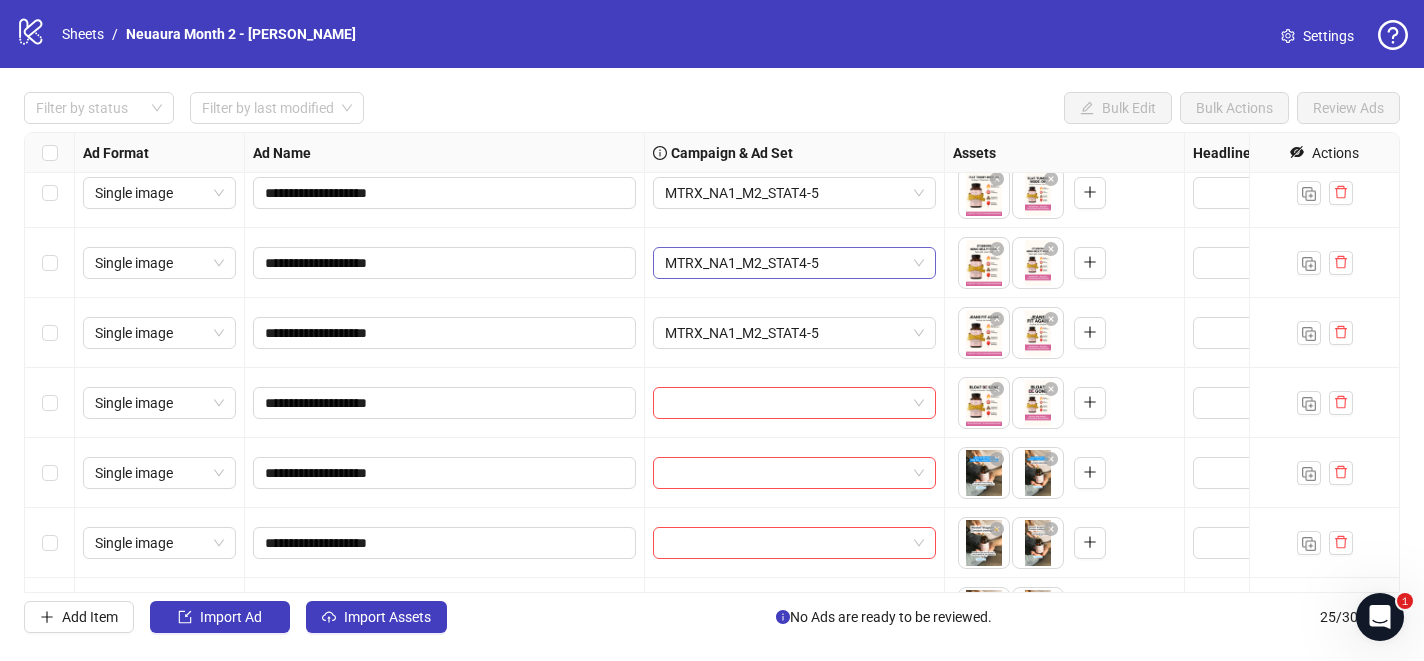 scroll, scrollTop: 662, scrollLeft: 0, axis: vertical 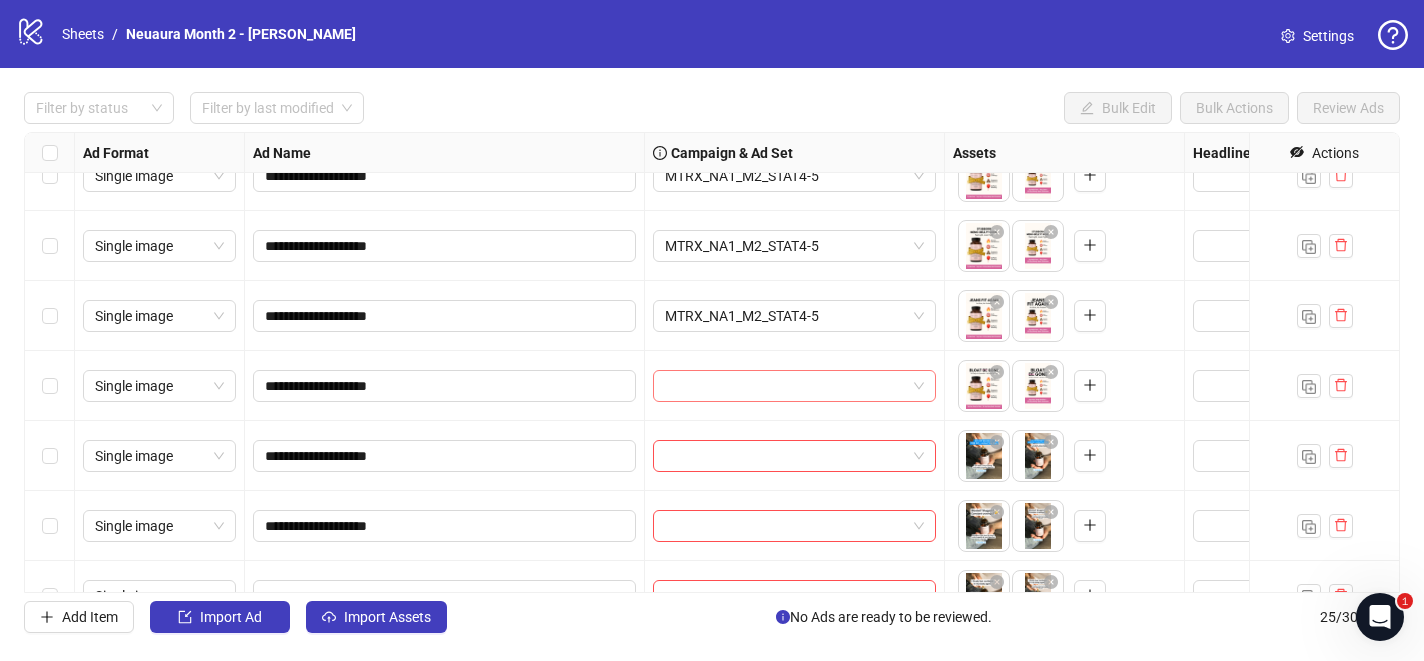 click at bounding box center (785, 386) 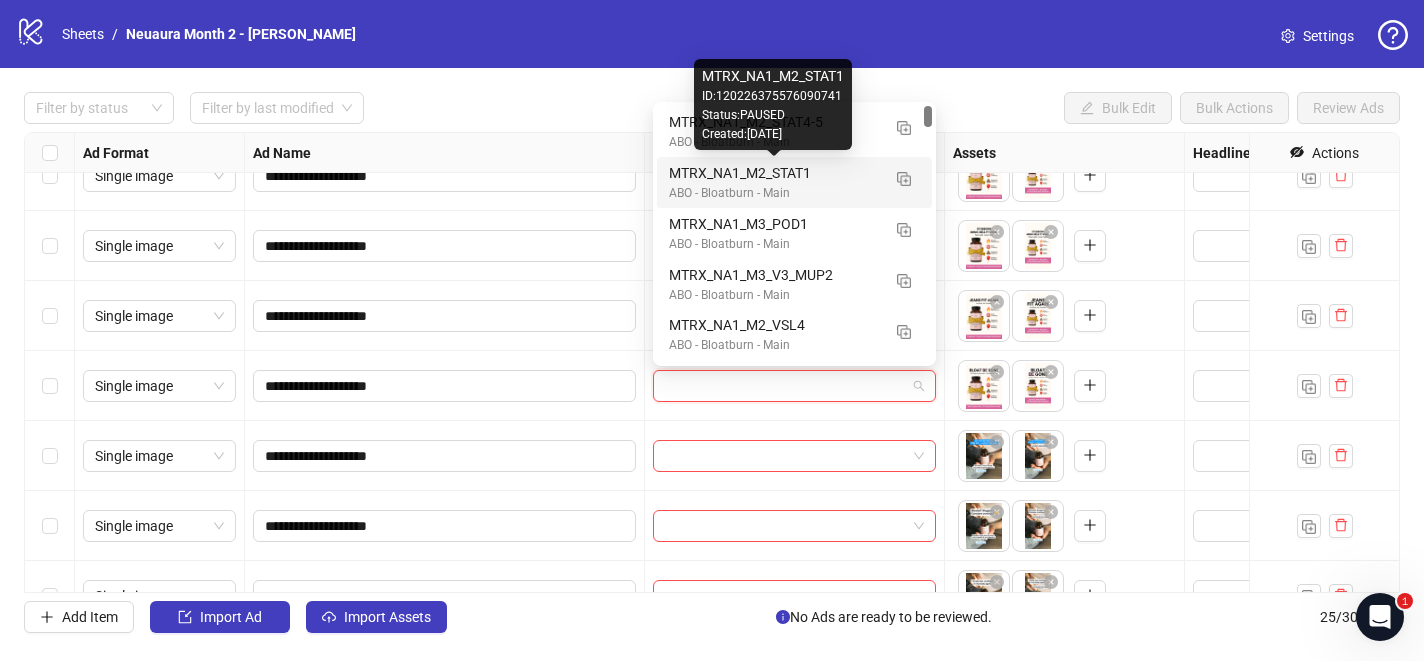 click on "MTRX_NA1_M2_STAT1 ID:  120226375576090741 Status:  PAUSED Created:  2025-07-11" at bounding box center (773, 104) 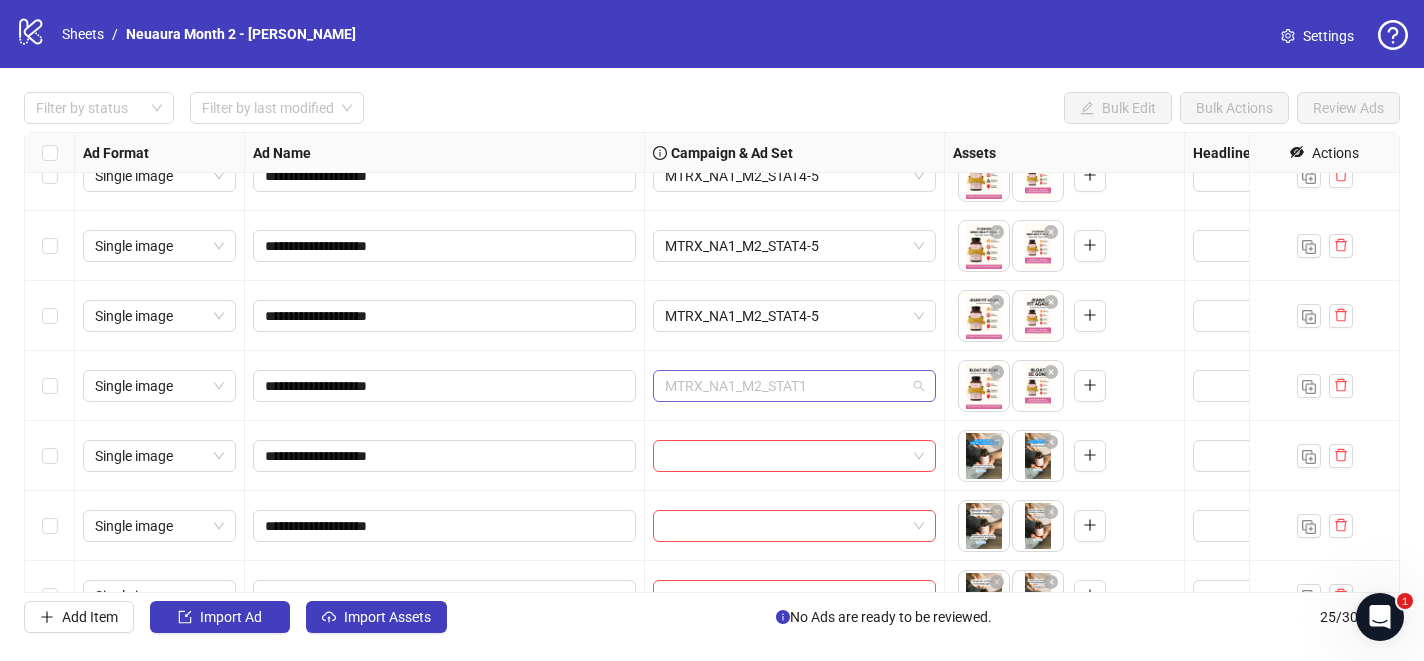 click on "MTRX_NA1_M2_STAT1" at bounding box center [794, 386] 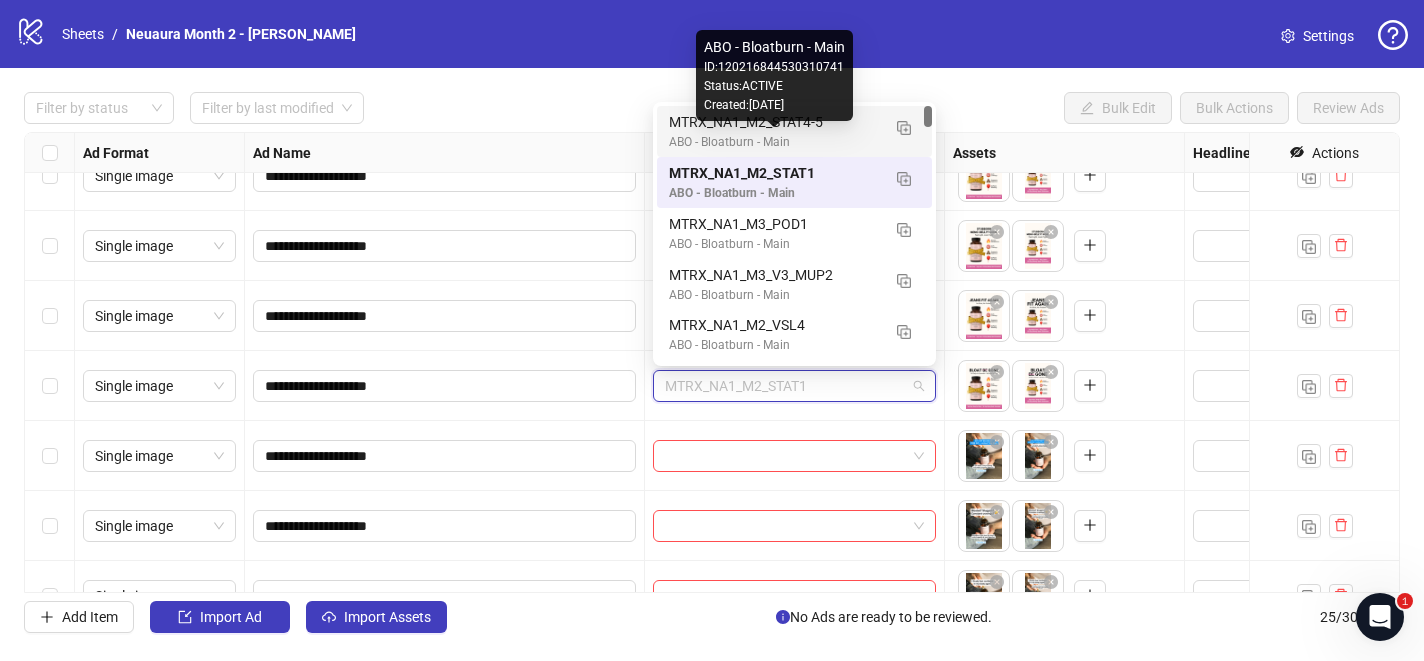 click on "MTRX_NA1_M2_STAT4-5" at bounding box center [774, 122] 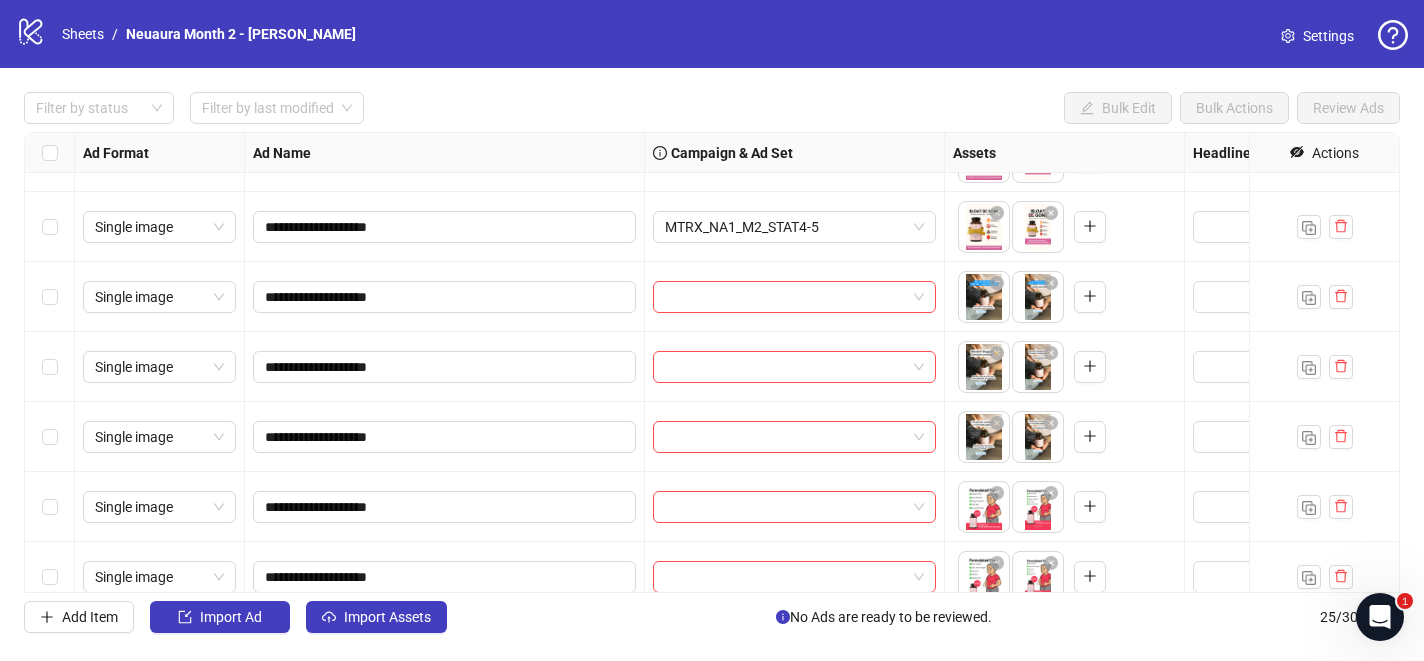 scroll, scrollTop: 820, scrollLeft: 0, axis: vertical 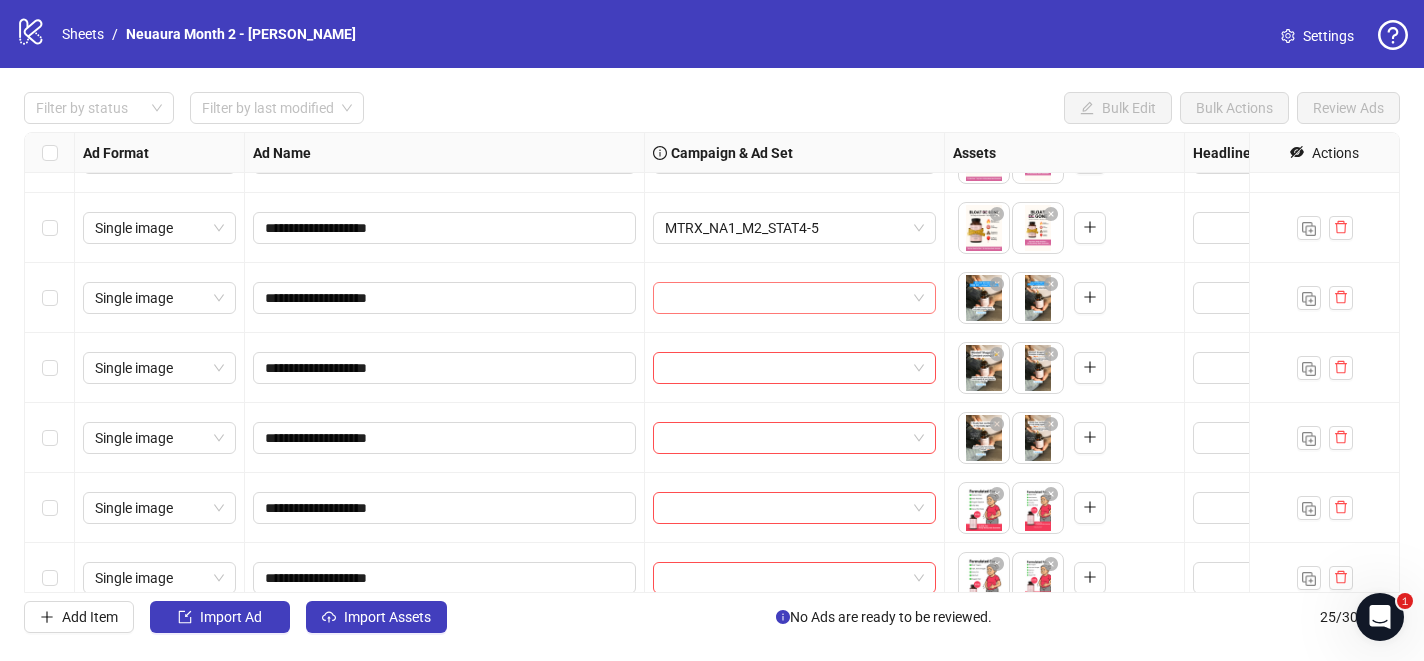 click at bounding box center [785, 298] 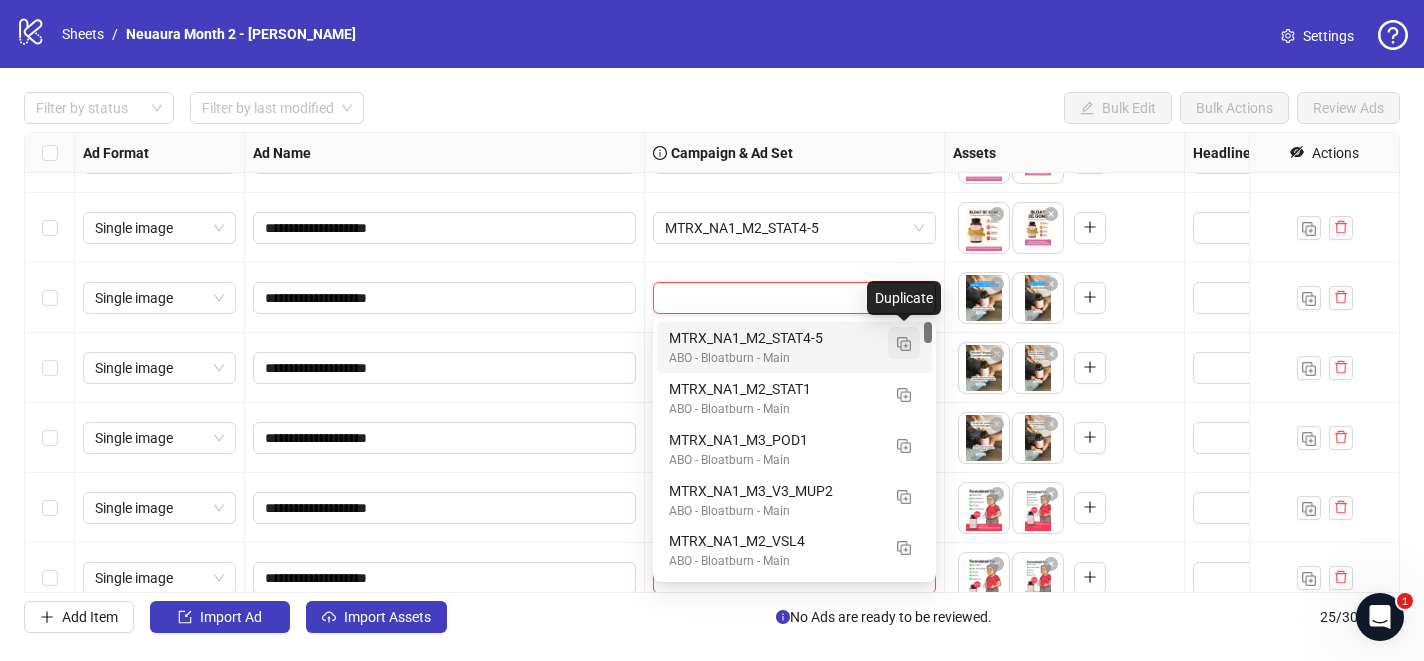 click at bounding box center [904, 343] 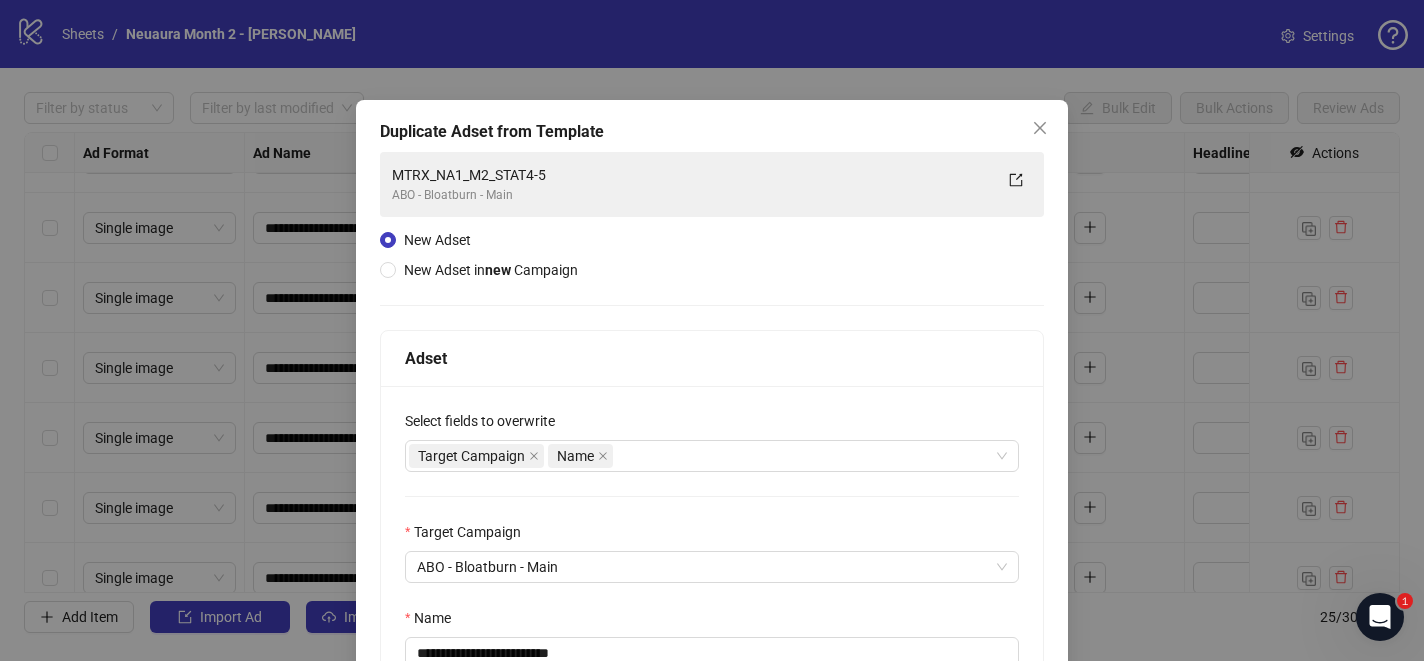 scroll, scrollTop: 216, scrollLeft: 0, axis: vertical 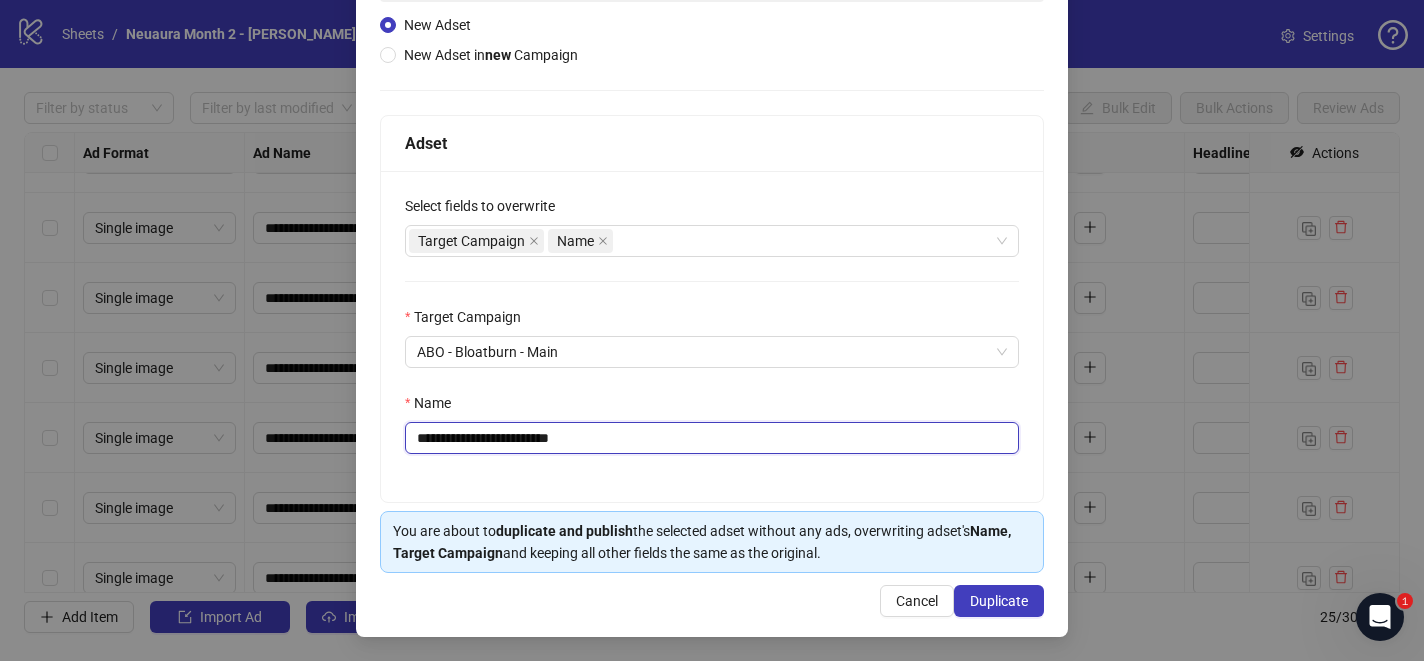 drag, startPoint x: 633, startPoint y: 439, endPoint x: 556, endPoint y: 438, distance: 77.00649 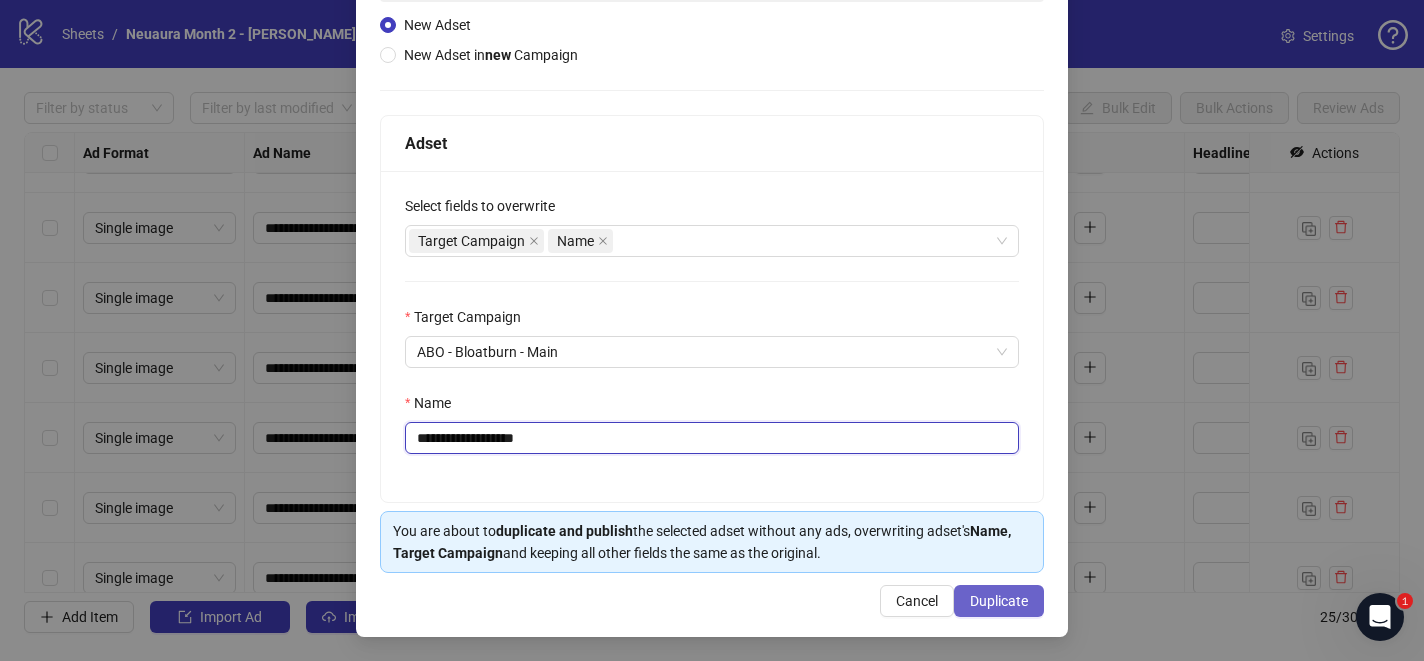 type on "**********" 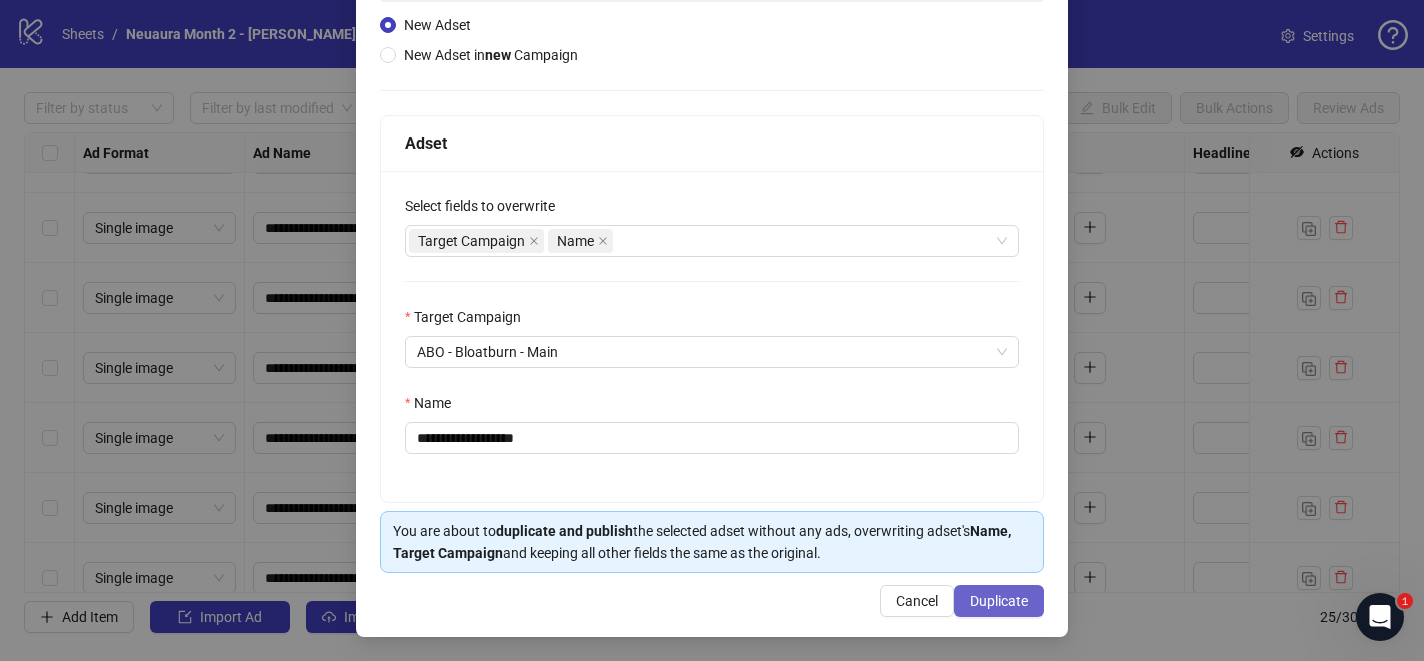 click on "Duplicate" at bounding box center [999, 601] 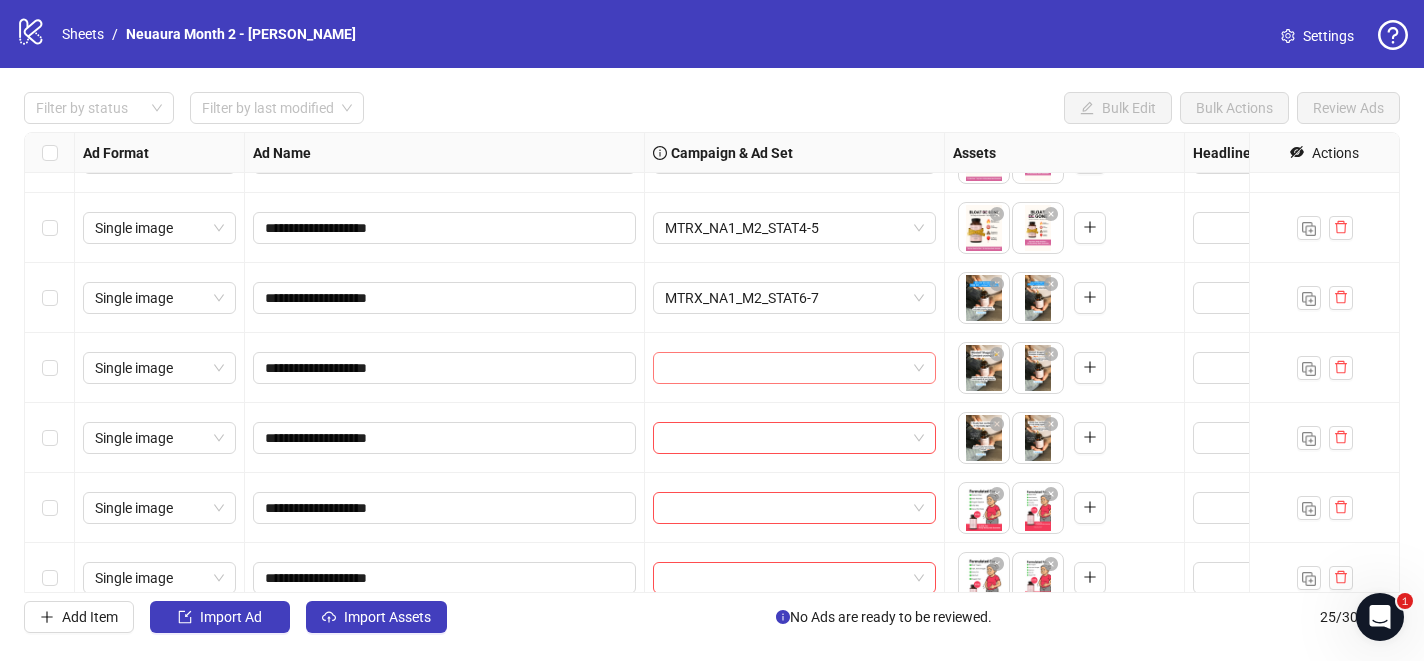 click at bounding box center (794, 368) 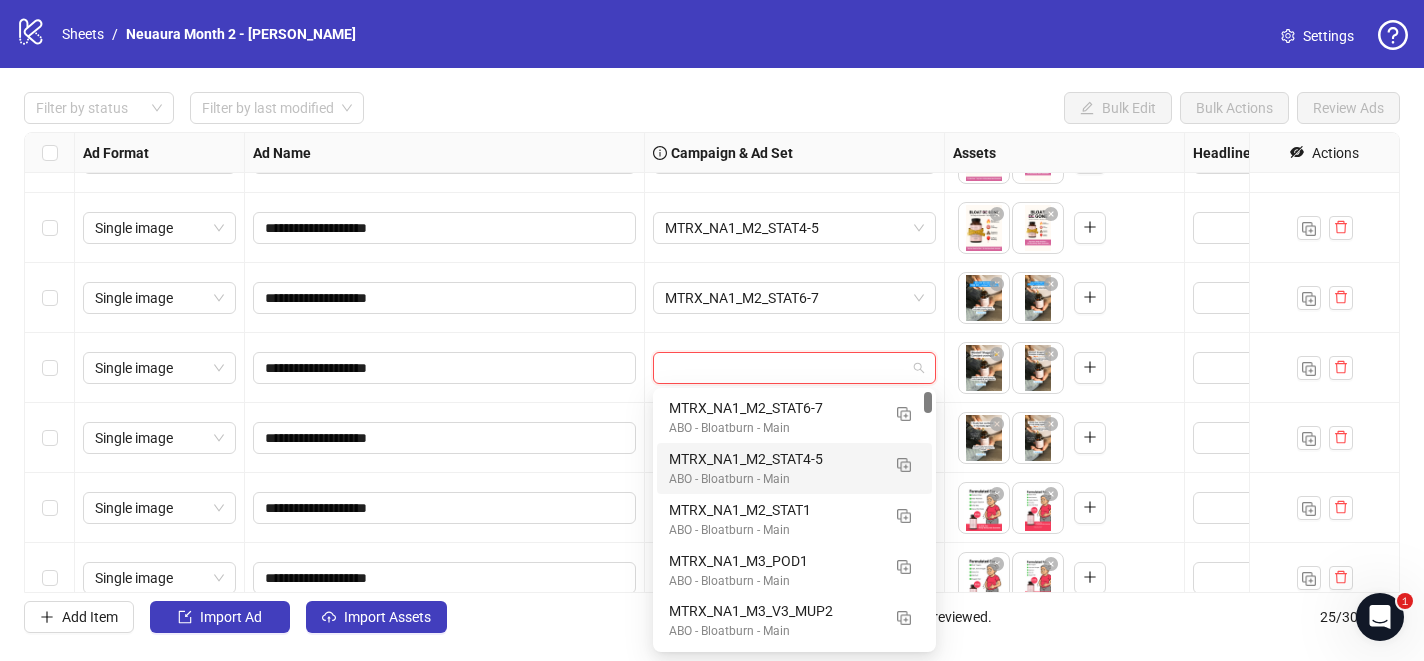 click on "MTRX_NA1_M2_STAT6-7" at bounding box center [774, 408] 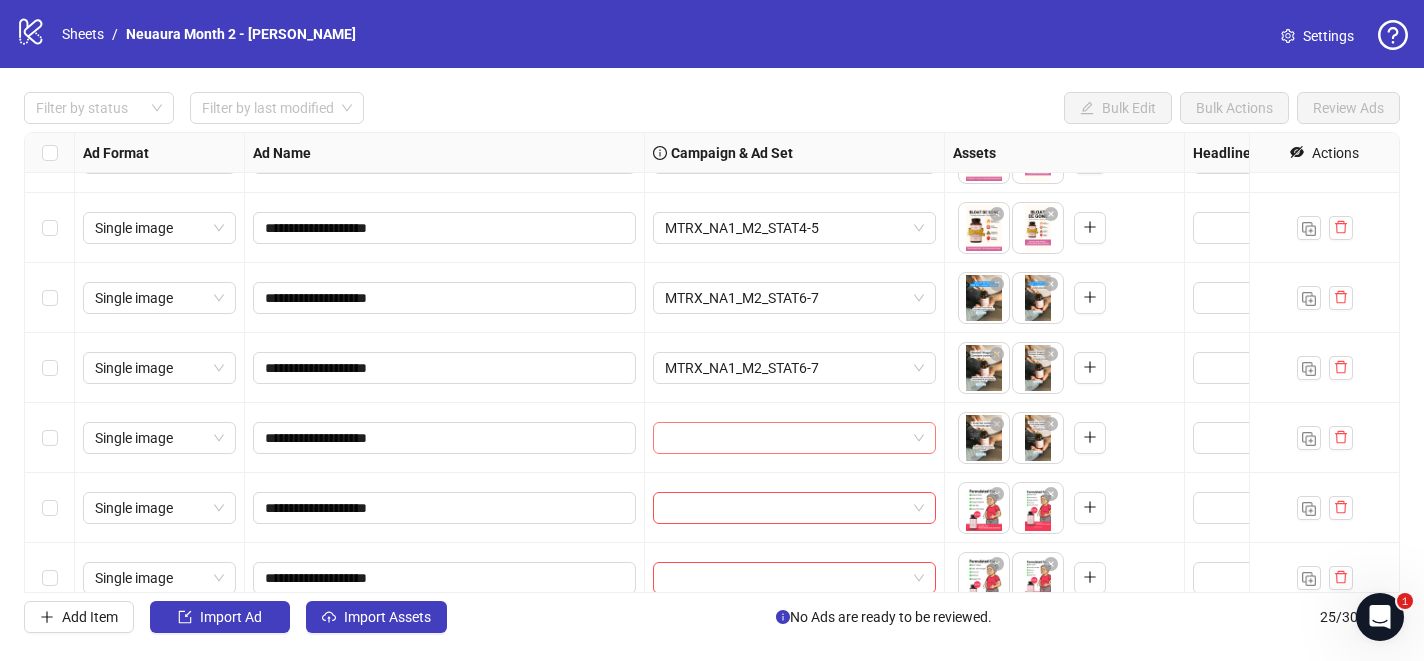 click at bounding box center (785, 438) 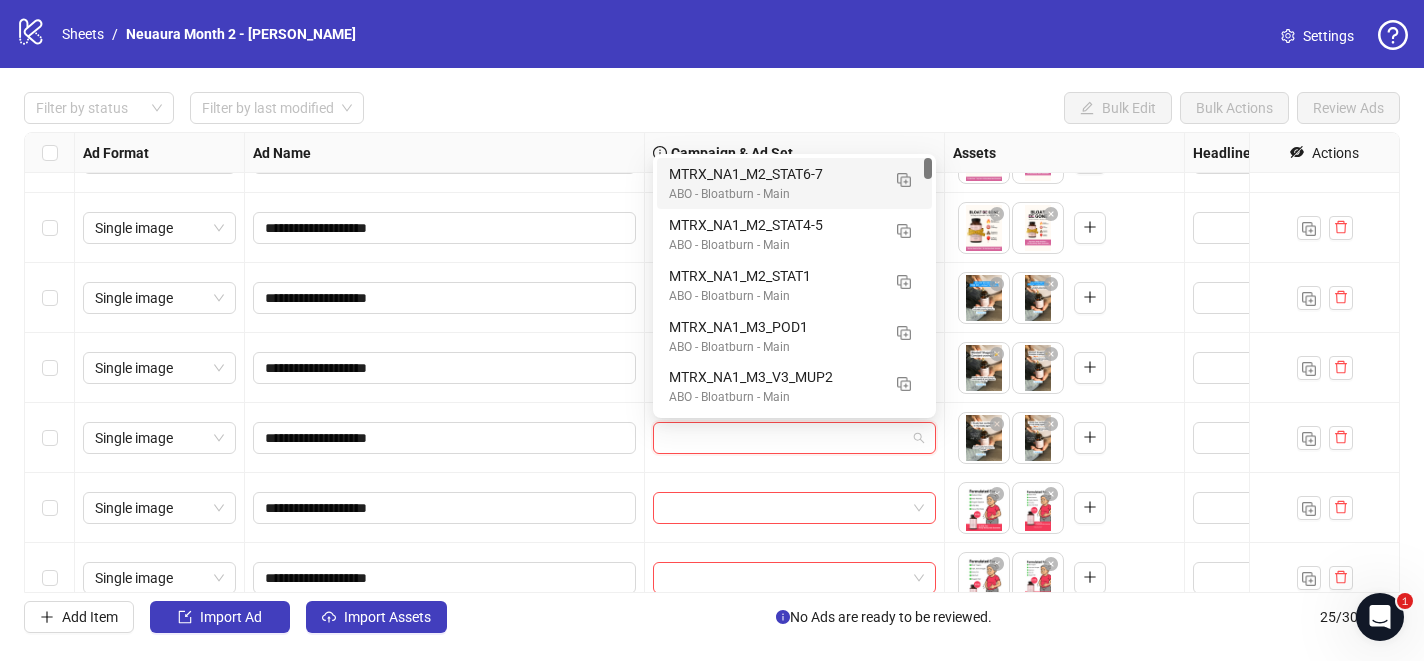 click on "Campaign & Ad Set" at bounding box center [795, 153] 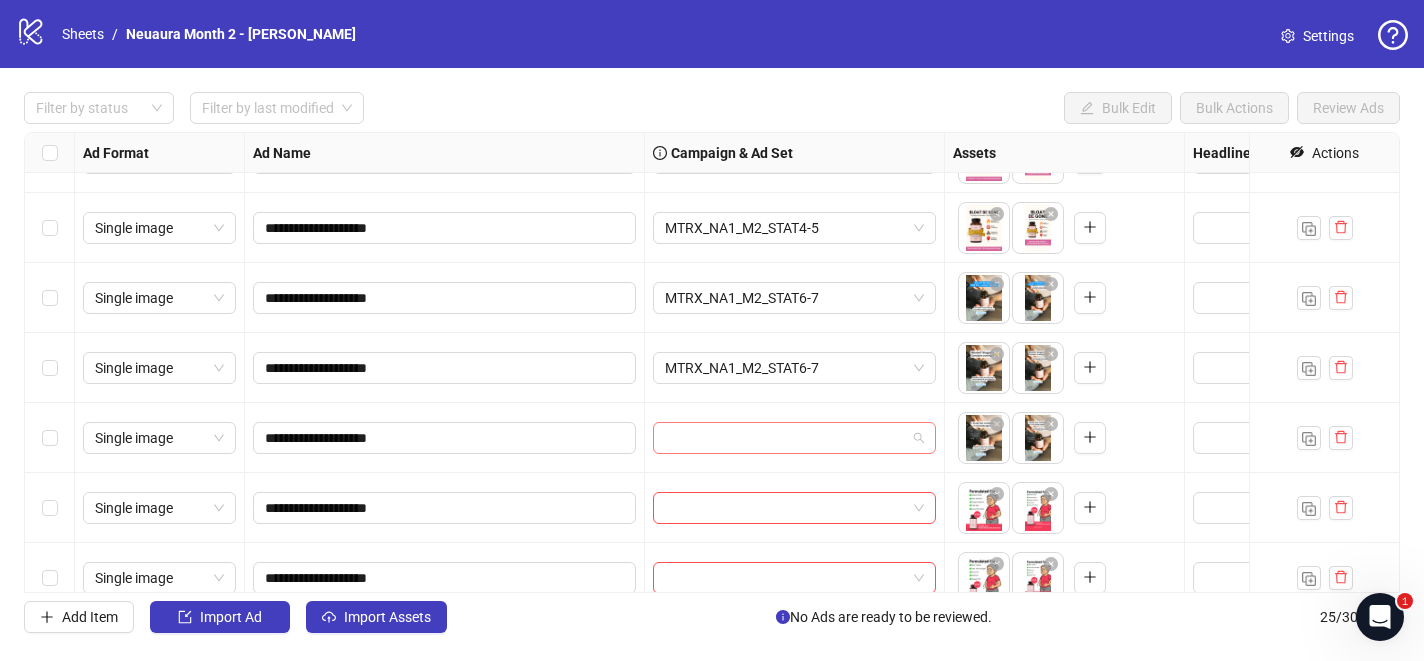 click at bounding box center [785, 438] 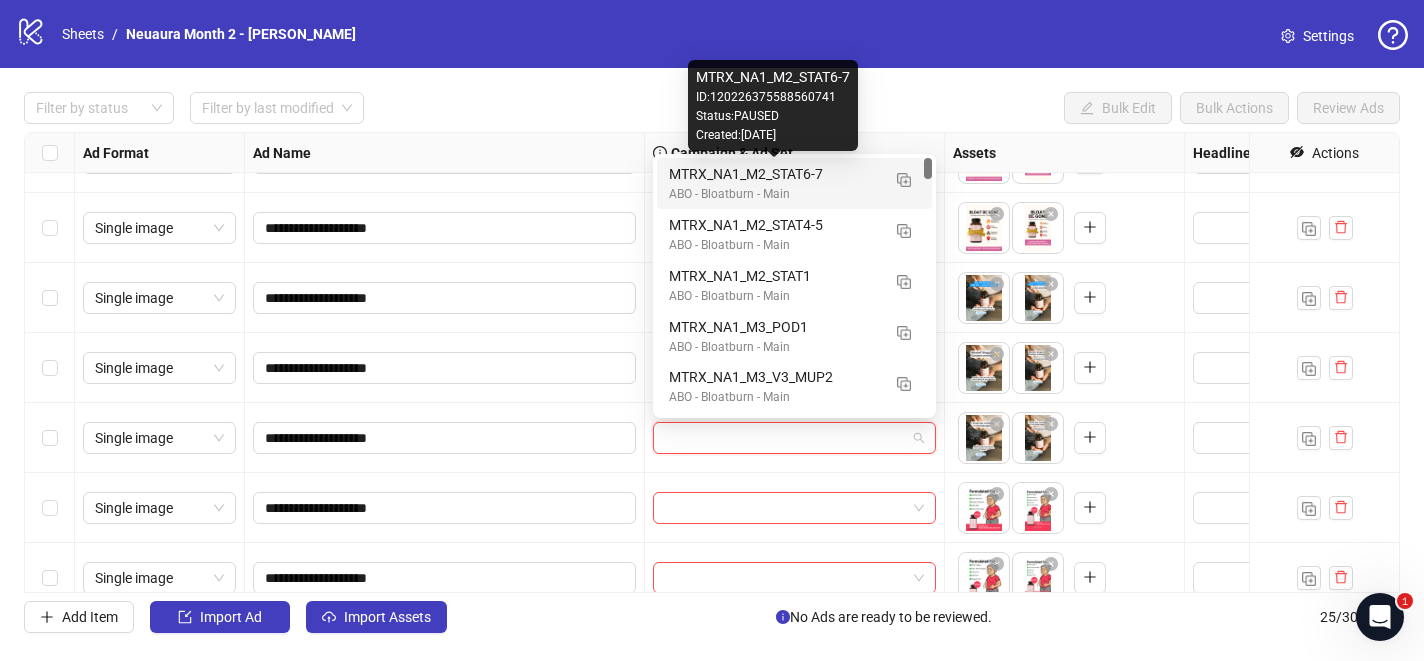 click on "MTRX_NA1_M2_STAT6-7" at bounding box center (774, 174) 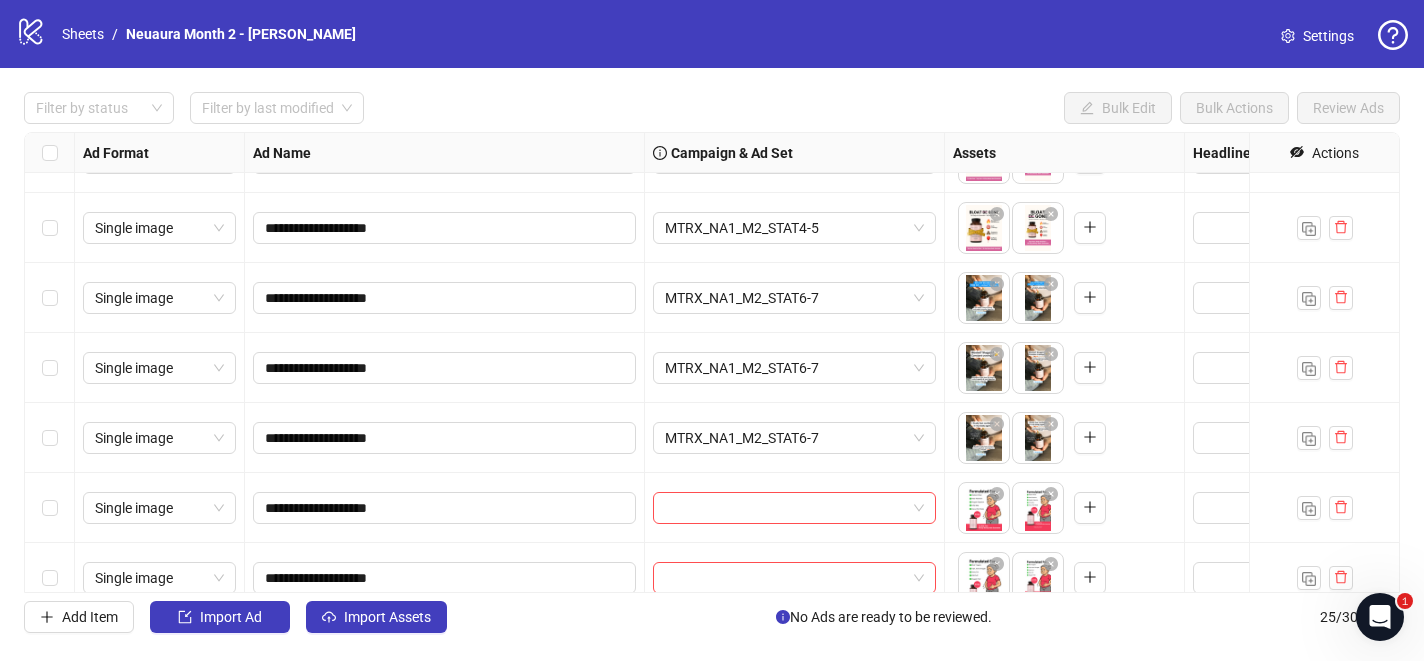 scroll, scrollTop: 968, scrollLeft: 0, axis: vertical 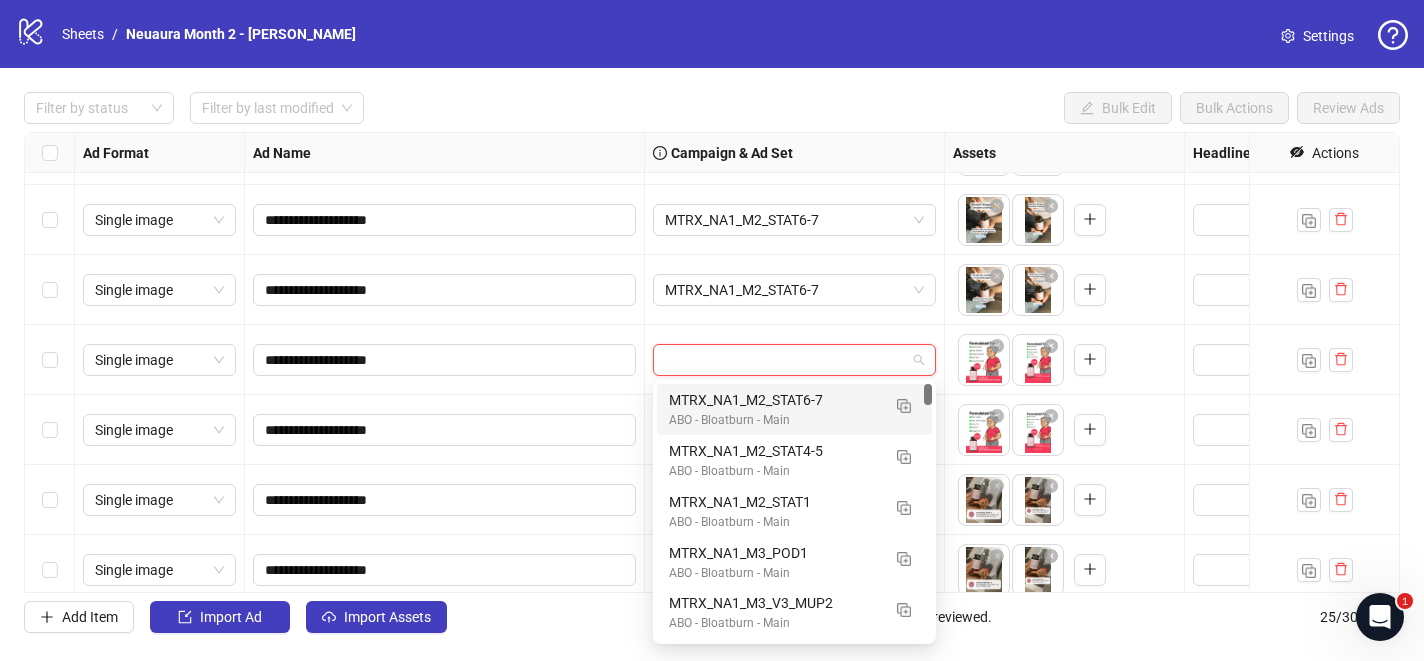 click at bounding box center (785, 360) 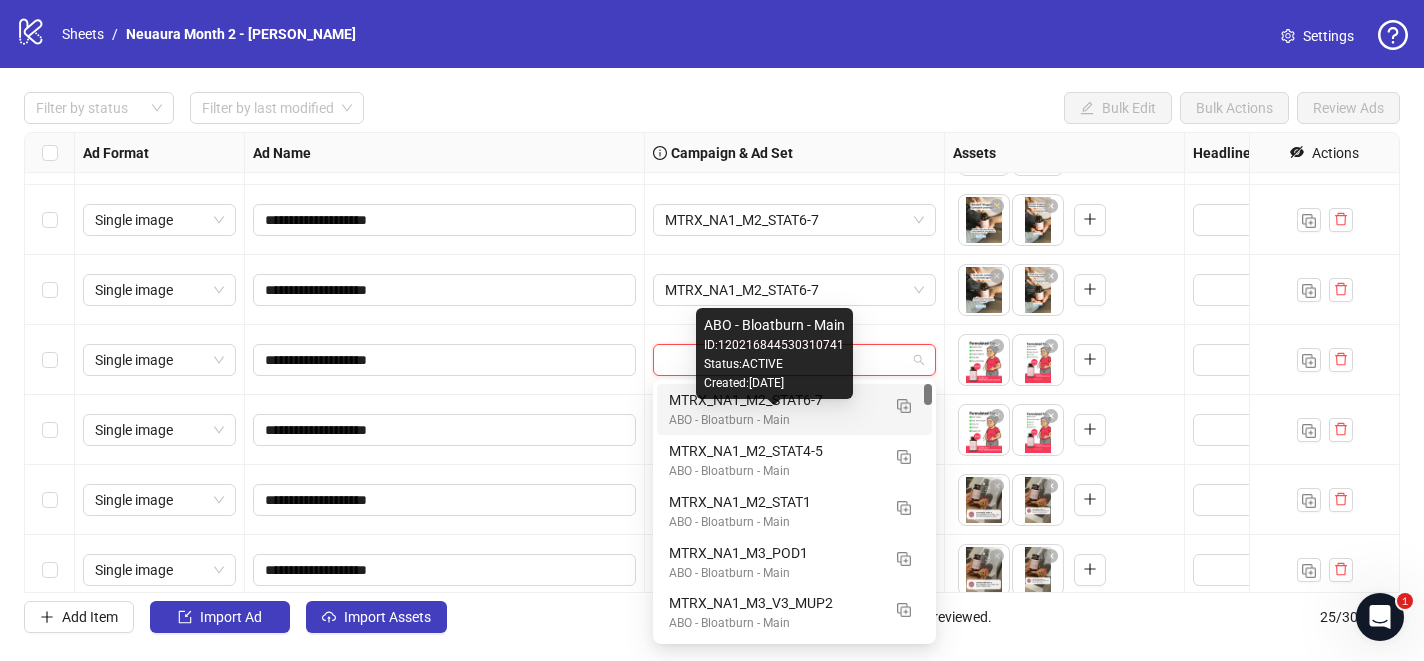 click on "MTRX_NA1_M2_STAT6-7 ABO - Bloatburn - Main" at bounding box center (794, 409) 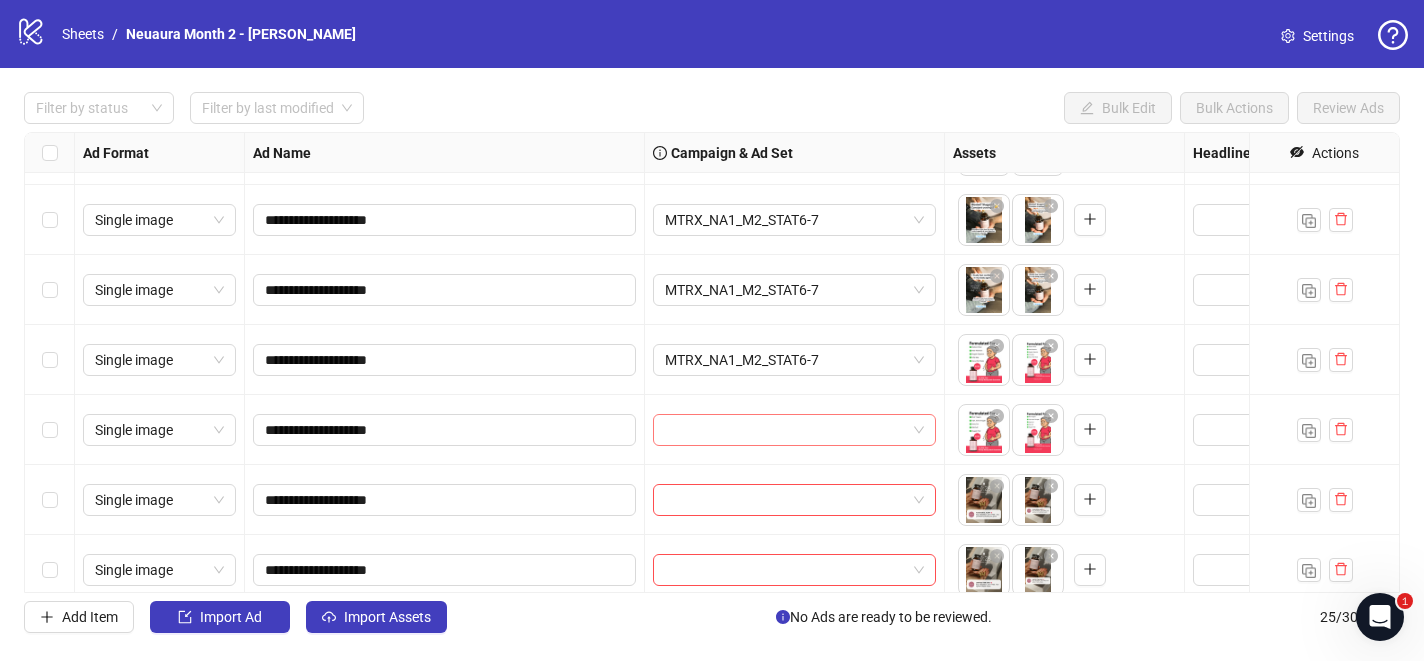 click at bounding box center (785, 430) 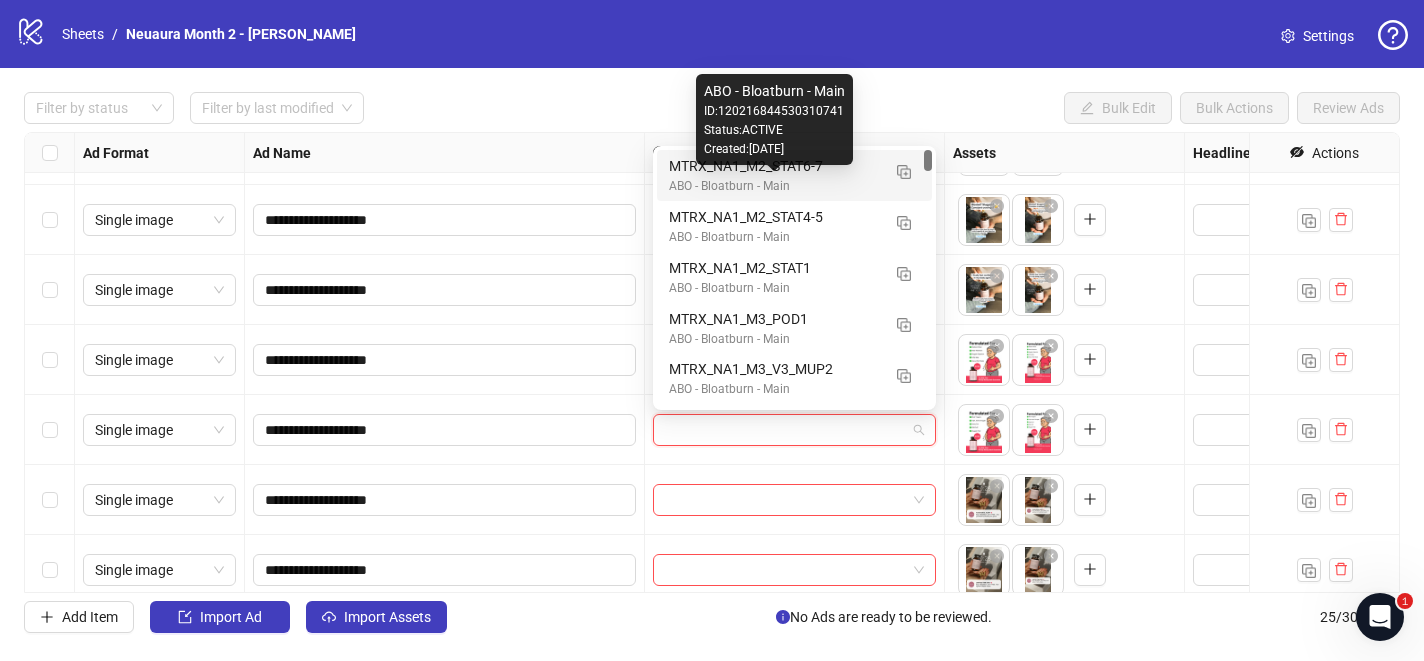 click on "ABO - Bloatburn - Main" at bounding box center (774, 186) 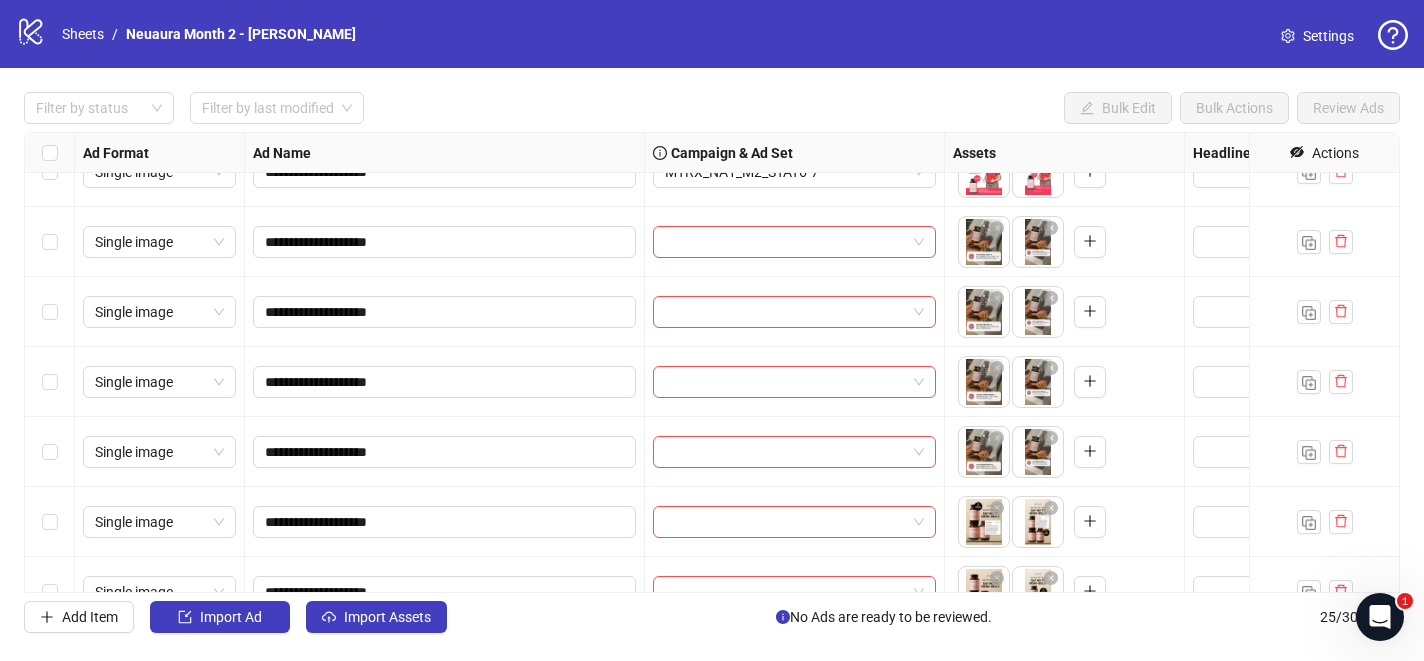 scroll, scrollTop: 1177, scrollLeft: 0, axis: vertical 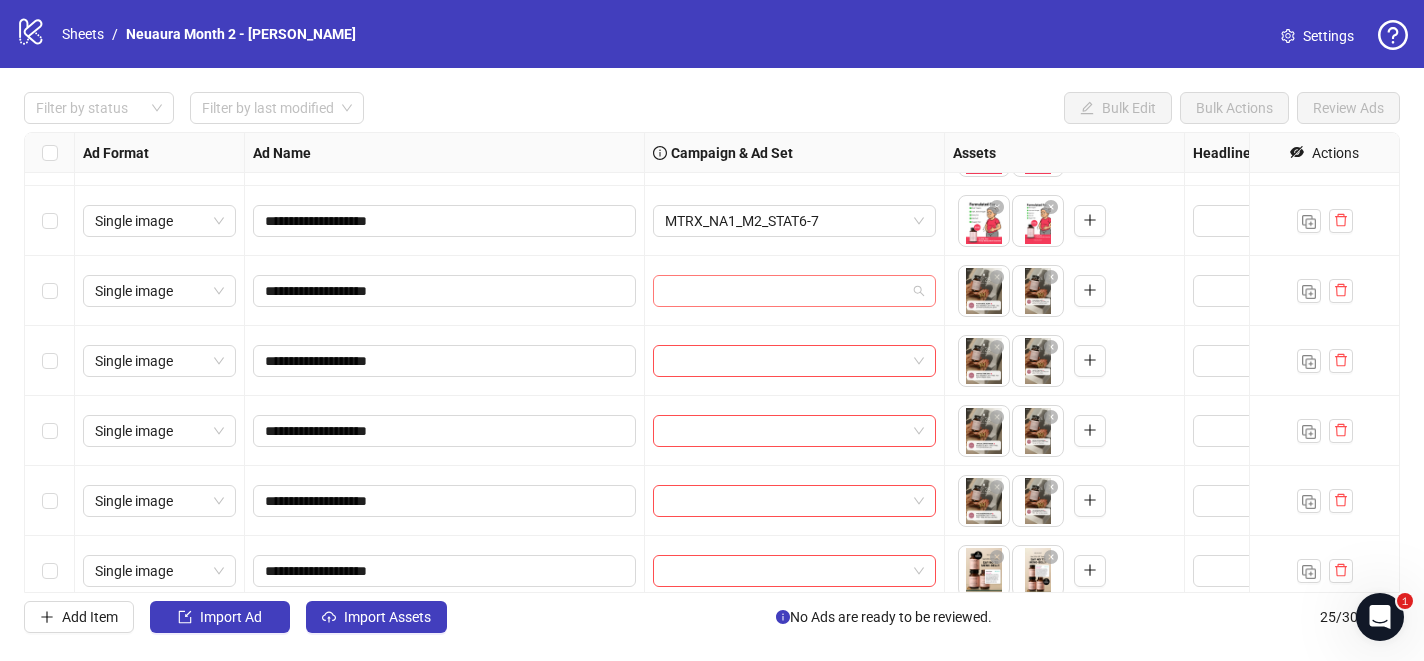 click at bounding box center [785, 291] 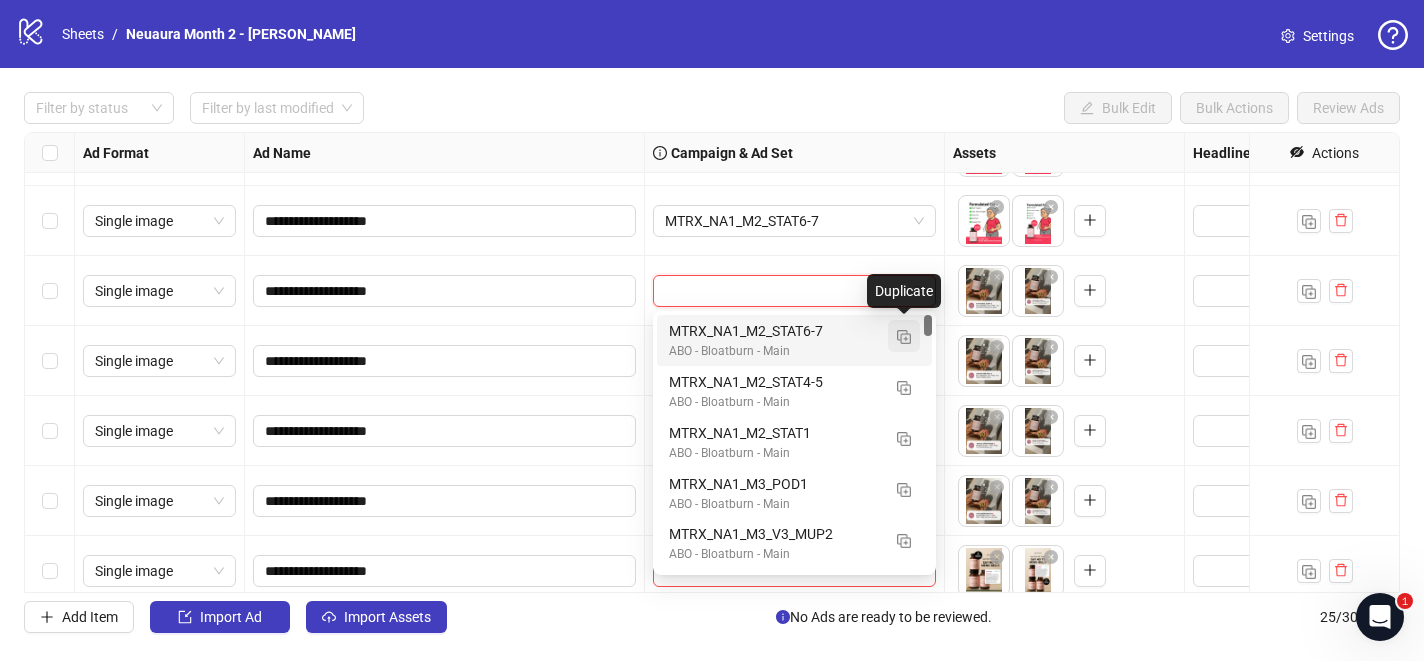 click at bounding box center [904, 337] 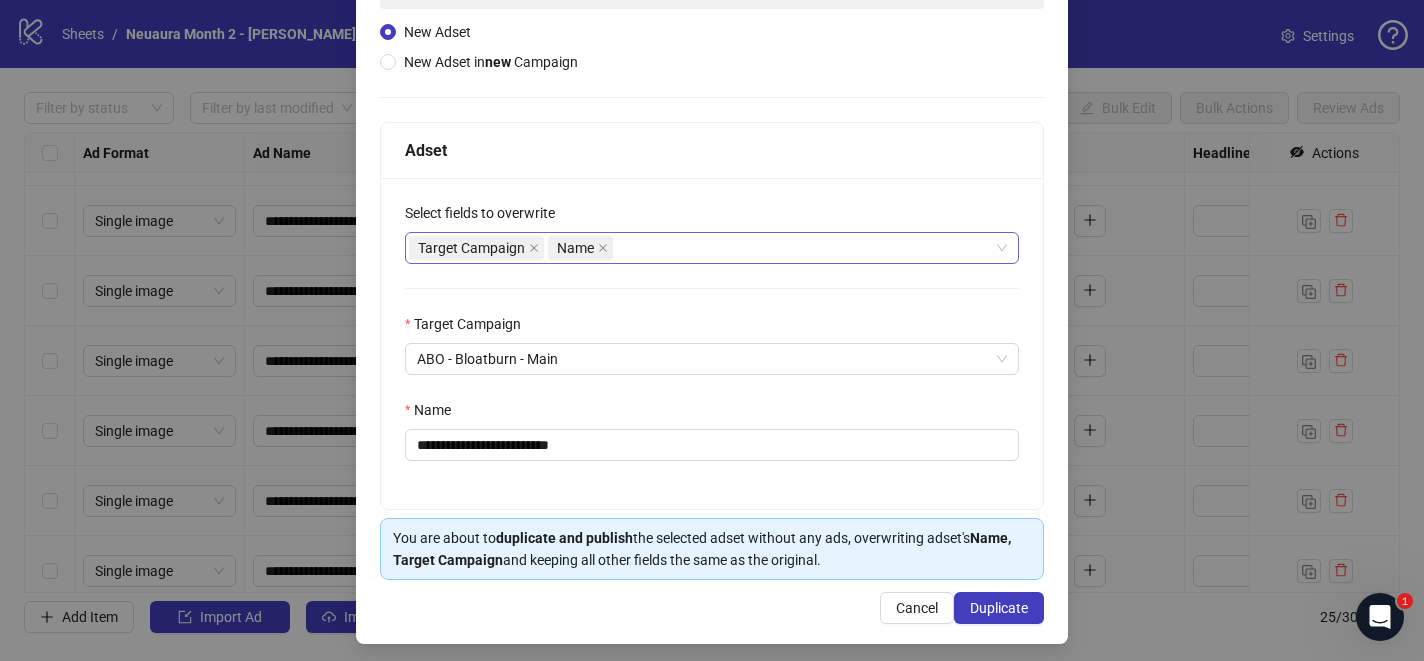scroll, scrollTop: 216, scrollLeft: 0, axis: vertical 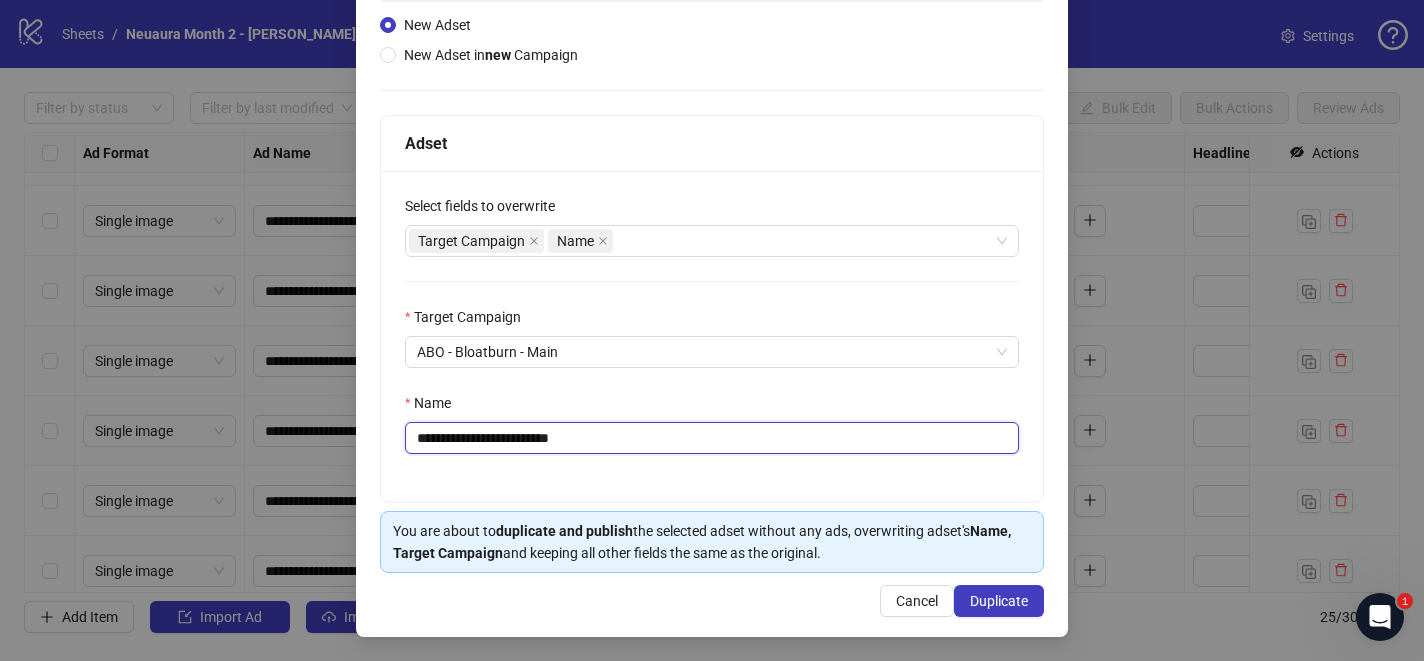 drag, startPoint x: 634, startPoint y: 441, endPoint x: 554, endPoint y: 441, distance: 80 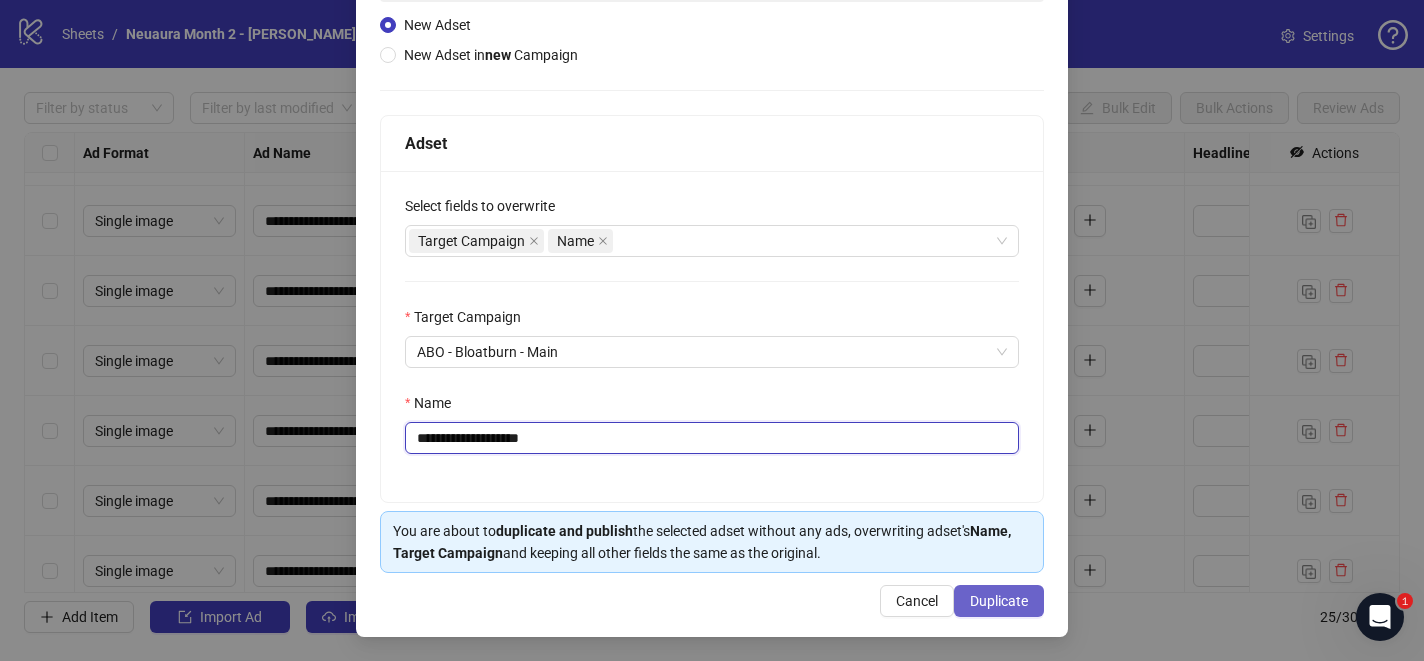 type on "**********" 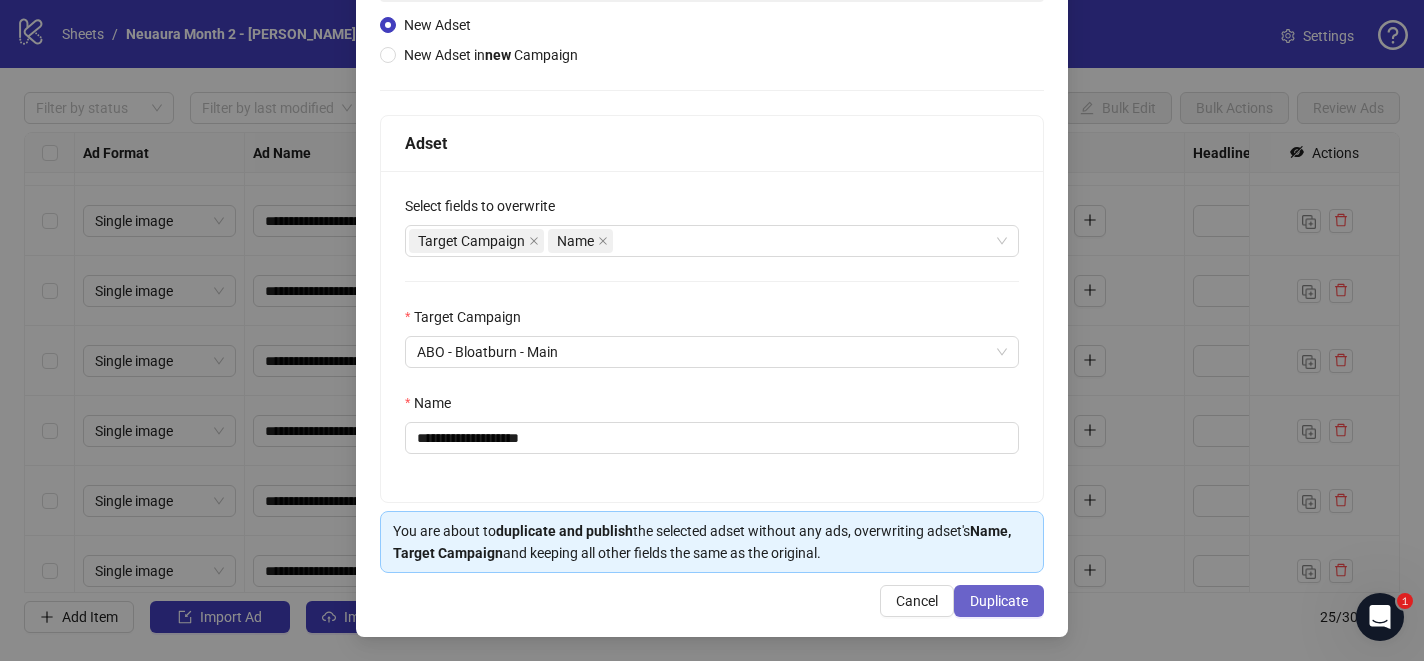 click on "Duplicate" at bounding box center (999, 601) 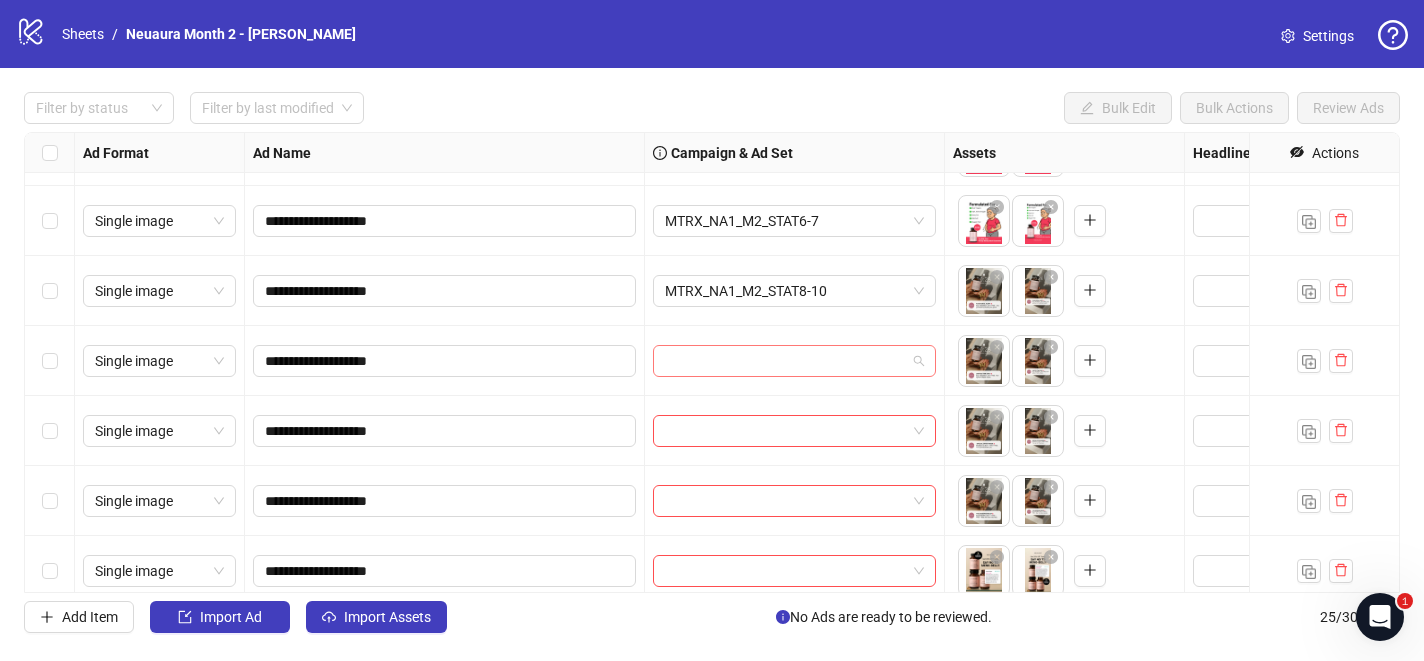 click at bounding box center [785, 361] 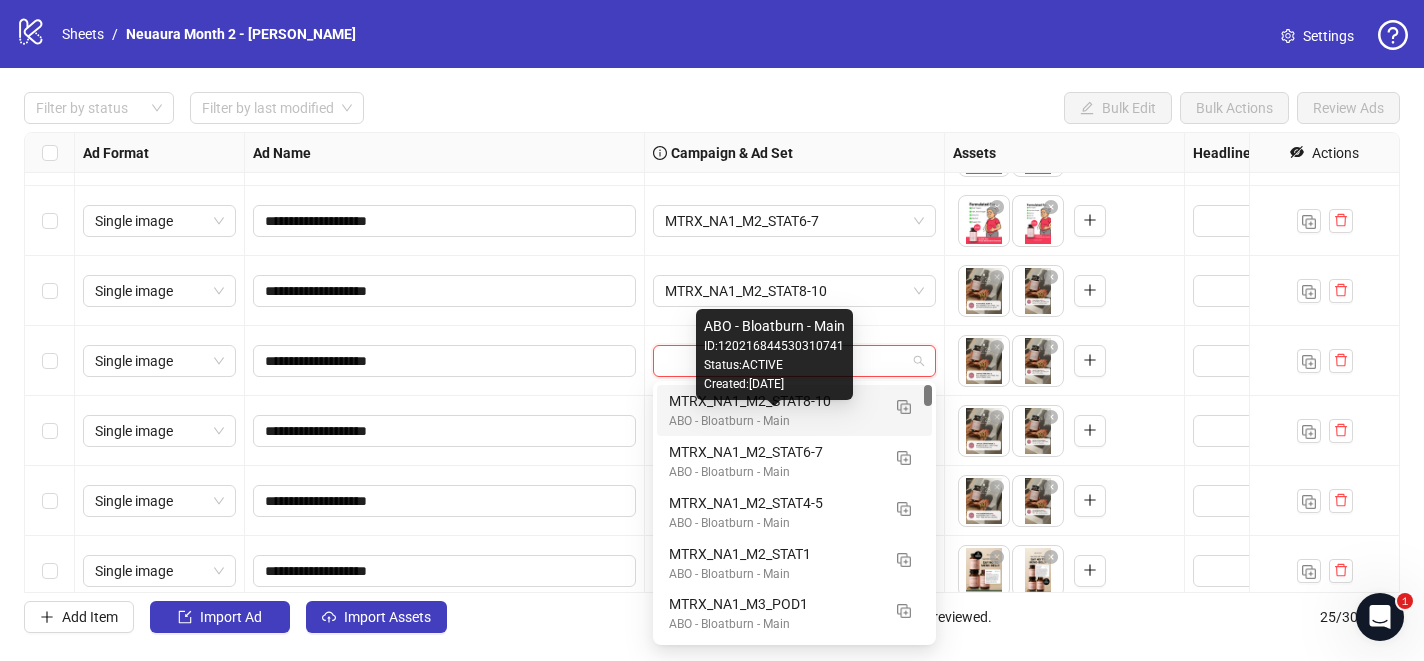 click on "ABO - Bloatburn - Main" at bounding box center (774, 421) 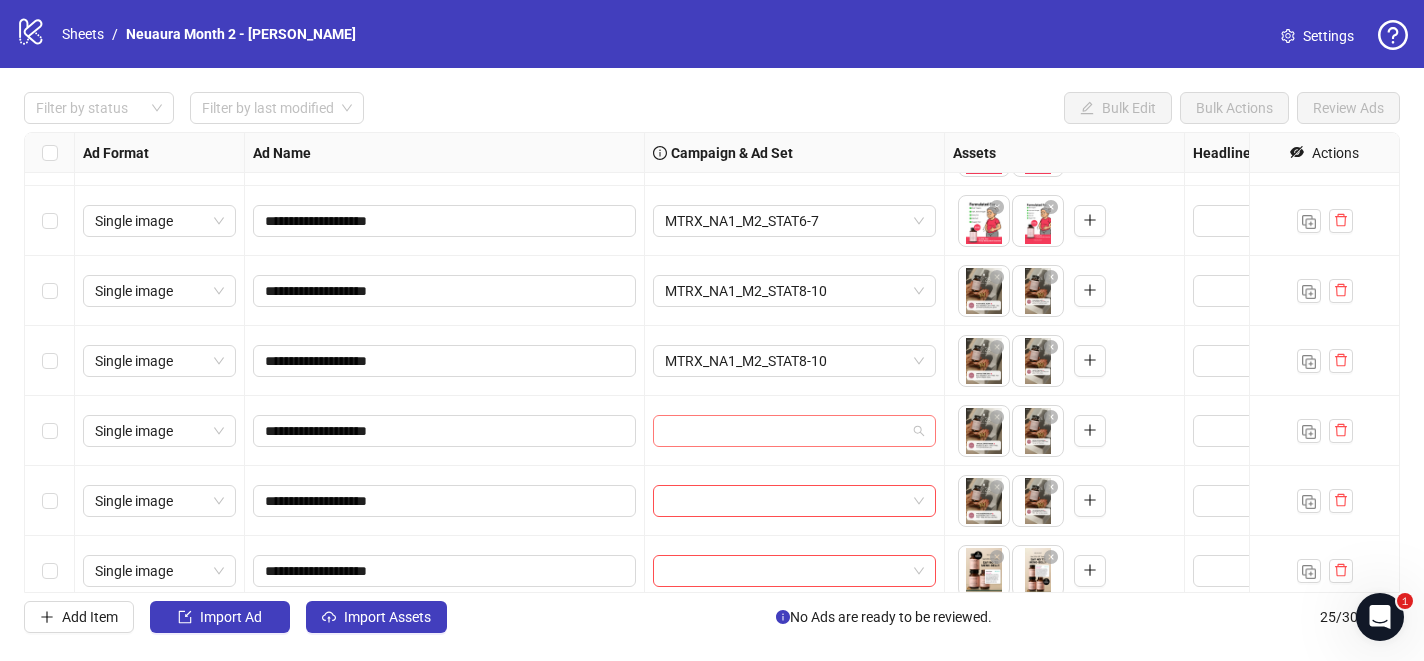 click at bounding box center (785, 431) 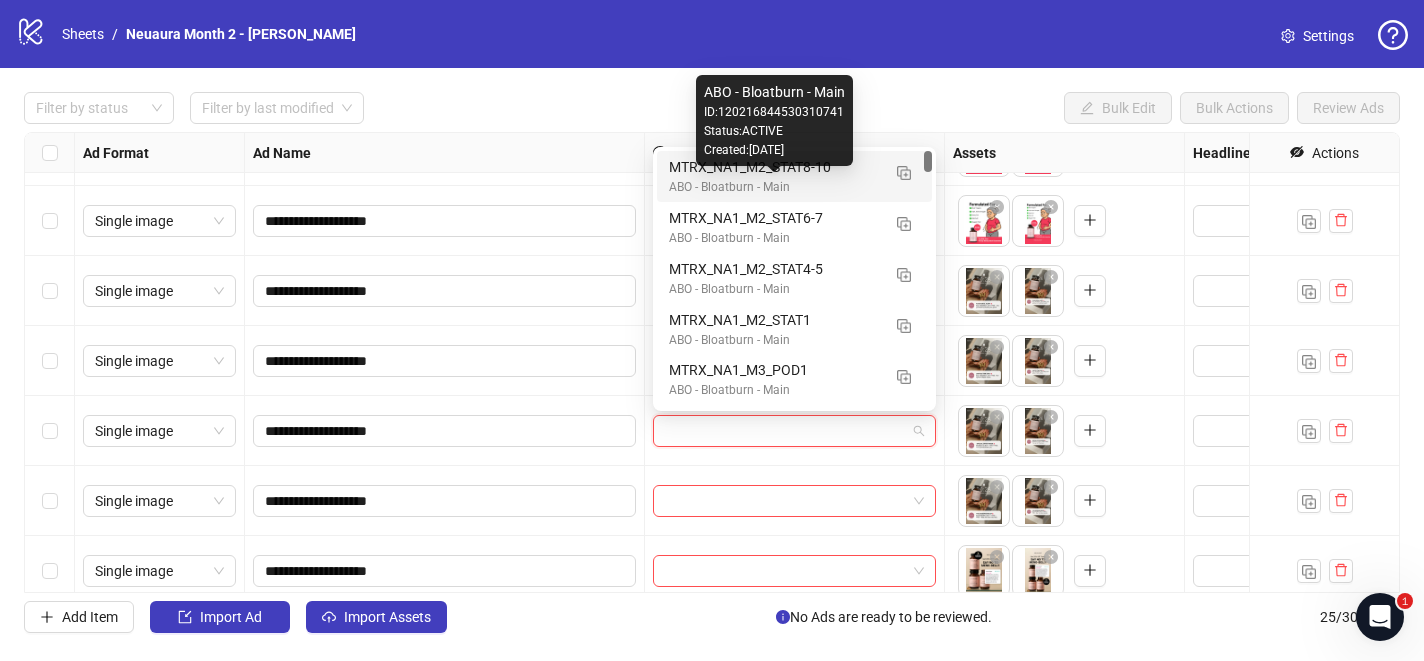 click on "MTRX_NA1_M2_STAT8-10" at bounding box center (774, 167) 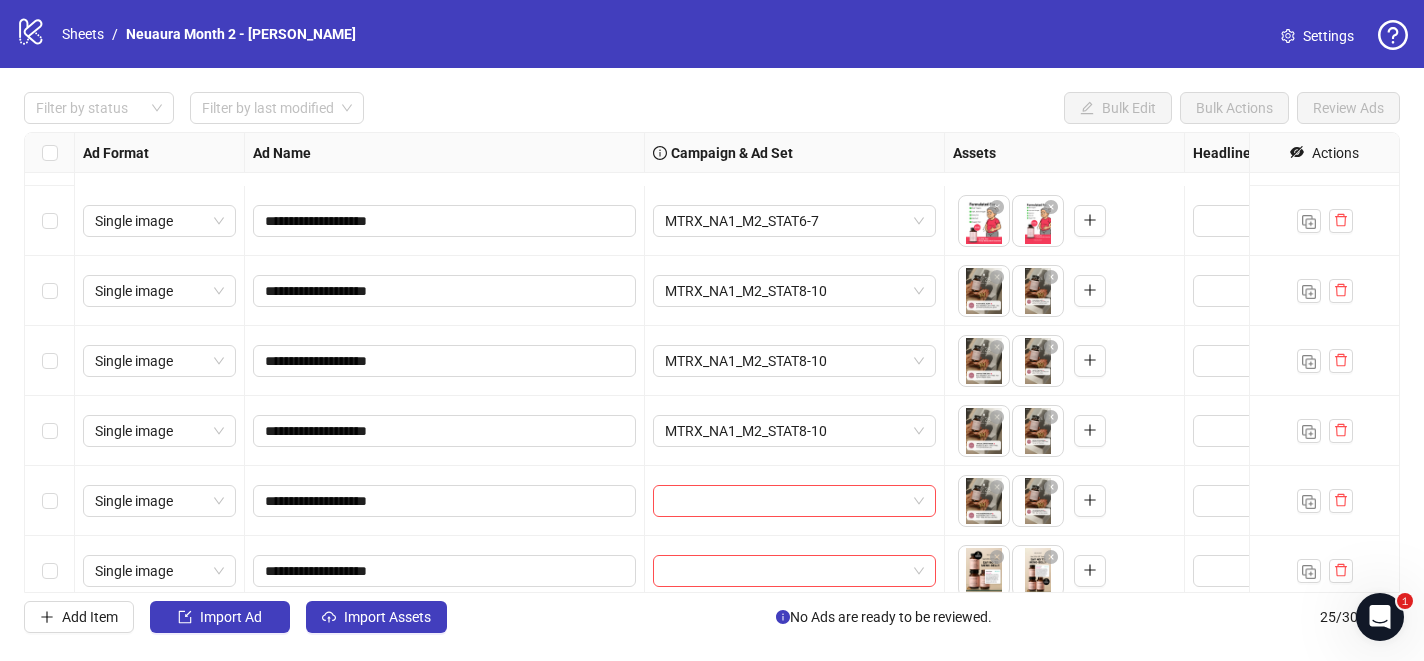 scroll, scrollTop: 1331, scrollLeft: 0, axis: vertical 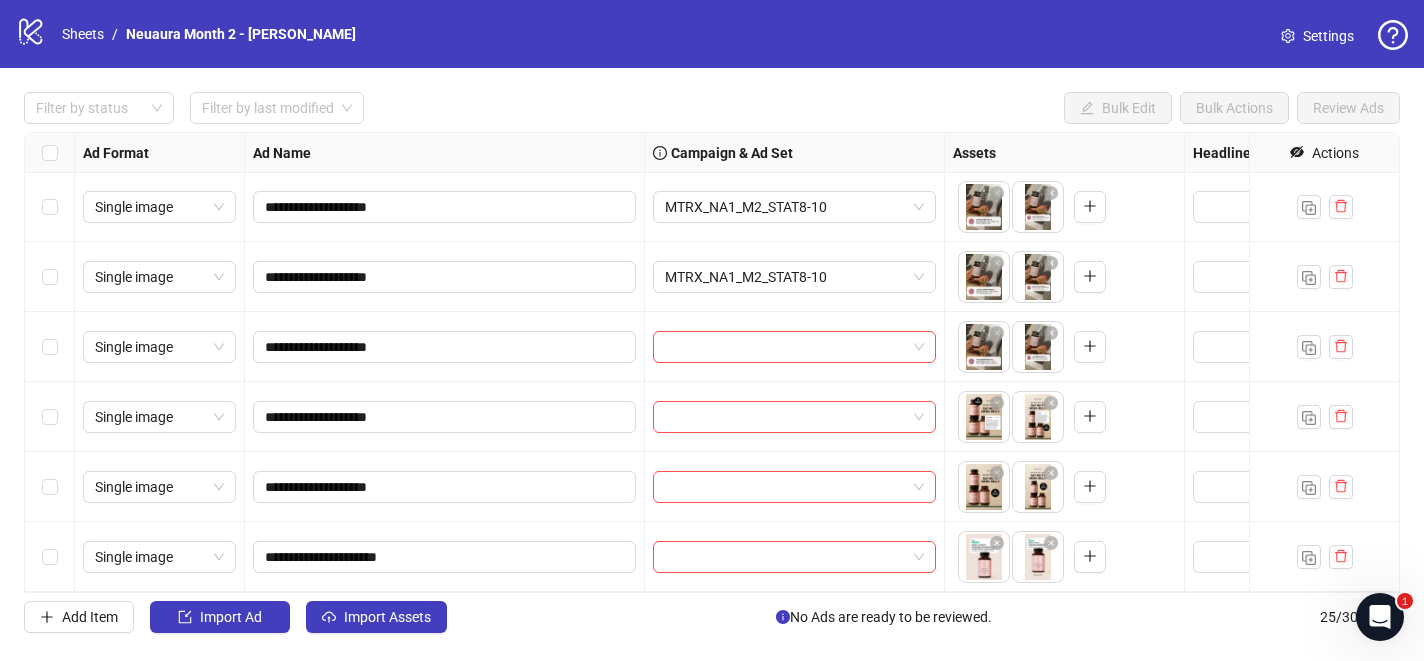 click at bounding box center (795, 347) 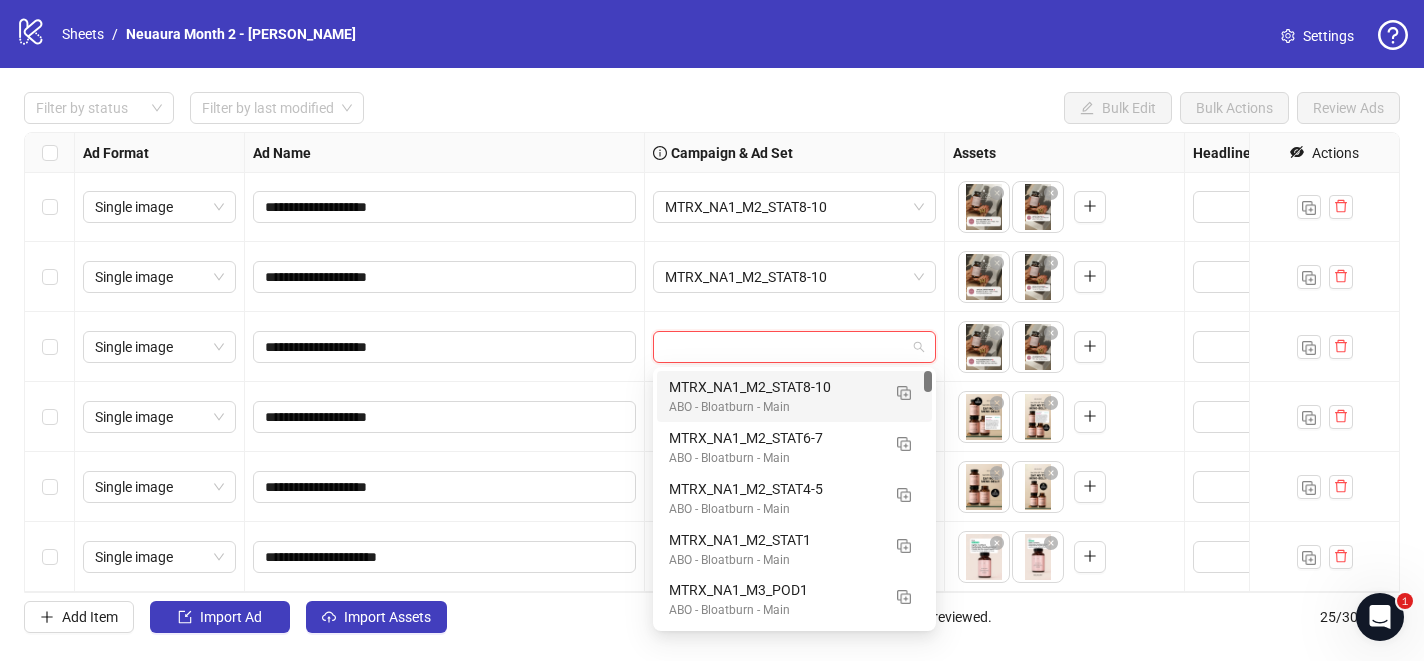 click at bounding box center [785, 347] 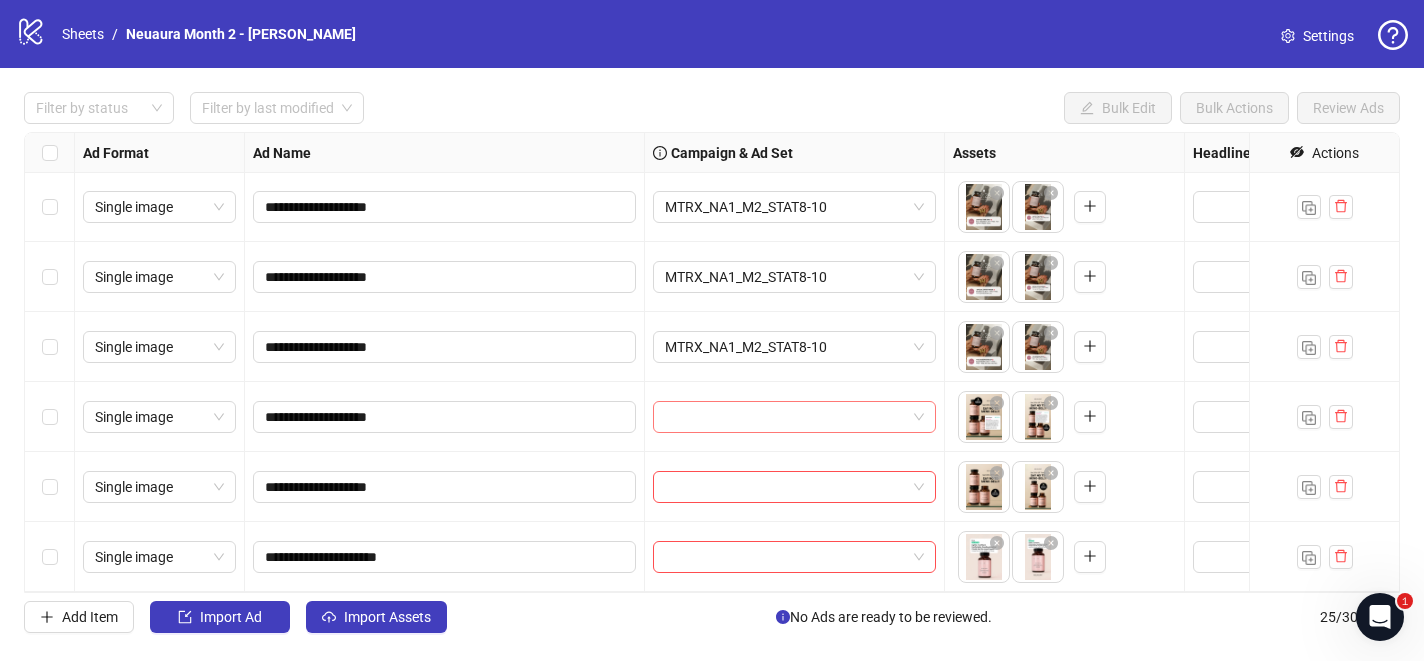 click at bounding box center (794, 417) 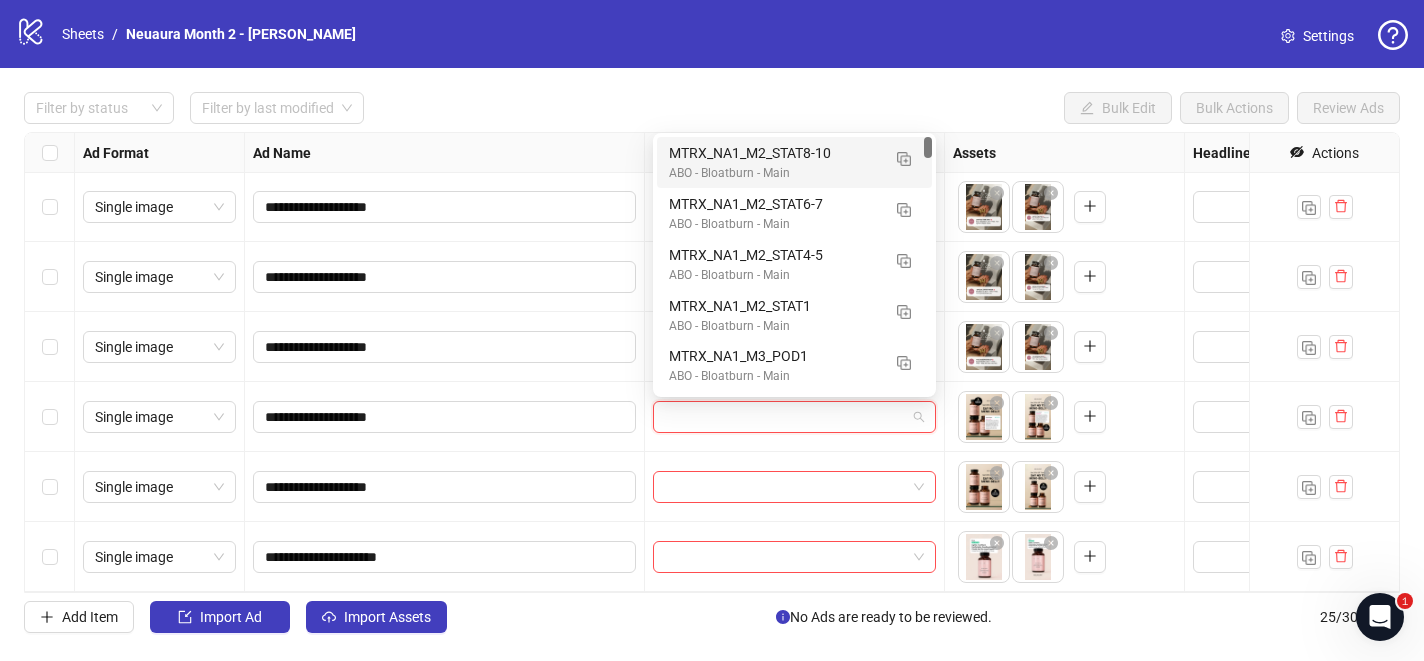 click at bounding box center [785, 417] 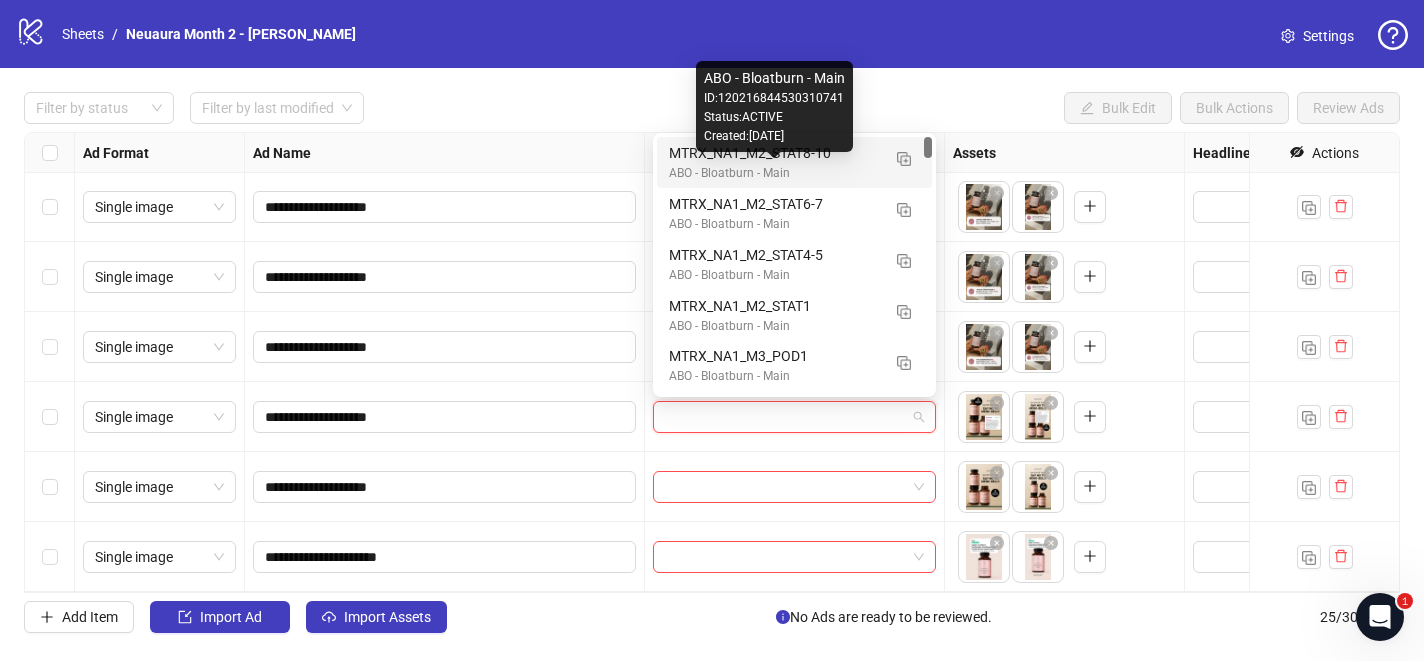 click on "ABO - Bloatburn - Main" at bounding box center (774, 173) 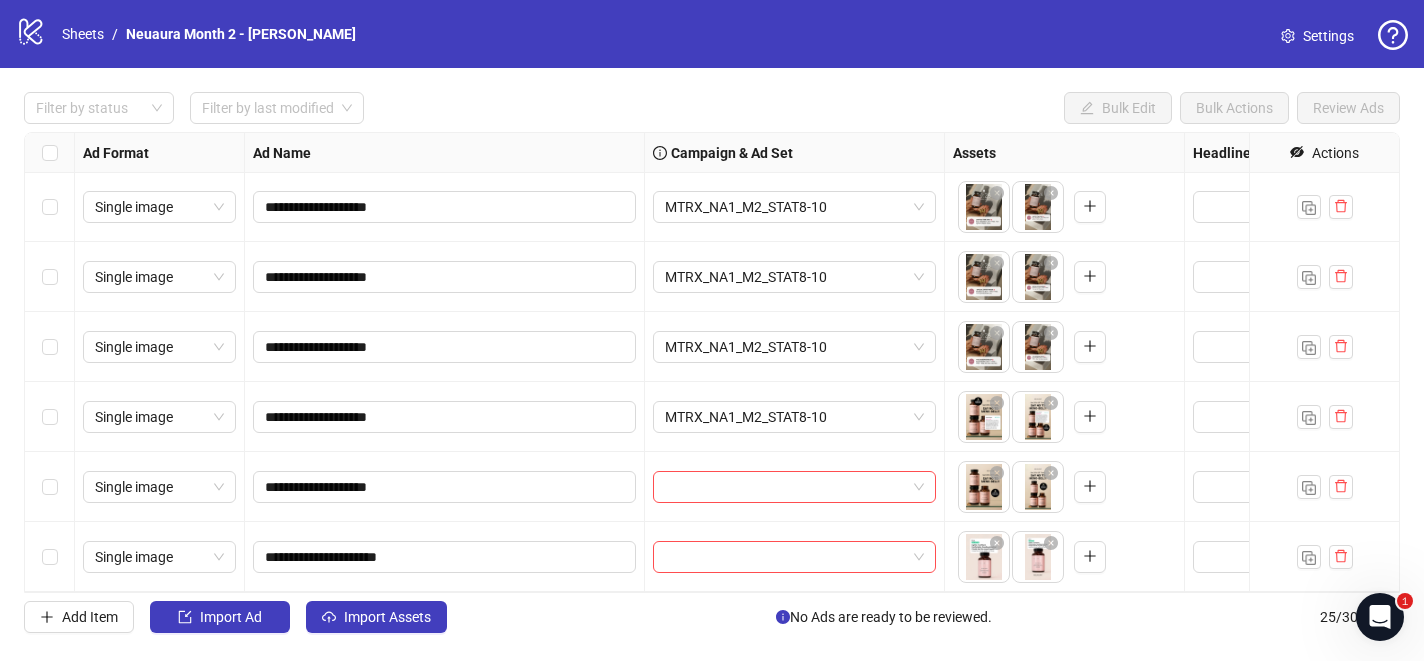 click at bounding box center (795, 557) 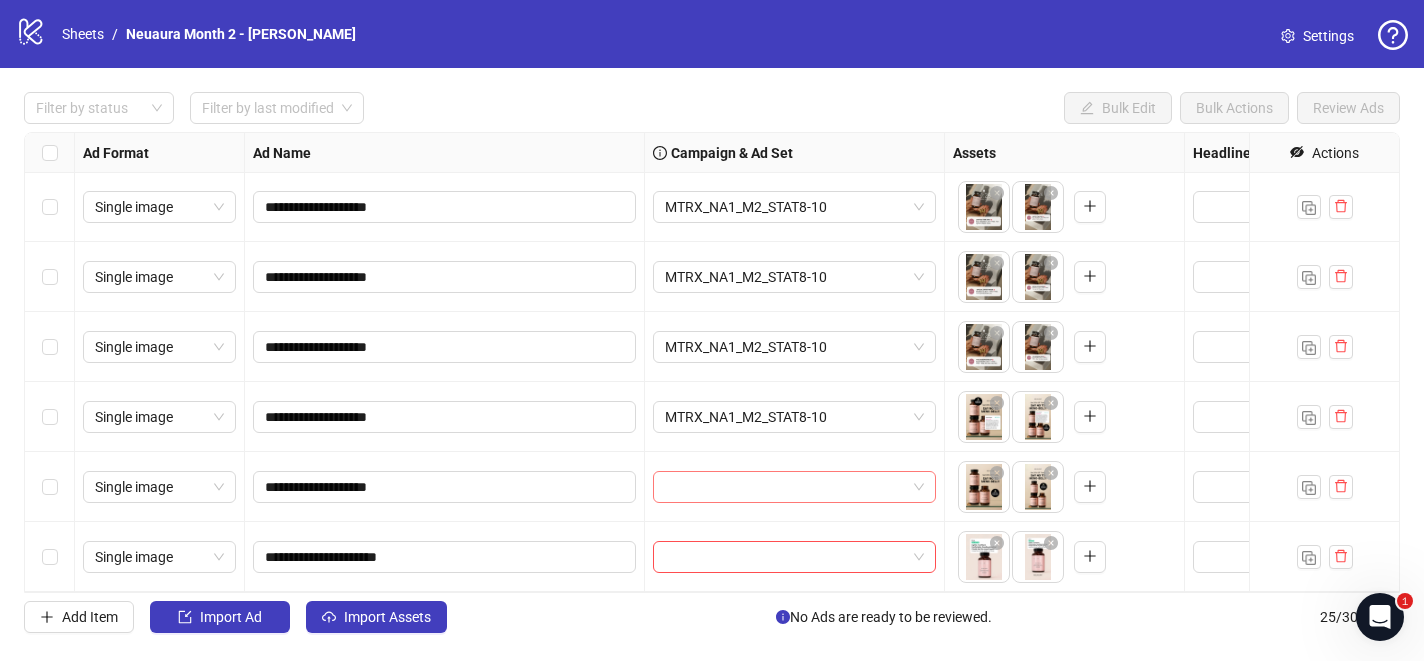 click at bounding box center (785, 487) 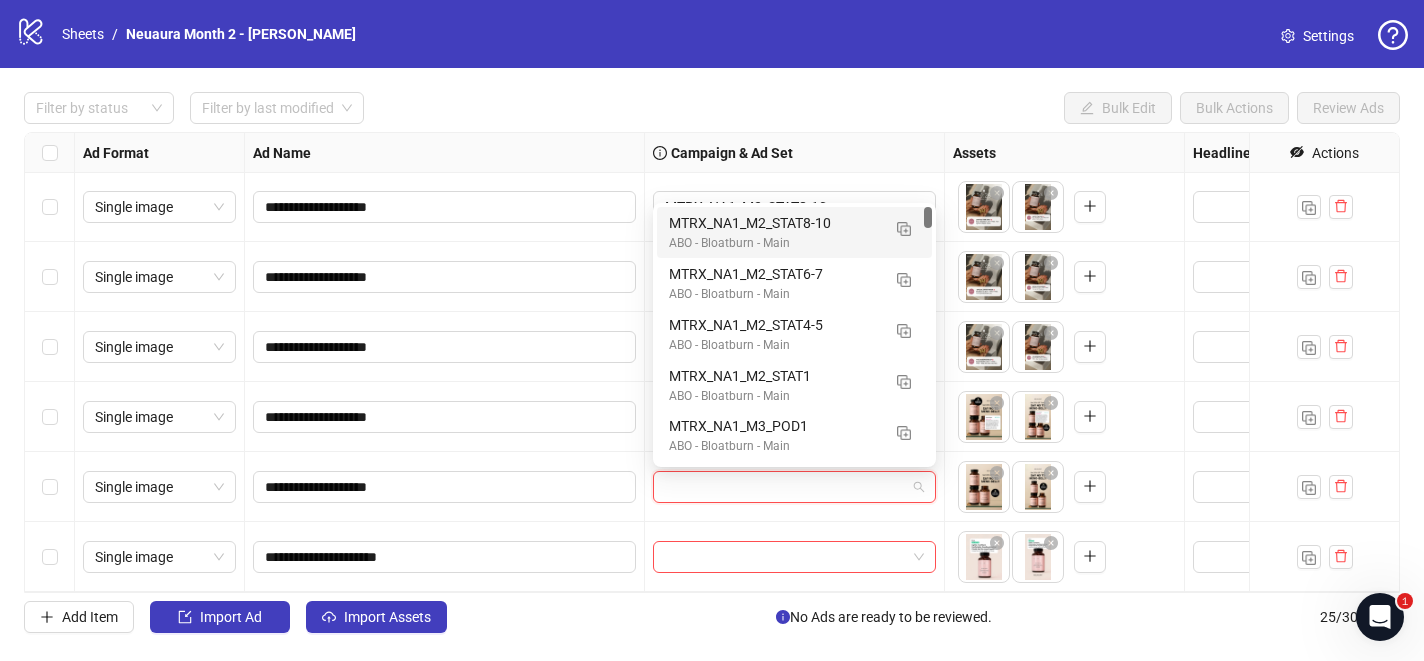 click on "MTRX_NA1_M2_STAT8-10" at bounding box center (774, 223) 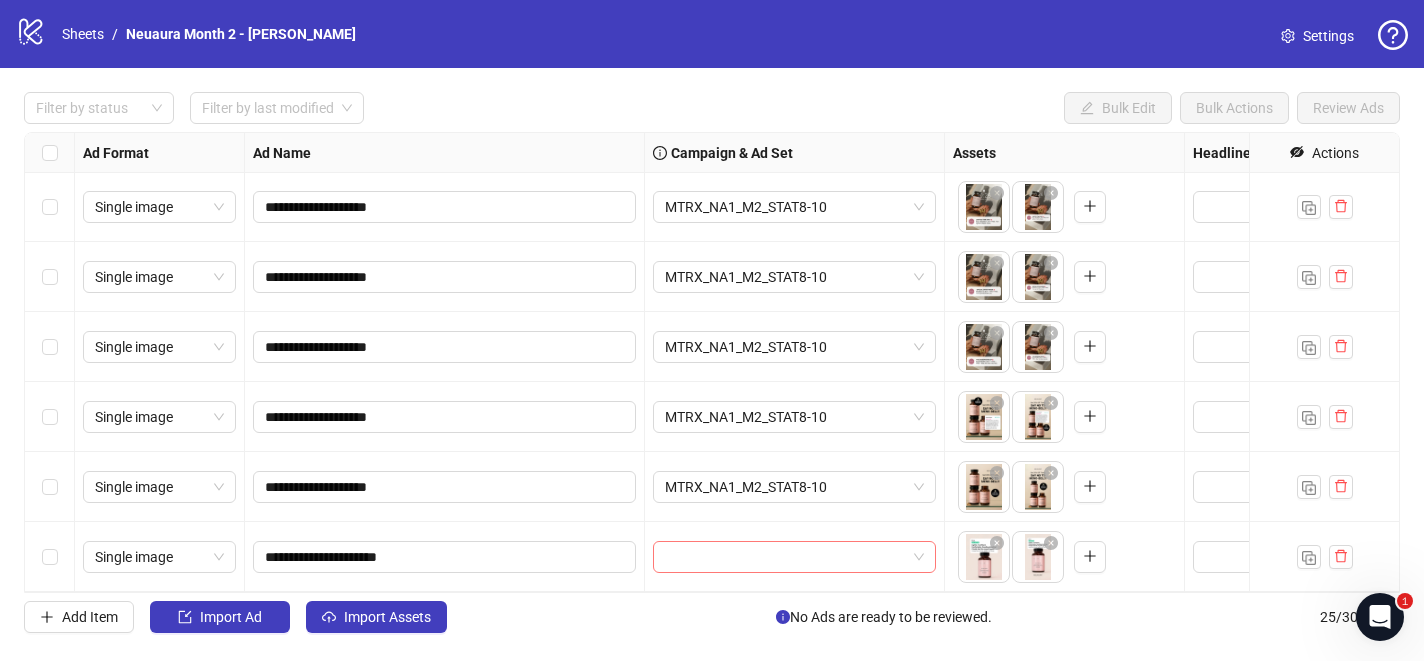 click at bounding box center [785, 557] 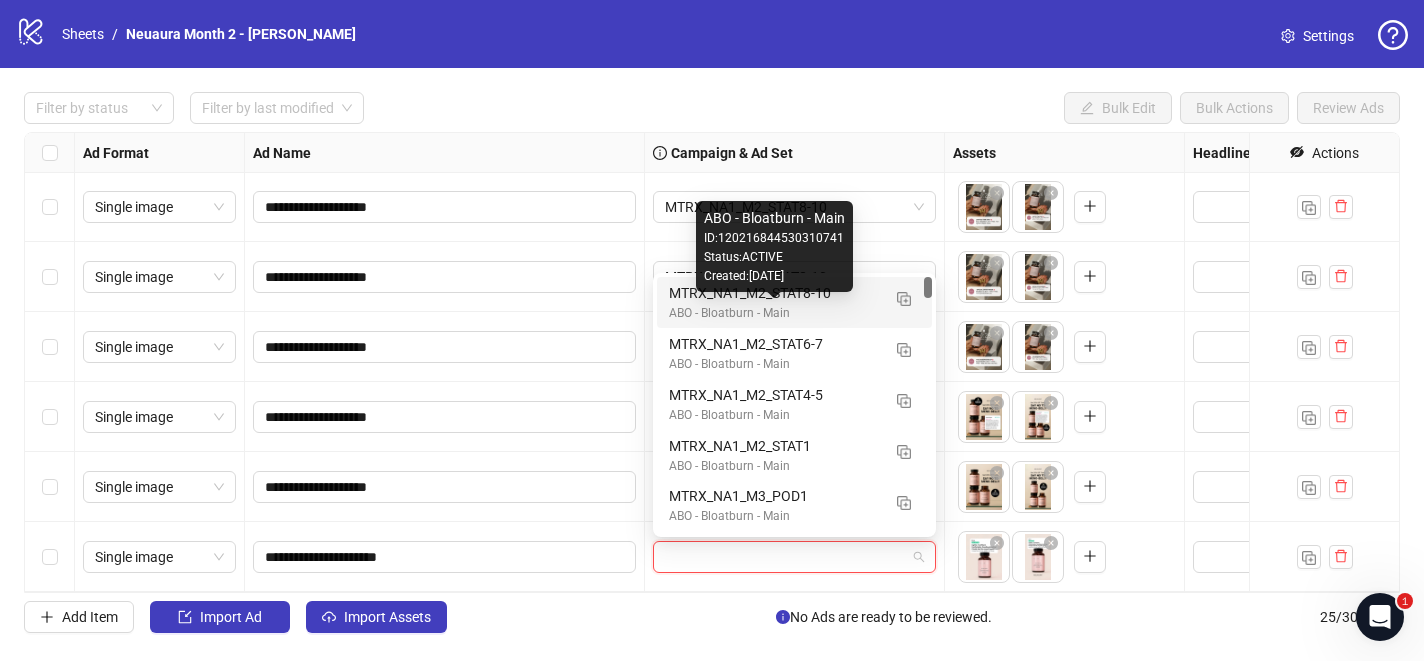 click on "ABO - Bloatburn - Main" at bounding box center (774, 313) 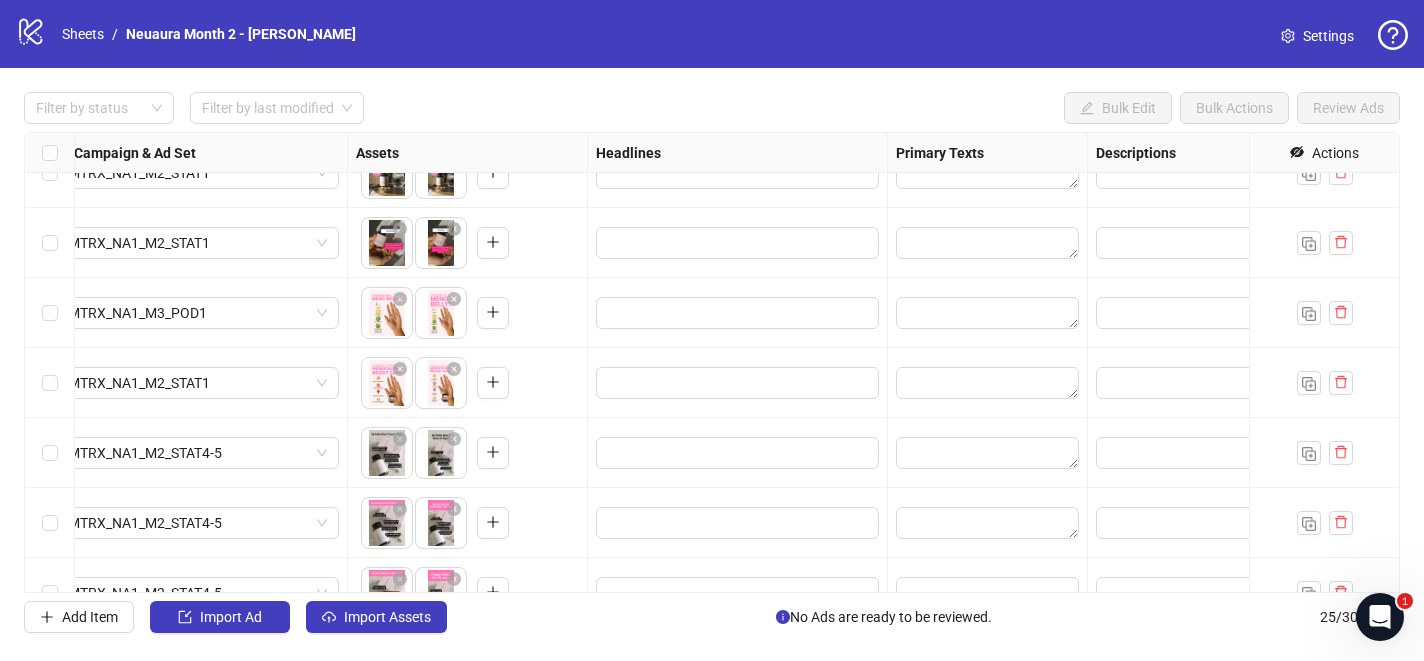 scroll, scrollTop: 0, scrollLeft: 597, axis: horizontal 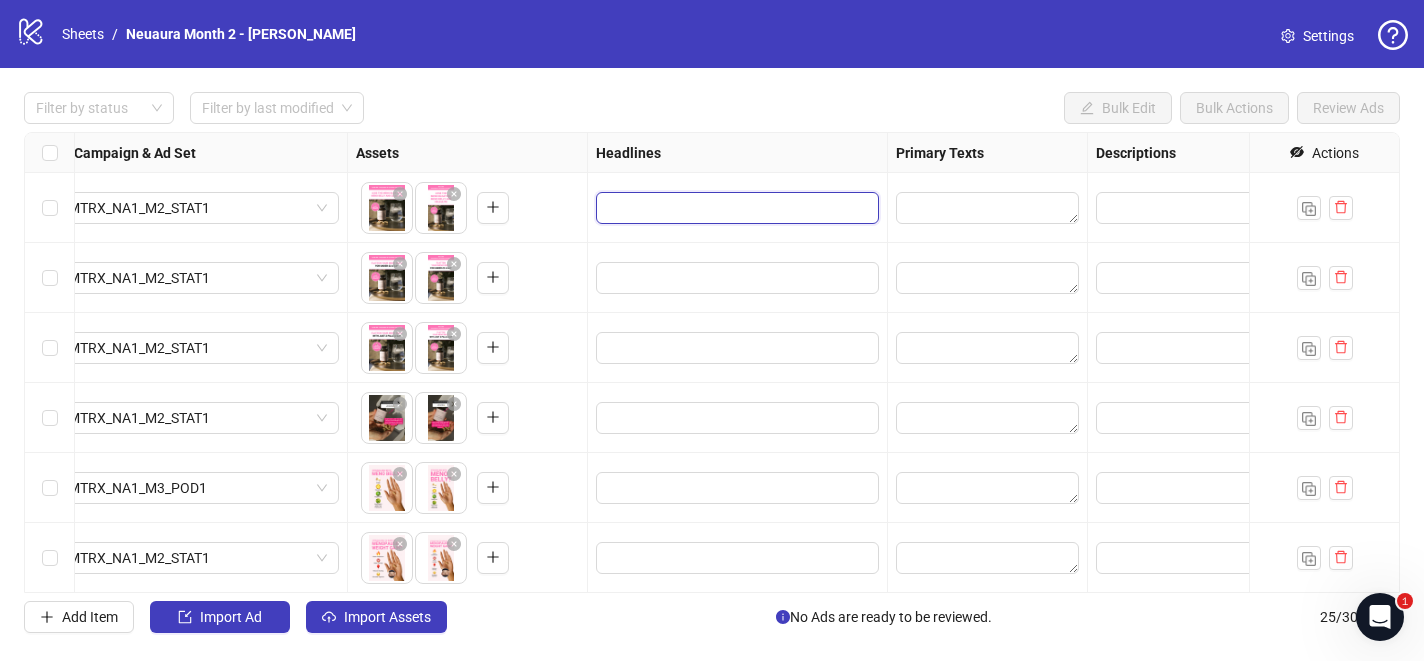 click at bounding box center (735, 208) 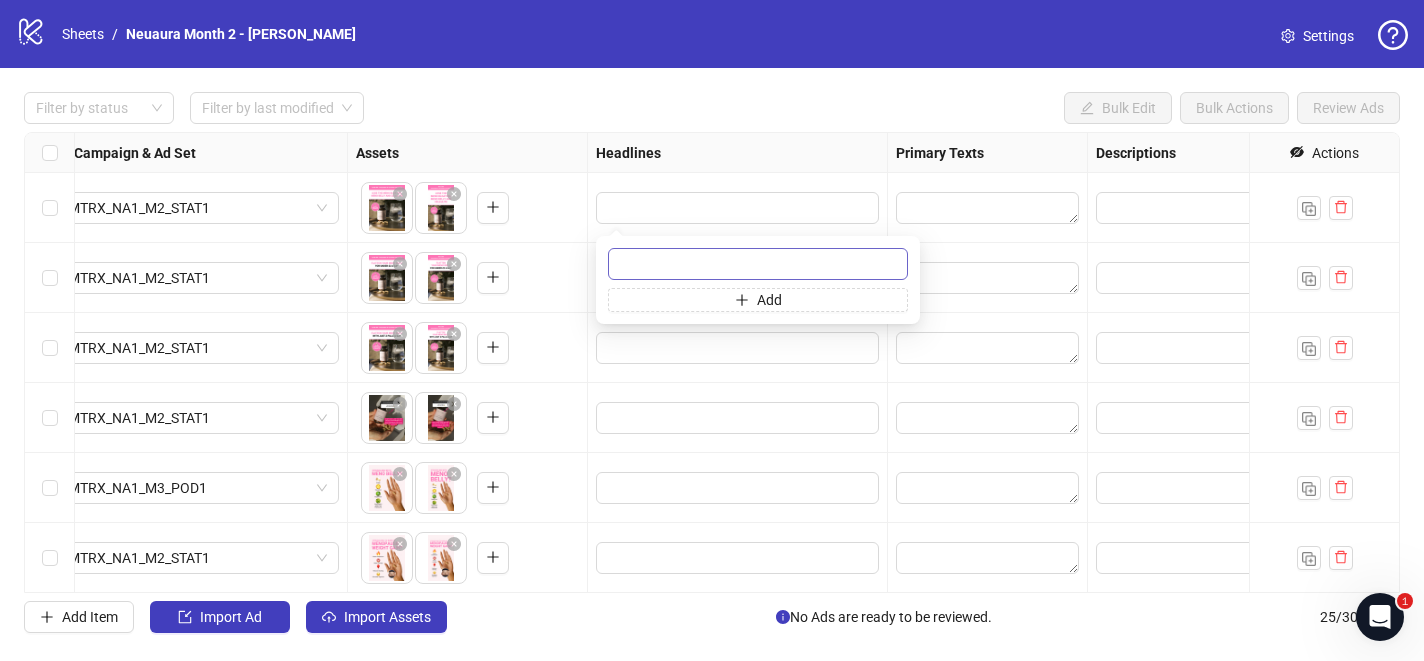 type on "**********" 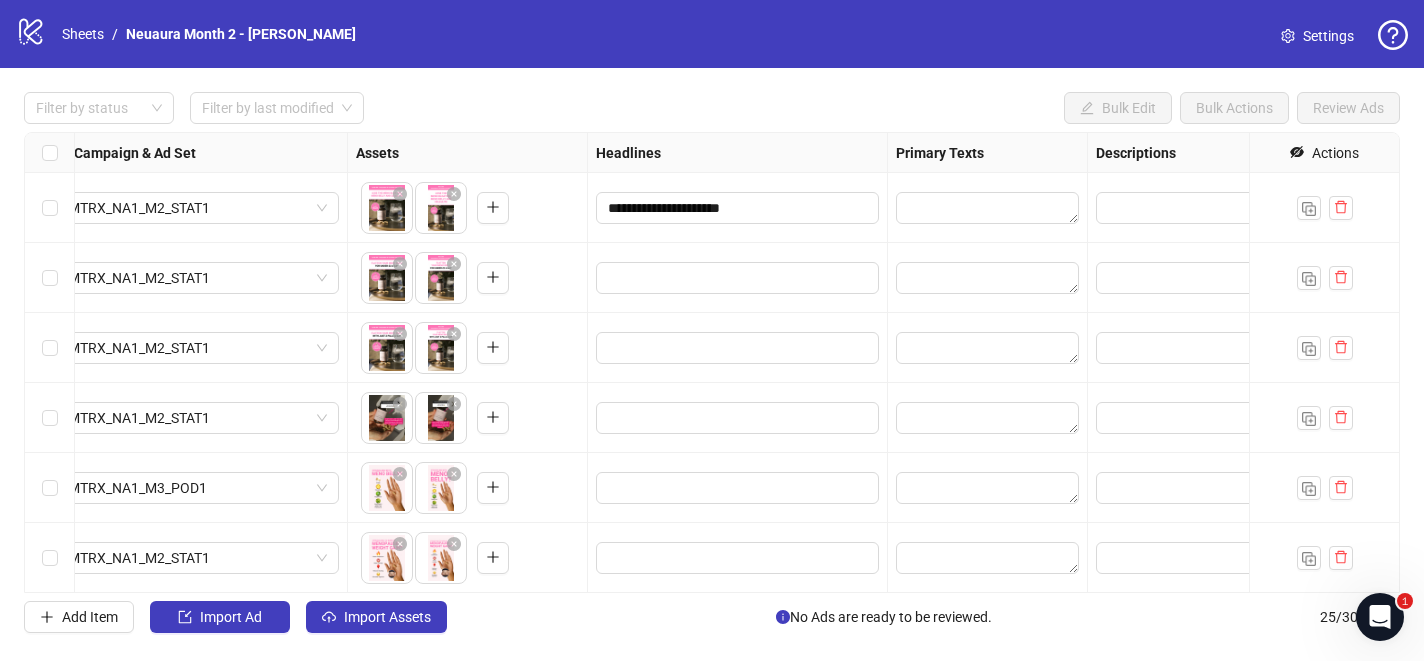 click on "Headlines" at bounding box center (738, 153) 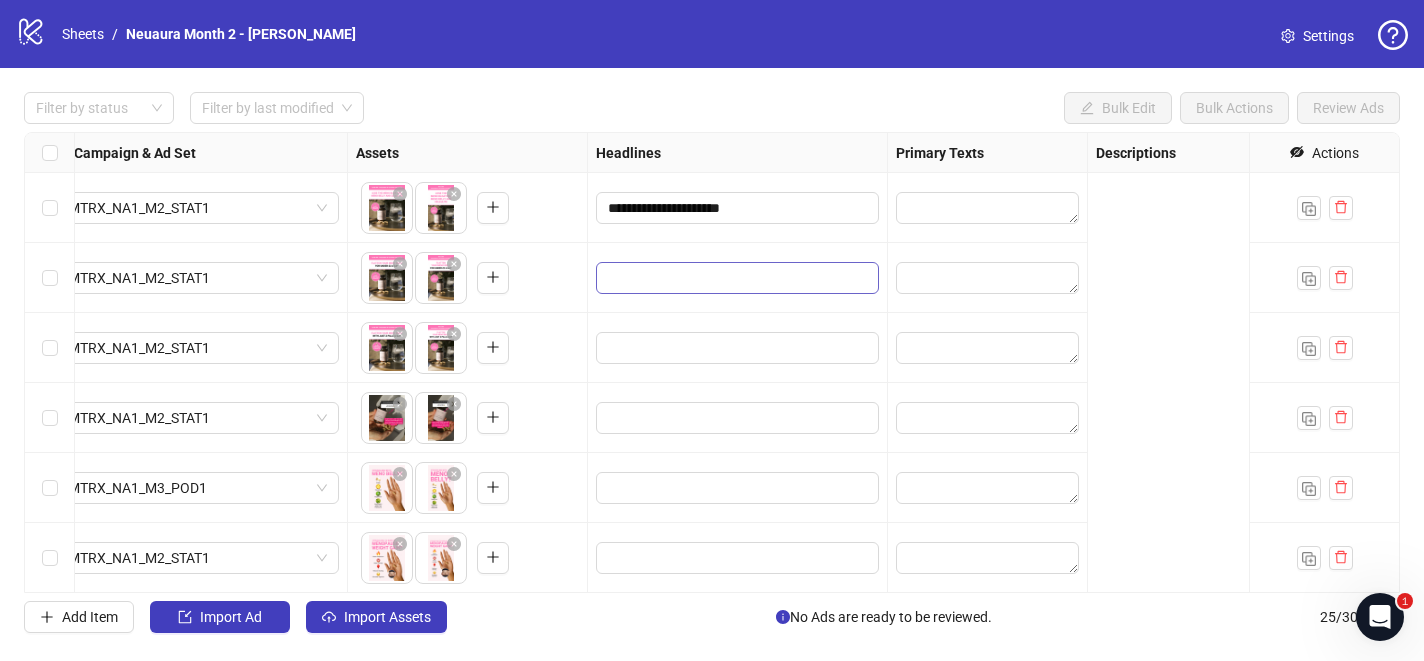 scroll, scrollTop: 0, scrollLeft: 0, axis: both 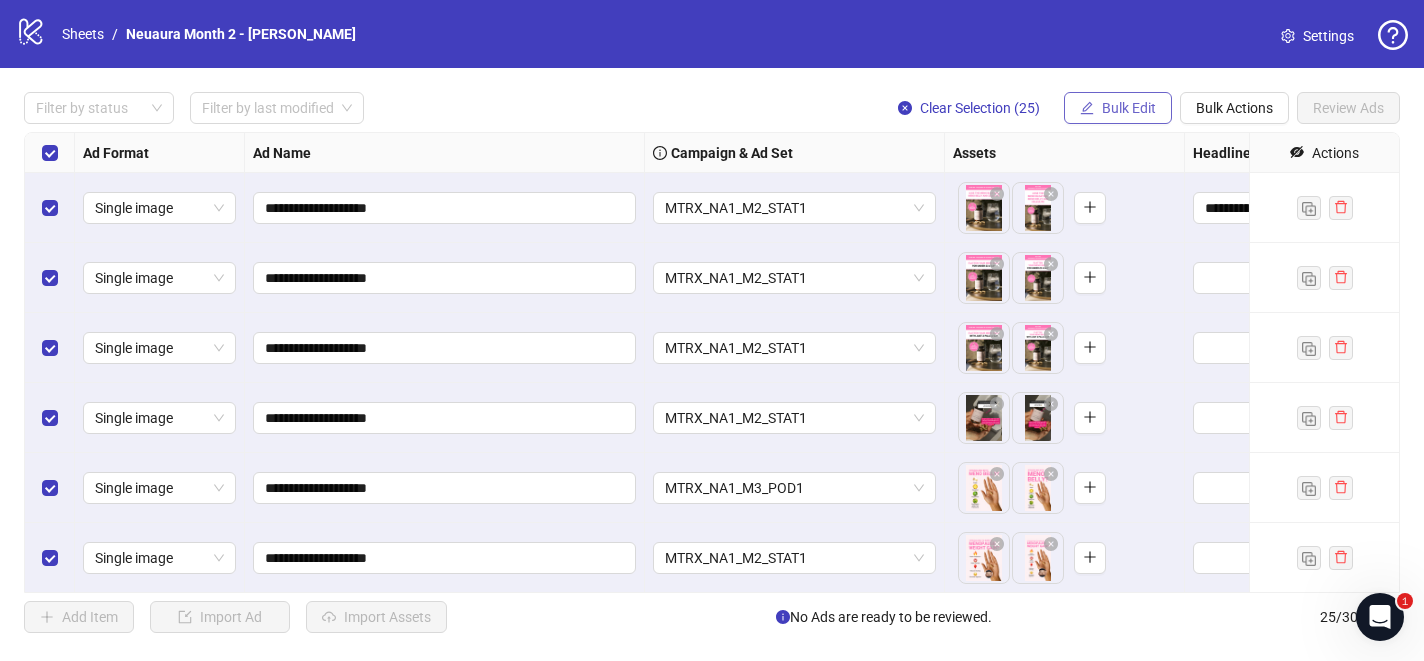click on "Bulk Edit" at bounding box center [1129, 108] 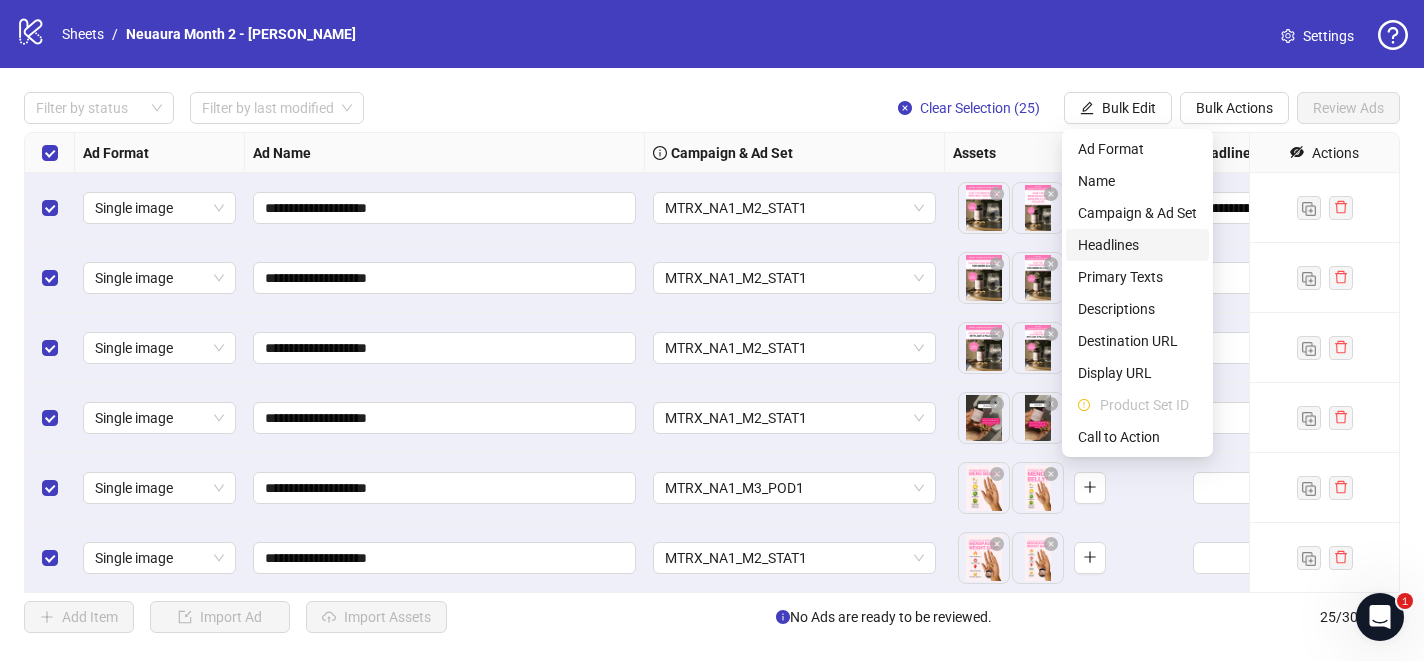 click on "Headlines" at bounding box center (1137, 245) 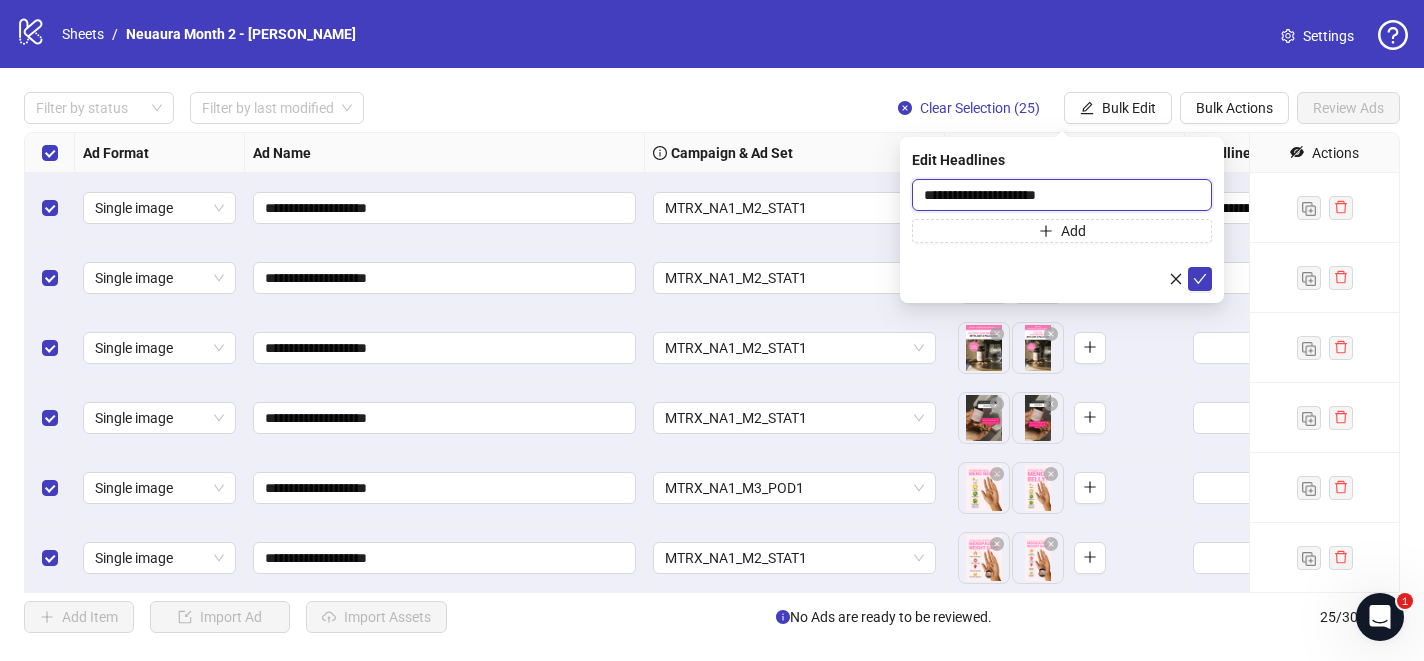 click on "**********" at bounding box center (1062, 195) 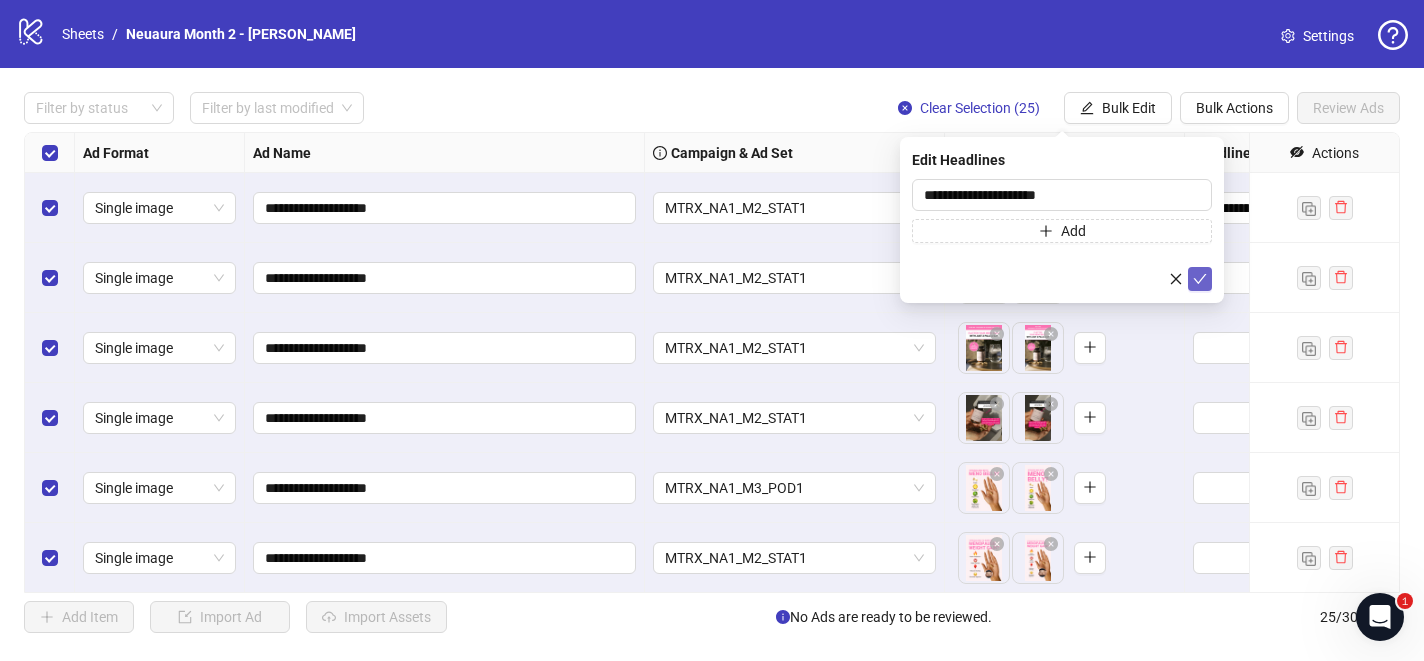 click 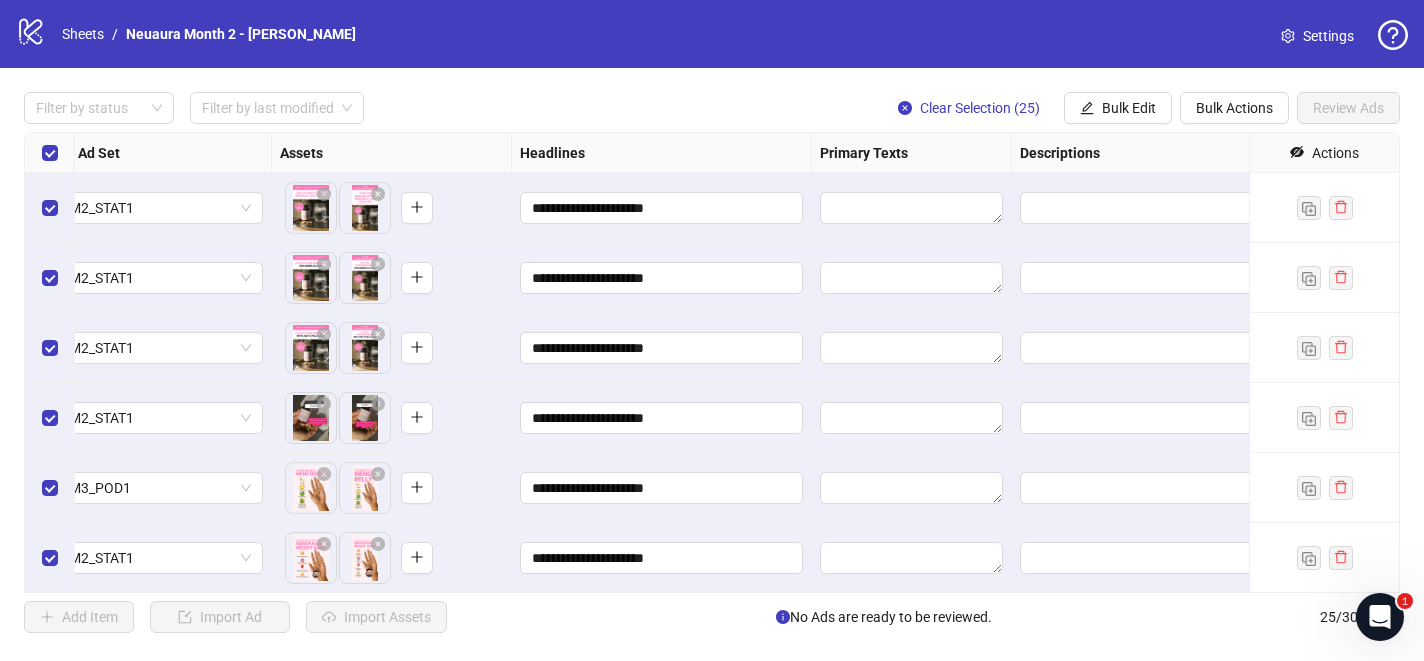 scroll, scrollTop: 0, scrollLeft: 766, axis: horizontal 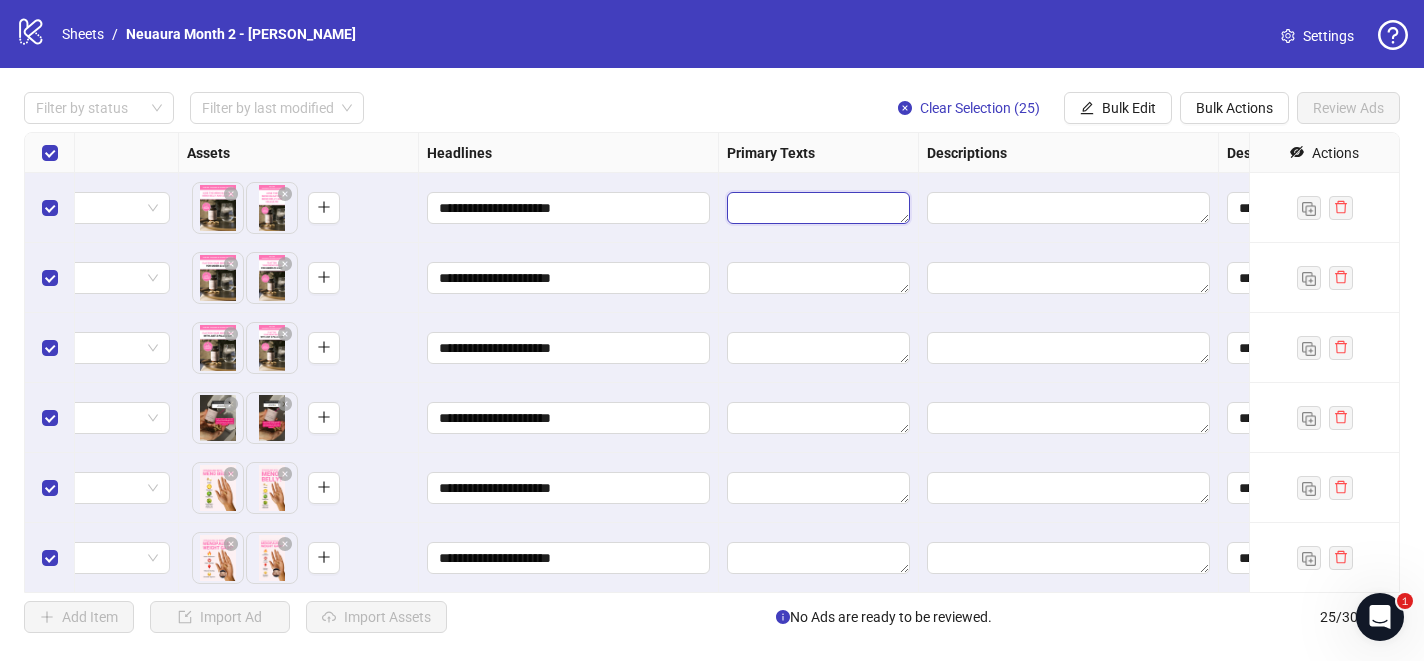 click at bounding box center [818, 208] 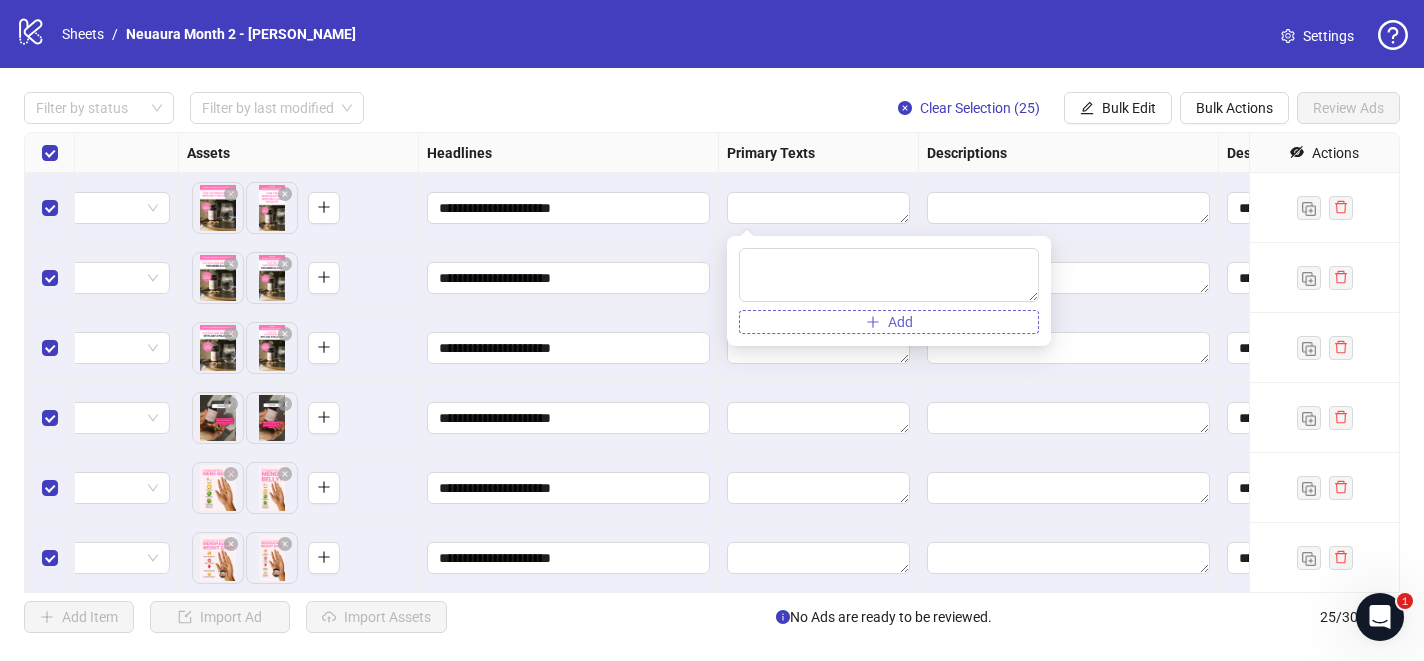 click on "Add" at bounding box center [889, 322] 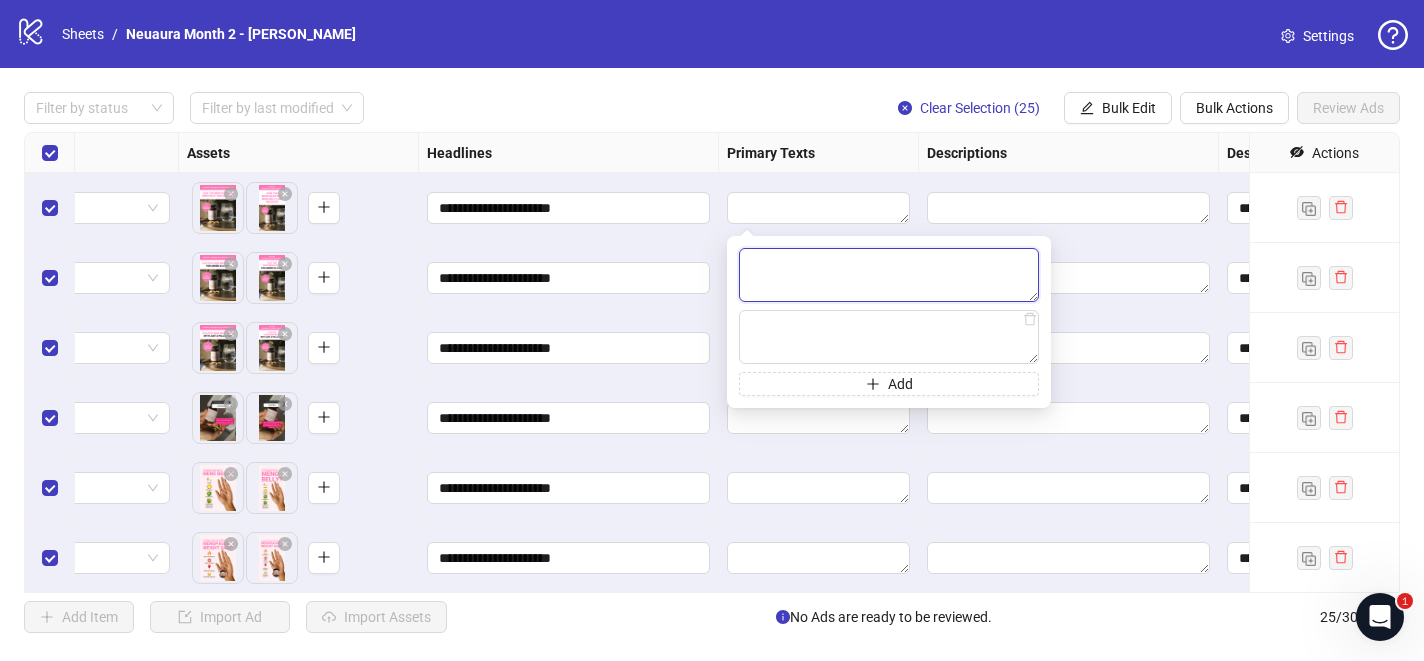 click at bounding box center (889, 275) 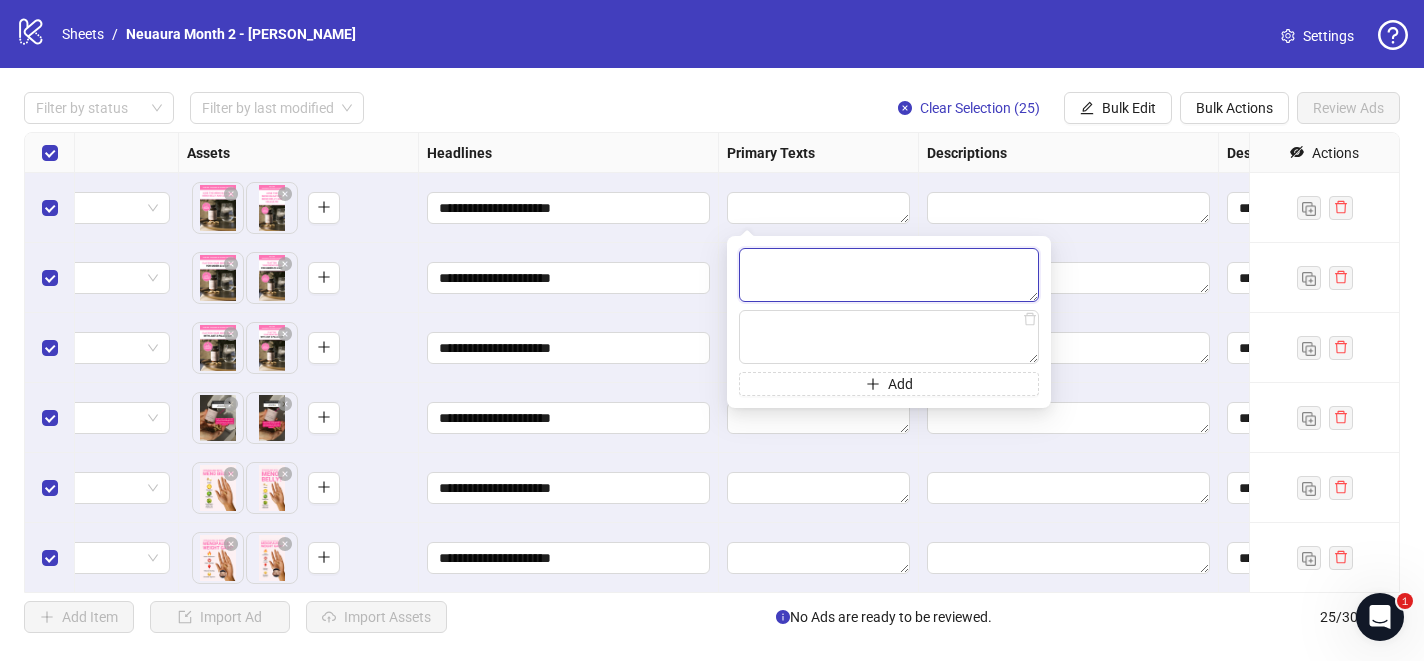 scroll, scrollTop: 0, scrollLeft: 0, axis: both 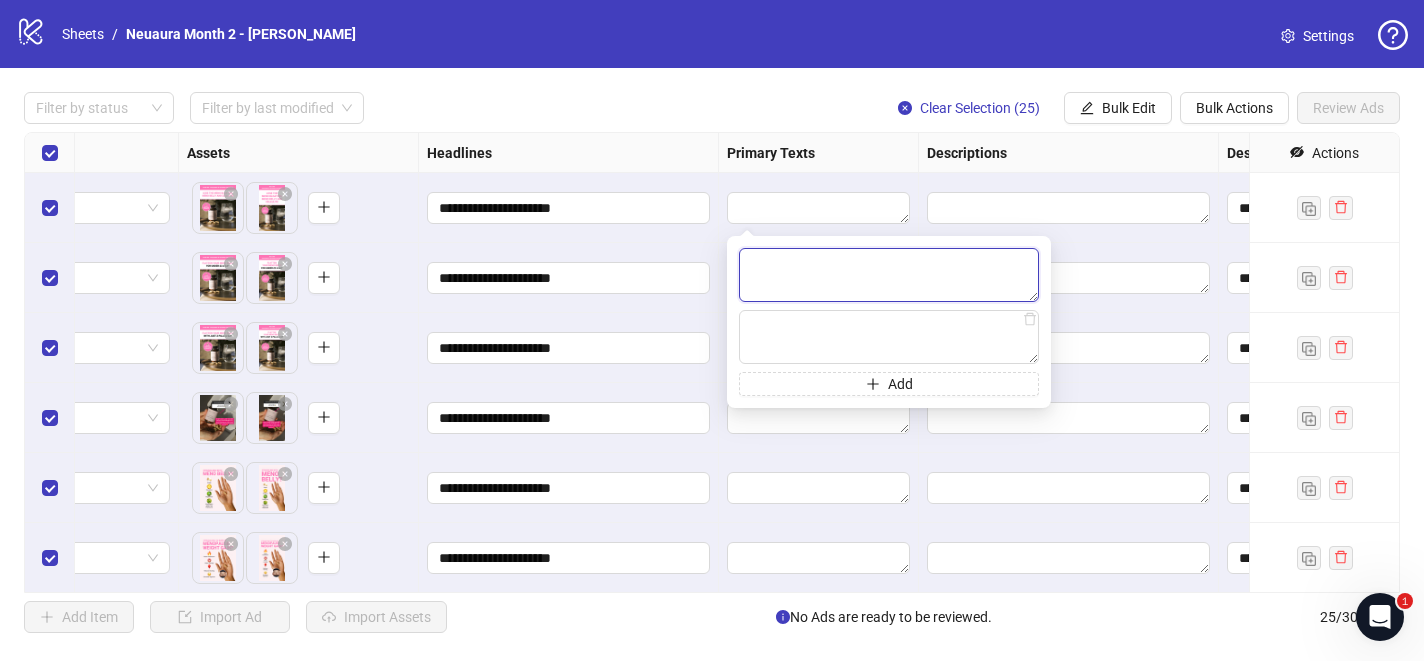 paste on "**********" 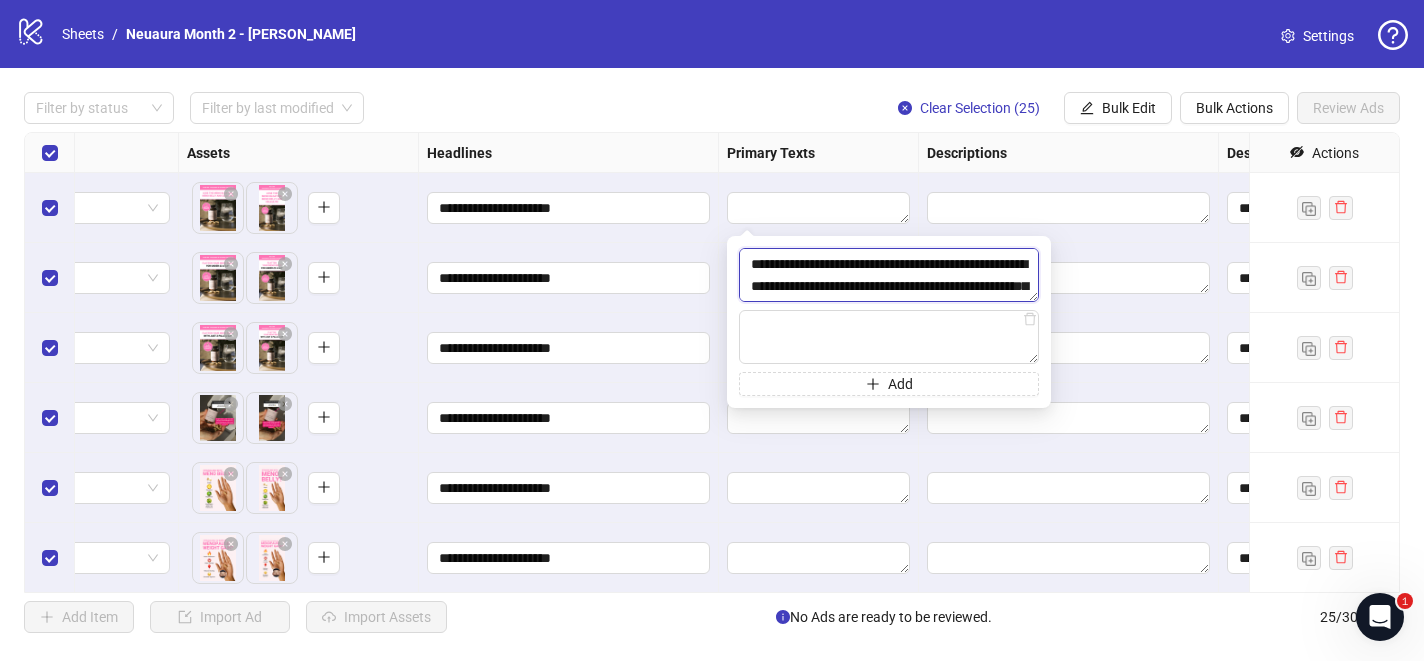 scroll, scrollTop: 807, scrollLeft: 0, axis: vertical 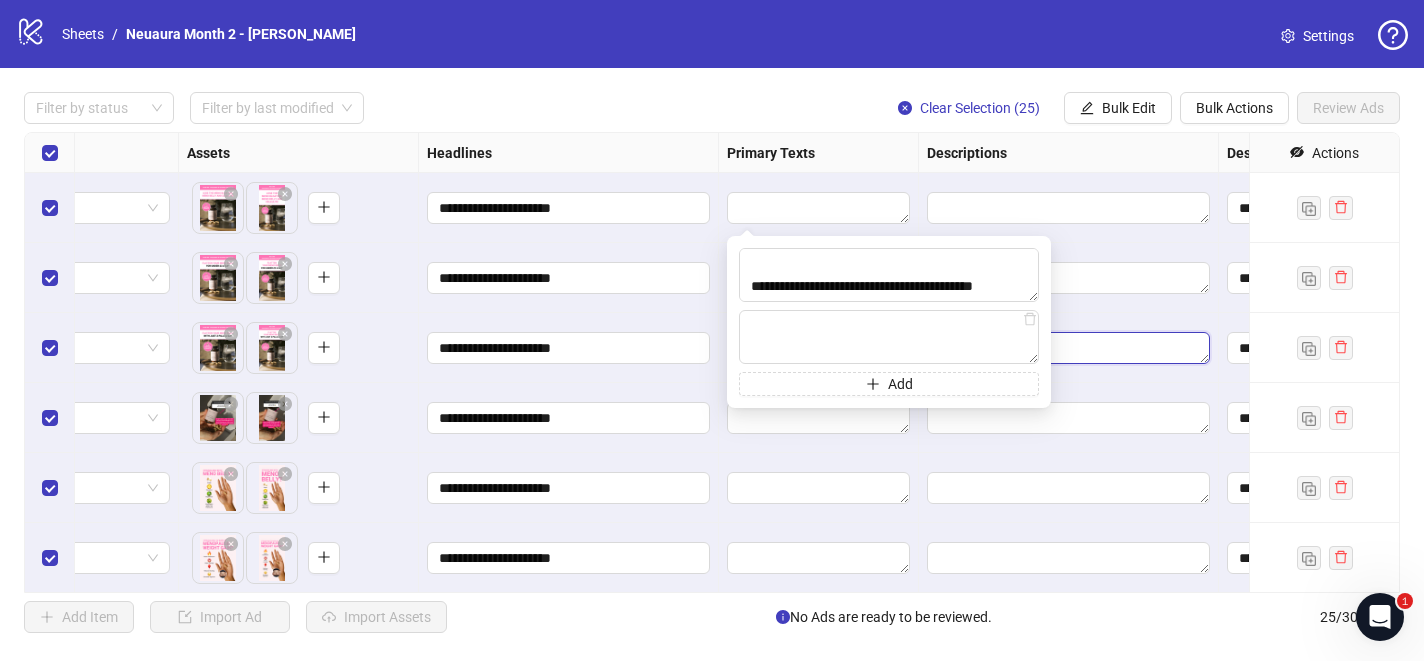 click at bounding box center [1068, 348] 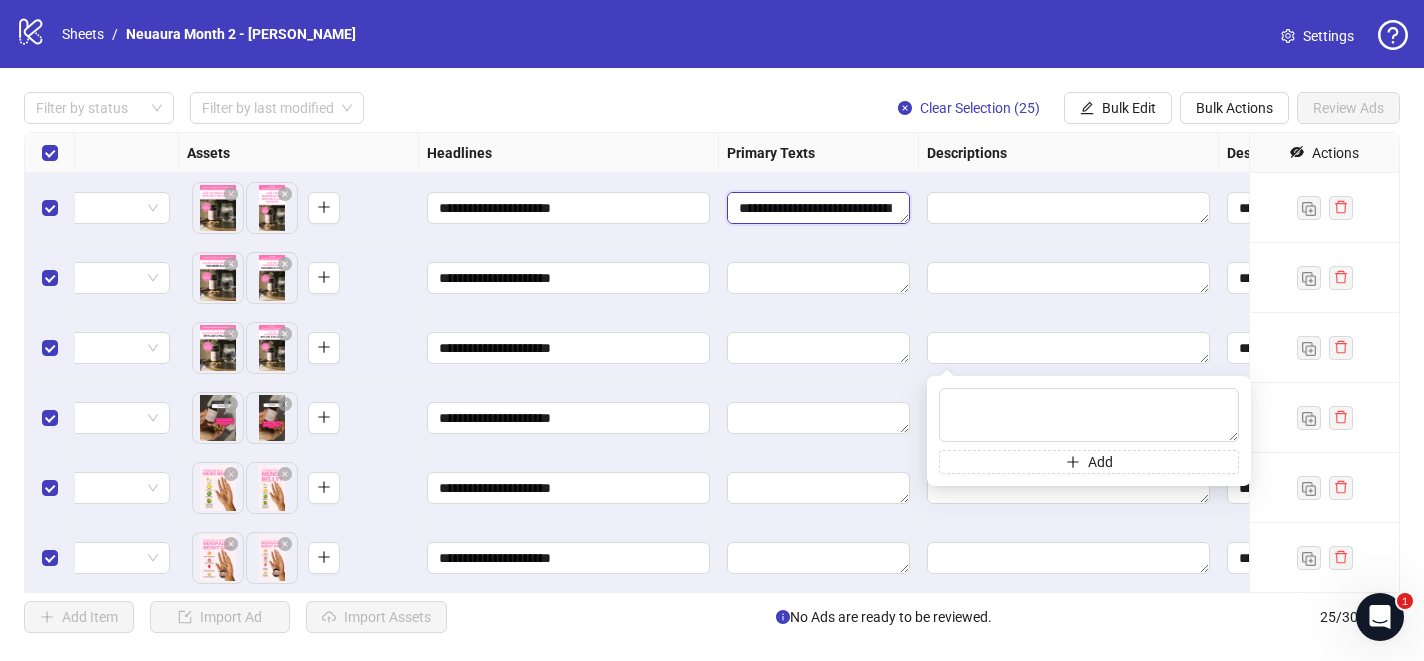 click at bounding box center (818, 208) 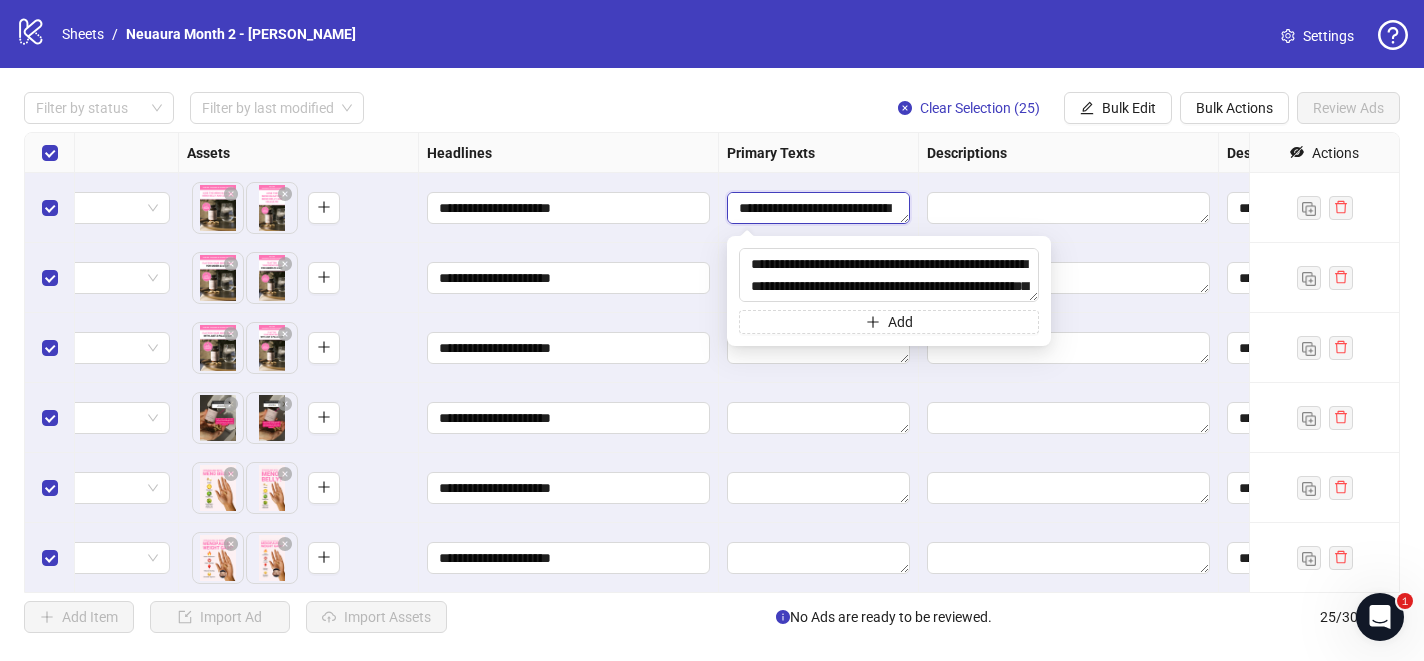 click at bounding box center (818, 208) 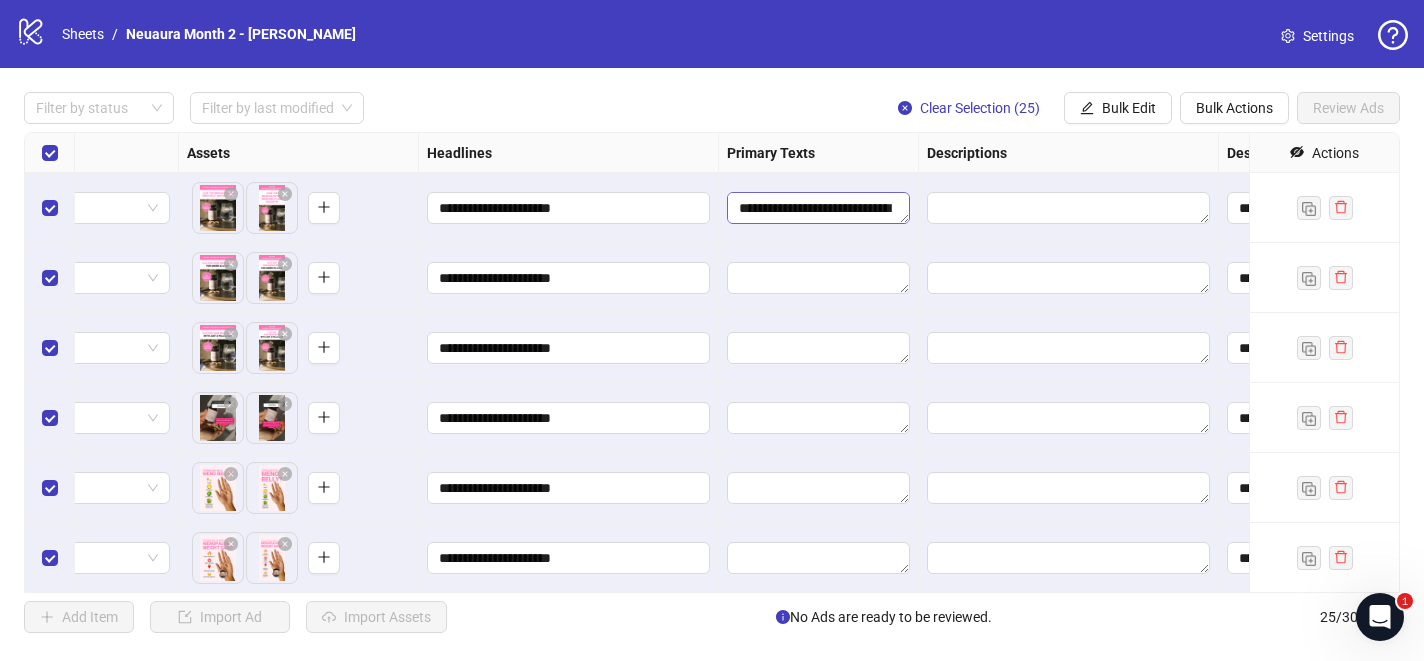 scroll, scrollTop: 383, scrollLeft: 0, axis: vertical 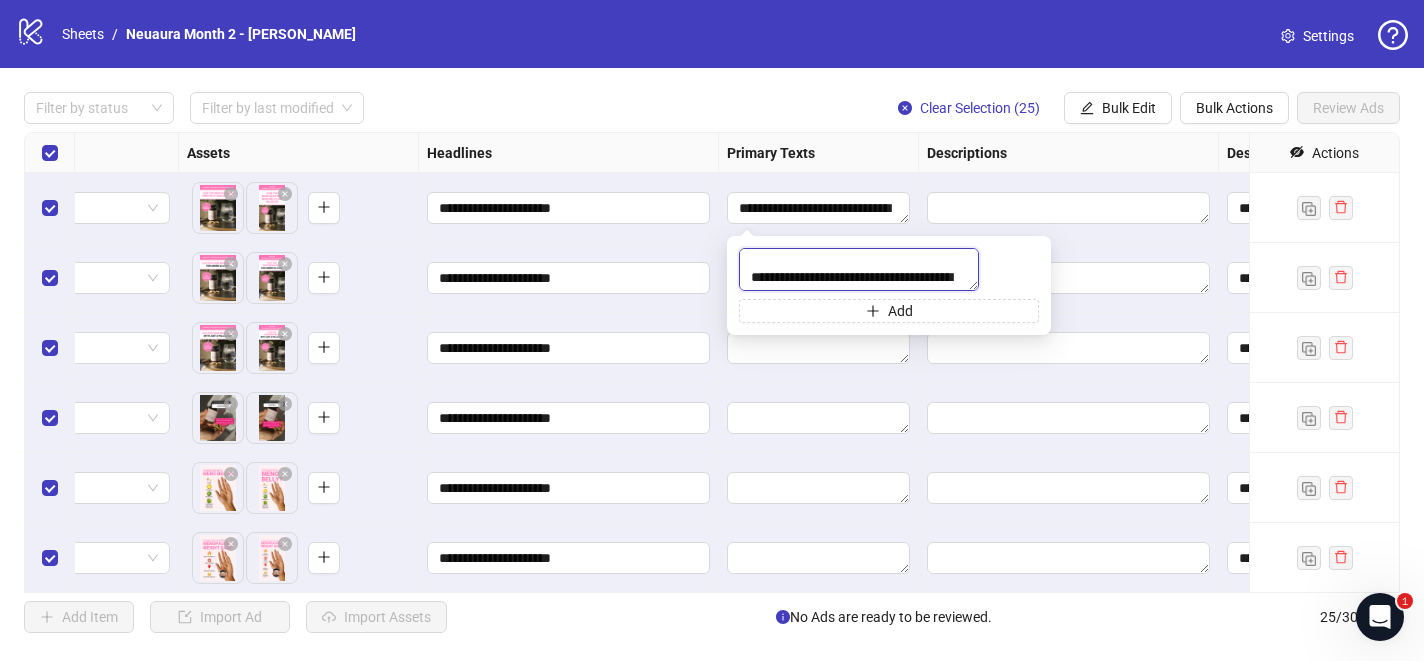 click at bounding box center (859, 269) 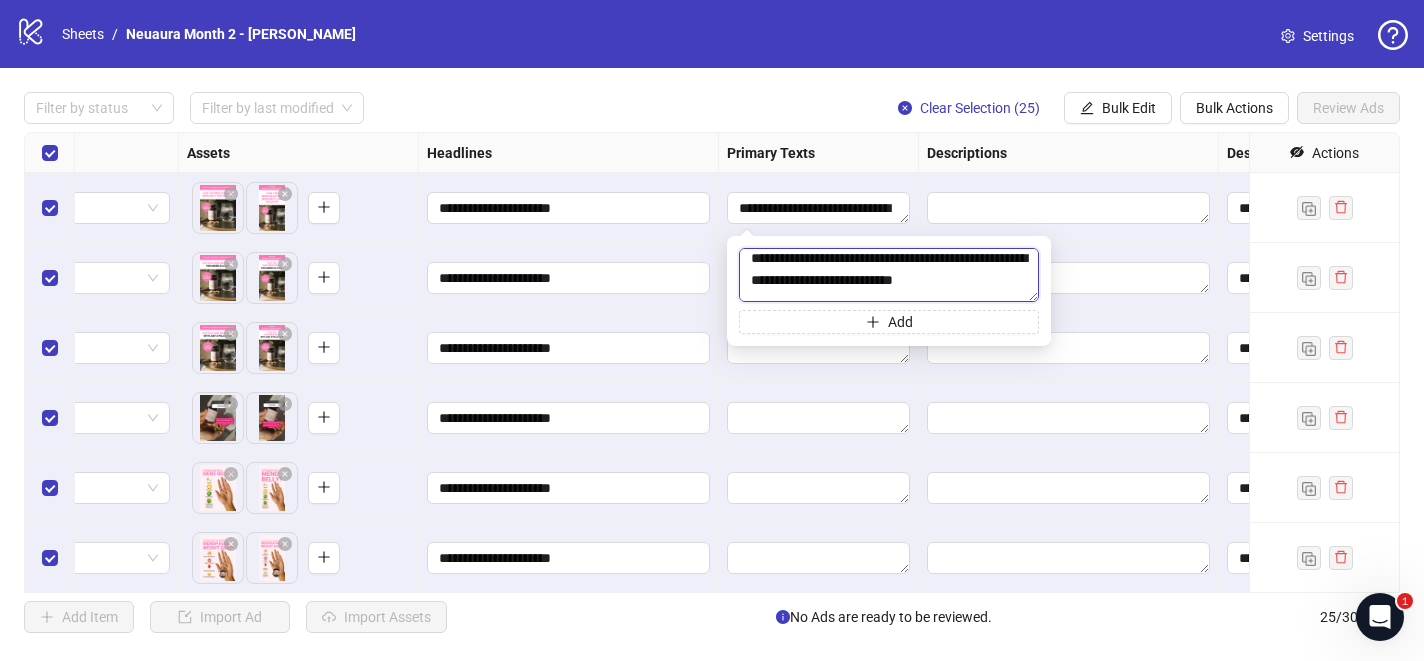 type on "**********" 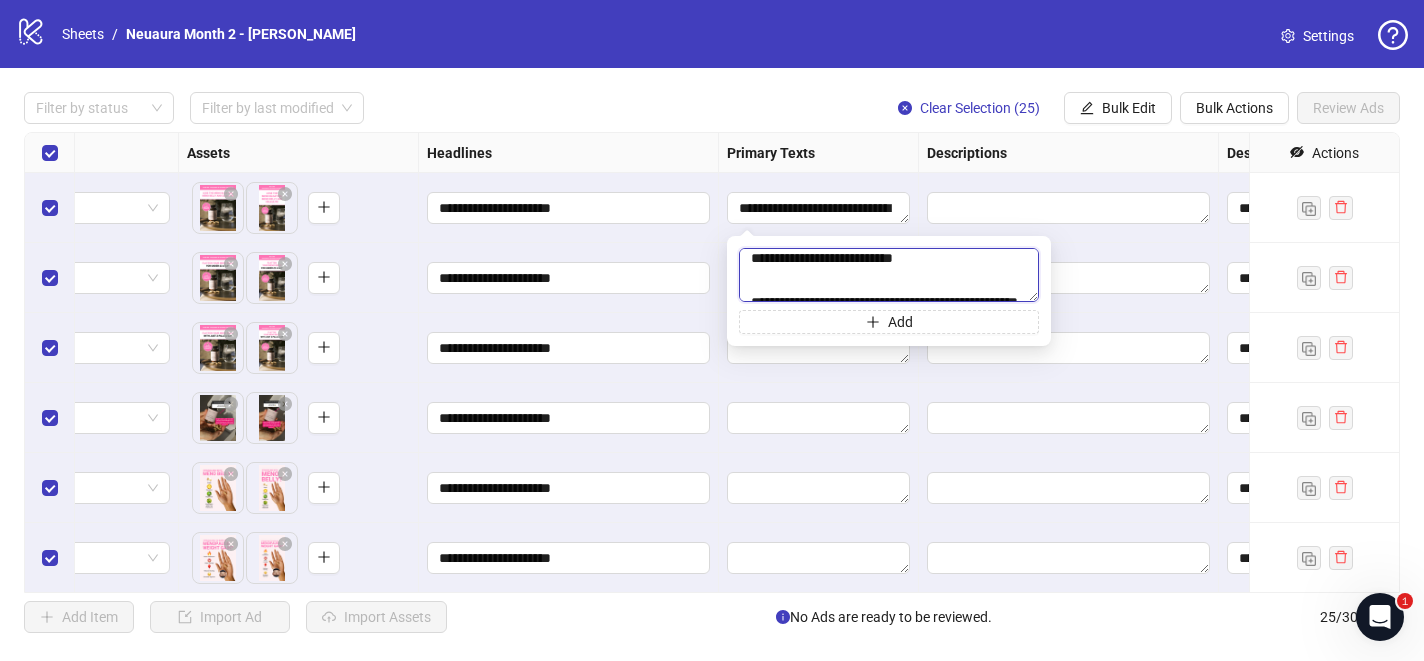 scroll, scrollTop: 424, scrollLeft: 0, axis: vertical 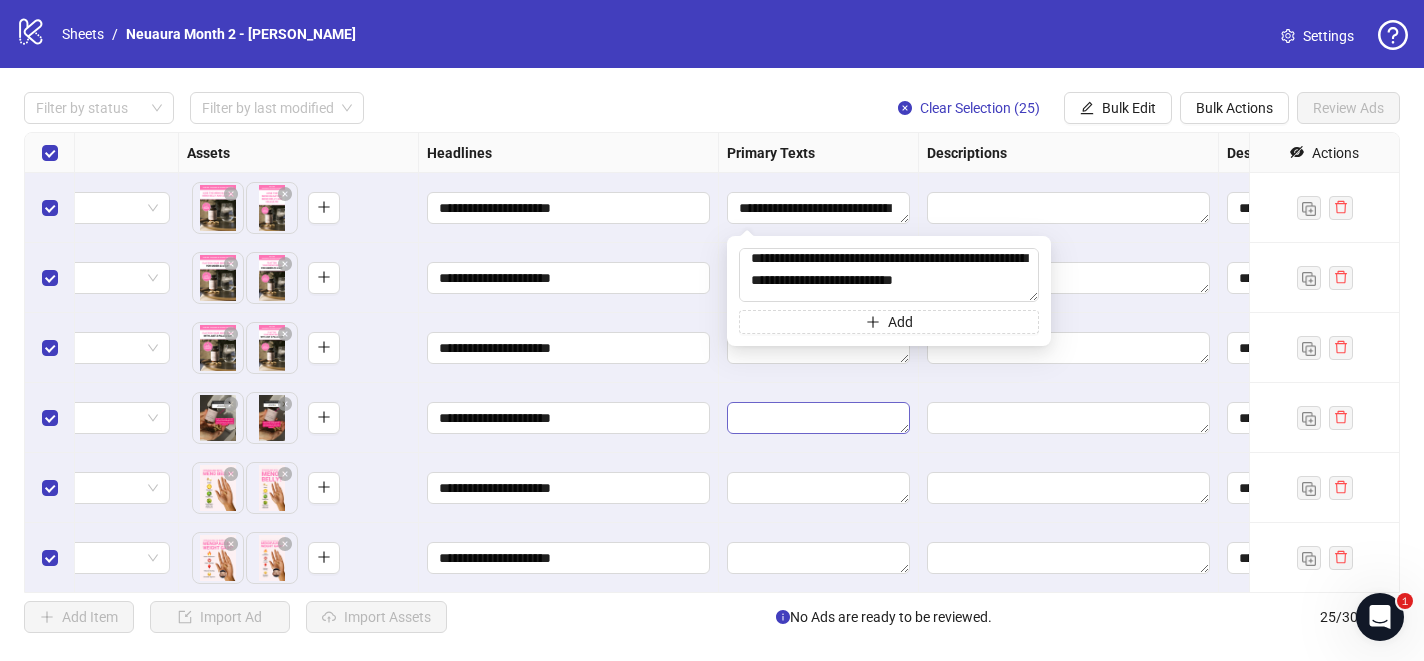 click at bounding box center [818, 418] 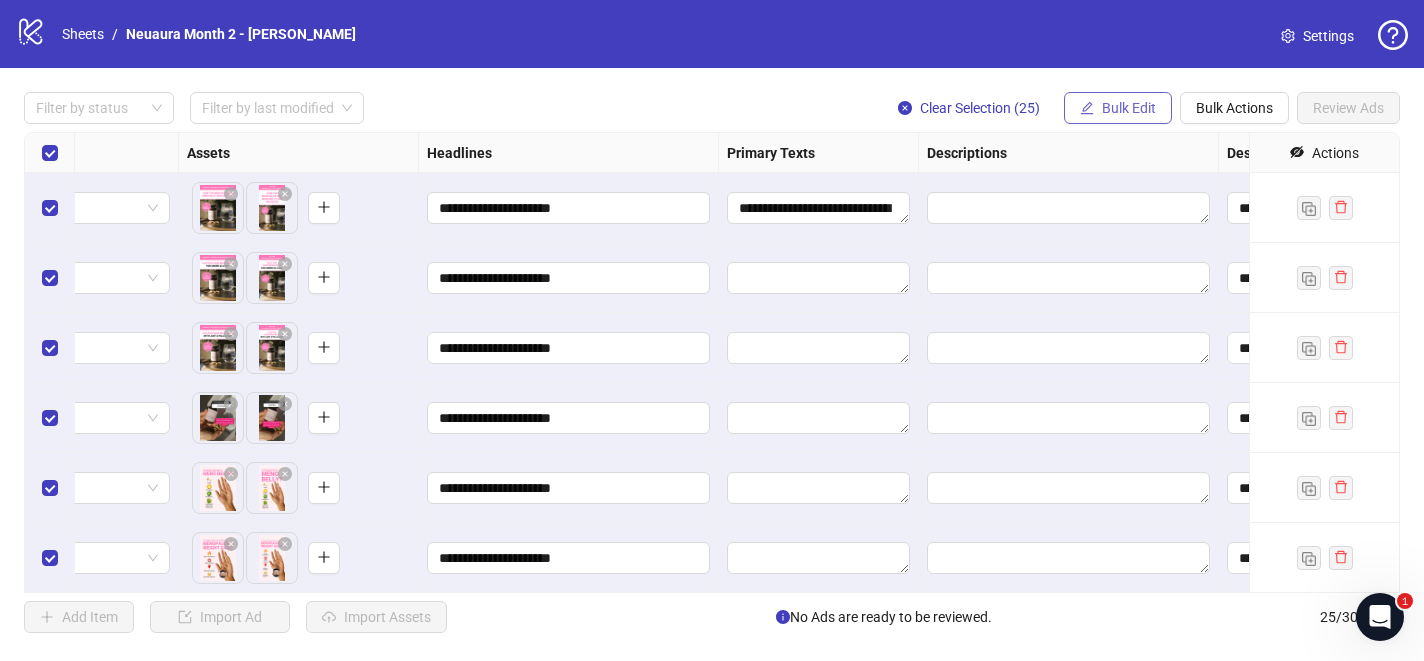 click on "Bulk Edit" at bounding box center (1118, 108) 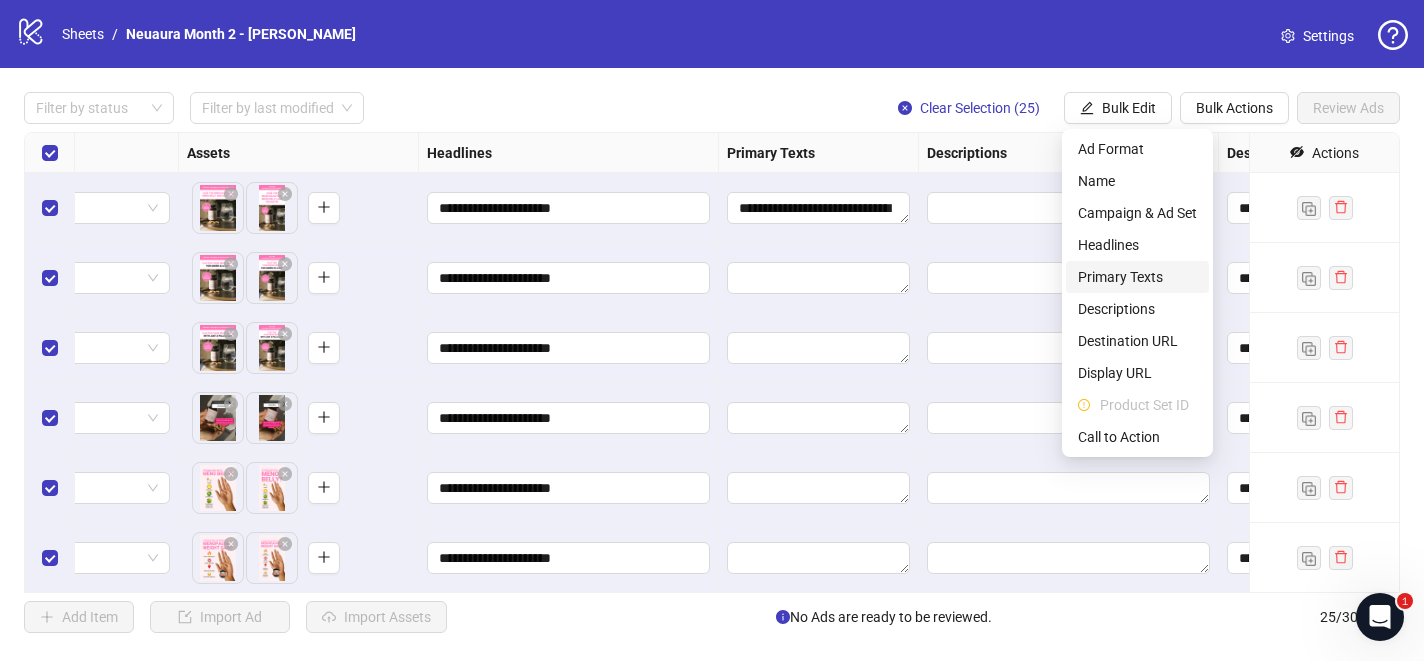 click on "Primary Texts" at bounding box center [1137, 277] 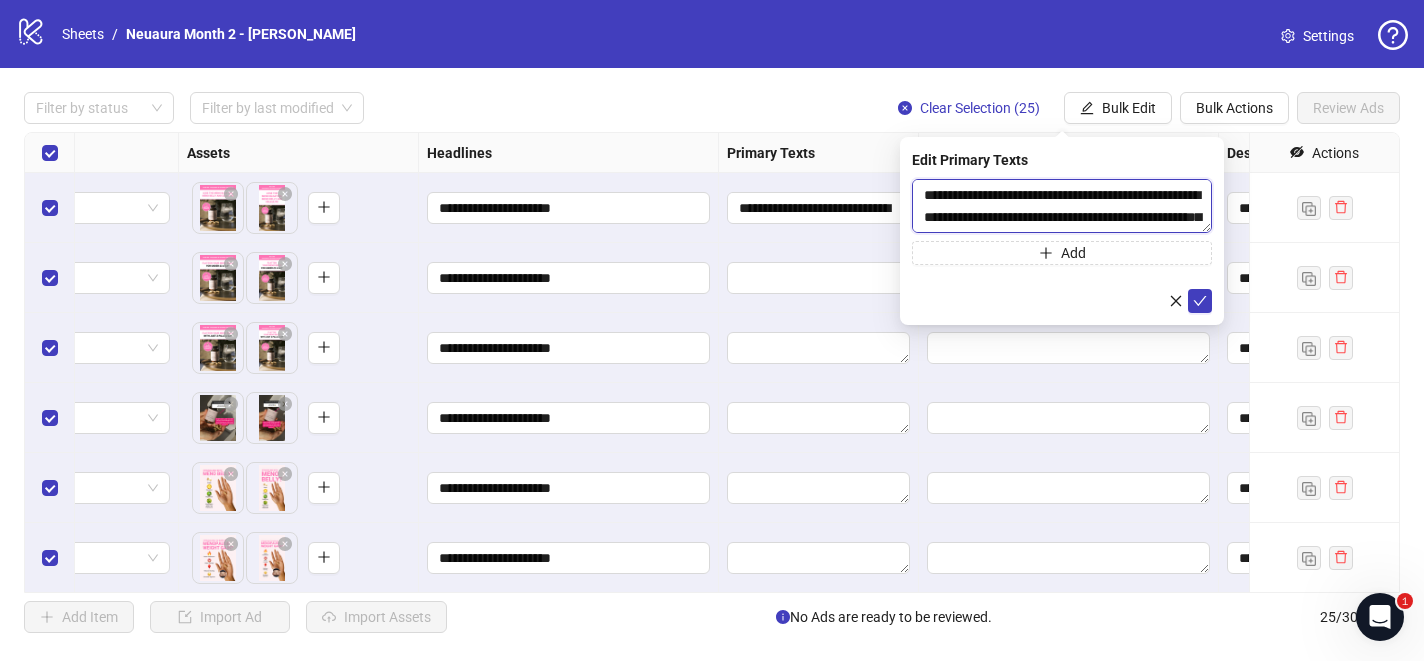 click at bounding box center [1062, 206] 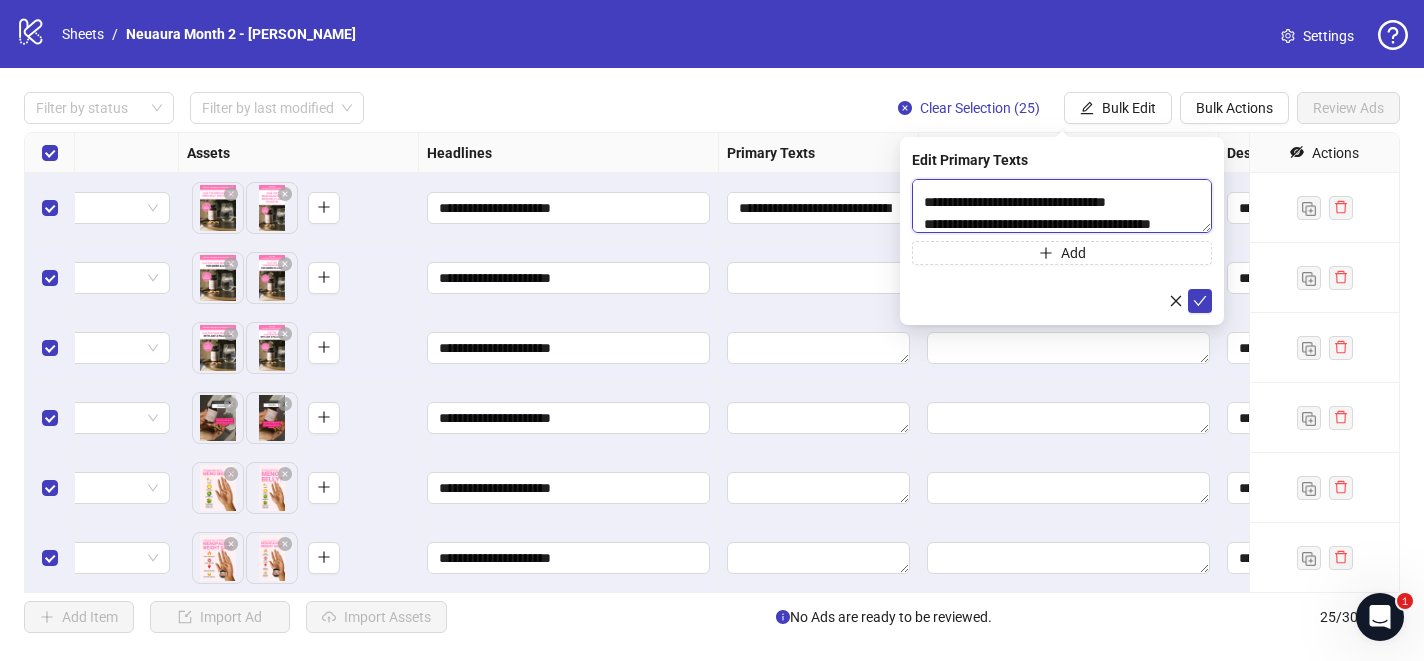 type on "**********" 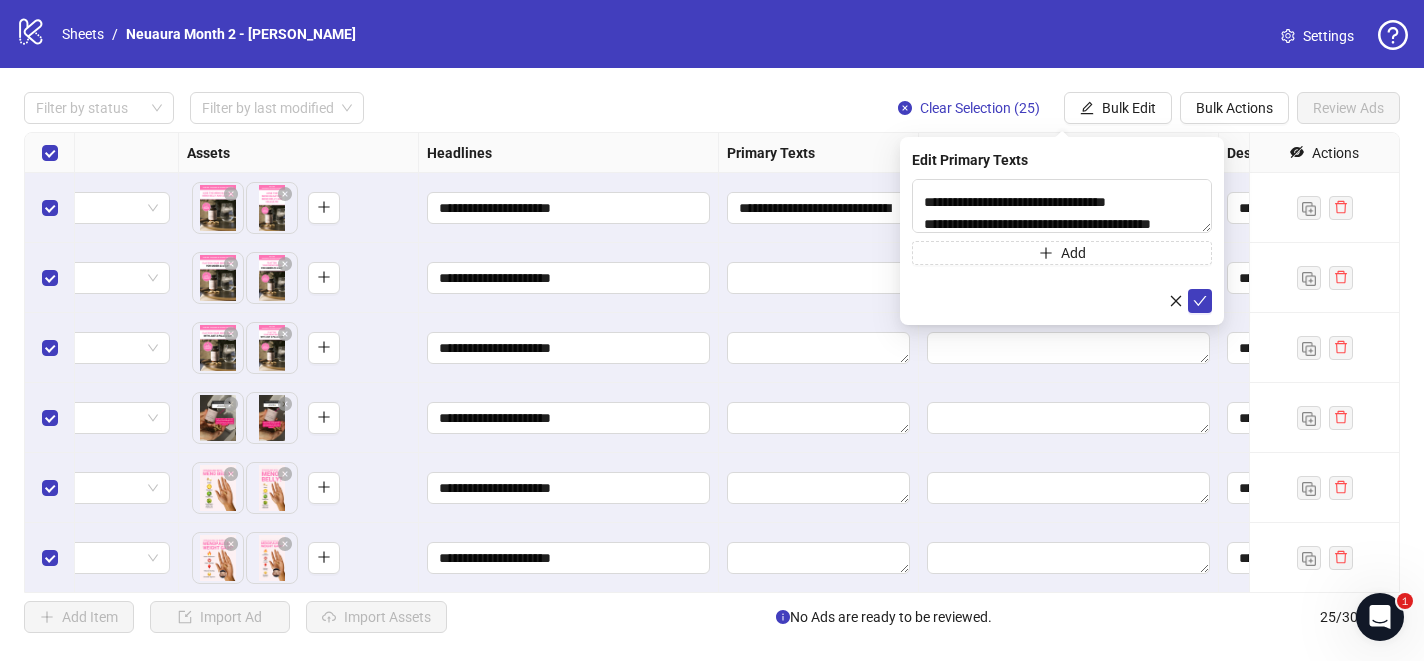click on "Edit Primary Texts Add" at bounding box center [1062, 231] 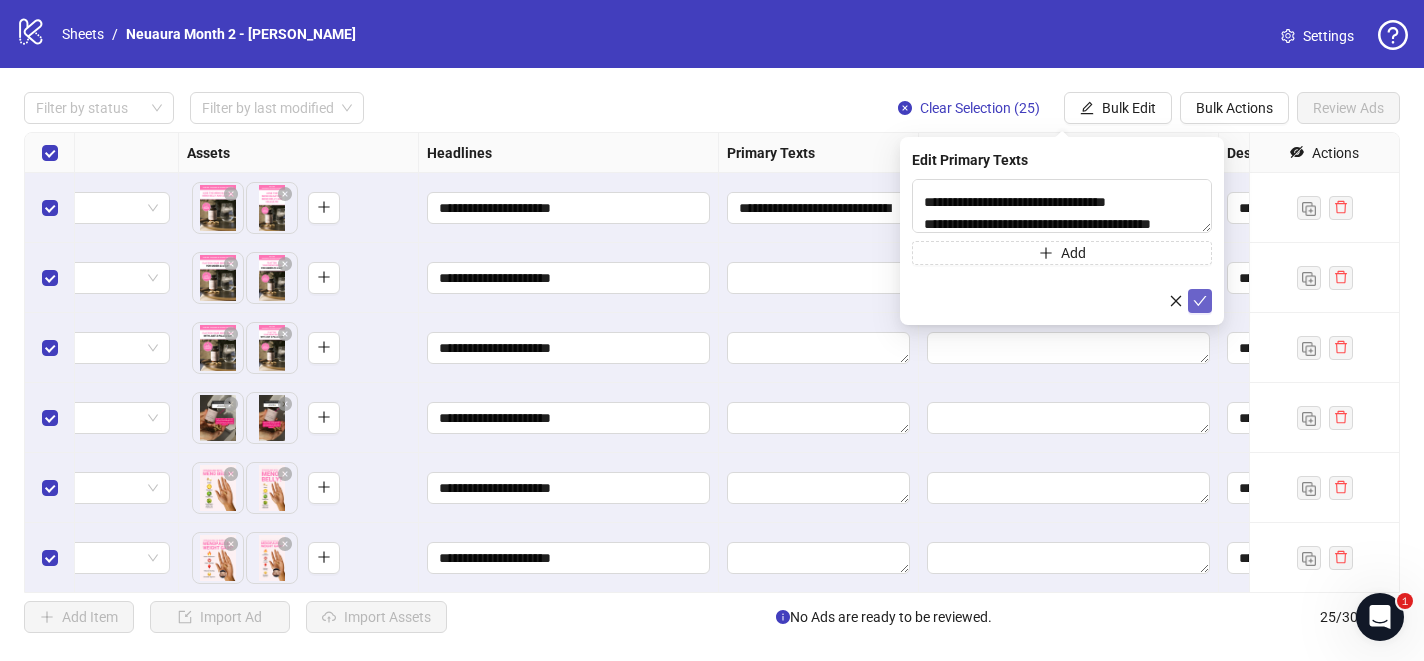 click 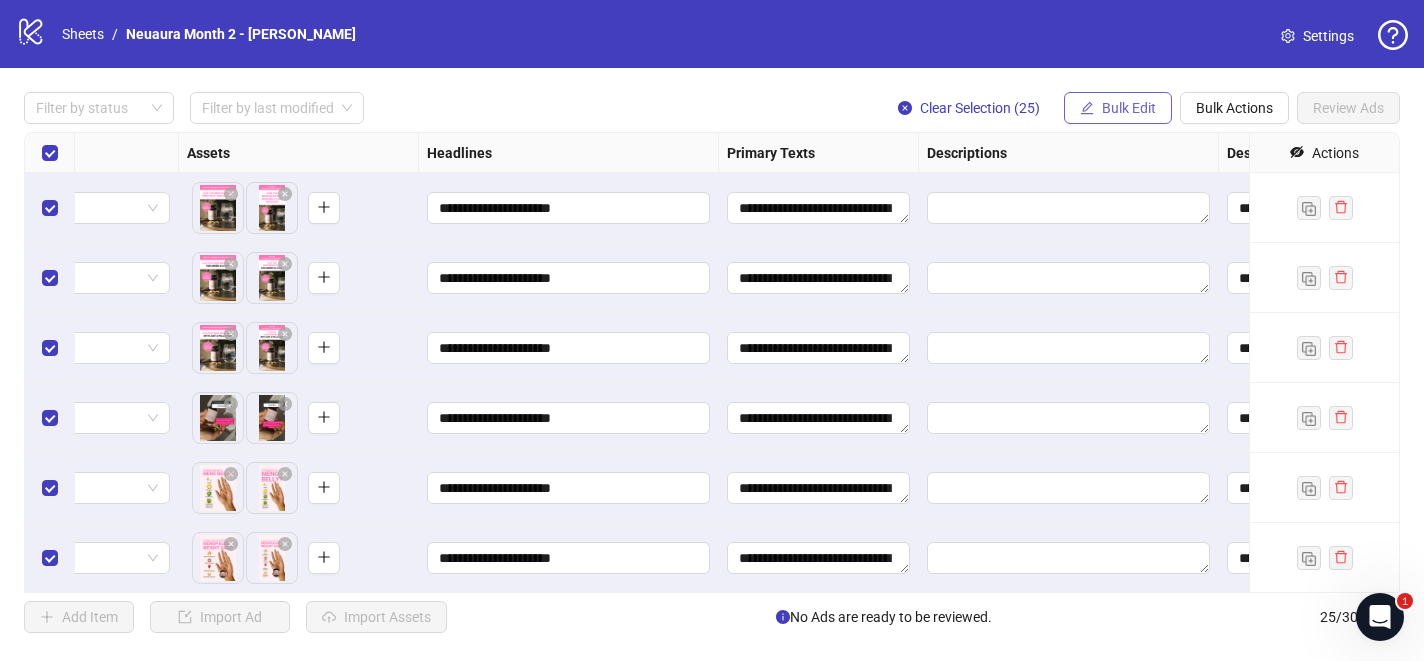 click on "Bulk Edit" at bounding box center [1129, 108] 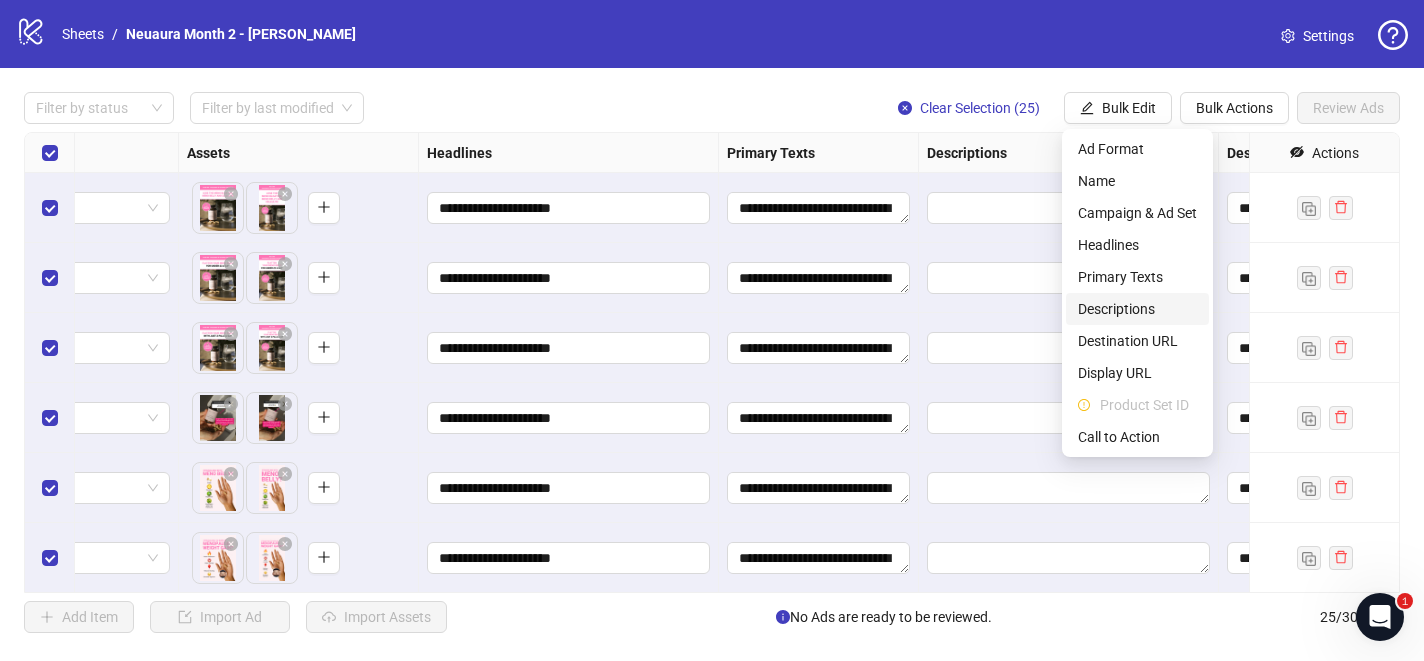 click on "Descriptions" at bounding box center (1137, 309) 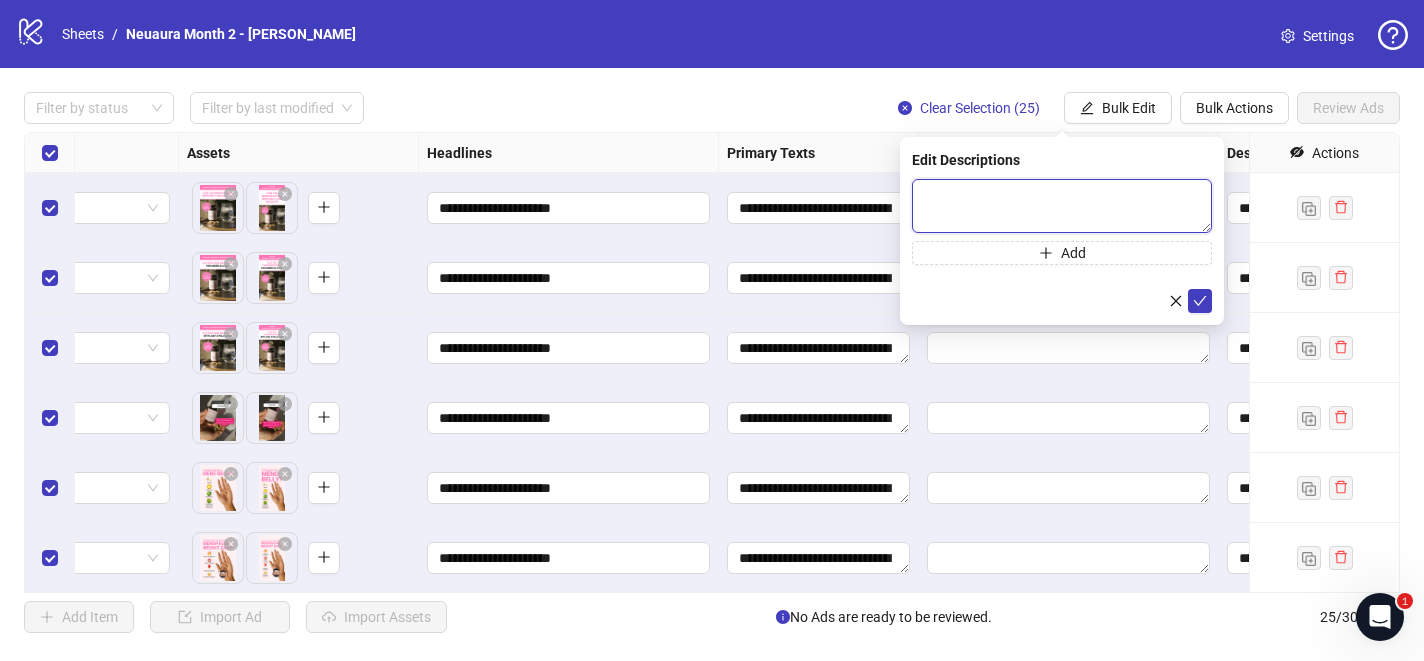 click at bounding box center (1062, 206) 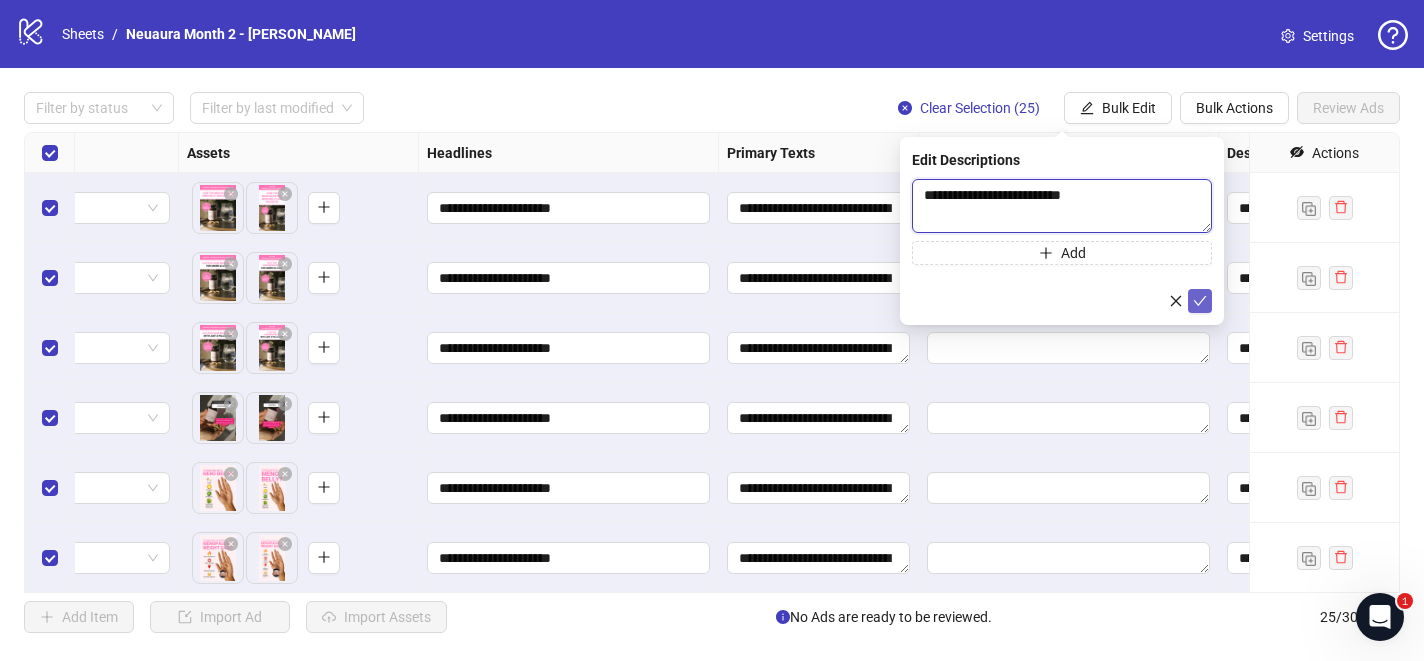 type on "**********" 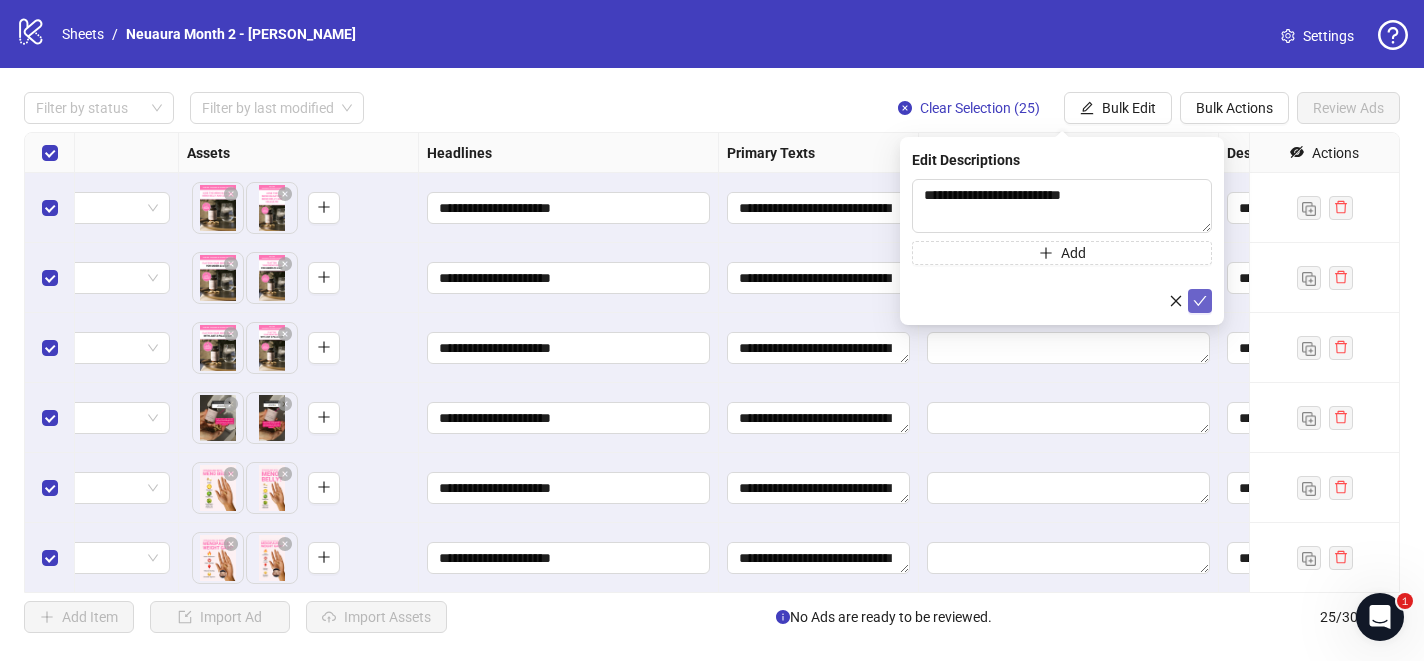 click 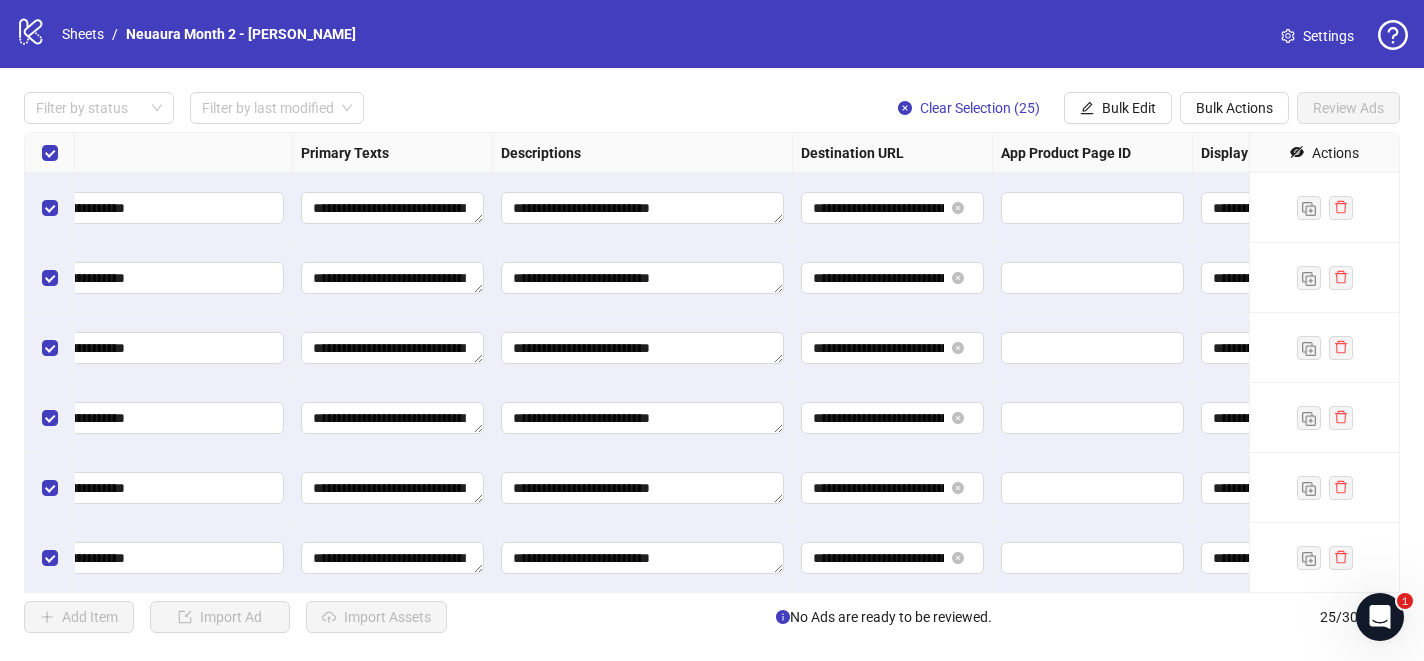 scroll, scrollTop: 0, scrollLeft: 1252, axis: horizontal 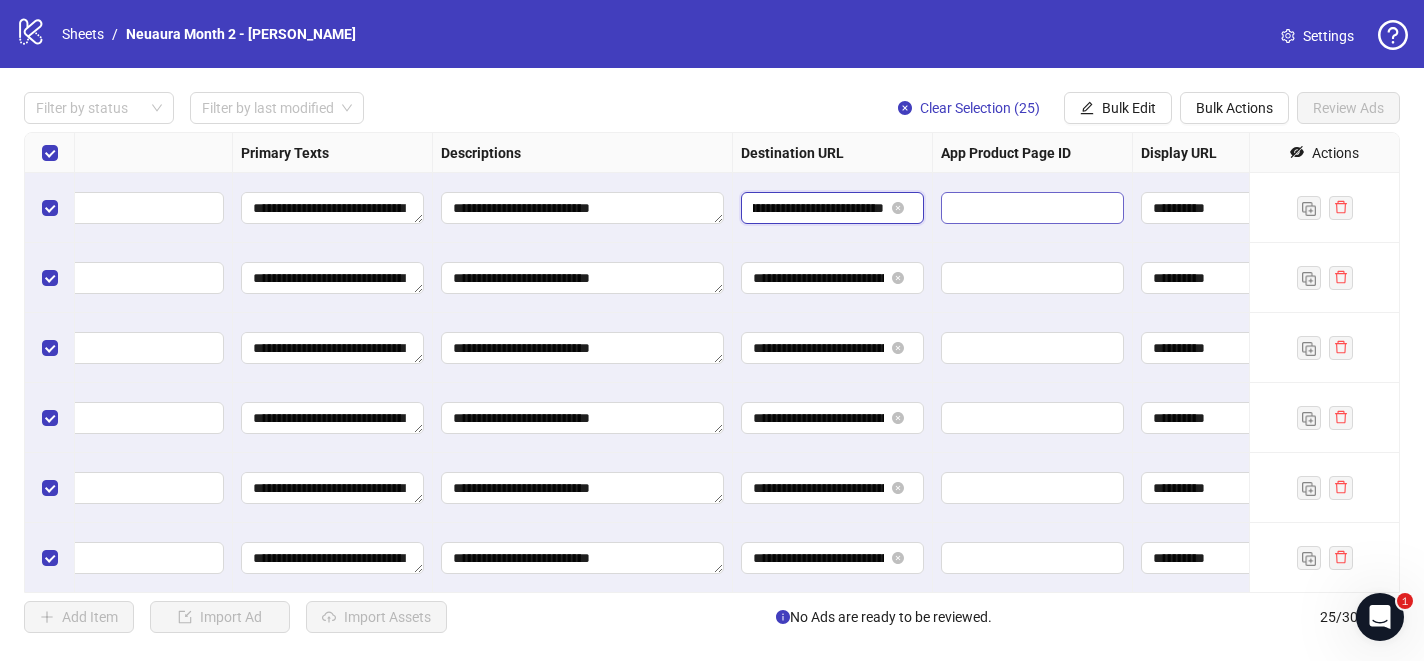 drag, startPoint x: 802, startPoint y: 206, endPoint x: 1012, endPoint y: 206, distance: 210 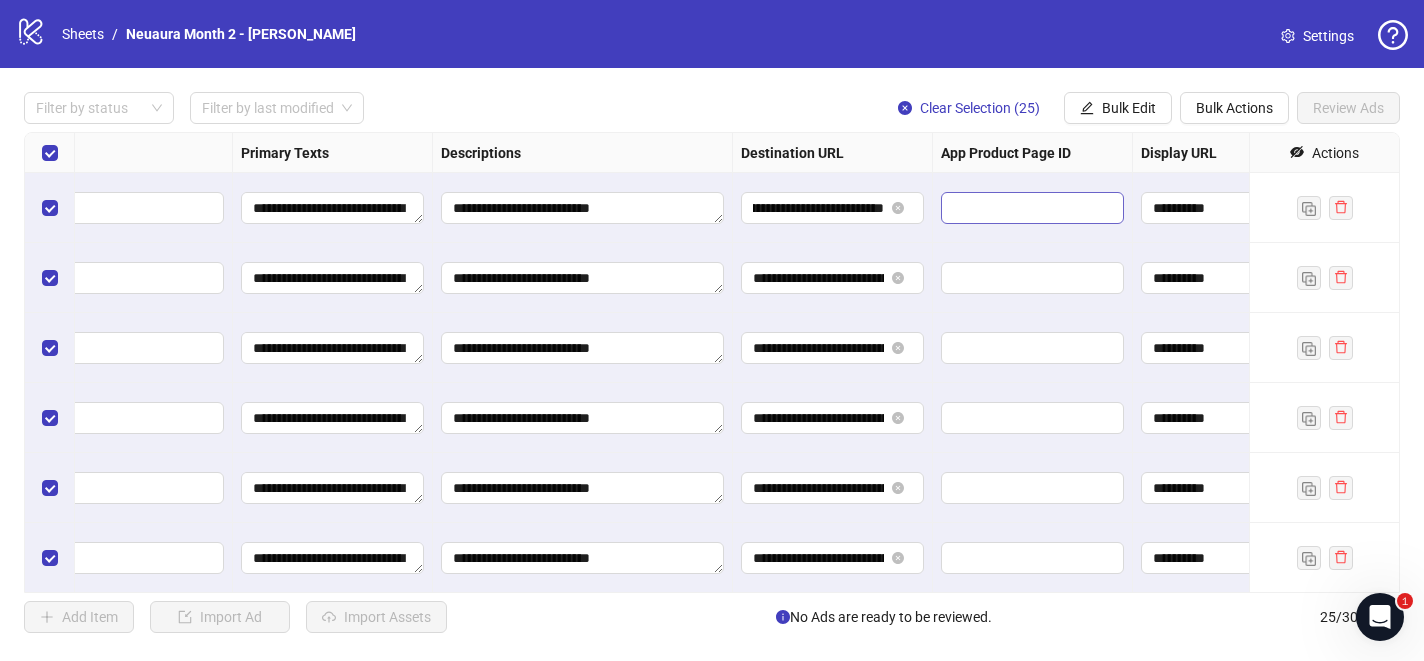 click at bounding box center [1032, 208] 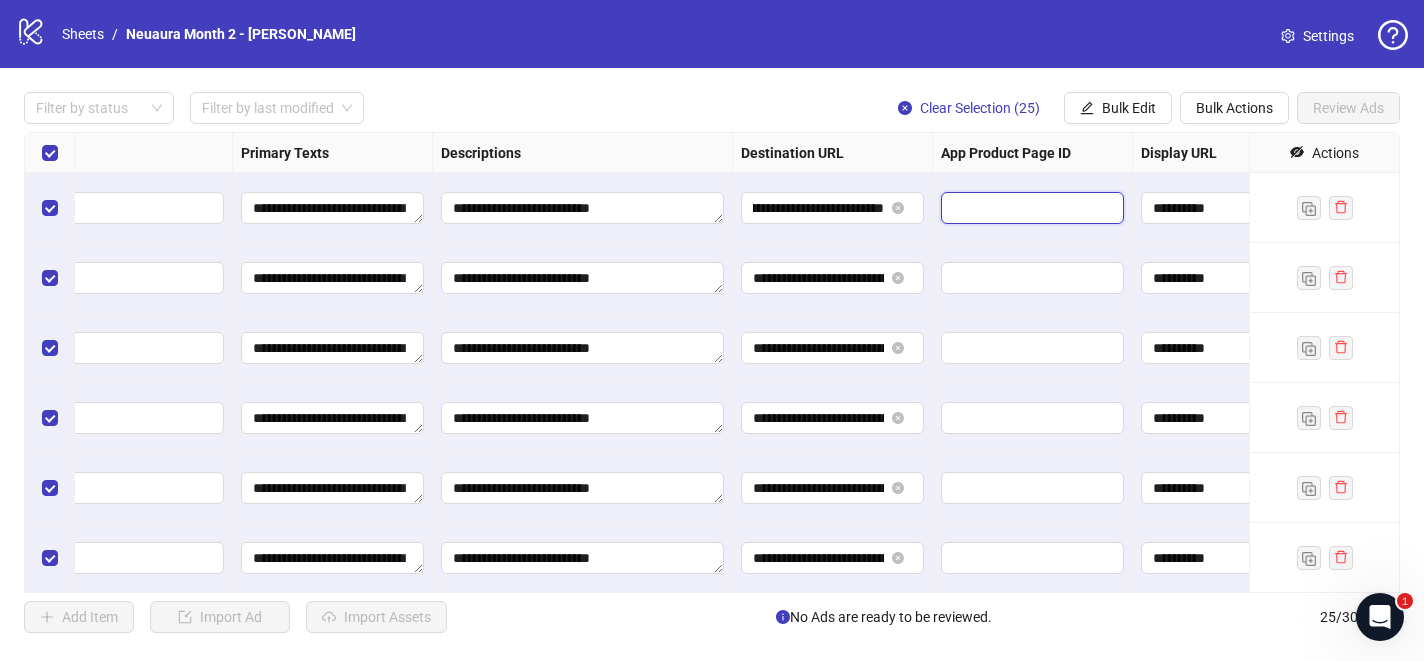 scroll, scrollTop: 0, scrollLeft: 0, axis: both 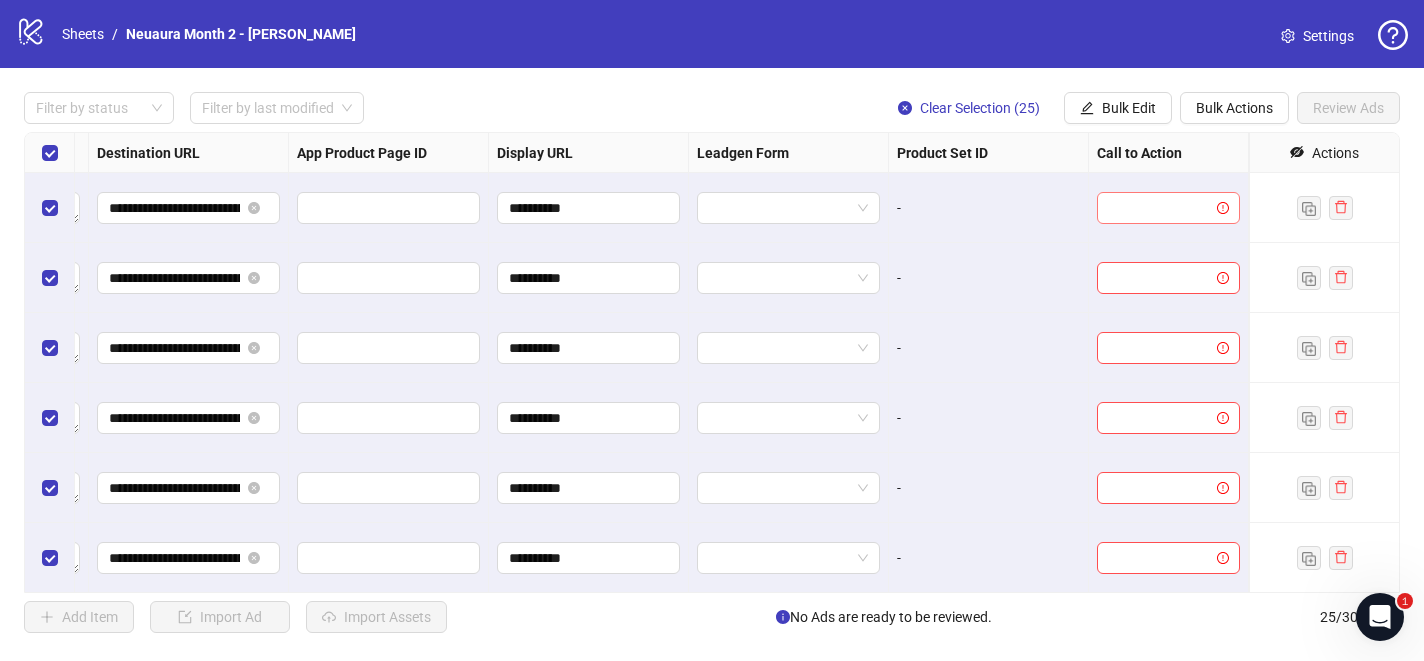 click at bounding box center [1159, 208] 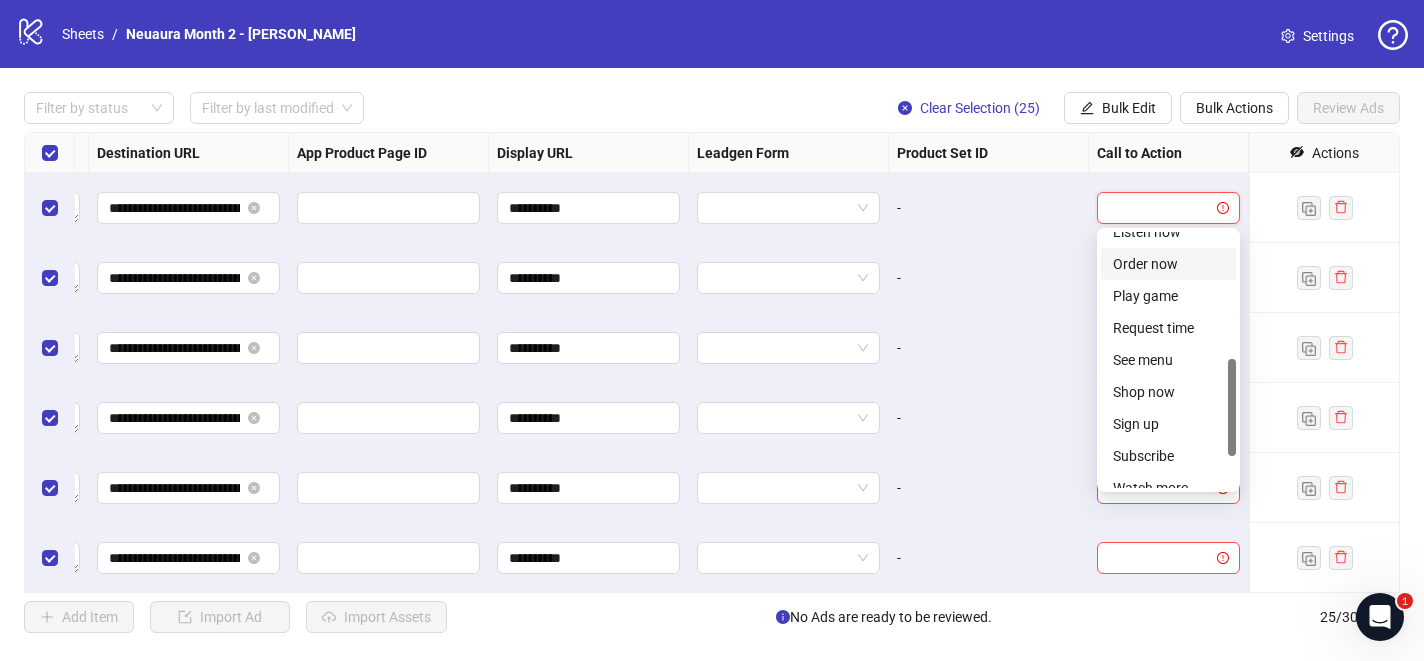 scroll, scrollTop: 283, scrollLeft: 0, axis: vertical 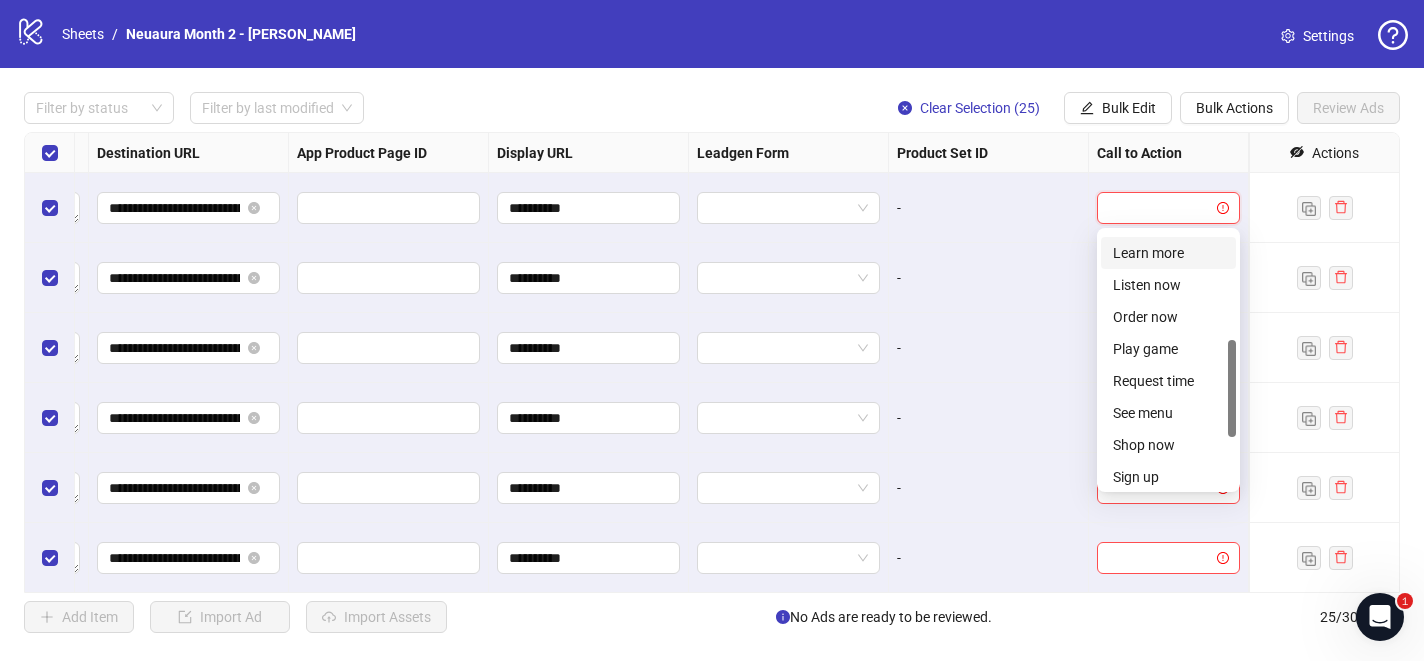 click on "Learn more" at bounding box center (1168, 253) 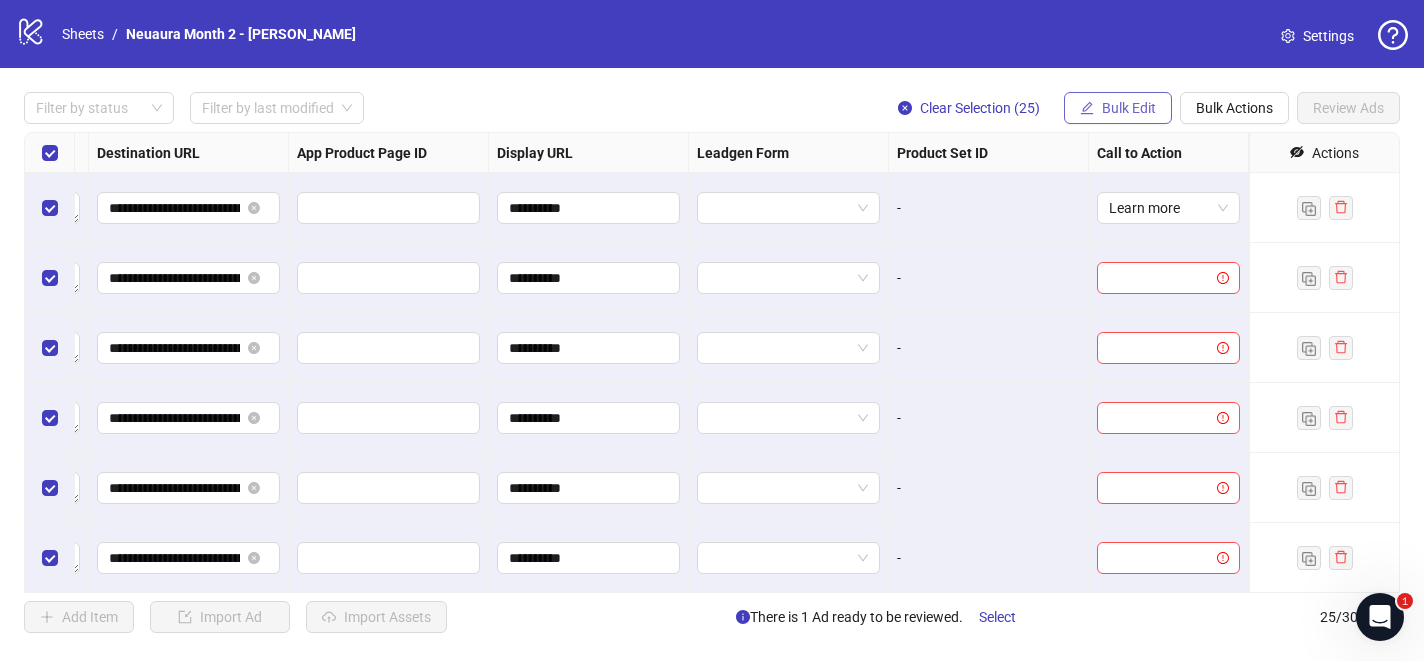 click on "Bulk Edit" at bounding box center [1118, 108] 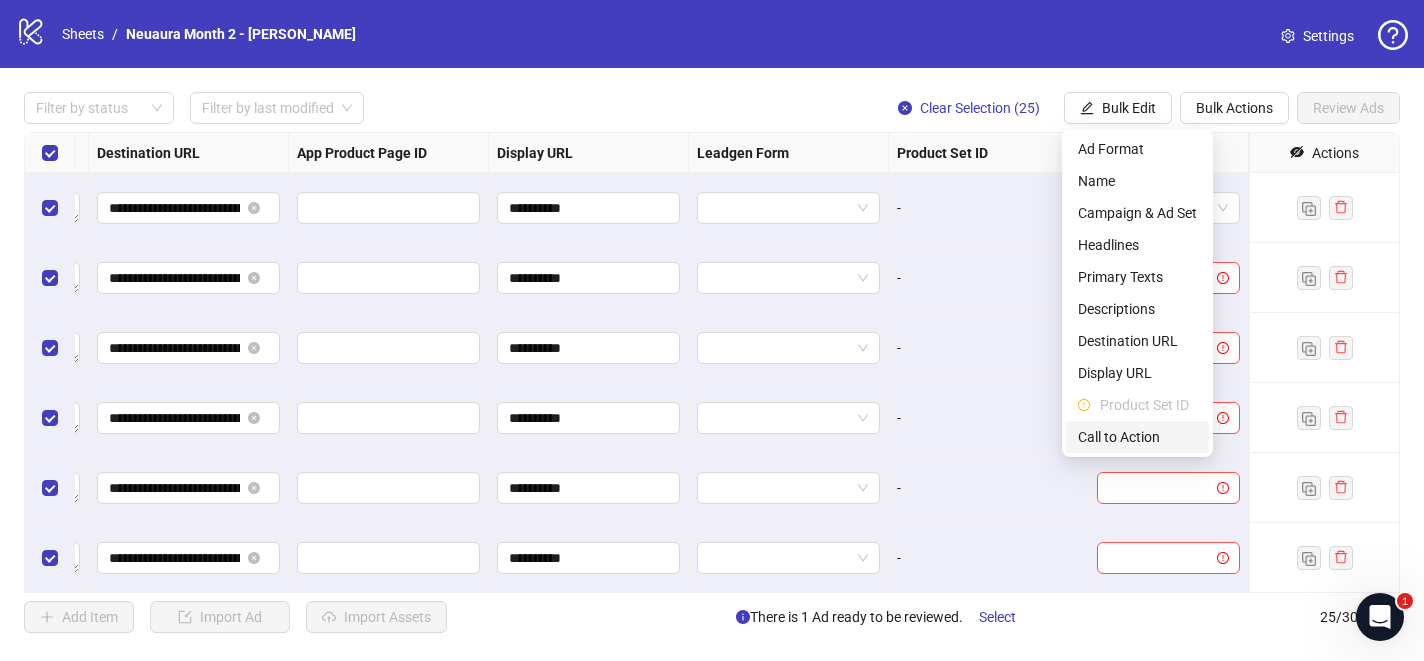 click on "Call to Action" at bounding box center [1137, 437] 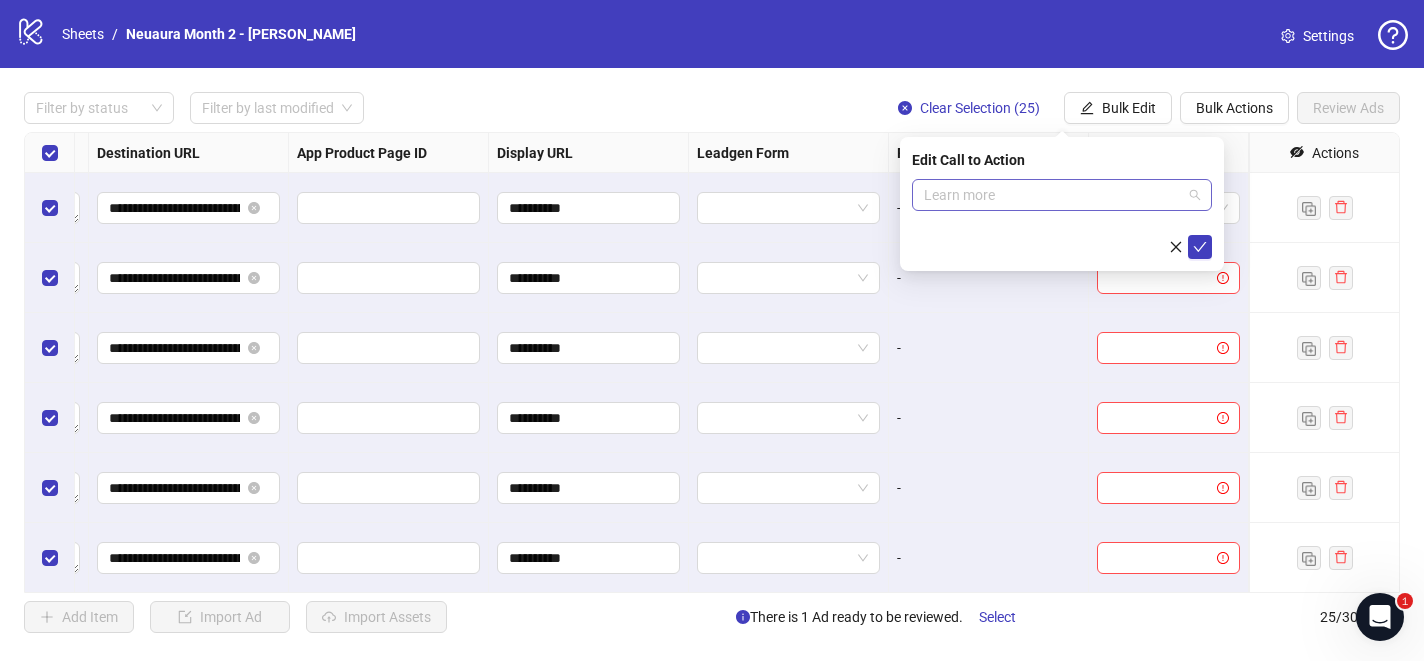 click on "Learn more" at bounding box center [1062, 195] 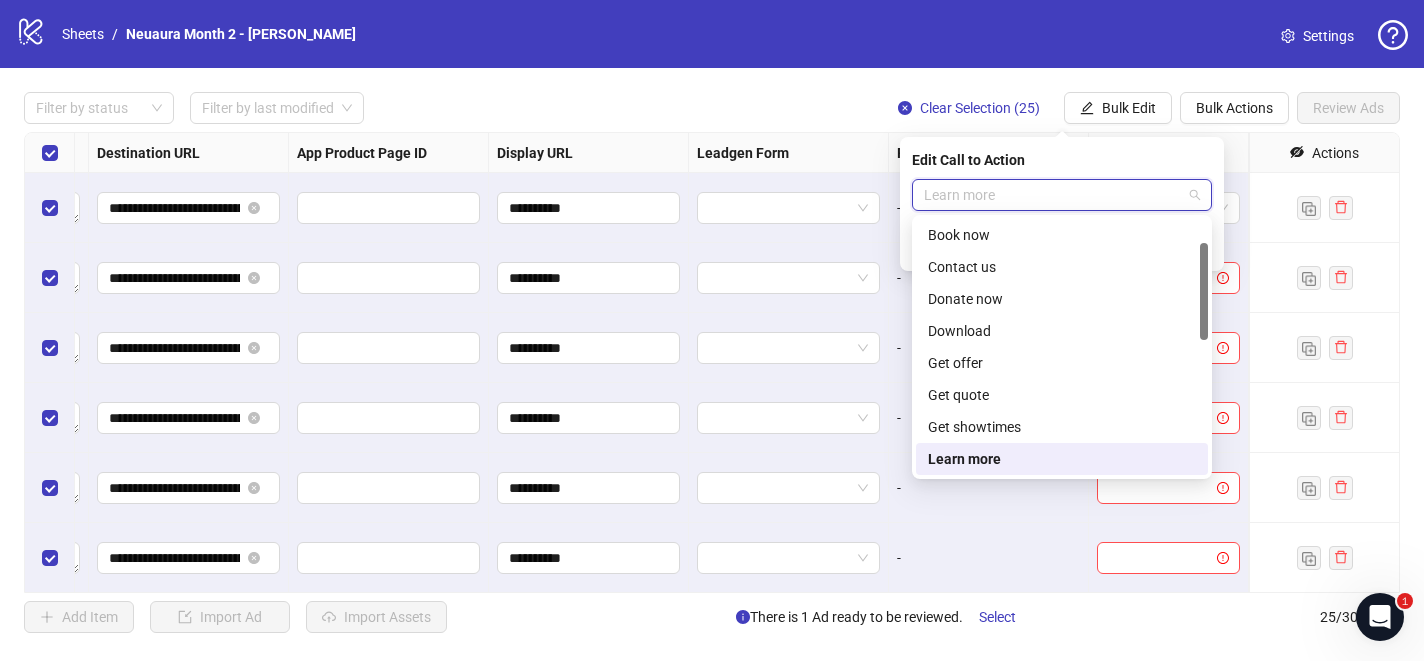 click on "Learn more" at bounding box center (1062, 195) 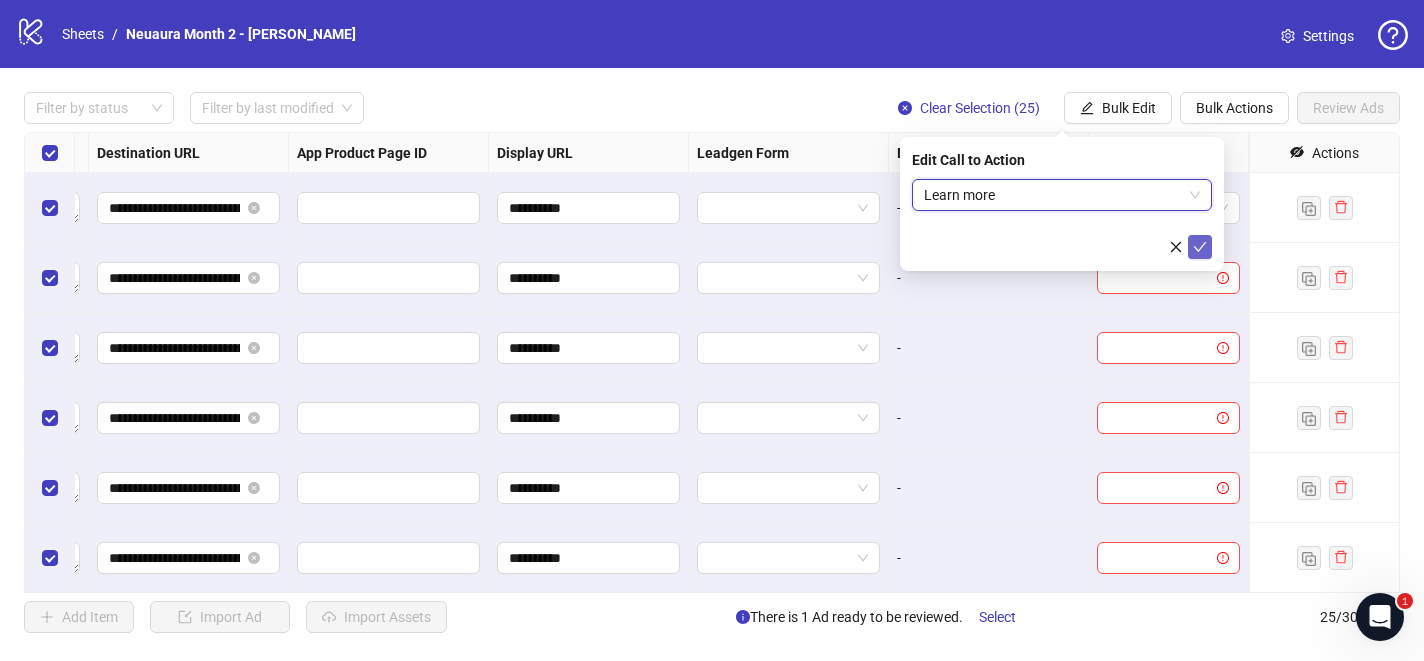 click 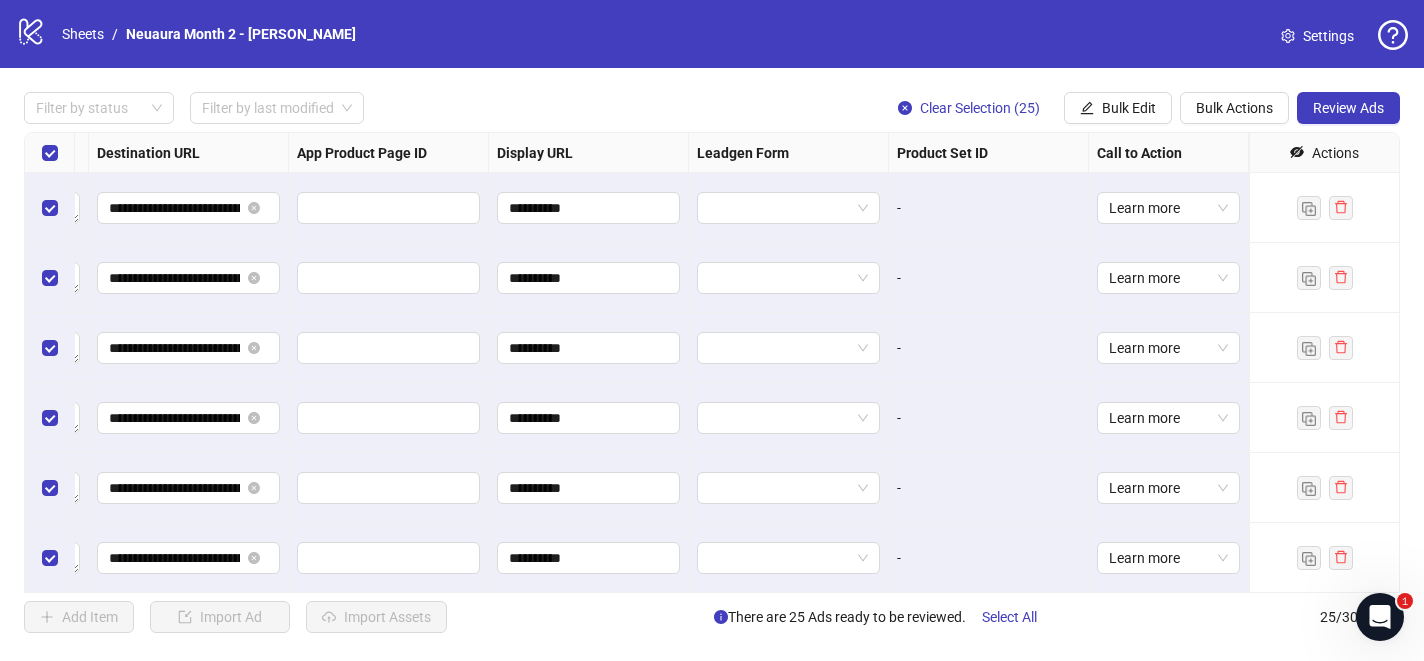 click on "-" at bounding box center (989, 488) 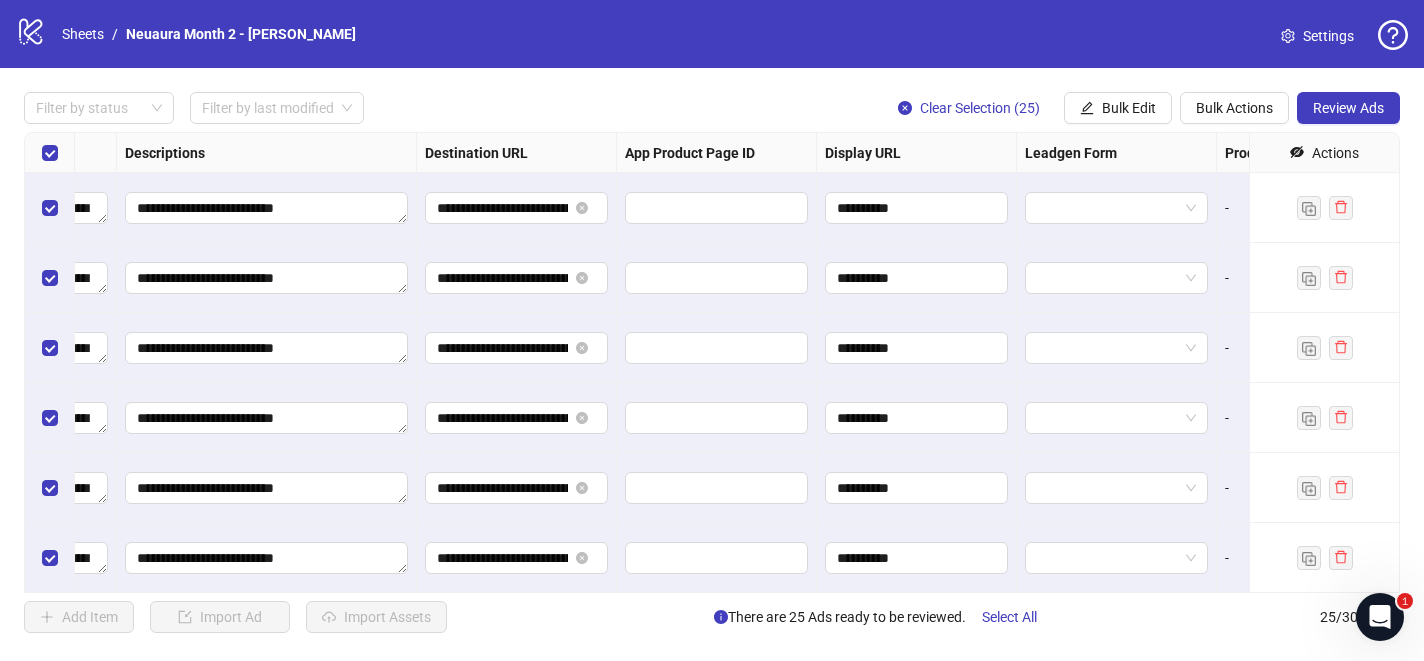 scroll, scrollTop: 0, scrollLeft: 1446, axis: horizontal 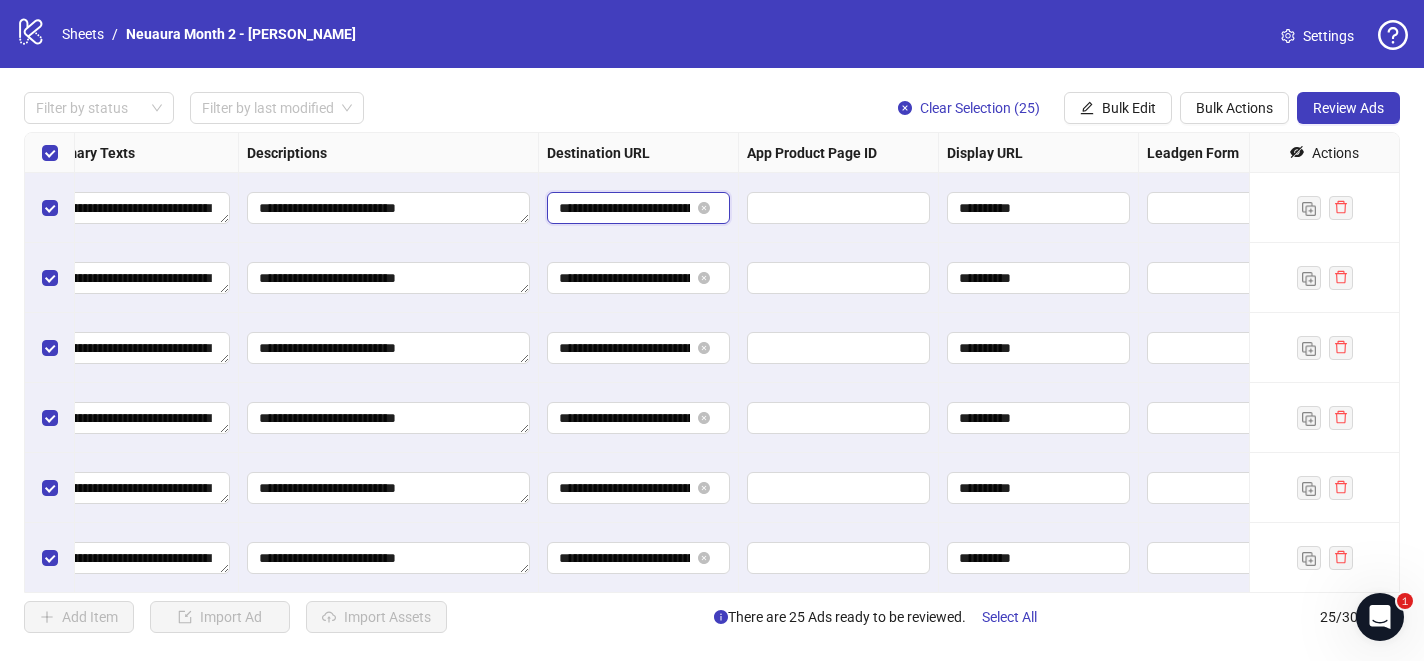 click on "**********" at bounding box center (624, 208) 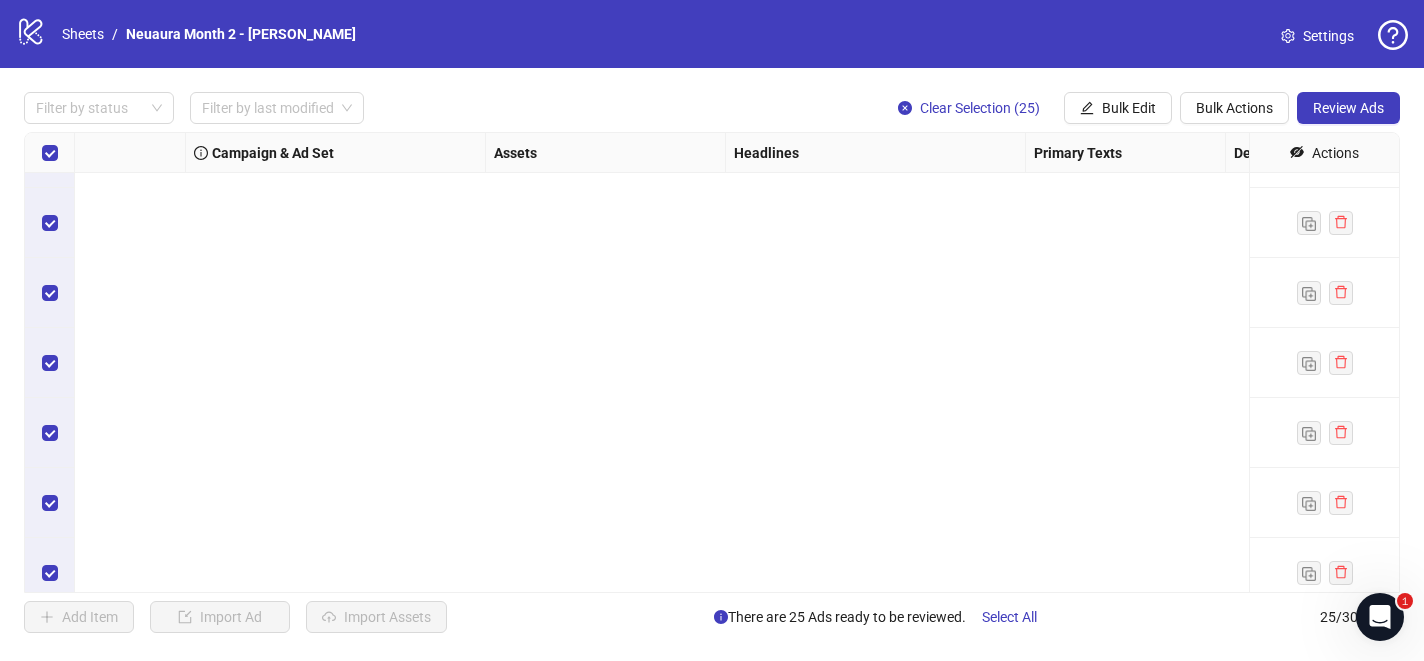 scroll, scrollTop: 1331, scrollLeft: 459, axis: both 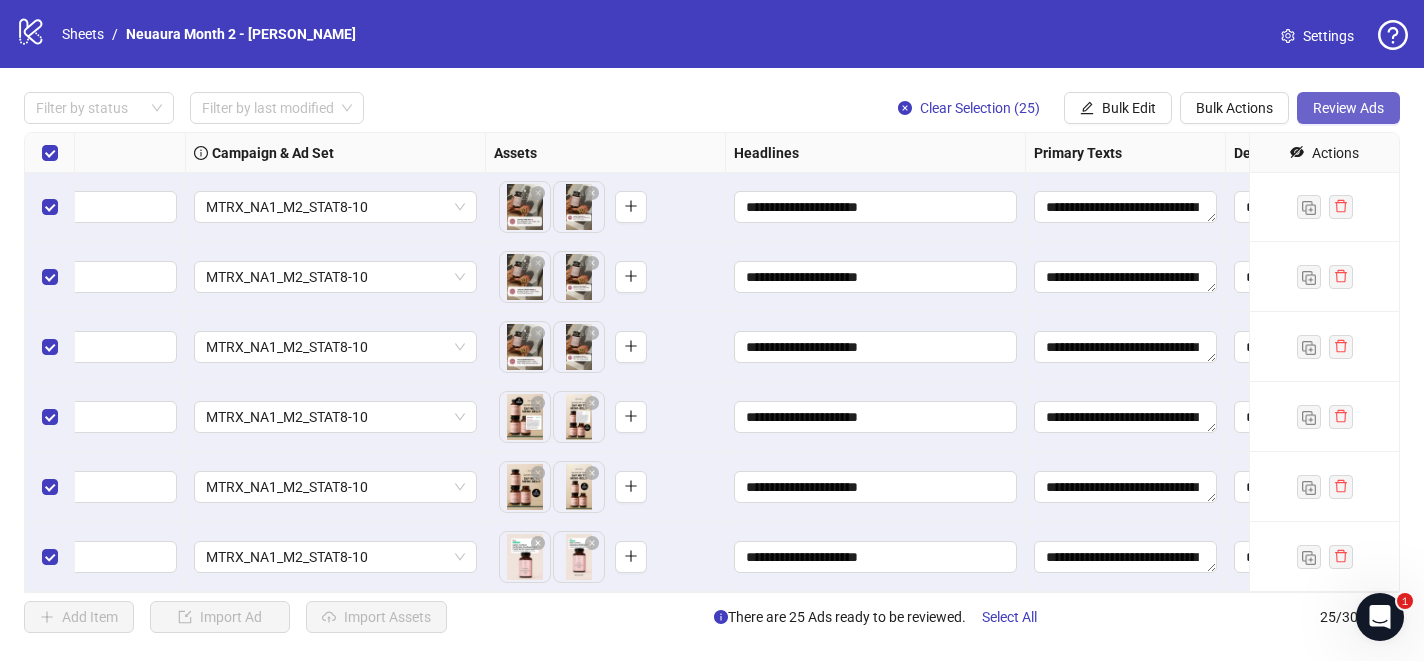 click on "Review Ads" at bounding box center (1348, 108) 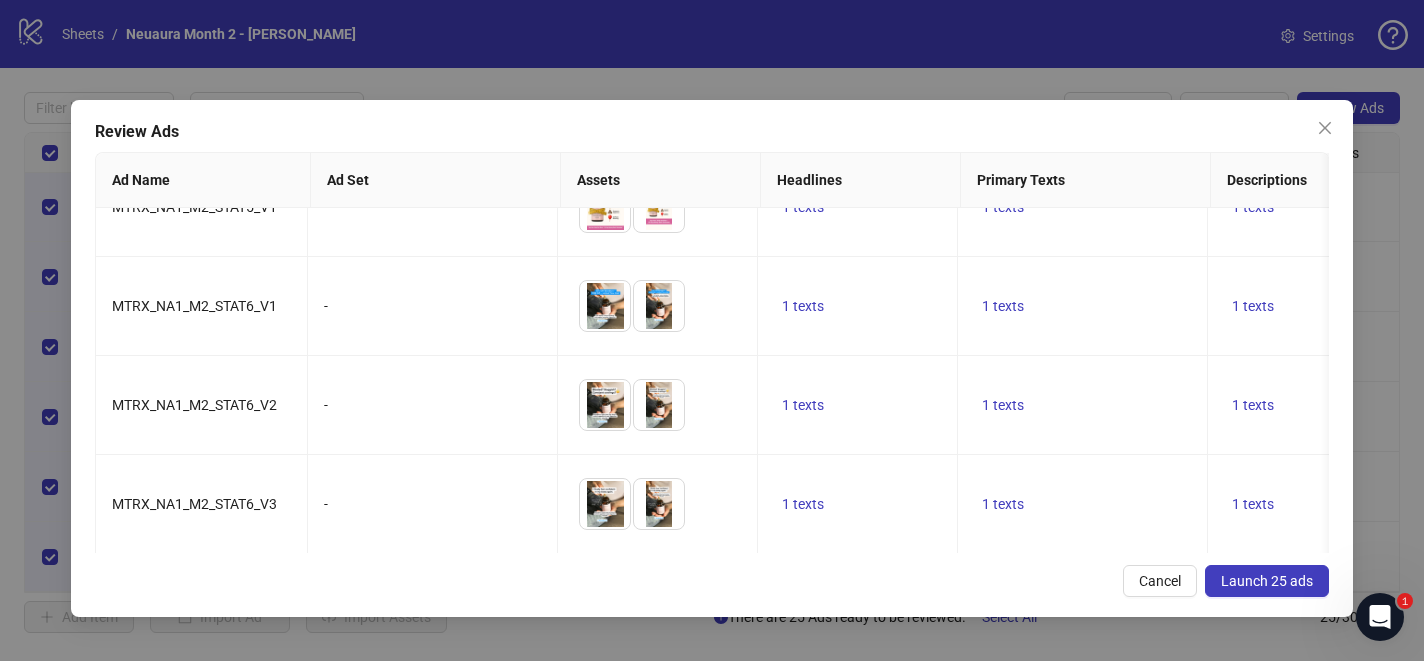 scroll, scrollTop: 2130, scrollLeft: 0, axis: vertical 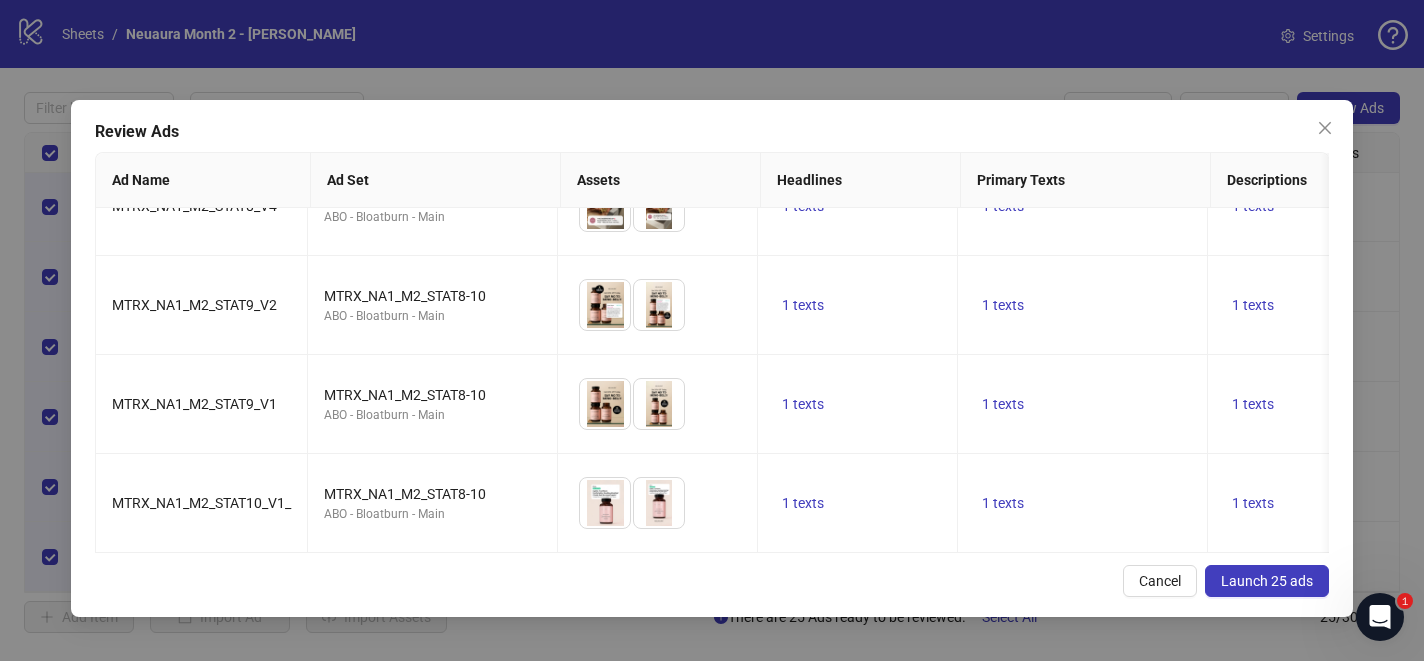 click on "Launch 25 ads" at bounding box center [1267, 581] 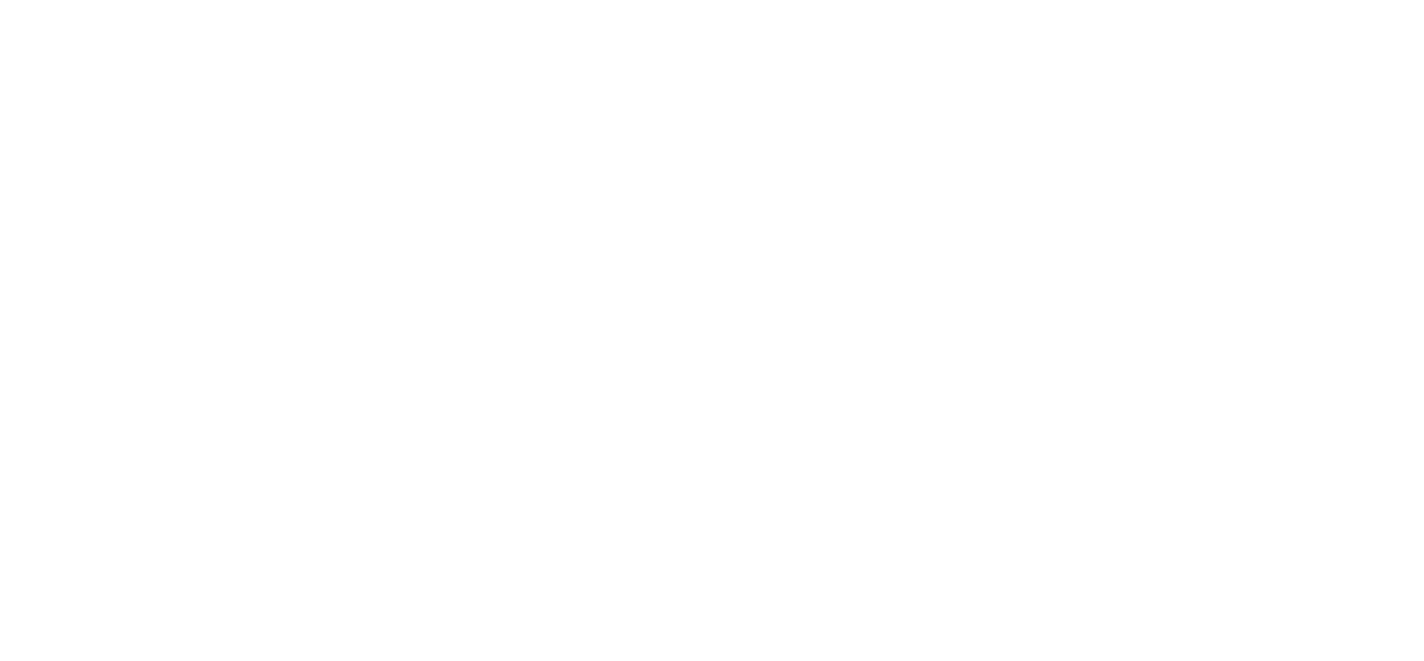 scroll, scrollTop: 0, scrollLeft: 0, axis: both 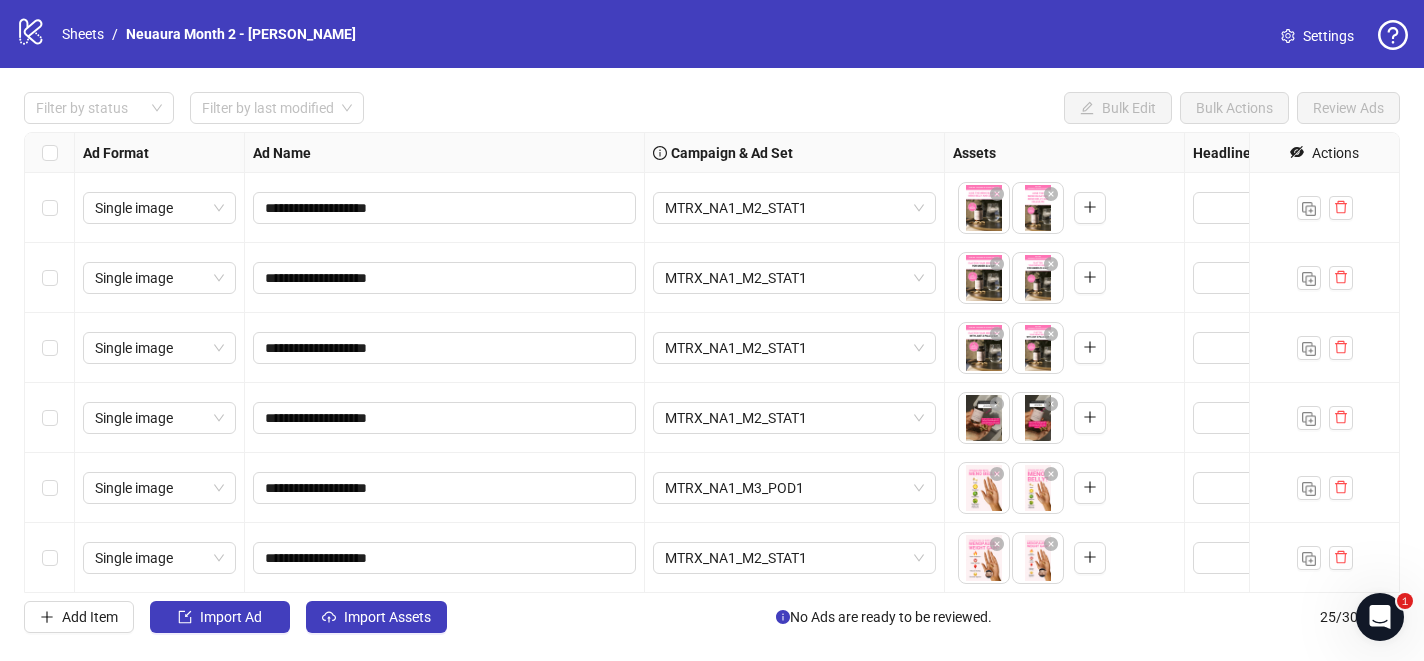 click 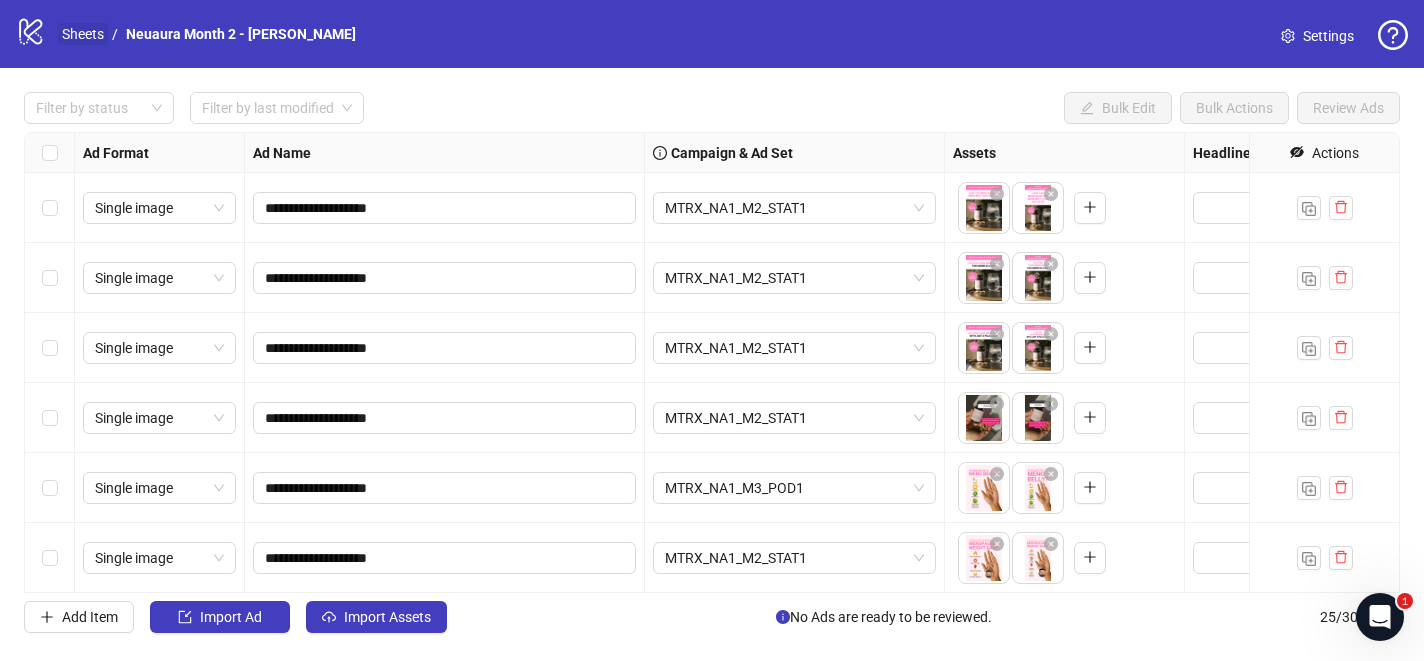 click on "Sheets" at bounding box center (83, 34) 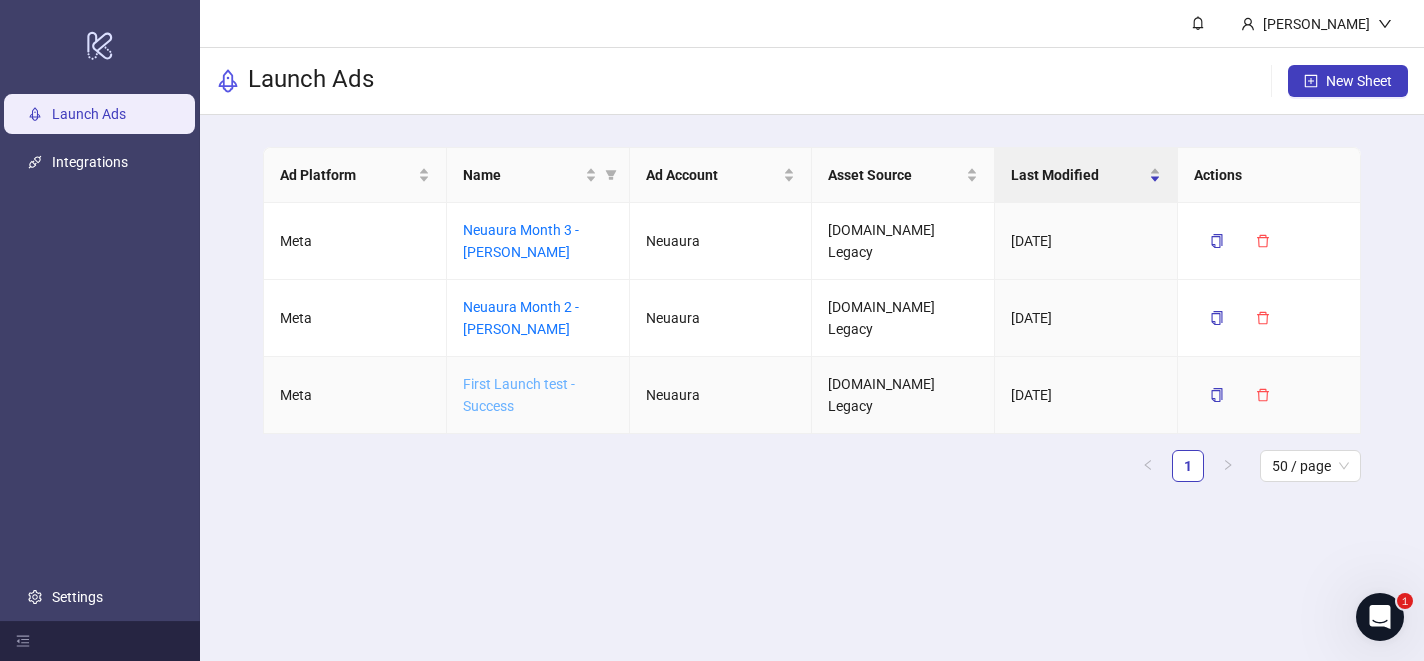 click on "First Launch test - Success" at bounding box center [519, 395] 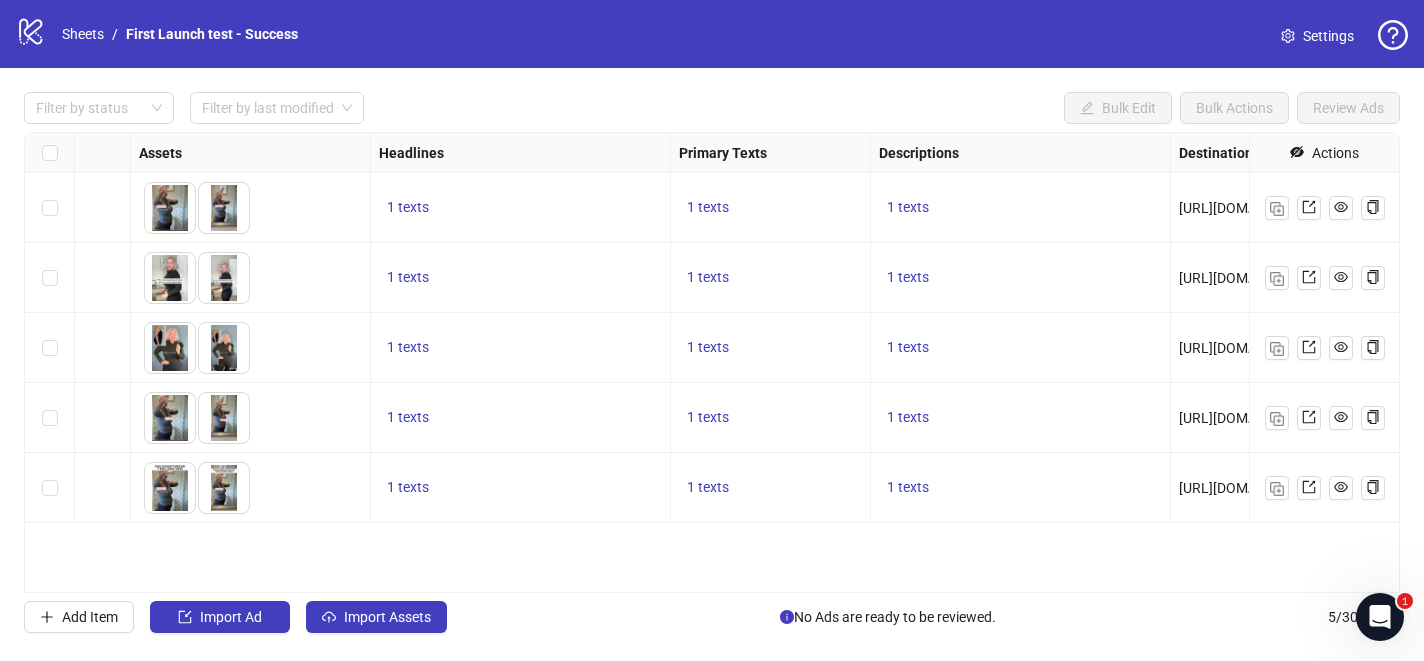 scroll, scrollTop: 0, scrollLeft: 853, axis: horizontal 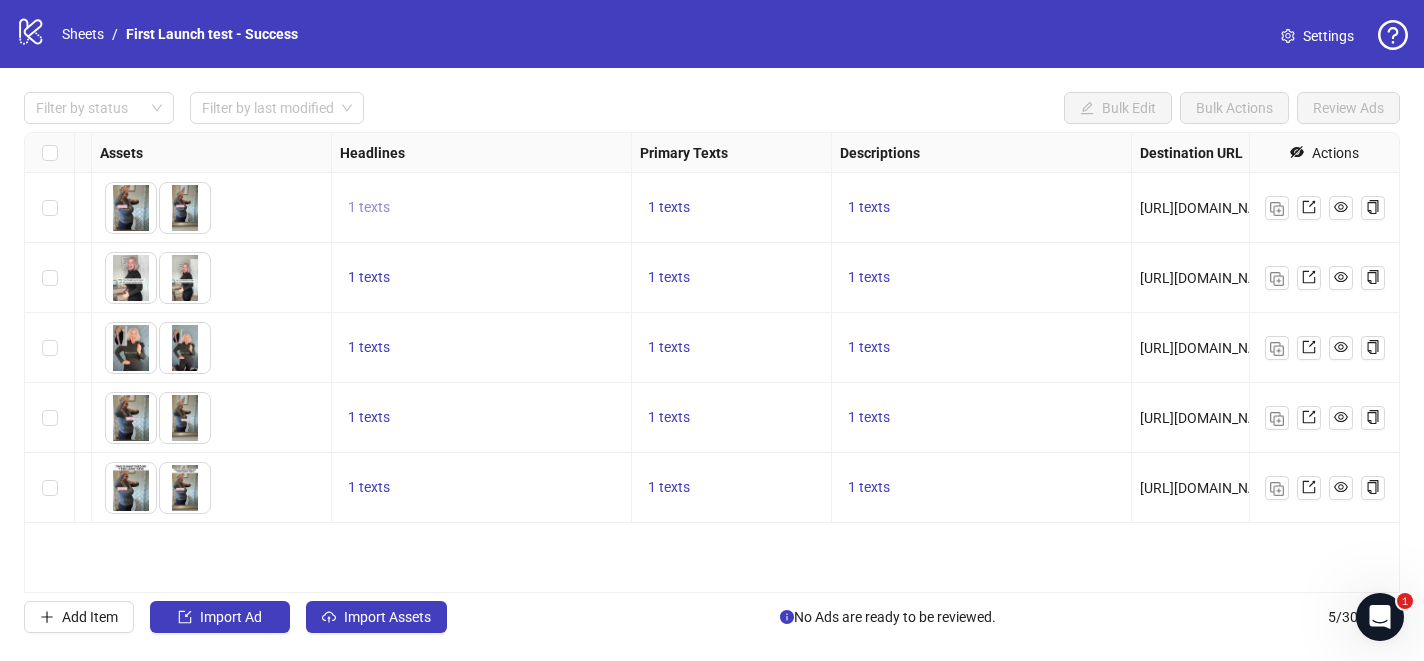 click on "1 texts" at bounding box center [369, 207] 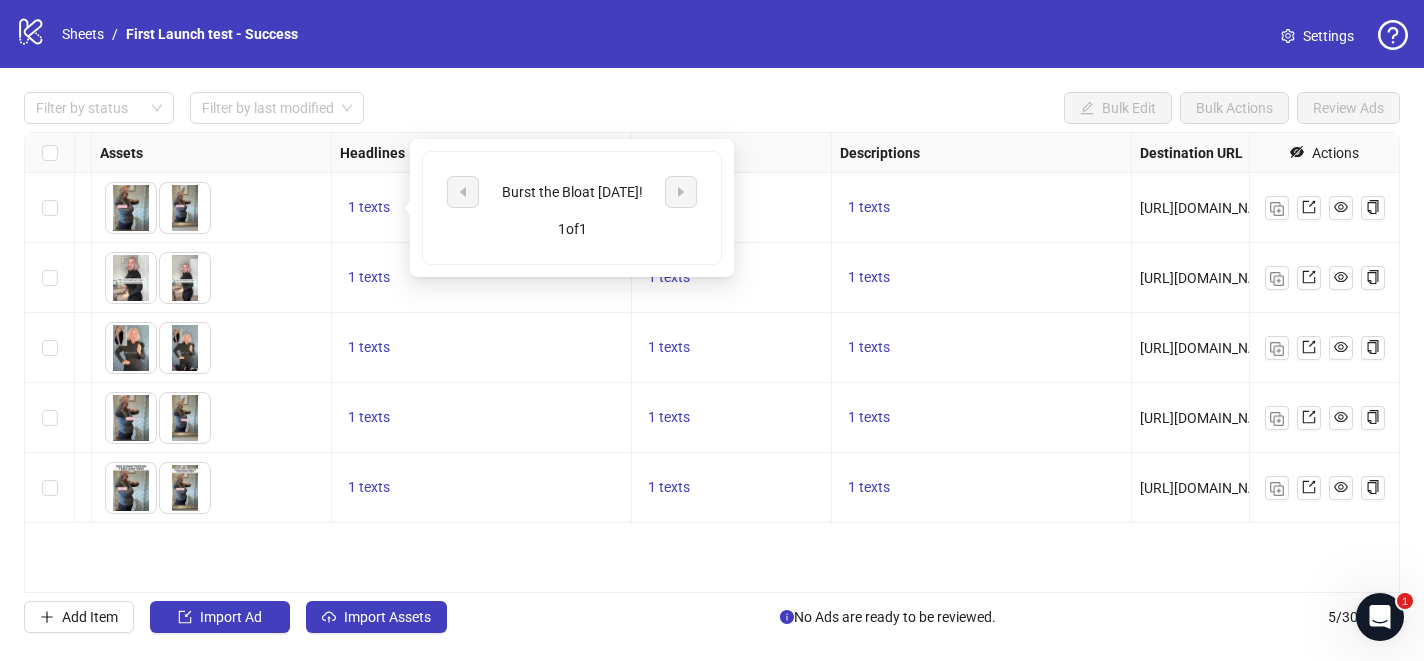 click on "Burst the Bloat Today!" at bounding box center [572, 192] 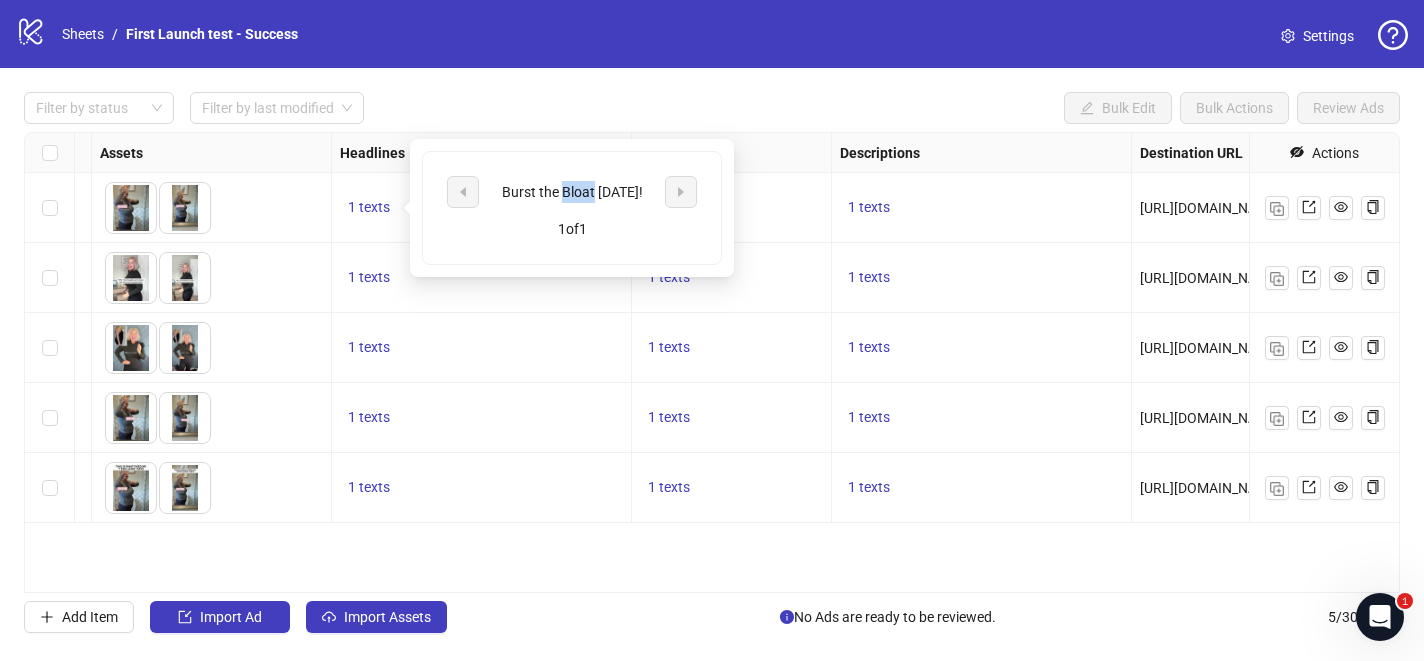 click on "Burst the Bloat Today!" at bounding box center [572, 192] 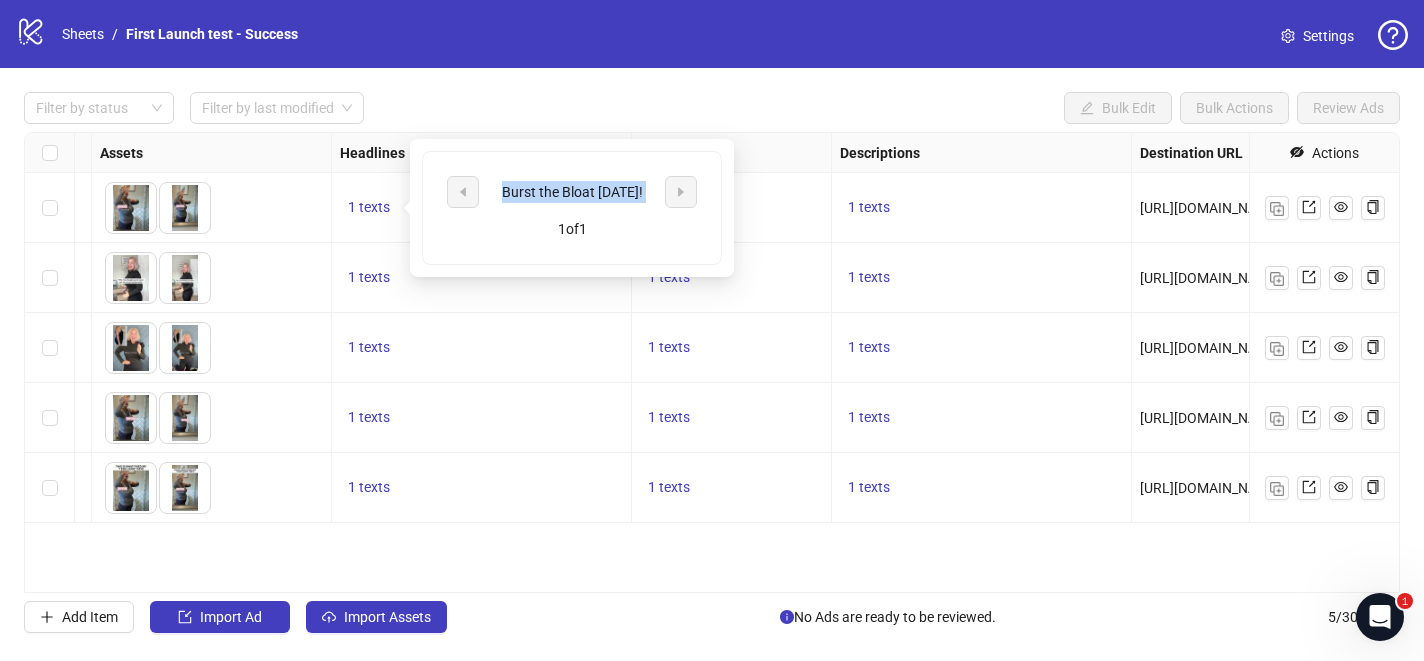 click on "Burst the Bloat Today!" at bounding box center [572, 192] 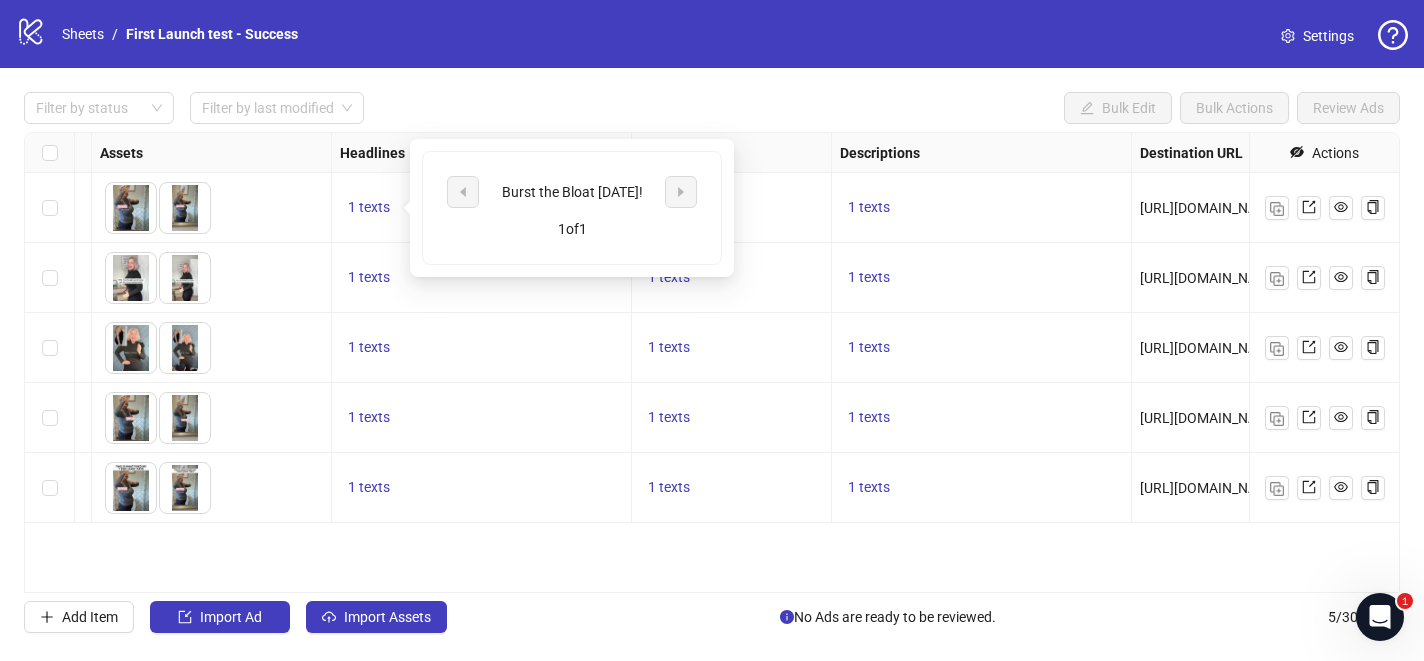 click on "logo/logo-mobile Sheets / First Launch test - Success Settings" at bounding box center (712, 34) 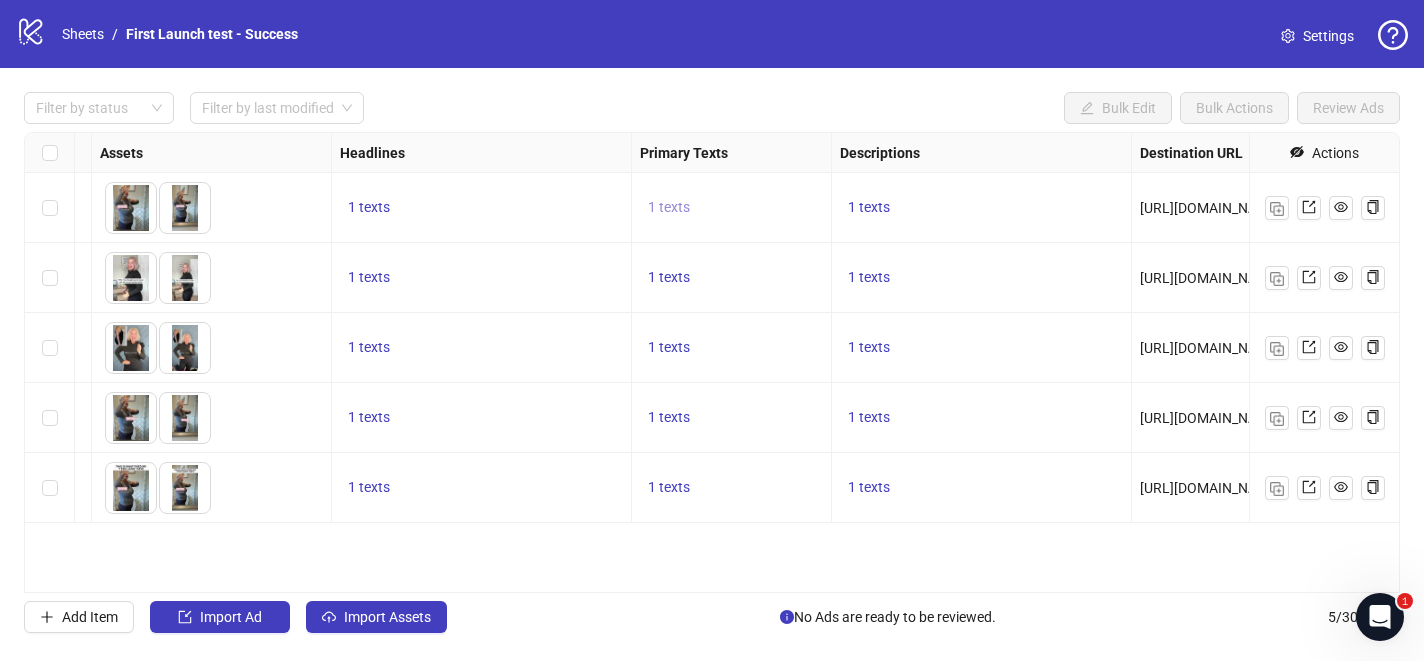 click on "1 texts" at bounding box center [669, 207] 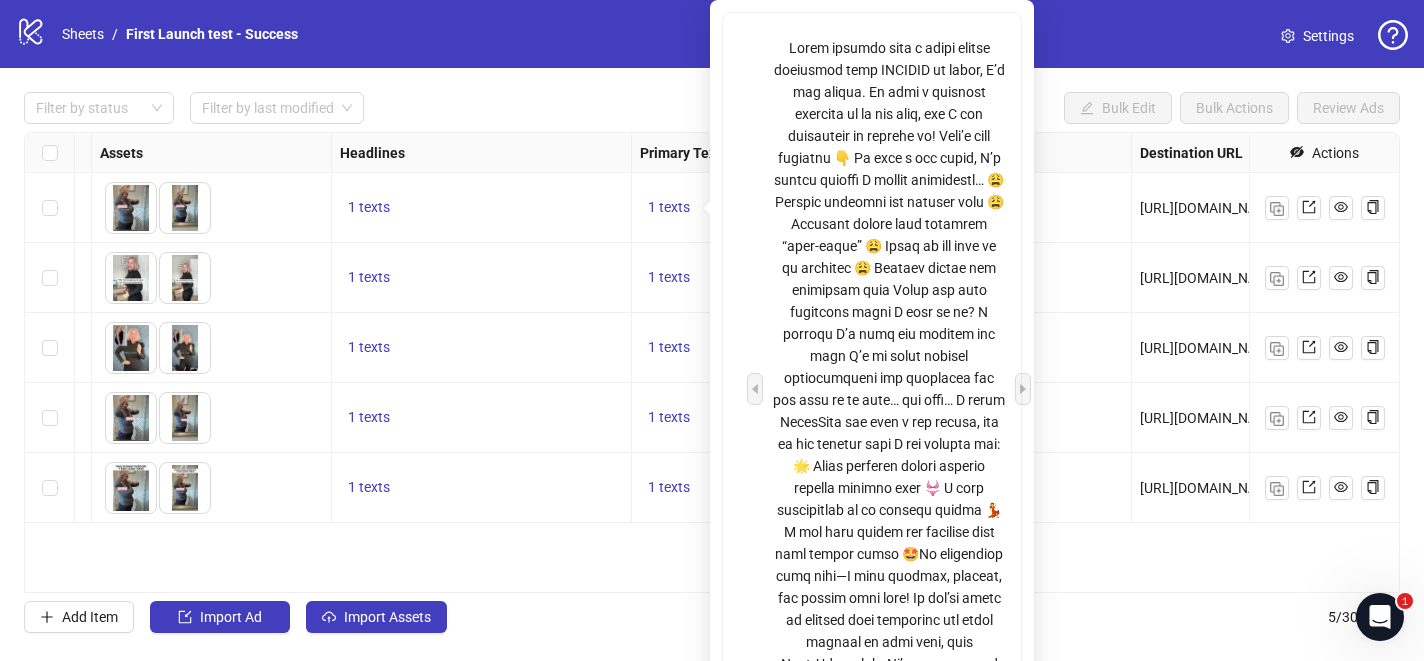 click at bounding box center [889, 389] 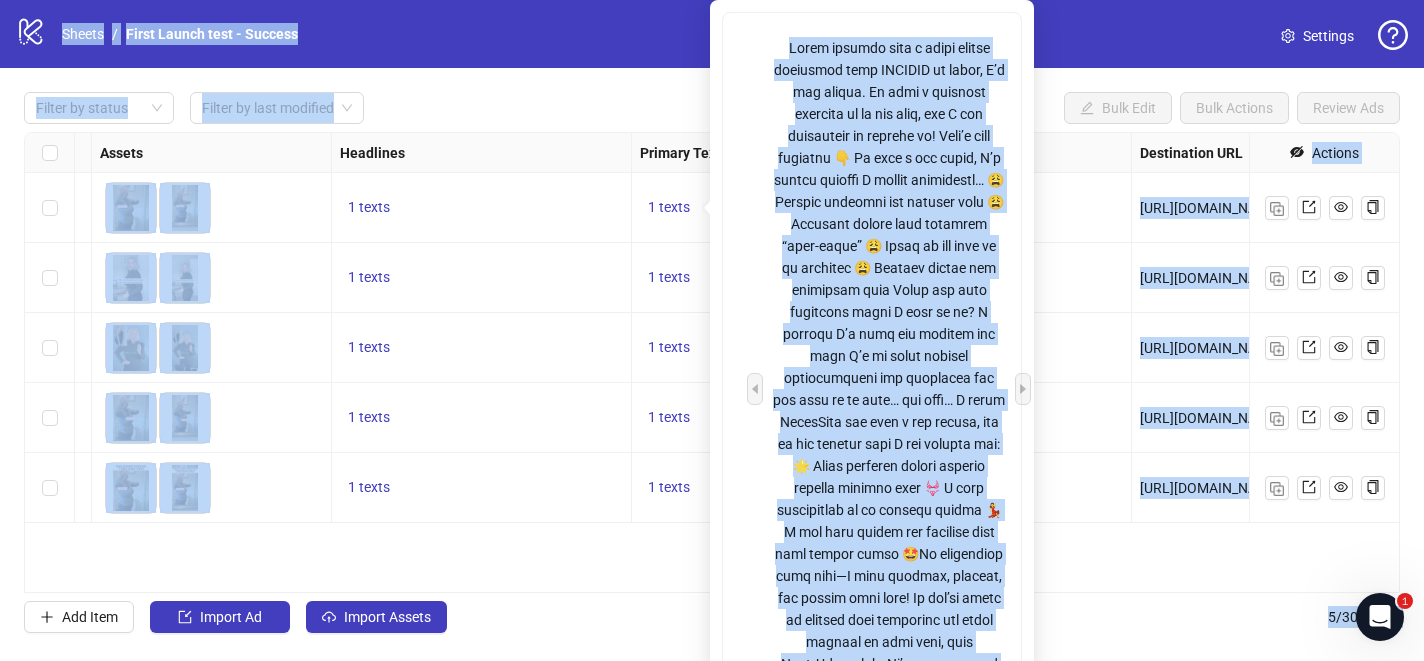 click on "https://www.neuaura.co/pages/bloatburn-offer" at bounding box center [1210, 278] 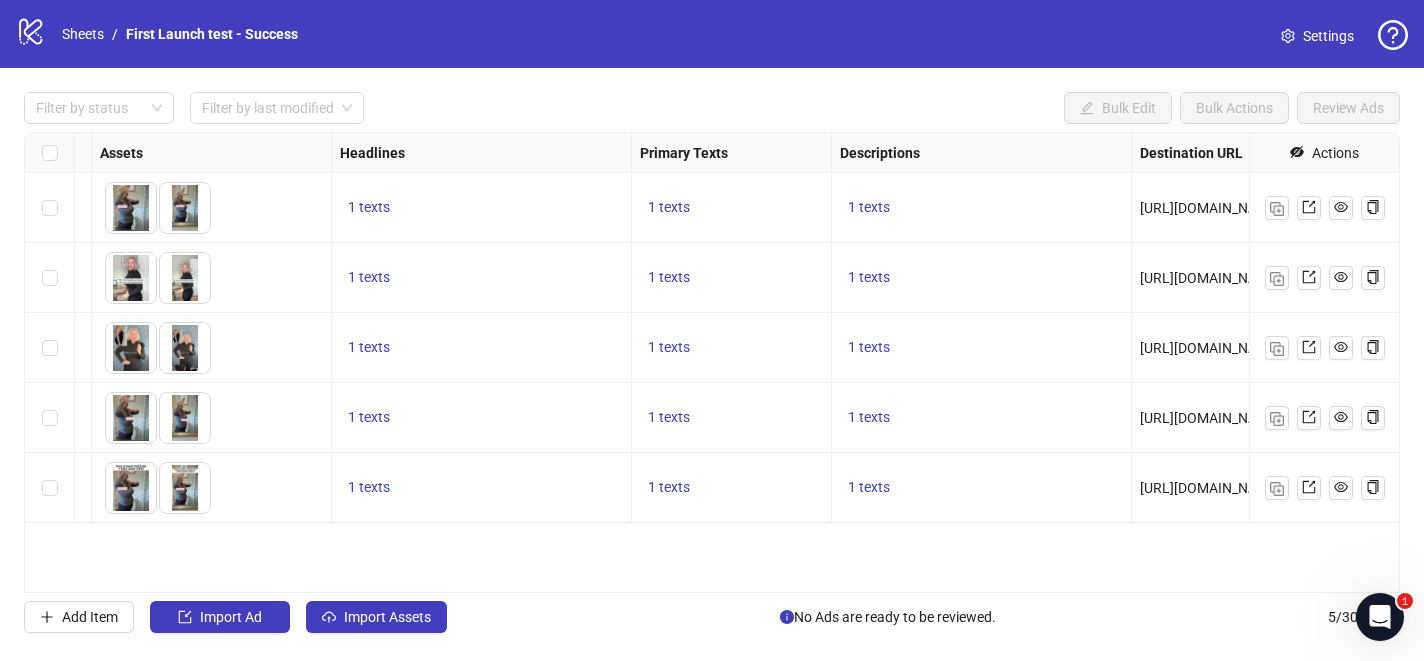 click on "1 texts" at bounding box center (732, 208) 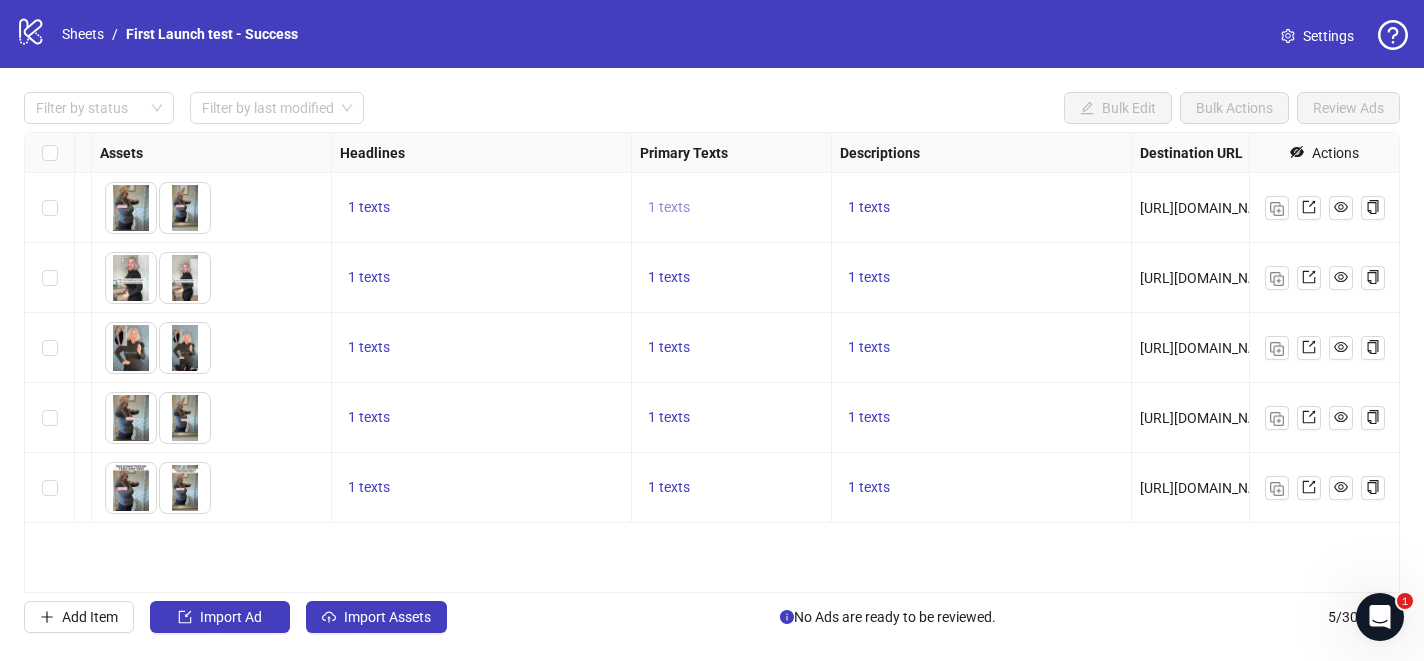 click on "1 texts" at bounding box center [669, 207] 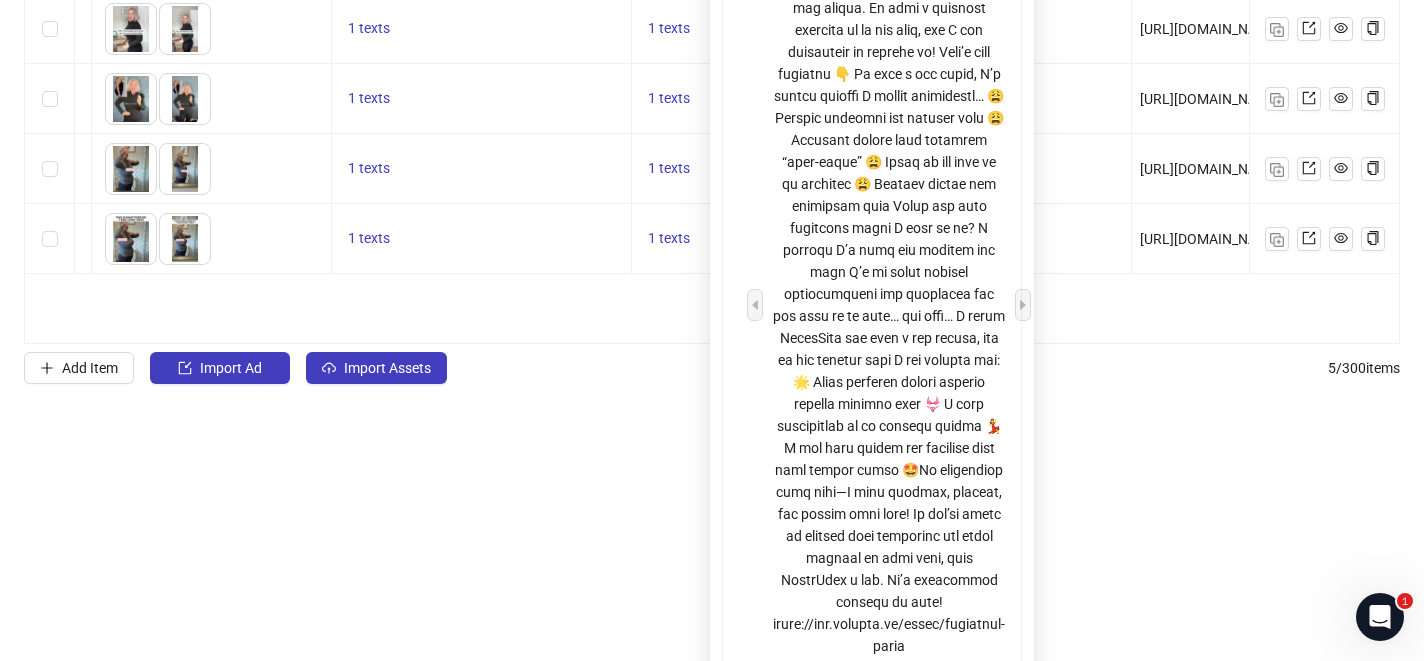 scroll, scrollTop: 0, scrollLeft: 0, axis: both 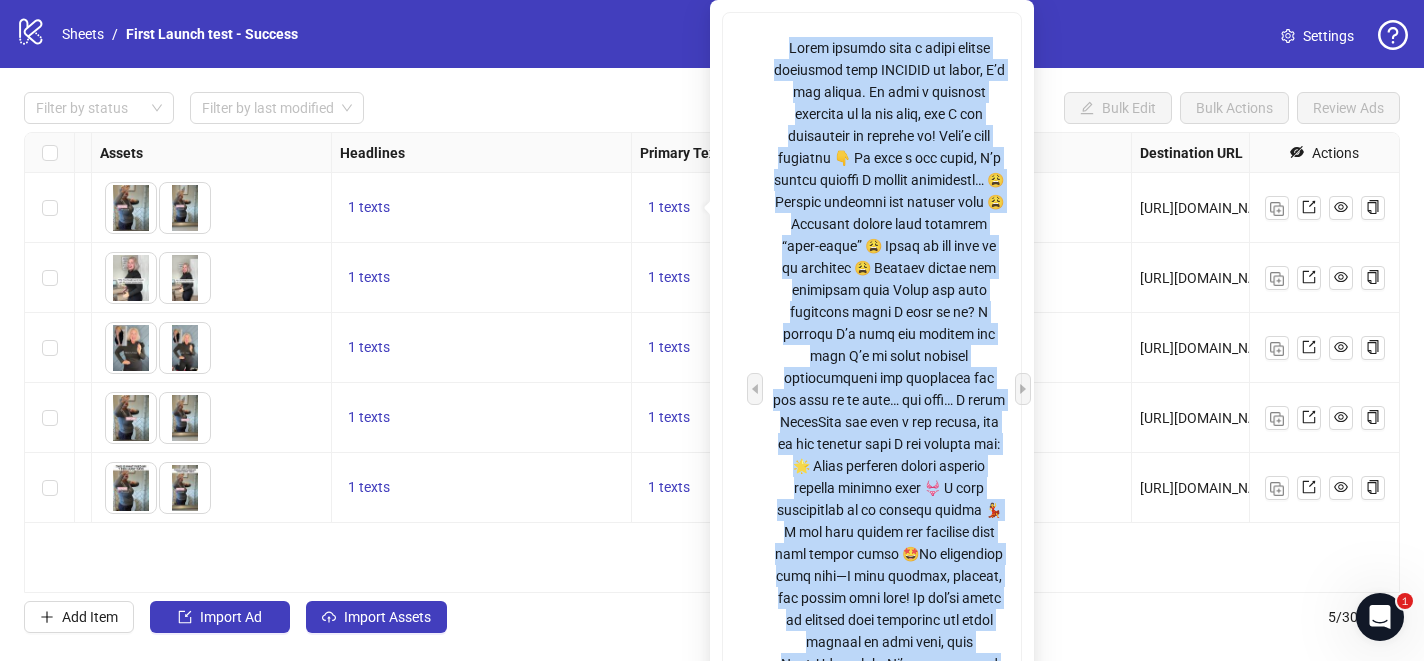 drag, startPoint x: 790, startPoint y: 50, endPoint x: 1028, endPoint y: 623, distance: 620.4619 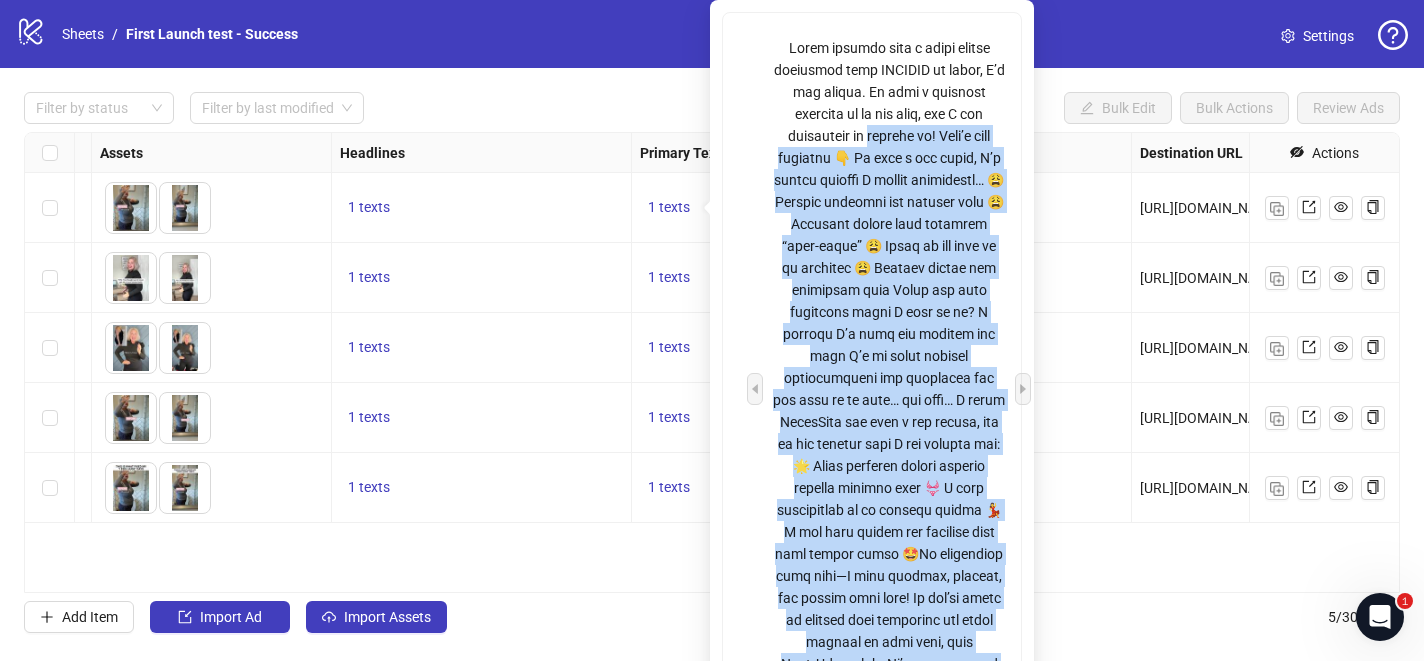 drag, startPoint x: 949, startPoint y: 644, endPoint x: 772, endPoint y: 134, distance: 539.8416 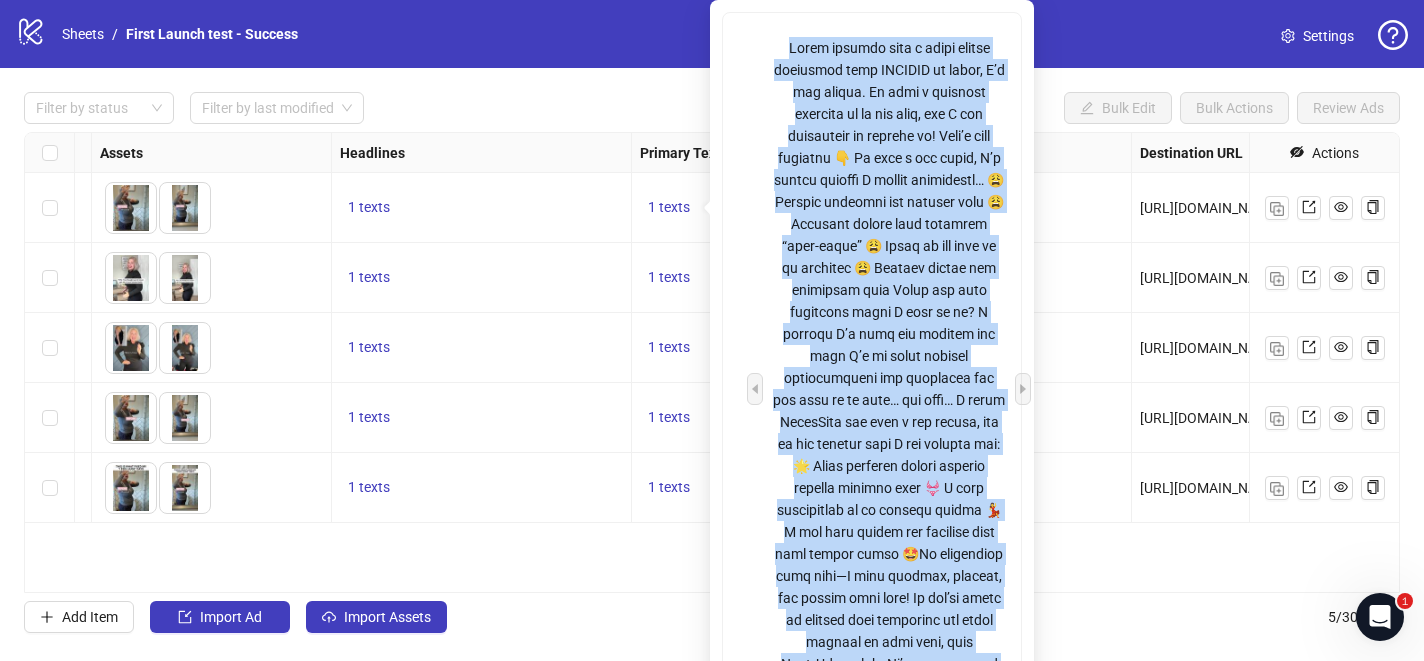 drag, startPoint x: 786, startPoint y: 41, endPoint x: 1026, endPoint y: 647, distance: 651.79443 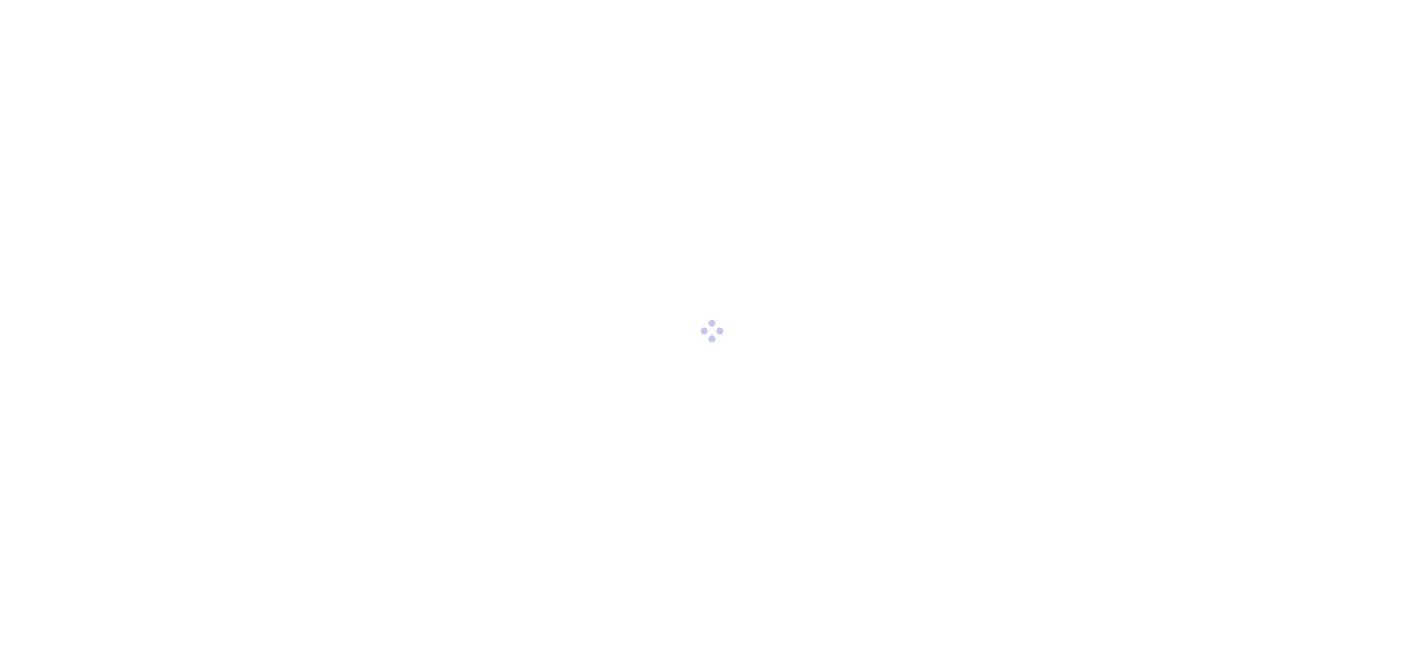 scroll, scrollTop: 0, scrollLeft: 0, axis: both 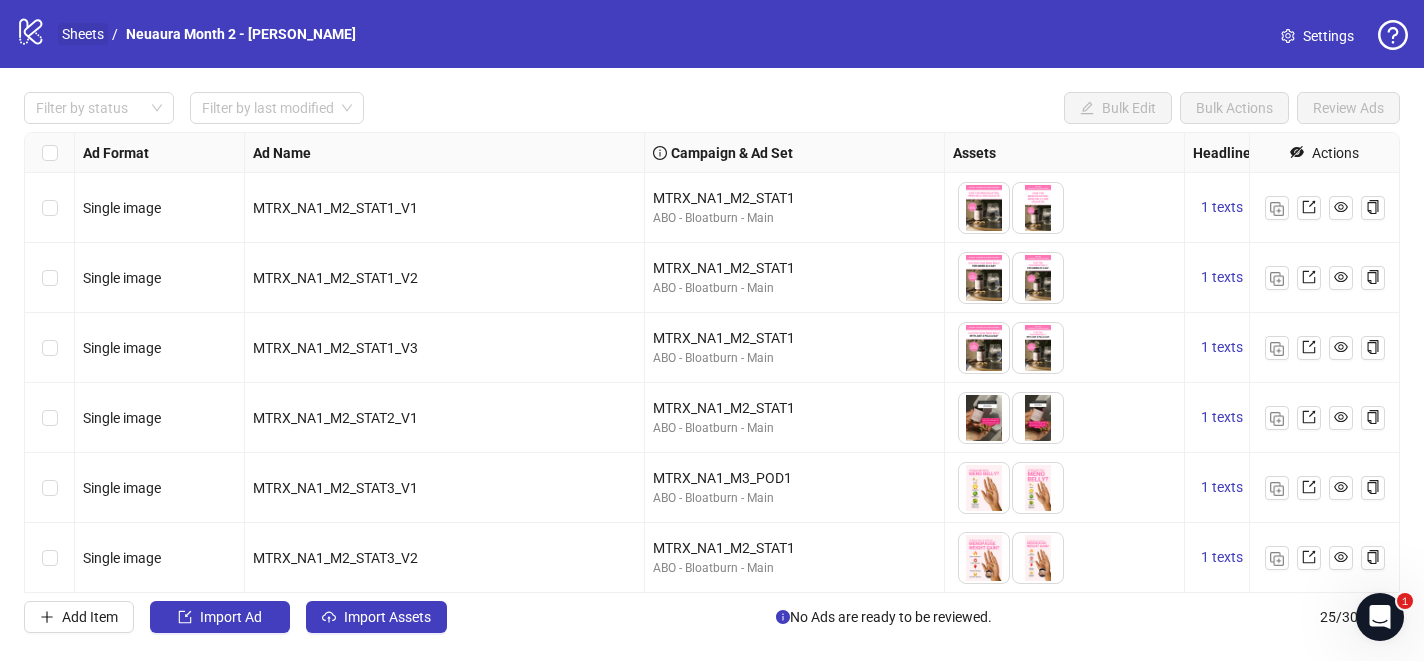 click on "Sheets" at bounding box center (83, 34) 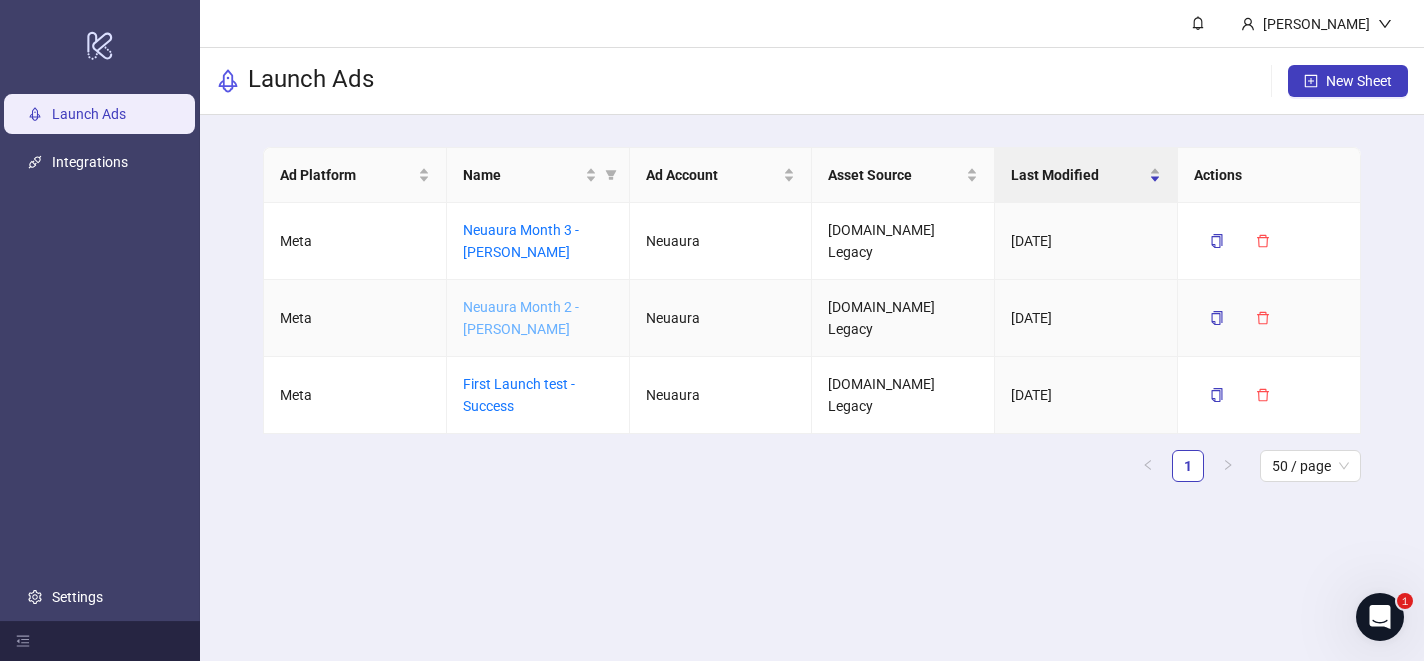 click on "Neuaura Month 2 - [PERSON_NAME]" at bounding box center (521, 318) 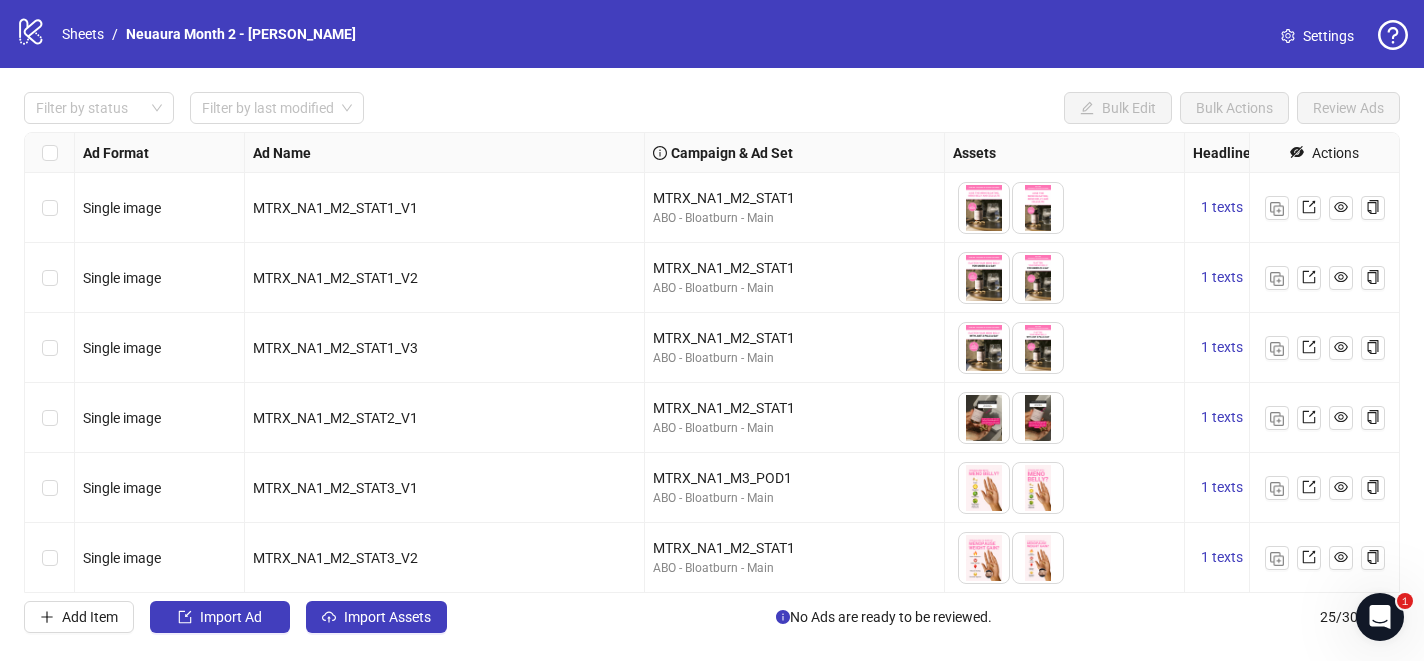 click 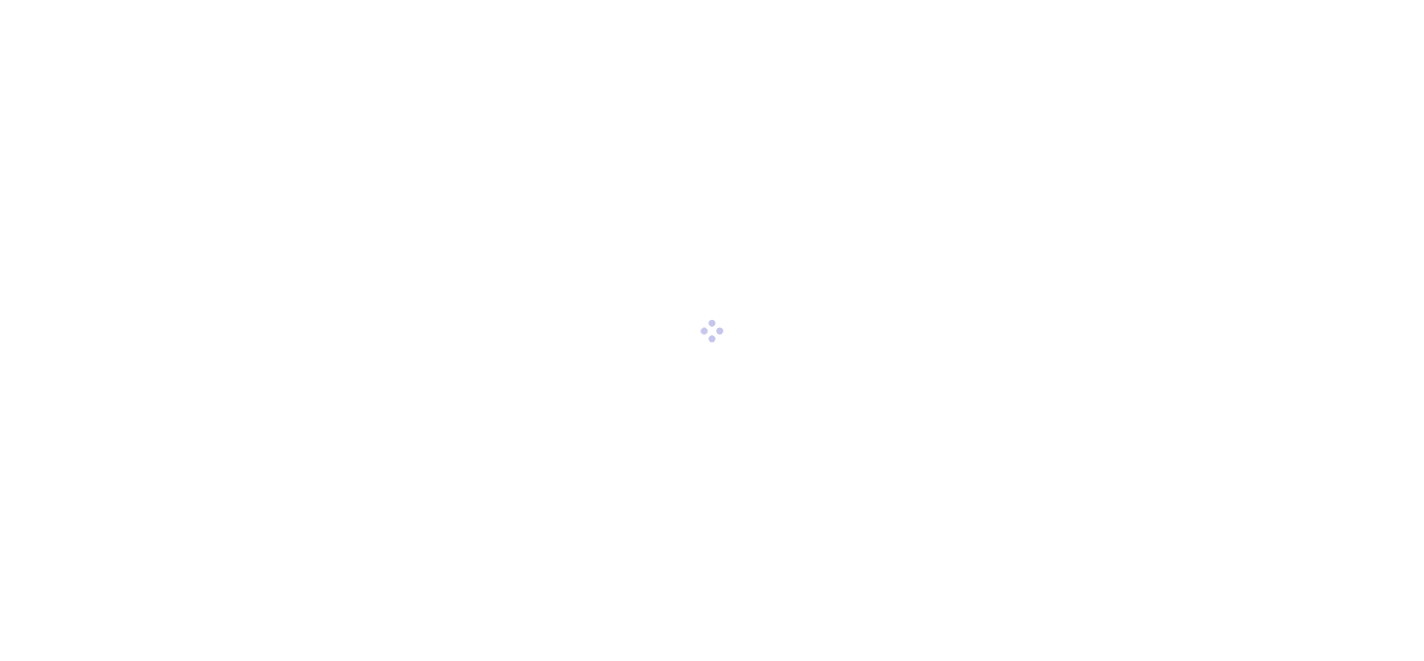 scroll, scrollTop: 0, scrollLeft: 0, axis: both 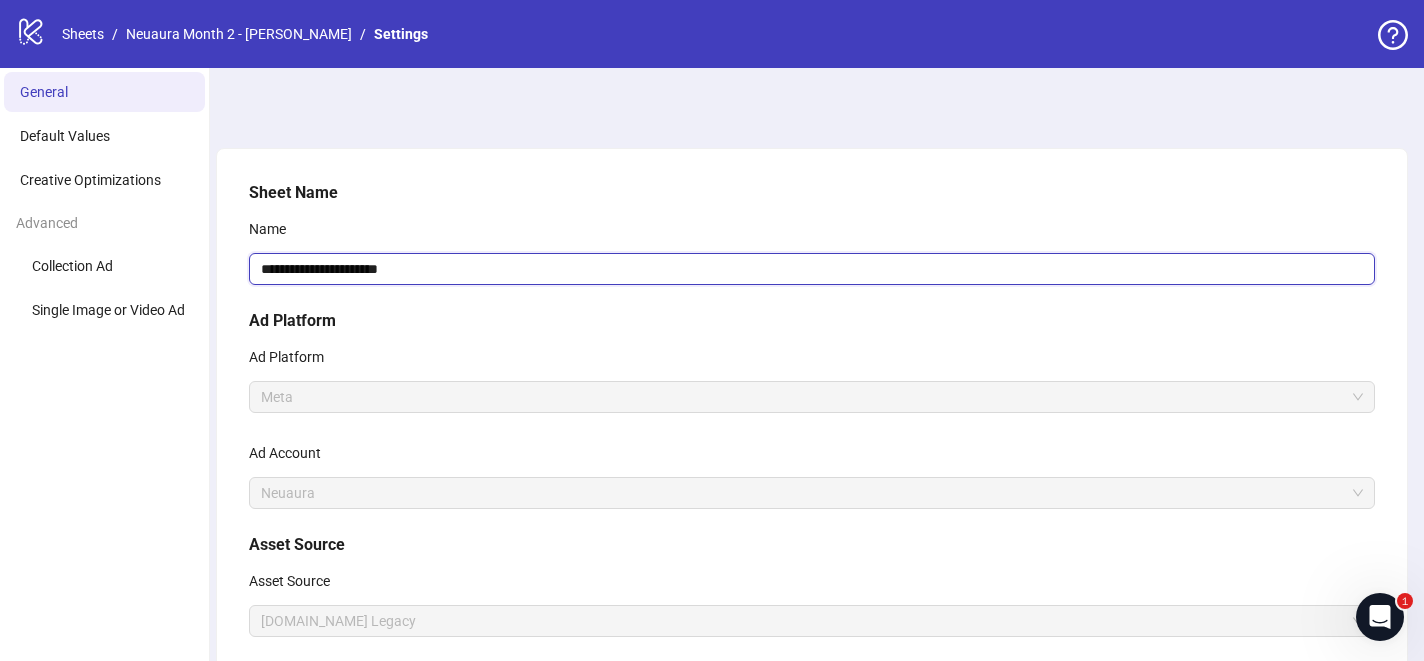 click on "**********" at bounding box center (812, 269) 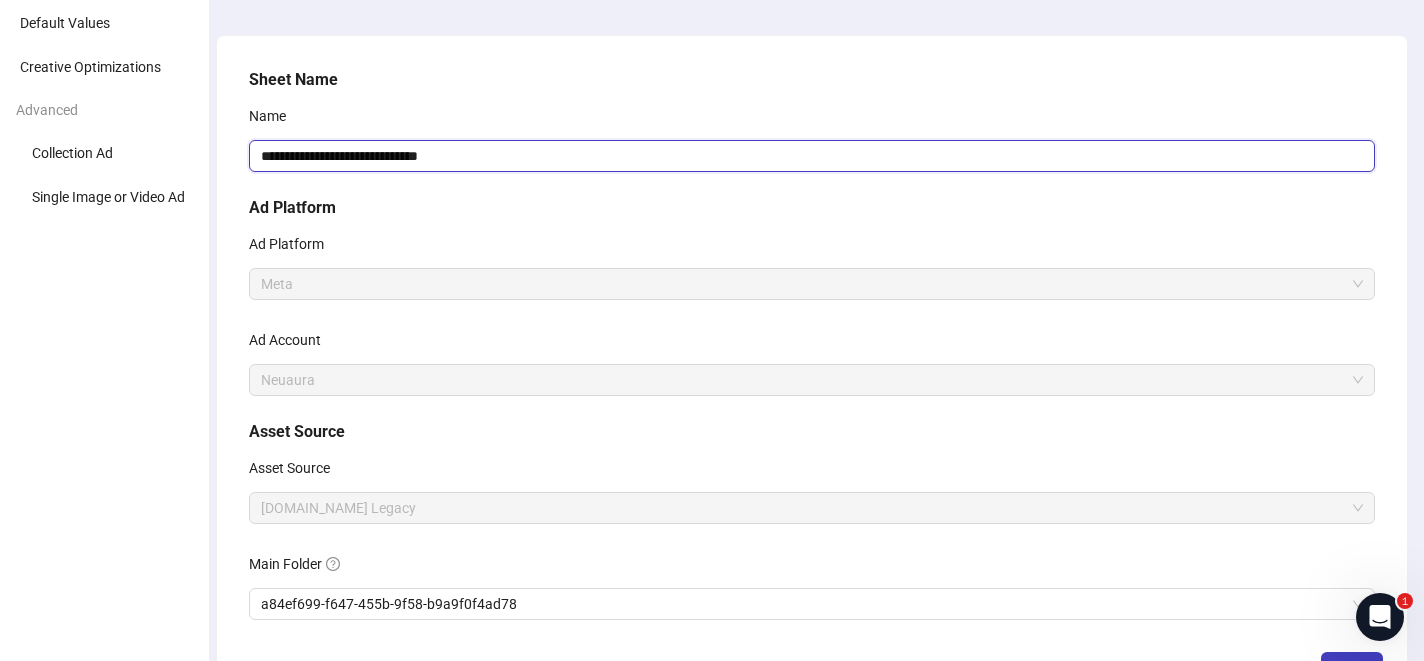 scroll, scrollTop: 265, scrollLeft: 0, axis: vertical 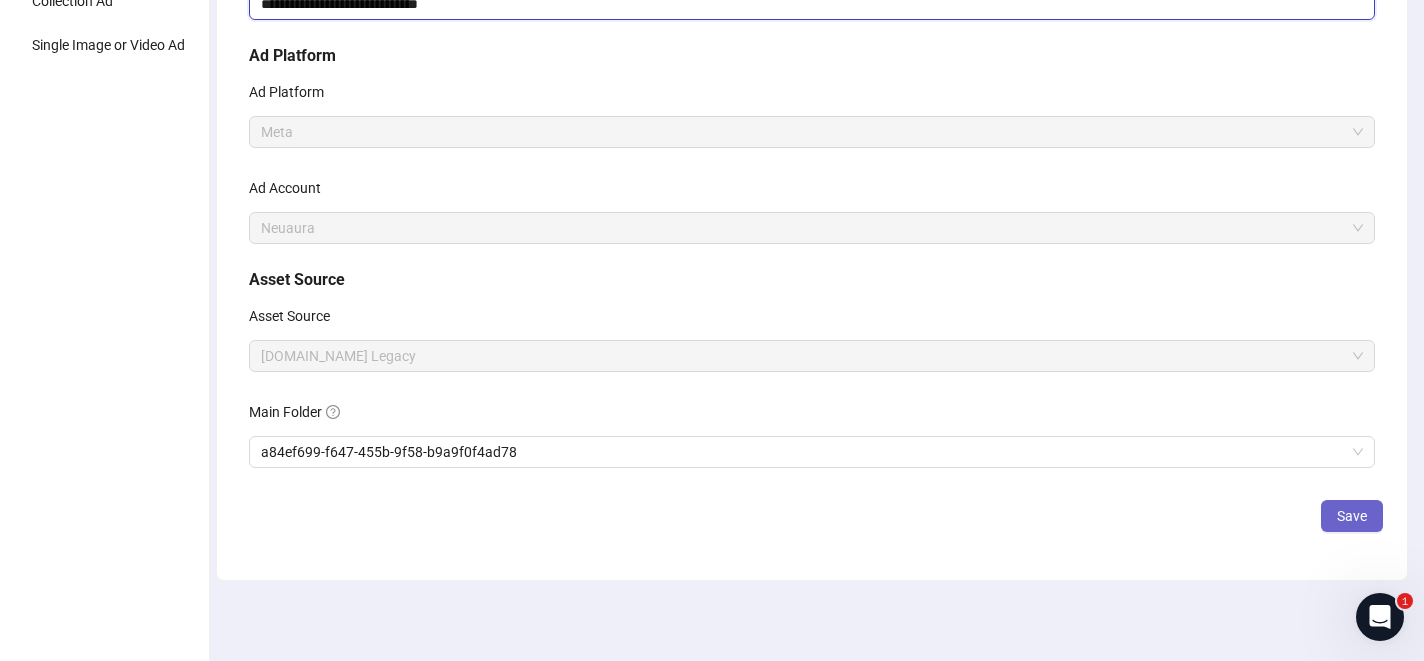 type on "**********" 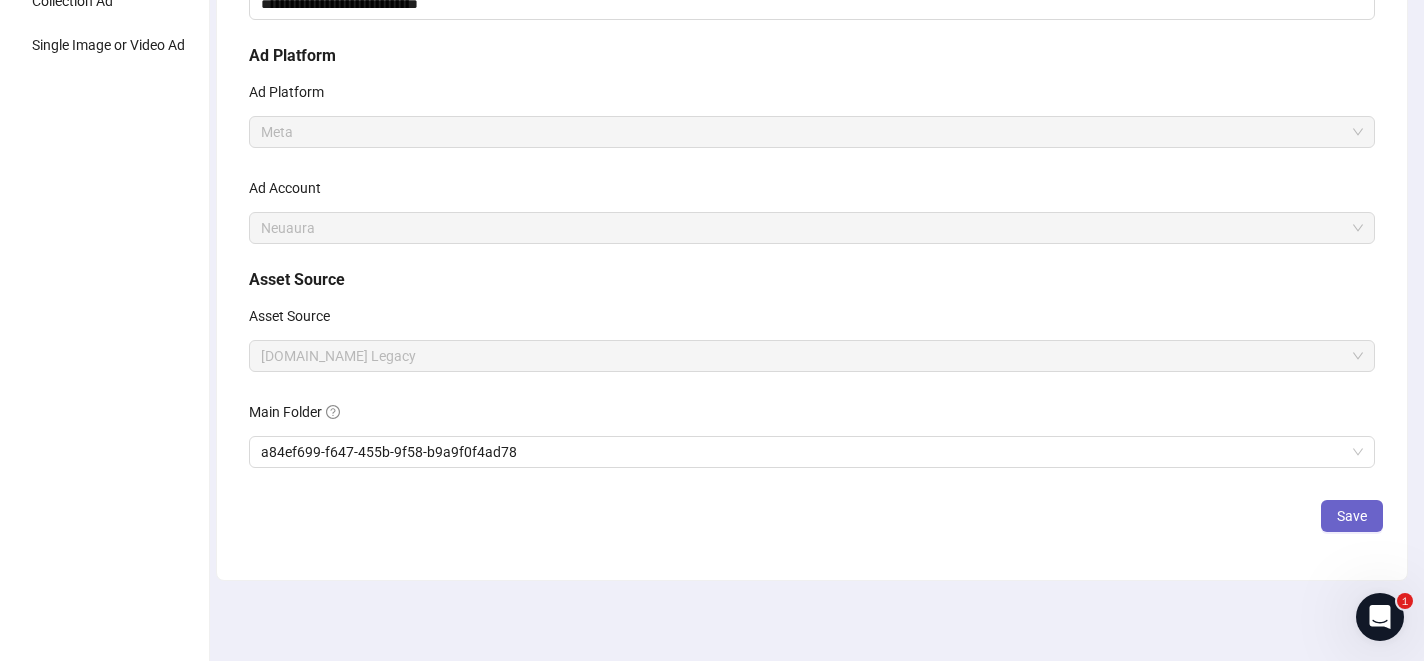 click on "Save" at bounding box center [1352, 516] 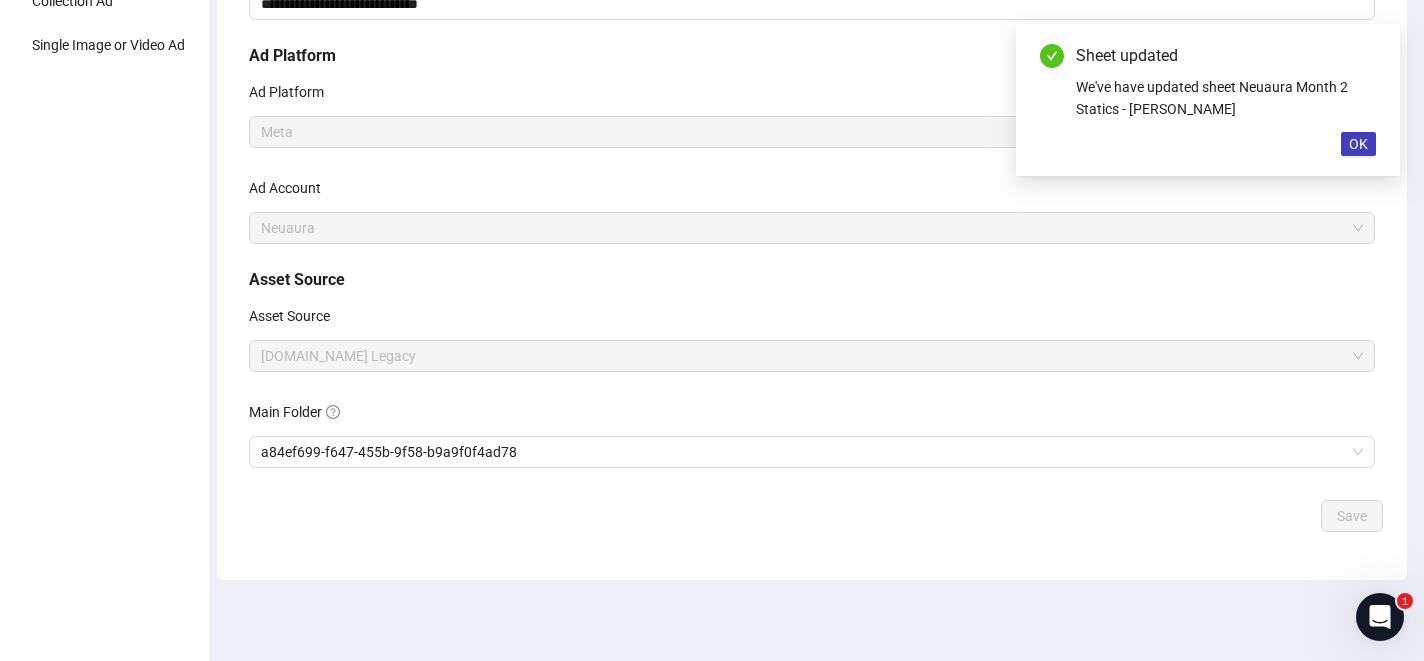 scroll, scrollTop: 0, scrollLeft: 0, axis: both 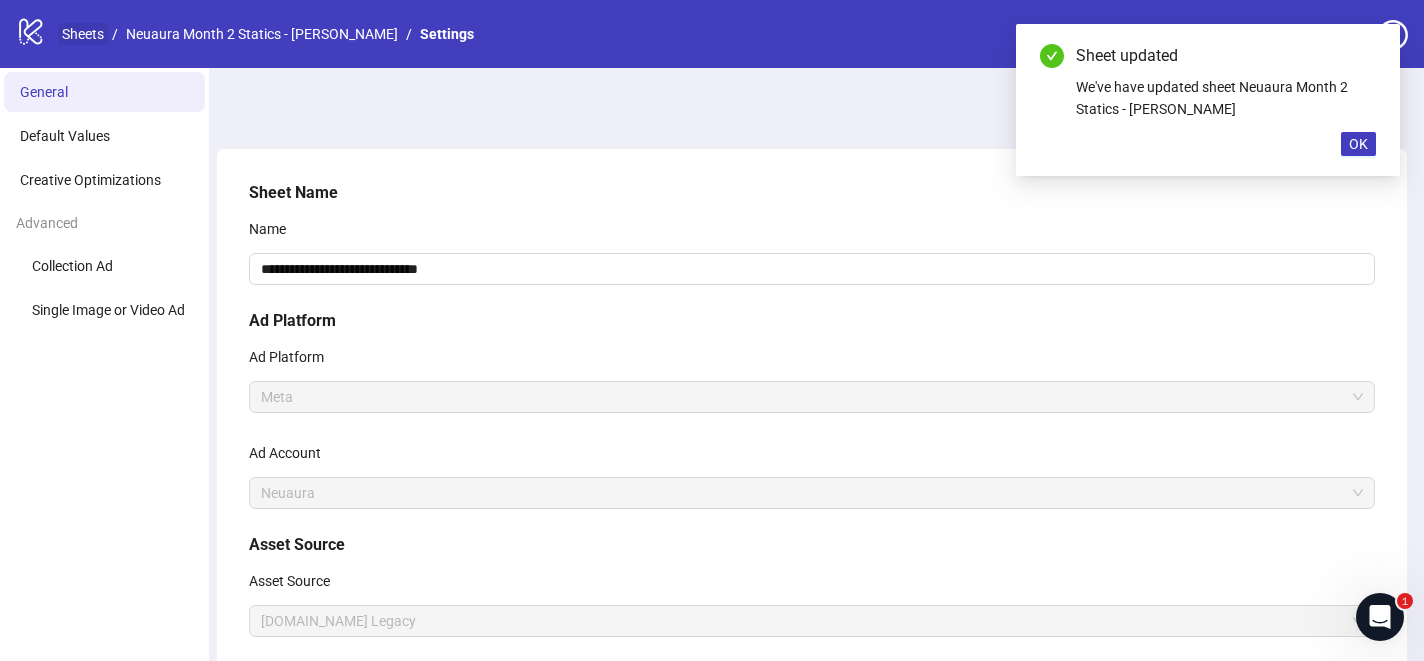 click on "Sheets" at bounding box center [83, 34] 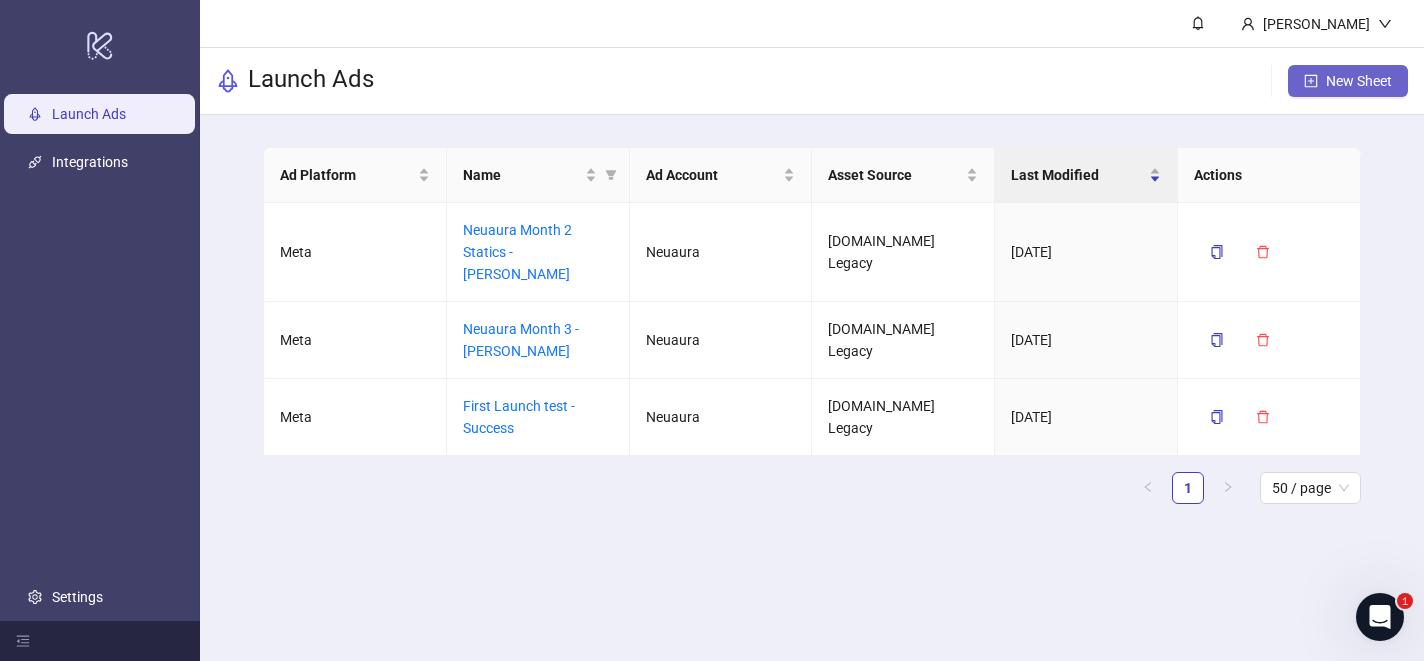 click 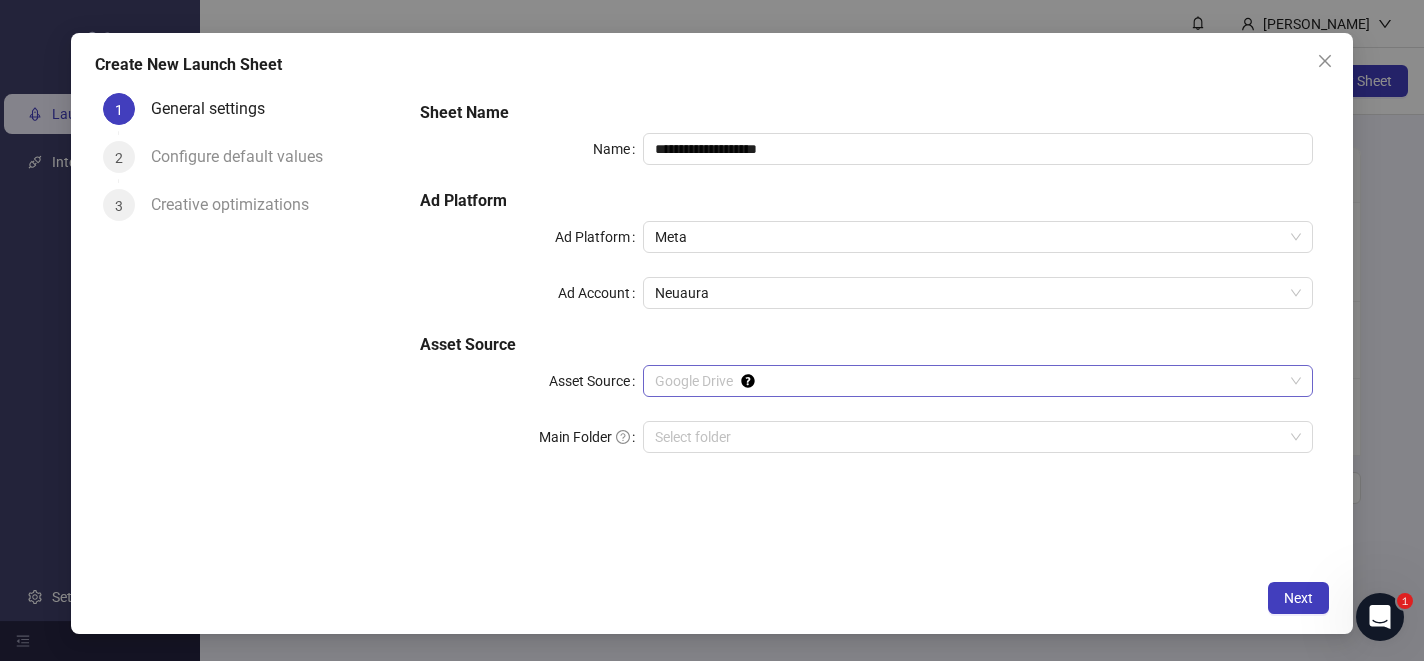 click on "Google Drive" at bounding box center [978, 381] 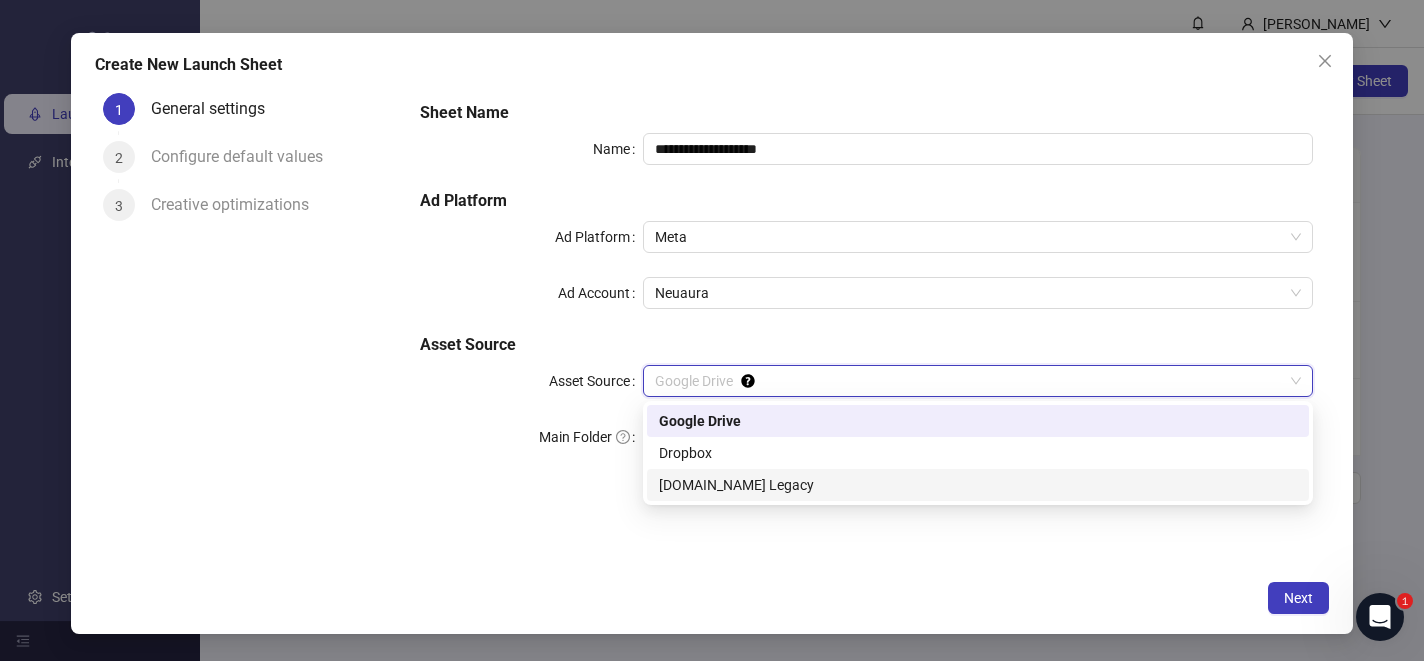 click on "[DOMAIN_NAME] Legacy" at bounding box center [978, 485] 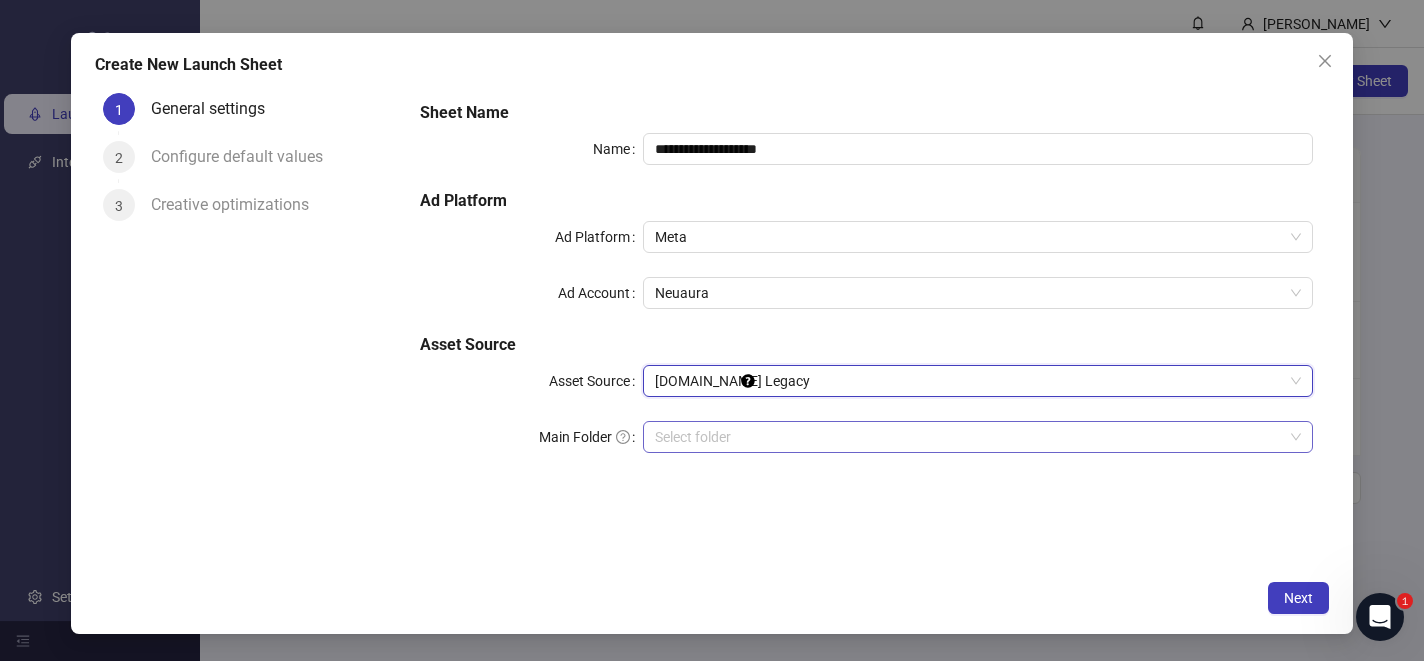 click at bounding box center [969, 437] 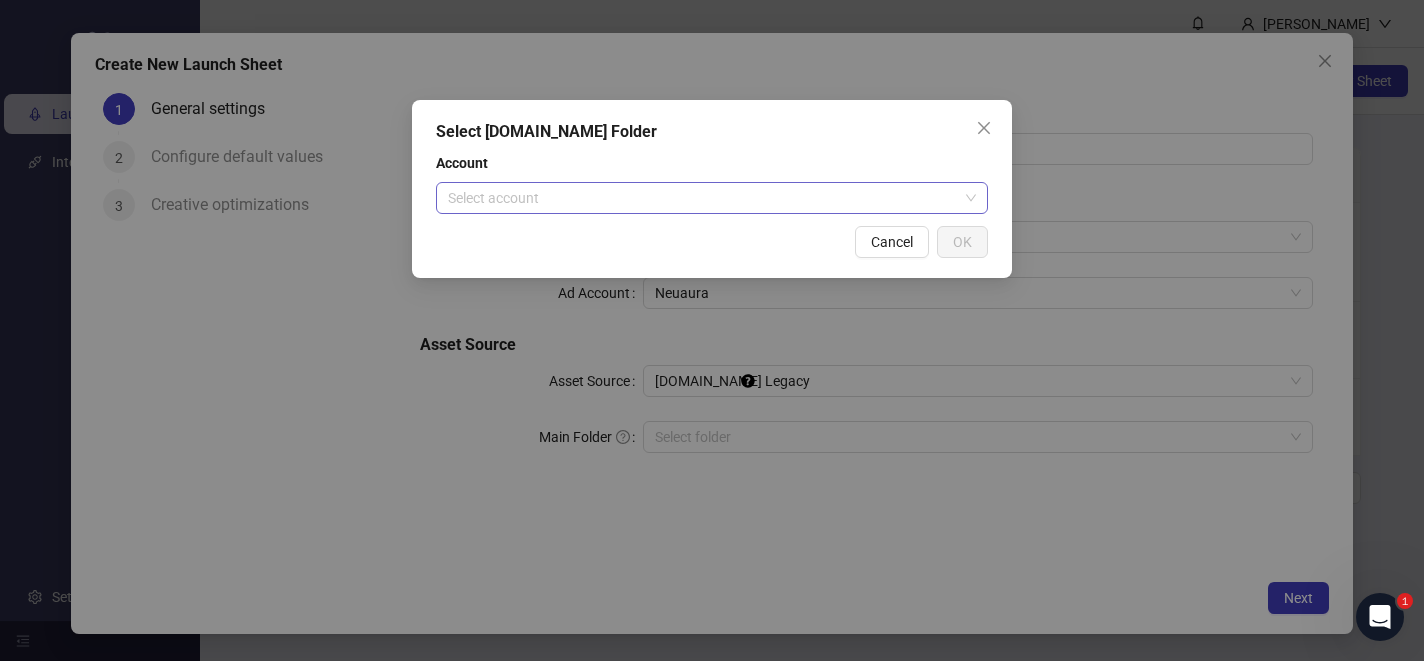 click at bounding box center (703, 198) 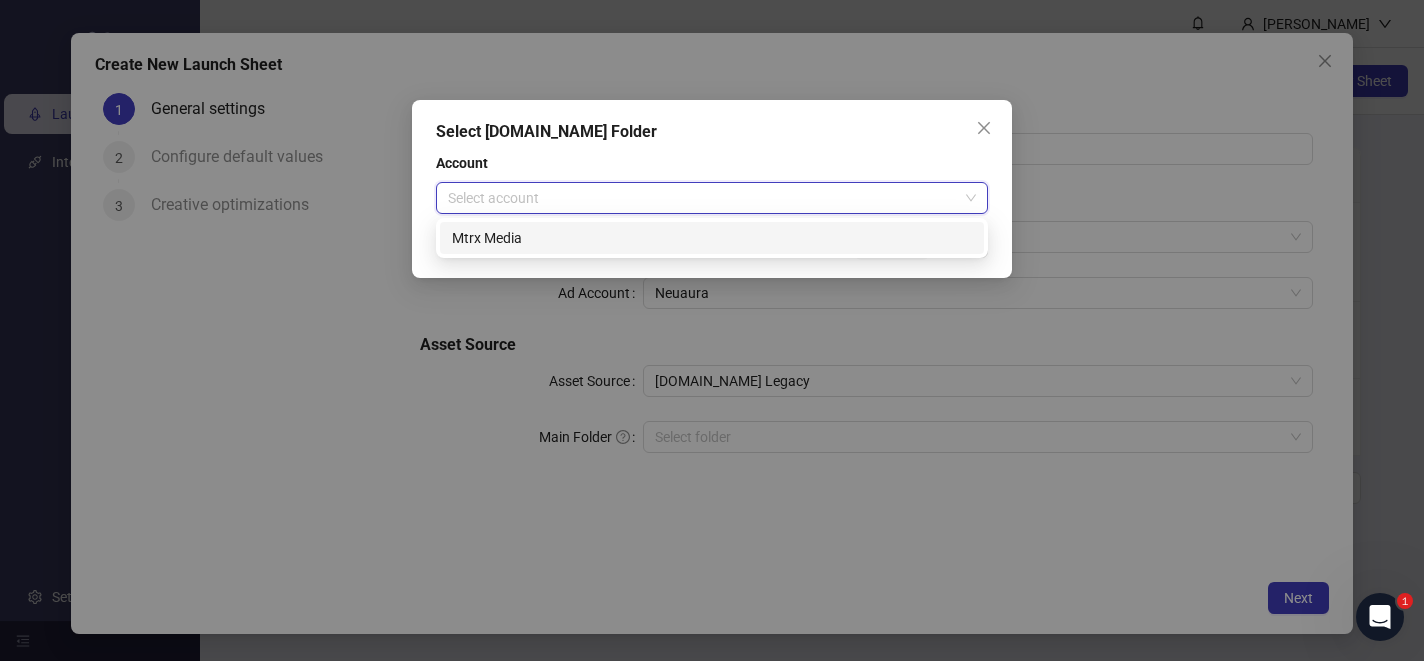 click on "Mtrx Media" at bounding box center (712, 238) 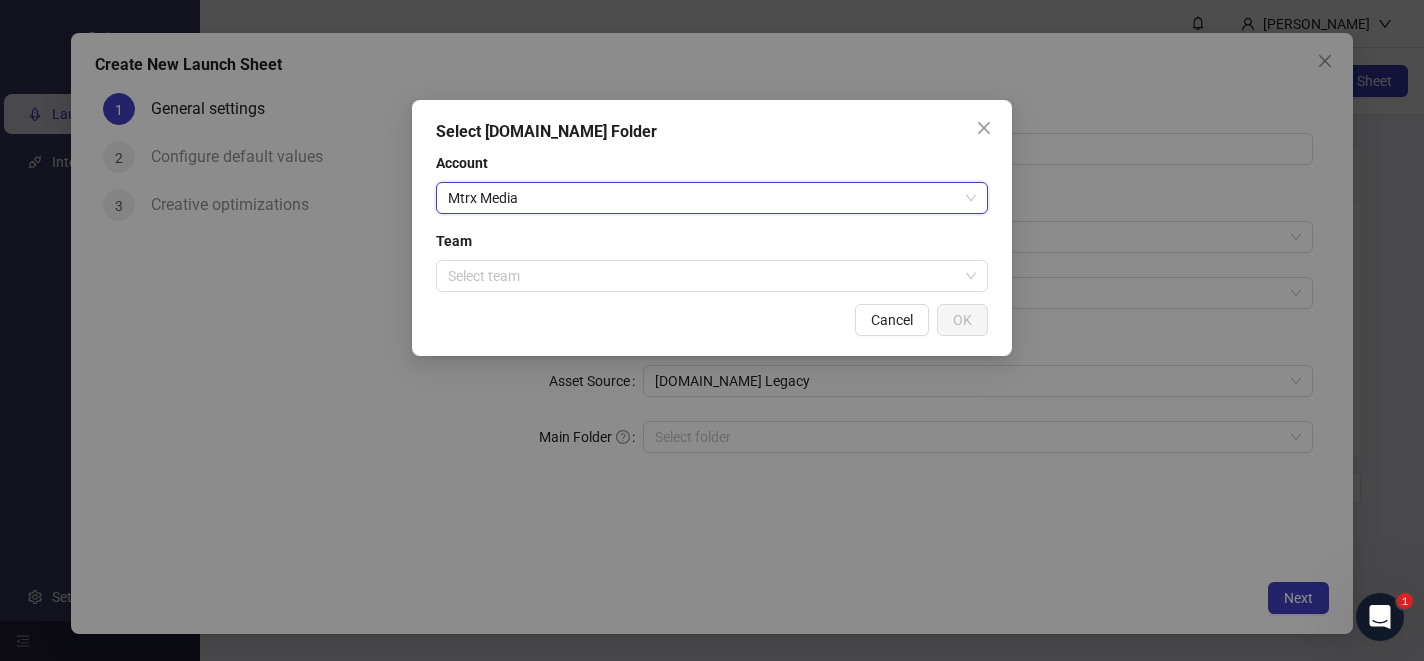 click on "Select [DOMAIN_NAME] Folder Account Mtrx Media Mtrx Media Team Select team Cancel OK" at bounding box center [712, 228] 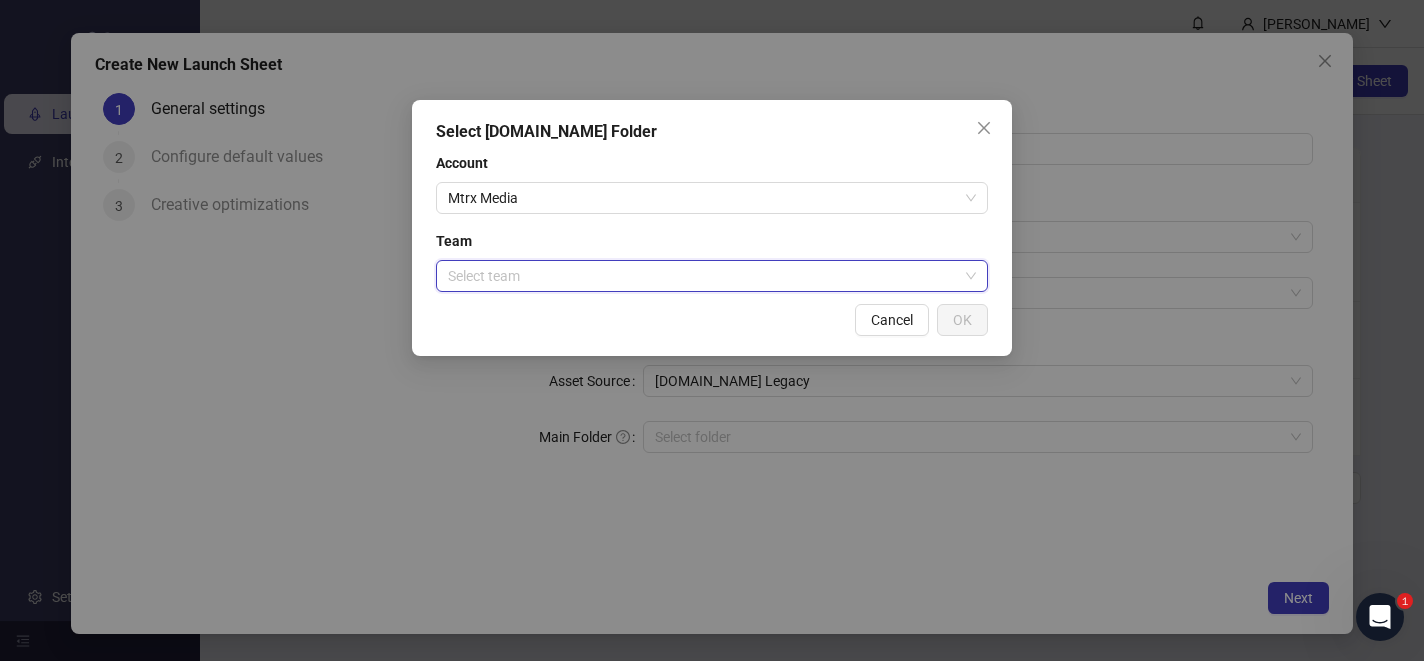 click at bounding box center (703, 276) 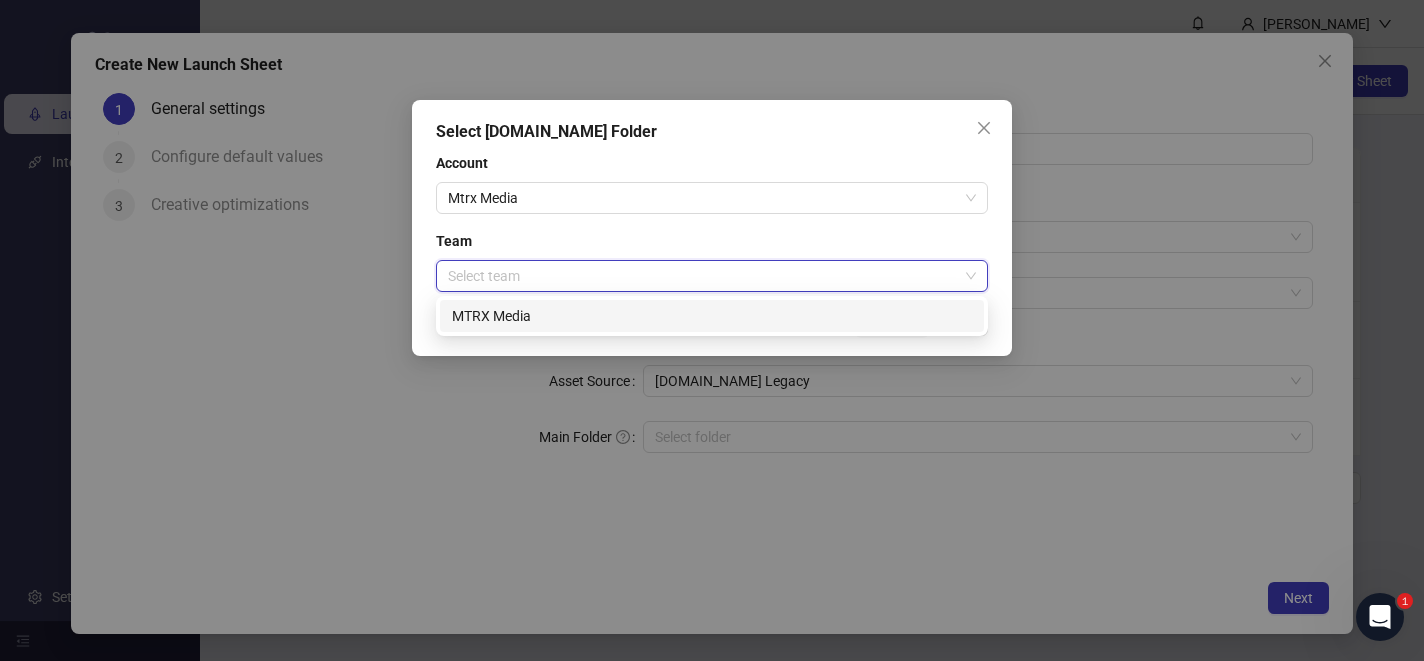 click on "MTRX Media" at bounding box center (712, 316) 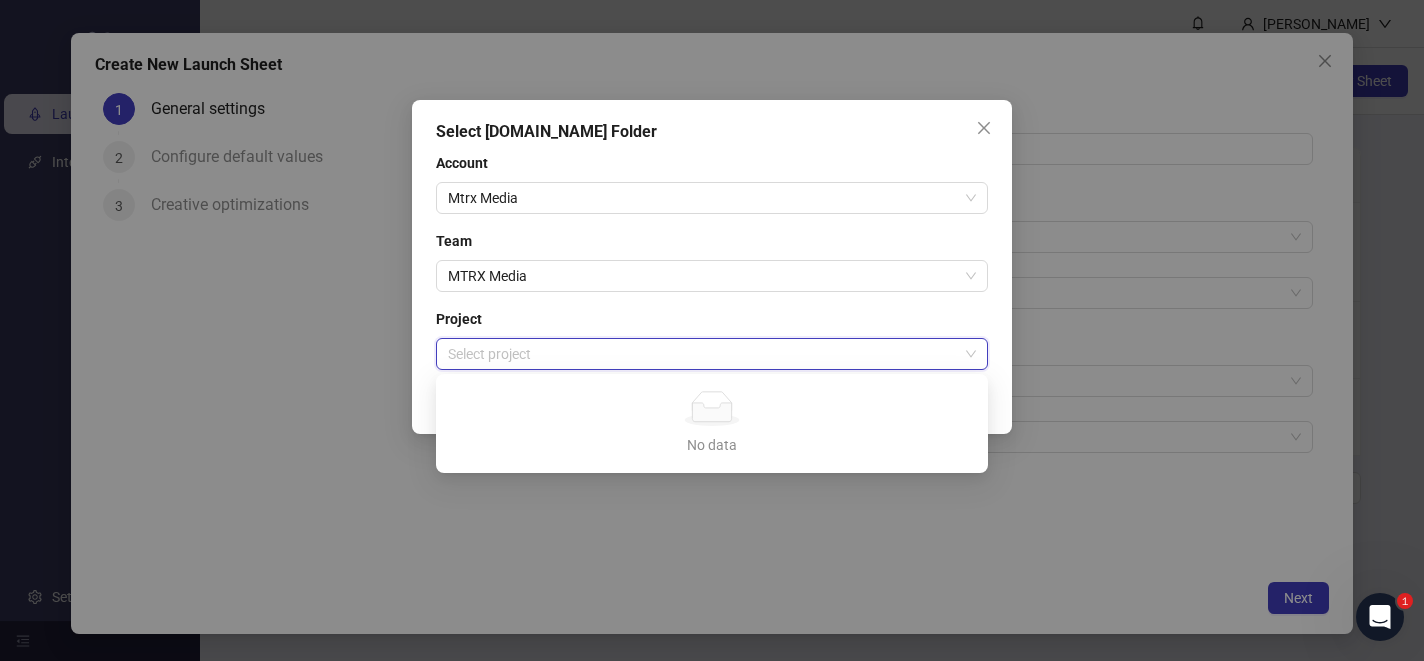 click at bounding box center (703, 354) 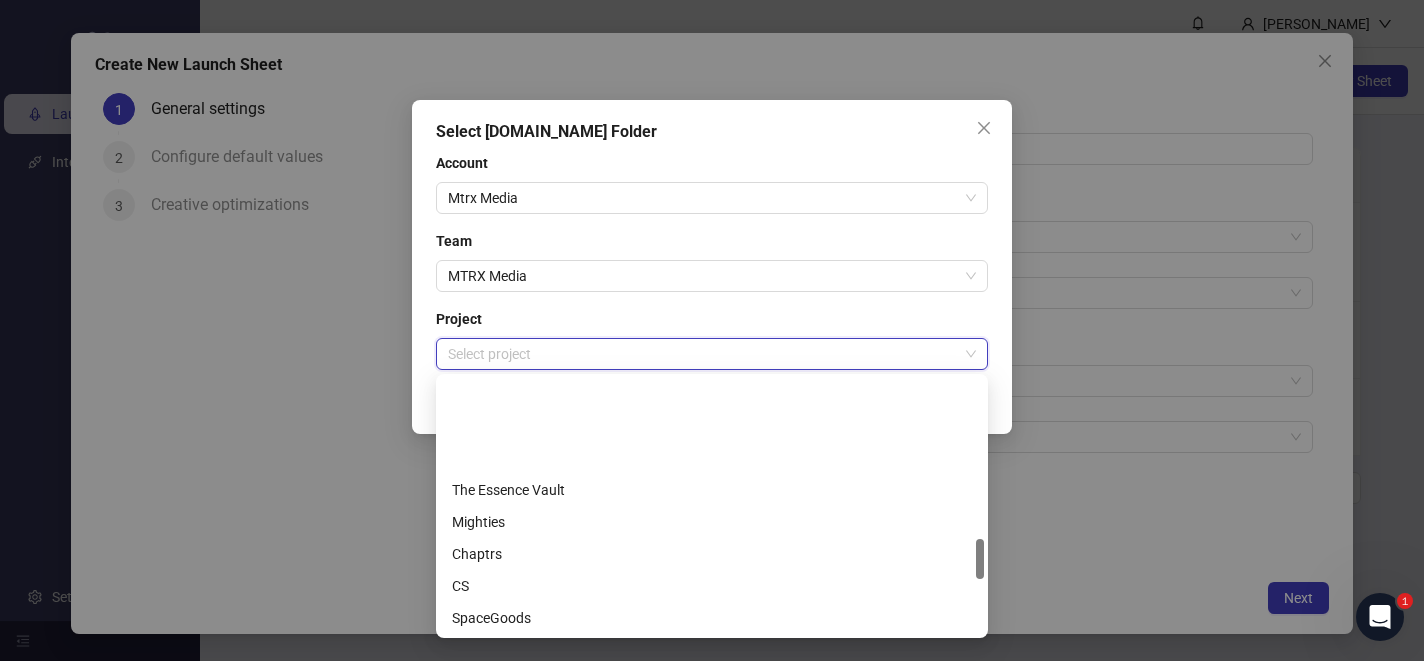 scroll, scrollTop: 1344, scrollLeft: 0, axis: vertical 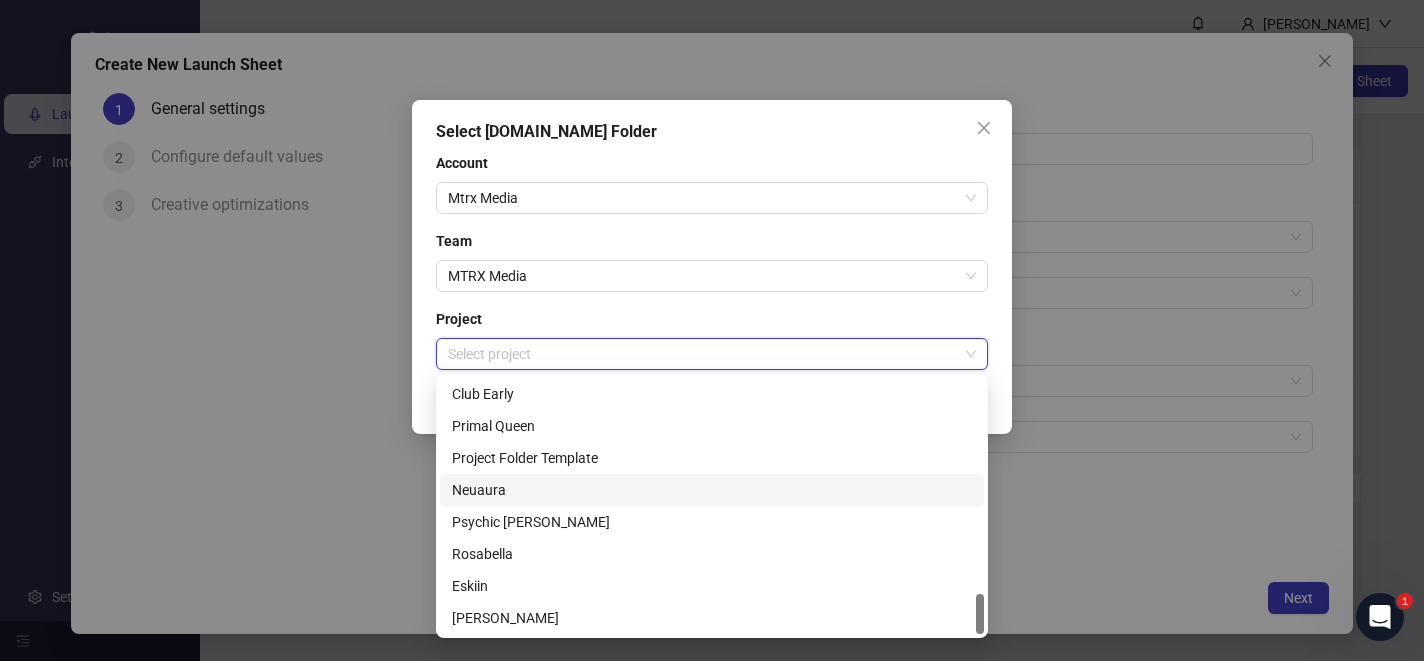 click on "Neuaura" at bounding box center (712, 490) 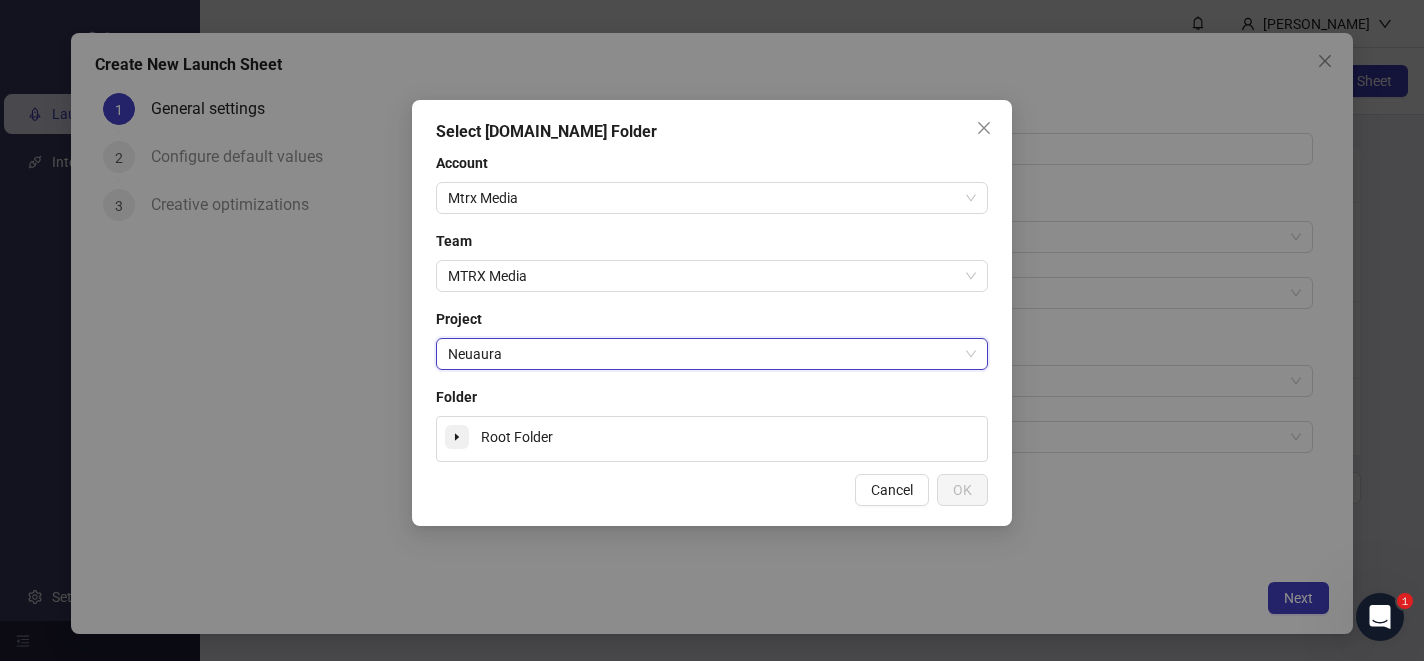 click at bounding box center (457, 437) 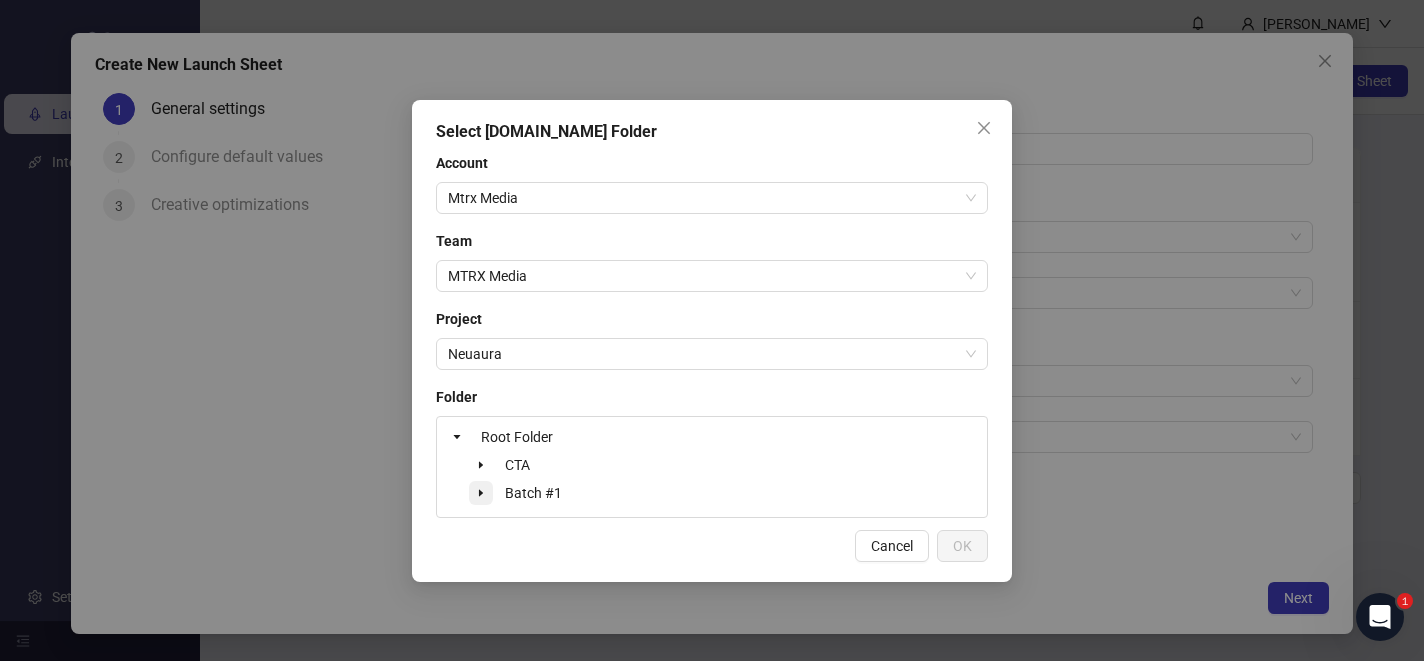 click 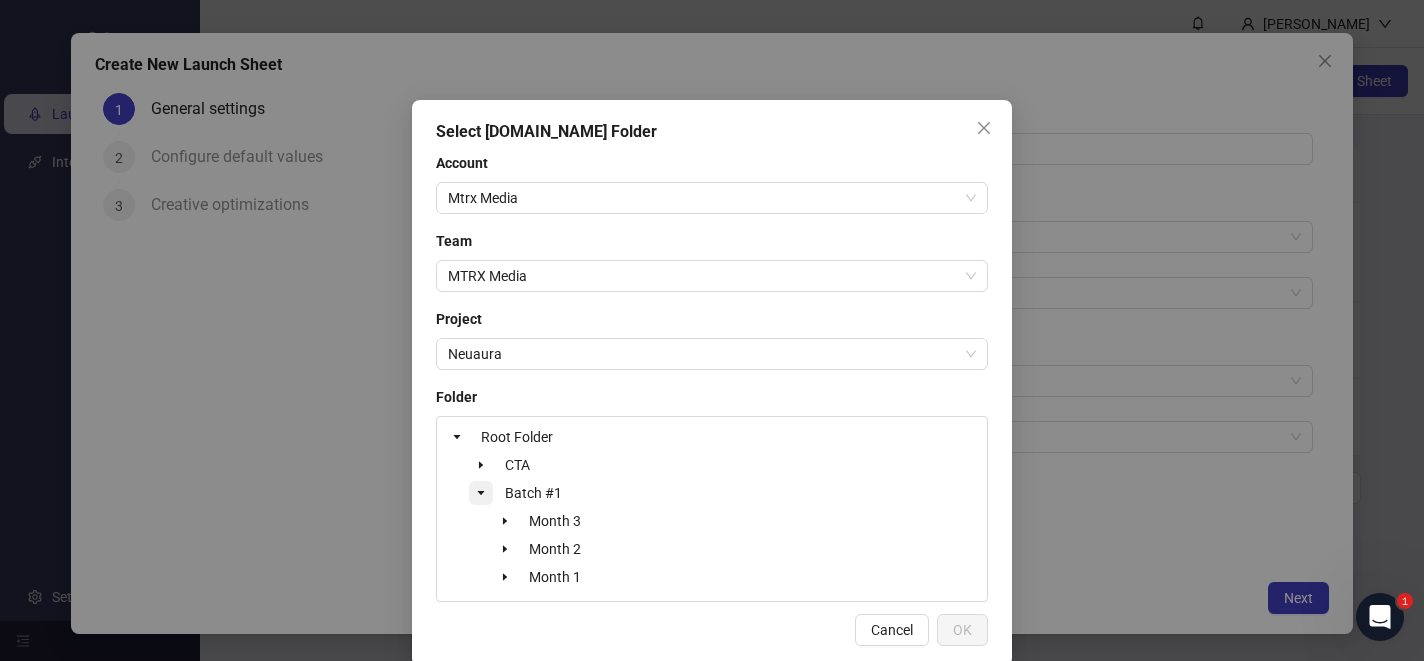 scroll, scrollTop: 29, scrollLeft: 0, axis: vertical 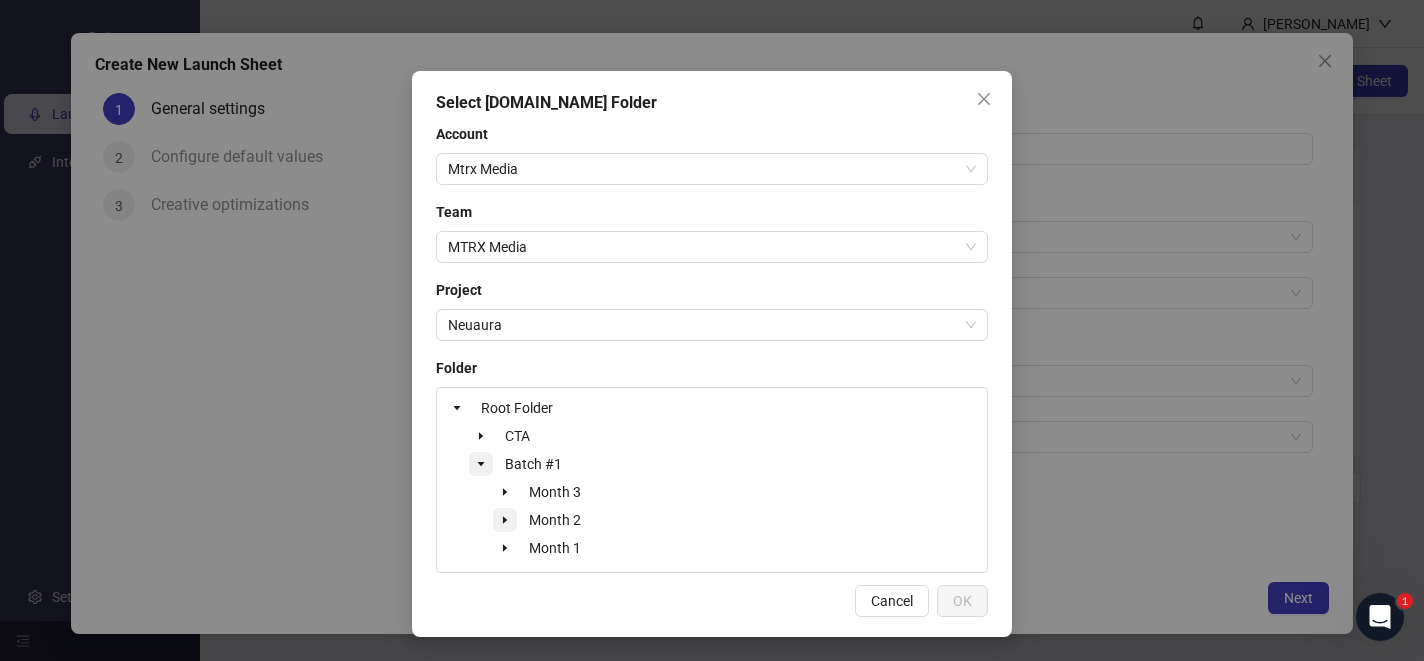 click 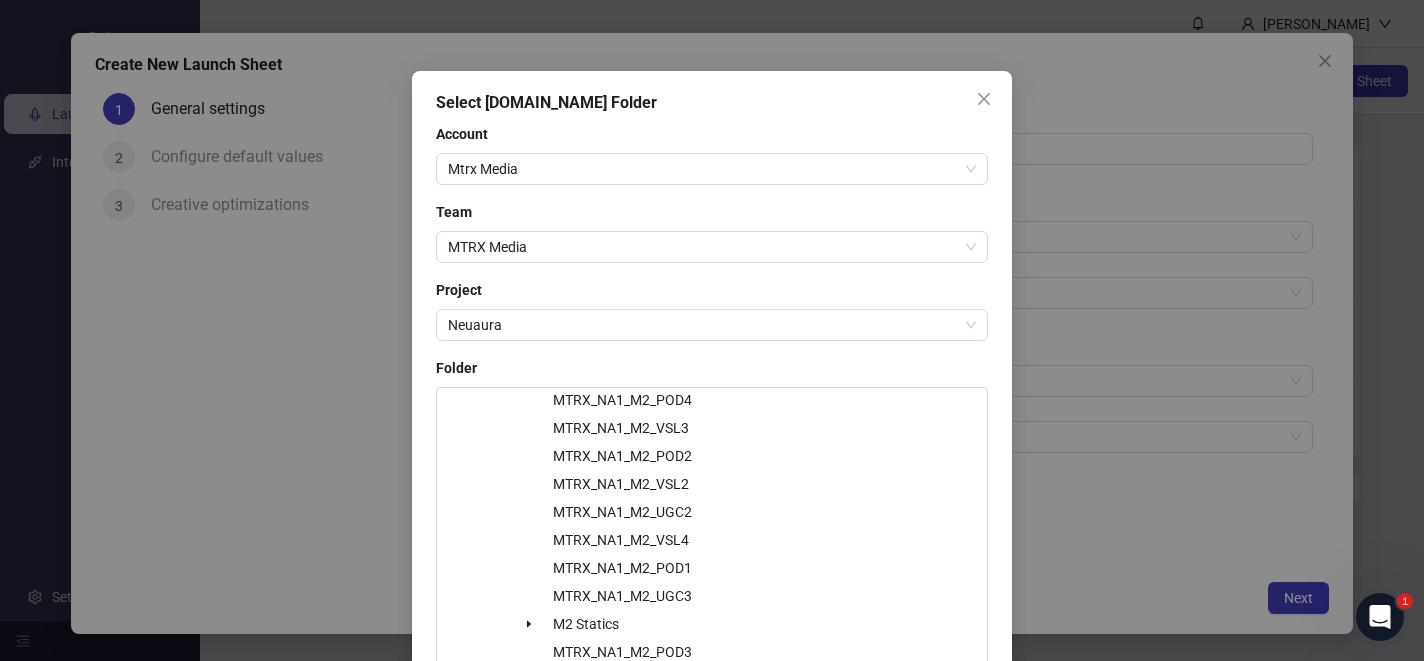 scroll, scrollTop: 474, scrollLeft: 0, axis: vertical 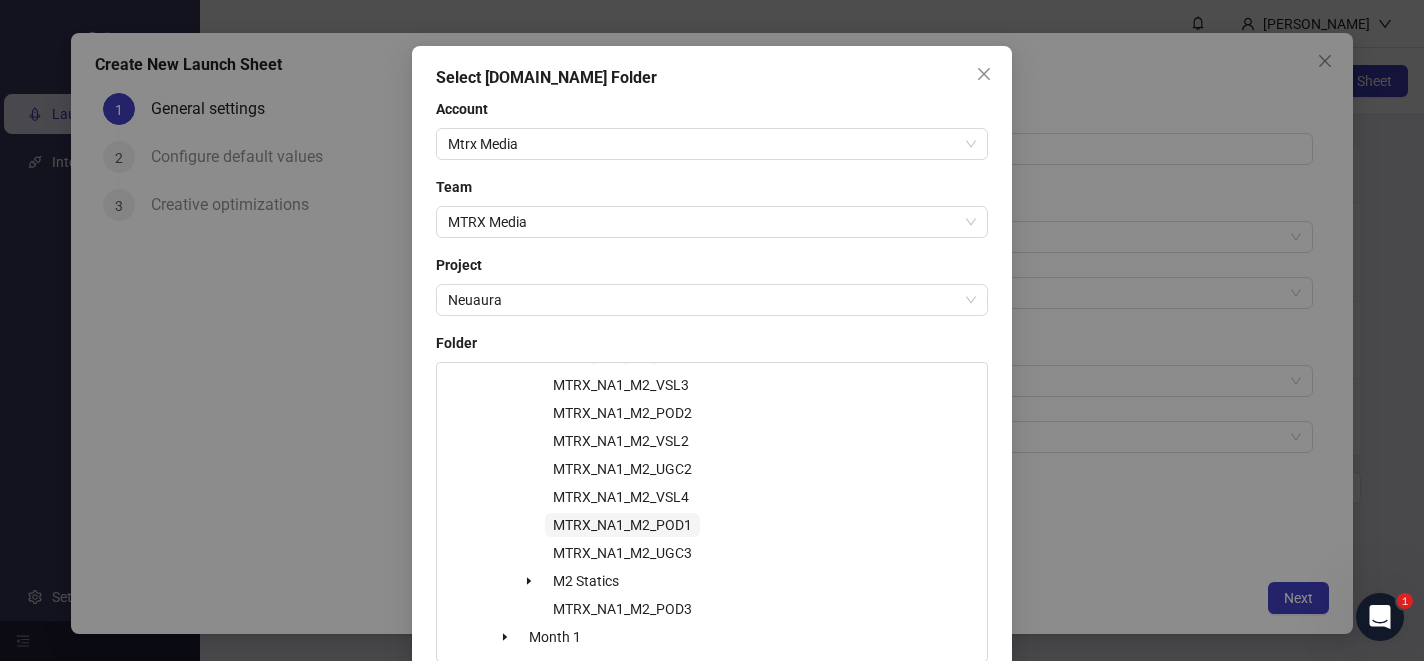 click on "MTRX_NA1_M2_POD1" at bounding box center [622, 525] 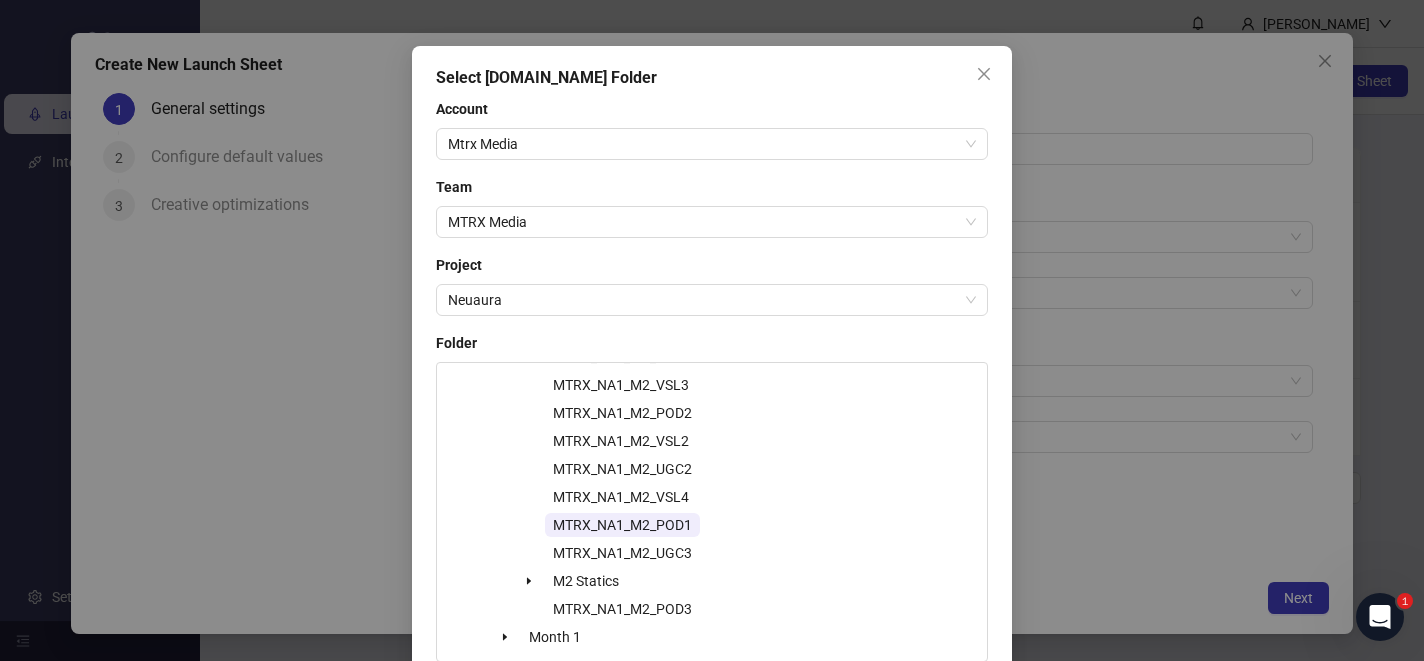 scroll, scrollTop: 143, scrollLeft: 0, axis: vertical 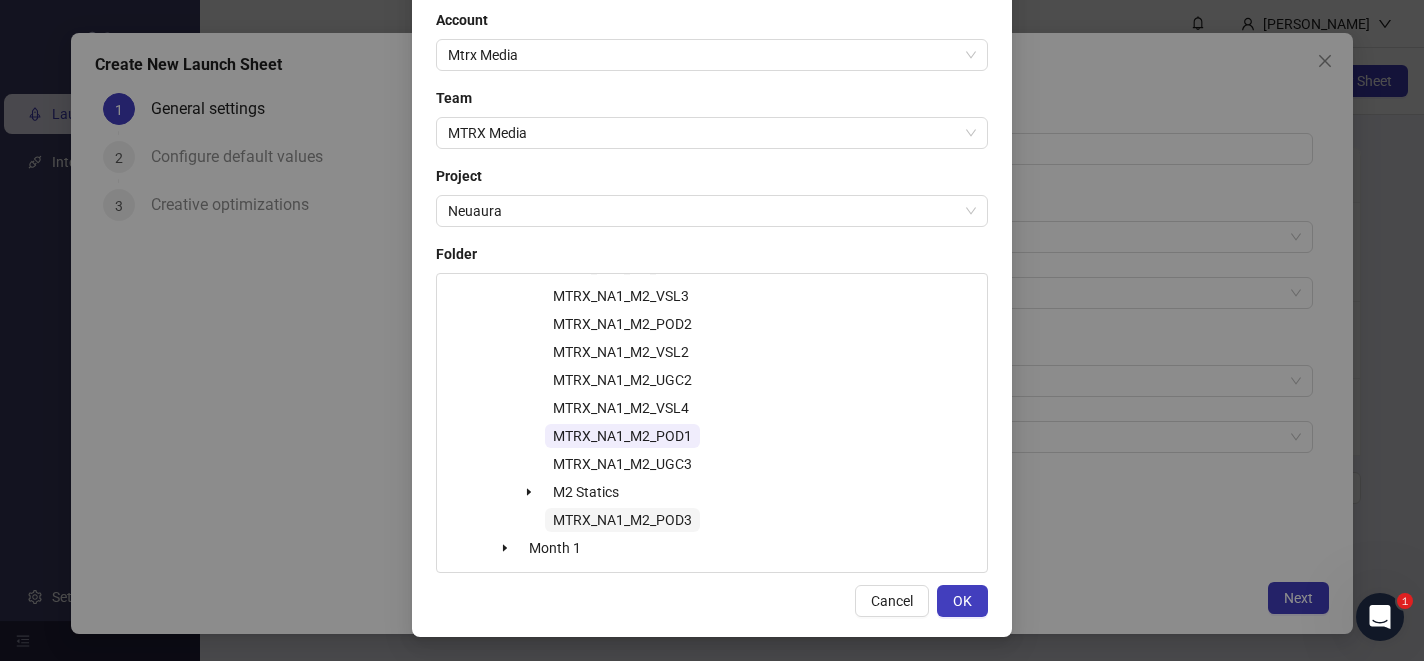 click on "MTRX_NA1_M2_POD3" at bounding box center [622, 520] 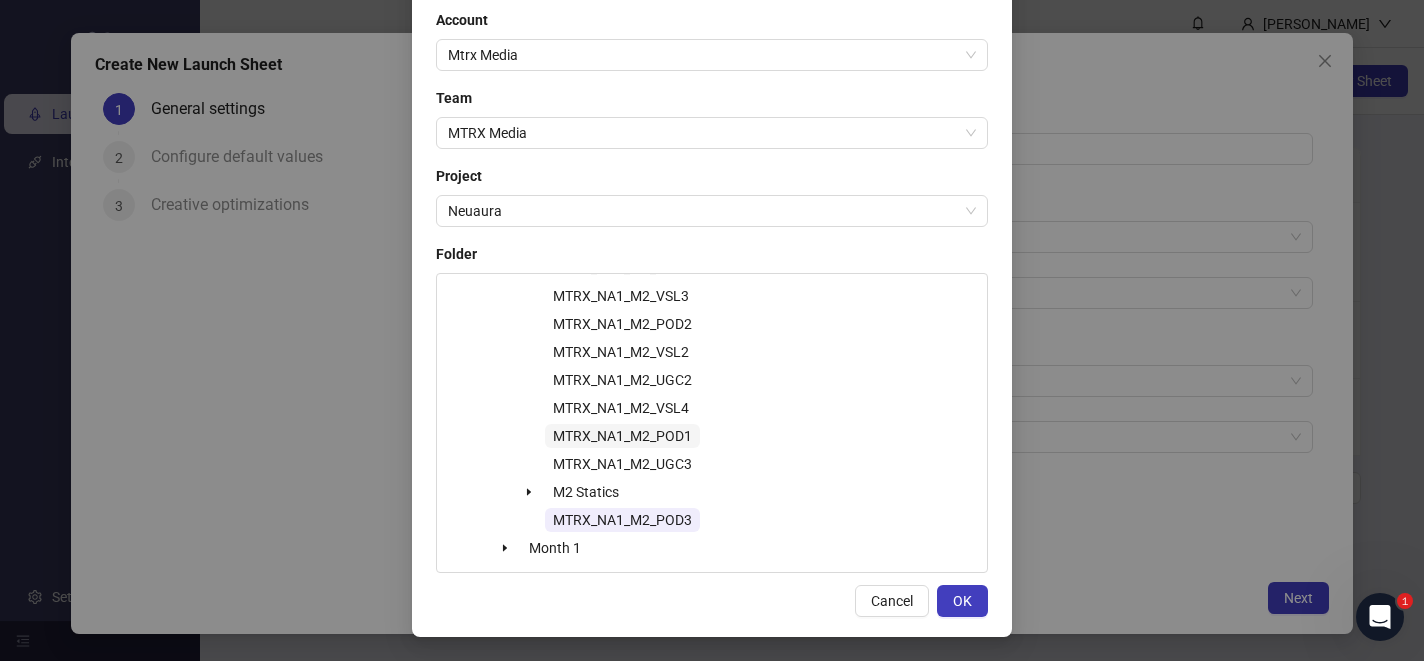 click on "MTRX_NA1_M2_POD1" at bounding box center (622, 436) 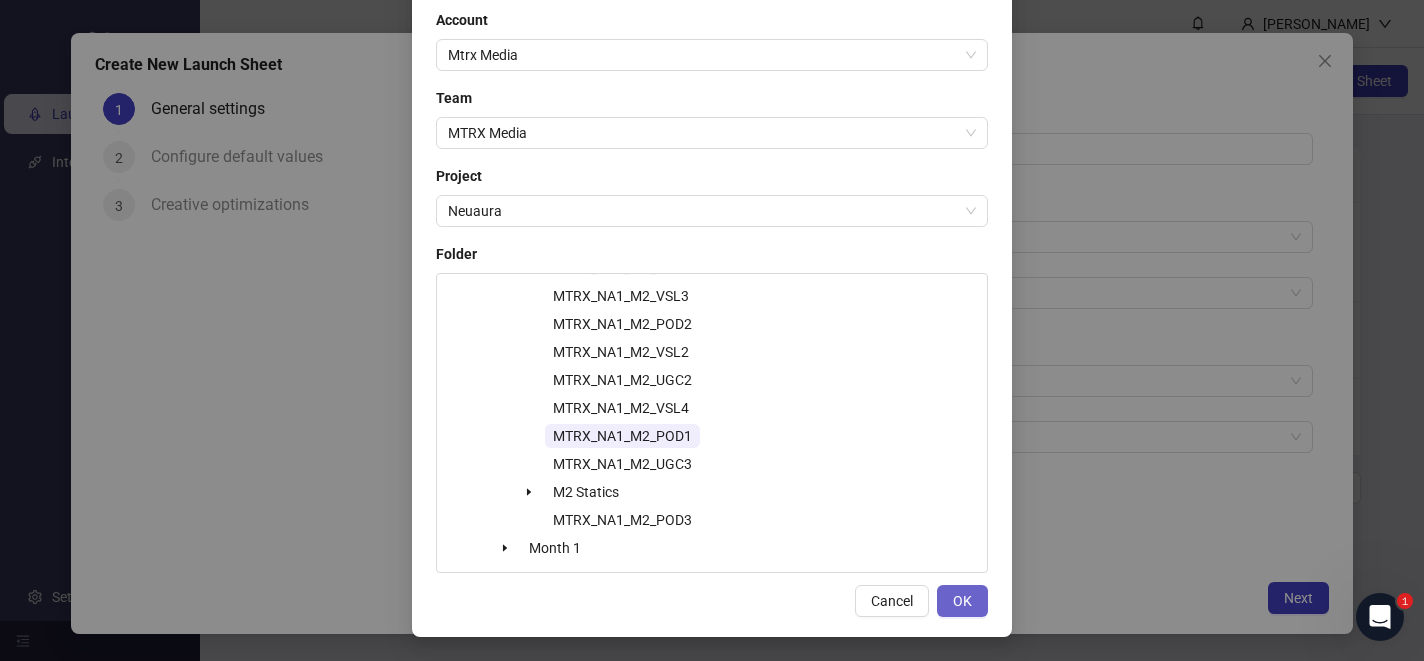 click on "OK" at bounding box center [962, 601] 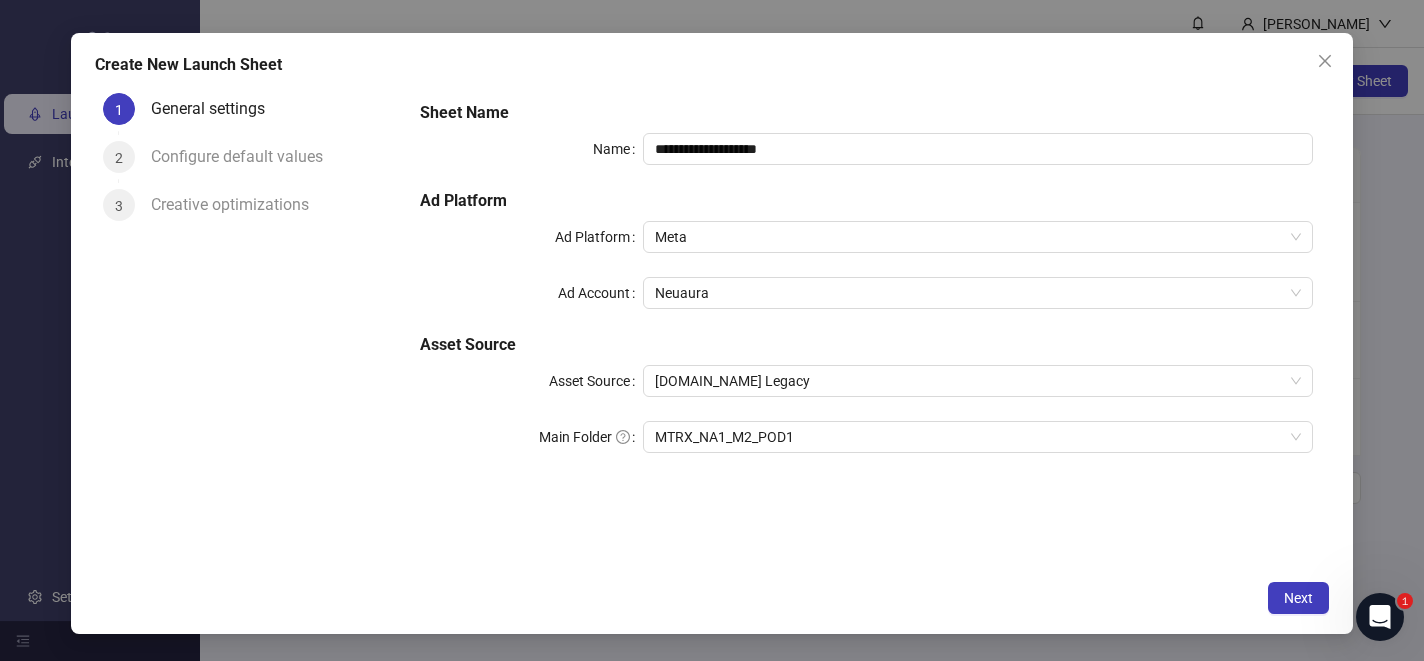scroll, scrollTop: 43, scrollLeft: 0, axis: vertical 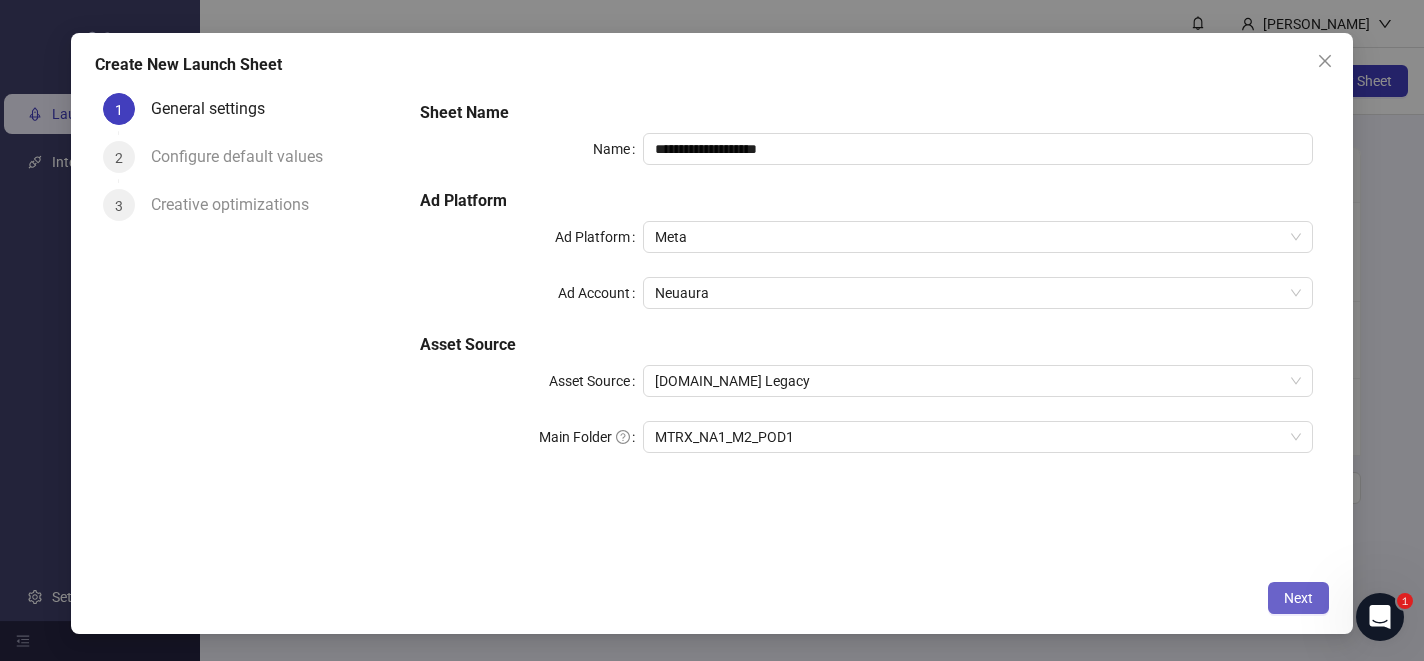 click on "Next" at bounding box center (1298, 598) 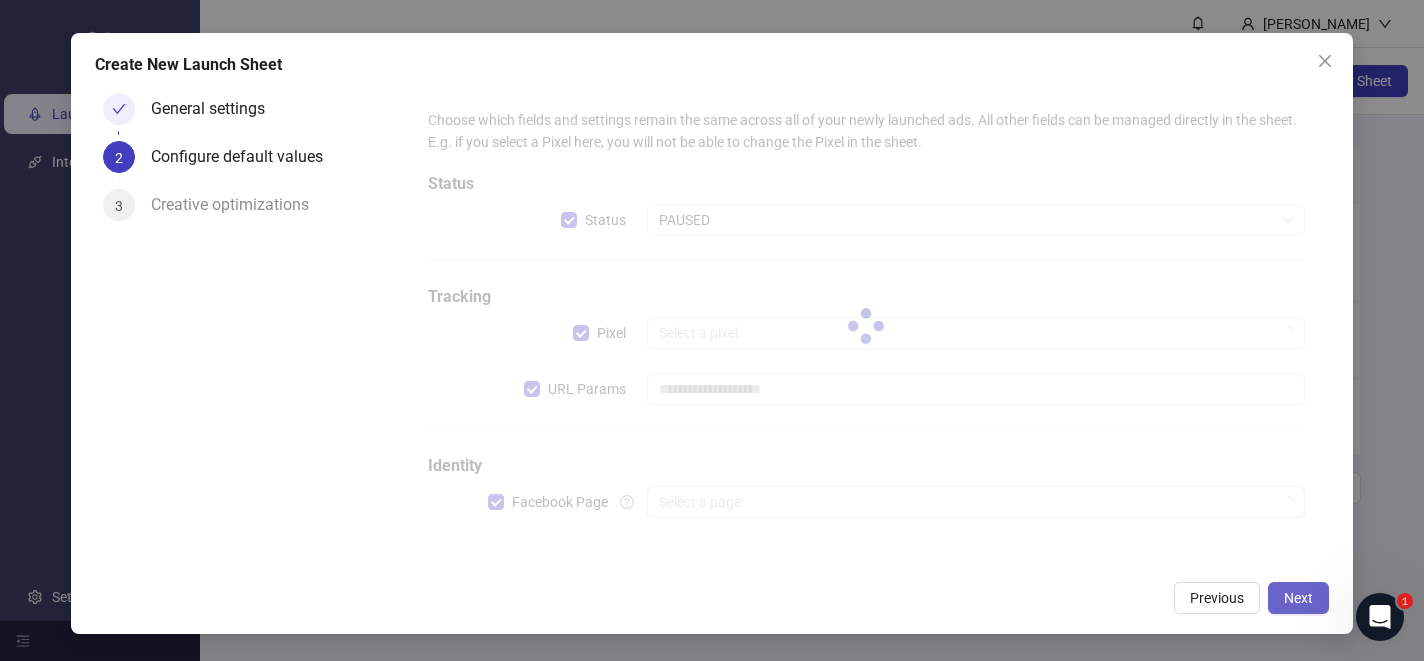 click on "Next" at bounding box center (1298, 598) 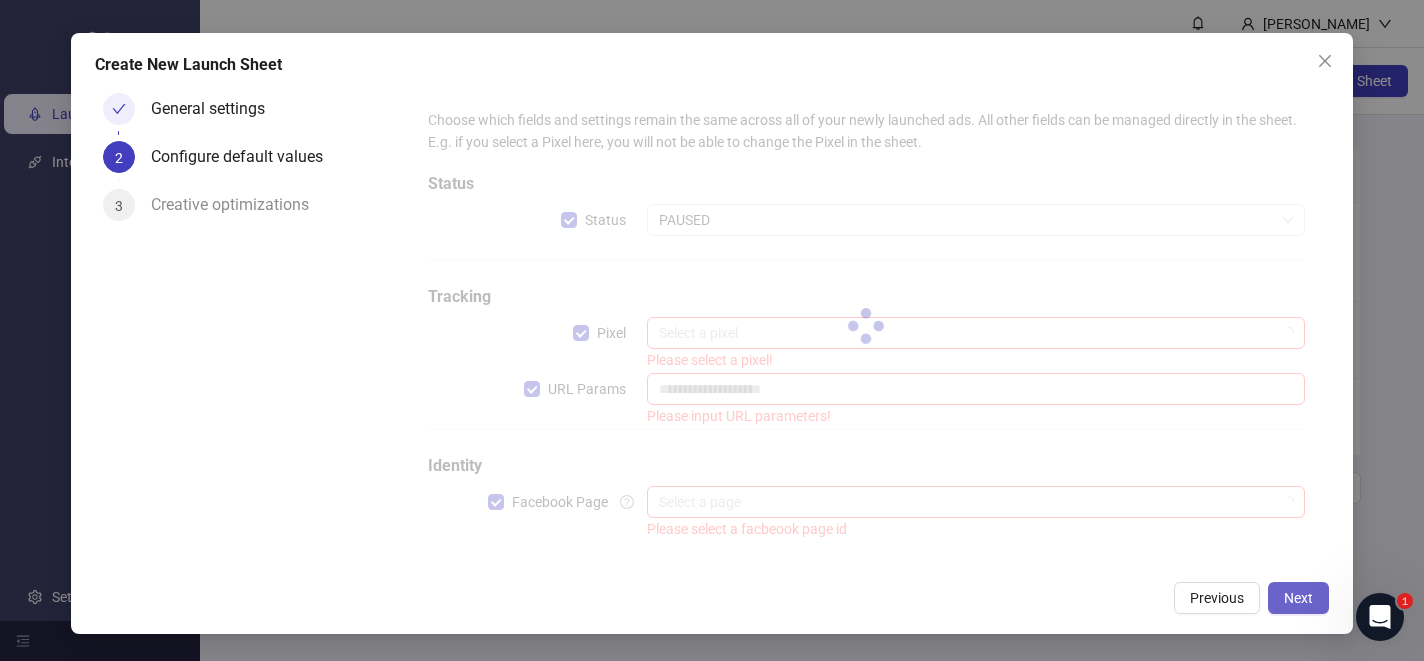 type on "**********" 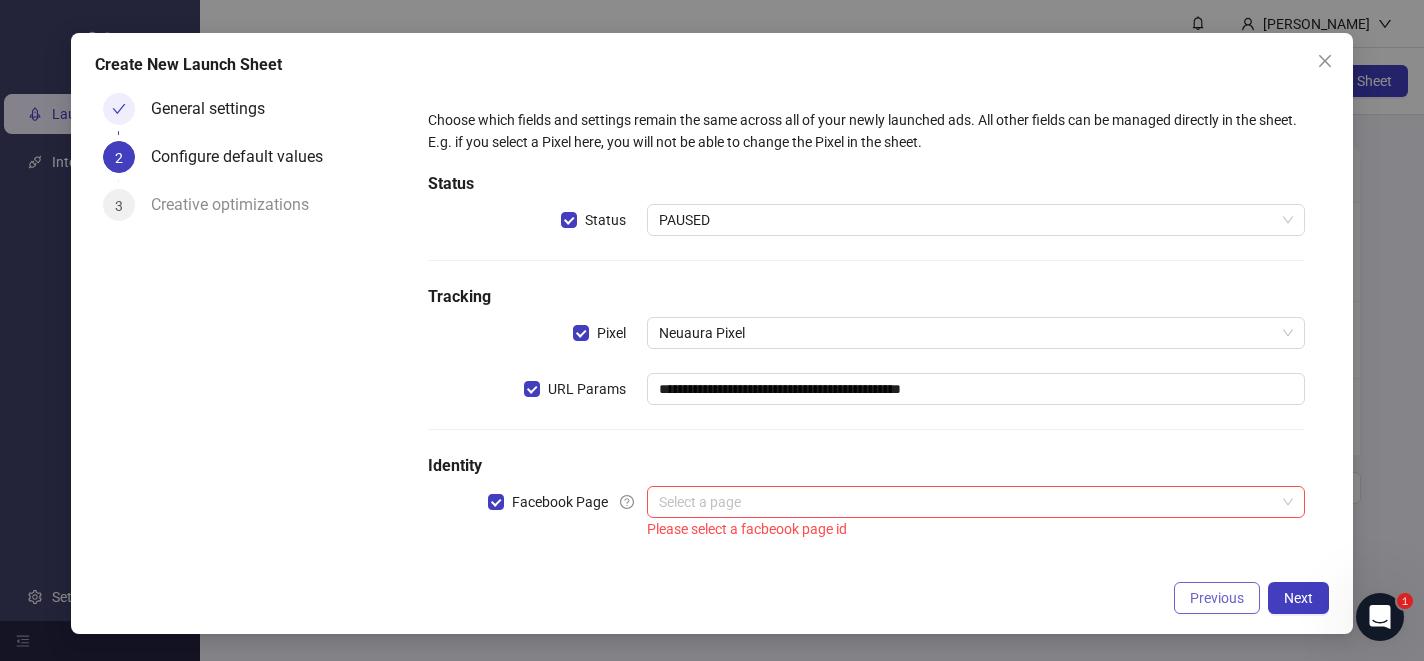 click on "Previous" at bounding box center [1217, 598] 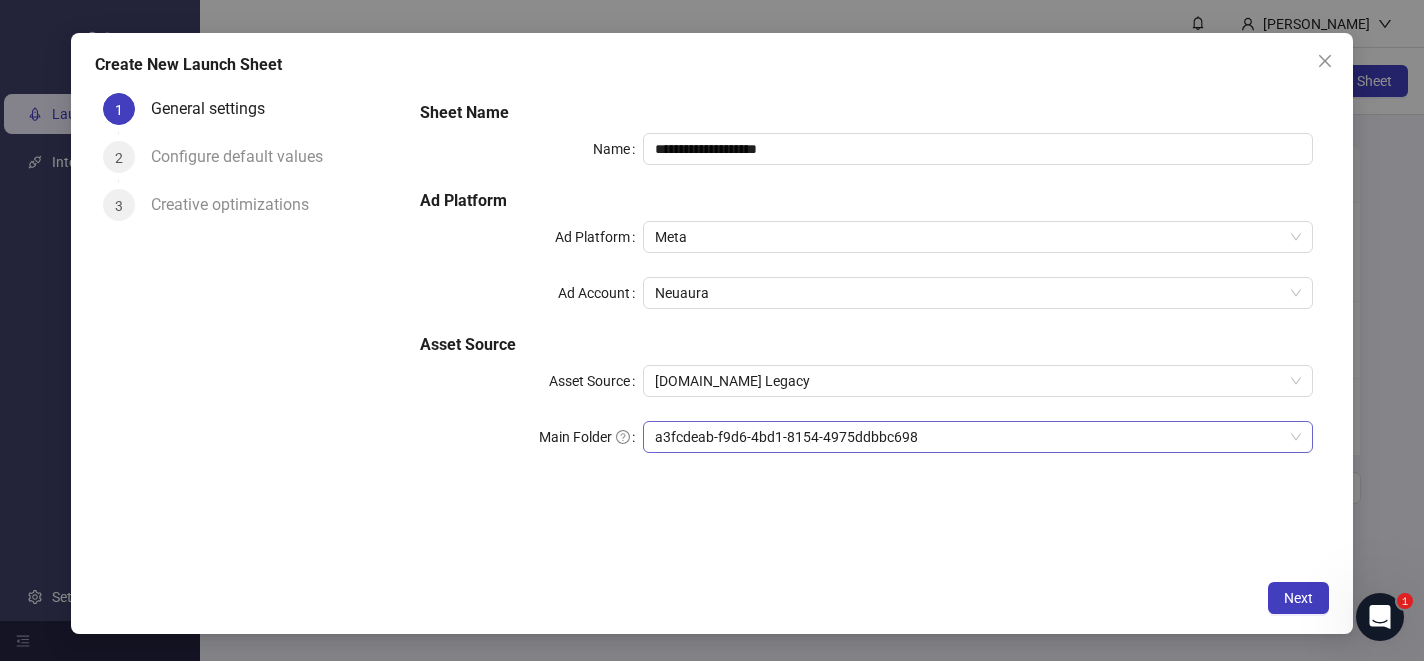 click on "a3fcdeab-f9d6-4bd1-8154-4975ddbbc698" at bounding box center [978, 437] 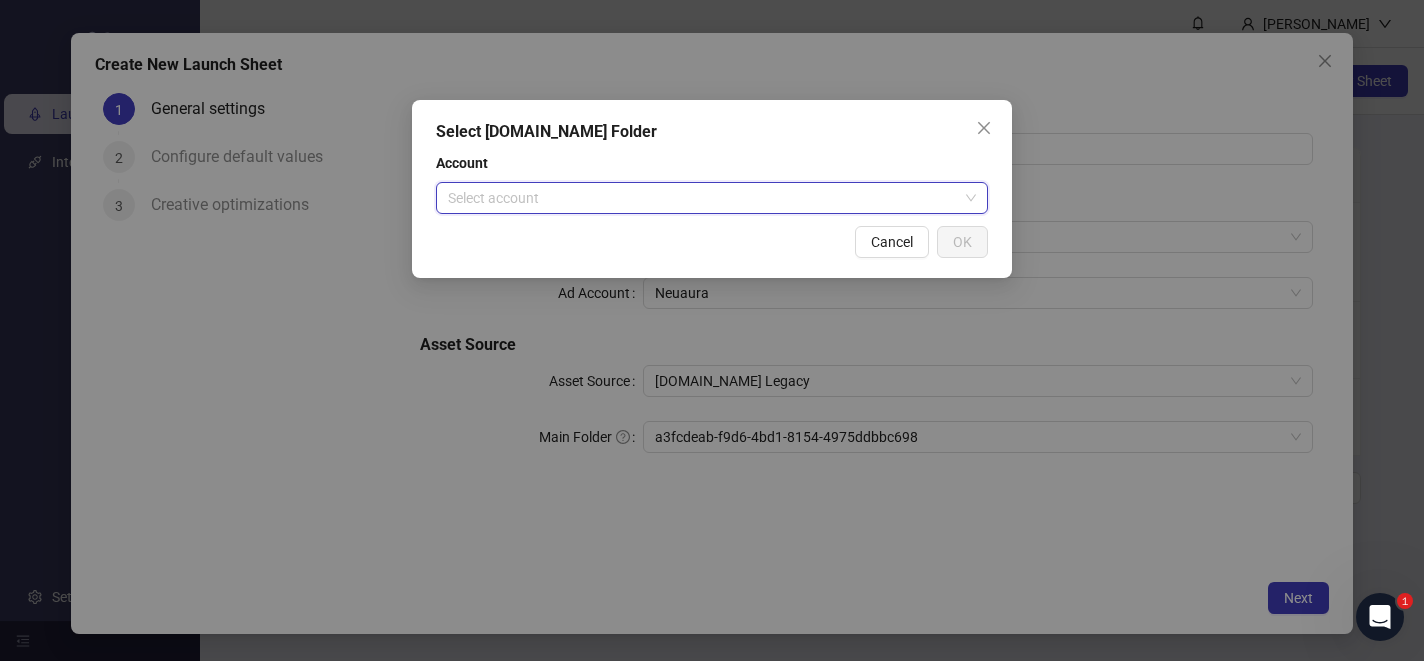 click at bounding box center [703, 198] 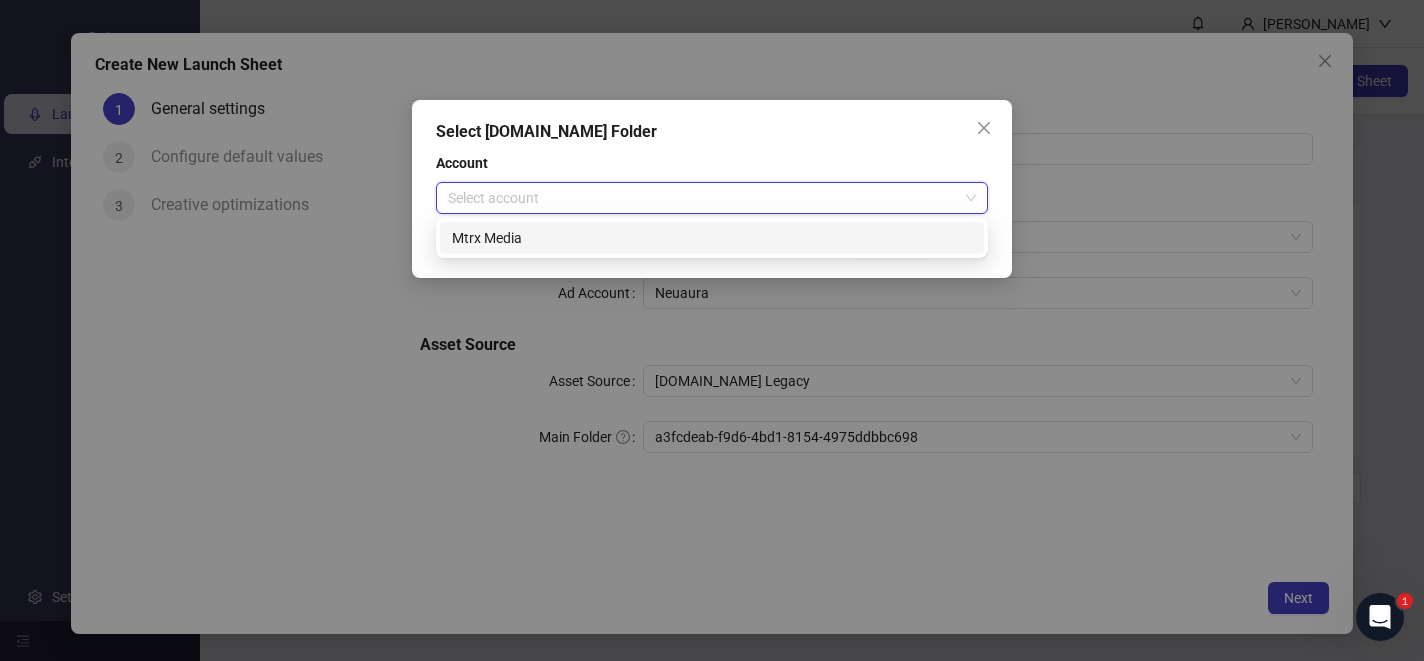 click on "Mtrx Media" at bounding box center [712, 238] 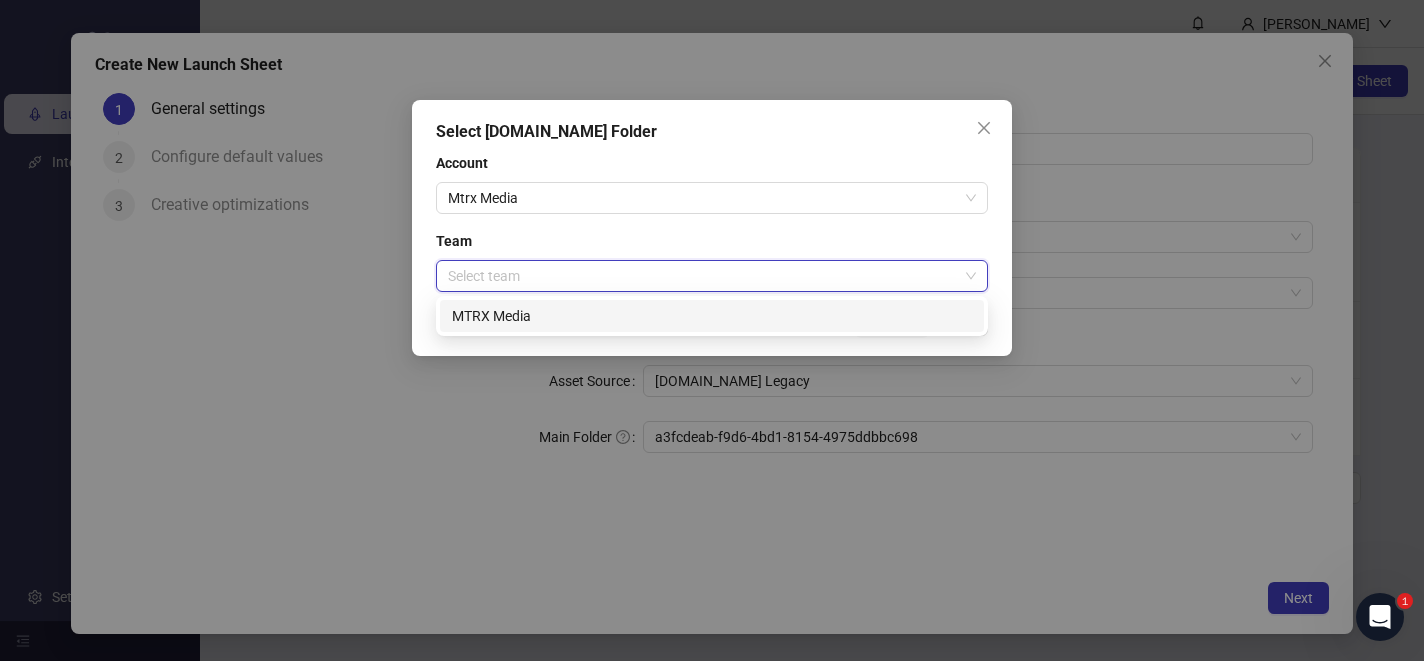 click at bounding box center [703, 276] 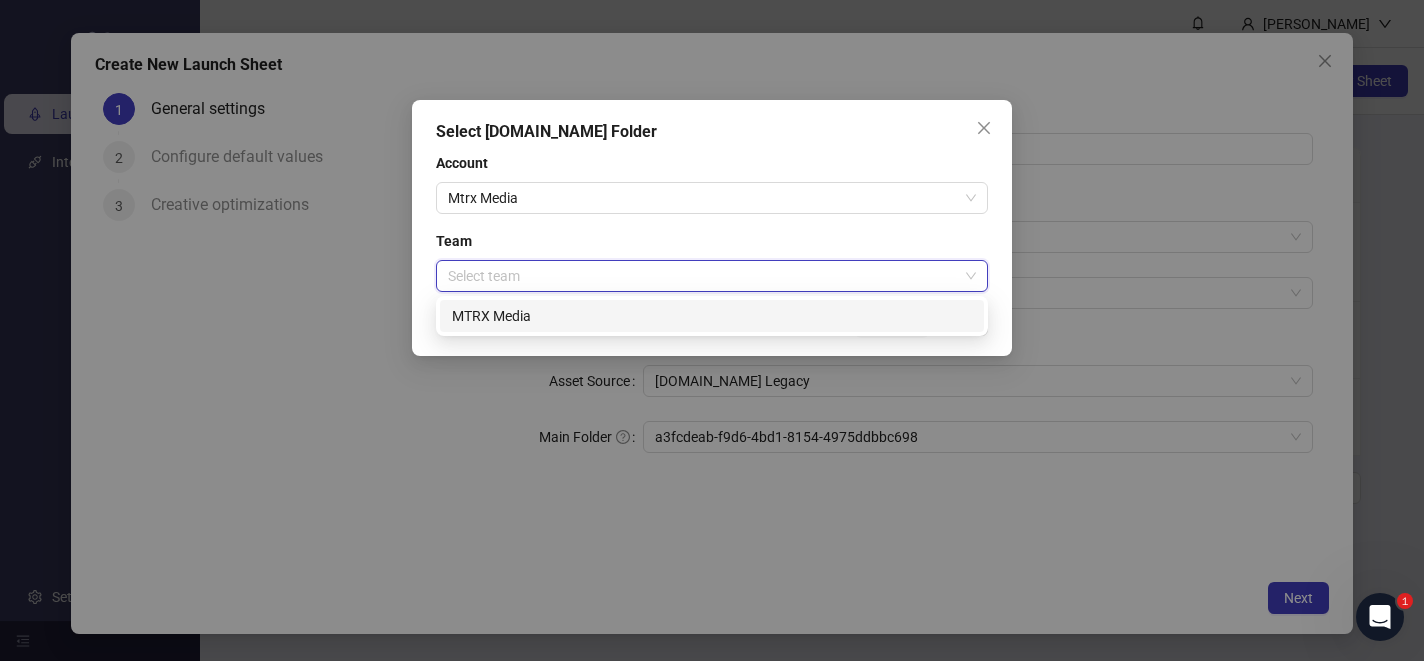 click on "MTRX Media" at bounding box center (712, 316) 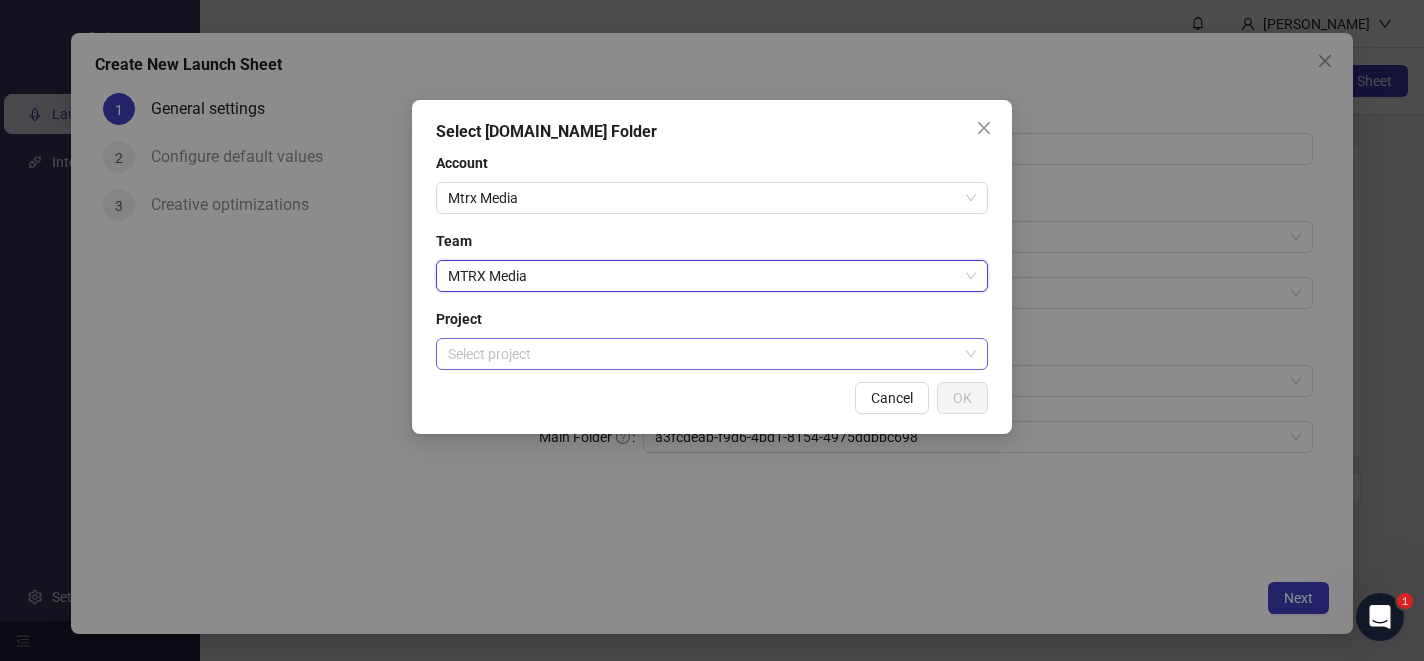 click at bounding box center (703, 354) 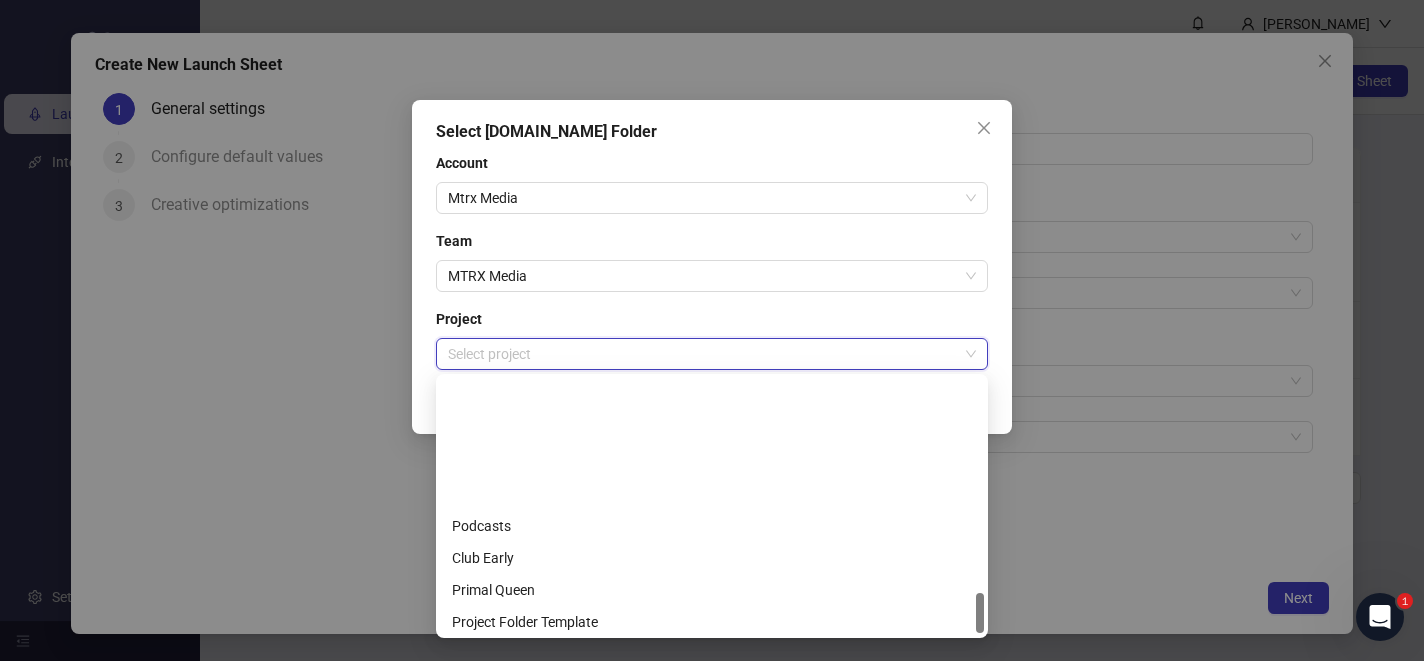 scroll, scrollTop: 1344, scrollLeft: 0, axis: vertical 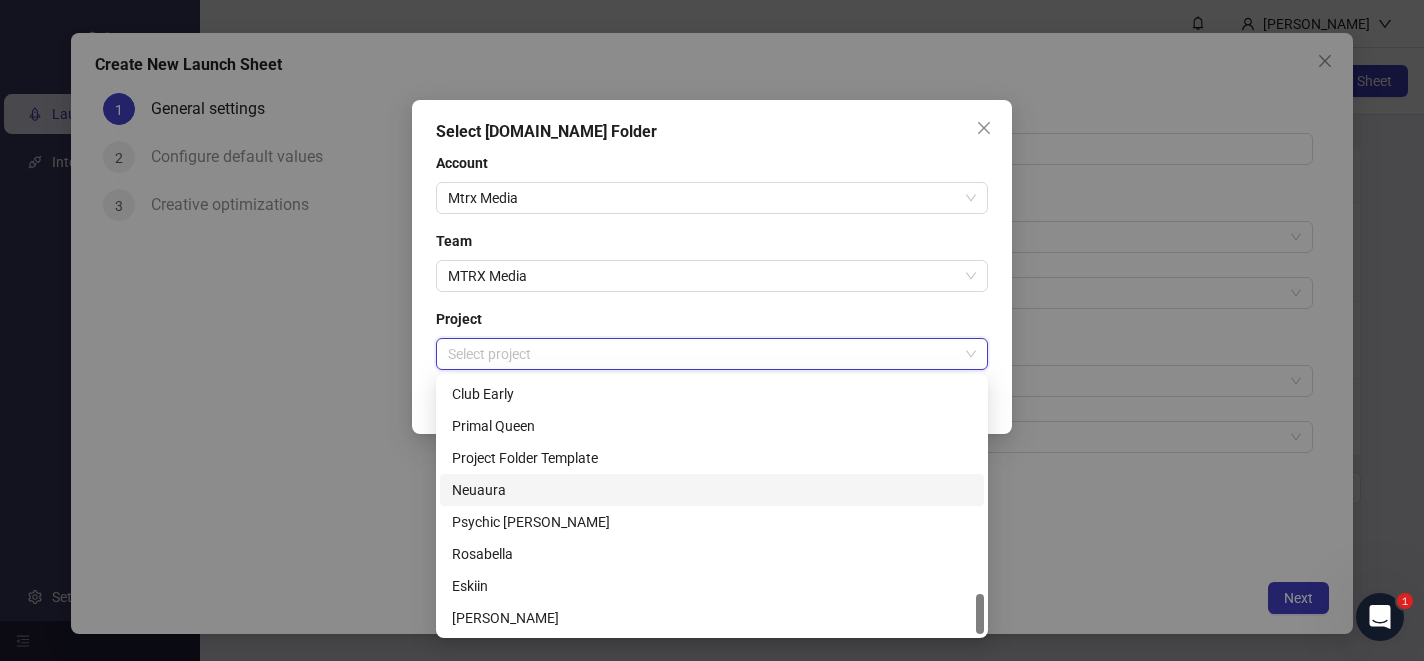 click on "Neuaura" at bounding box center [712, 490] 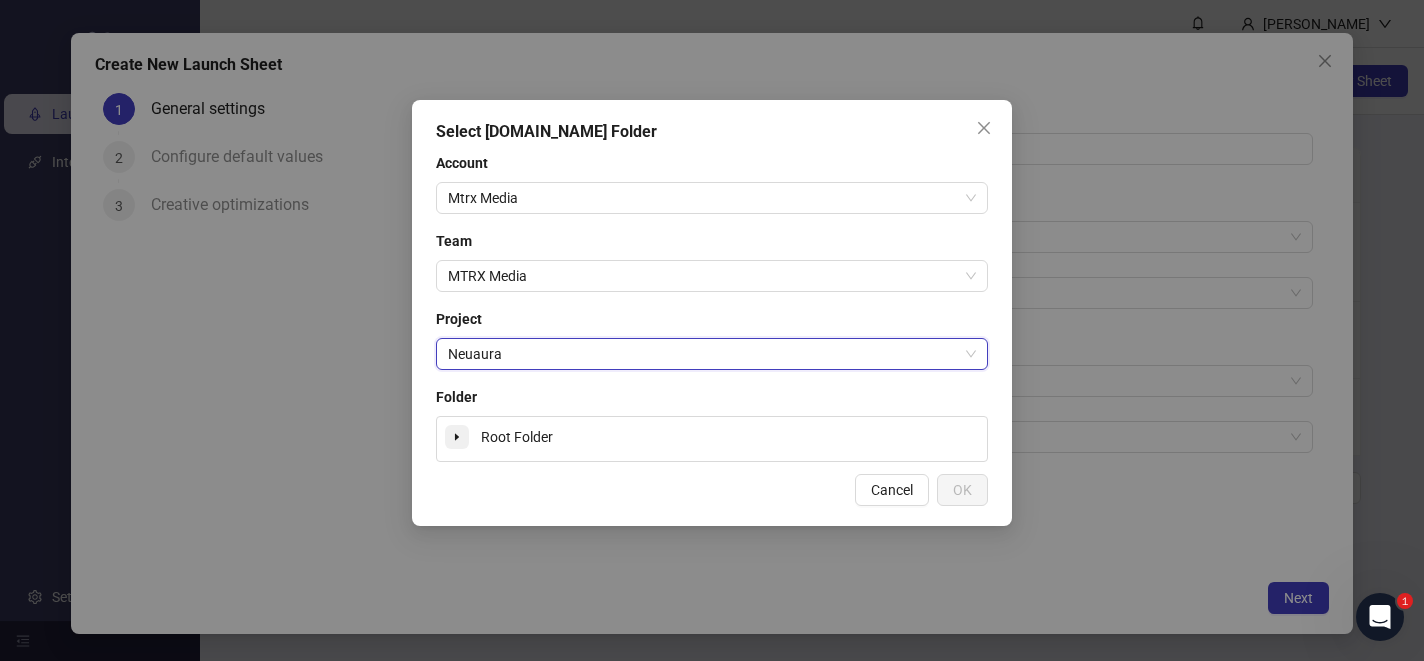 click 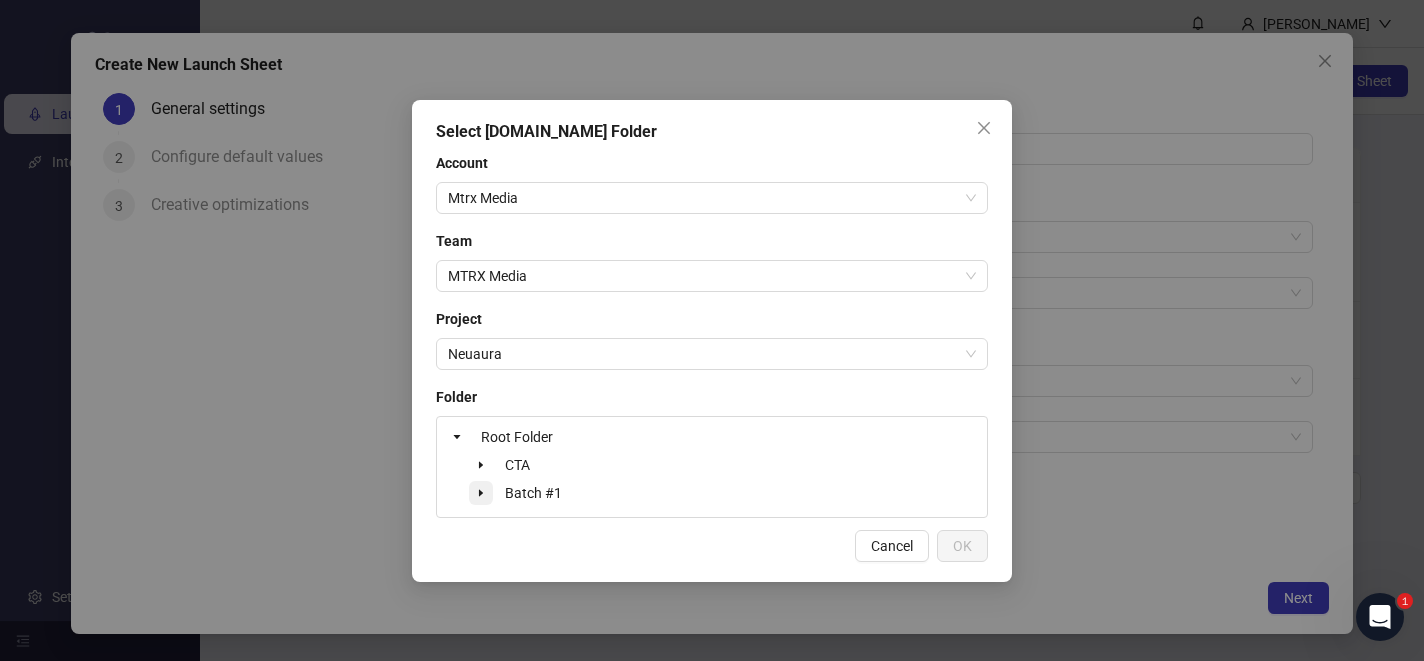 click 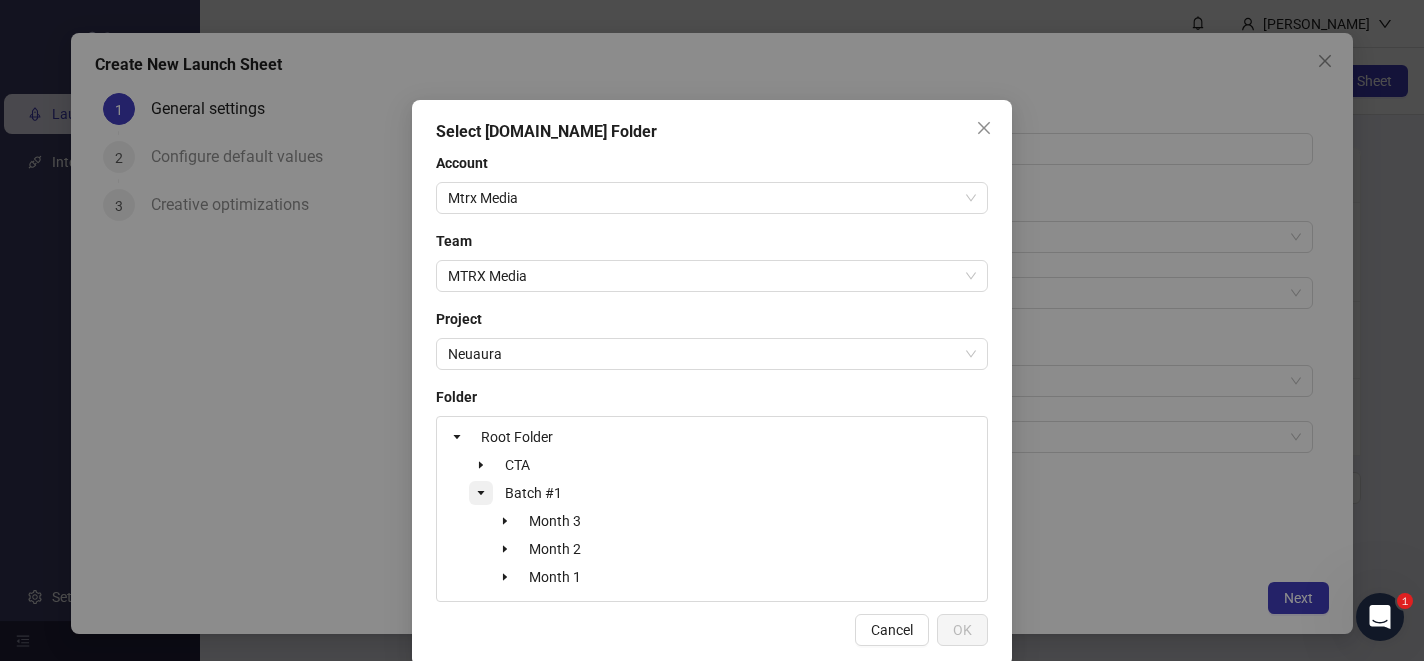 scroll, scrollTop: 29, scrollLeft: 0, axis: vertical 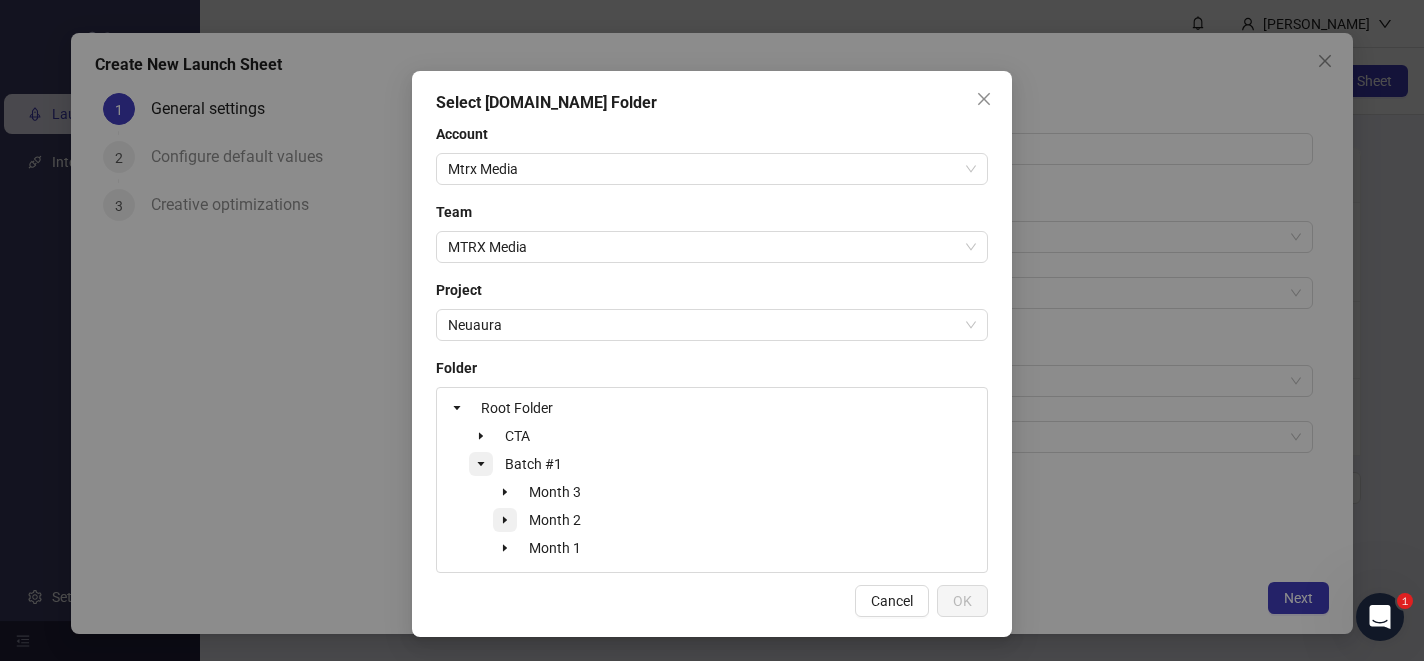 click at bounding box center (505, 520) 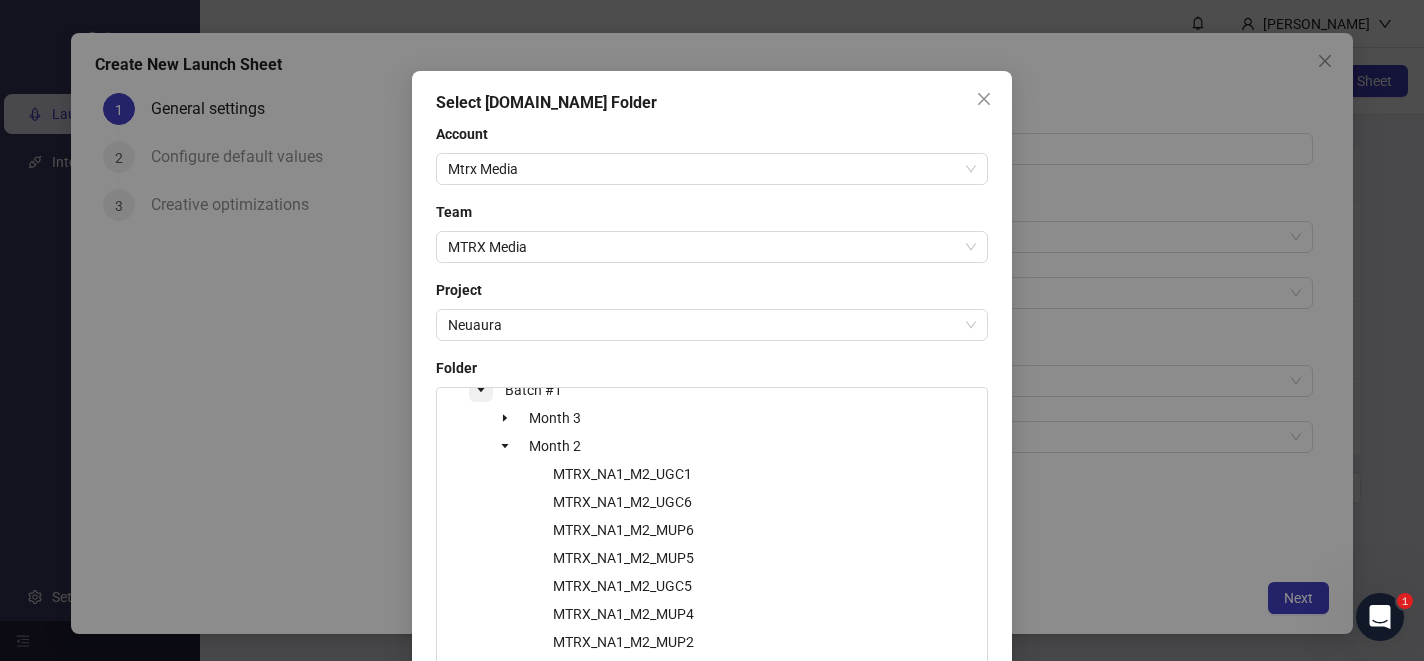 scroll, scrollTop: 72, scrollLeft: 0, axis: vertical 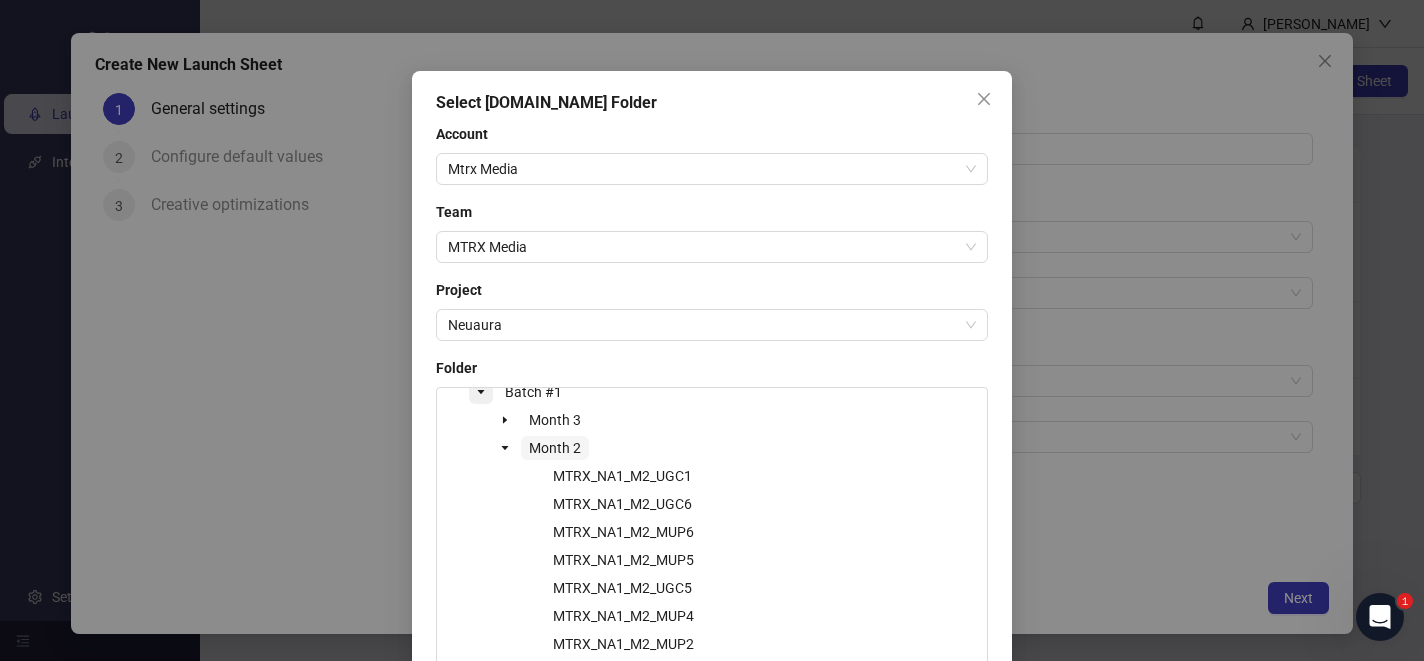 click on "Month 2" at bounding box center (555, 448) 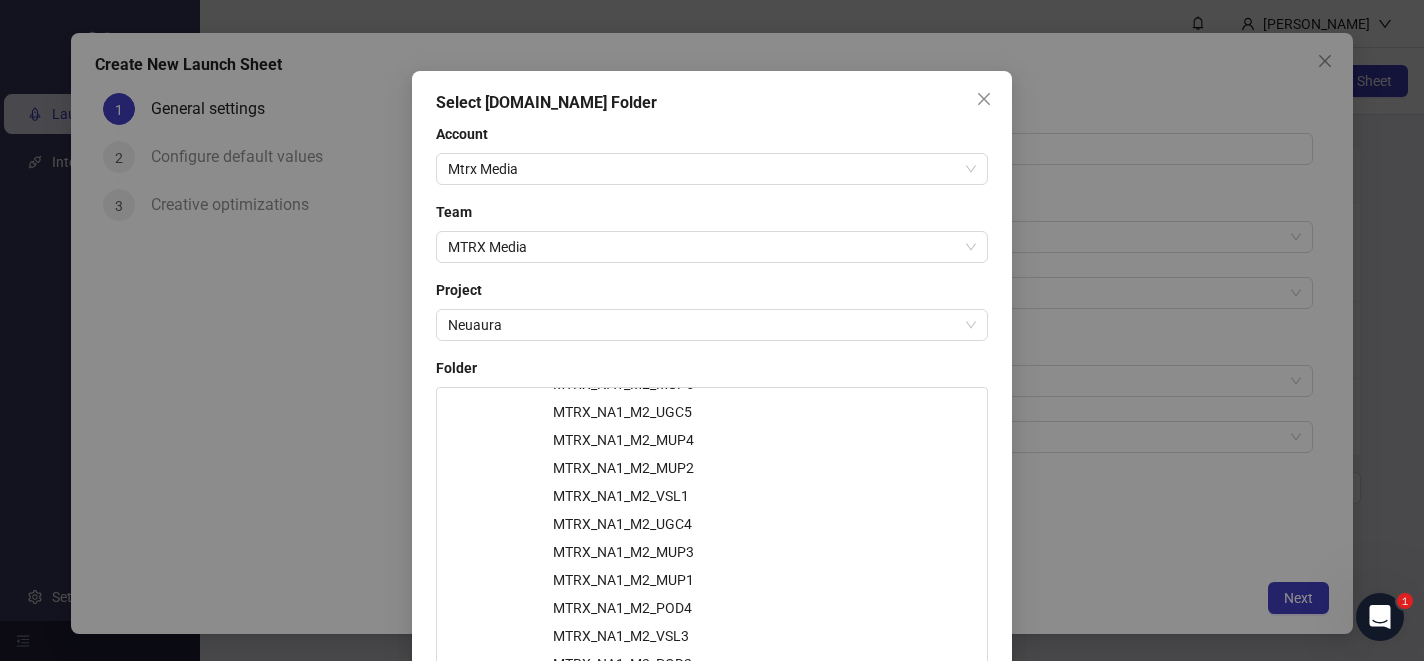 scroll, scrollTop: 474, scrollLeft: 0, axis: vertical 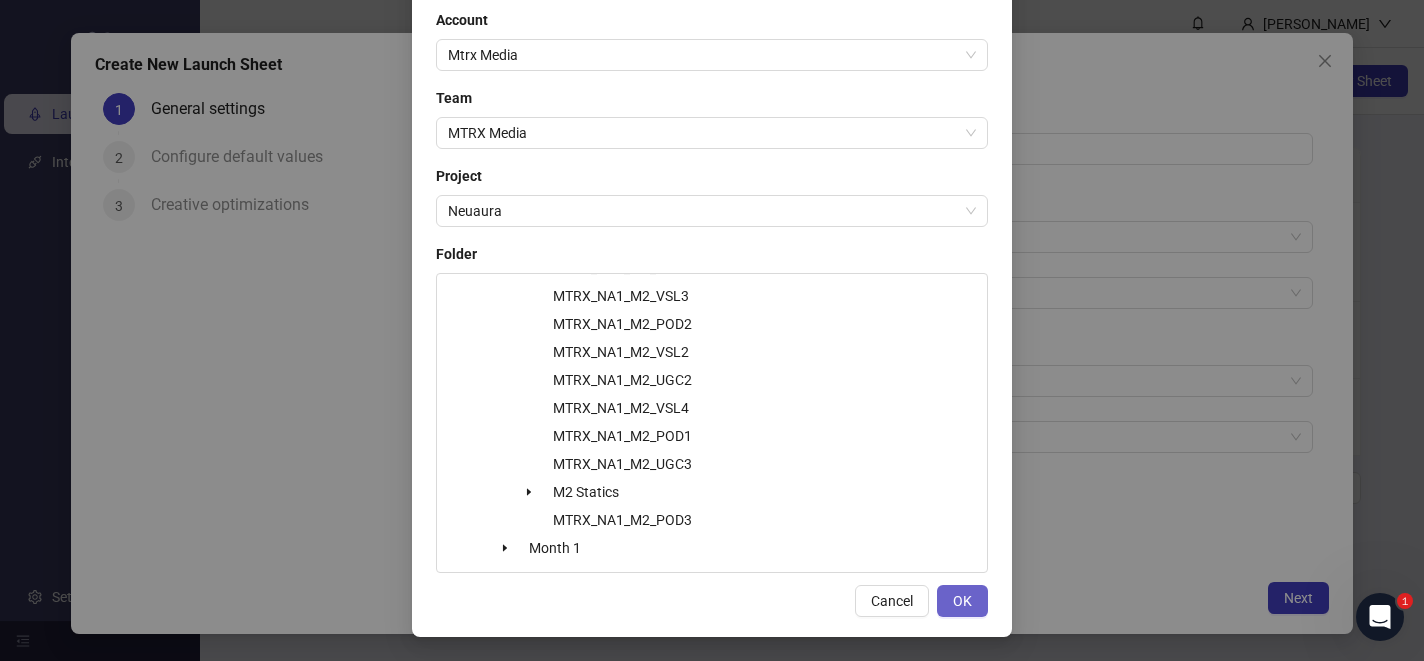 click on "OK" at bounding box center (962, 601) 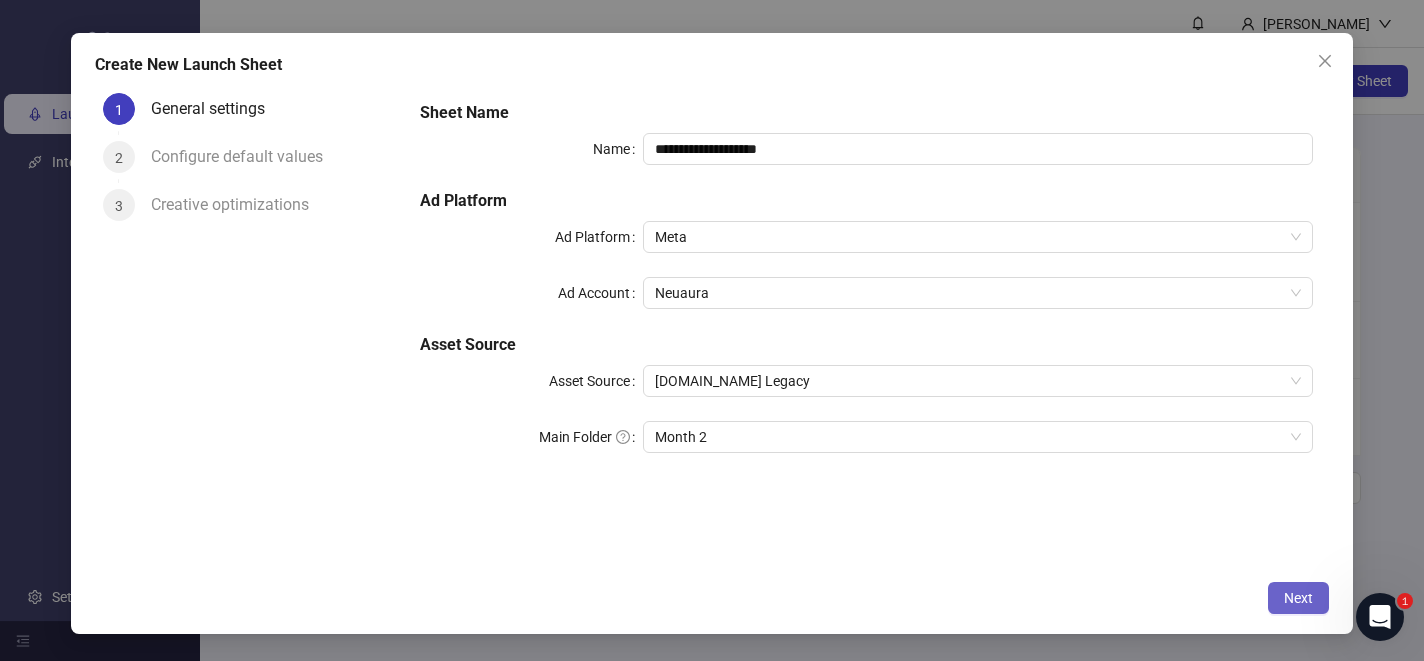 click on "Next" at bounding box center (1298, 598) 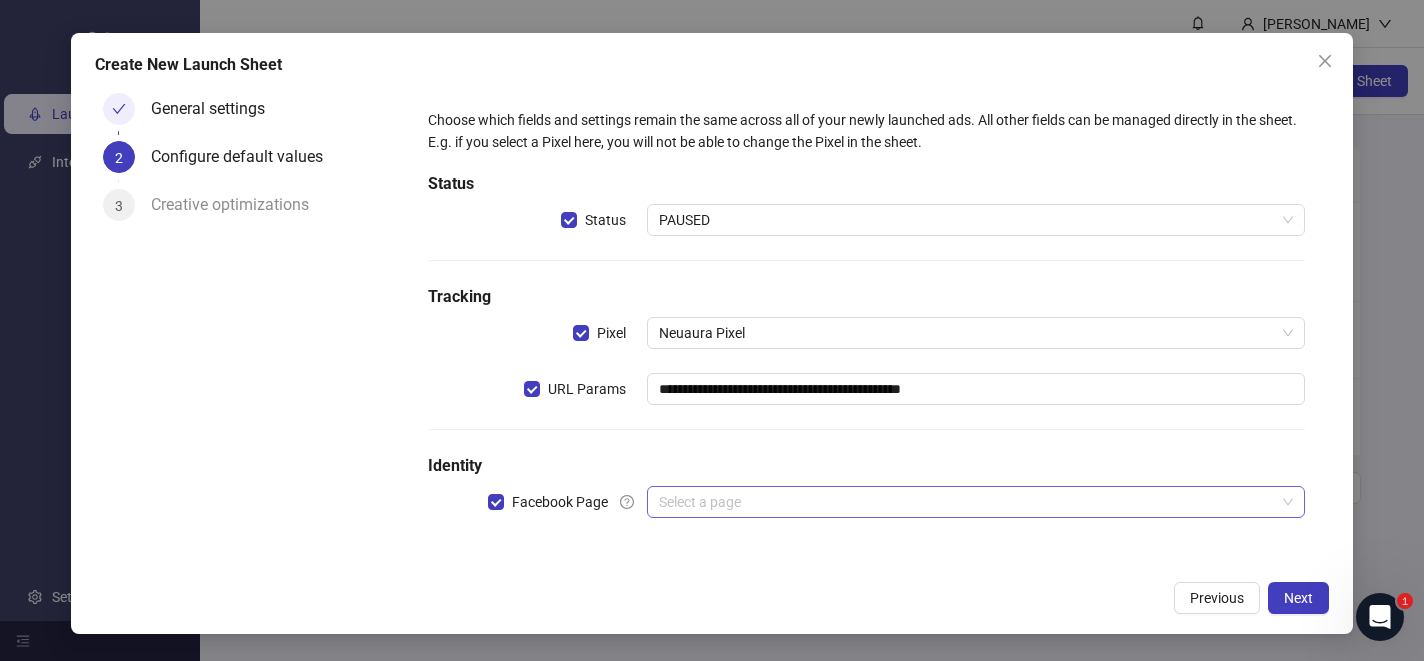 click at bounding box center (967, 502) 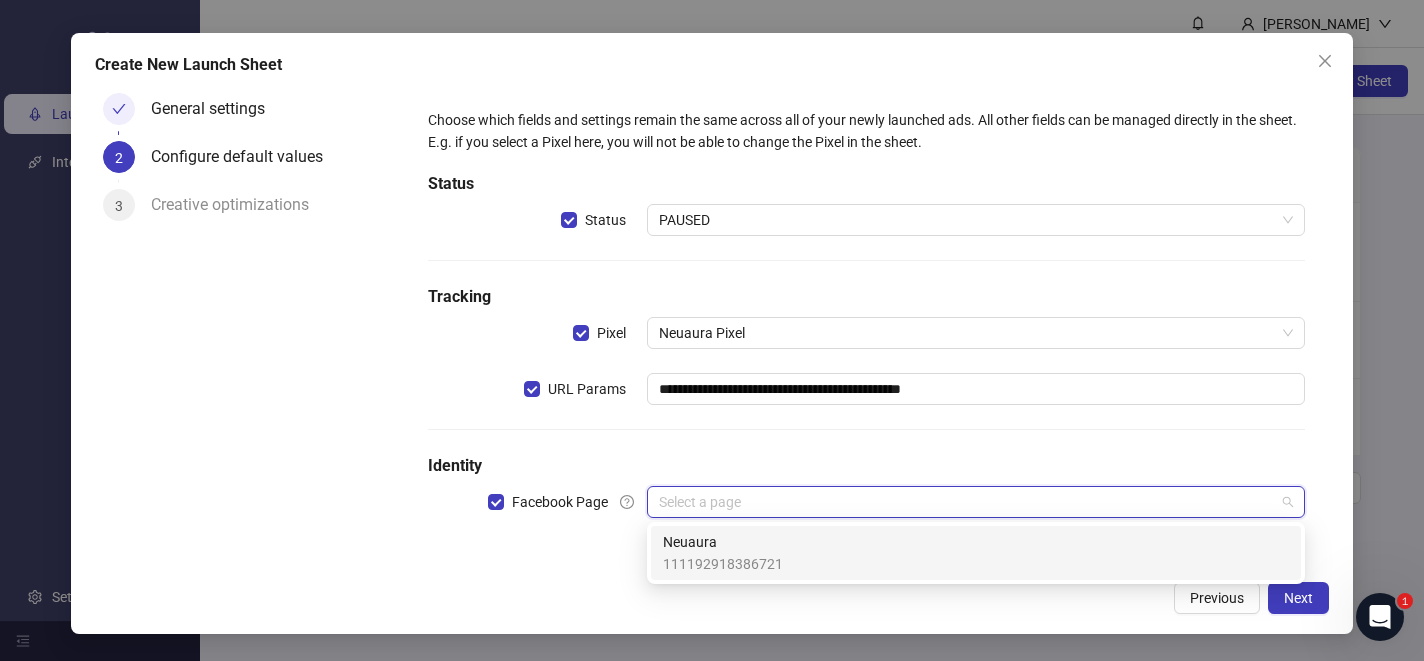 click on "Neuaura 111192918386721" at bounding box center (976, 553) 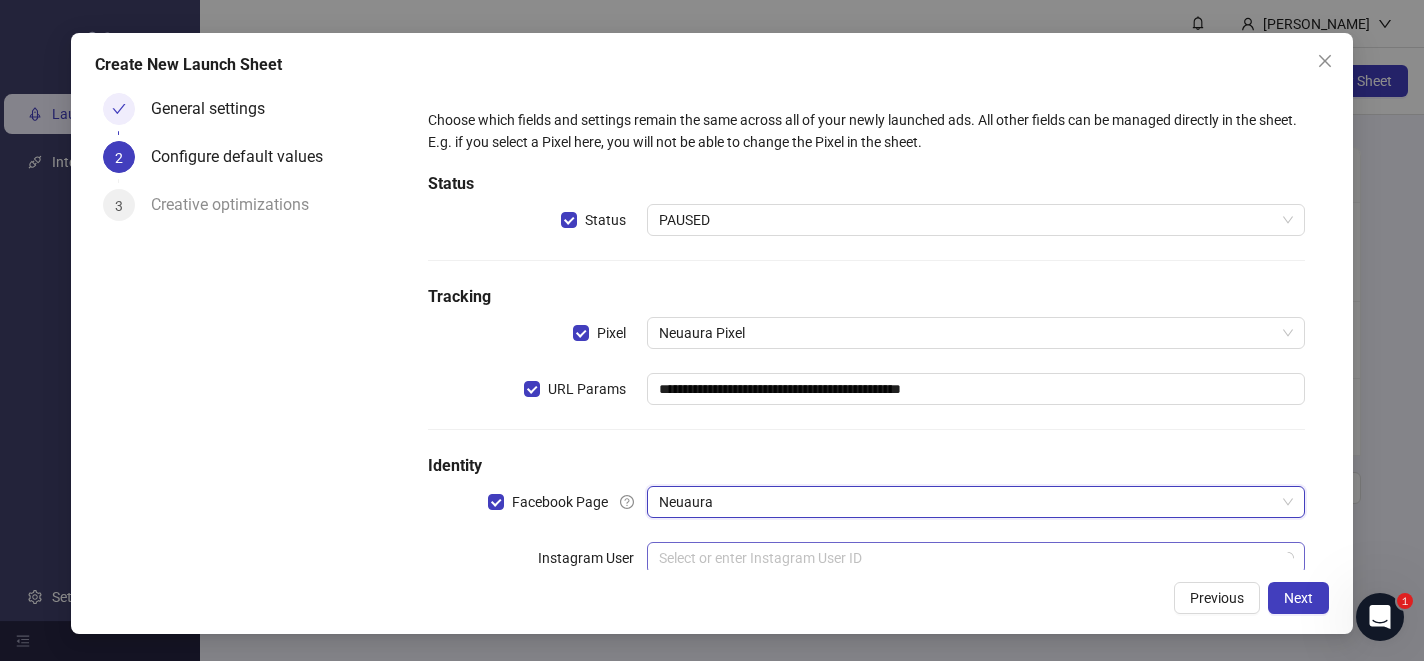 click at bounding box center [967, 558] 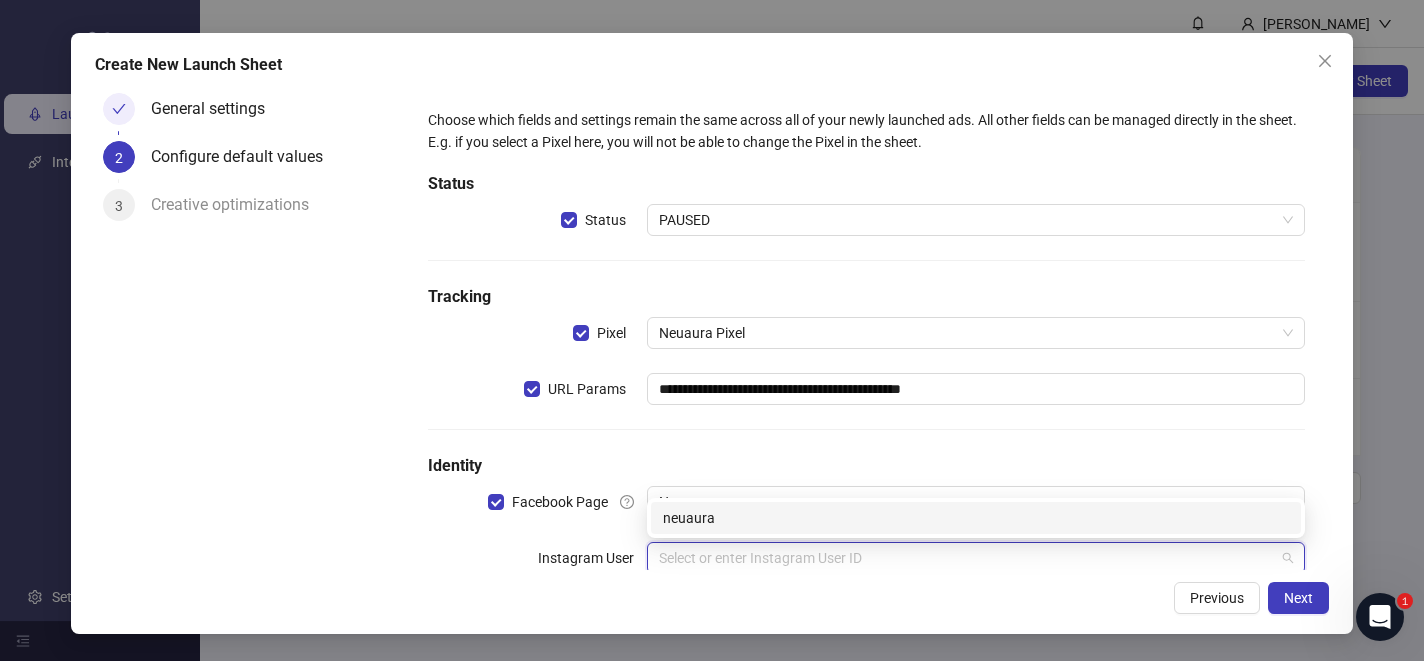 click on "**********" at bounding box center [712, 330] 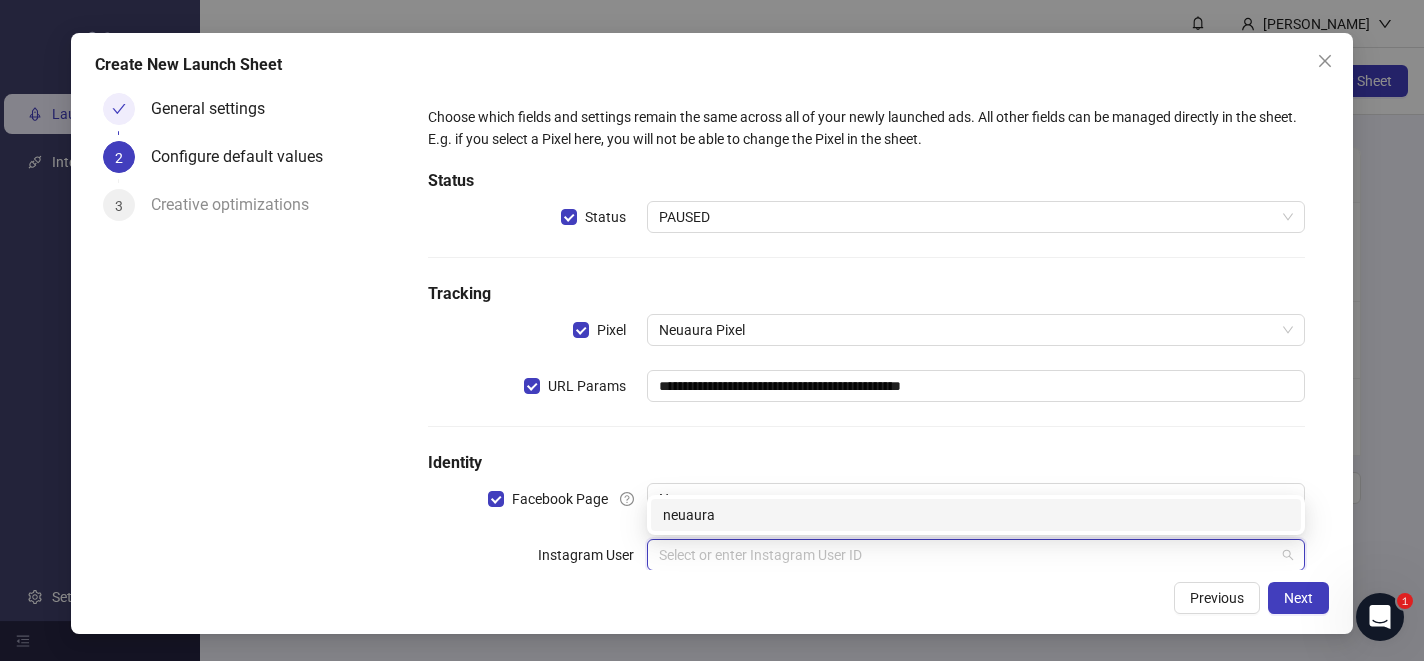 scroll, scrollTop: 52, scrollLeft: 0, axis: vertical 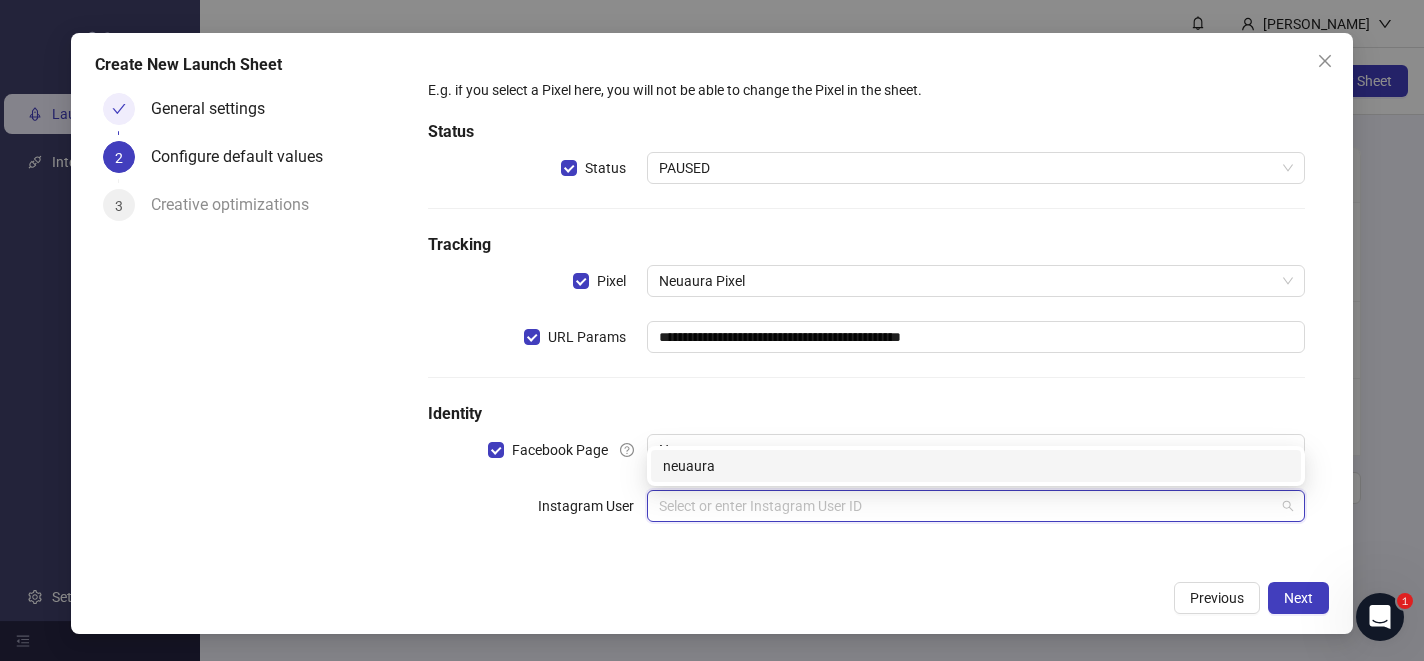 click on "neuaura" at bounding box center (976, 466) 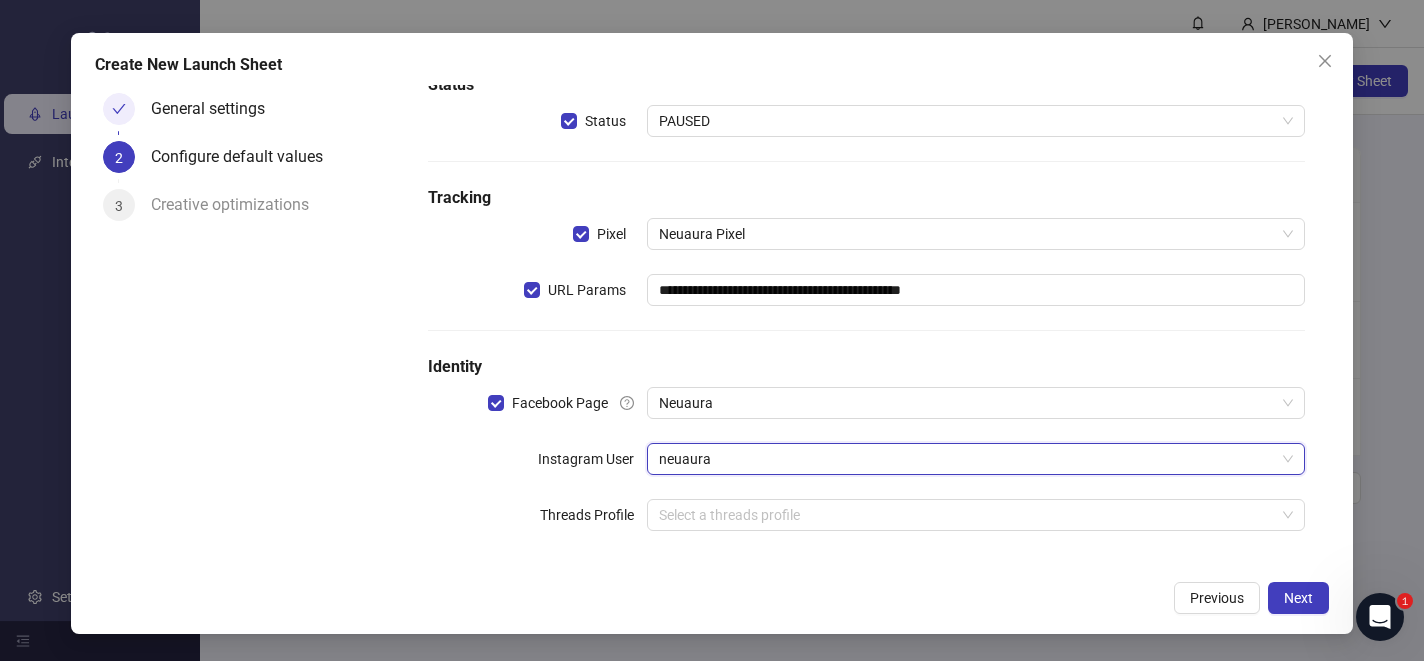 scroll, scrollTop: 108, scrollLeft: 0, axis: vertical 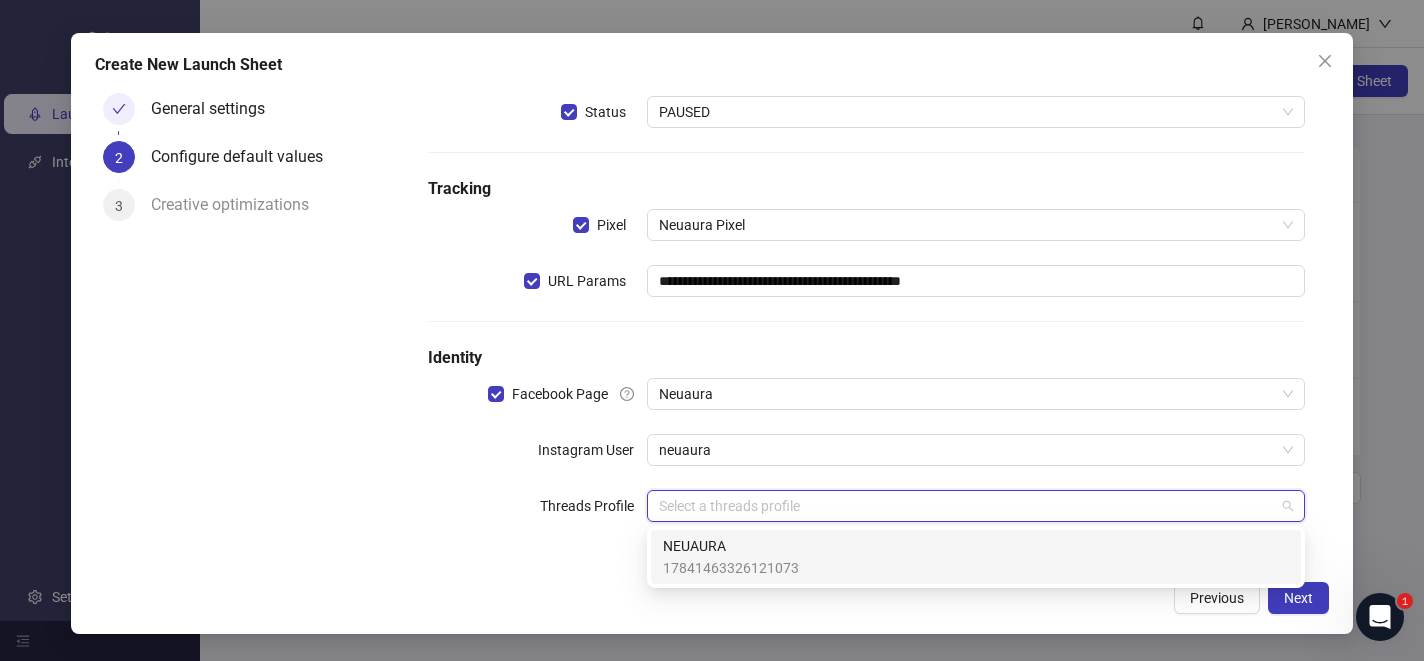 click at bounding box center [967, 506] 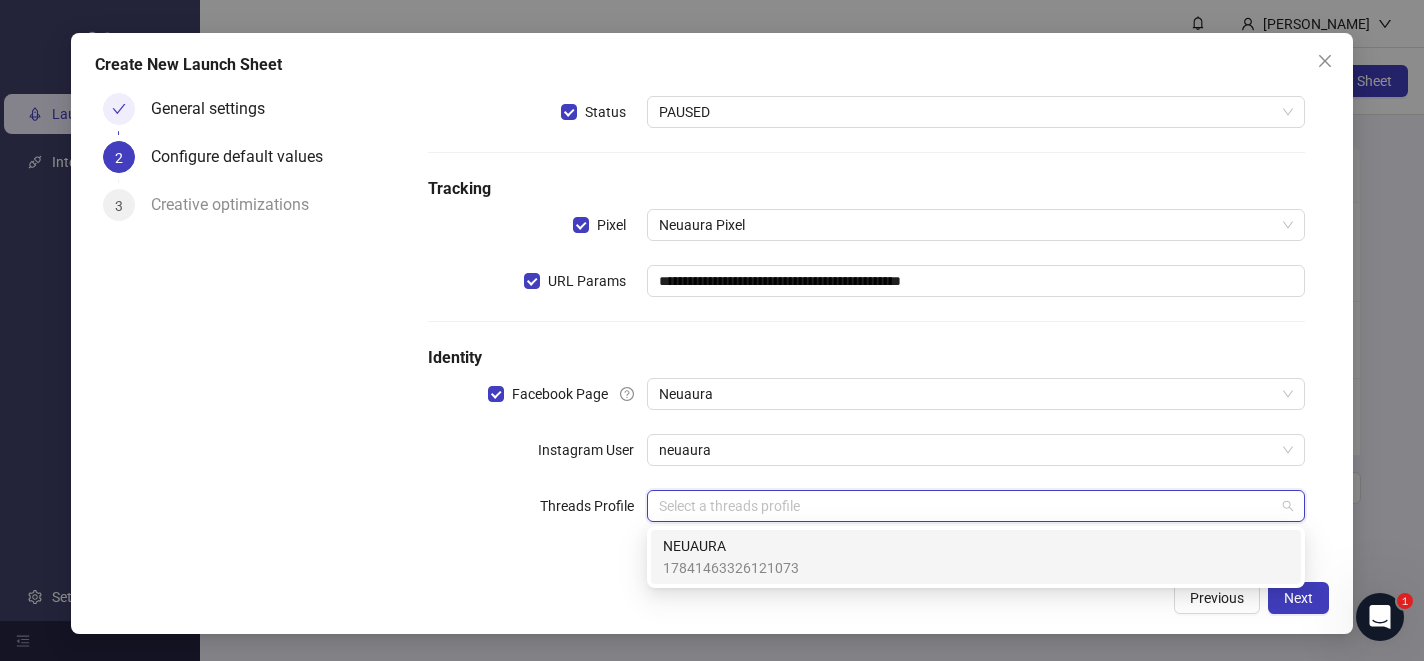 click on "NEUAURA 17841463326121073" at bounding box center [976, 557] 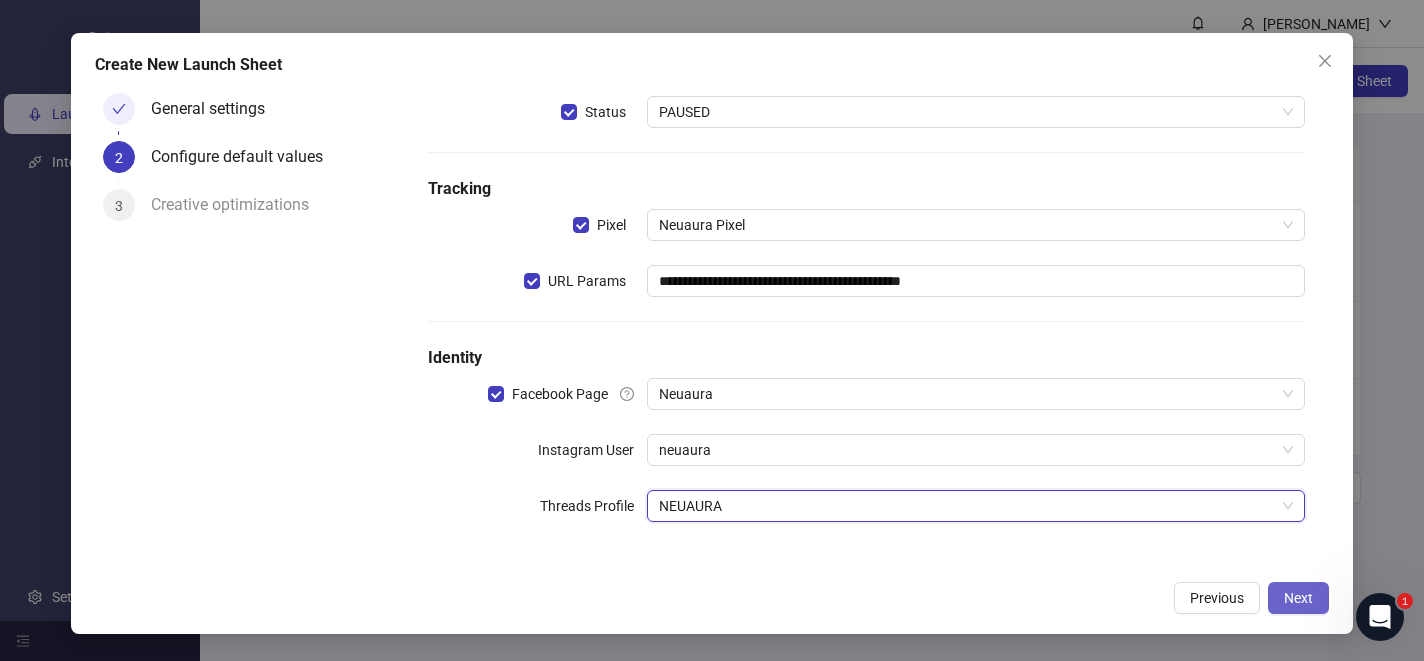 click on "Next" at bounding box center [1298, 598] 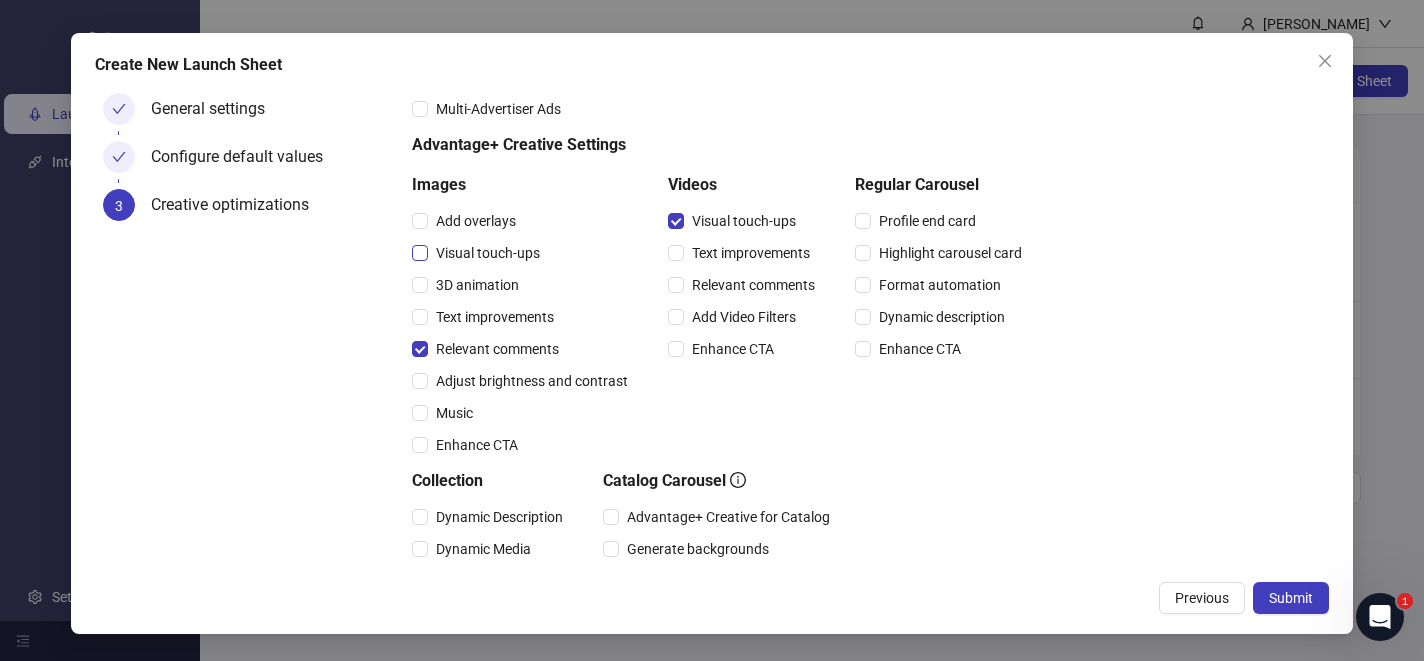 click on "Visual touch-ups" at bounding box center (488, 253) 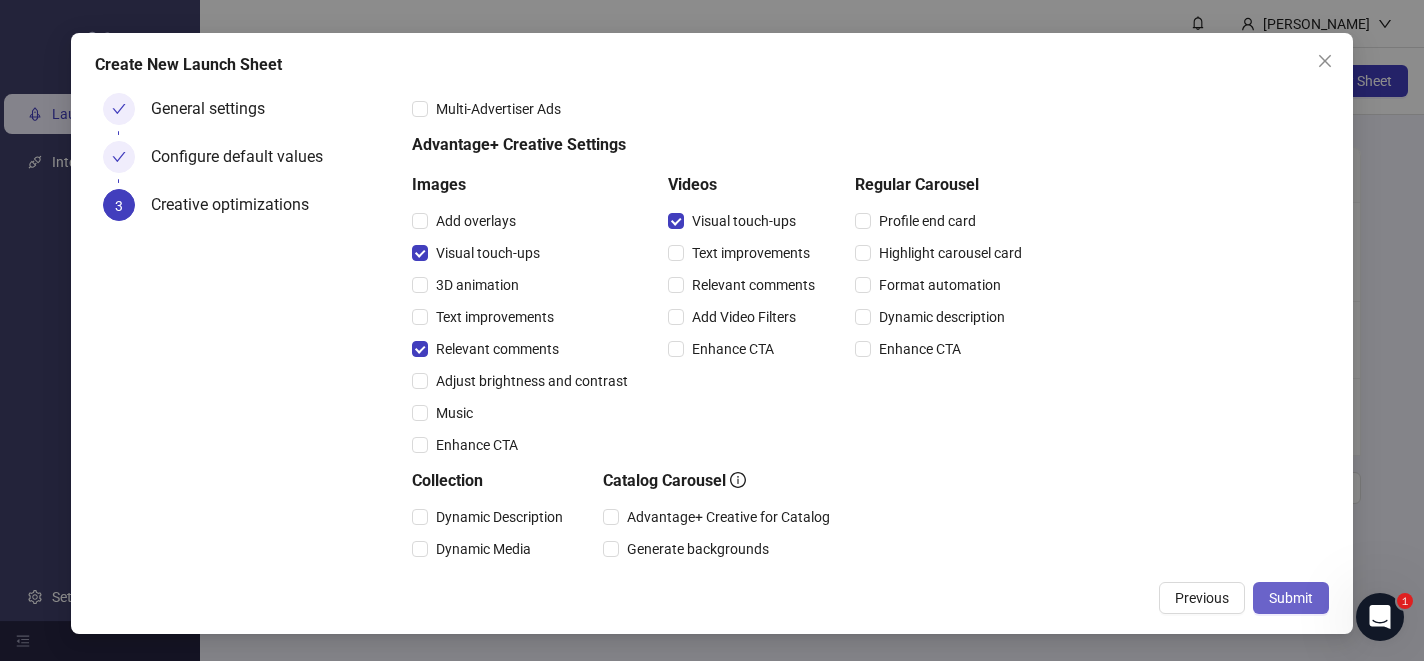 click on "Submit" at bounding box center (1291, 598) 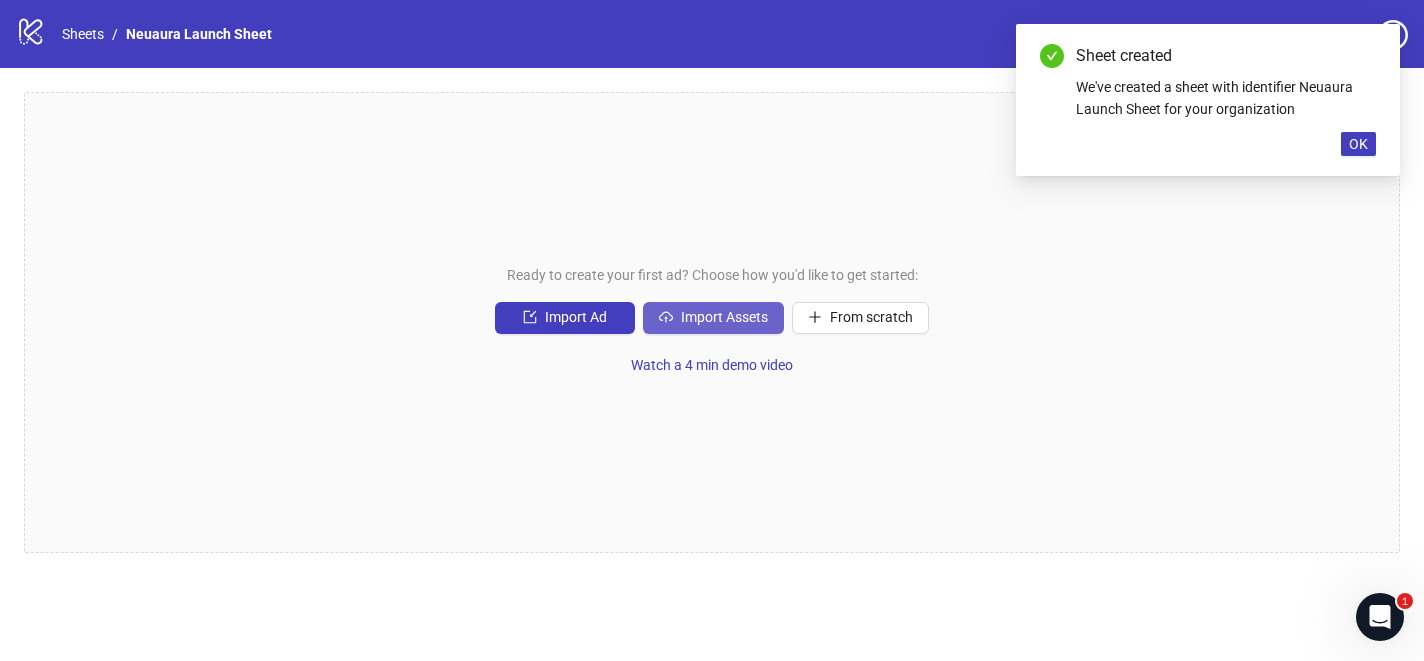 click on "Import Assets" at bounding box center (724, 317) 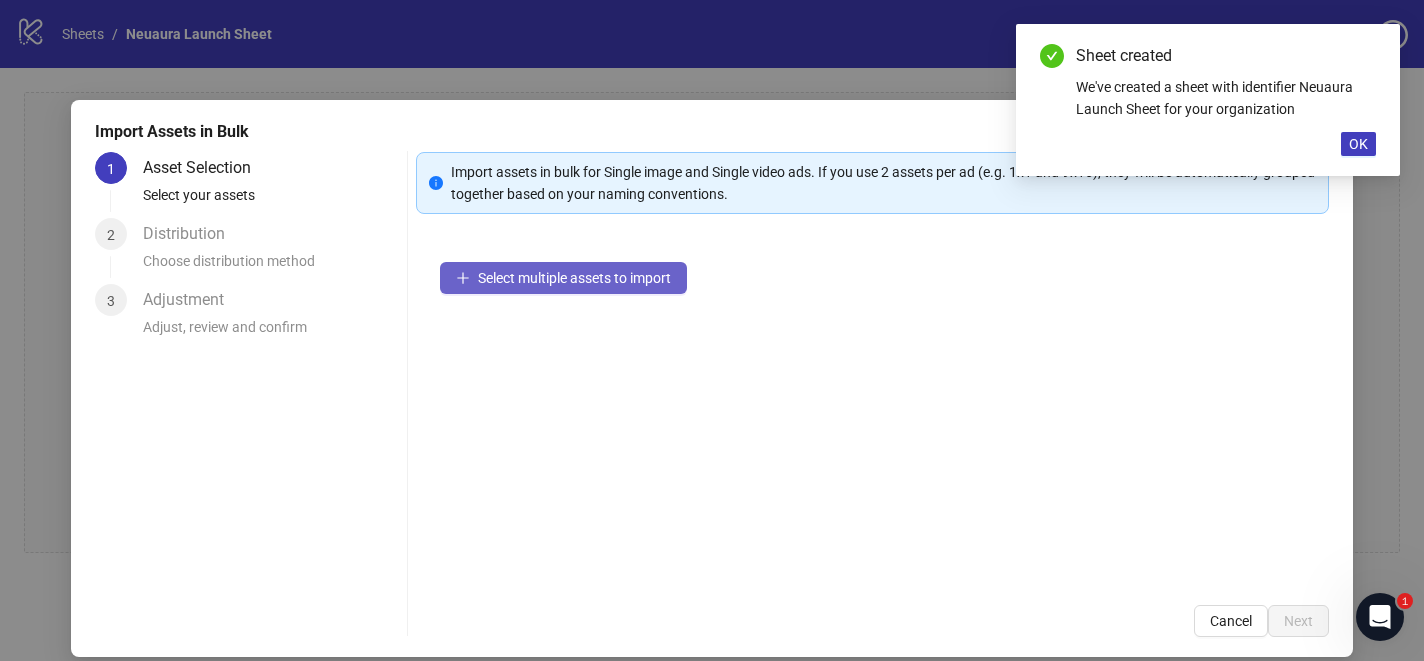 click on "Select multiple assets to import" at bounding box center [574, 278] 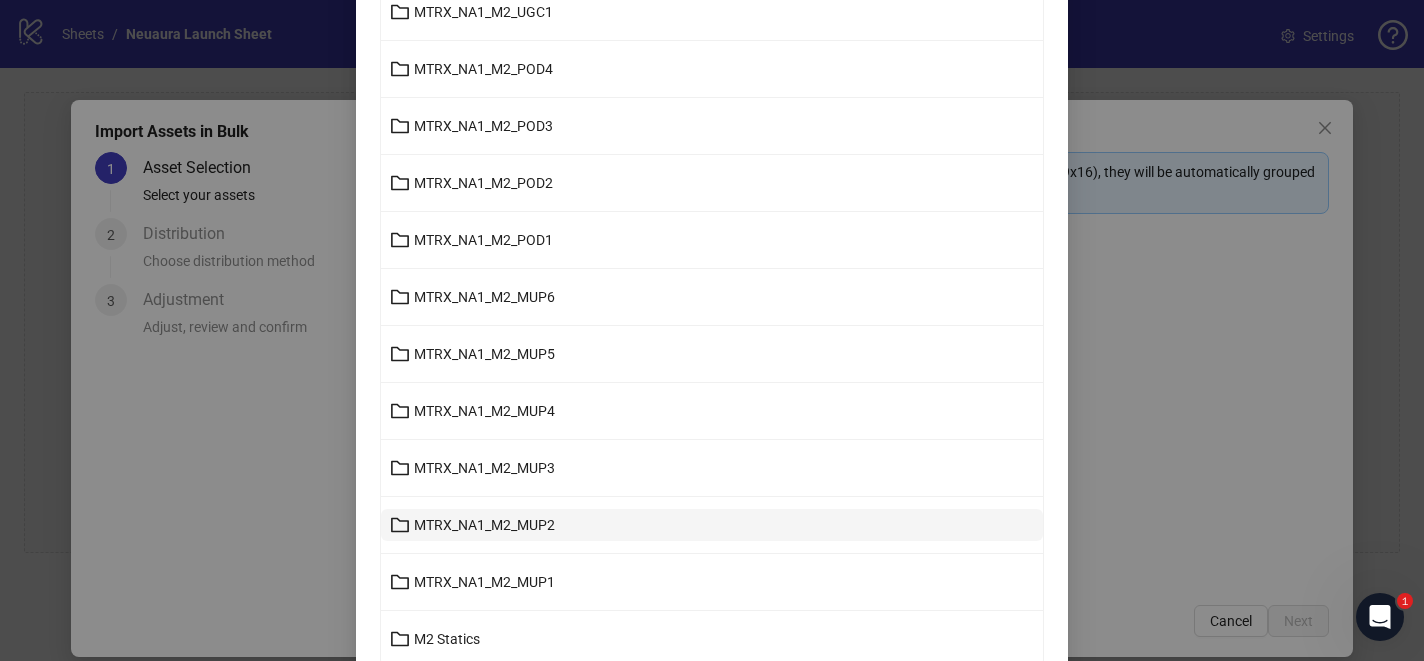 scroll, scrollTop: 609, scrollLeft: 0, axis: vertical 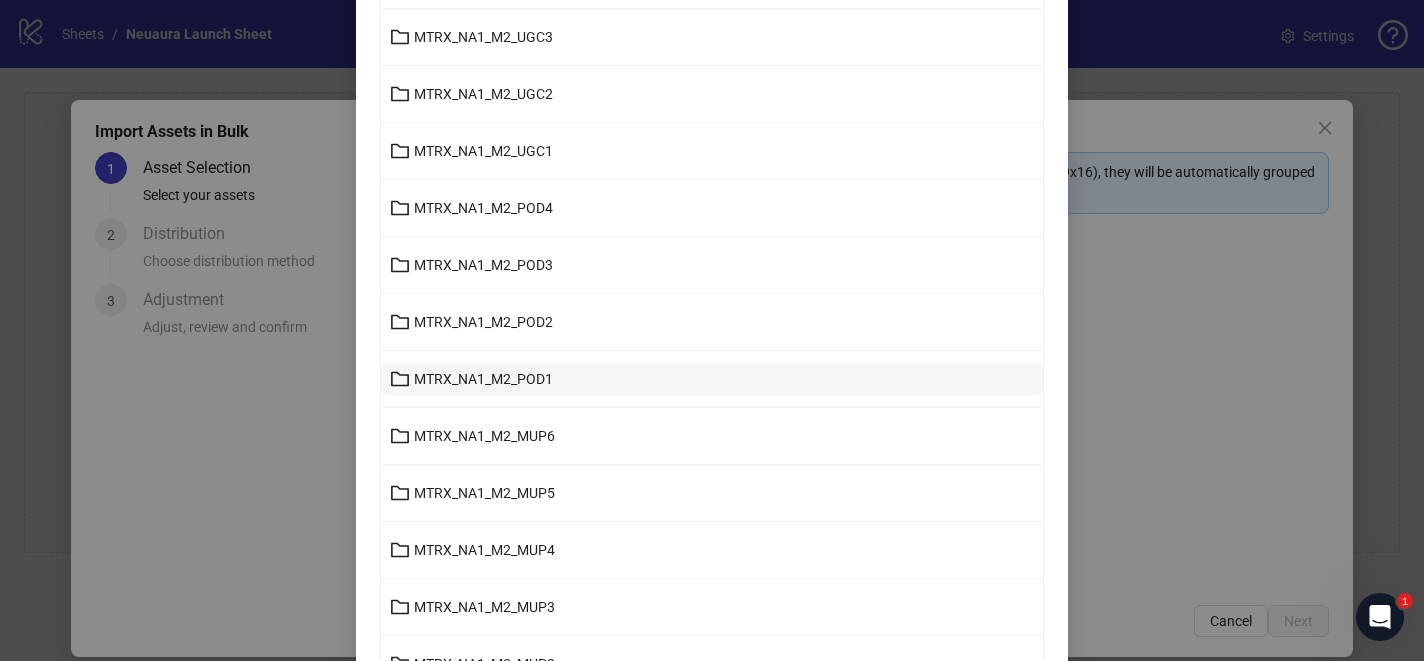 click on "MTRX_NA1_M2_POD1" at bounding box center [483, 379] 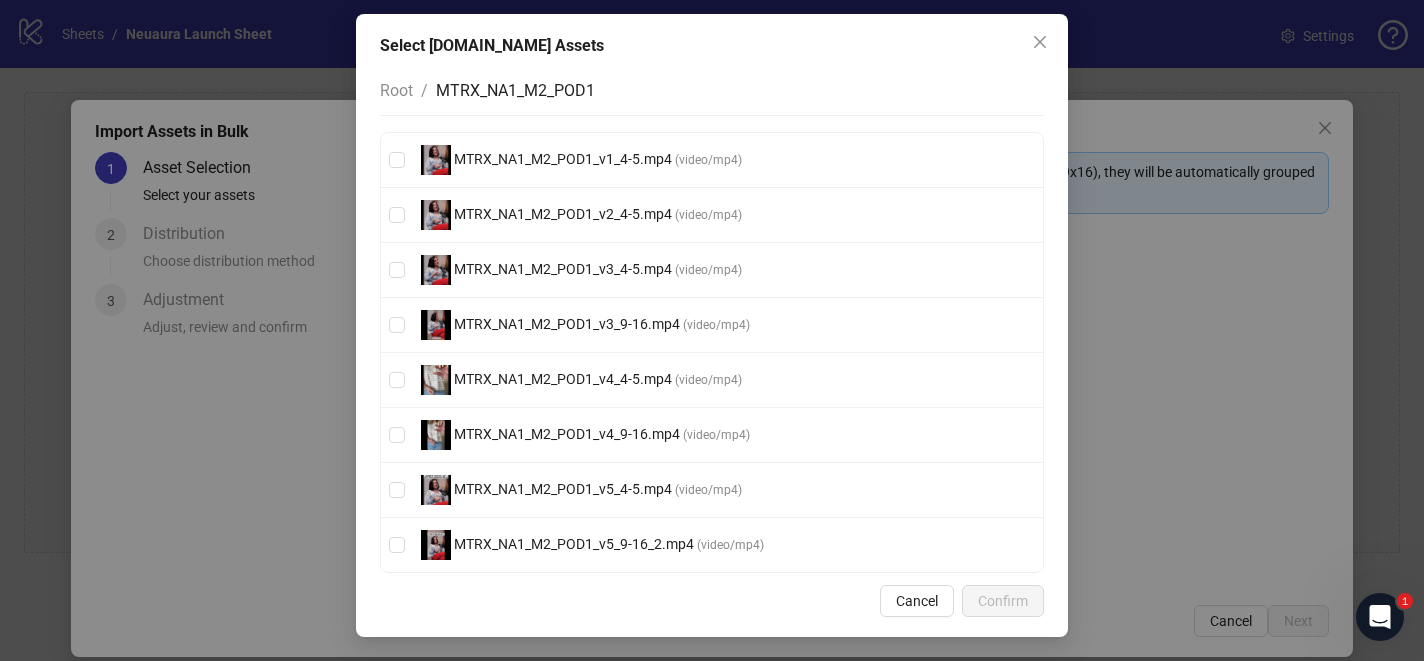 scroll, scrollTop: 86, scrollLeft: 0, axis: vertical 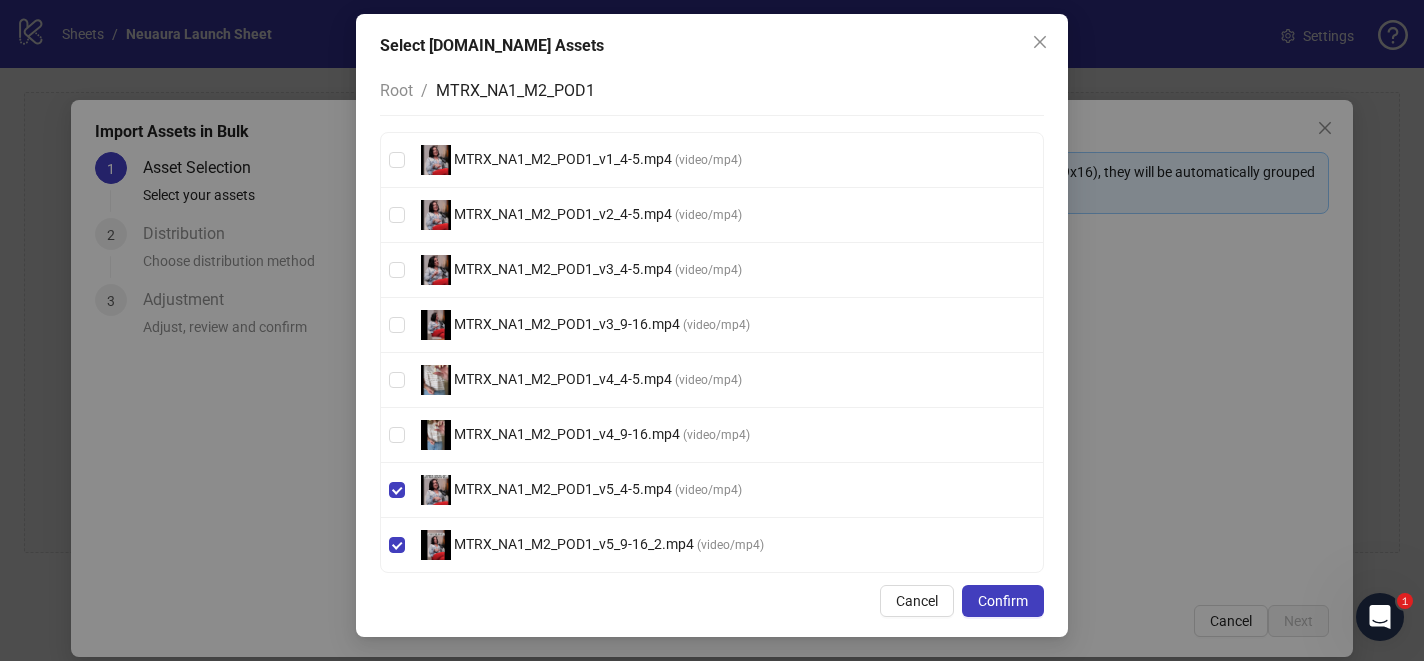 click on "MTRX_NA1_M2_POD1_v4_9-16.mp4   ( video/mp4 )" at bounding box center (712, 435) 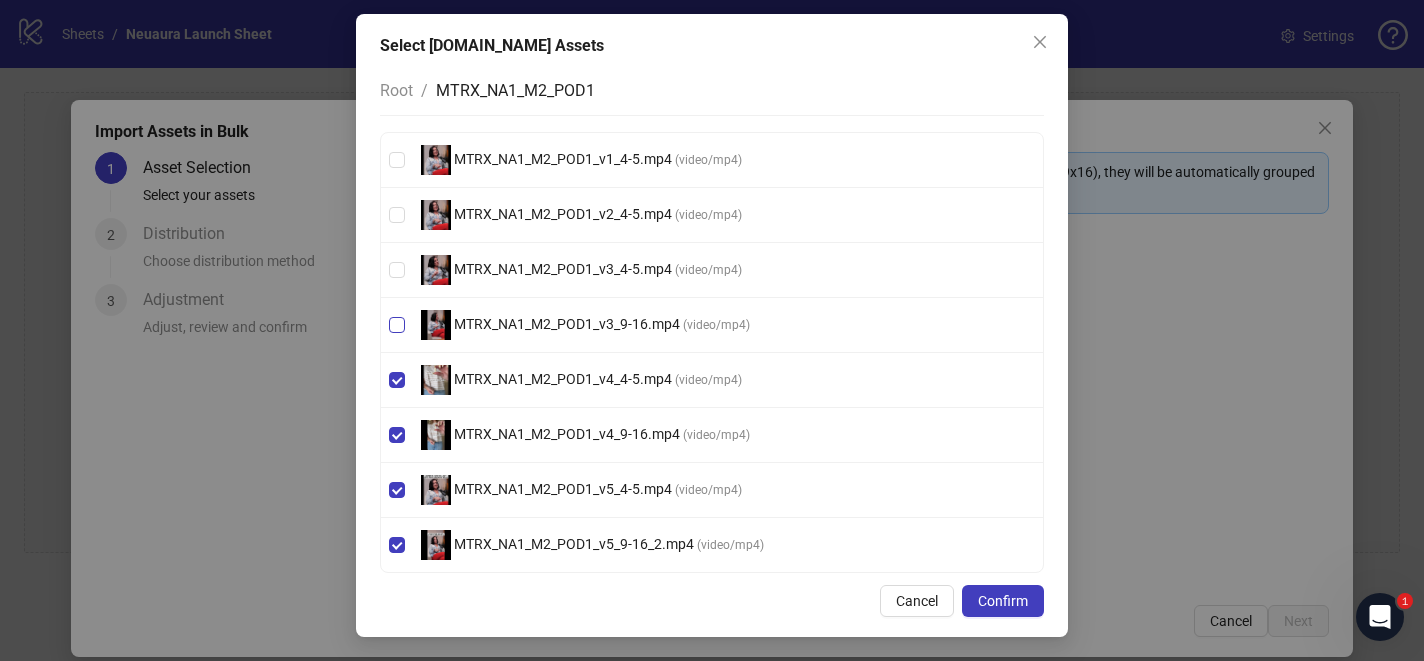click on "MTRX_NA1_M2_POD1_v3_9-16.mp4   ( video/mp4 )" at bounding box center [712, 325] 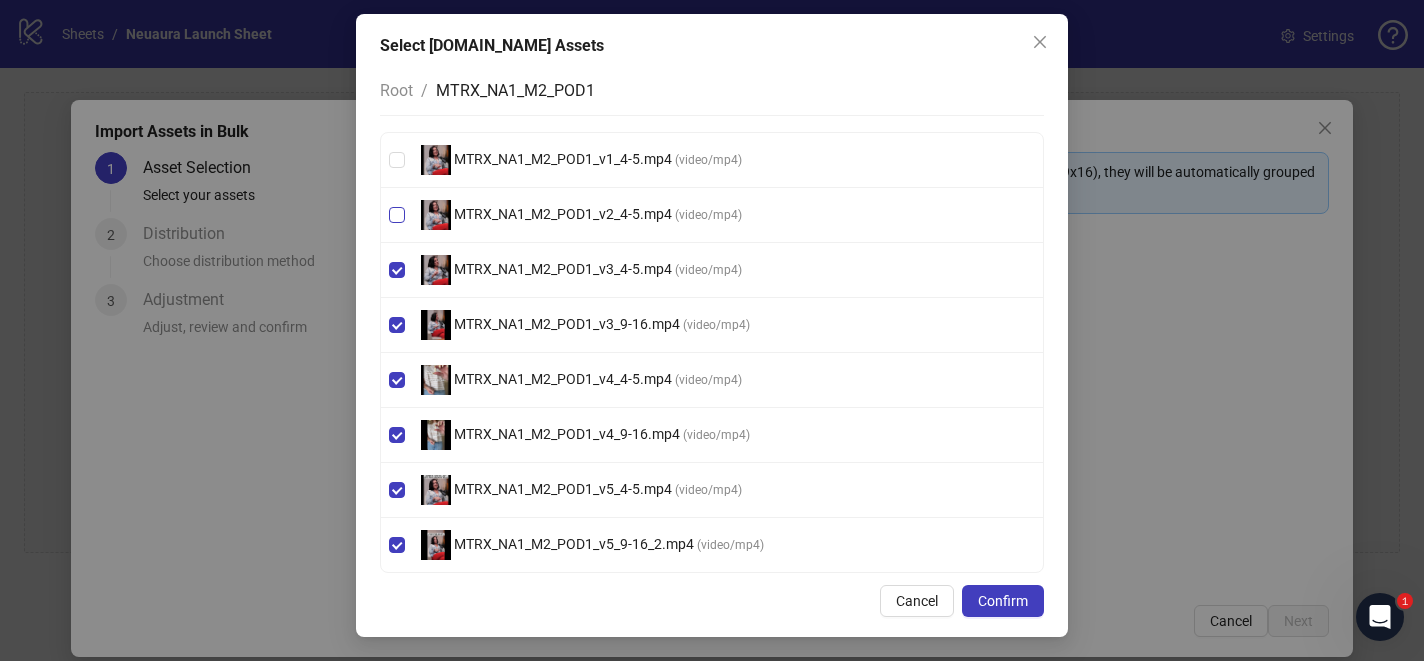 click on "MTRX_NA1_M2_POD1_v2_4-5.mp4   ( video/mp4 )" at bounding box center [712, 215] 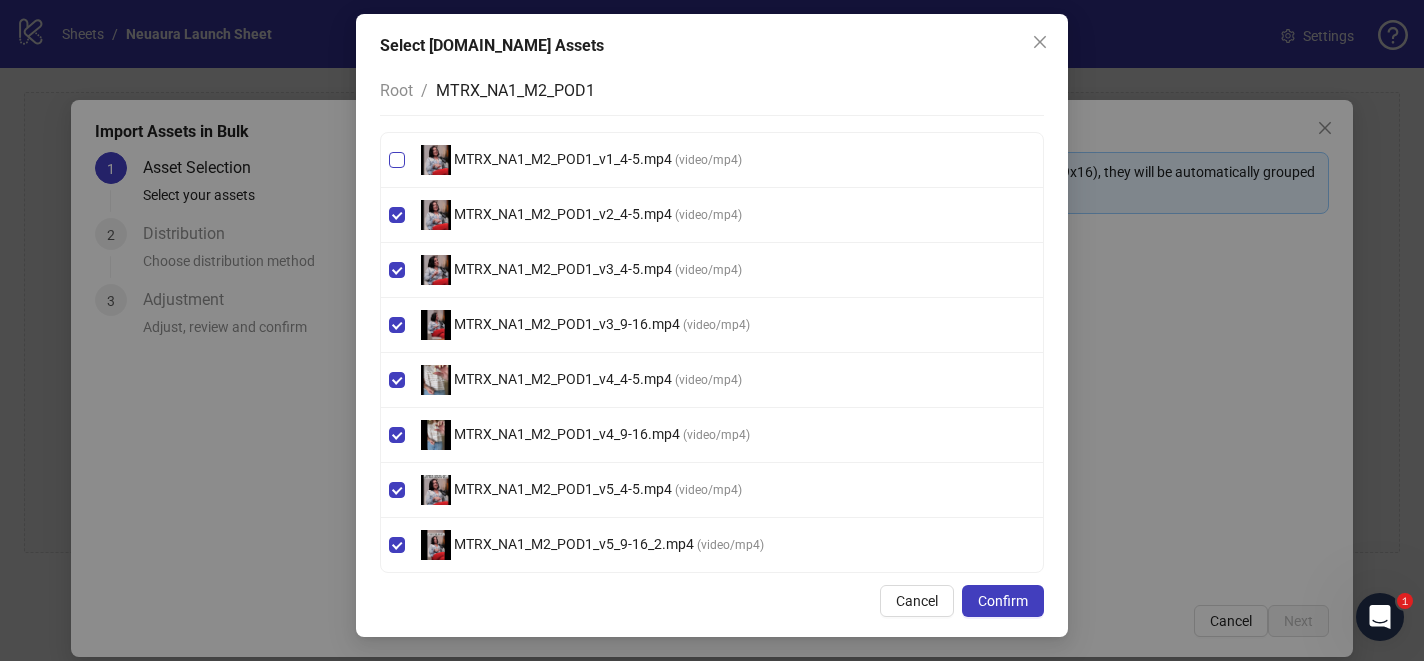 click on "MTRX_NA1_M2_POD1_v1_4-5.mp4   ( video/mp4 )" at bounding box center (712, 160) 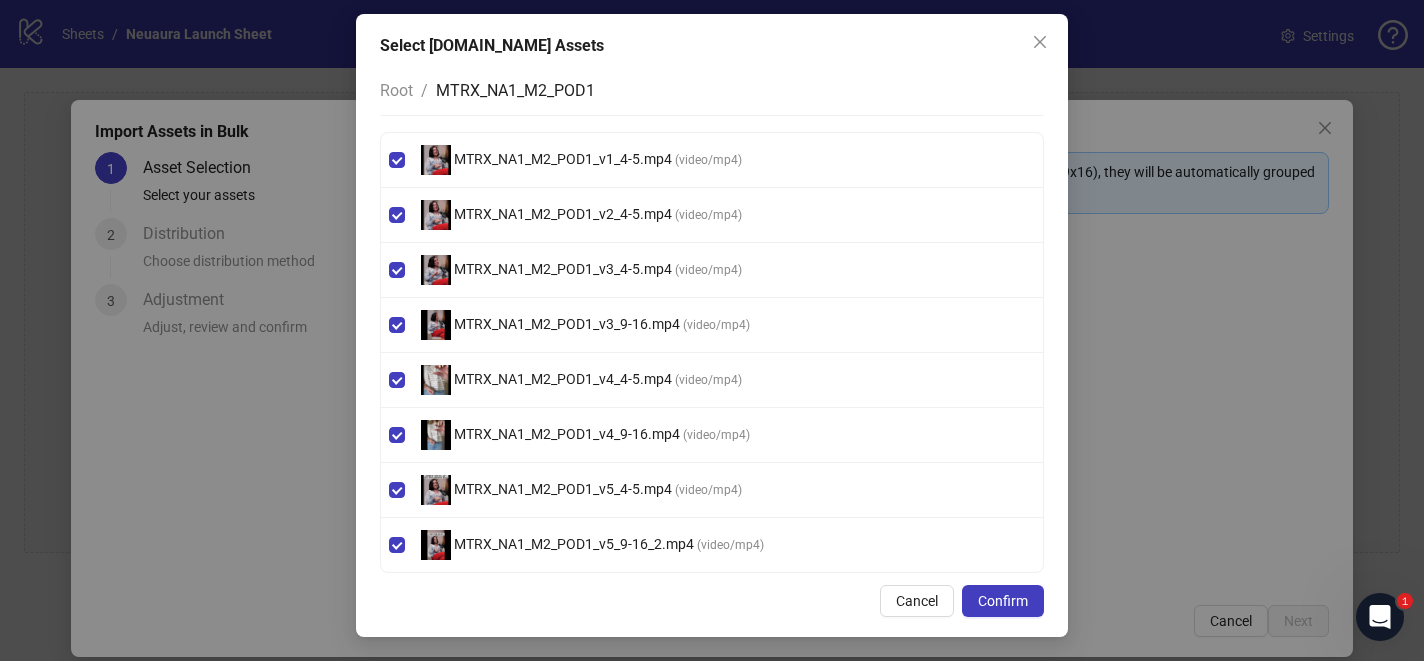 click on "Select [DOMAIN_NAME] Assets Root / MTRX_NA1_M2_POD1   MTRX_NA1_M2_POD1_v1_4-5.mp4   ( video/mp4 )   MTRX_NA1_M2_POD1_v2_4-5.mp4   ( video/mp4 )   MTRX_NA1_M2_POD1_v3_4-5.mp4   ( video/mp4 )   MTRX_NA1_M2_POD1_v3_9-16.mp4   ( video/mp4 )   MTRX_NA1_M2_POD1_v4_4-5.mp4   ( video/mp4 )   MTRX_NA1_M2_POD1_v4_9-16.mp4   ( video/mp4 )   MTRX_NA1_M2_POD1_v5_4-5.mp4   ( video/mp4 )   MTRX_NA1_M2_POD1_v5_9-16_2.mp4   ( video/mp4 ) Cancel Confirm" at bounding box center [712, 325] 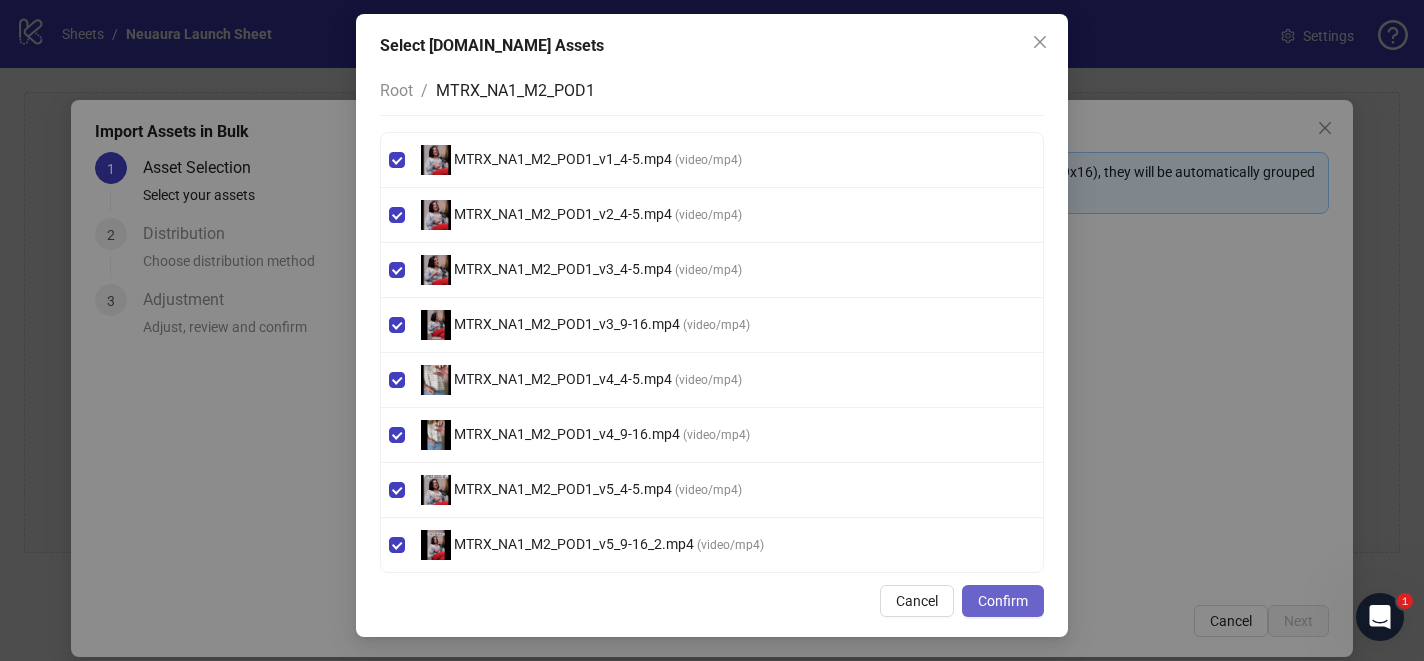 click on "Confirm" at bounding box center (1003, 601) 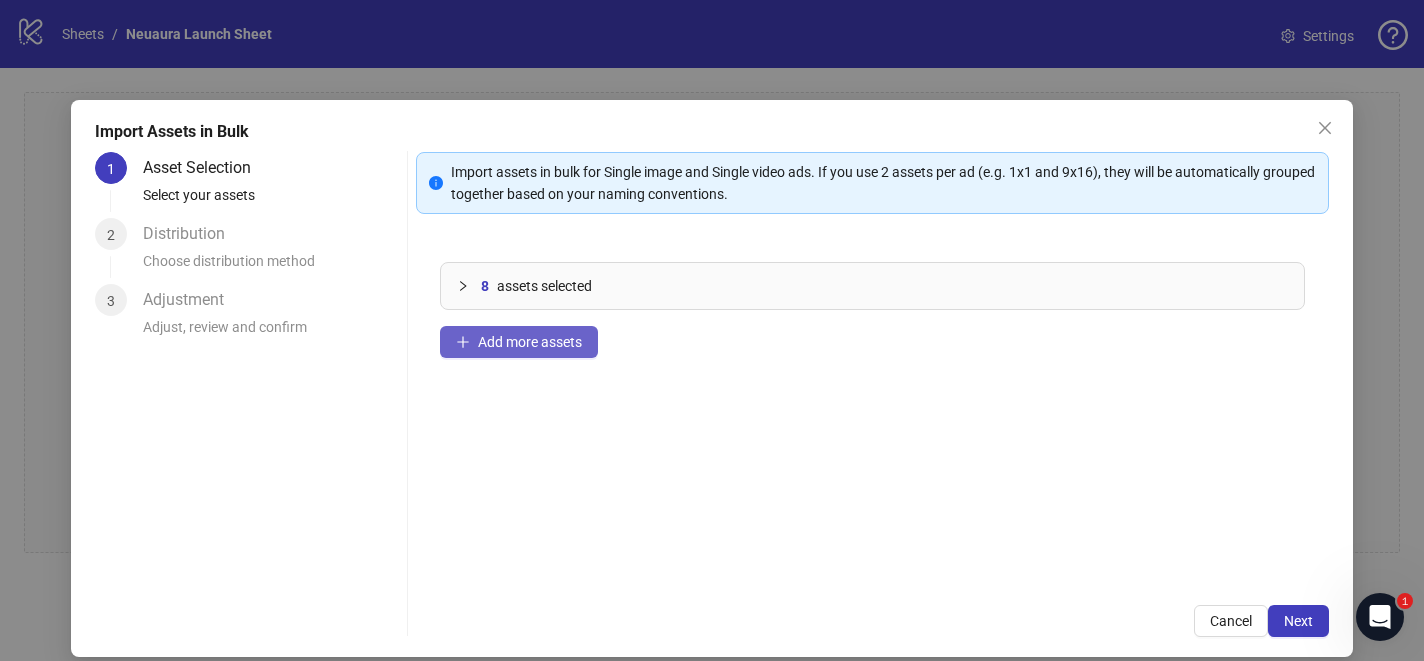 click on "Add more assets" at bounding box center [530, 342] 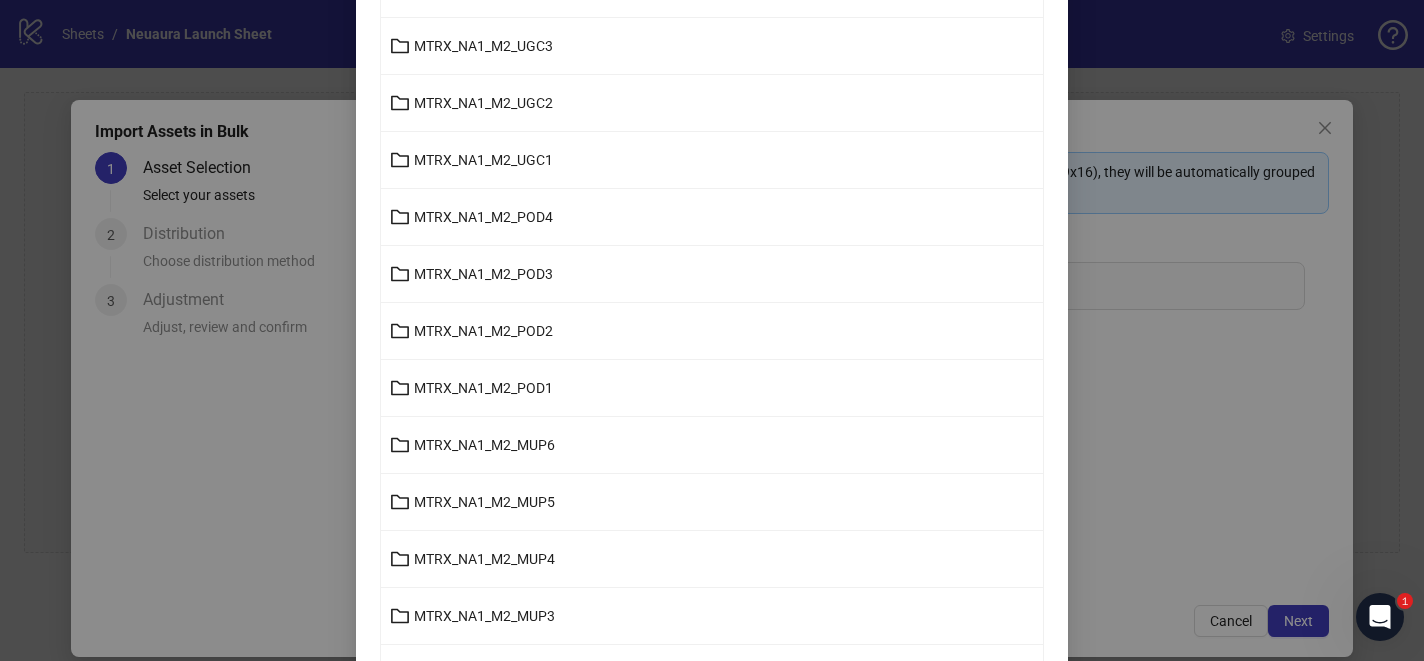 scroll, scrollTop: 599, scrollLeft: 0, axis: vertical 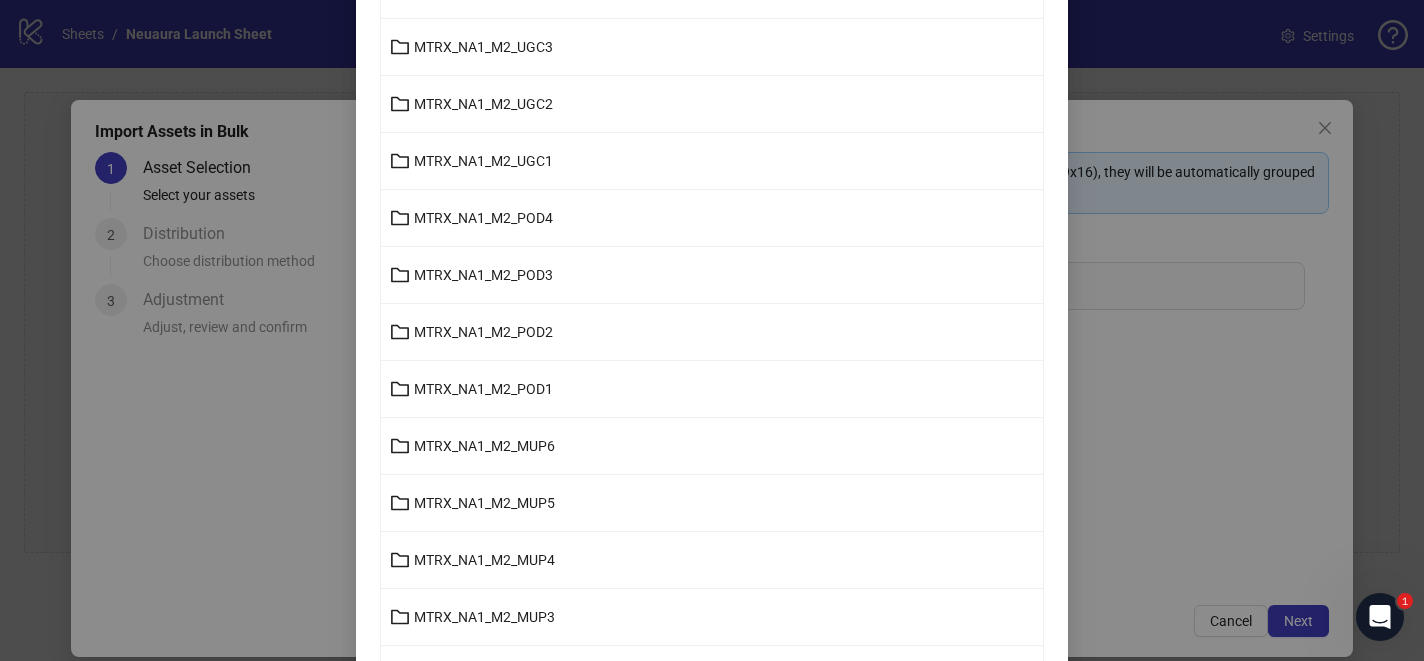click on "MTRX_NA1_M2_POD2" at bounding box center [712, 332] 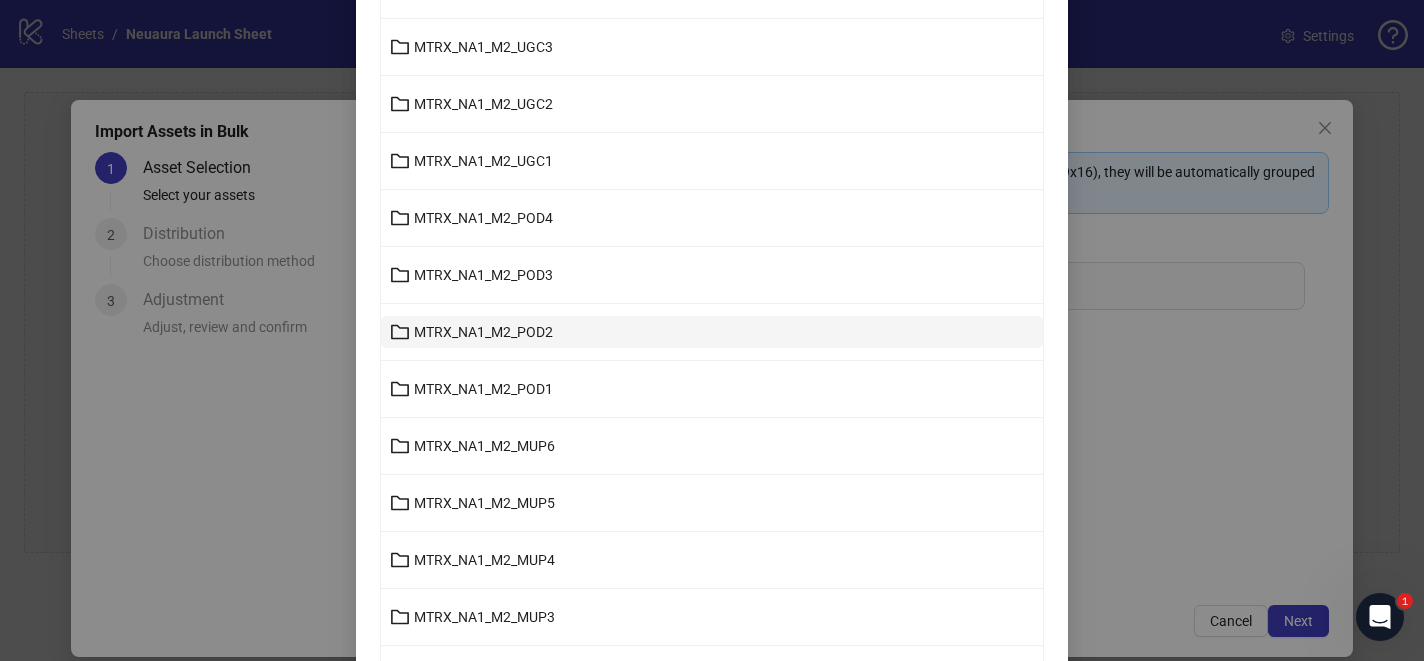 click on "MTRX_NA1_M2_POD2" at bounding box center (483, 332) 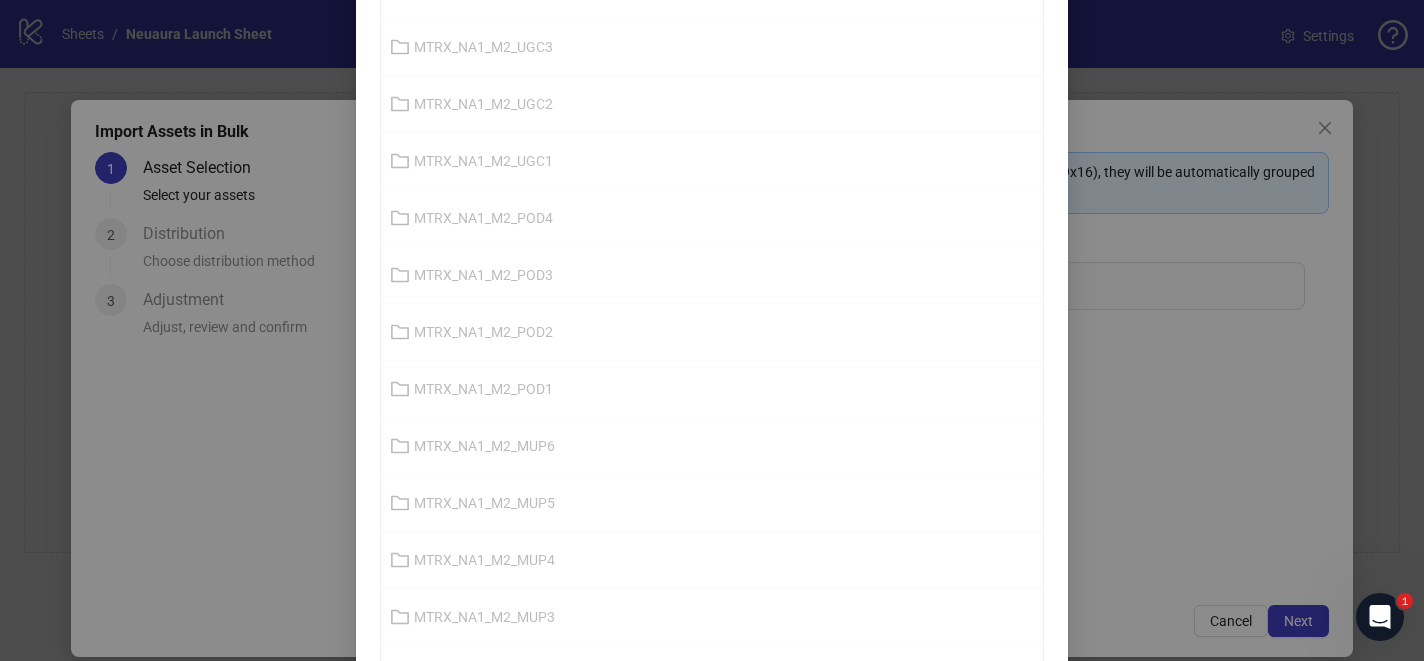 scroll, scrollTop: 141, scrollLeft: 0, axis: vertical 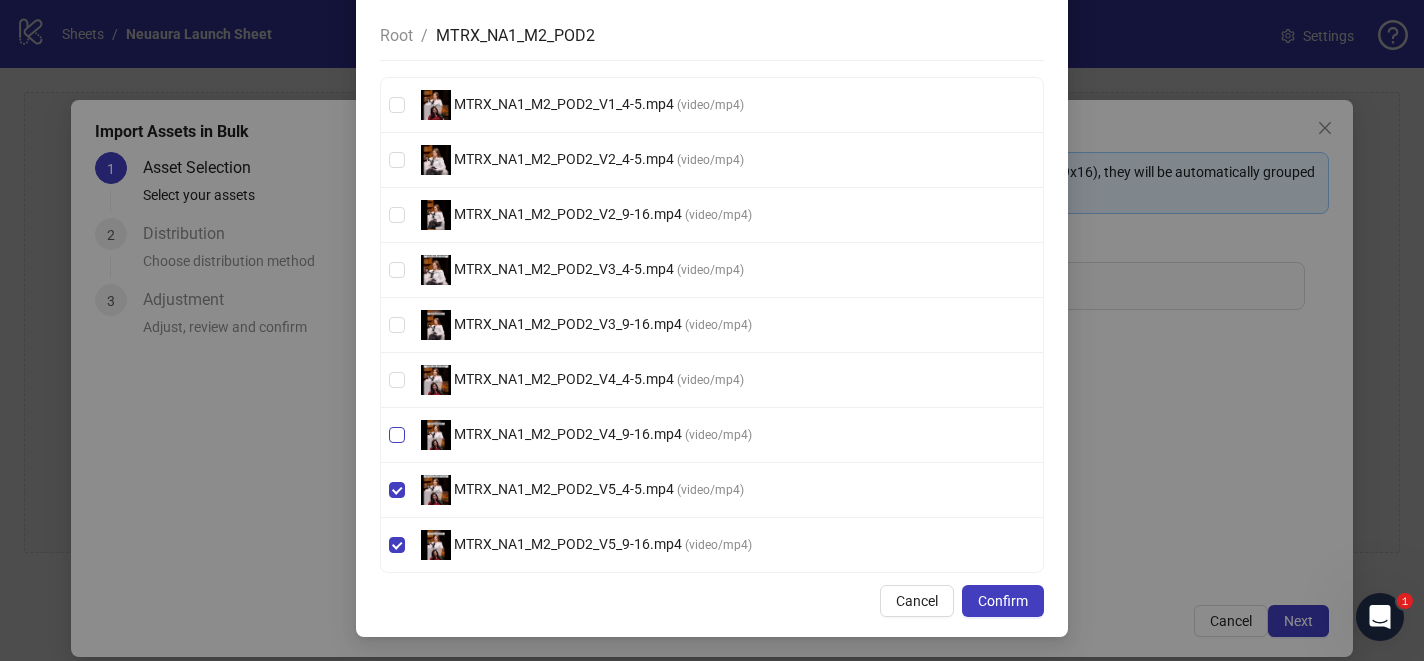 click on "MTRX_NA1_M2_POD2_V4_9-16.mp4   ( video/mp4 )" at bounding box center [712, 435] 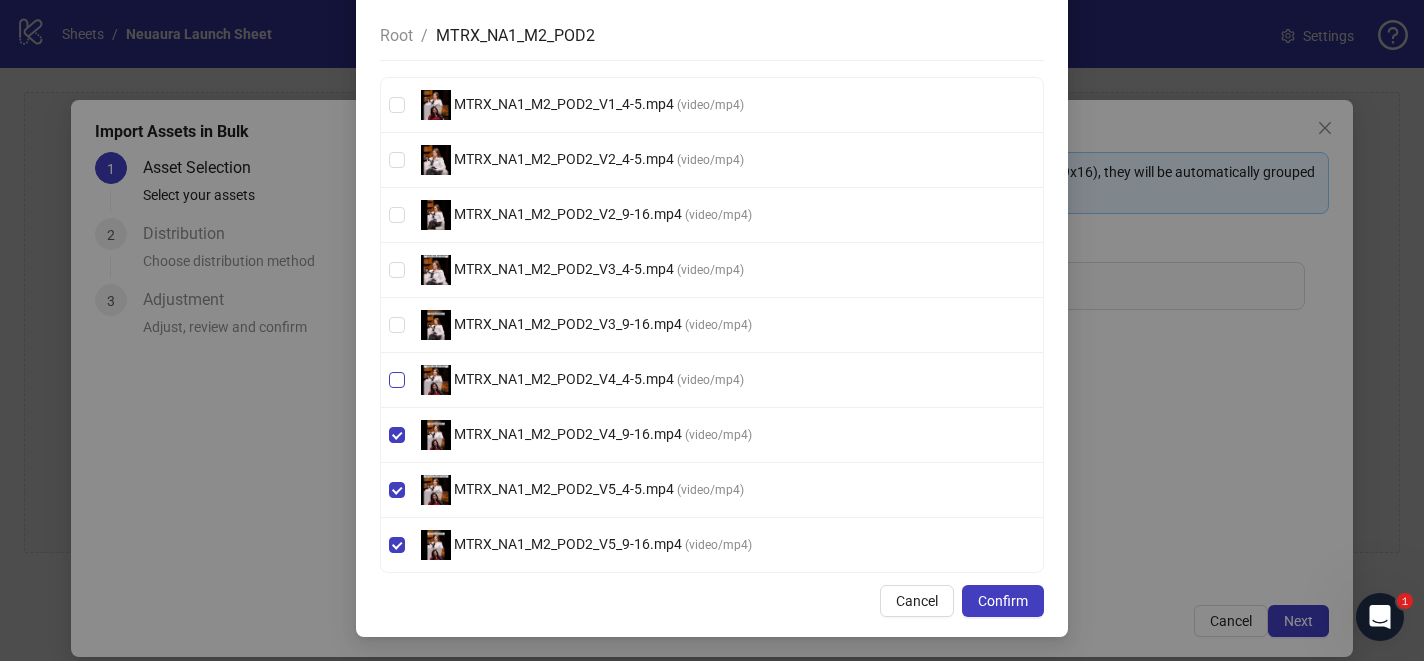 click on "MTRX_NA1_M2_POD2_V4_4-5.mp4   ( video/mp4 )" at bounding box center [712, 380] 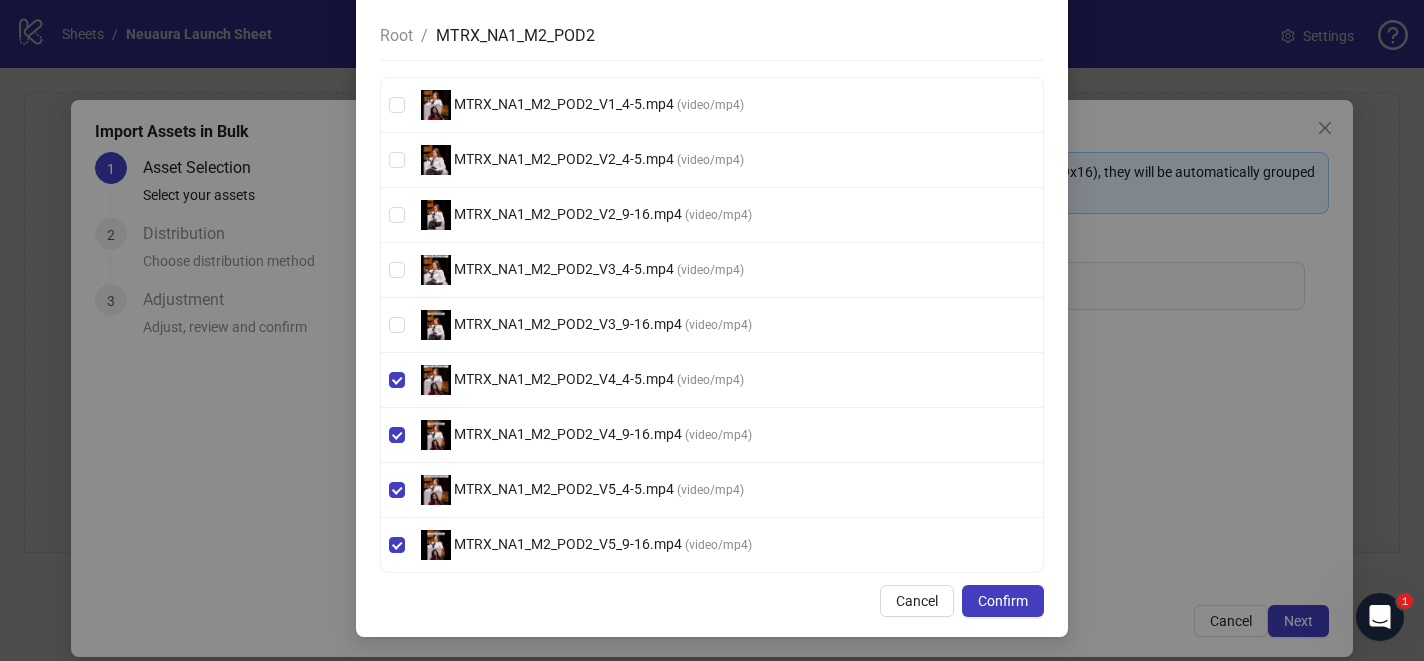 click on "MTRX_NA1_M2_POD2_V3_9-16.mp4   ( video/mp4 )" at bounding box center [712, 325] 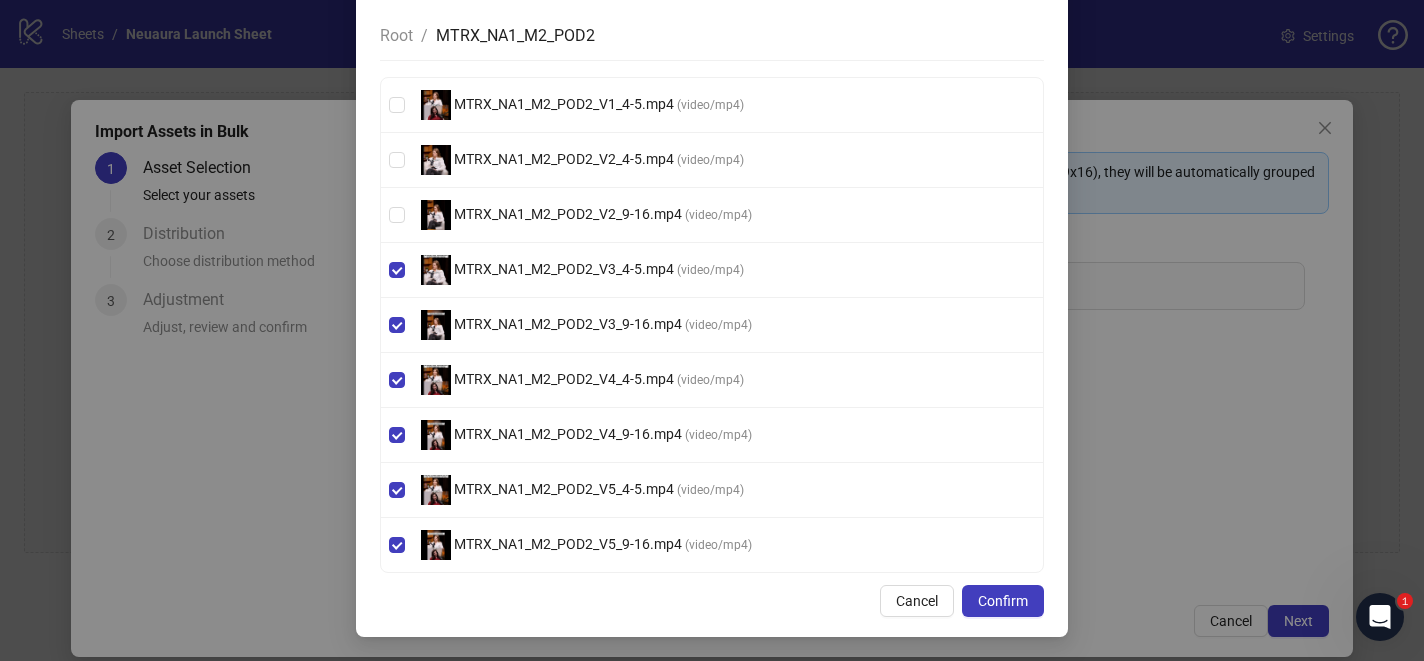 click on "MTRX_NA1_M2_POD2_V2_4-5.mp4   ( video/mp4 )" at bounding box center (712, 160) 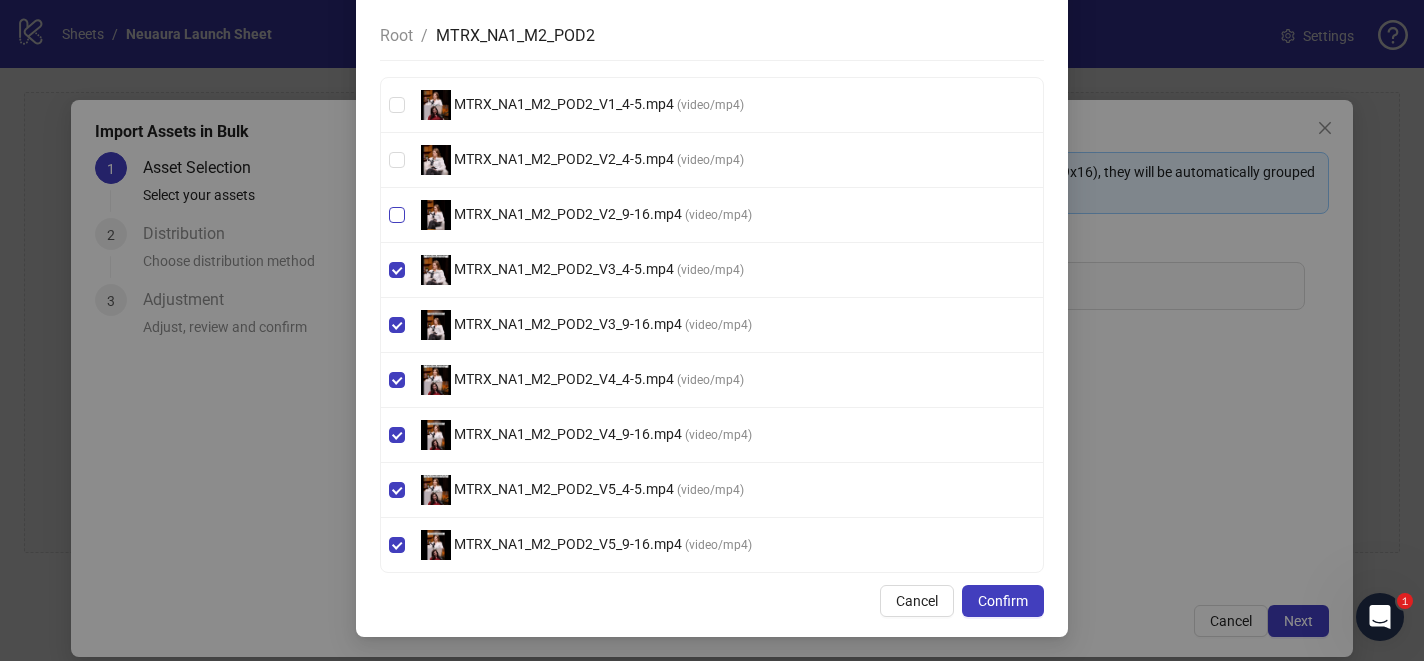 click on "MTRX_NA1_M2_POD2_V2_9-16.mp4   ( video/mp4 )" at bounding box center (712, 215) 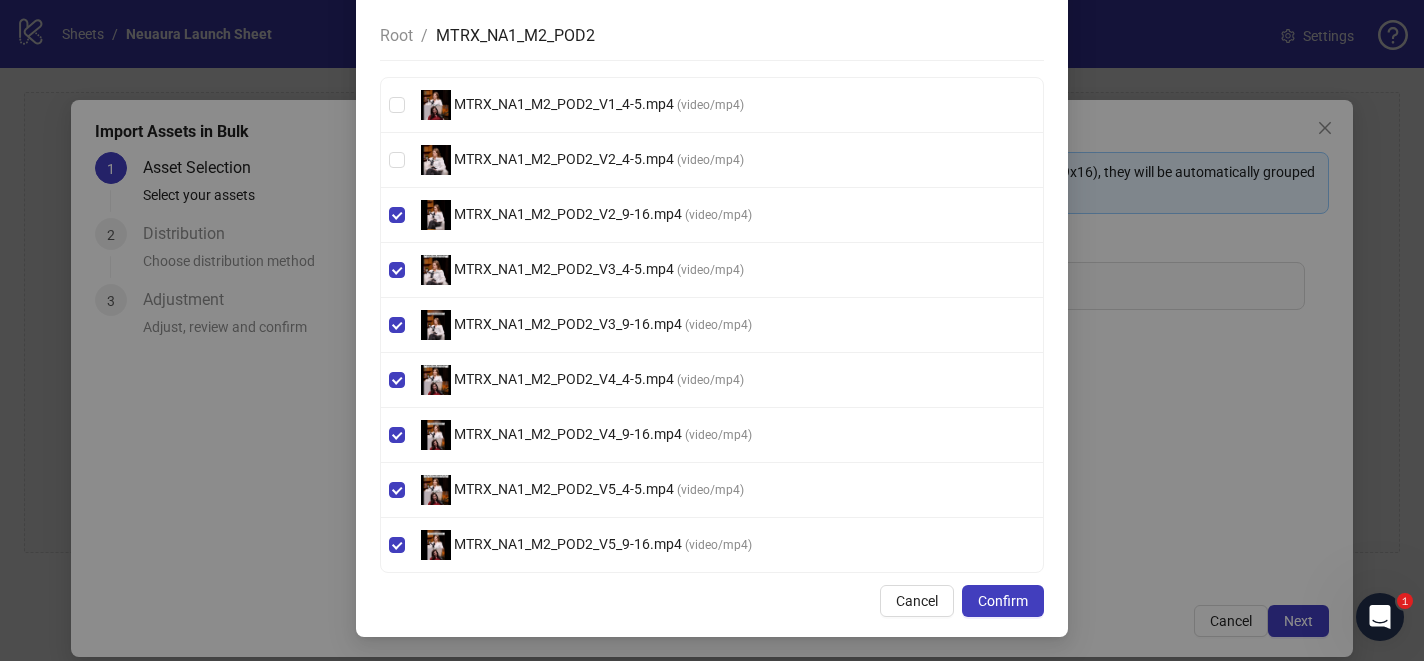 click on "MTRX_NA1_M2_POD2_V2_4-5.mp4   ( video/mp4 )" at bounding box center [712, 160] 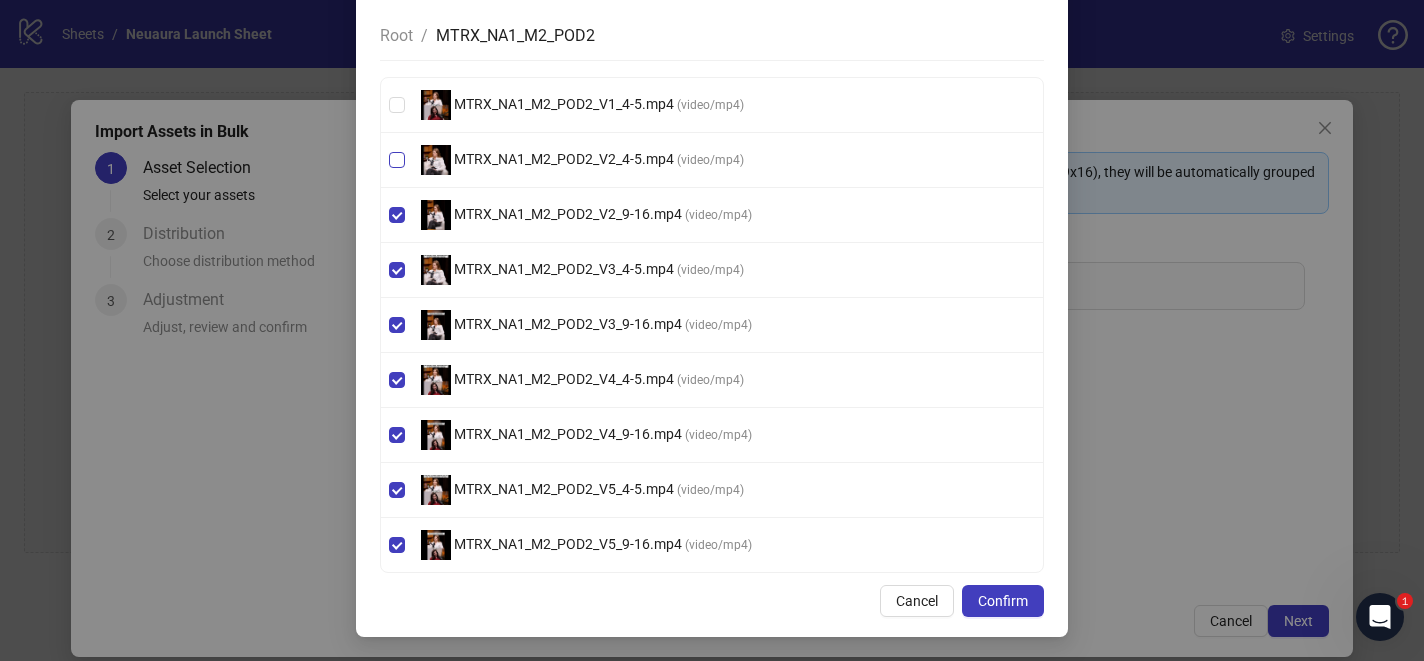 click on "MTRX_NA1_M2_POD2_V2_4-5.mp4   ( video/mp4 )" at bounding box center [712, 160] 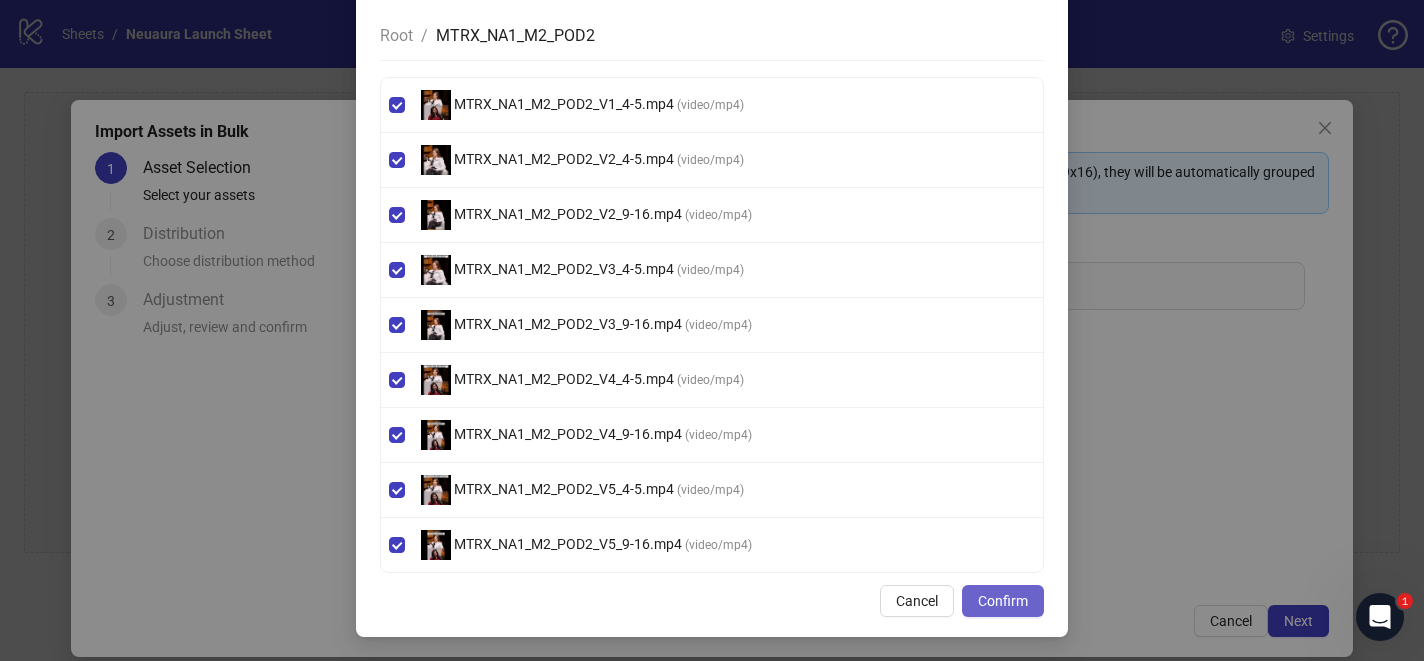 click on "Confirm" at bounding box center [1003, 601] 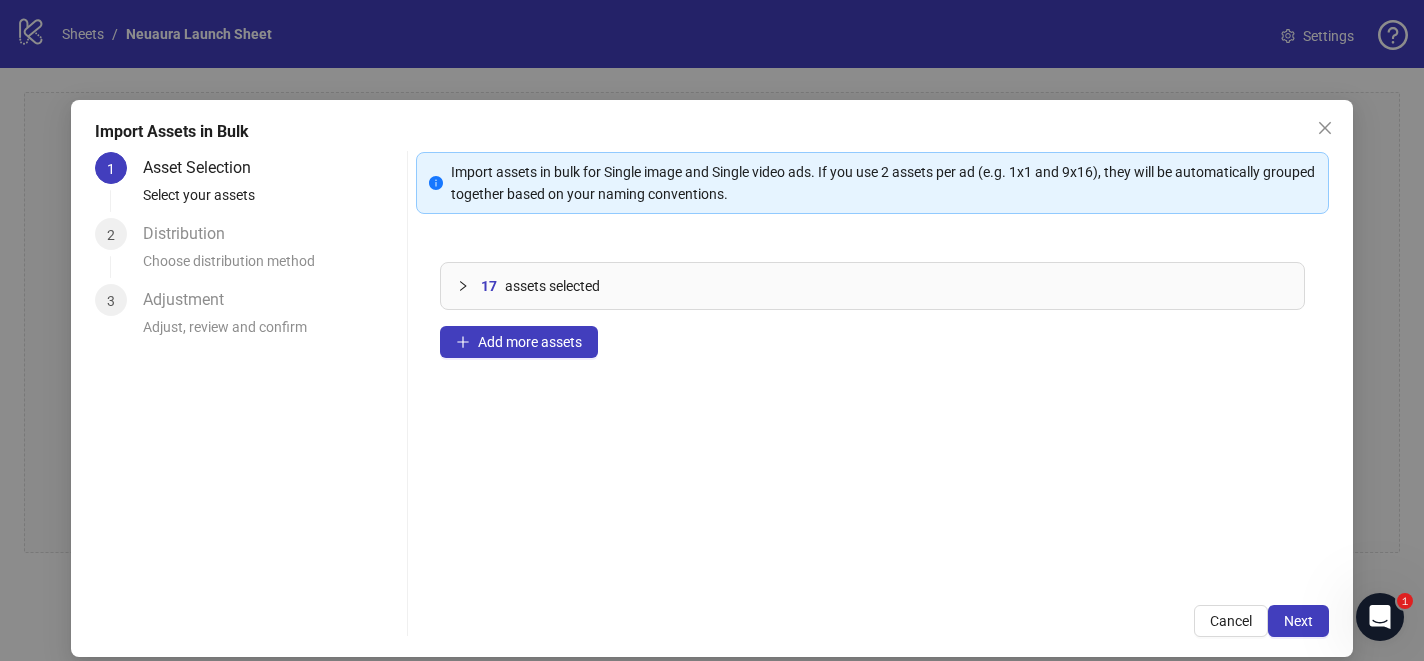 scroll, scrollTop: 41, scrollLeft: 0, axis: vertical 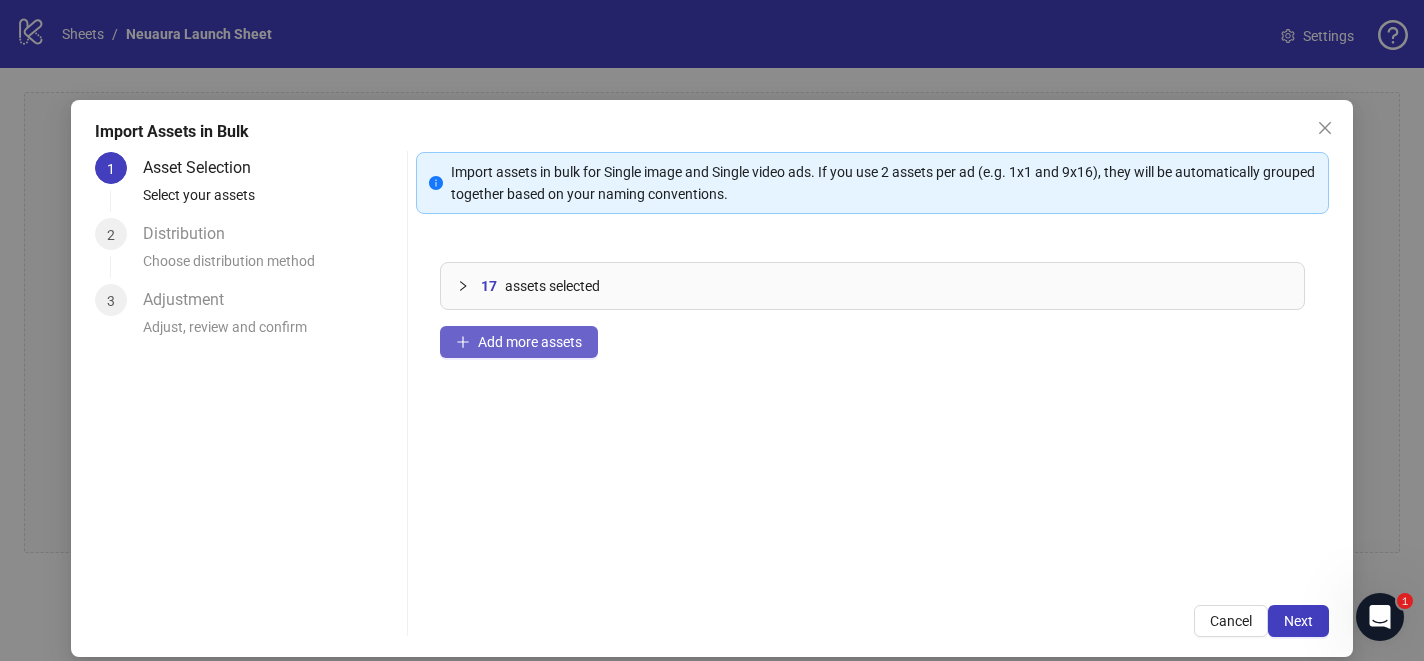 click on "Add more assets" at bounding box center [530, 342] 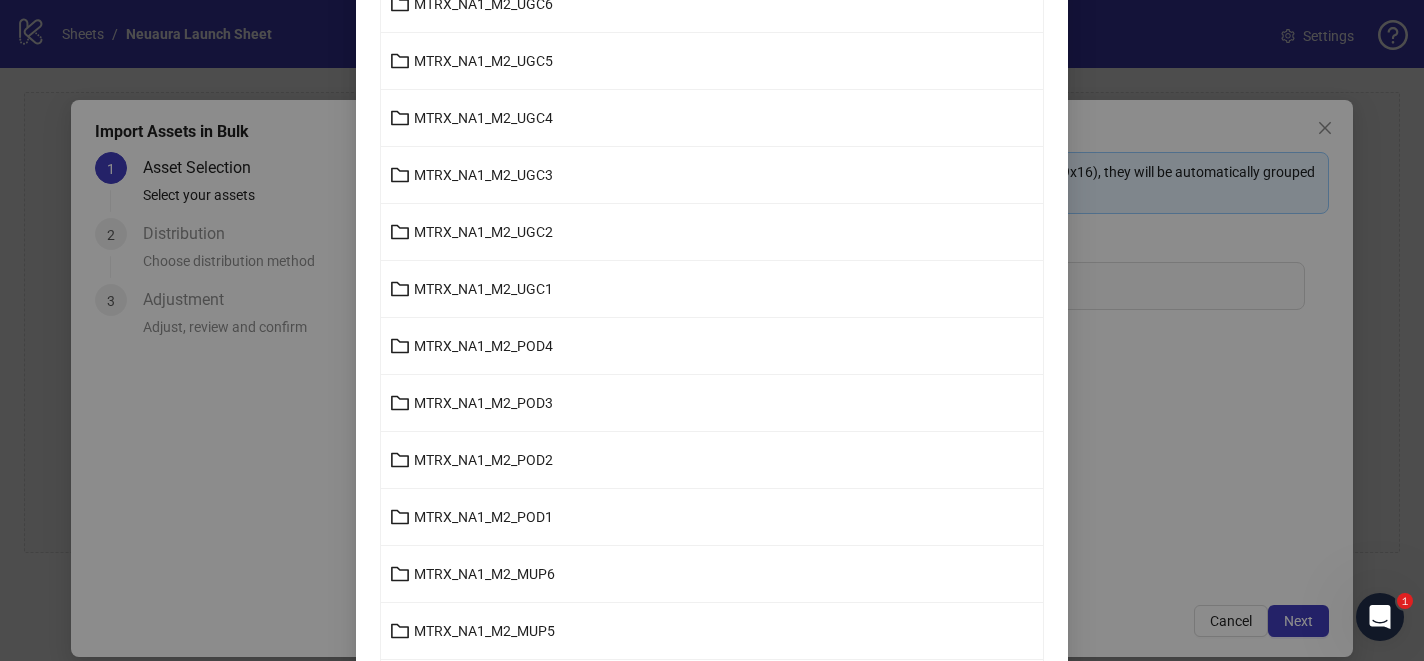 scroll, scrollTop: 473, scrollLeft: 0, axis: vertical 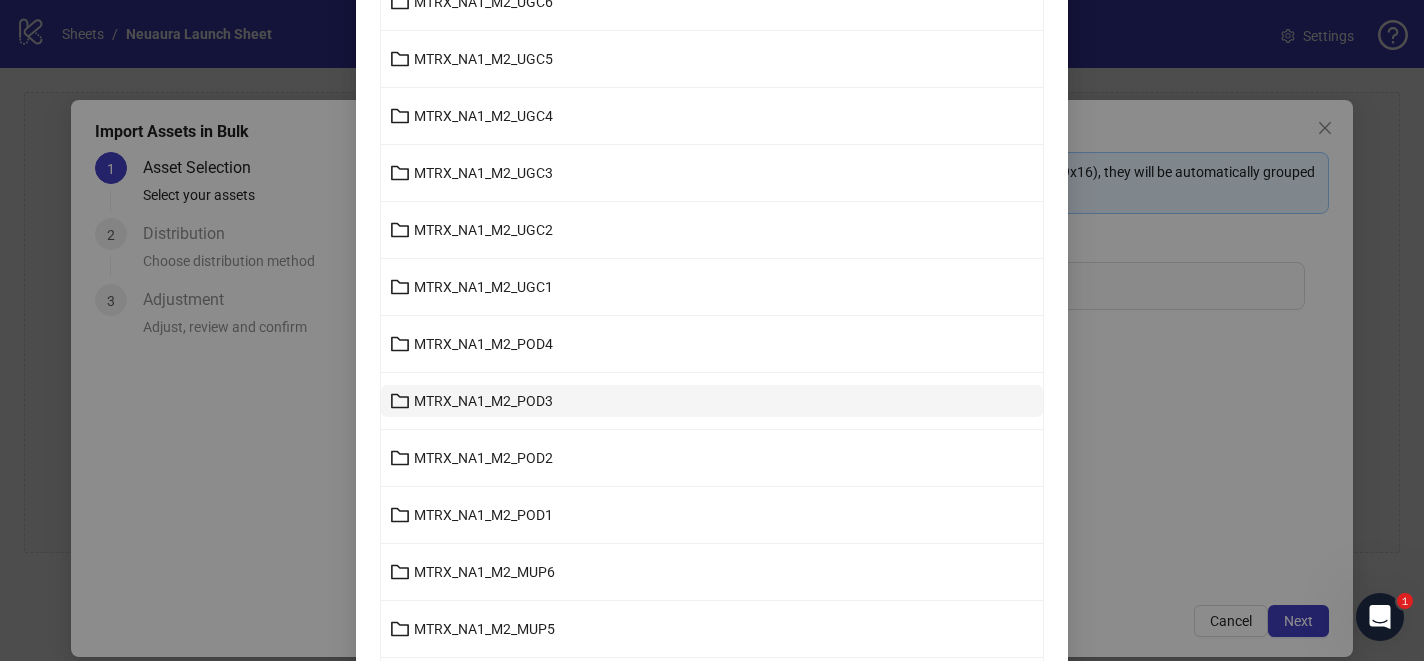 click on "MTRX_NA1_M2_POD3" at bounding box center [483, 401] 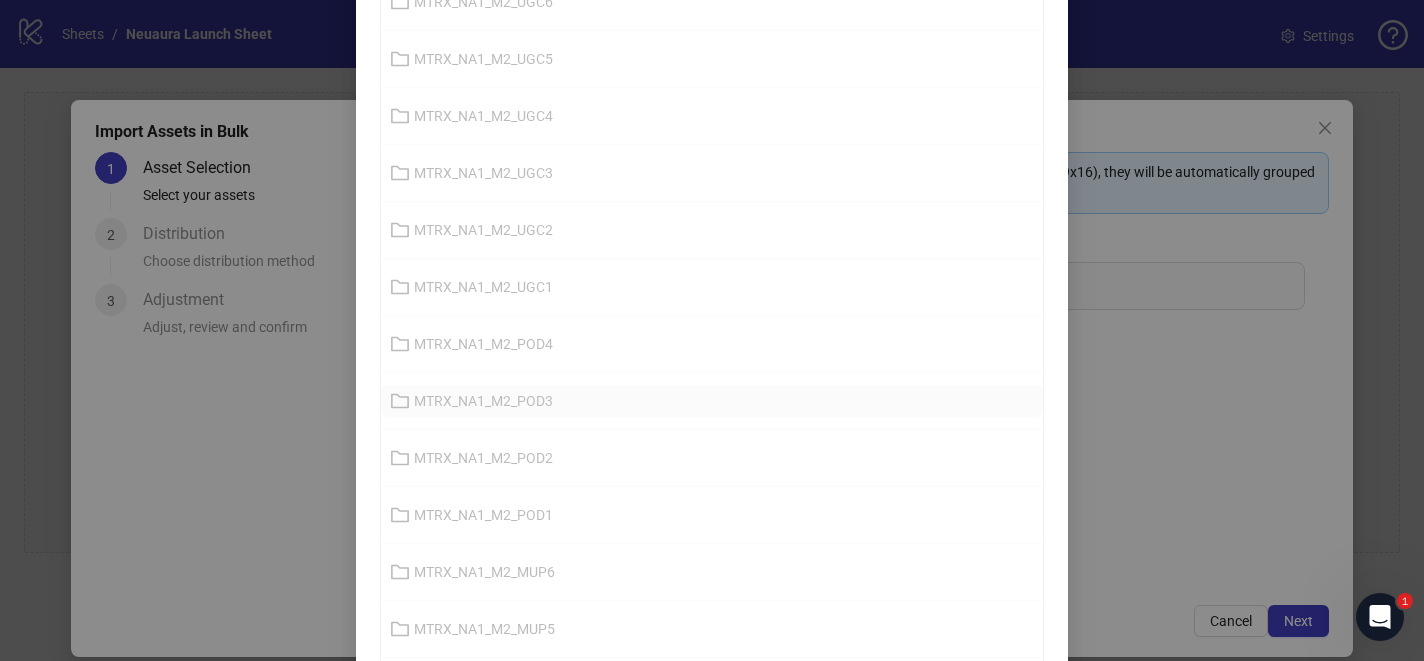 scroll, scrollTop: 141, scrollLeft: 0, axis: vertical 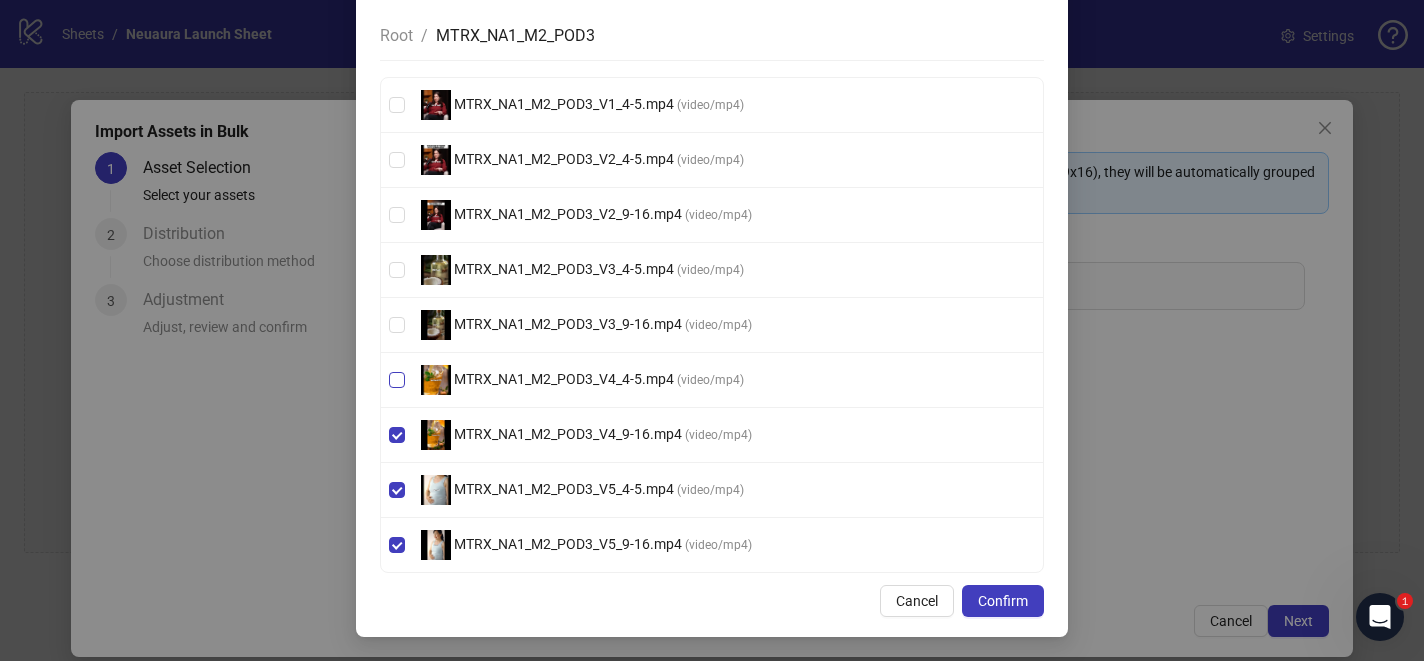 click on "MTRX_NA1_M2_POD3_V4_4-5.mp4   ( video/mp4 )" at bounding box center (712, 380) 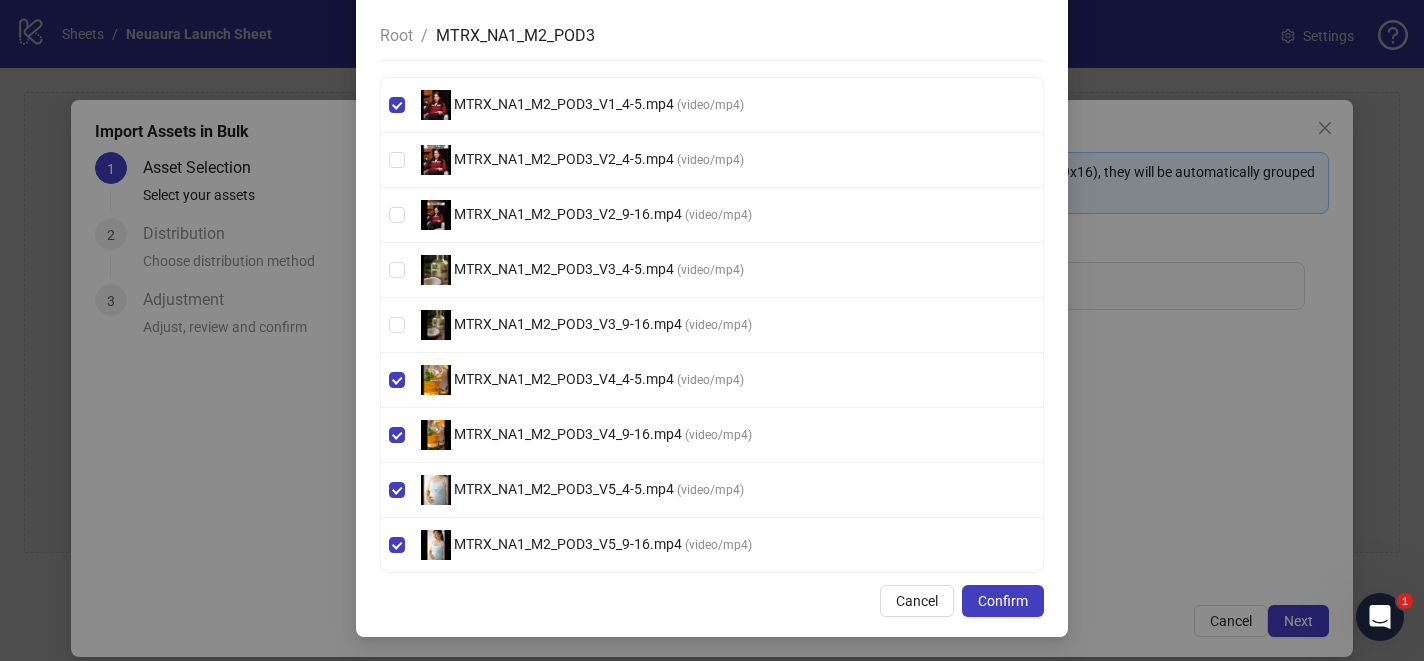 click on "MTRX_NA1_M2_POD3_V2_4-5.mp4   ( video/mp4 )" at bounding box center (712, 160) 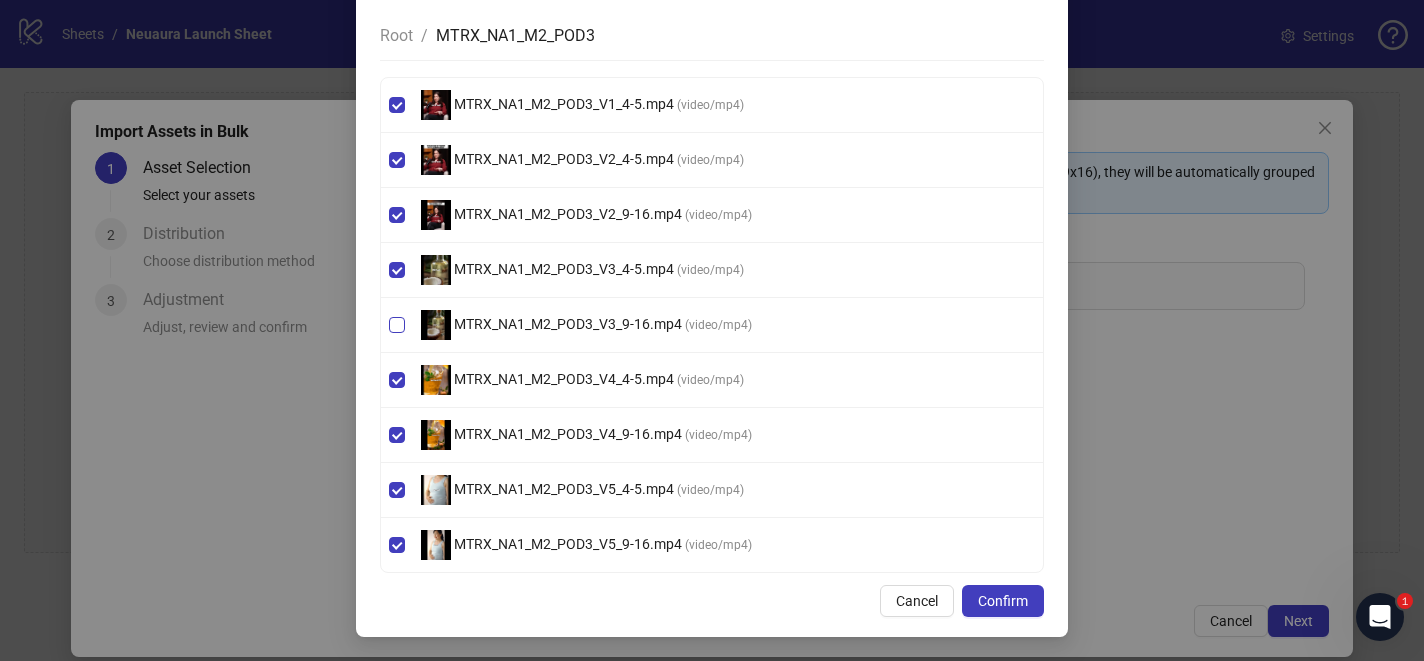 click on "MTRX_NA1_M2_POD3_V3_9-16.mp4   ( video/mp4 )" at bounding box center [712, 325] 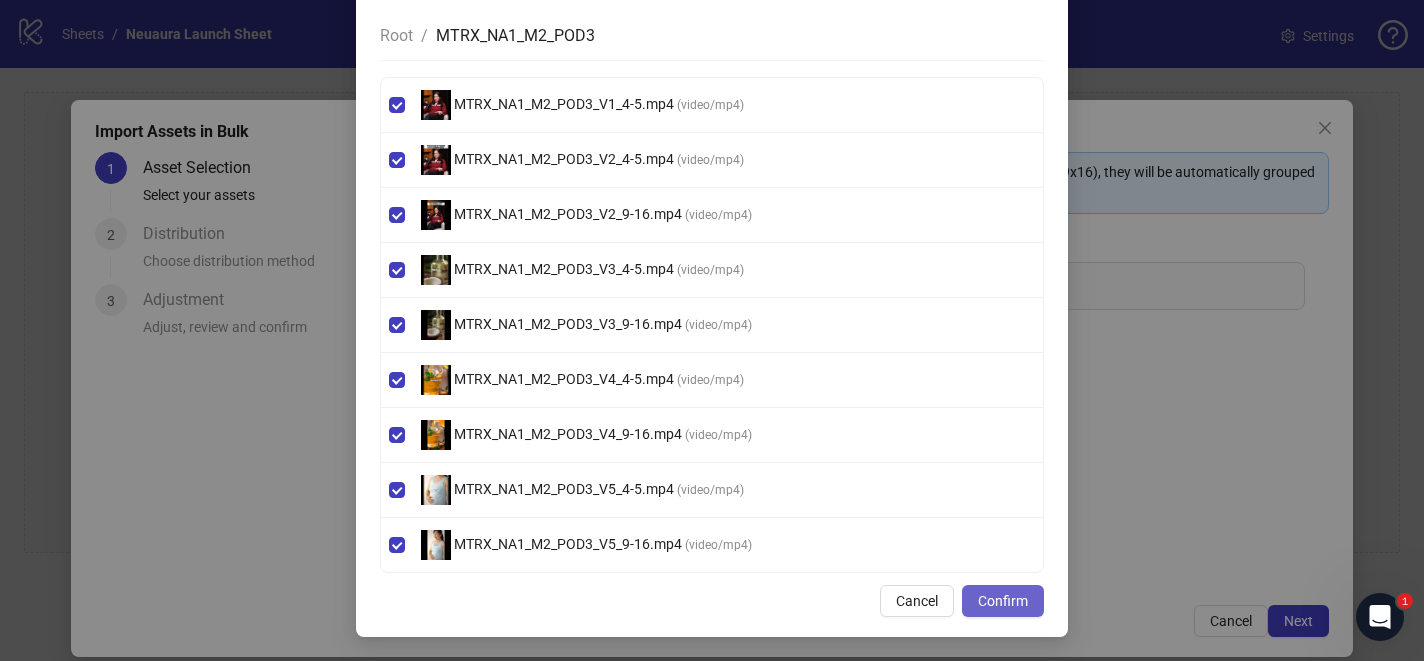 click on "Confirm" at bounding box center (1003, 601) 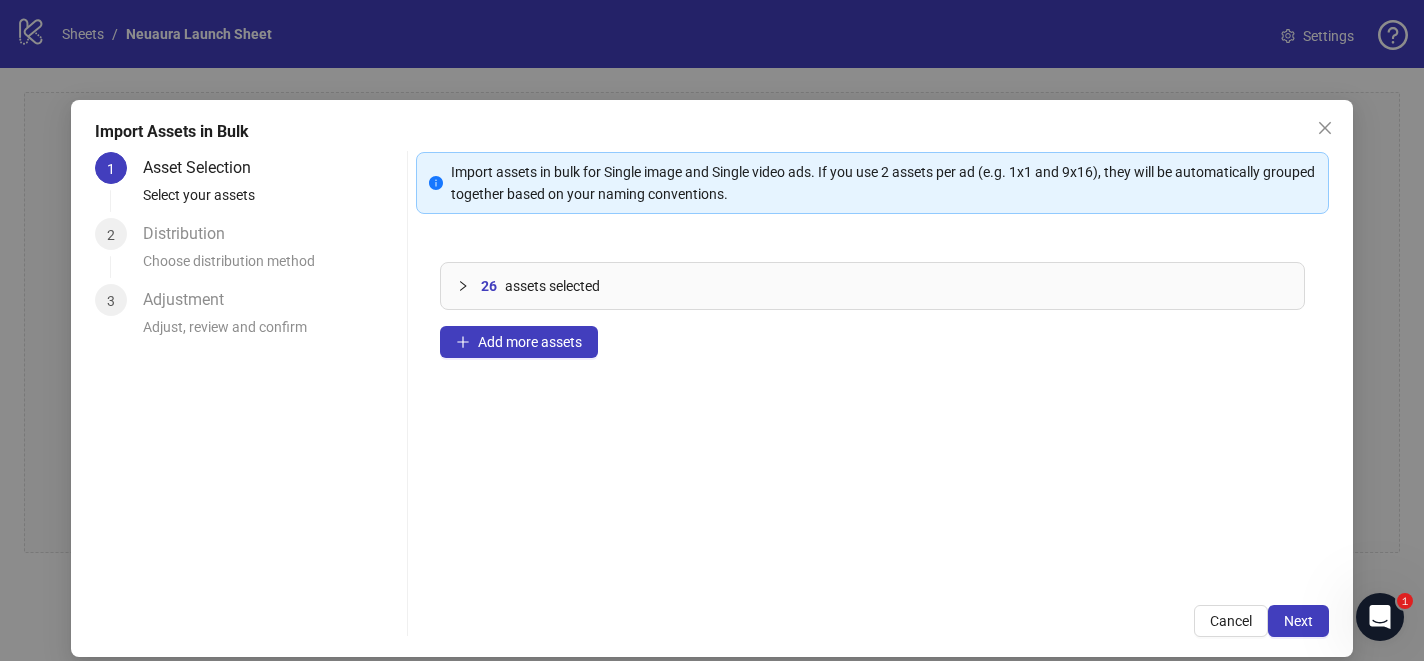 scroll, scrollTop: 41, scrollLeft: 0, axis: vertical 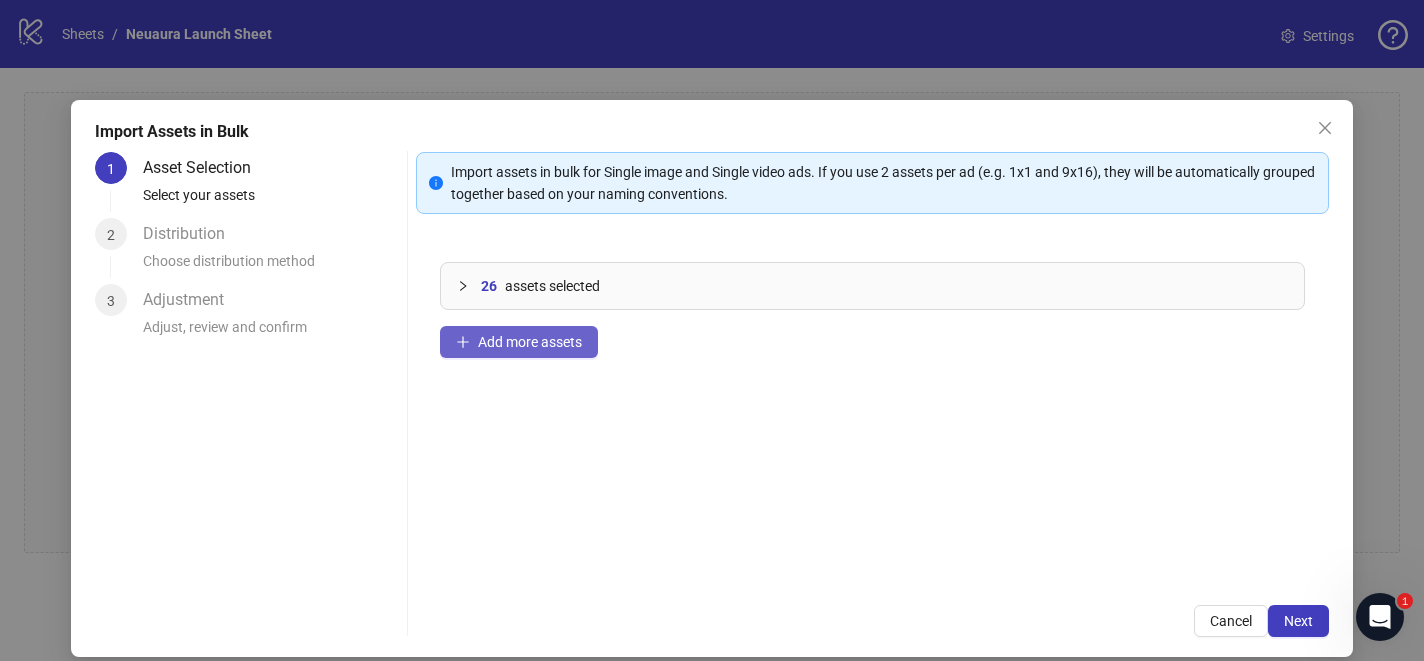 click on "Add more assets" at bounding box center (530, 342) 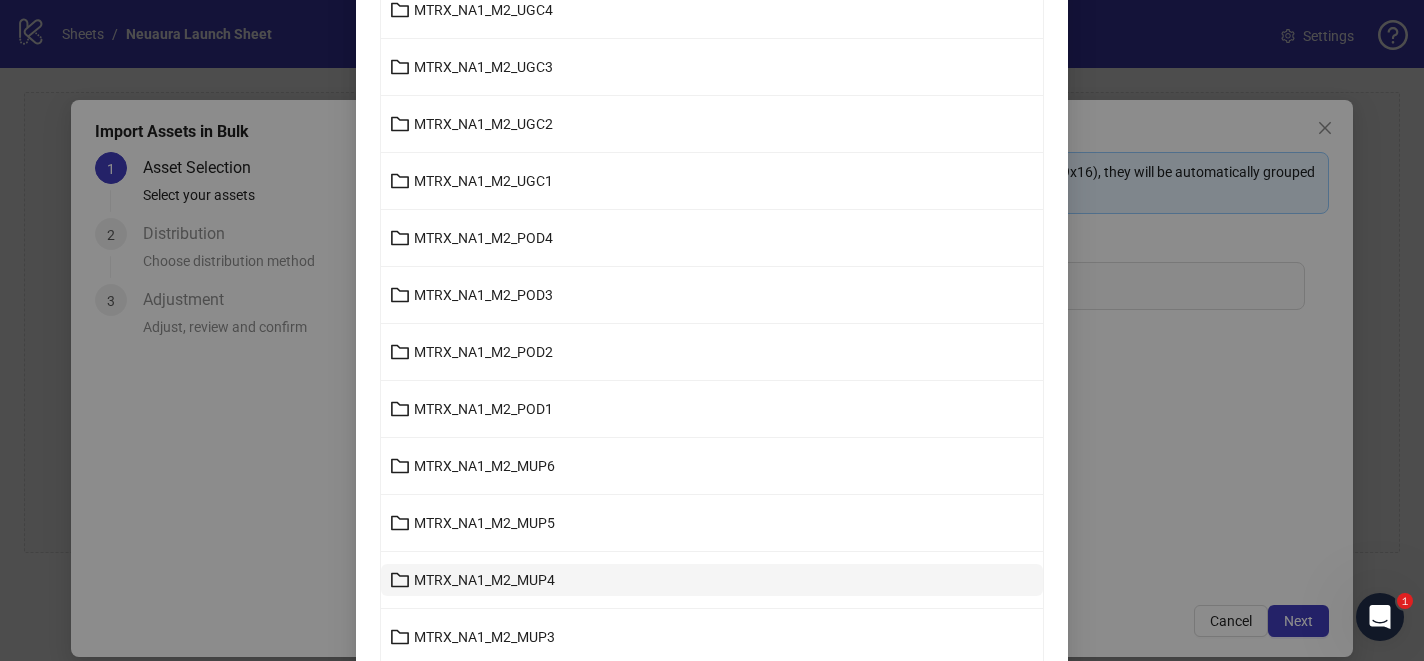 scroll, scrollTop: 543, scrollLeft: 0, axis: vertical 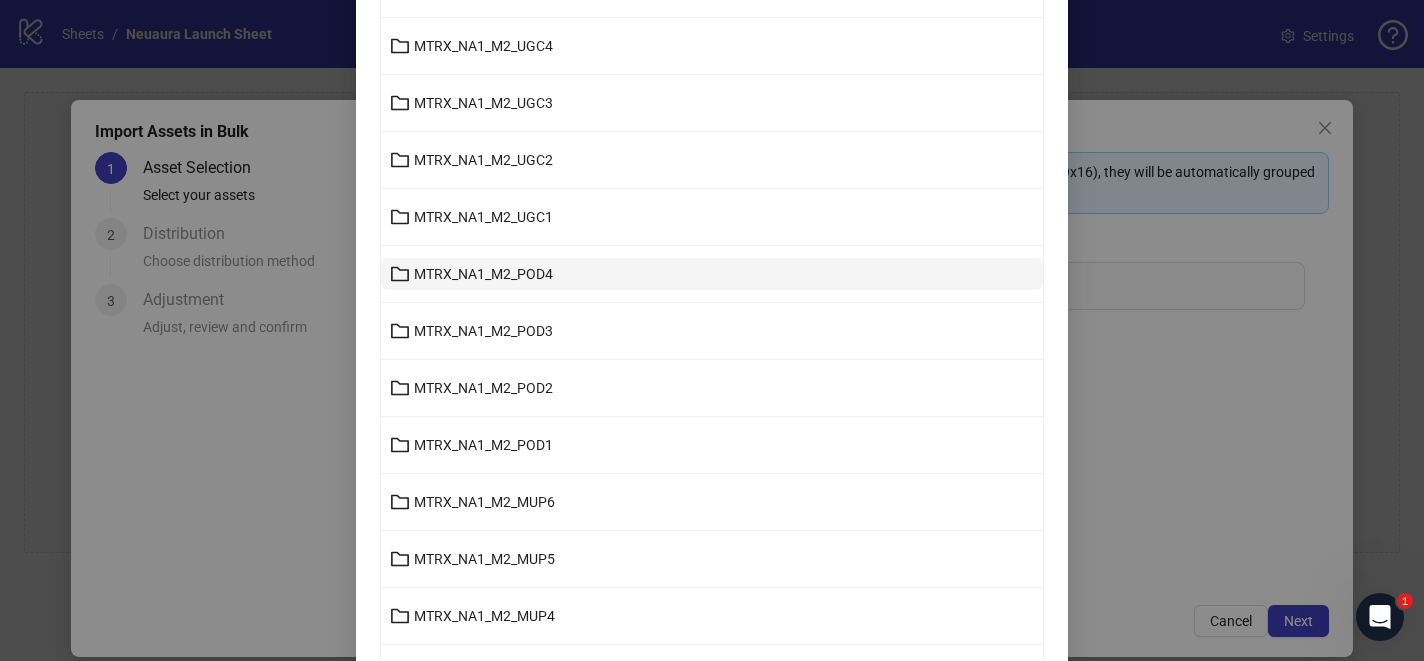 click on "MTRX_NA1_M2_POD4" at bounding box center [483, 274] 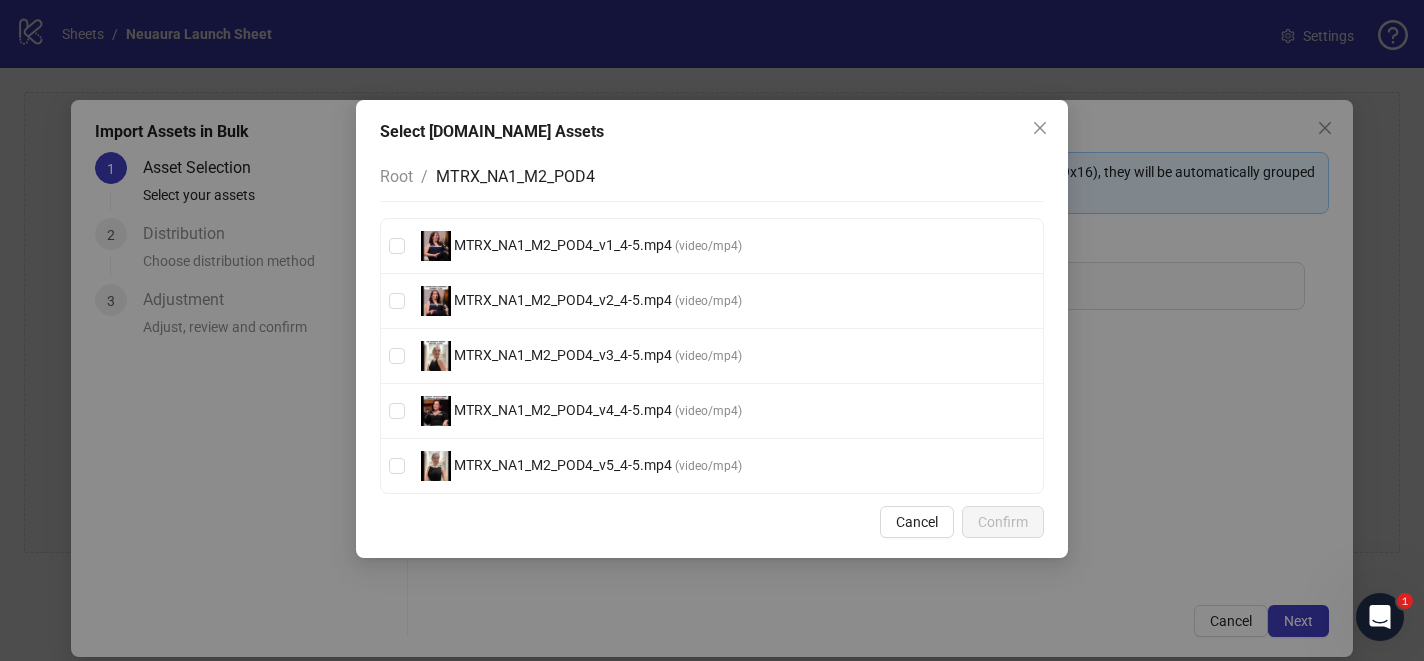 scroll, scrollTop: 0, scrollLeft: 0, axis: both 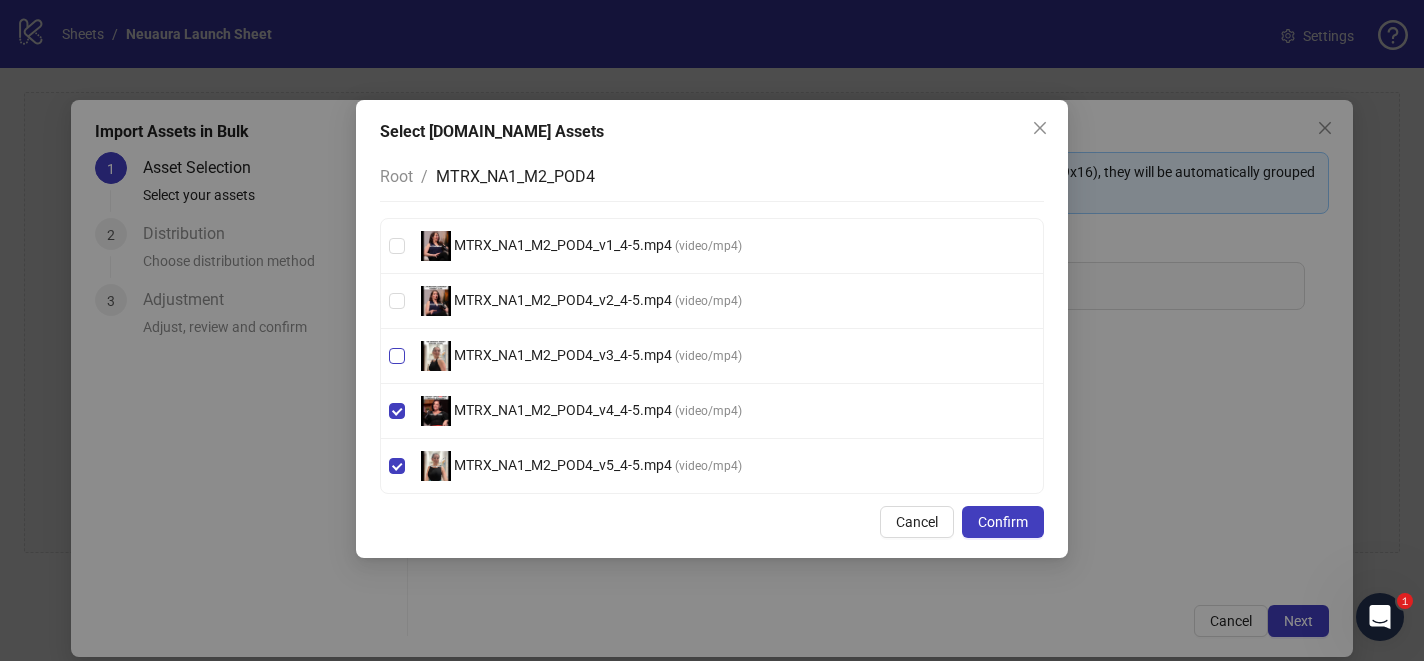 click on "MTRX_NA1_M2_POD4_v3_4-5.mp4   ( video/mp4 )" at bounding box center (712, 356) 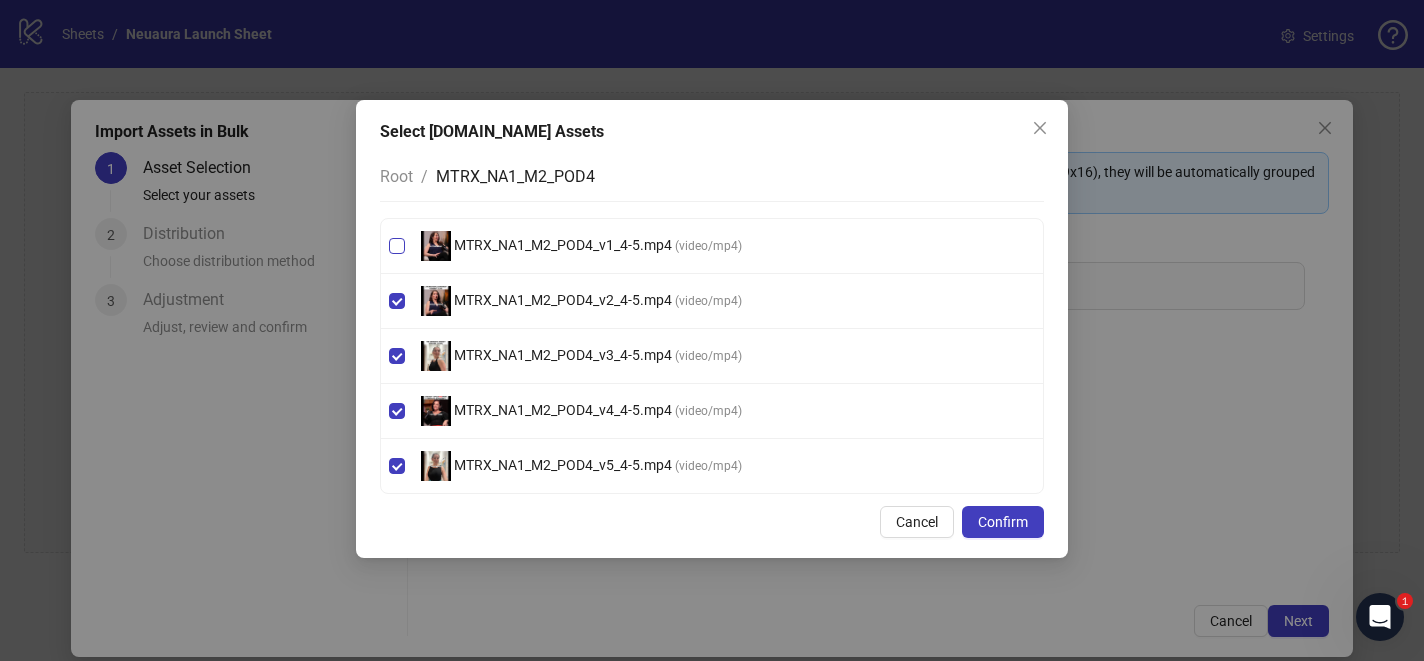 click on "MTRX_NA1_M2_POD4_v1_4-5.mp4   ( video/mp4 )" at bounding box center (712, 246) 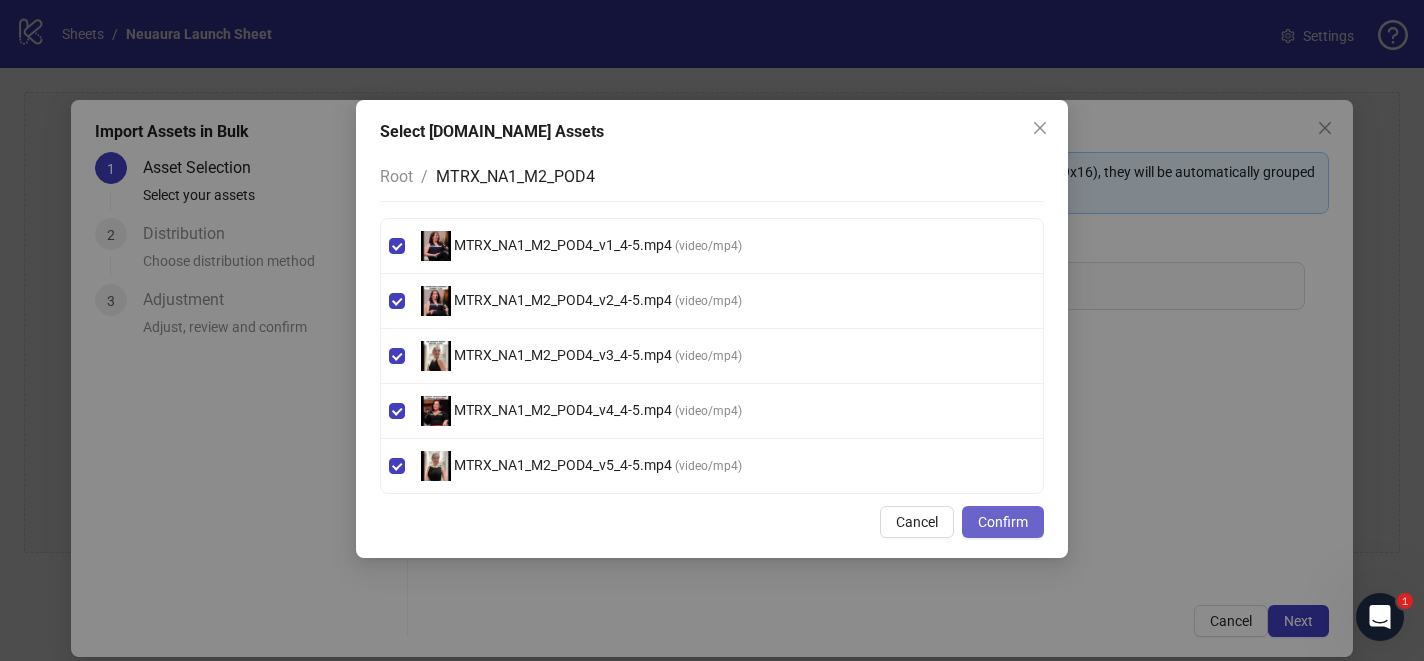 click on "Confirm" at bounding box center (1003, 522) 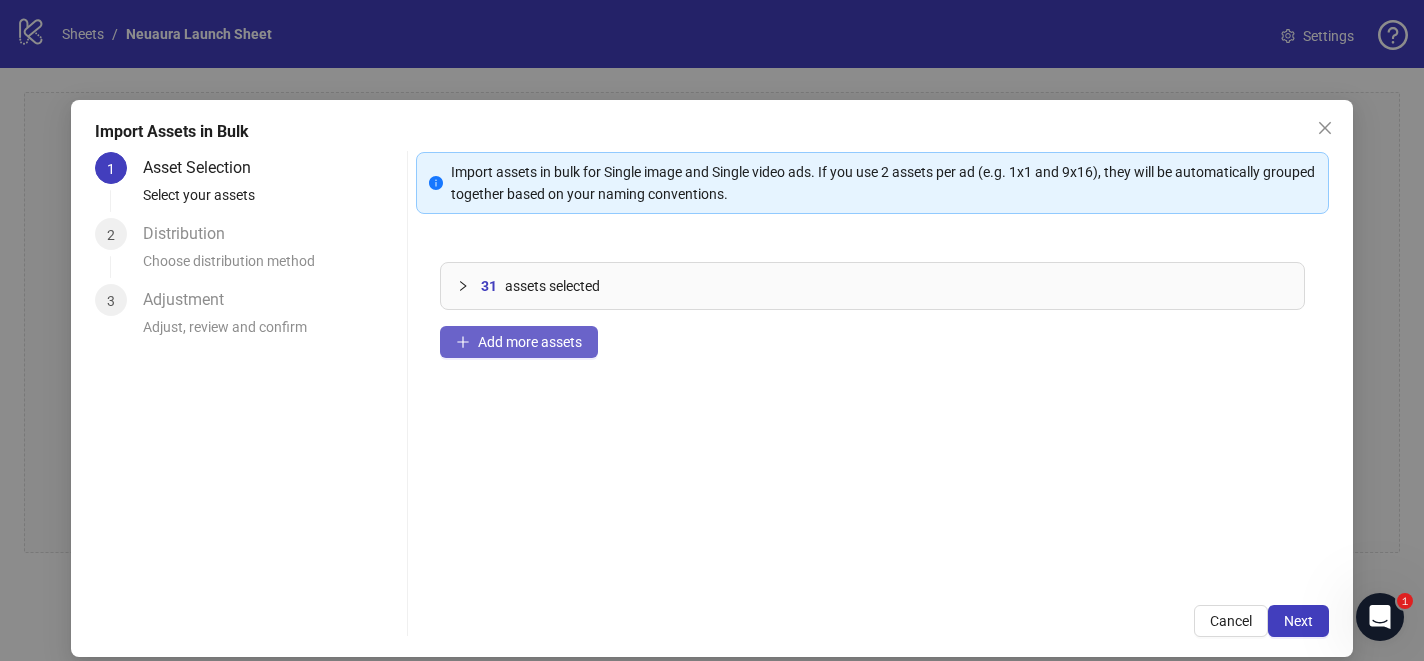 click on "Add more assets" at bounding box center [530, 342] 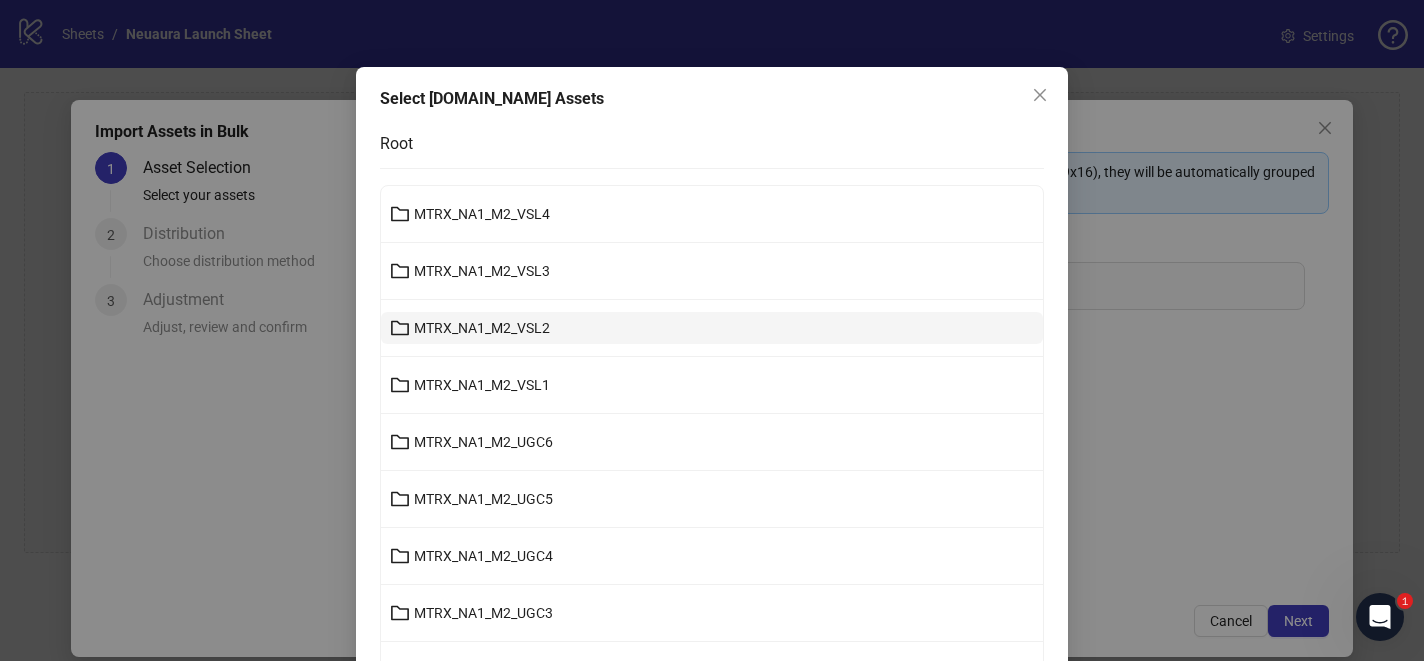 scroll, scrollTop: 843, scrollLeft: 0, axis: vertical 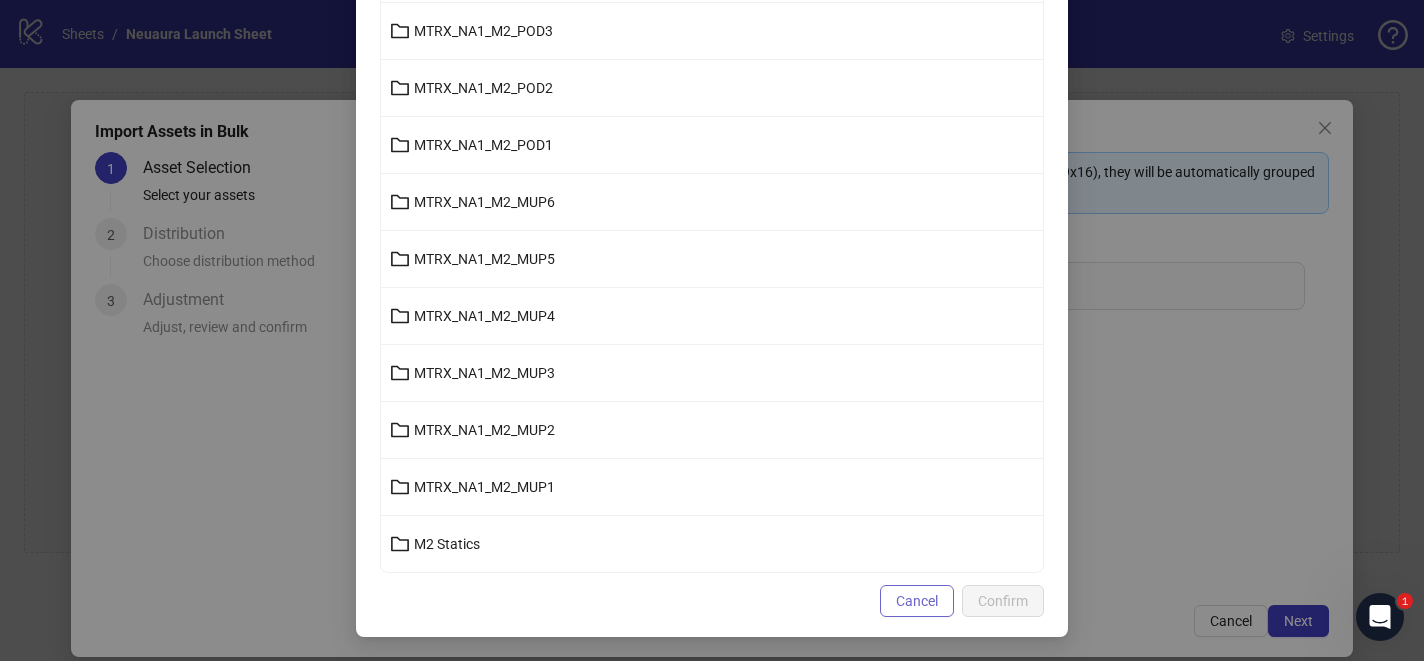 click on "Cancel" at bounding box center [917, 601] 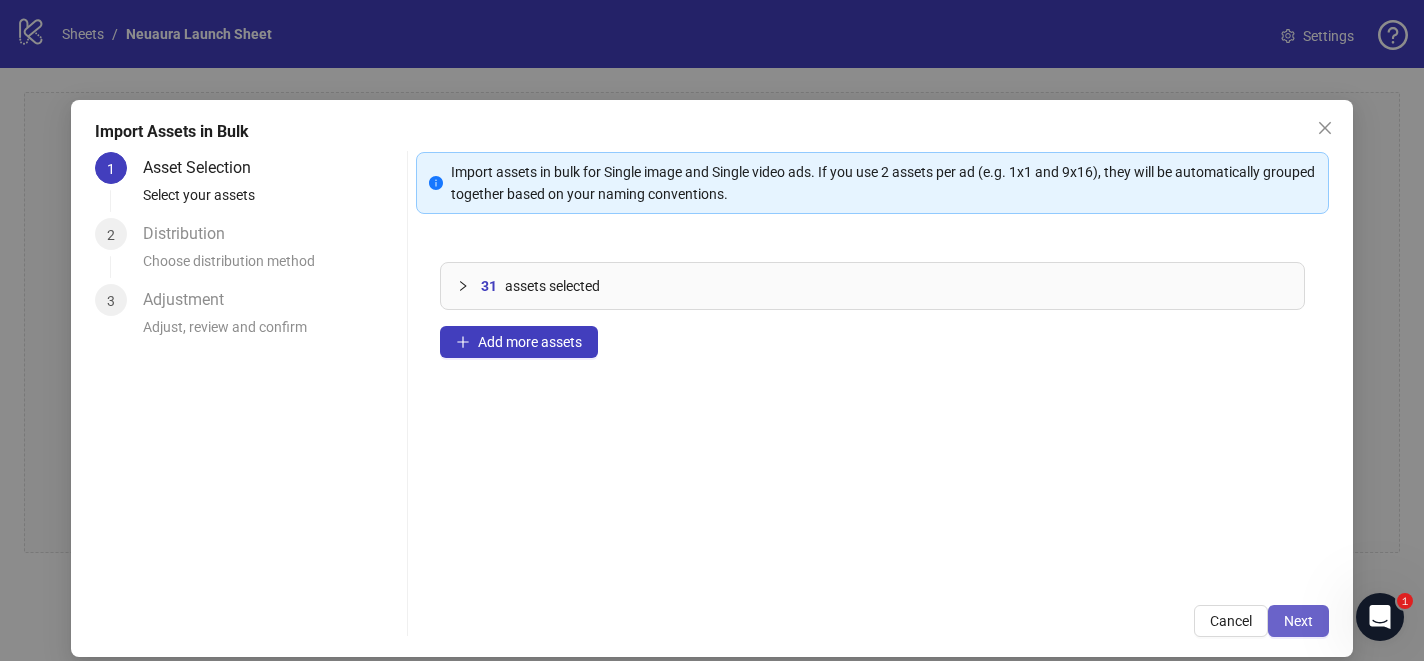 click on "Next" at bounding box center (1298, 621) 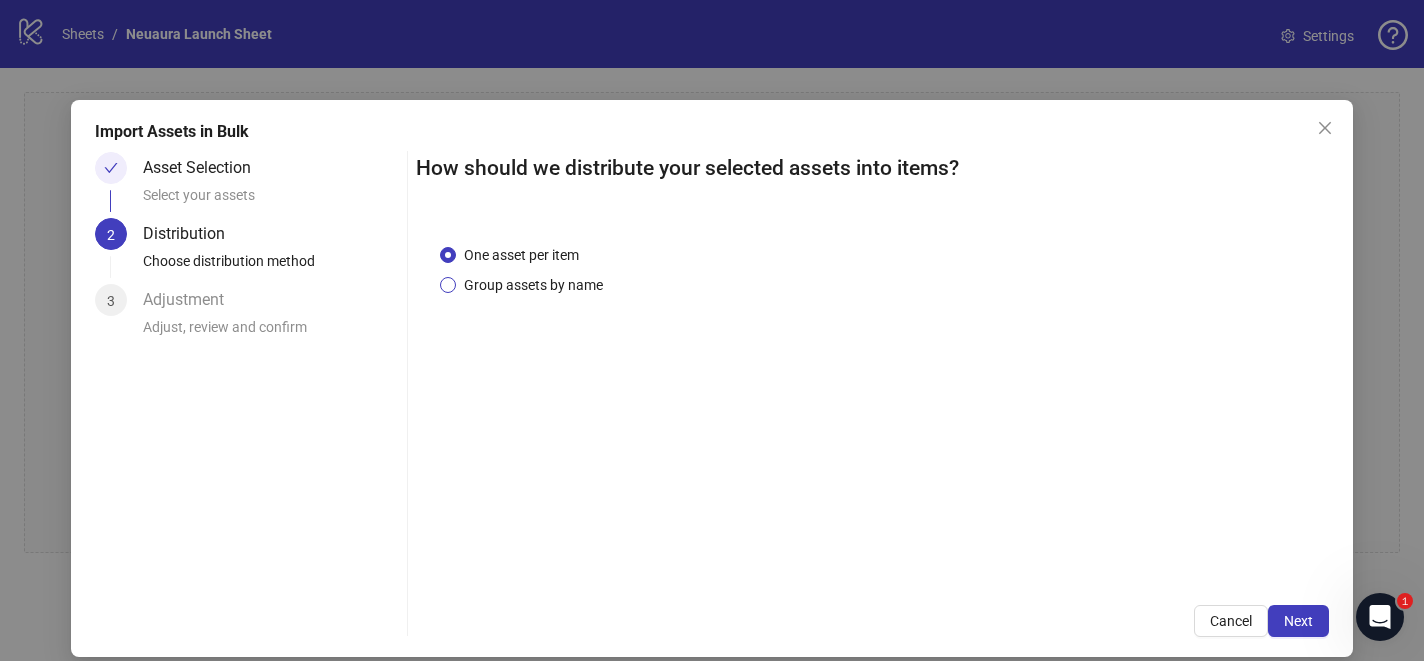click on "Group assets by name" at bounding box center [533, 285] 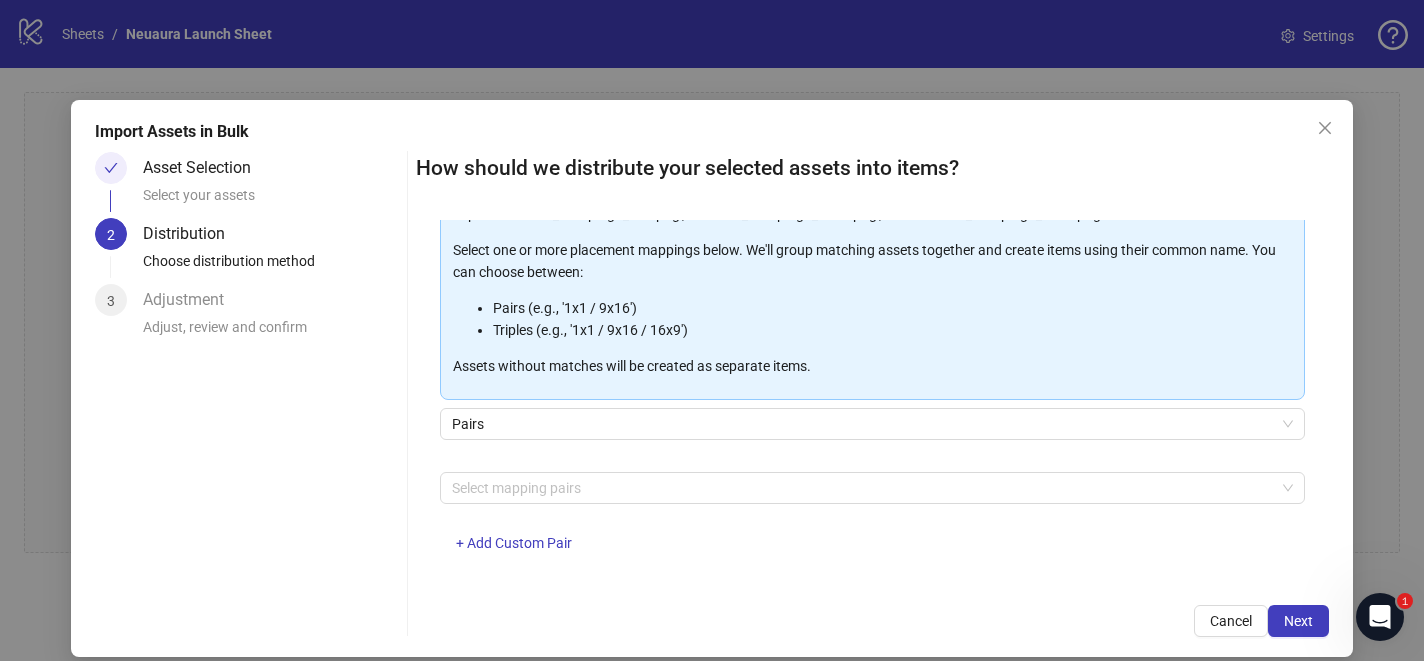 scroll, scrollTop: 224, scrollLeft: 0, axis: vertical 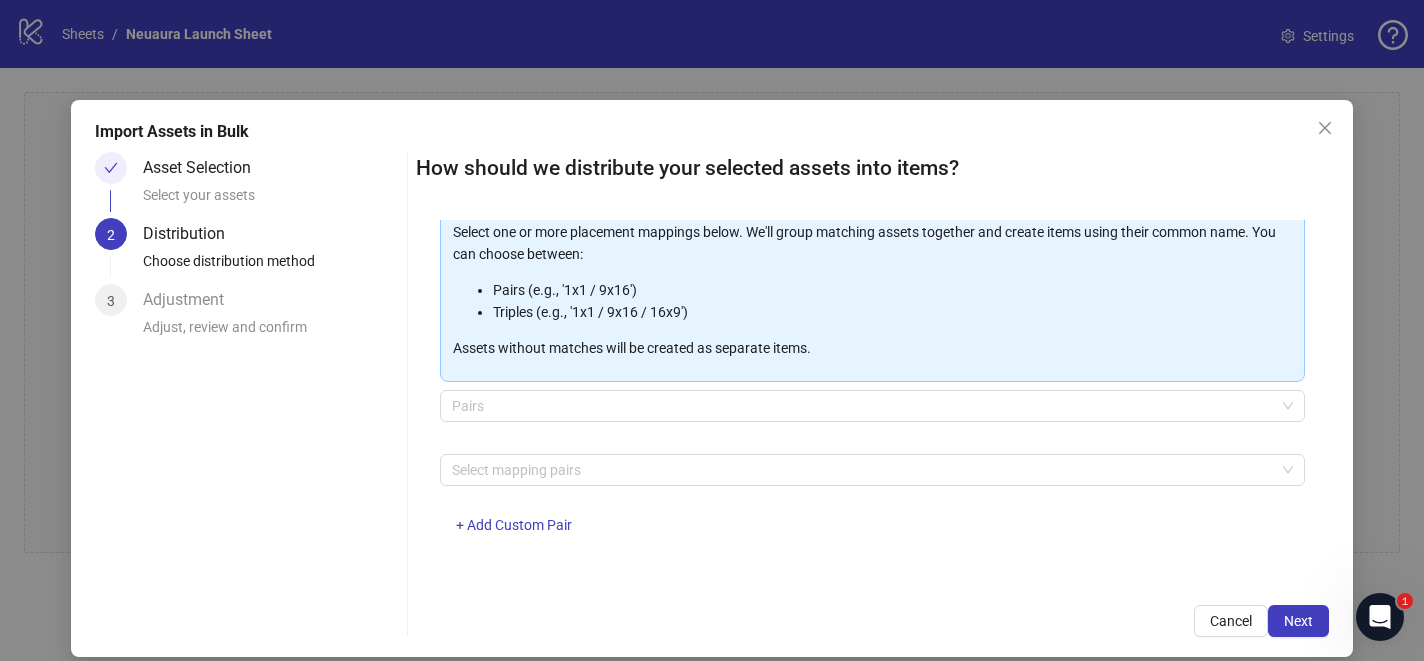 click on "Pairs" at bounding box center (872, 406) 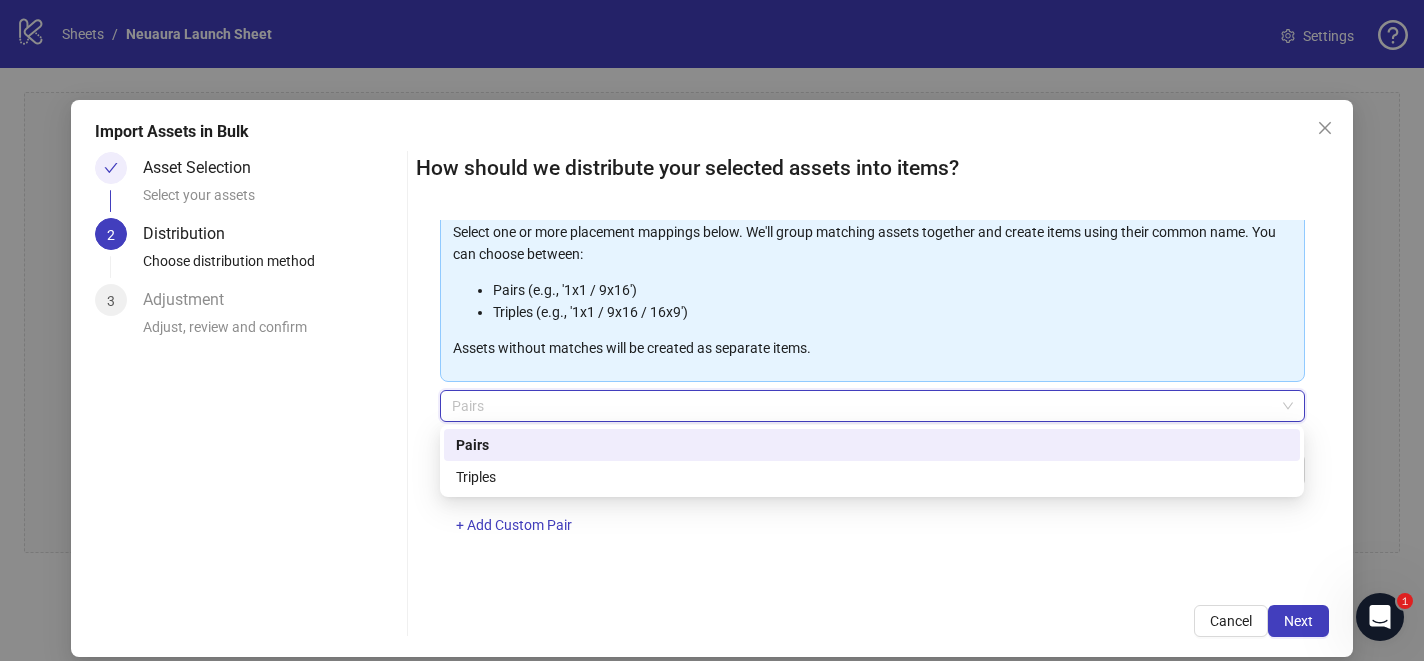 click on "Pairs" at bounding box center [872, 406] 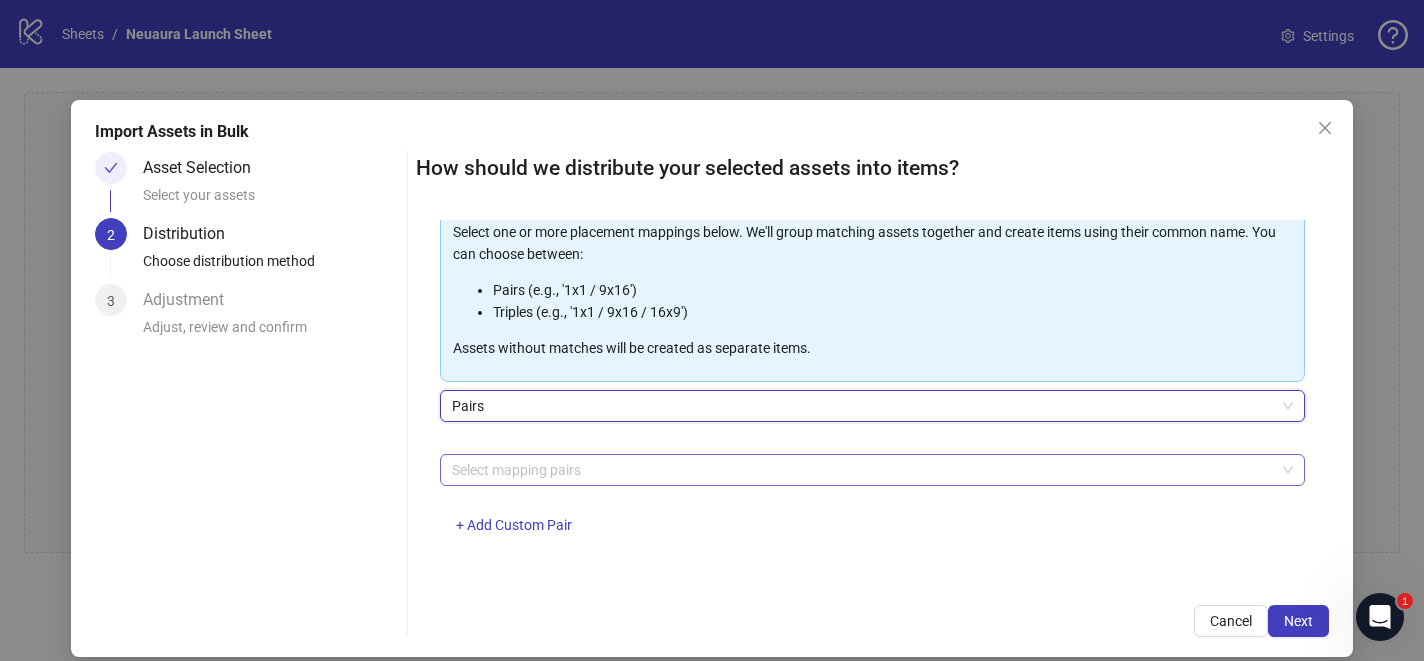 click at bounding box center (861, 470) 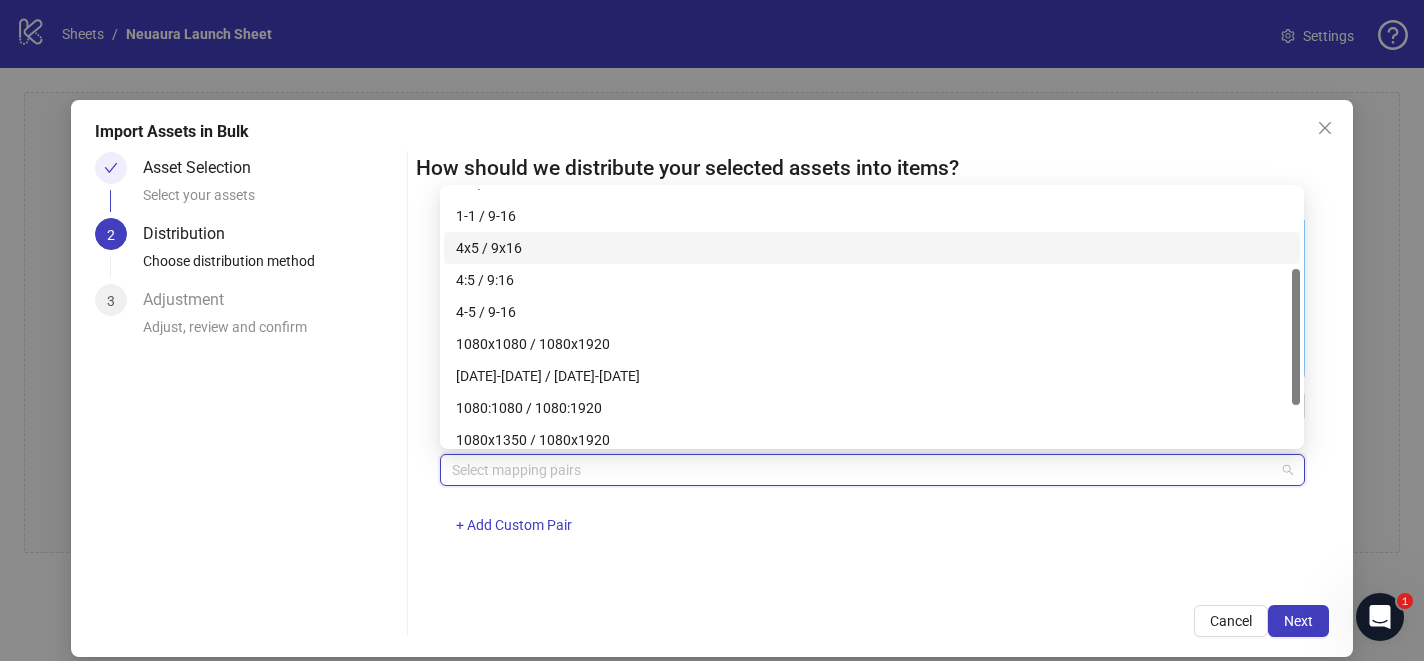 scroll, scrollTop: 213, scrollLeft: 0, axis: vertical 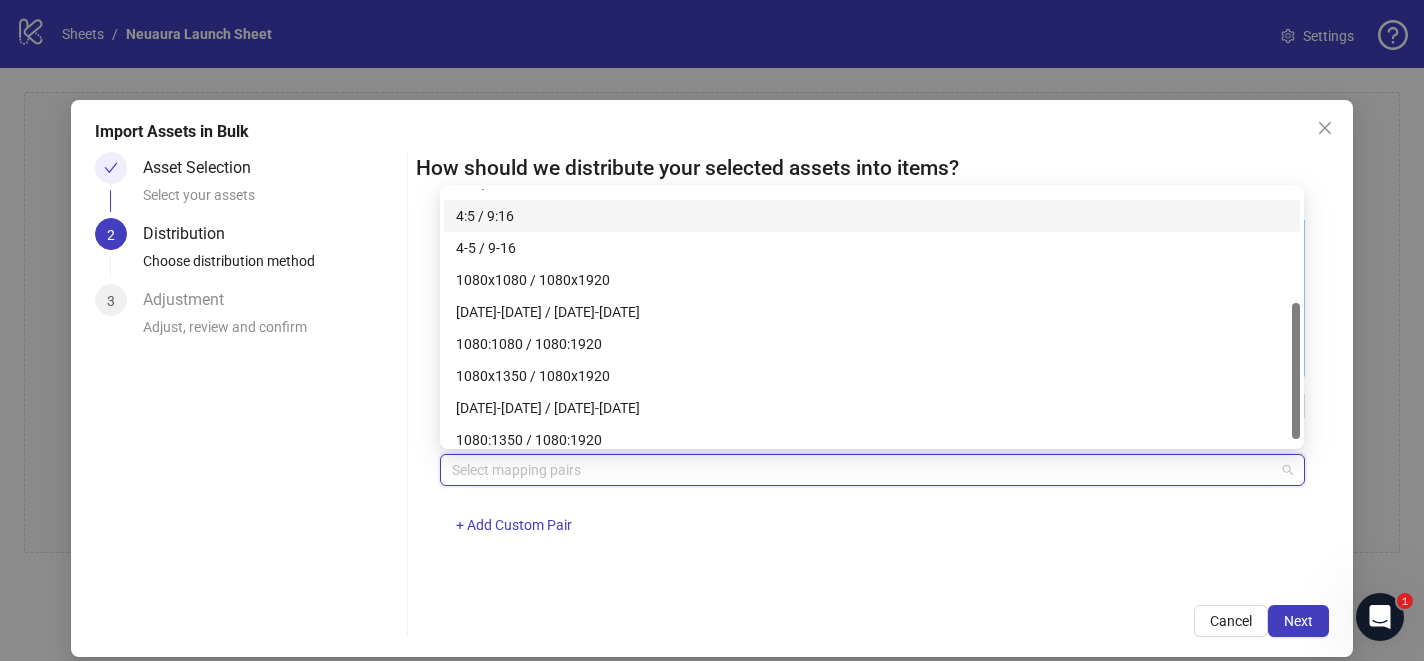 click on "4:5 / 9:16" at bounding box center (872, 216) 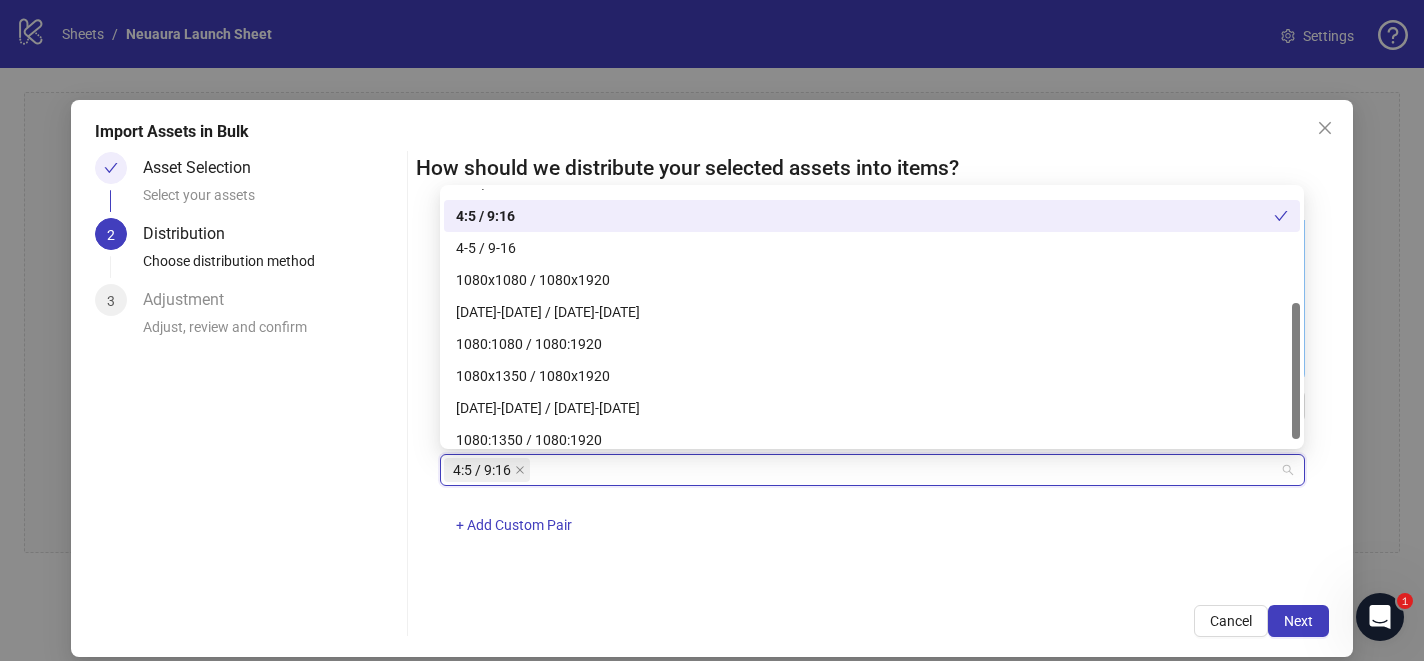 click on "4-5 / 9-16" at bounding box center (872, 248) 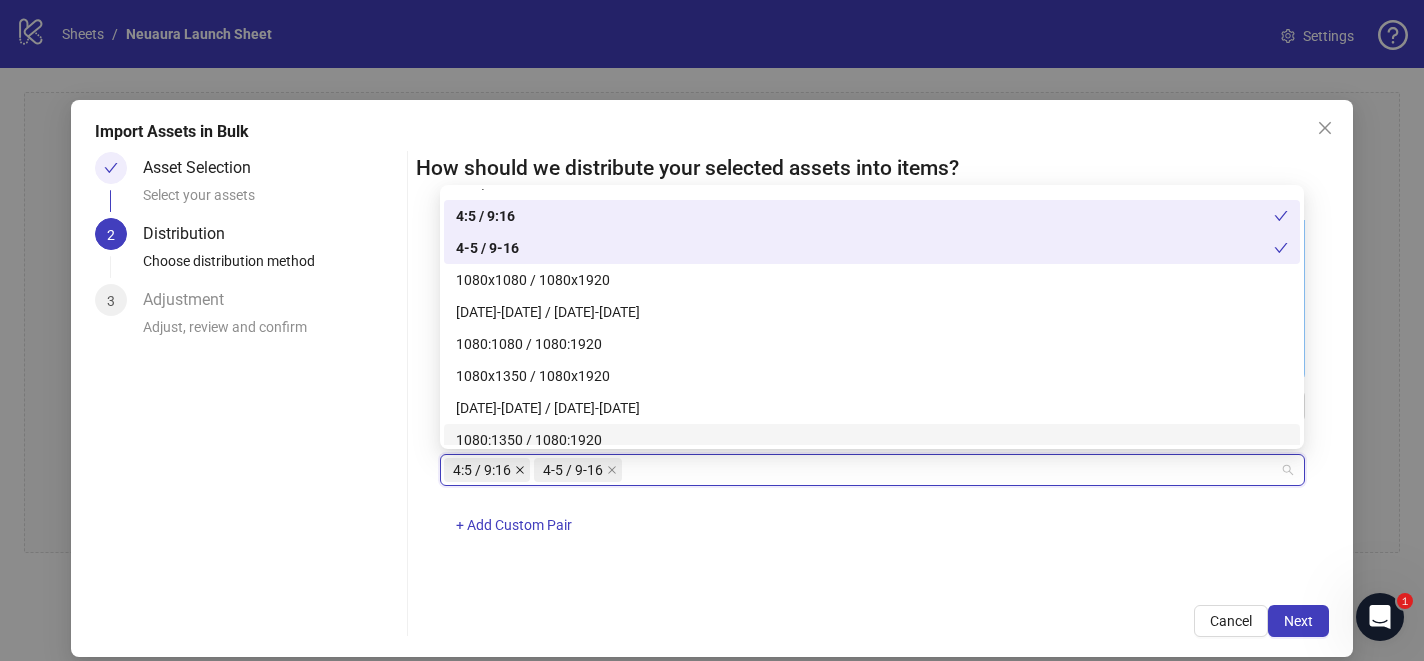 click 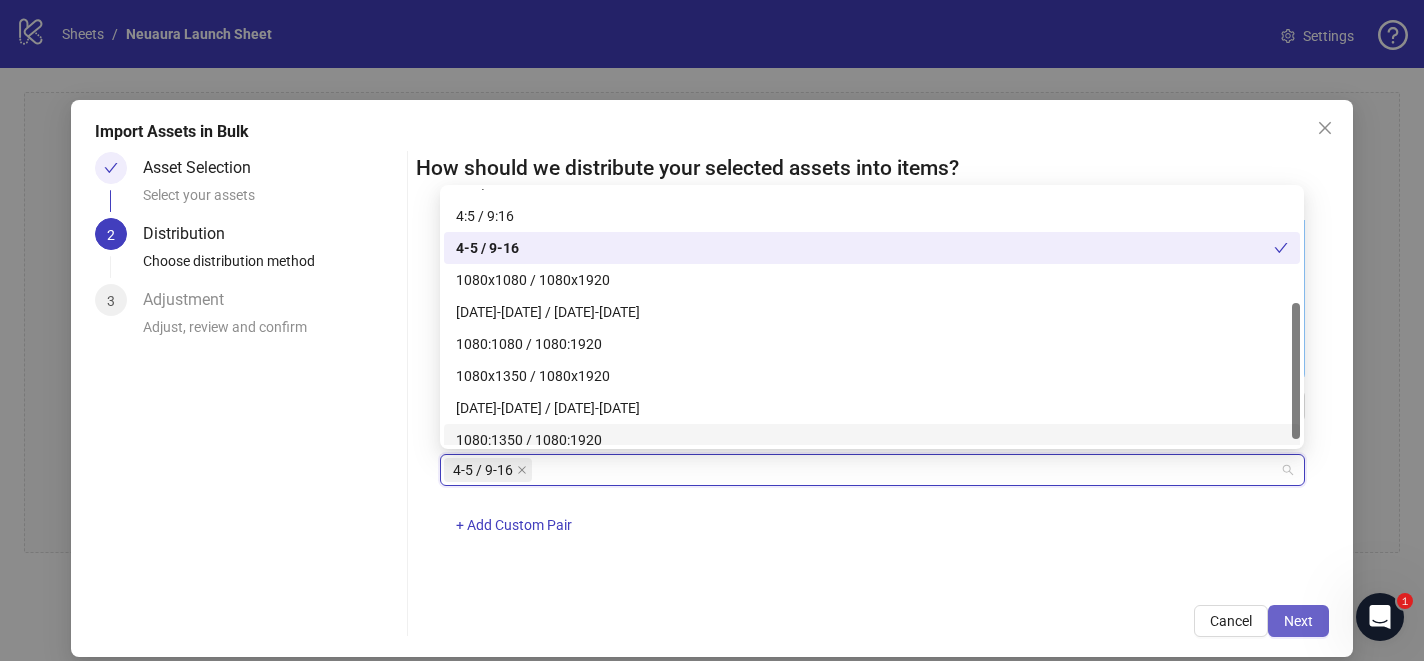 click on "Next" at bounding box center (1298, 621) 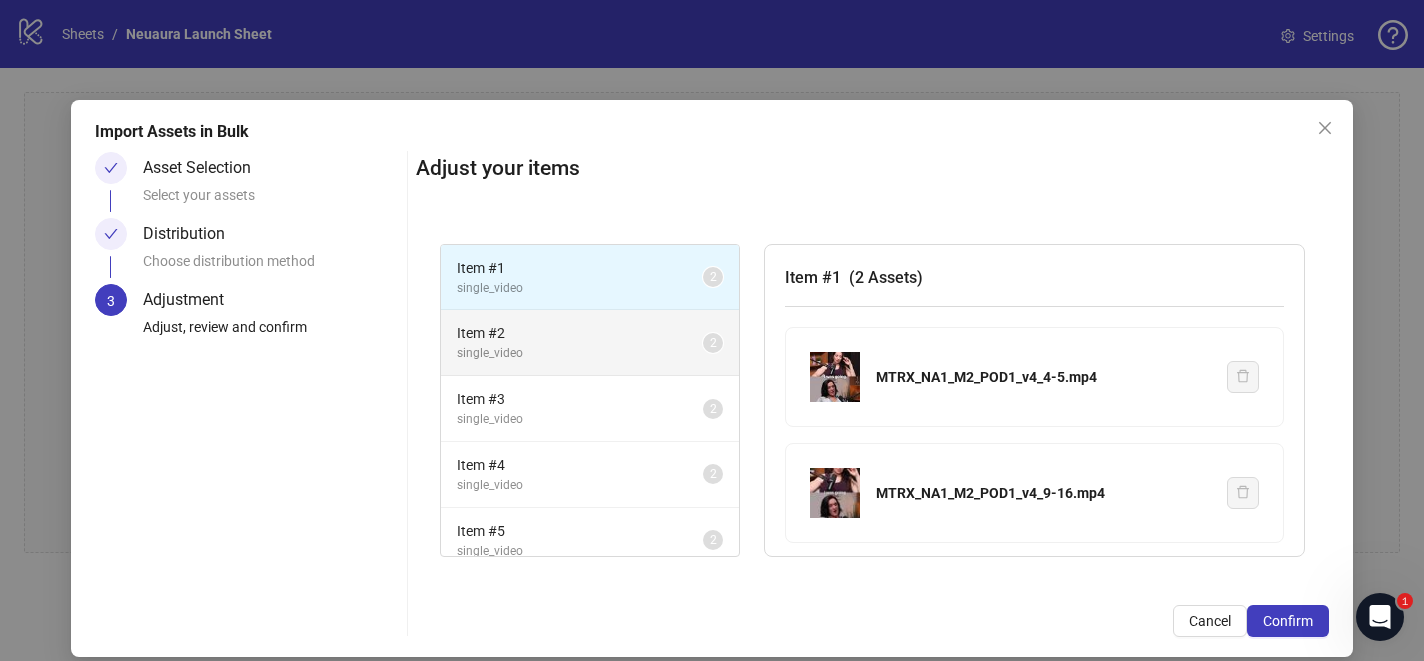 click on "single_video" at bounding box center (580, 353) 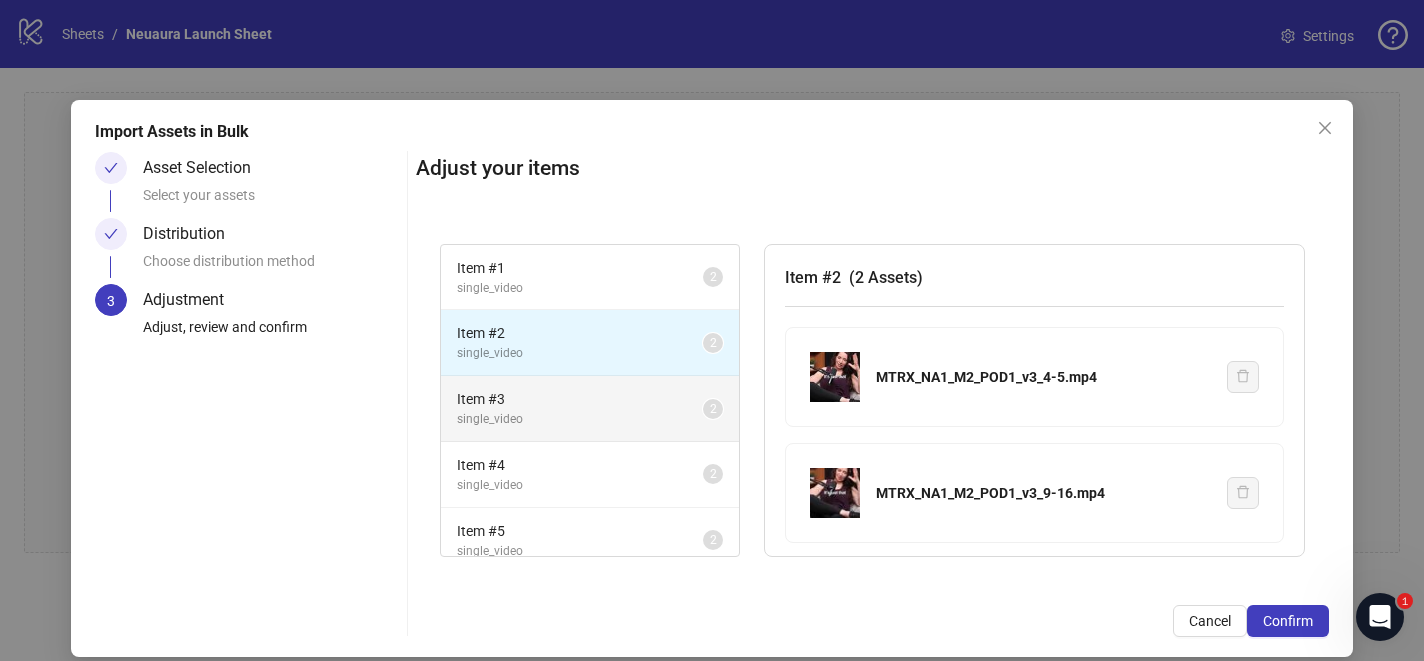 click on "Item # 3" at bounding box center [580, 399] 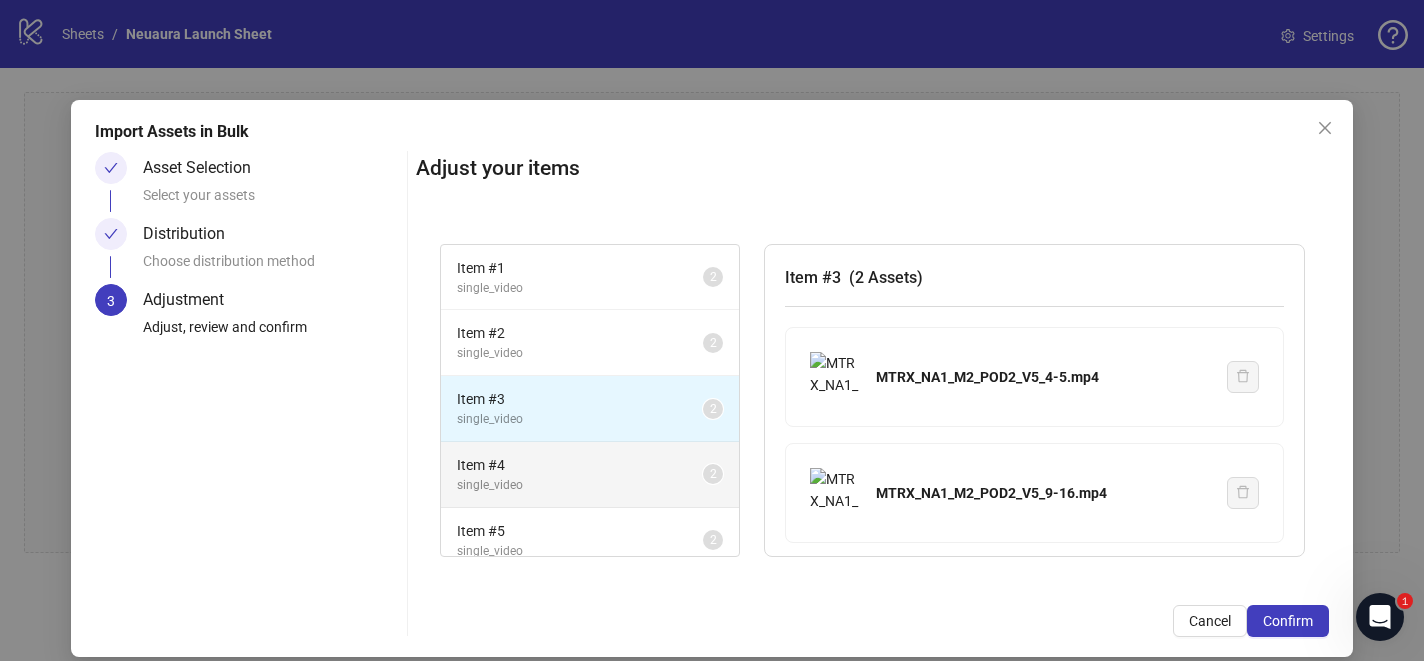 click on "Item # 4 single_video 2" at bounding box center [590, 475] 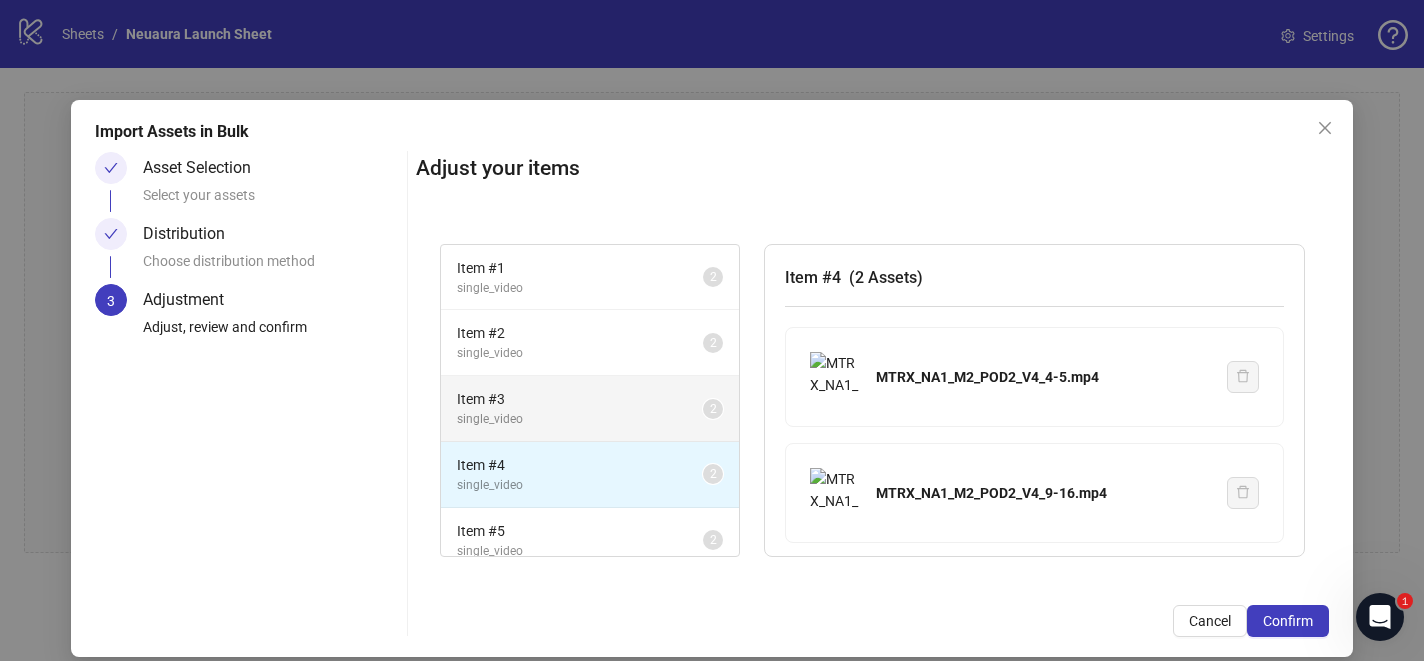 click on "Item # 3" at bounding box center [580, 399] 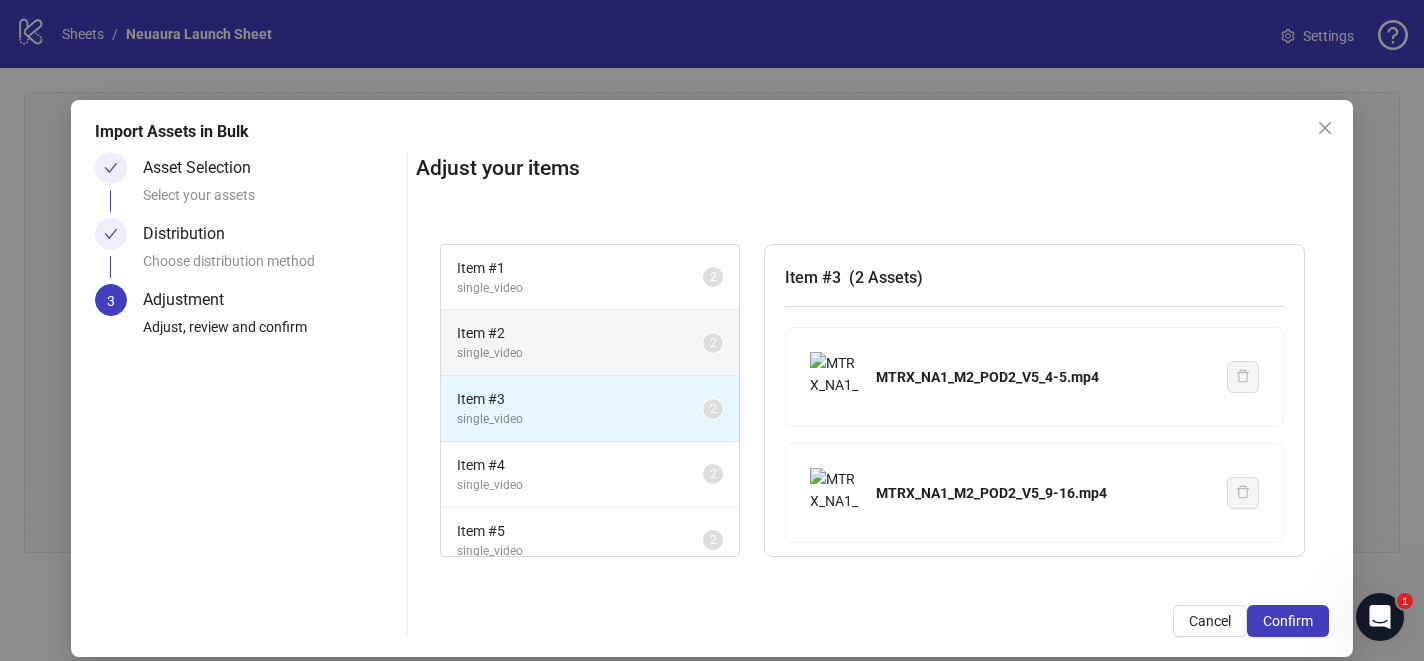 click on "Item # 2" at bounding box center [580, 333] 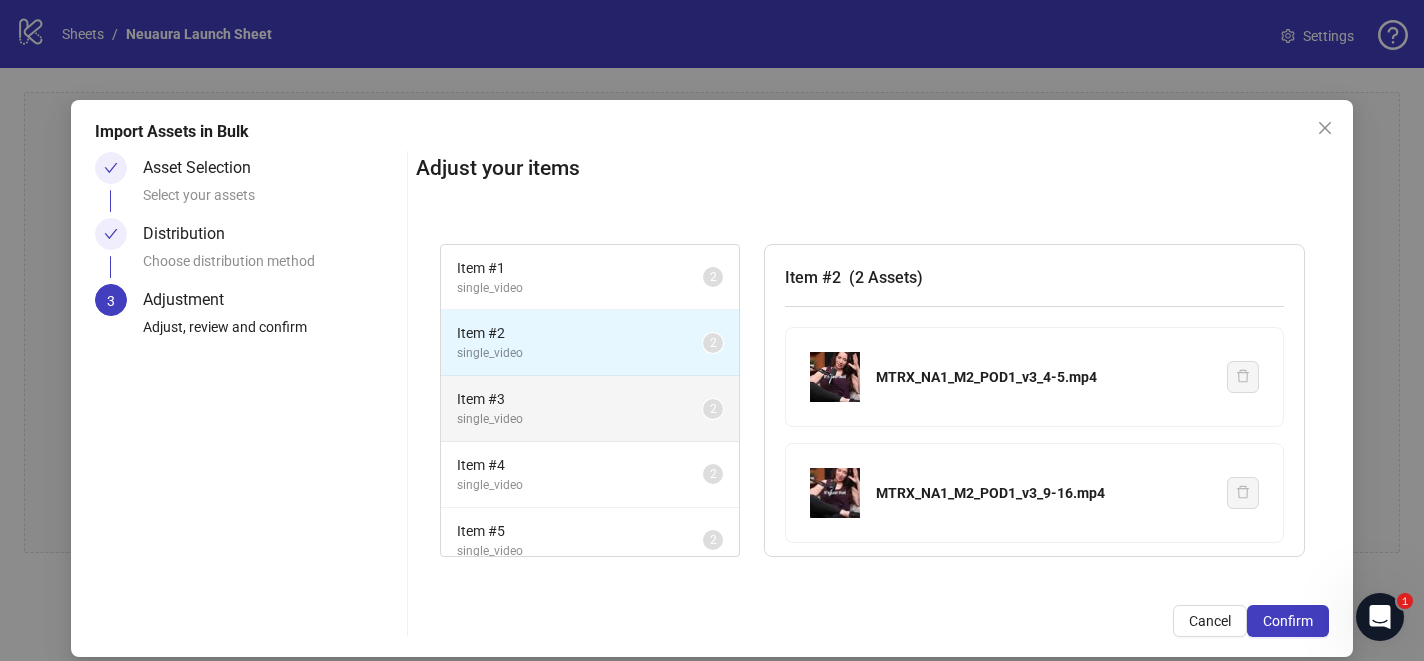 click on "Item # 3" at bounding box center (580, 399) 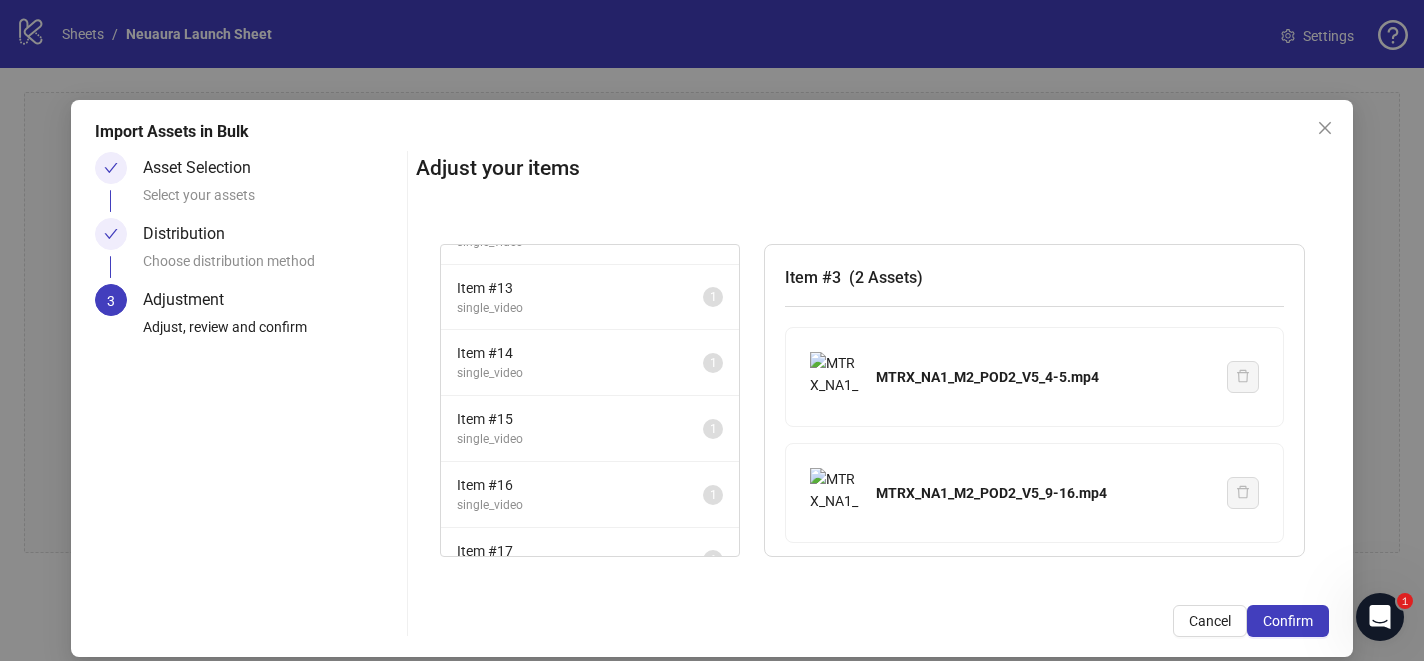 scroll, scrollTop: 1003, scrollLeft: 0, axis: vertical 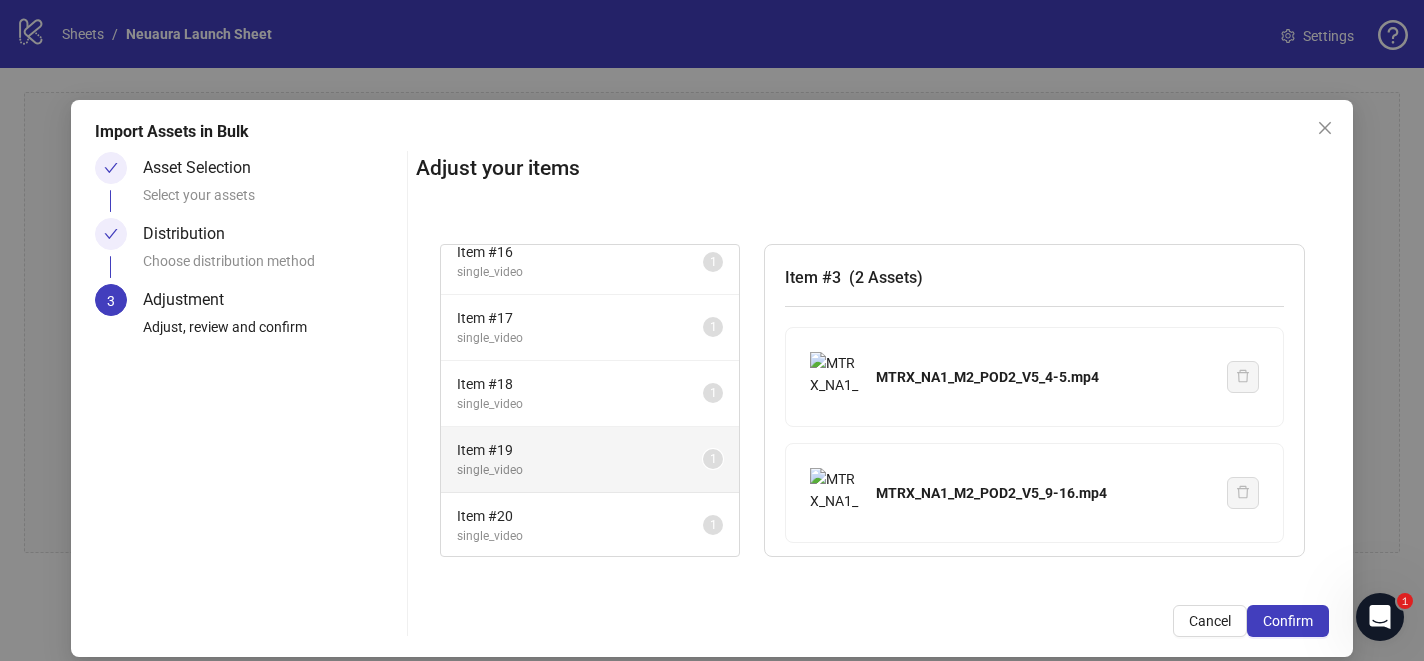 click on "single_video" at bounding box center [580, 470] 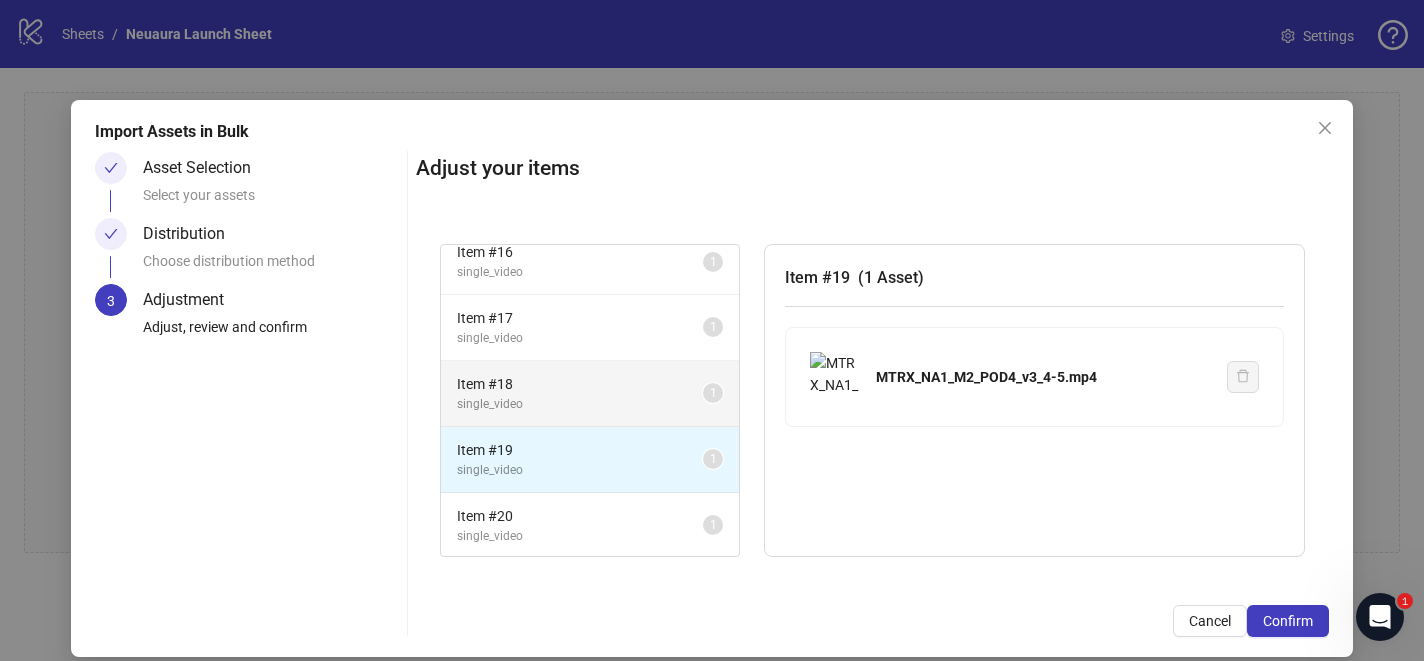 click on "single_video" at bounding box center [580, 404] 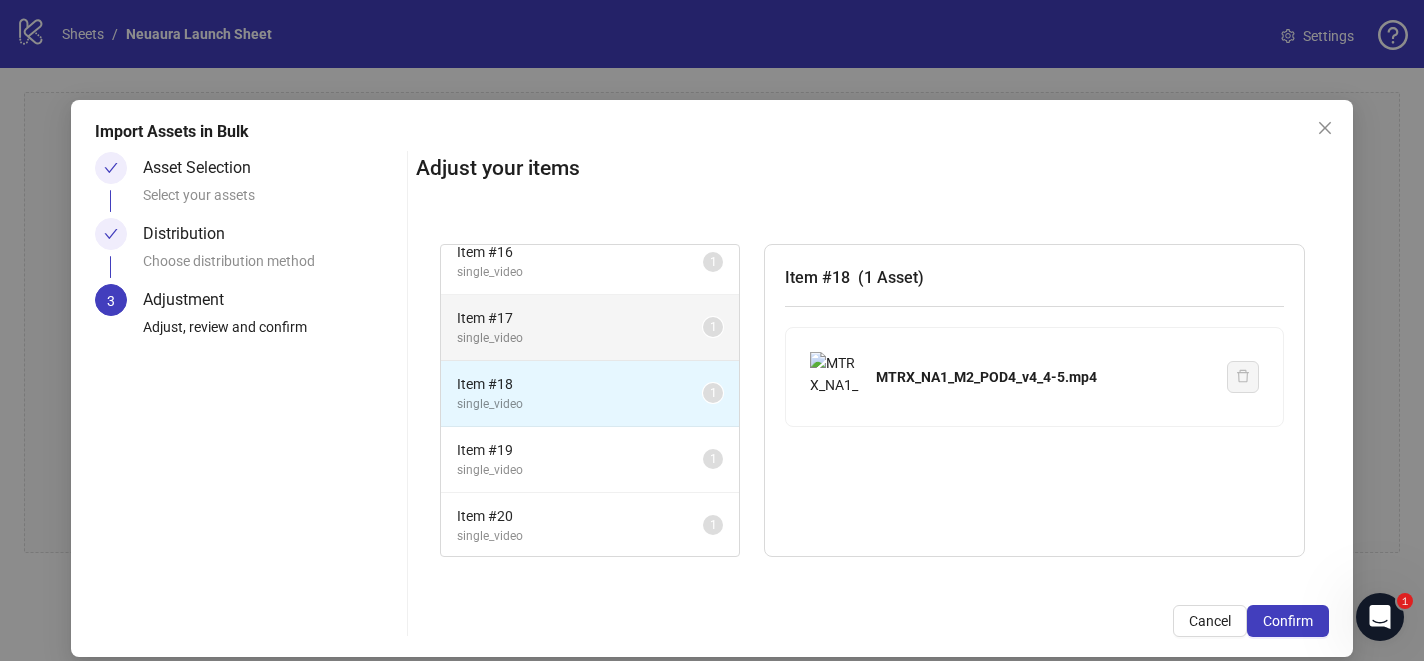 click on "Item # 17" at bounding box center [580, 318] 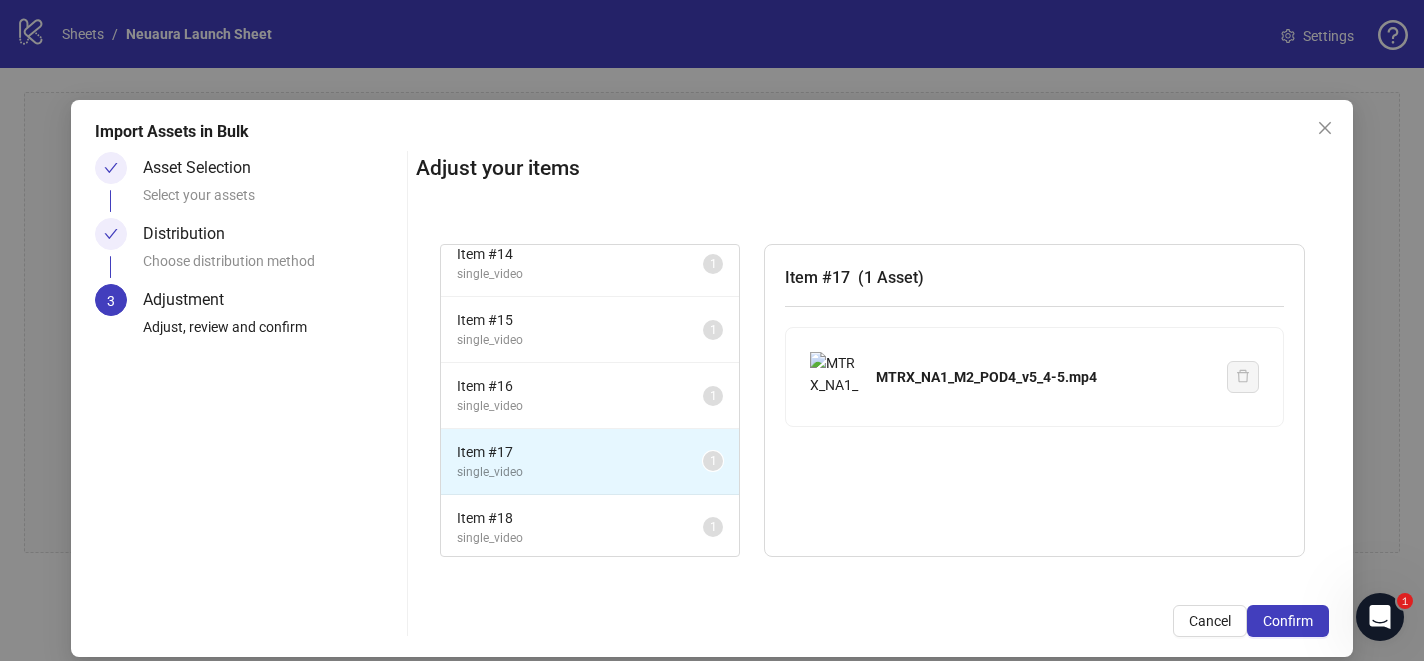 scroll, scrollTop: 824, scrollLeft: 0, axis: vertical 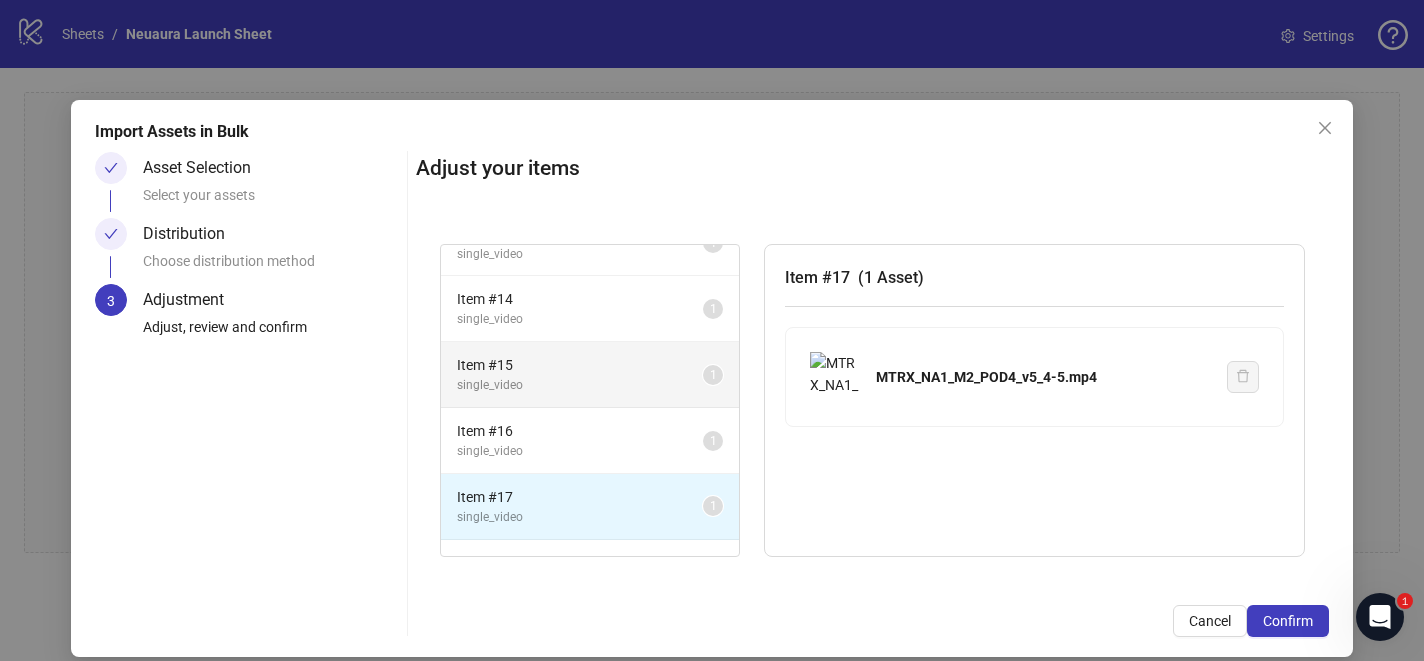 click on "single_video" at bounding box center [580, 385] 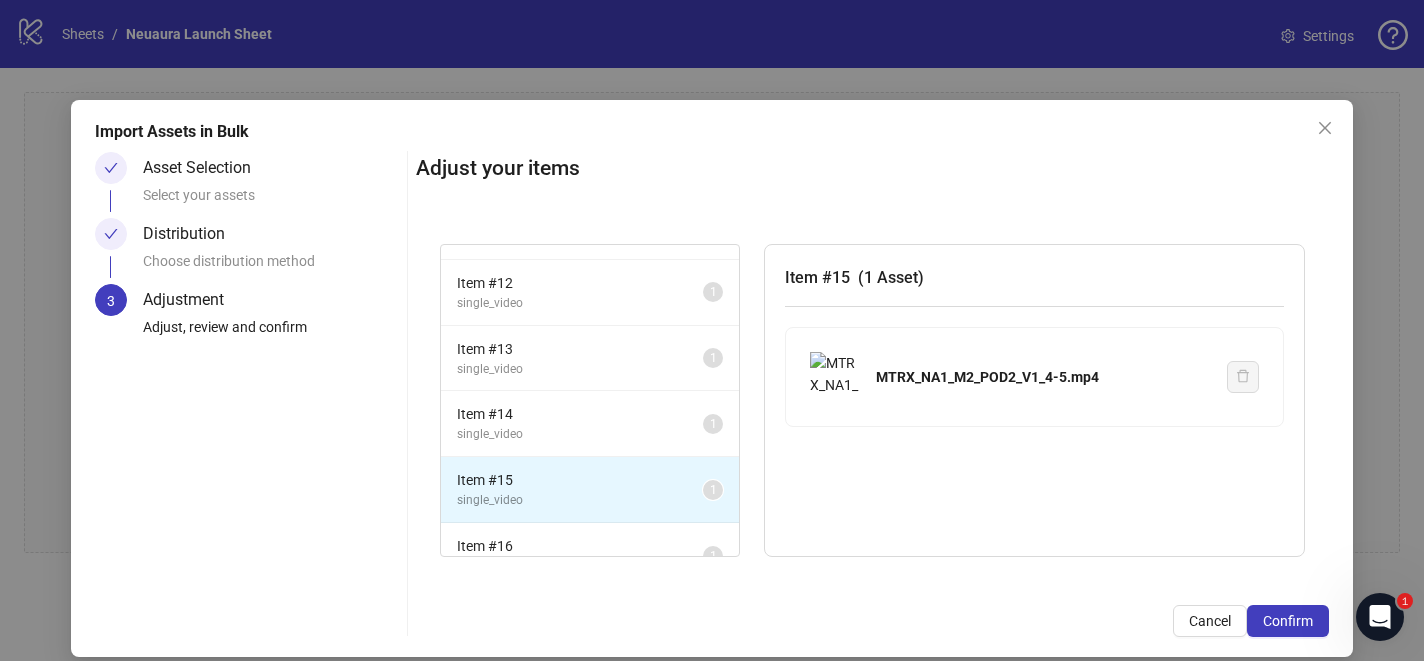 scroll, scrollTop: 686, scrollLeft: 0, axis: vertical 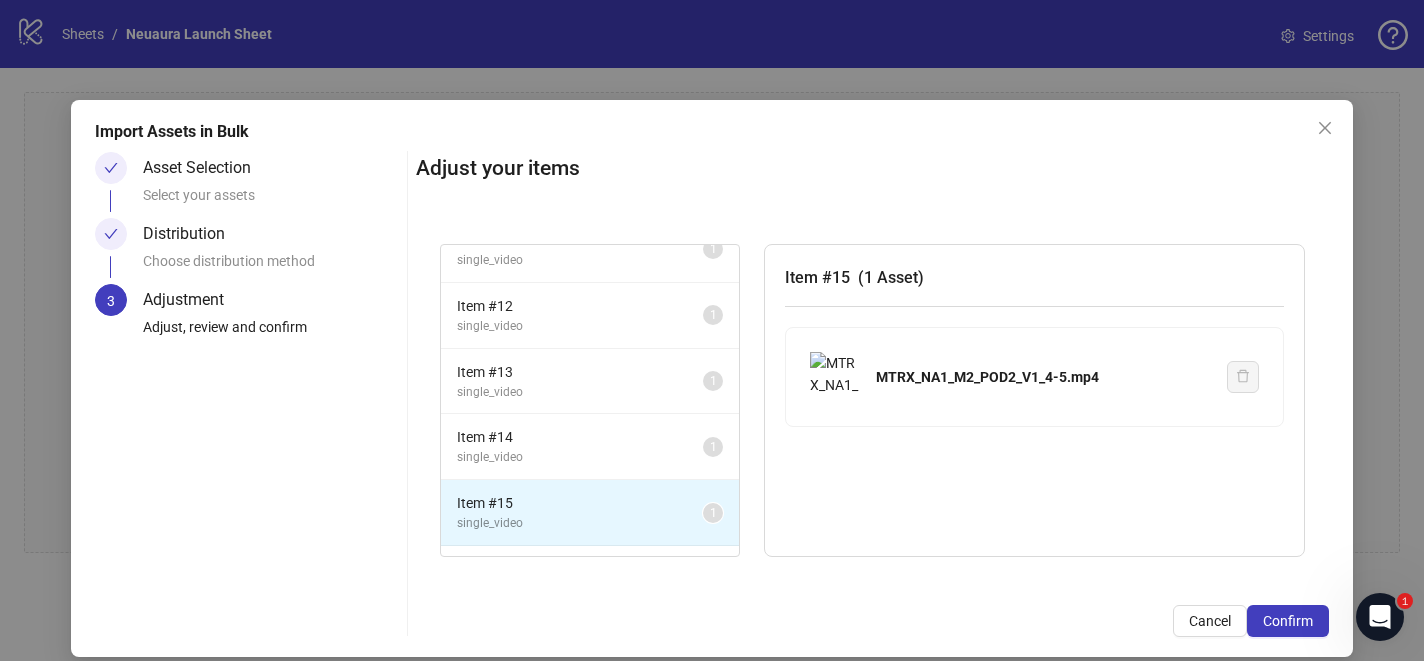 click on "Item # 13 single_video 1" at bounding box center [590, 382] 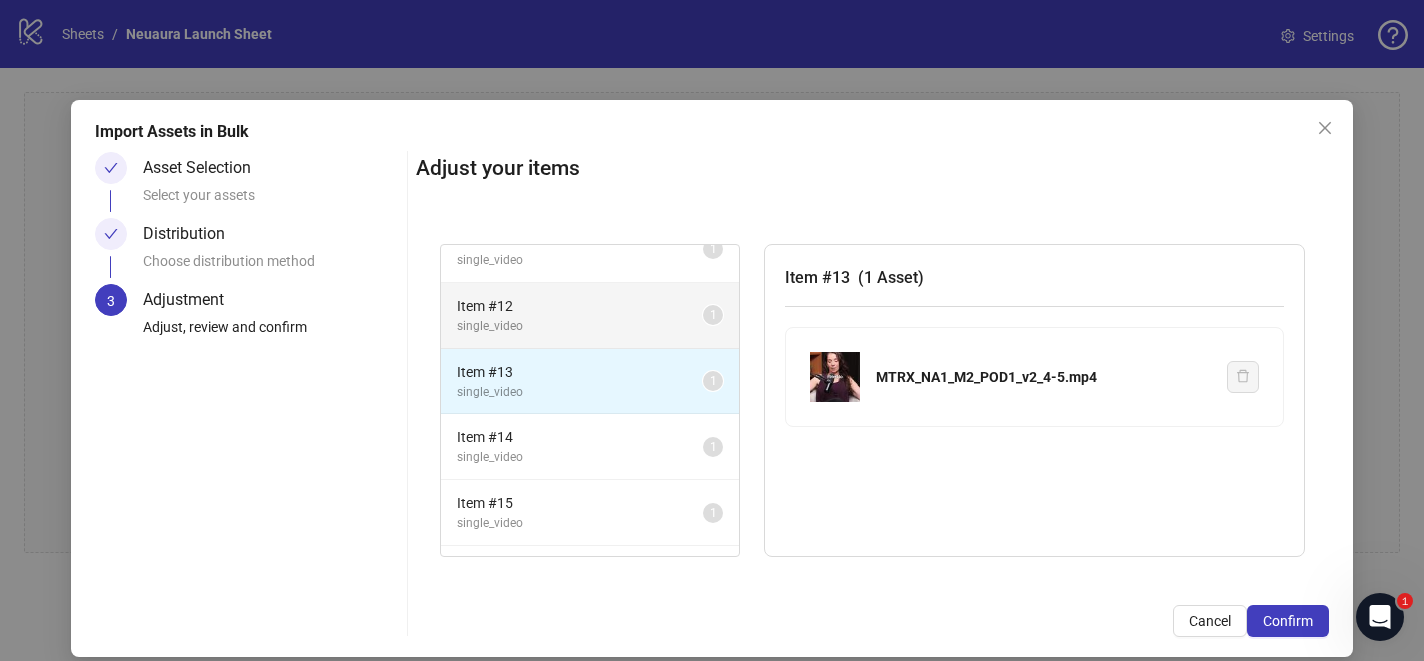 click on "Item # 12" at bounding box center (580, 306) 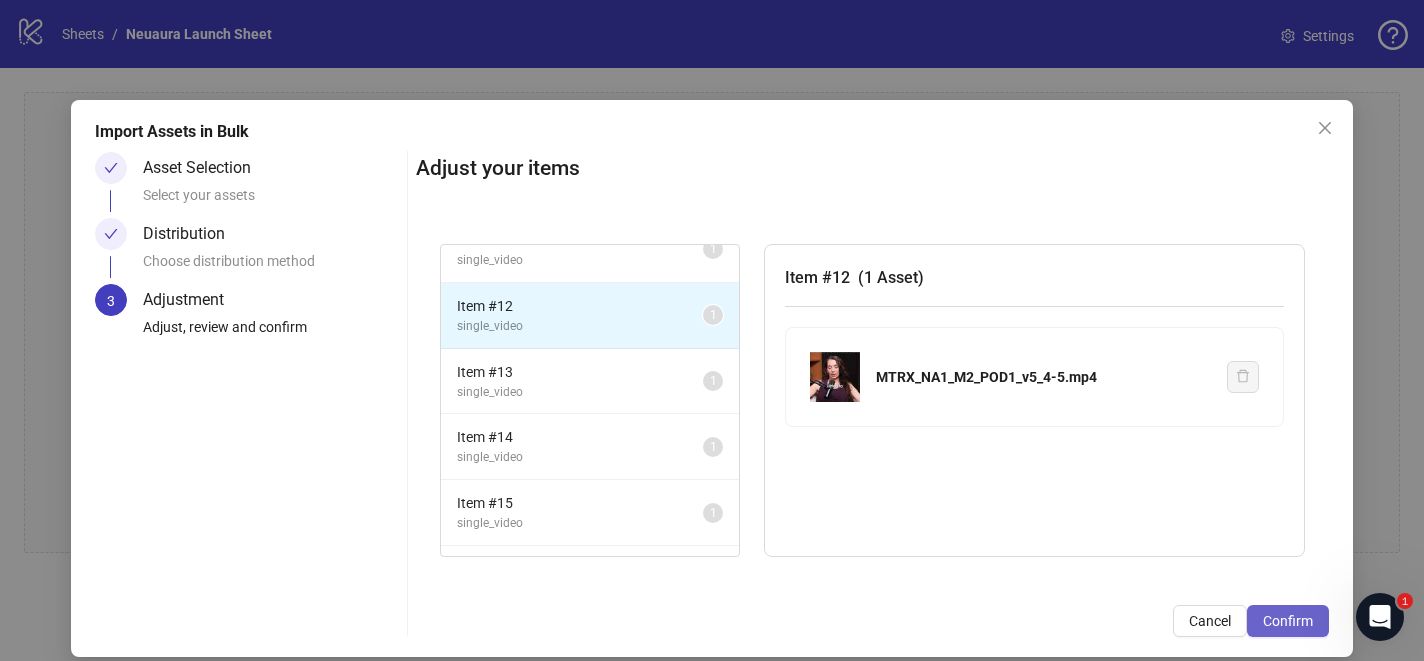 click on "Confirm" at bounding box center [1288, 621] 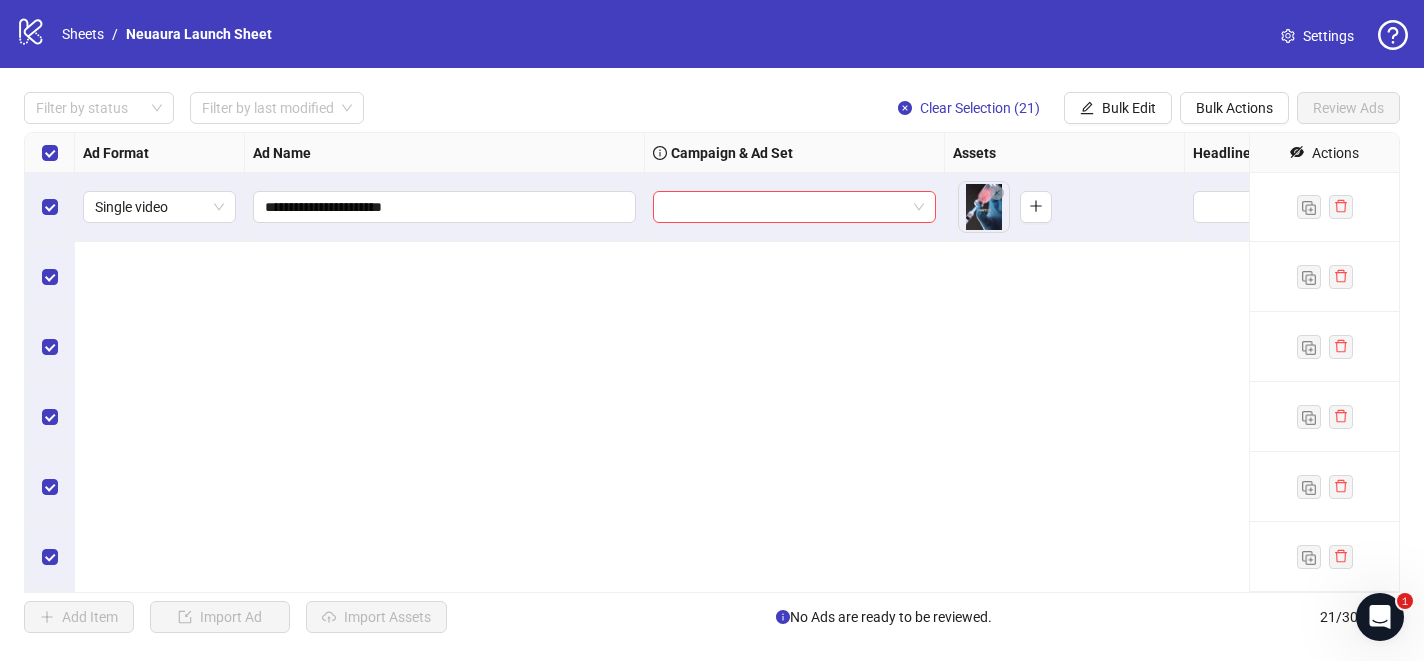 scroll, scrollTop: 0, scrollLeft: 0, axis: both 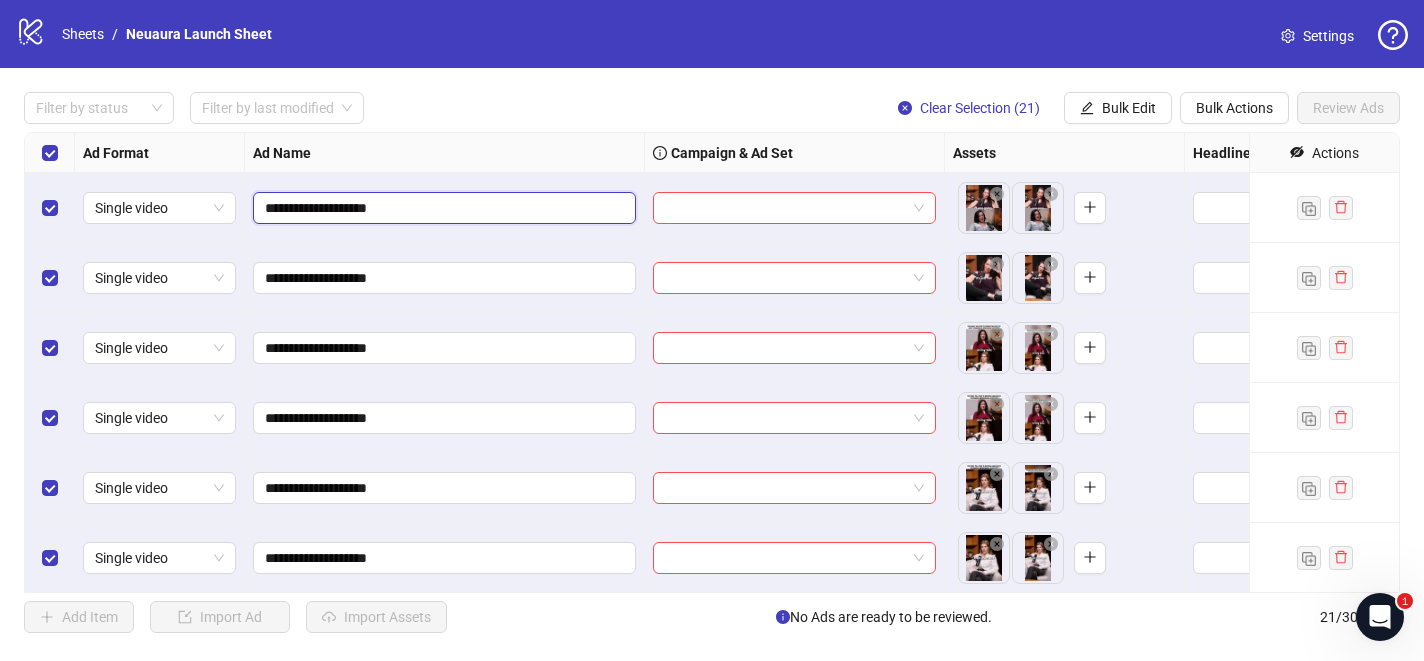 drag, startPoint x: 403, startPoint y: 209, endPoint x: 202, endPoint y: 190, distance: 201.89601 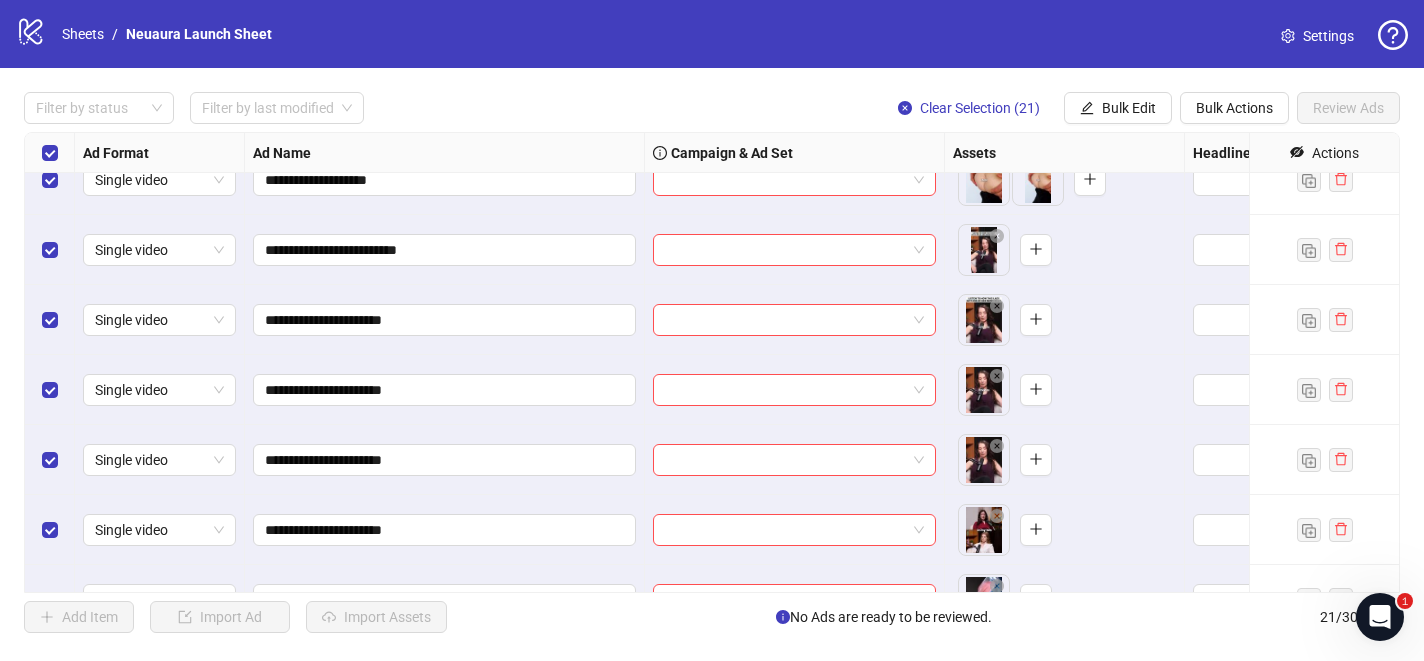 scroll, scrollTop: 660, scrollLeft: 0, axis: vertical 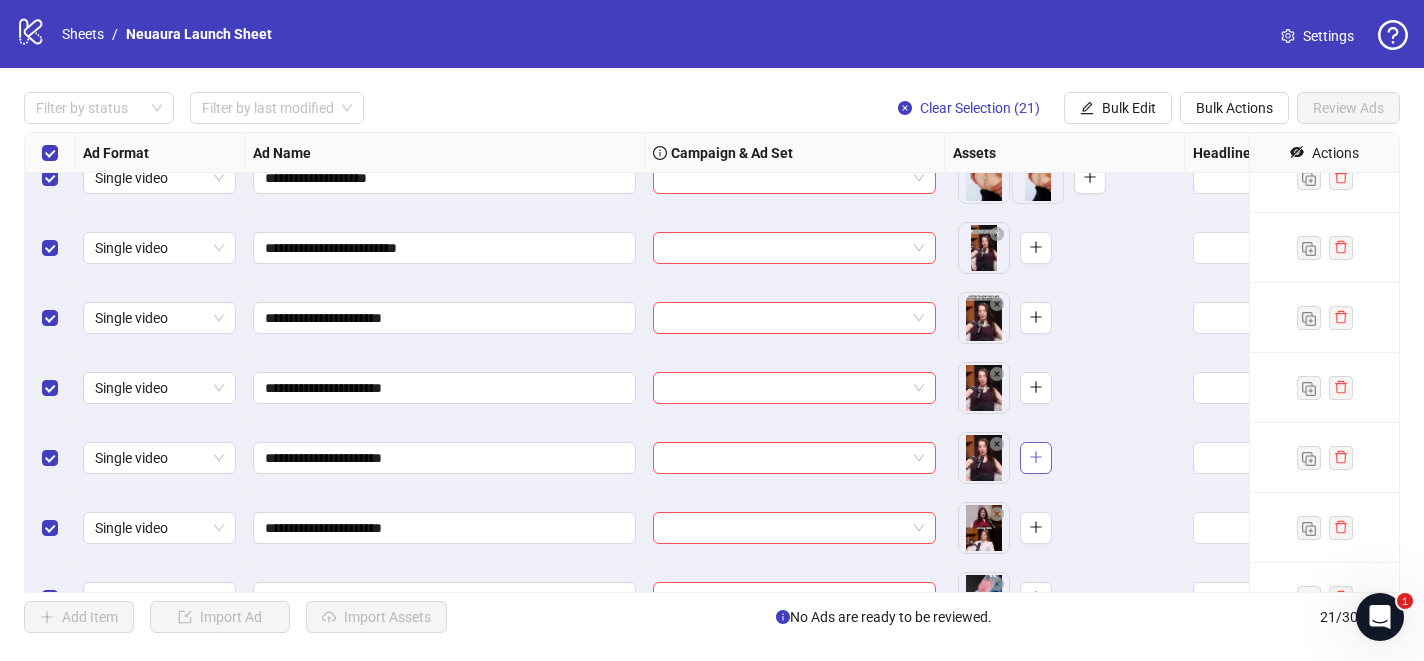 click 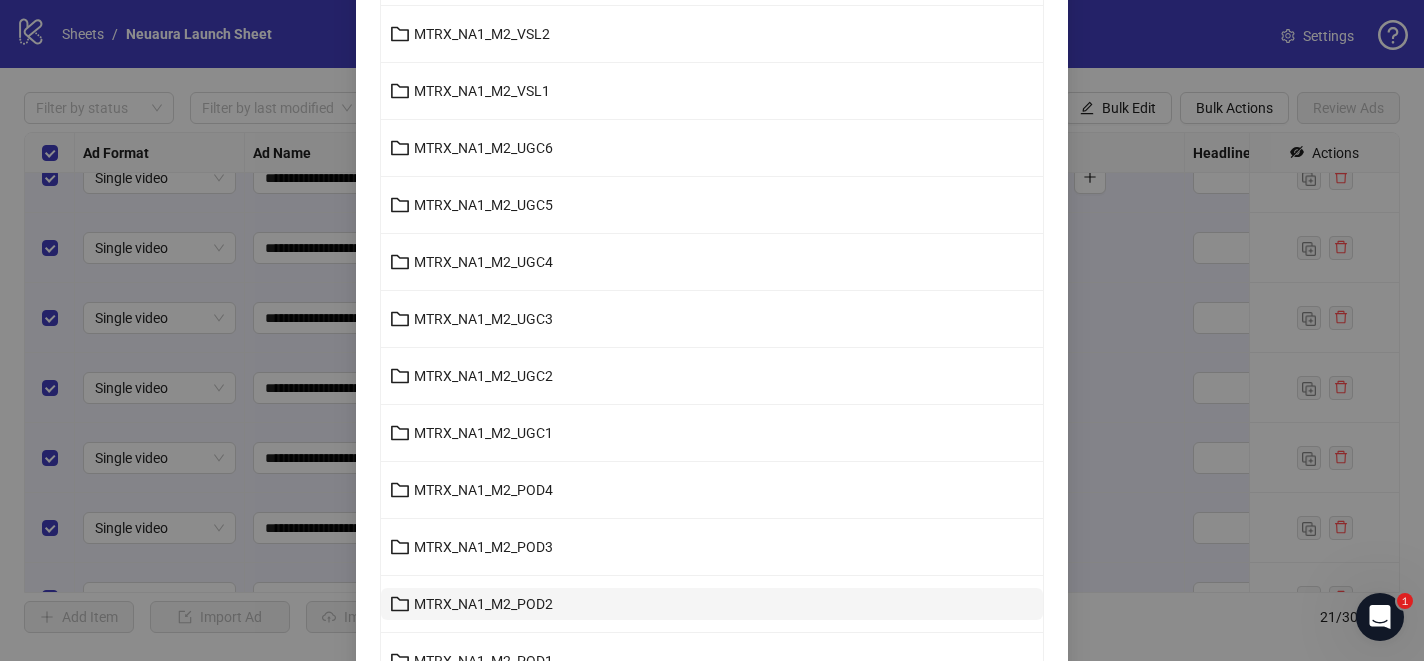scroll, scrollTop: 0, scrollLeft: 0, axis: both 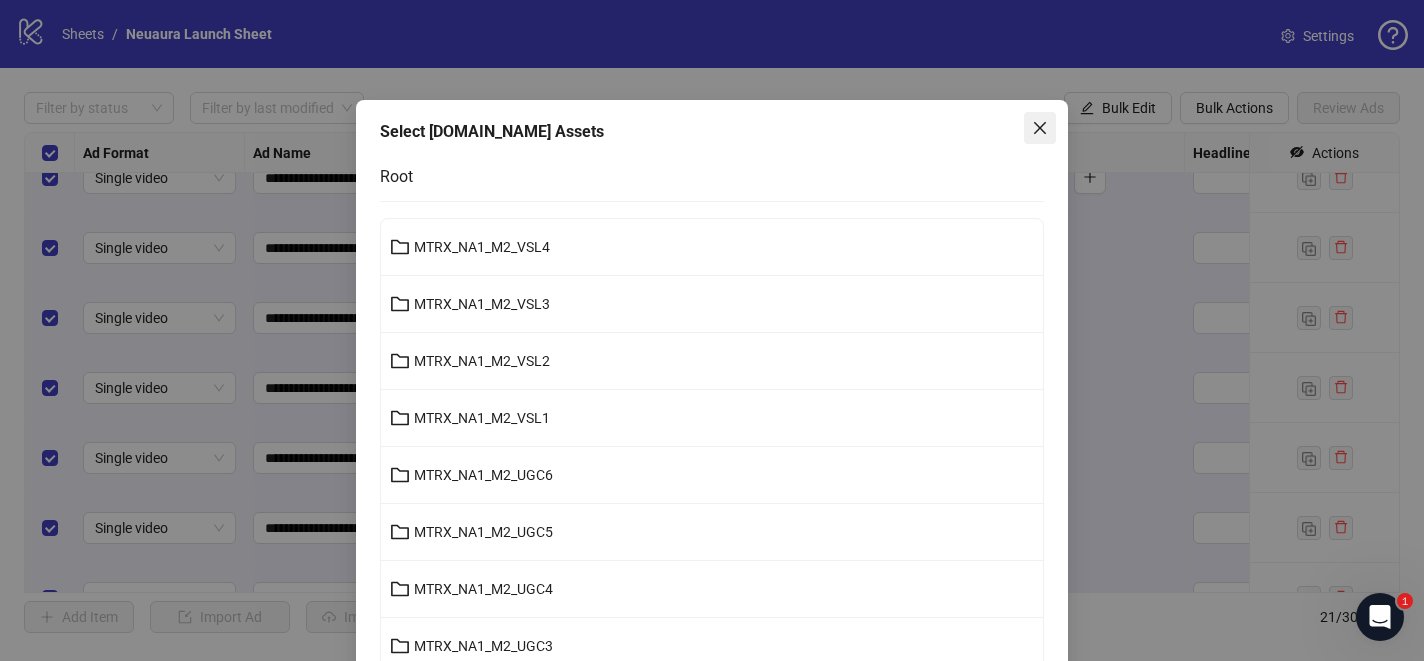 click at bounding box center [1040, 128] 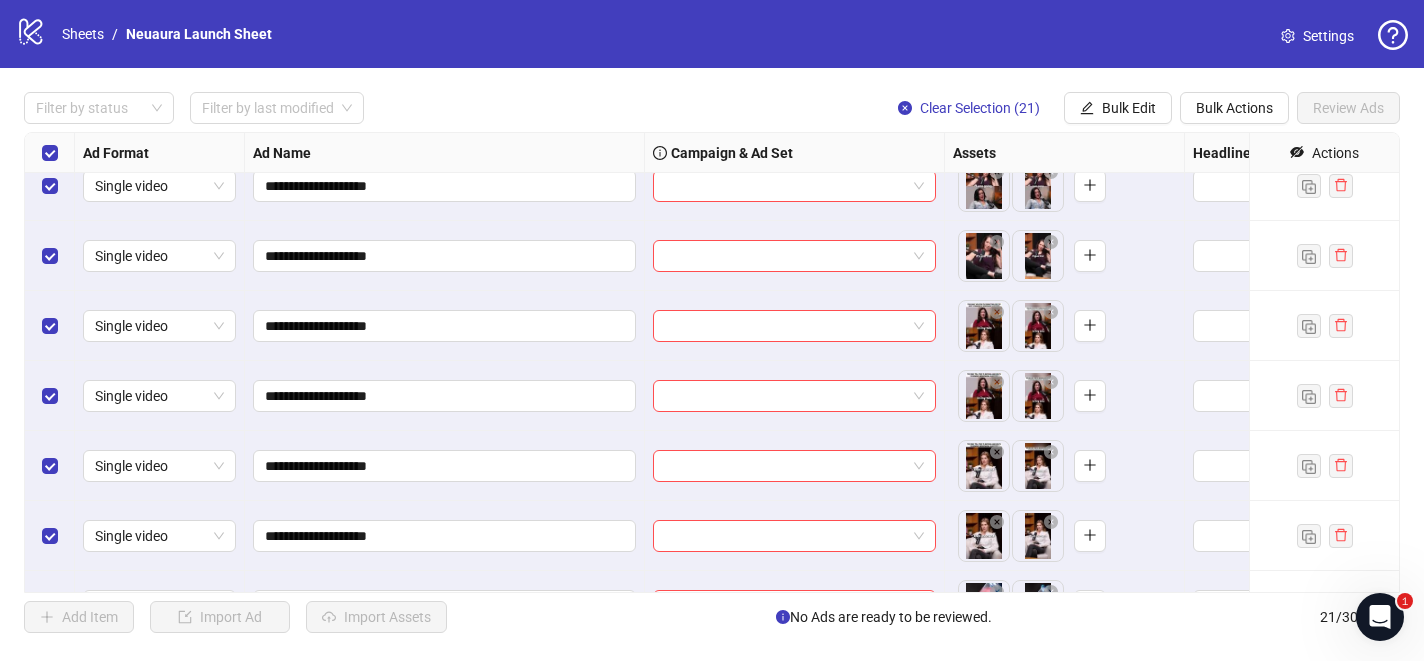 scroll, scrollTop: 23, scrollLeft: 0, axis: vertical 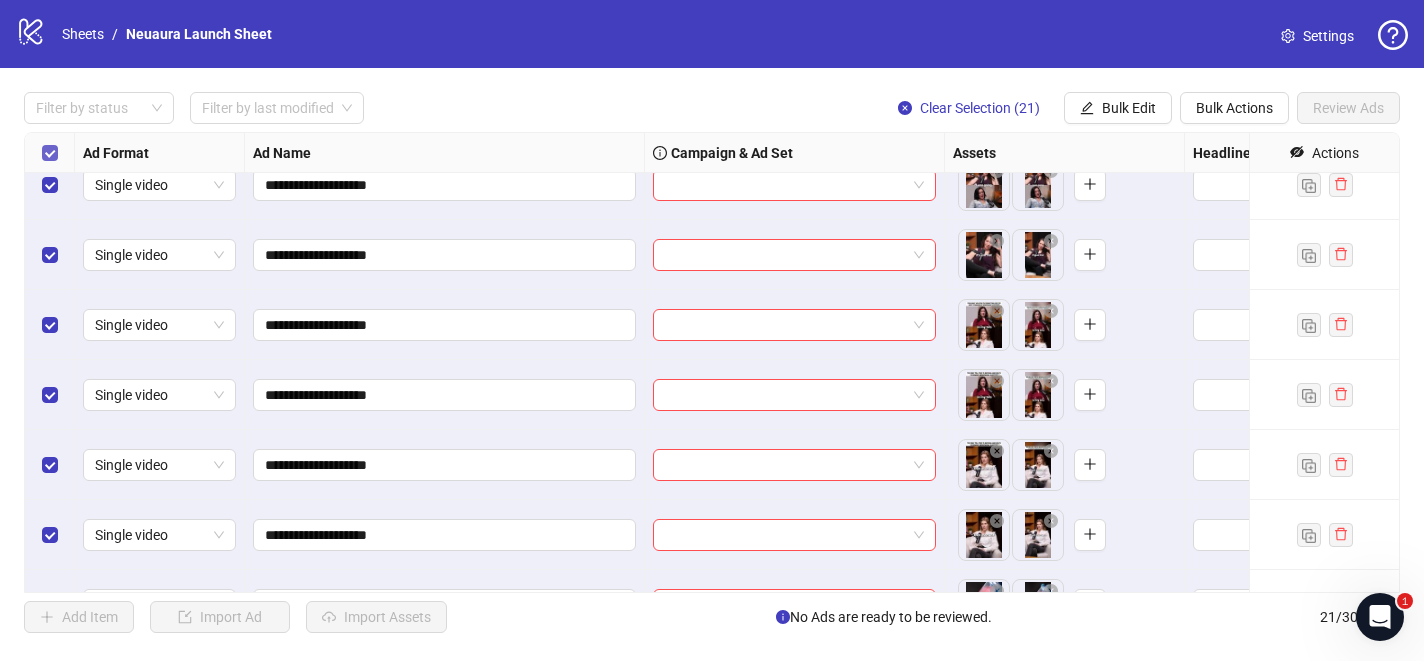 click at bounding box center (50, 153) 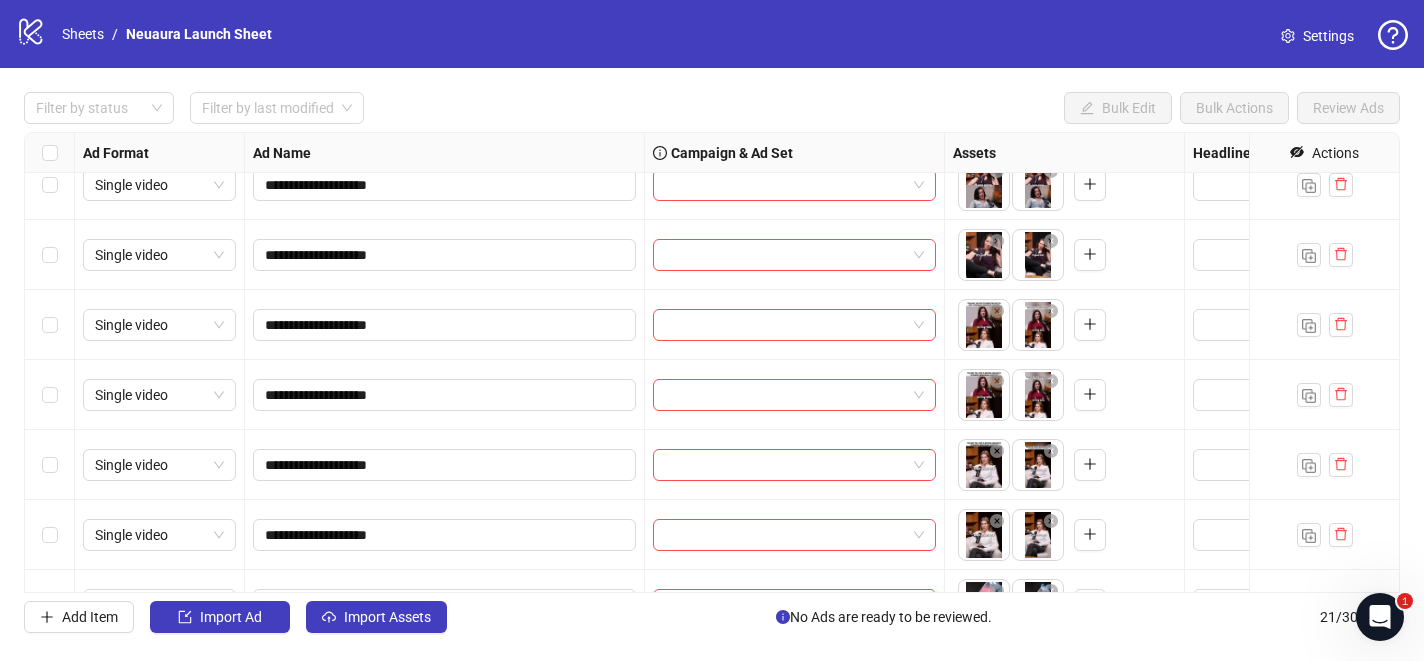 scroll, scrollTop: 0, scrollLeft: 0, axis: both 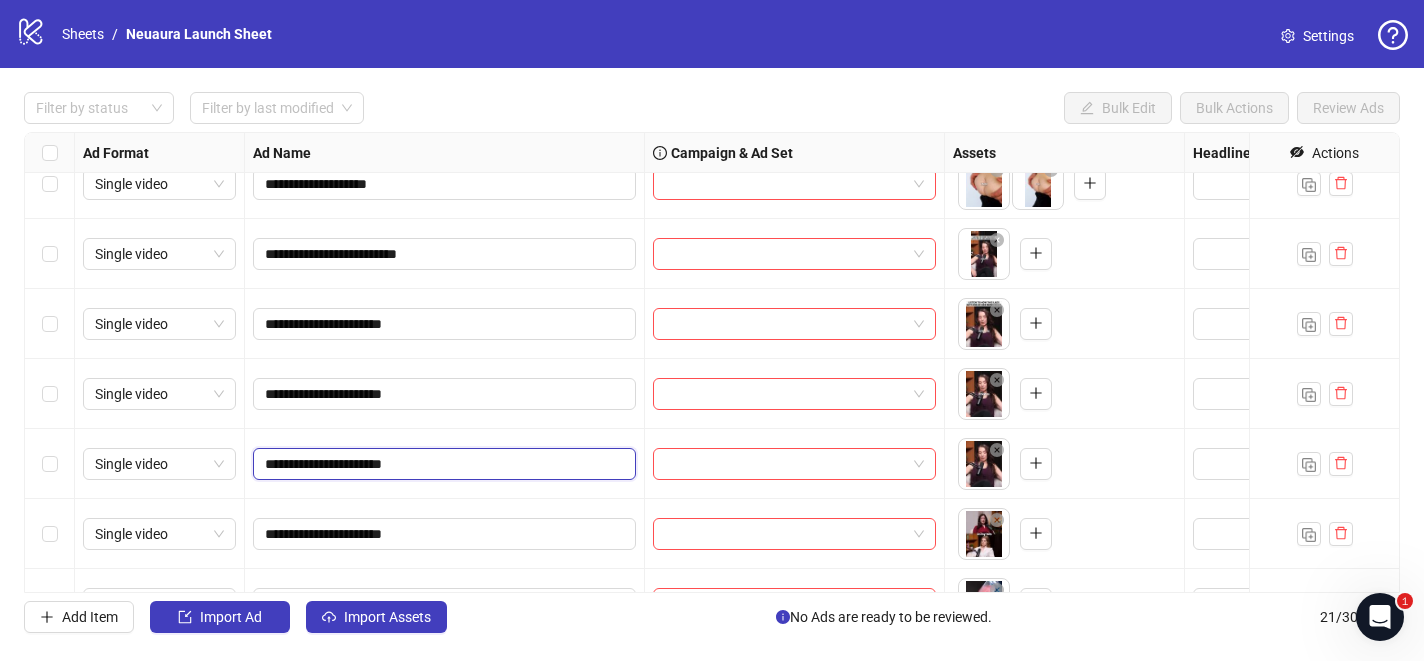 click on "**********" at bounding box center (442, 464) 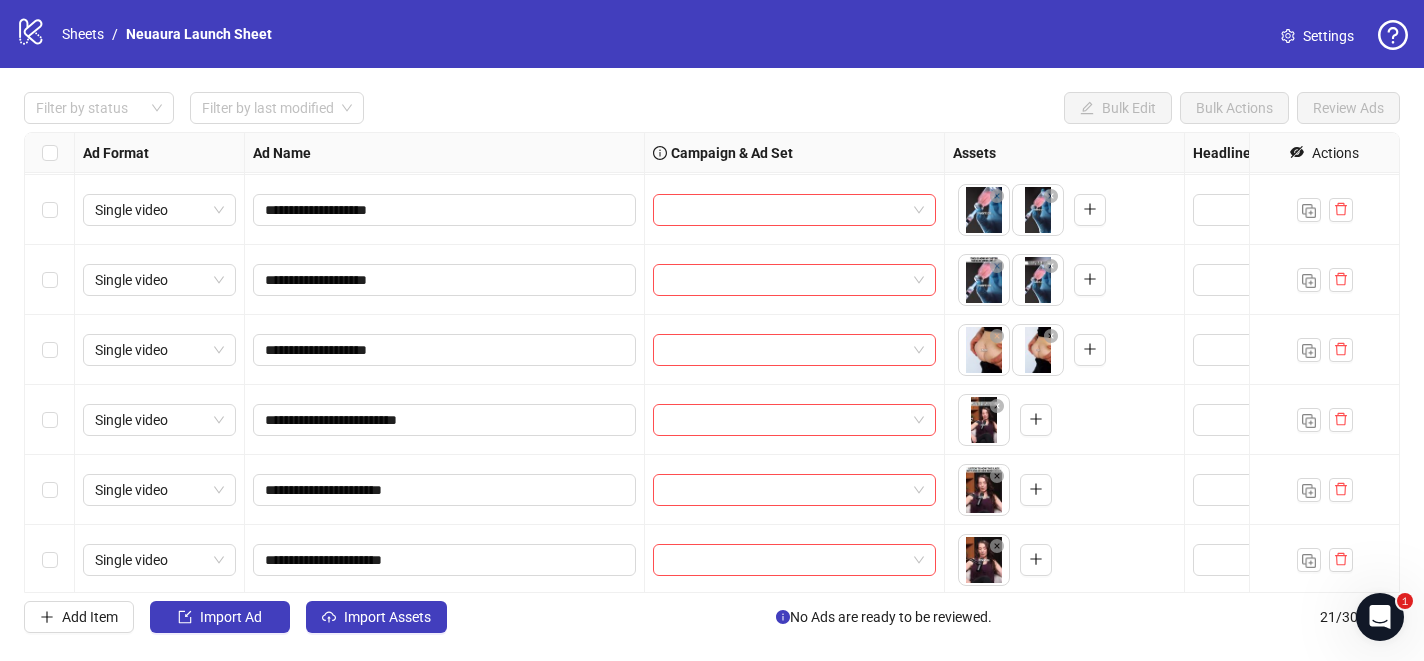 scroll, scrollTop: 523, scrollLeft: 0, axis: vertical 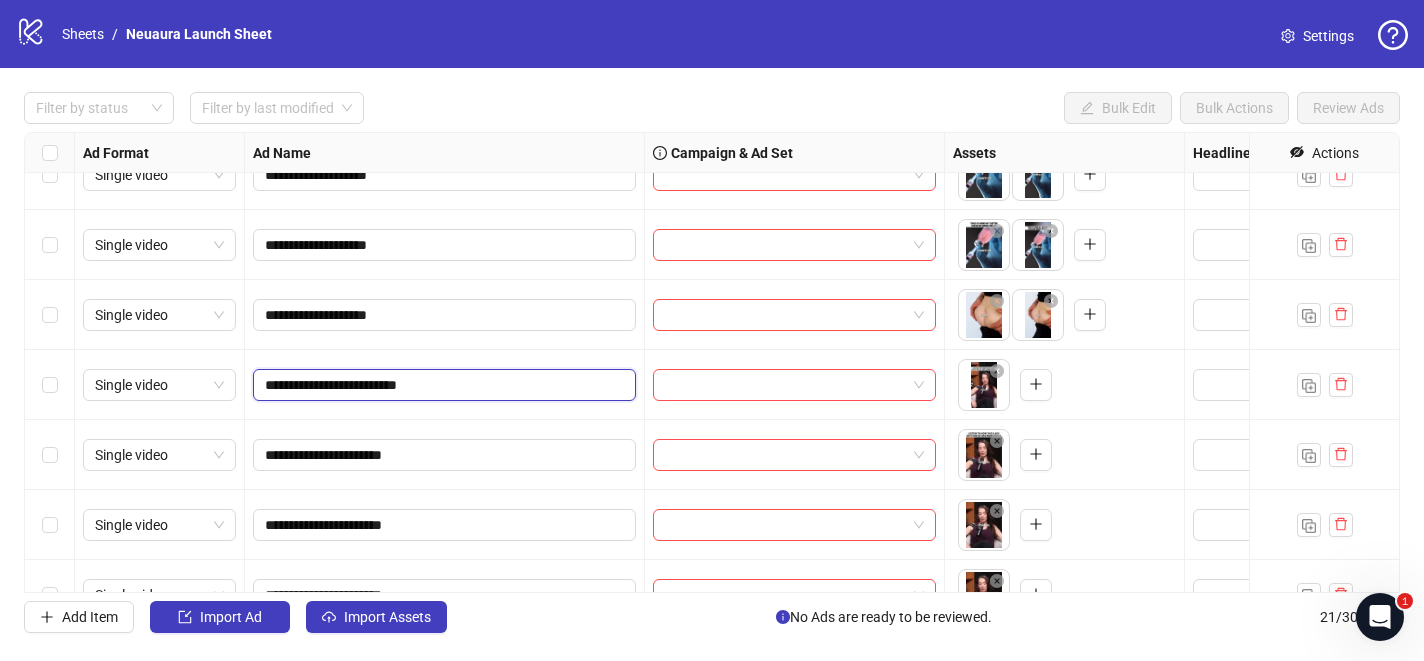 click on "**********" at bounding box center [442, 385] 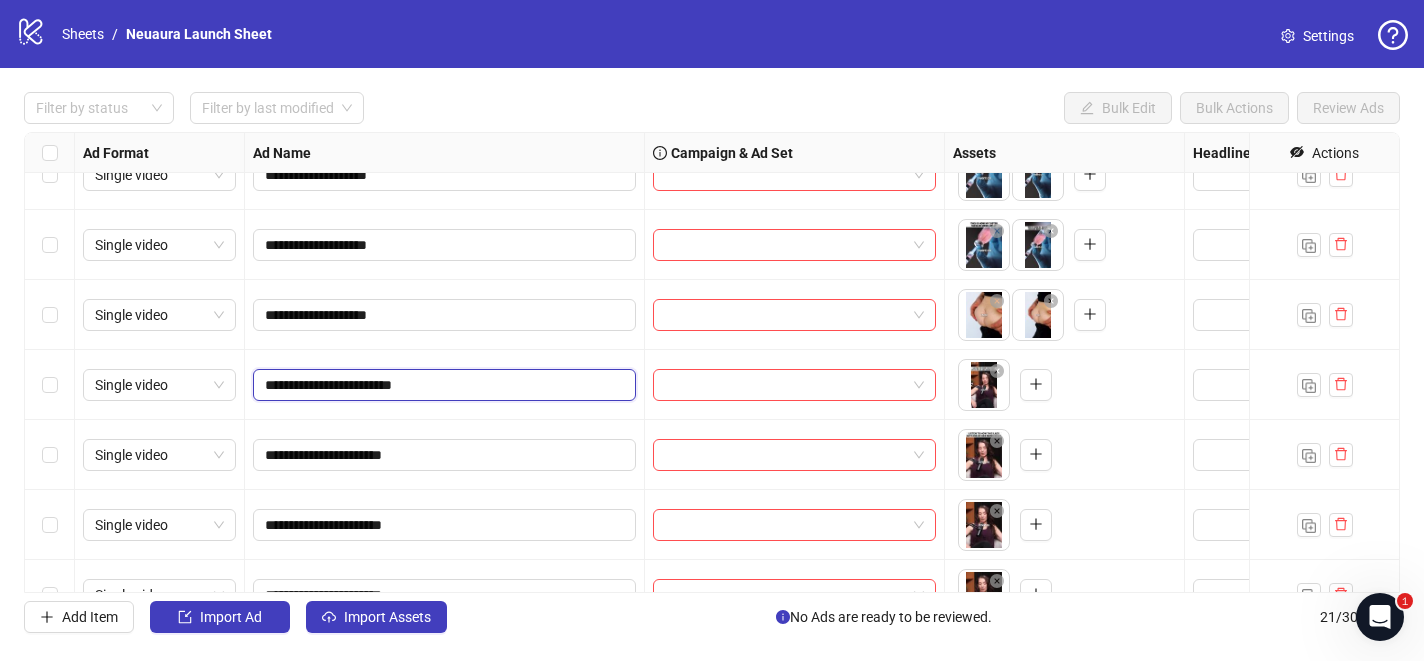 type on "**********" 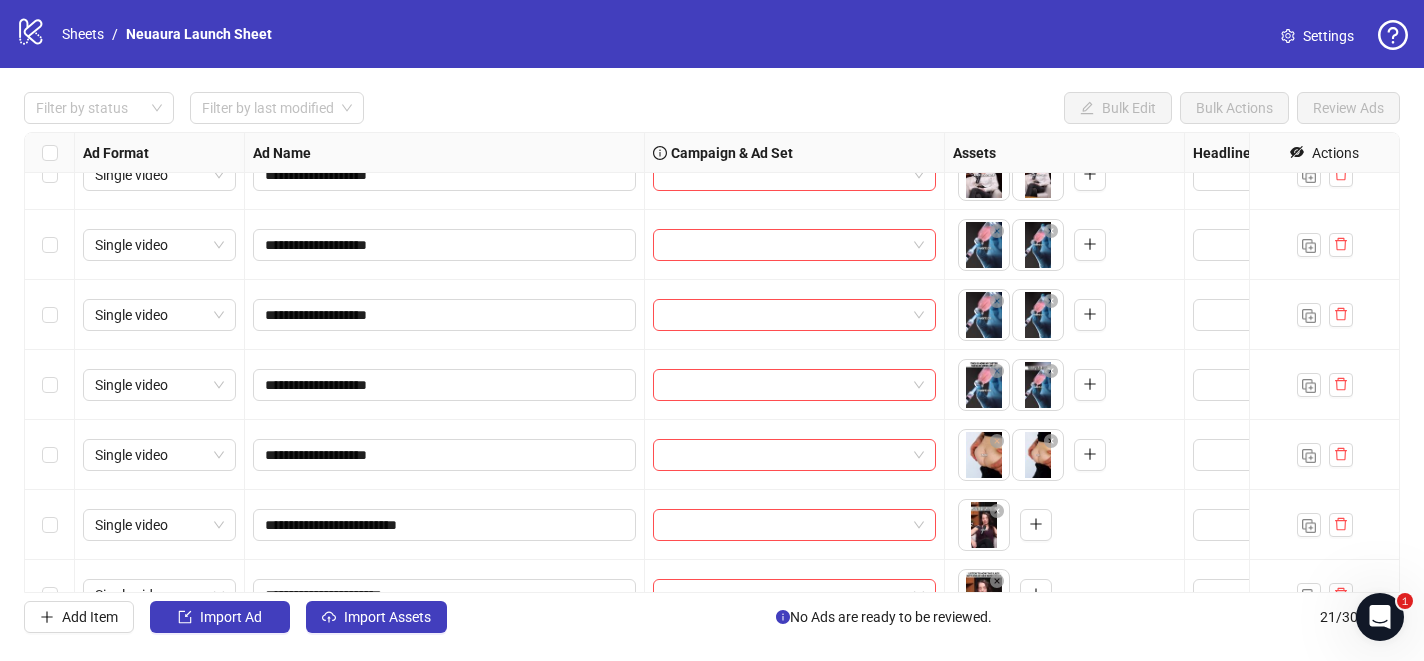 scroll, scrollTop: 471, scrollLeft: 0, axis: vertical 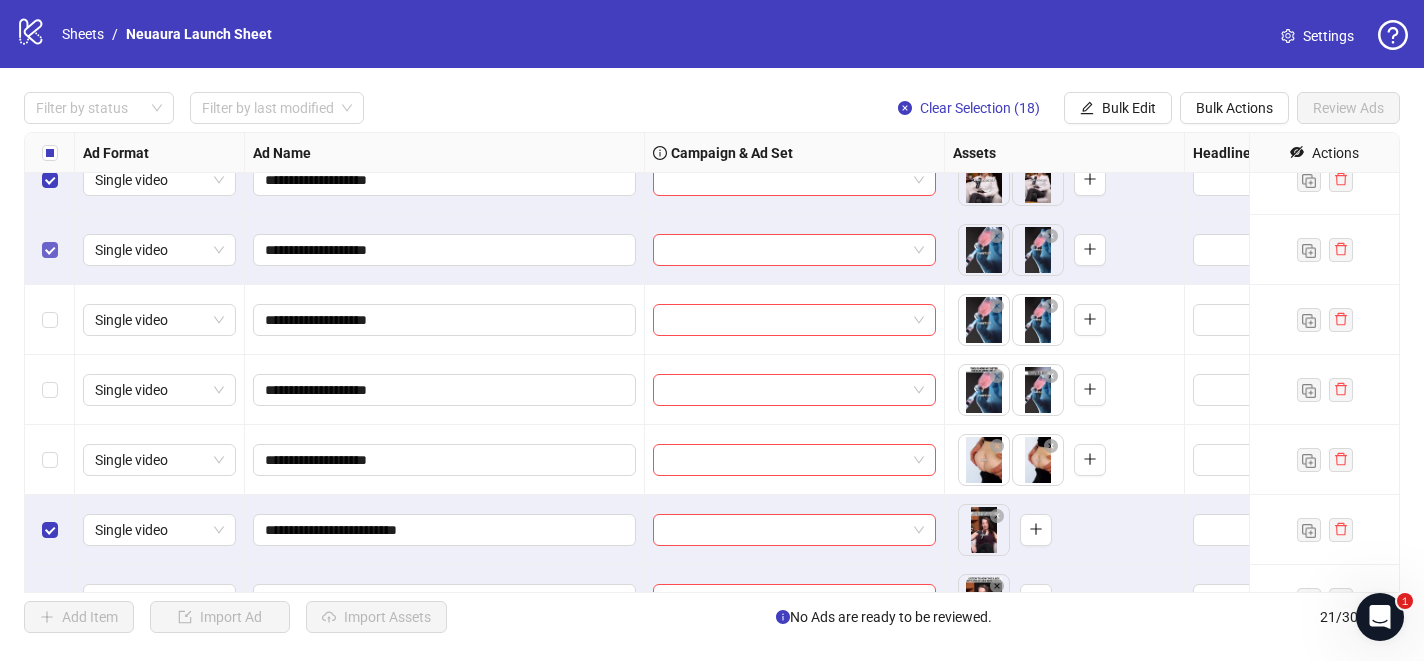 click at bounding box center [50, 250] 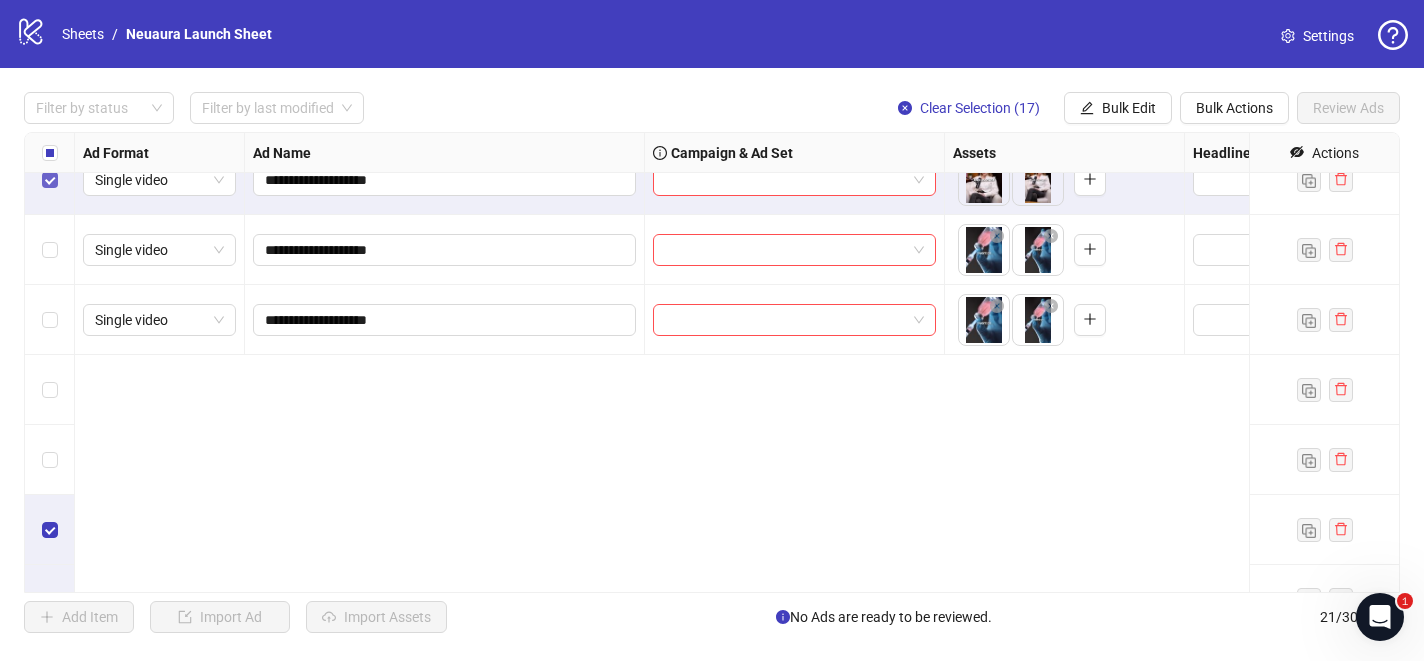 scroll, scrollTop: 0, scrollLeft: 0, axis: both 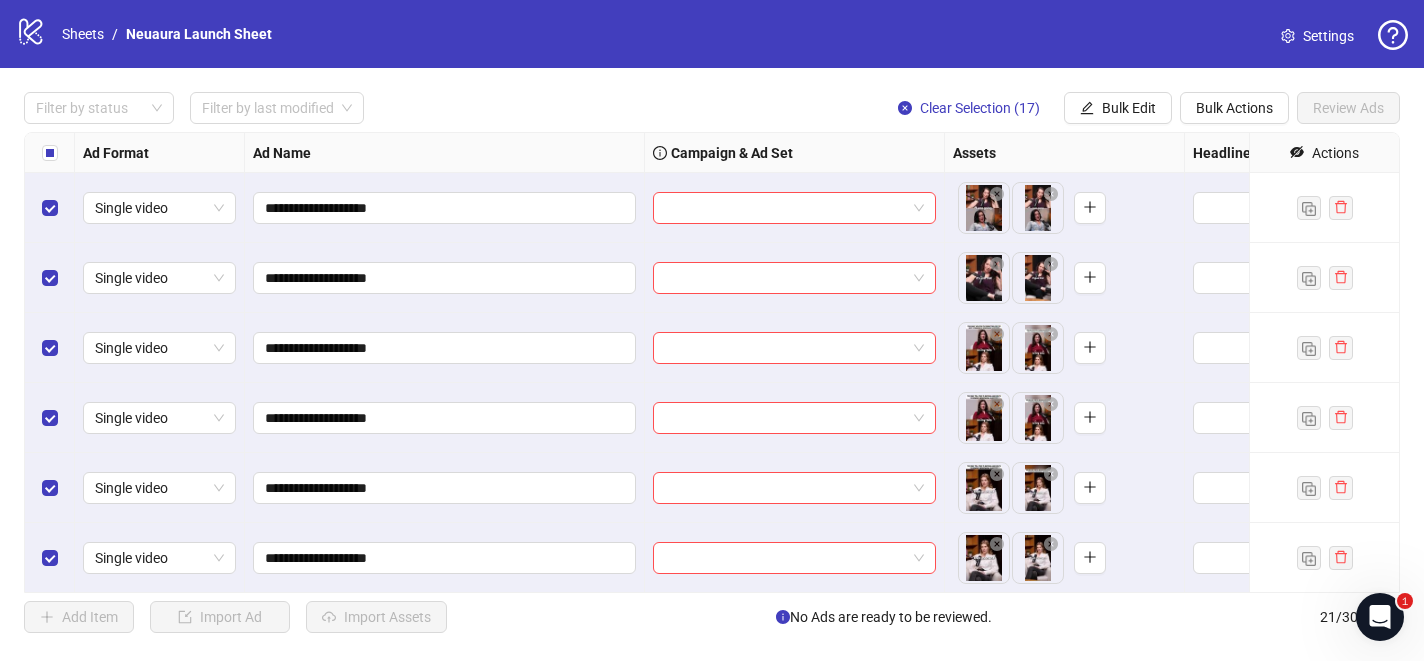 click at bounding box center [50, 153] 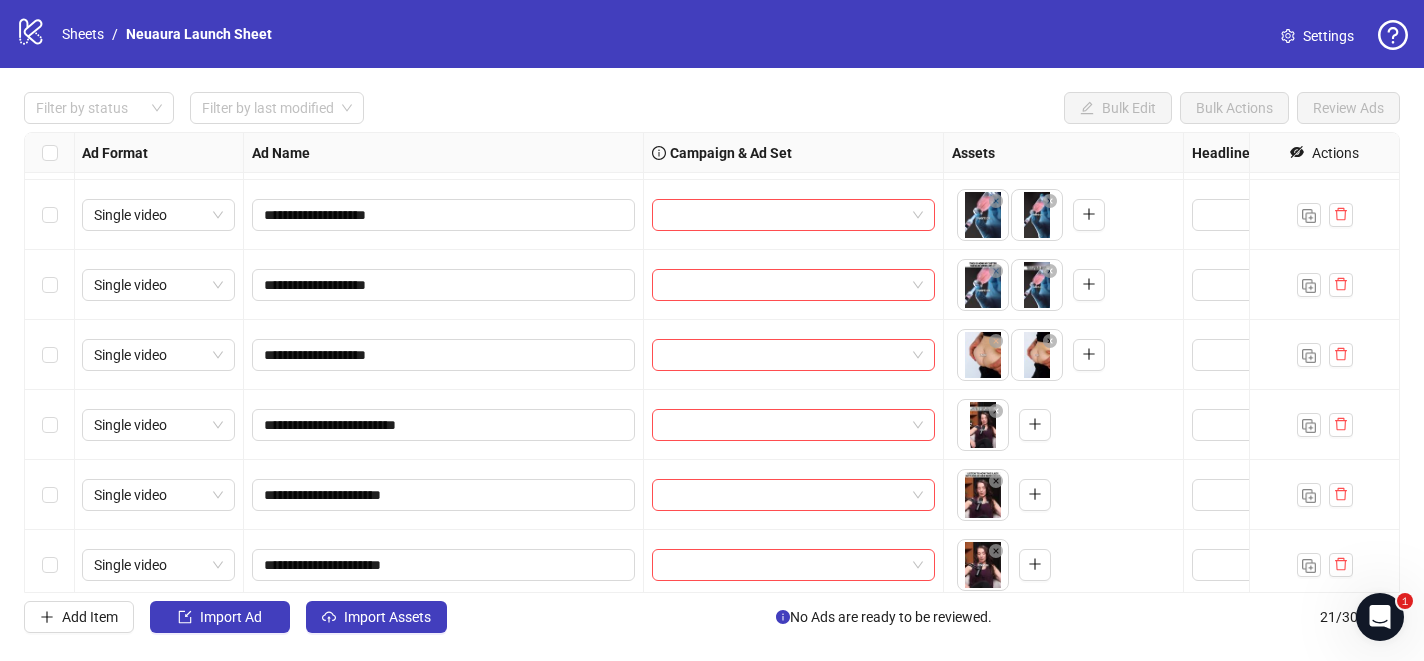 scroll, scrollTop: 502, scrollLeft: 1, axis: both 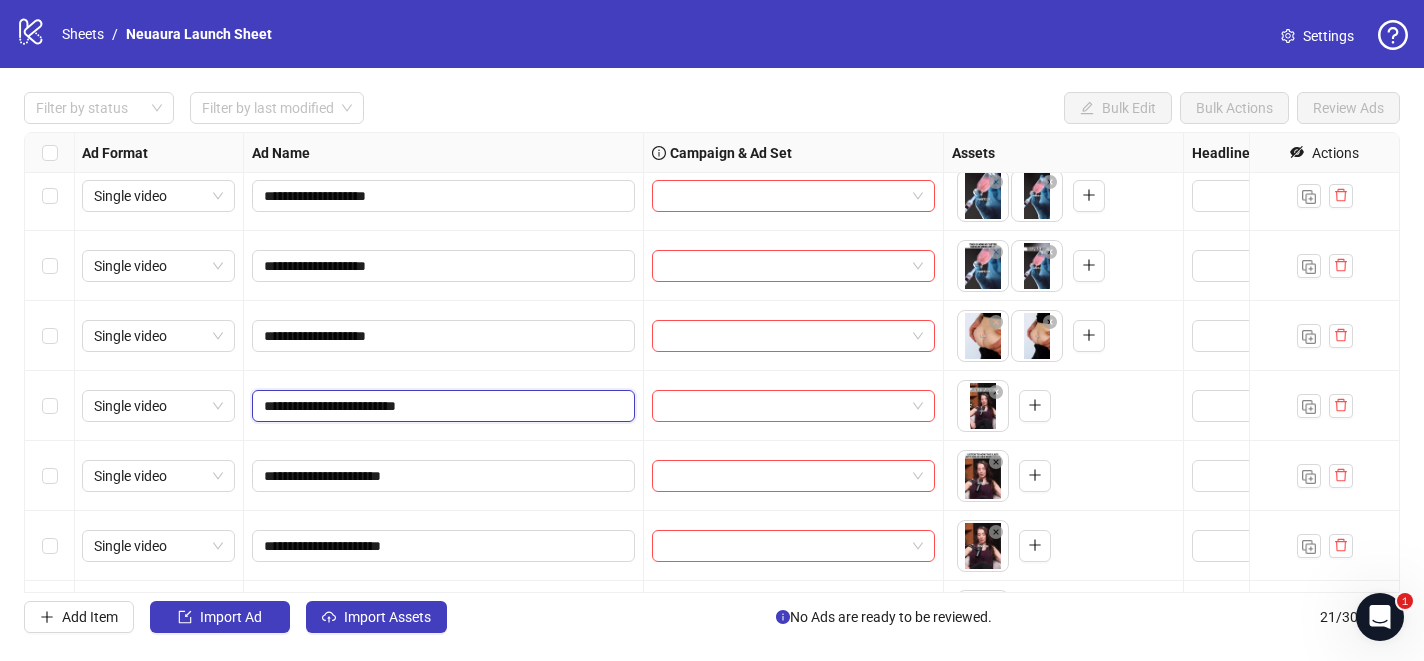 click on "**********" at bounding box center [441, 406] 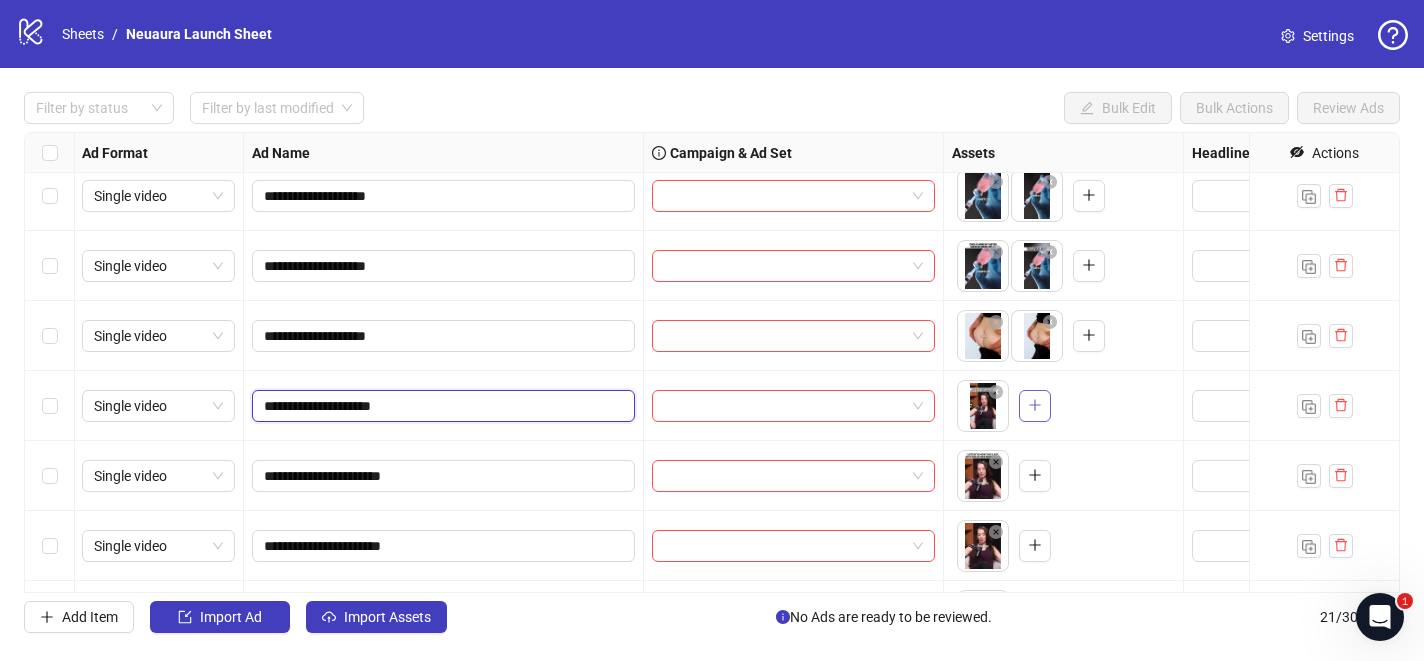 type on "**********" 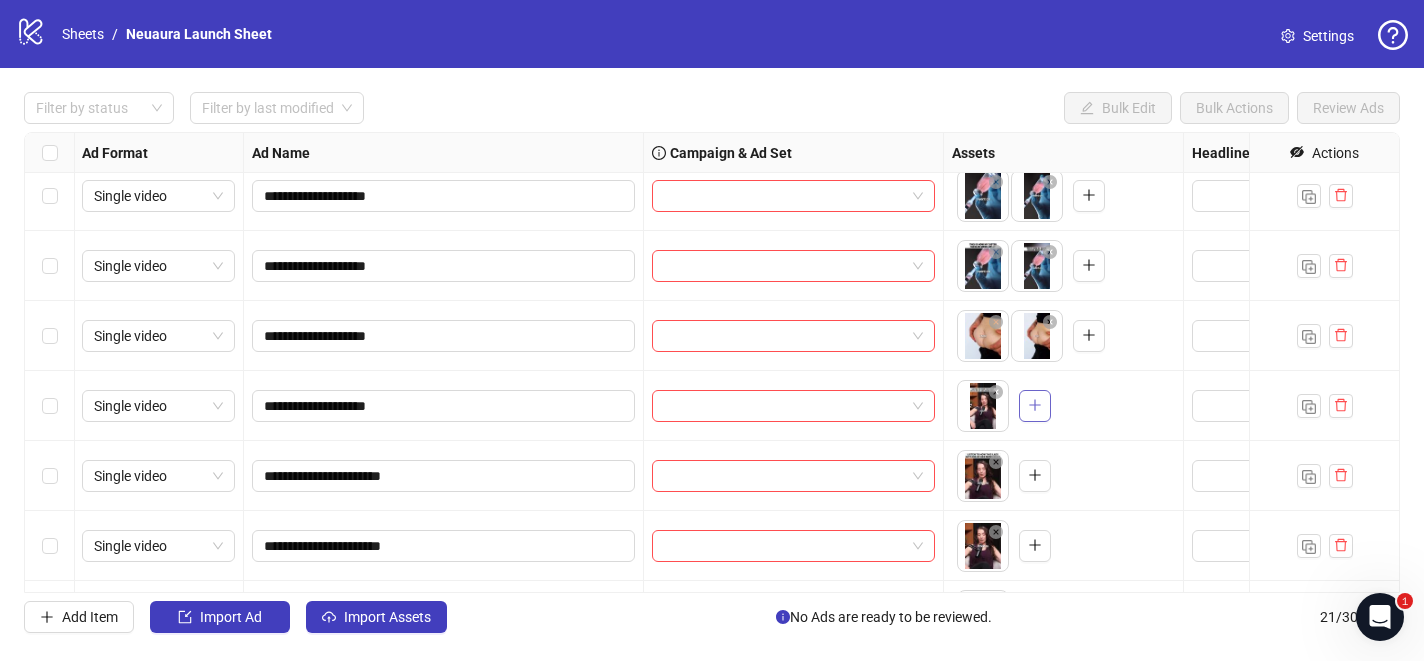 click at bounding box center (1035, 406) 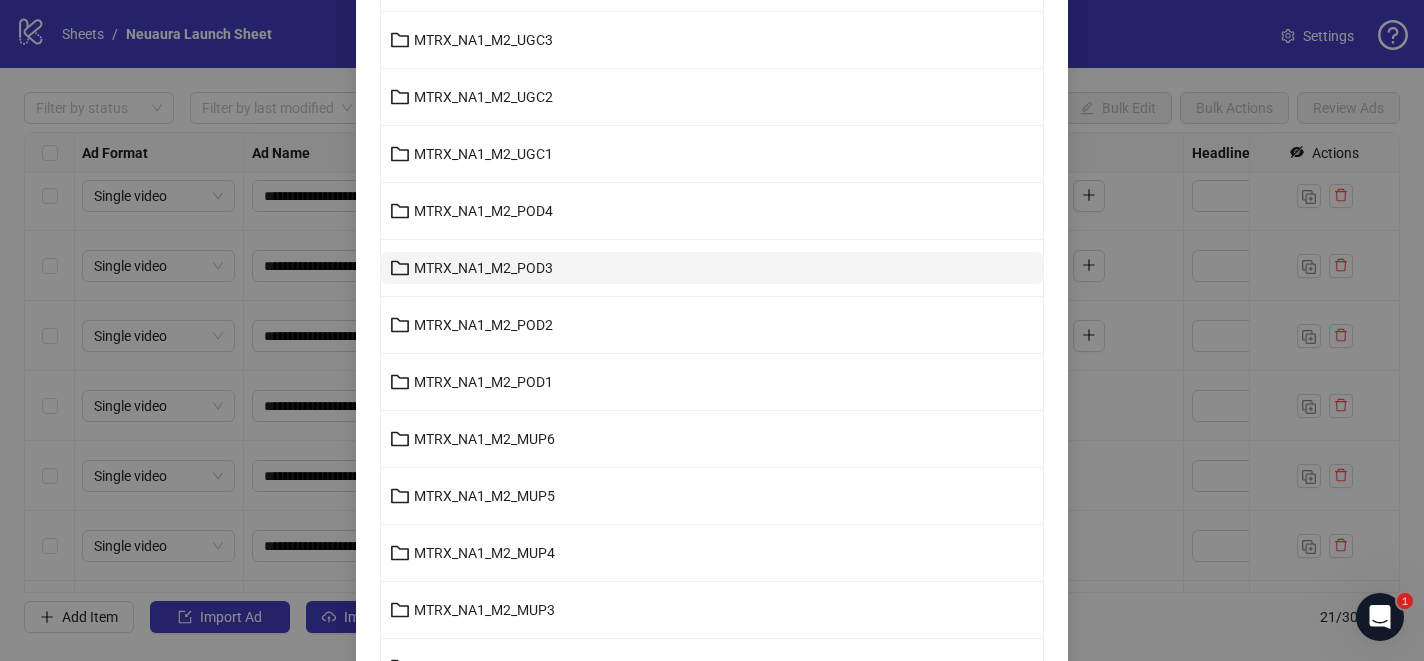 scroll, scrollTop: 687, scrollLeft: 0, axis: vertical 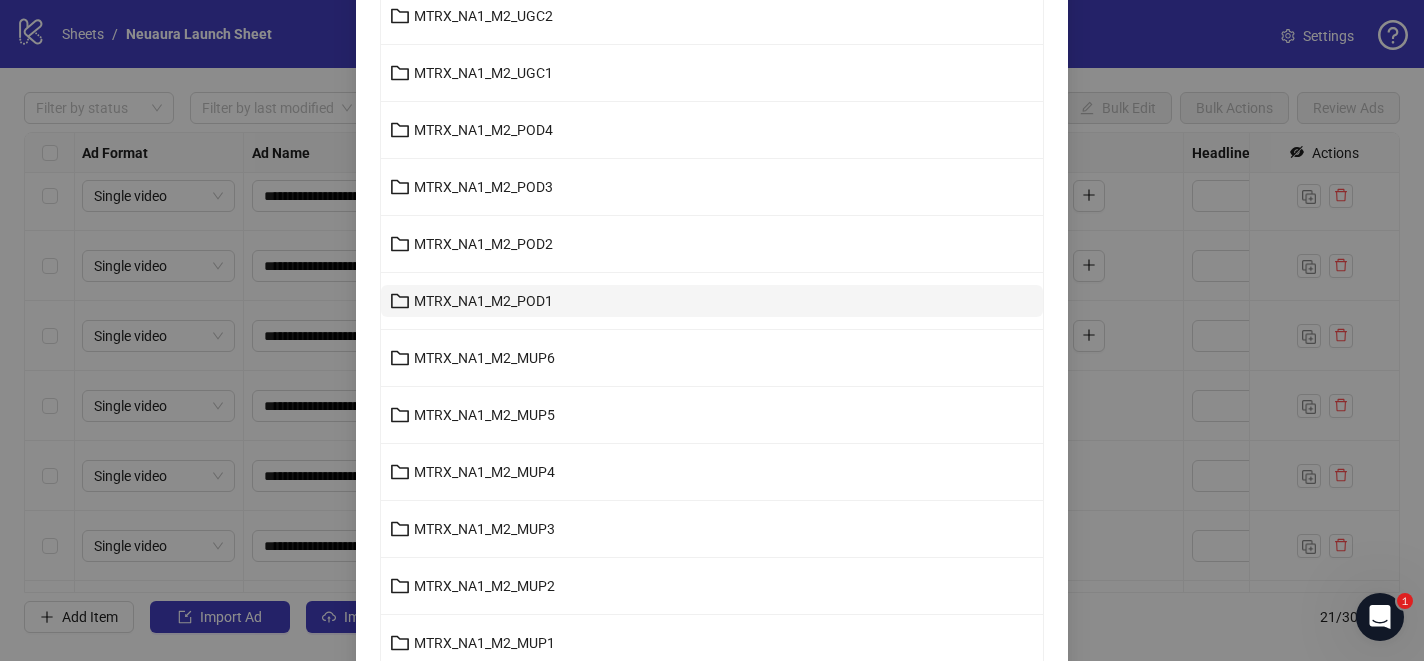 click on "MTRX_NA1_M2_POD1" at bounding box center [712, 301] 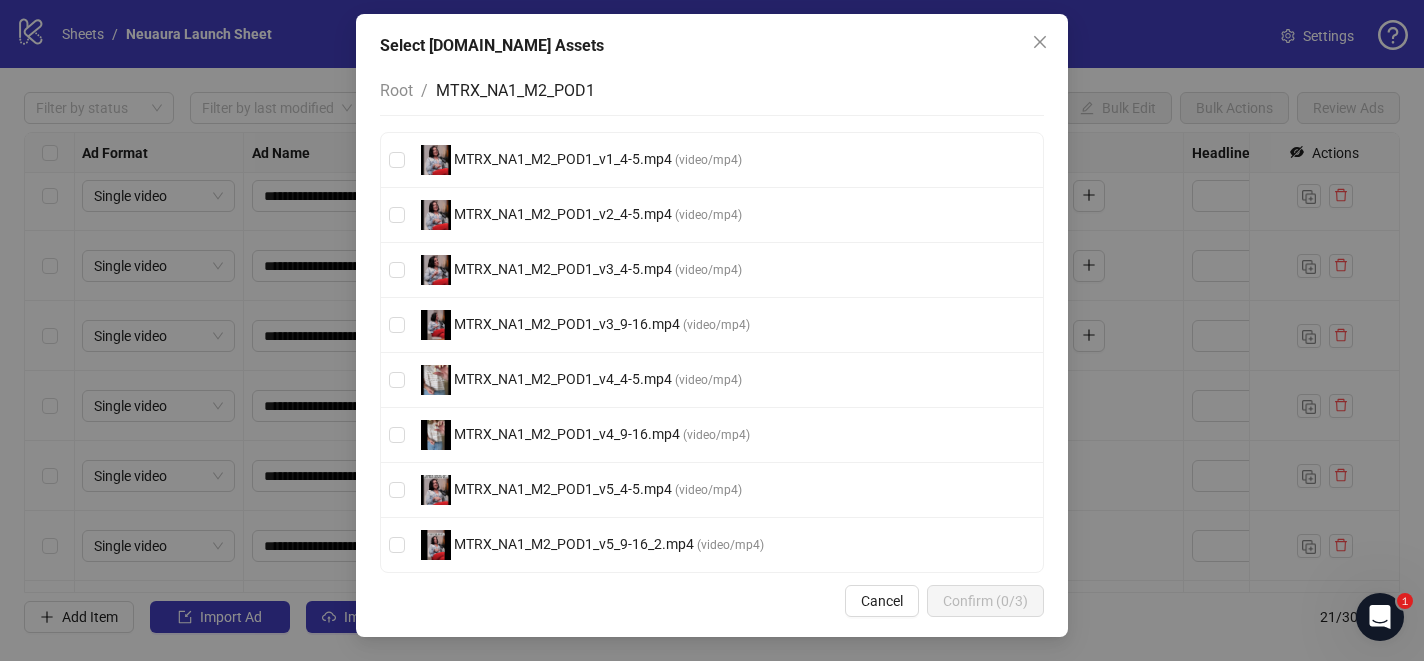 scroll, scrollTop: 86, scrollLeft: 0, axis: vertical 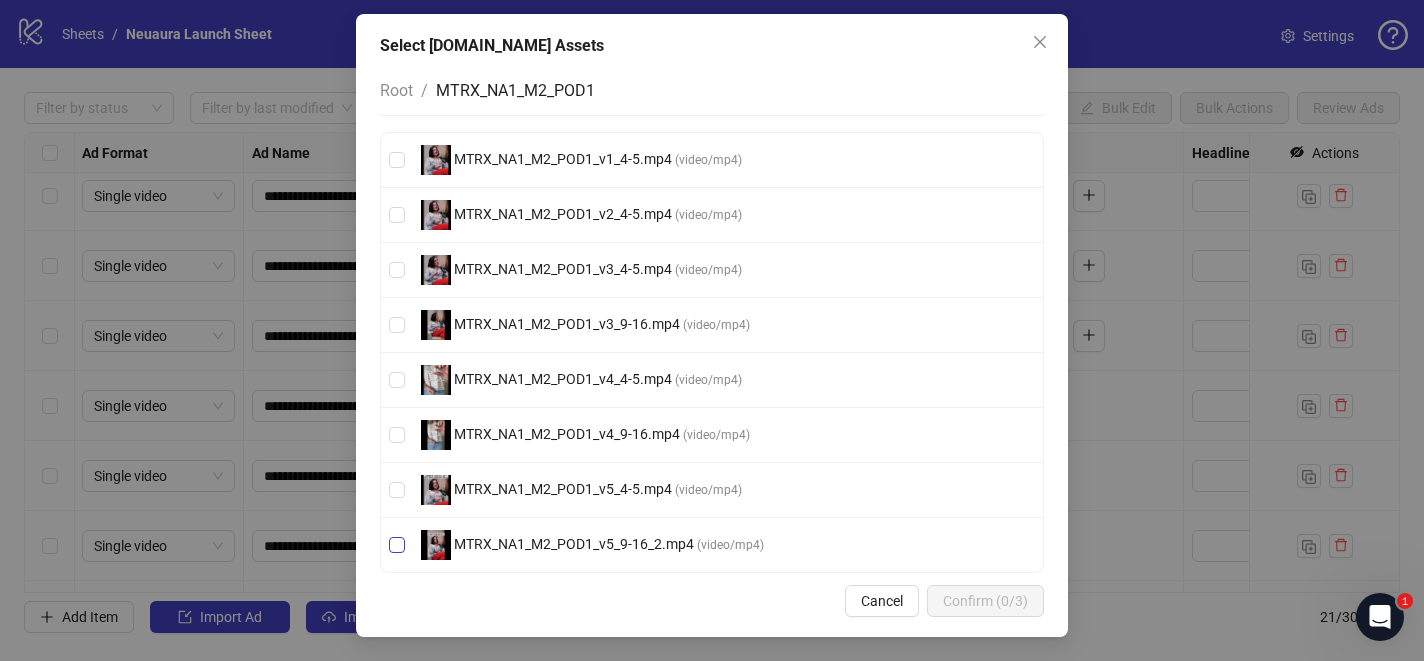 click on "MTRX_NA1_M2_POD1_v5_9-16_2.mp4" at bounding box center (574, 544) 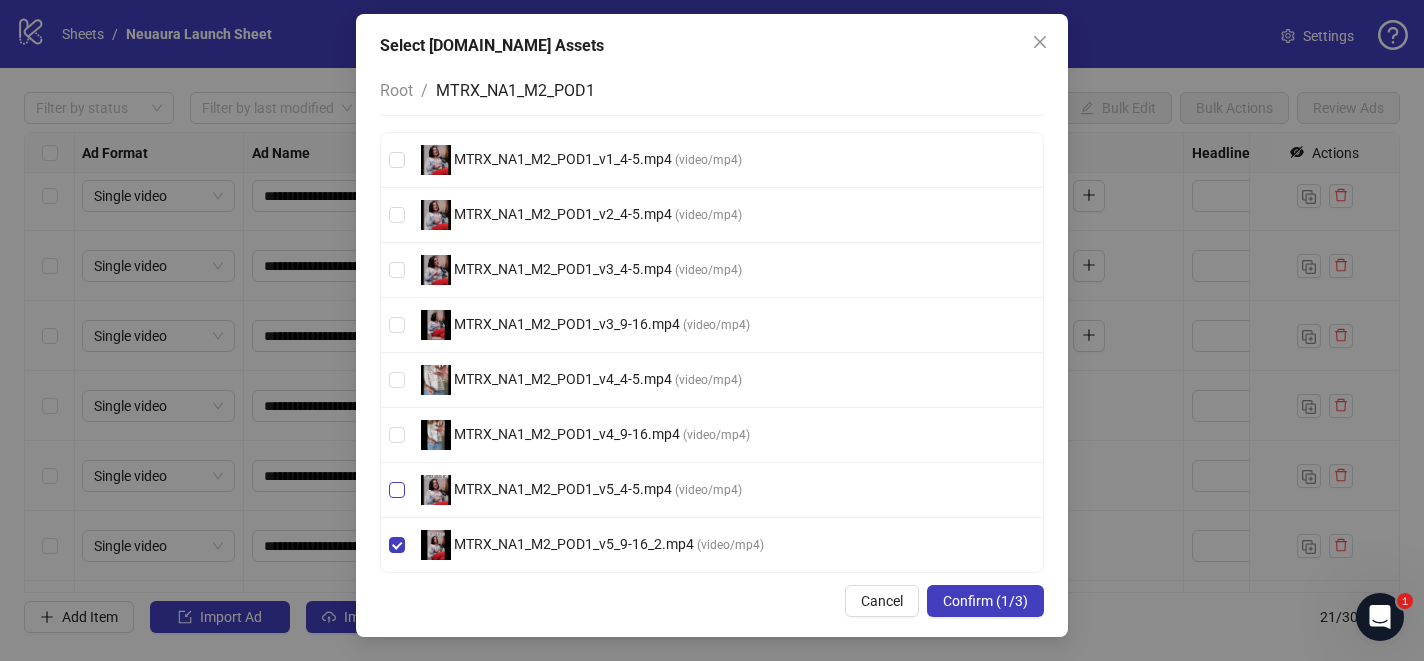 click on "MTRX_NA1_M2_POD1_v5_4-5.mp4   ( video/mp4 )" at bounding box center [581, 490] 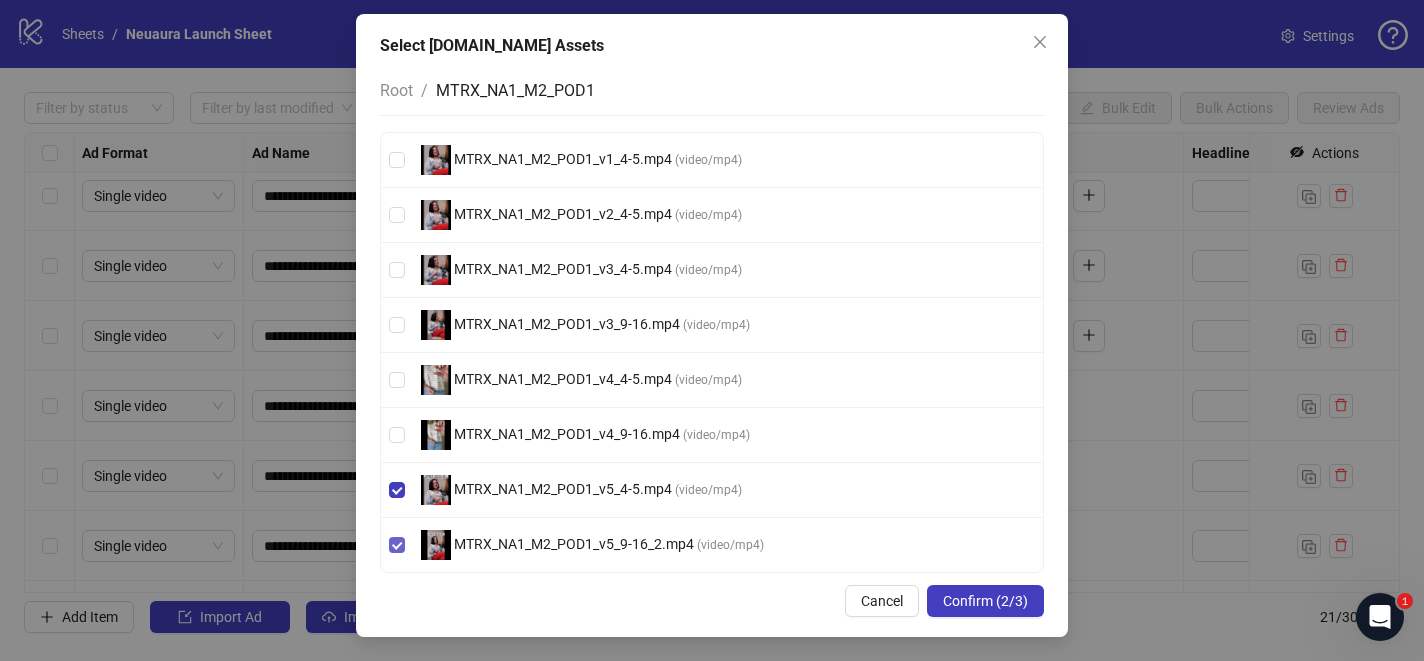 click on "MTRX_NA1_M2_POD1_v5_9-16_2.mp4" at bounding box center (574, 544) 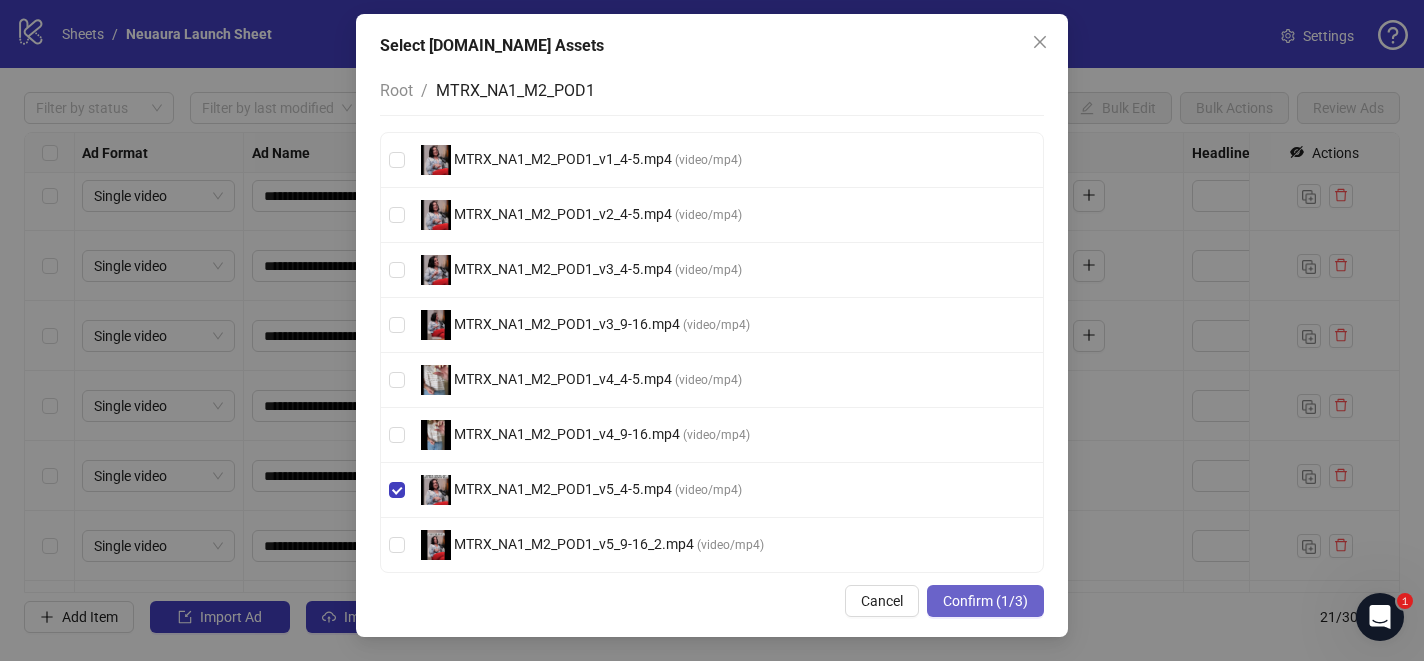 click on "Confirm (1/3)" at bounding box center (985, 601) 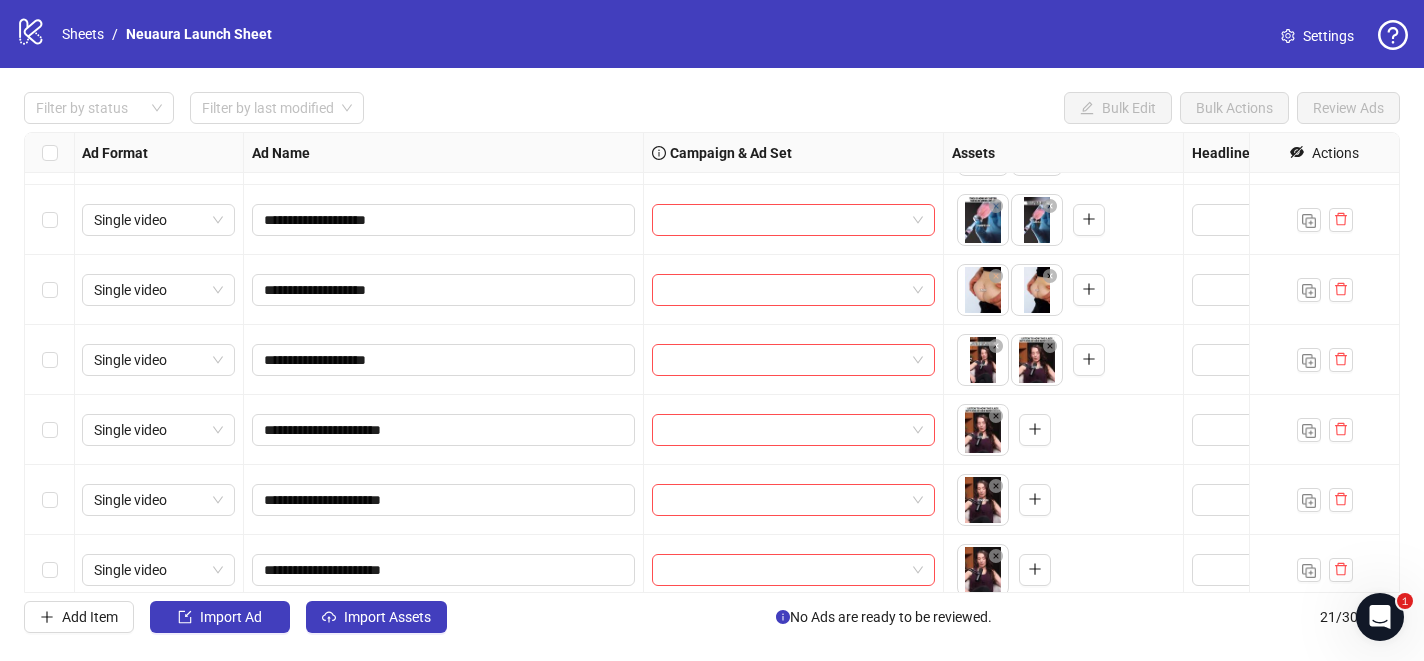 scroll, scrollTop: 558, scrollLeft: 1, axis: both 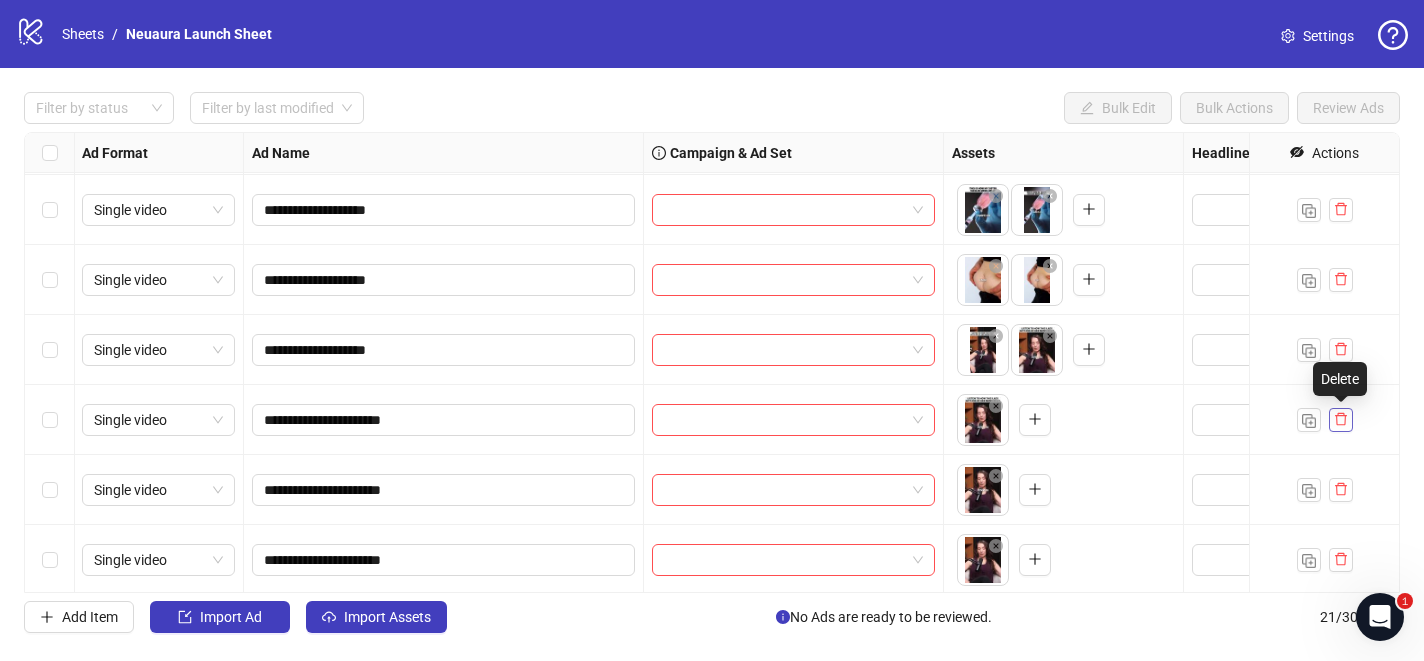 click 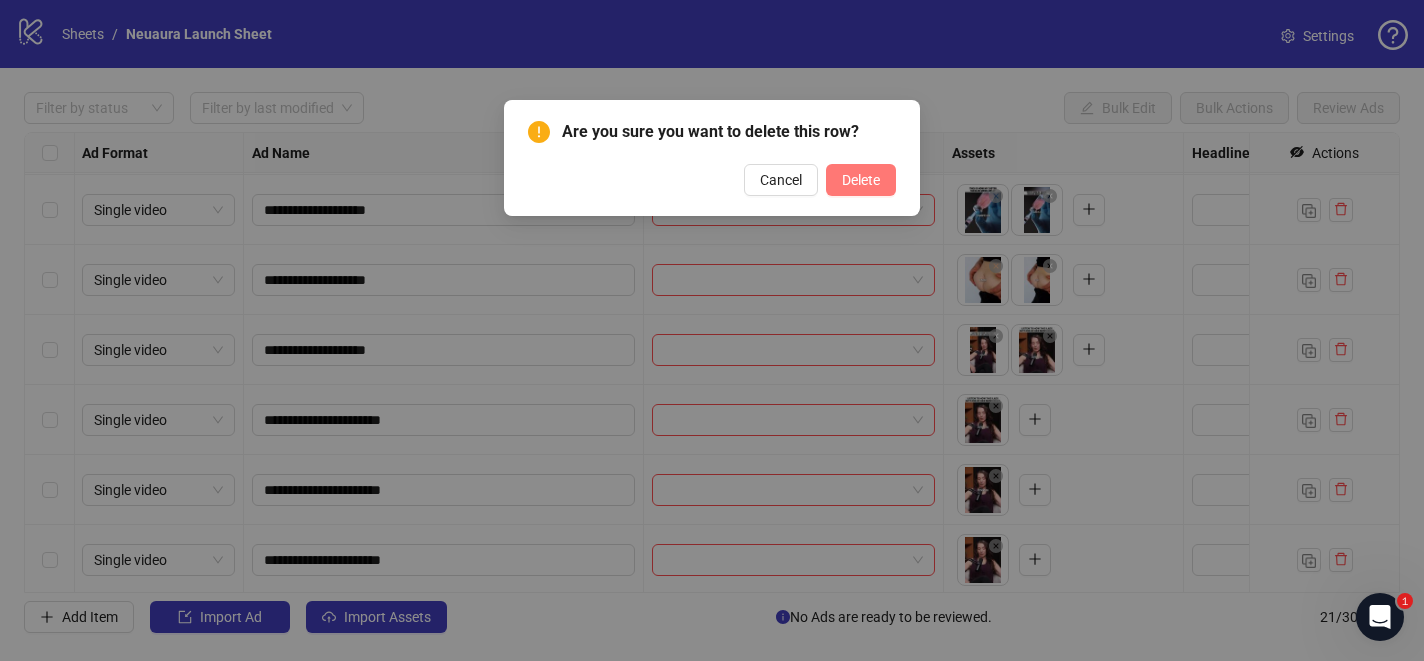 click on "Delete" at bounding box center (861, 180) 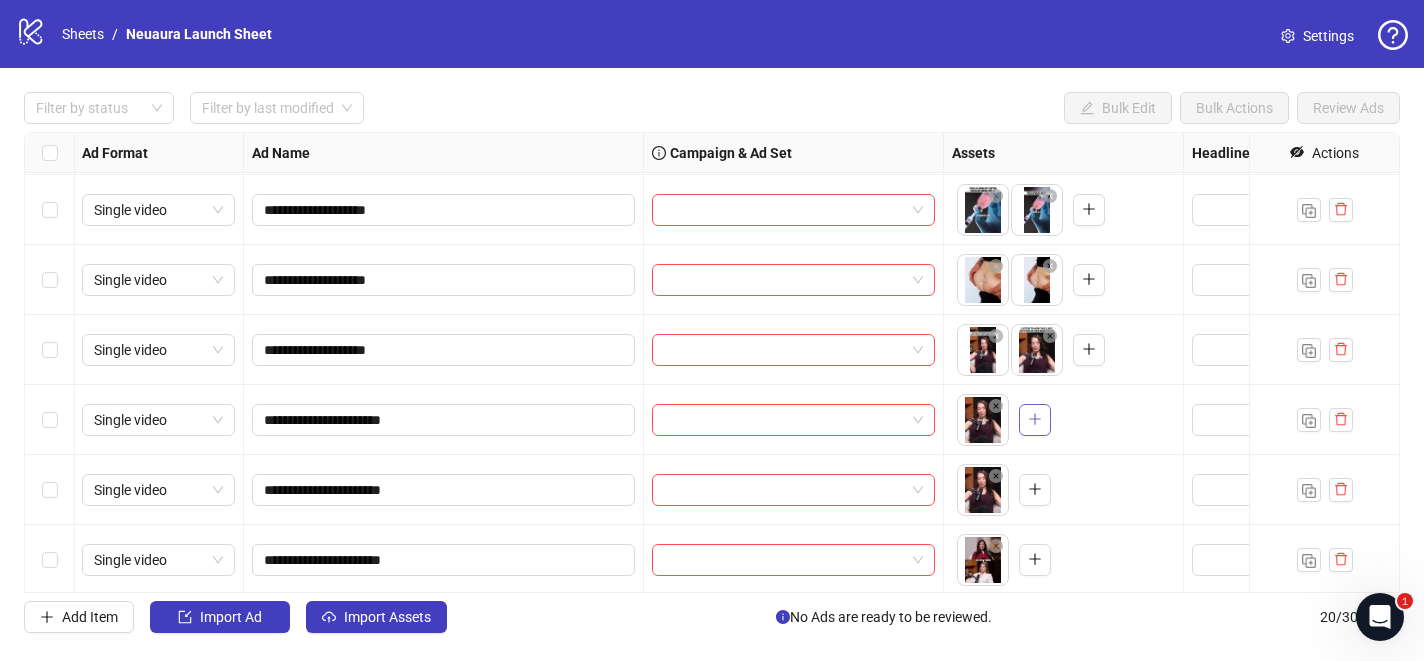 click 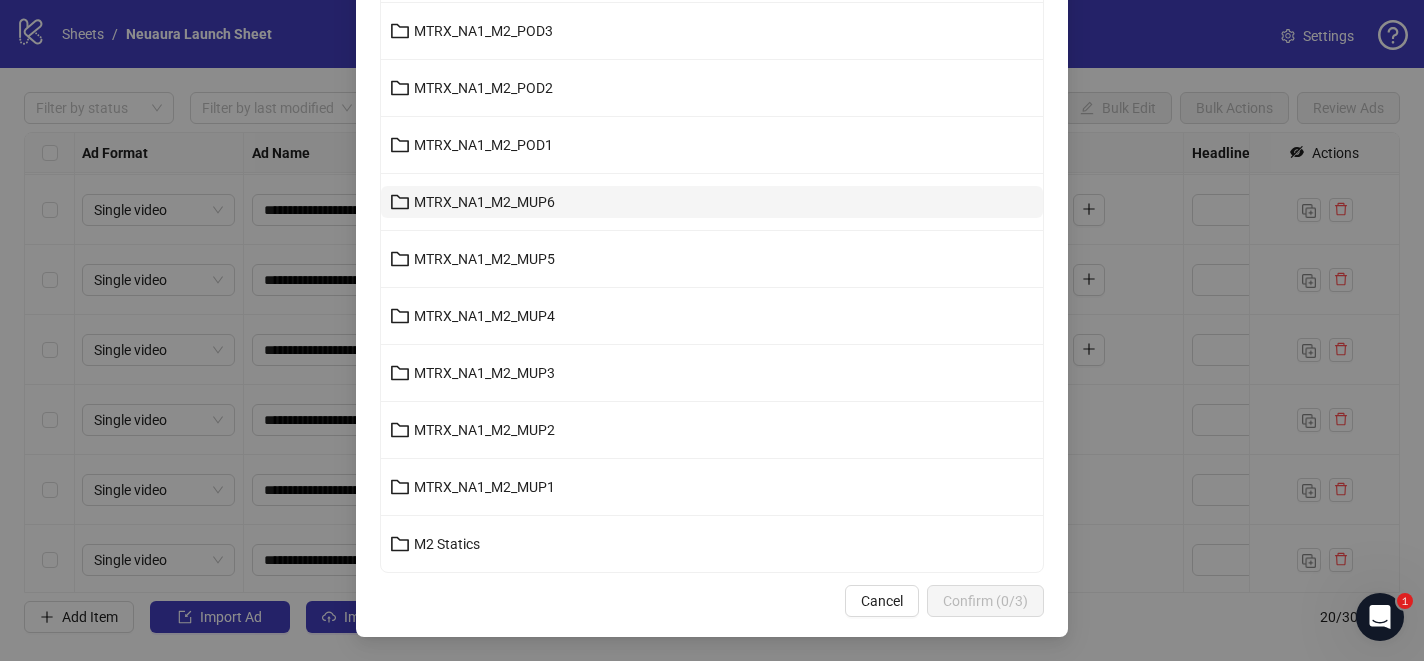 scroll, scrollTop: 804, scrollLeft: 0, axis: vertical 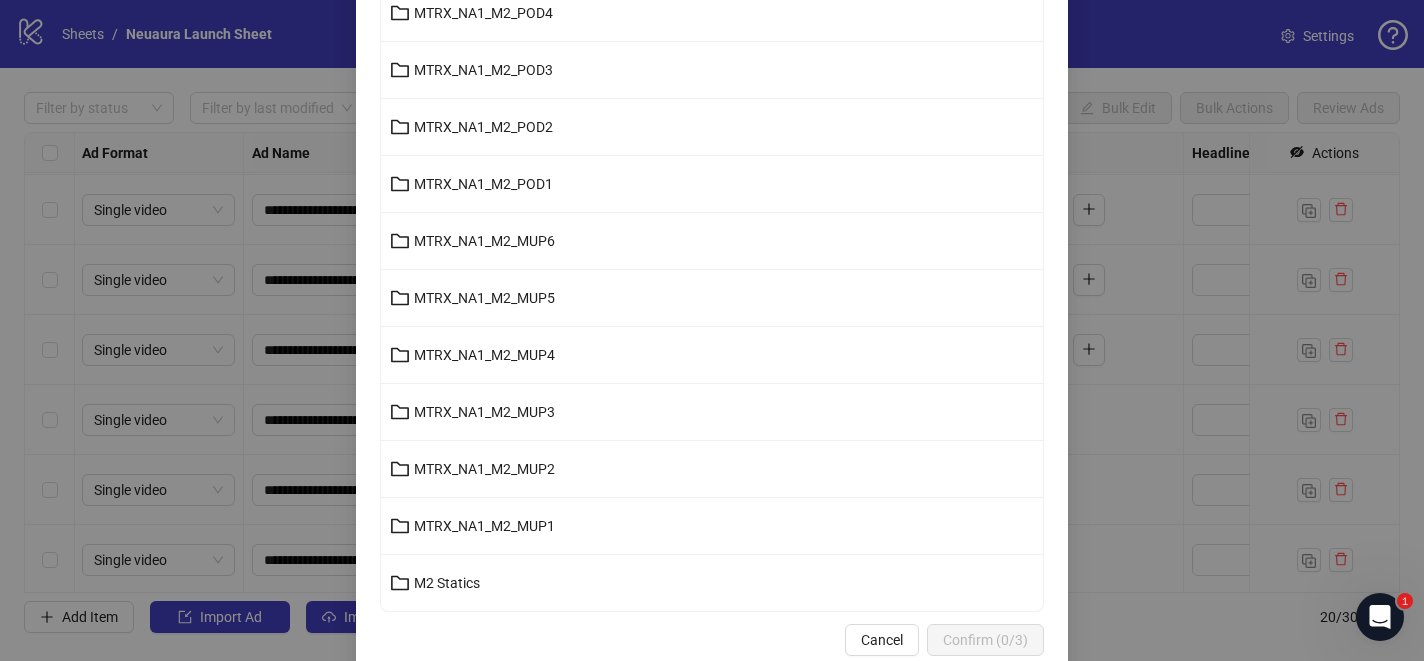 click on "MTRX_NA1_M2_POD2" at bounding box center (712, 127) 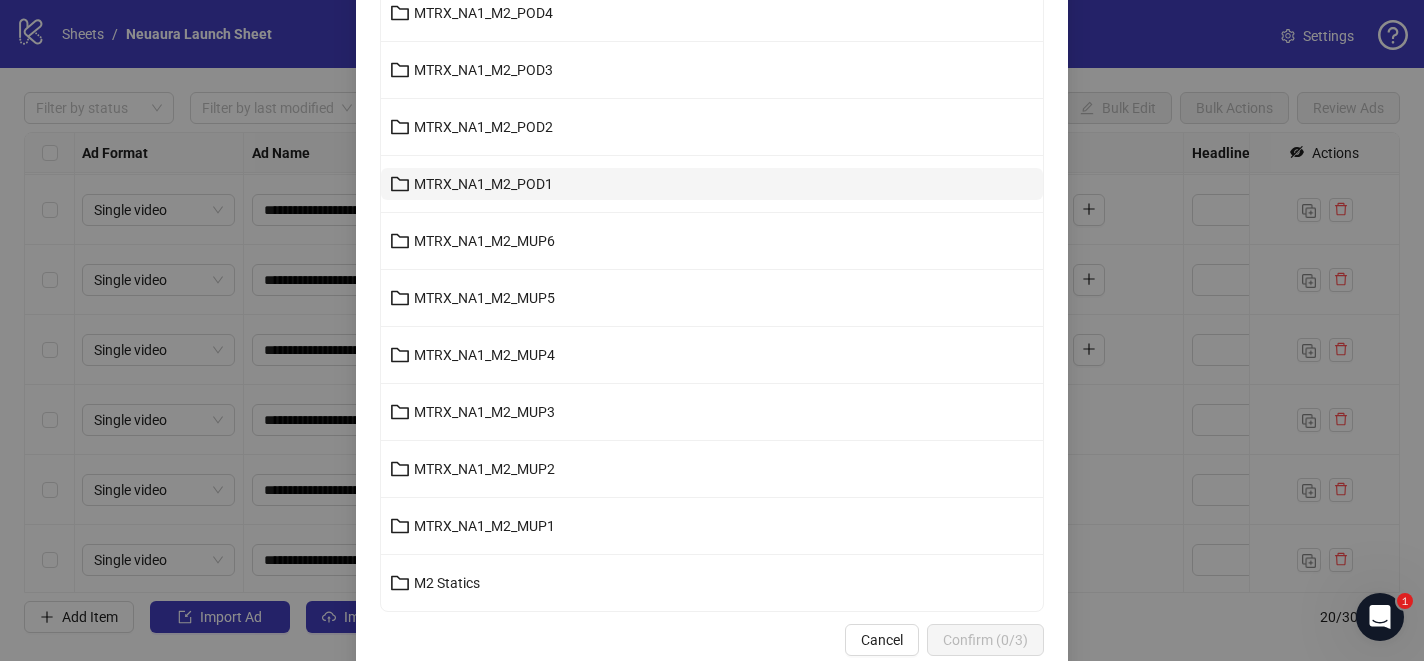 click on "MTRX_NA1_M2_POD1" at bounding box center [712, 184] 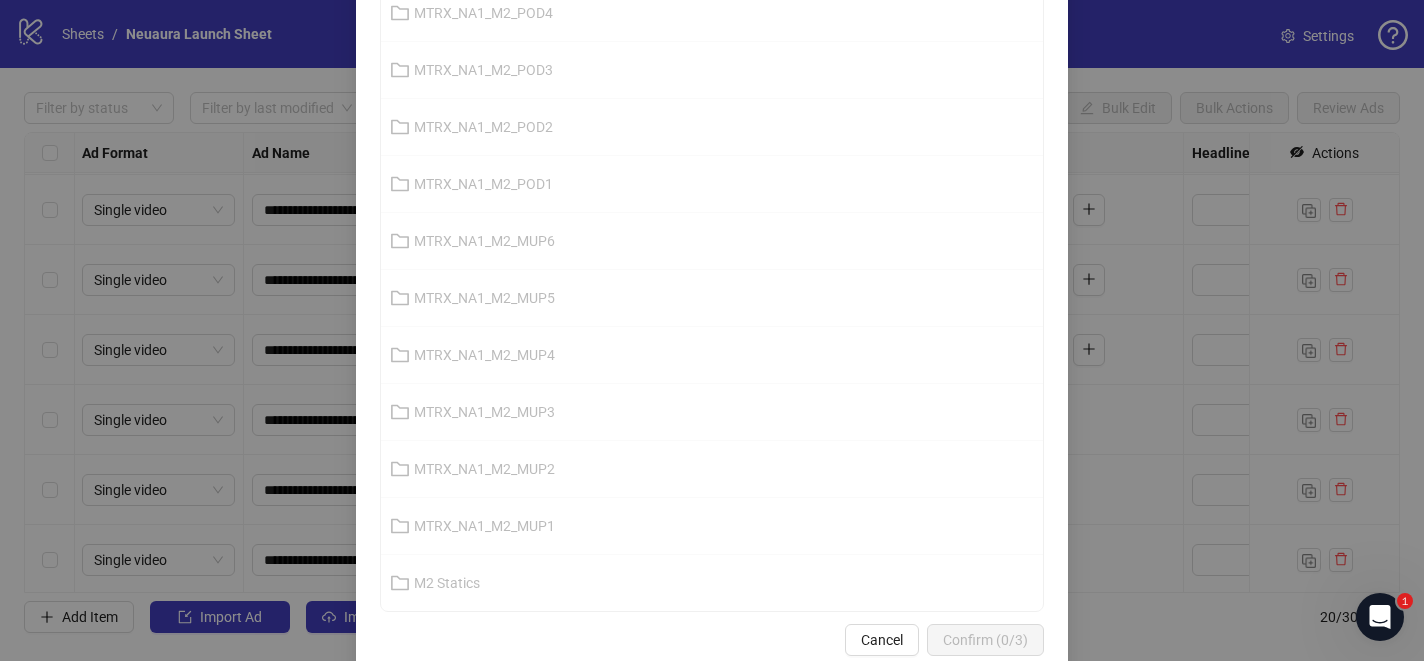 scroll, scrollTop: 86, scrollLeft: 0, axis: vertical 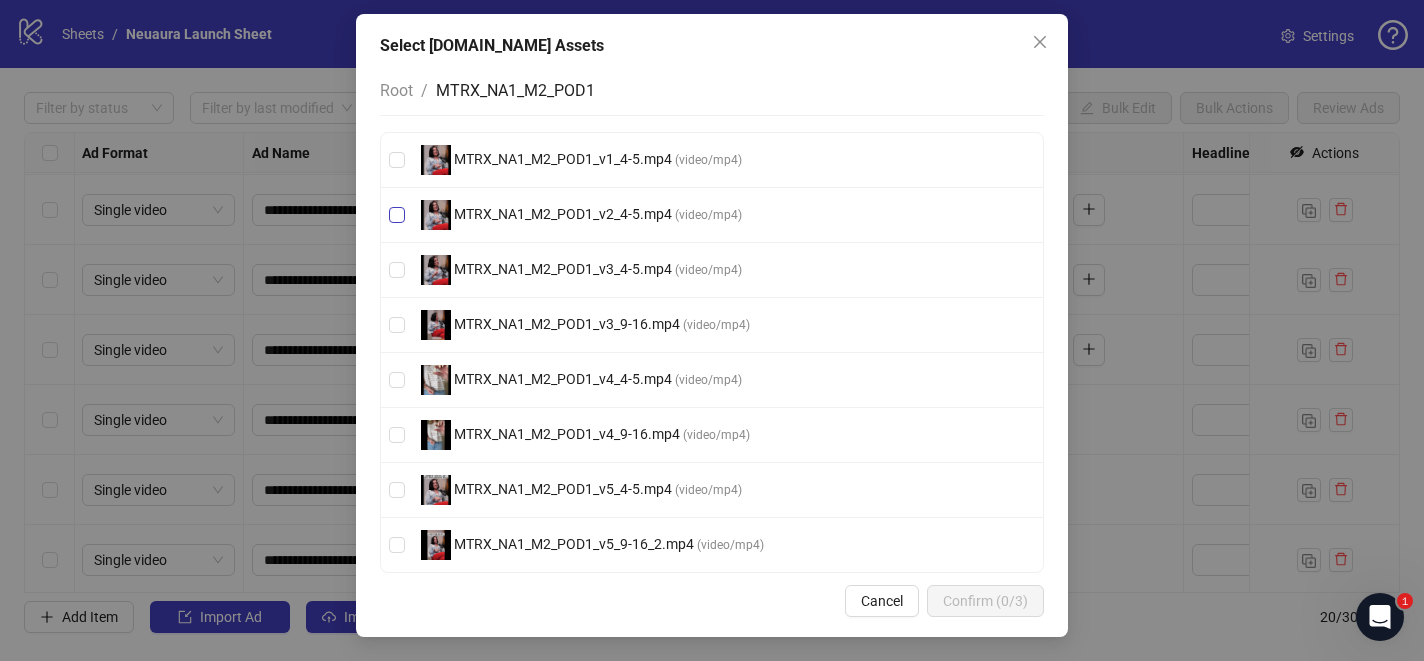 click on "MTRX_NA1_M2_POD1_v2_4-5.mp4" at bounding box center (563, 214) 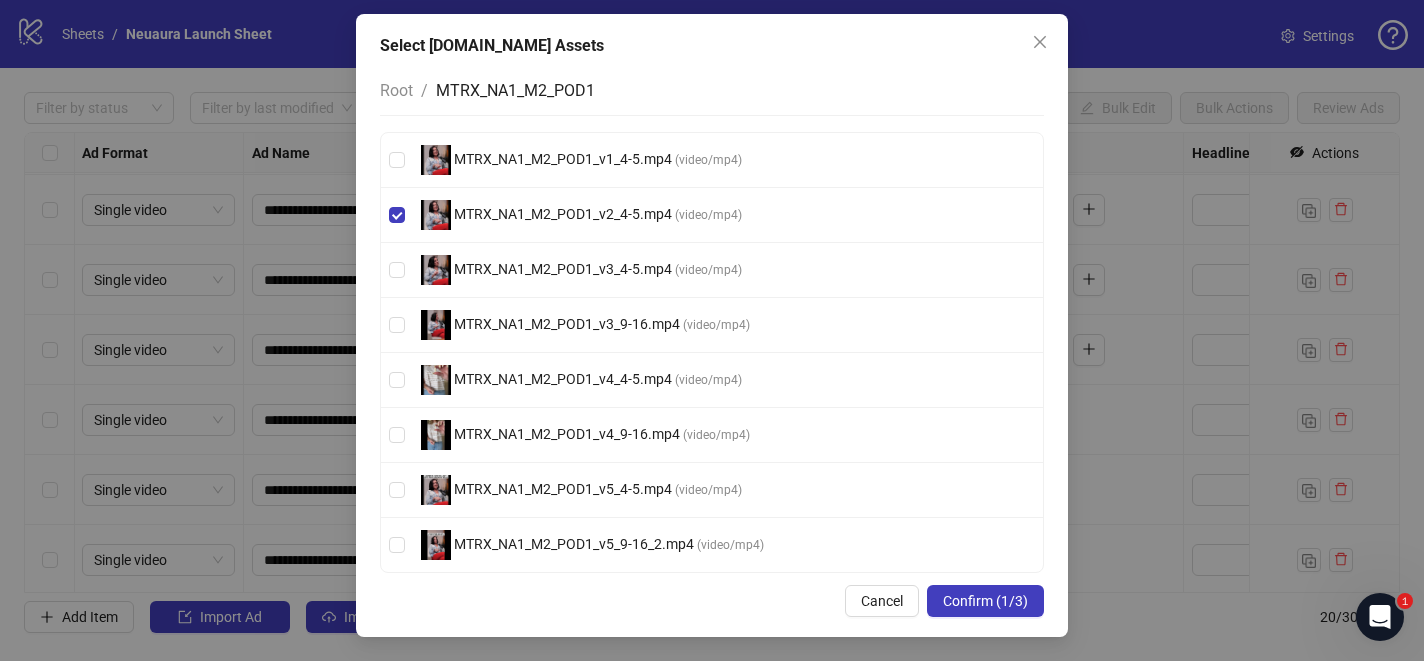 click on "Select [DOMAIN_NAME] Assets Root / MTRX_NA1_M2_POD1   MTRX_NA1_M2_POD1_v1_4-5.mp4   ( video/mp4 )   MTRX_NA1_M2_POD1_v2_4-5.mp4   ( video/mp4 )   MTRX_NA1_M2_POD1_v3_4-5.mp4   ( video/mp4 )   MTRX_NA1_M2_POD1_v3_9-16.mp4   ( video/mp4 )   MTRX_NA1_M2_POD1_v4_4-5.mp4   ( video/mp4 )   MTRX_NA1_M2_POD1_v4_9-16.mp4   ( video/mp4 )   MTRX_NA1_M2_POD1_v5_4-5.mp4   ( video/mp4 )   MTRX_NA1_M2_POD1_v5_9-16_2.mp4   ( video/mp4 ) Cancel Confirm (1/3)" at bounding box center [712, 325] 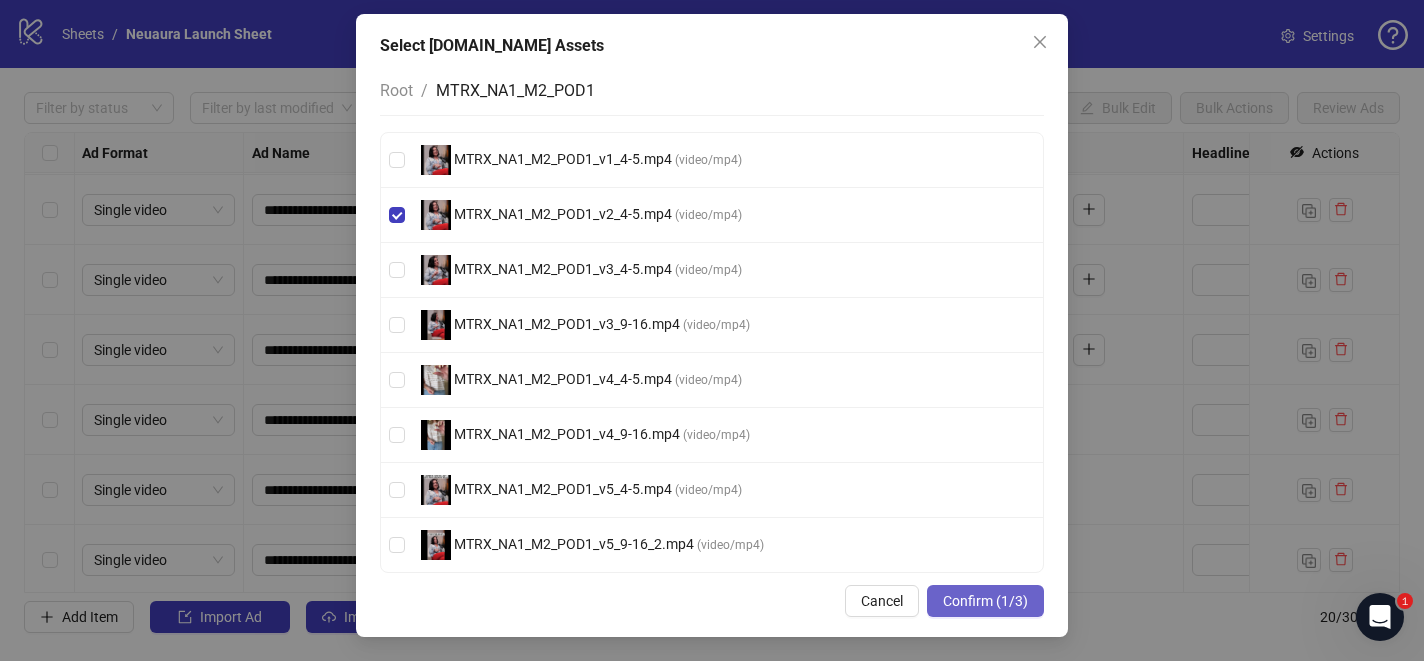 click on "Confirm (1/3)" at bounding box center (985, 601) 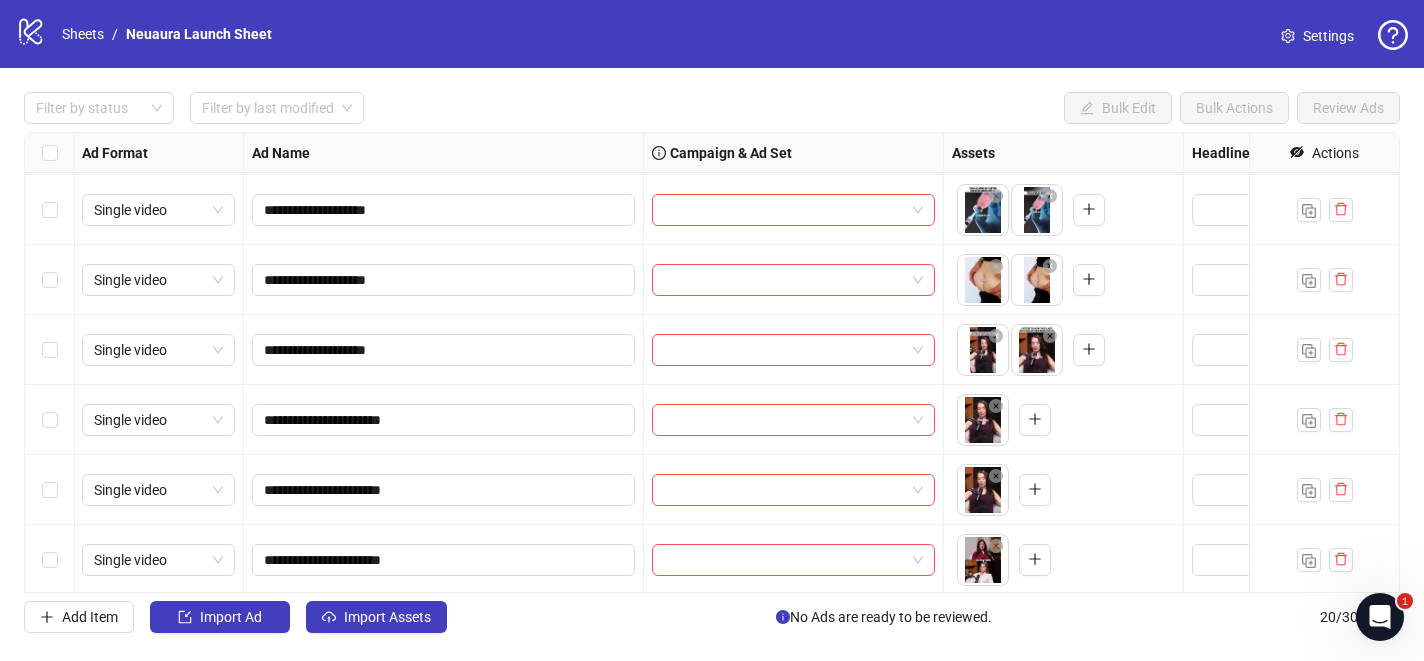 scroll, scrollTop: 0, scrollLeft: 0, axis: both 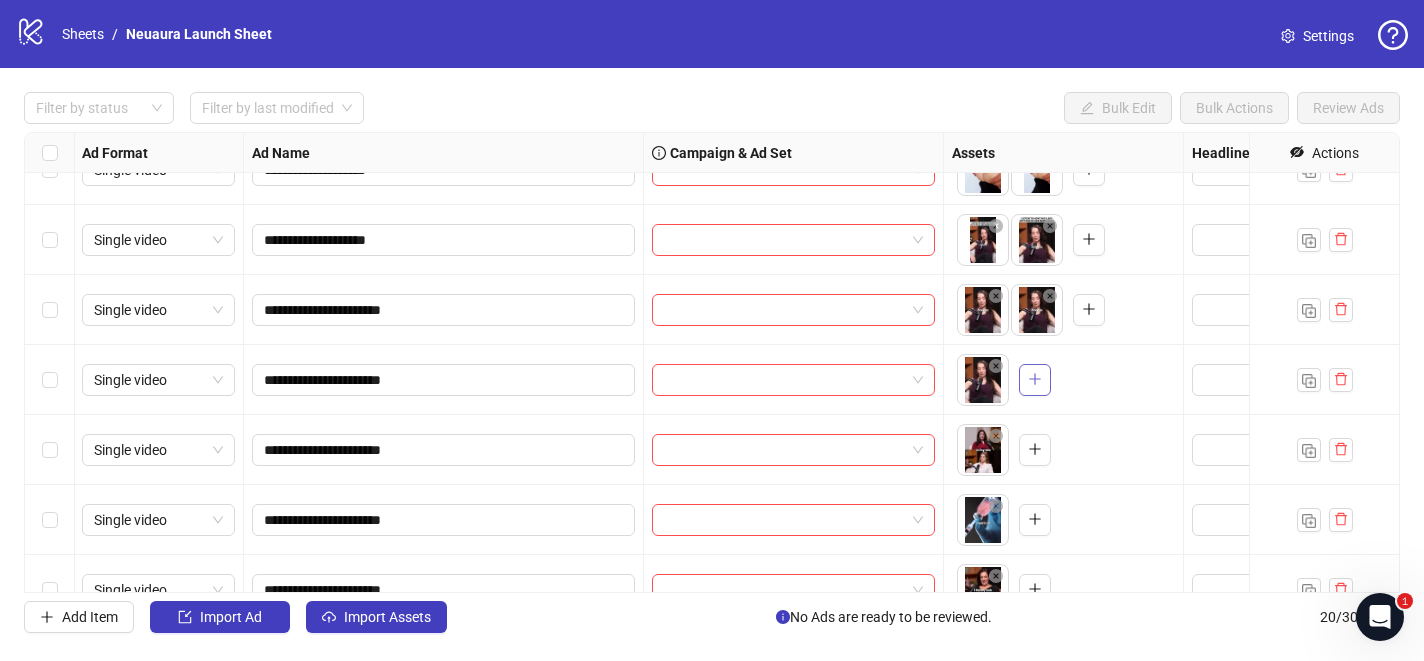 click 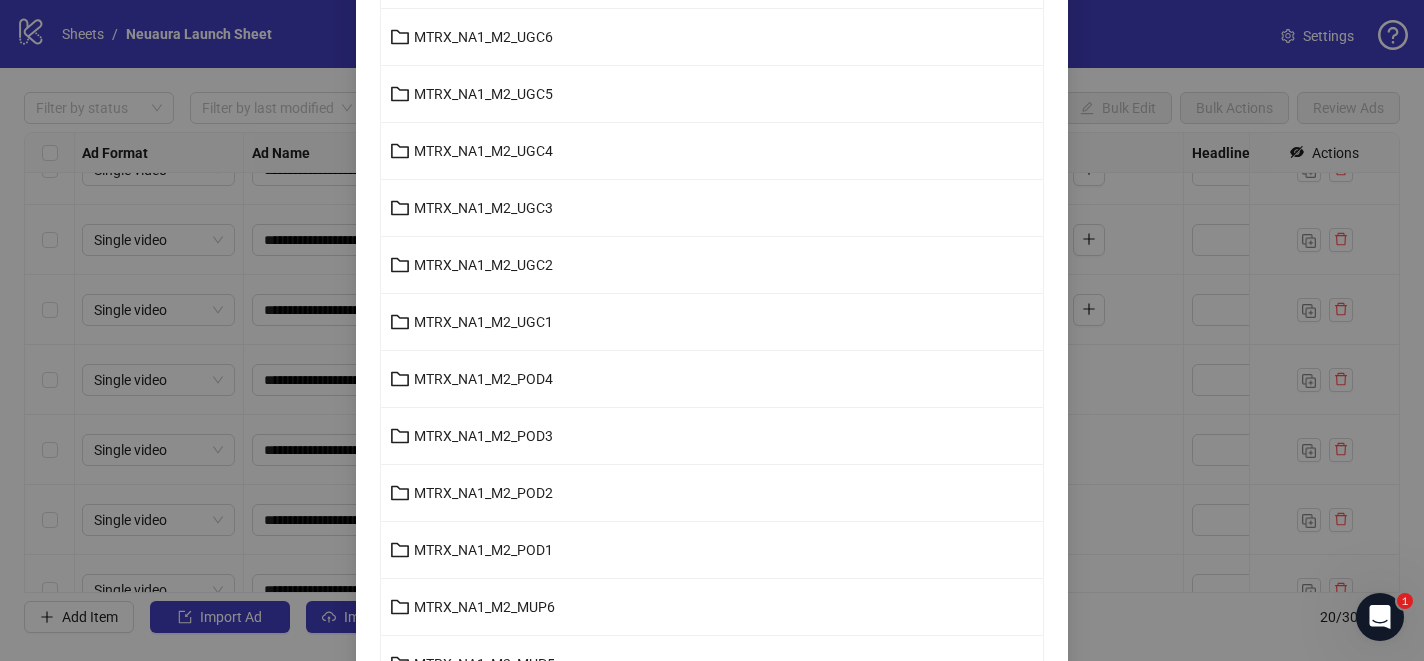 scroll, scrollTop: 456, scrollLeft: 0, axis: vertical 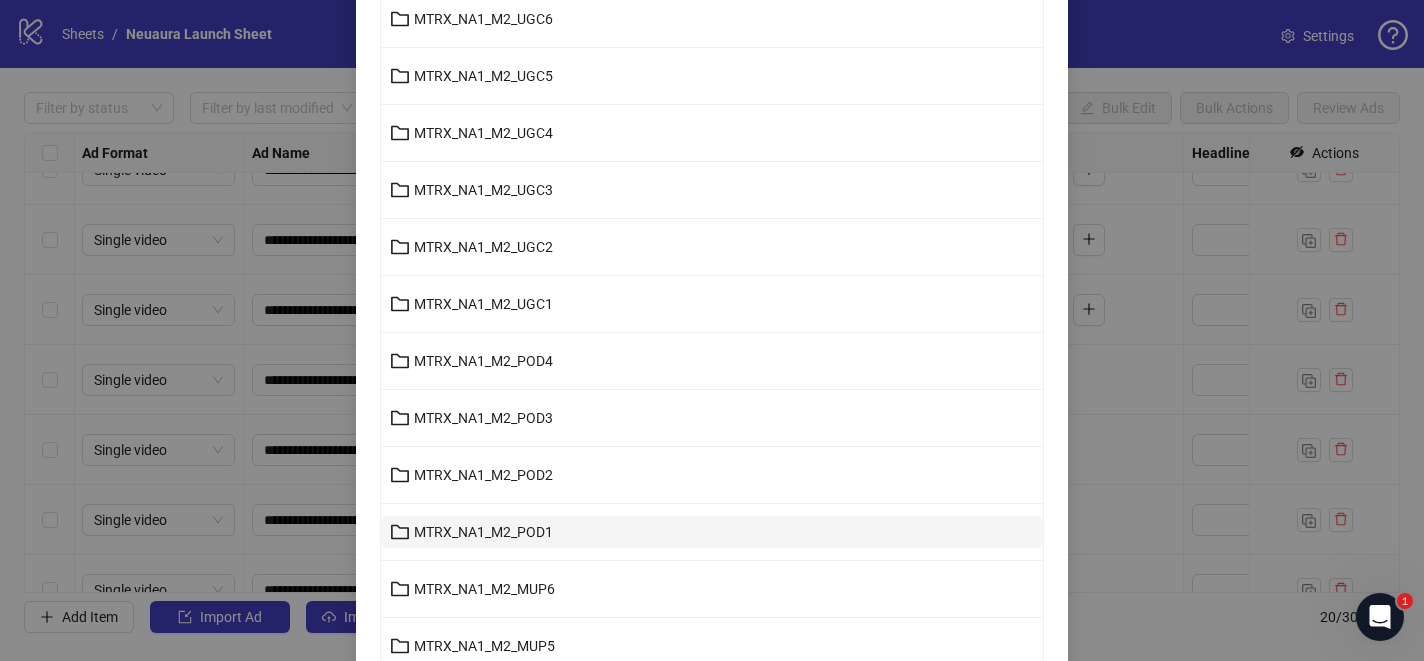 click on "MTRX_NA1_M2_POD1" at bounding box center [712, 532] 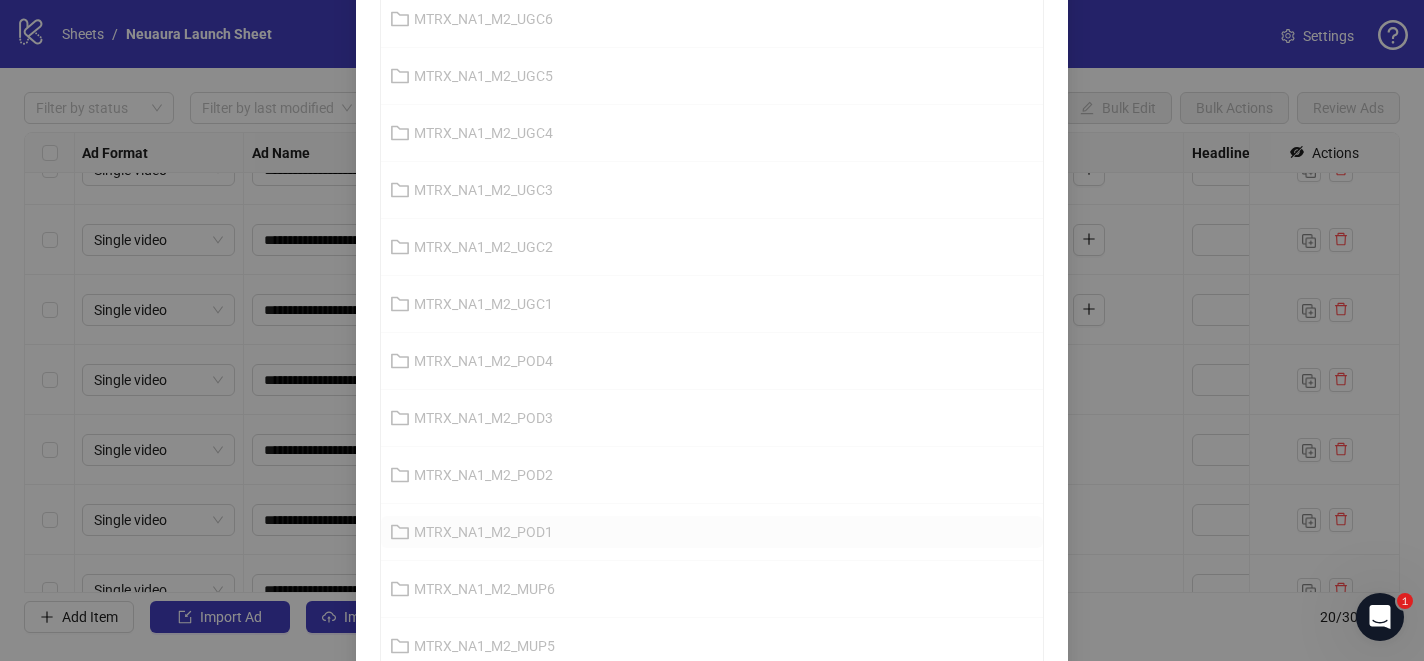 scroll, scrollTop: 86, scrollLeft: 0, axis: vertical 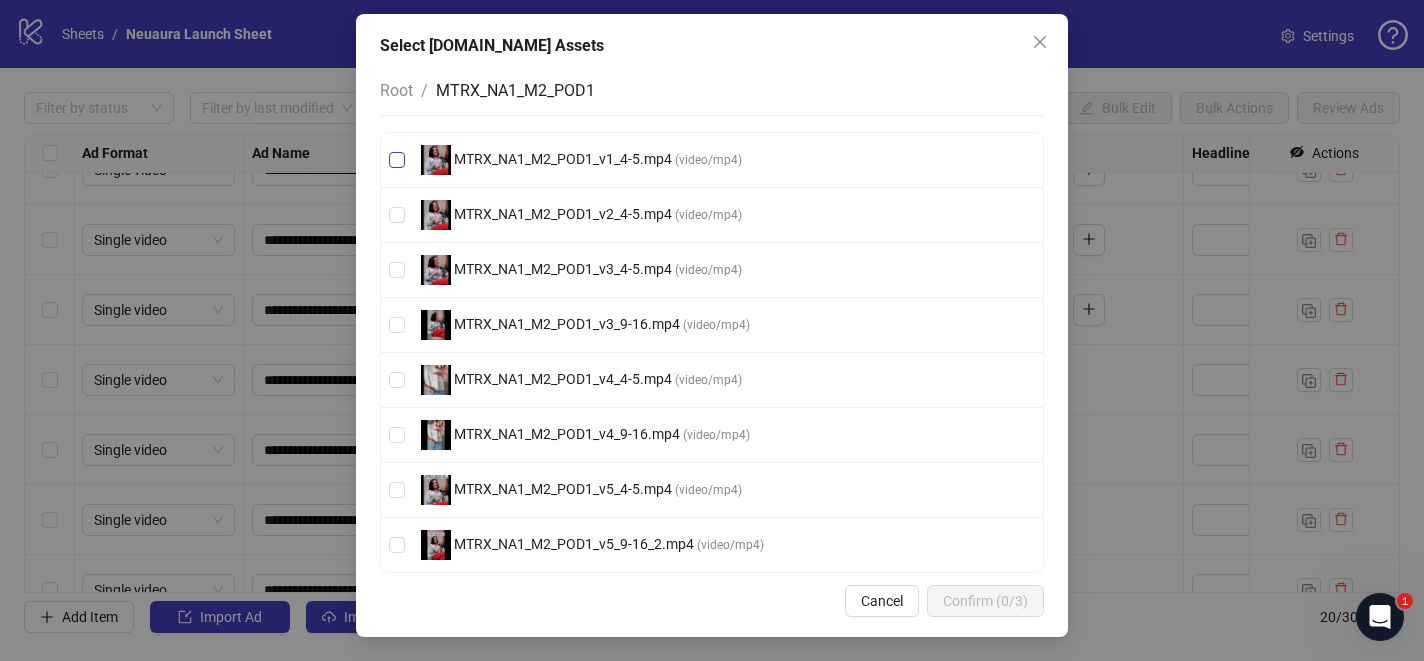 click on "MTRX_NA1_M2_POD1_v1_4-5.mp4" at bounding box center [563, 159] 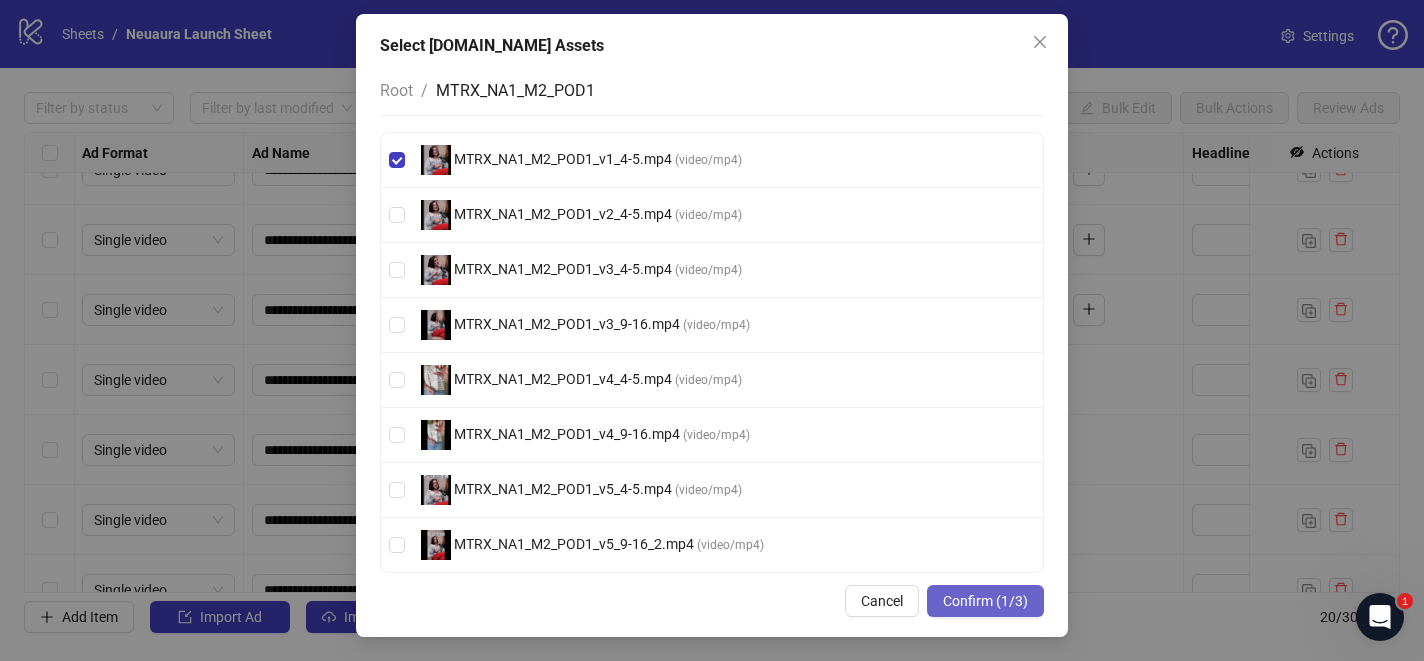 click on "Confirm (1/3)" at bounding box center [985, 601] 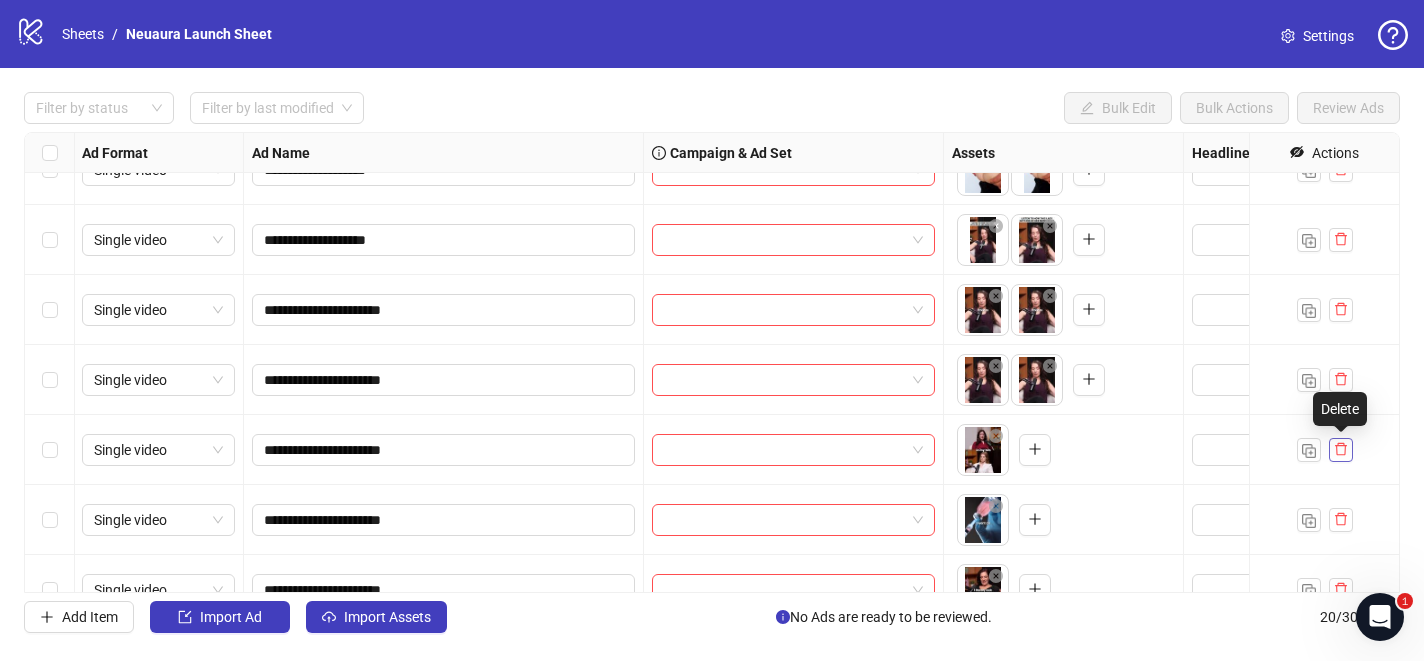 click at bounding box center [1341, 450] 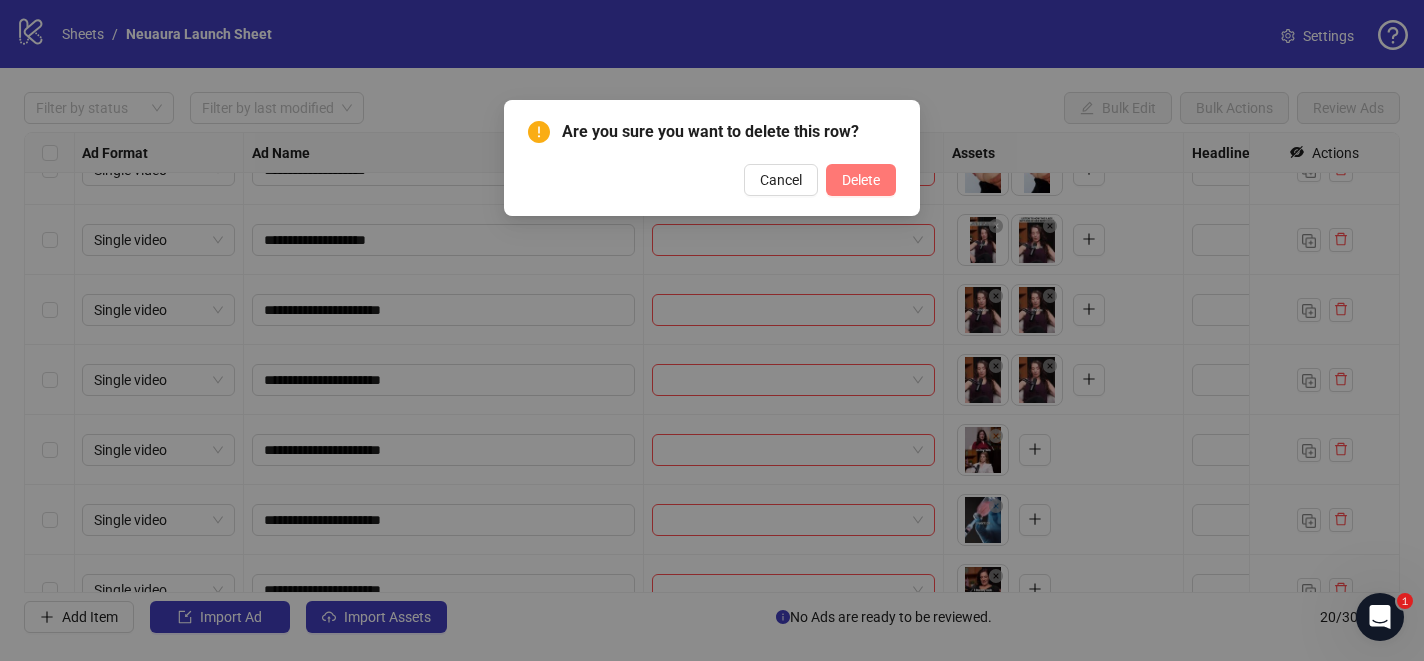 click on "Delete" at bounding box center (861, 180) 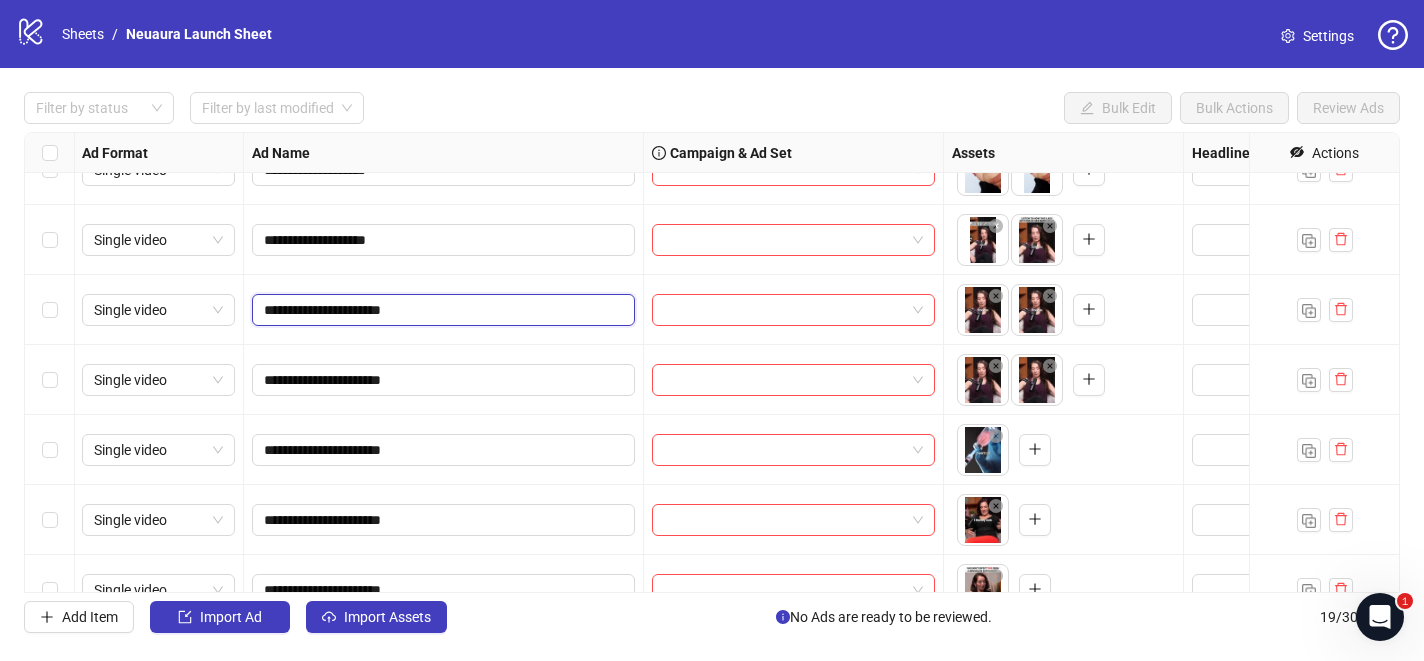click on "**********" at bounding box center (441, 310) 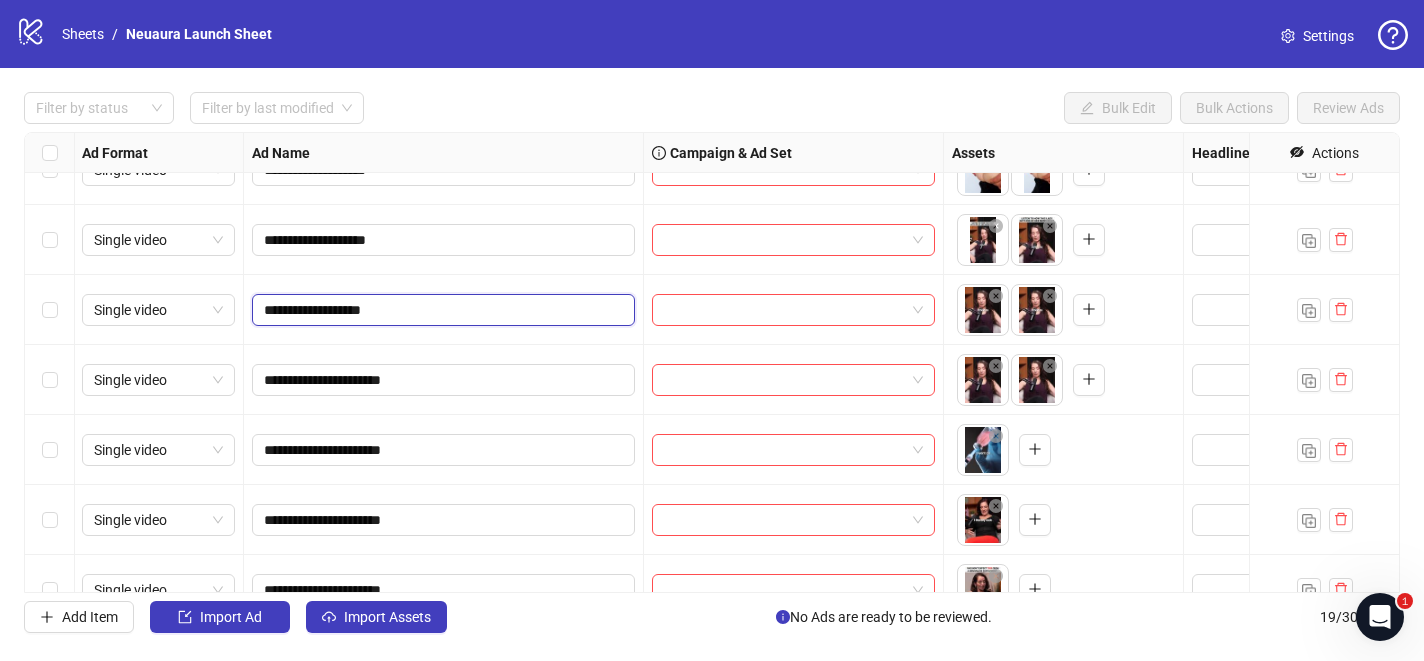 type on "**********" 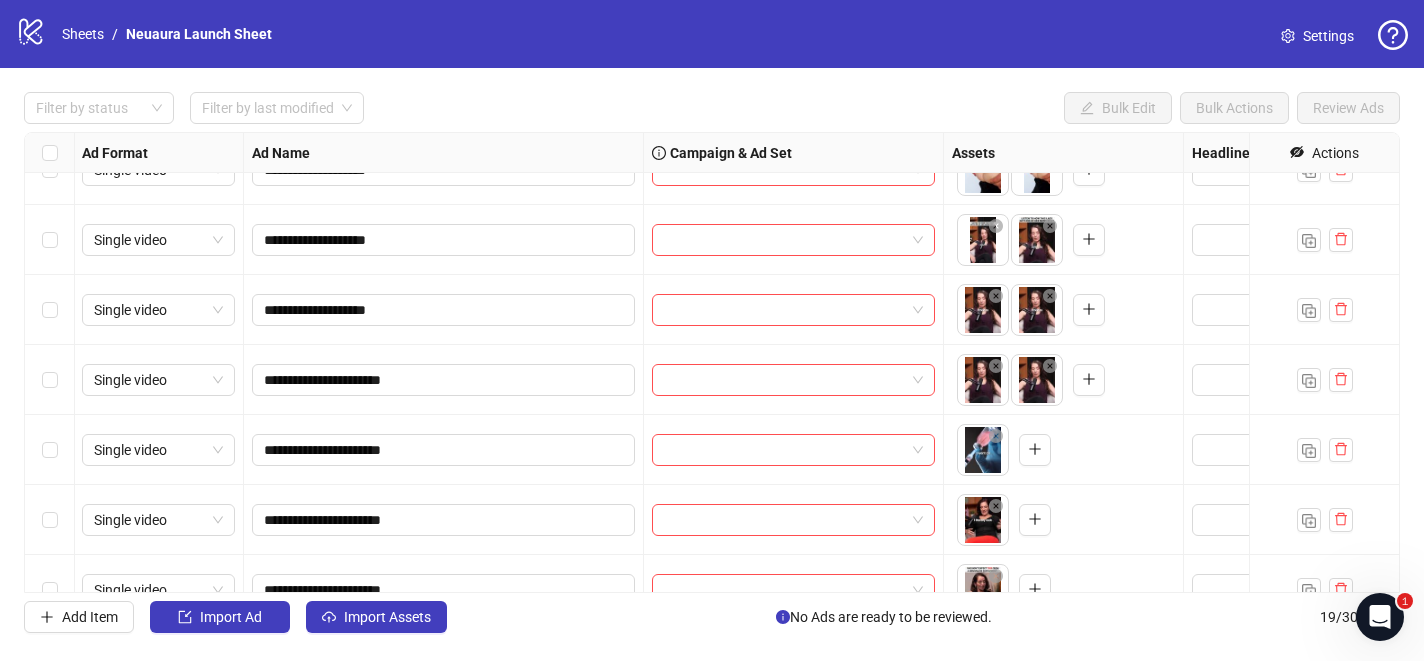 click on "**********" at bounding box center (444, 450) 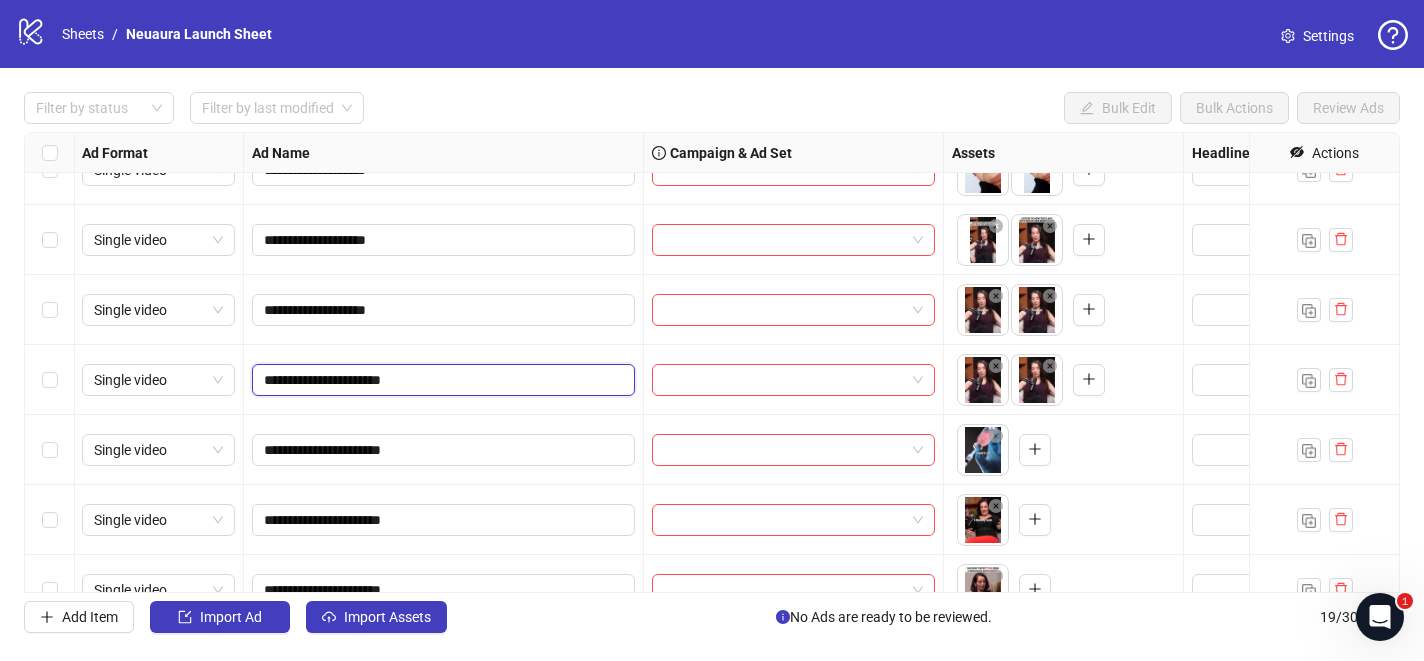 click on "**********" at bounding box center (441, 380) 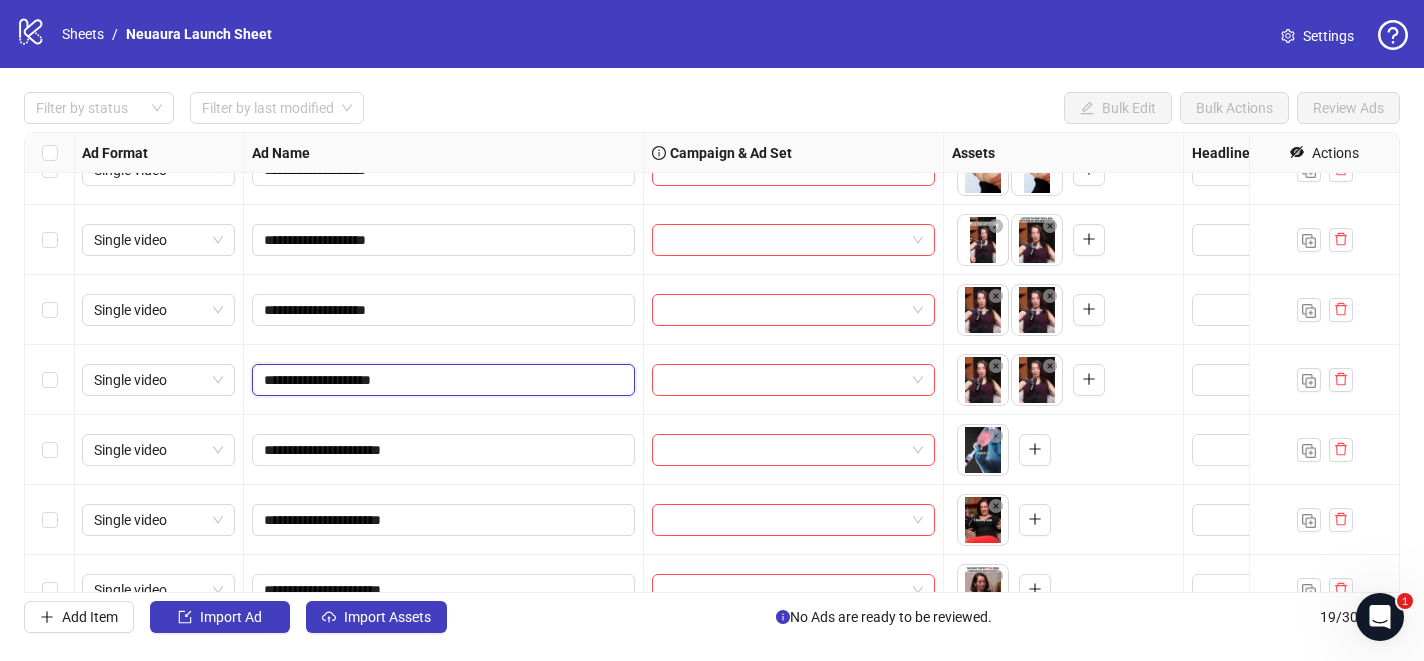 type on "**********" 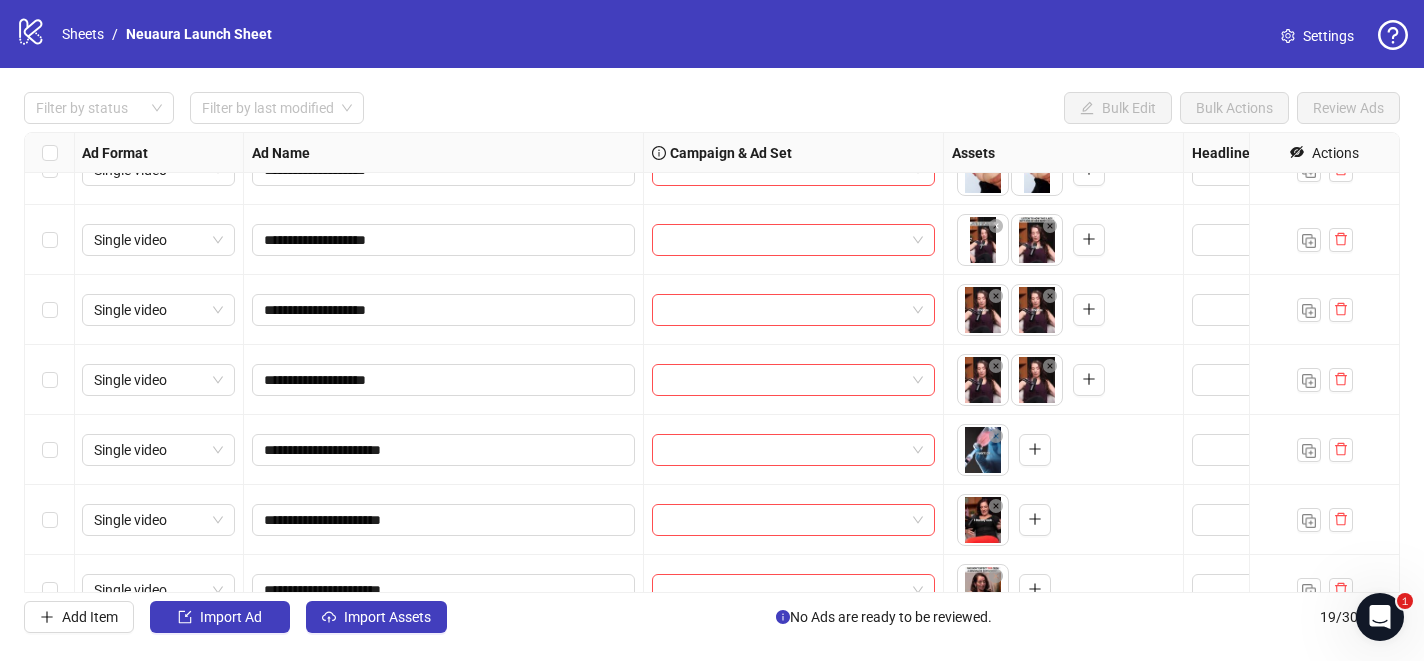 click on "**********" at bounding box center [444, 450] 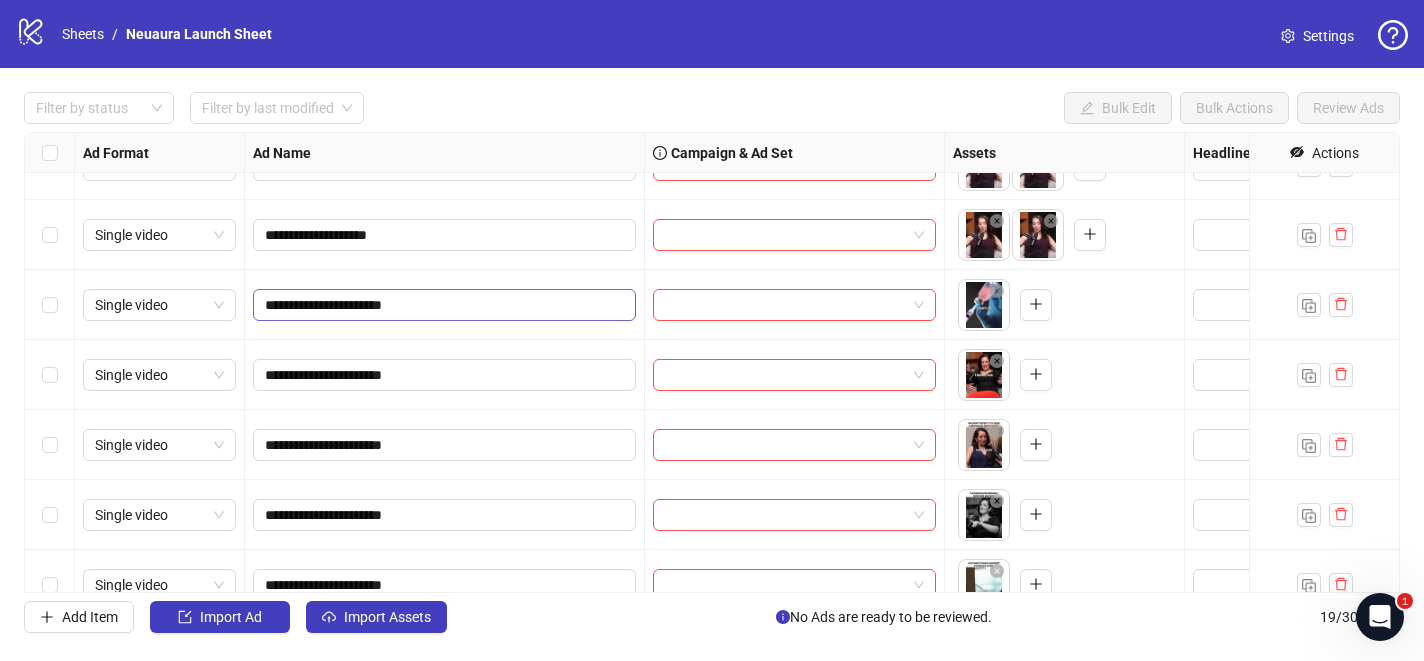 scroll, scrollTop: 810, scrollLeft: 0, axis: vertical 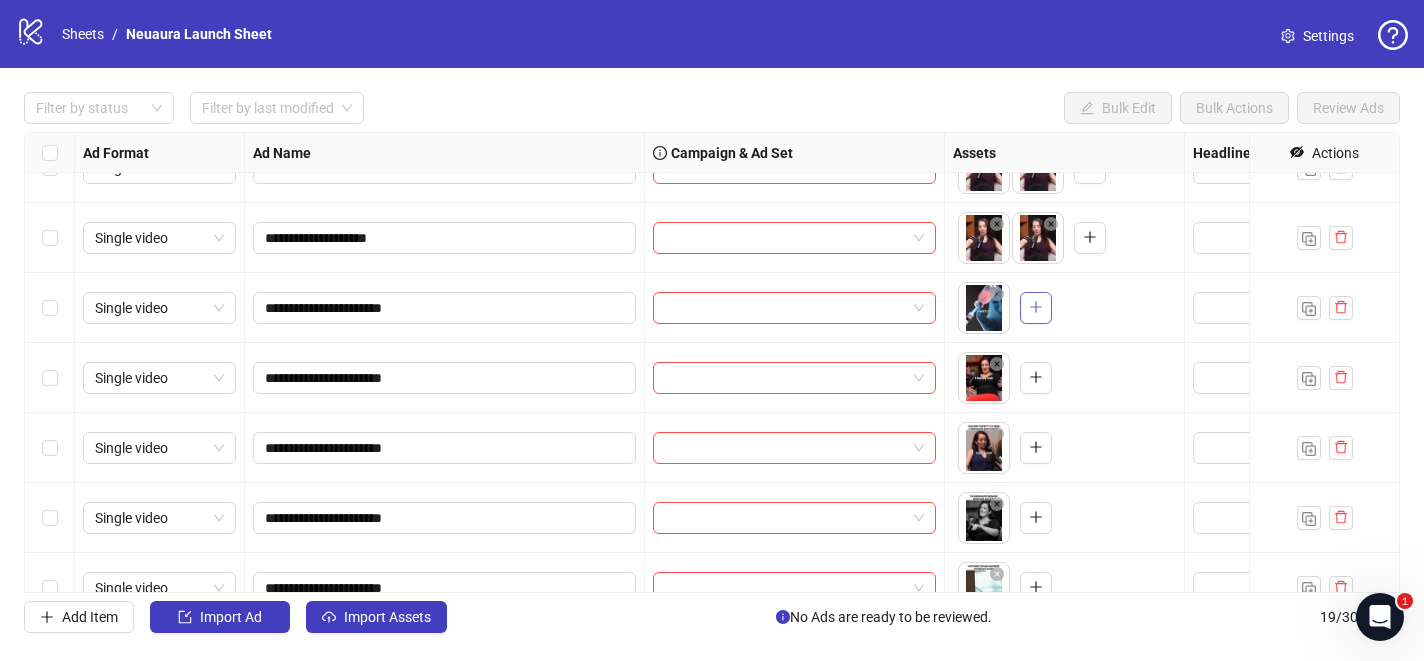 click at bounding box center [1036, 308] 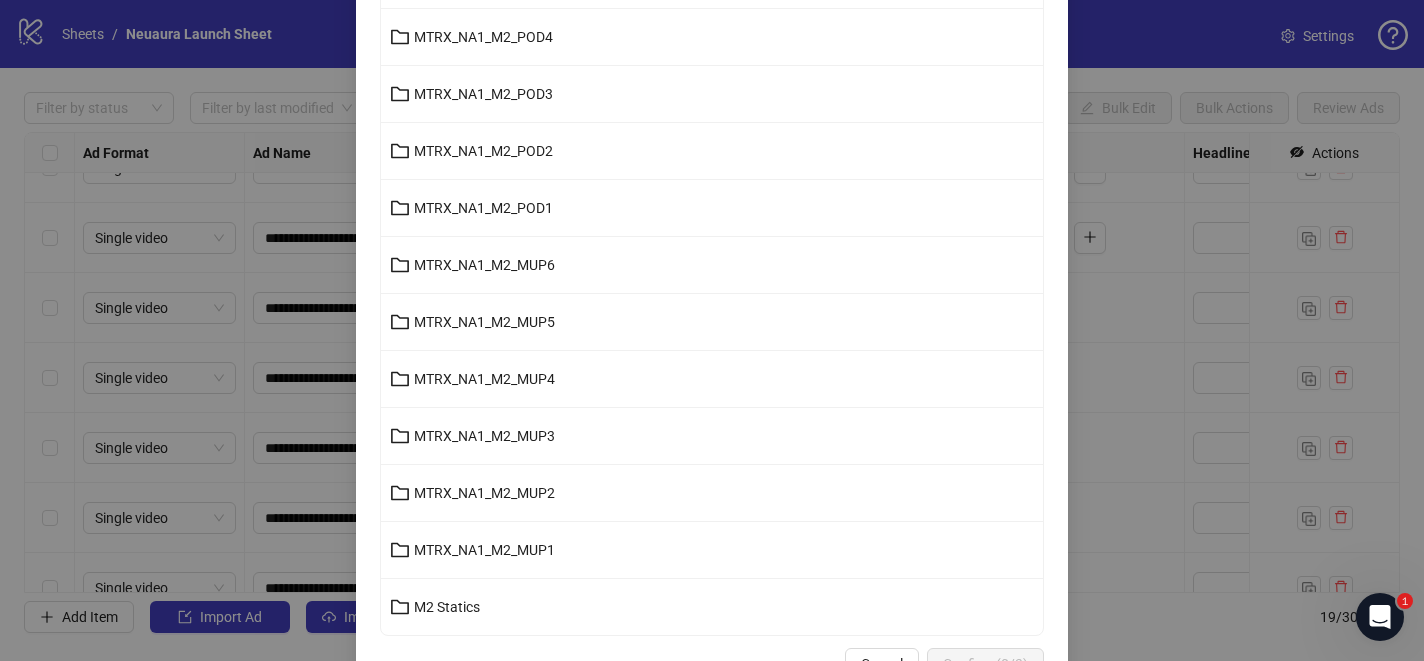 scroll, scrollTop: 755, scrollLeft: 0, axis: vertical 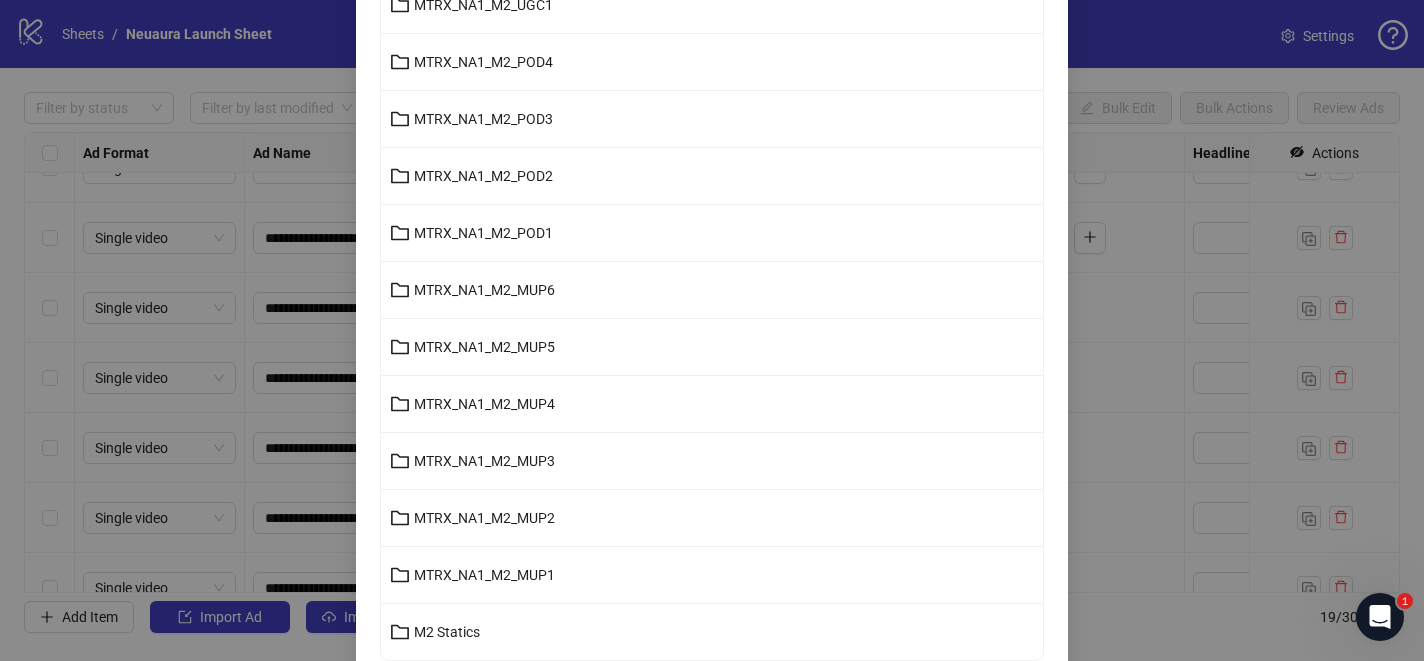 click on "MTRX_NA1_M2_POD3" at bounding box center (712, 119) 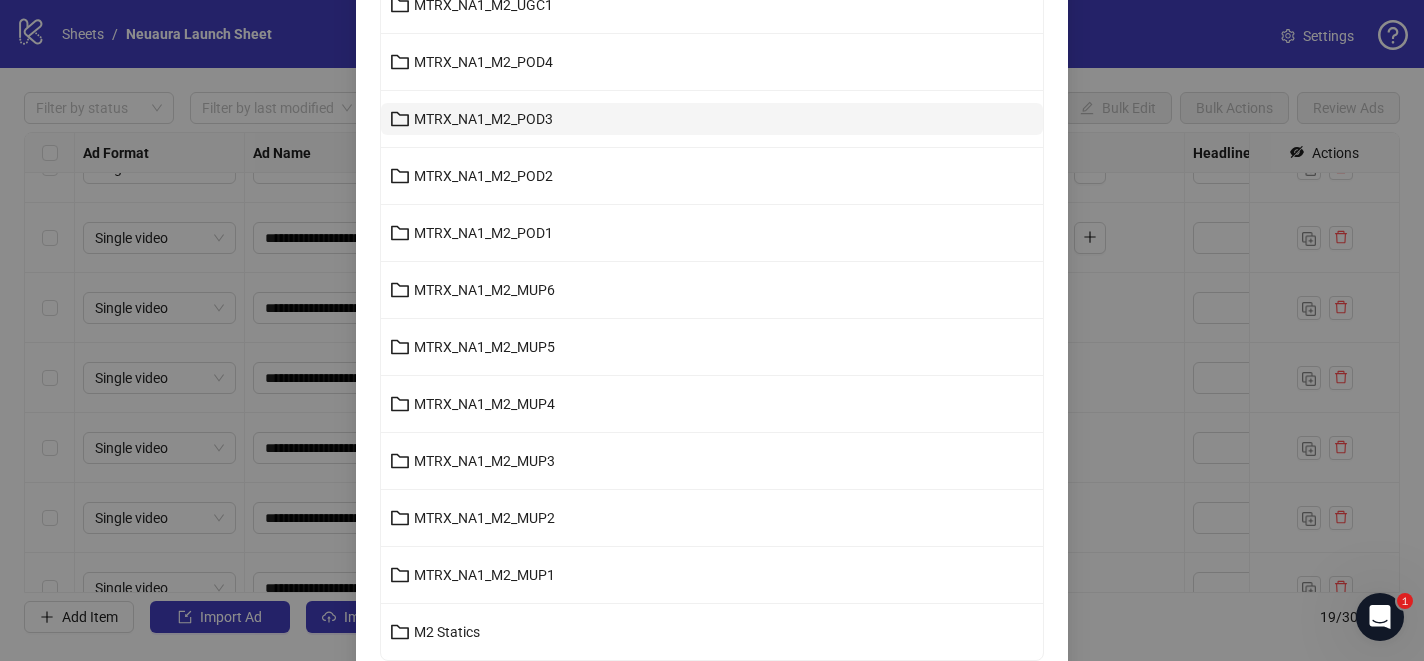 click on "MTRX_NA1_M2_POD3" at bounding box center (712, 119) 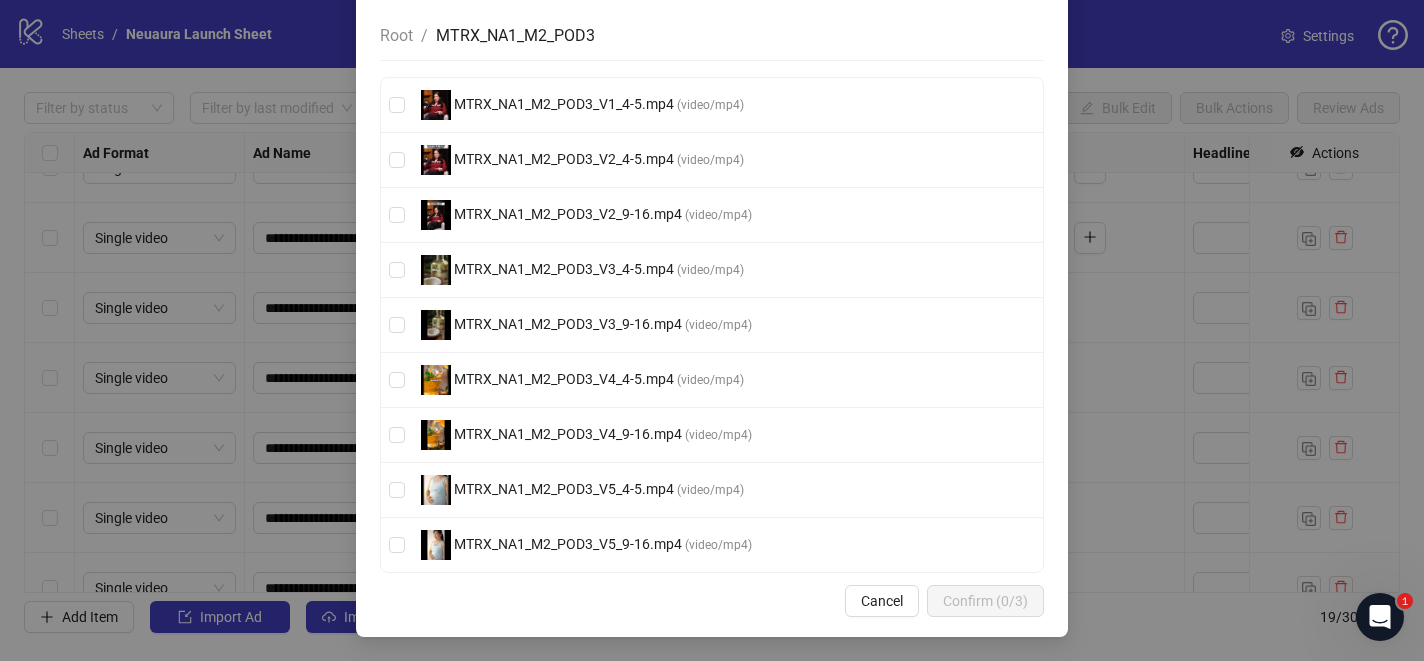 scroll, scrollTop: 141, scrollLeft: 0, axis: vertical 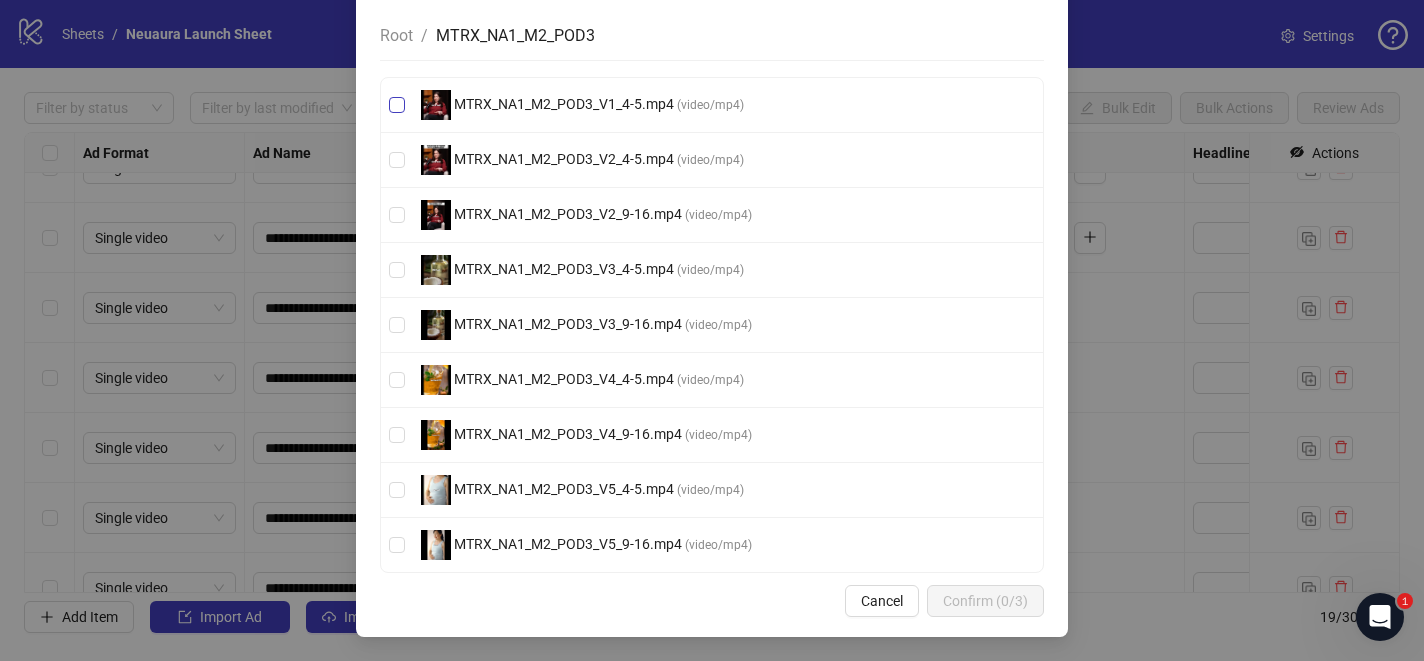 click on "MTRX_NA1_M2_POD3_V1_4-5.mp4   ( video/mp4 )" at bounding box center (582, 105) 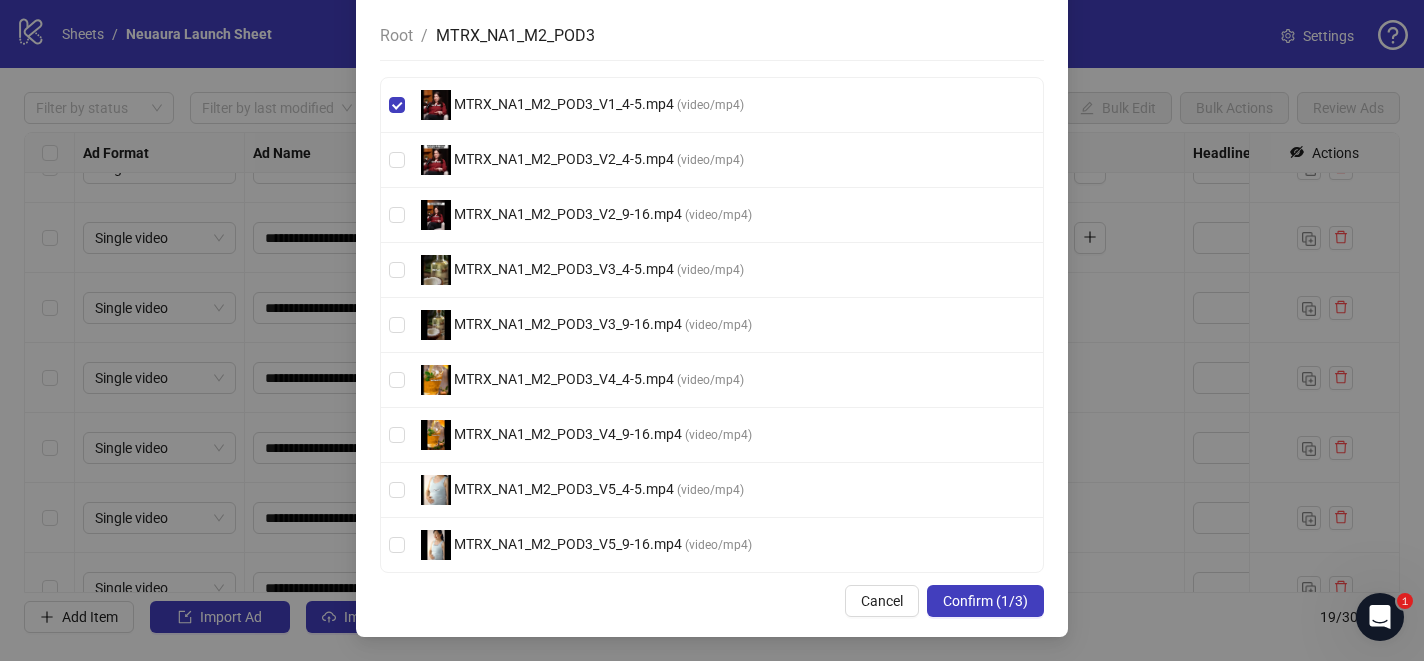 click on "Select [DOMAIN_NAME] Assets Root / MTRX_NA1_M2_POD3   MTRX_NA1_M2_POD3_V1_4-5.mp4   ( video/mp4 )   MTRX_NA1_M2_POD3_V2_4-5.mp4   ( video/mp4 )   MTRX_NA1_M2_POD3_V2_9-16.mp4   ( video/mp4 )   MTRX_NA1_M2_POD3_V3_4-5.mp4   ( video/mp4 )   MTRX_NA1_M2_POD3_V3_9-16.mp4   ( video/mp4 )   MTRX_NA1_M2_POD3_V4_4-5.mp4   ( video/mp4 )   MTRX_NA1_M2_POD3_V4_9-16.mp4   ( video/mp4 )   MTRX_NA1_M2_POD3_V5_4-5.mp4   ( video/mp4 )   MTRX_NA1_M2_POD3_V5_9-16.mp4   ( video/mp4 ) Cancel Confirm (1/3)" at bounding box center [712, 298] 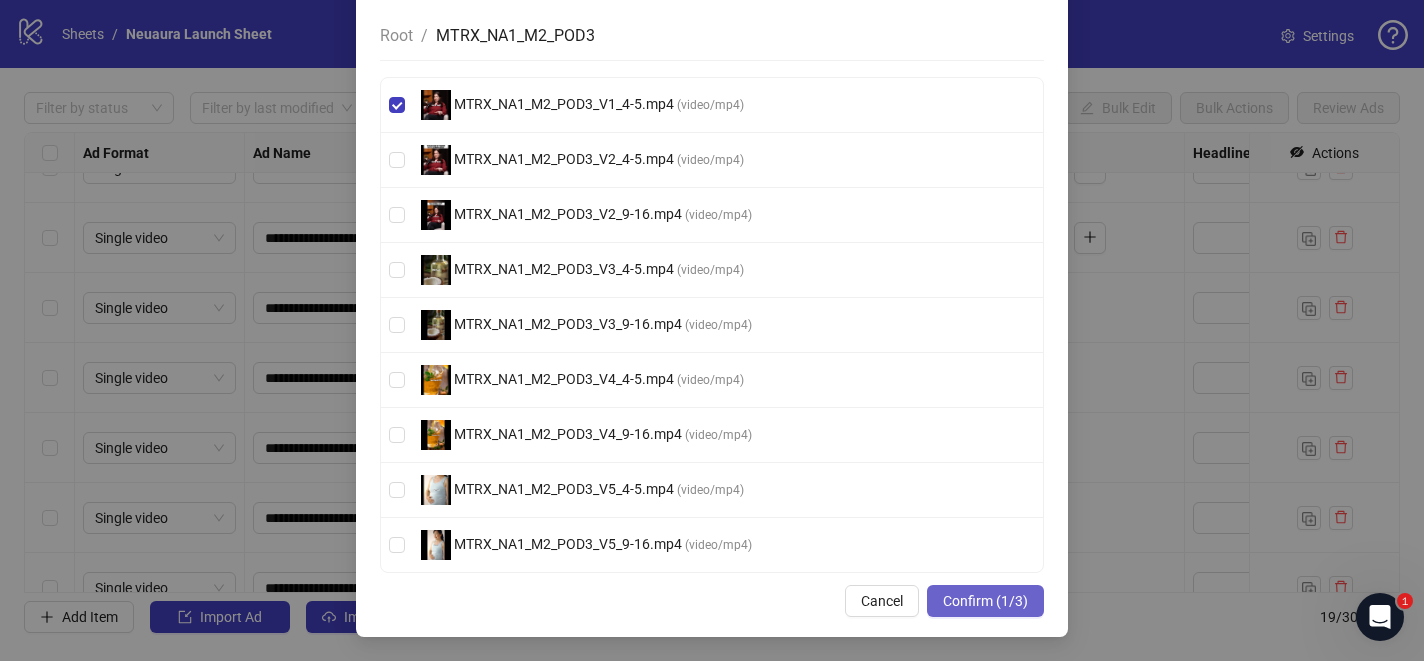 click on "Confirm (1/3)" at bounding box center (985, 601) 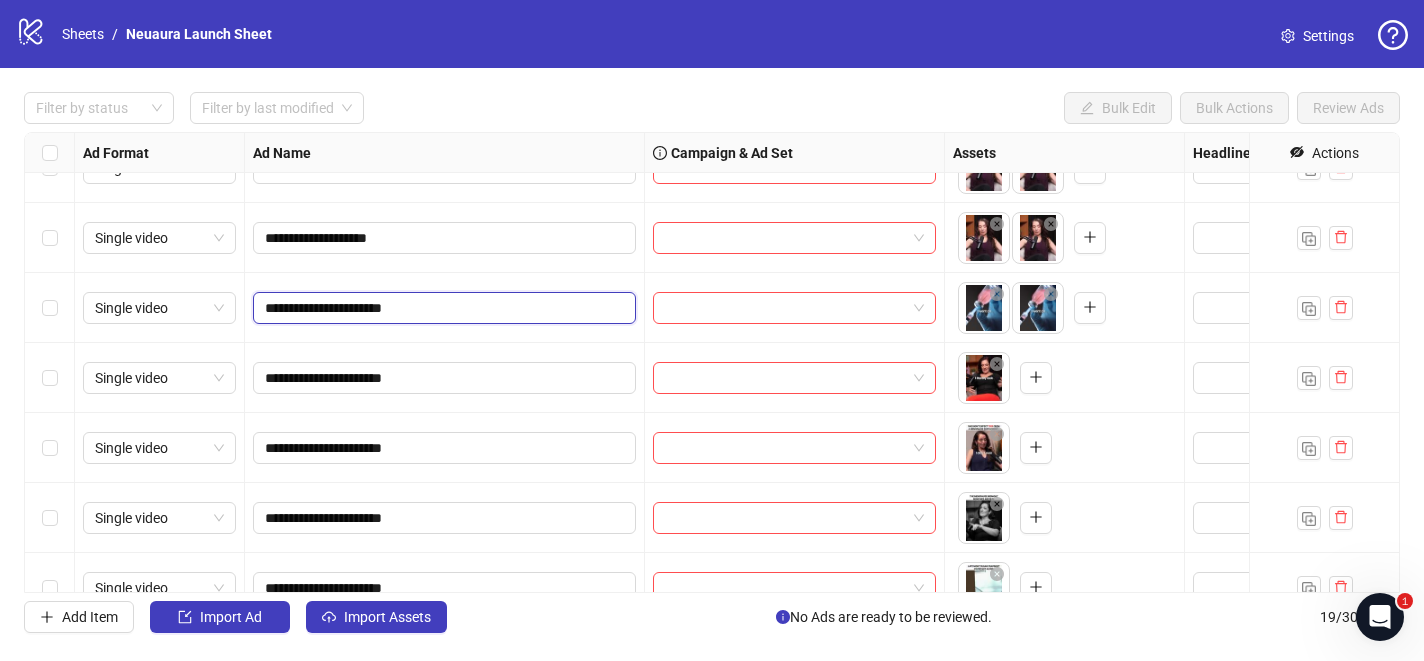 click on "**********" at bounding box center (442, 308) 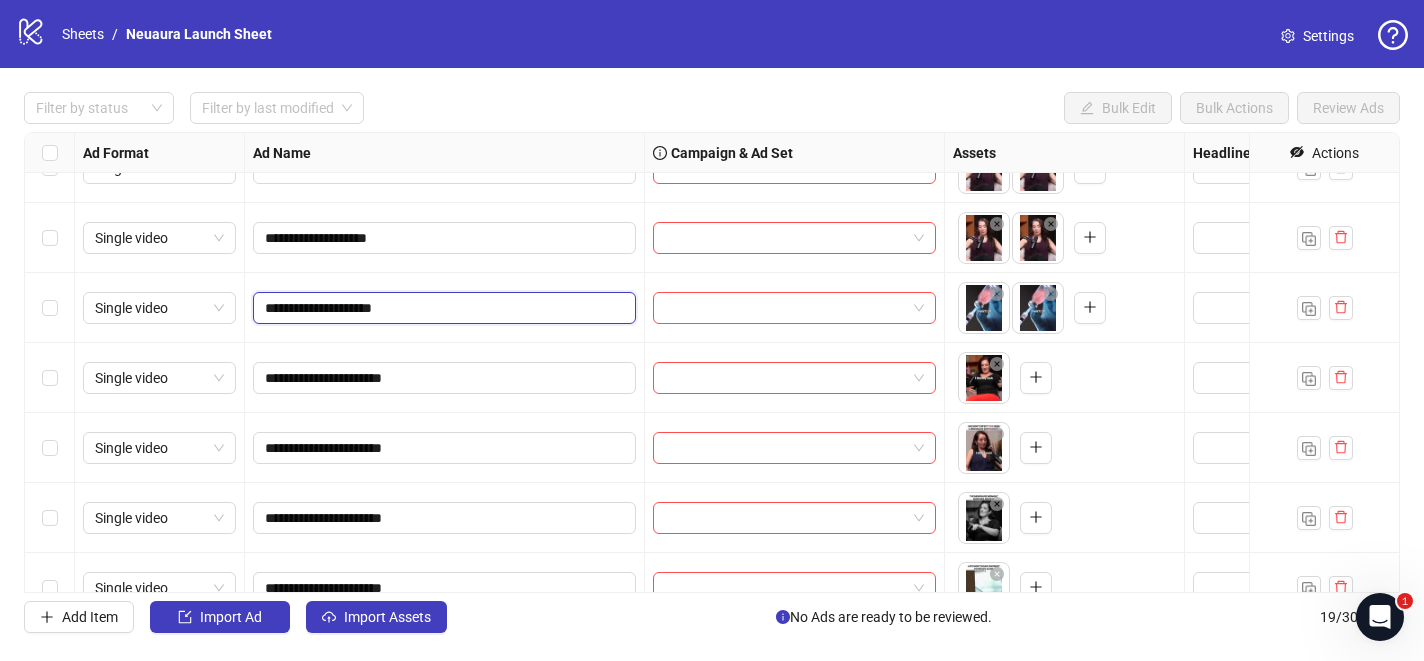 type on "**********" 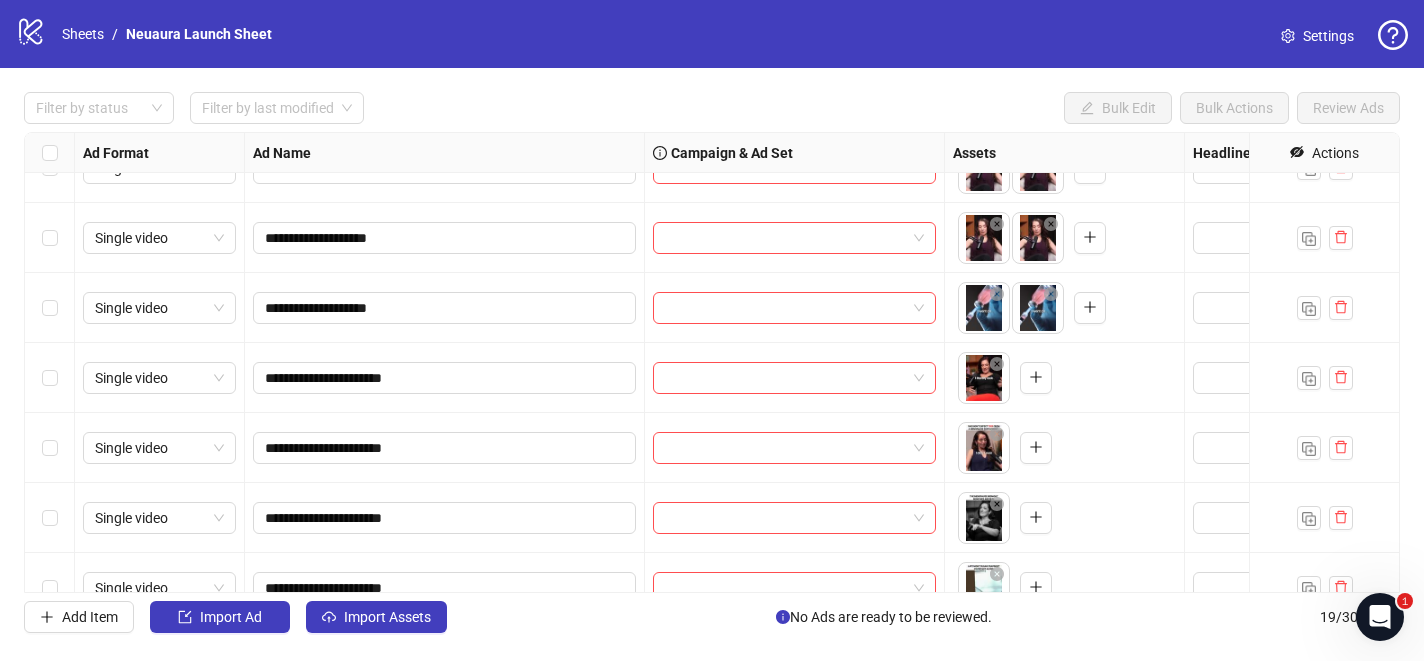 click on "To pick up a draggable item, press the space bar.
While dragging, use the arrow keys to move the item.
Press space again to drop the item in its new position, or press escape to cancel." at bounding box center (1064, 448) 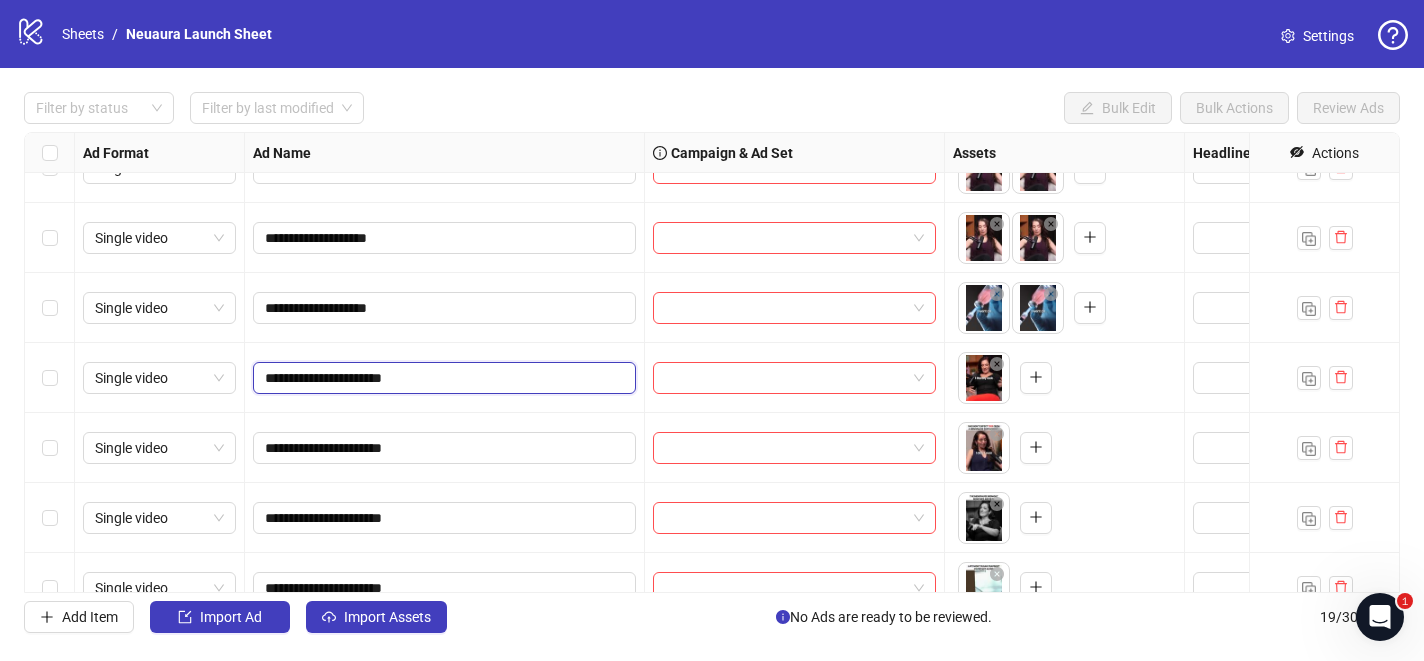 click on "**********" at bounding box center [442, 378] 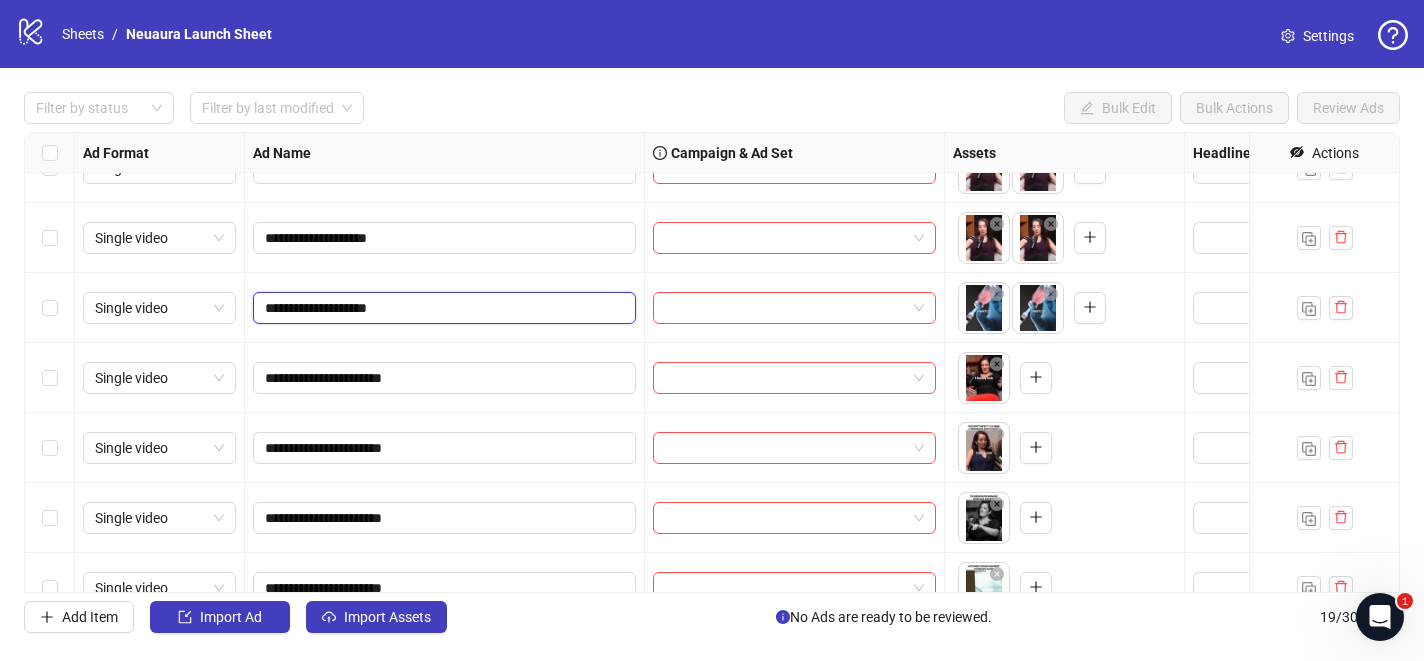 click on "**********" at bounding box center (442, 308) 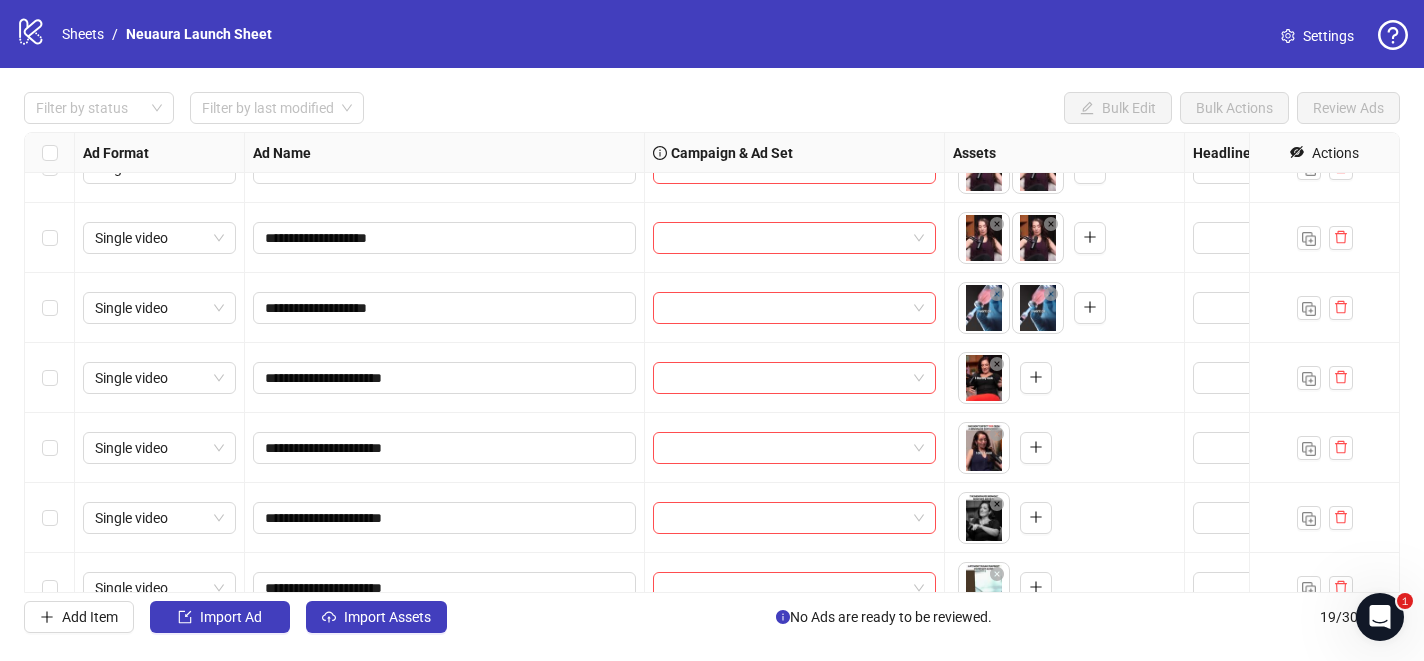 click at bounding box center [795, 378] 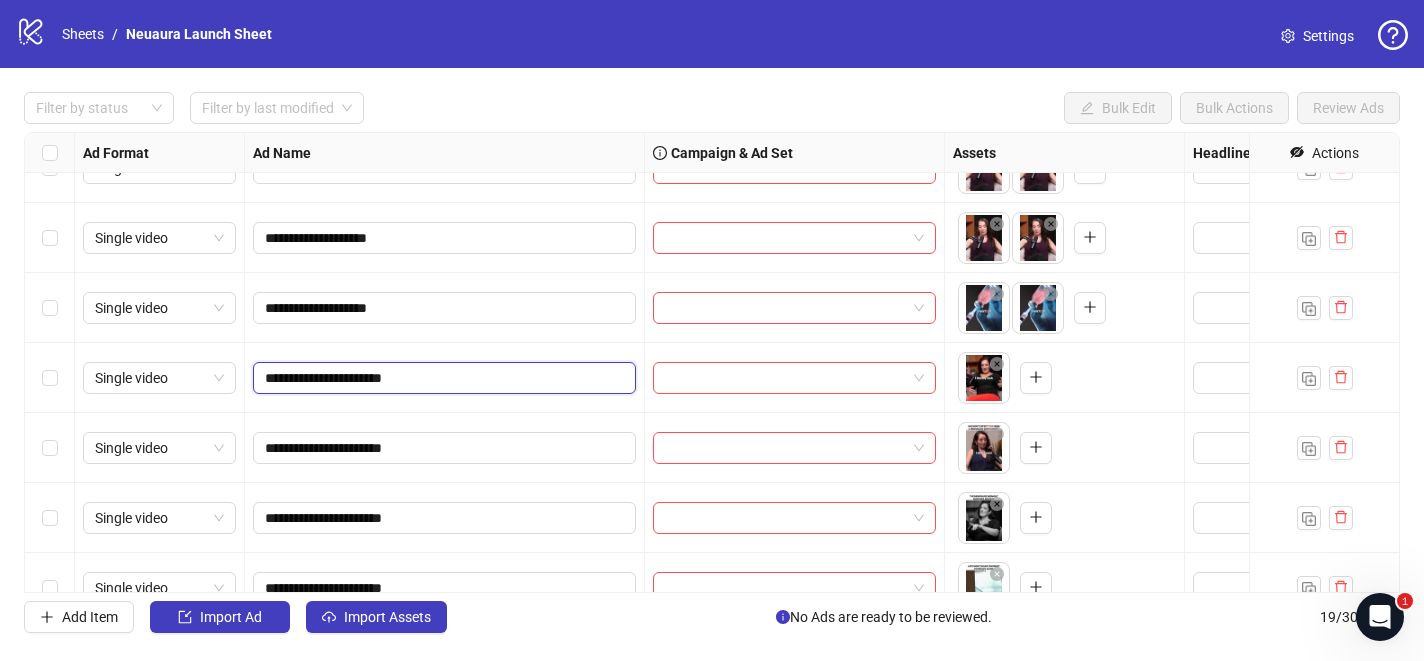 click on "**********" at bounding box center (442, 378) 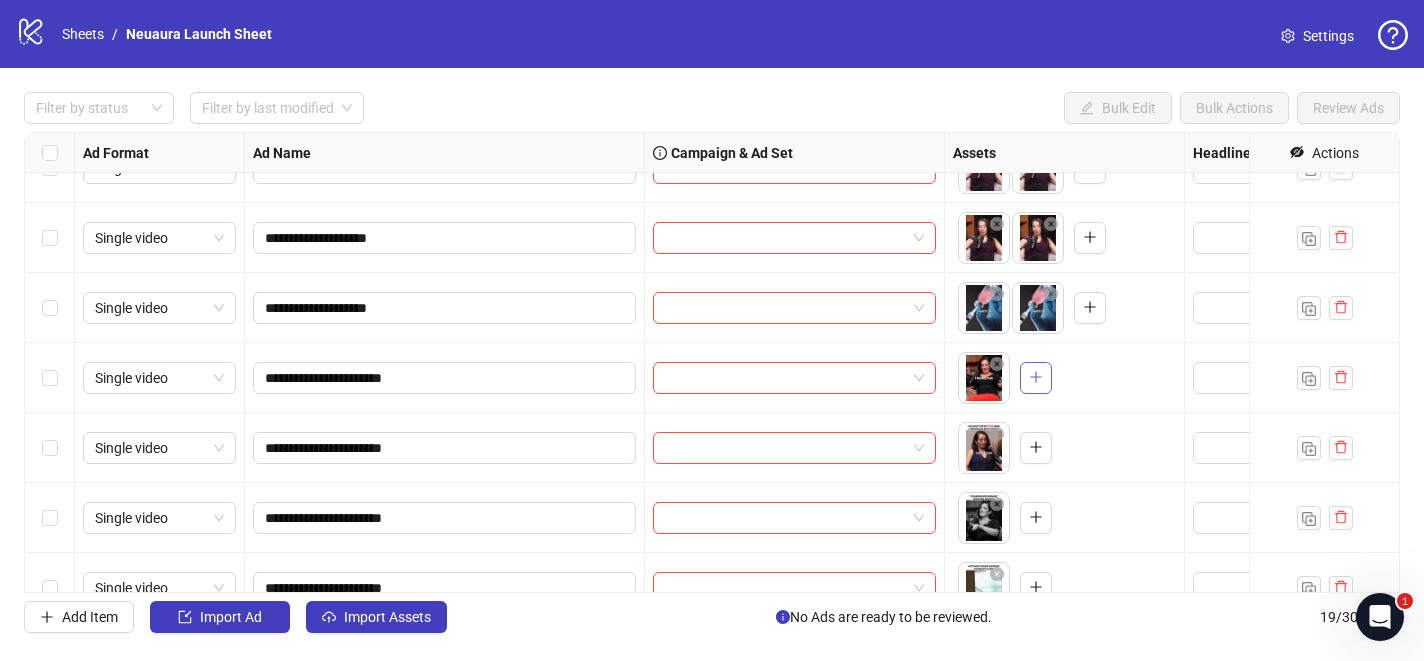 click at bounding box center [1036, 378] 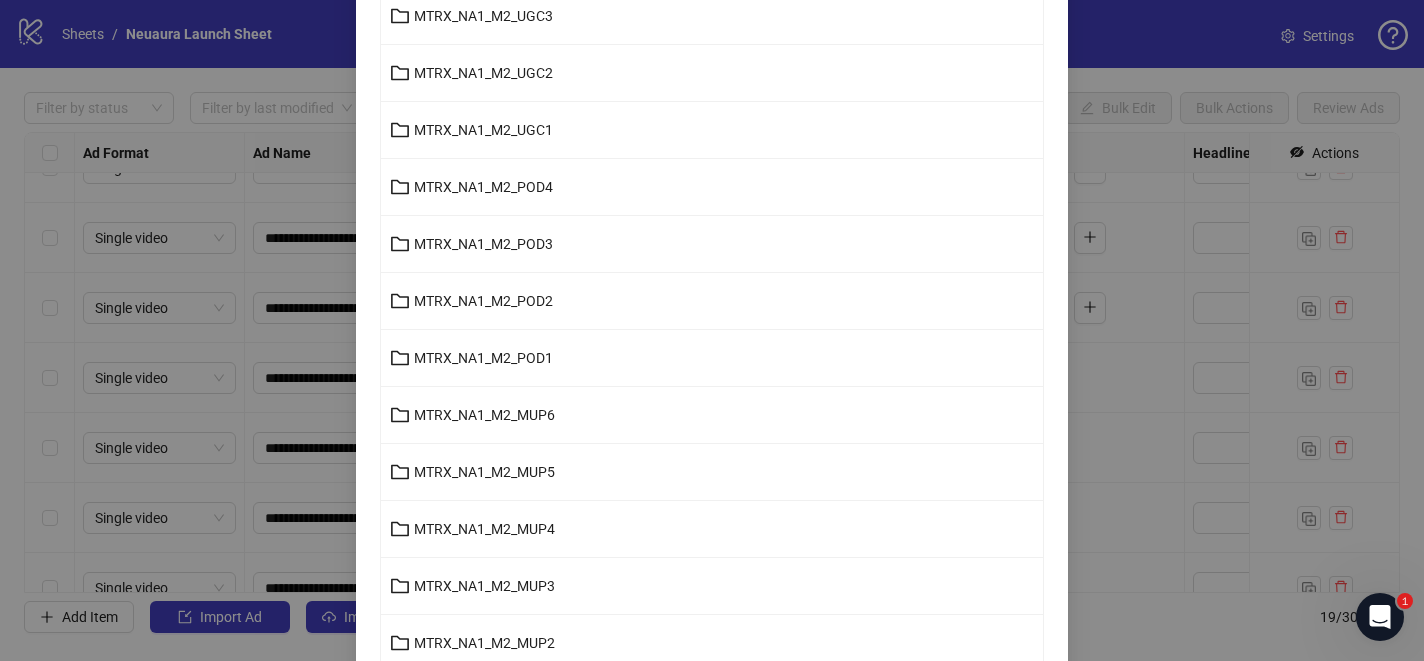 scroll, scrollTop: 619, scrollLeft: 0, axis: vertical 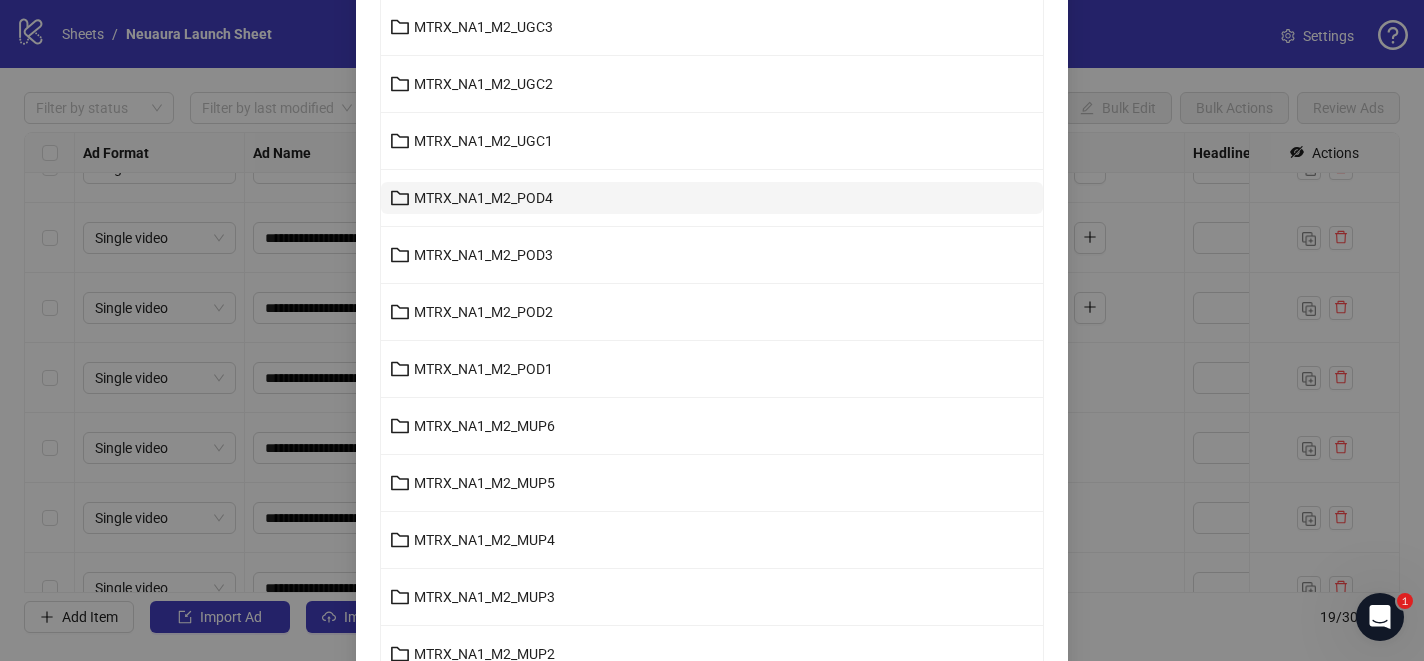 click on "MTRX_NA1_M2_POD4" at bounding box center (712, 198) 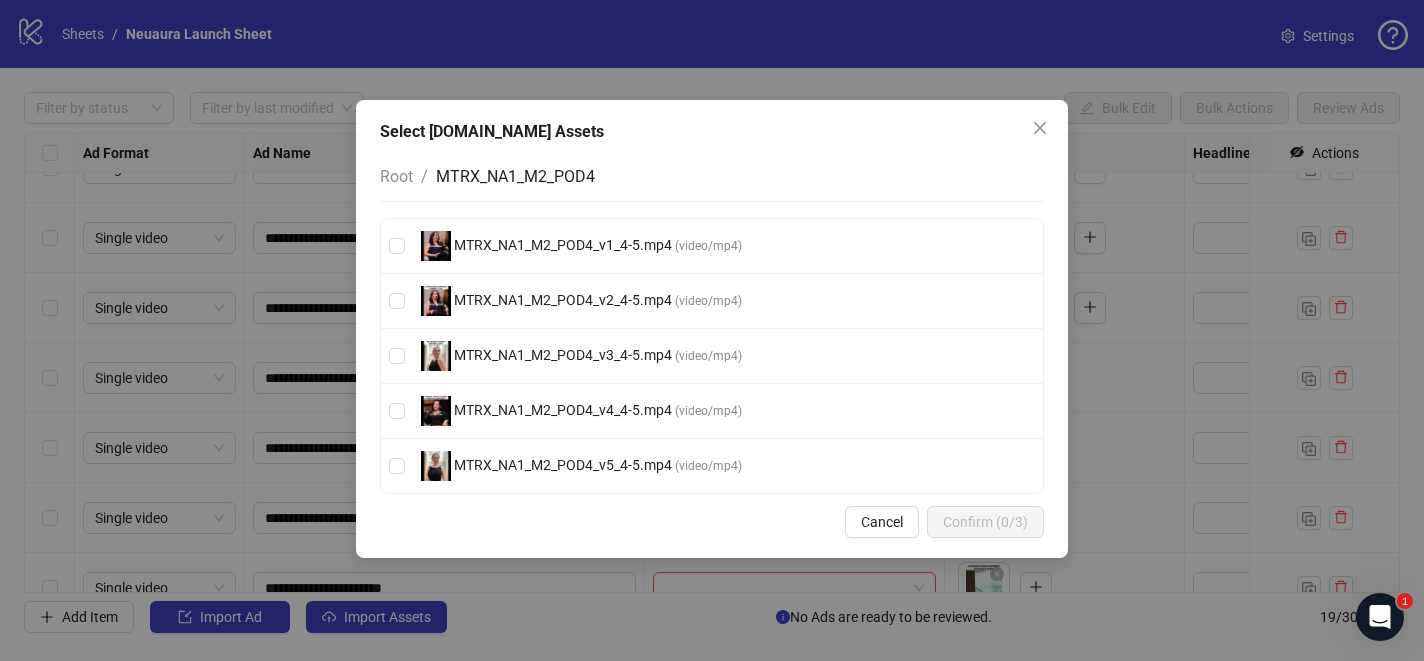 scroll, scrollTop: 0, scrollLeft: 0, axis: both 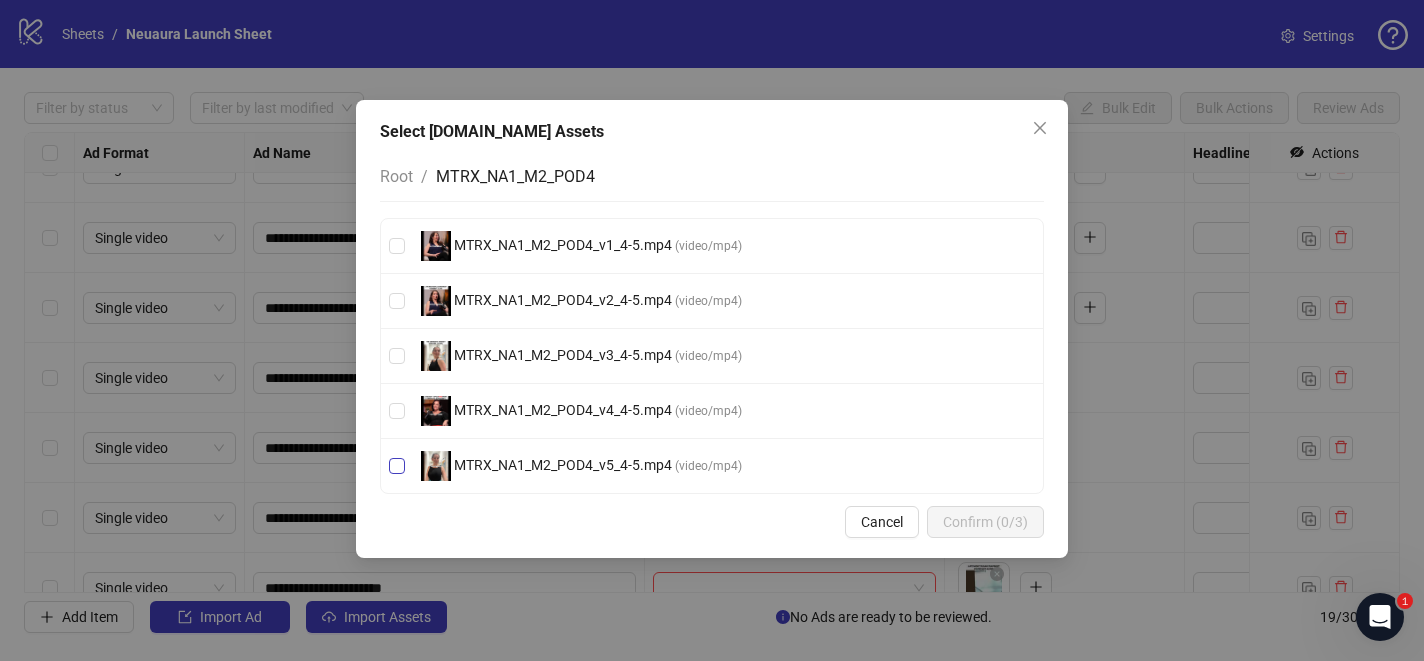 click on "( video/mp4 )" at bounding box center [708, 466] 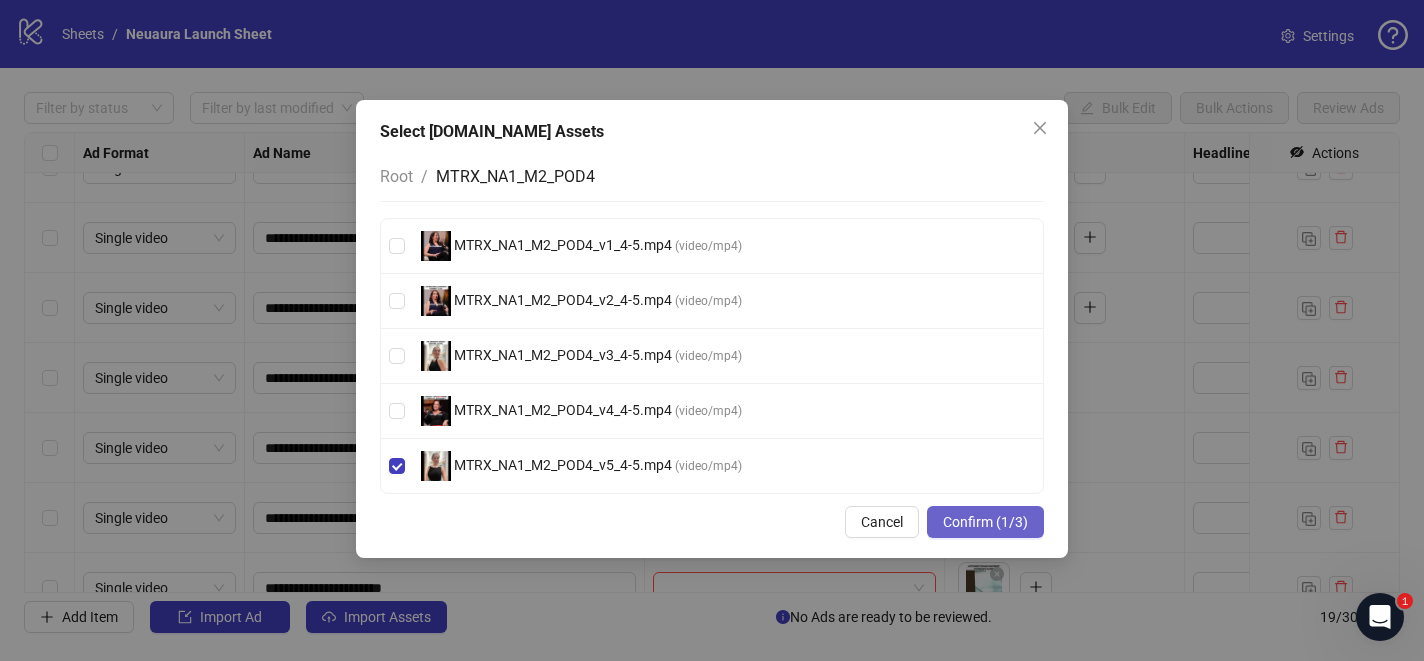 click on "Confirm (1/3)" at bounding box center (985, 522) 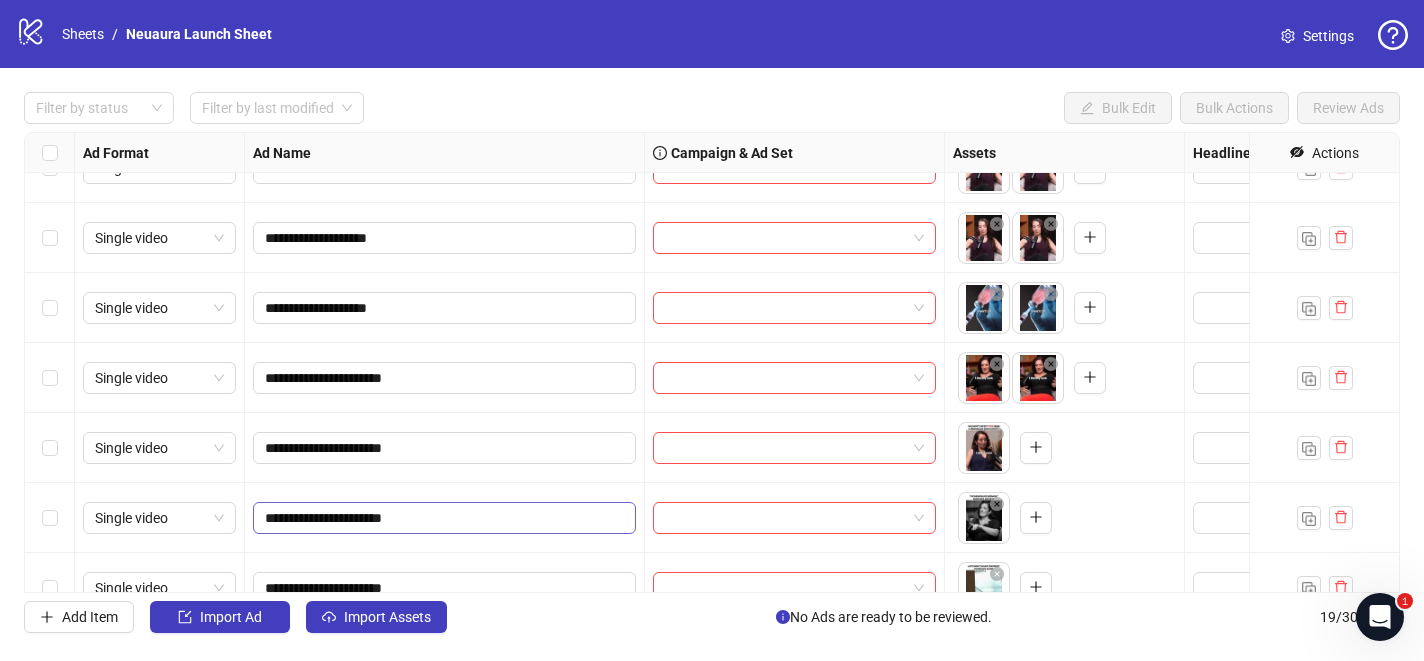 scroll, scrollTop: 830, scrollLeft: 0, axis: vertical 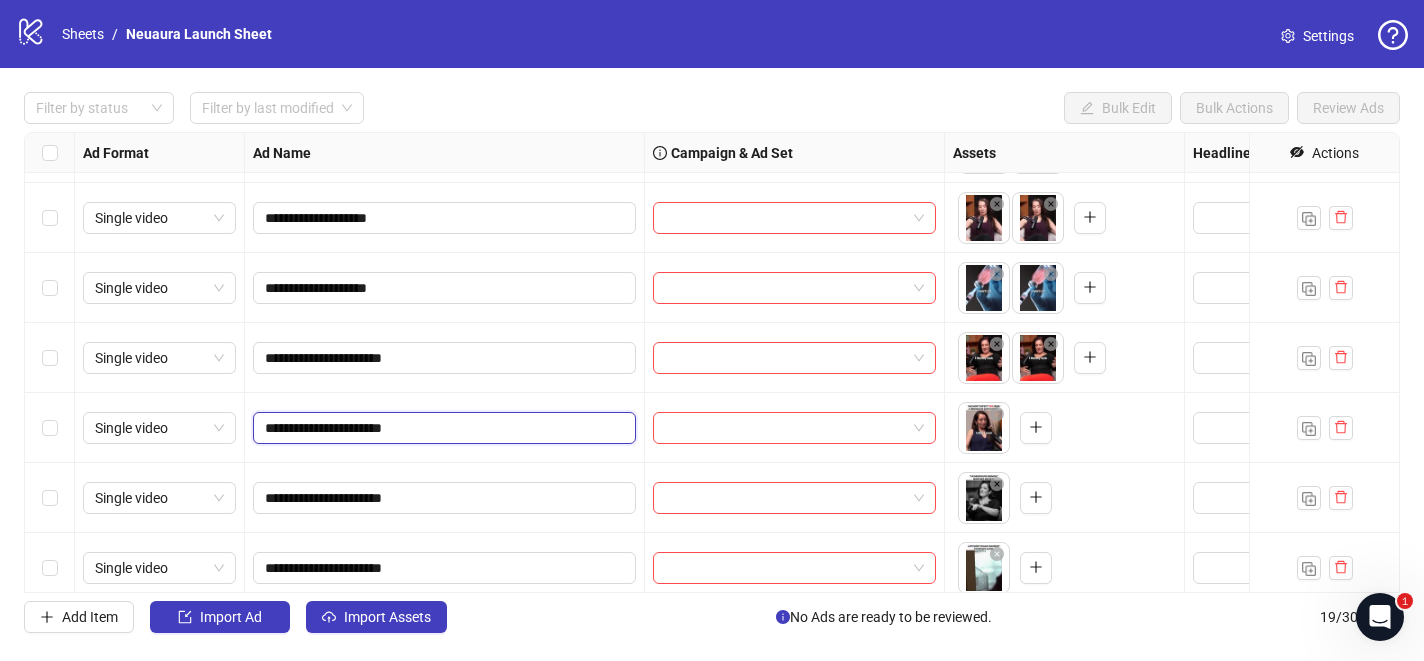 click on "**********" at bounding box center (442, 428) 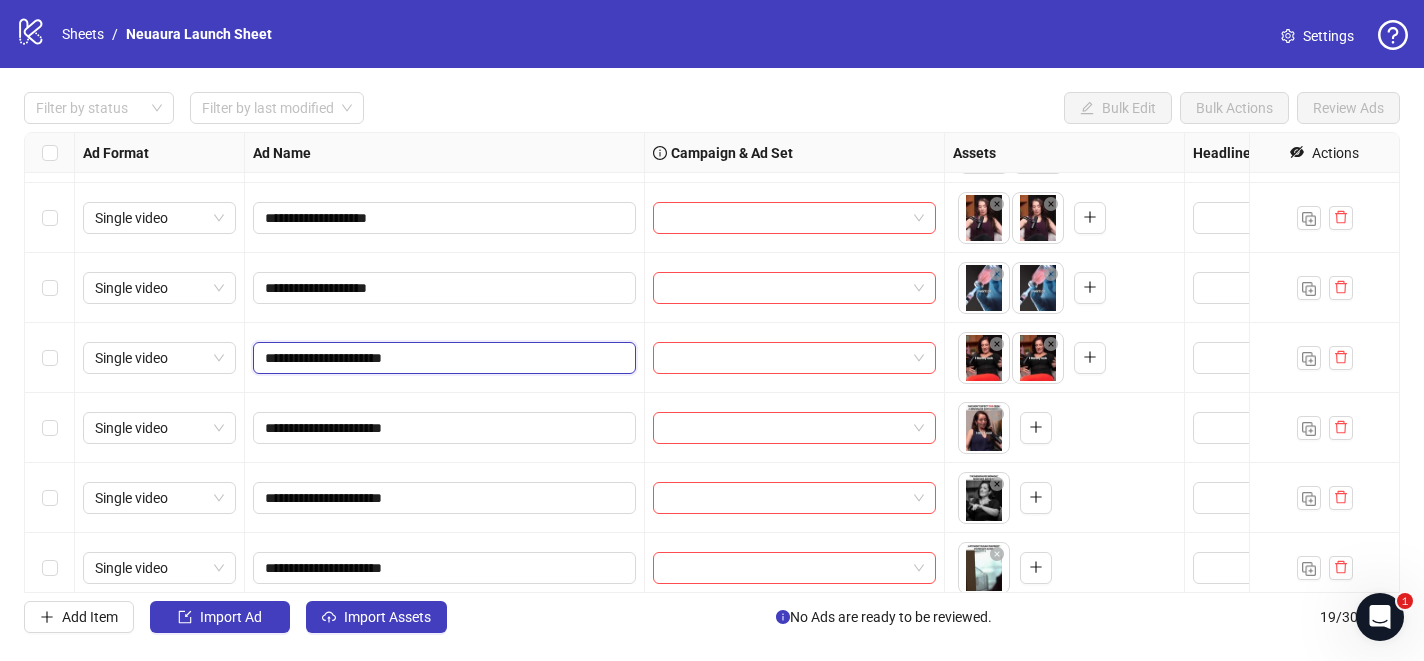 click on "**********" at bounding box center (442, 358) 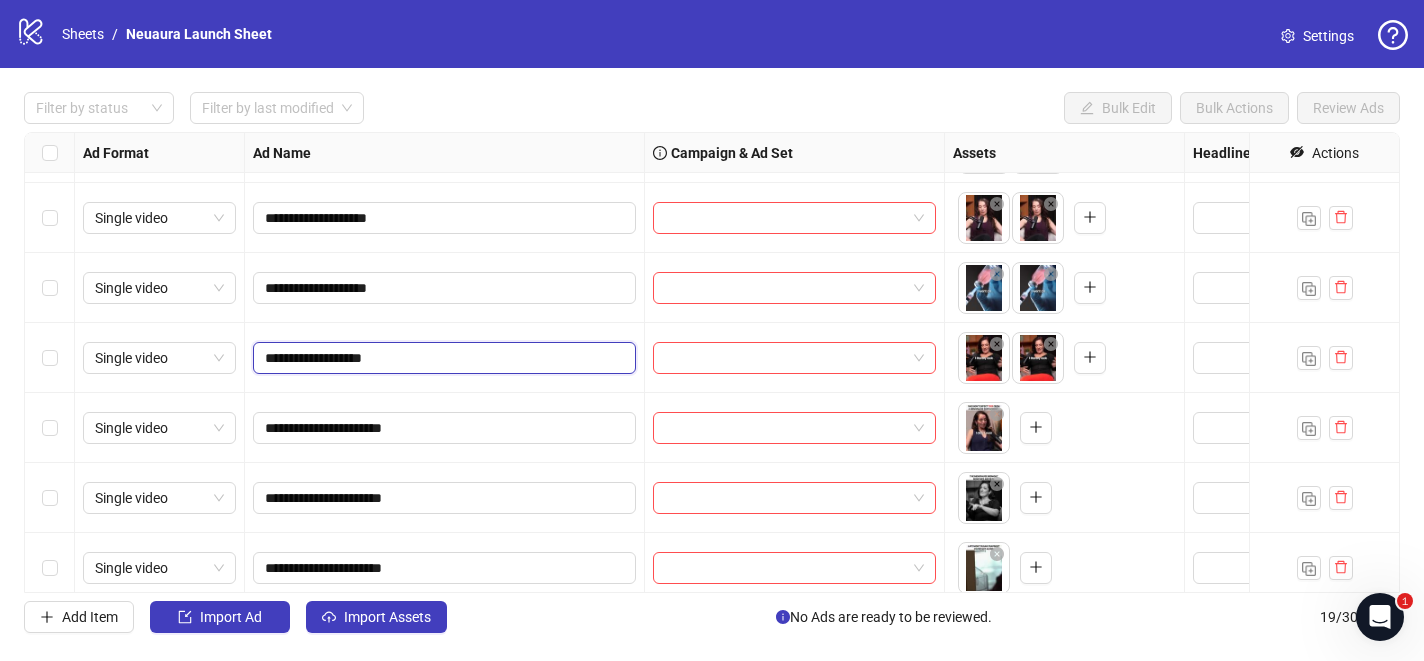 type on "**********" 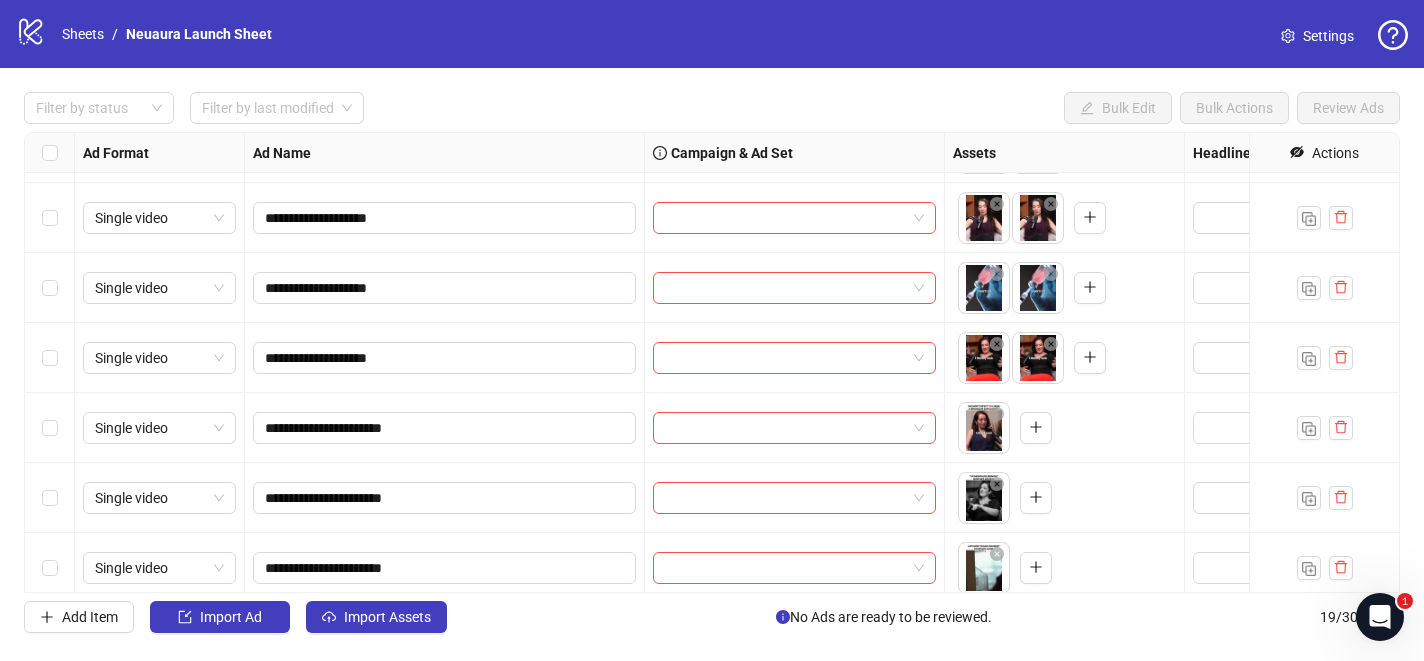click on "**********" at bounding box center [445, 428] 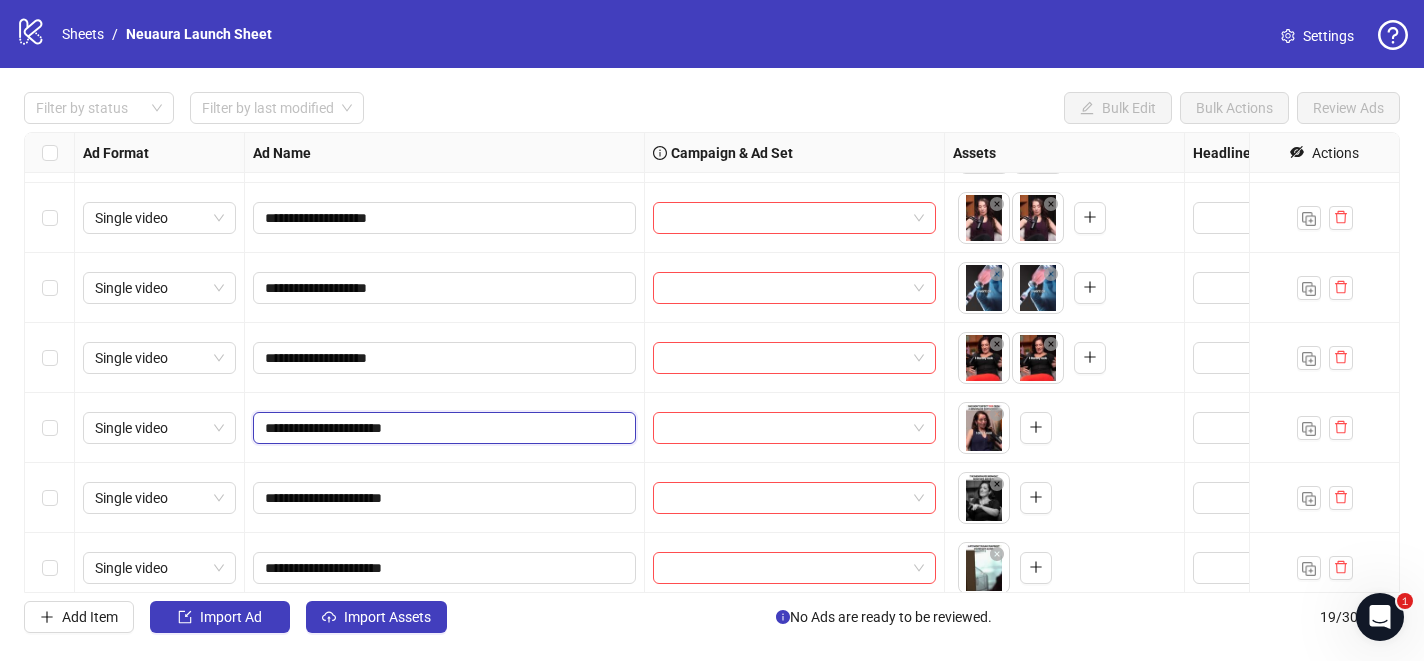 click on "**********" at bounding box center [442, 428] 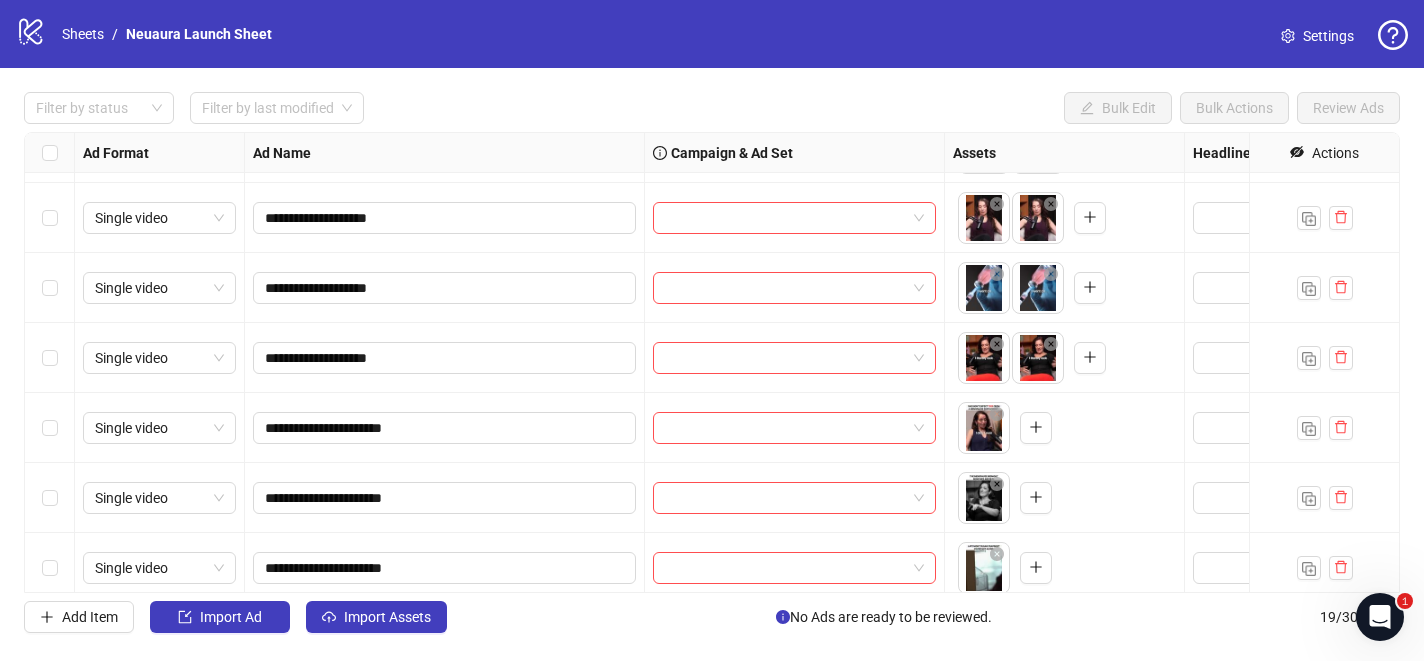 click on "To pick up a draggable item, press the space bar.
While dragging, use the arrow keys to move the item.
Press space again to drop the item in its new position, or press escape to cancel." at bounding box center (1064, 428) 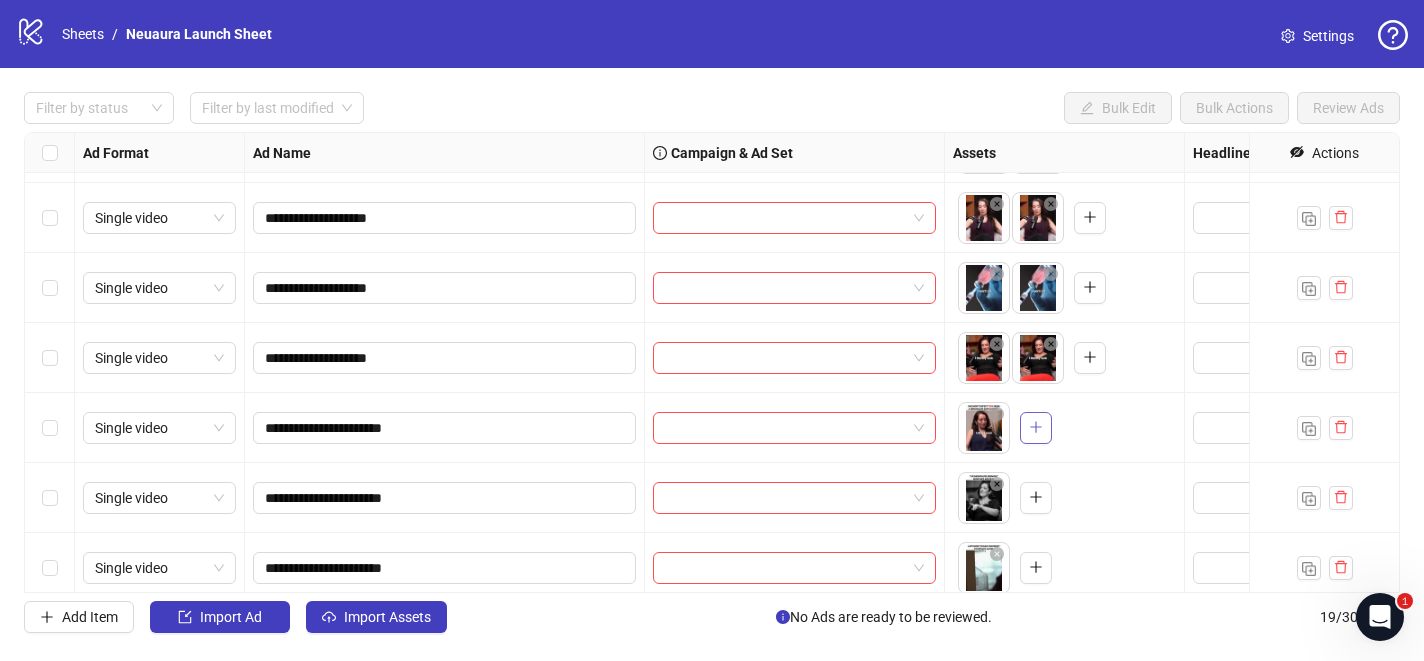 click at bounding box center [1036, 428] 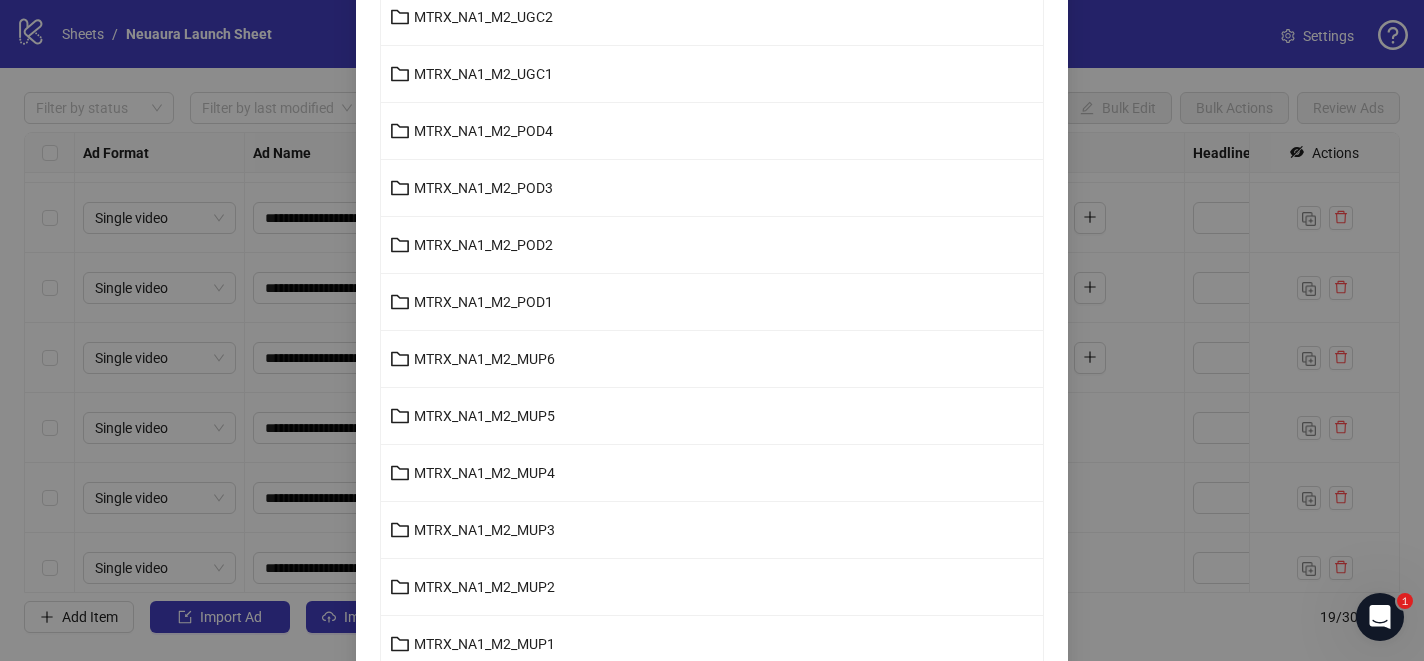 scroll, scrollTop: 664, scrollLeft: 0, axis: vertical 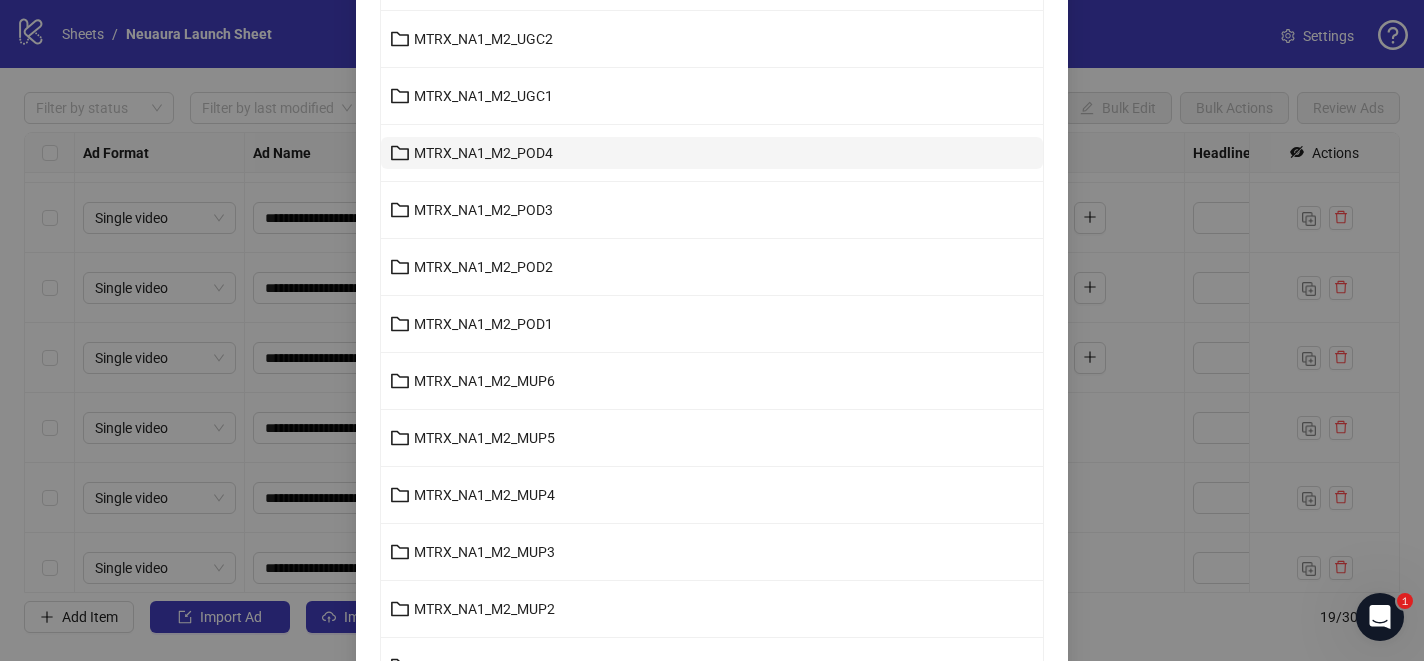 click on "MTRX_NA1_M2_POD4" at bounding box center (483, 153) 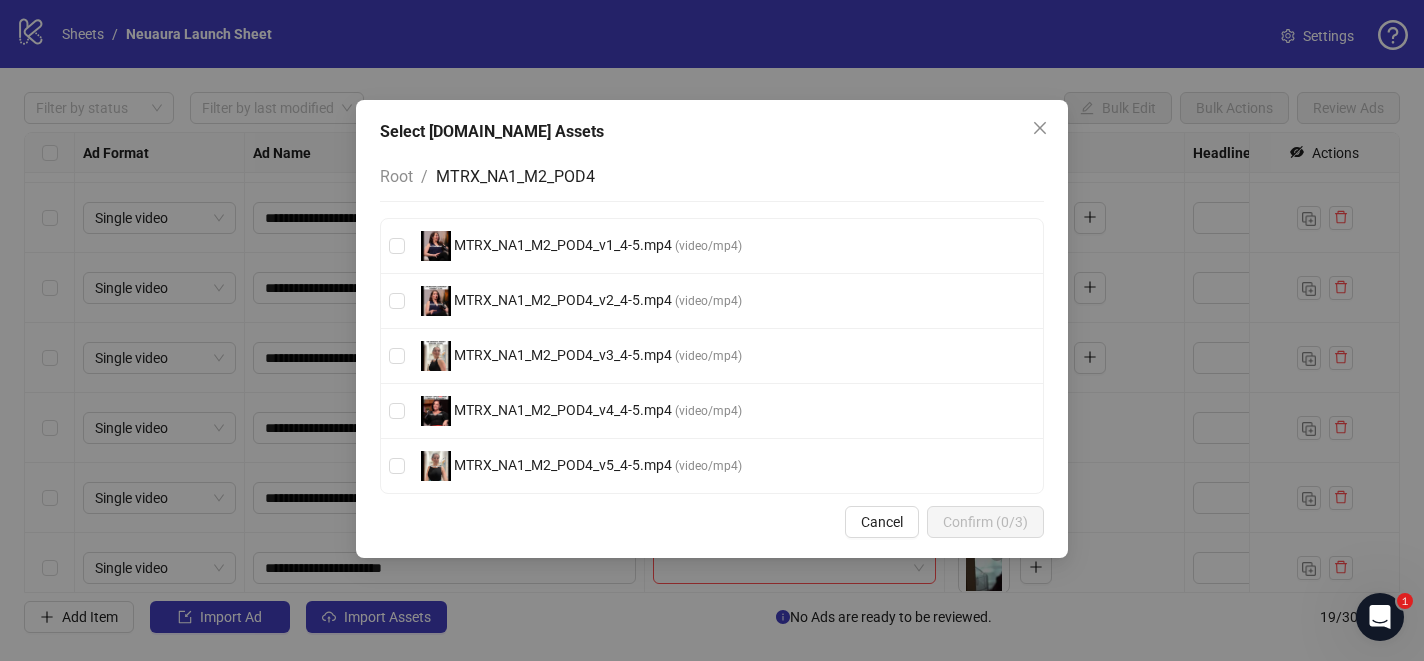 scroll, scrollTop: 0, scrollLeft: 0, axis: both 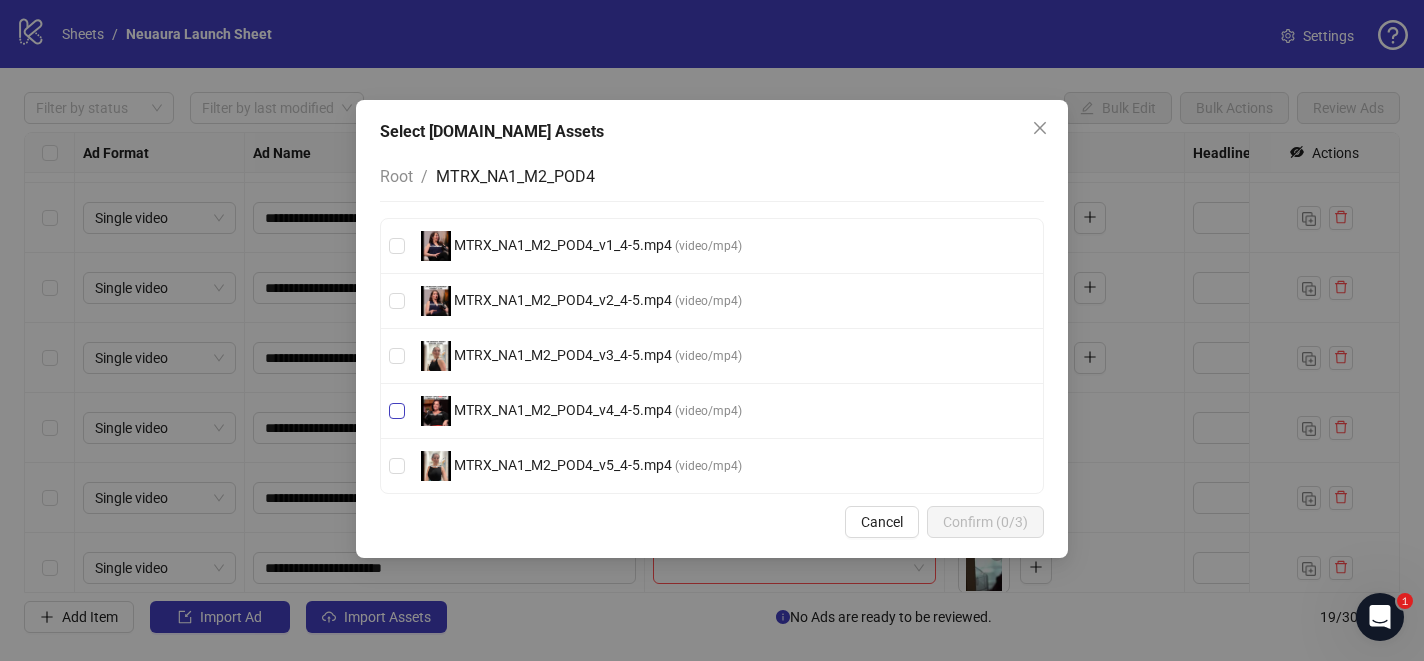 click on "MTRX_NA1_M2_POD4_v4_4-5.mp4" at bounding box center [563, 410] 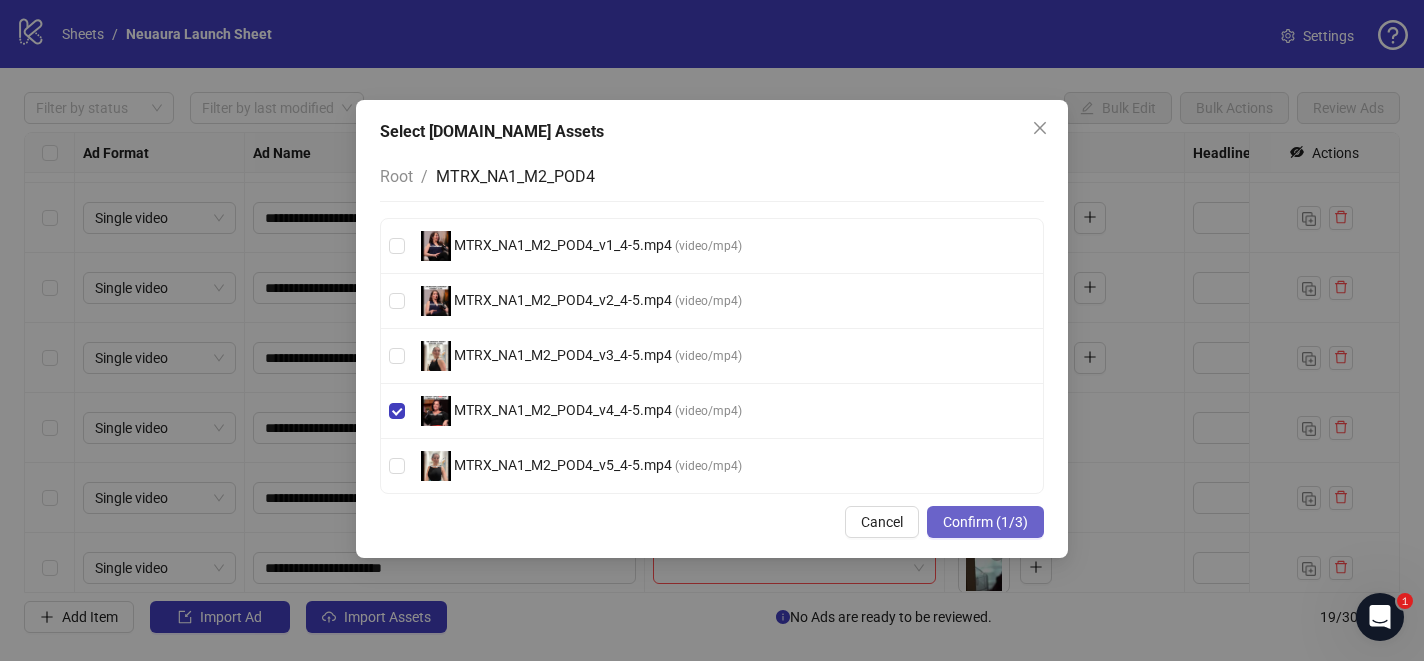 click on "Confirm (1/3)" at bounding box center (985, 522) 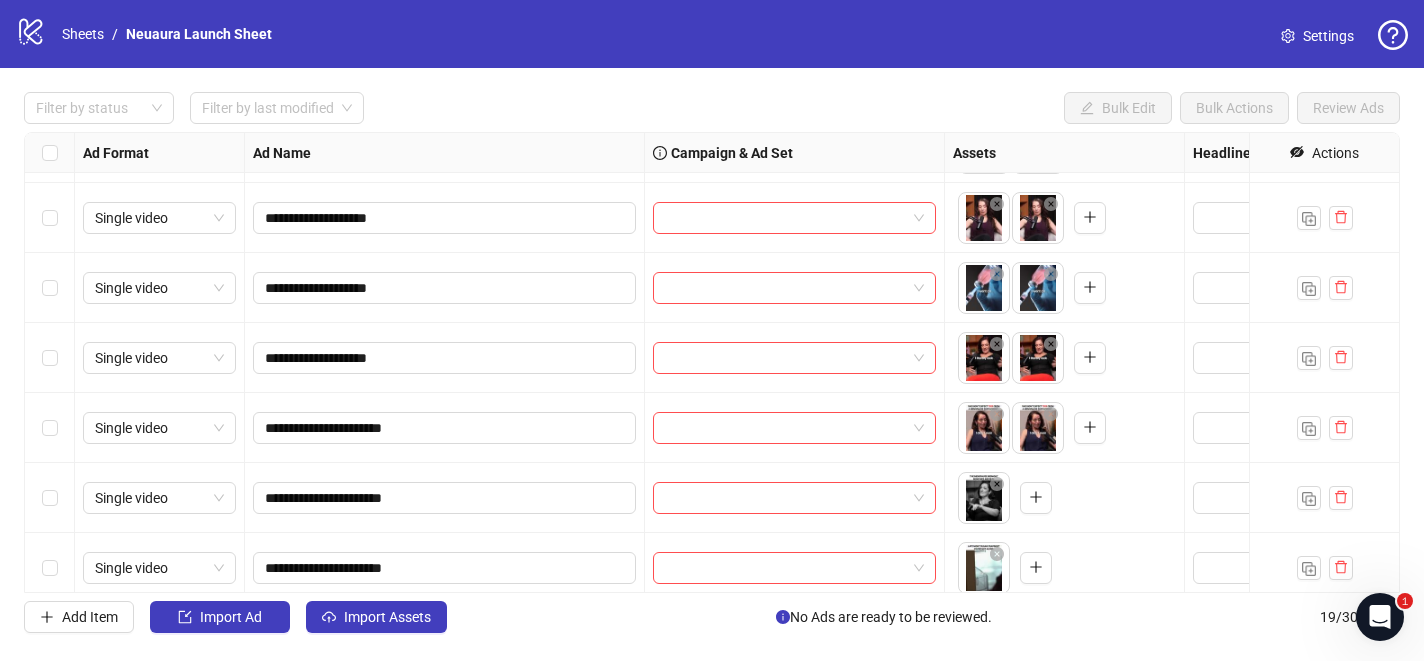 click on "**********" at bounding box center [445, 428] 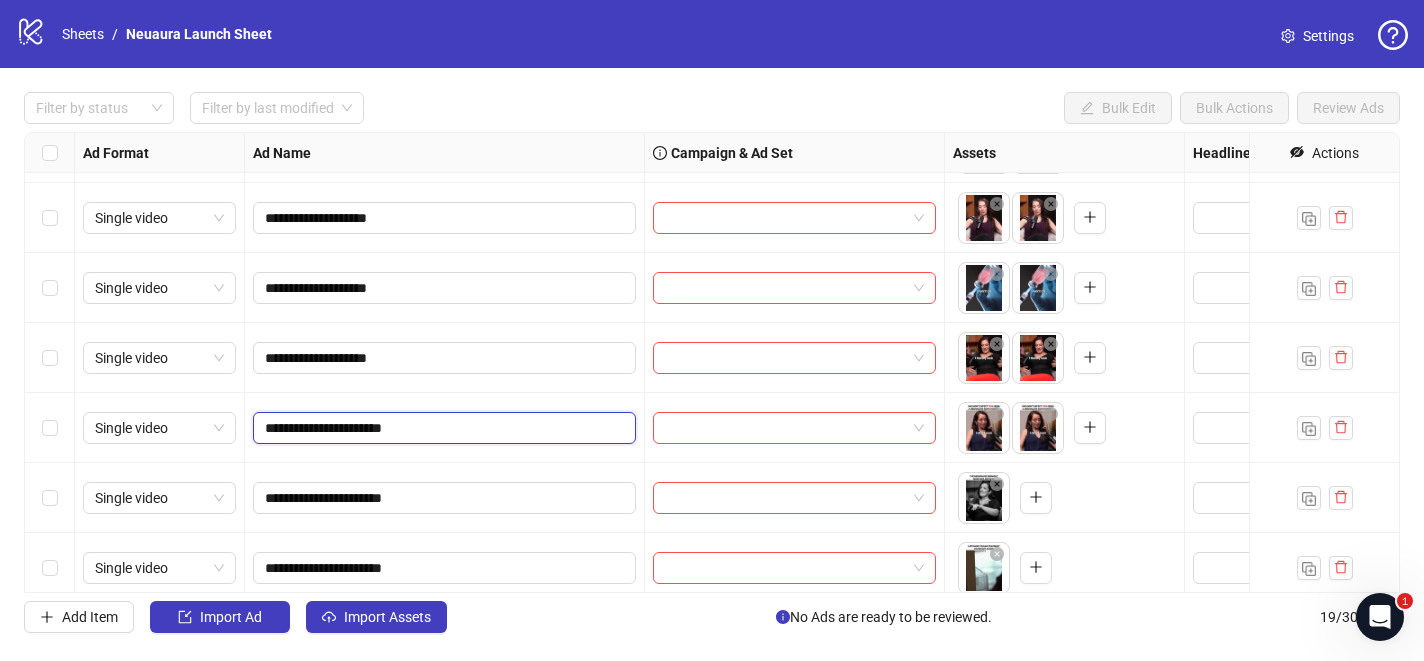 click on "**********" at bounding box center (442, 428) 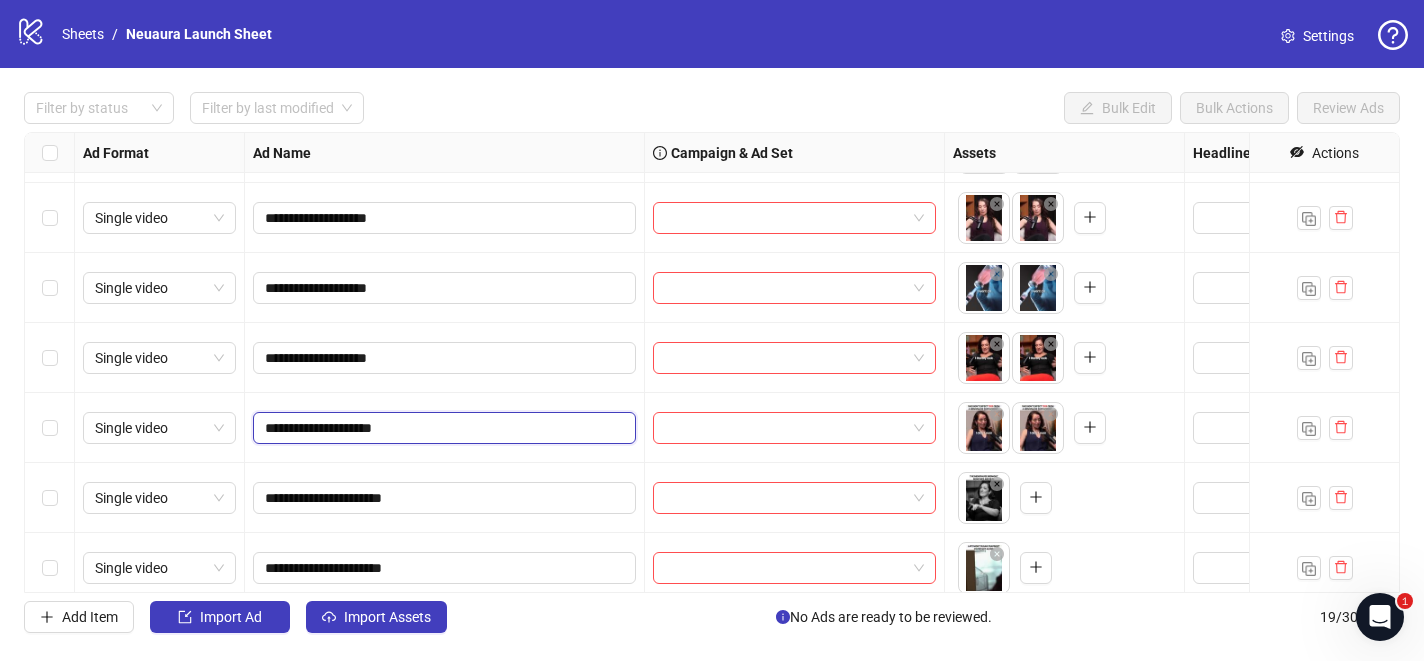 type on "**********" 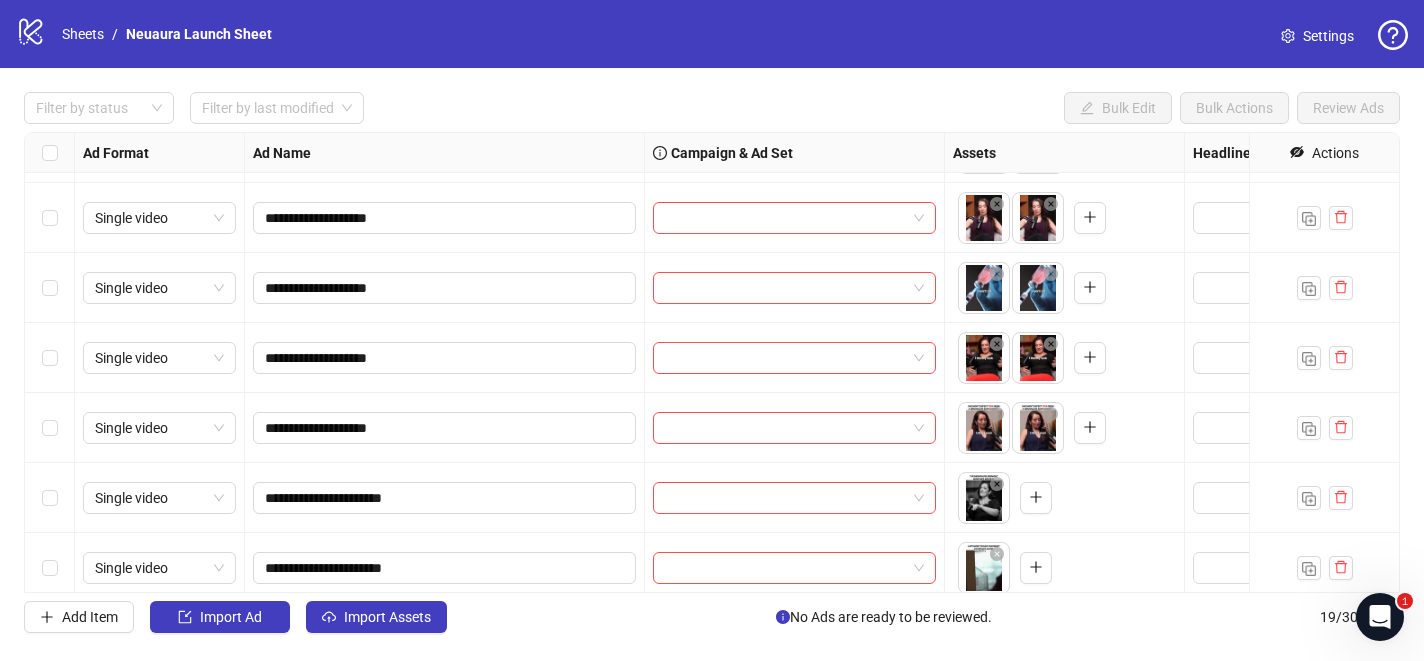 click at bounding box center (795, 428) 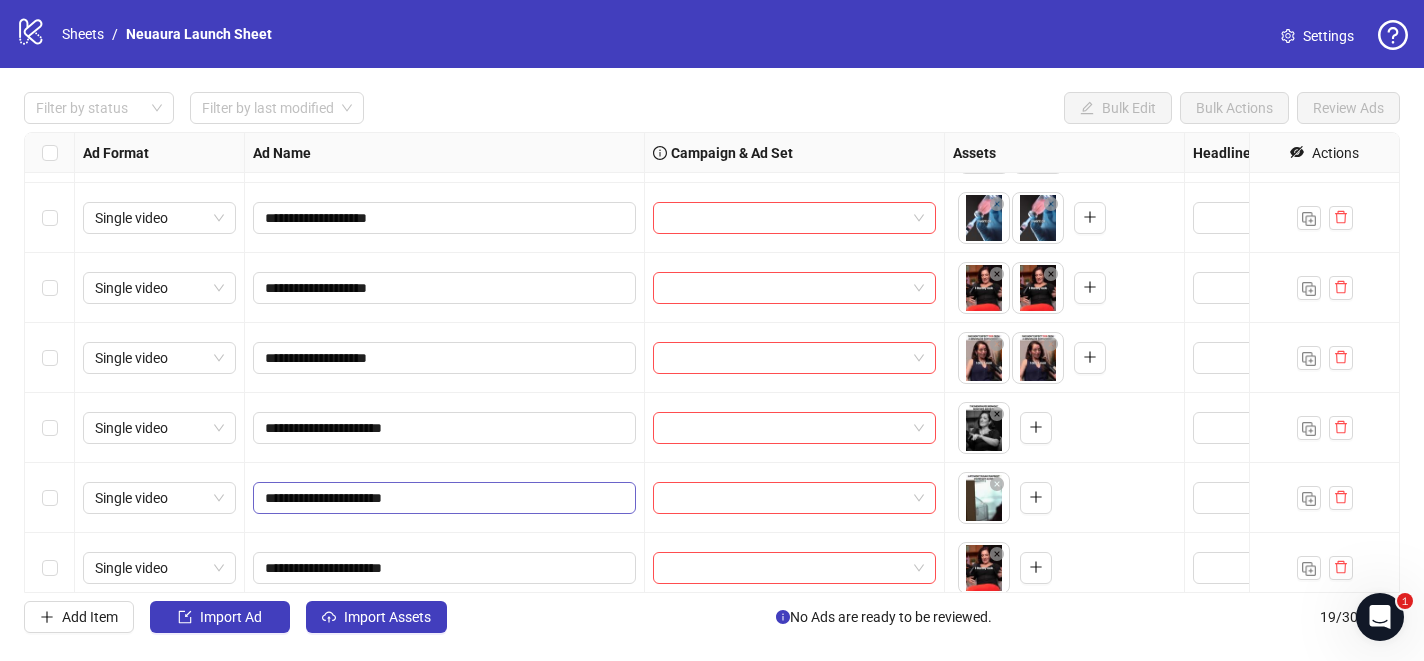 scroll, scrollTop: 911, scrollLeft: 0, axis: vertical 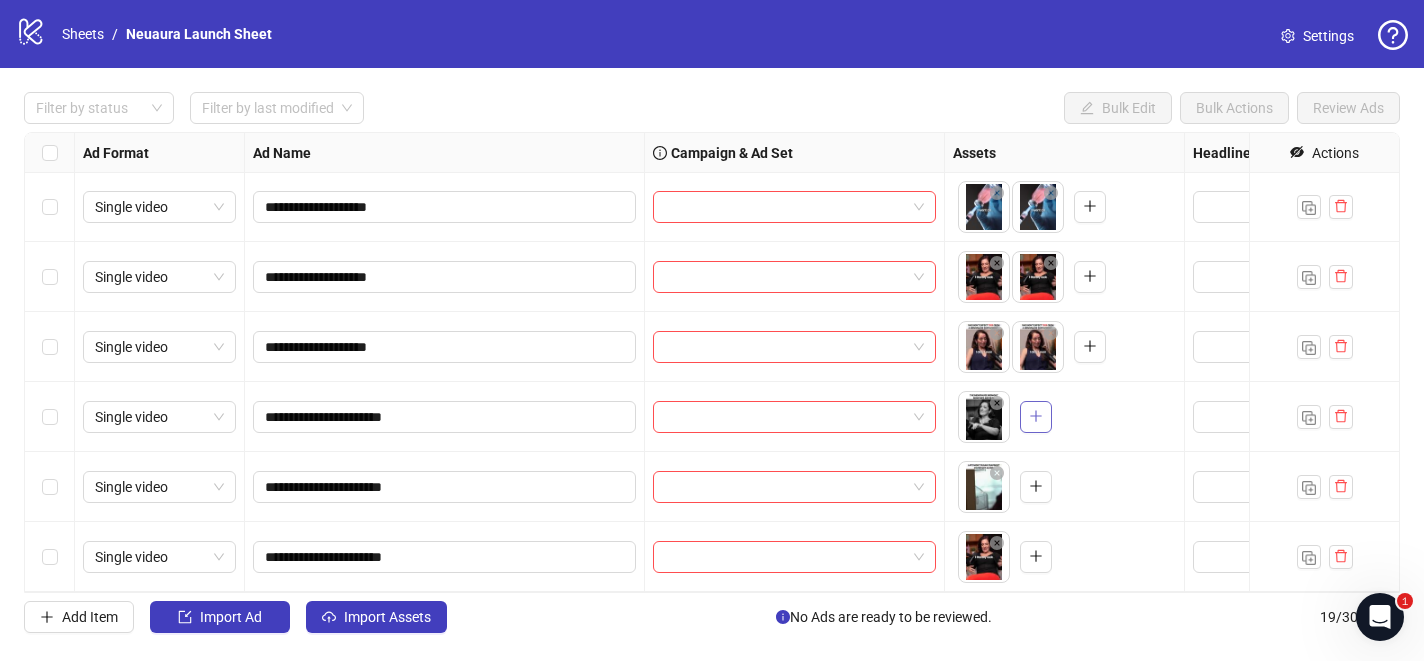 click 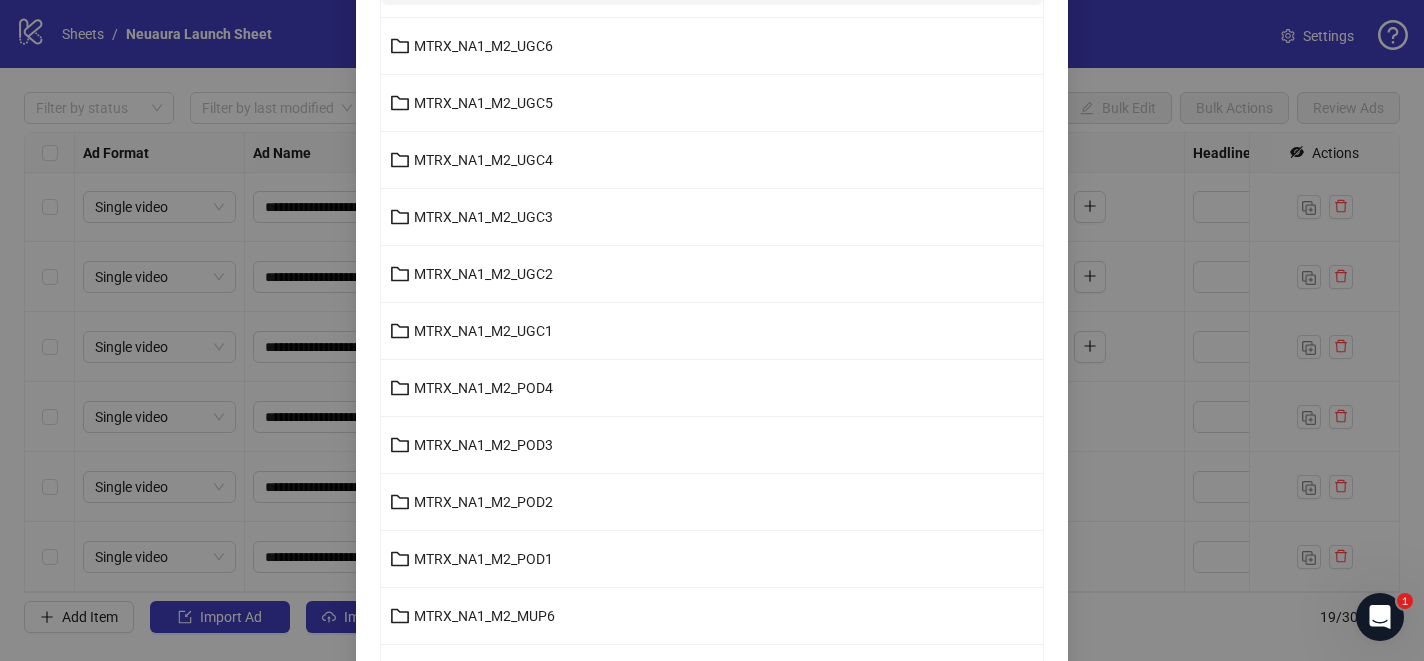 scroll, scrollTop: 443, scrollLeft: 0, axis: vertical 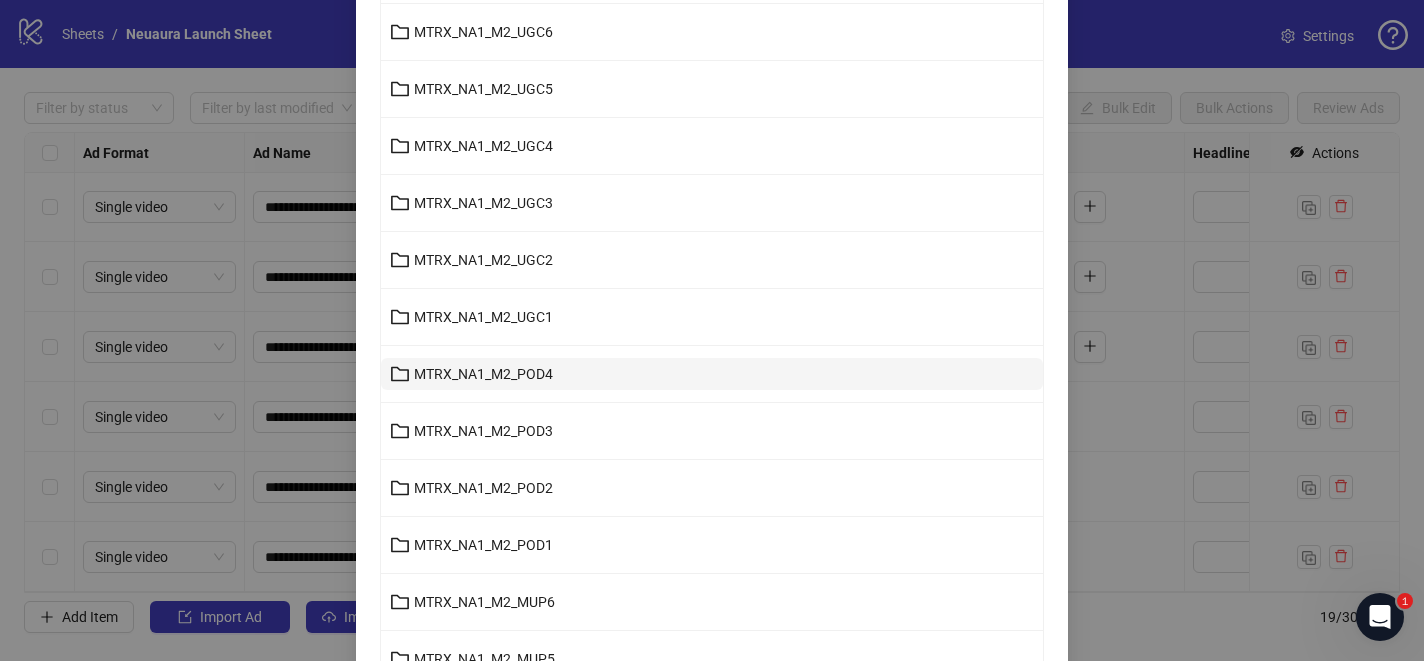 click on "MTRX_NA1_M2_POD4" at bounding box center (712, 374) 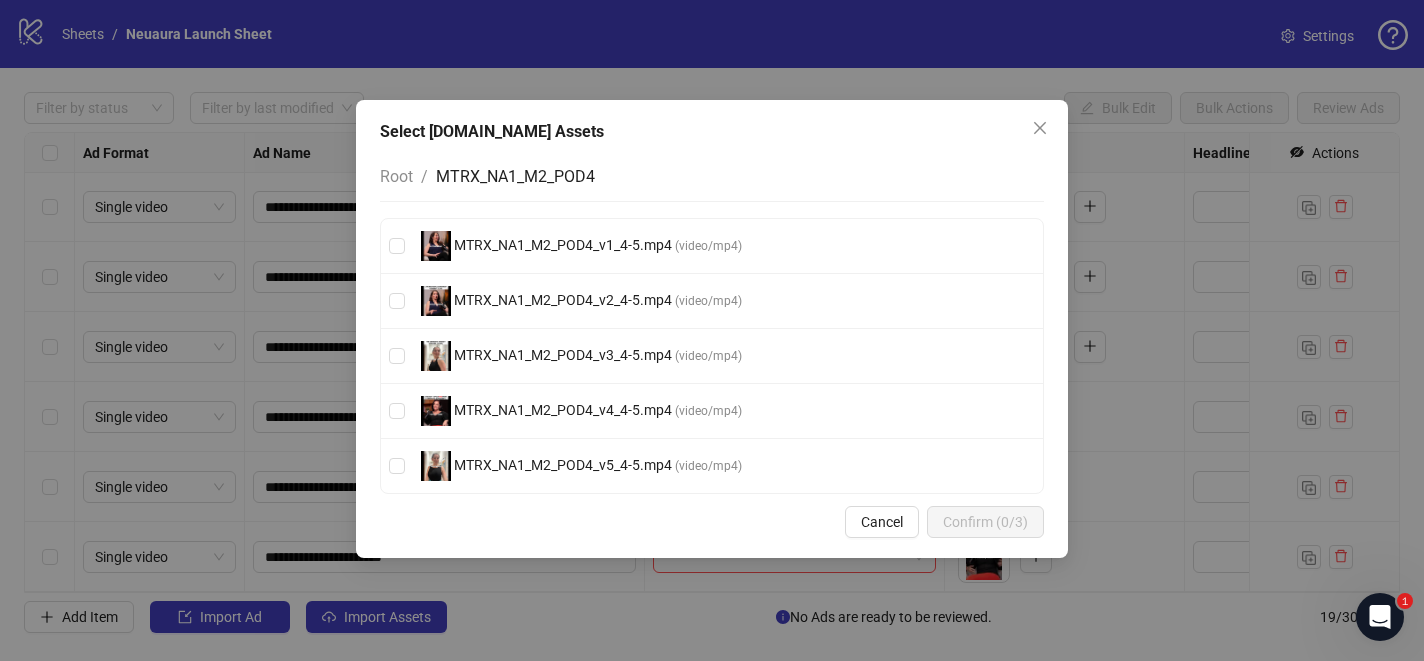 scroll, scrollTop: 0, scrollLeft: 0, axis: both 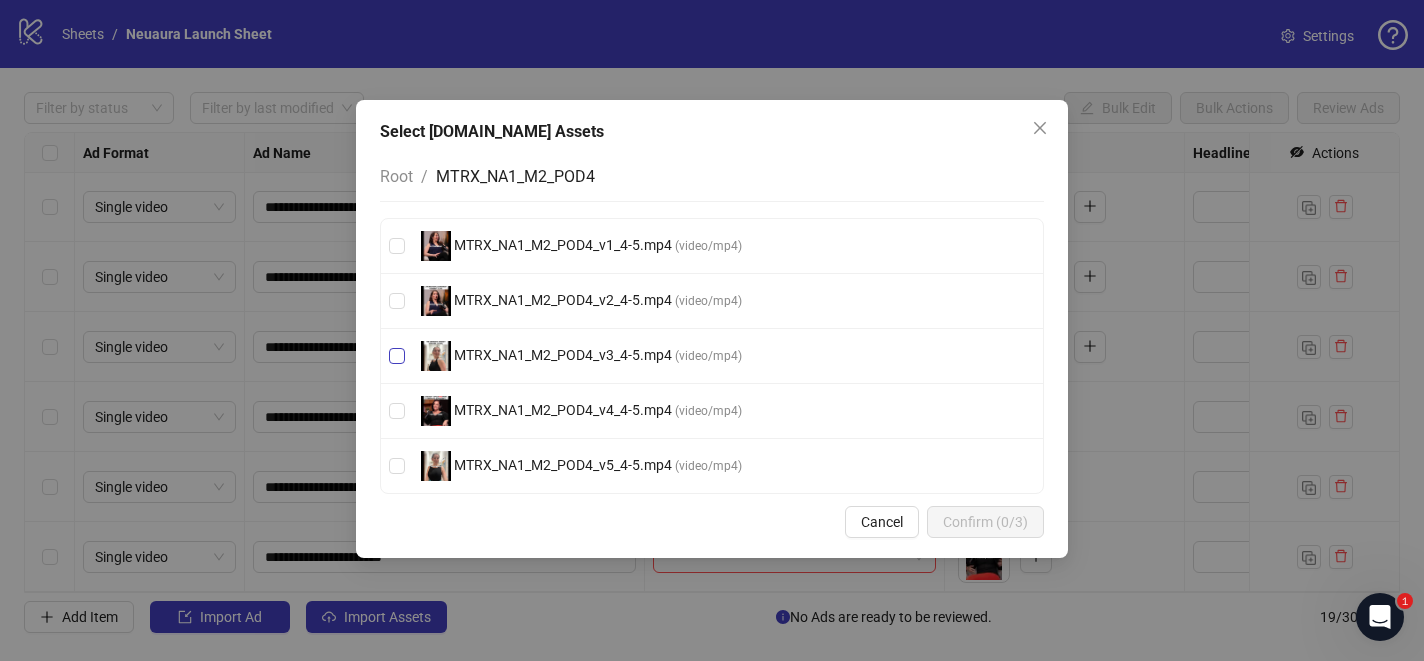 click on "MTRX_NA1_M2_POD4_v3_4-5.mp4   ( video/mp4 )" at bounding box center (581, 356) 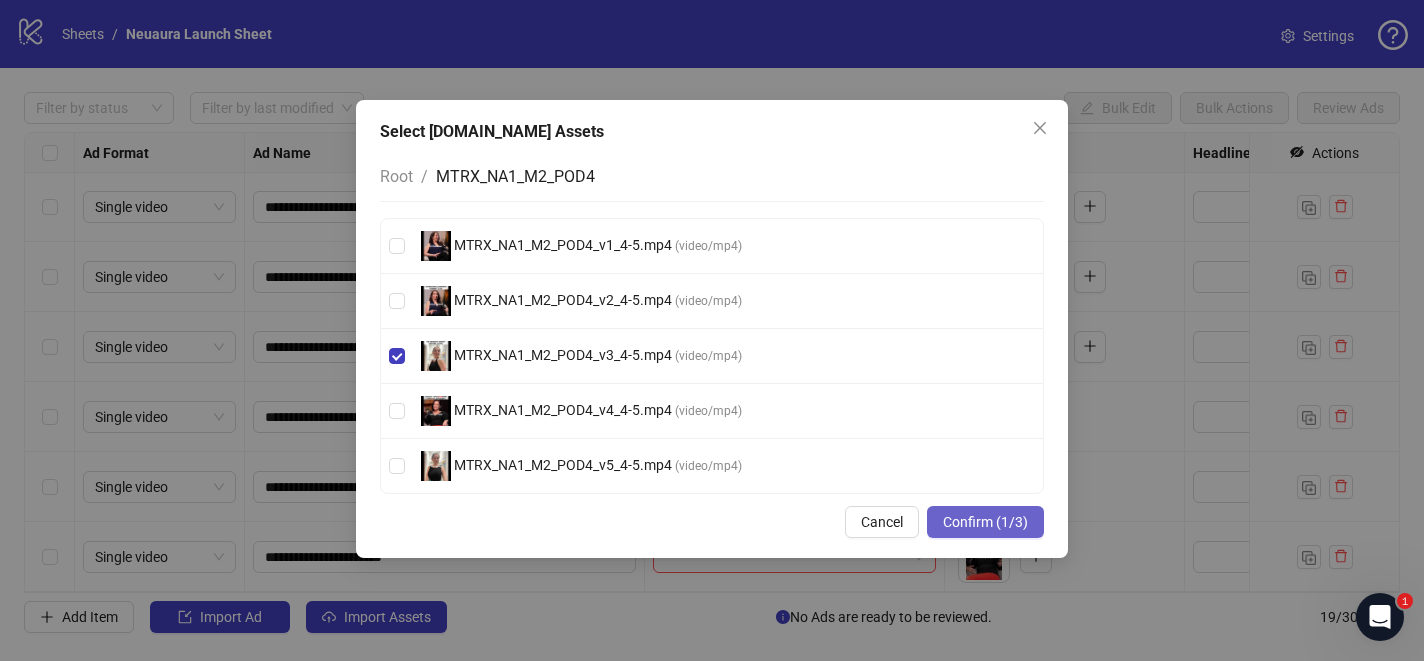 click on "Confirm (1/3)" at bounding box center (985, 522) 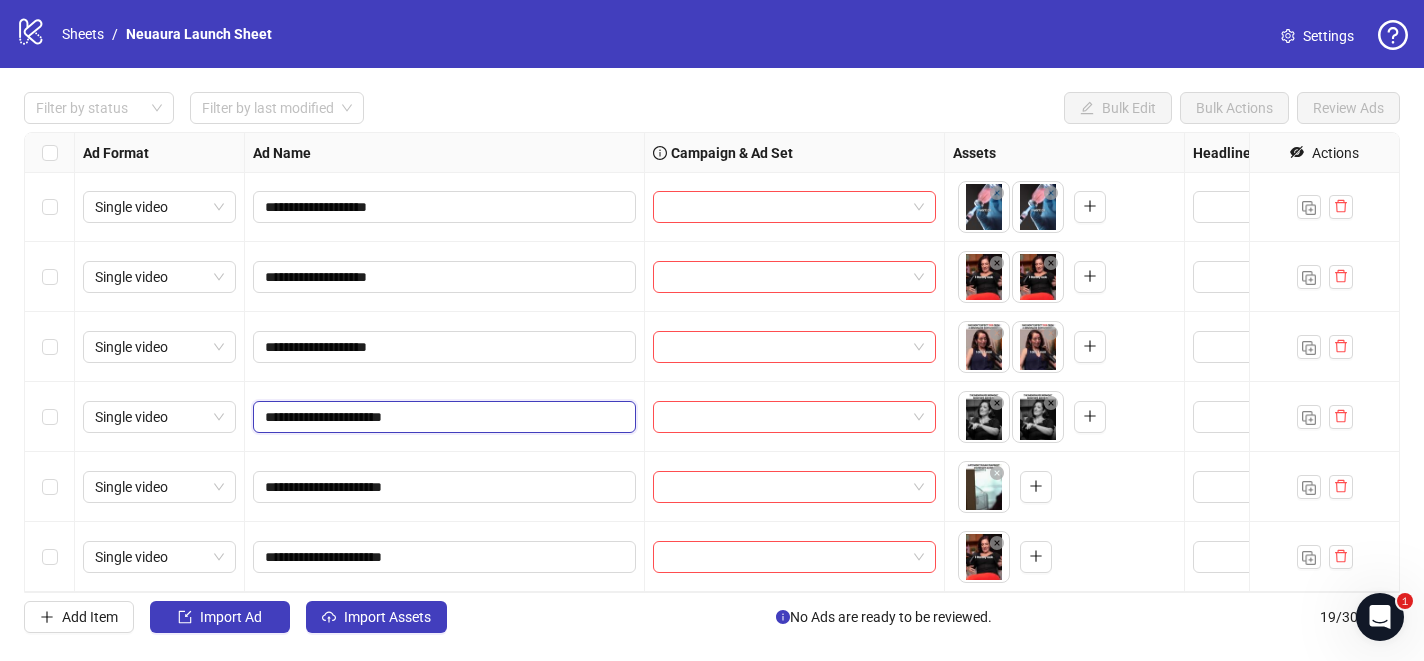 click on "**********" at bounding box center (442, 417) 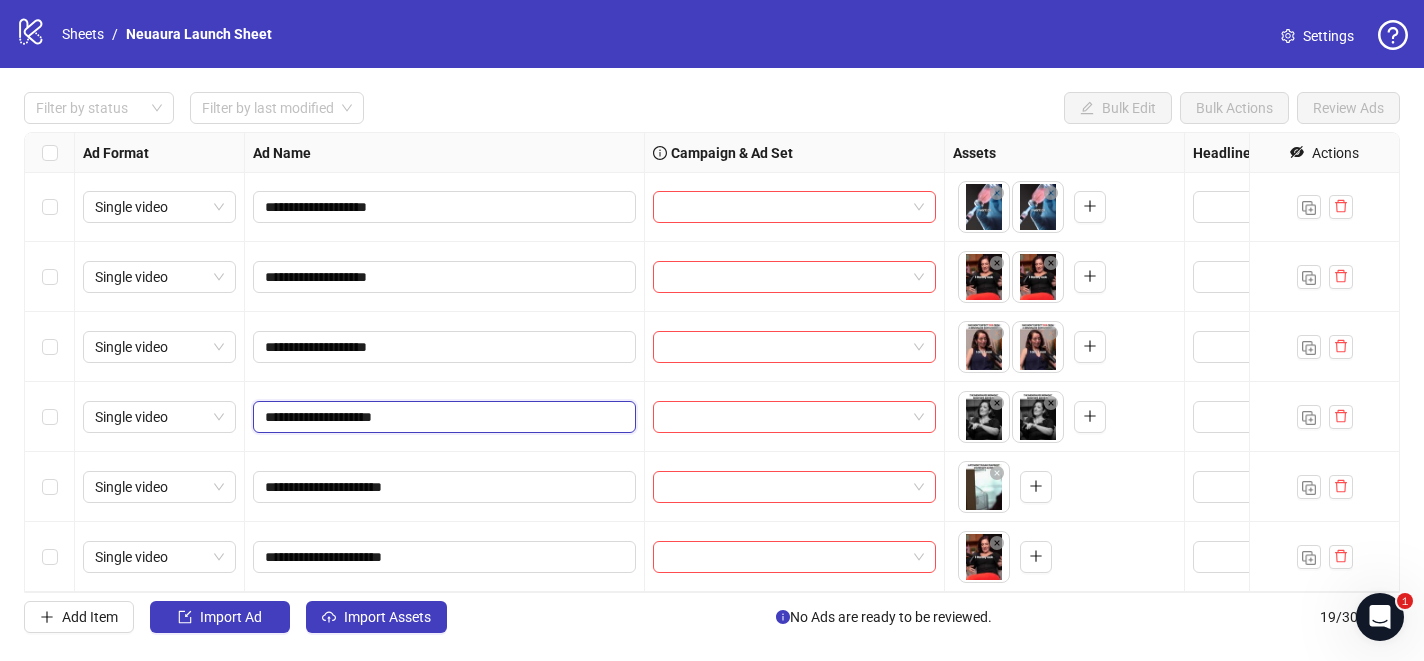 type on "**********" 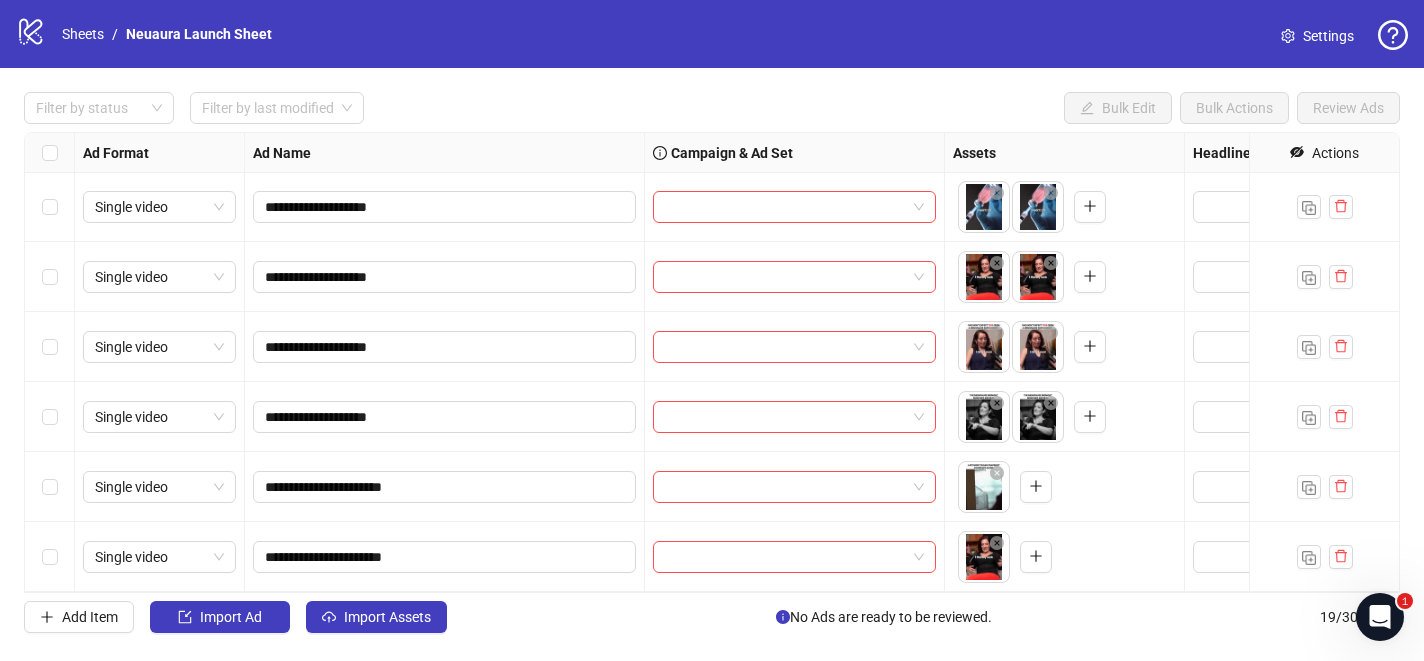 click at bounding box center [795, 487] 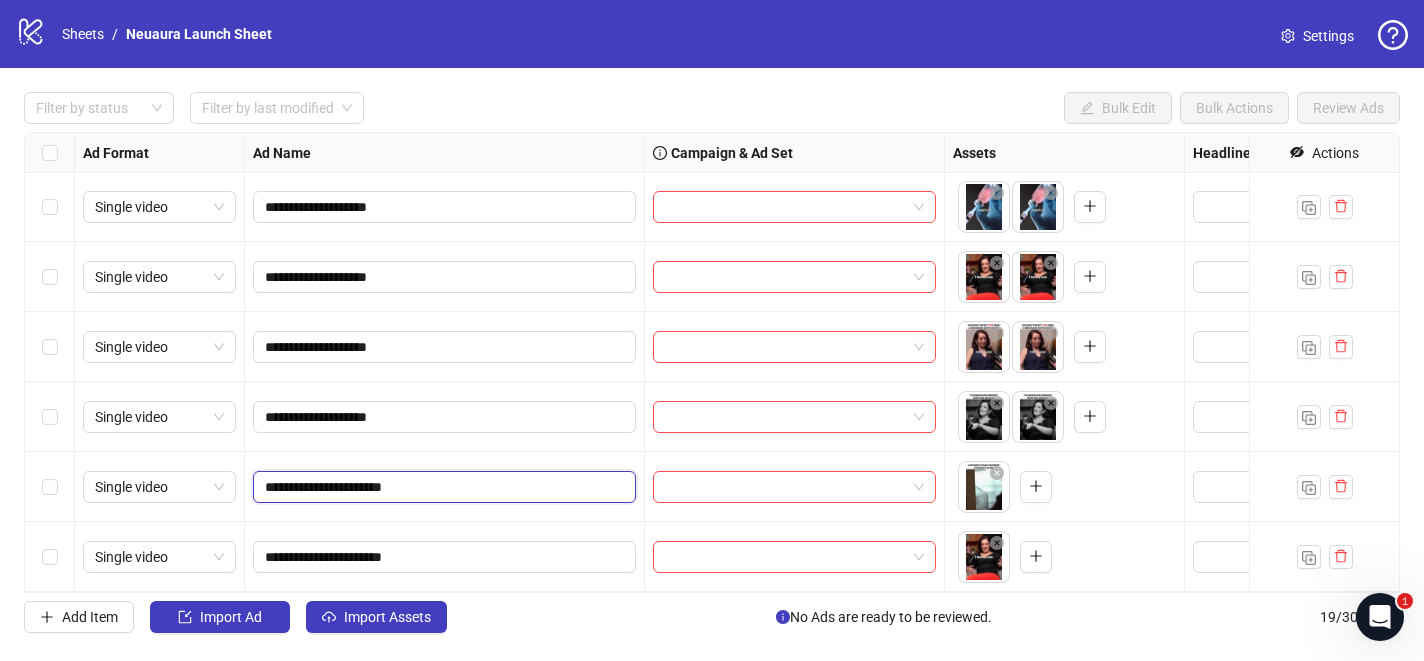click on "**********" at bounding box center [442, 487] 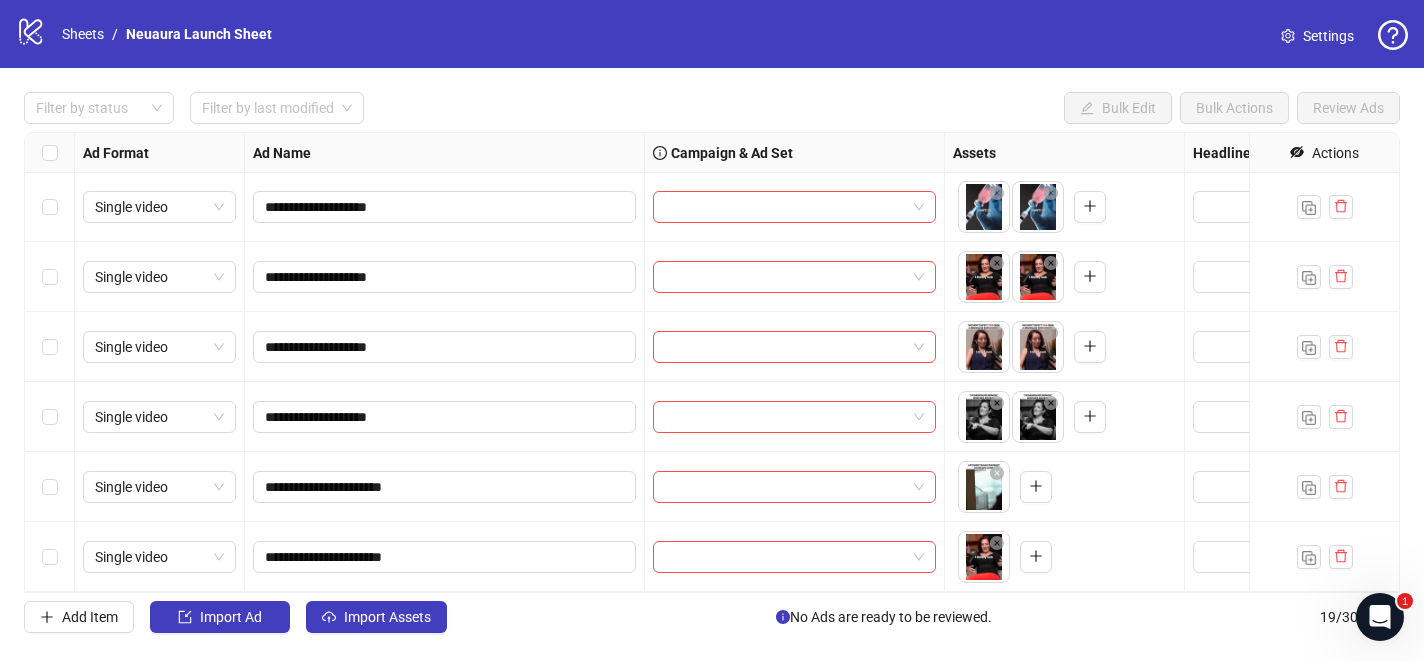 click on "To pick up a draggable item, press the space bar.
While dragging, use the arrow keys to move the item.
Press space again to drop the item in its new position, or press escape to cancel." at bounding box center (1064, 487) 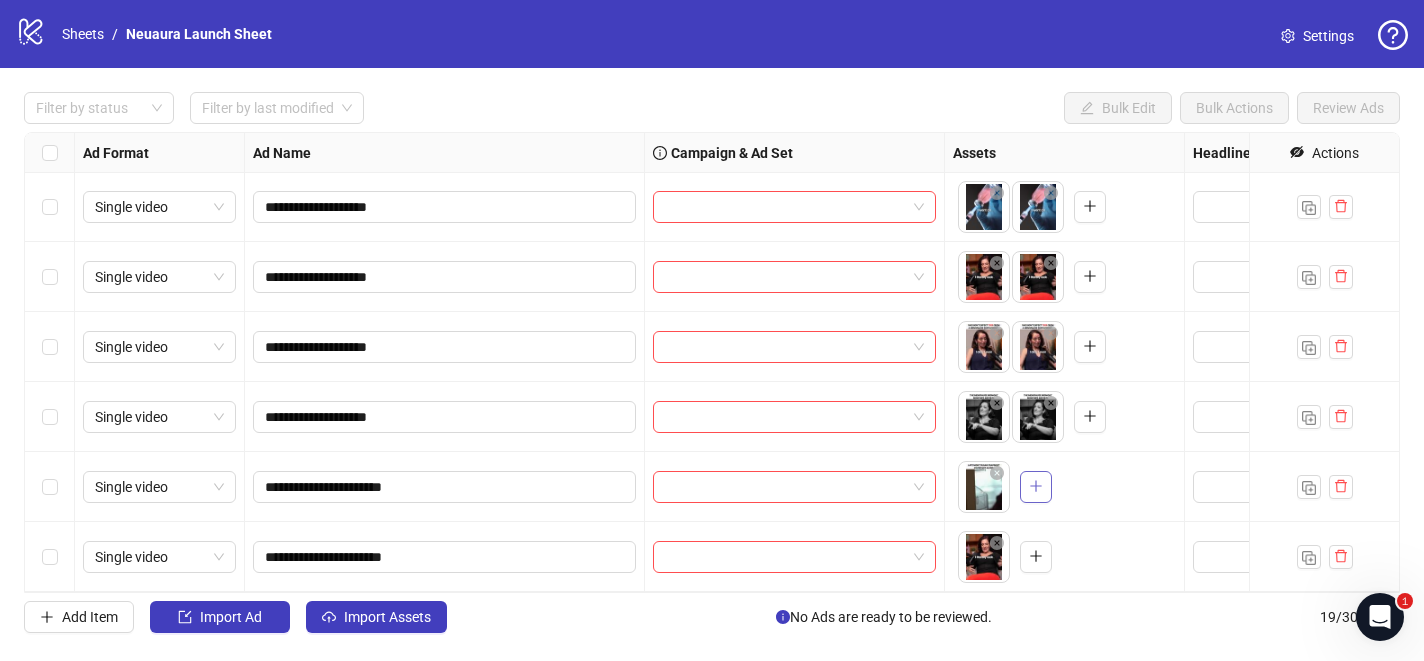 click at bounding box center [1036, 487] 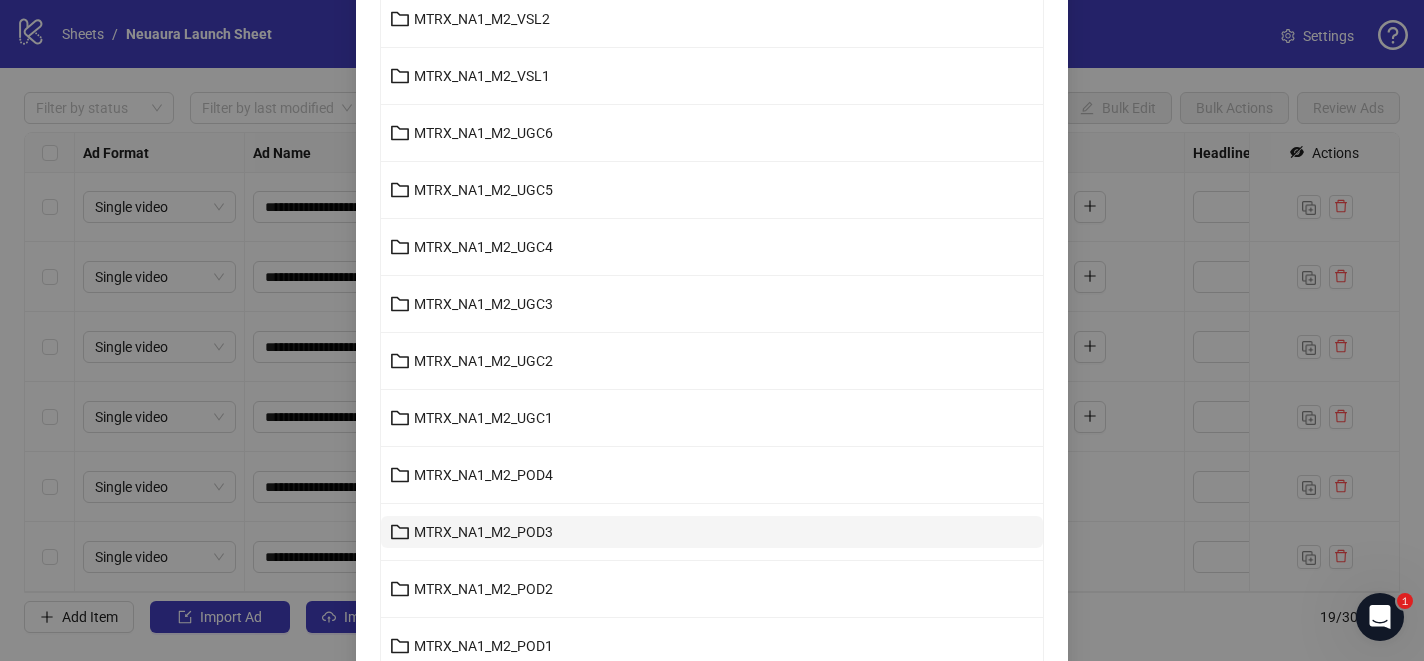 scroll, scrollTop: 343, scrollLeft: 0, axis: vertical 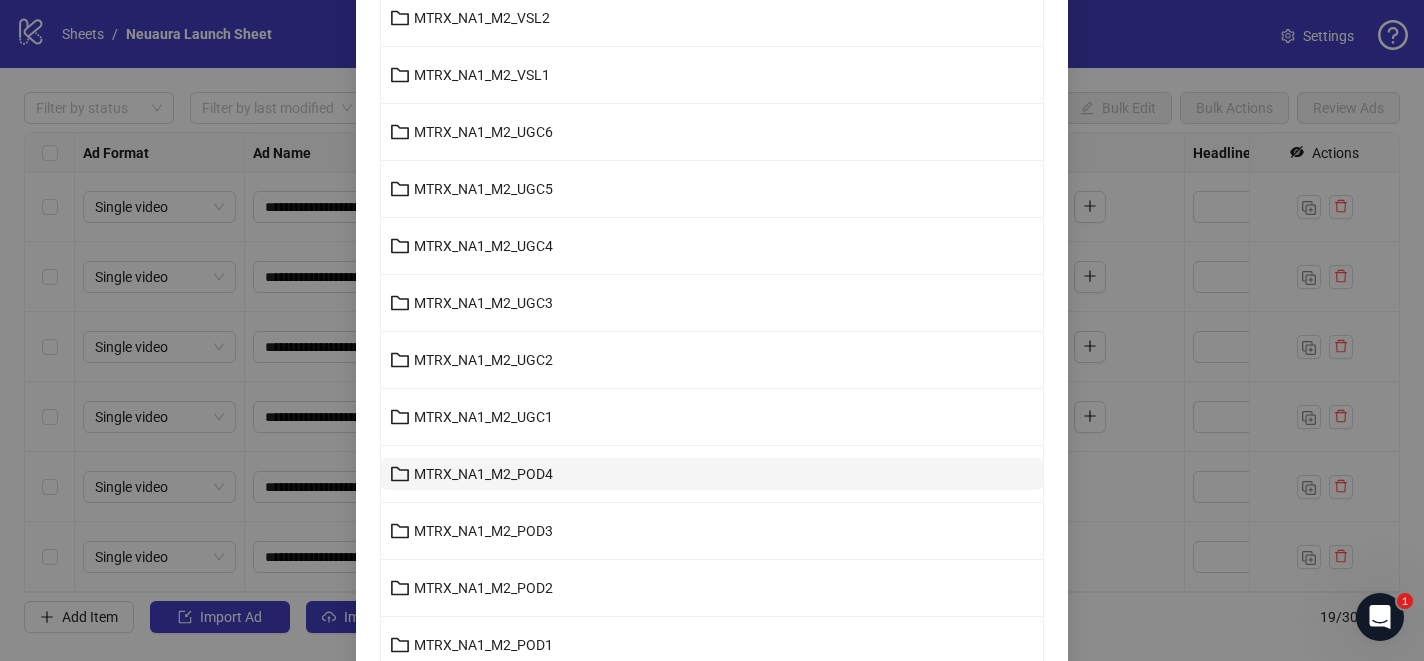 click on "MTRX_NA1_M2_POD4" at bounding box center (712, 474) 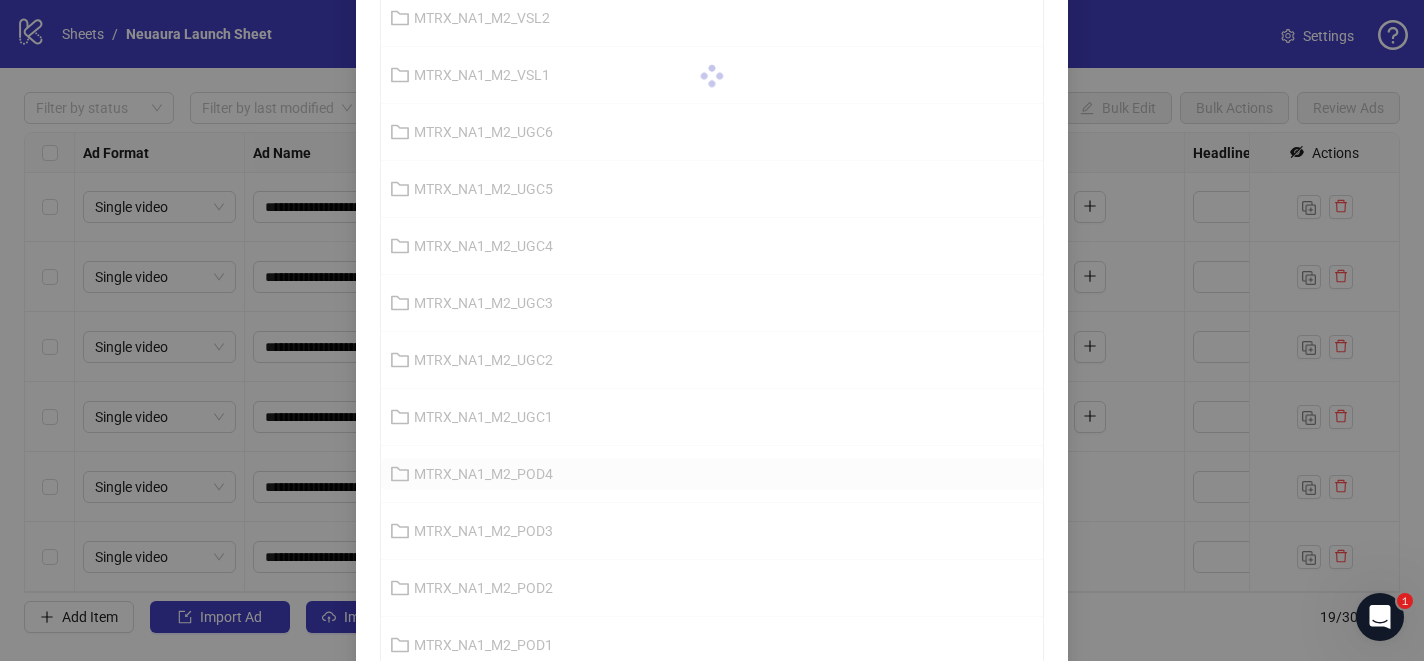 scroll, scrollTop: 0, scrollLeft: 0, axis: both 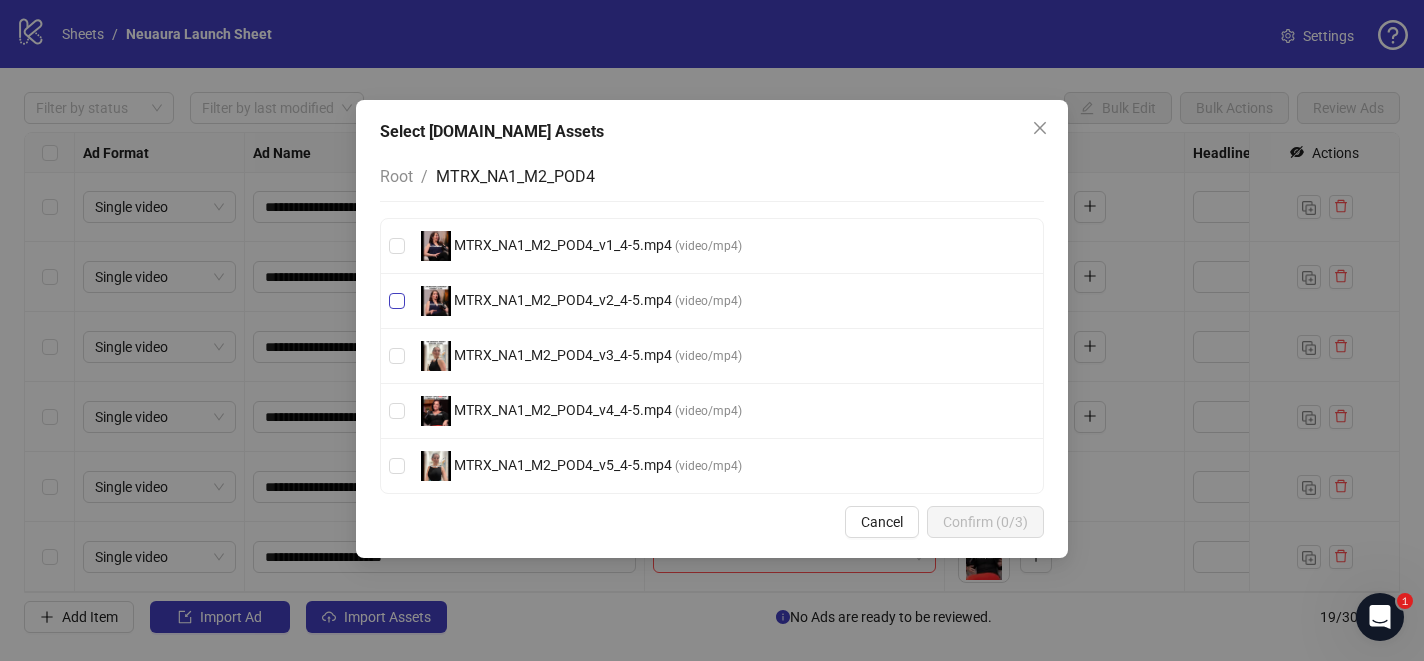 click on "MTRX_NA1_M2_POD4_v2_4-5.mp4" at bounding box center (563, 300) 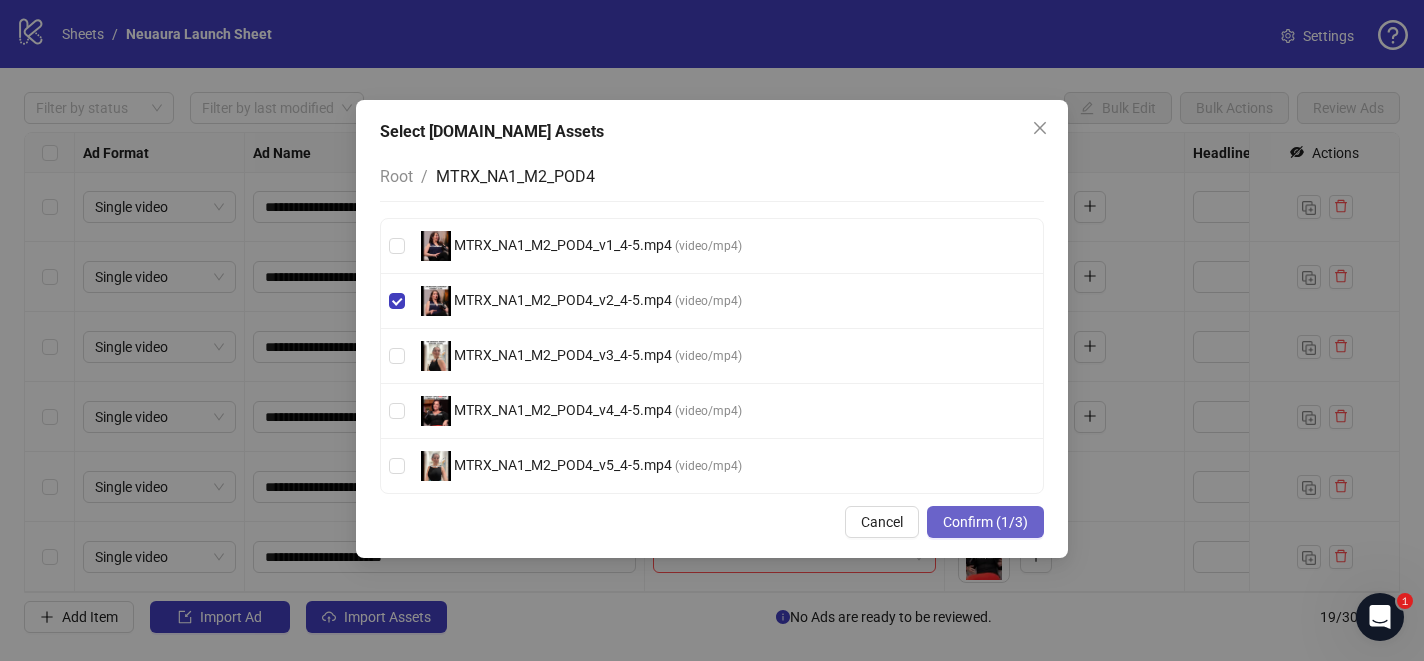 click on "Confirm (1/3)" at bounding box center (985, 522) 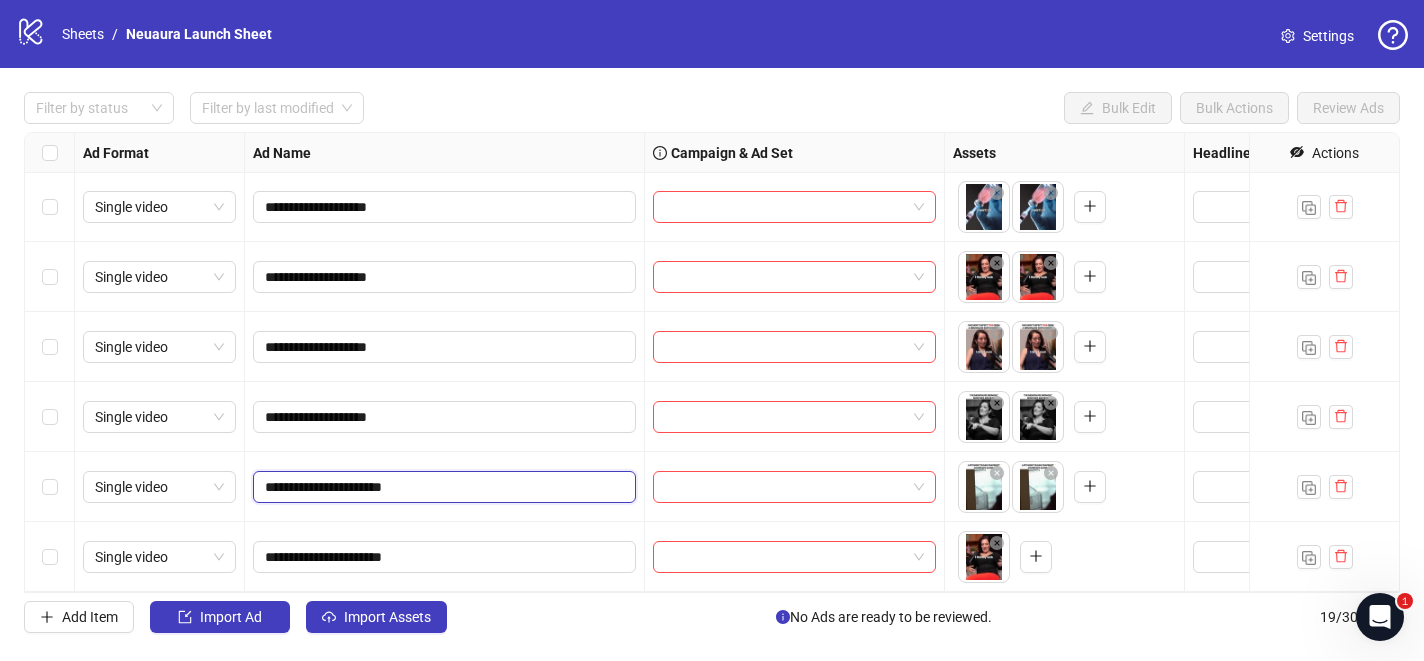 click on "**********" at bounding box center [442, 487] 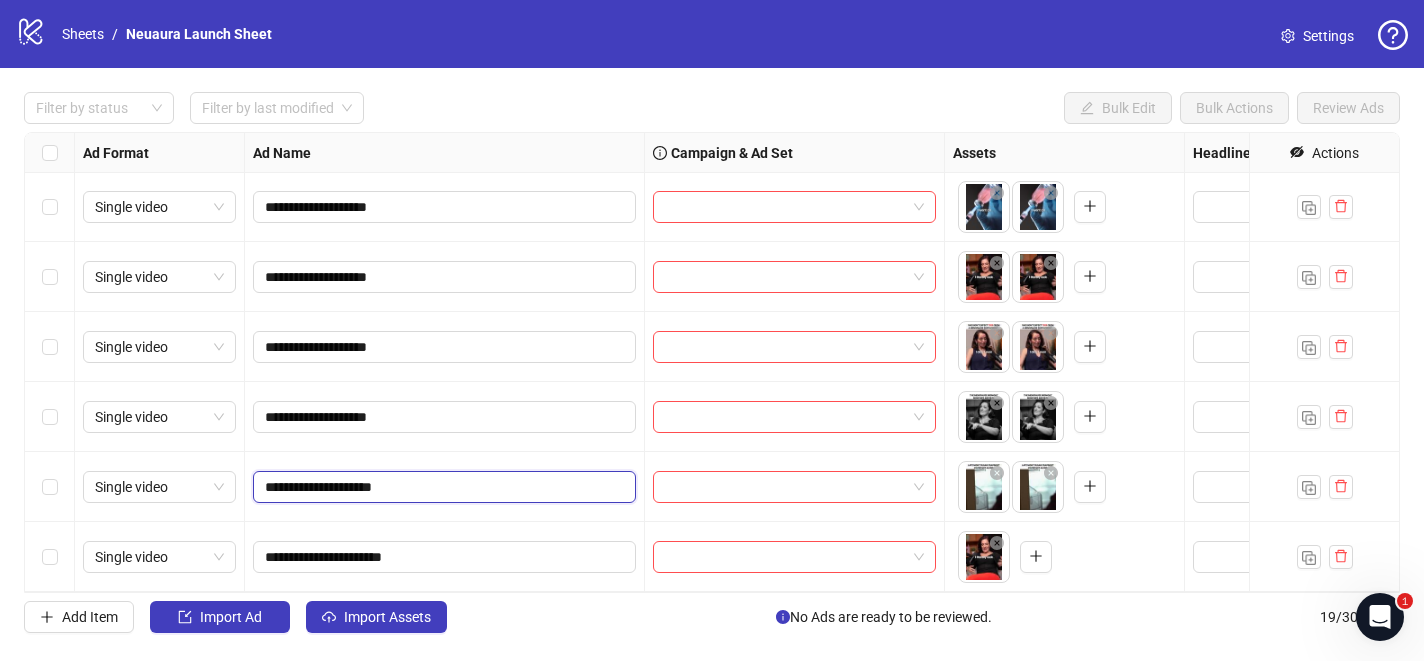 type on "**********" 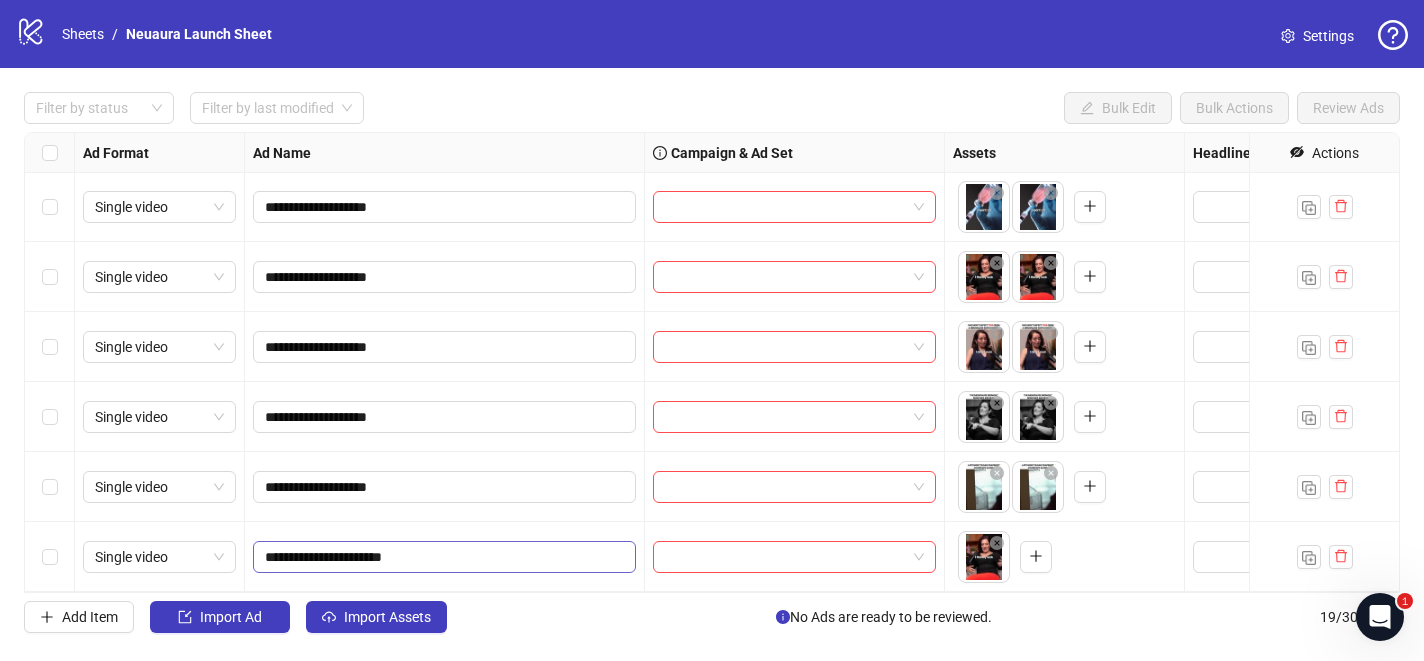 click on "**********" at bounding box center (444, 557) 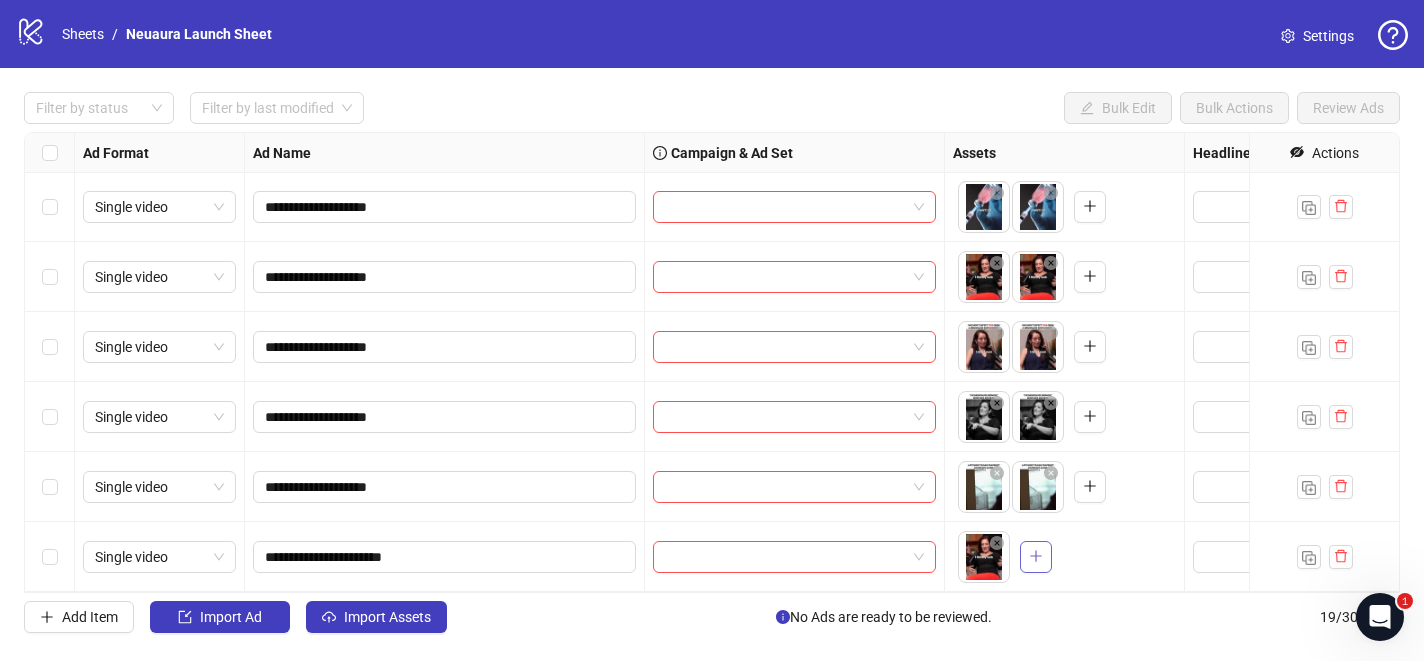 click at bounding box center (1036, 557) 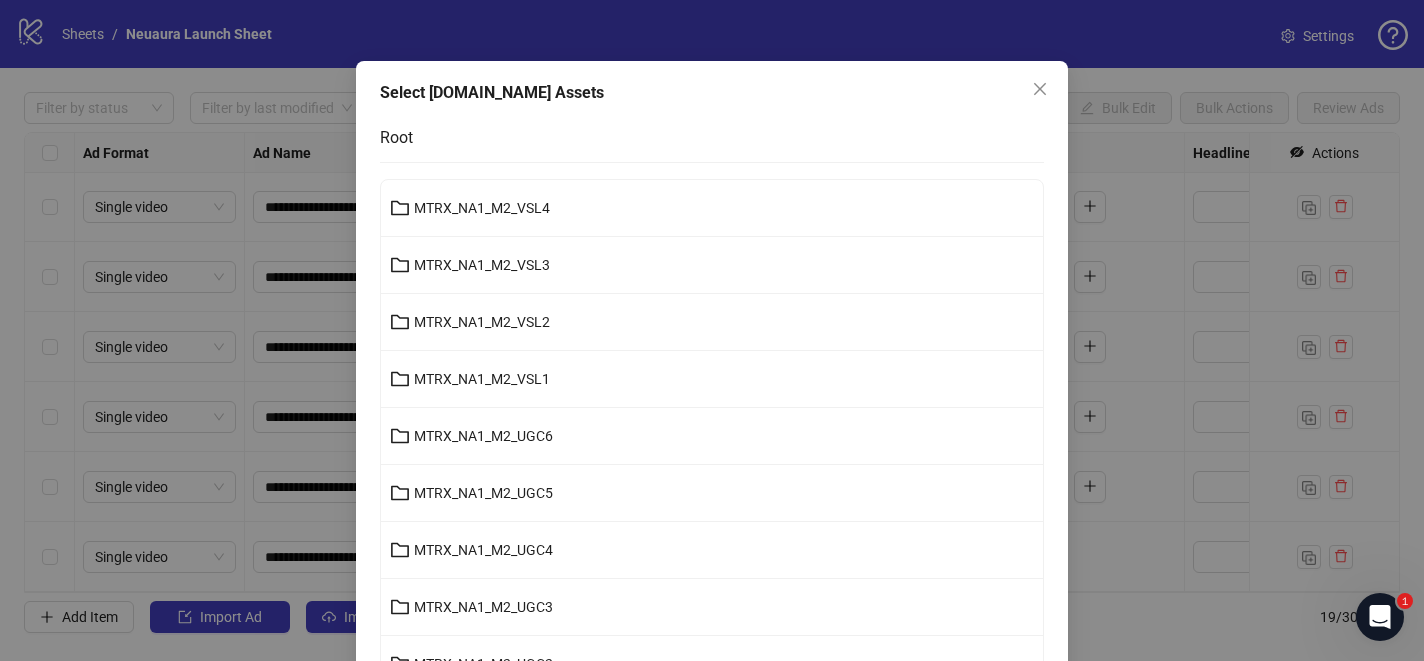 scroll, scrollTop: 45, scrollLeft: 0, axis: vertical 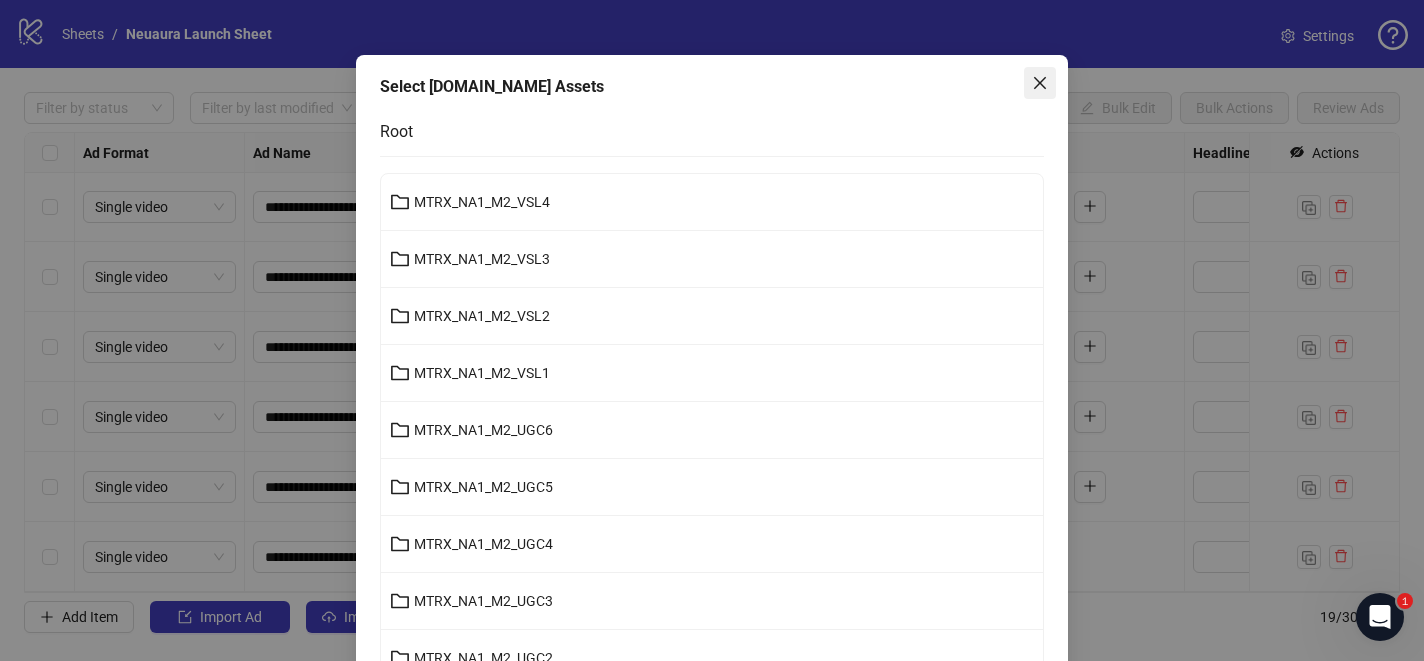 click 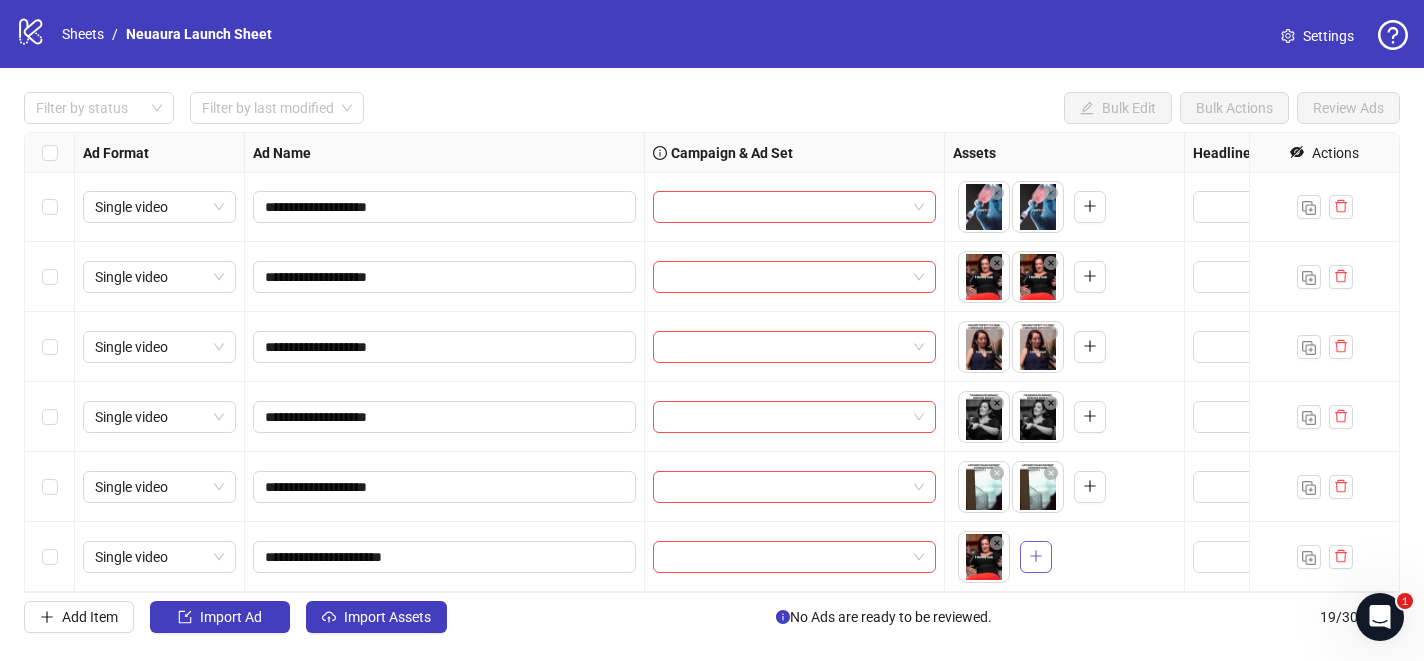 click 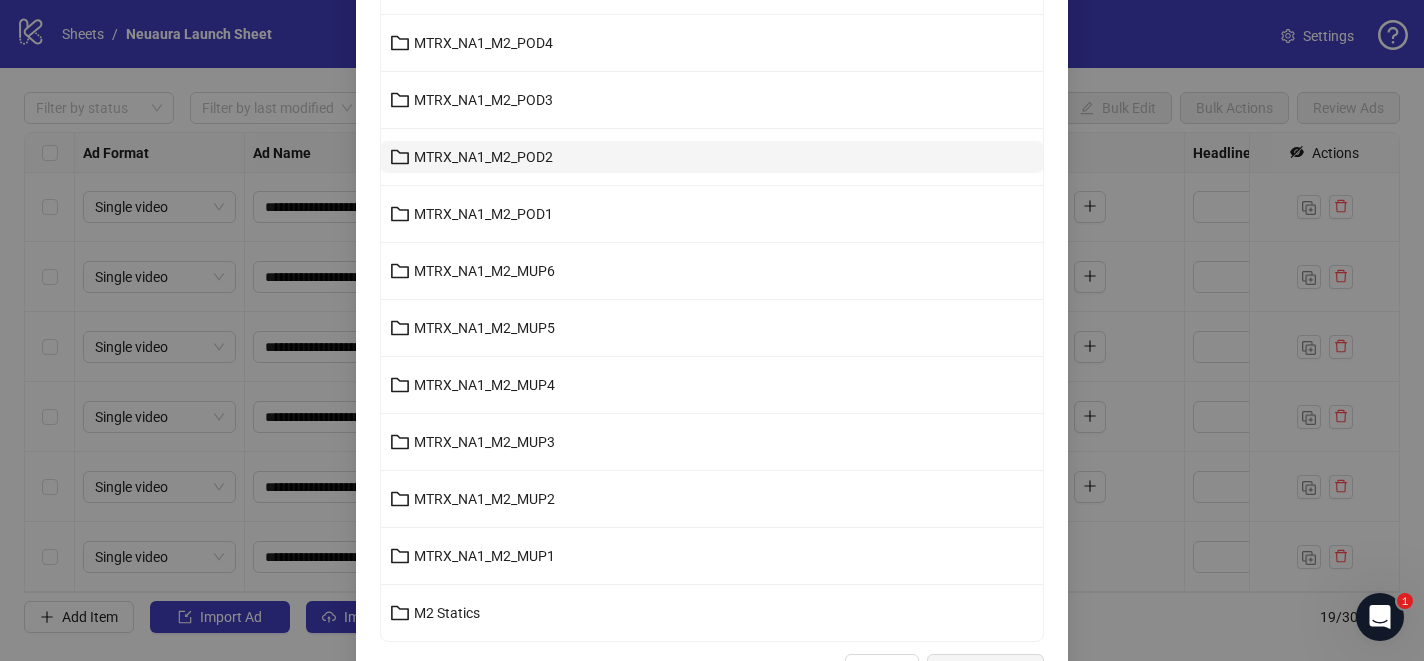 scroll, scrollTop: 772, scrollLeft: 0, axis: vertical 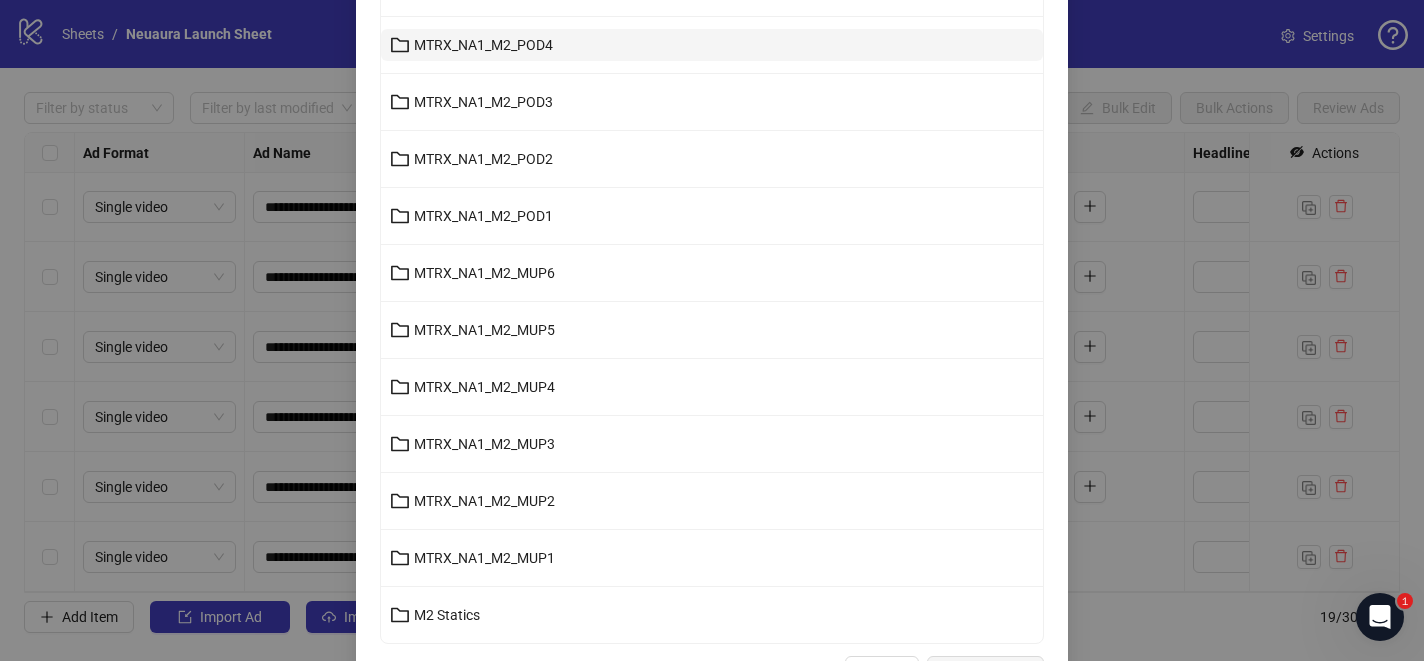 click on "MTRX_NA1_M2_POD4" at bounding box center (712, 45) 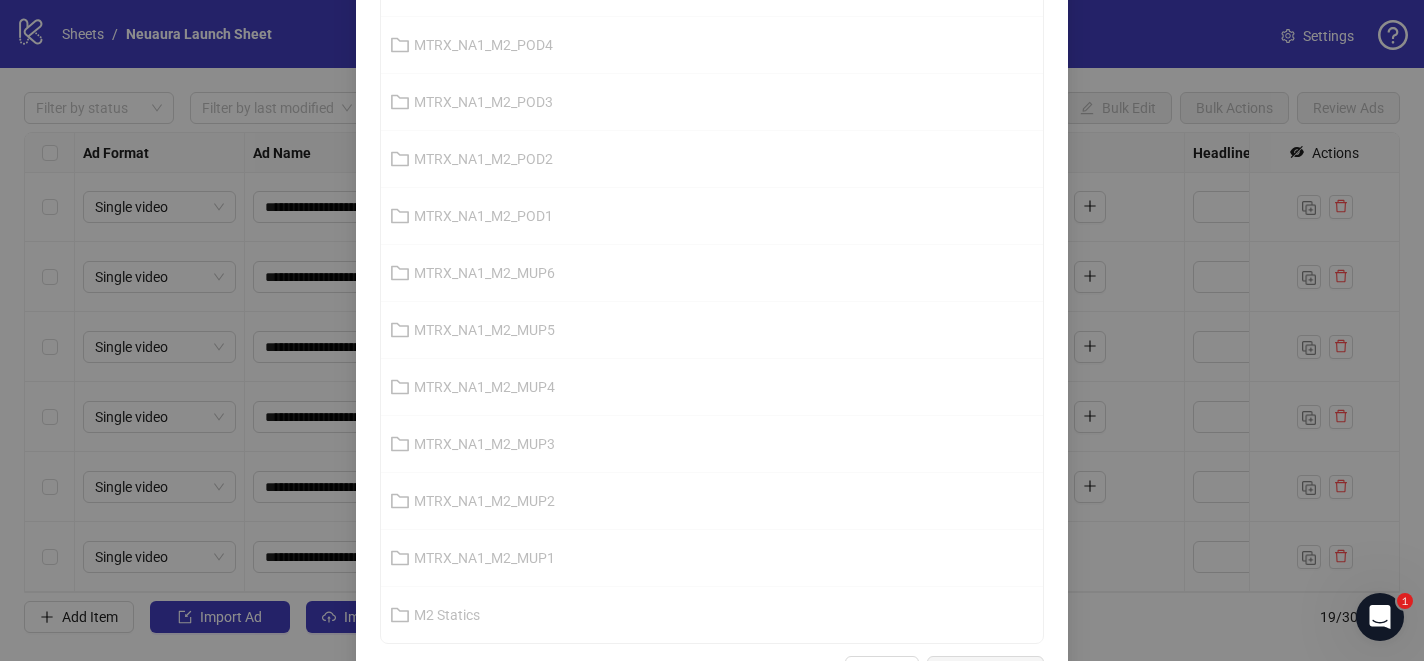 scroll, scrollTop: 0, scrollLeft: 0, axis: both 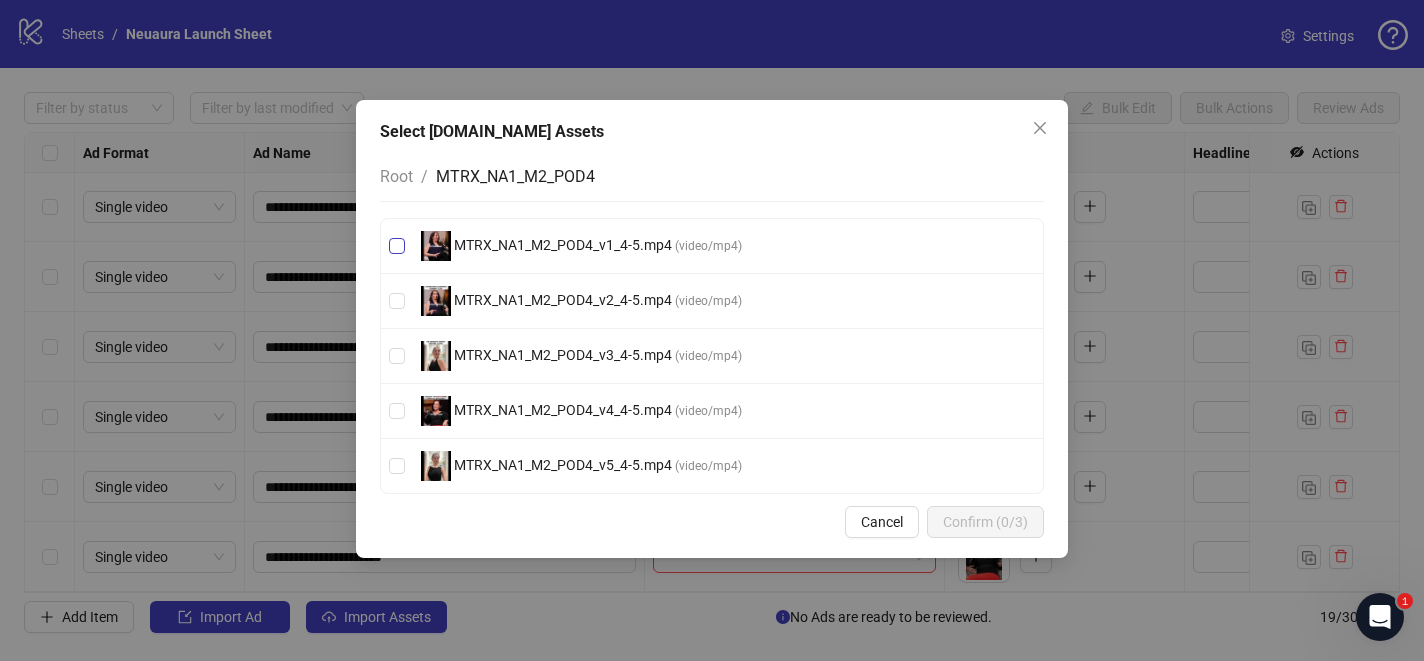 click on "MTRX_NA1_M2_POD4_v1_4-5.mp4" at bounding box center (563, 245) 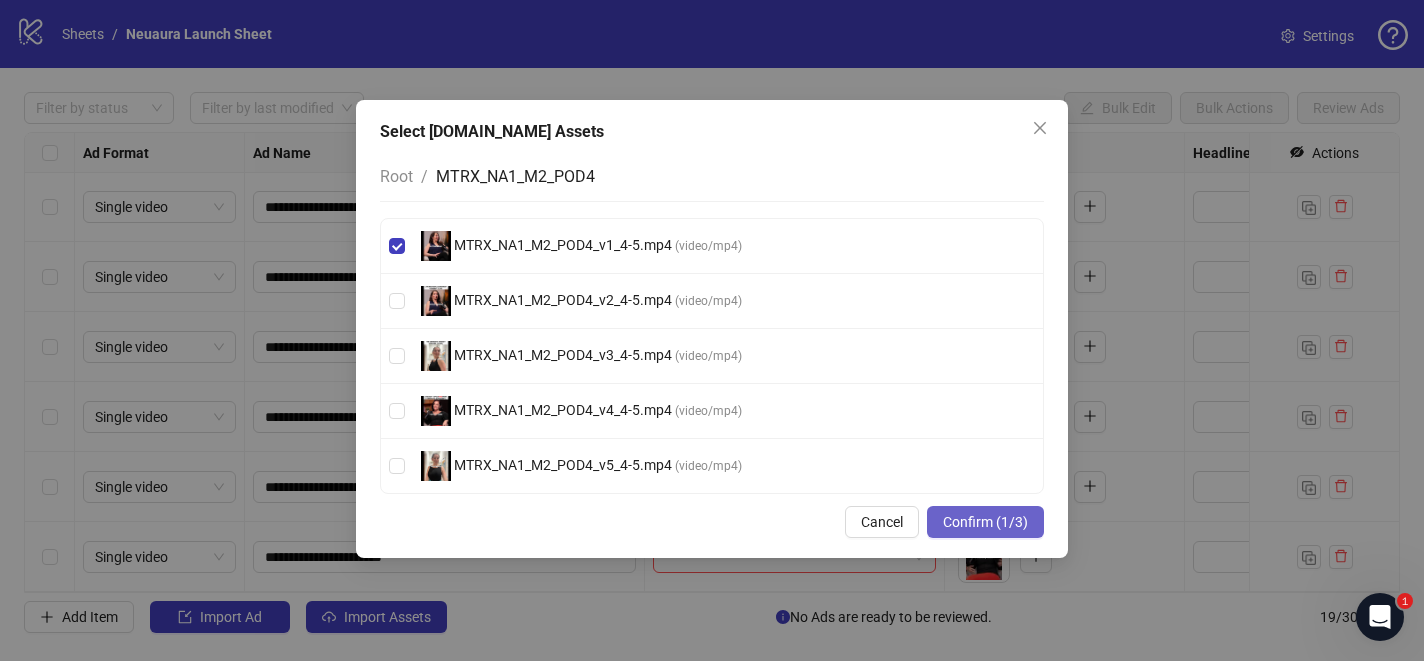 click on "Confirm (1/3)" at bounding box center (985, 522) 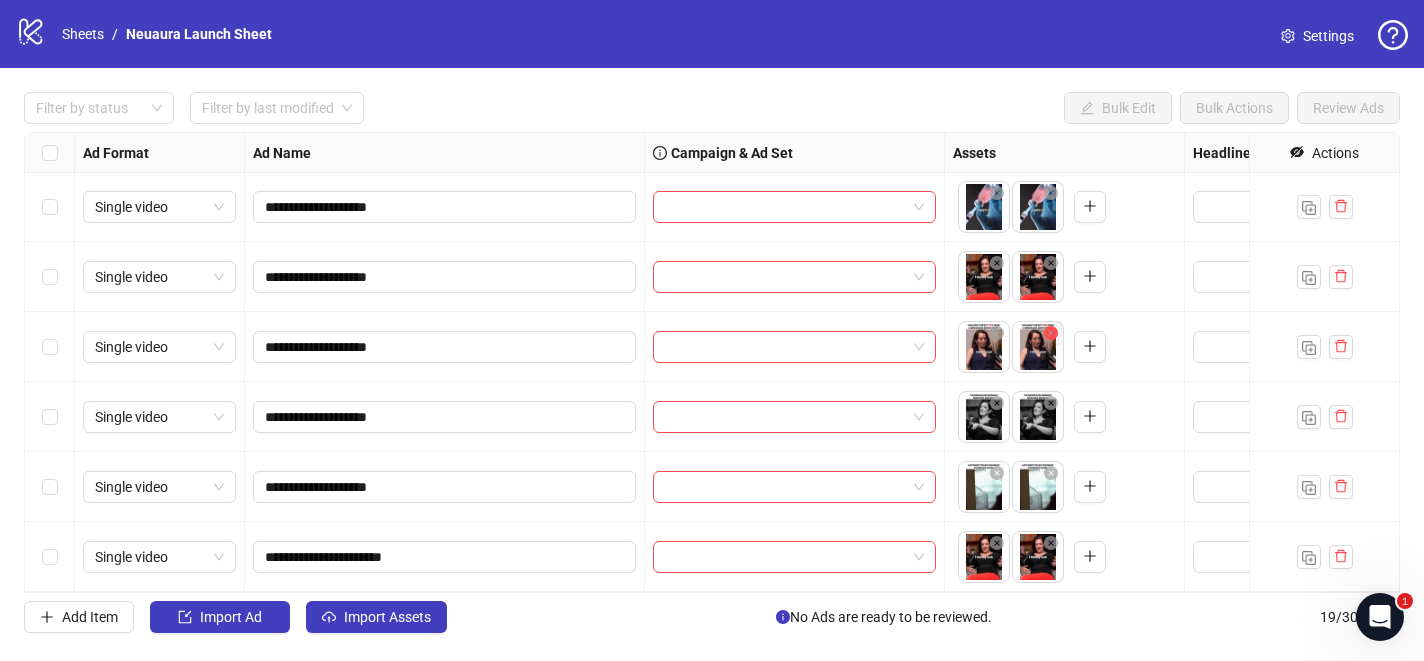 click 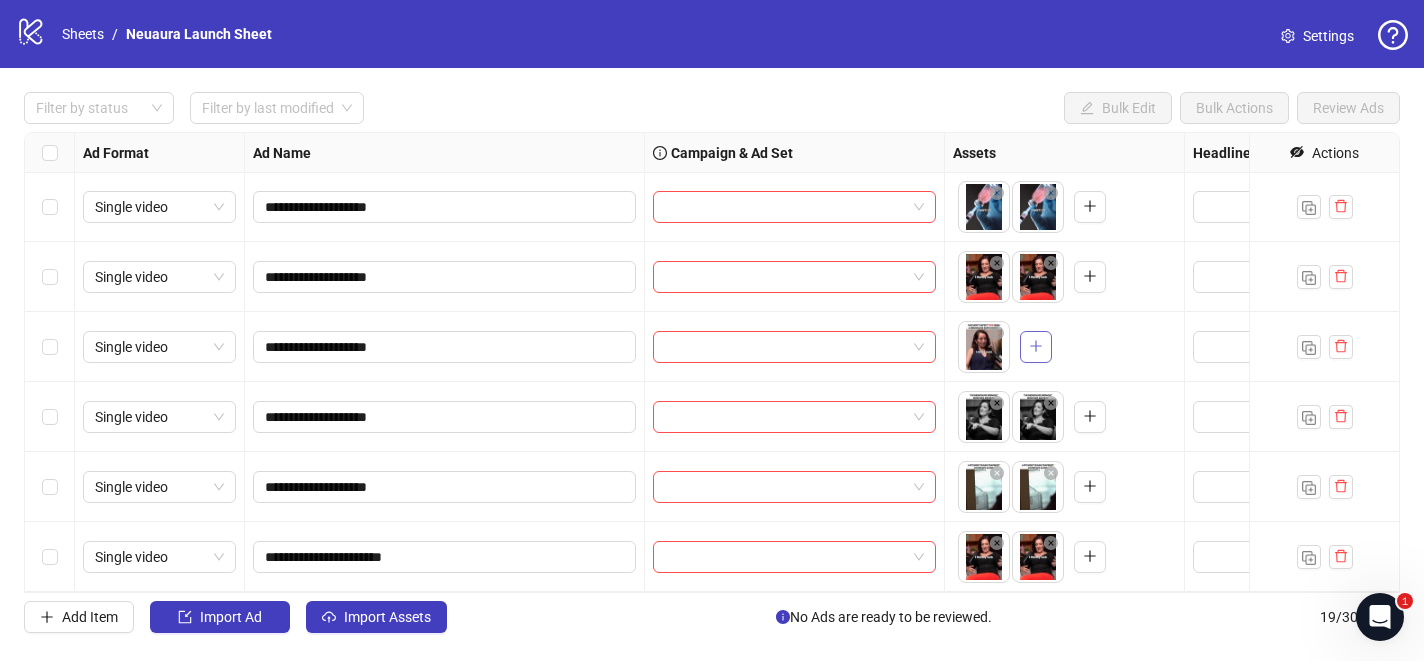 click at bounding box center (1036, 347) 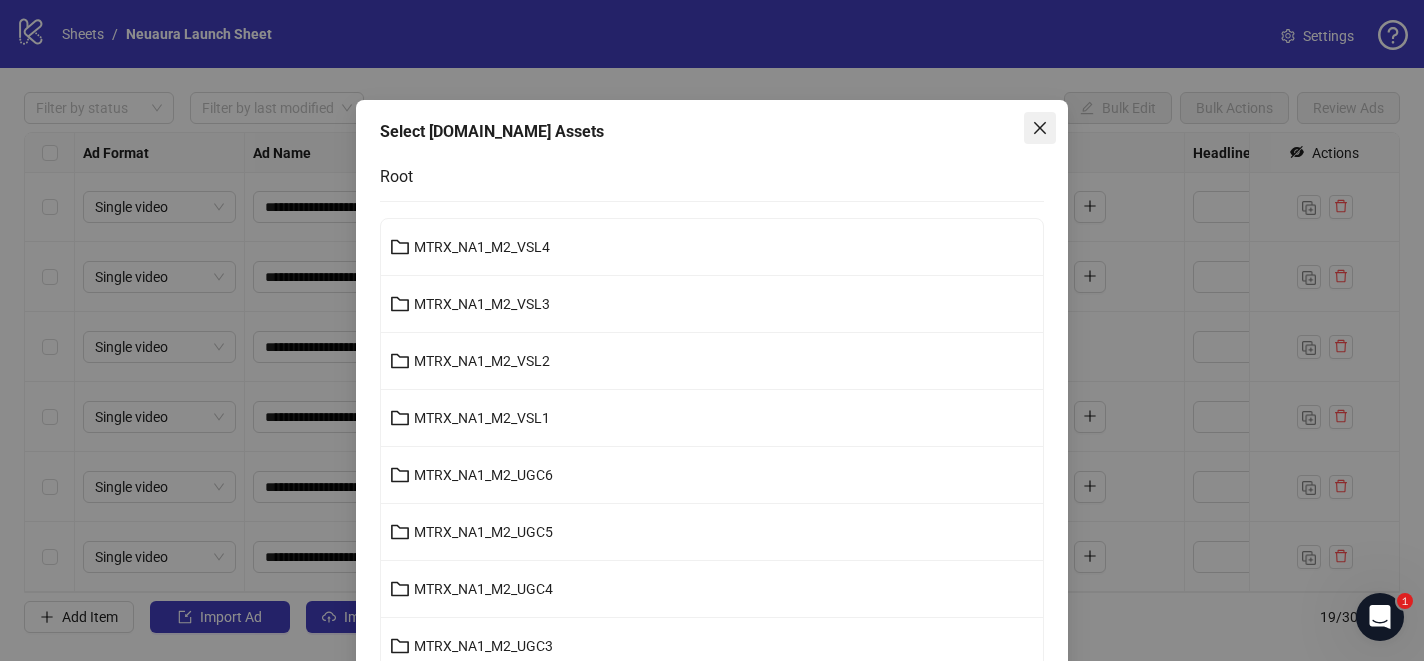 click at bounding box center [1040, 128] 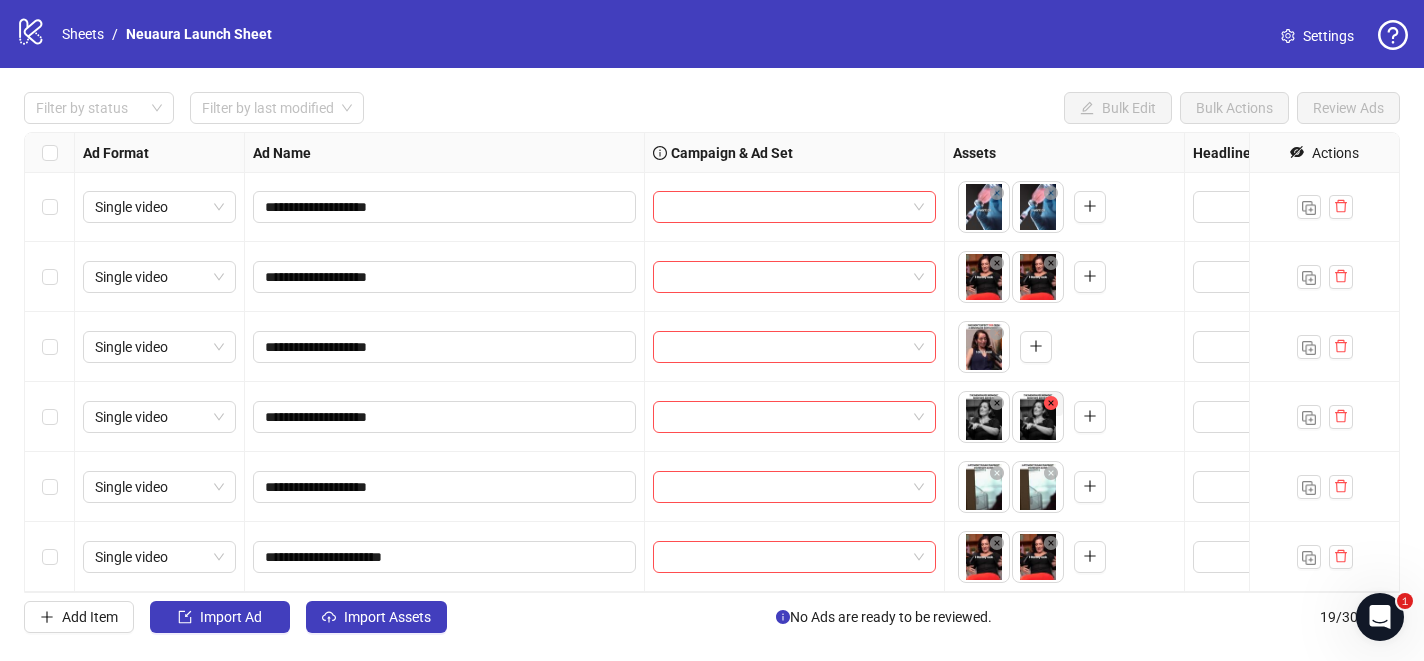 click 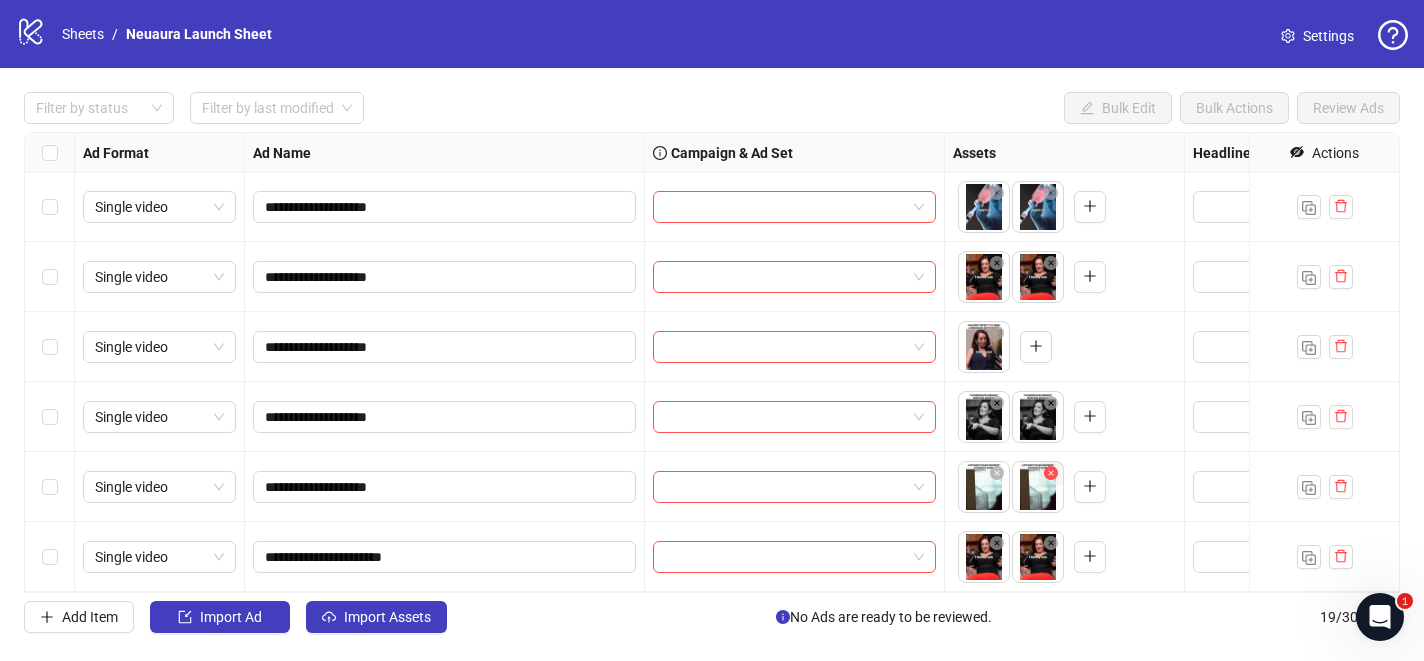 click 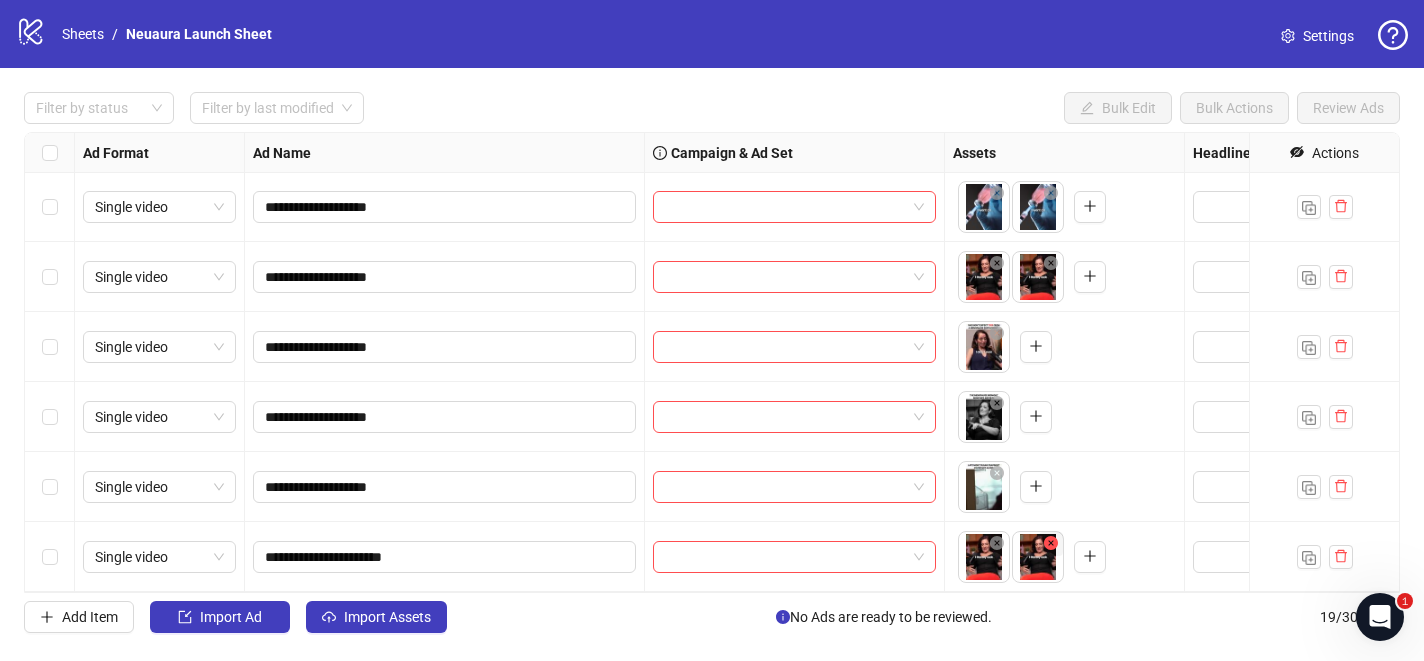 click 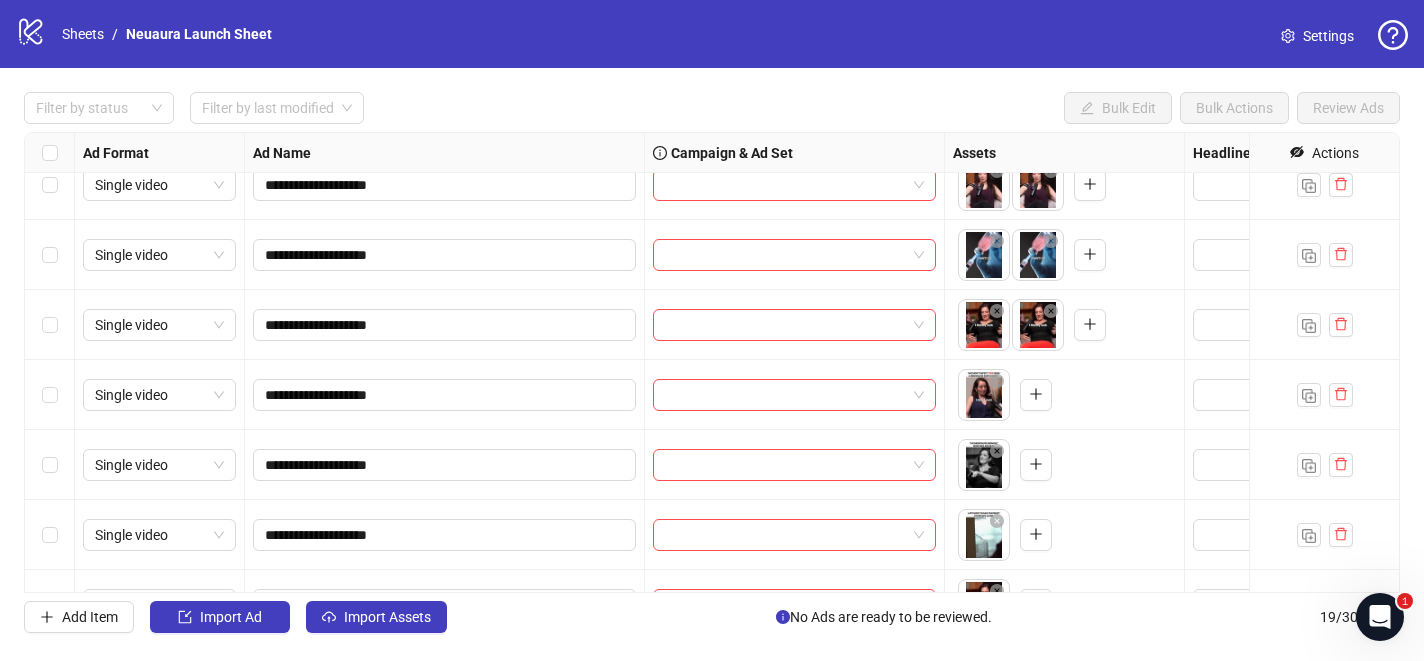 scroll, scrollTop: 757, scrollLeft: 0, axis: vertical 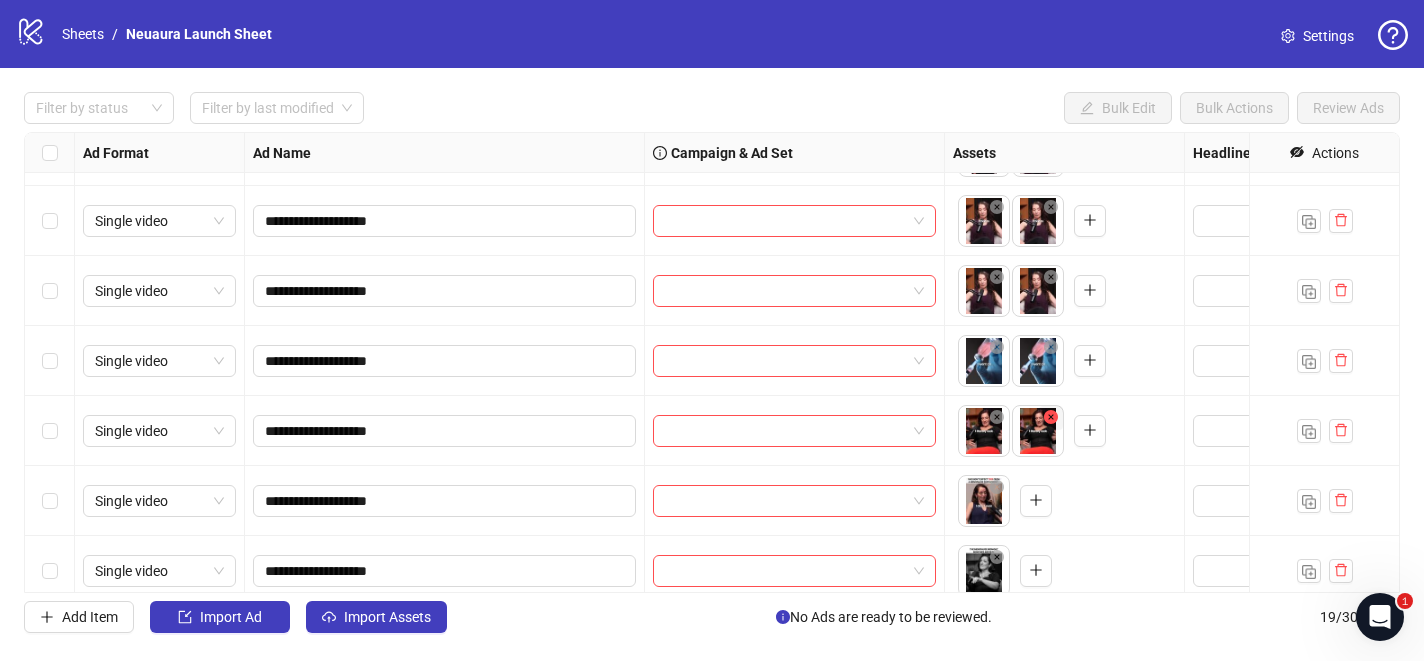 click 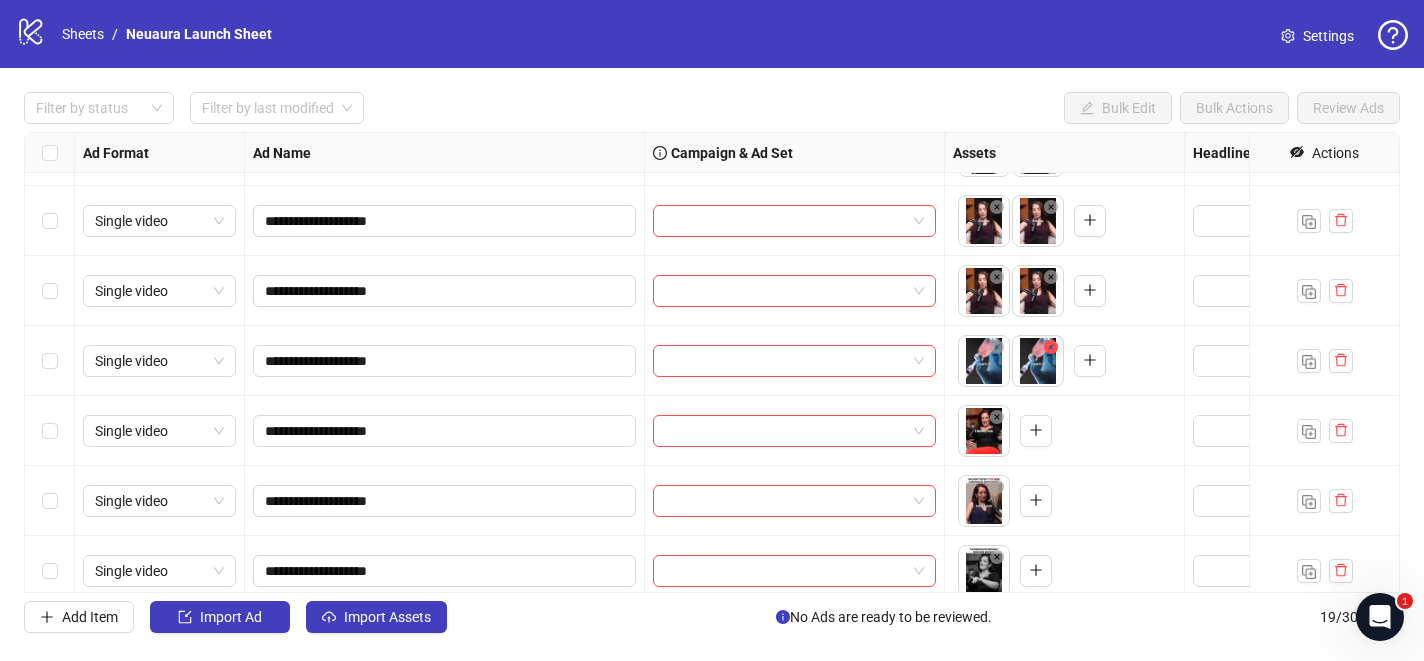 click 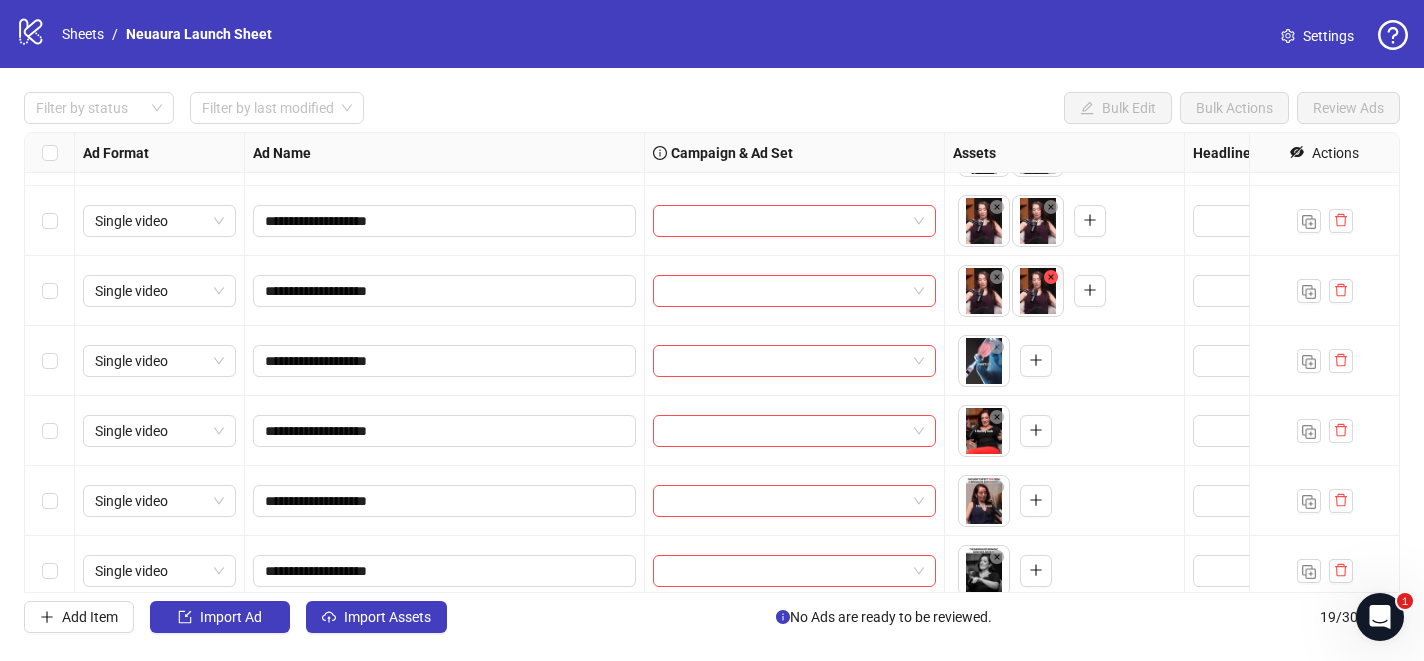 click 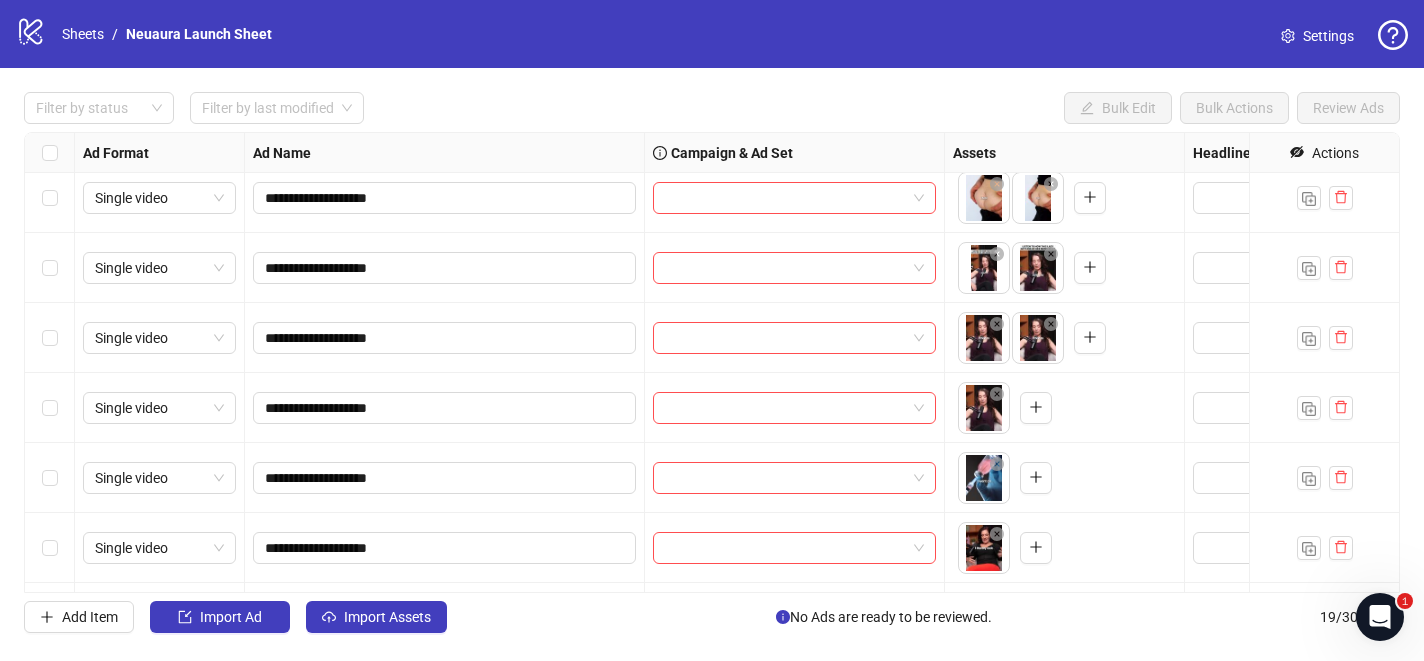 scroll, scrollTop: 633, scrollLeft: 0, axis: vertical 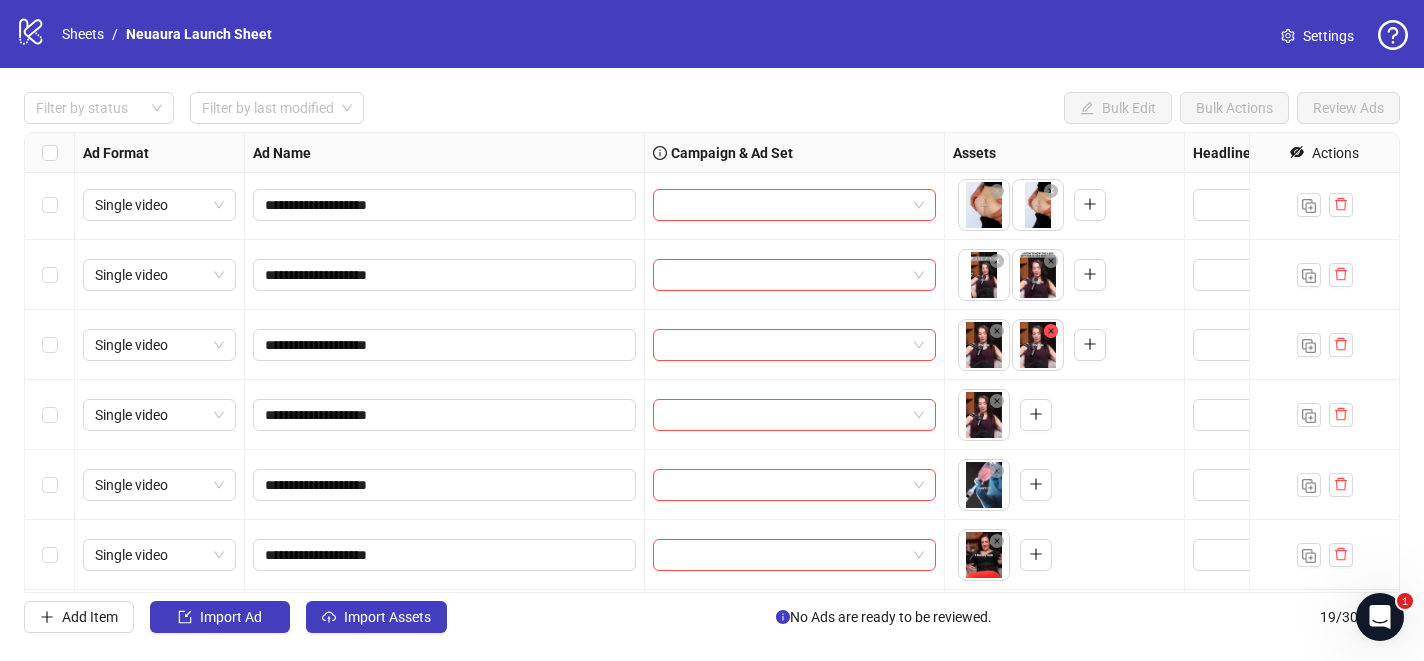 click 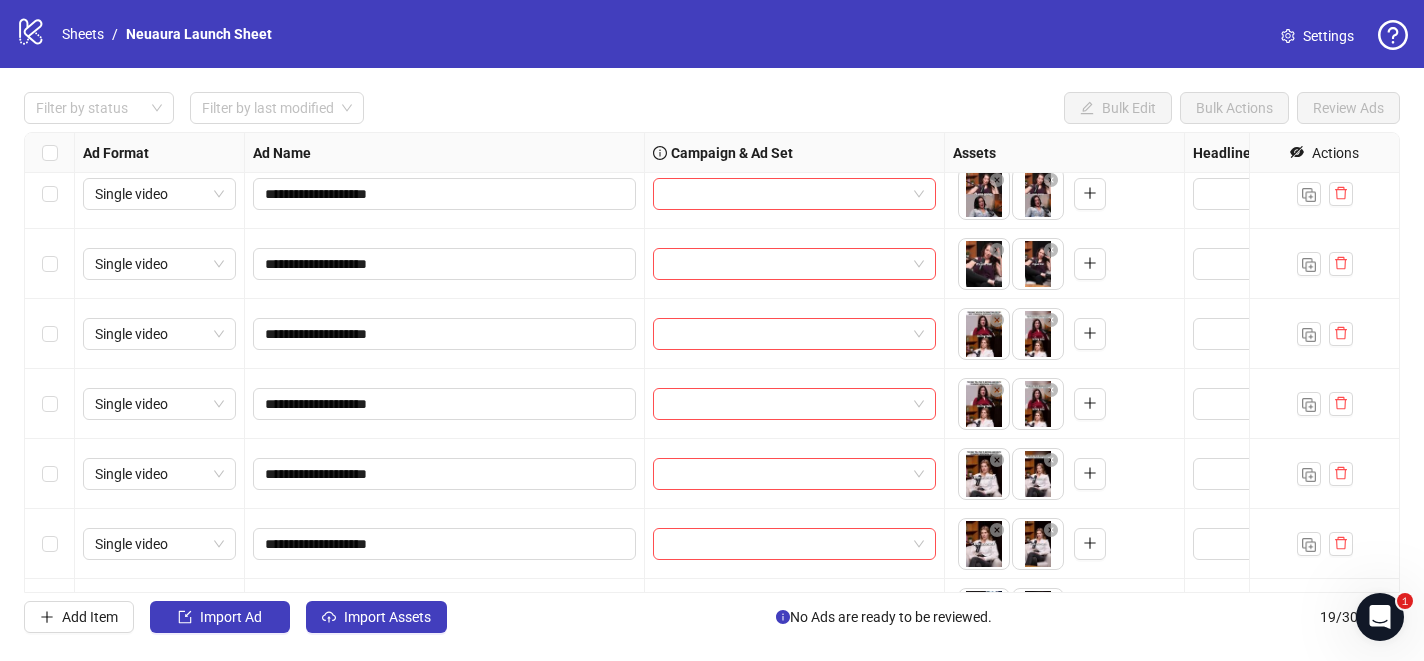 scroll, scrollTop: 0, scrollLeft: 0, axis: both 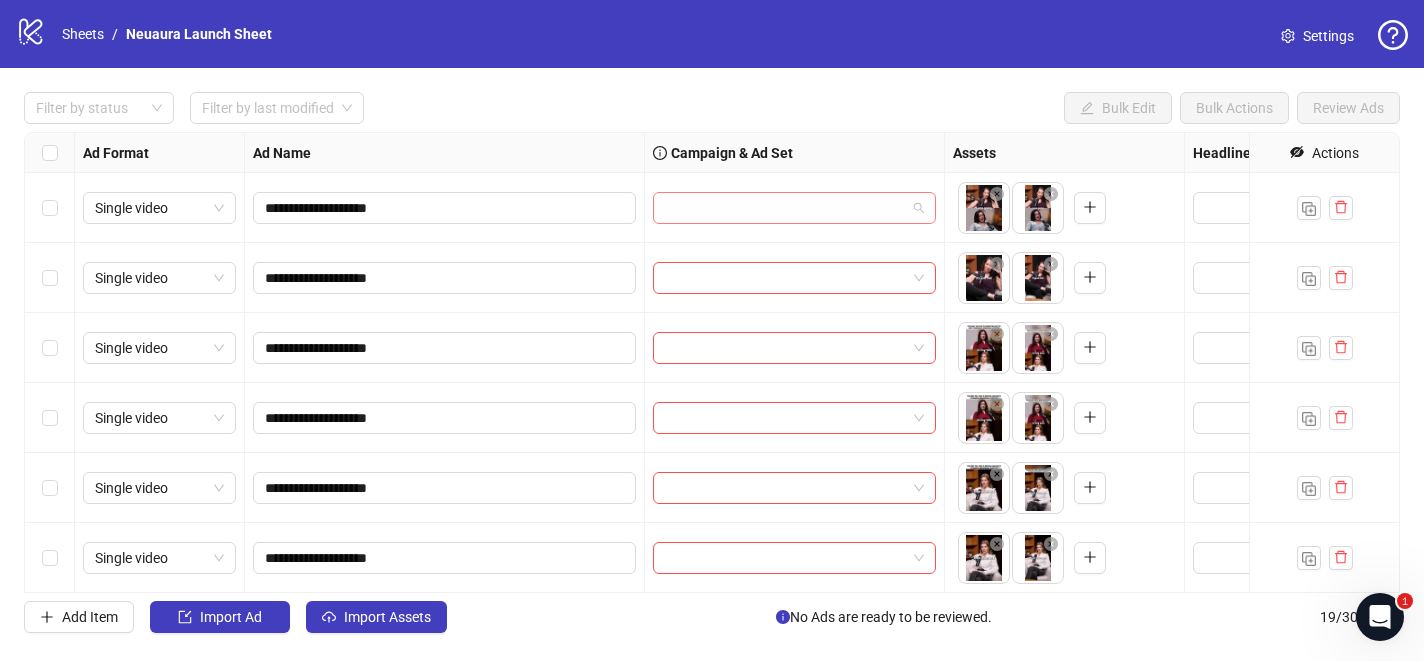 click at bounding box center (785, 208) 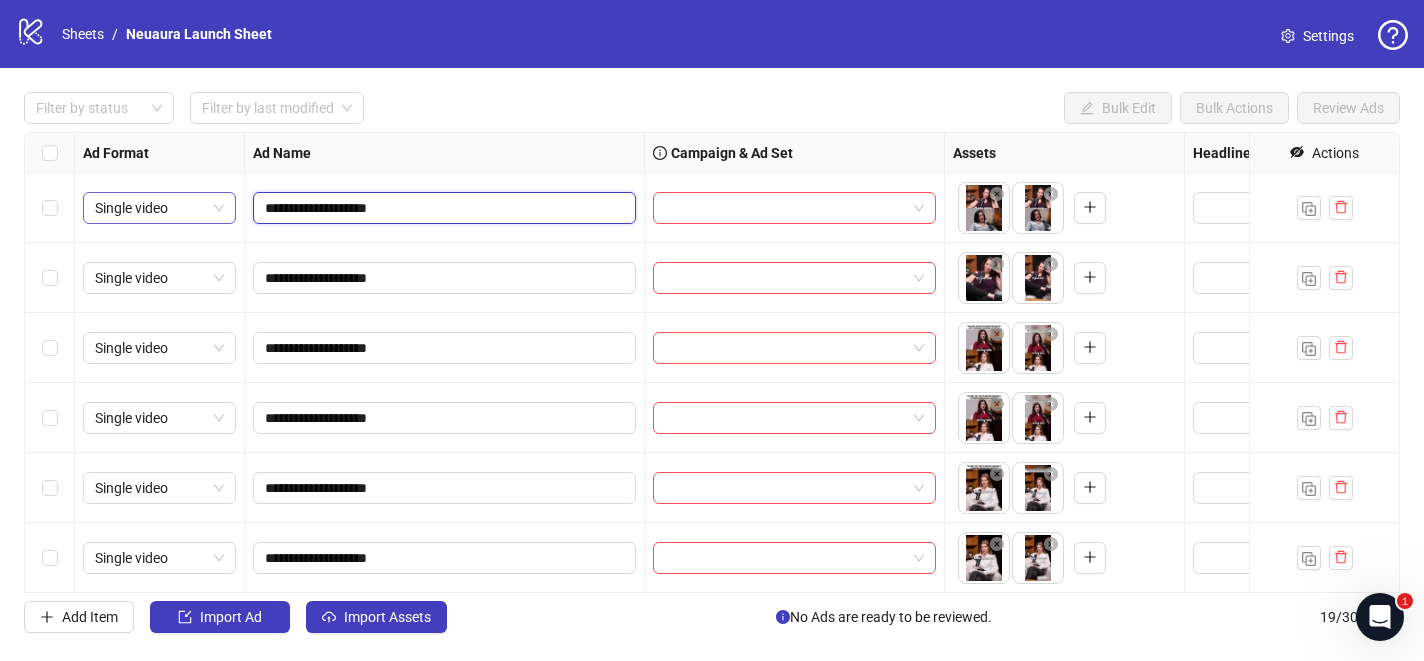 drag, startPoint x: 403, startPoint y: 211, endPoint x: 184, endPoint y: 205, distance: 219.08218 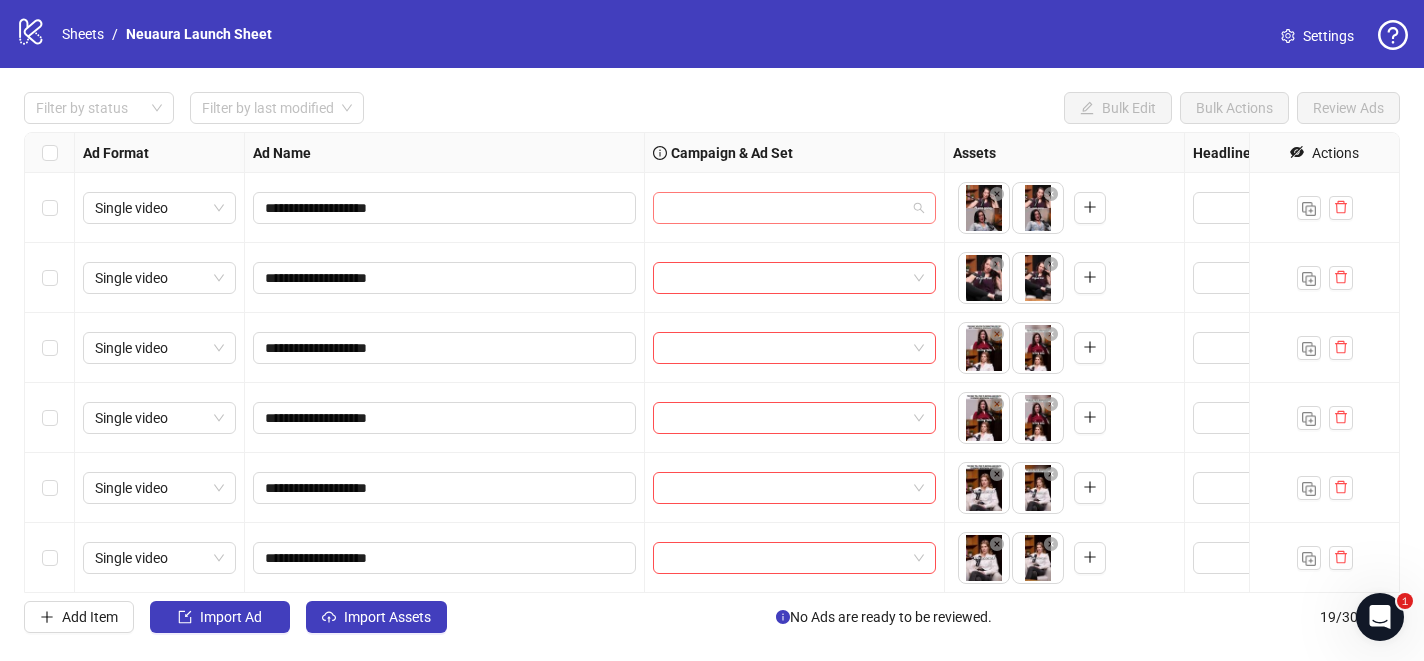 click at bounding box center (785, 208) 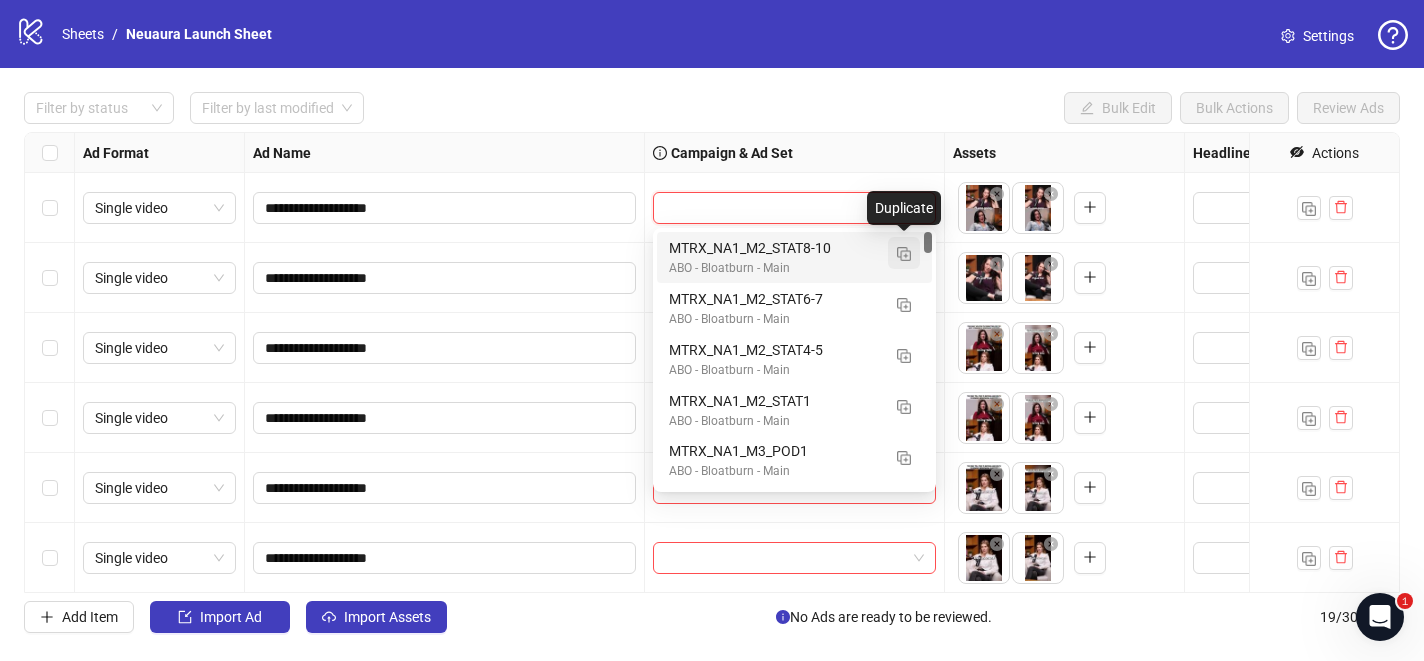 click at bounding box center (904, 254) 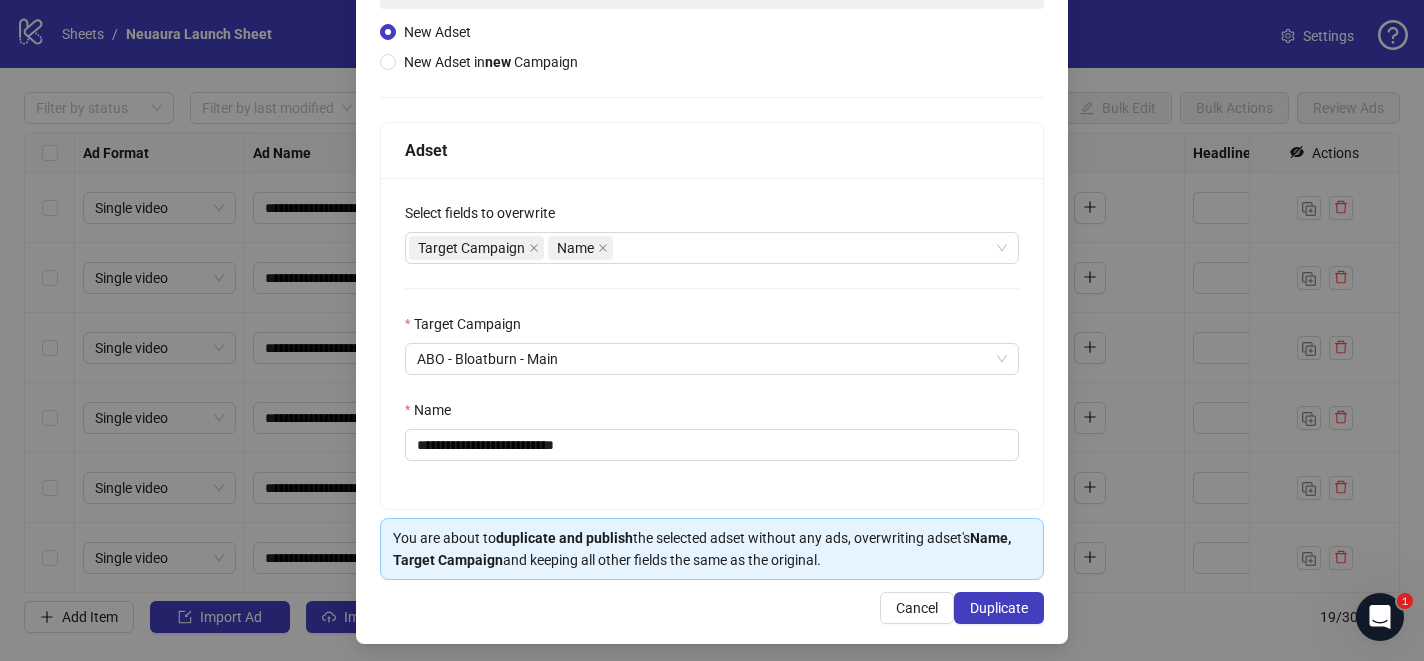 scroll, scrollTop: 216, scrollLeft: 0, axis: vertical 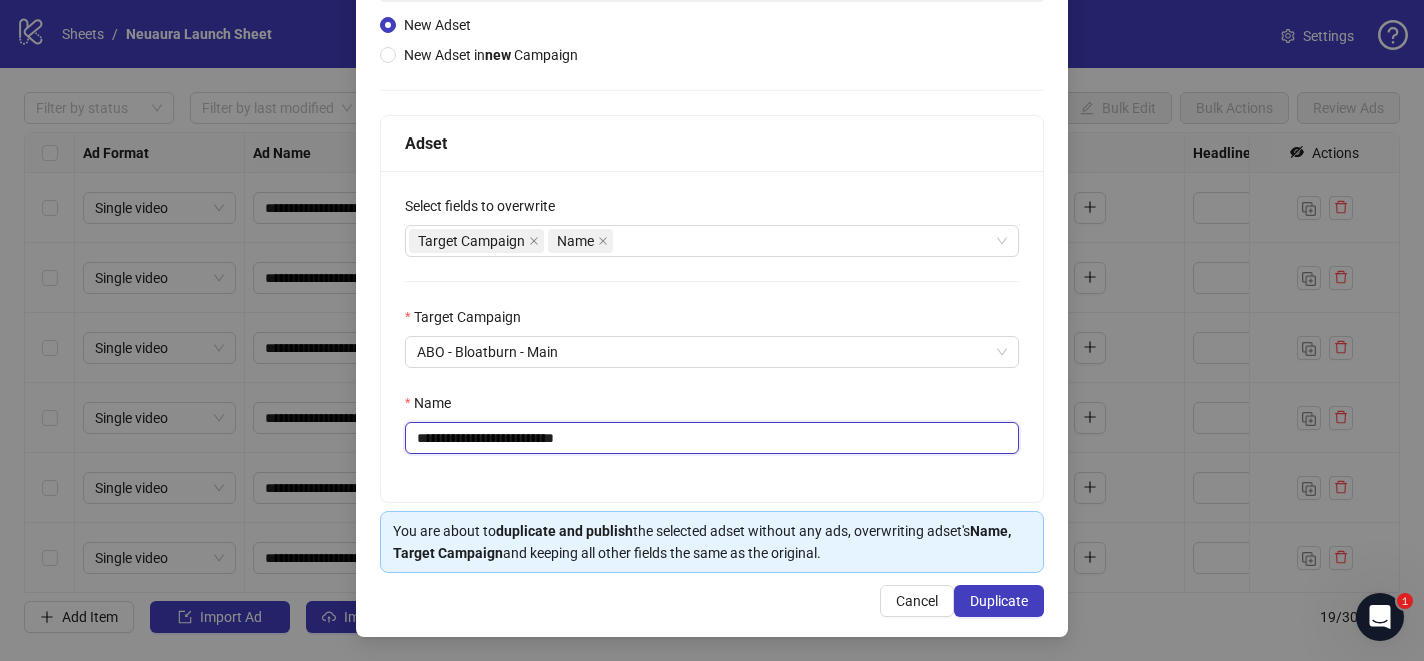 click on "**********" at bounding box center (712, 438) 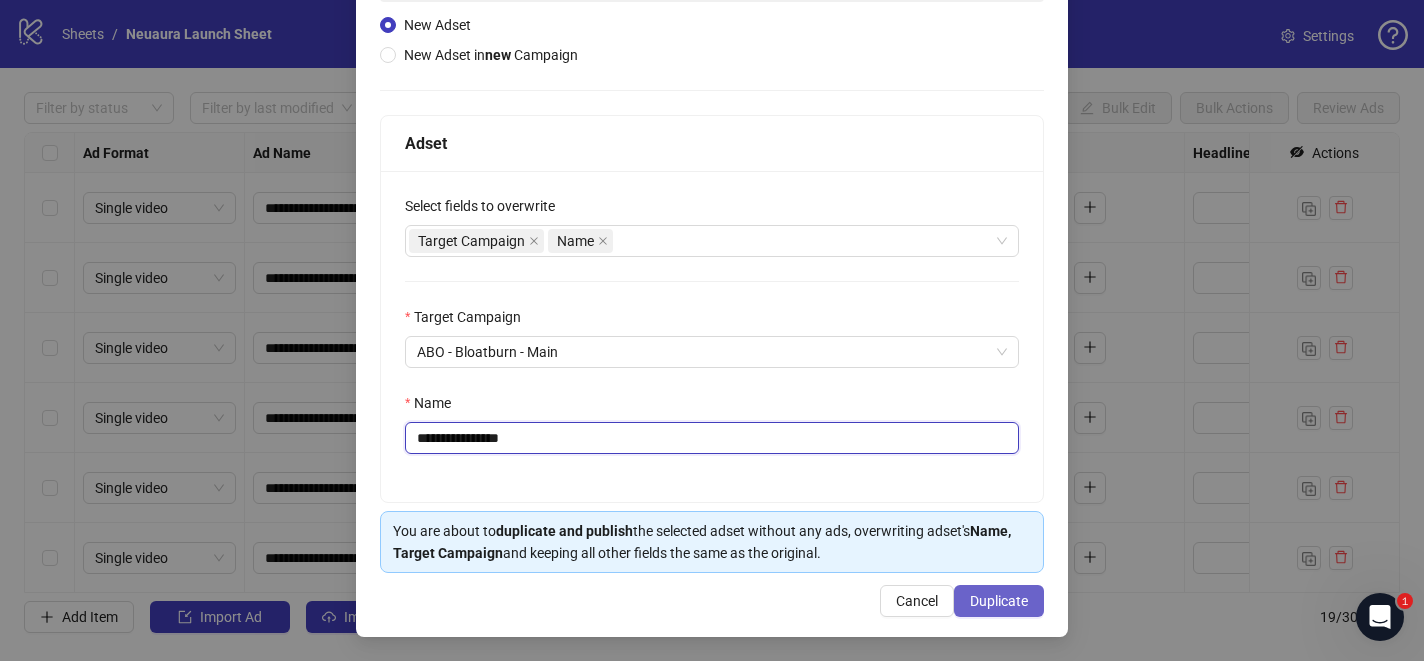 type on "**********" 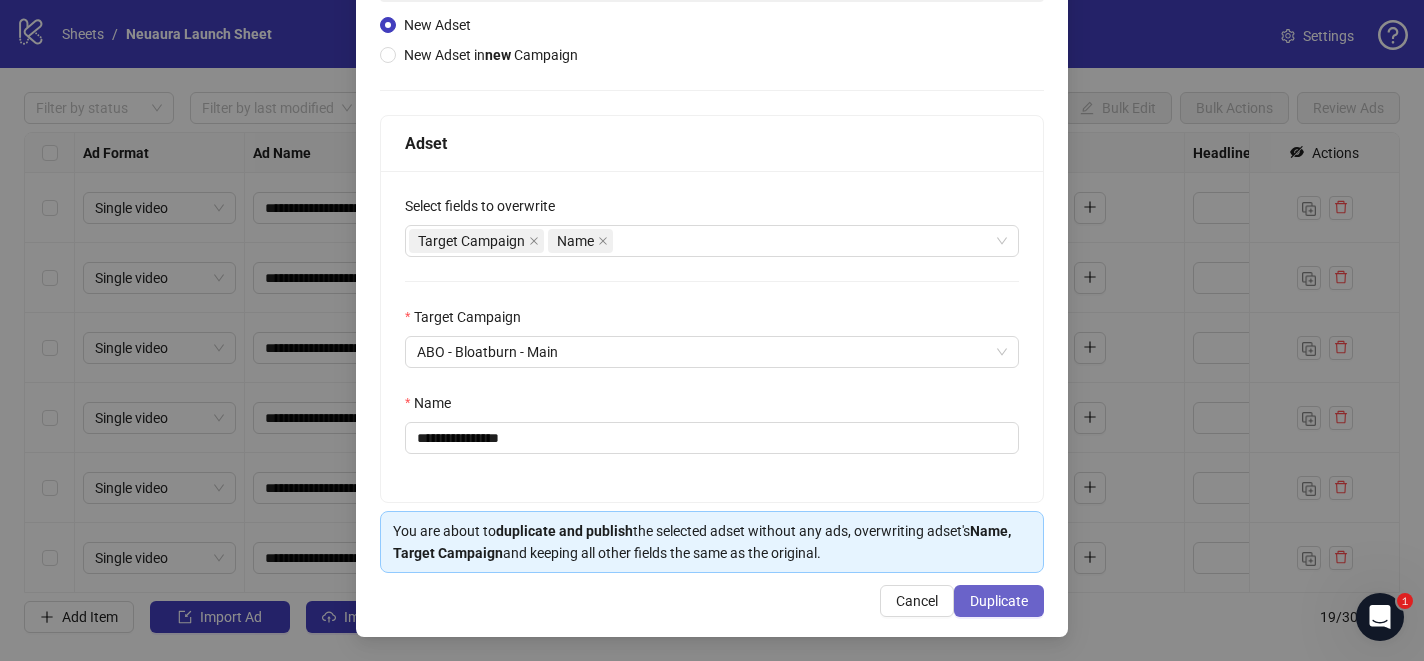 click on "Duplicate" at bounding box center [999, 601] 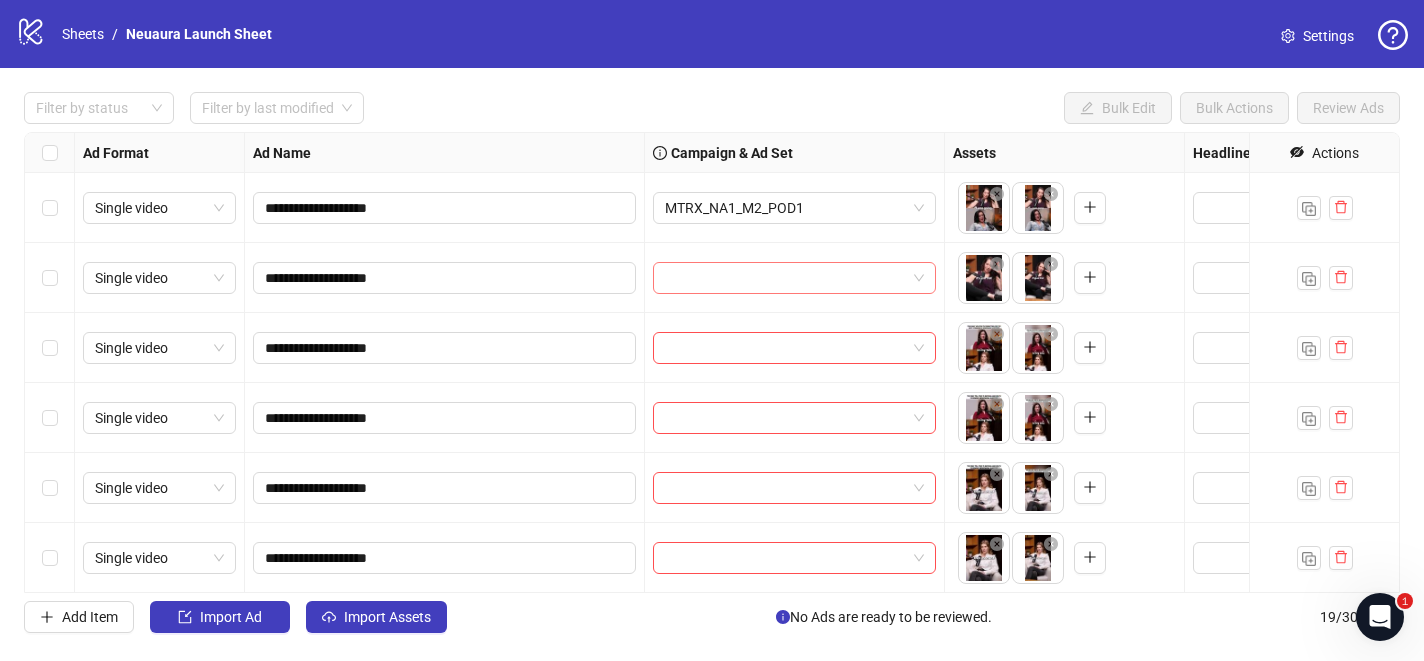 click at bounding box center [785, 278] 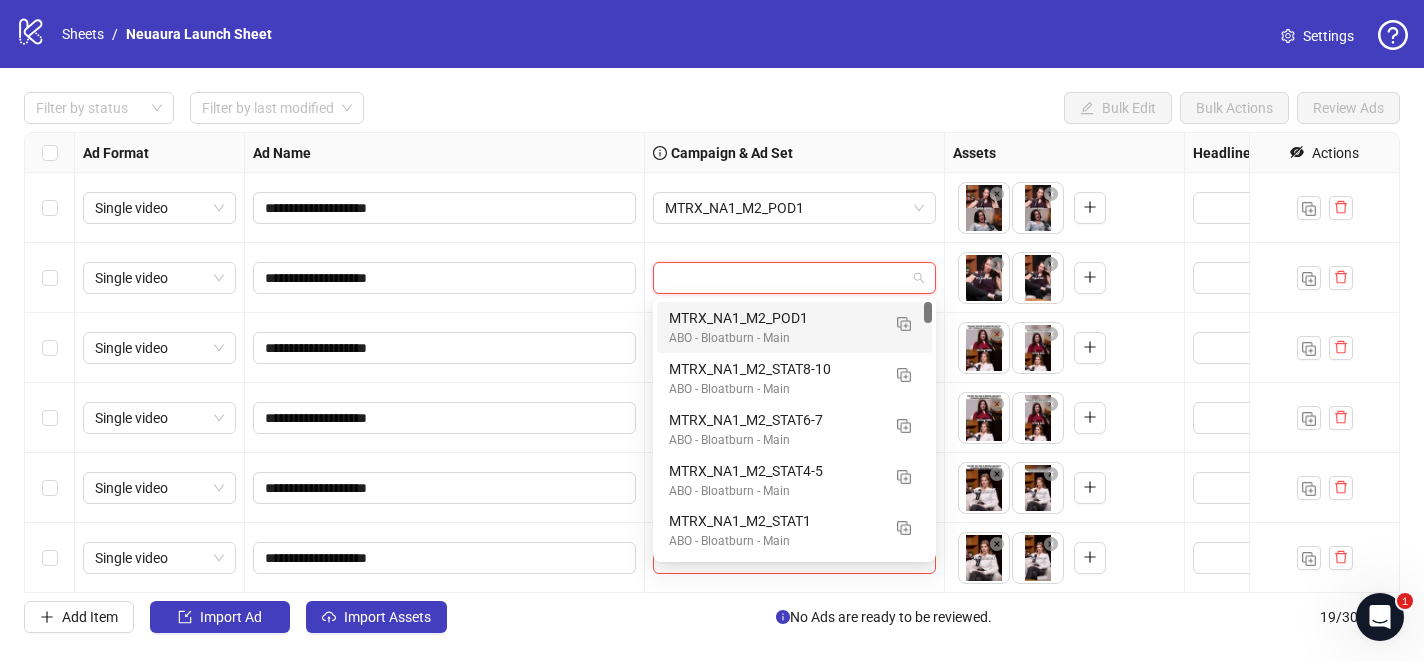 click on "MTRX_NA1_M2_POD1" at bounding box center [774, 318] 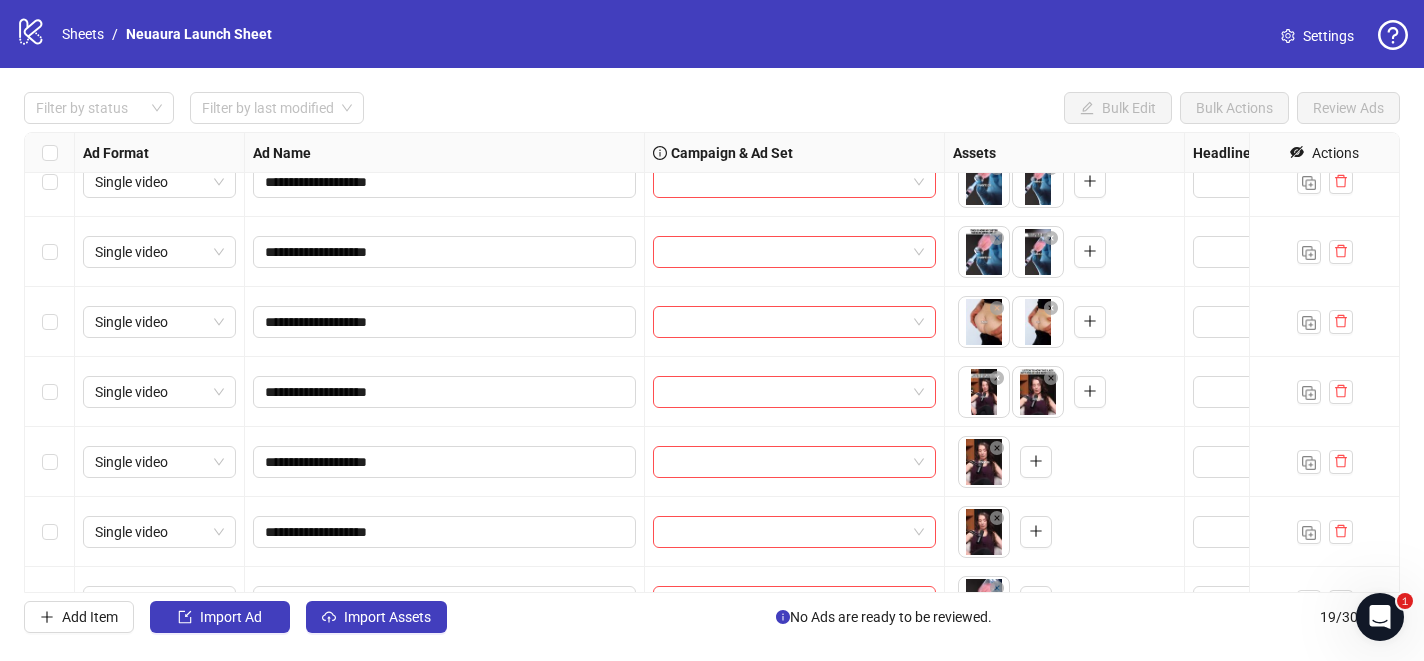 scroll, scrollTop: 522, scrollLeft: 0, axis: vertical 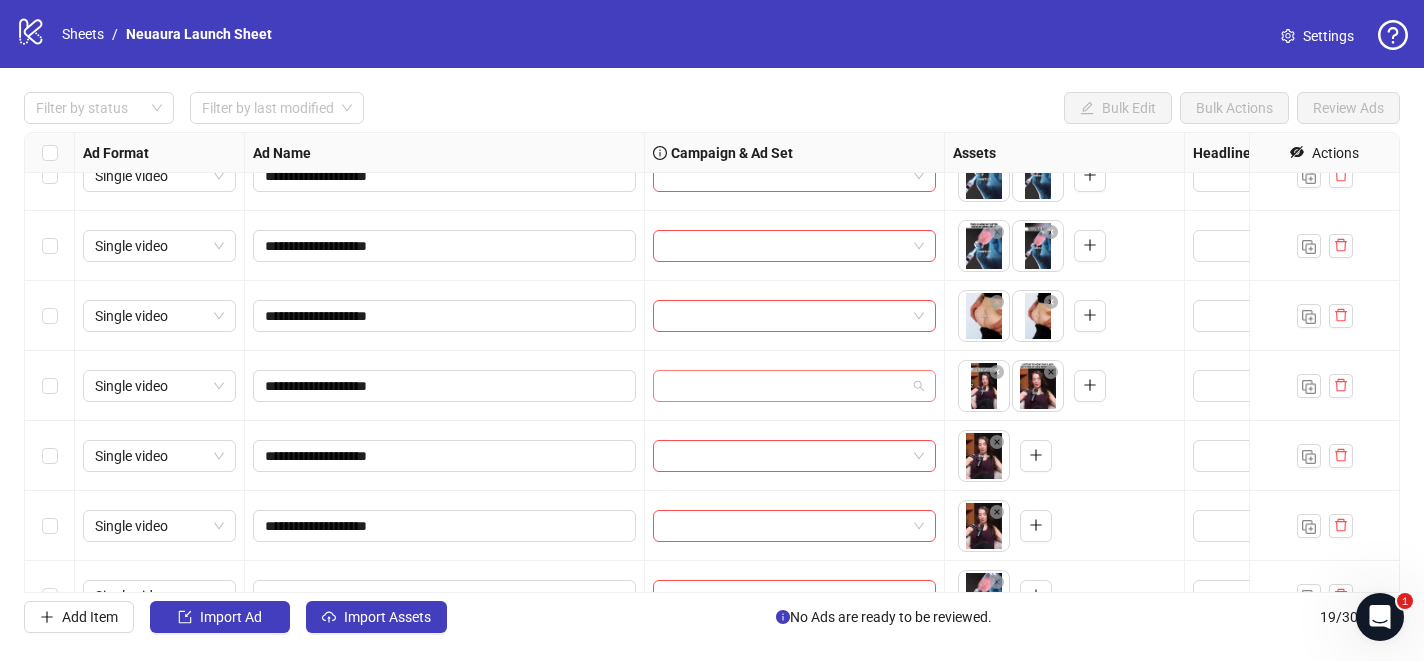 click at bounding box center (785, 386) 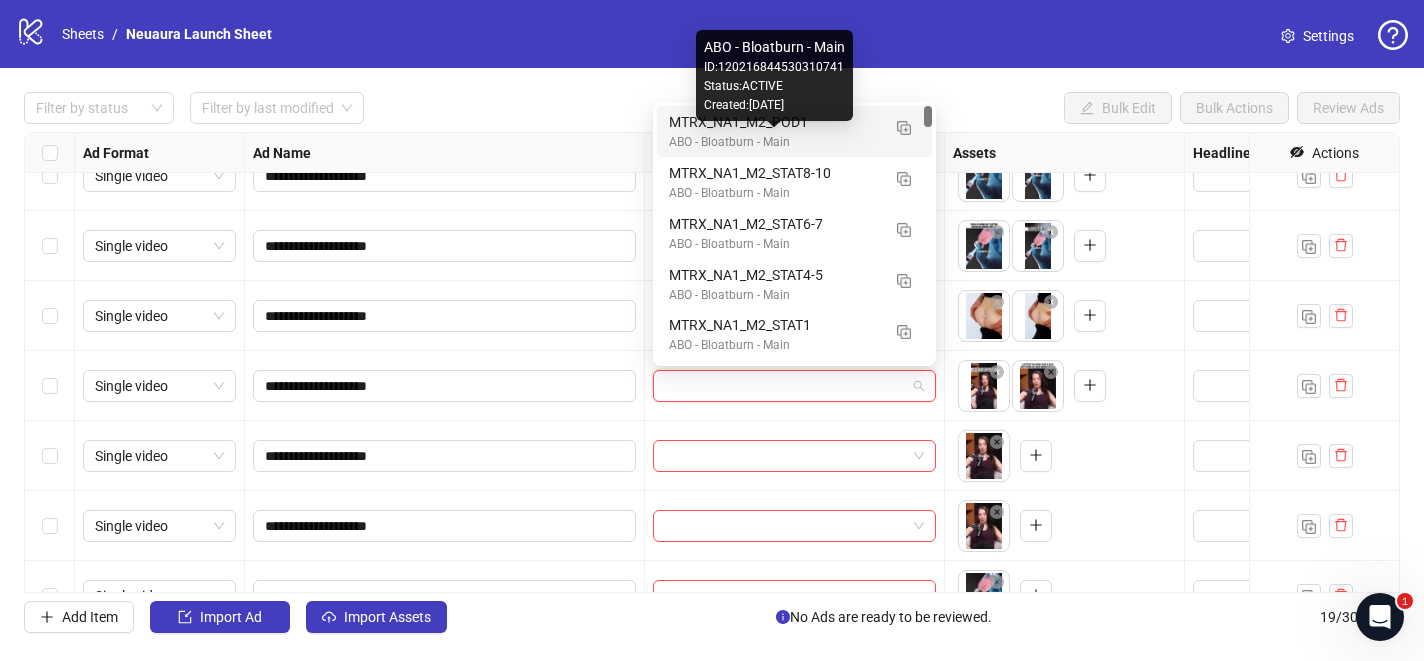 click on "MTRX_NA1_M2_POD1" at bounding box center (774, 122) 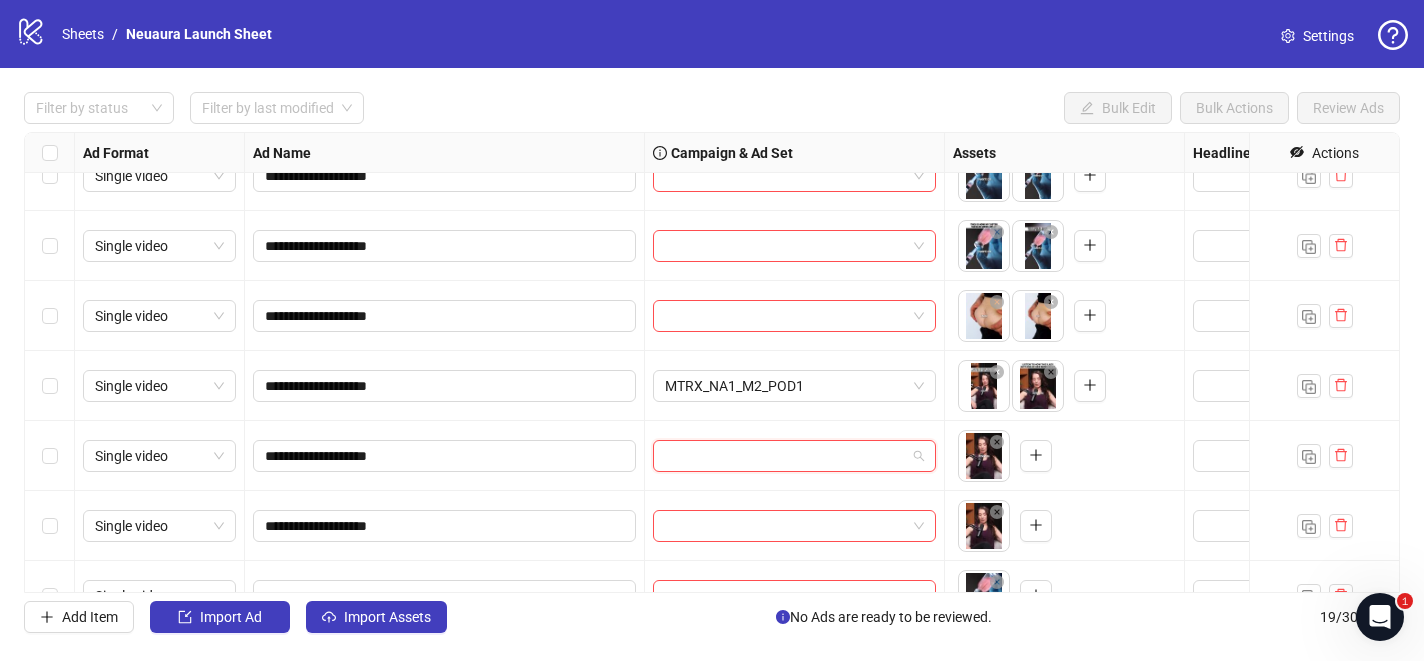 click at bounding box center [785, 456] 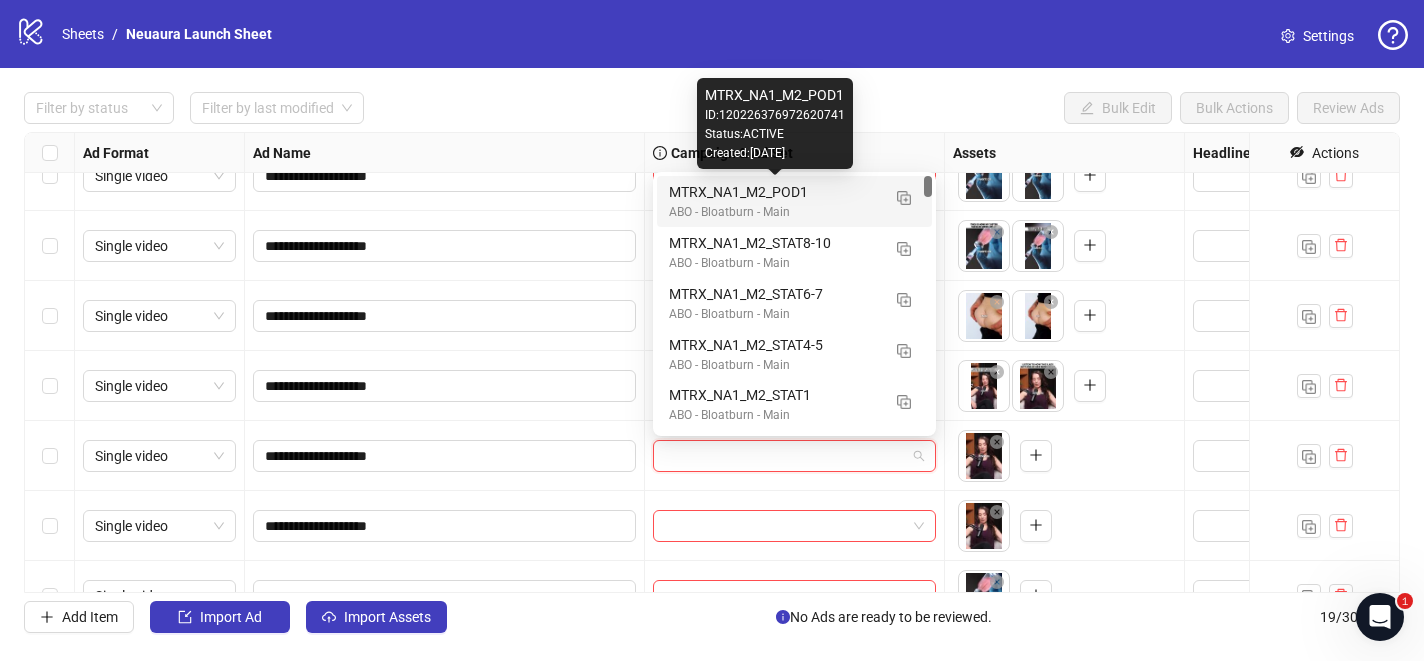 click on "MTRX_NA1_M2_POD1" at bounding box center (774, 192) 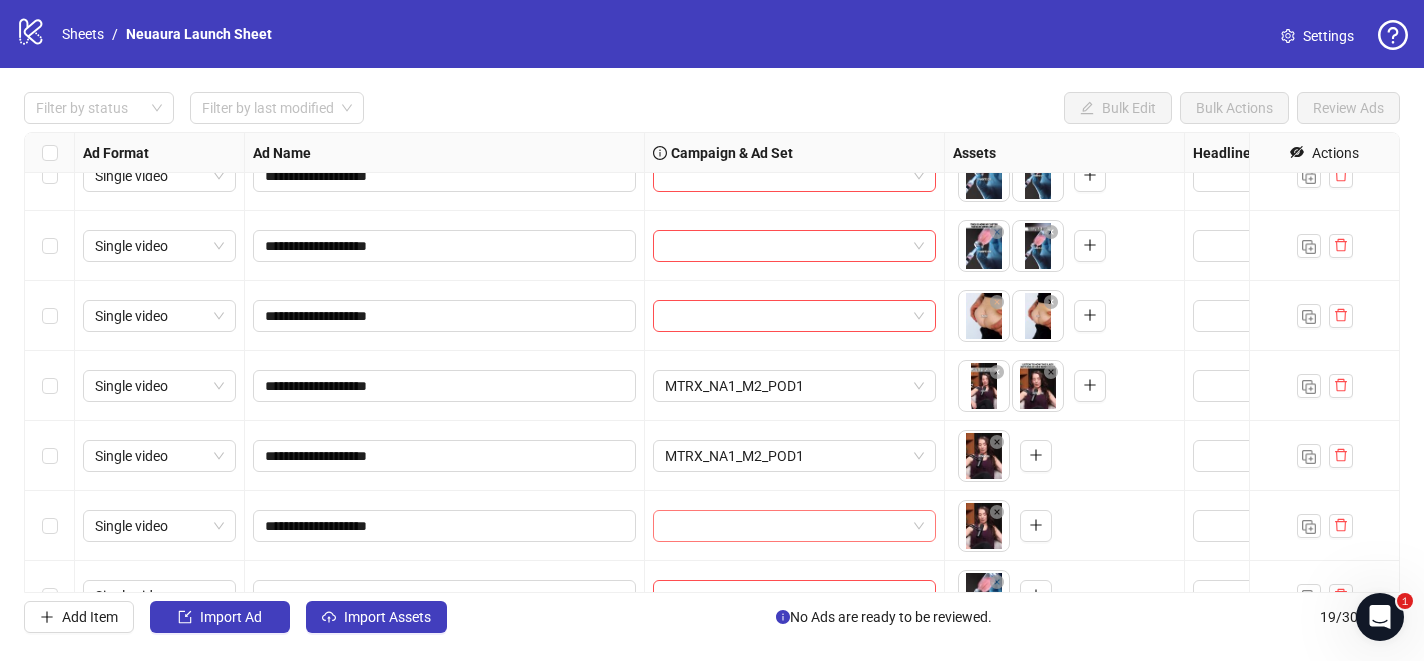 click at bounding box center [785, 526] 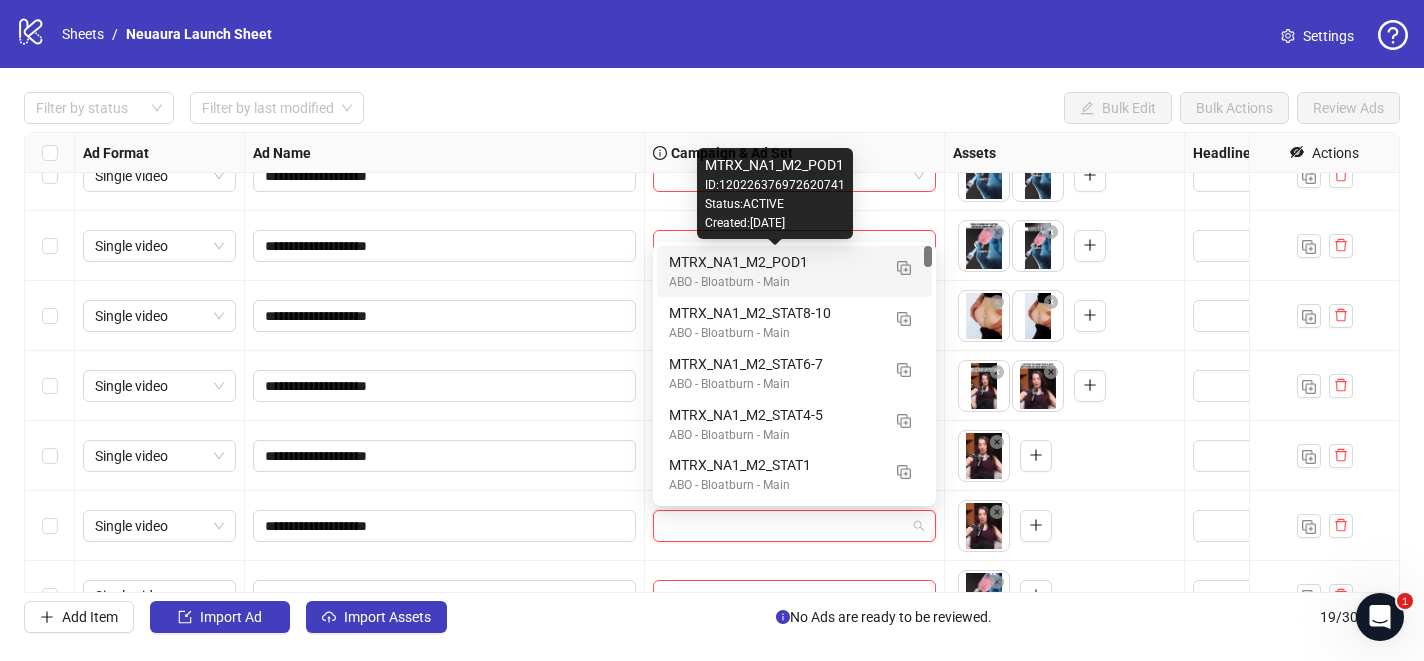 click on "MTRX_NA1_M2_POD1" at bounding box center (774, 262) 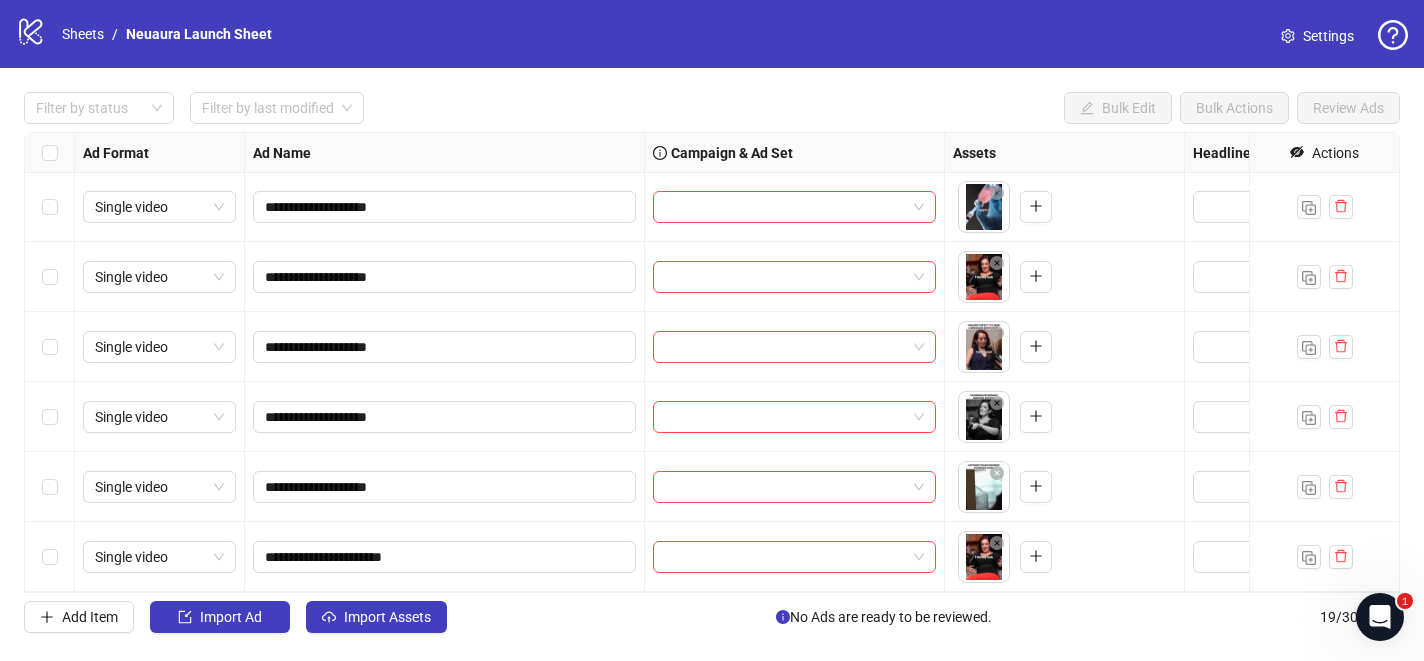 scroll, scrollTop: 0, scrollLeft: 0, axis: both 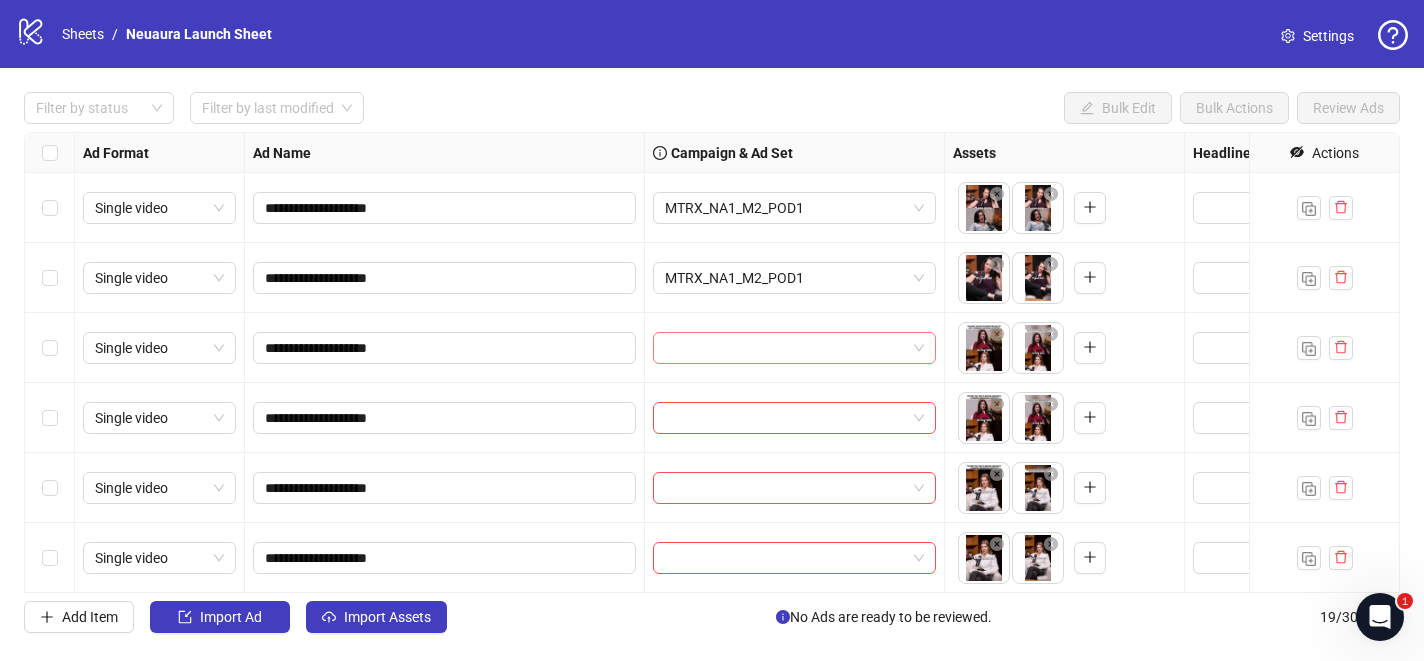 click at bounding box center (785, 348) 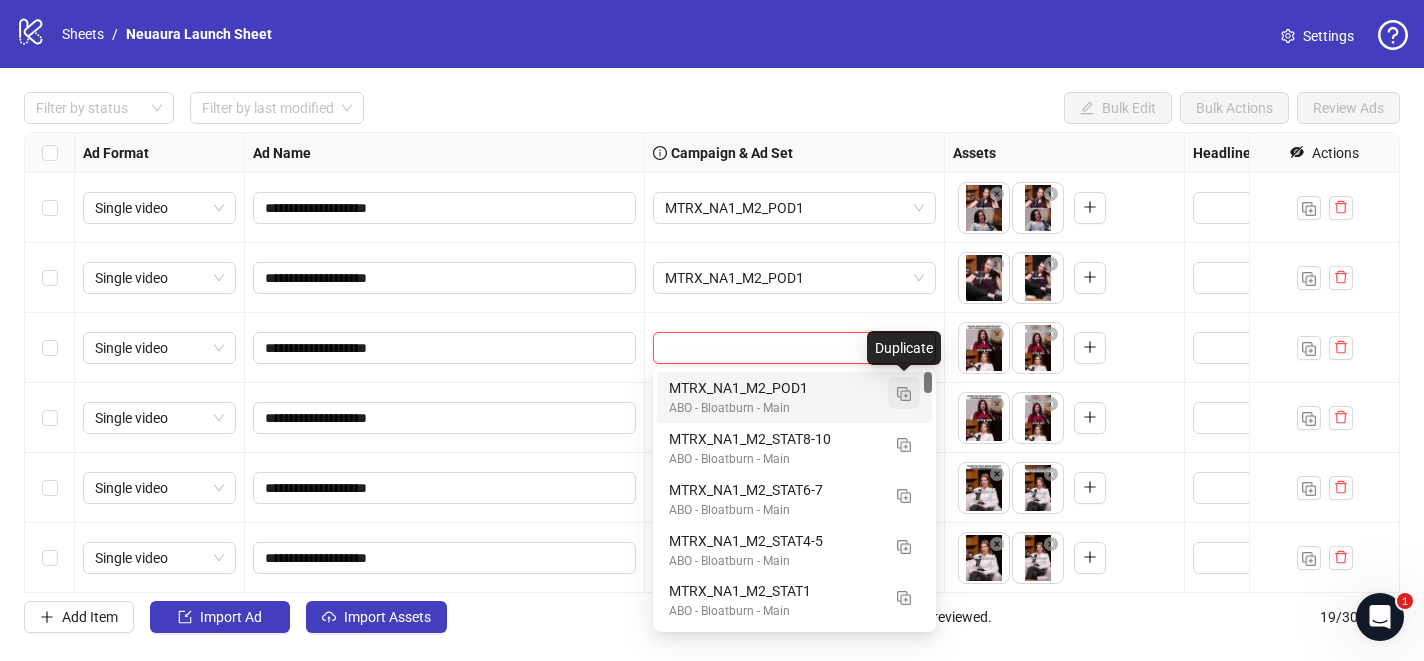 click at bounding box center (904, 394) 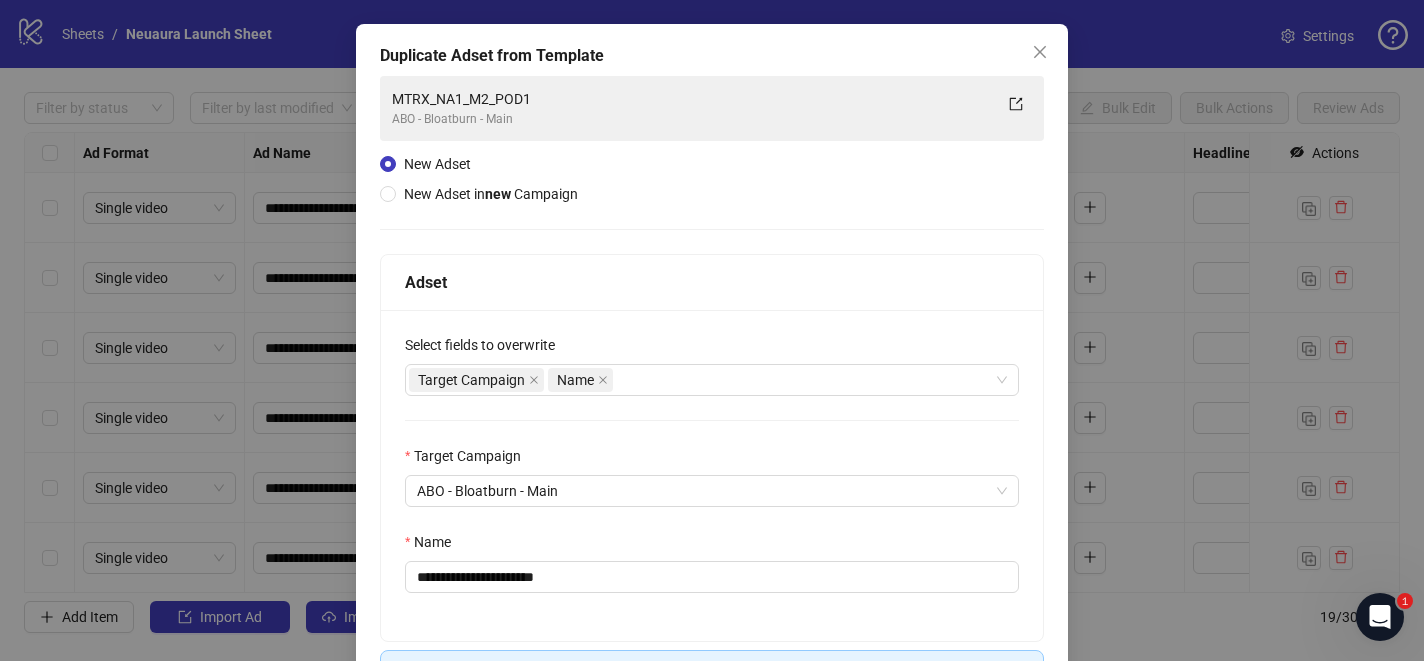 scroll, scrollTop: 216, scrollLeft: 0, axis: vertical 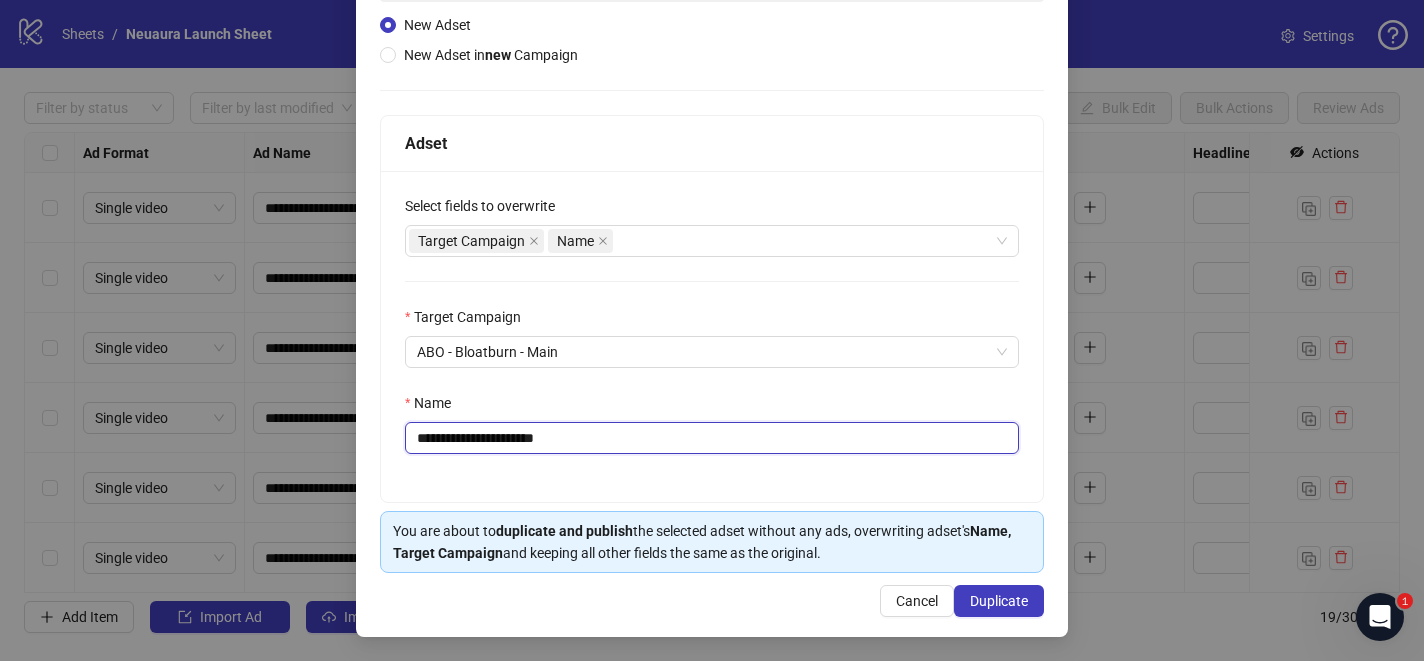drag, startPoint x: 550, startPoint y: 438, endPoint x: 891, endPoint y: 462, distance: 341.84354 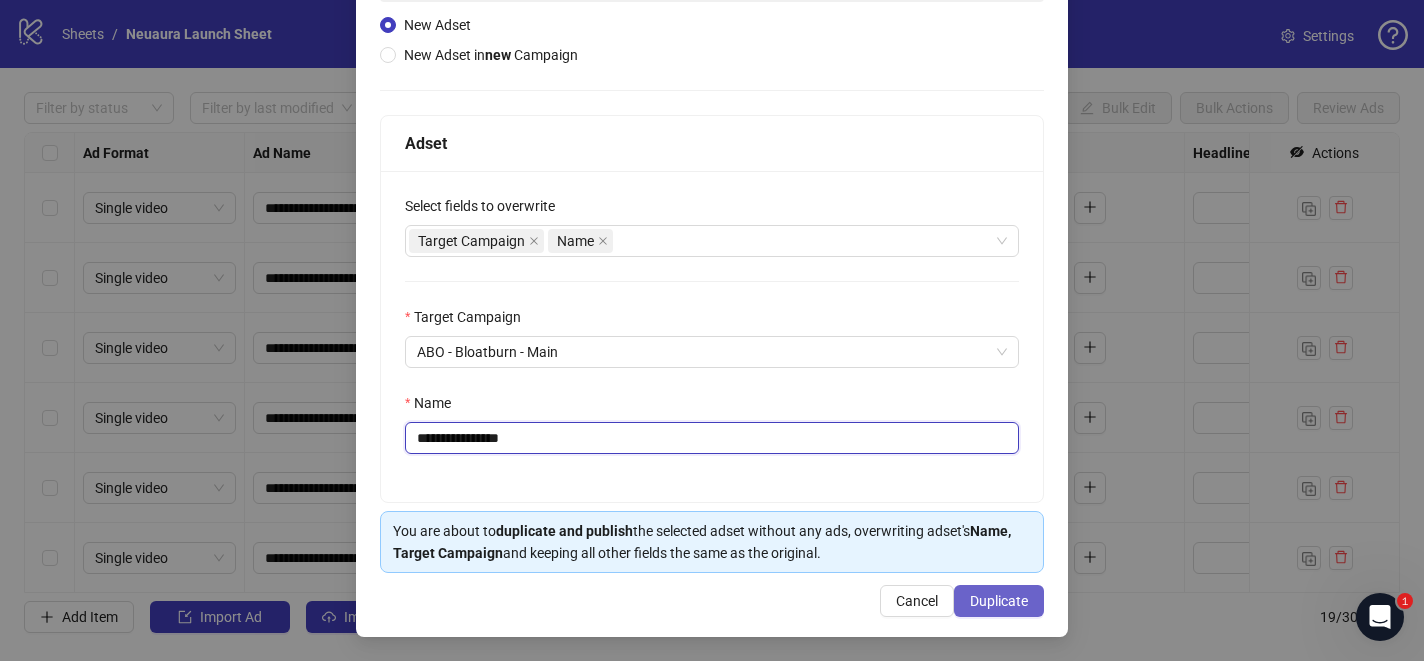 type on "**********" 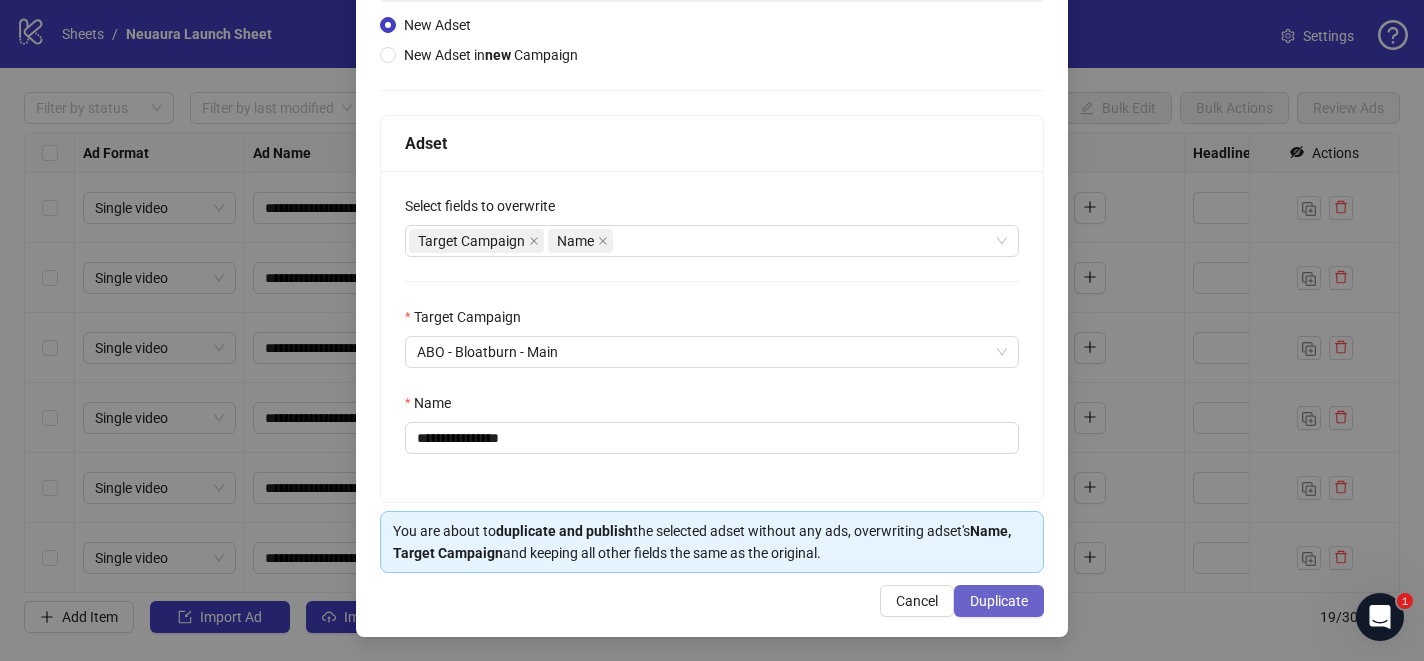 click on "Duplicate" at bounding box center (999, 601) 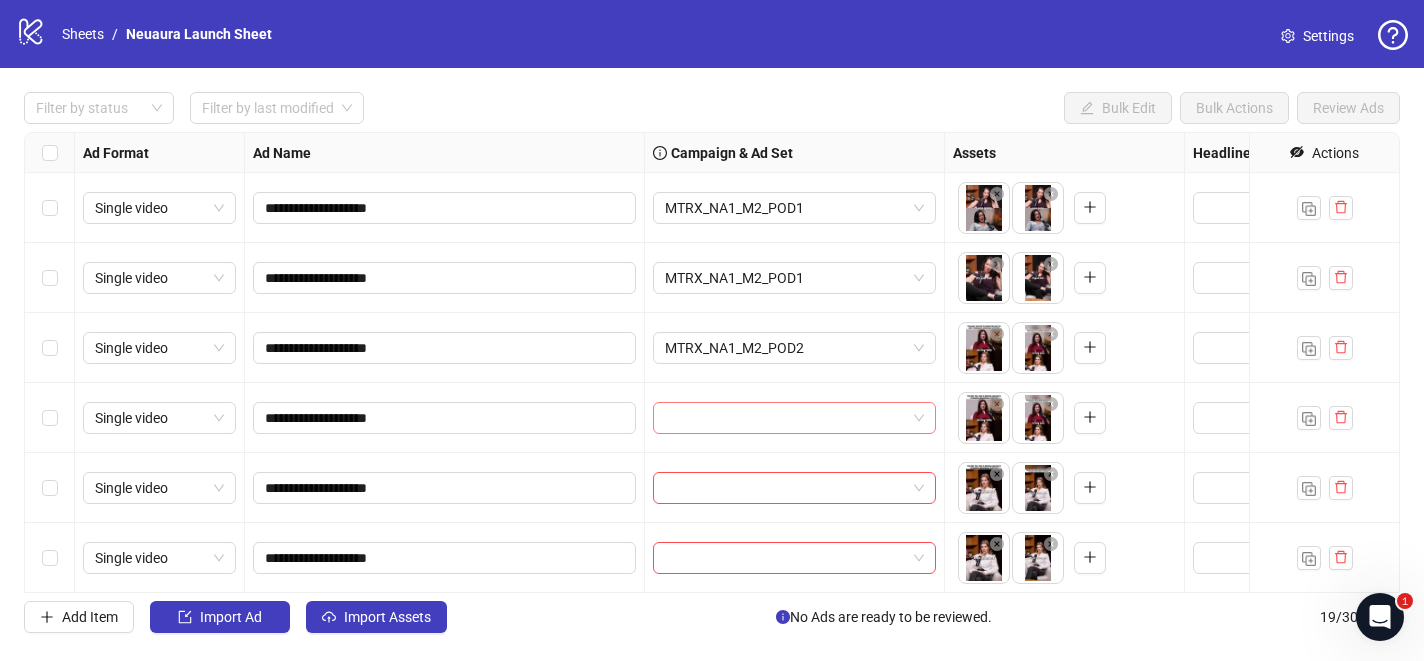 click at bounding box center [785, 418] 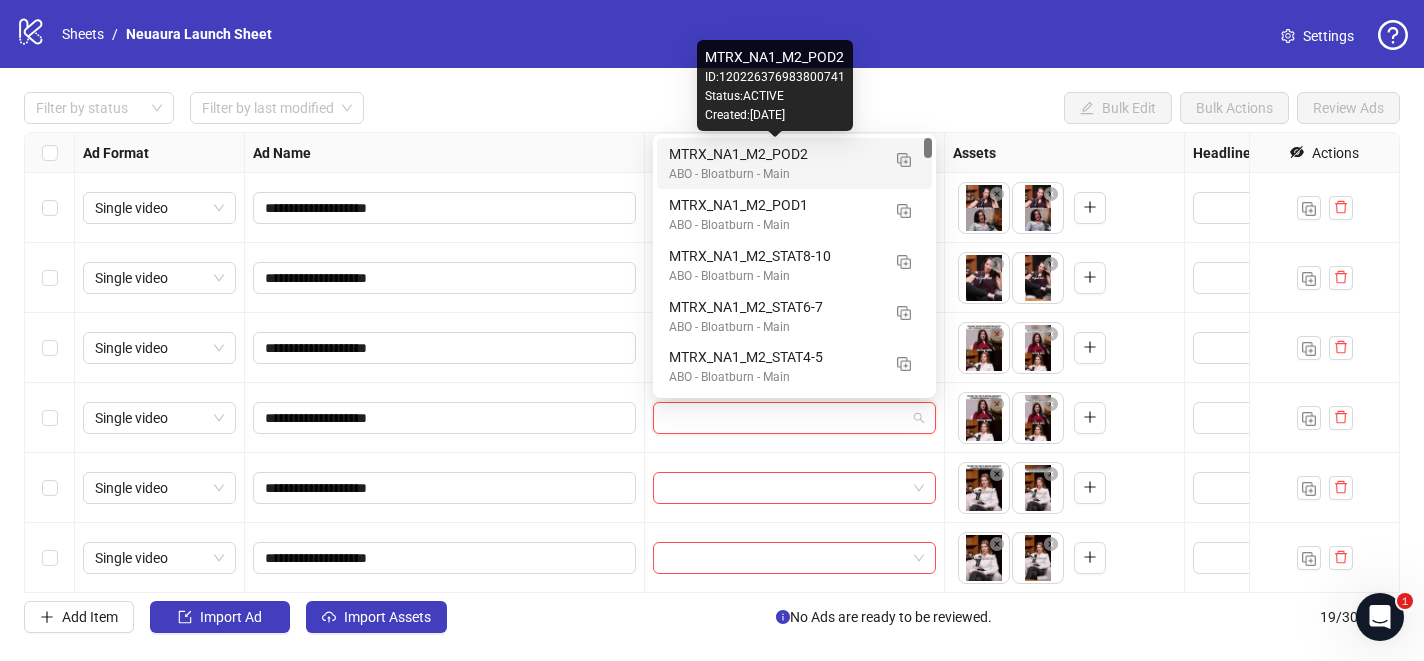 click on "MTRX_NA1_M2_POD2" at bounding box center (774, 154) 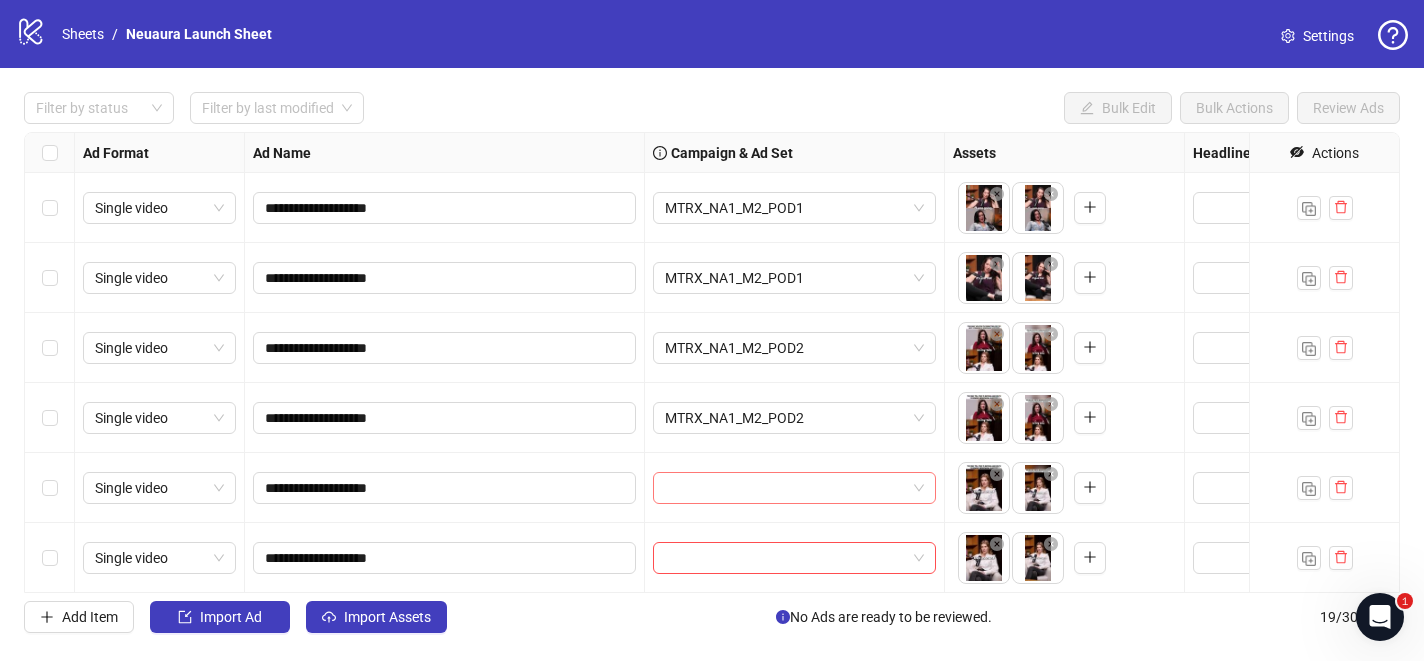 click at bounding box center [785, 488] 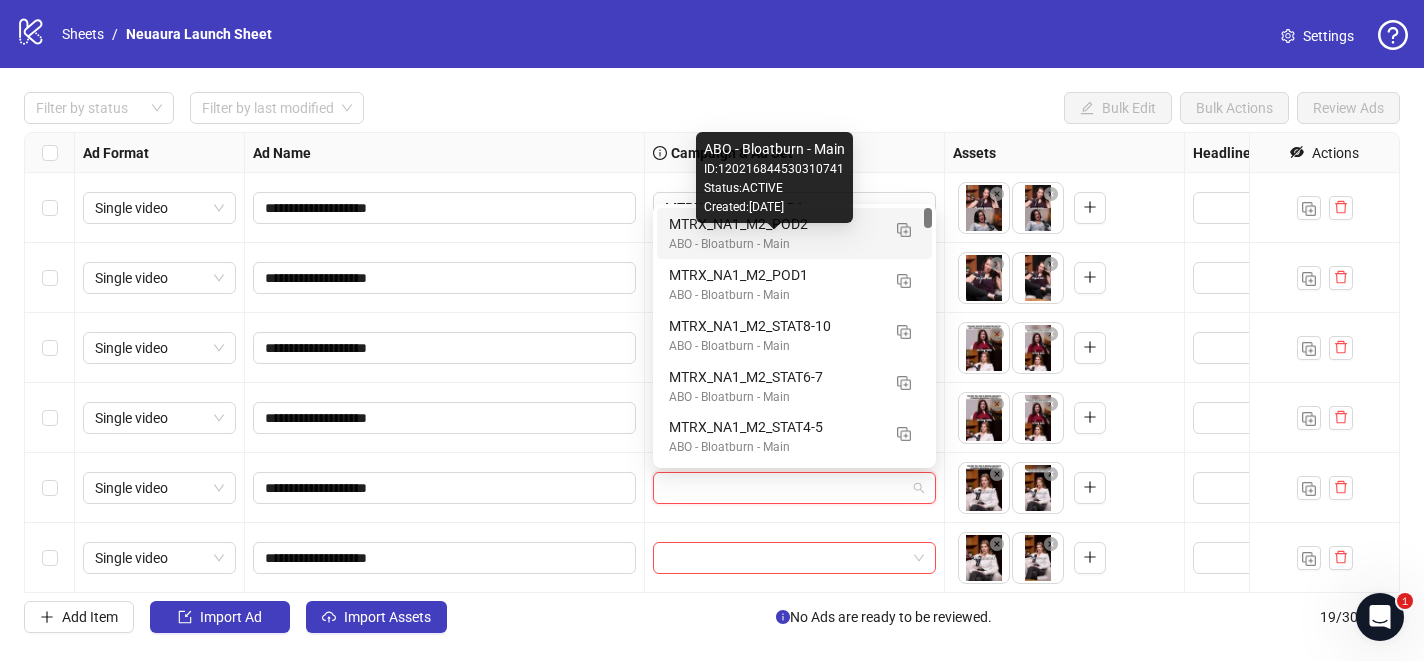 click on "ABO - Bloatburn - Main" at bounding box center [774, 244] 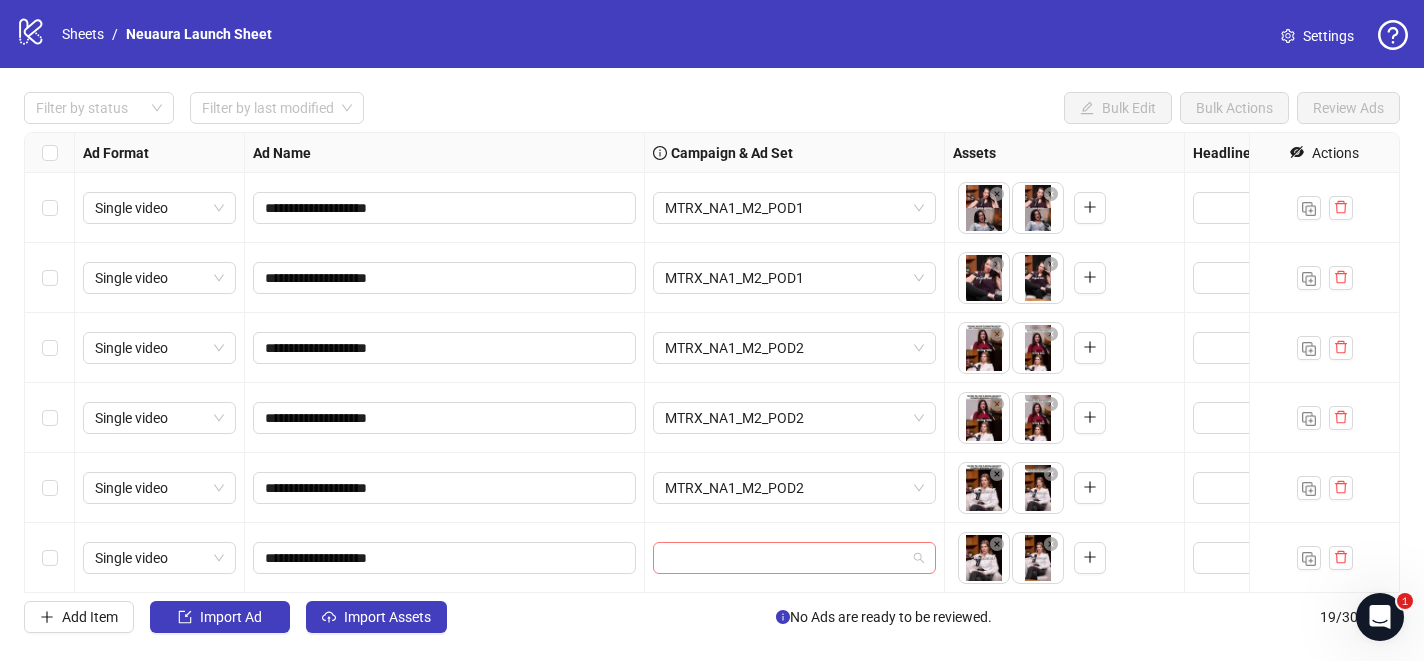 click at bounding box center (785, 558) 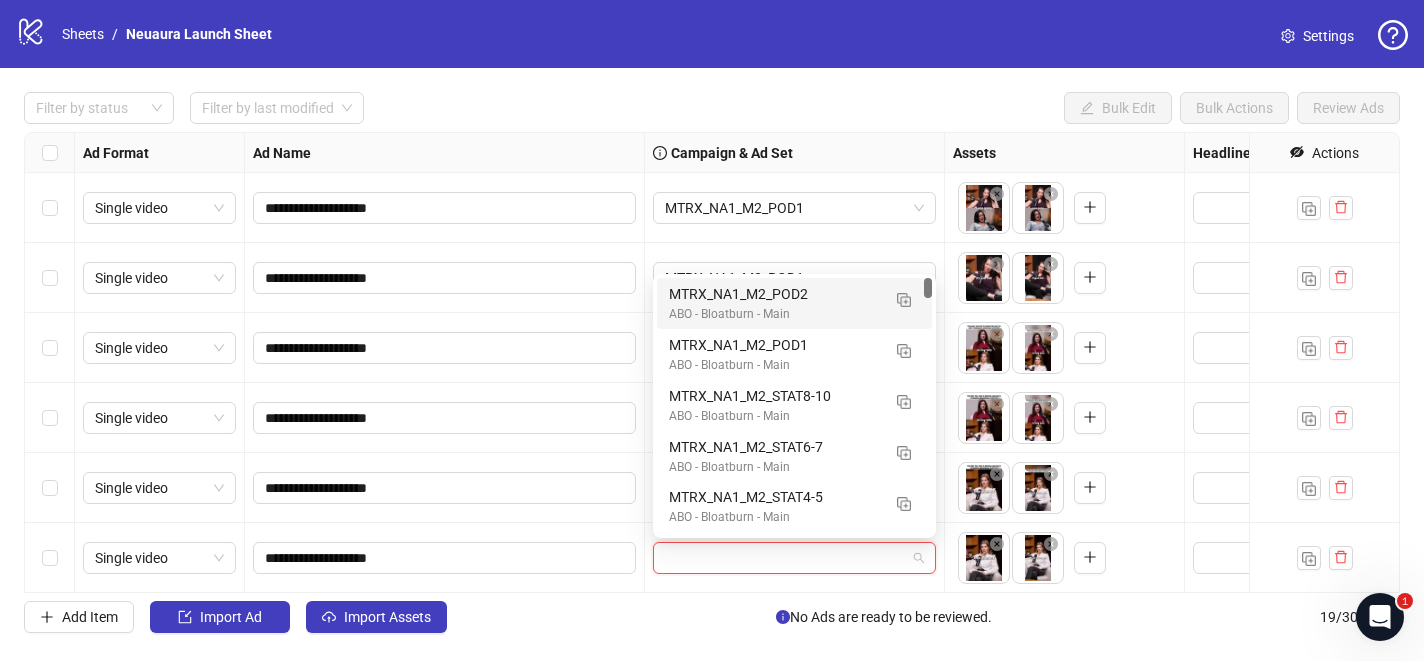 click on "MTRX_NA1_M2_POD2" at bounding box center (774, 294) 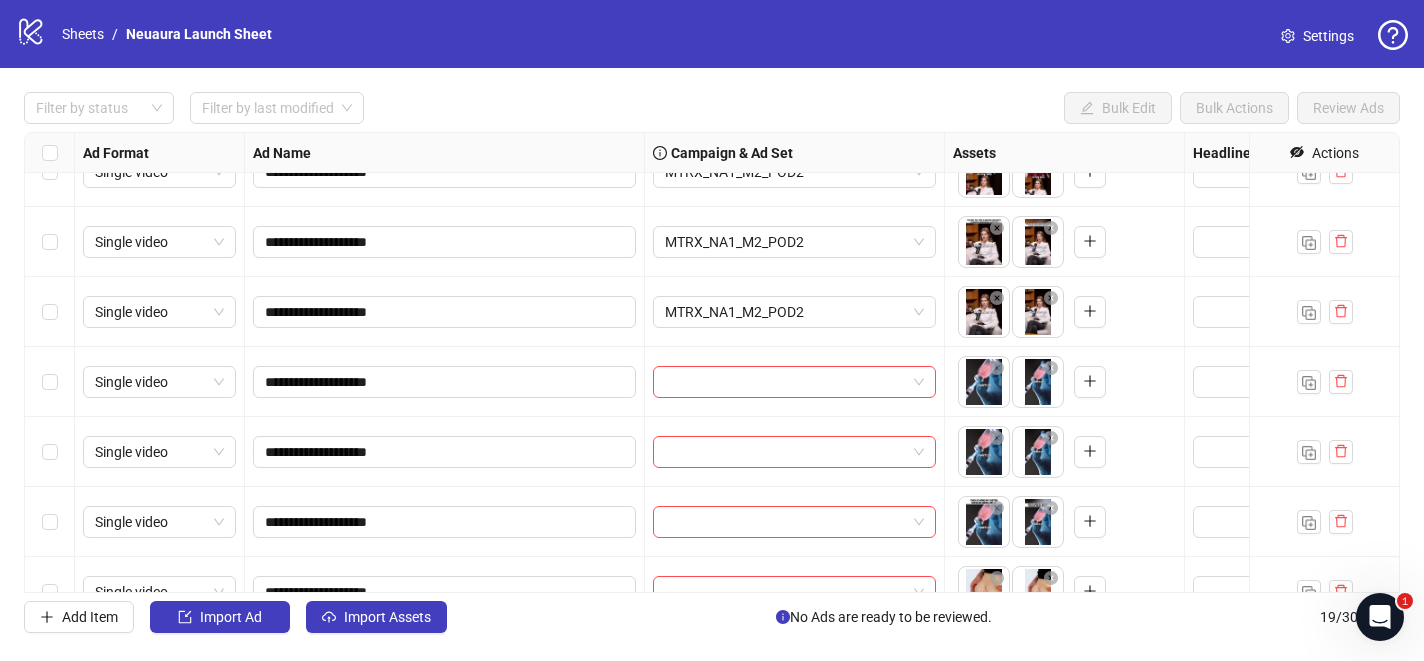 scroll, scrollTop: 313, scrollLeft: 0, axis: vertical 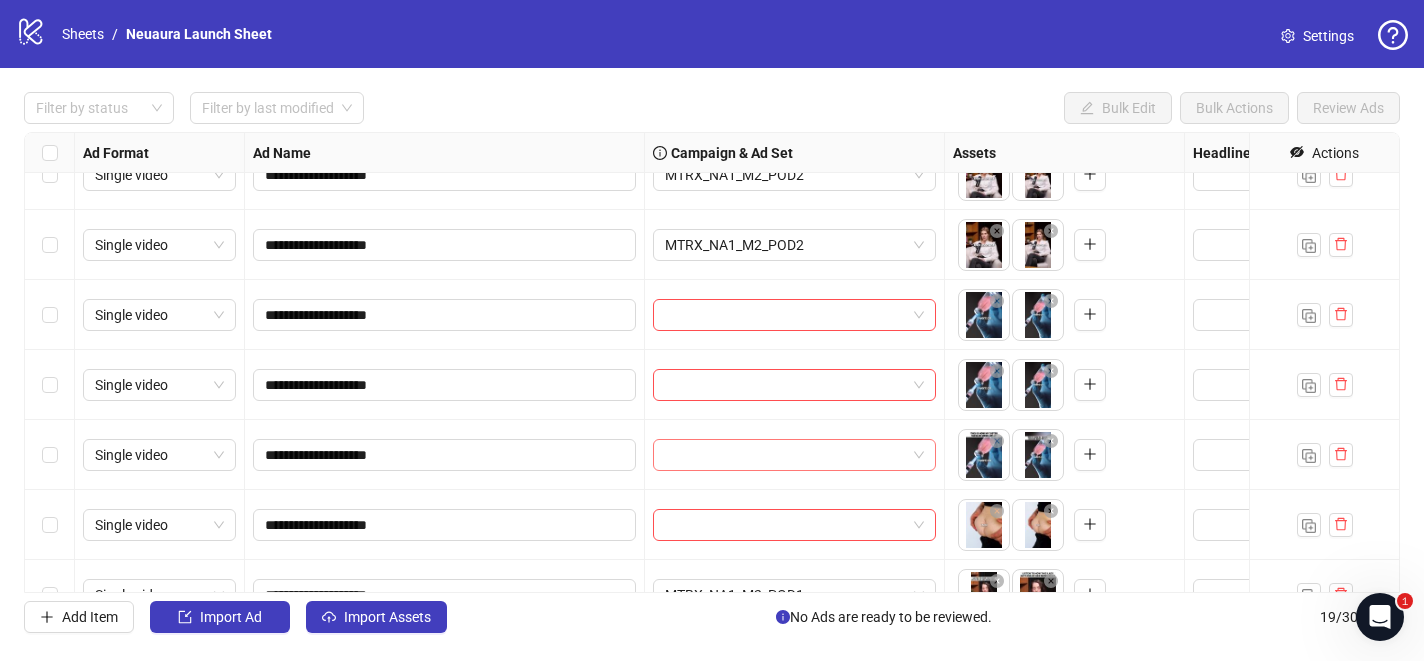 click at bounding box center [785, 455] 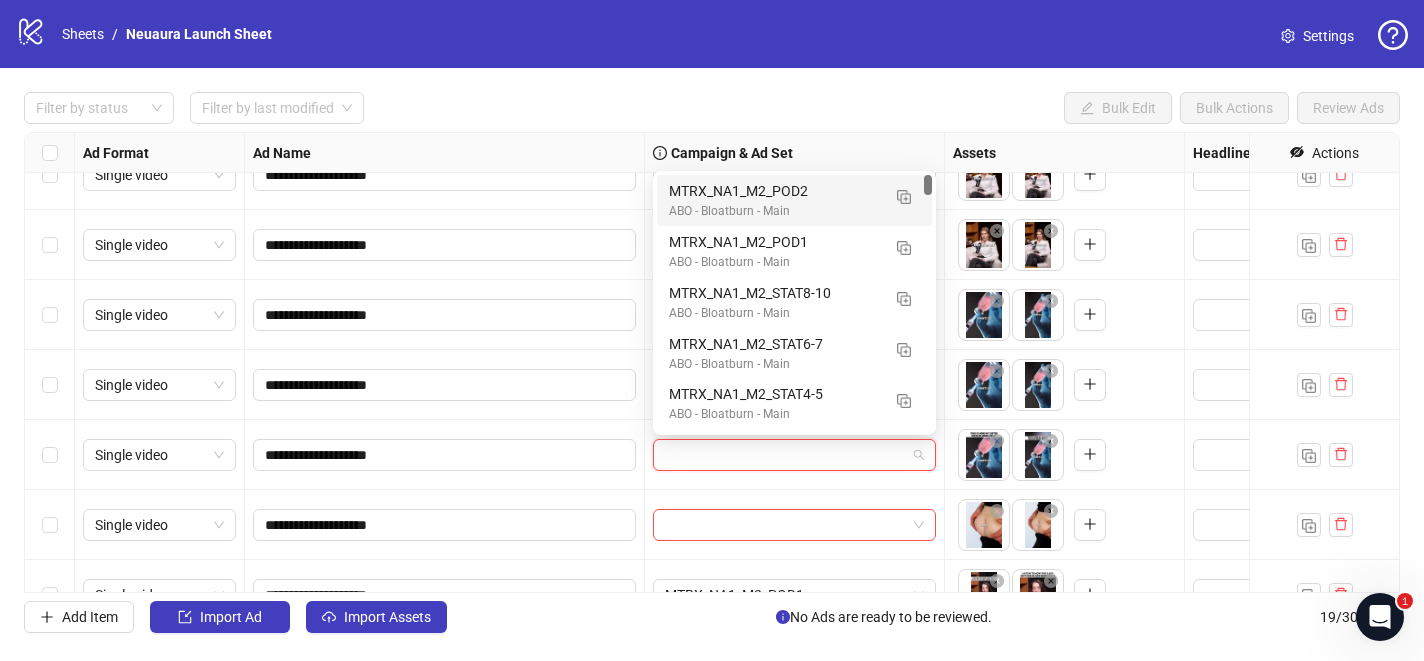 click on "MTRX_NA1_M2_POD2" at bounding box center (774, 191) 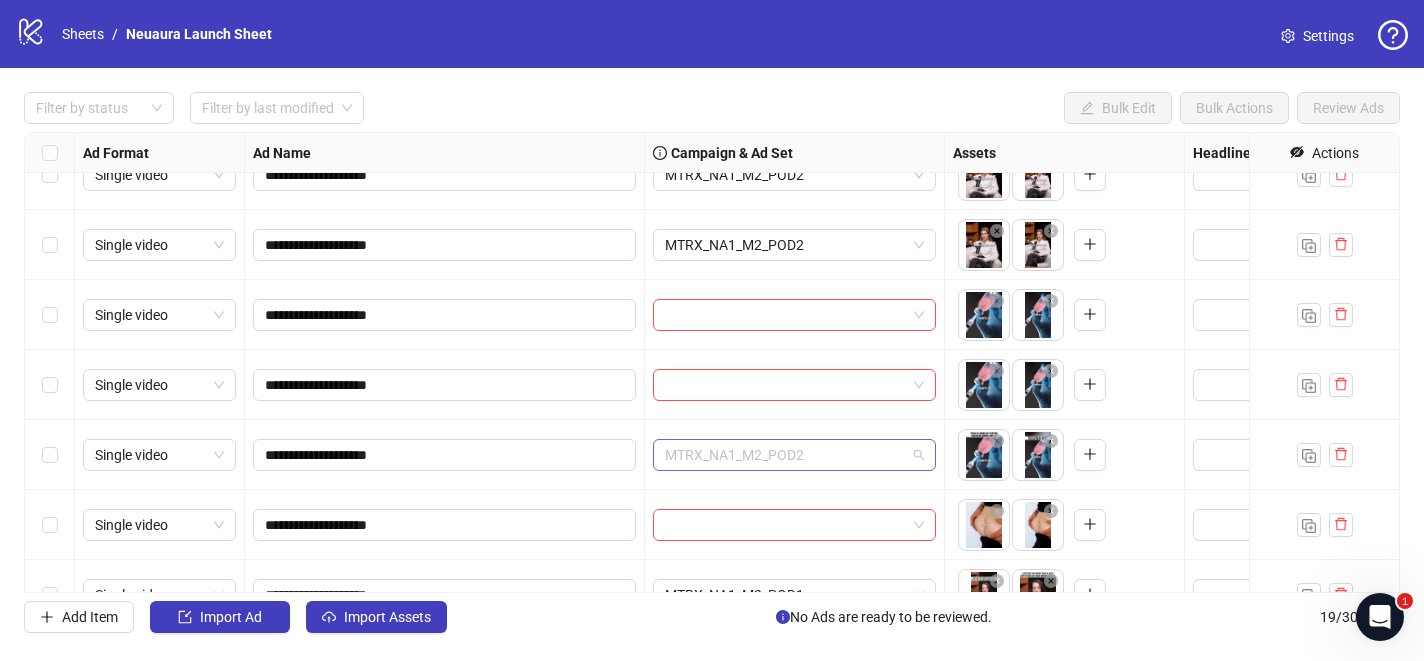 click on "MTRX_NA1_M2_POD2" at bounding box center [794, 455] 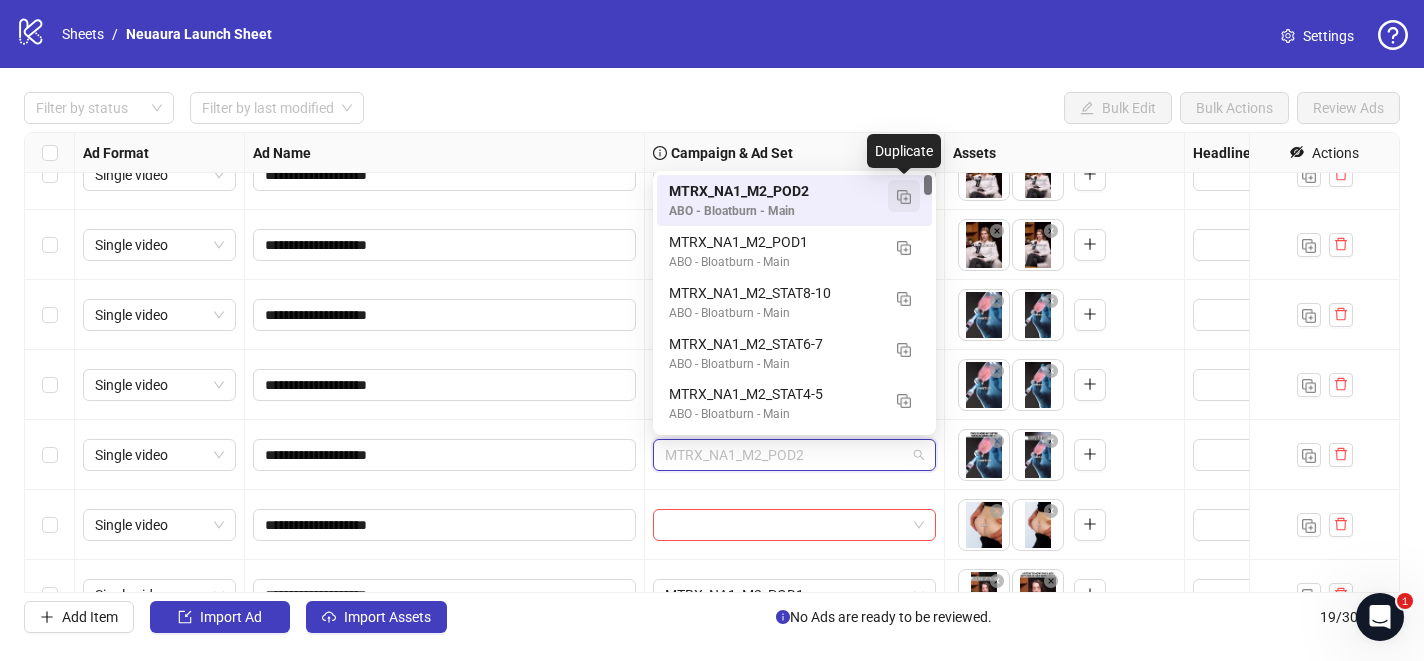 click at bounding box center (904, 196) 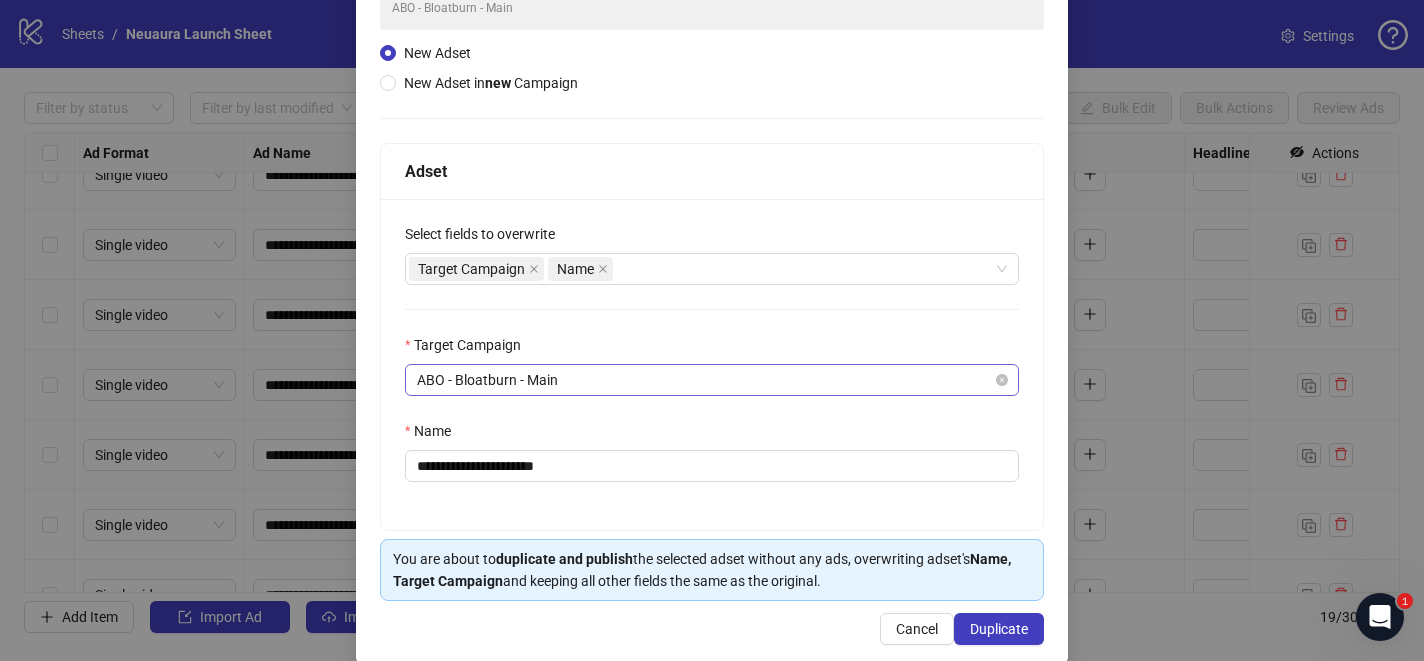 scroll, scrollTop: 216, scrollLeft: 0, axis: vertical 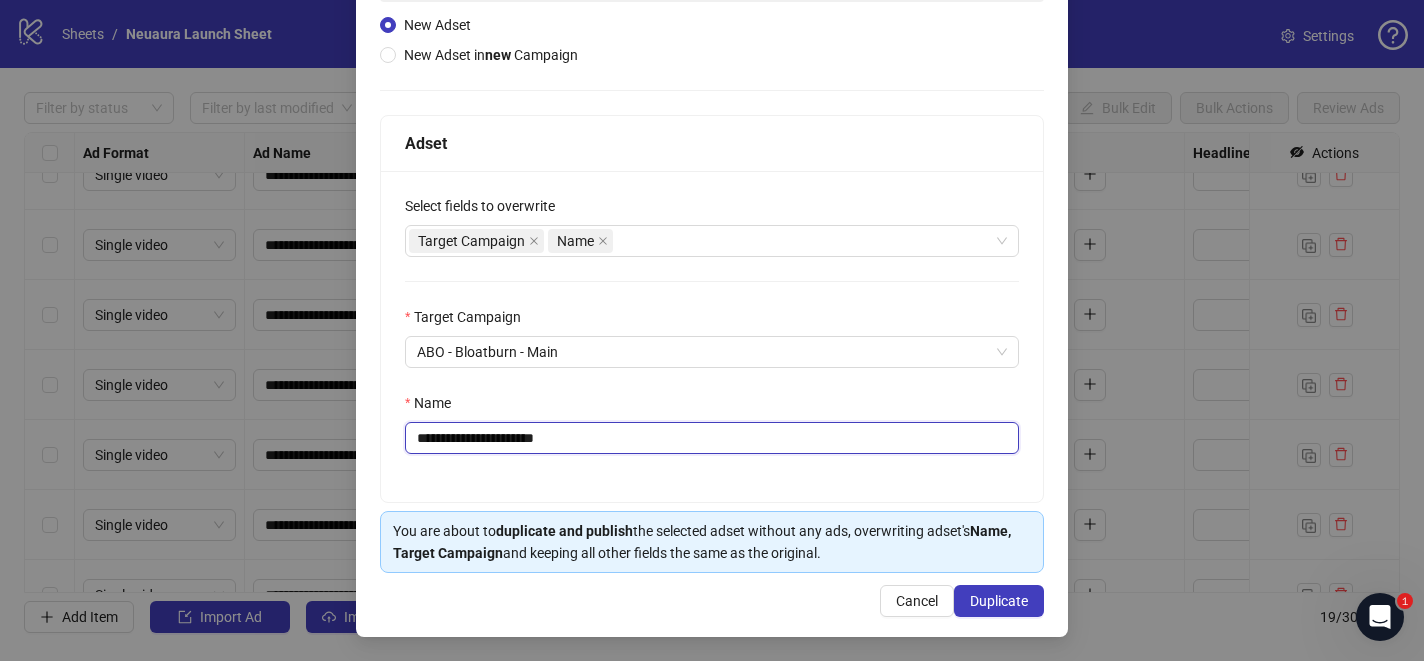 drag, startPoint x: 549, startPoint y: 437, endPoint x: 889, endPoint y: 438, distance: 340.00146 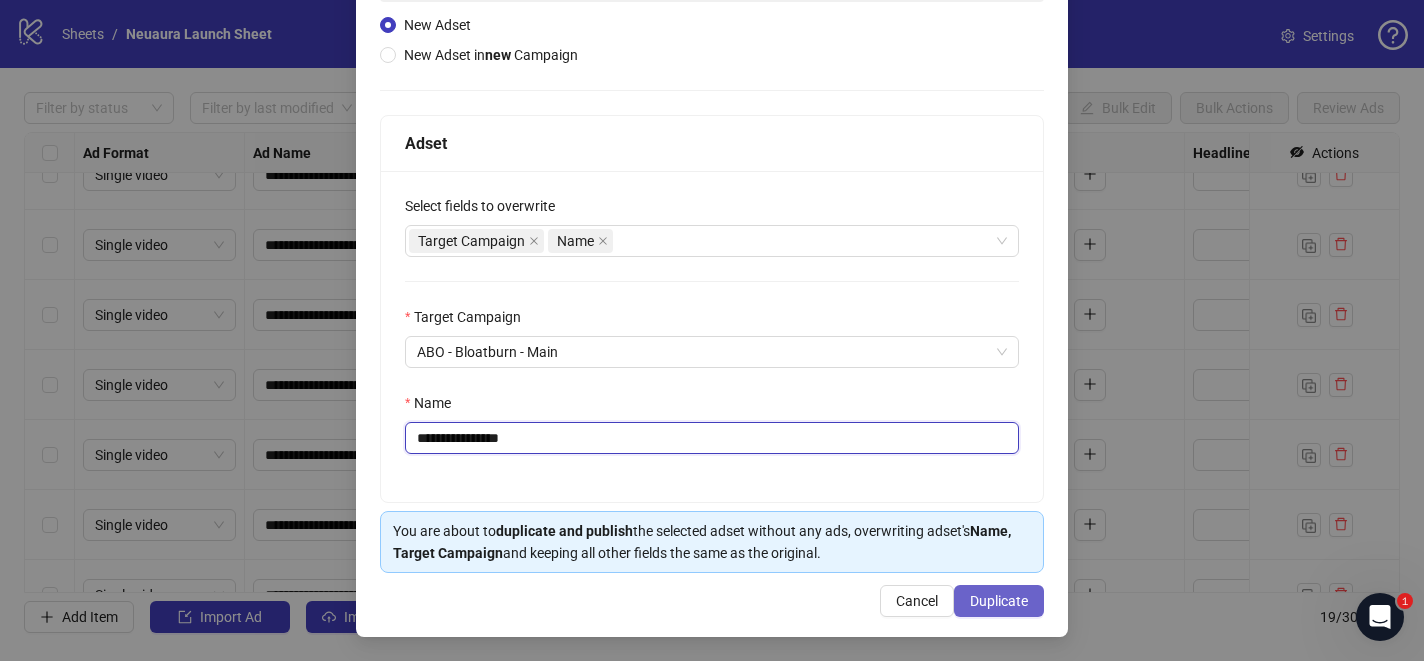 type on "**********" 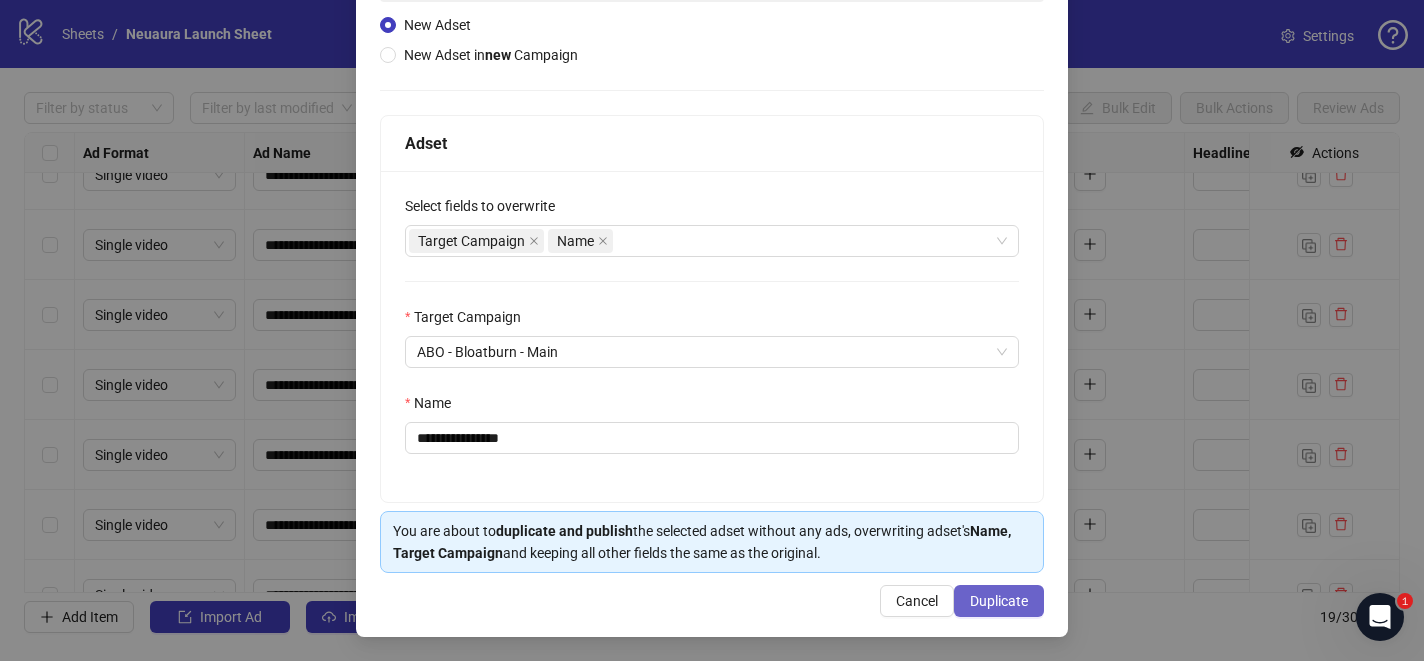 click on "Duplicate" at bounding box center [999, 601] 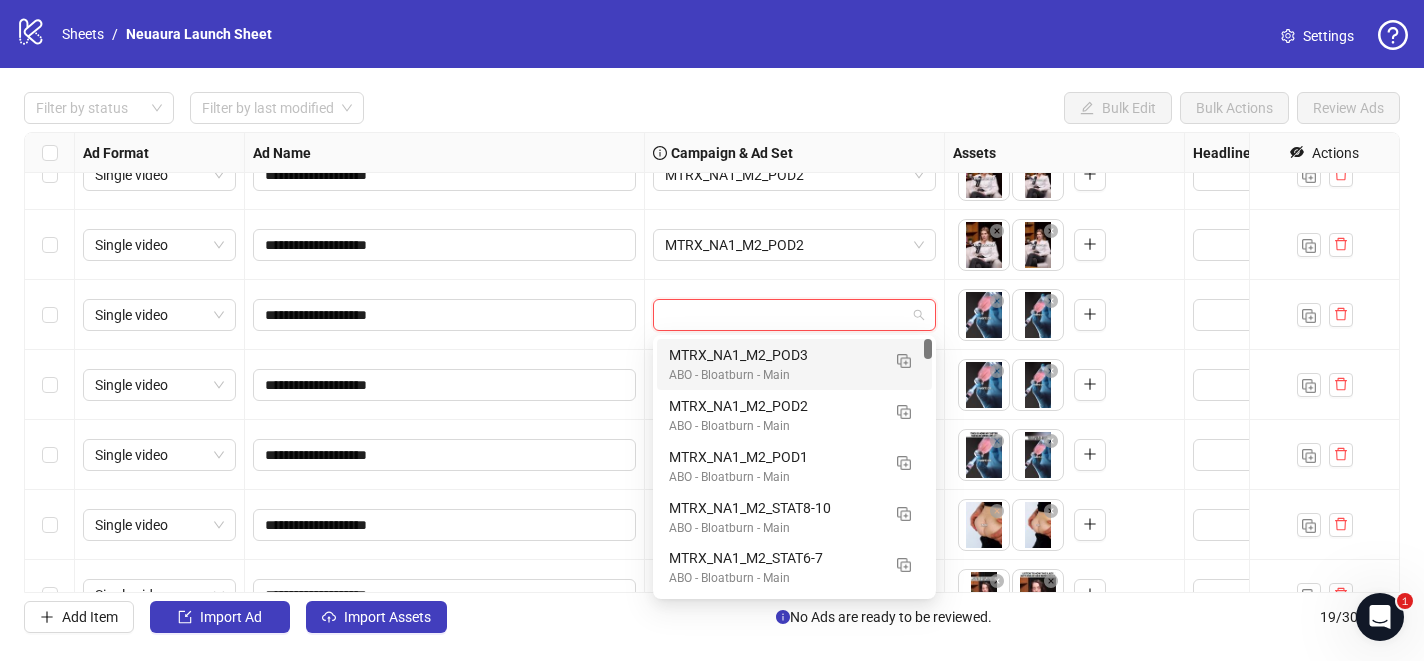 click at bounding box center (785, 315) 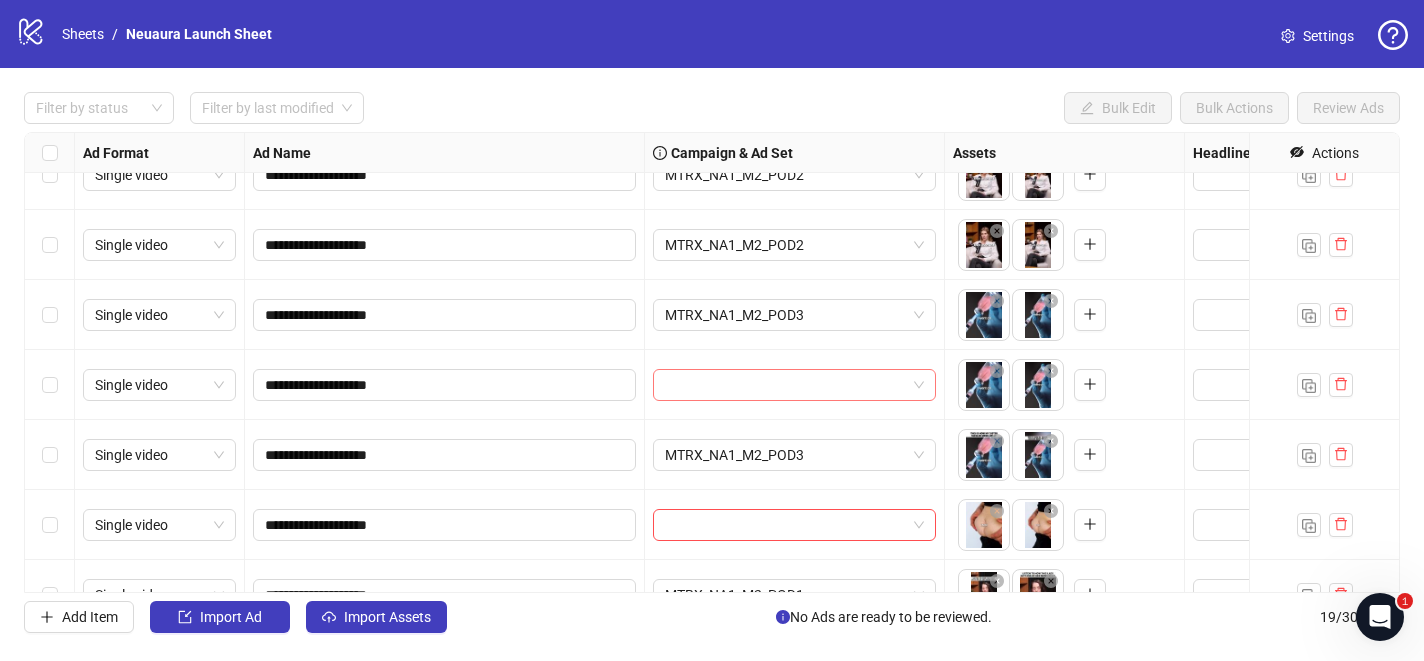 click at bounding box center (785, 385) 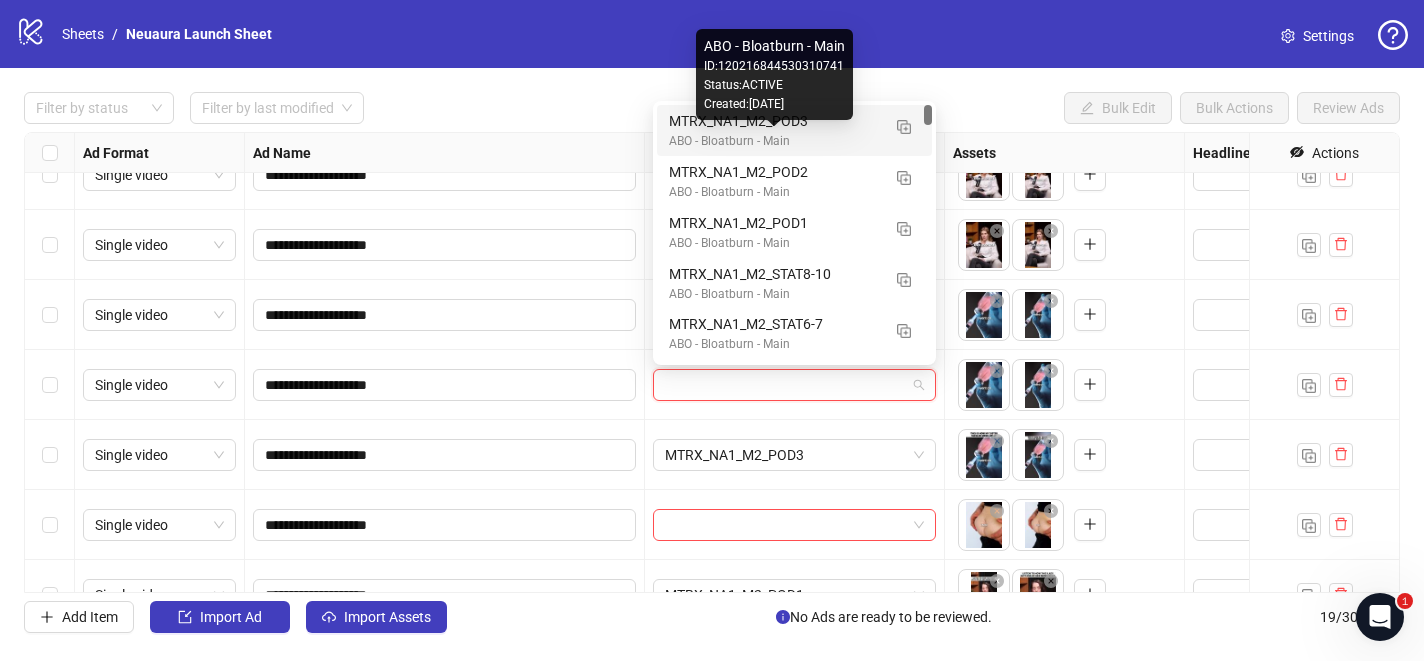 click on "ABO - Bloatburn - Main" at bounding box center (774, 141) 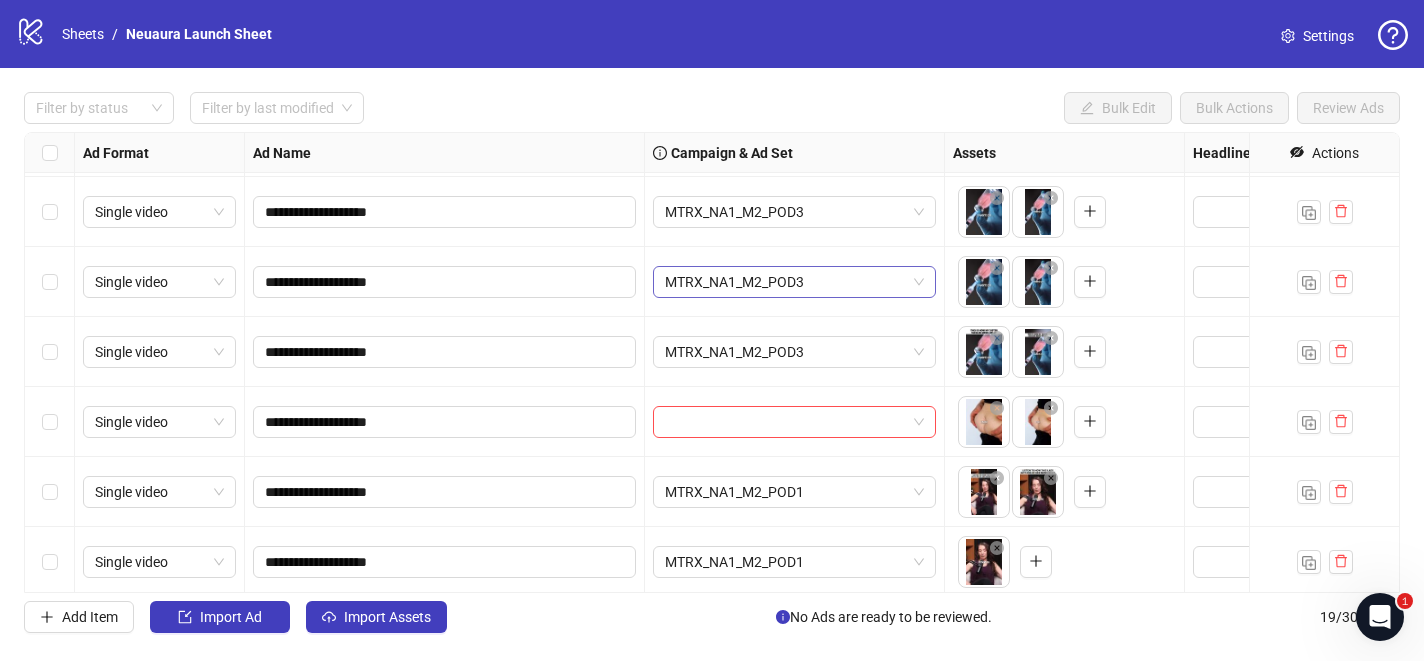 scroll, scrollTop: 454, scrollLeft: 0, axis: vertical 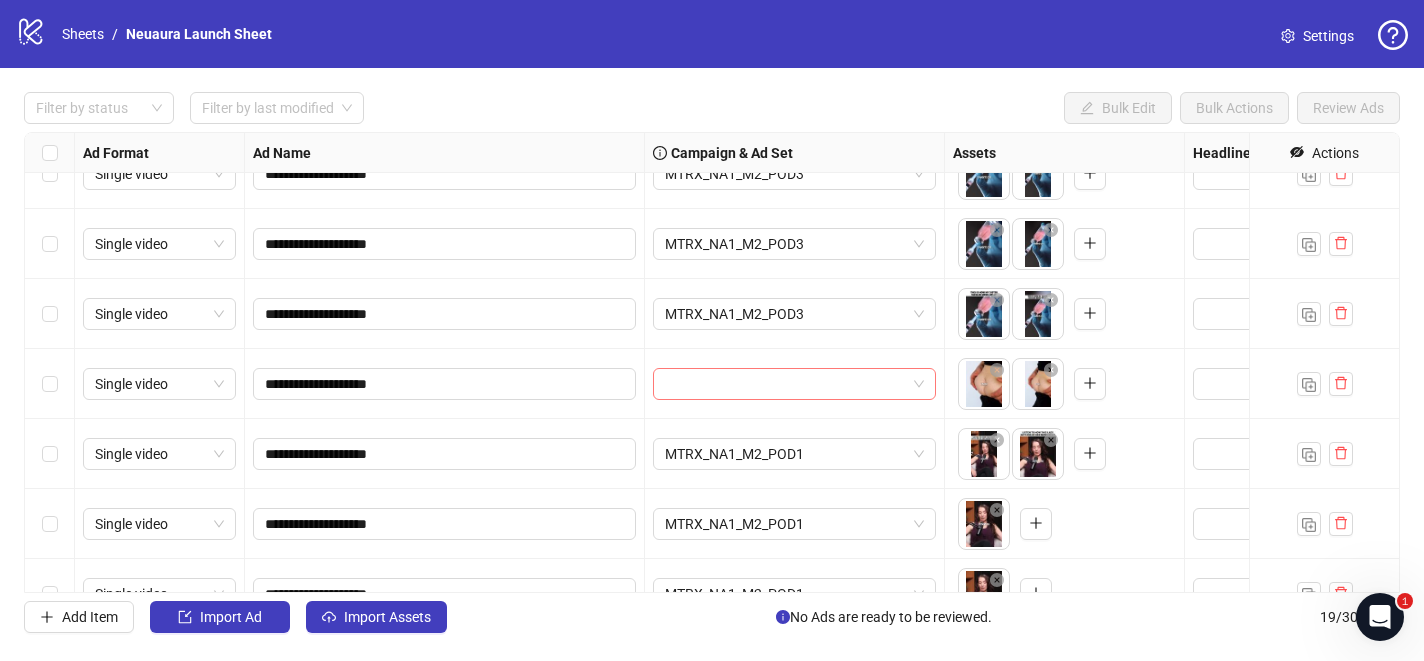 click at bounding box center (785, 384) 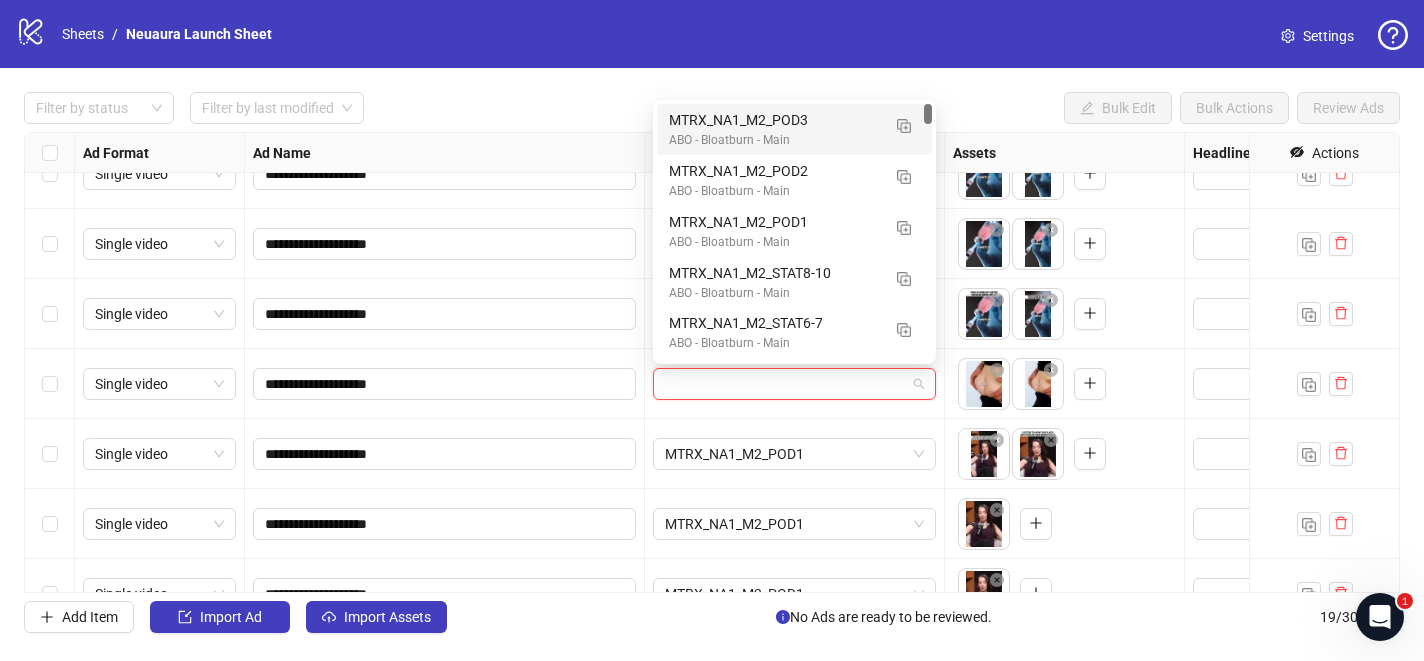click on "MTRX_NA1_M2_POD3" at bounding box center (774, 120) 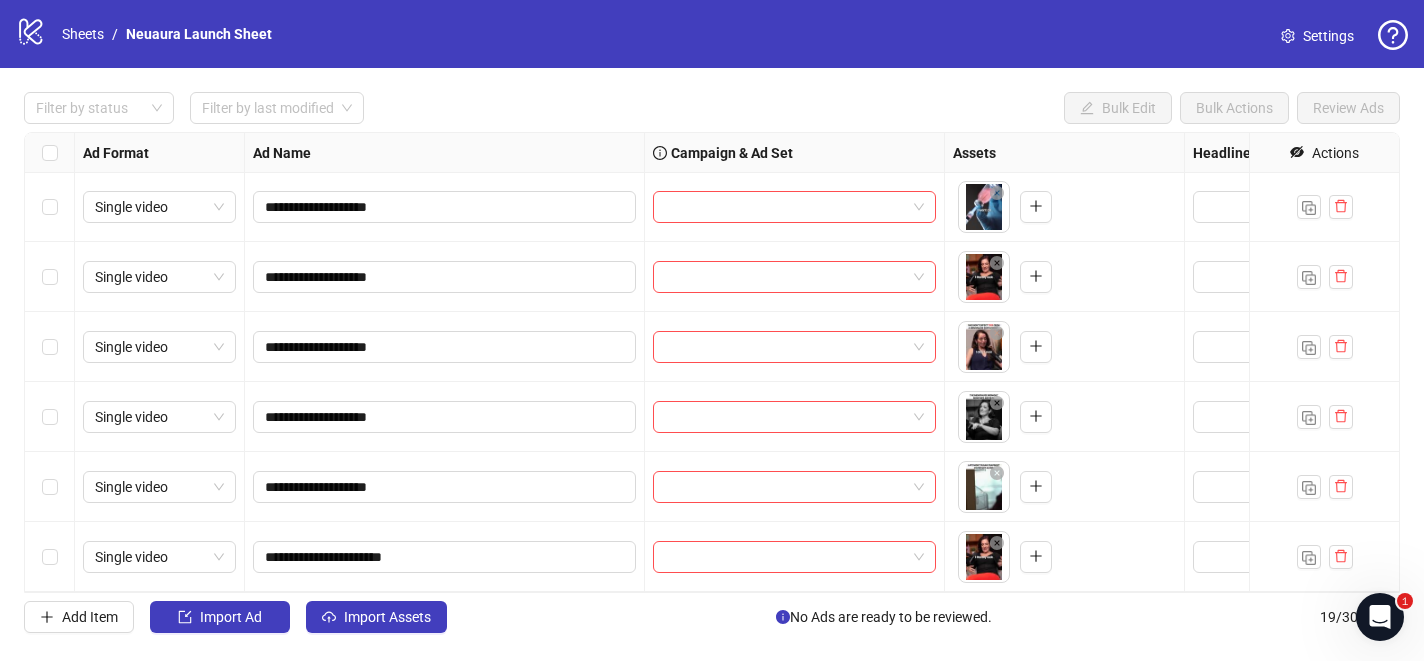 scroll, scrollTop: 885, scrollLeft: 0, axis: vertical 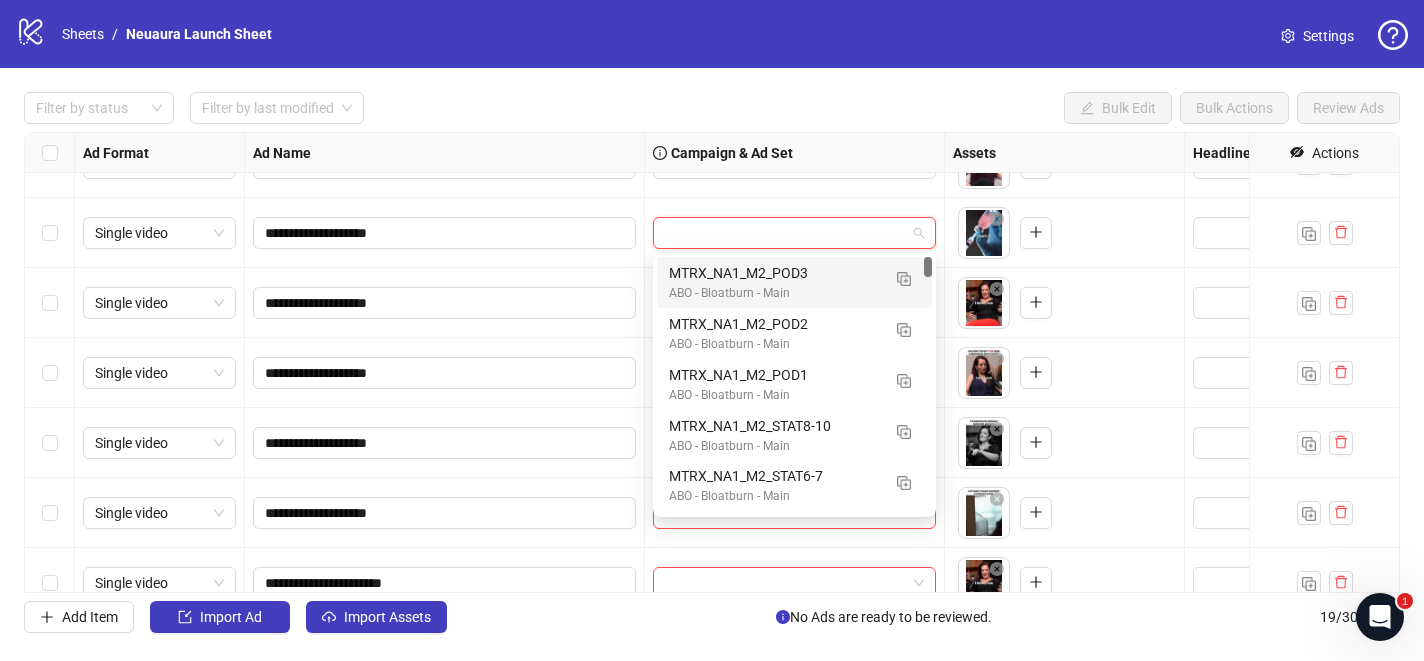 click at bounding box center [785, 233] 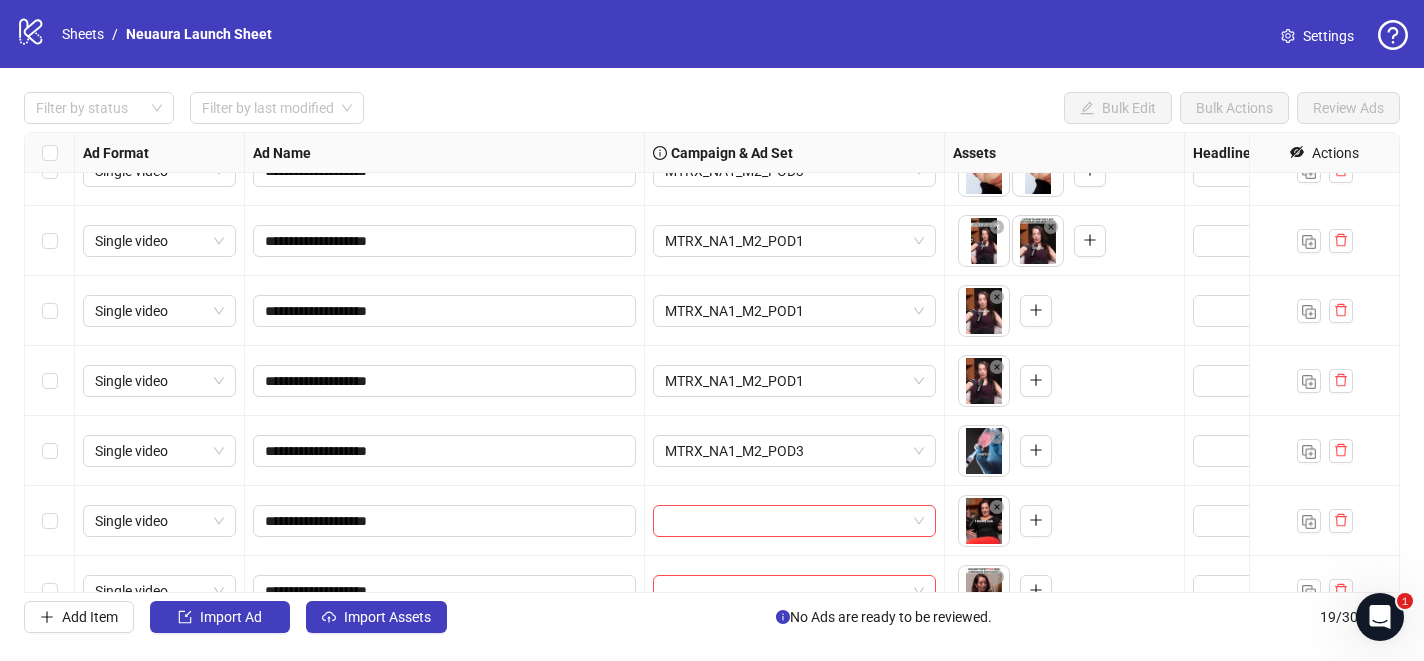 scroll, scrollTop: 735, scrollLeft: 0, axis: vertical 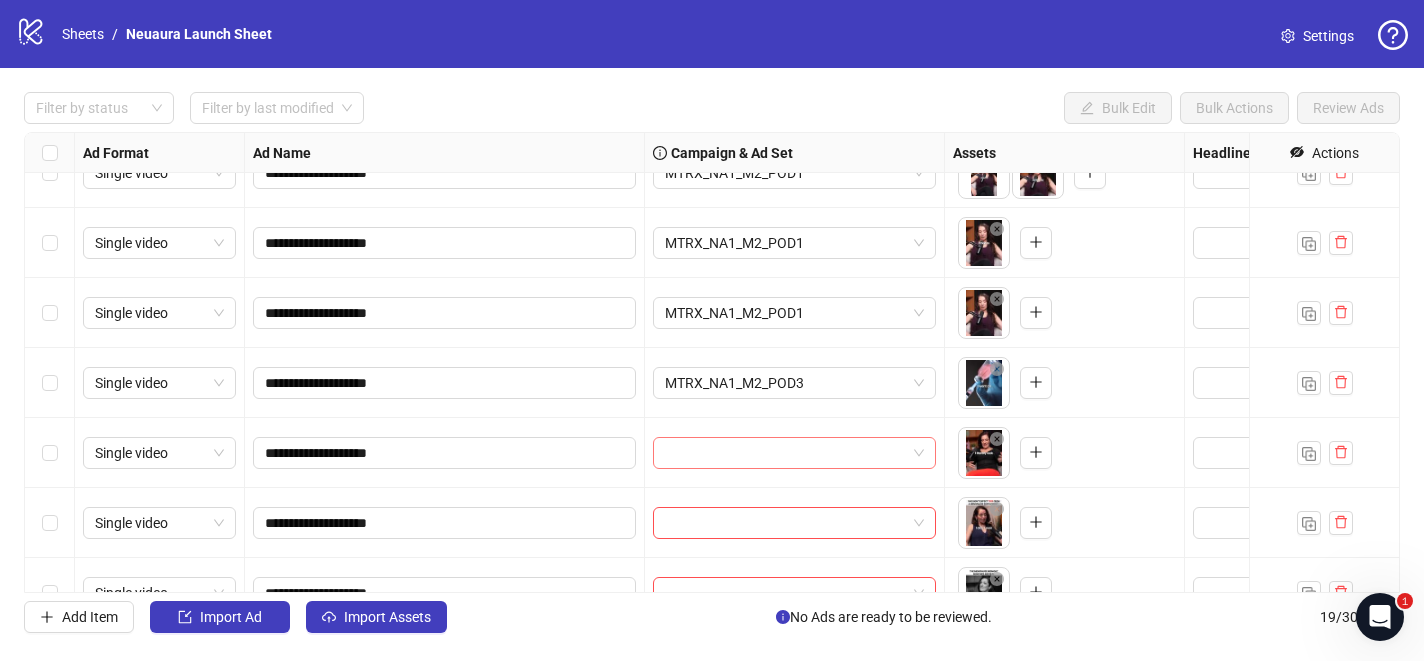 click at bounding box center (785, 453) 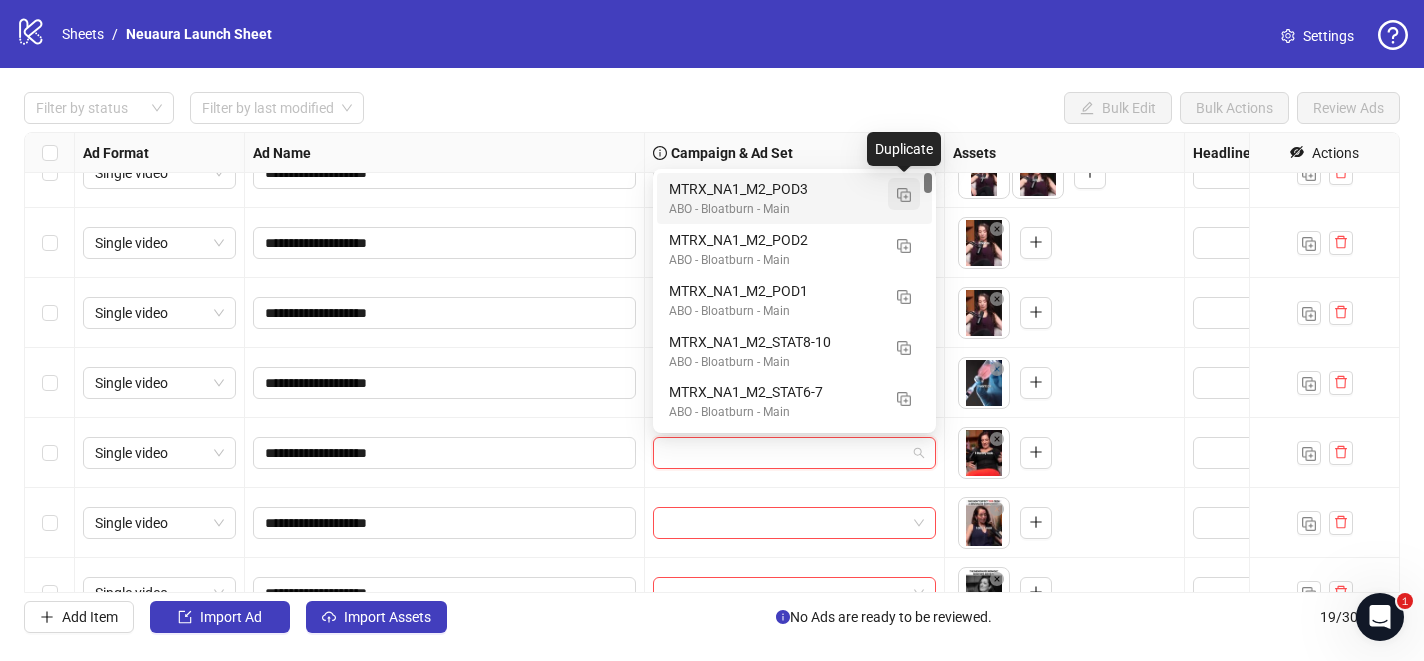 click at bounding box center (904, 195) 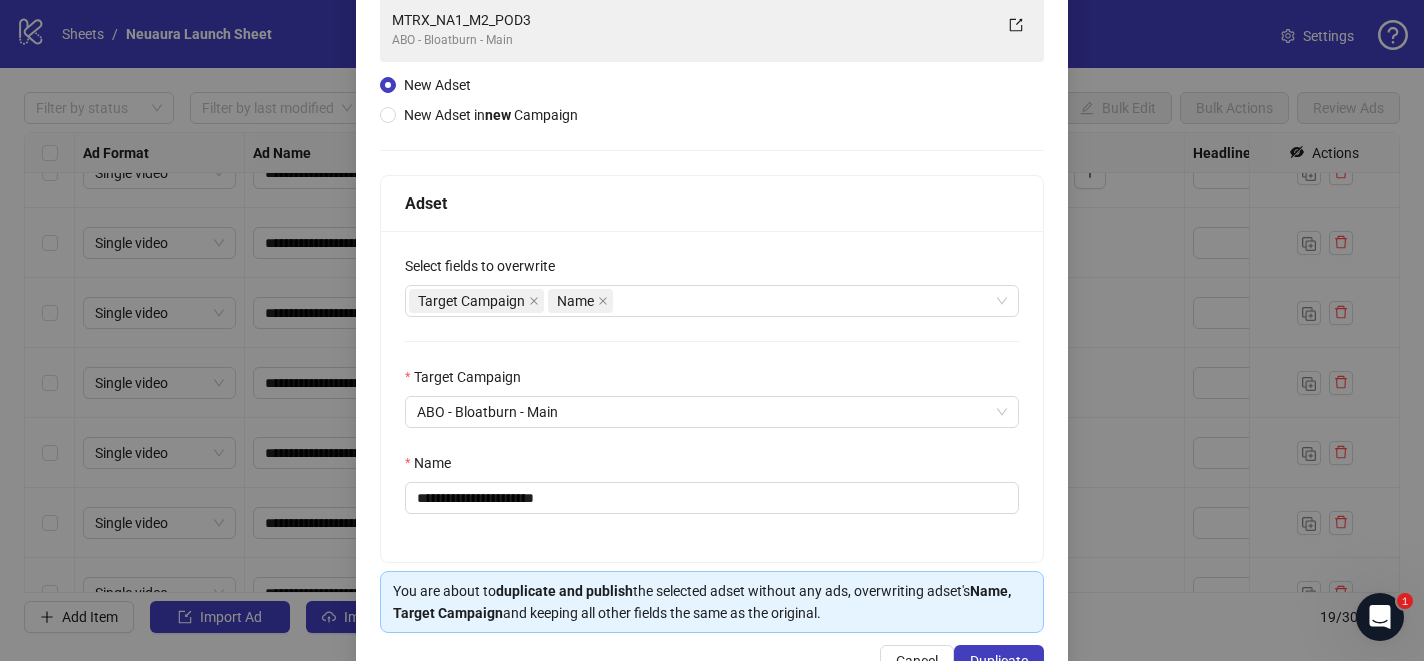 scroll, scrollTop: 171, scrollLeft: 0, axis: vertical 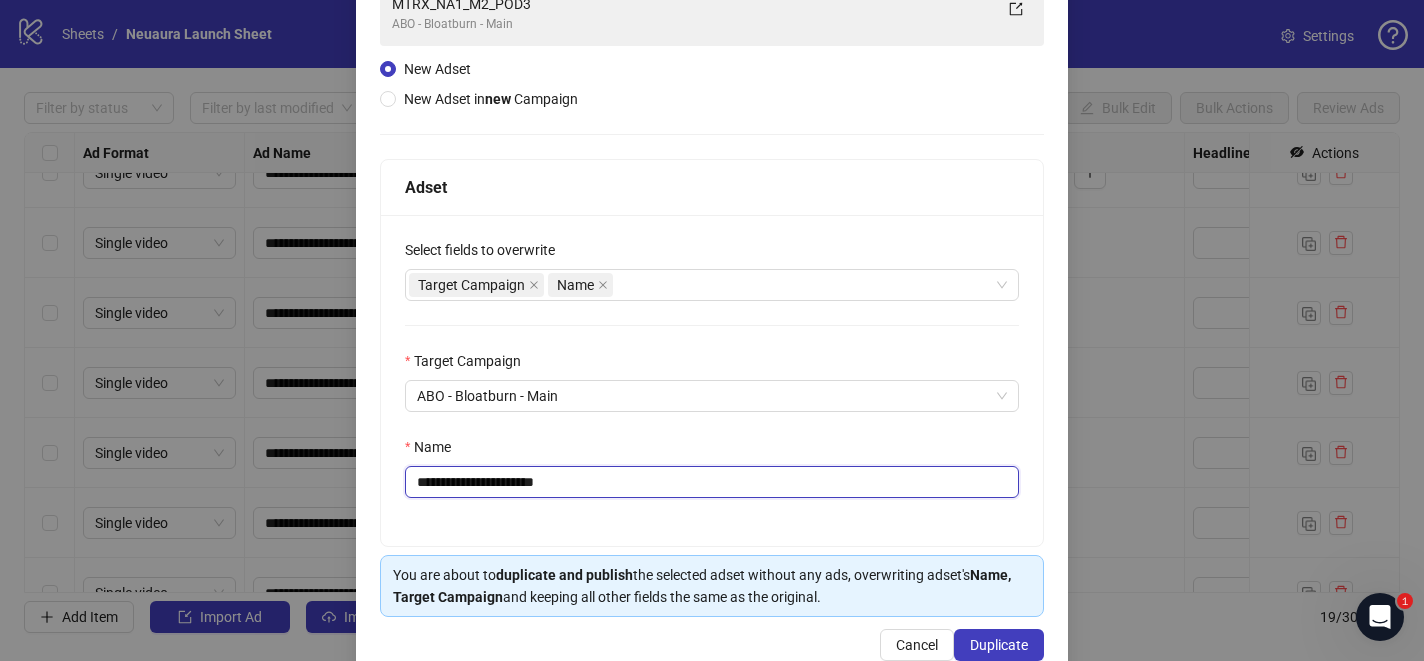 drag, startPoint x: 616, startPoint y: 477, endPoint x: 548, endPoint y: 478, distance: 68.007355 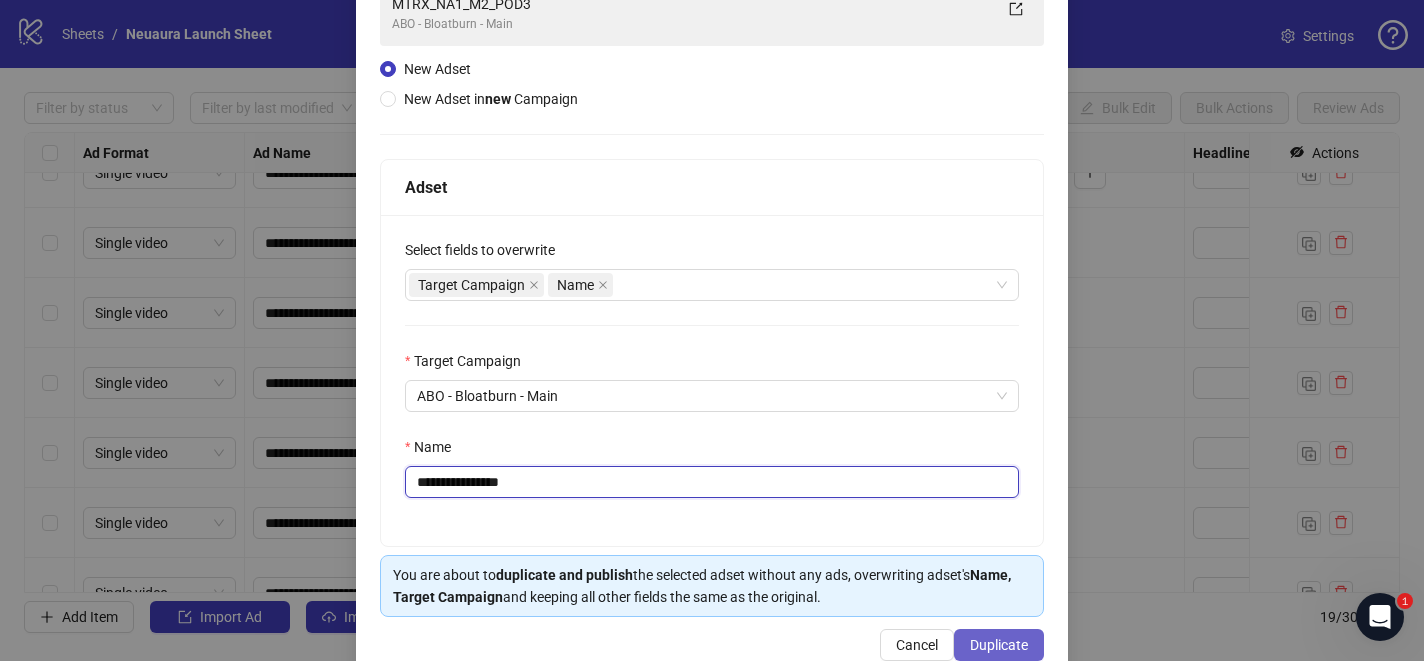 type on "**********" 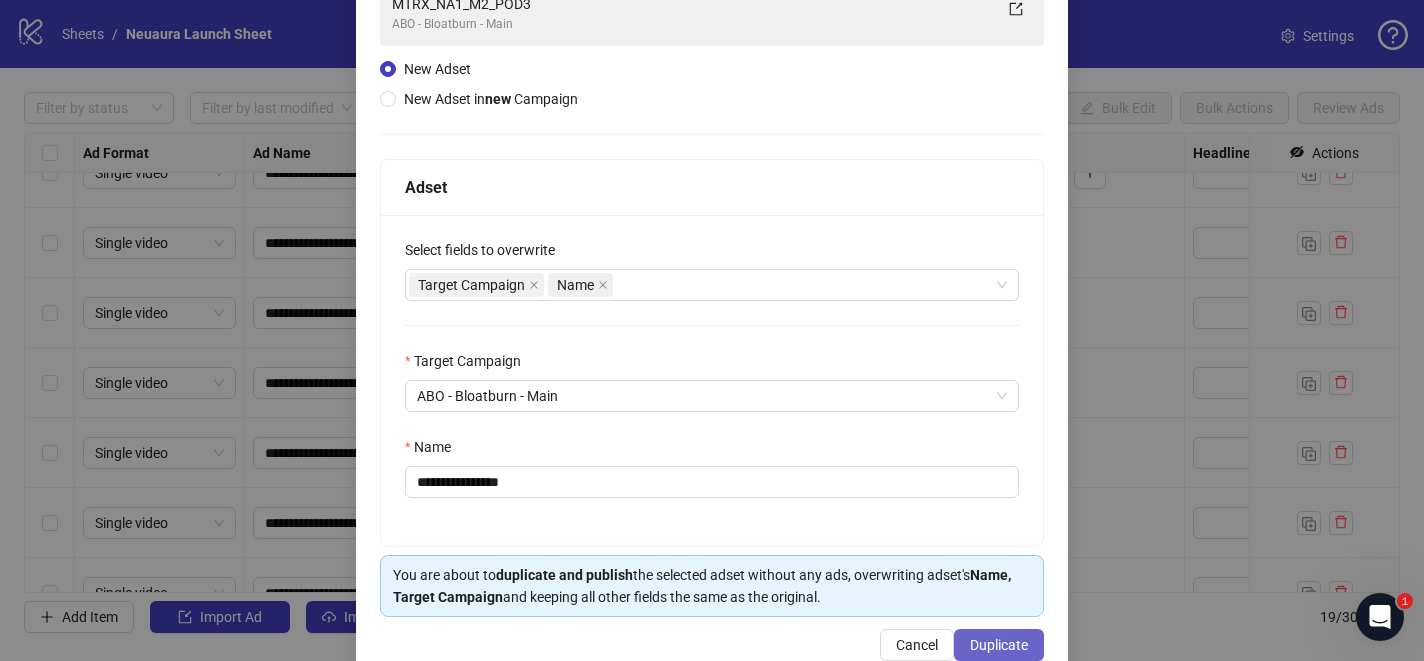 click on "Duplicate" at bounding box center (999, 645) 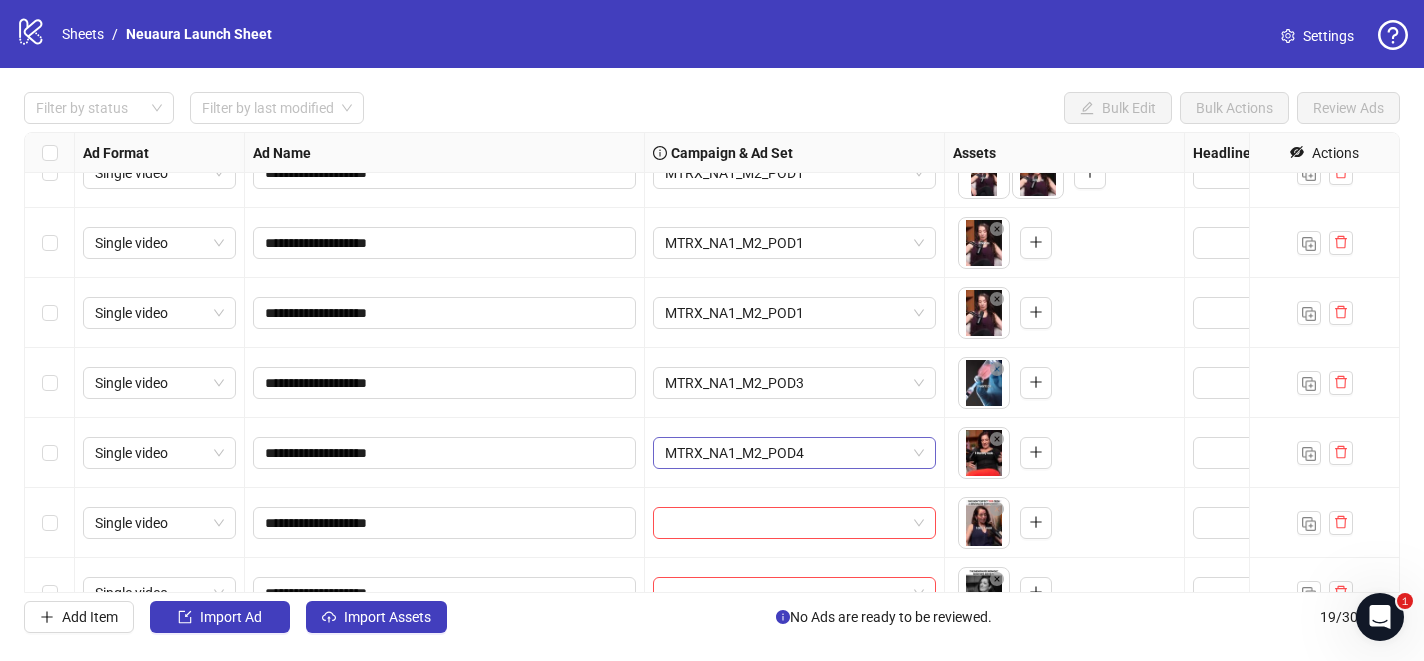 scroll, scrollTop: 847, scrollLeft: 0, axis: vertical 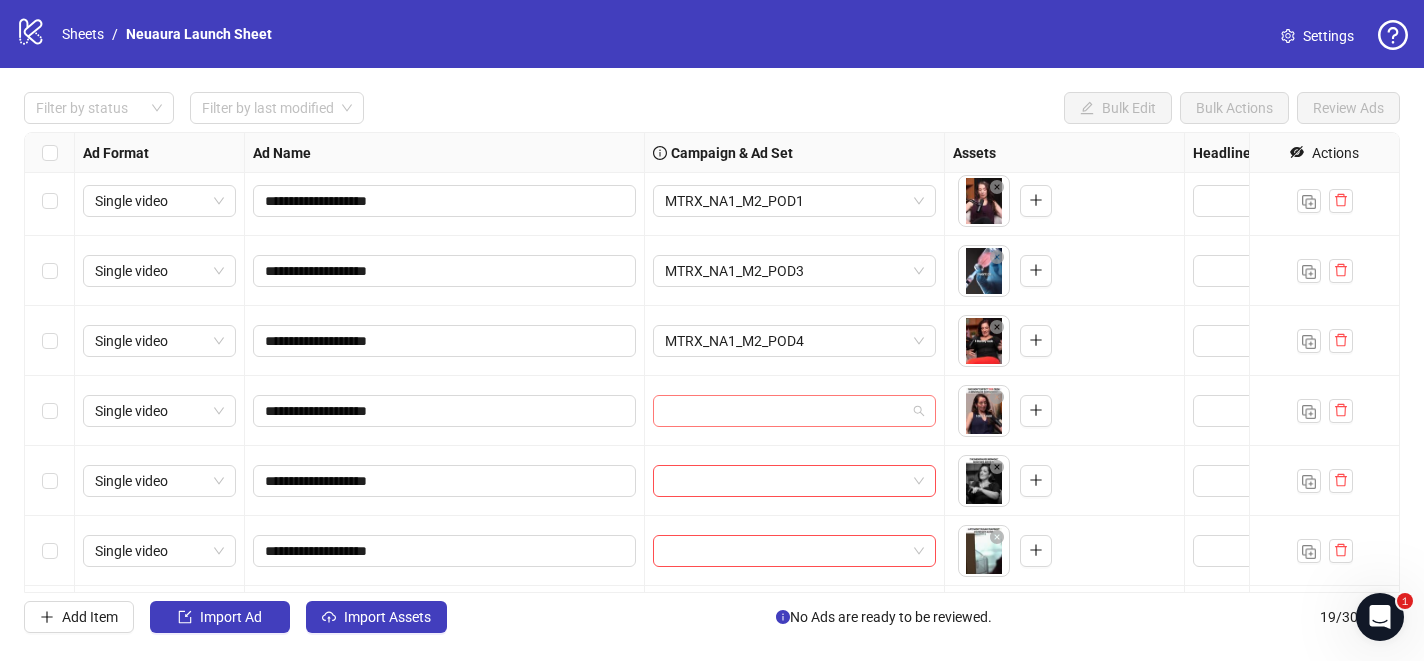 click at bounding box center [785, 411] 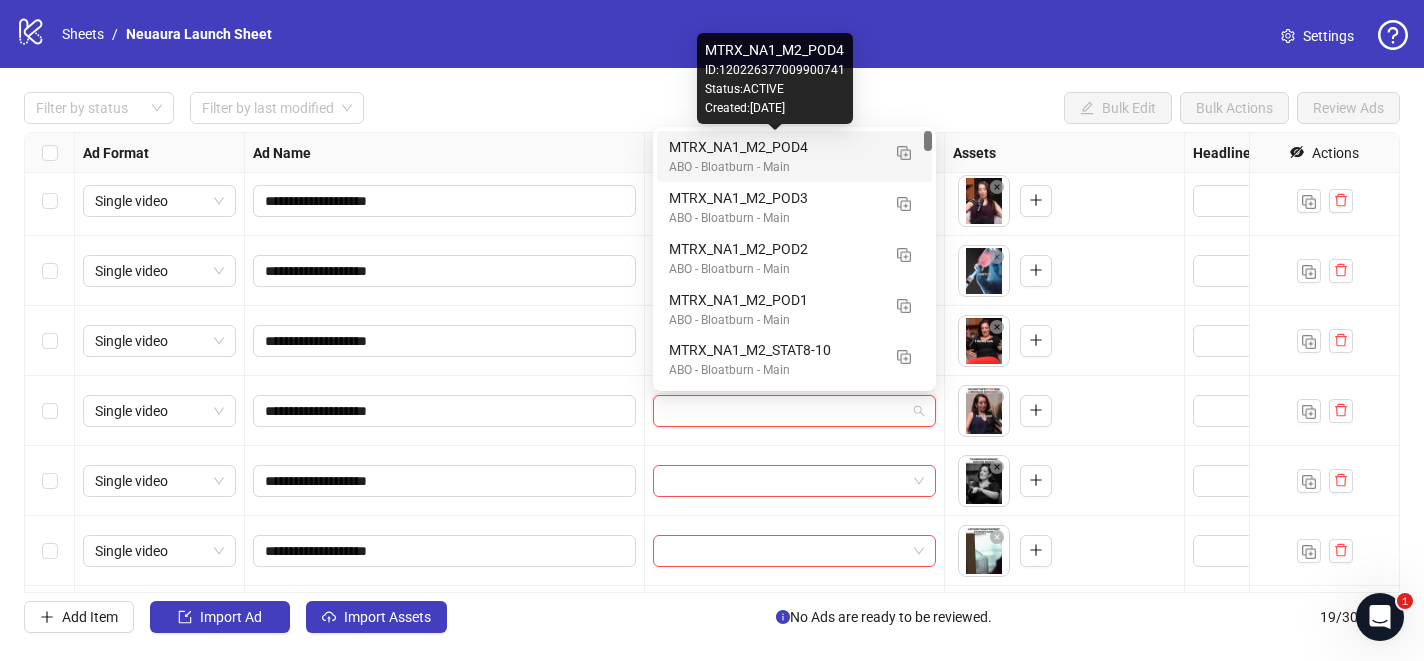 click on "MTRX_NA1_M2_POD4" at bounding box center (774, 147) 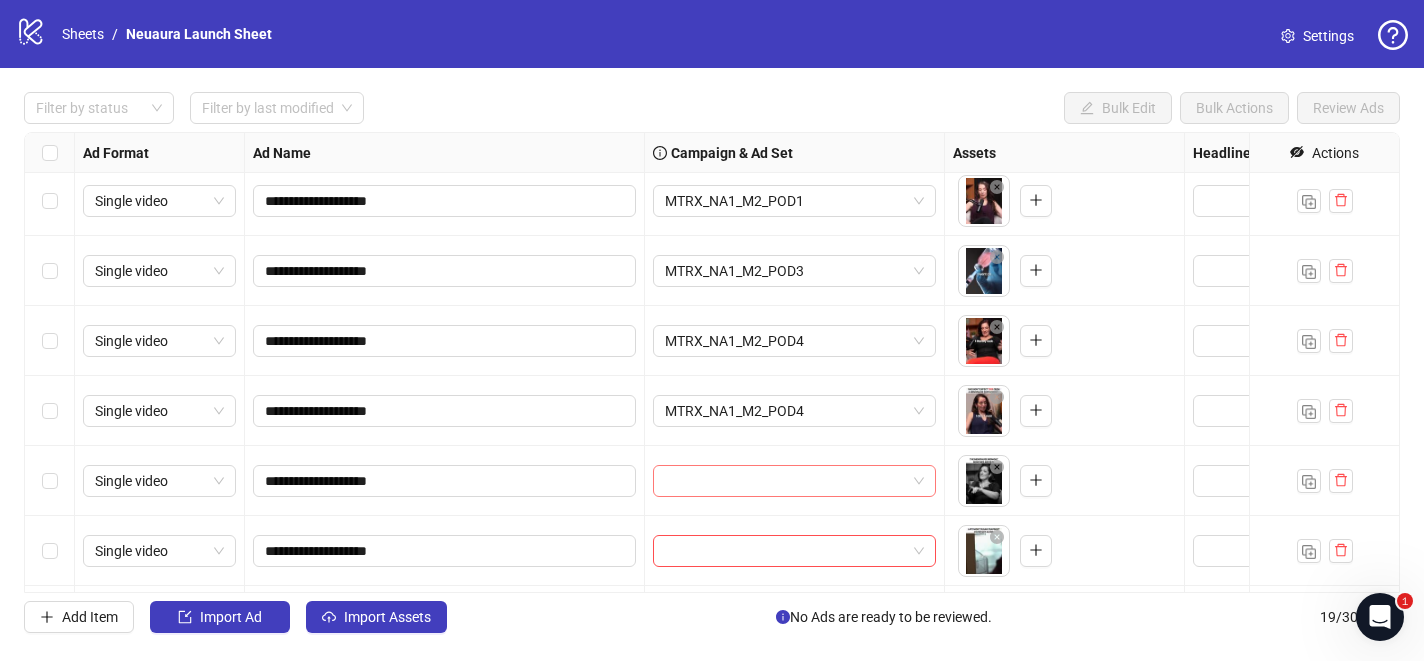 click at bounding box center (785, 481) 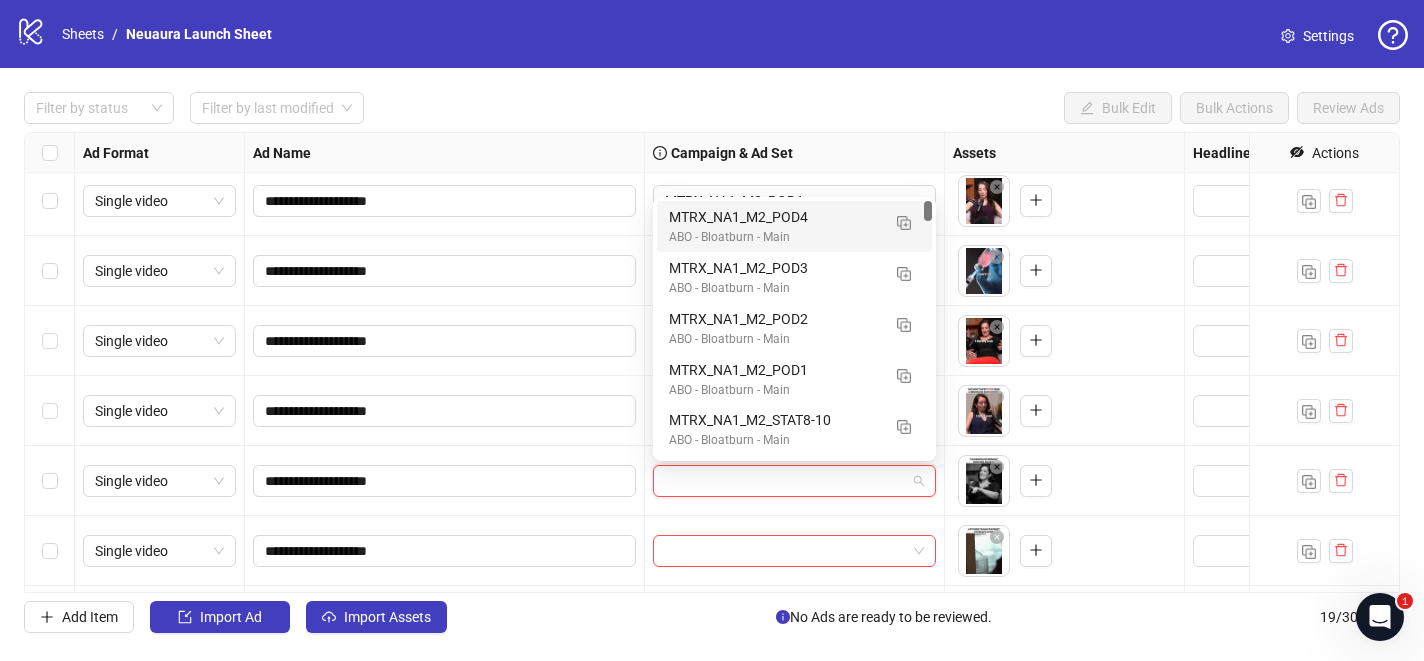 click on "MTRX_NA1_M2_POD4" at bounding box center [774, 217] 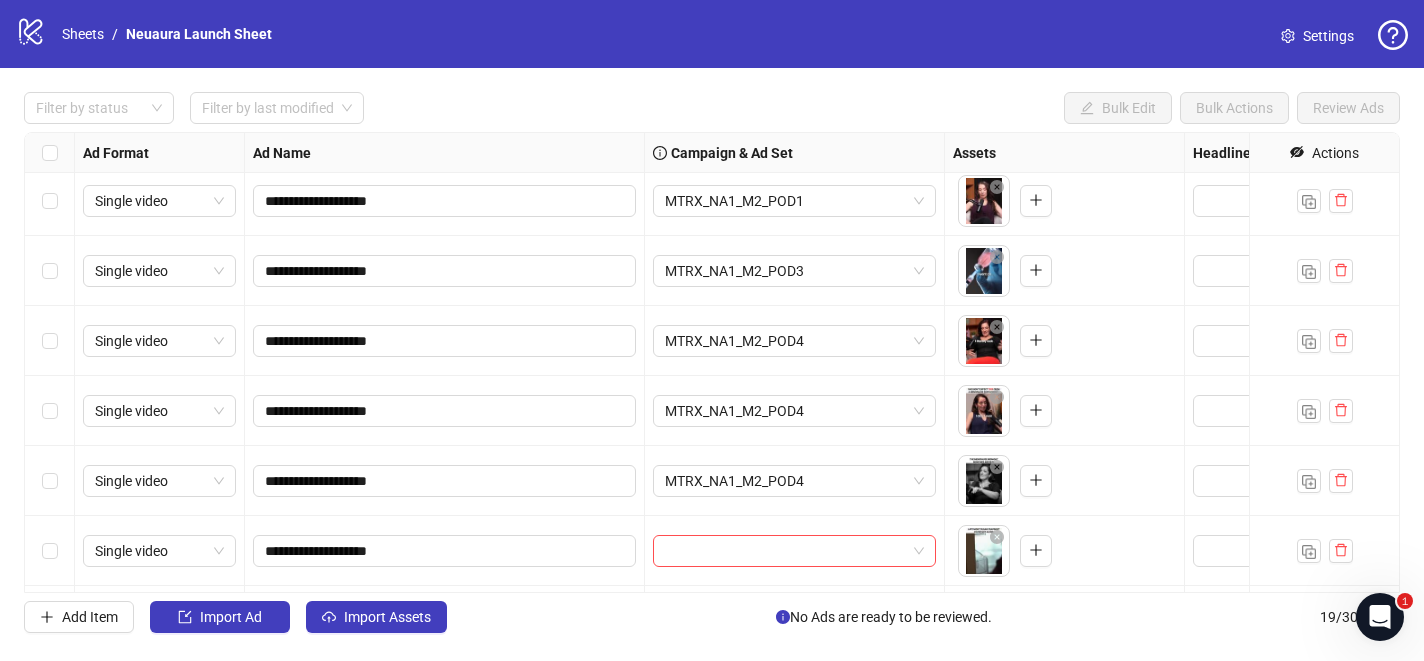 scroll, scrollTop: 911, scrollLeft: 0, axis: vertical 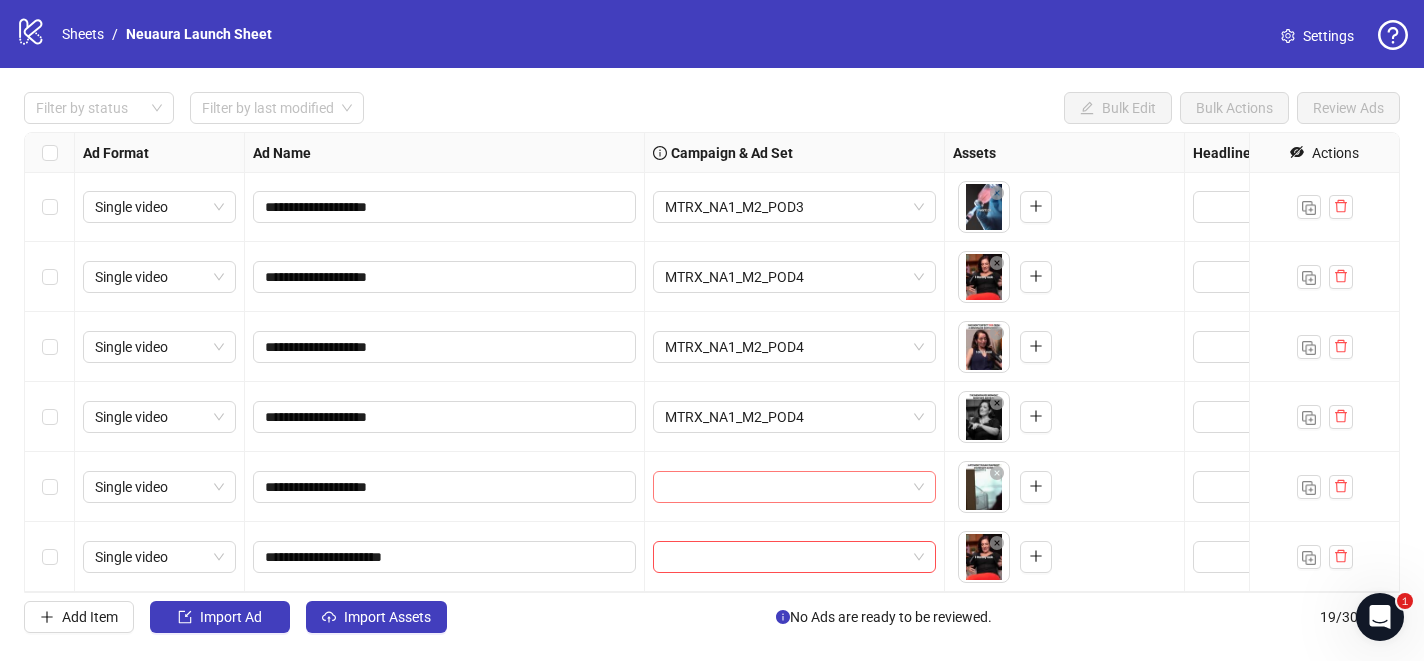 click at bounding box center (785, 487) 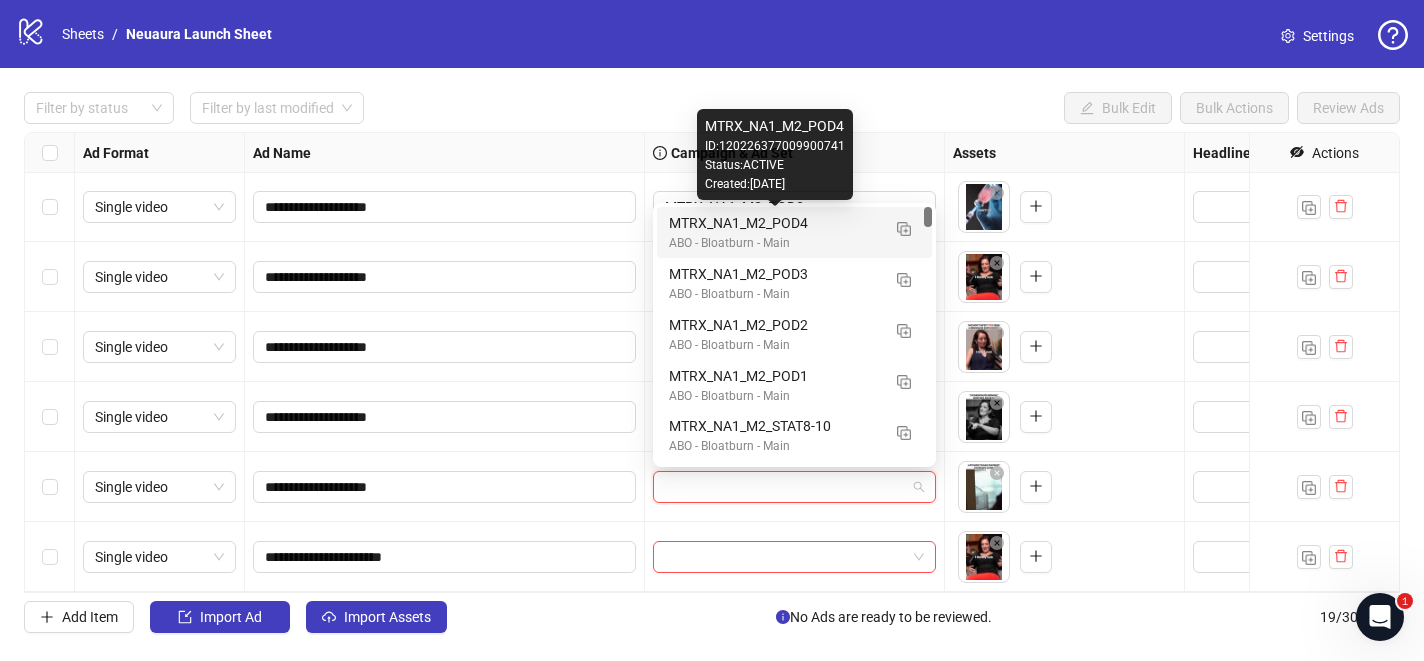 click on "MTRX_NA1_M2_POD4" at bounding box center [774, 223] 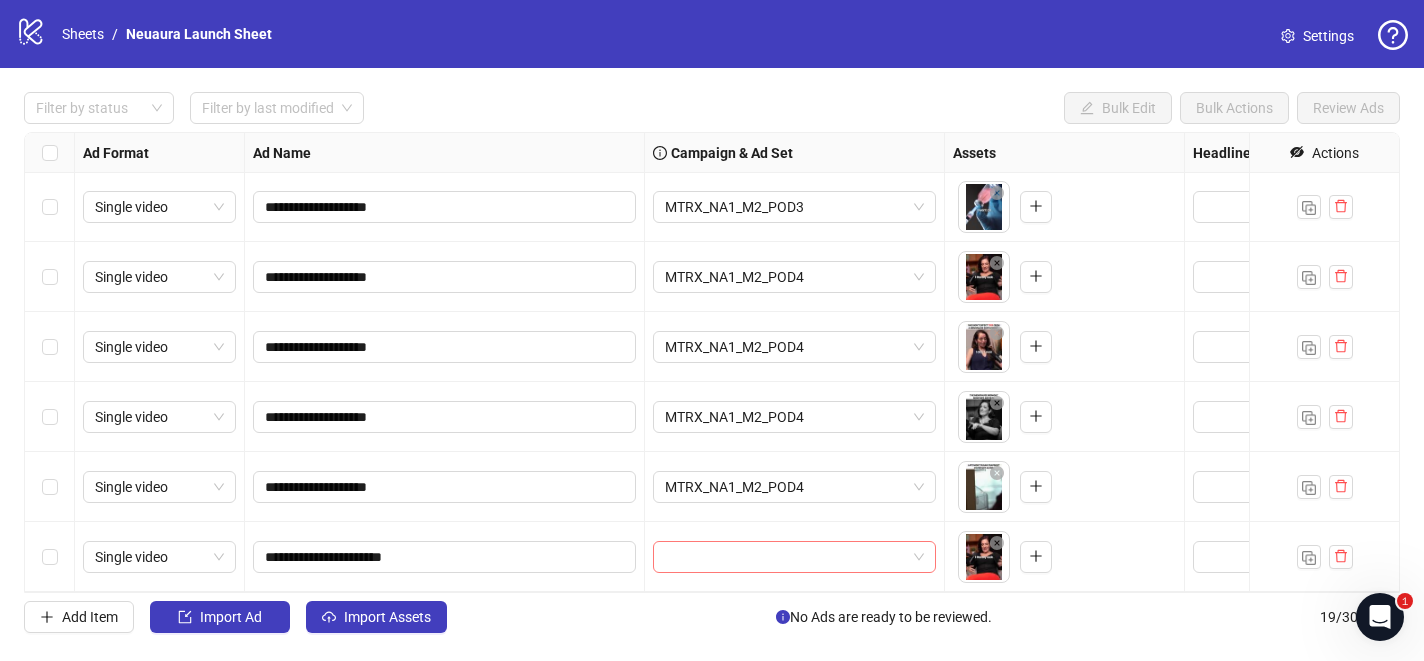 click at bounding box center [785, 557] 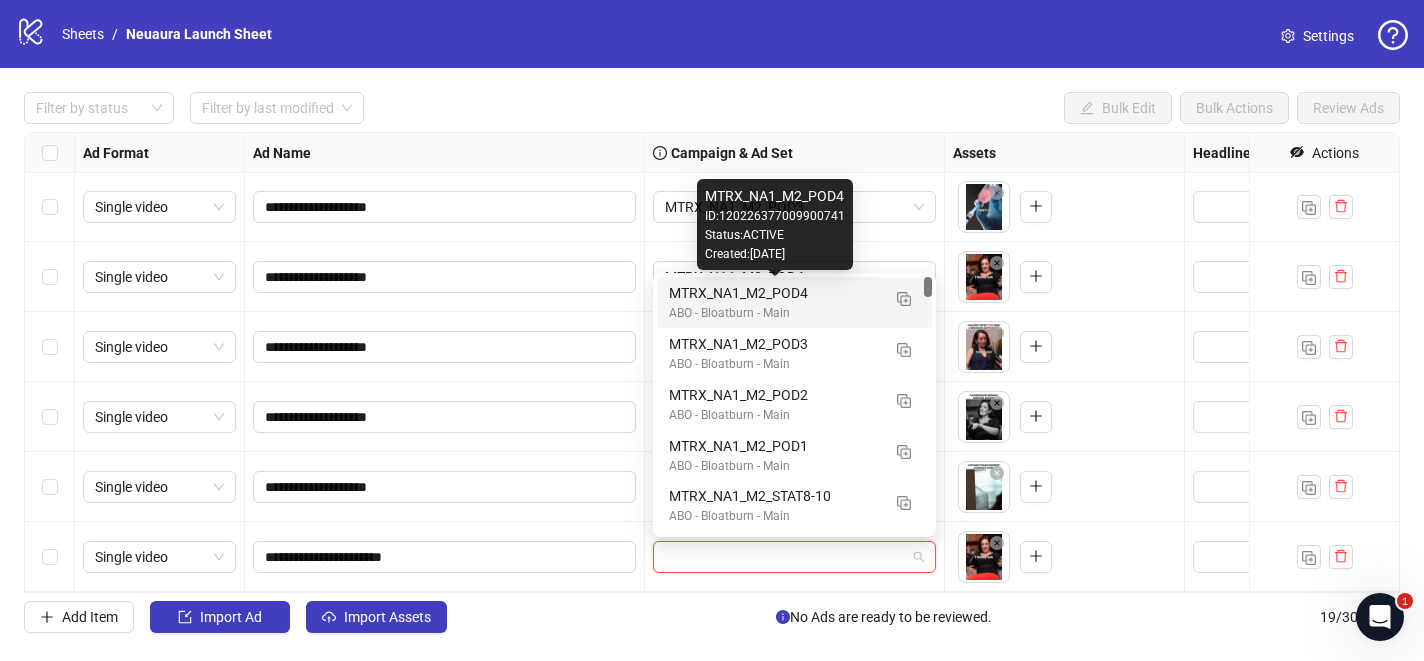 click on "MTRX_NA1_M2_POD4" at bounding box center (774, 293) 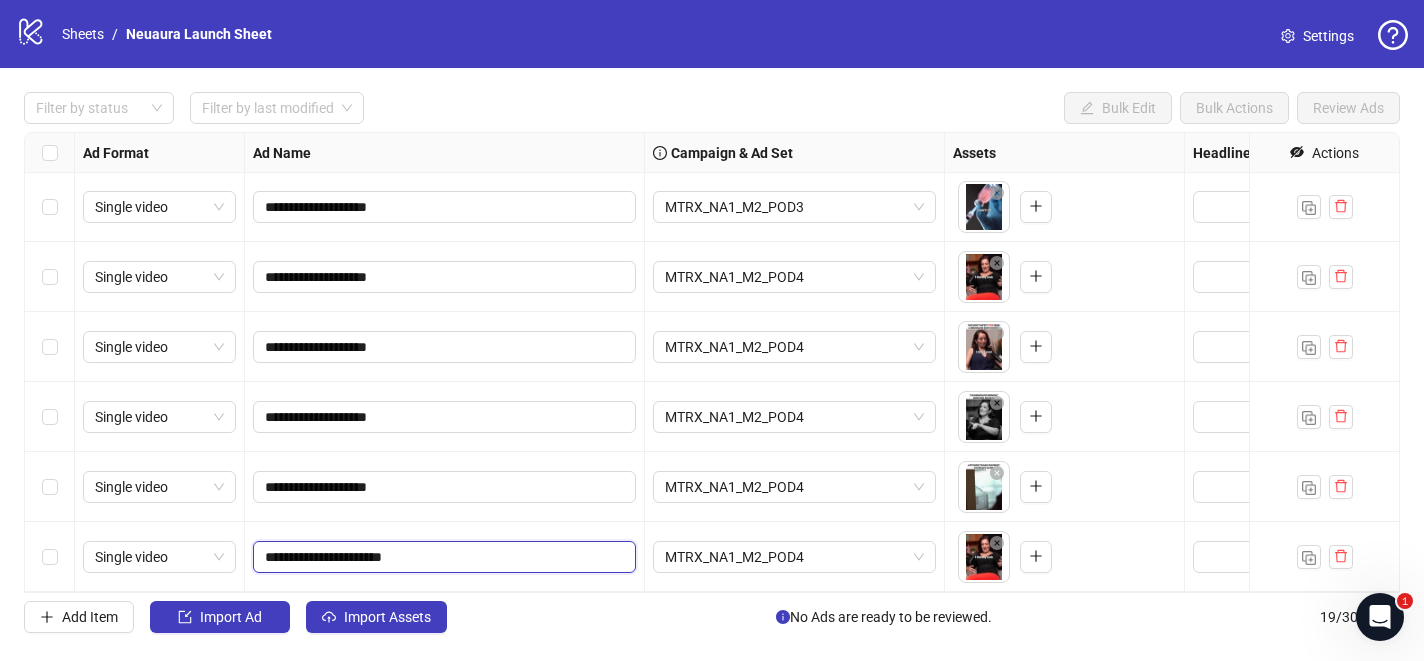 click on "**********" at bounding box center (442, 557) 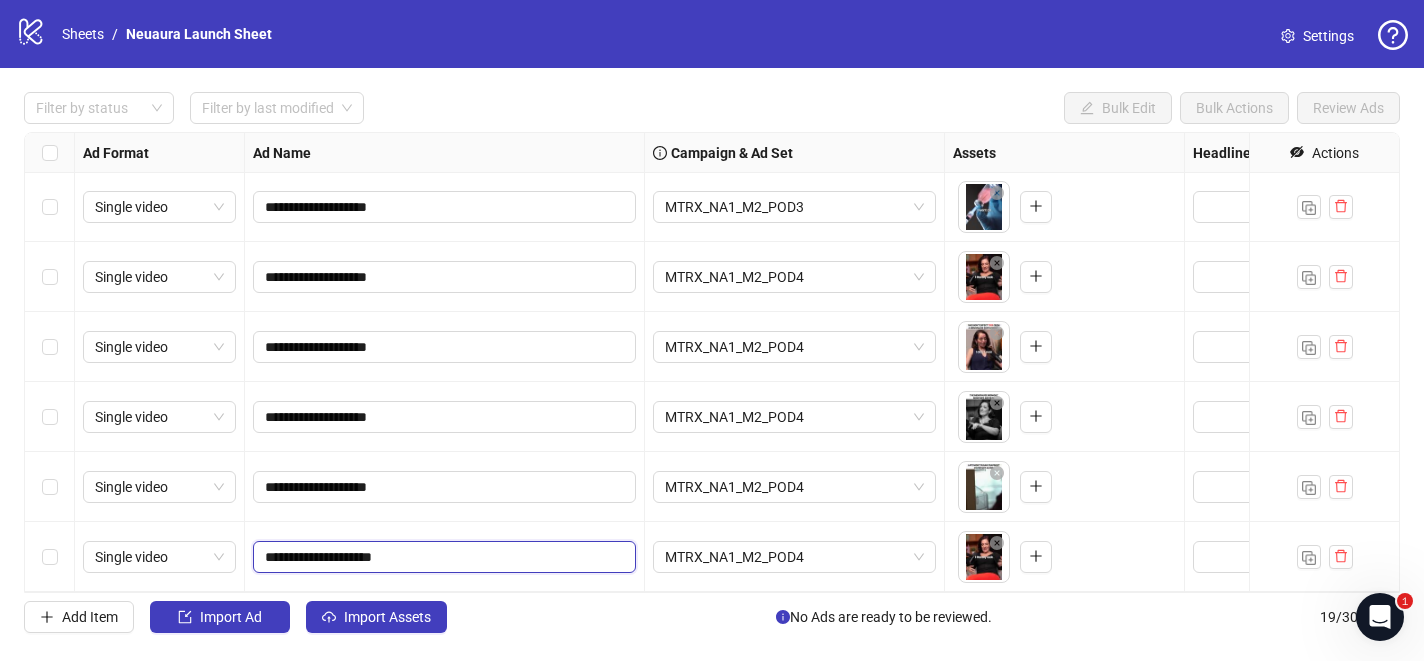type on "**********" 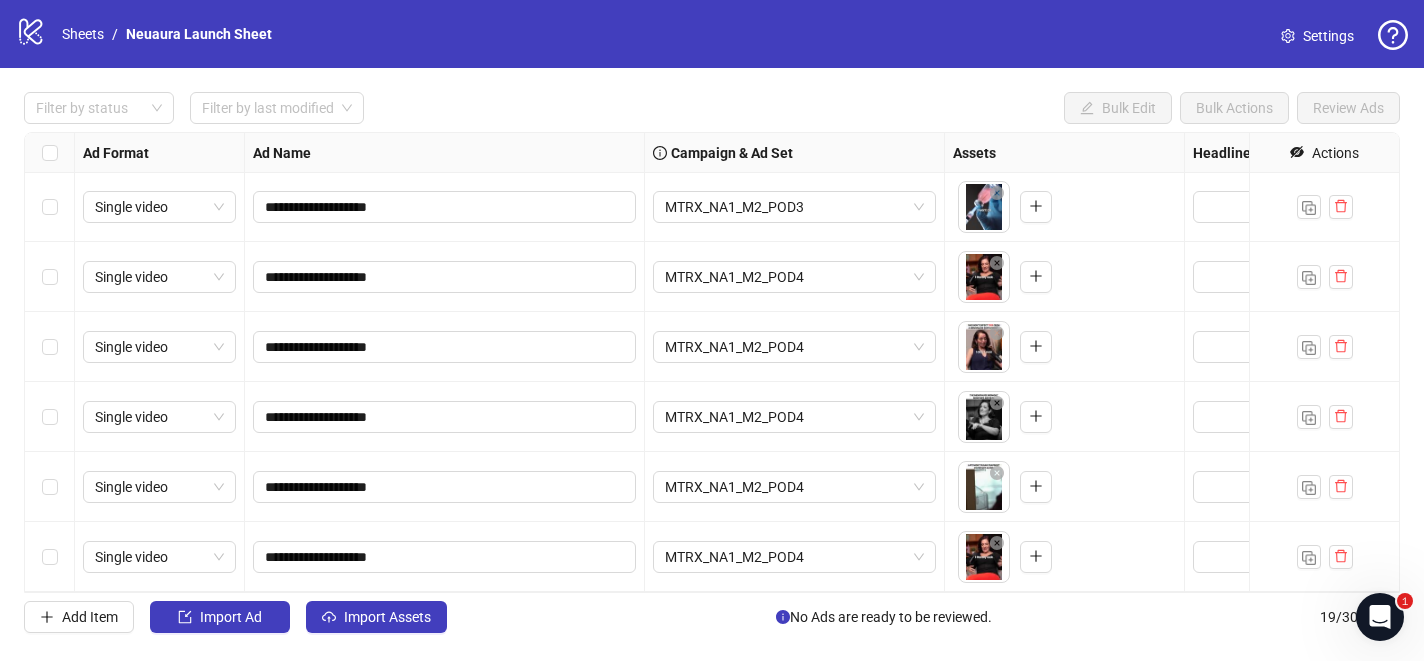 click on "**********" at bounding box center (712, 362) 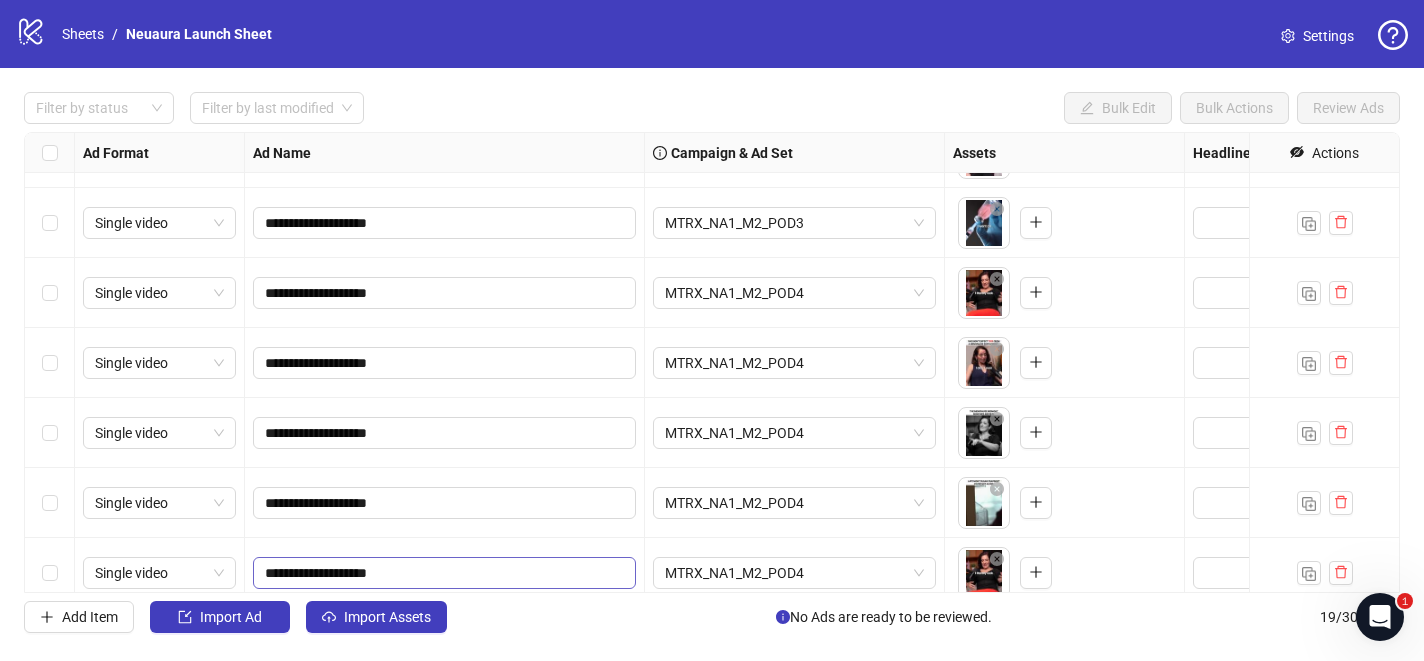 scroll, scrollTop: 911, scrollLeft: 0, axis: vertical 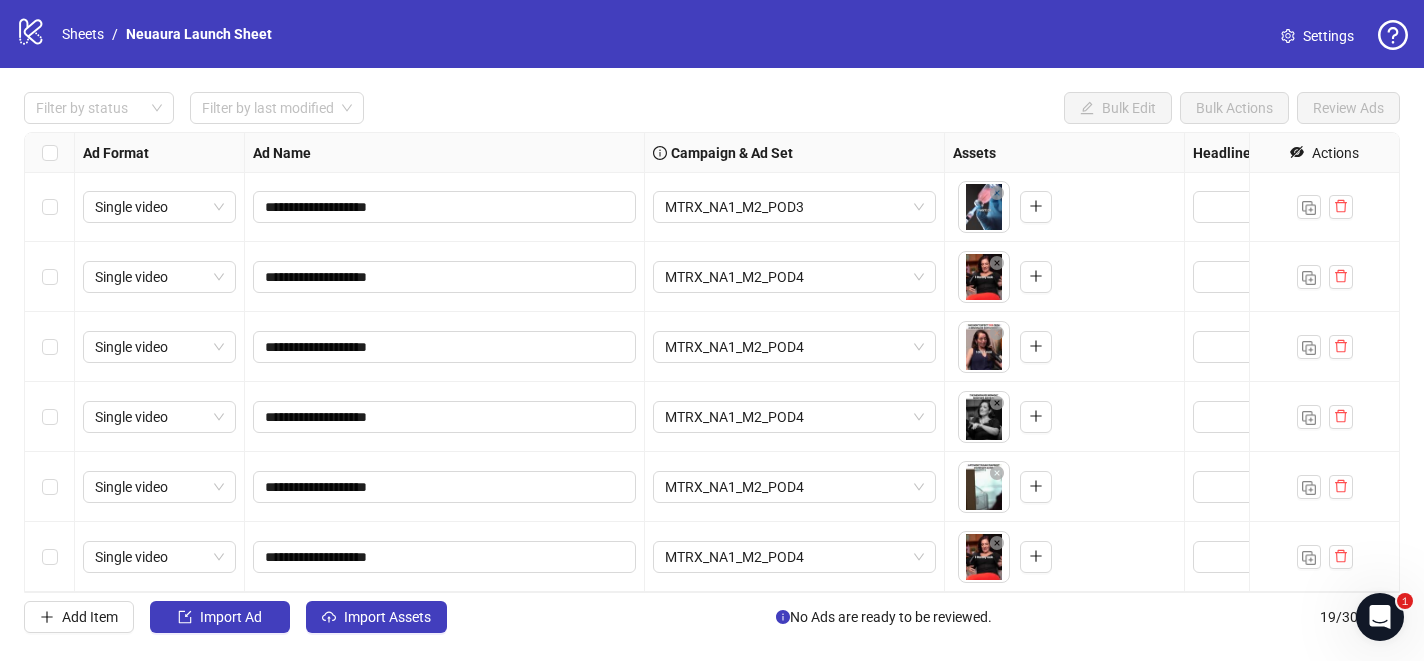 click on "**********" at bounding box center (445, 557) 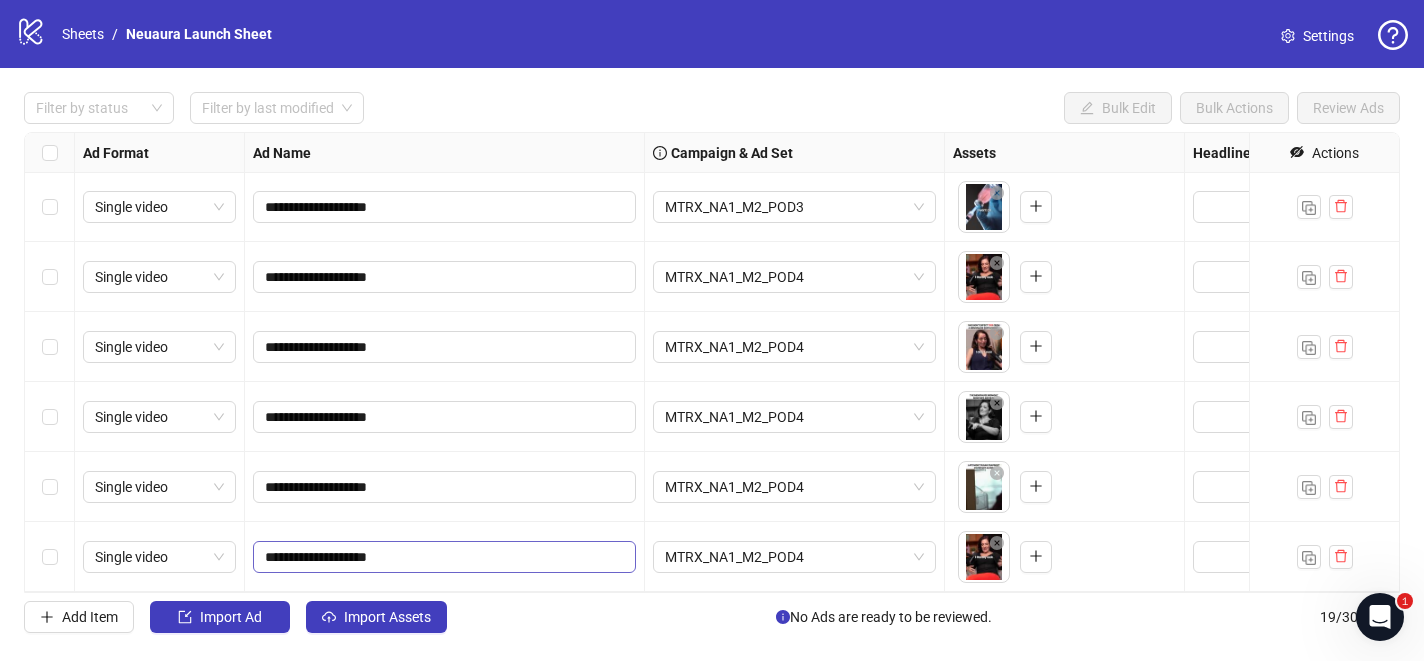 click on "**********" at bounding box center (444, 557) 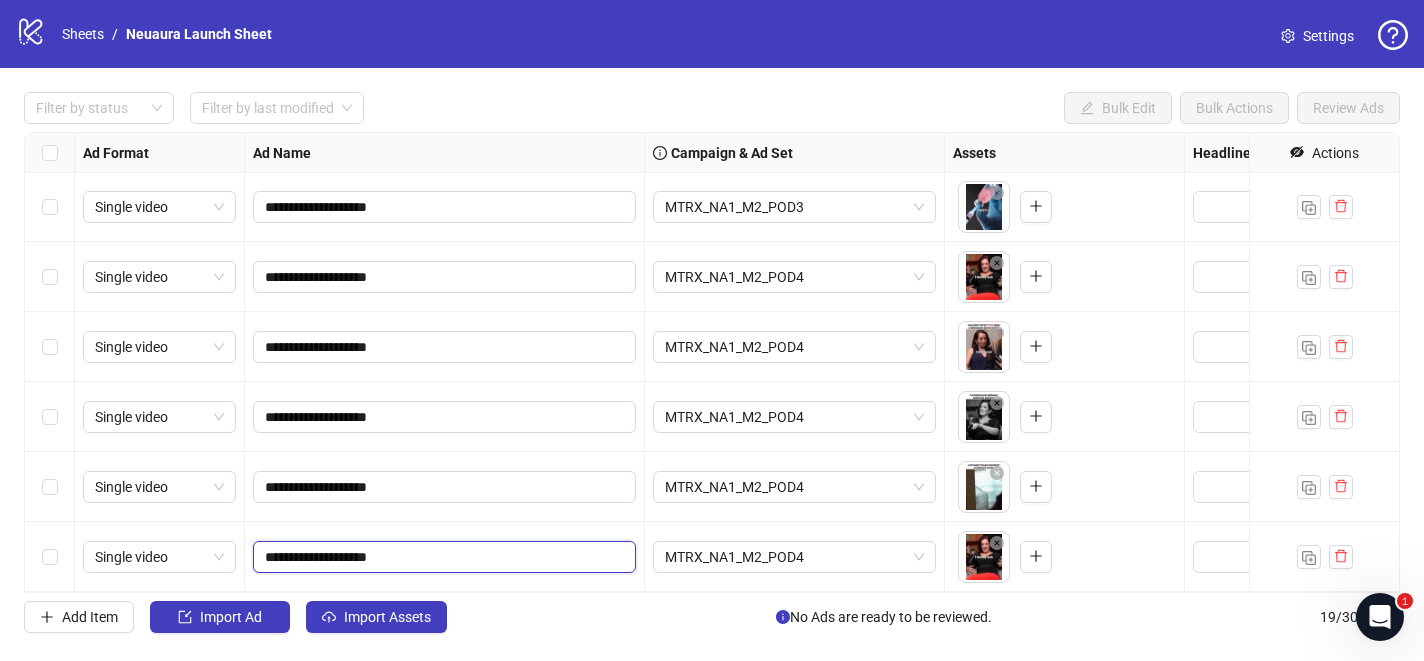 type on "**********" 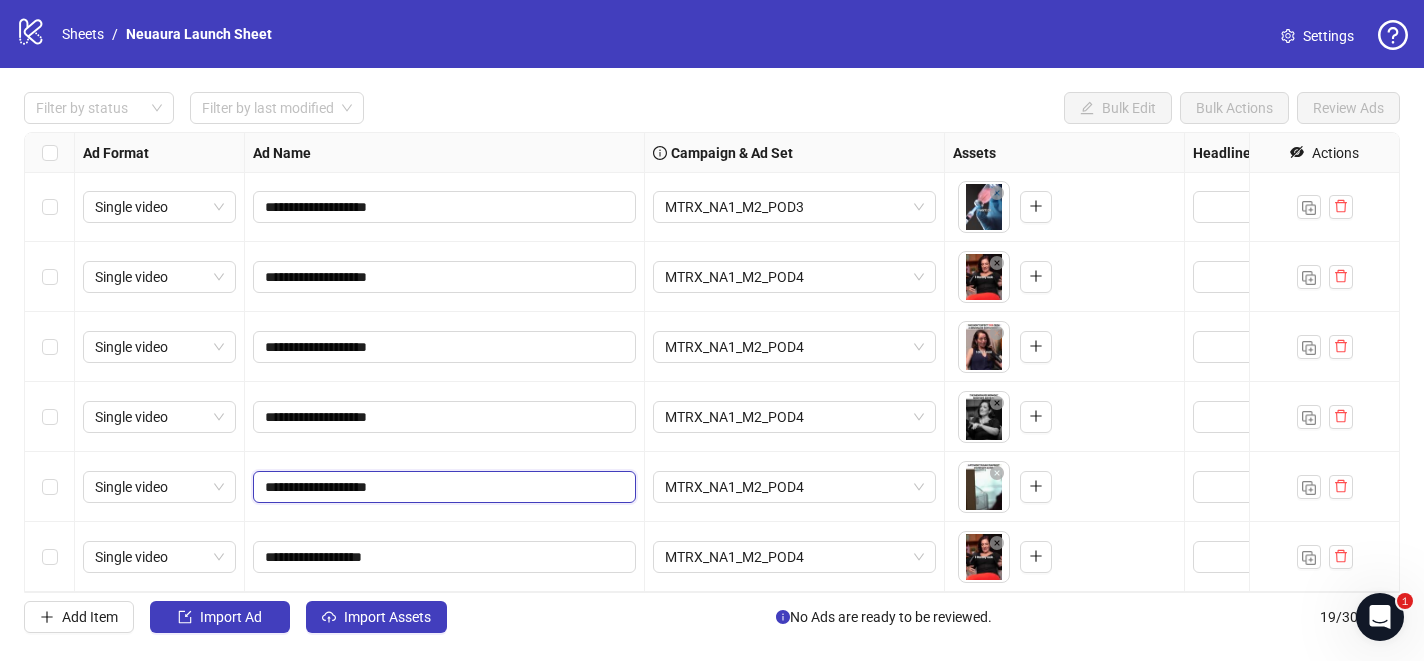 click on "**********" at bounding box center (442, 487) 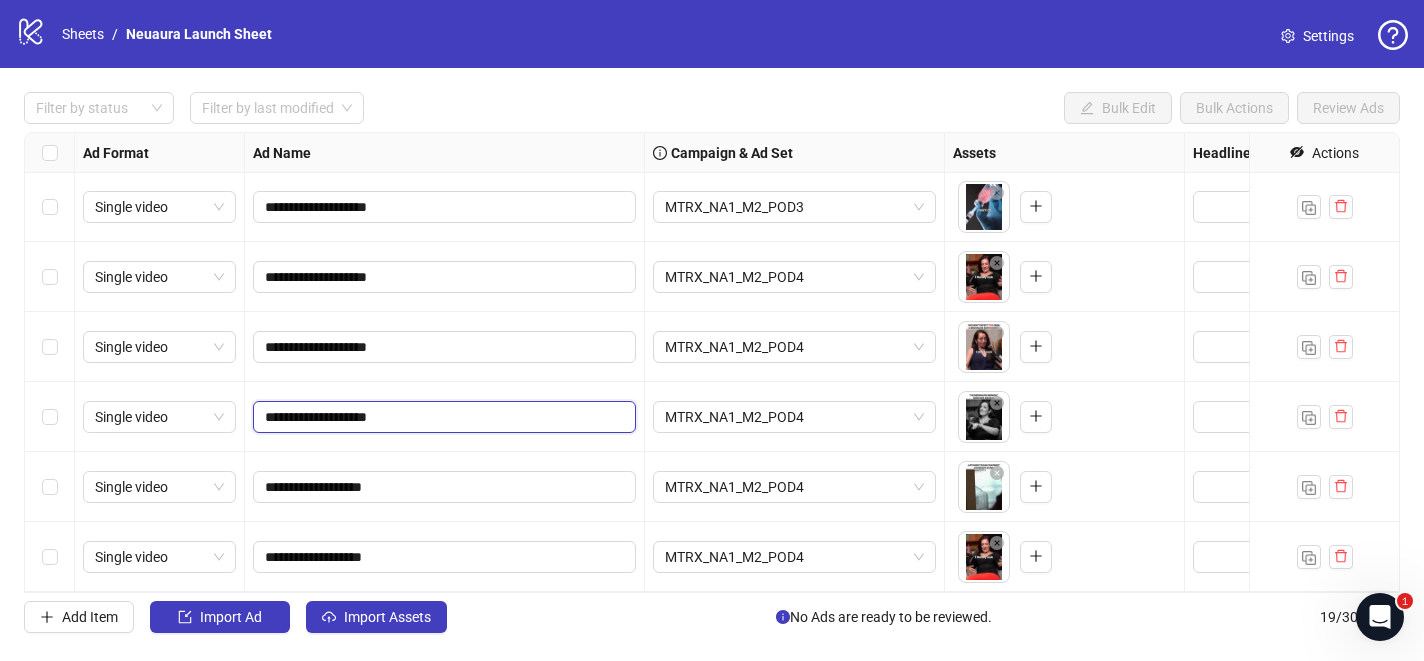 click on "**********" at bounding box center (442, 417) 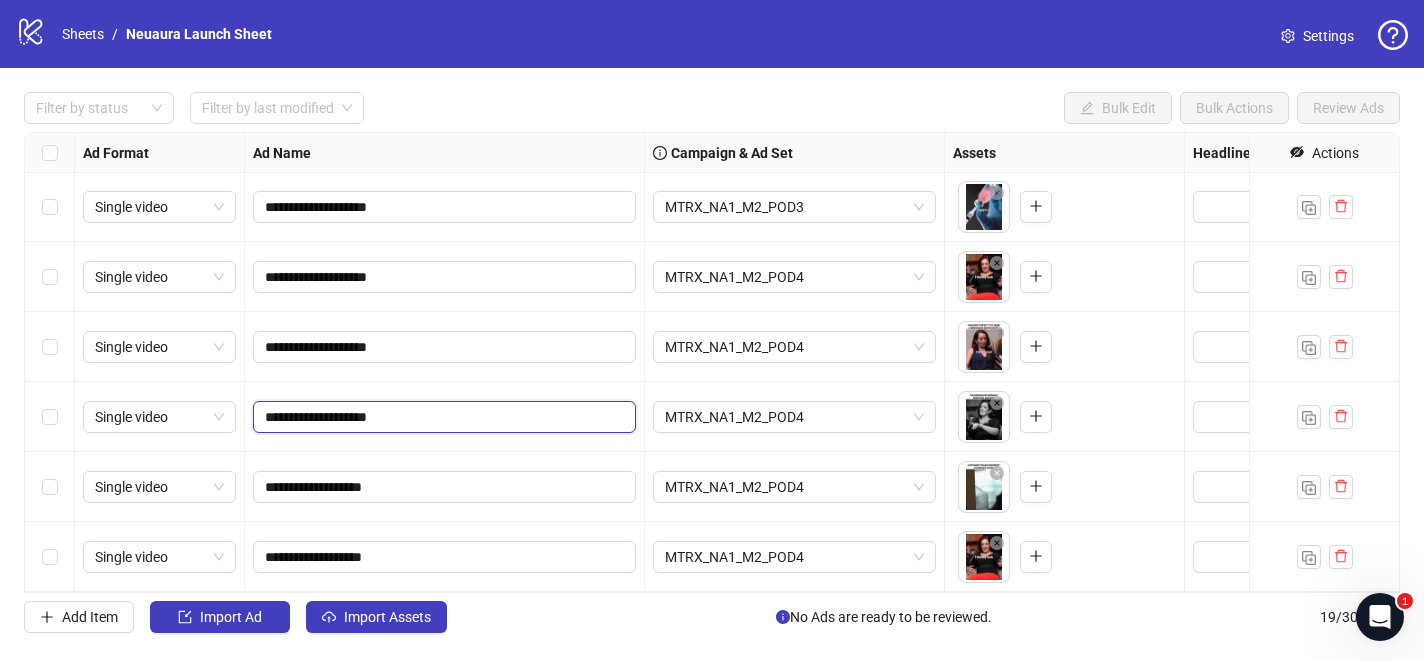 type on "**********" 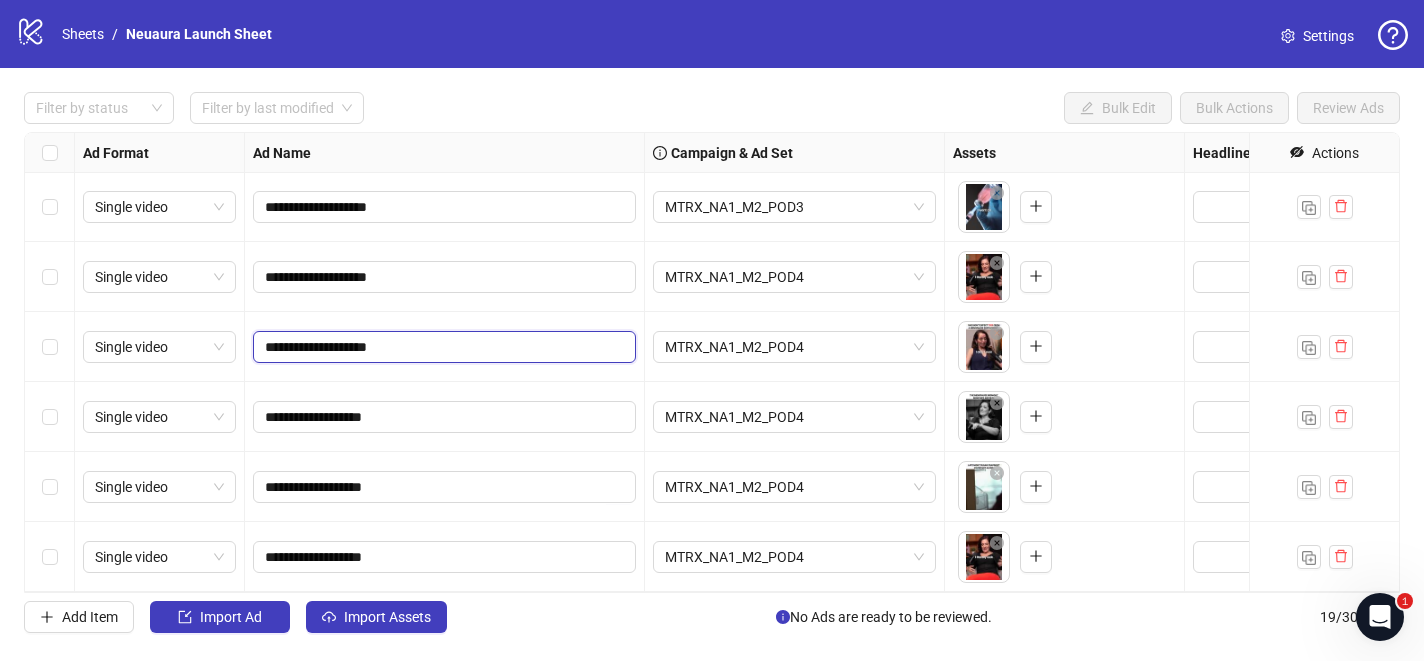click on "**********" at bounding box center [442, 347] 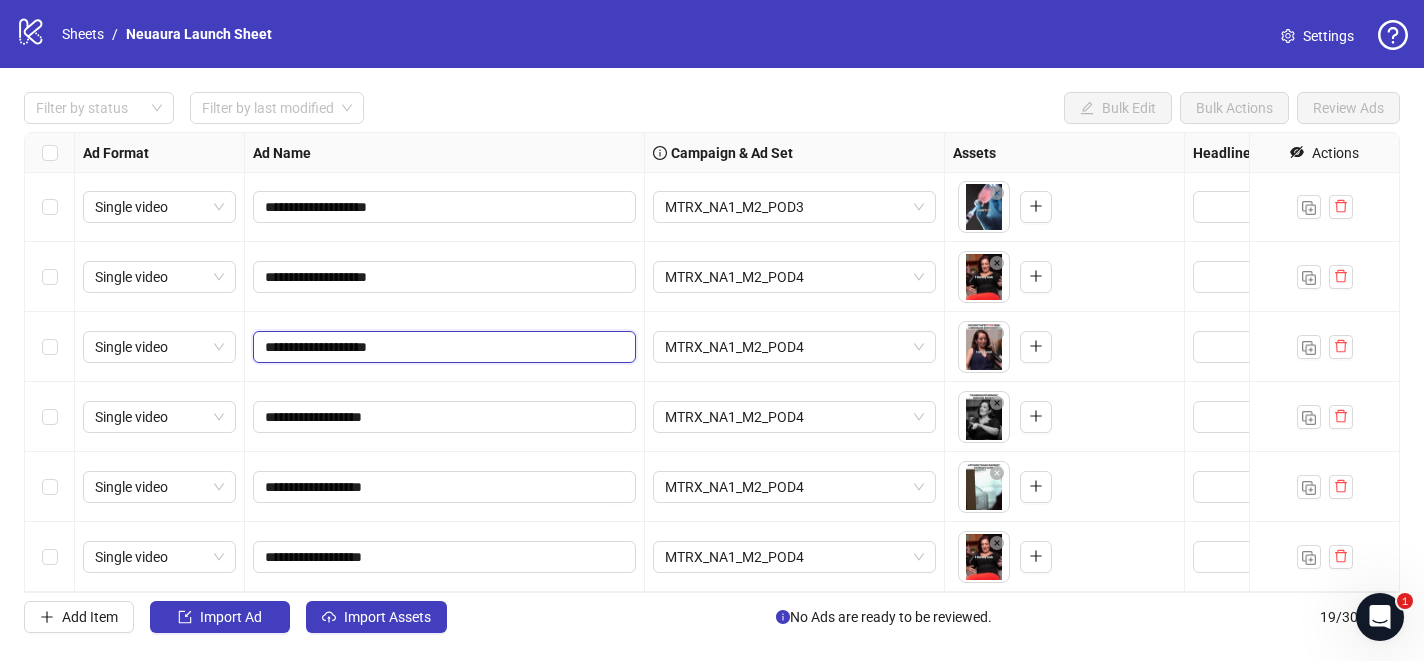 type on "**********" 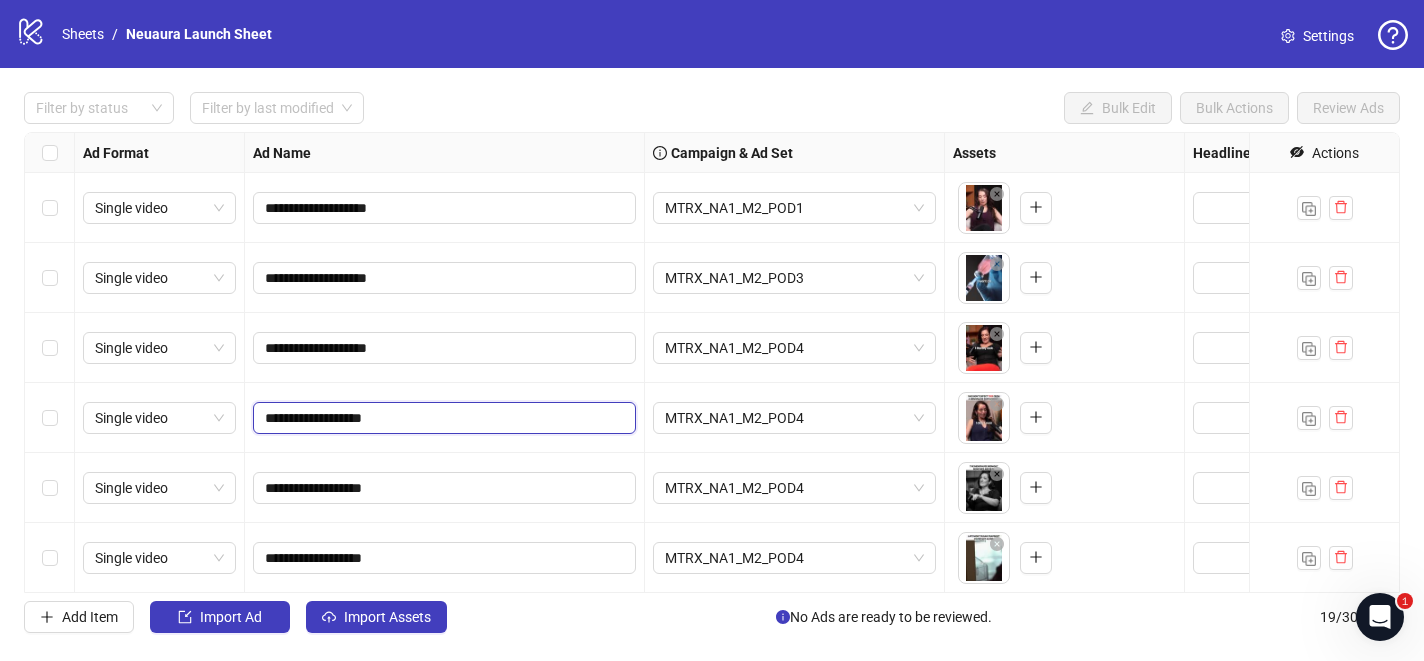 scroll, scrollTop: 822, scrollLeft: 0, axis: vertical 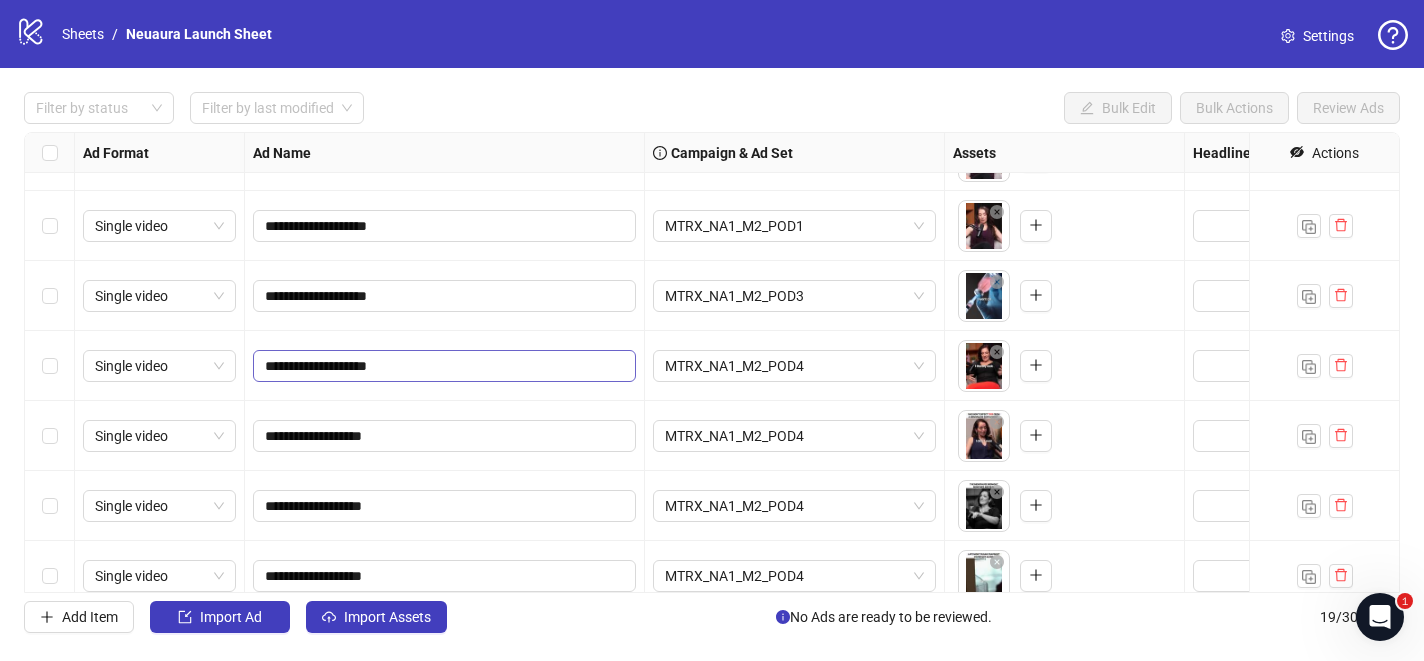 click on "**********" at bounding box center [444, 366] 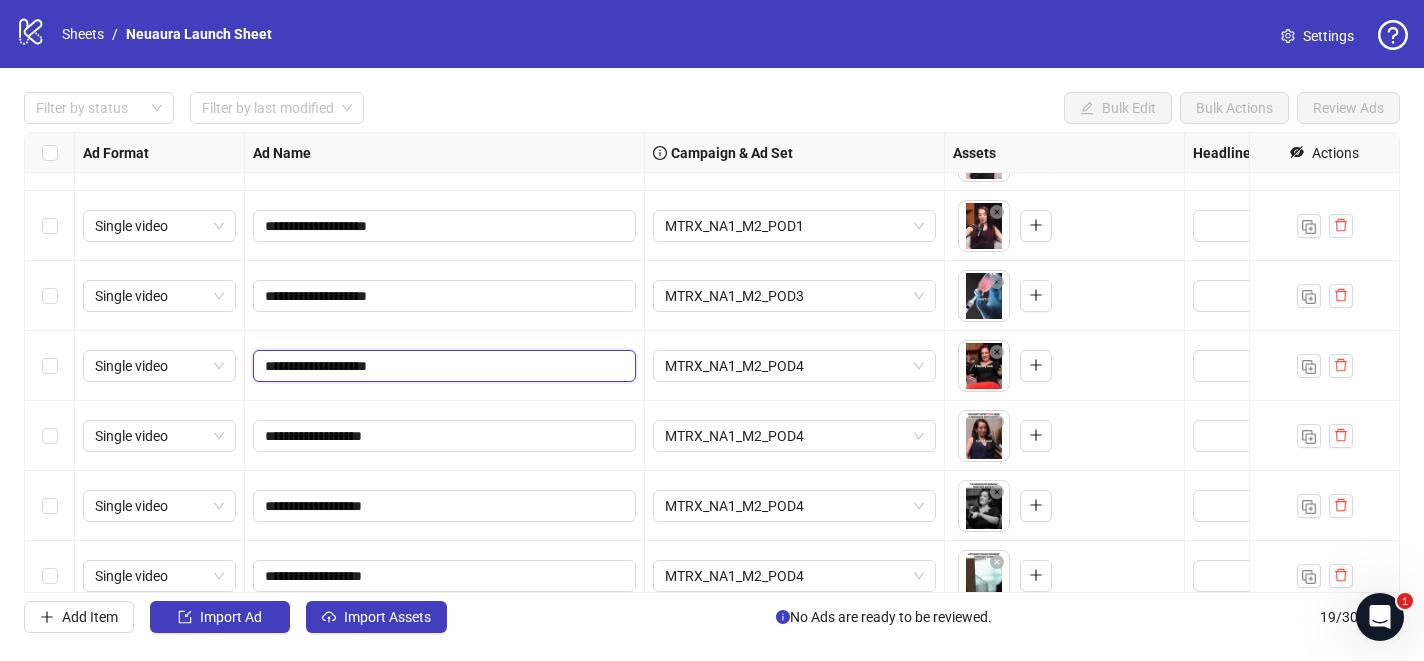 type on "**********" 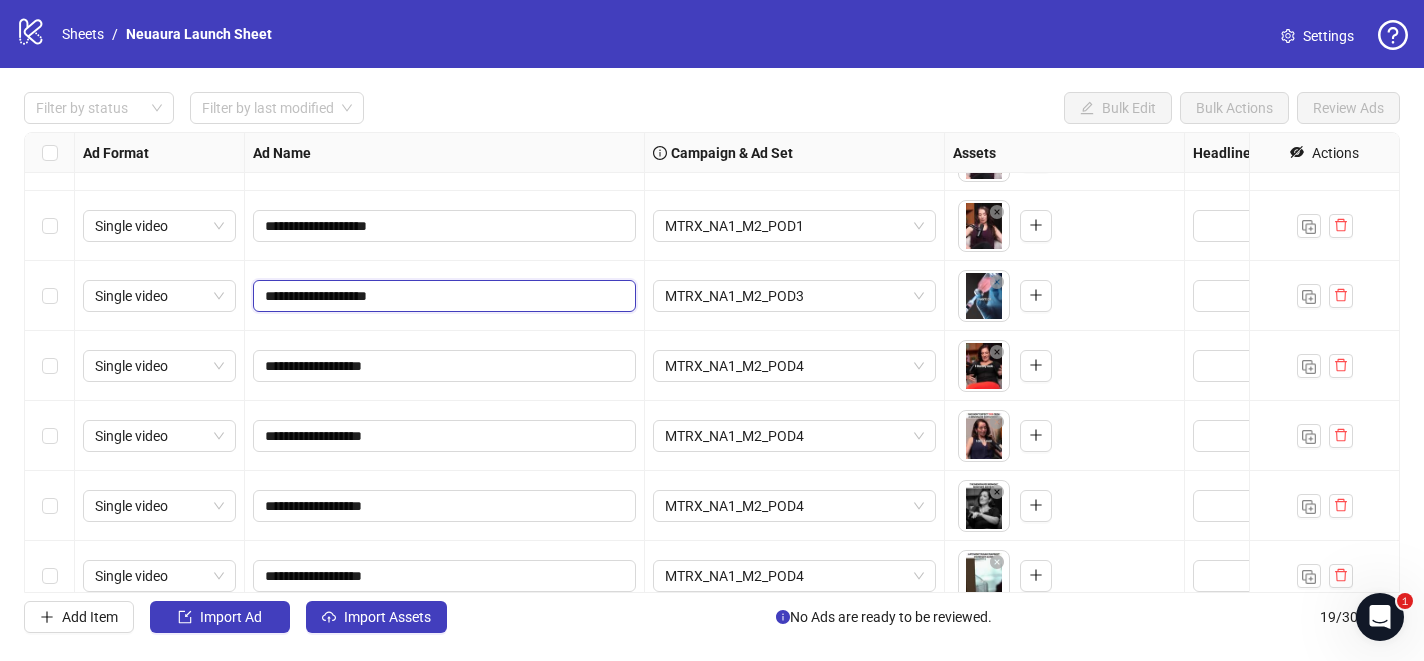 click on "**********" at bounding box center (442, 296) 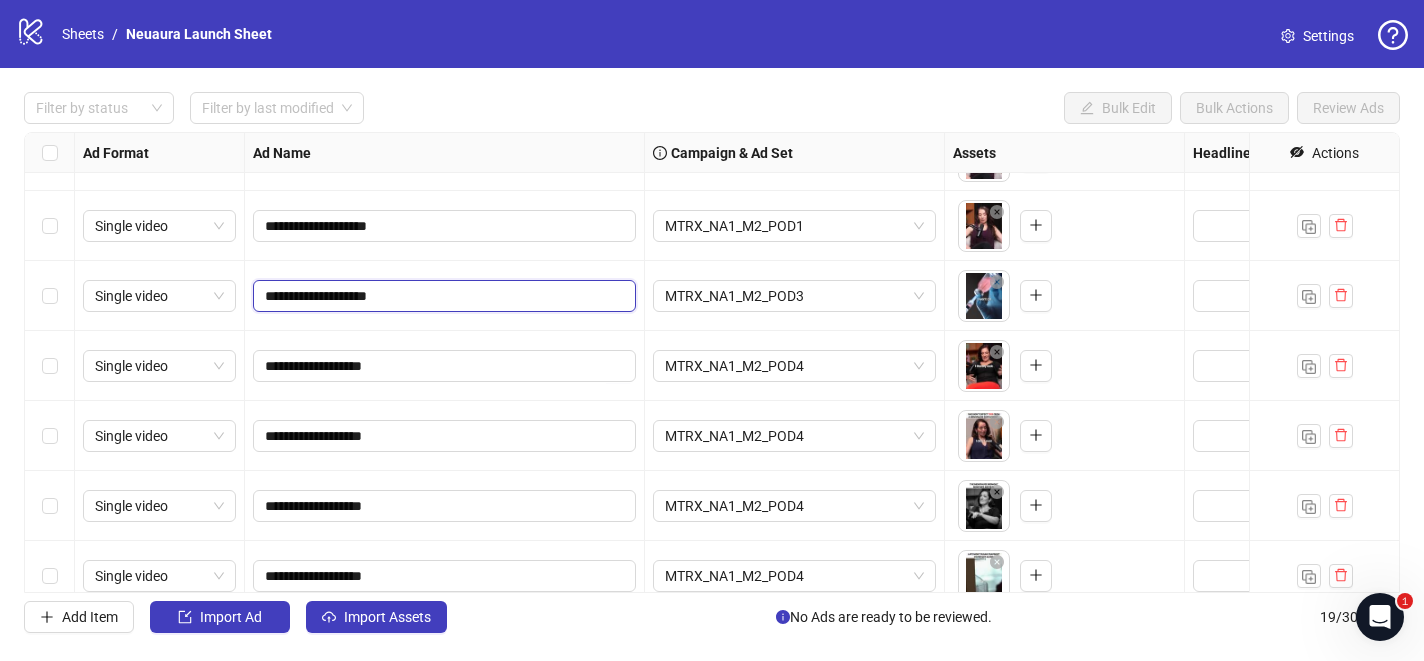 type on "**********" 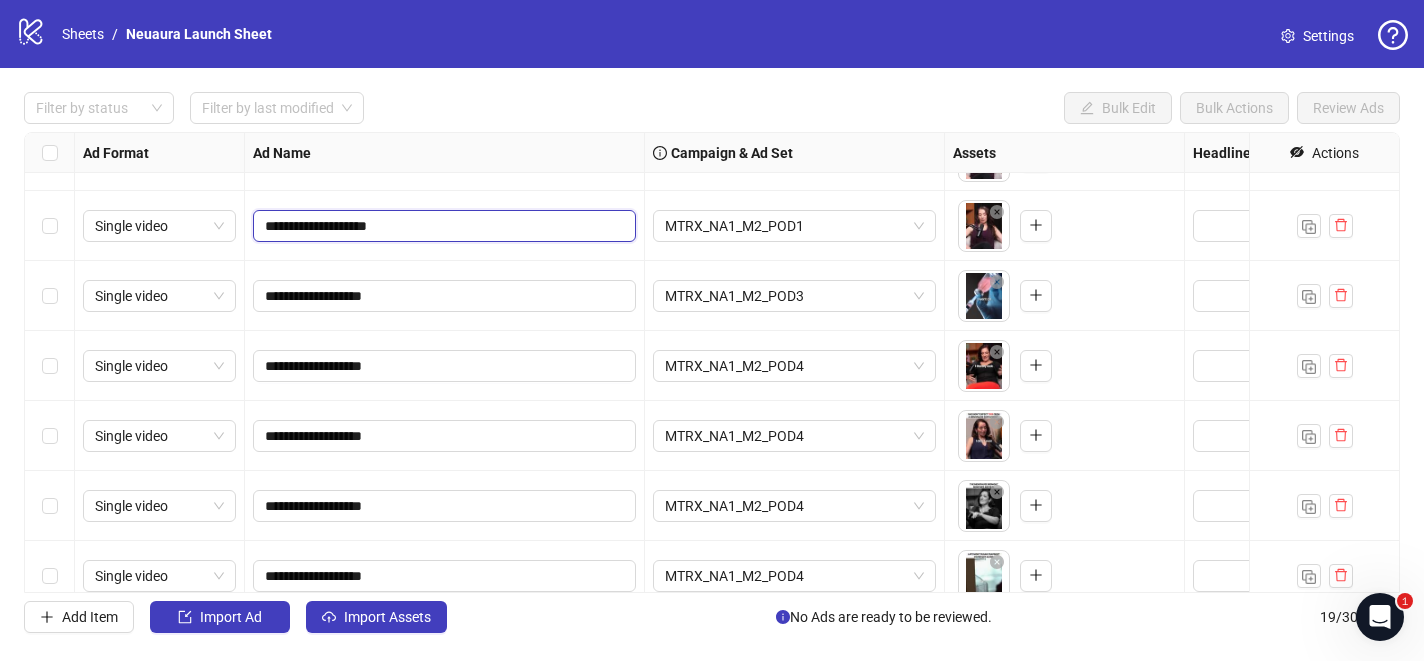 click on "**********" at bounding box center (442, 226) 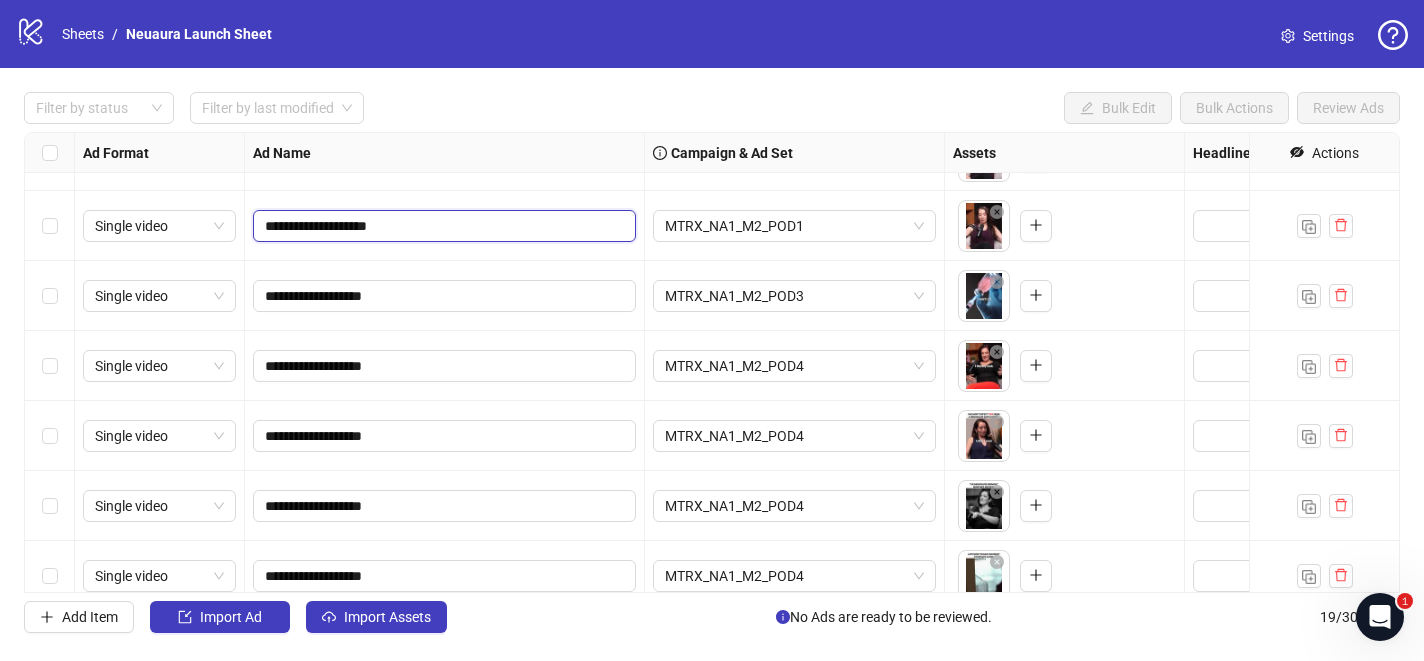 type on "**********" 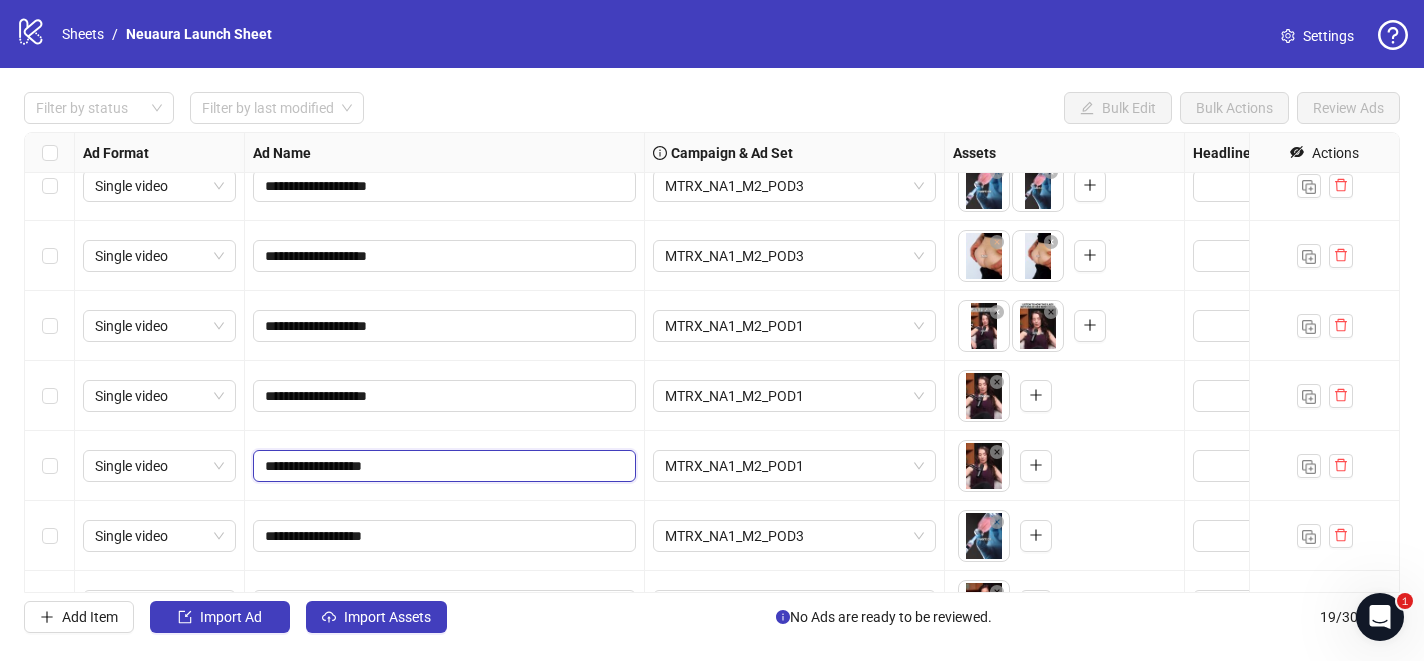scroll, scrollTop: 555, scrollLeft: 0, axis: vertical 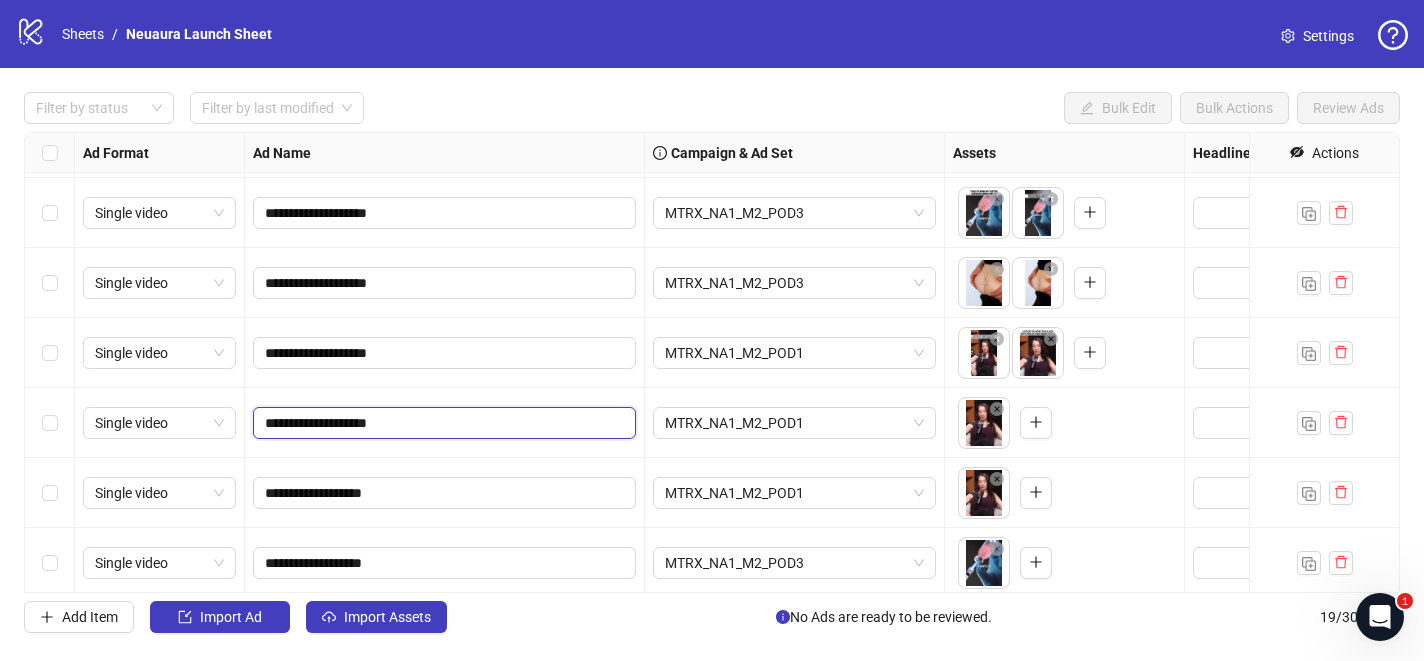 click on "**********" at bounding box center [442, 423] 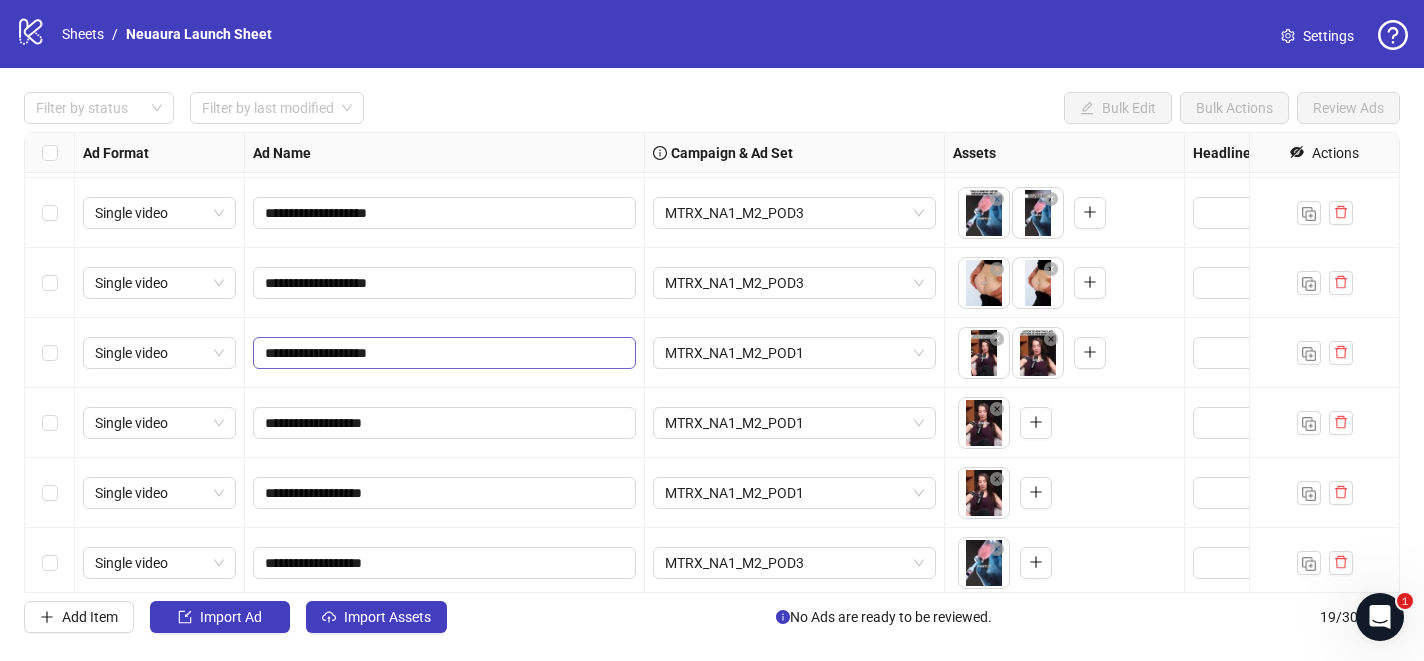 click on "**********" at bounding box center (444, 353) 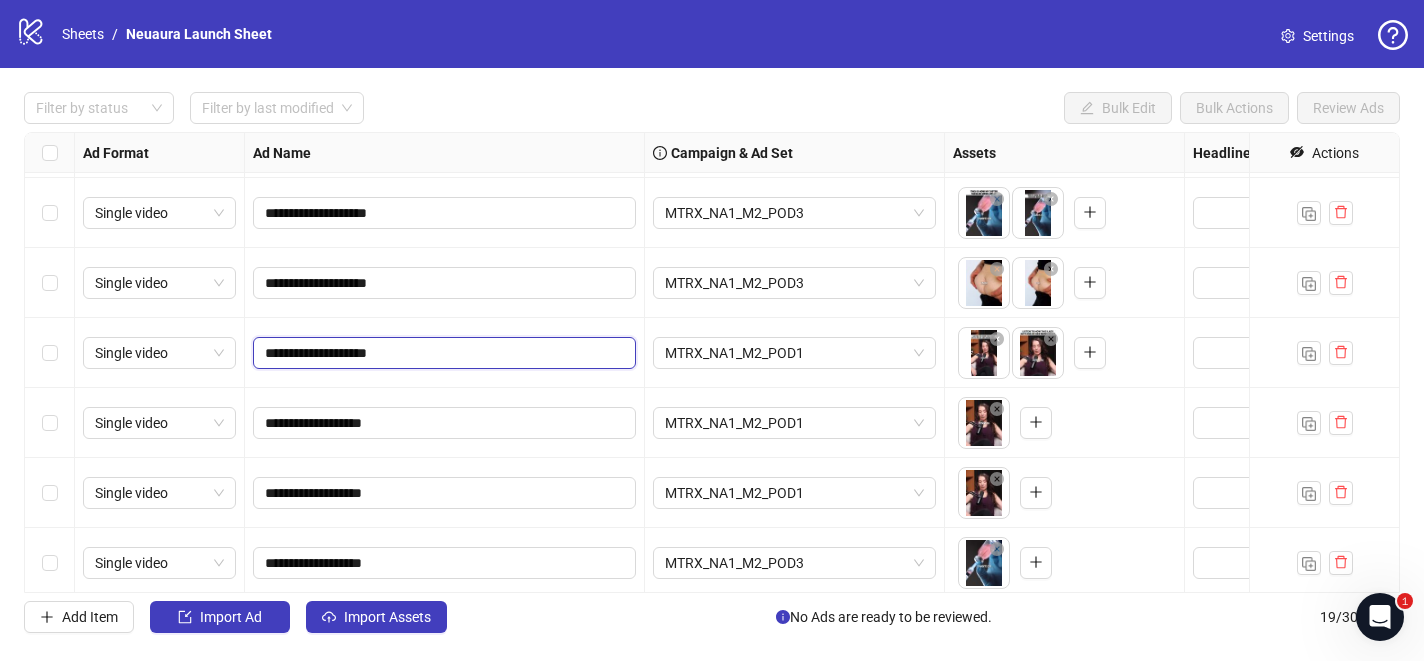 click on "**********" at bounding box center (442, 353) 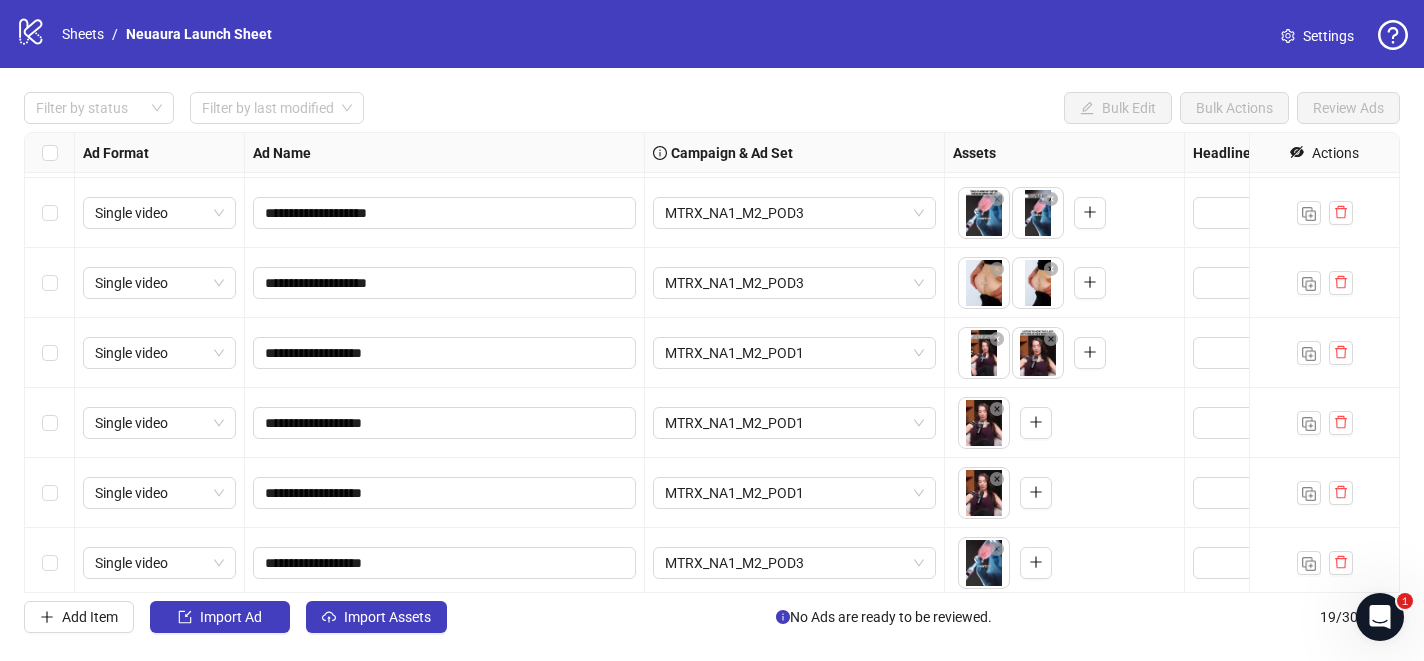 click on "**********" at bounding box center (445, 283) 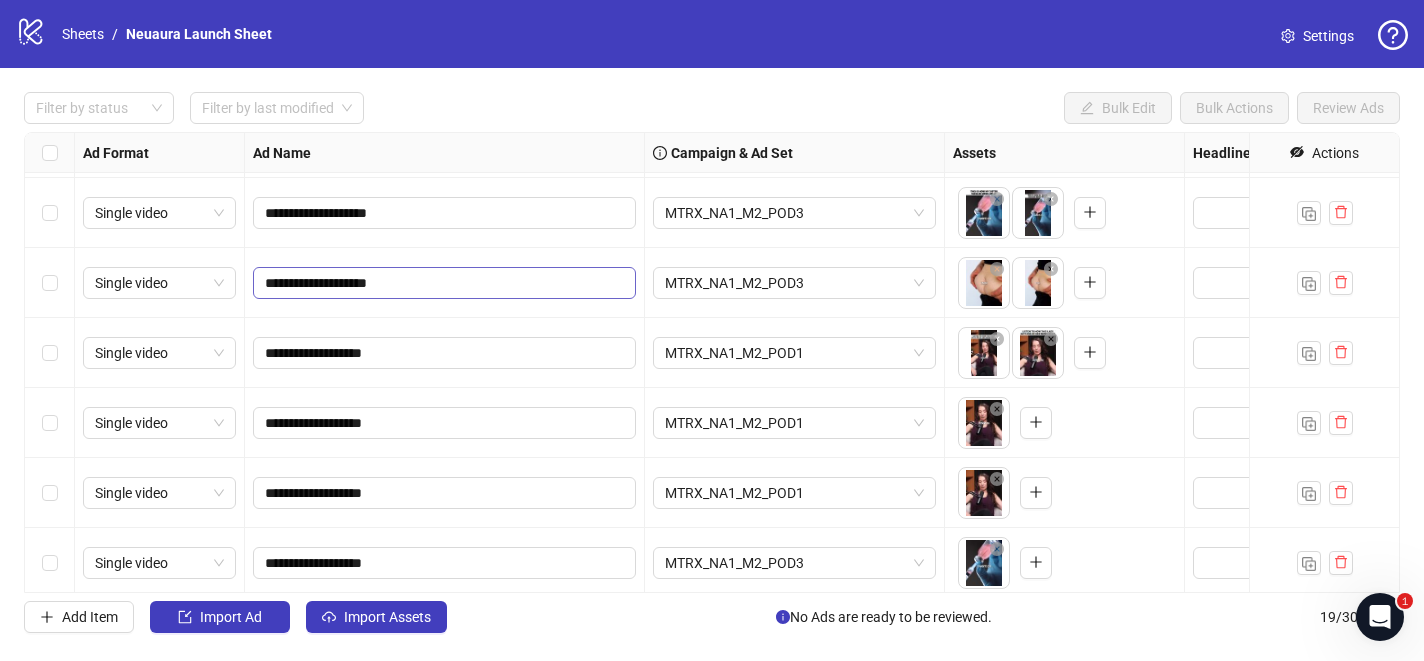 click on "**********" at bounding box center (444, 283) 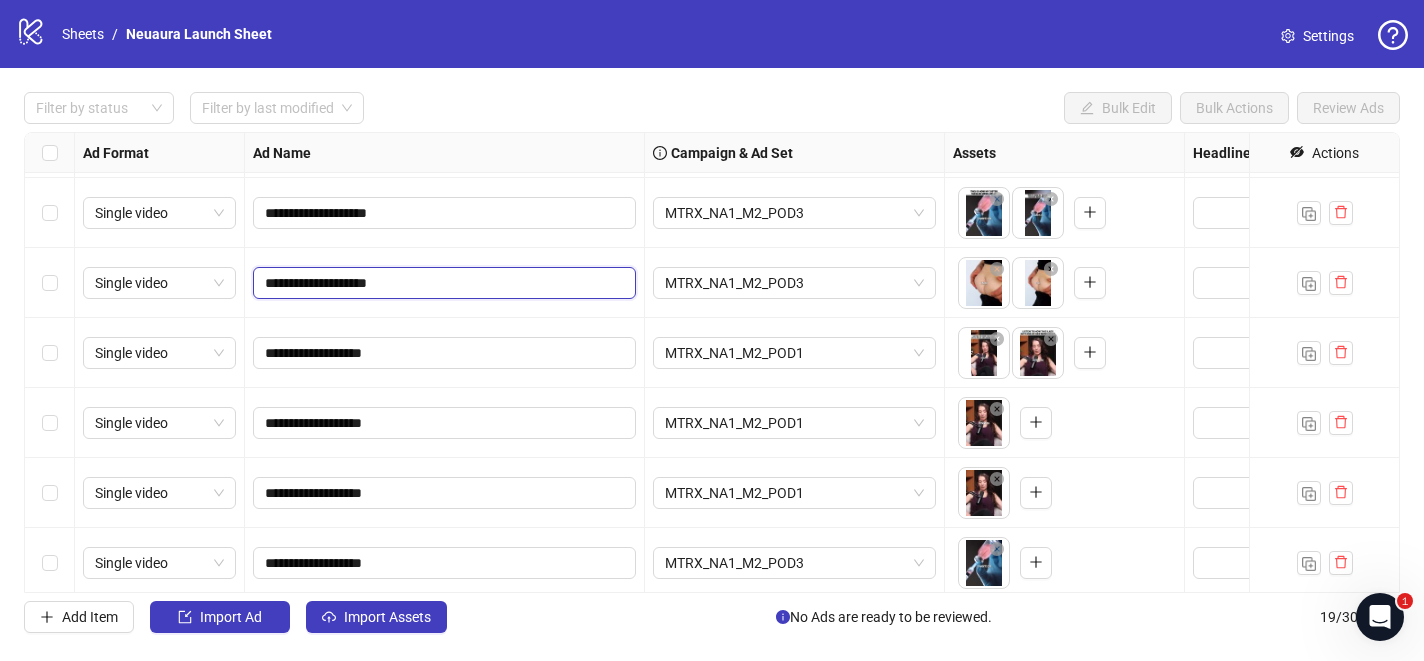 type on "**********" 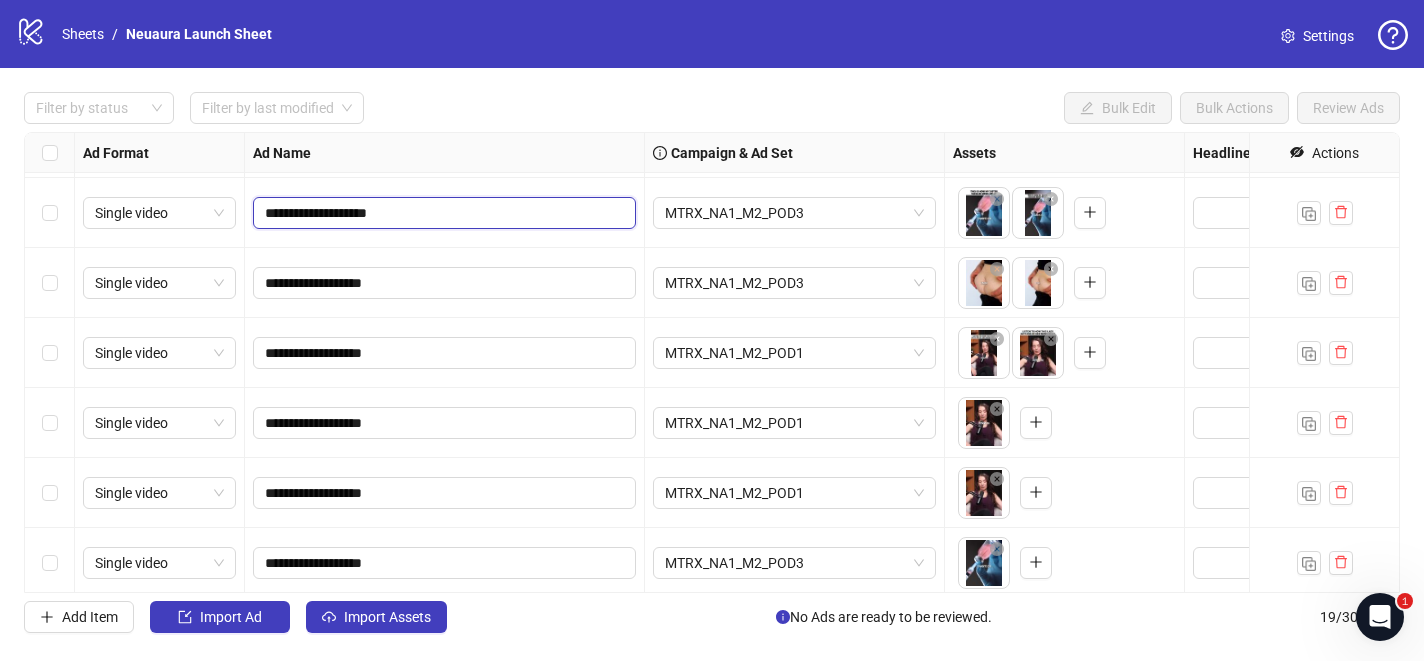 click on "**********" at bounding box center [442, 213] 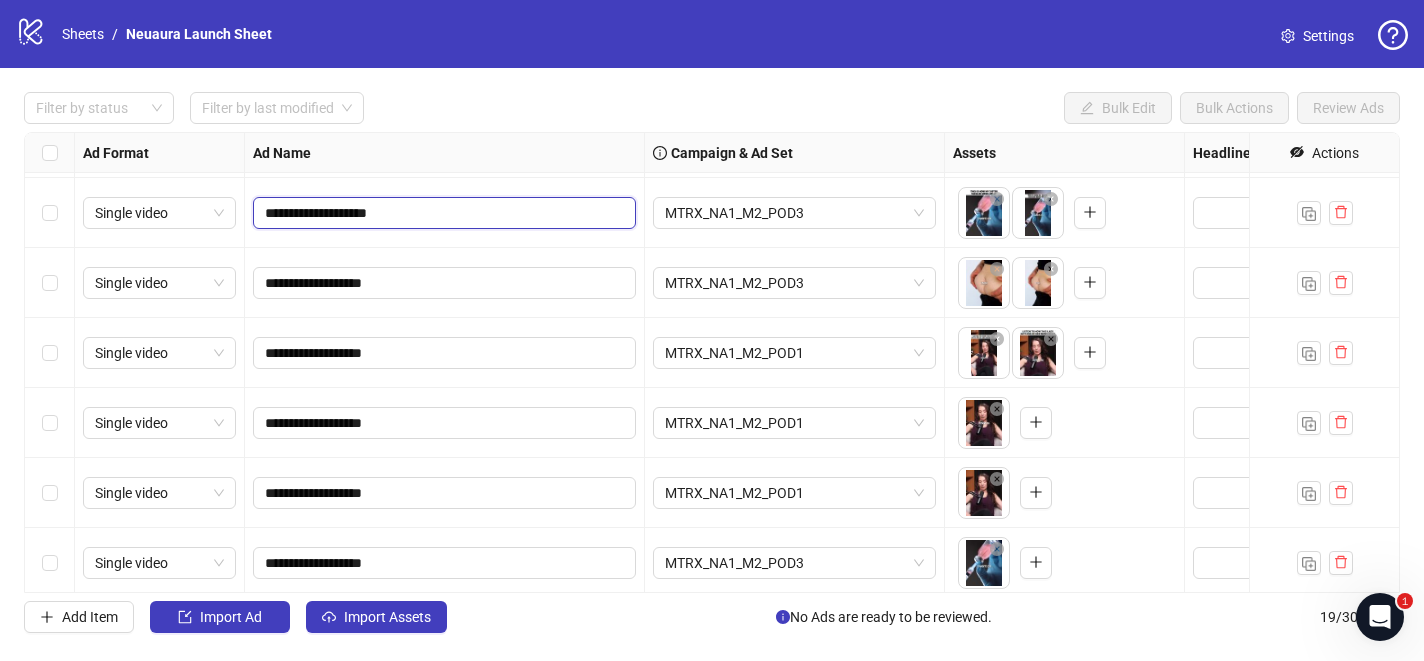 type on "**********" 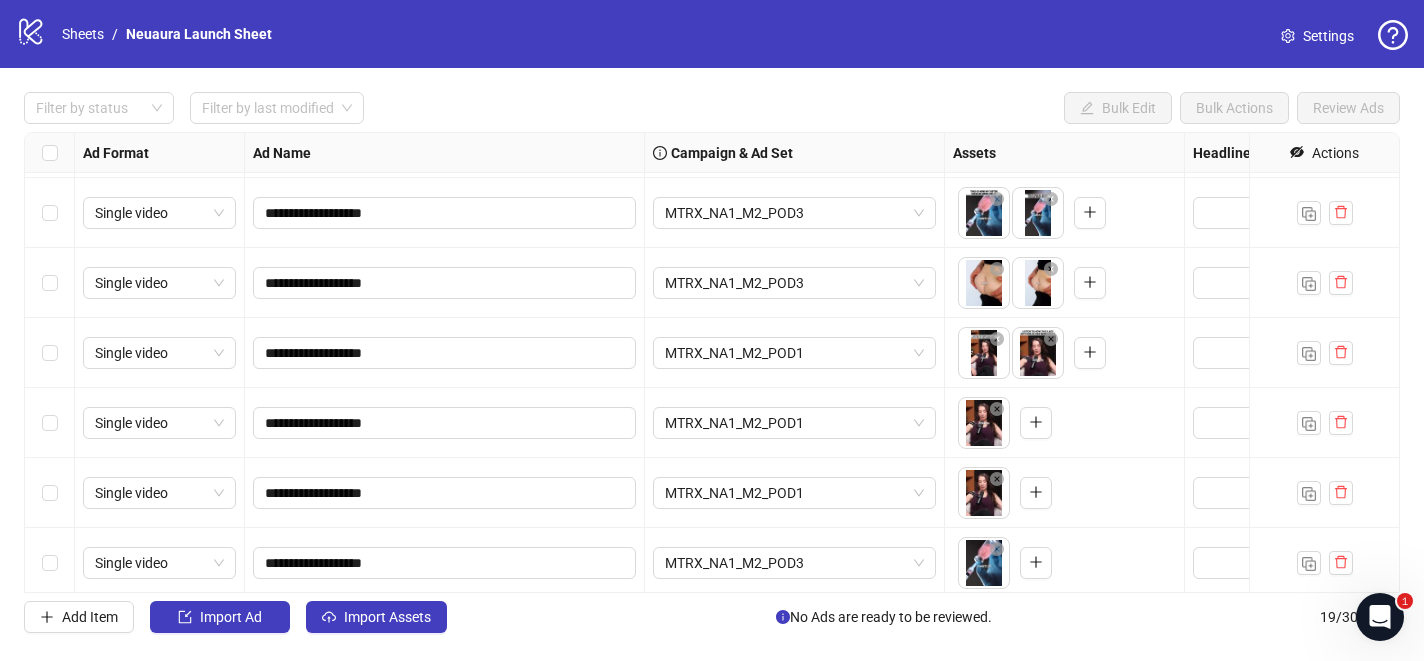 click on "Ad Name" at bounding box center [445, 153] 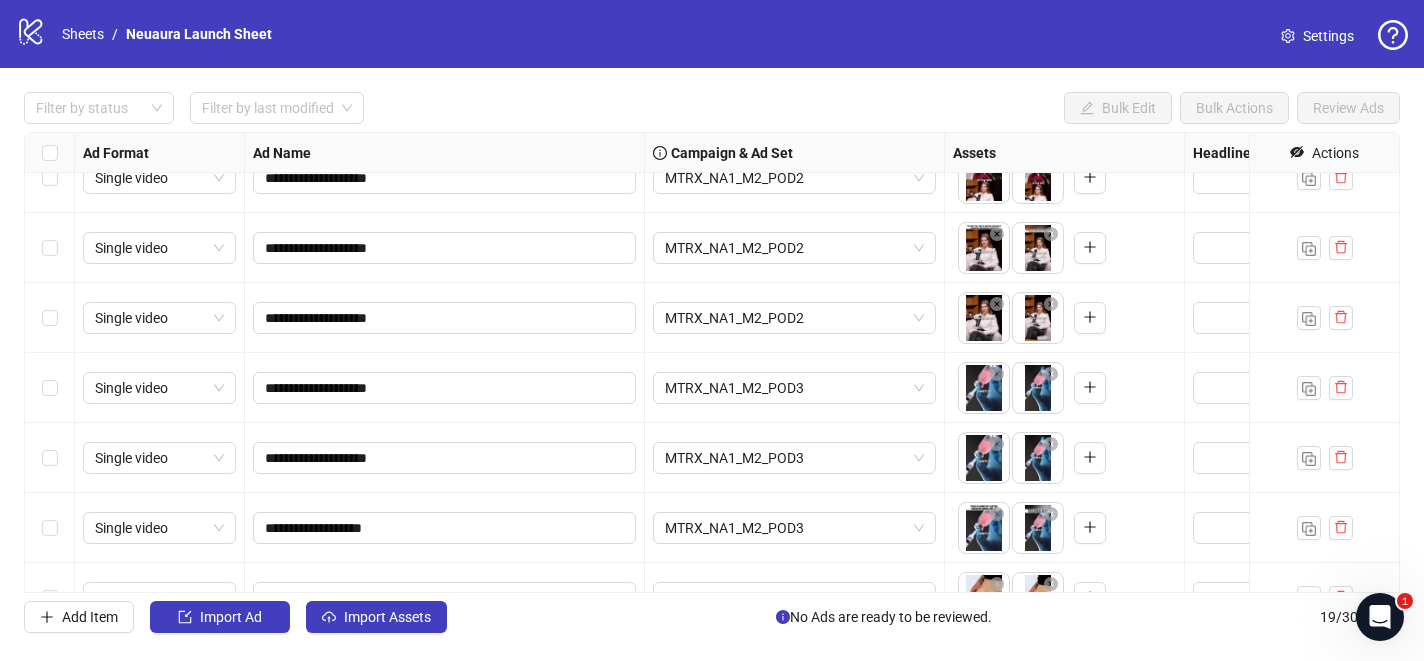 scroll, scrollTop: 330, scrollLeft: 0, axis: vertical 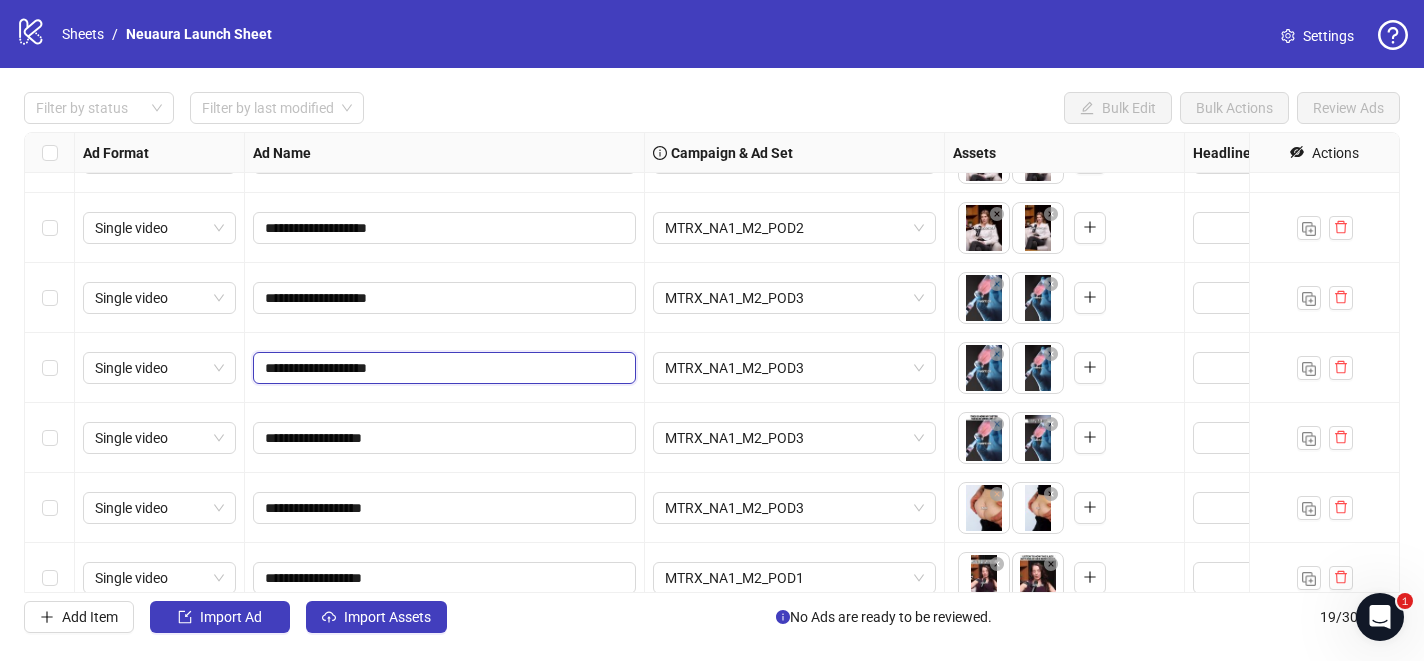 click on "**********" at bounding box center (442, 368) 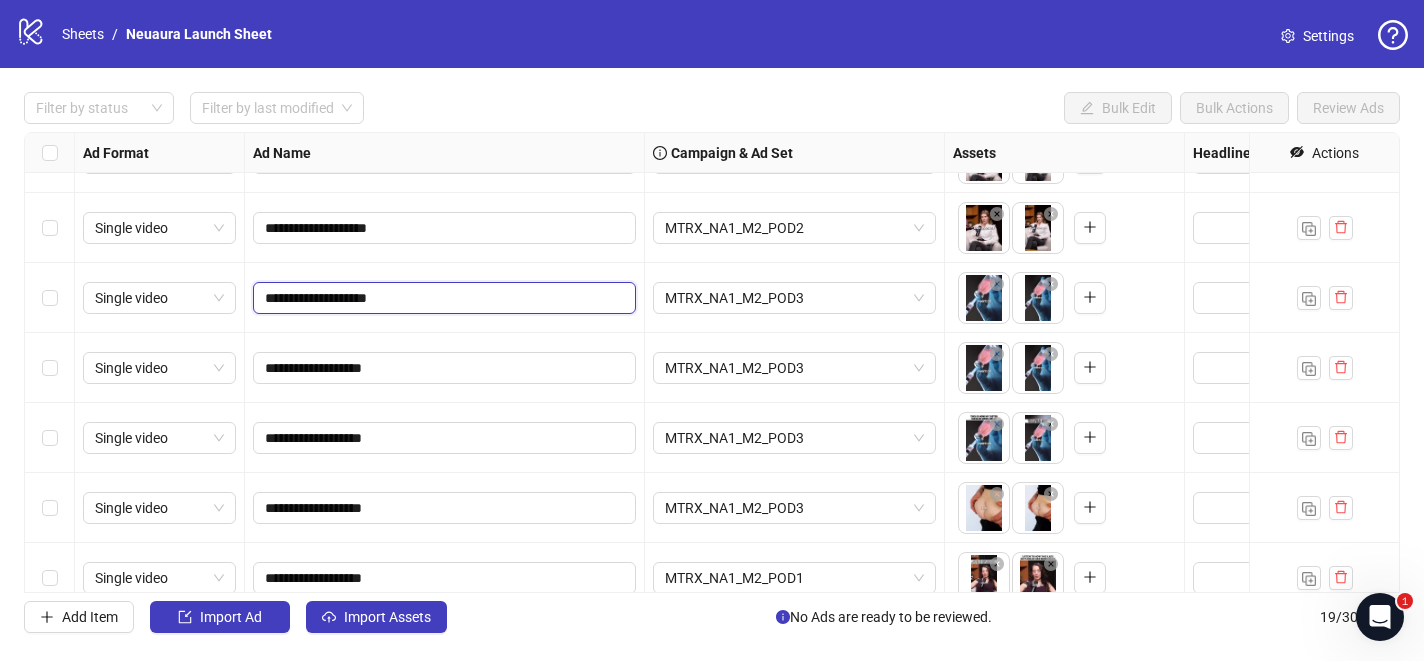 click on "**********" at bounding box center (442, 298) 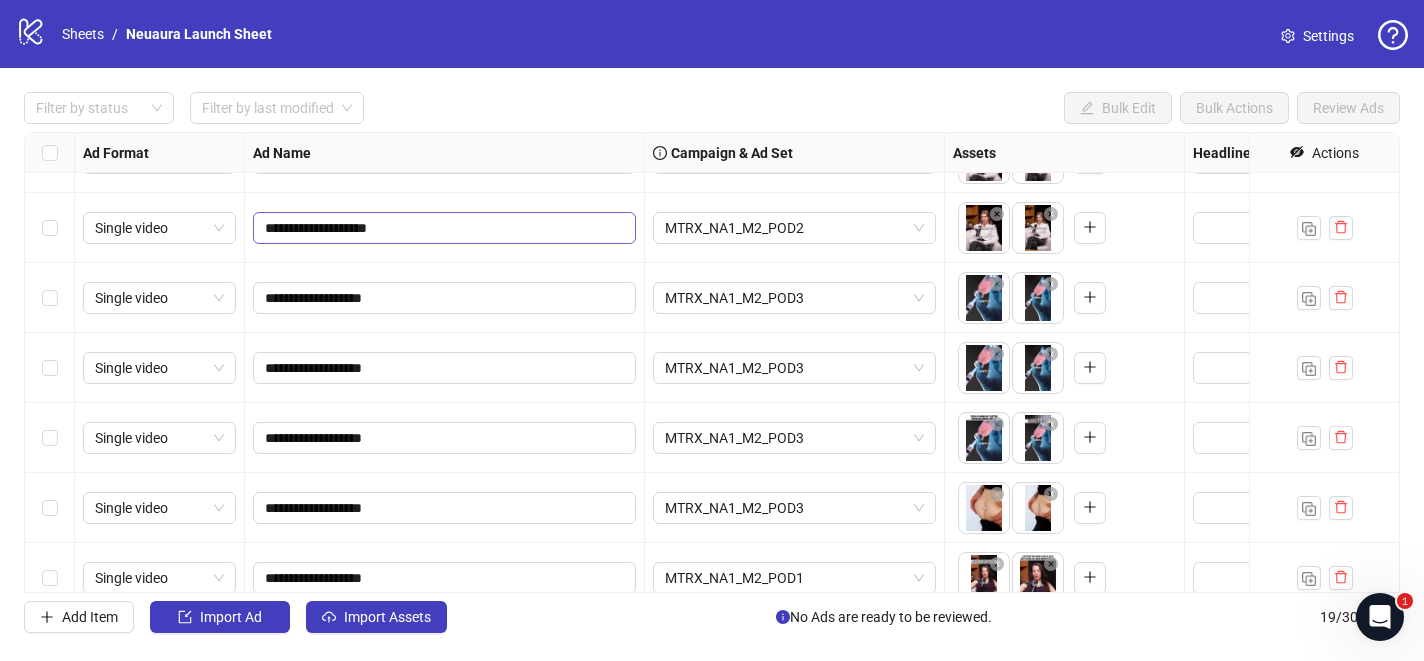 click on "**********" at bounding box center [444, 228] 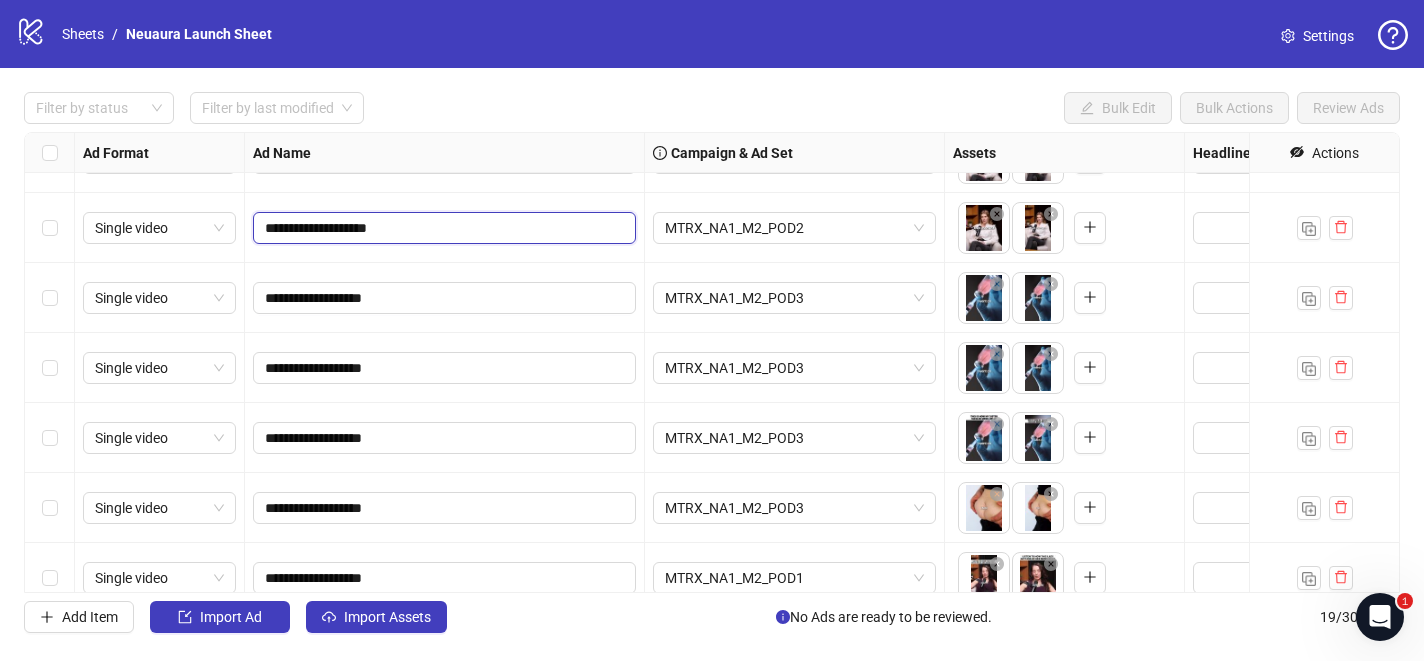type on "**********" 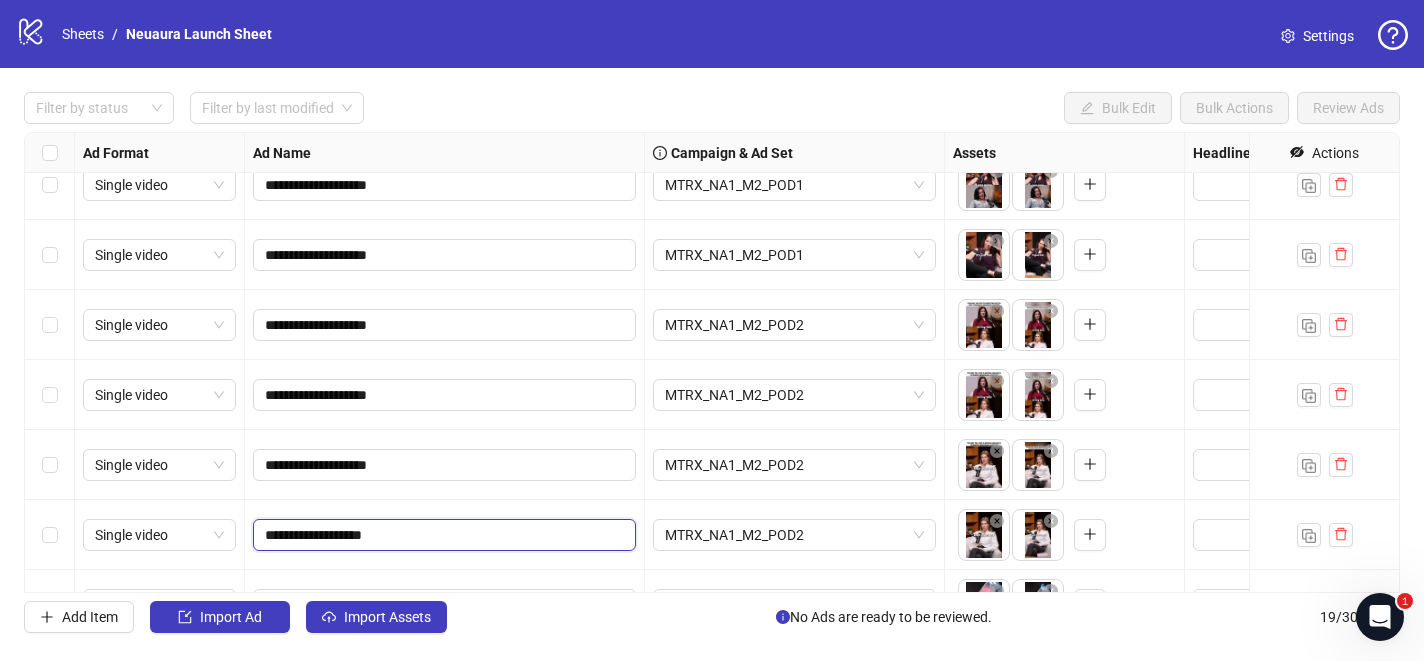 scroll, scrollTop: 0, scrollLeft: 0, axis: both 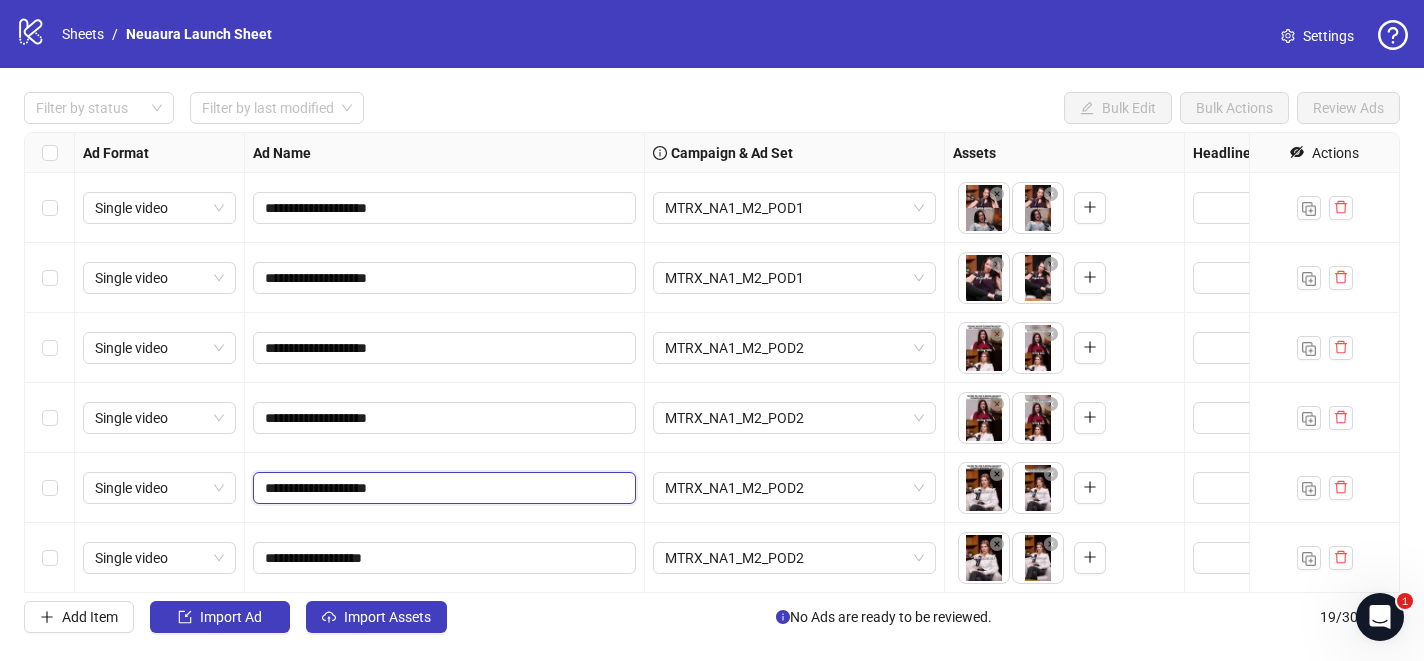 click on "**********" at bounding box center [442, 488] 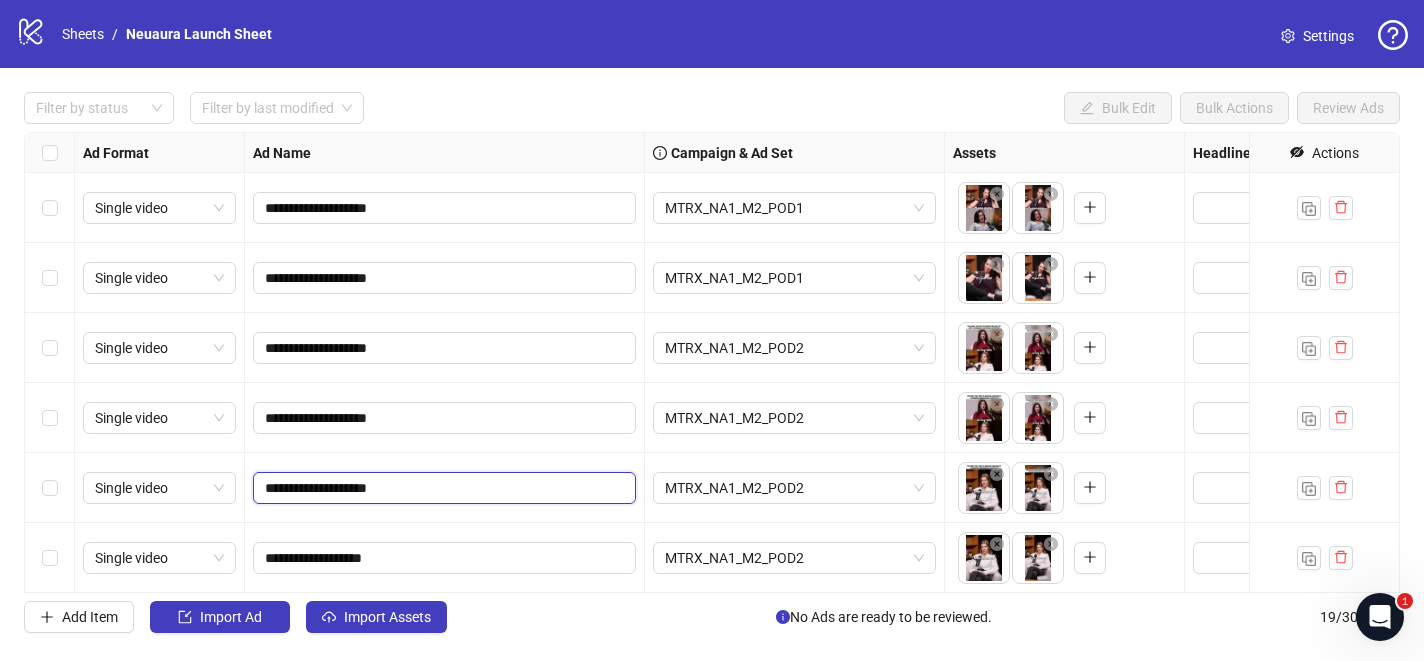 type on "**********" 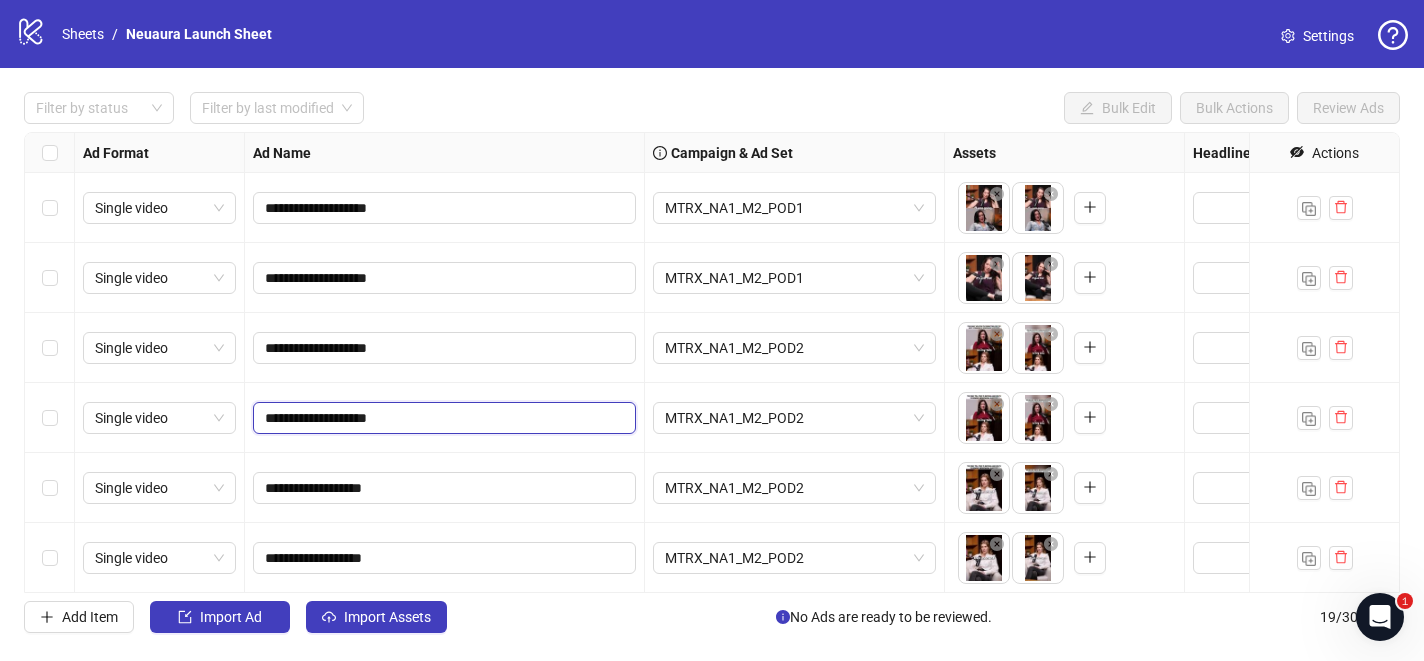 click on "**********" at bounding box center (442, 418) 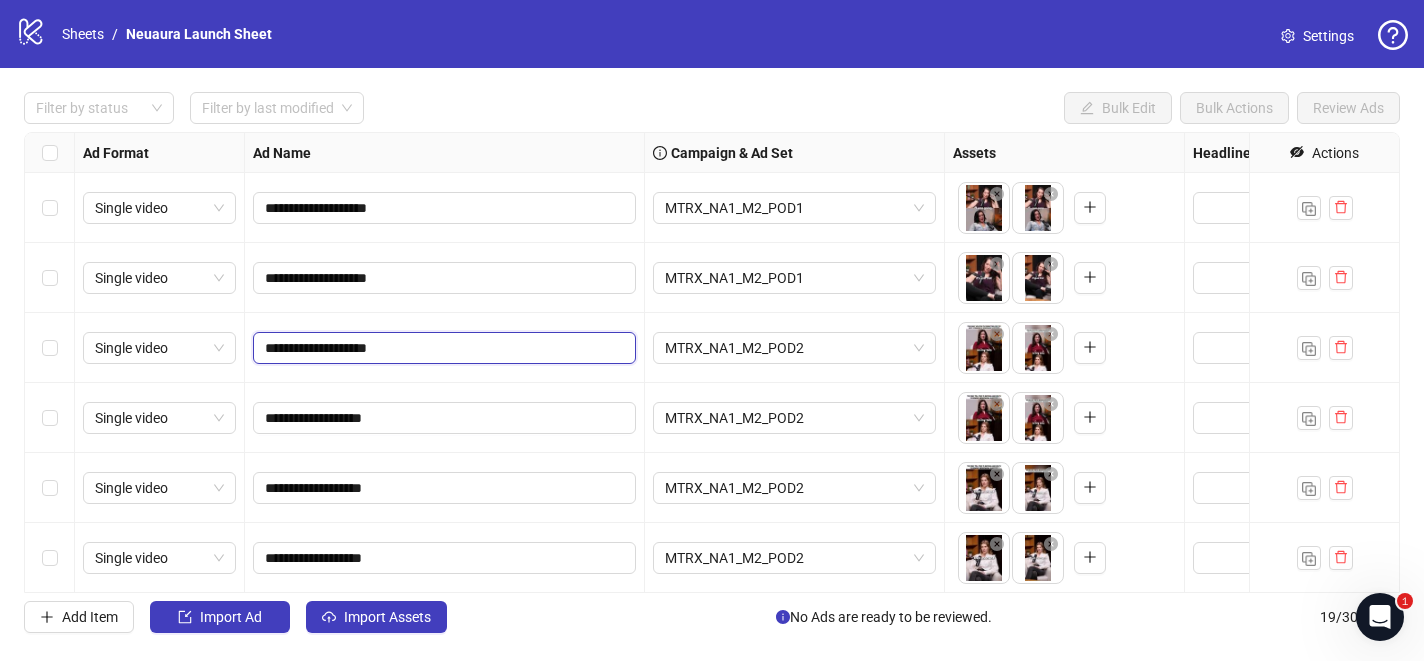click on "**********" at bounding box center [442, 348] 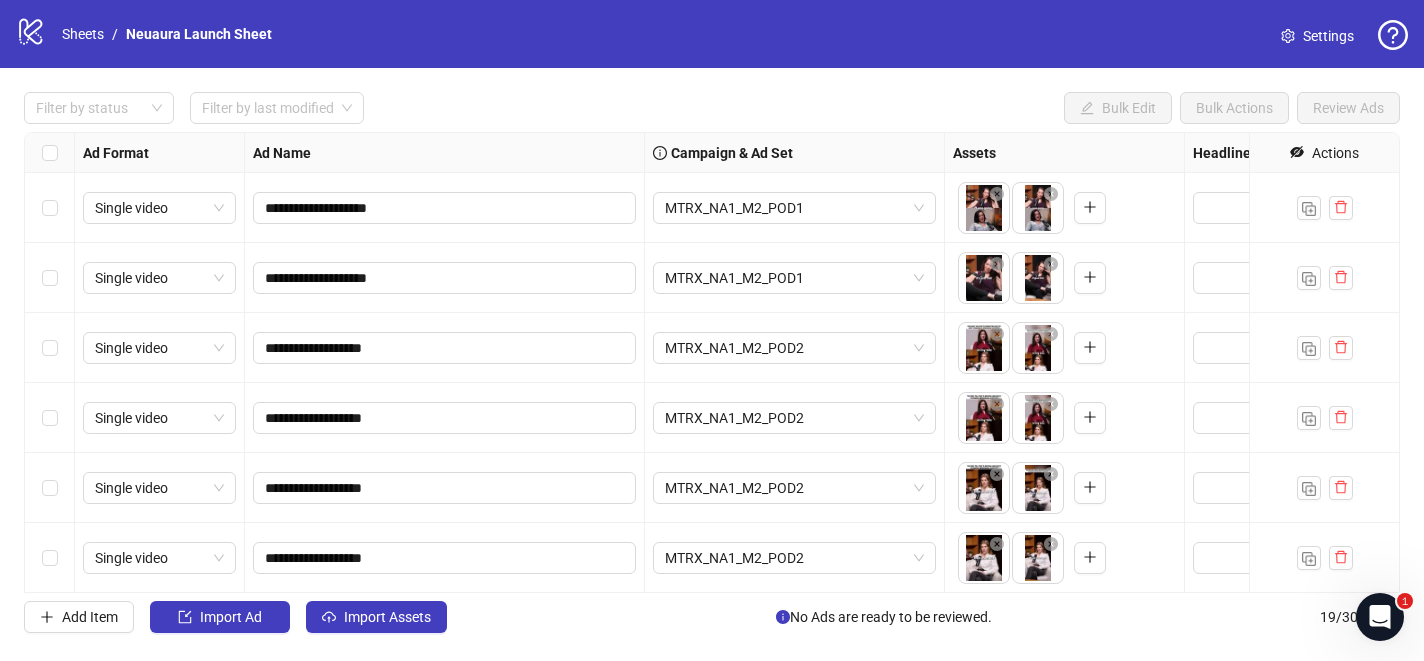 click on "**********" at bounding box center (445, 278) 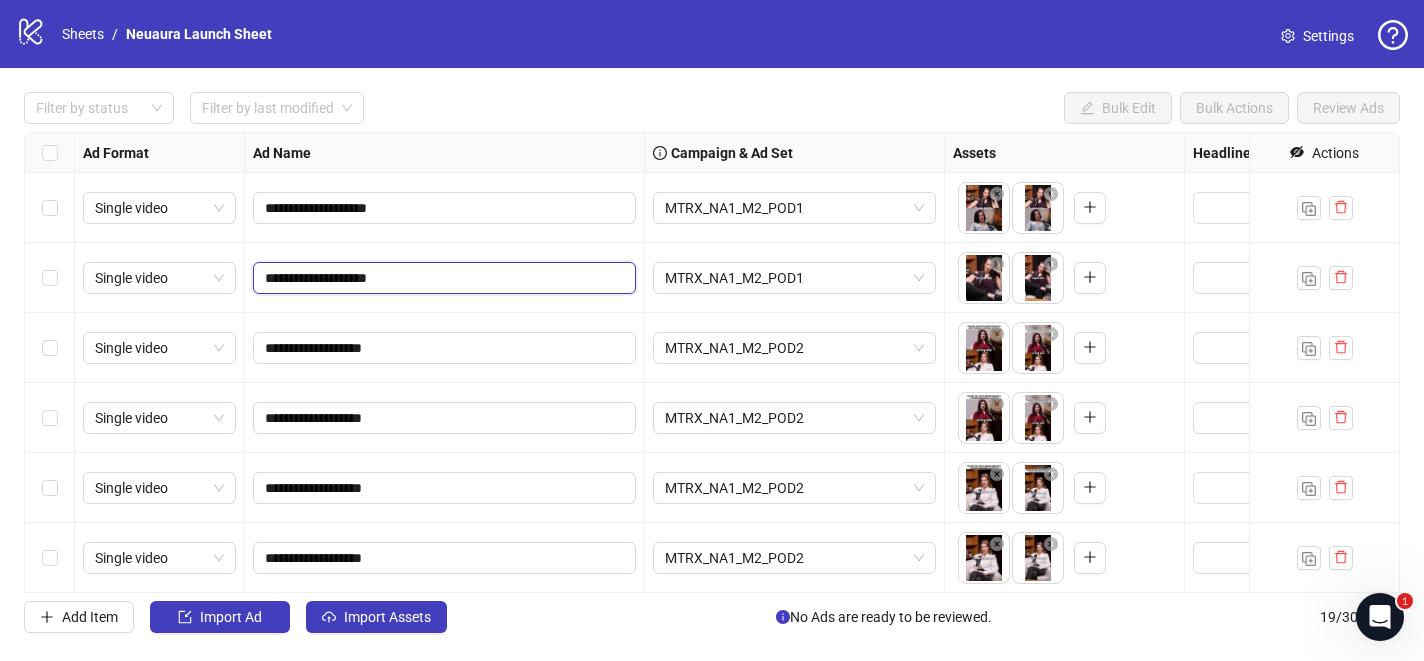 click on "**********" at bounding box center [442, 278] 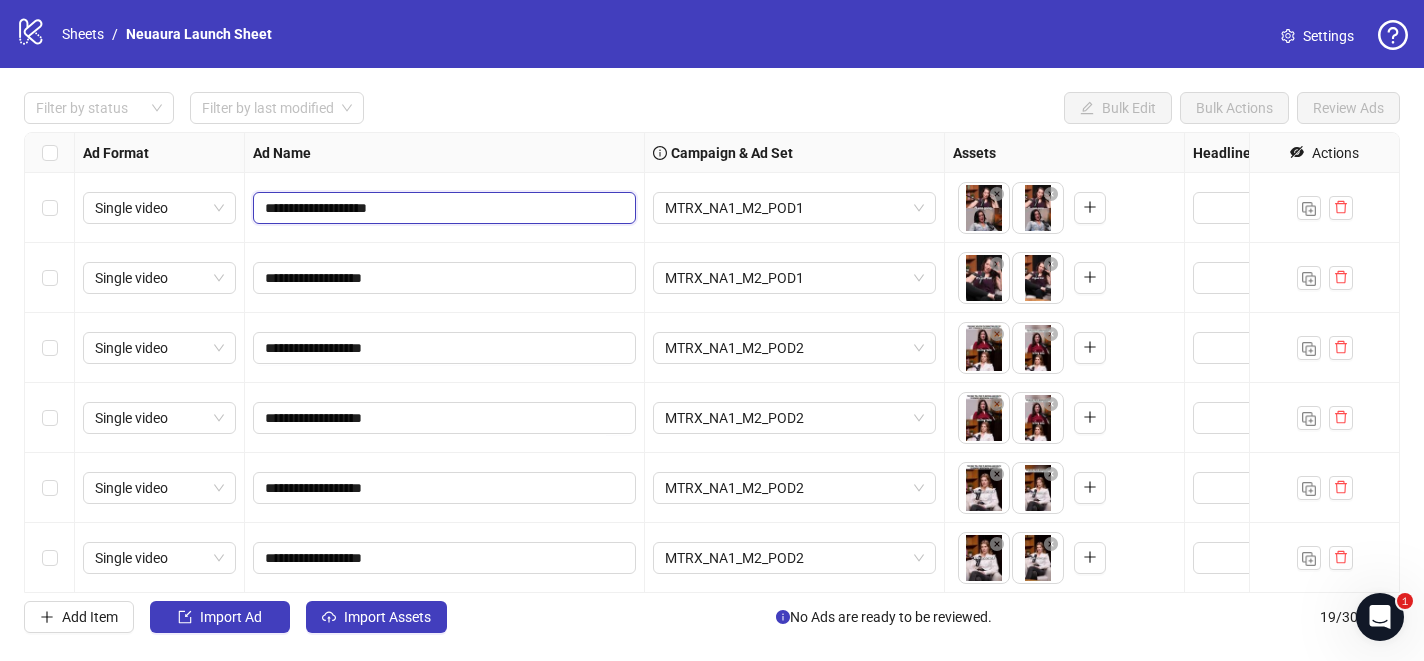 click on "**********" at bounding box center [442, 208] 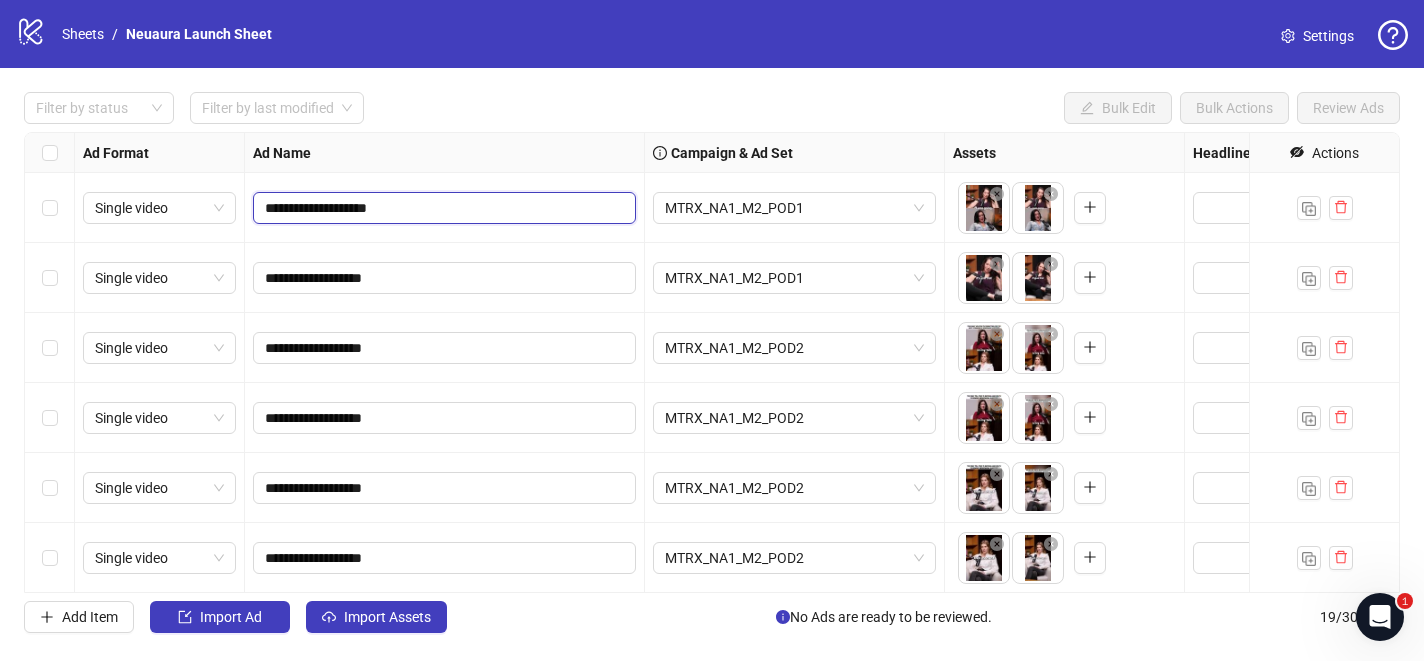 click on "**********" at bounding box center [442, 208] 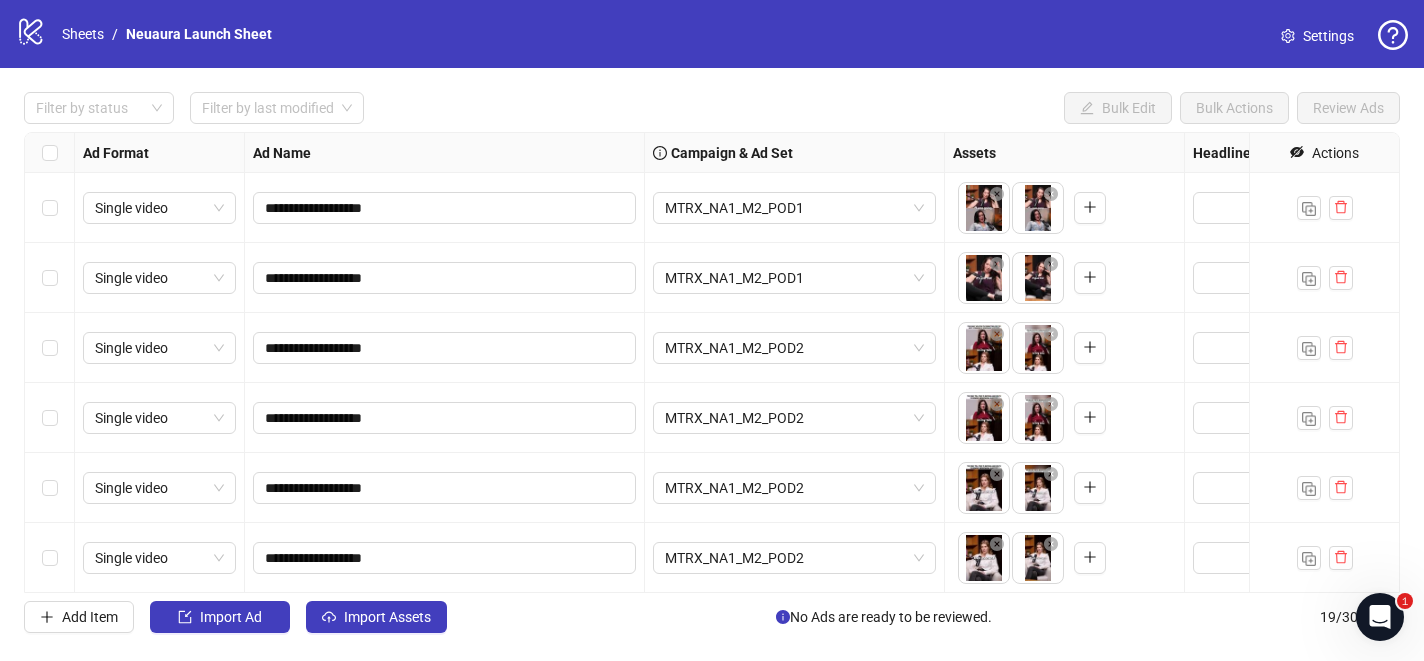 click on "Filter by status Filter by last modified Bulk Edit Bulk Actions Review Ads" at bounding box center (712, 108) 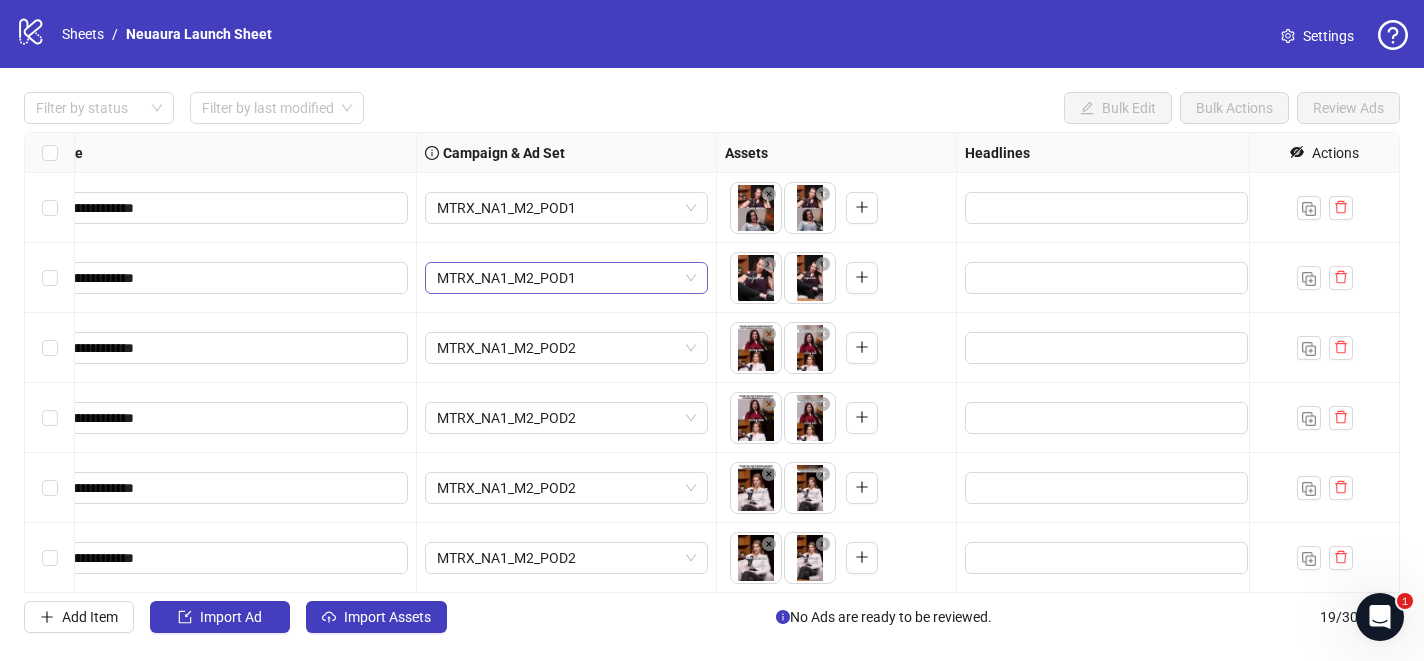 scroll, scrollTop: 0, scrollLeft: 283, axis: horizontal 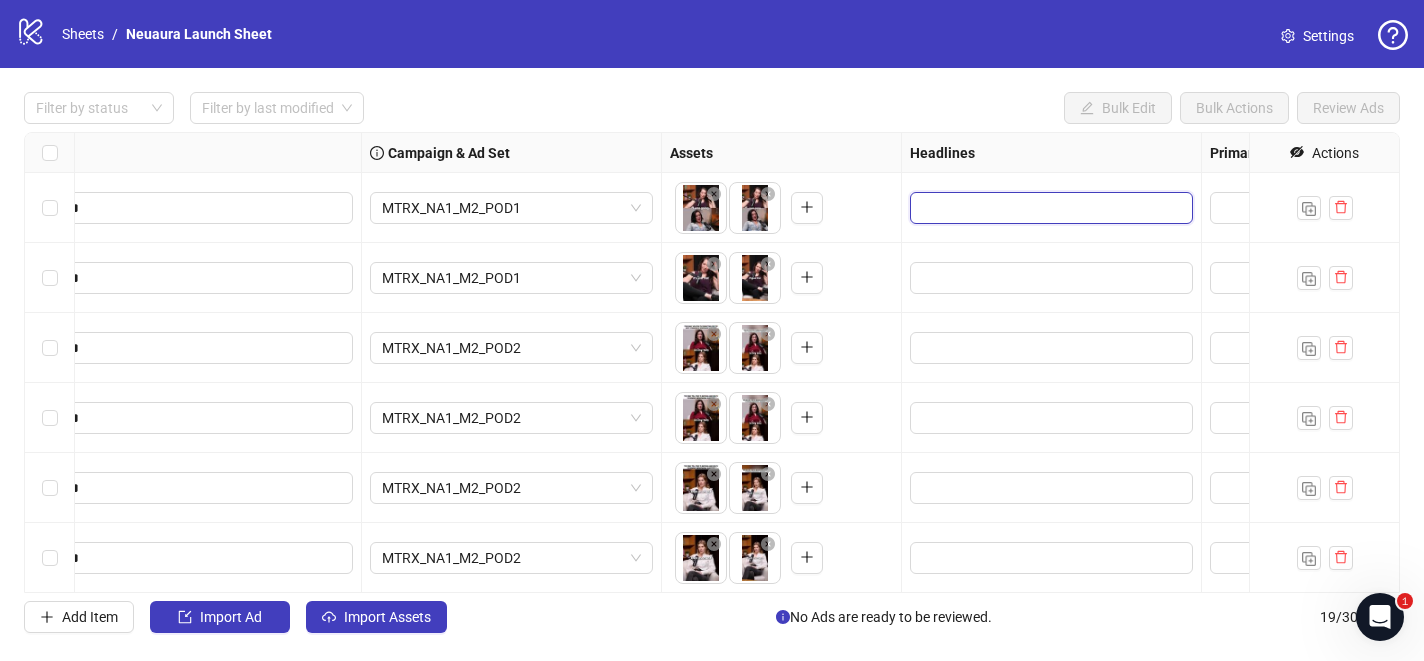 click at bounding box center [1049, 208] 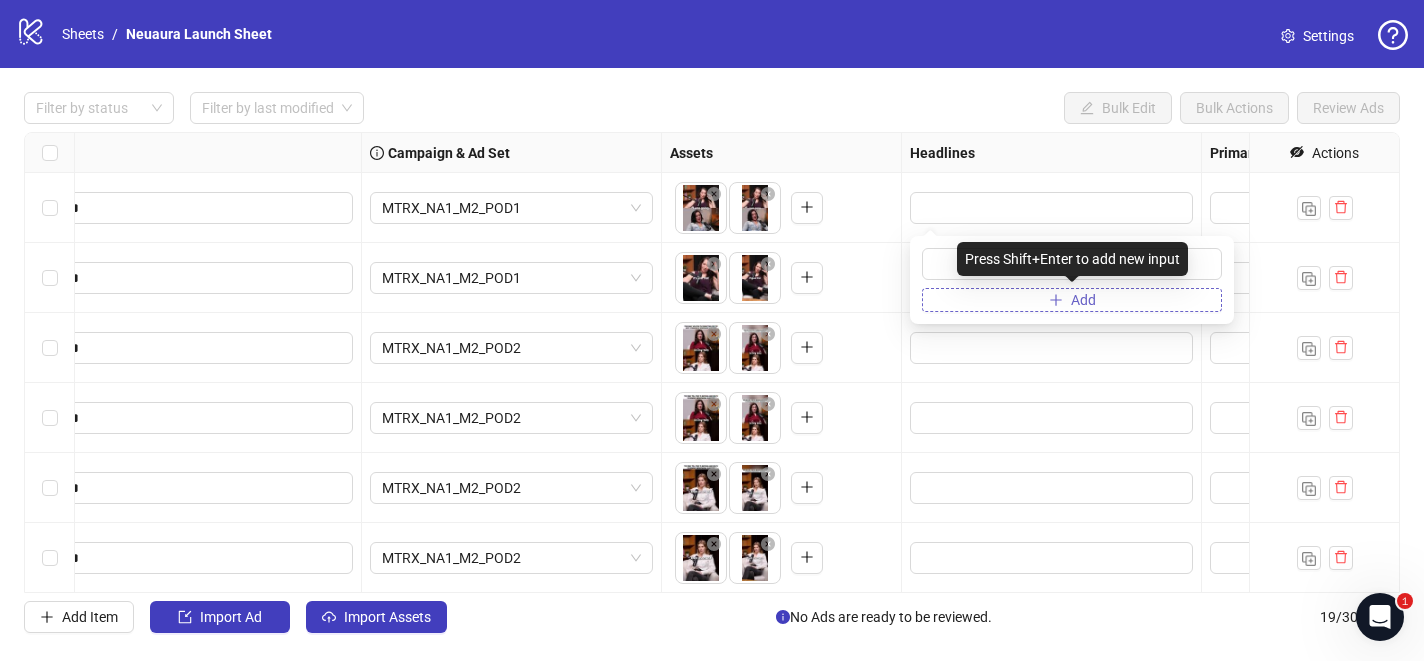 click 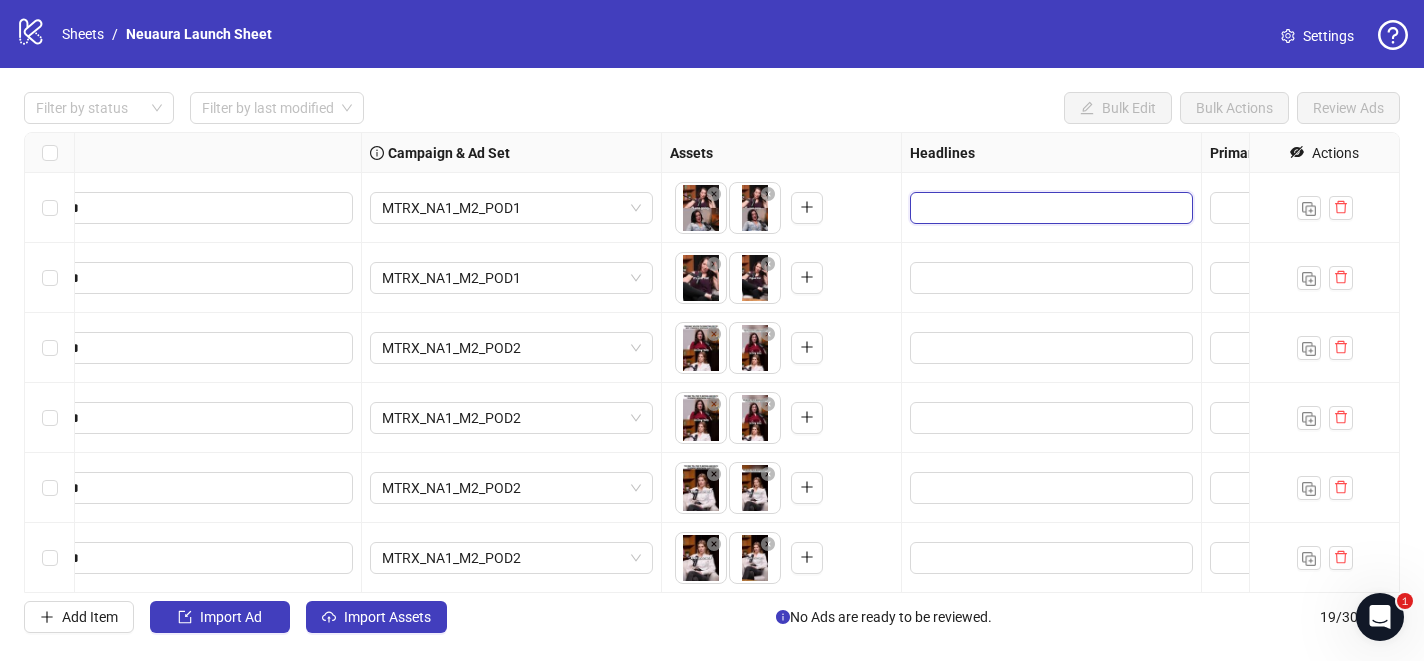 click at bounding box center [1049, 208] 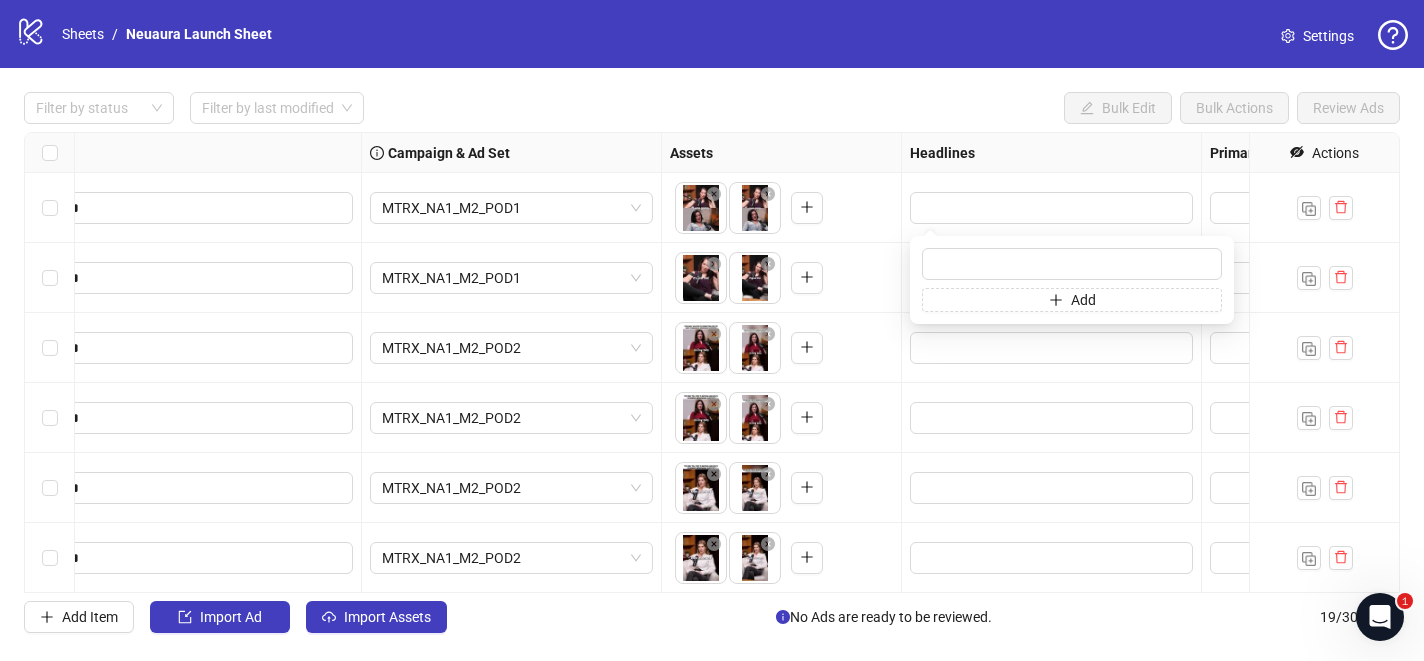 click on "**********" at bounding box center [712, 330] 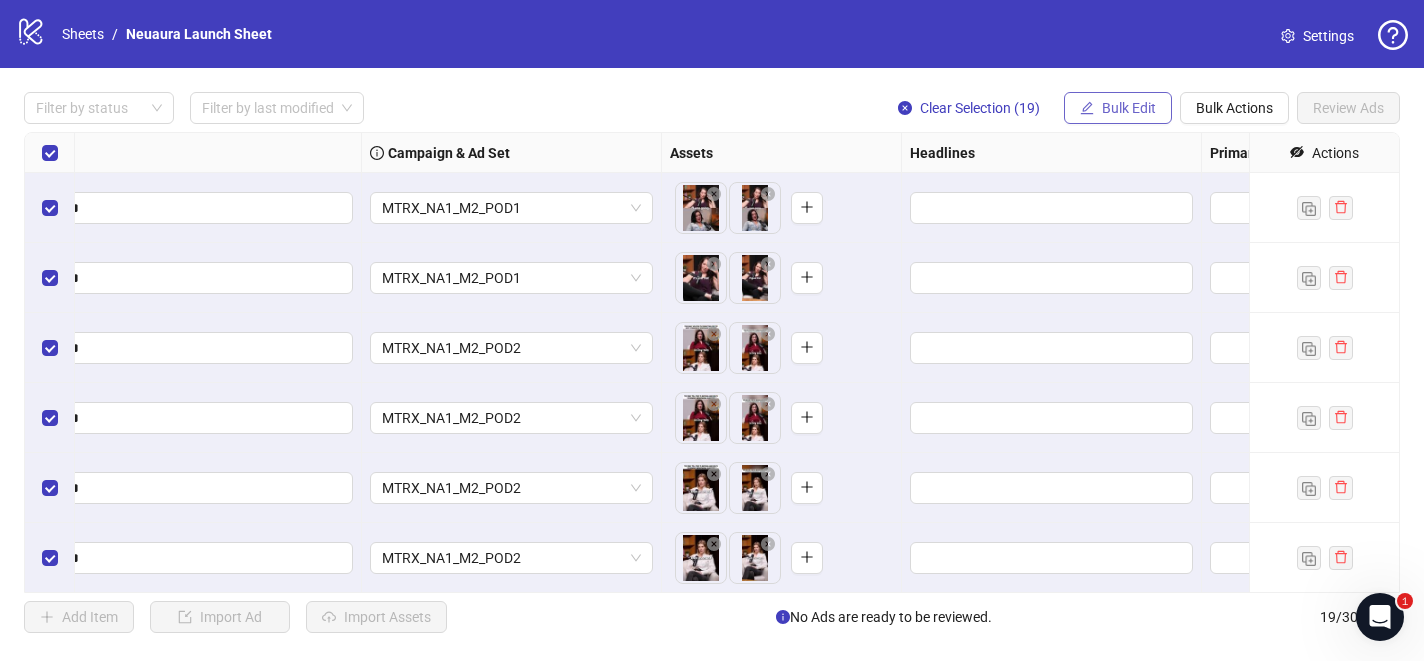 click on "Bulk Edit" at bounding box center [1118, 108] 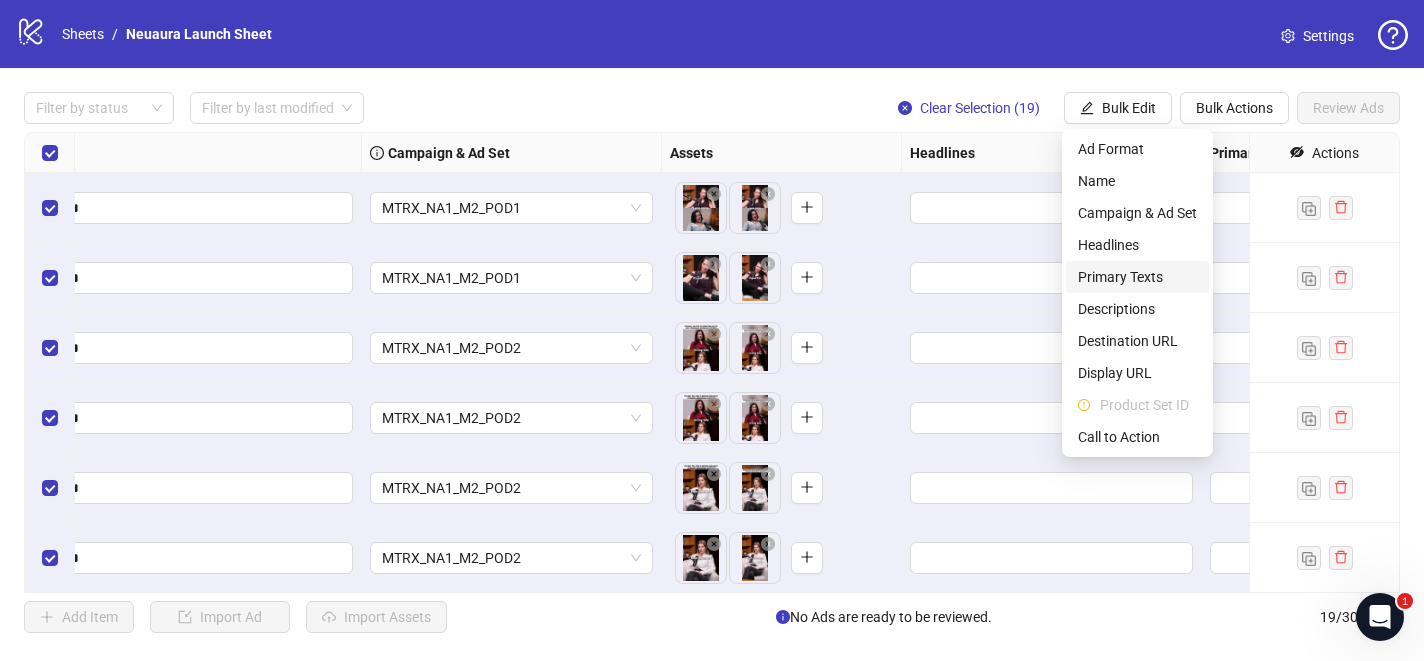 click on "Primary Texts" at bounding box center [1137, 277] 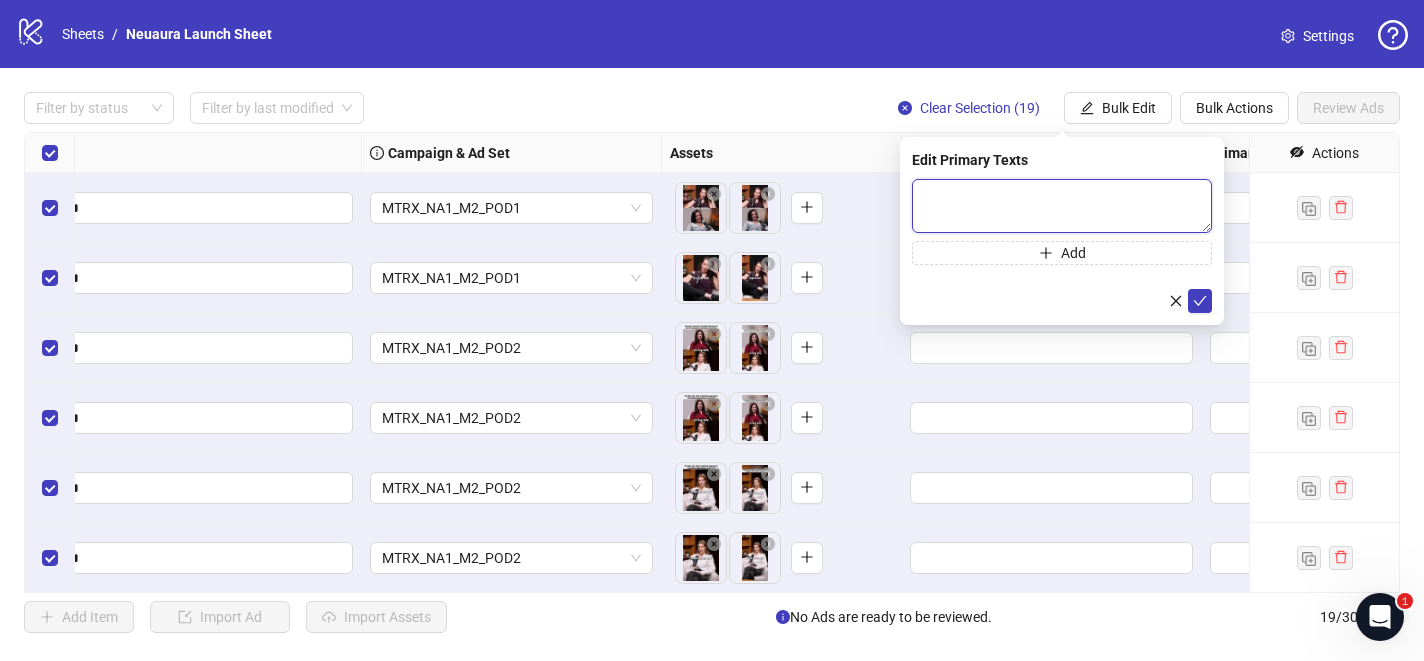 click at bounding box center (1062, 206) 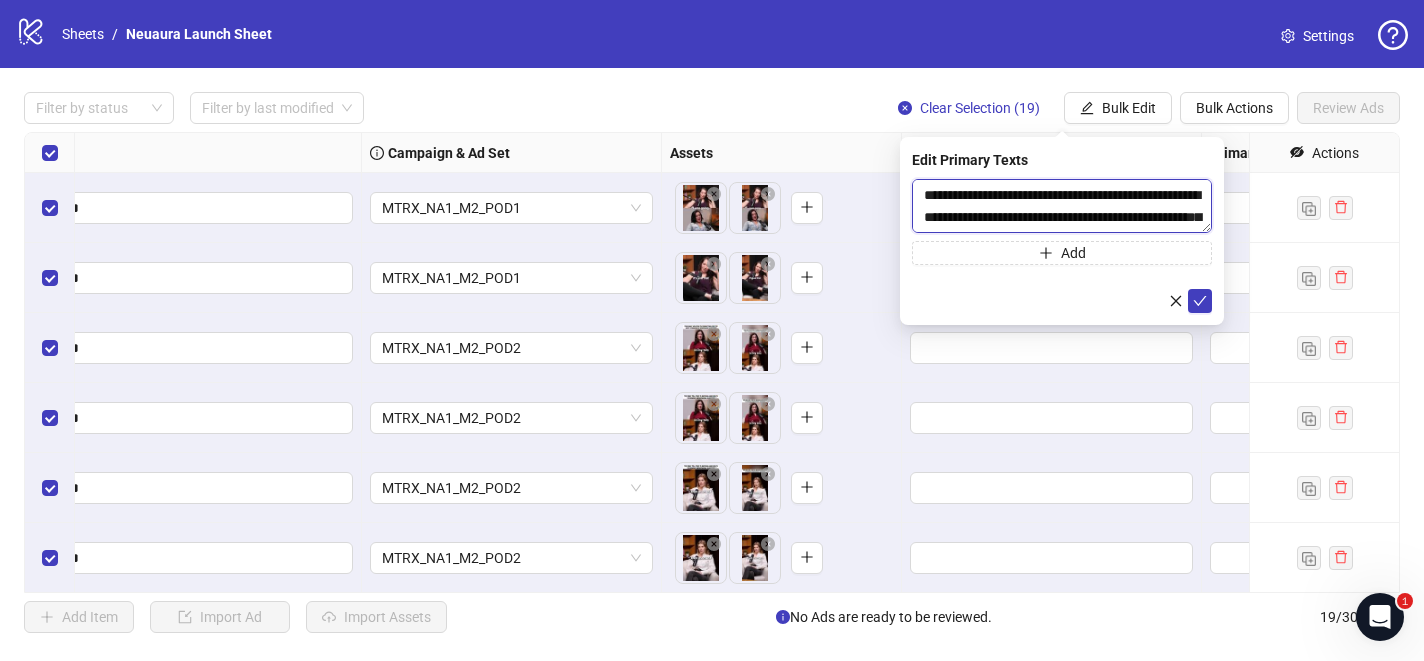 scroll, scrollTop: 1533, scrollLeft: 0, axis: vertical 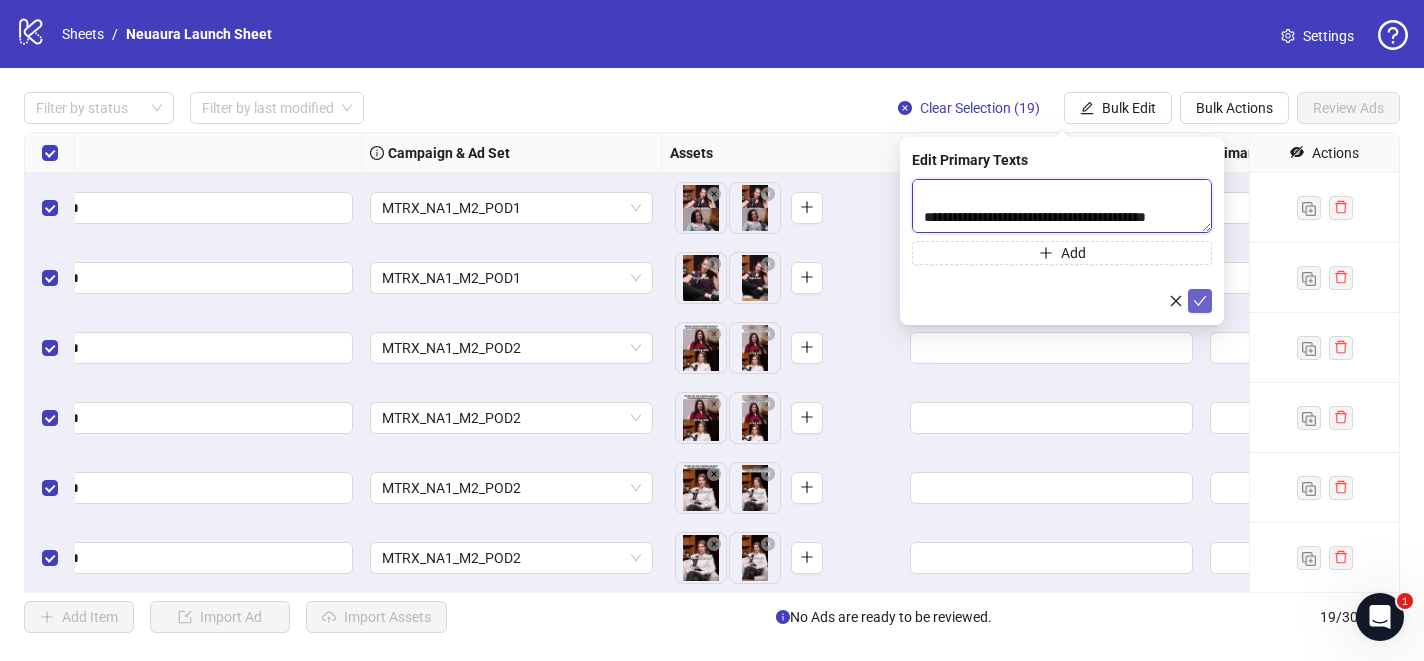 type on "**********" 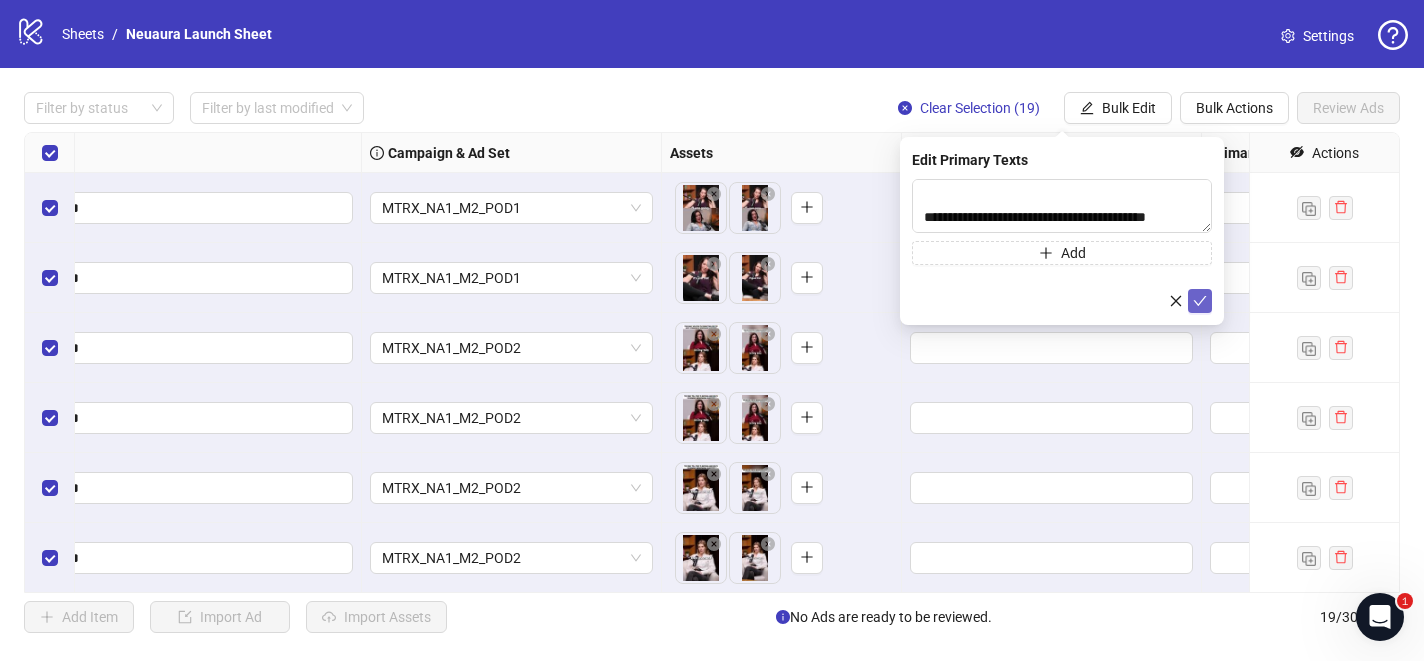 click at bounding box center (1200, 301) 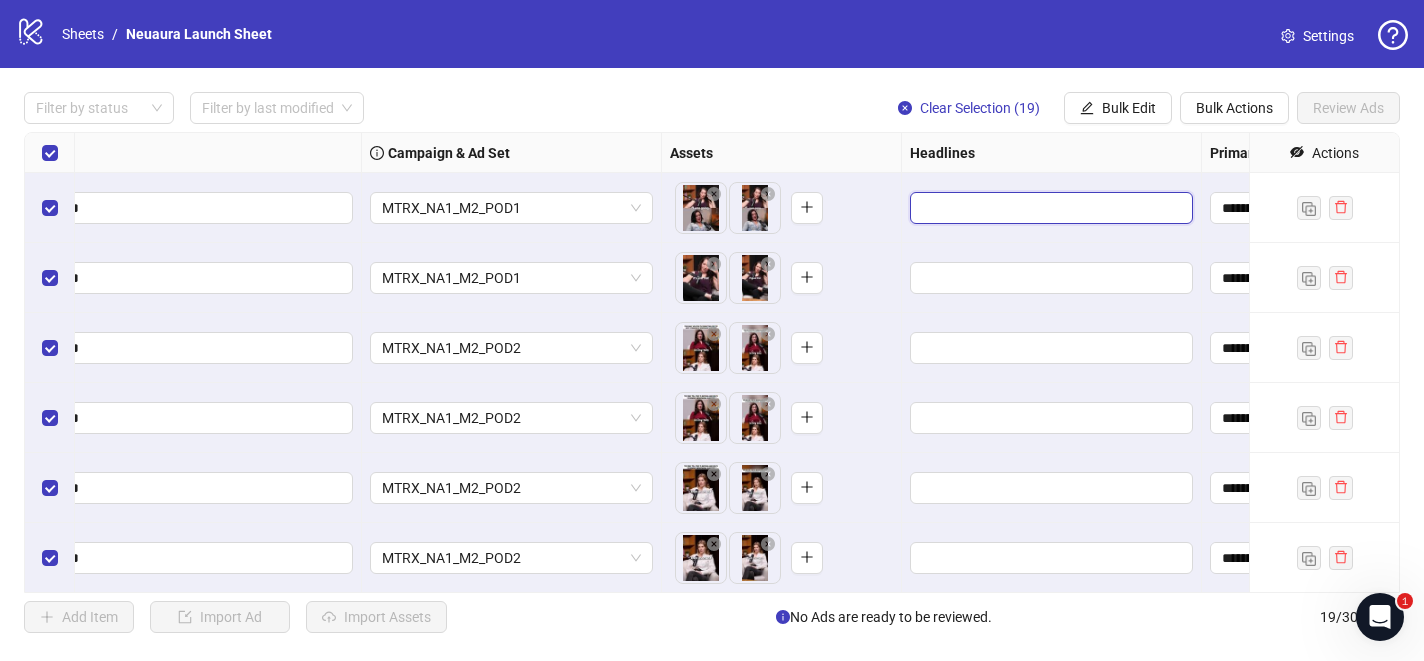 click at bounding box center (1049, 208) 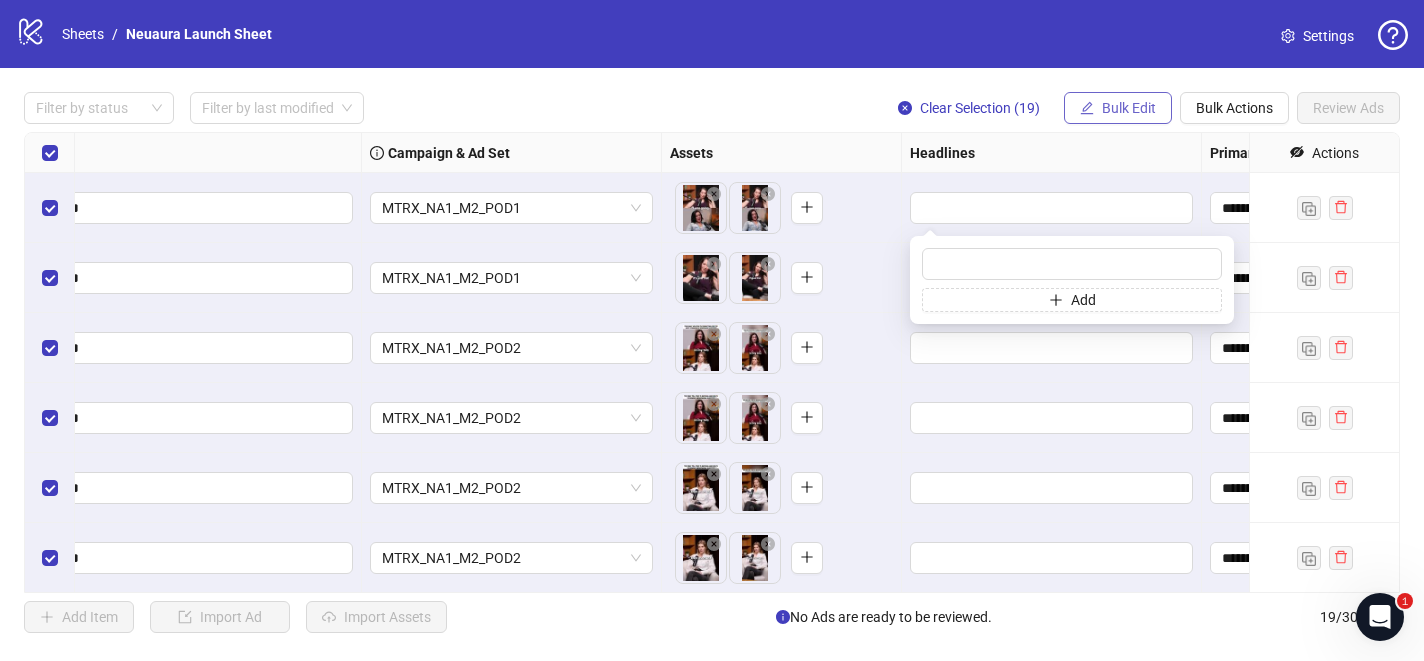 click on "Bulk Edit" at bounding box center (1129, 108) 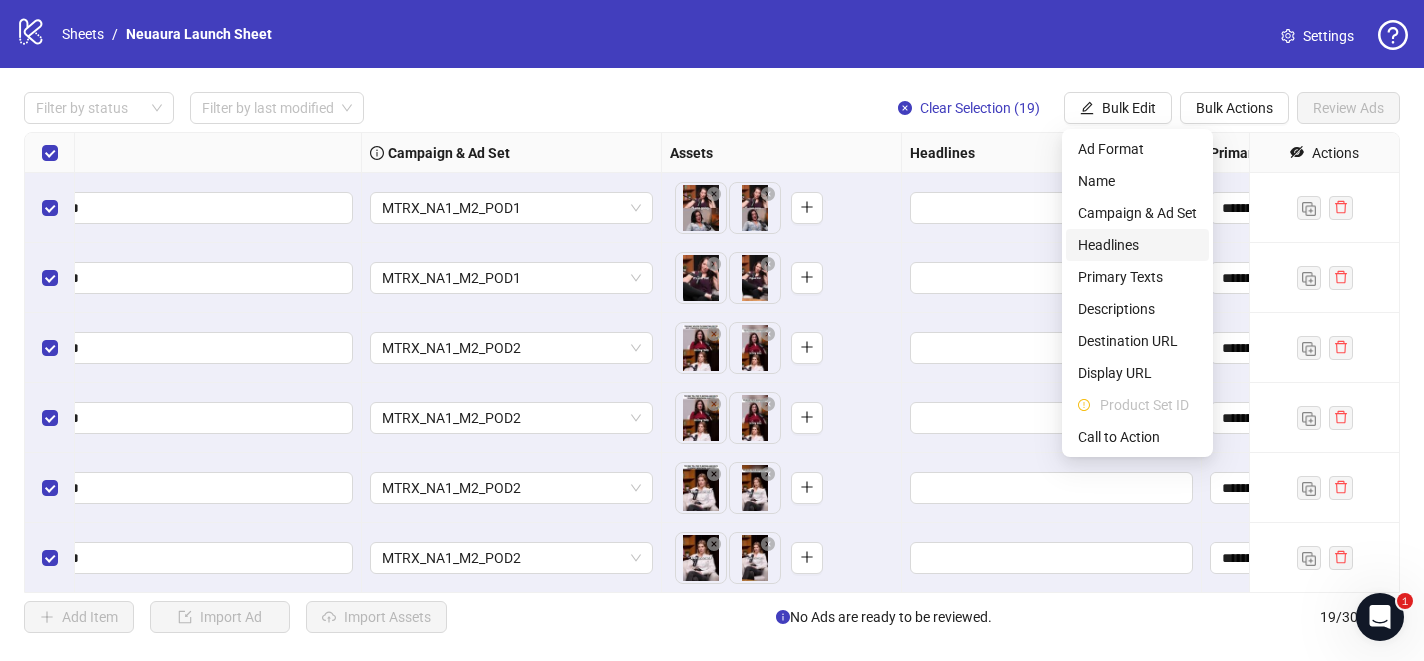 click on "Headlines" at bounding box center (1137, 245) 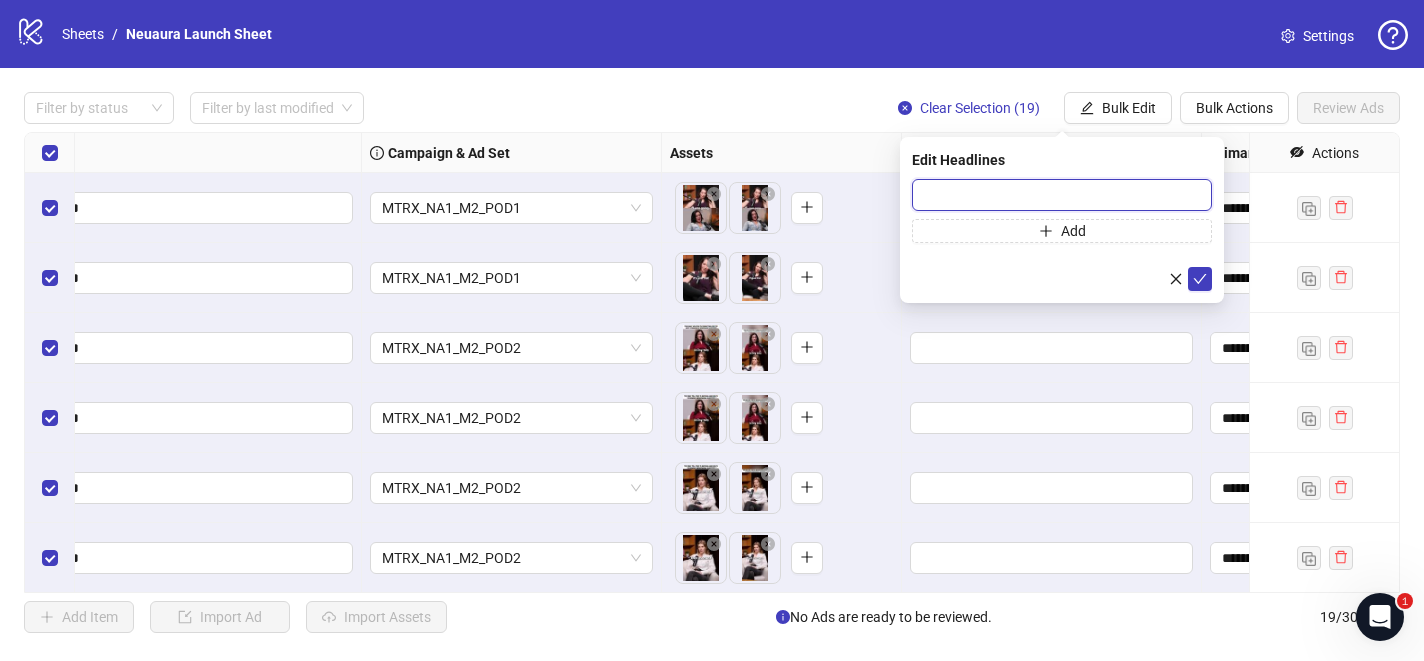click at bounding box center (1062, 195) 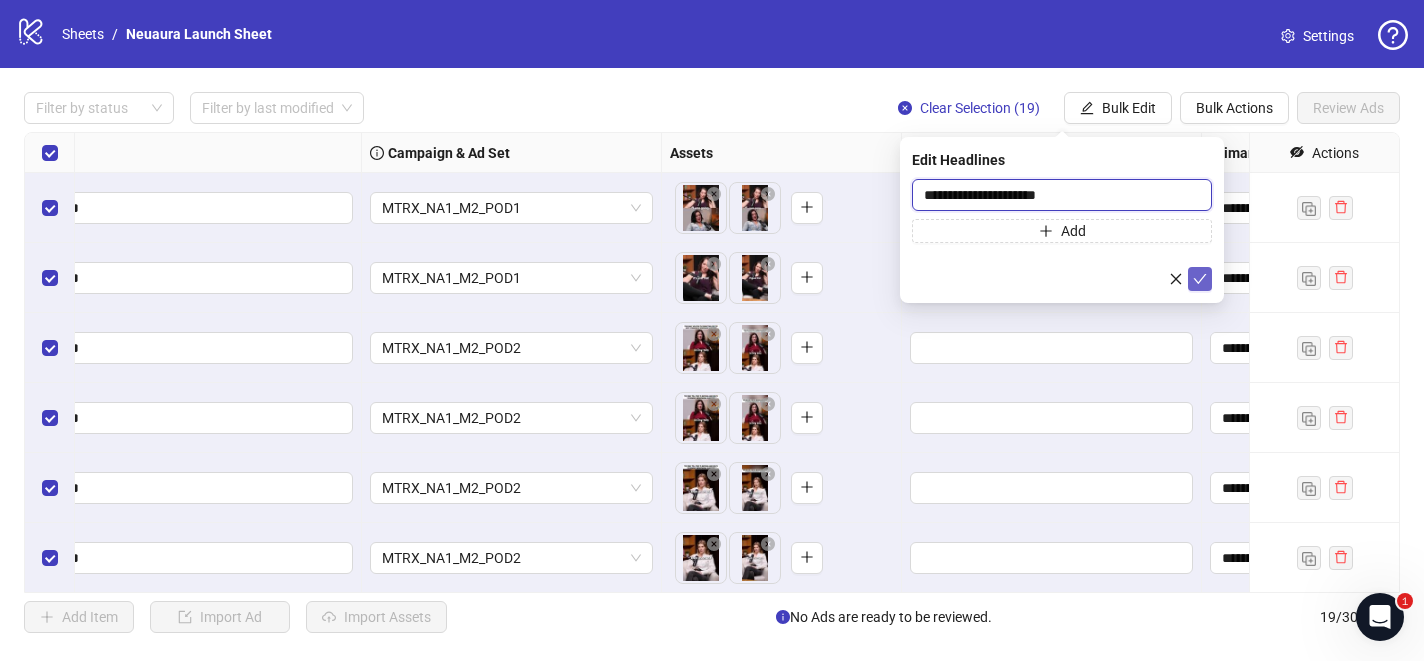 type on "**********" 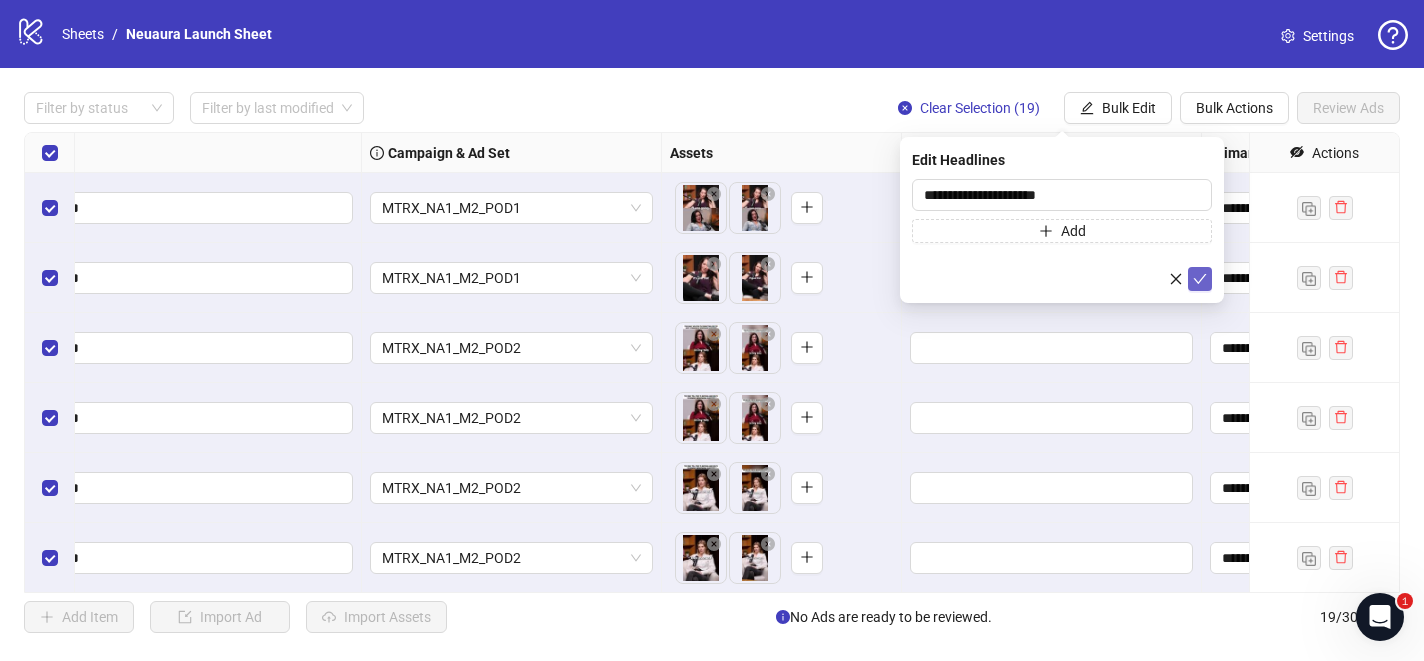 click 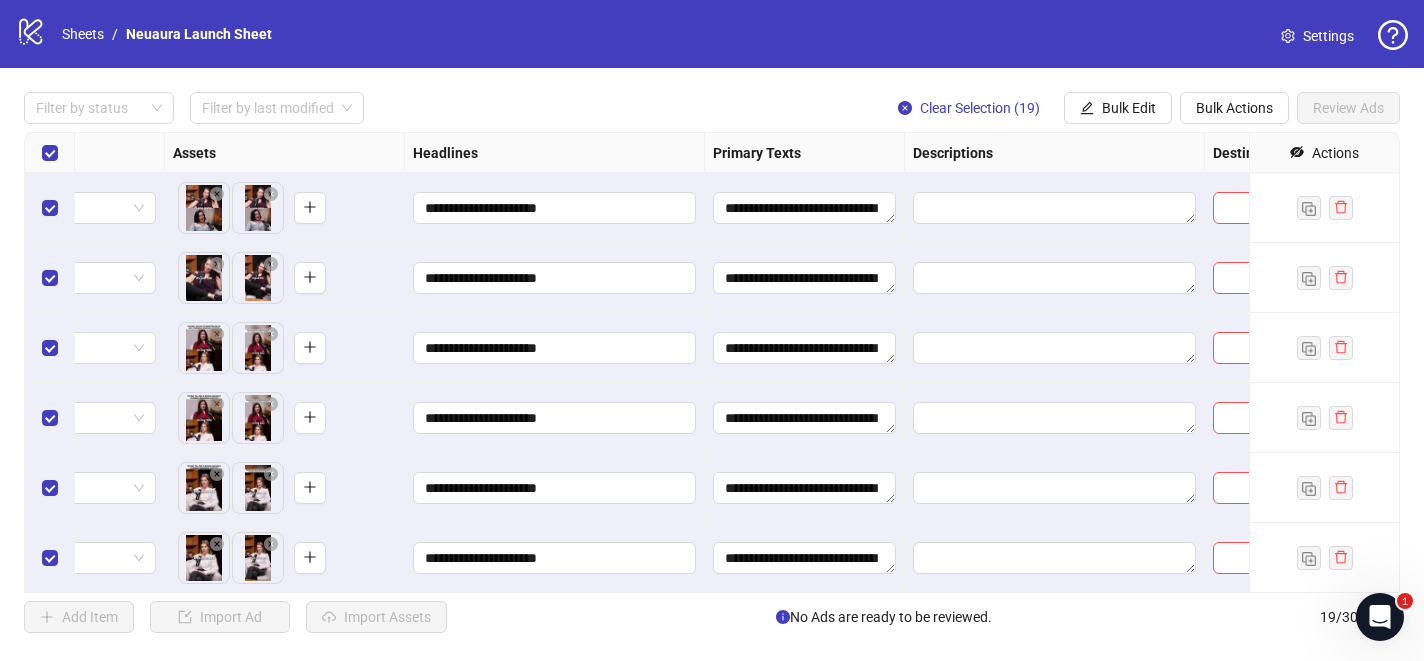 scroll, scrollTop: 0, scrollLeft: 787, axis: horizontal 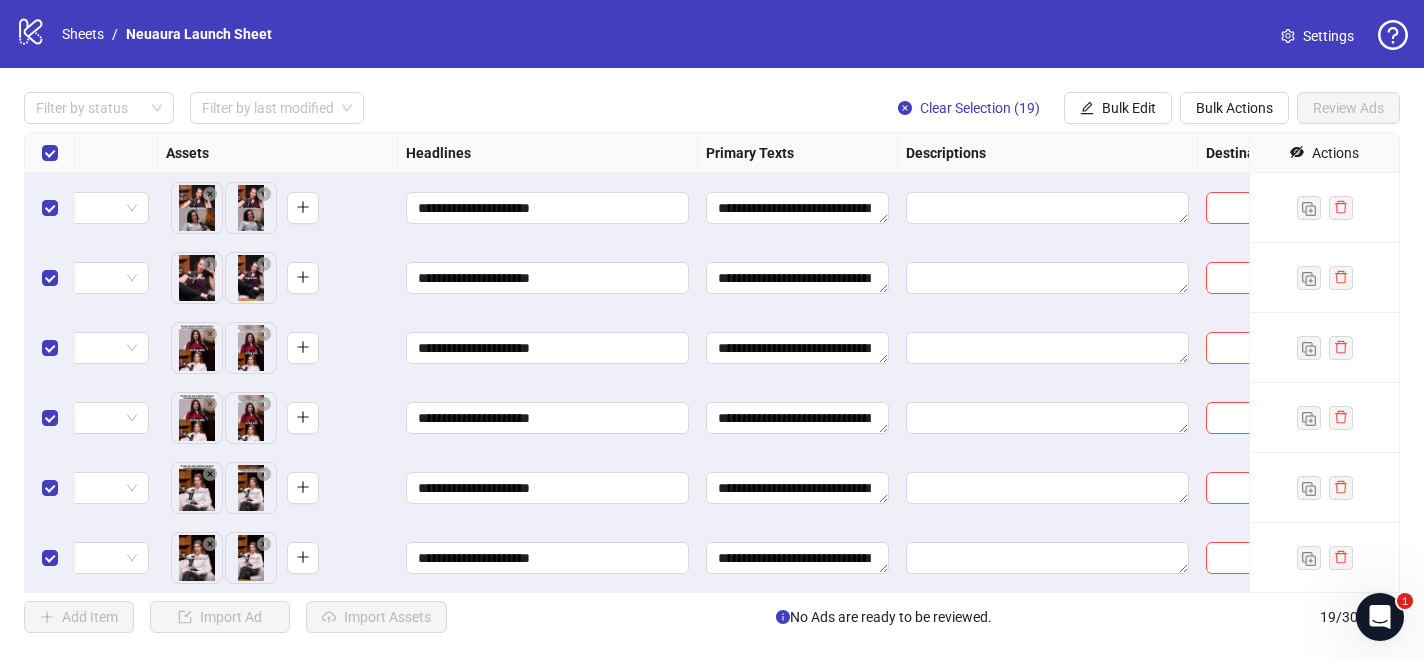 click on "**********" at bounding box center [712, 362] 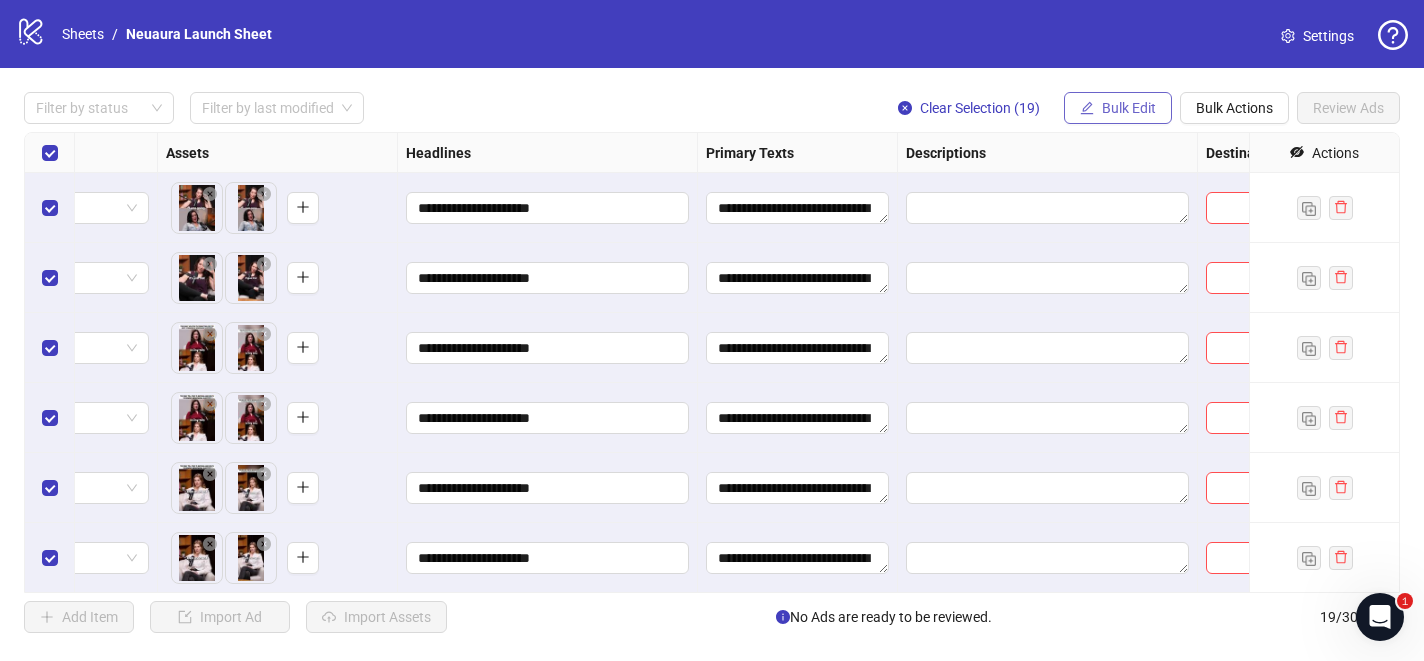 click on "Bulk Edit" at bounding box center [1129, 108] 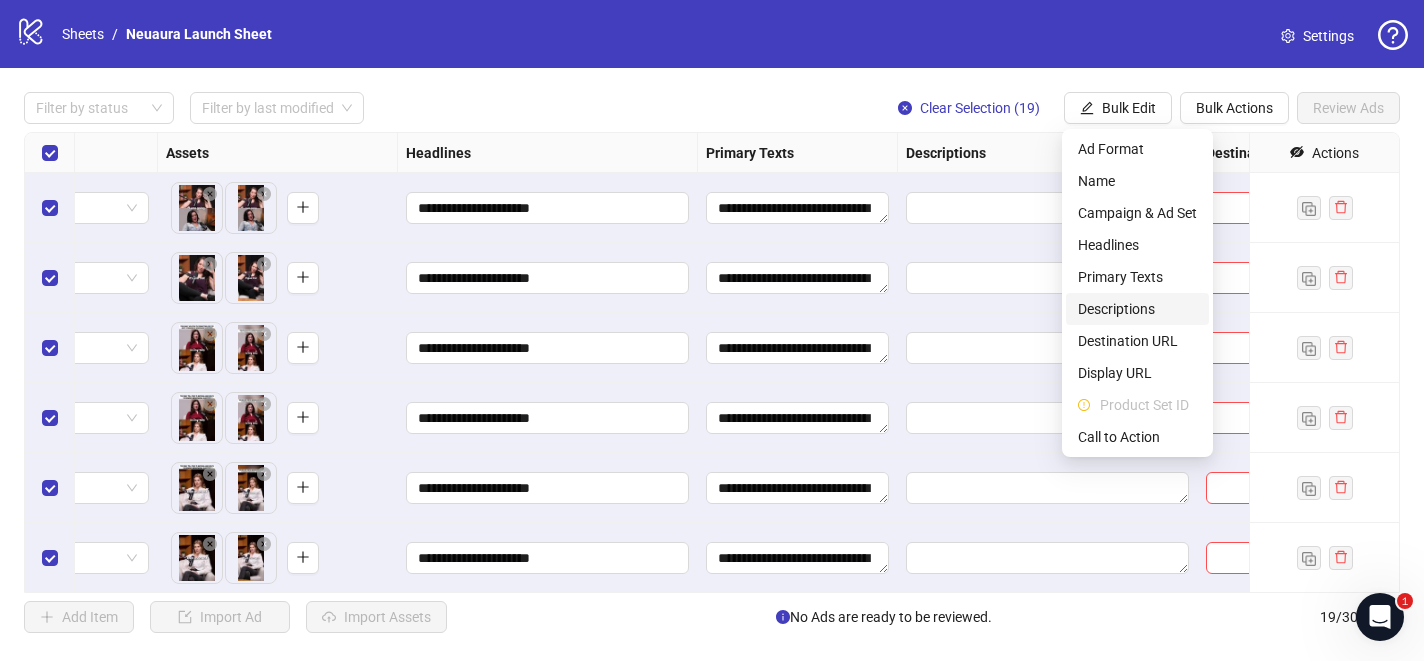 click on "Descriptions" at bounding box center [1137, 309] 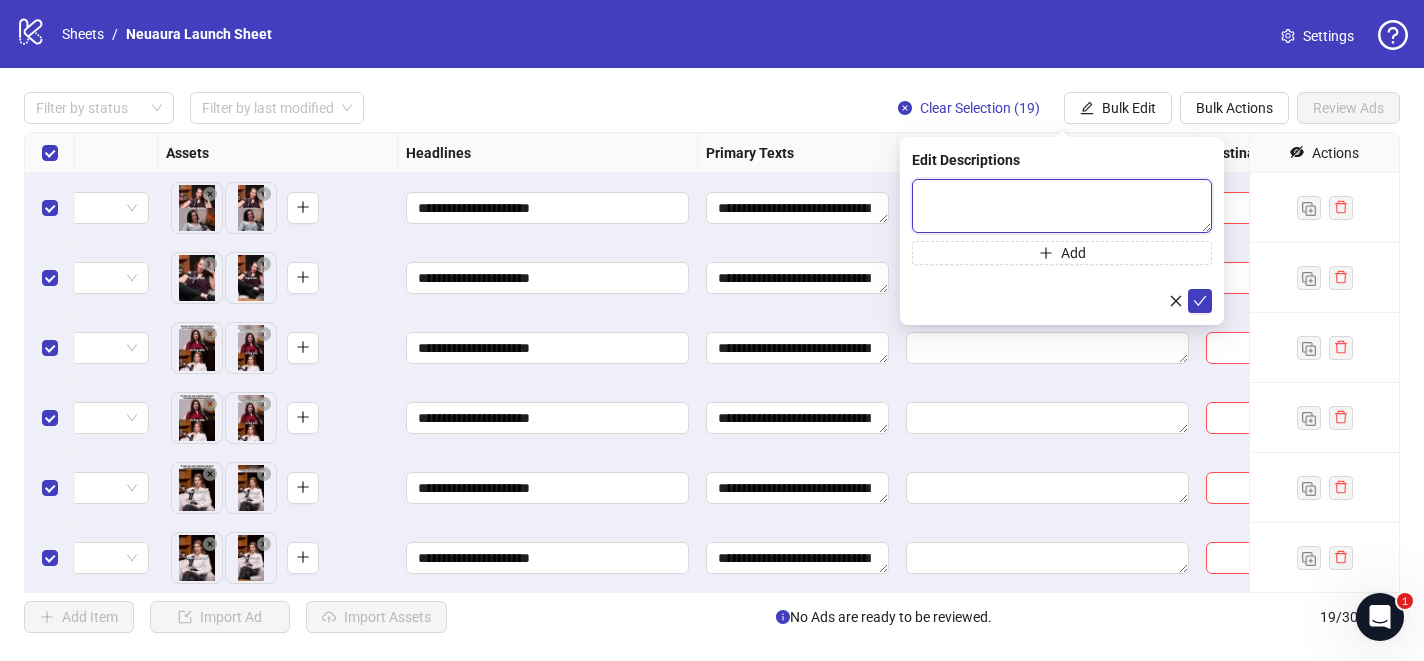 click at bounding box center [1062, 206] 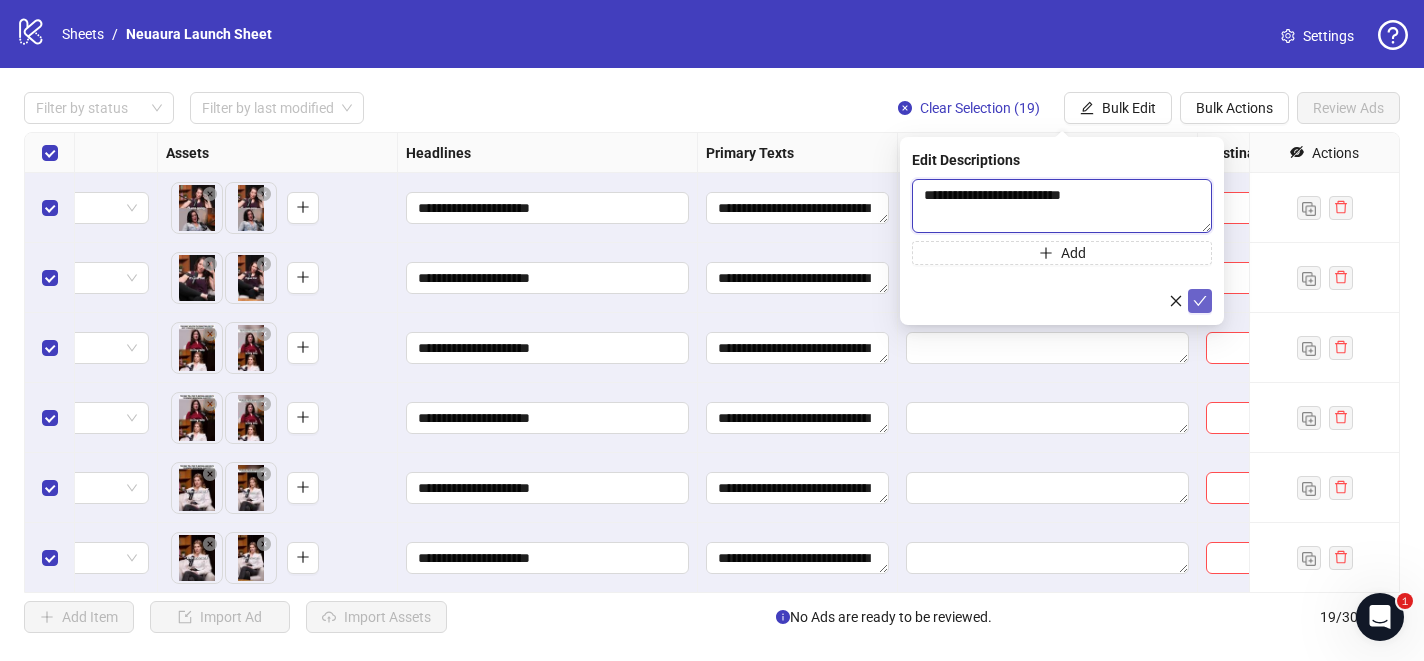 type on "**********" 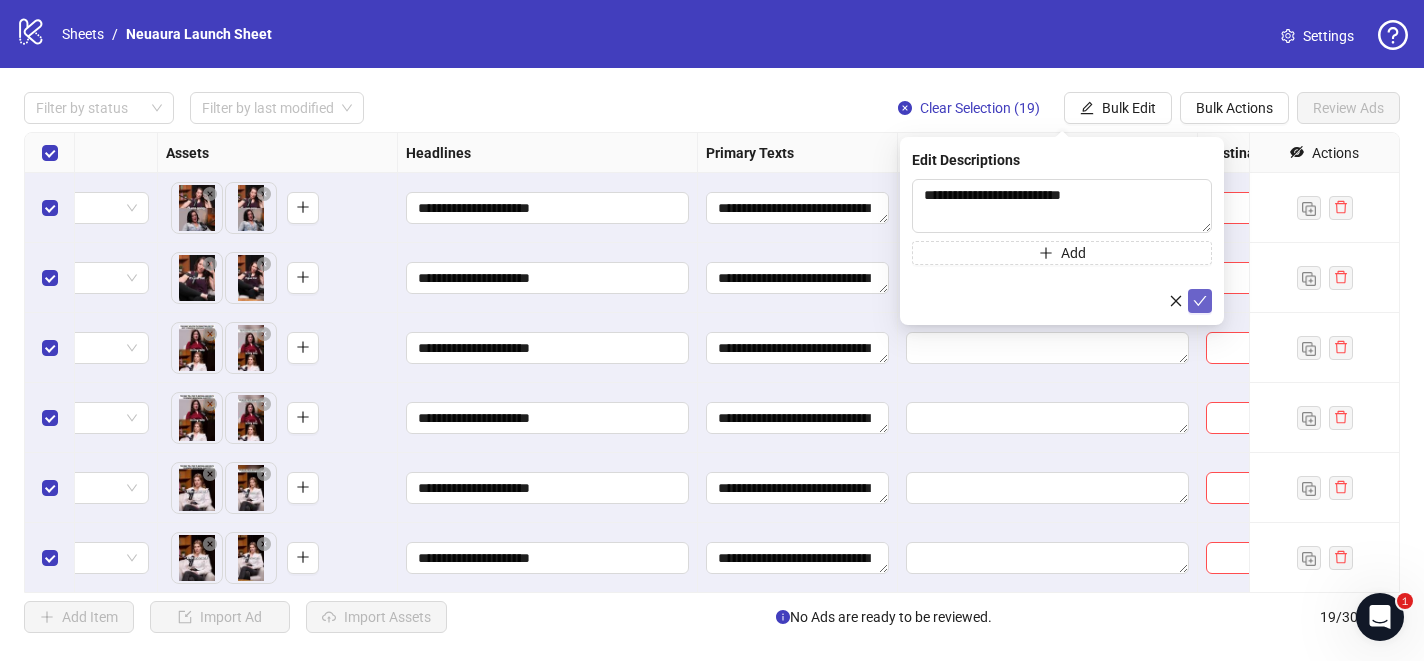 click 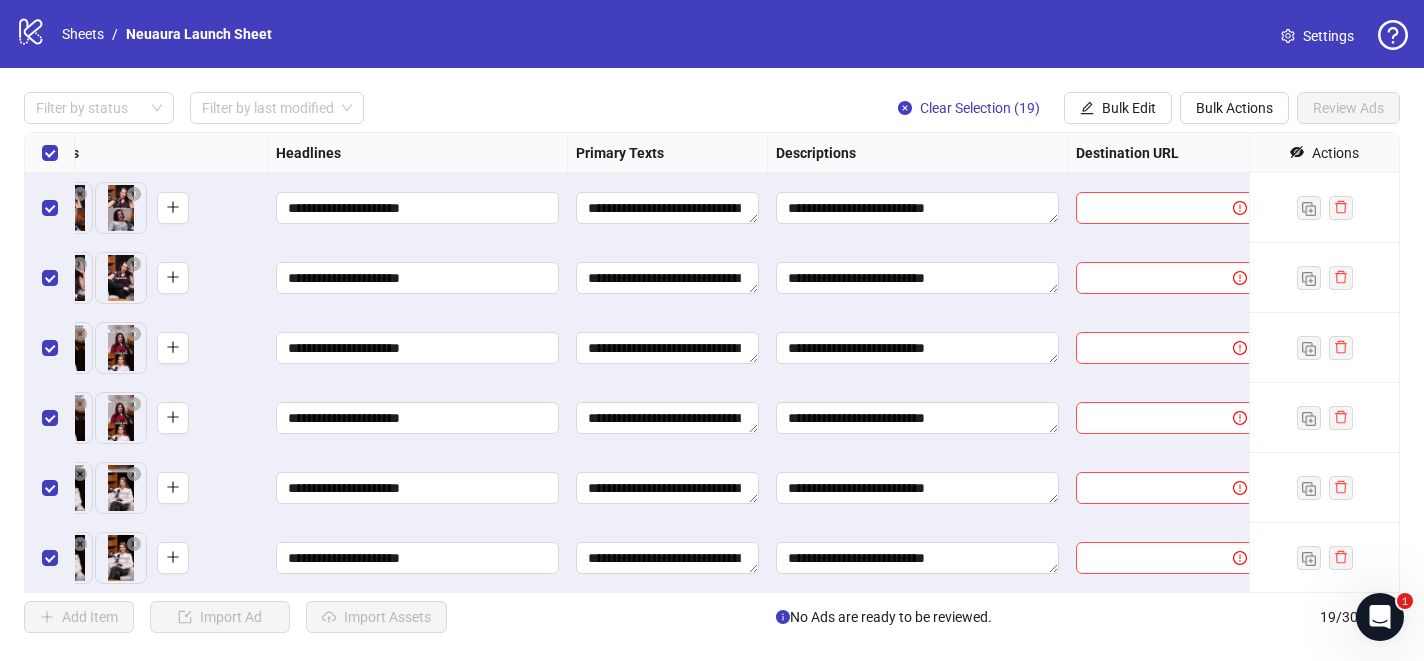 scroll, scrollTop: 0, scrollLeft: 1068, axis: horizontal 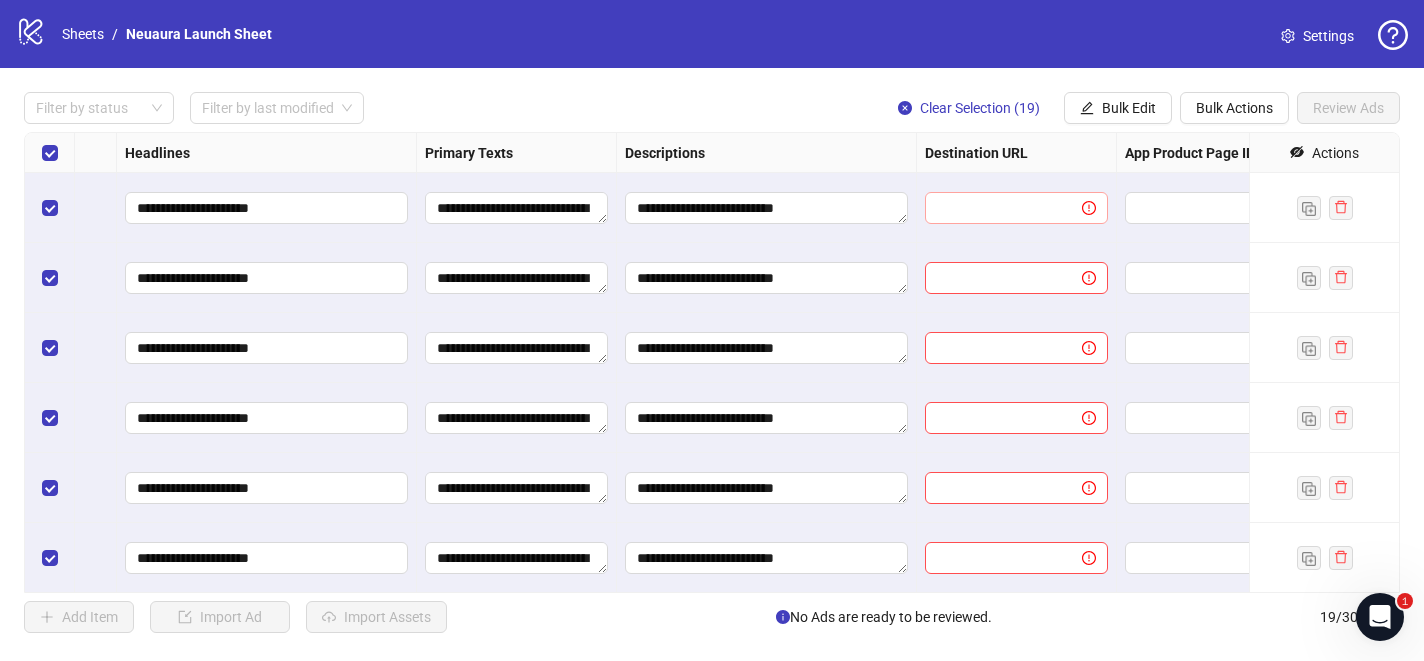 click at bounding box center [1077, 208] 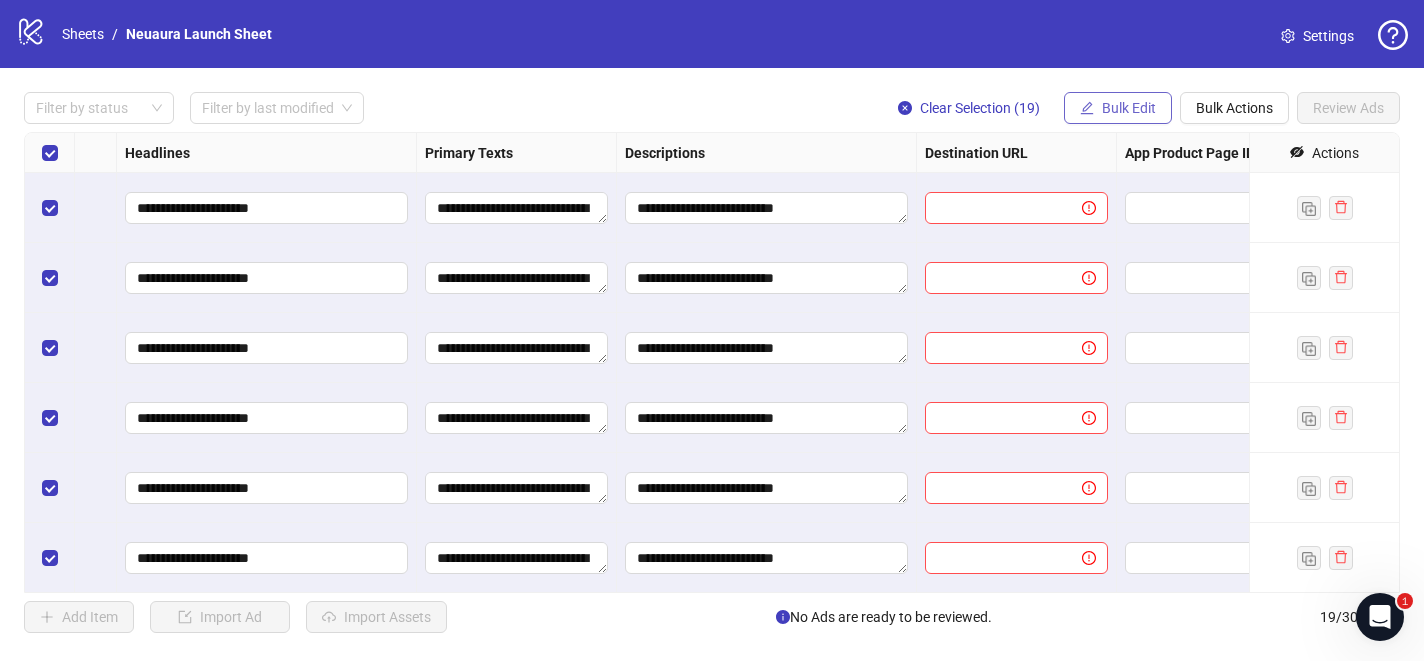 click on "Bulk Edit" at bounding box center [1118, 108] 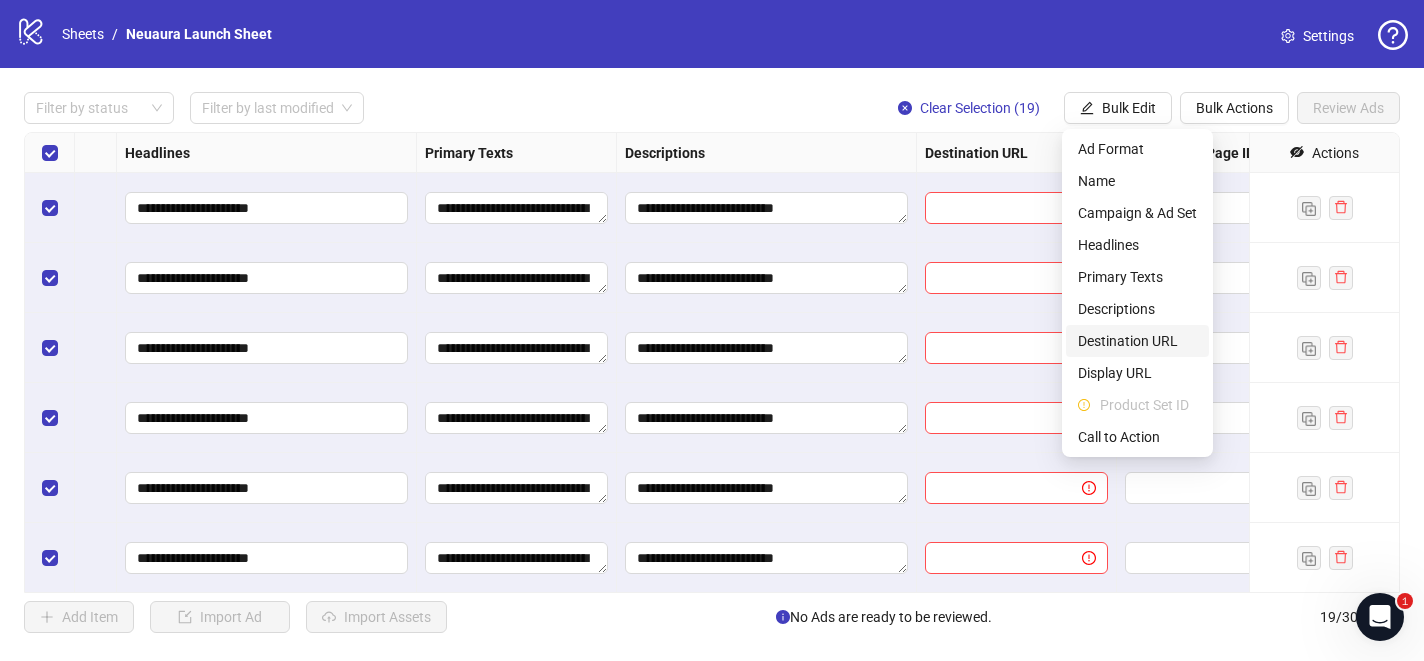 click on "Destination URL" at bounding box center [1137, 341] 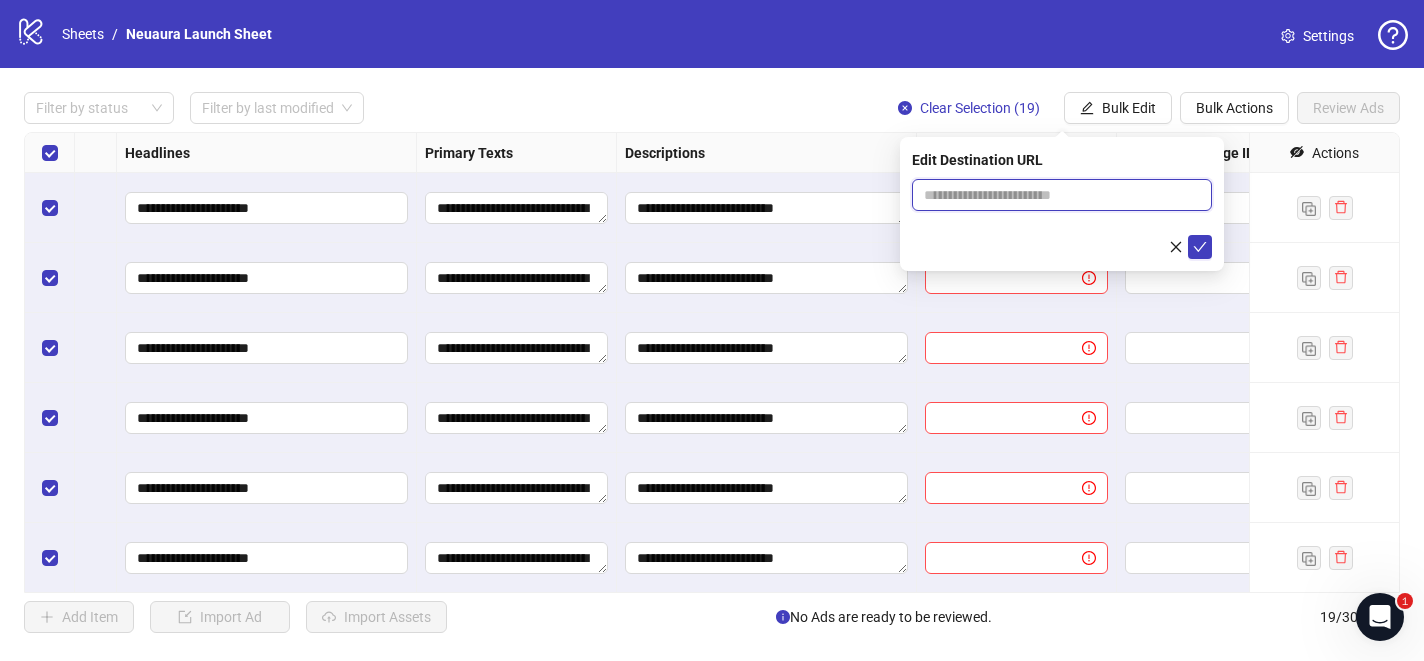 click at bounding box center (1054, 195) 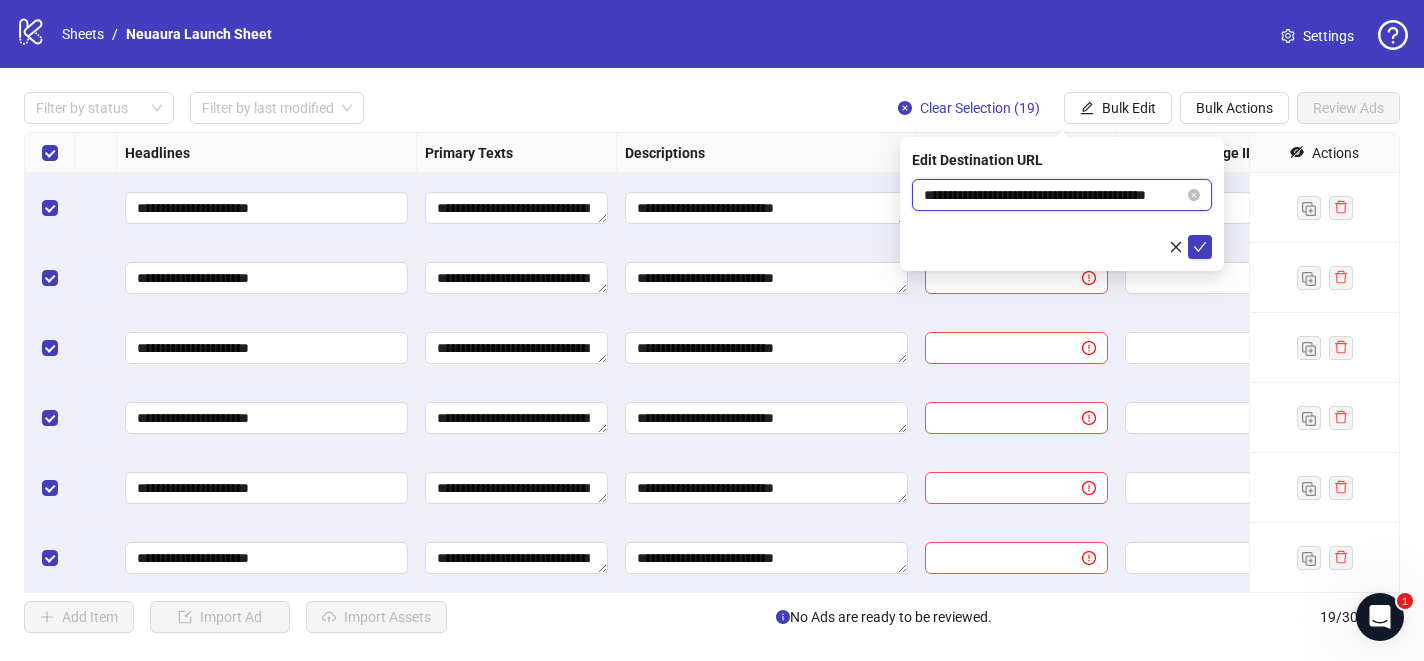scroll, scrollTop: 0, scrollLeft: 31, axis: horizontal 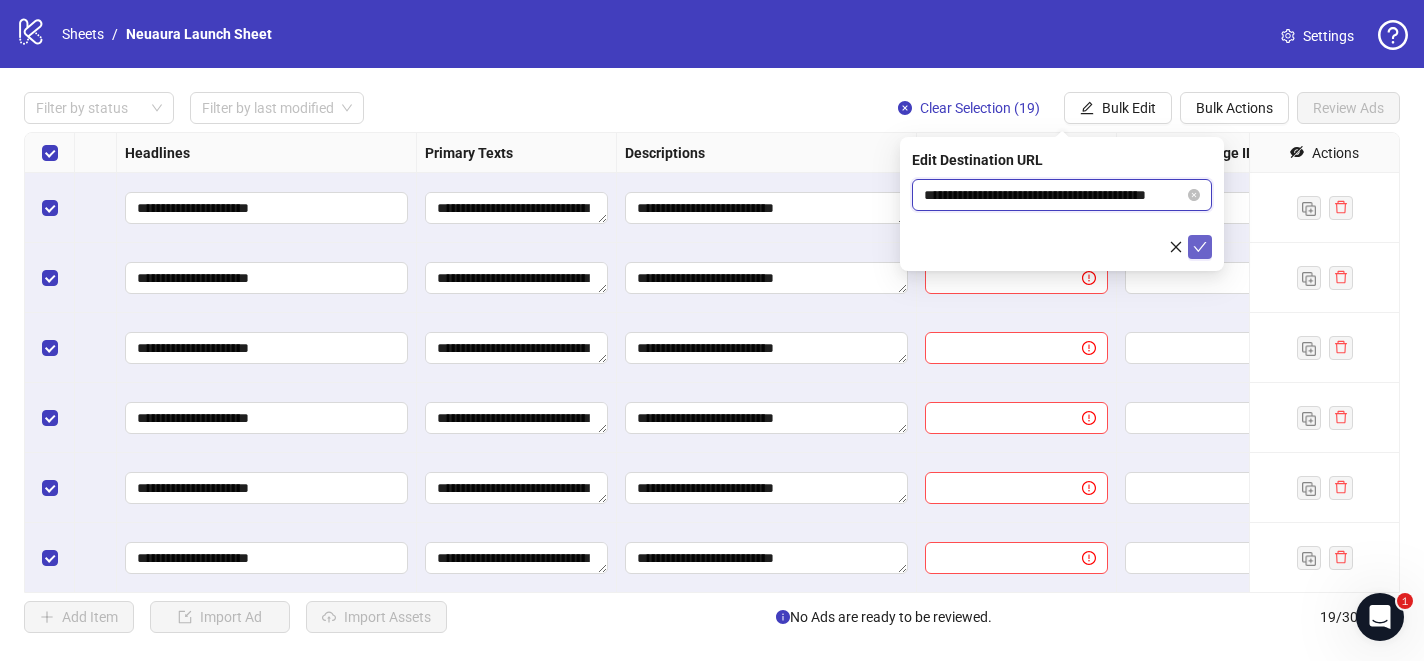 type on "**********" 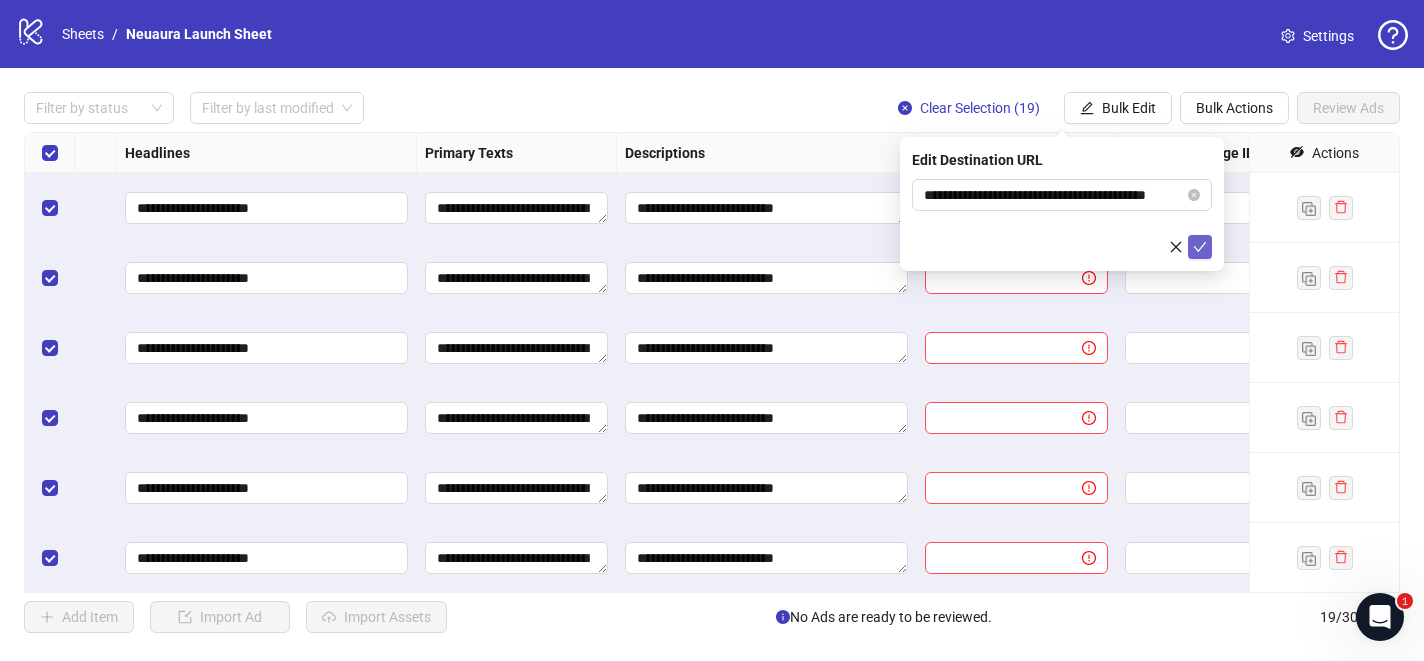 click 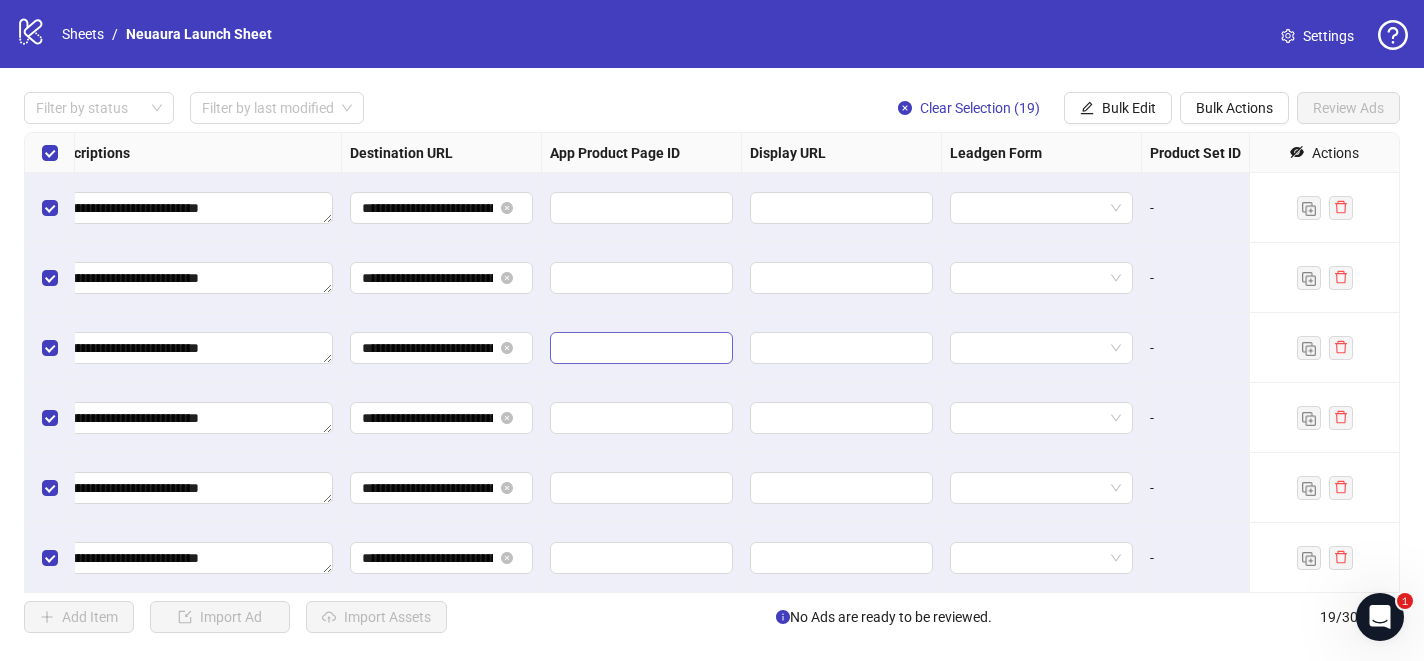 scroll, scrollTop: 0, scrollLeft: 1655, axis: horizontal 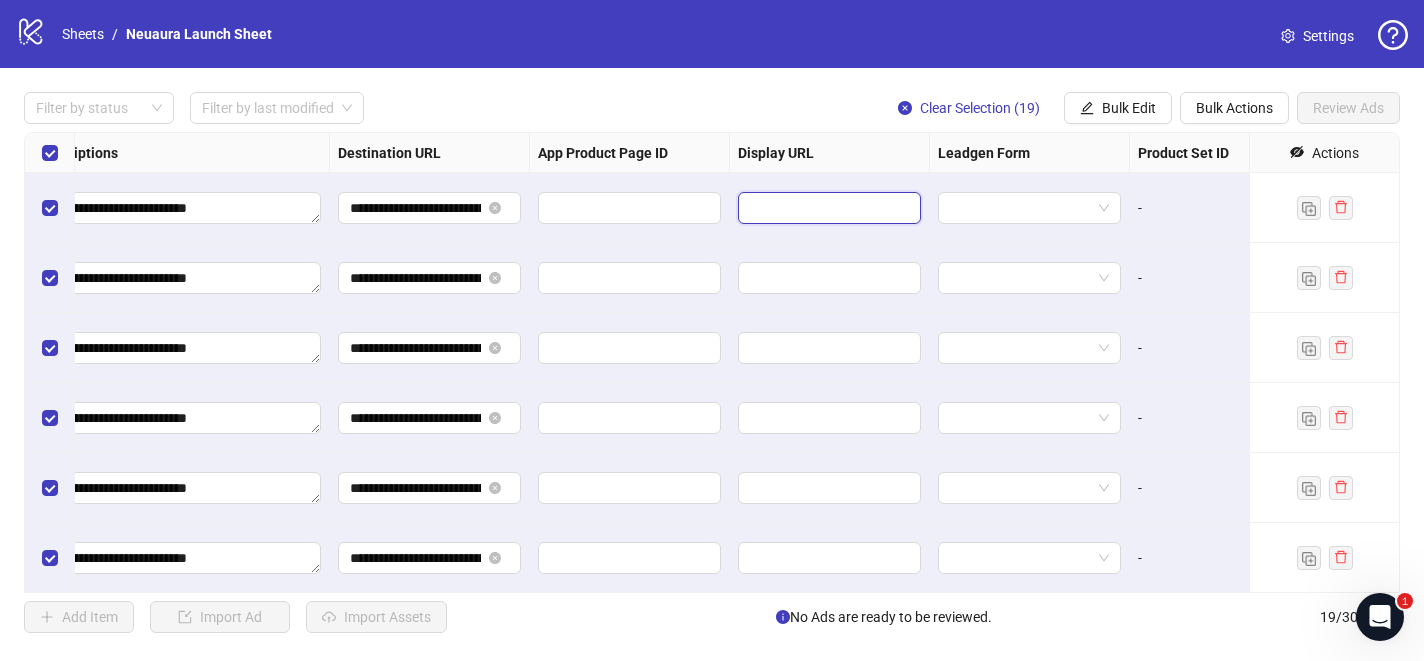 click at bounding box center [827, 208] 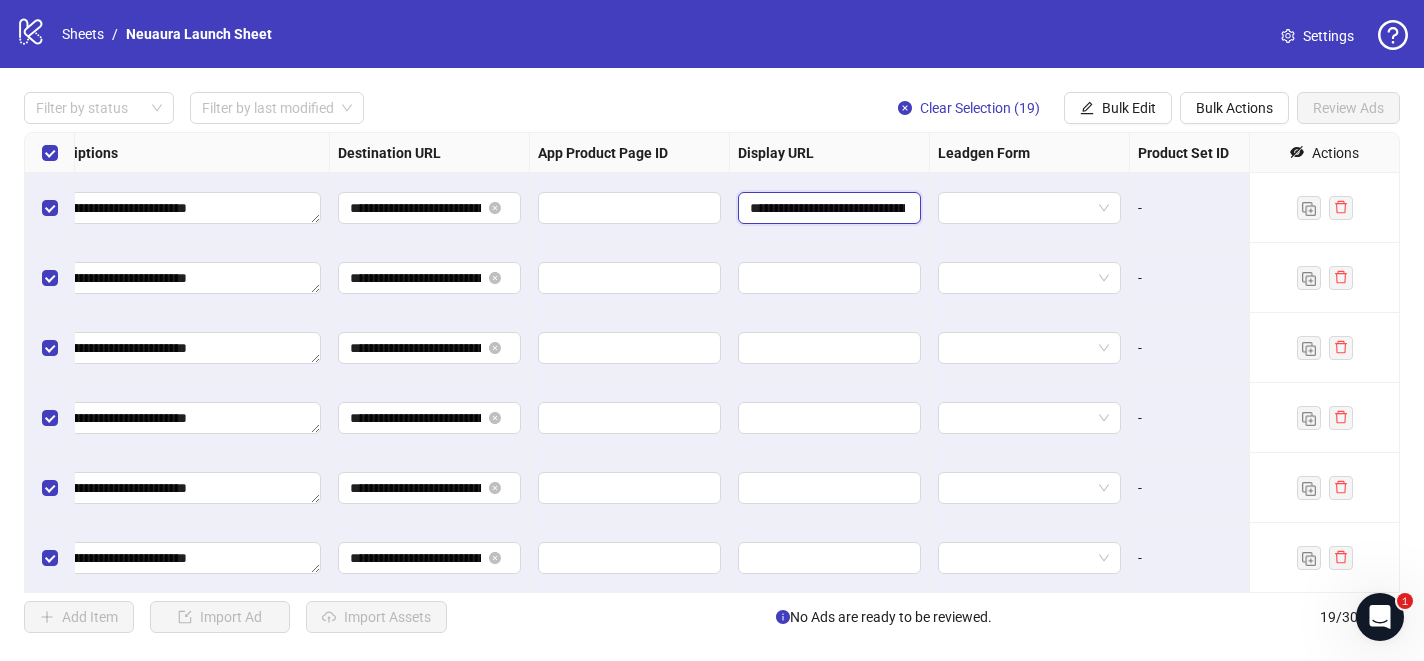 scroll, scrollTop: 0, scrollLeft: 136, axis: horizontal 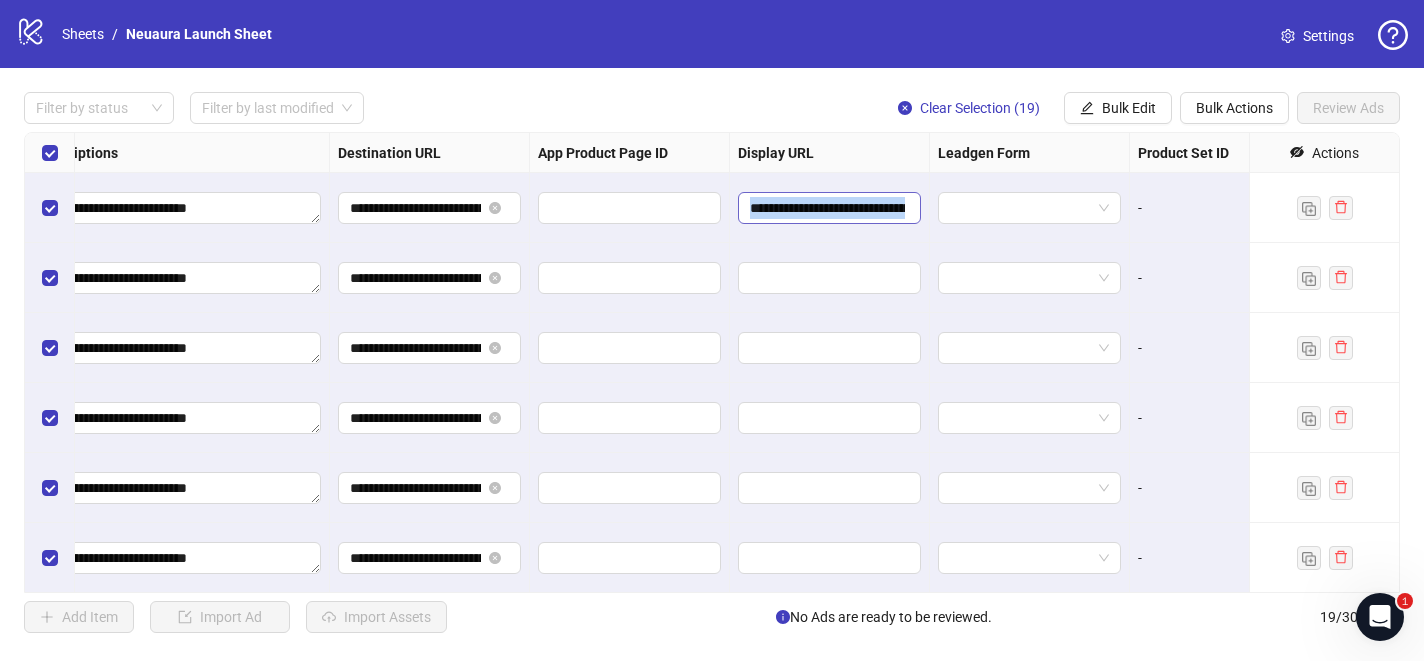 drag, startPoint x: 911, startPoint y: 209, endPoint x: 813, endPoint y: 207, distance: 98.02041 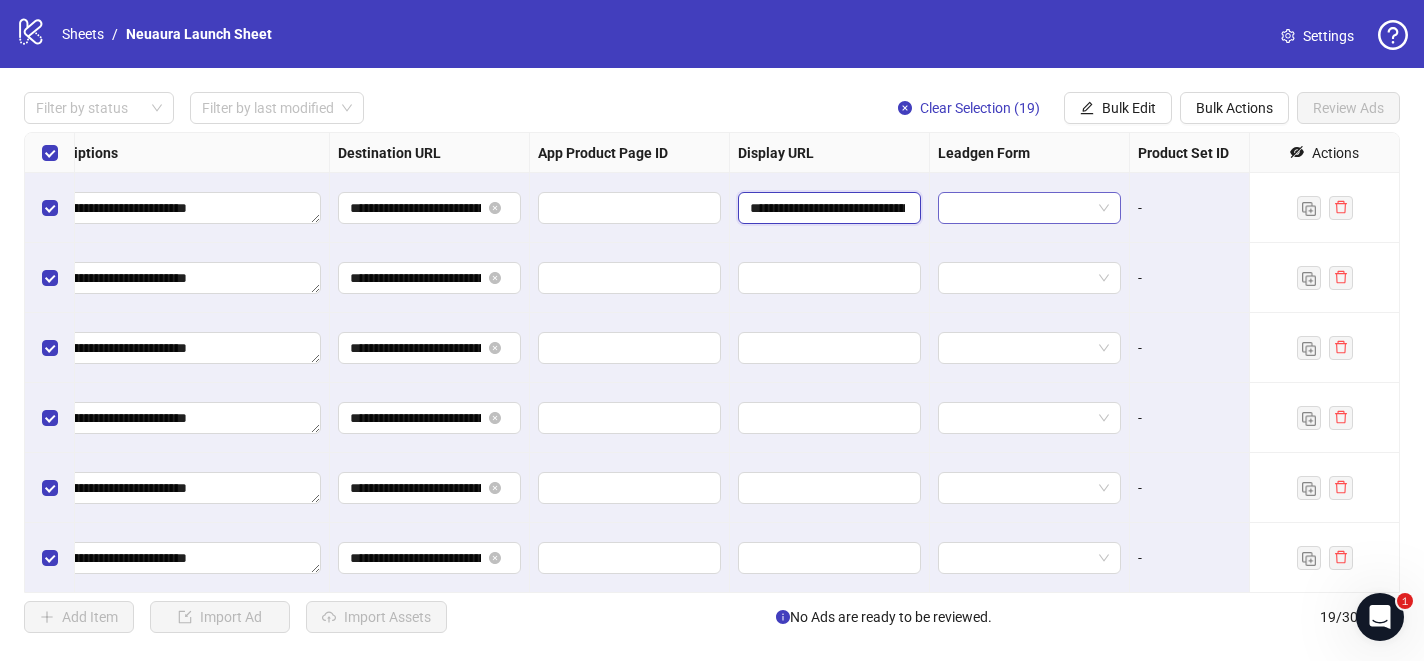 drag, startPoint x: 902, startPoint y: 209, endPoint x: 1109, endPoint y: 219, distance: 207.24141 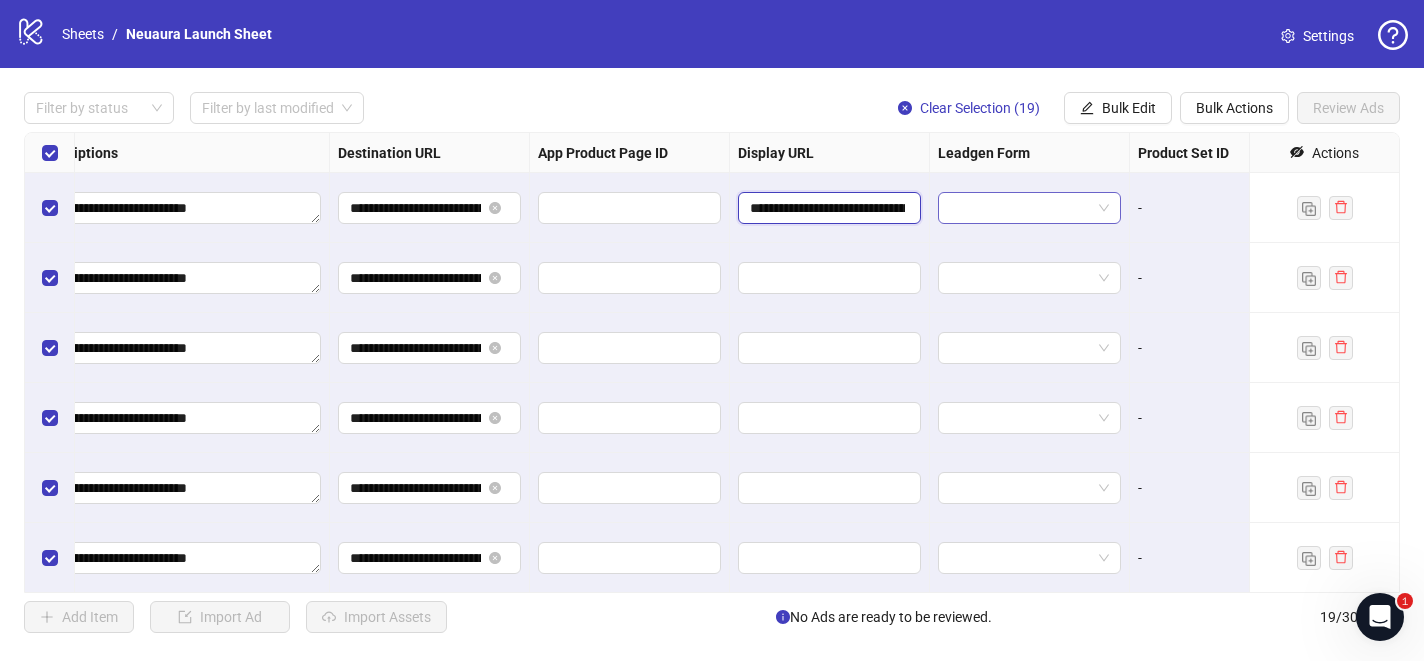 scroll, scrollTop: 0, scrollLeft: 136, axis: horizontal 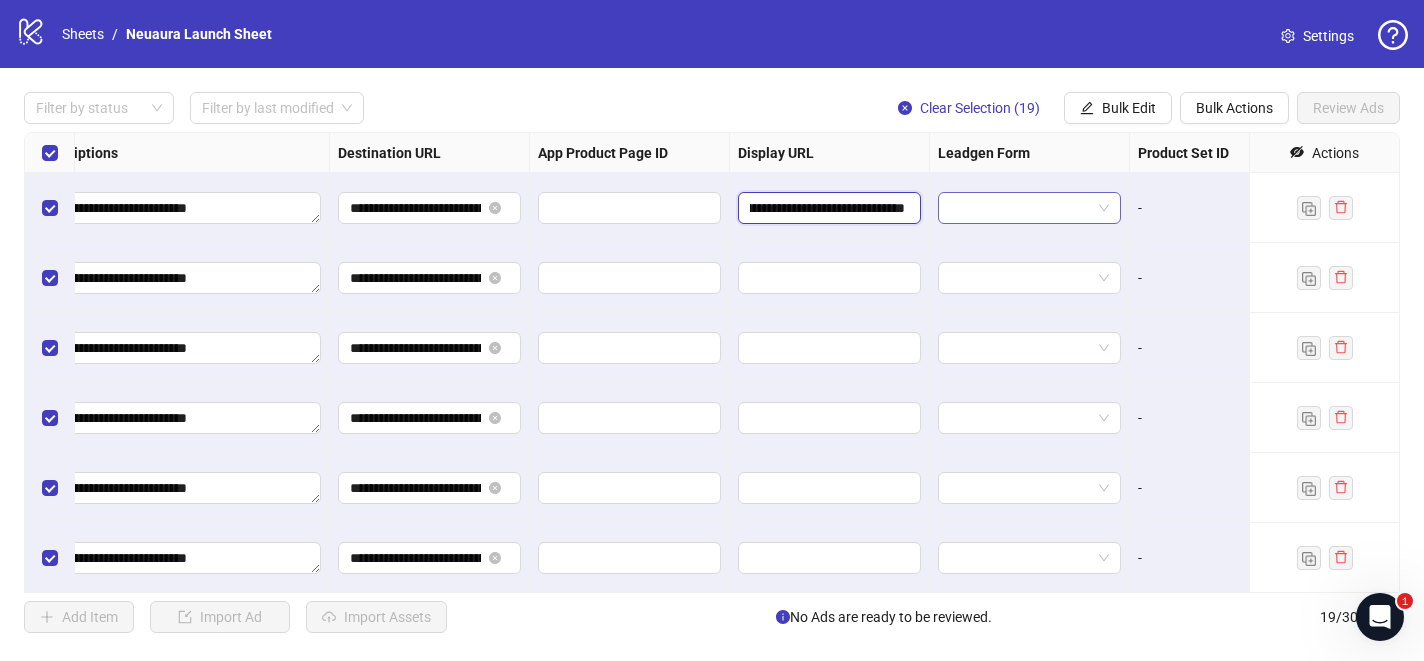 drag, startPoint x: 897, startPoint y: 206, endPoint x: 1003, endPoint y: 214, distance: 106.30146 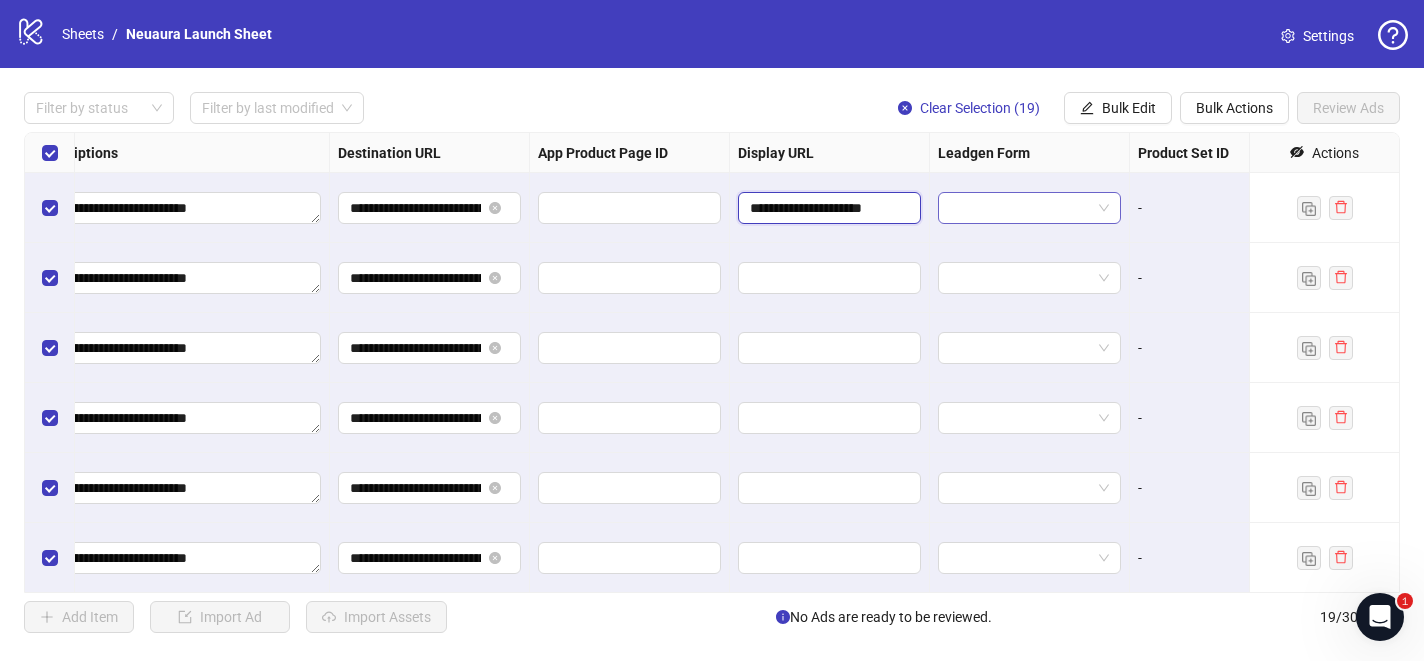 scroll, scrollTop: 0, scrollLeft: 0, axis: both 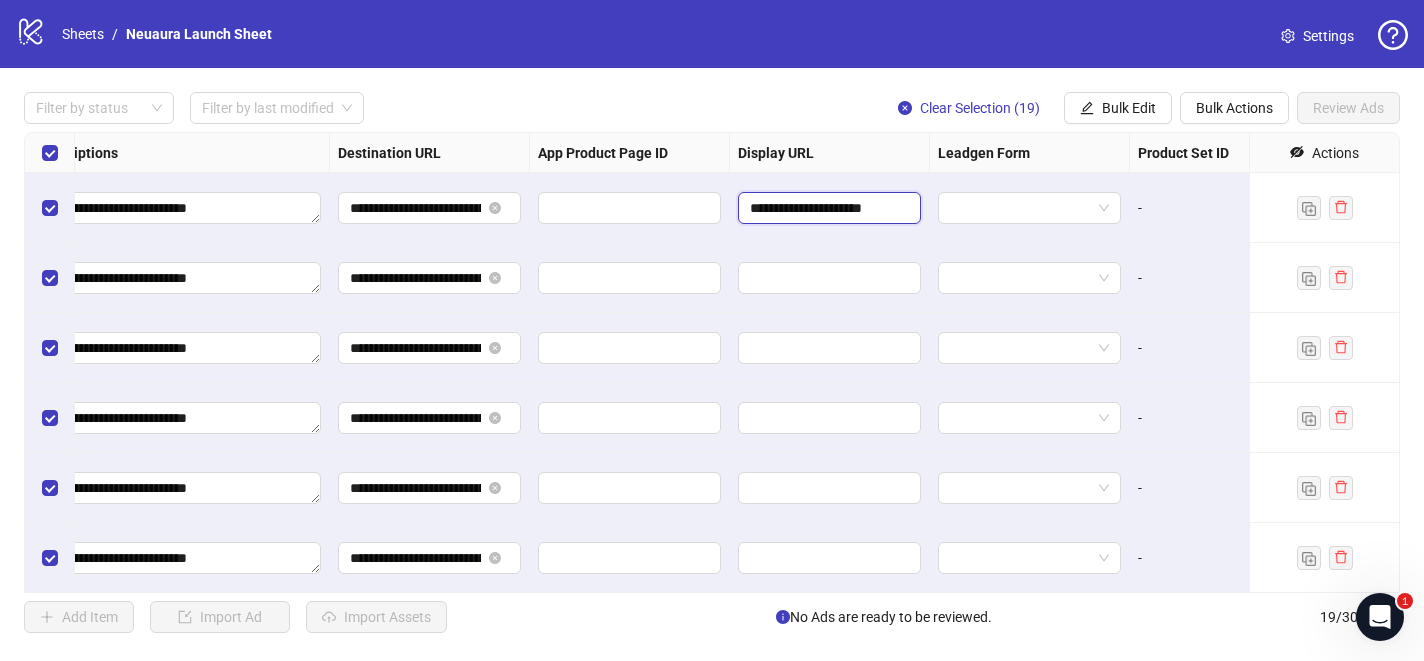 click on "**********" at bounding box center (827, 208) 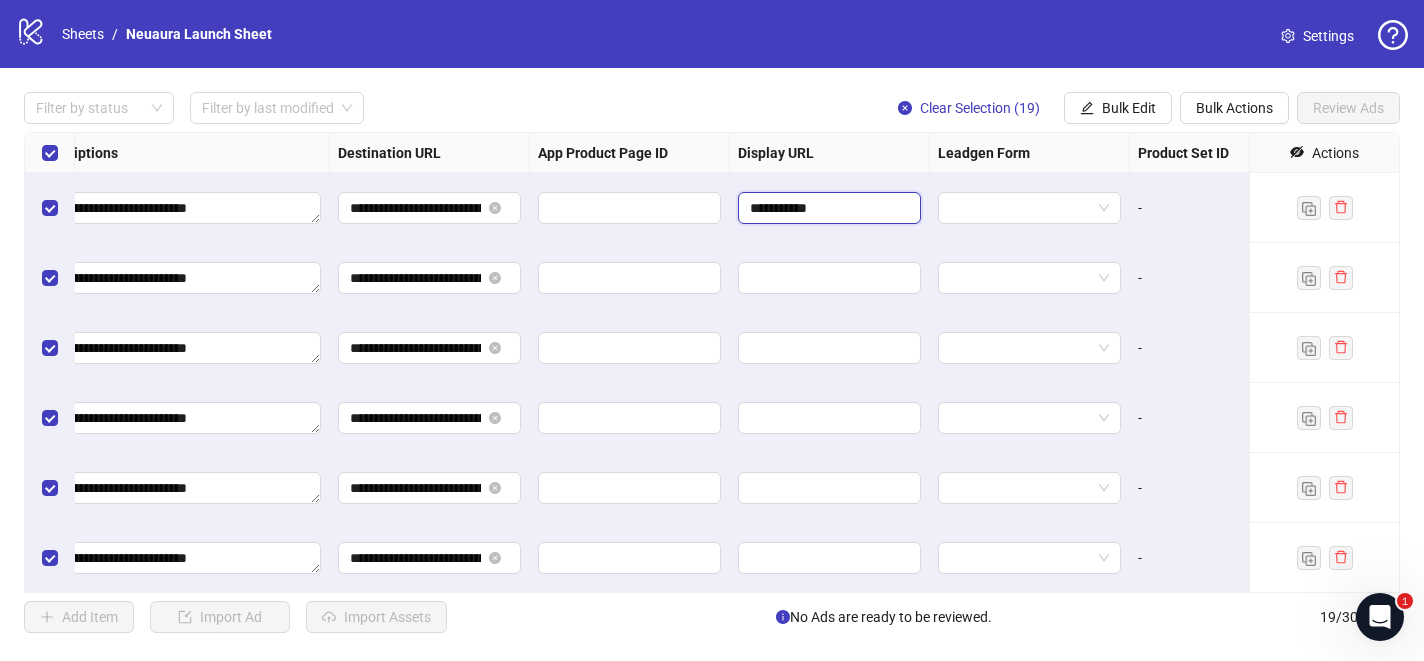 type on "**********" 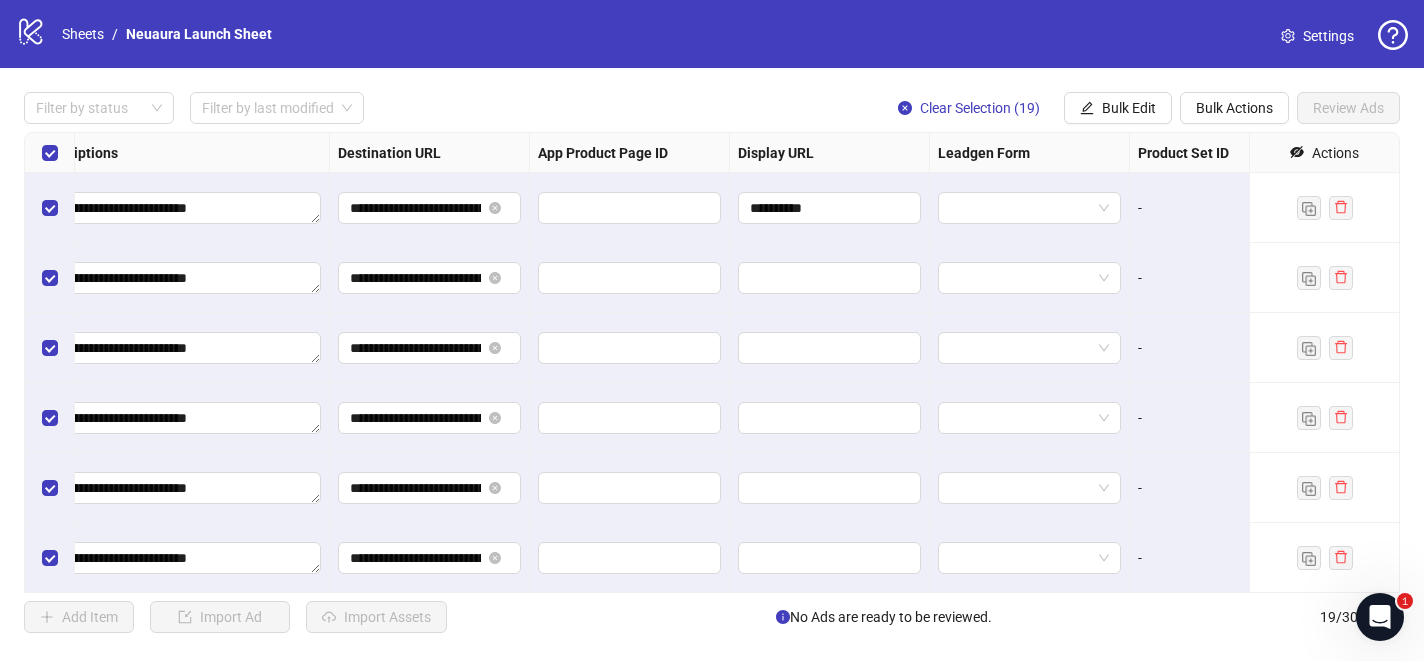 click on "-" at bounding box center (1229, 208) 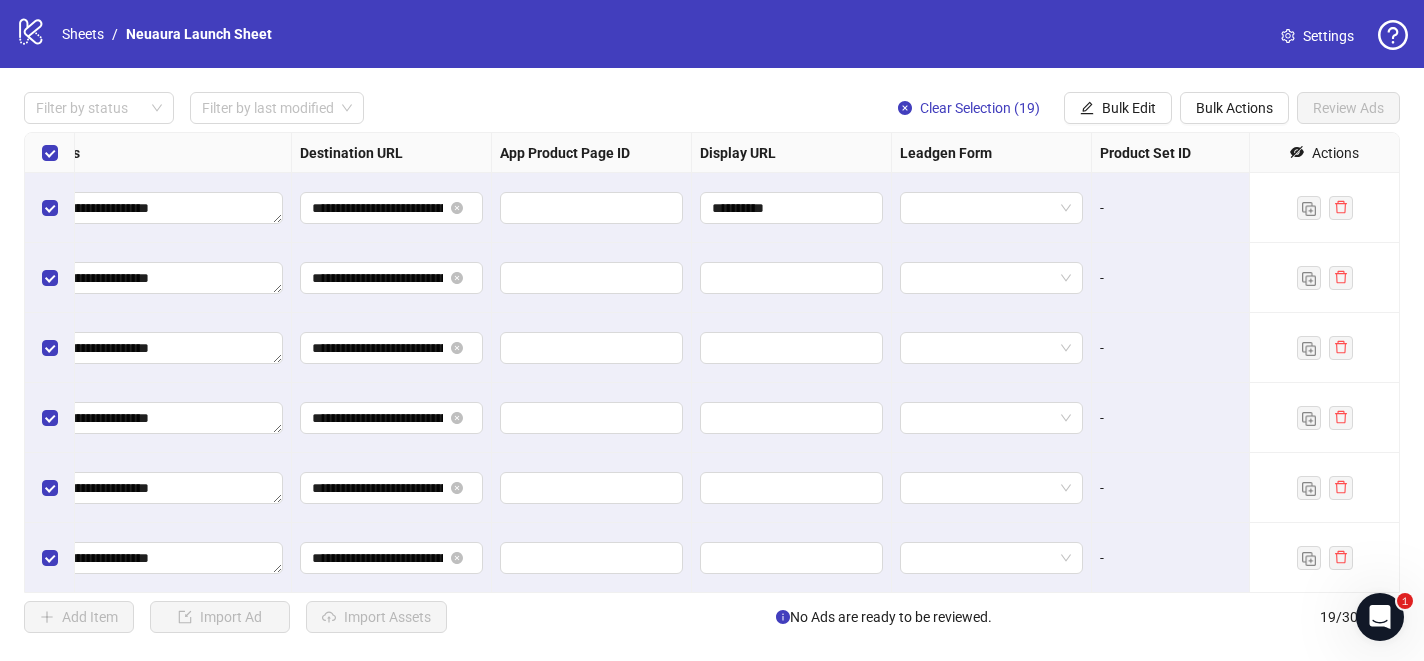 scroll, scrollTop: 0, scrollLeft: 1896, axis: horizontal 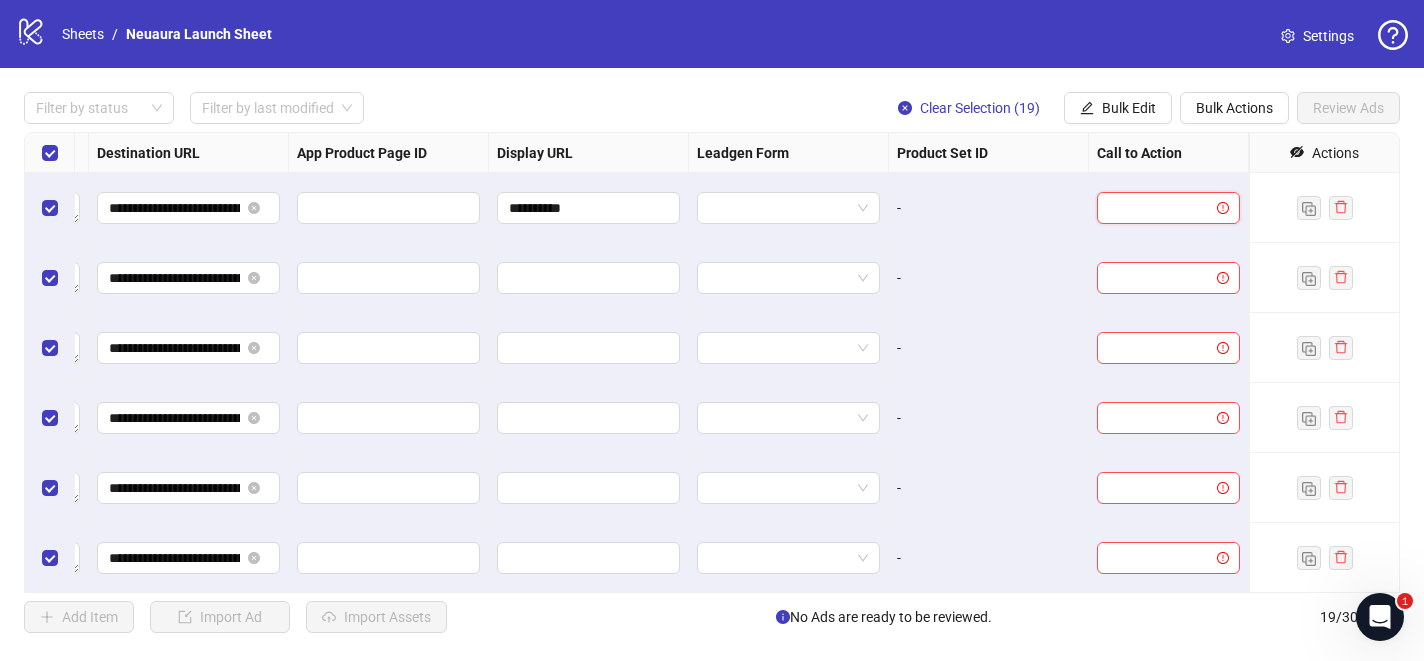 click at bounding box center (1159, 208) 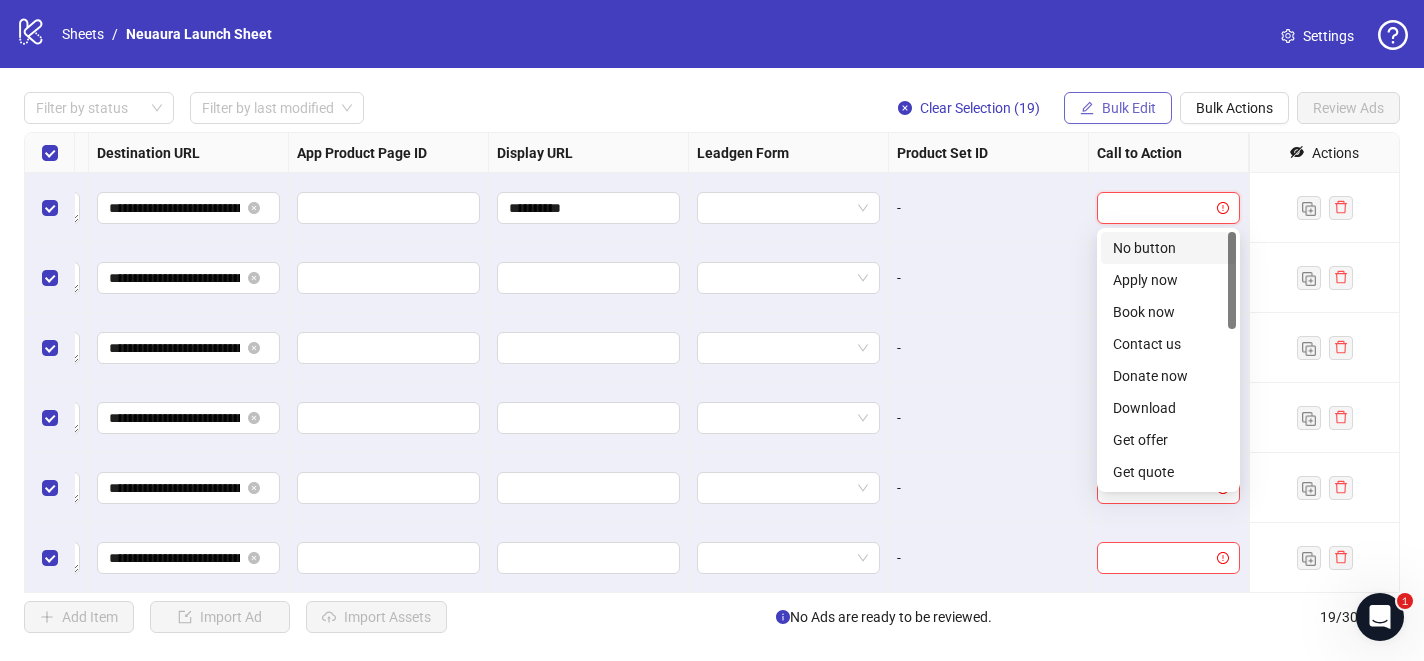 click on "Bulk Edit" at bounding box center (1129, 108) 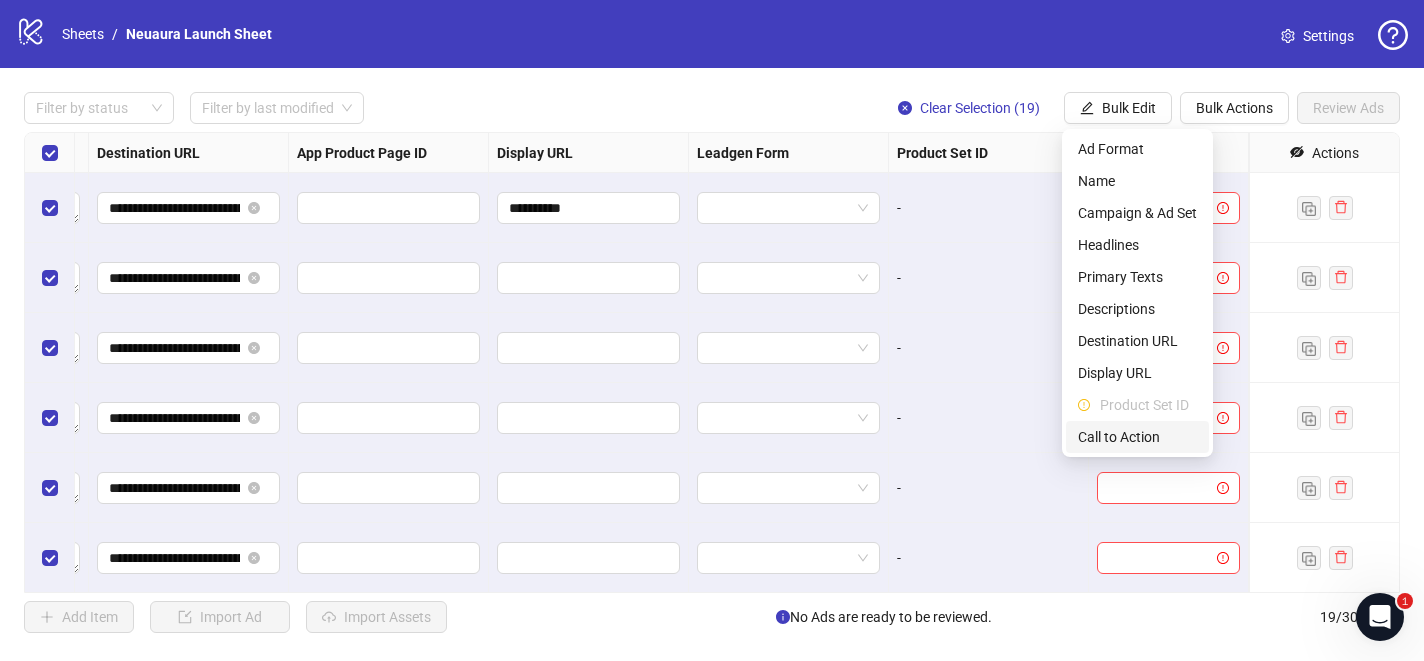click on "Call to Action" at bounding box center [1137, 437] 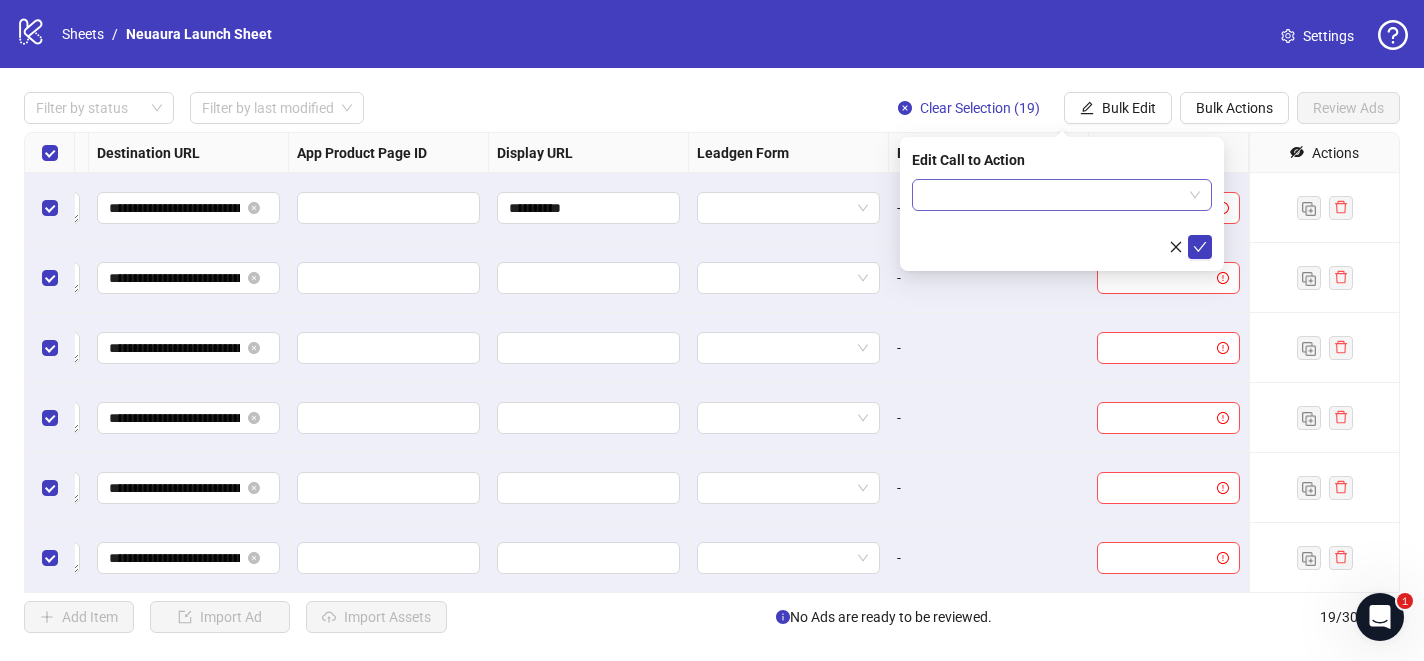 click at bounding box center [1053, 195] 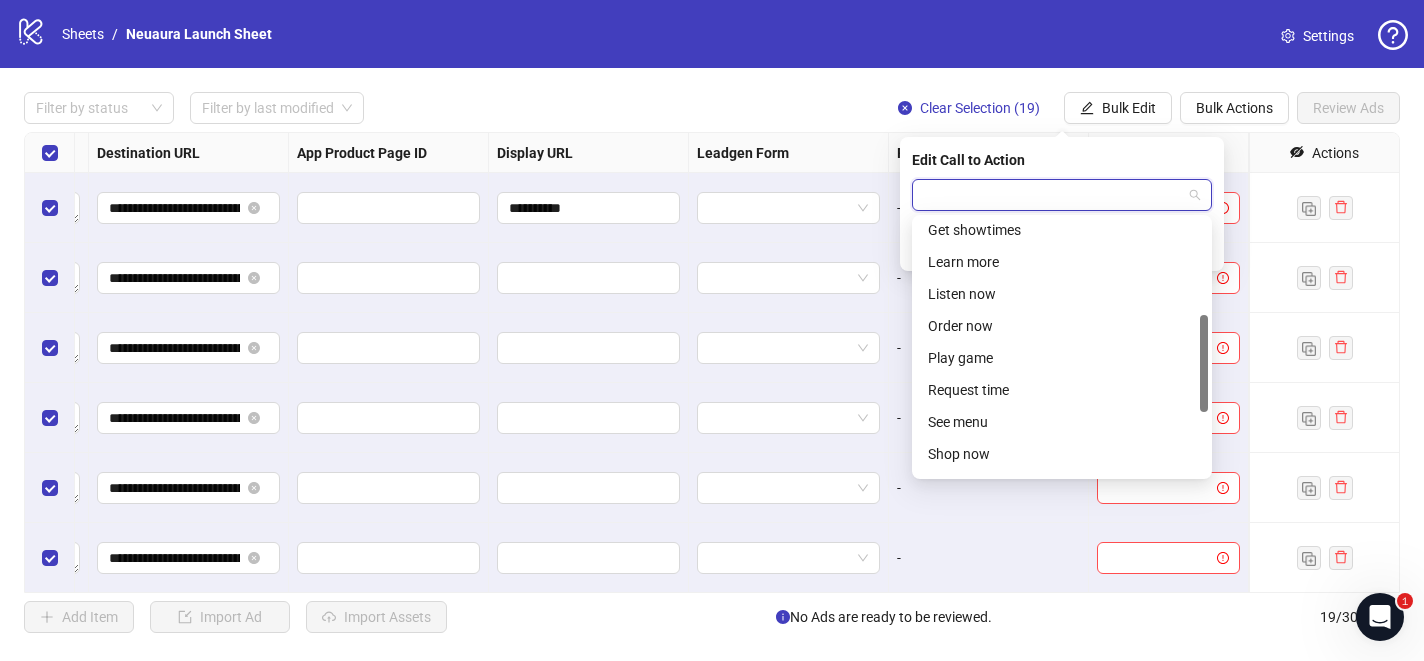 scroll, scrollTop: 250, scrollLeft: 0, axis: vertical 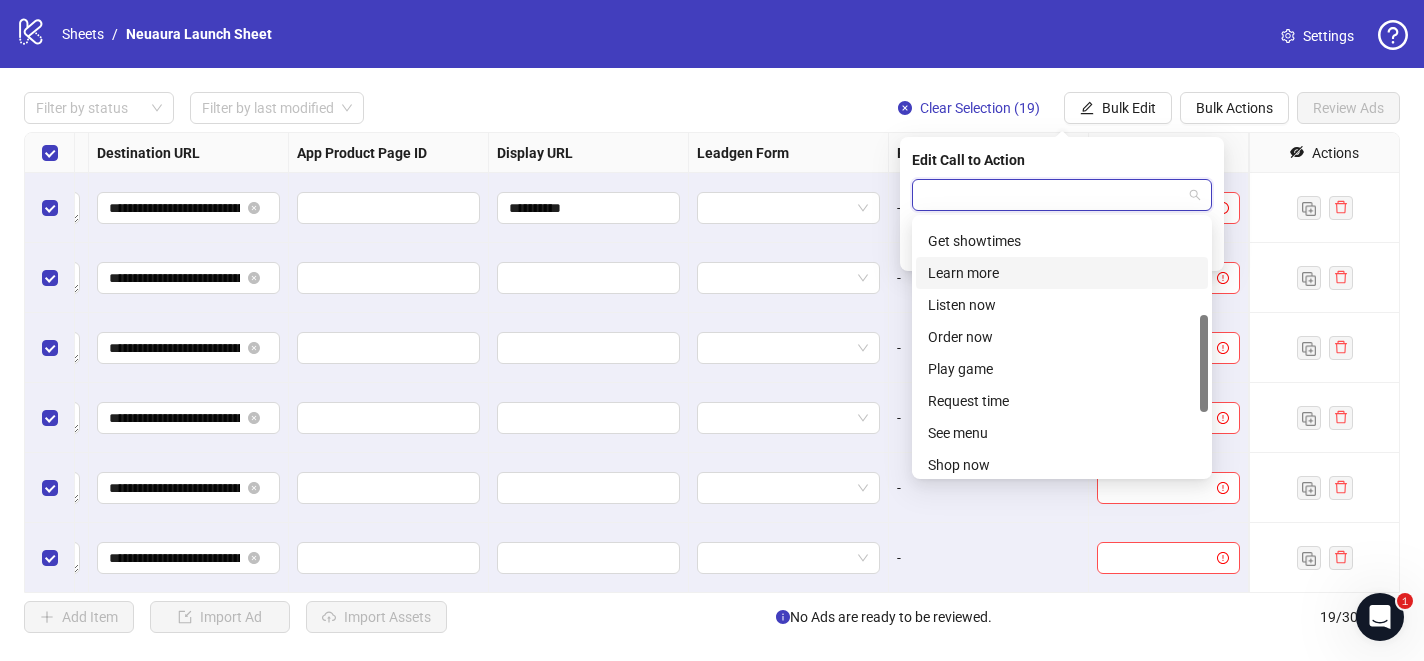 click on "Learn more" at bounding box center (1062, 273) 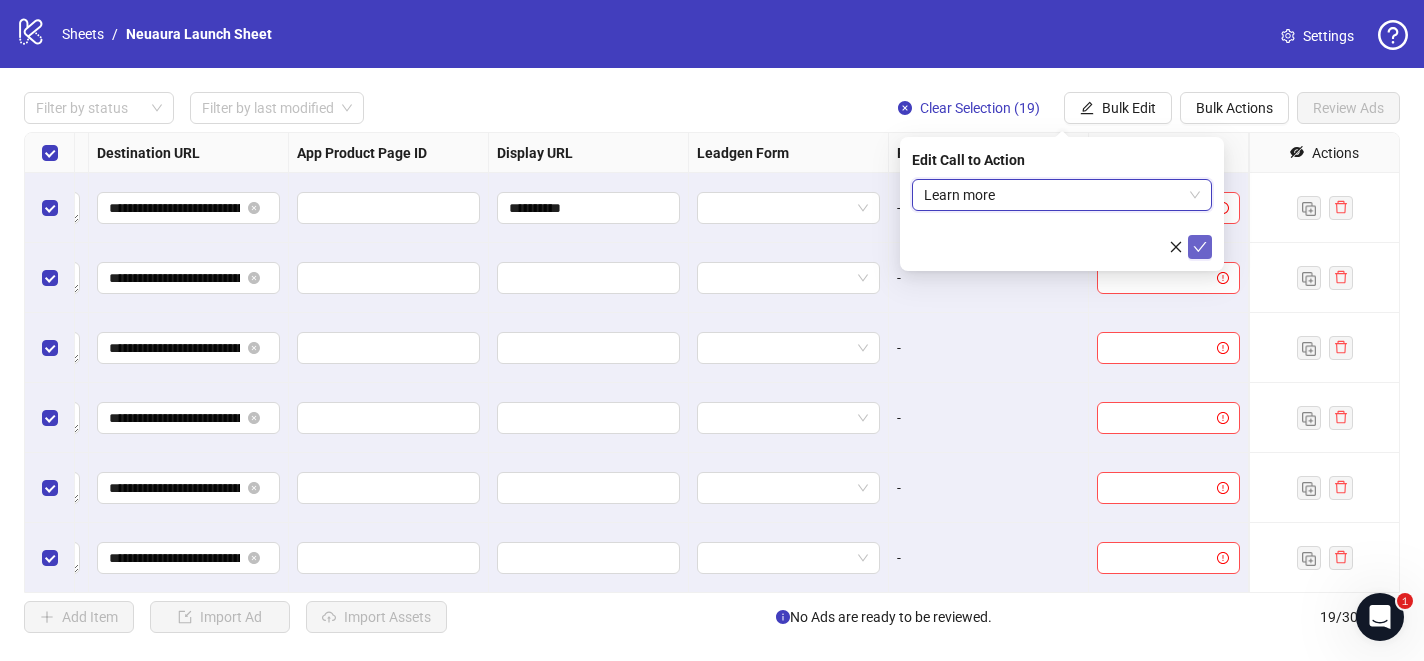 click at bounding box center (1200, 247) 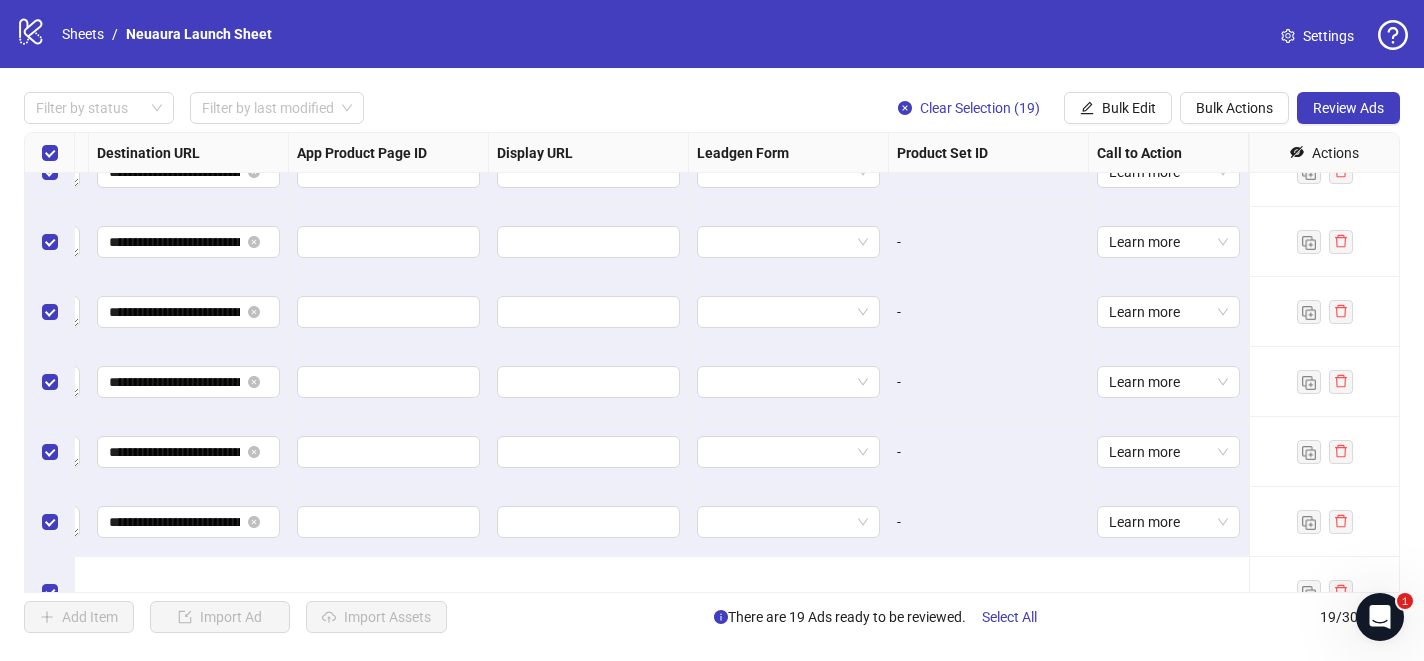 scroll, scrollTop: 0, scrollLeft: 1896, axis: horizontal 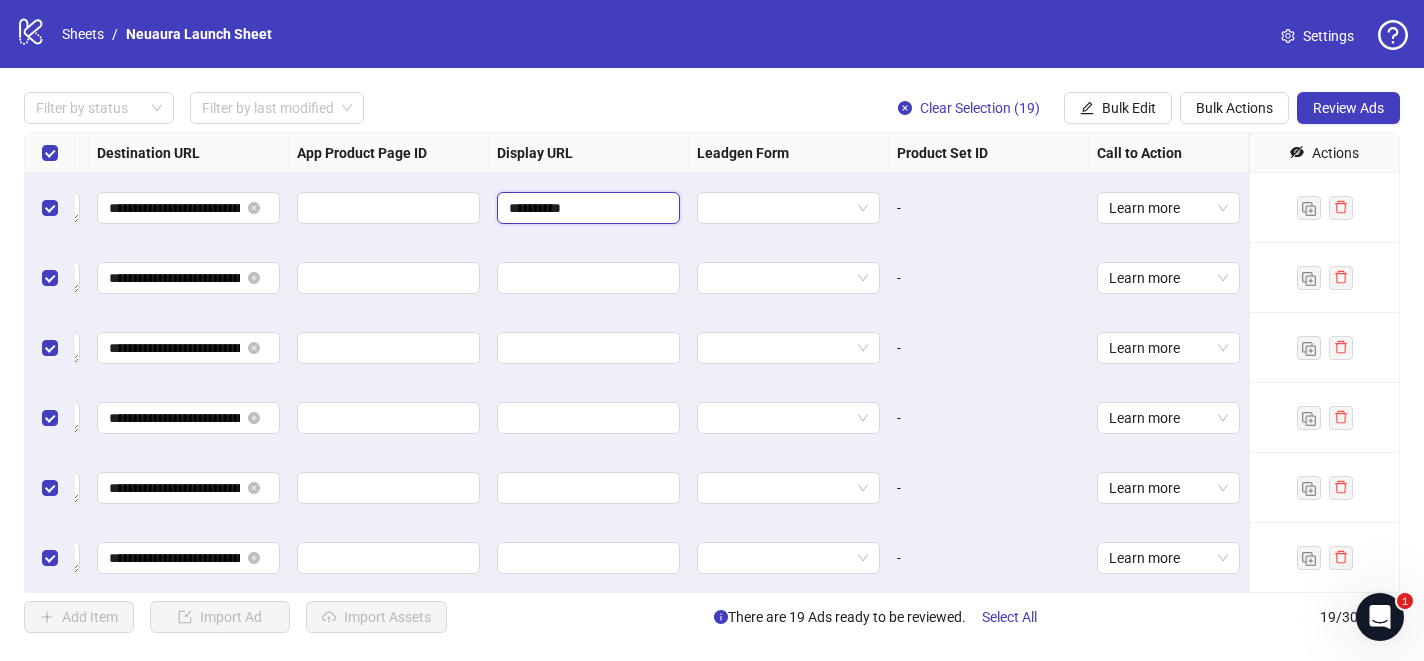 click on "**********" at bounding box center [586, 208] 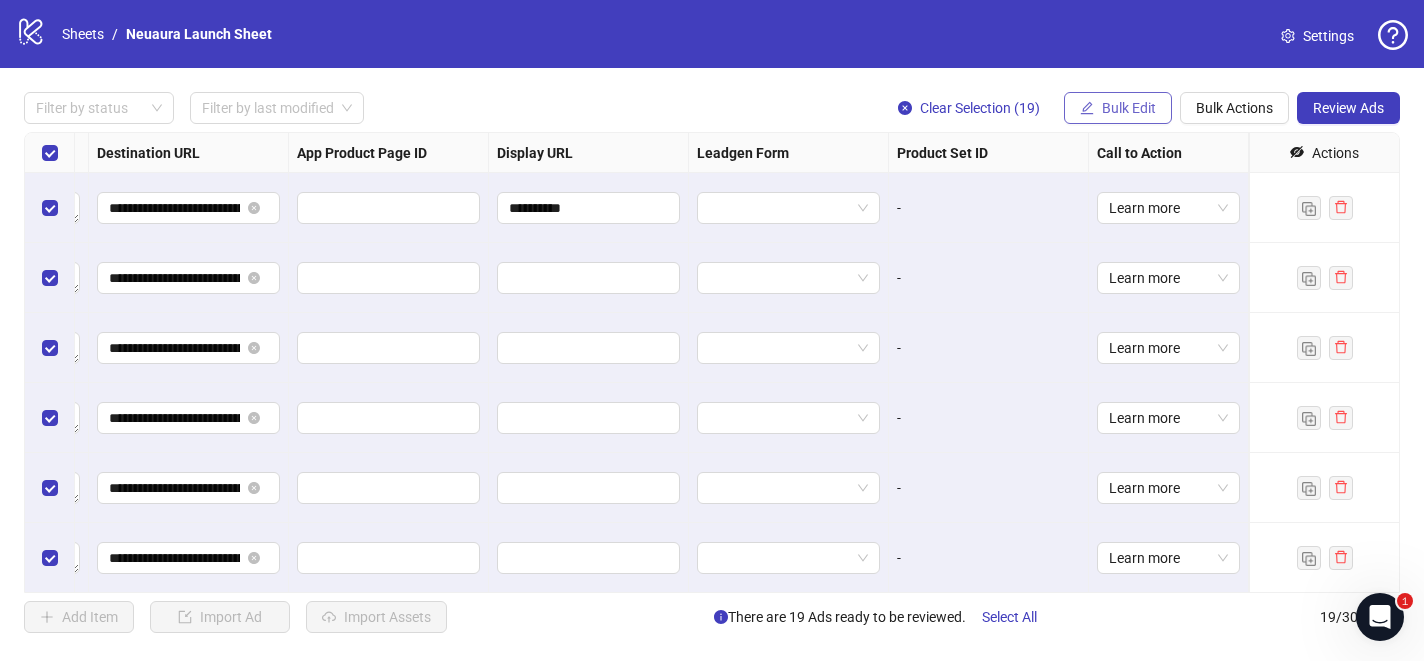 click on "Bulk Edit" at bounding box center (1129, 108) 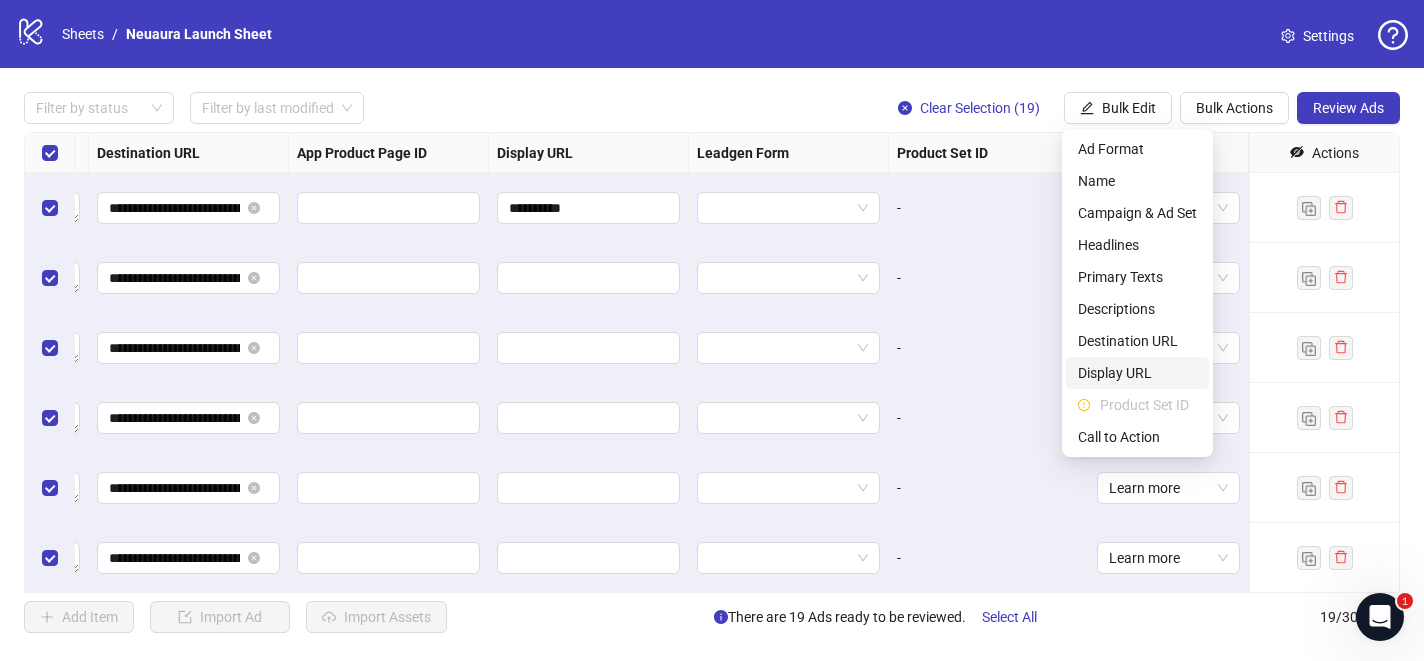 click on "Display URL" at bounding box center (1137, 373) 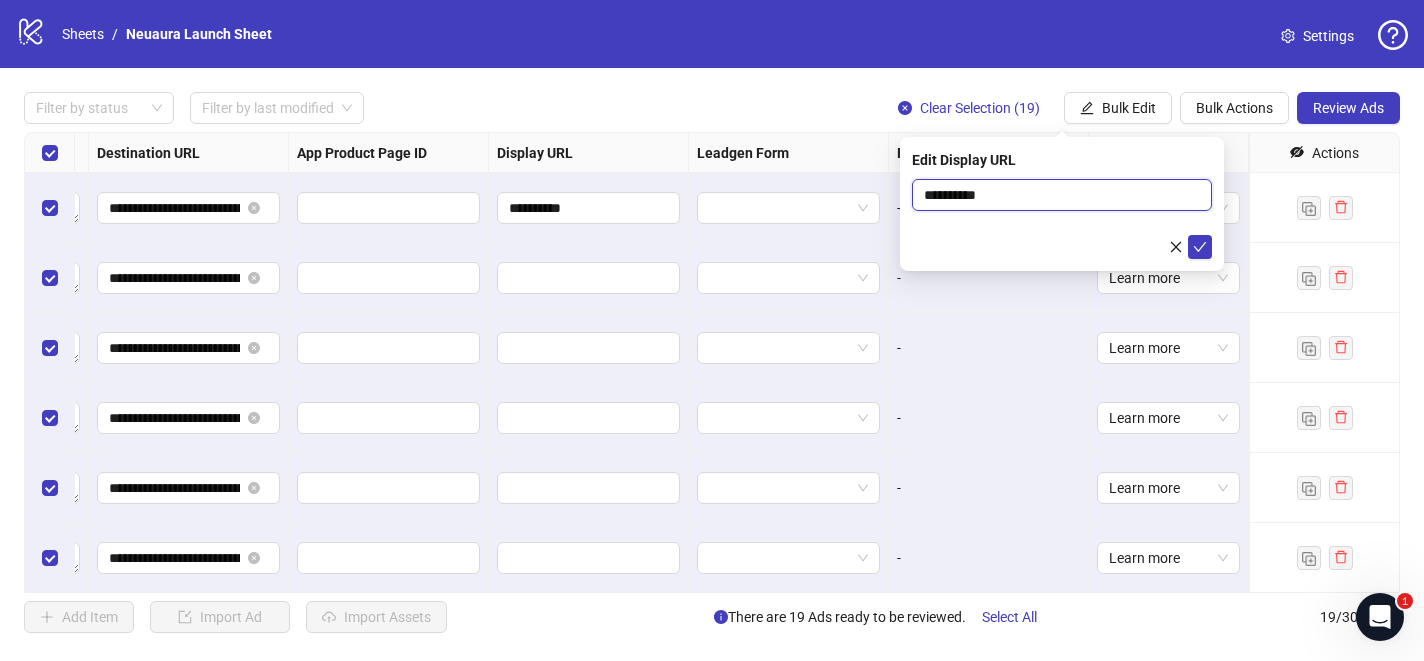click on "**********" at bounding box center [1062, 195] 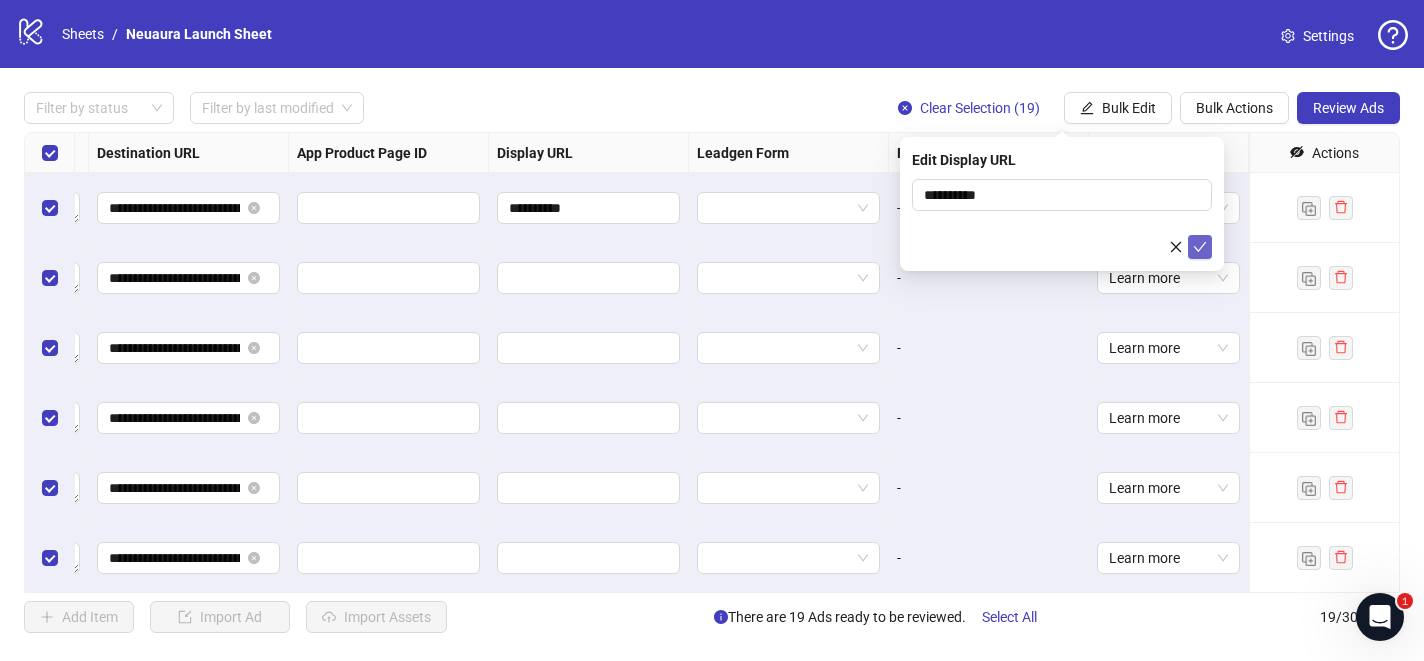 click 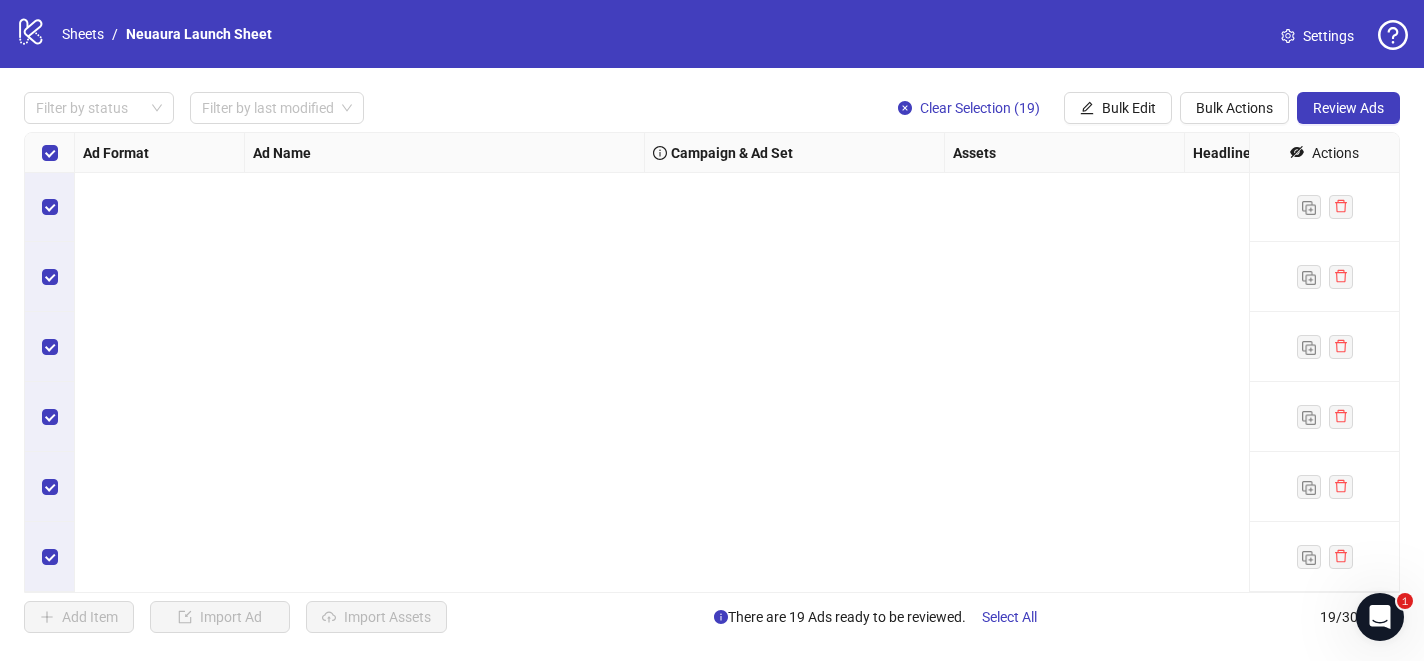scroll, scrollTop: 0, scrollLeft: 0, axis: both 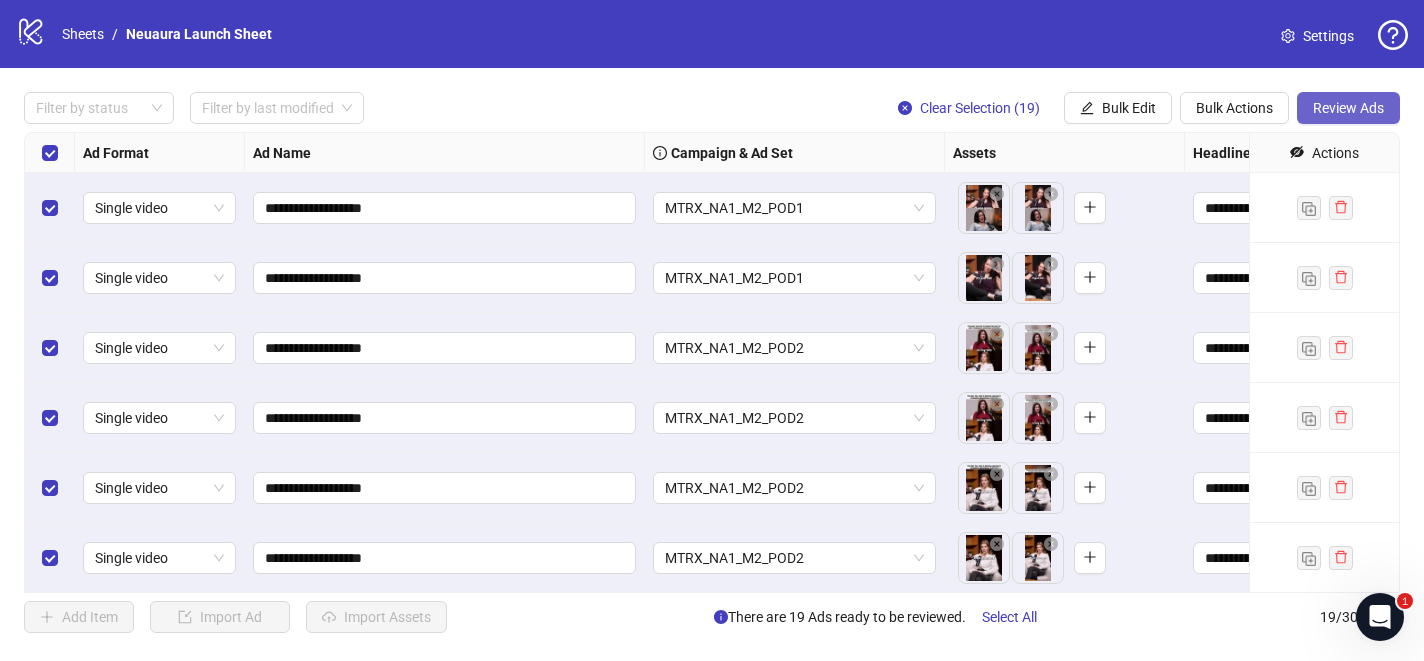 click on "Review Ads" at bounding box center (1348, 108) 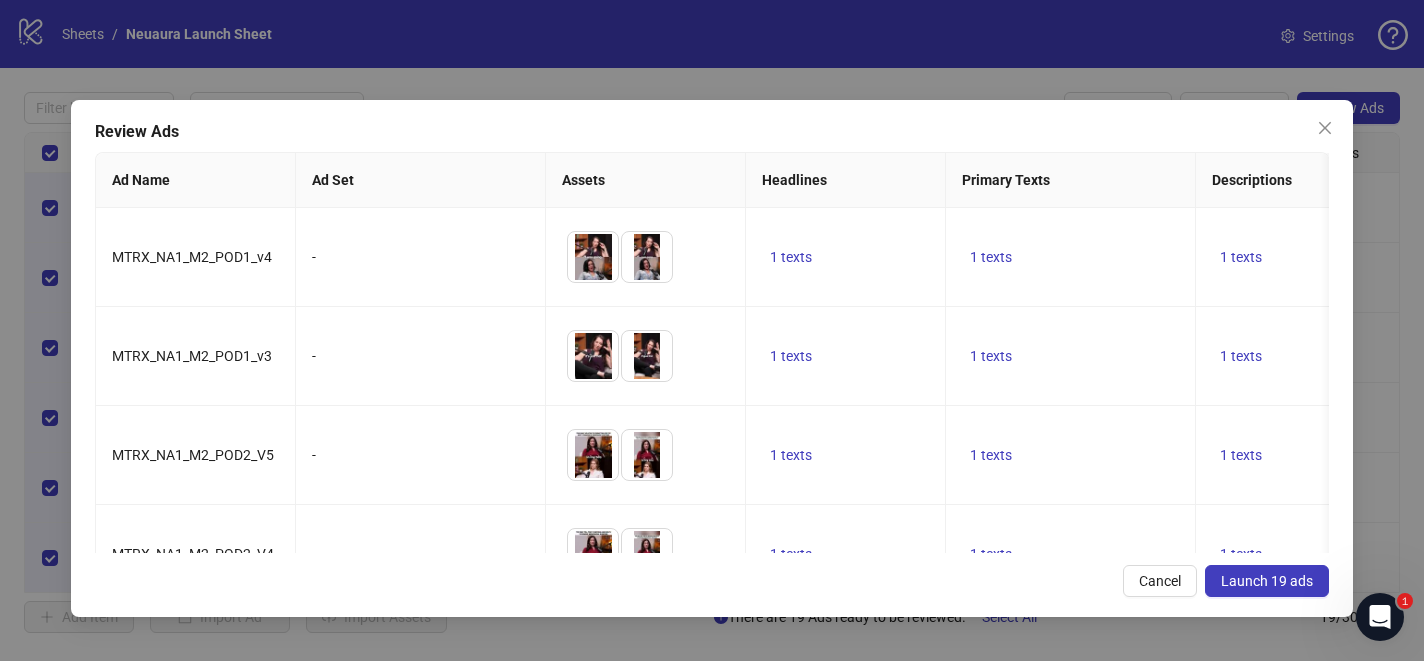 click on "Launch 19 ads" at bounding box center [1267, 581] 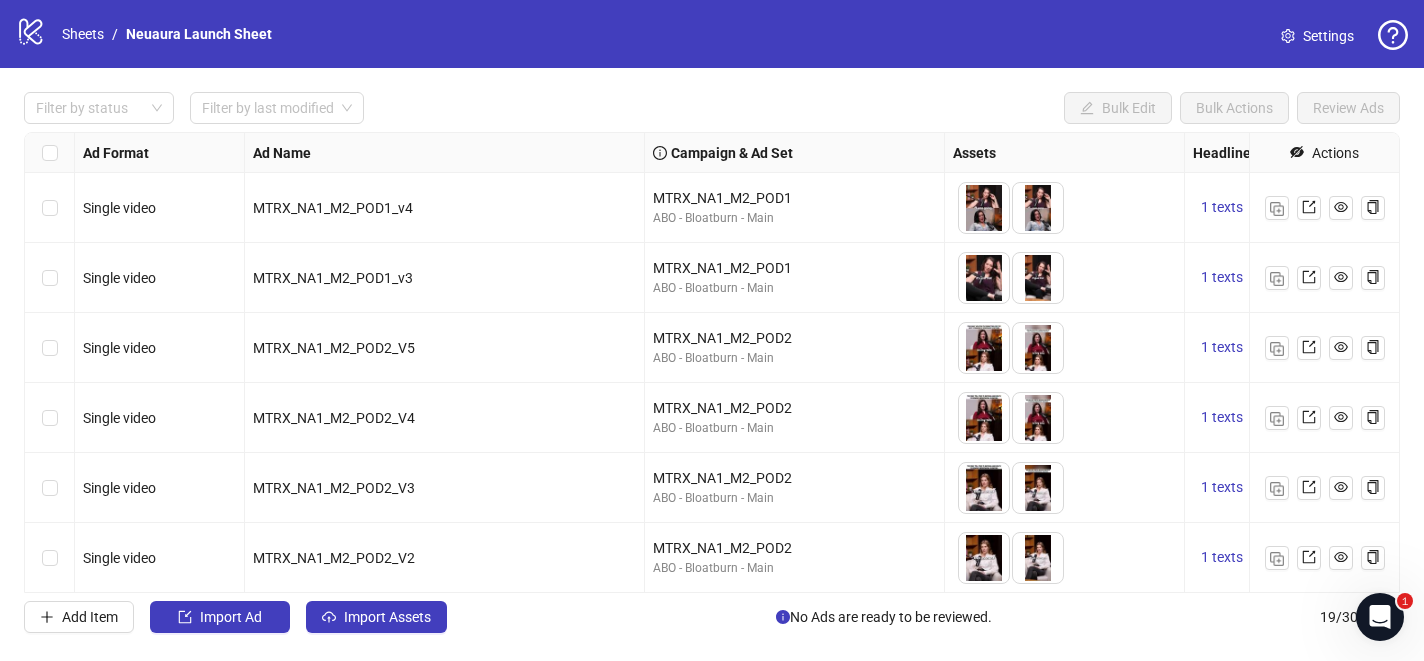 click on "MTRX_NA1_M2_POD1_v4" at bounding box center (333, 208) 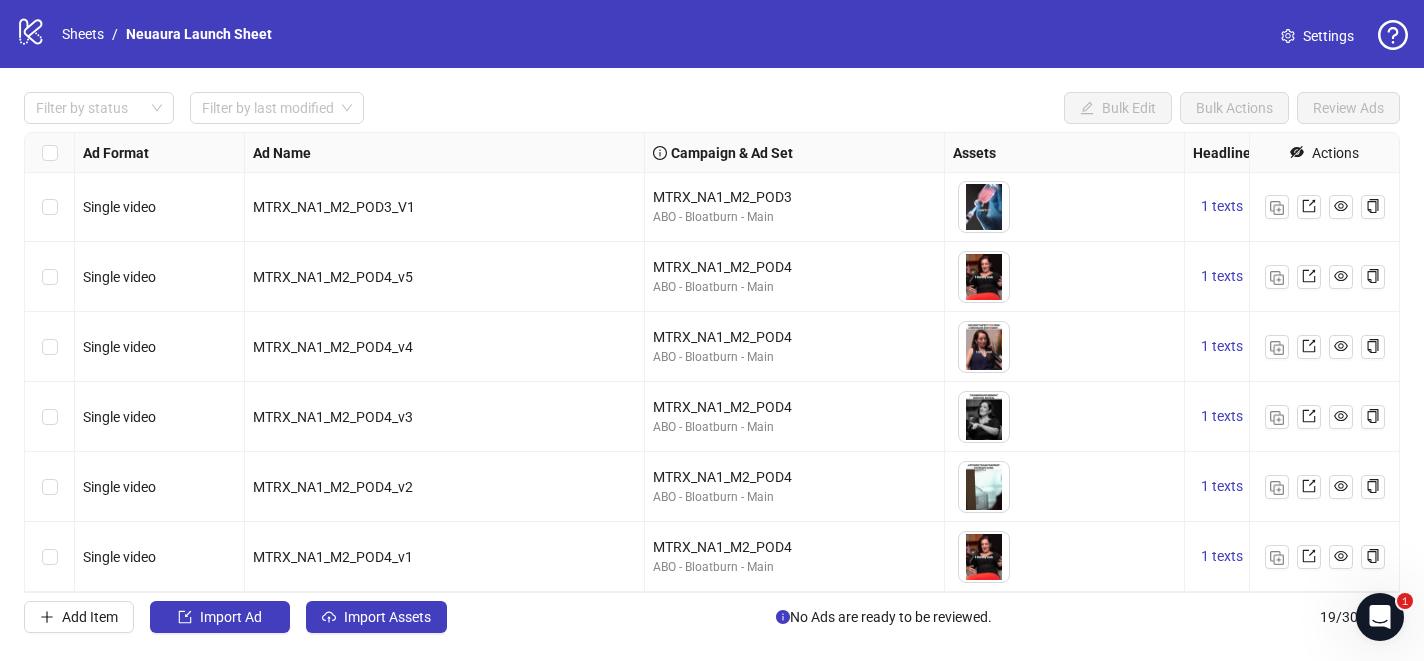 scroll, scrollTop: 0, scrollLeft: 0, axis: both 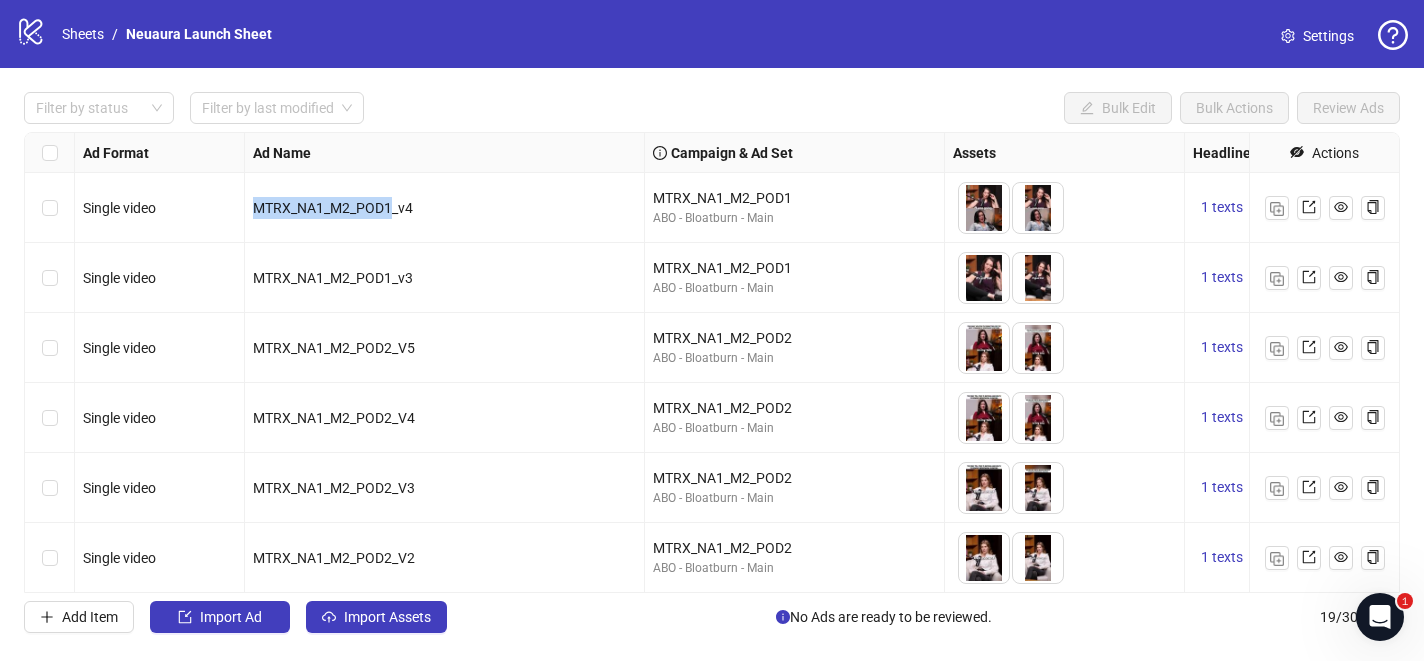 drag, startPoint x: 390, startPoint y: 206, endPoint x: 181, endPoint y: 198, distance: 209.15306 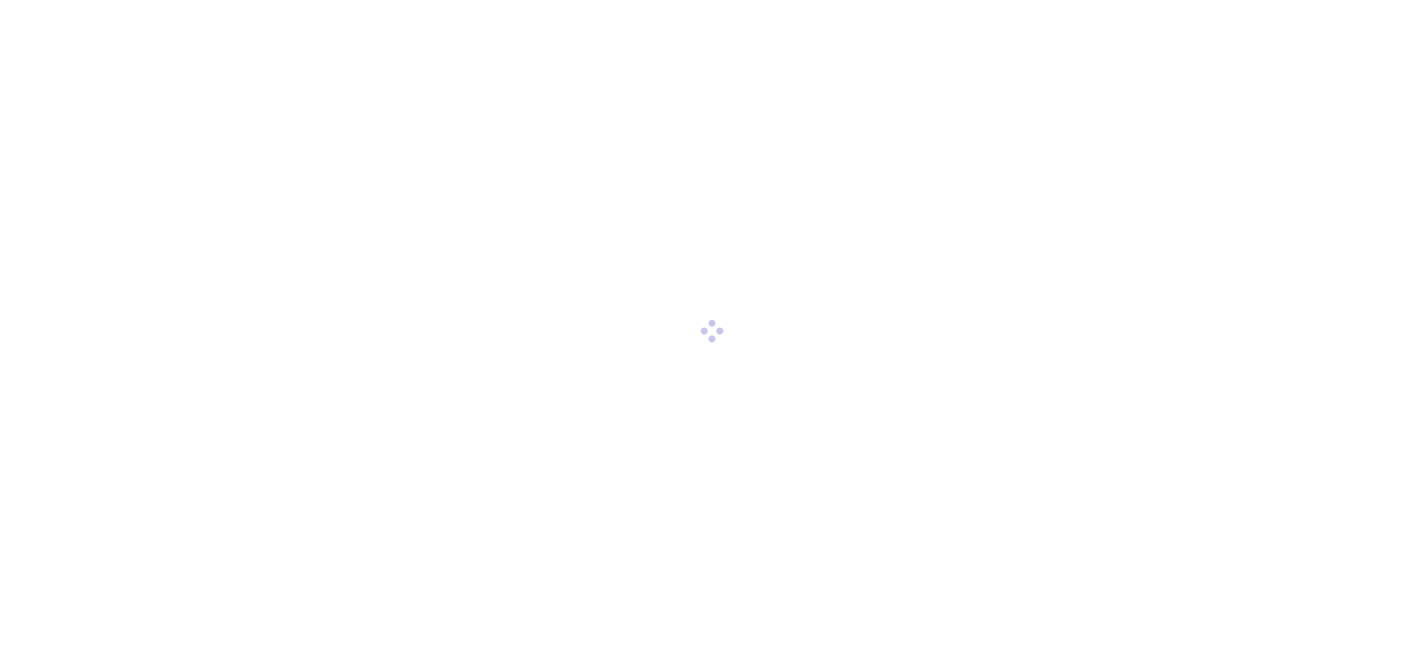 scroll, scrollTop: 0, scrollLeft: 0, axis: both 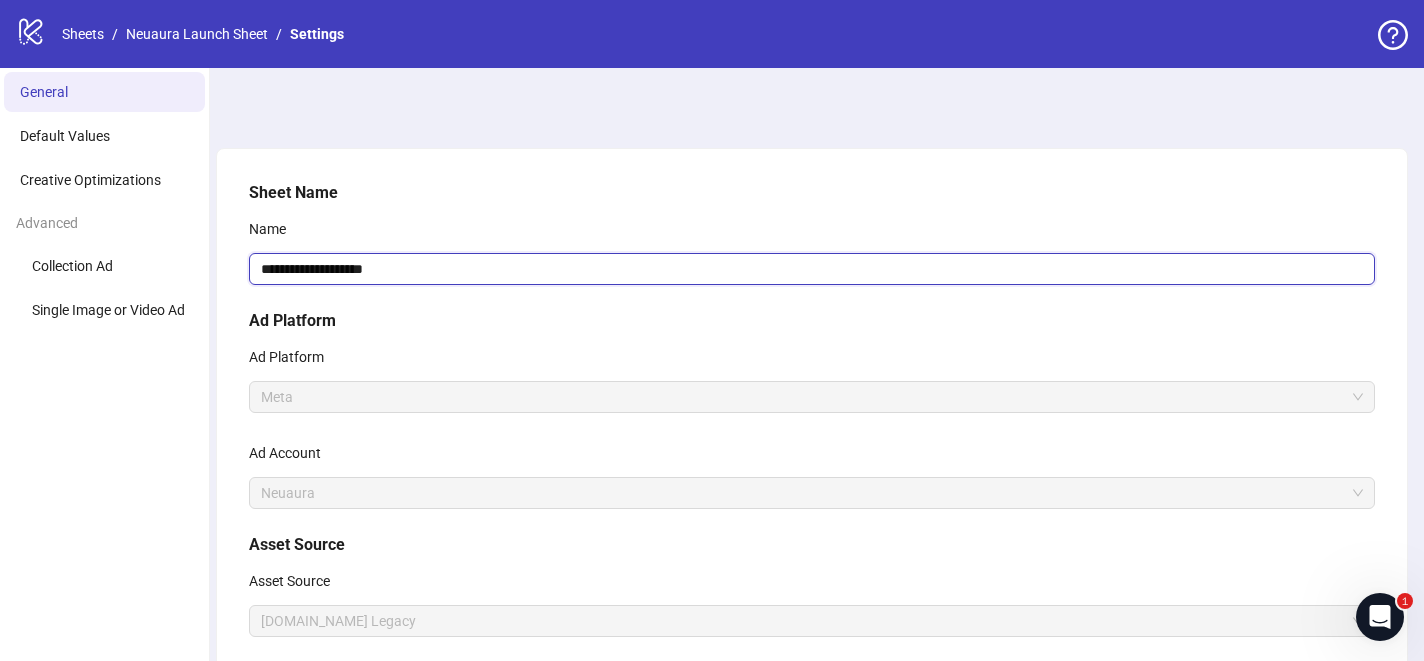 click on "**********" at bounding box center [812, 269] 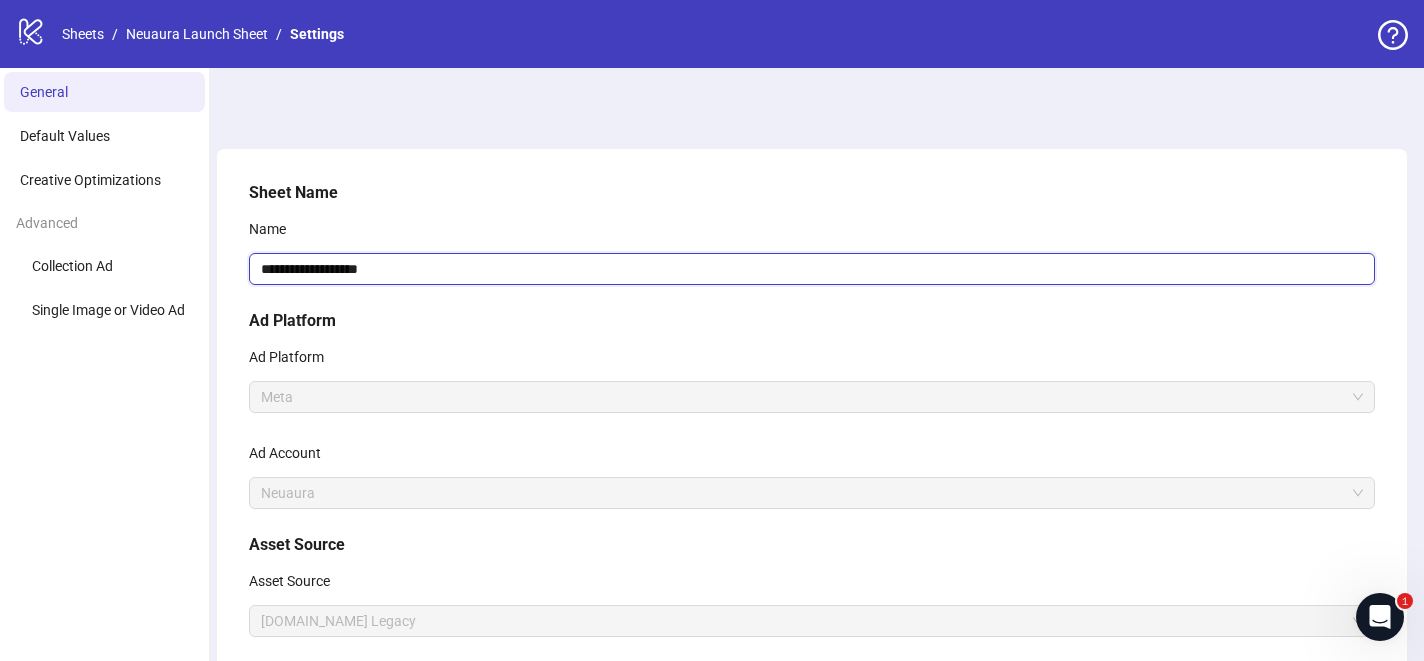 paste on "*****" 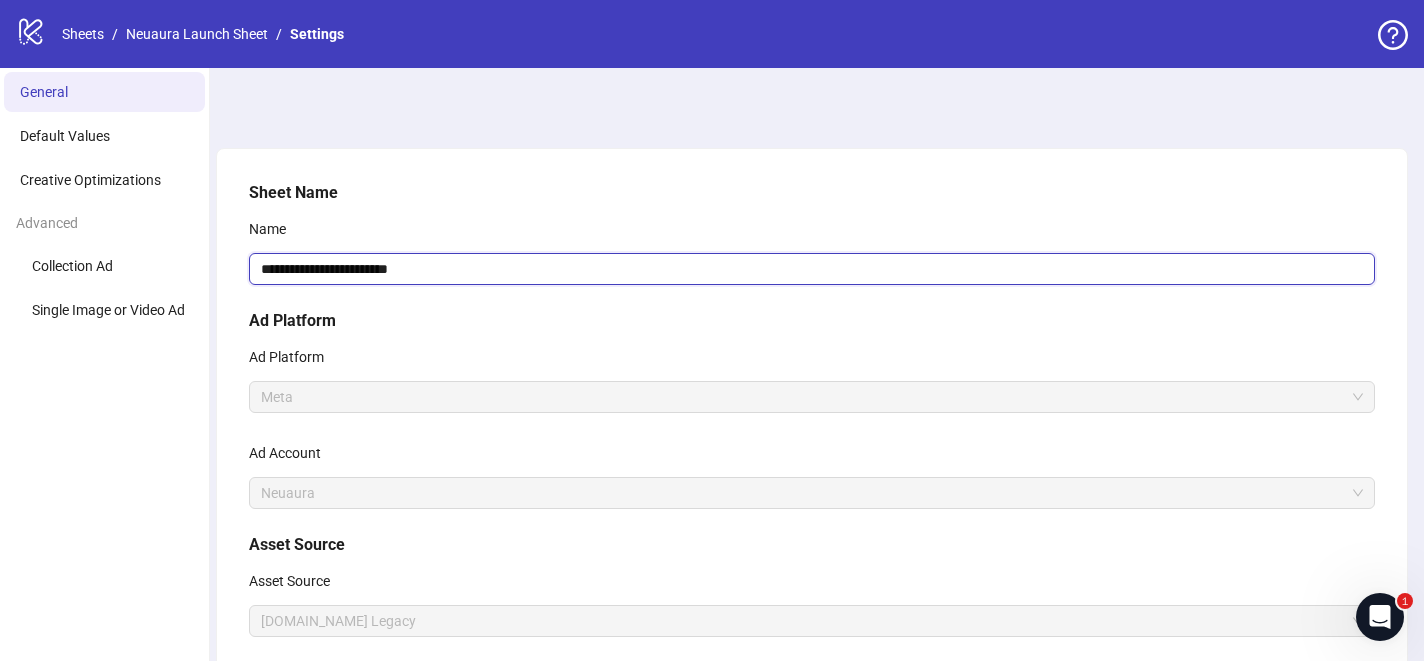 paste on "*****" 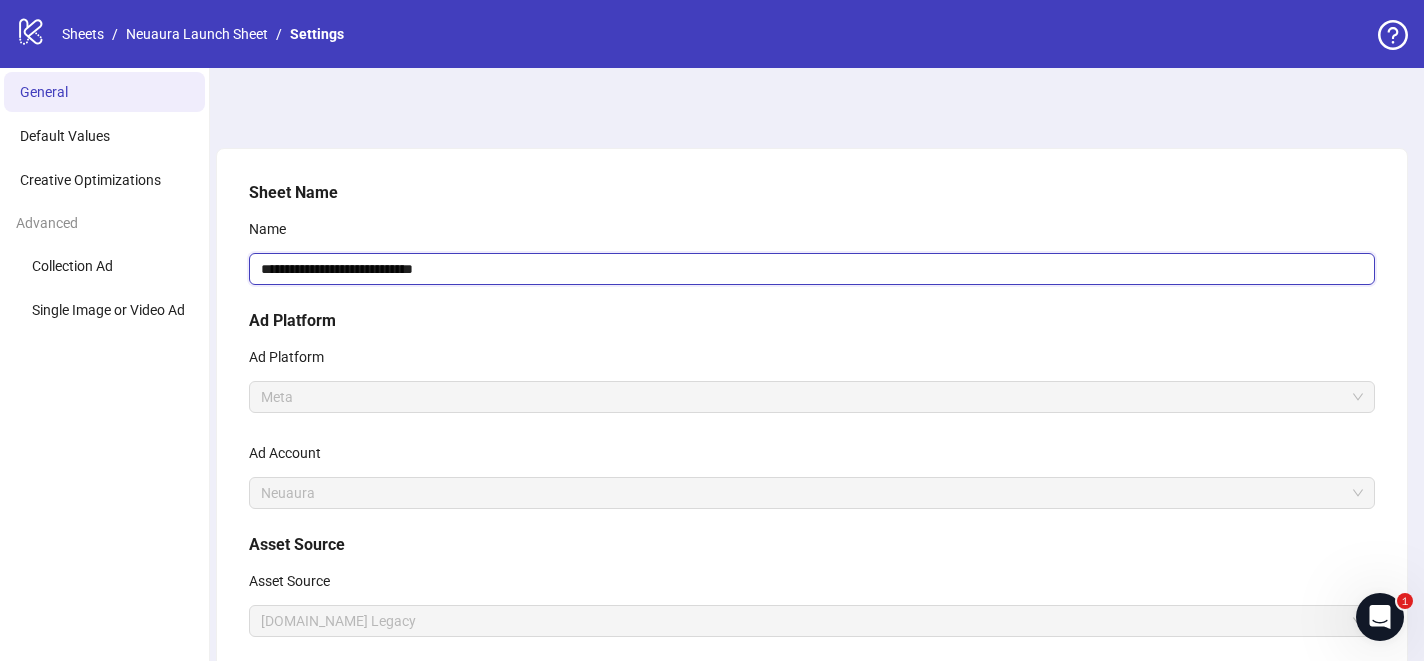 click on "**********" at bounding box center [812, 269] 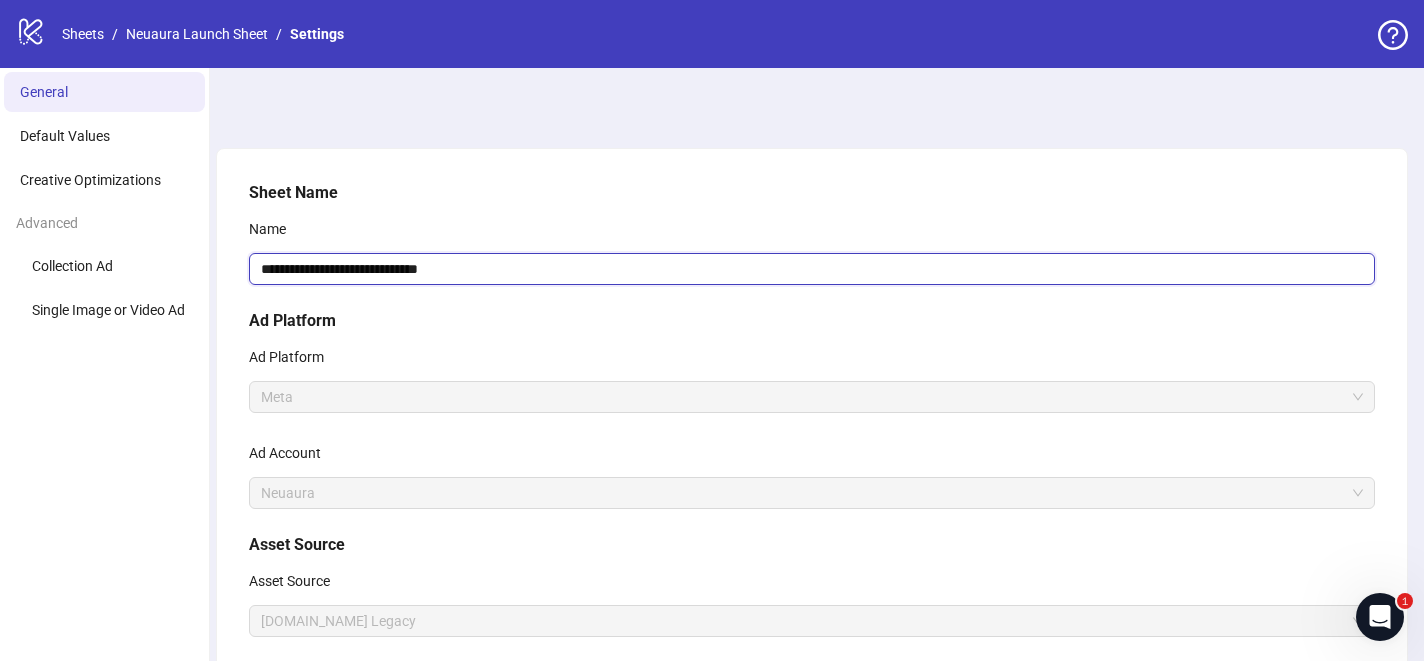paste on "*****" 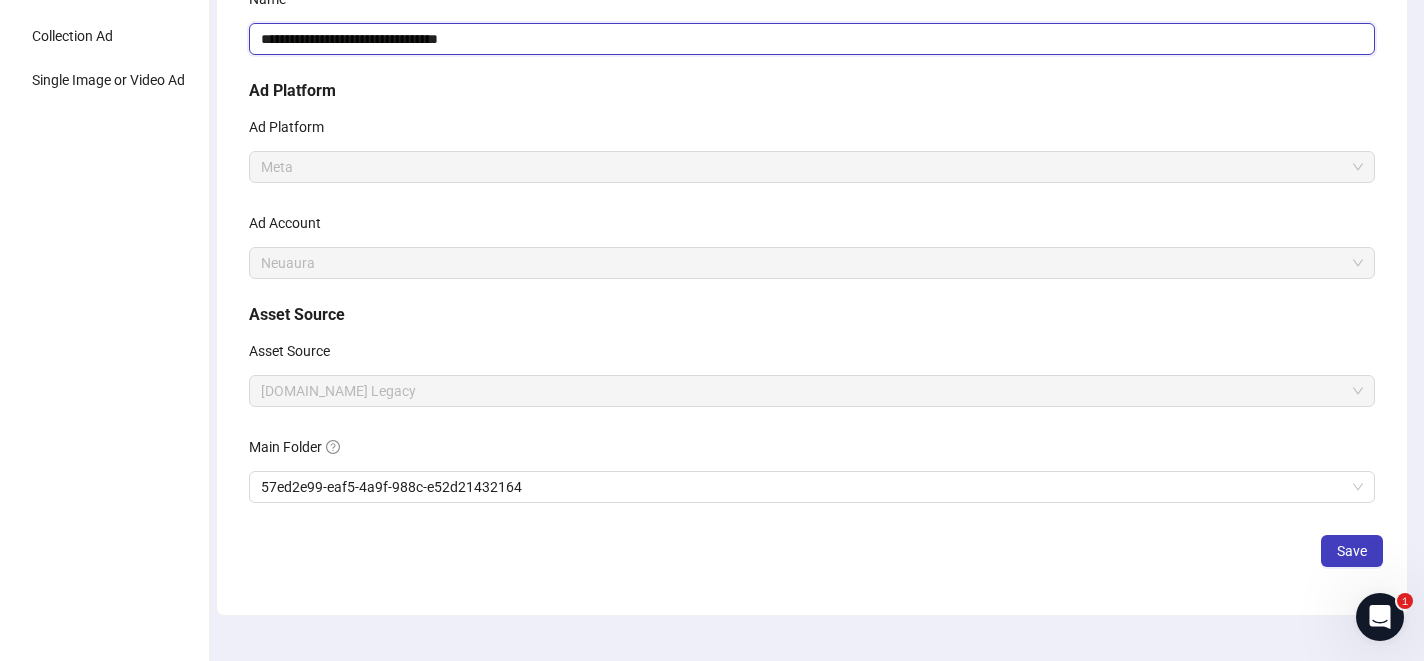 scroll, scrollTop: 265, scrollLeft: 0, axis: vertical 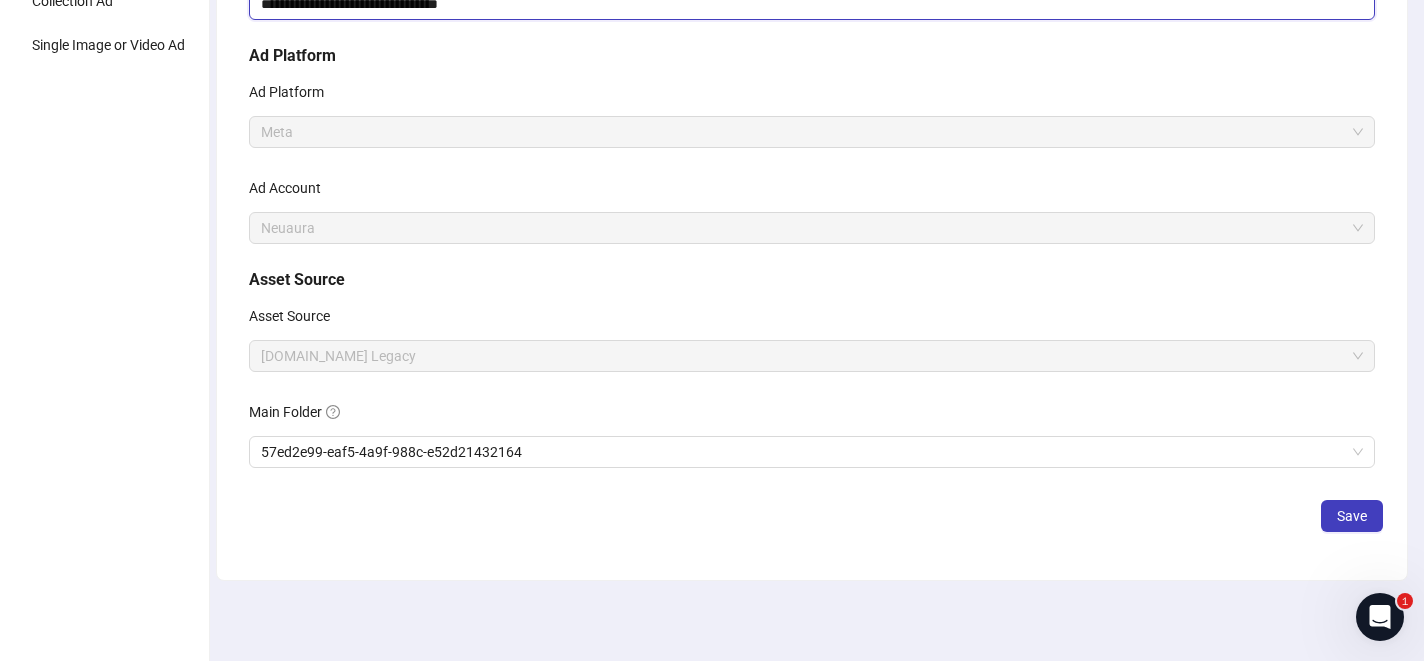 type on "**********" 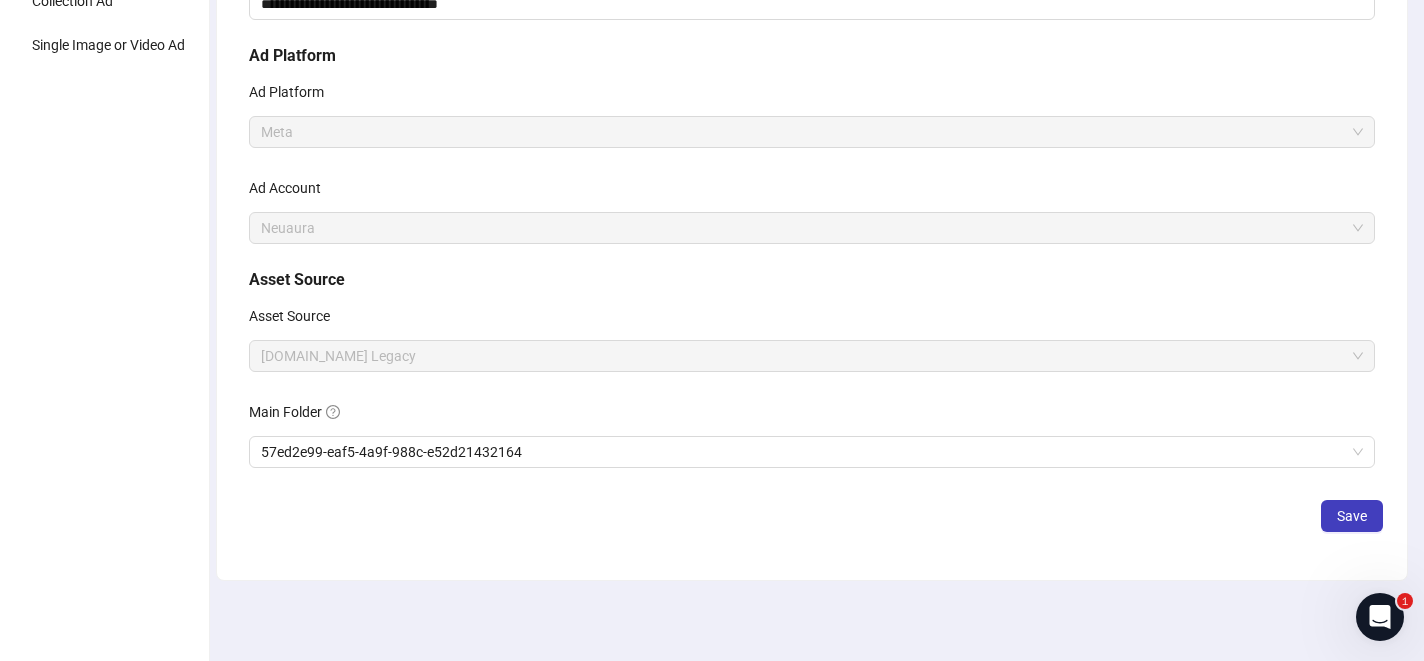 click on "**********" at bounding box center (812, 232) 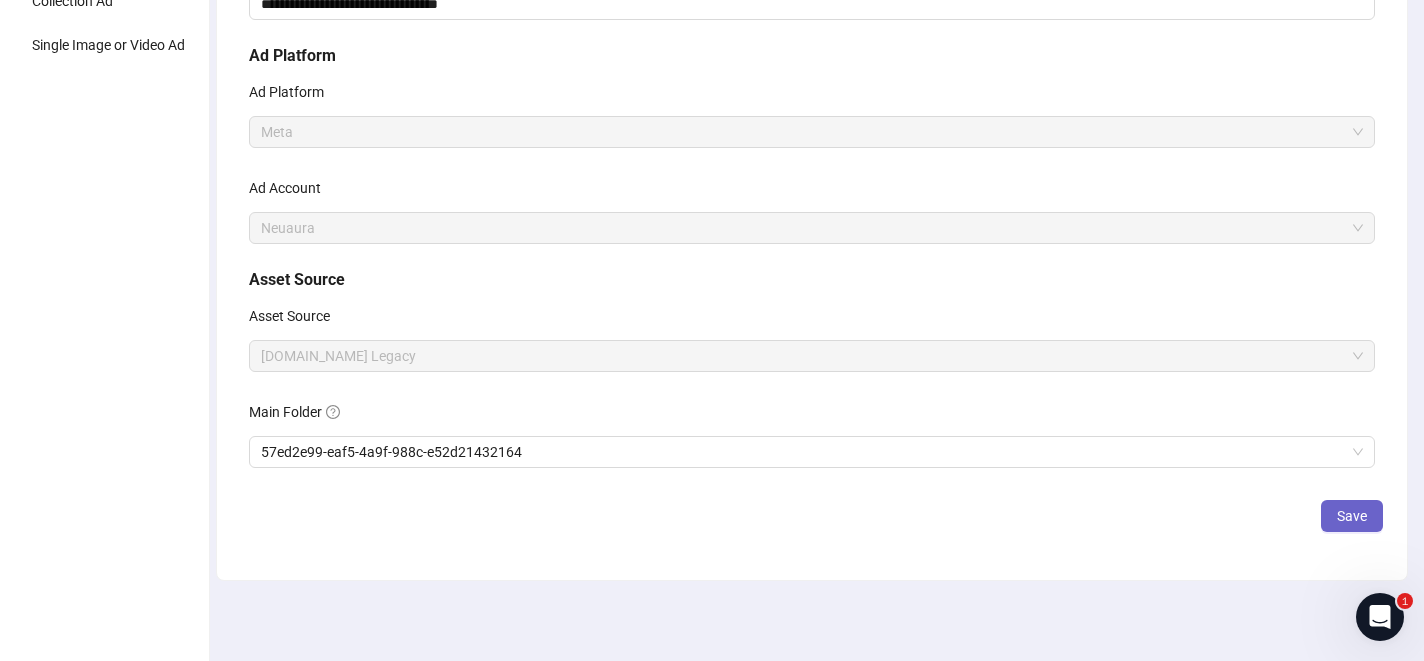 click on "Save" at bounding box center (1352, 516) 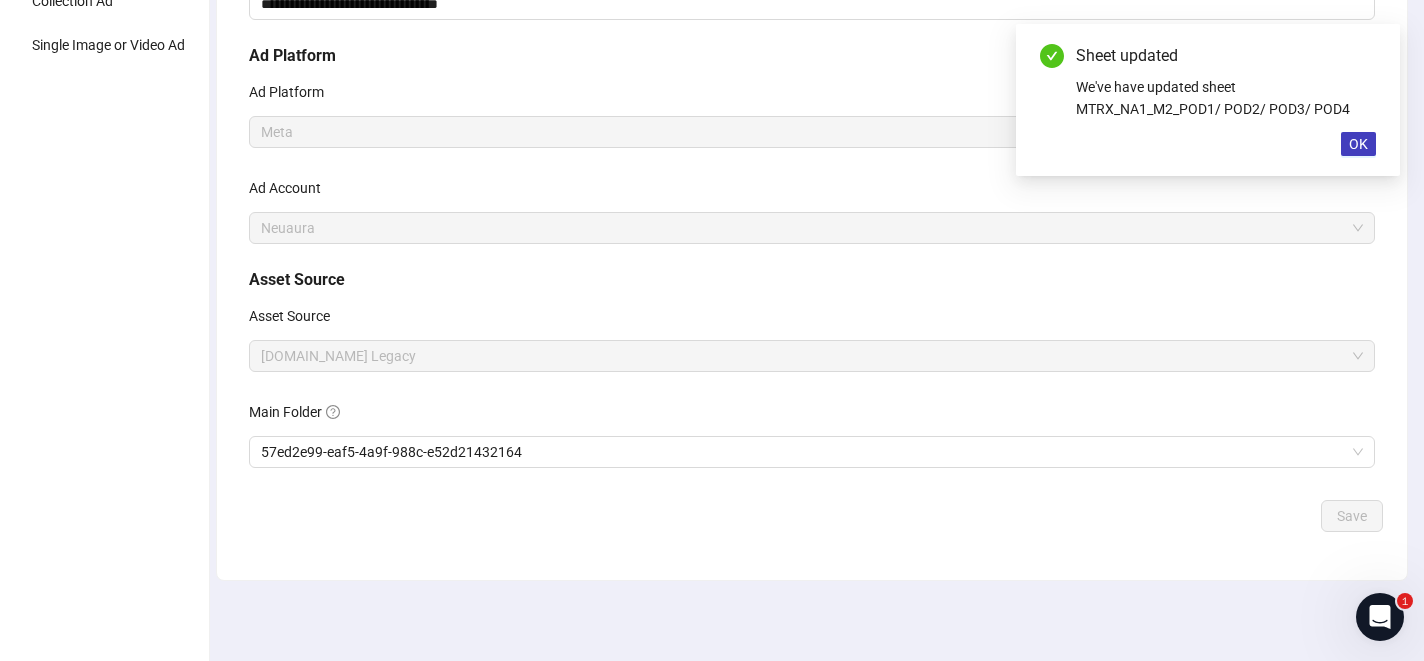 scroll, scrollTop: 0, scrollLeft: 0, axis: both 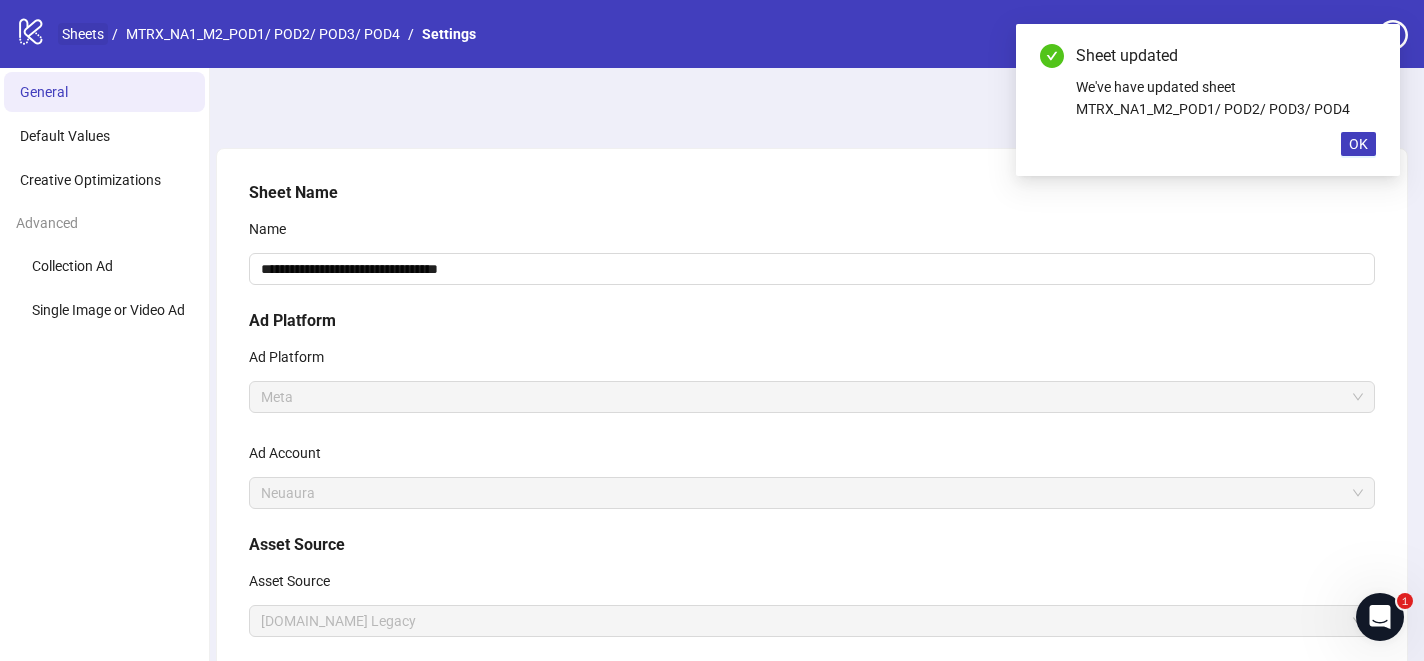 click on "Sheets" at bounding box center [83, 34] 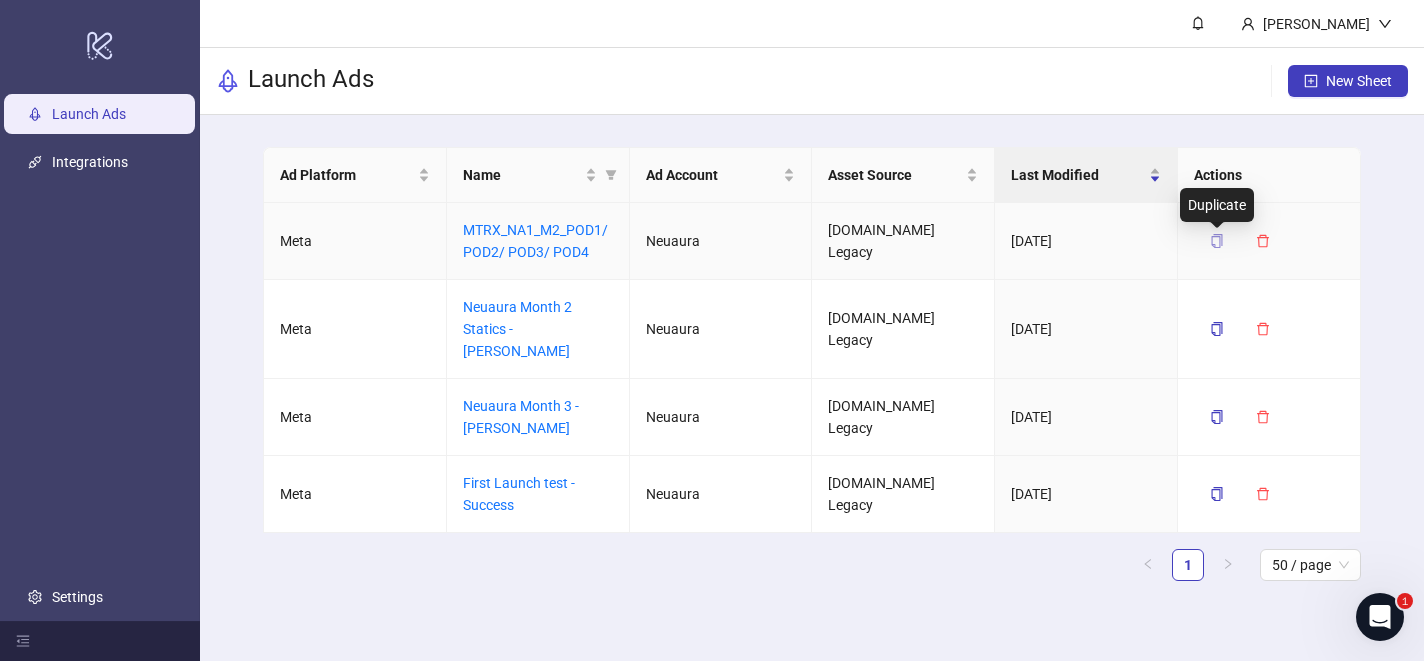 click 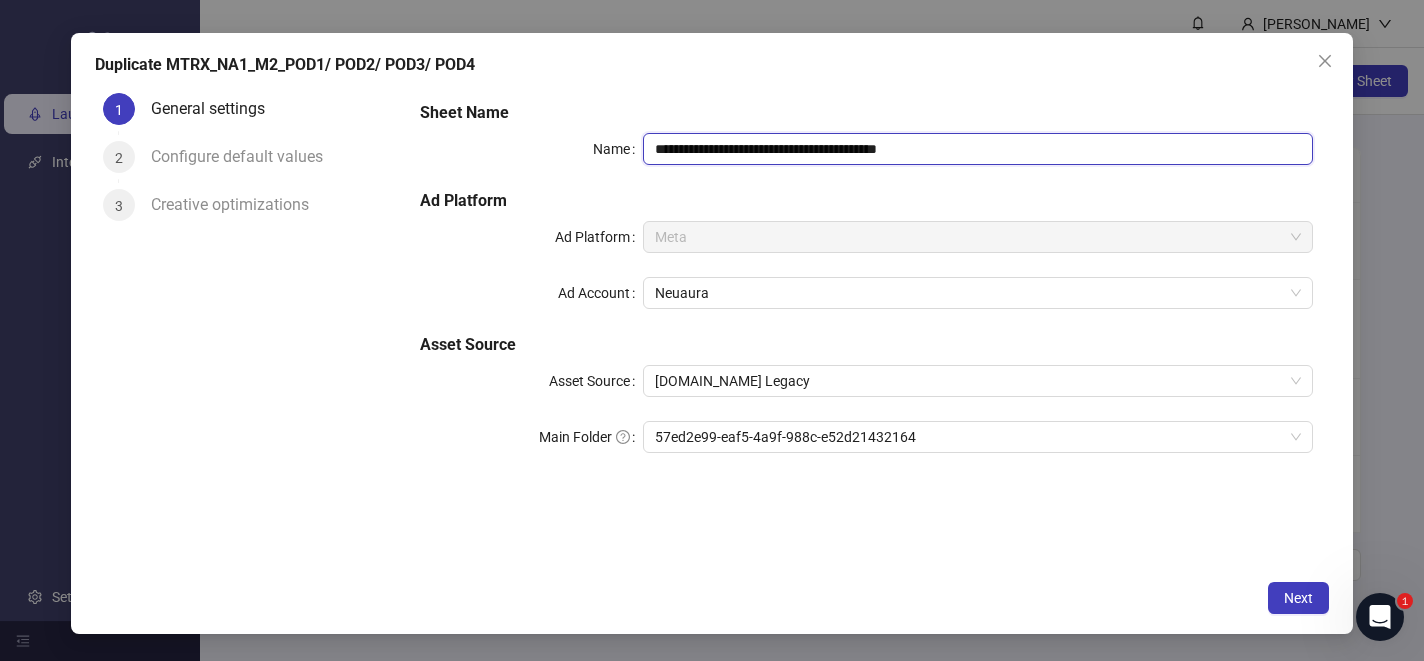 drag, startPoint x: 1022, startPoint y: 145, endPoint x: 763, endPoint y: 146, distance: 259.00192 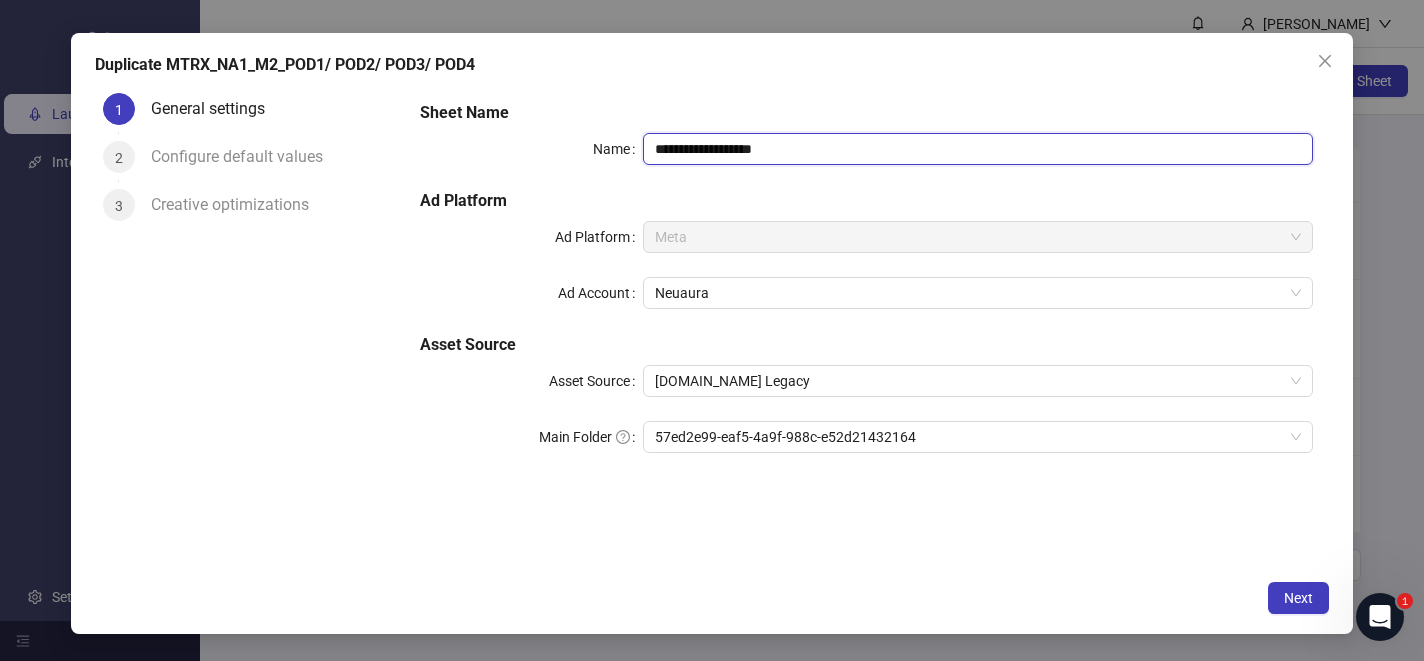 drag, startPoint x: 795, startPoint y: 144, endPoint x: 763, endPoint y: 149, distance: 32.38827 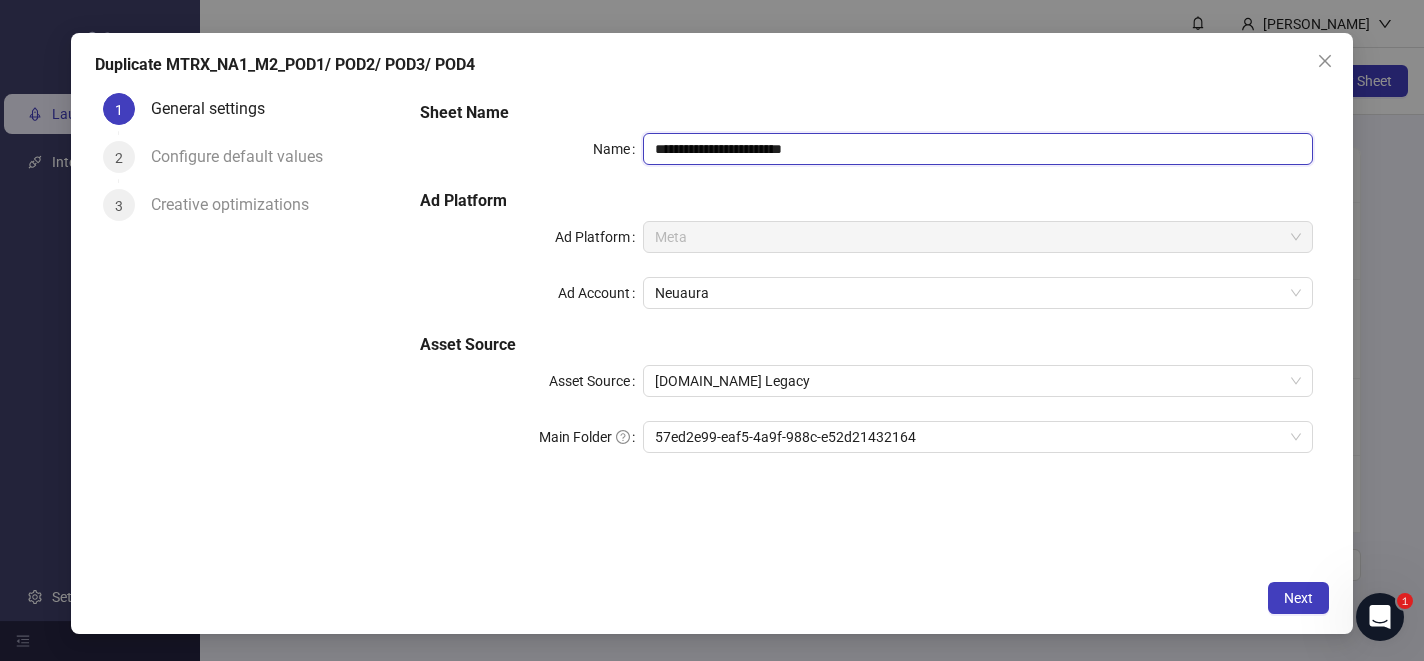 paste on "*****" 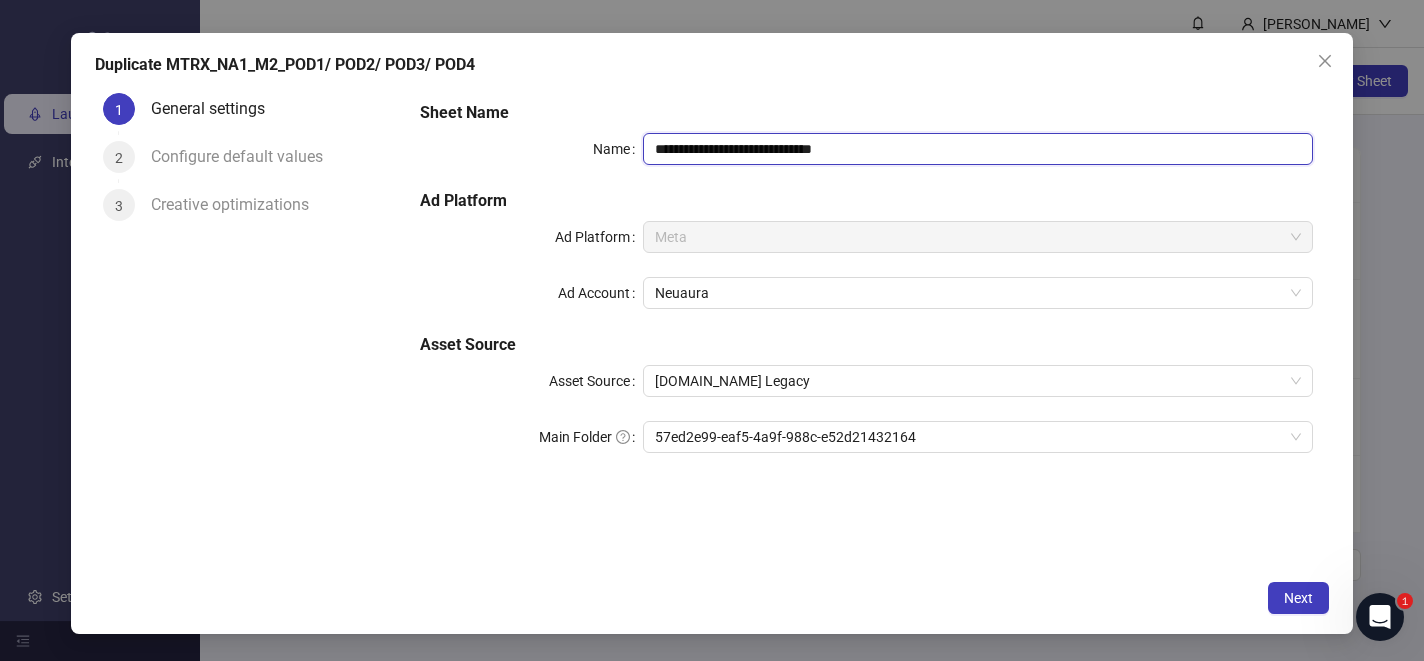 paste on "*****" 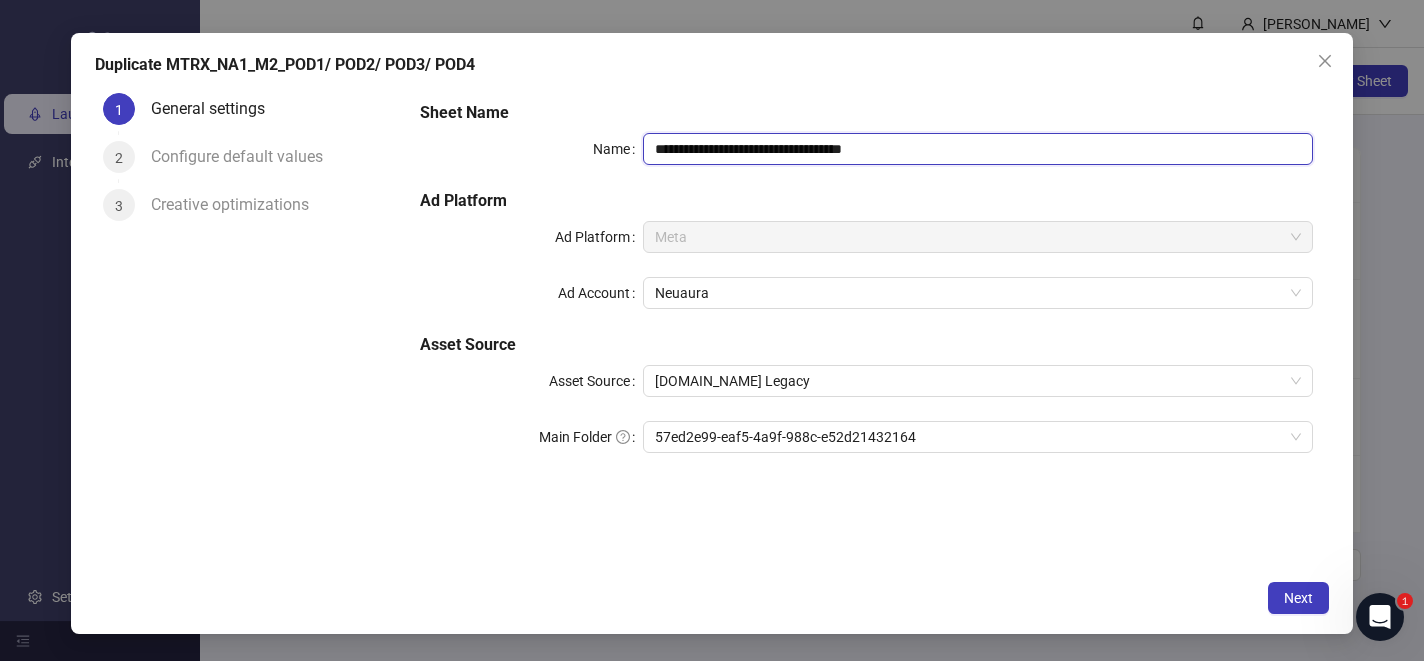 paste on "*****" 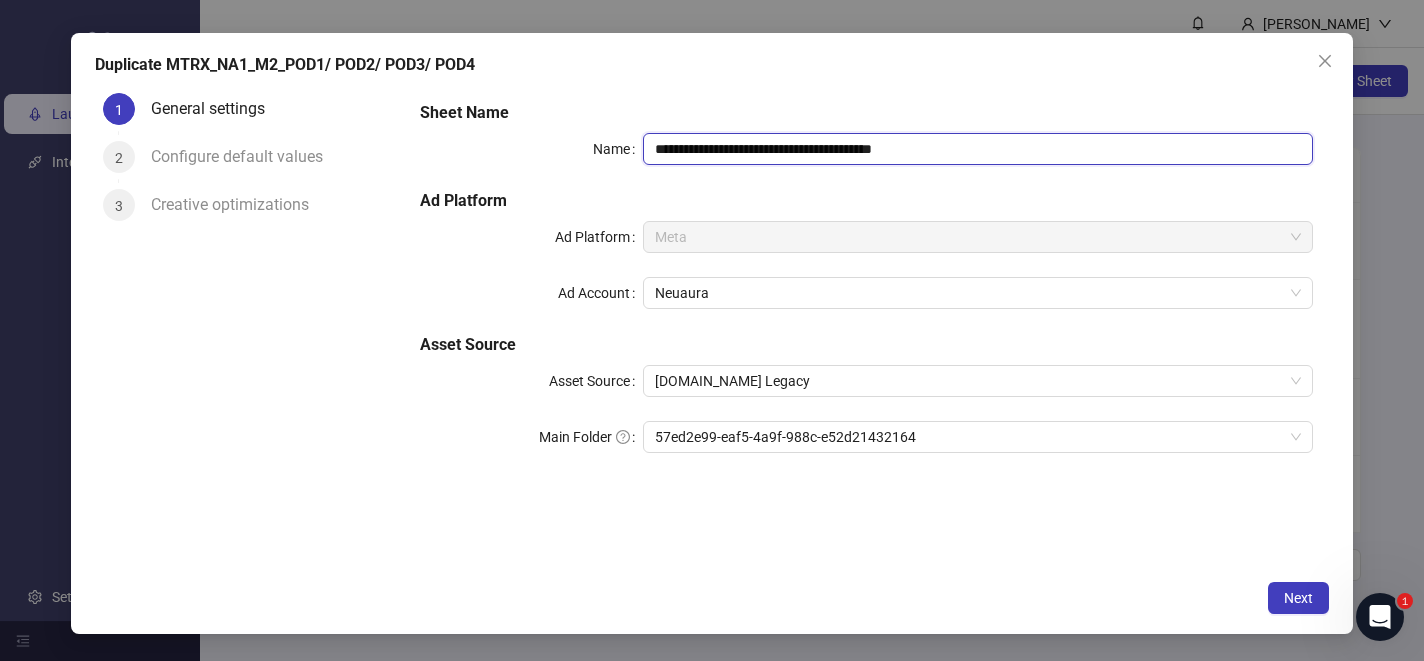 paste on "*****" 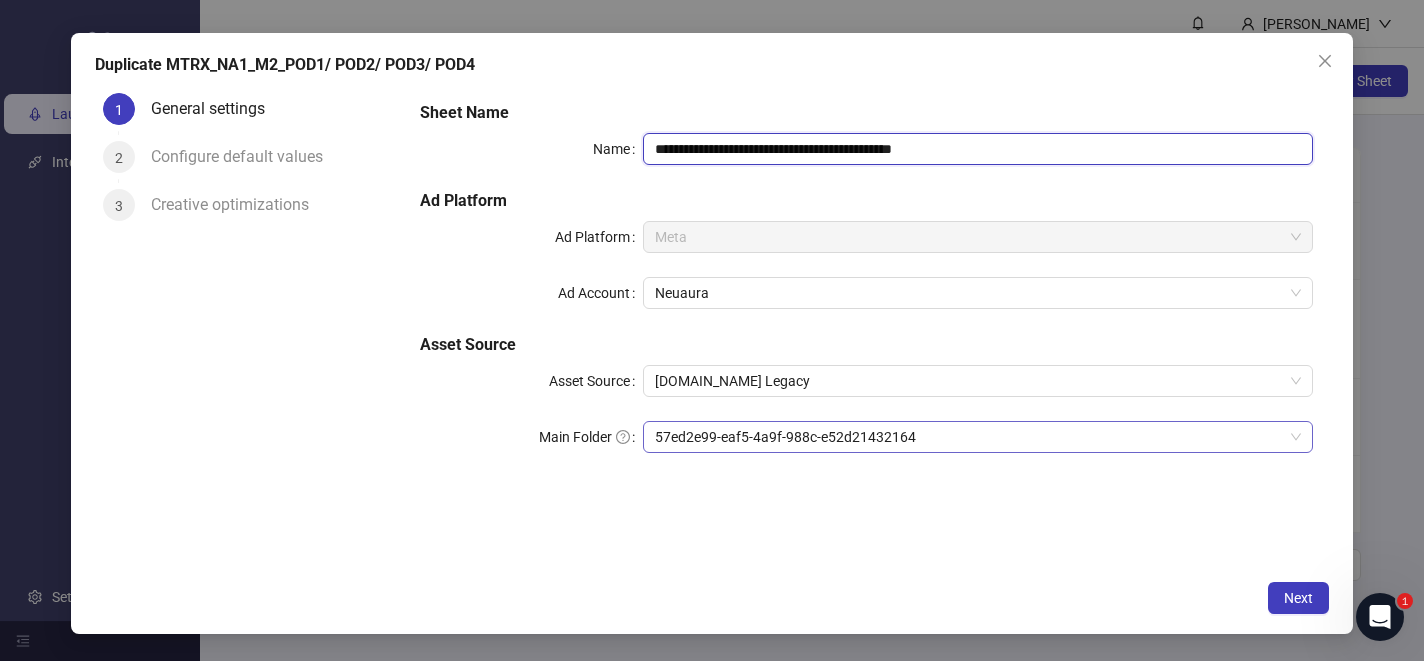 click on "57ed2e99-eaf5-4a9f-988c-e52d21432164" at bounding box center [978, 437] 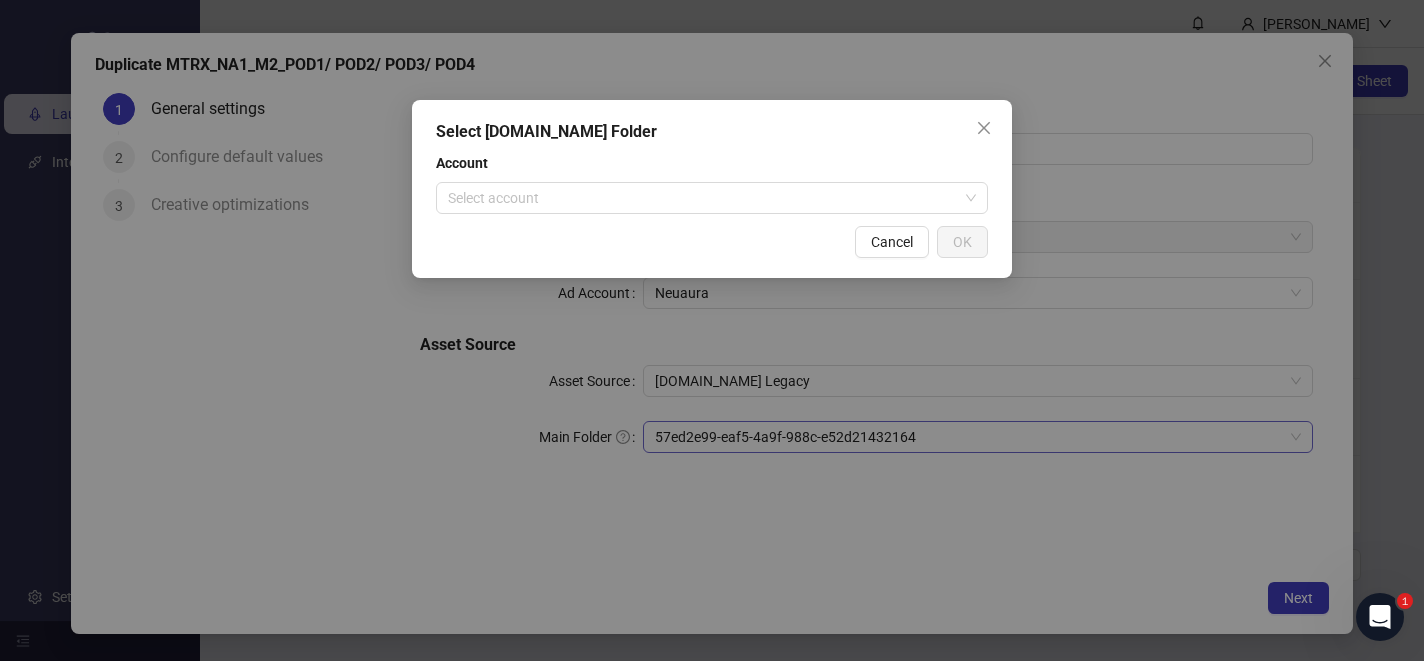 click on "Select [DOMAIN_NAME] Folder Account Select account Cancel OK" at bounding box center [712, 330] 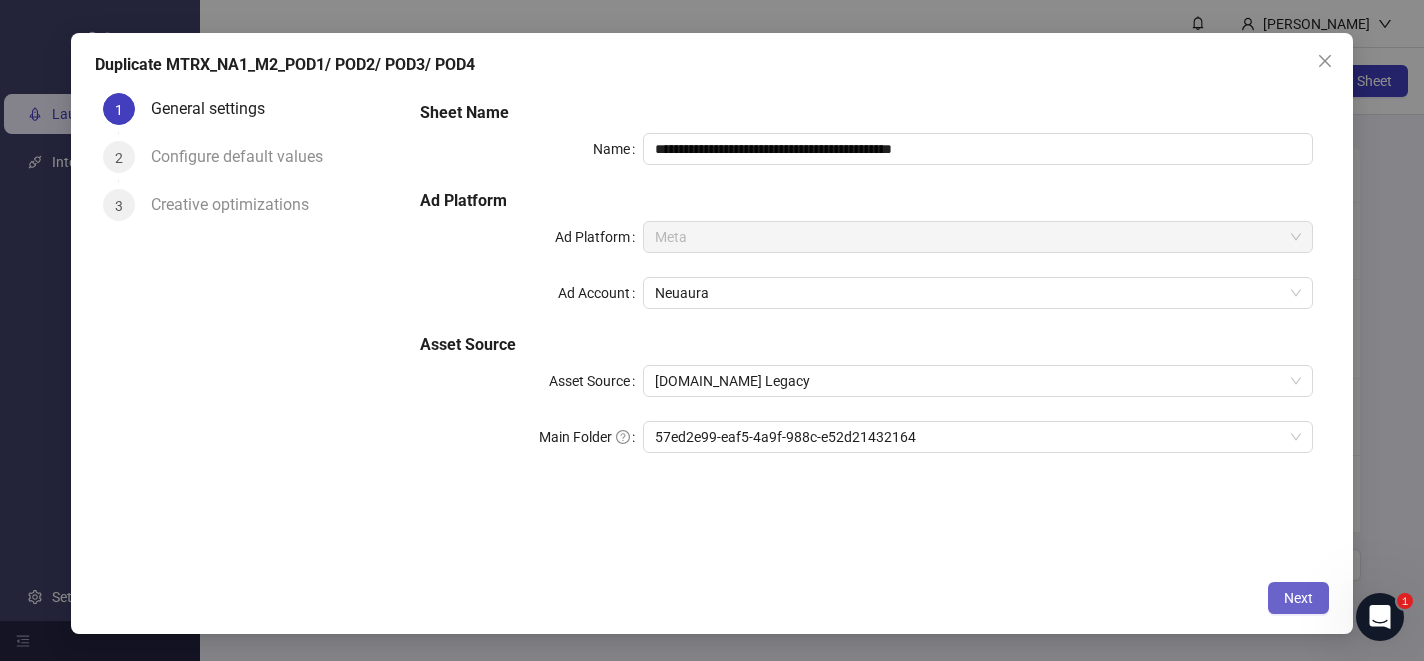 click on "Next" at bounding box center [1298, 598] 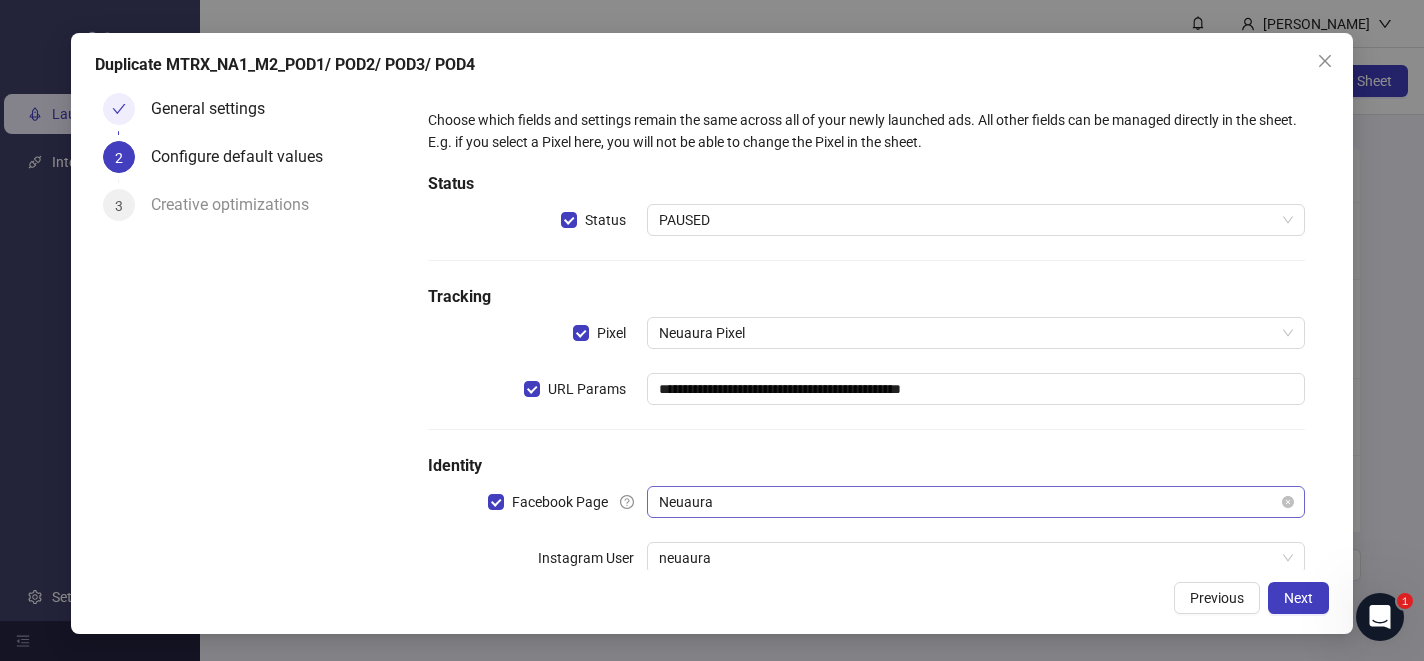 scroll, scrollTop: 108, scrollLeft: 0, axis: vertical 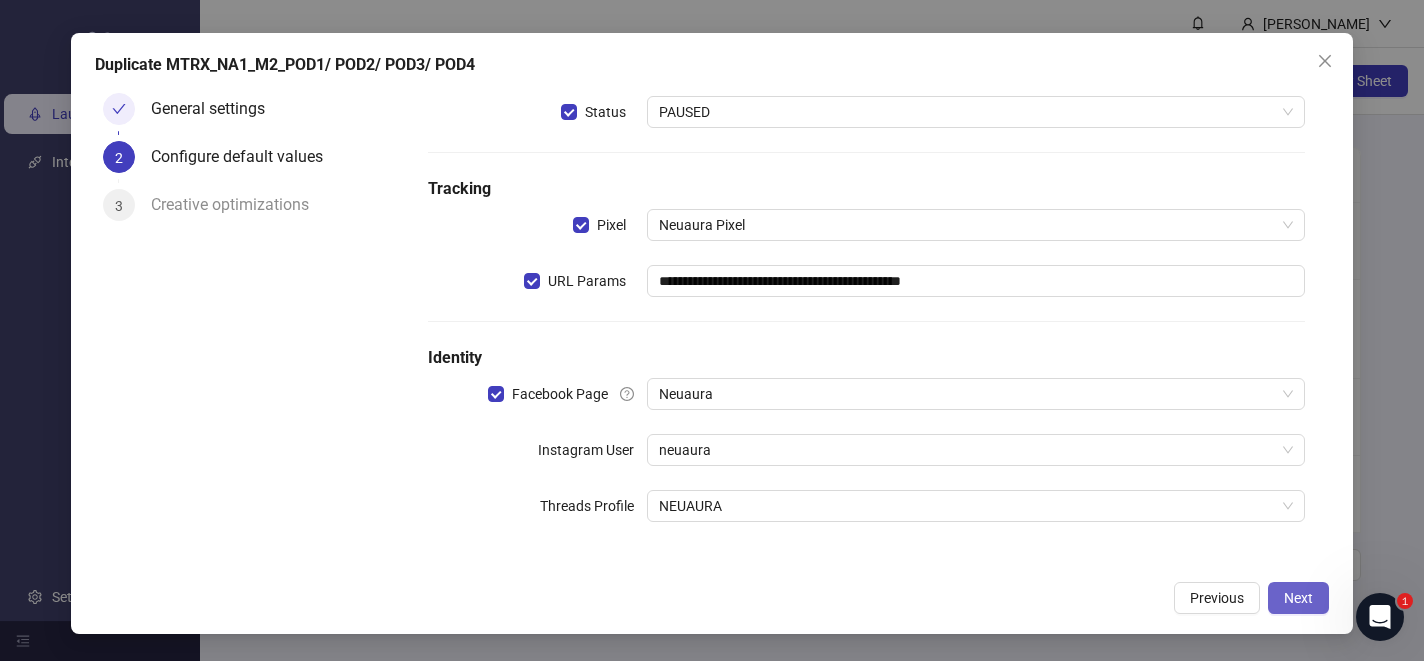 click on "Next" at bounding box center (1298, 598) 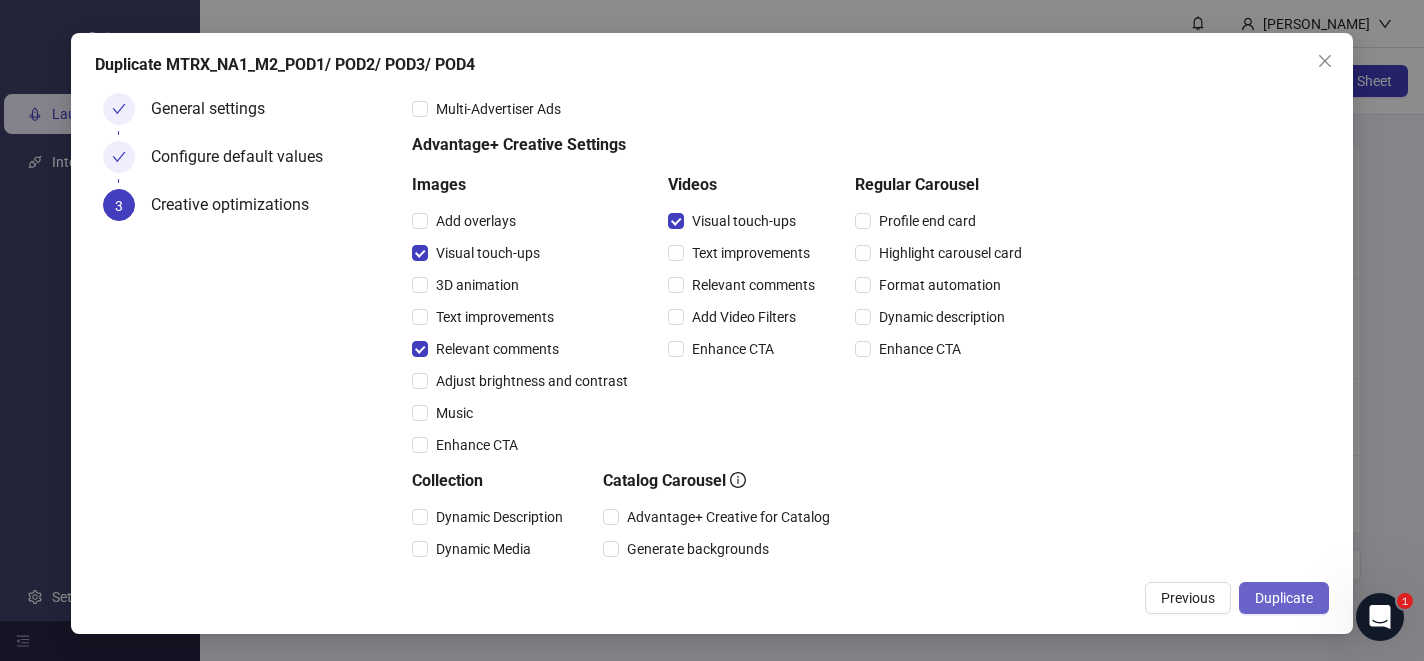 click on "Duplicate" at bounding box center (1284, 598) 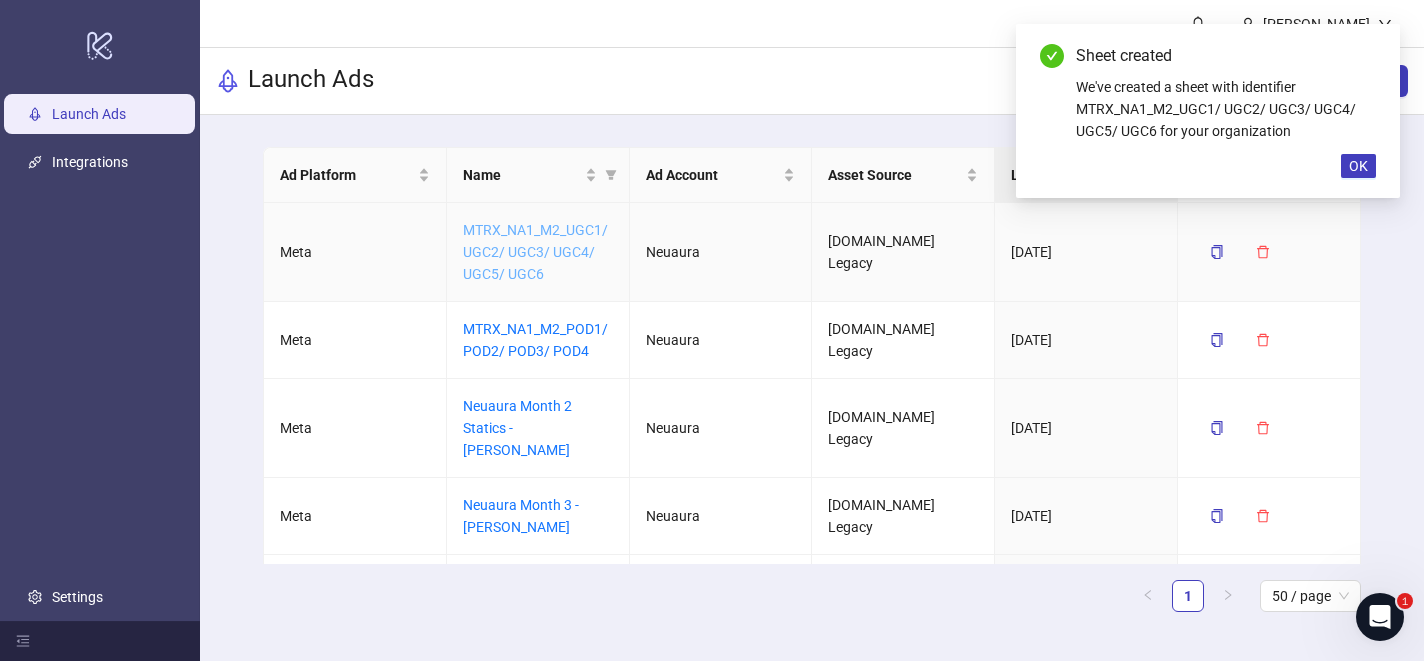 click on "MTRX_NA1_M2_UGC1/ UGC2/ UGC3/ UGC4/ UGC5/ UGC6" at bounding box center (535, 252) 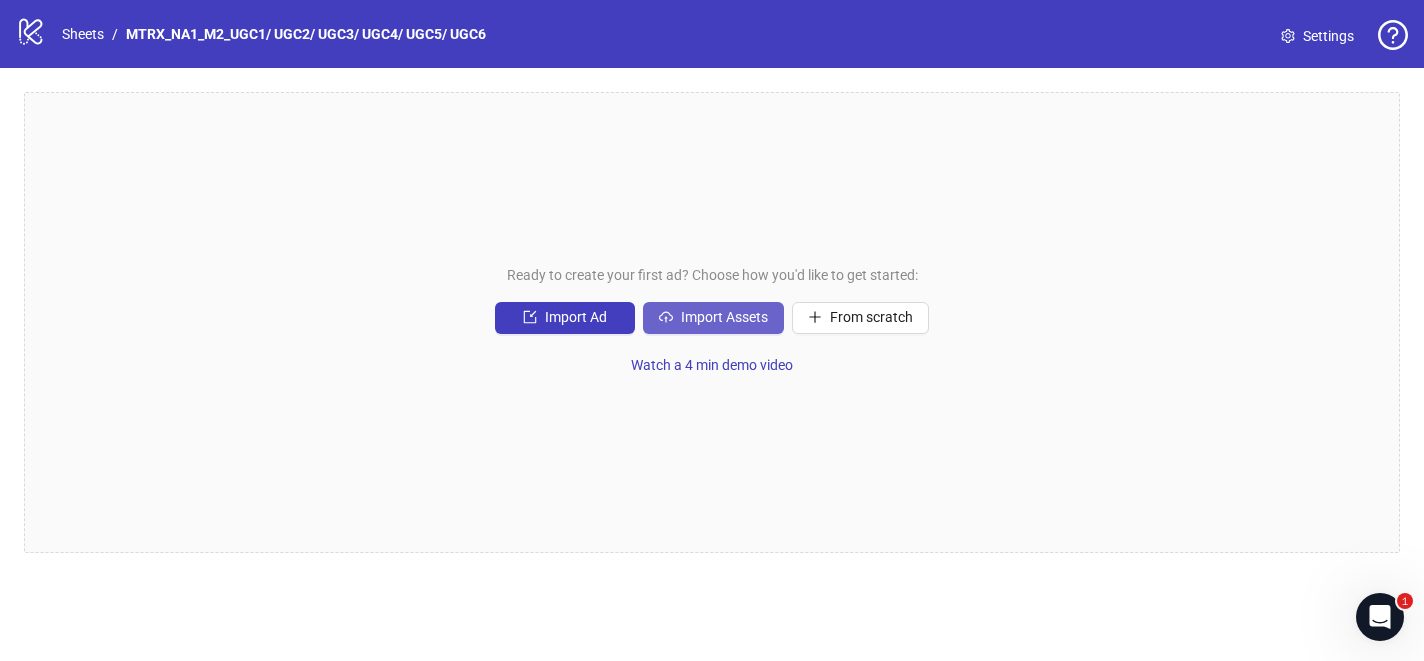 click on "Import Assets" at bounding box center (713, 318) 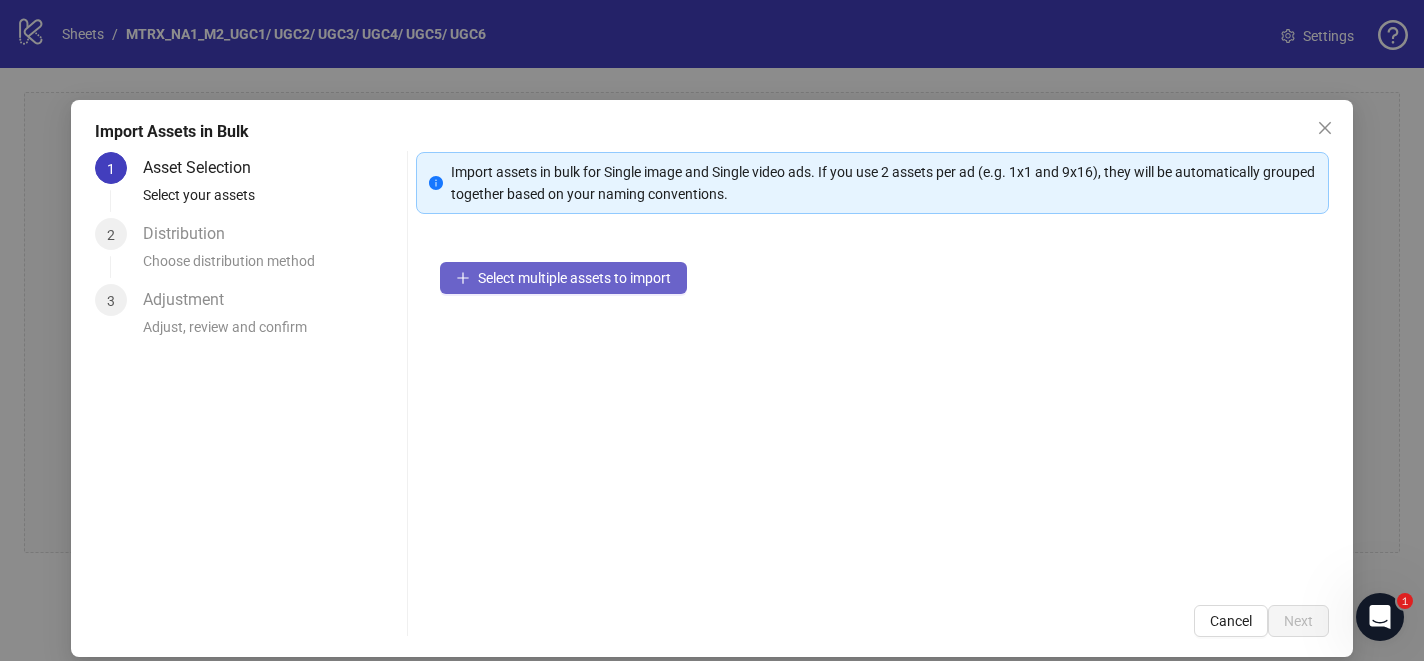 click on "Select multiple assets to import" at bounding box center (574, 278) 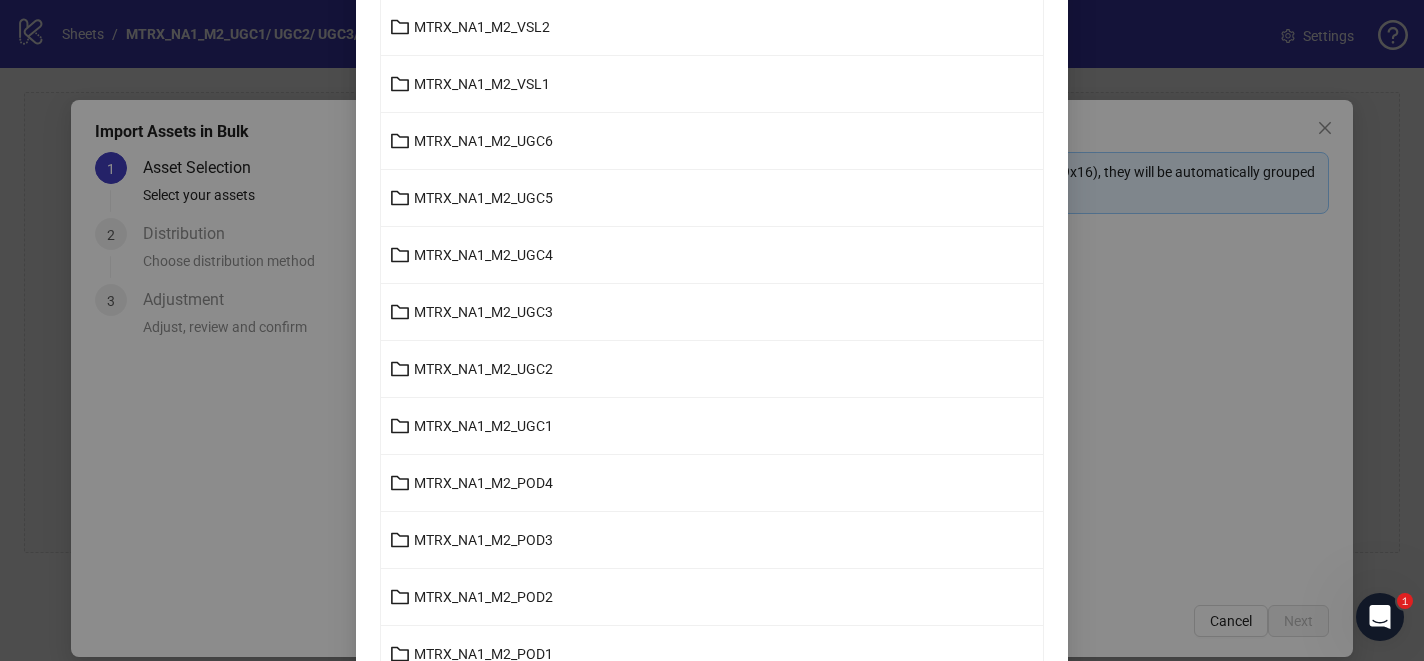 scroll, scrollTop: 331, scrollLeft: 0, axis: vertical 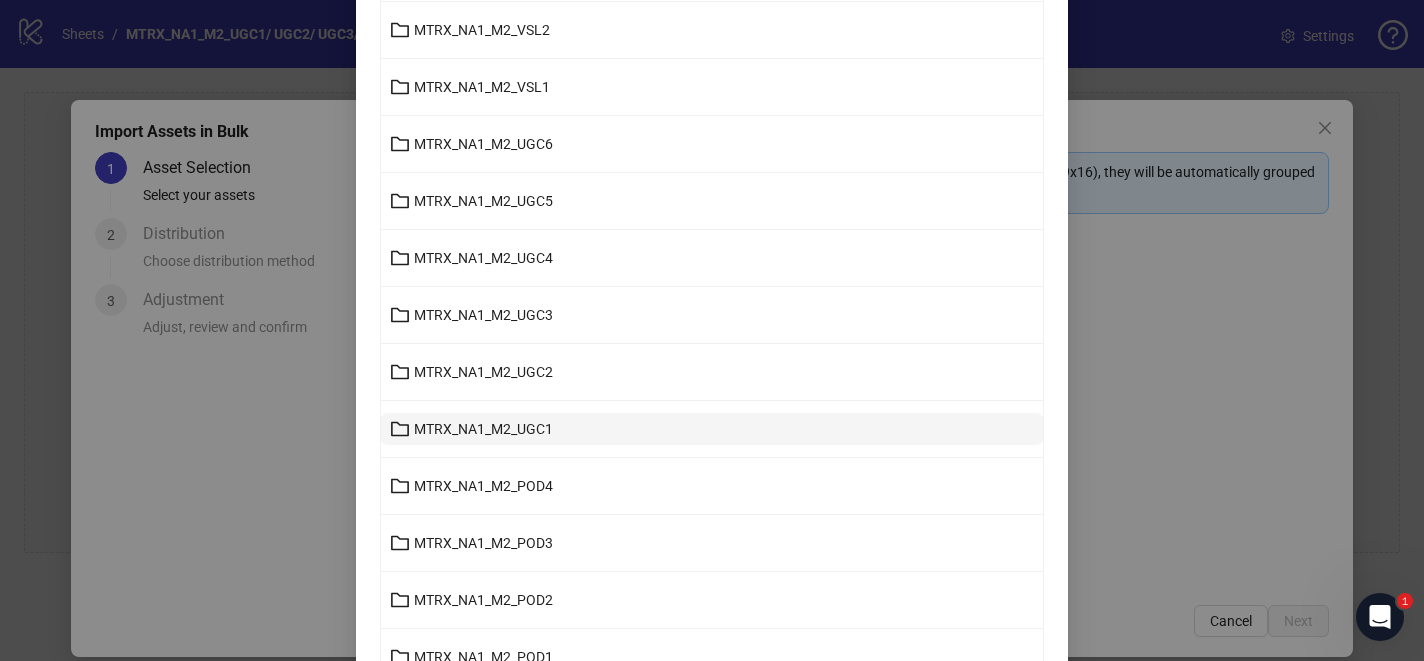 click on "MTRX_NA1_M2_UGC1" at bounding box center (712, 429) 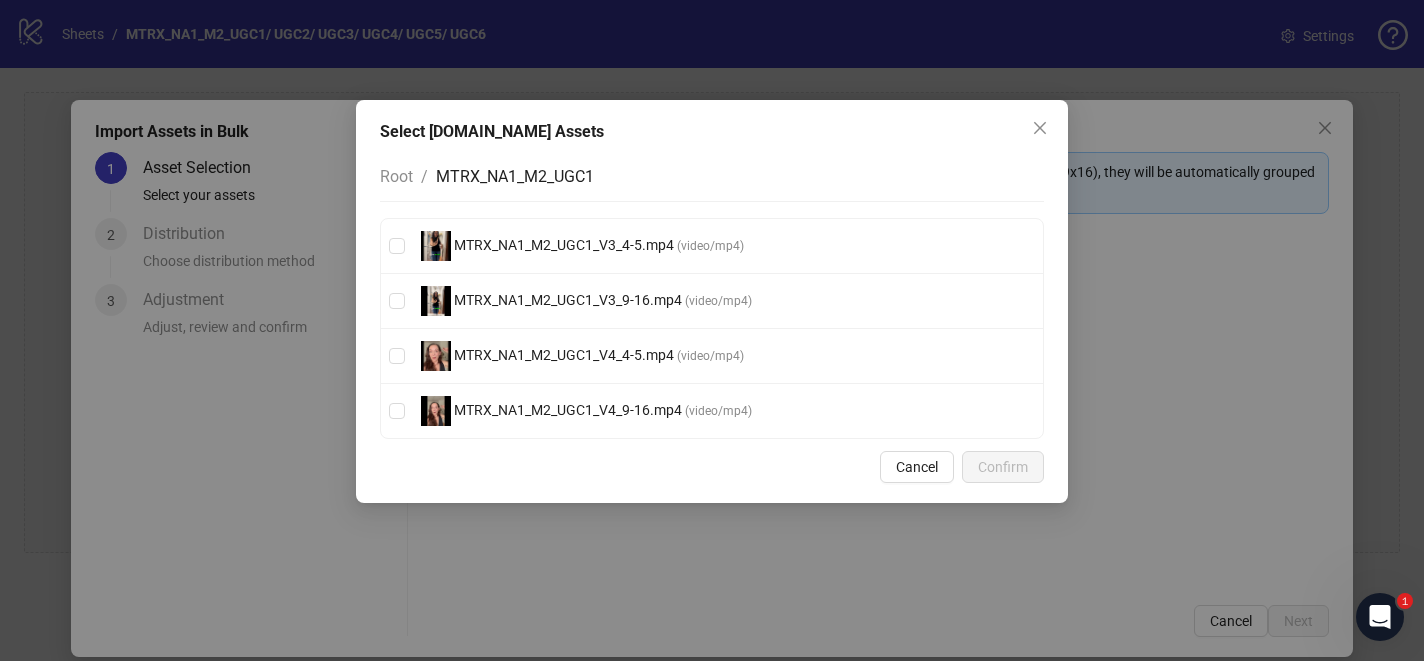 scroll, scrollTop: 0, scrollLeft: 0, axis: both 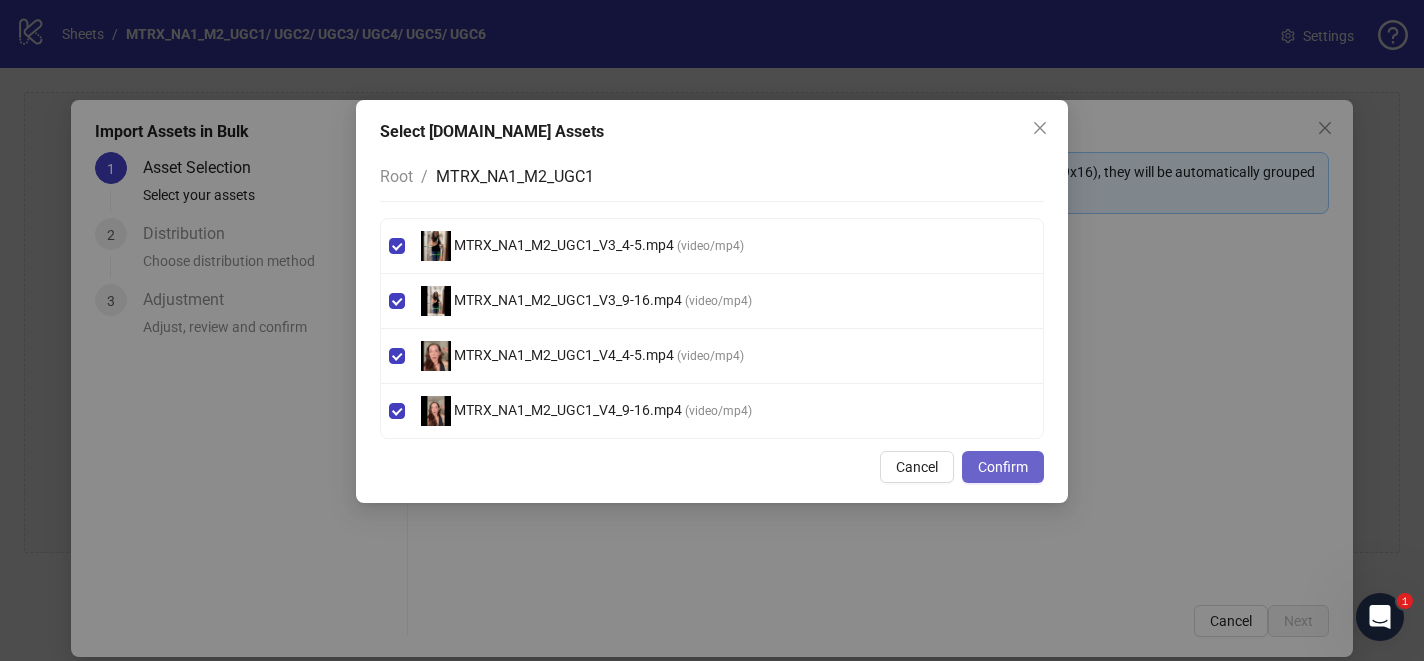 click on "Confirm" at bounding box center [1003, 467] 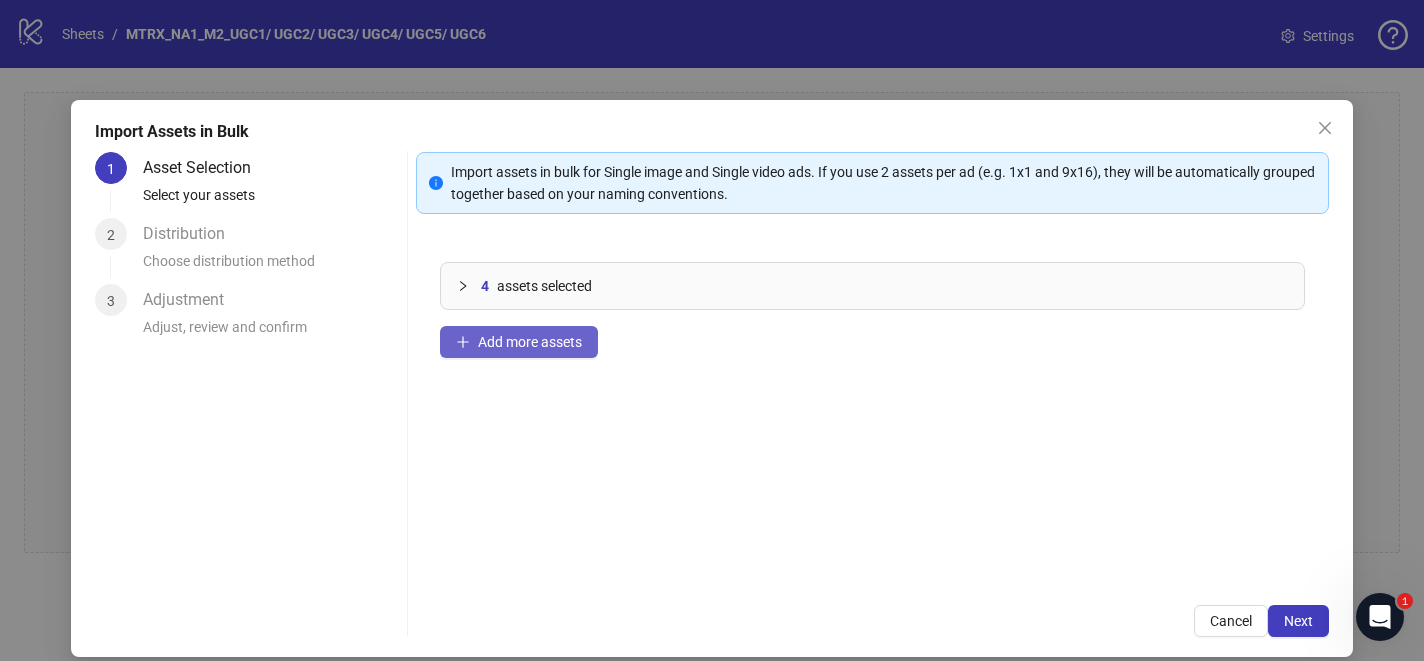 click on "Add more assets" at bounding box center [530, 342] 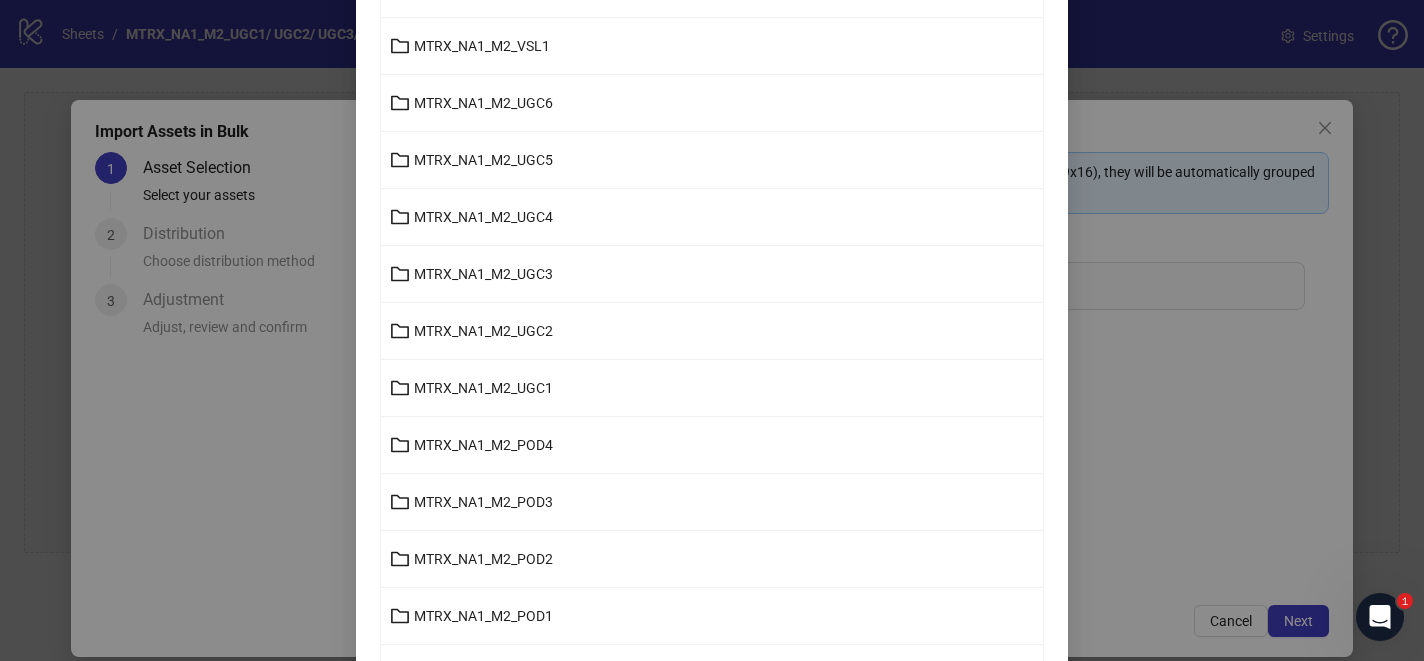 scroll, scrollTop: 332, scrollLeft: 0, axis: vertical 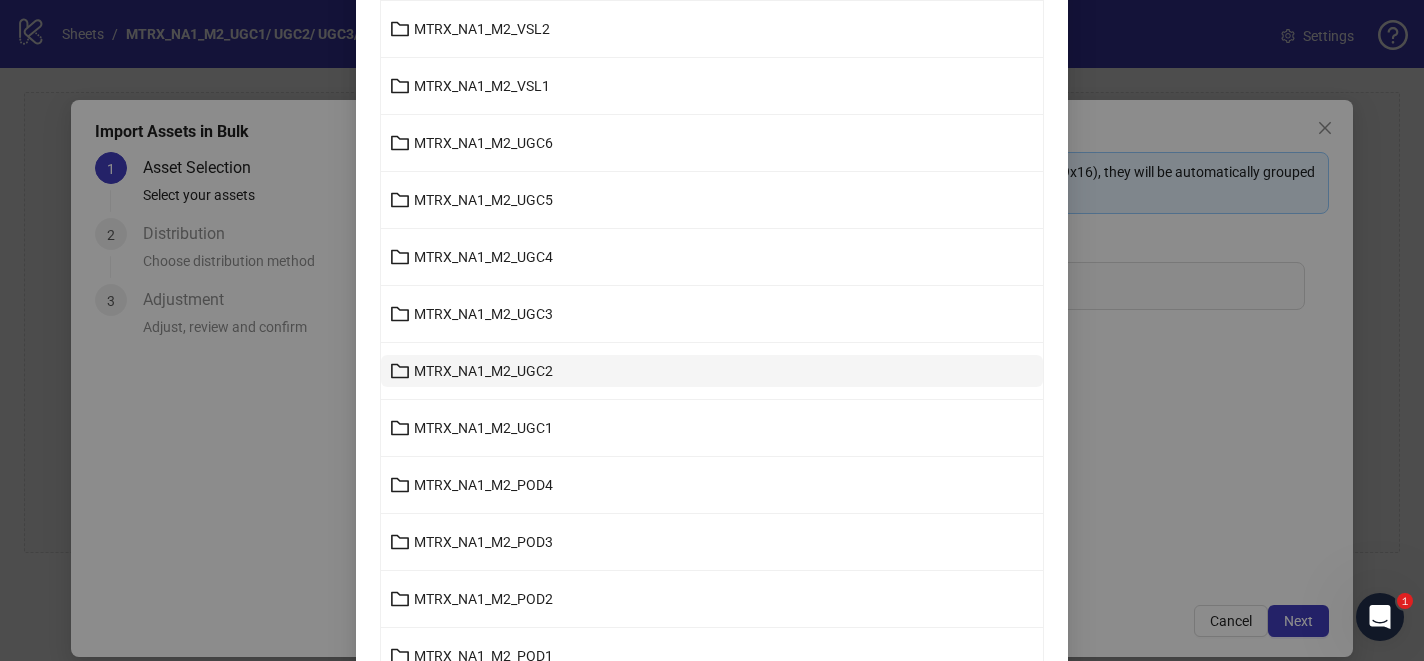click on "MTRX_NA1_M2_UGC2" at bounding box center (712, 371) 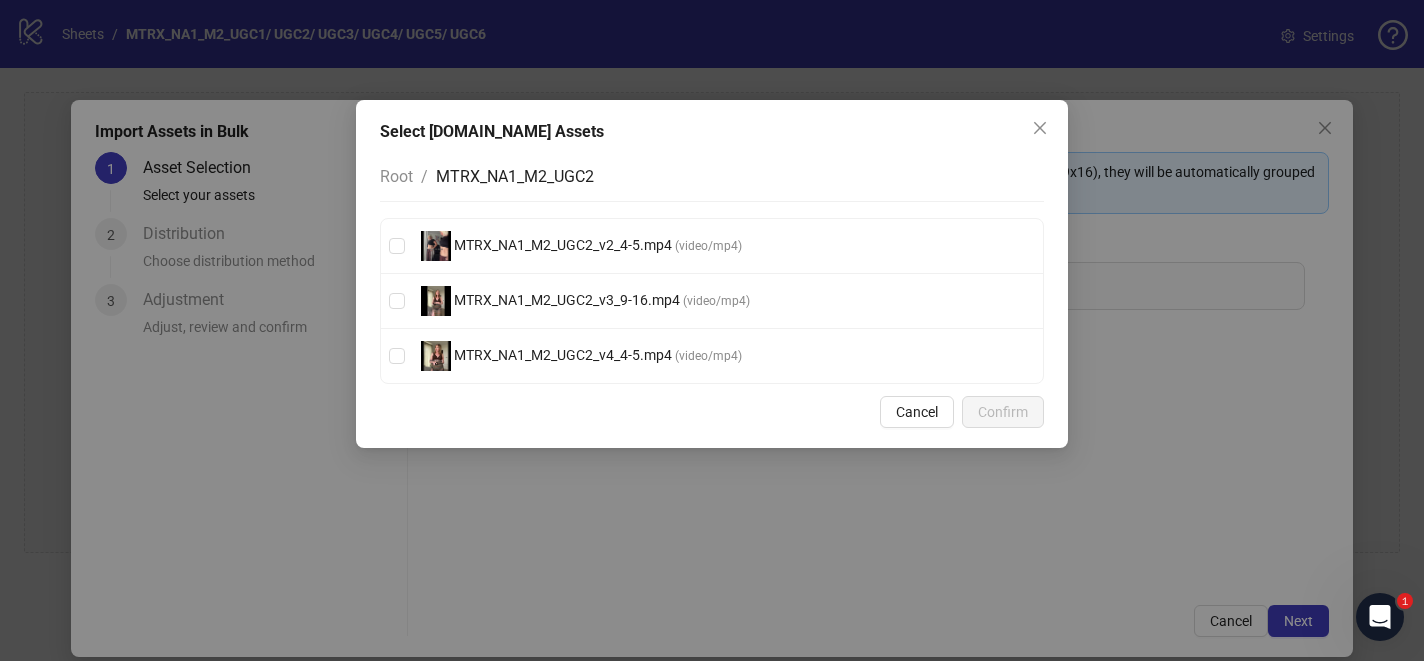 scroll, scrollTop: 0, scrollLeft: 0, axis: both 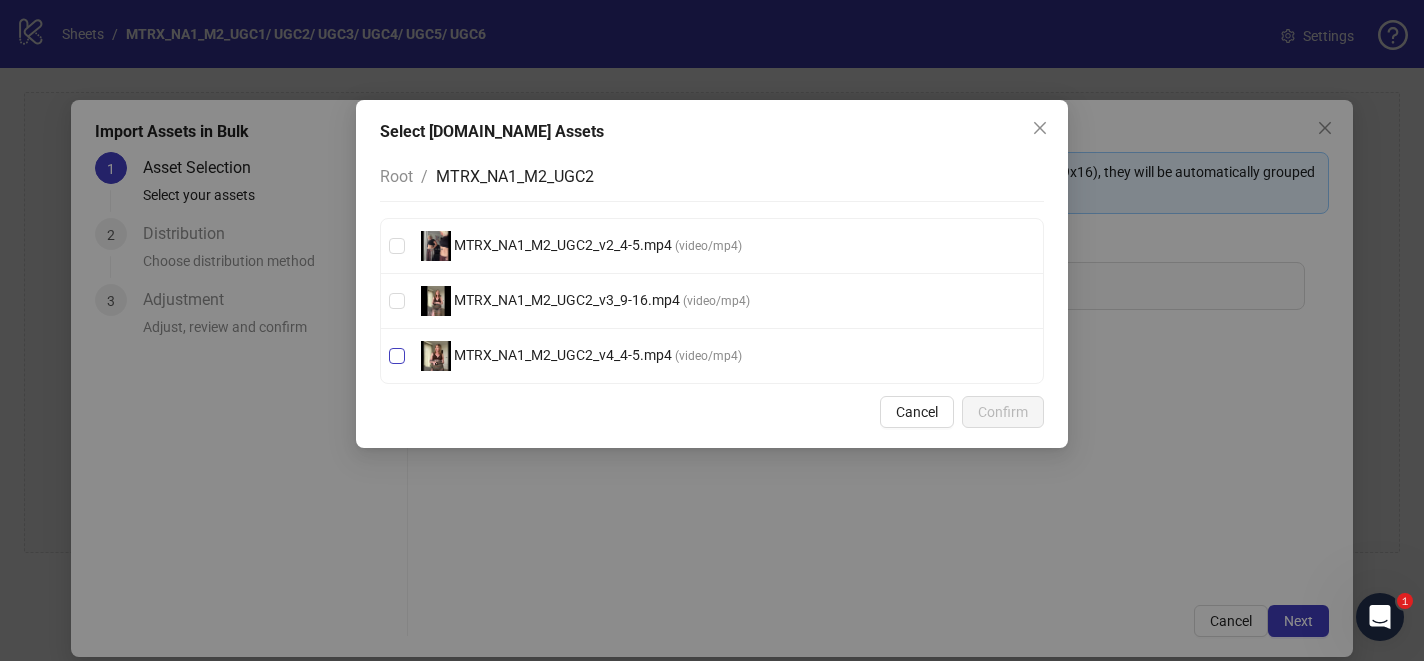 click on "MTRX_NA1_M2_UGC2_v4_4-5.mp4   ( video/mp4 )" at bounding box center (581, 356) 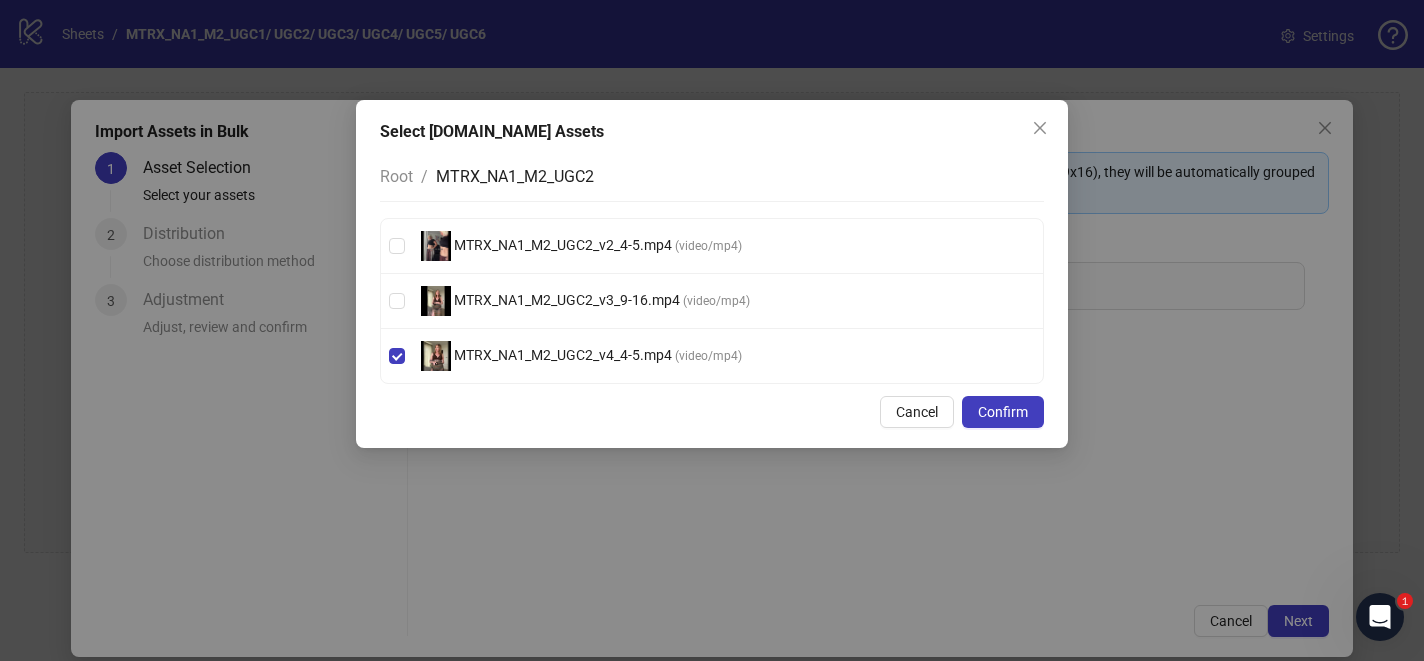 click on "MTRX_NA1_M2_UGC2_v3_9-16.mp4   ( video/mp4 )" at bounding box center (712, 301) 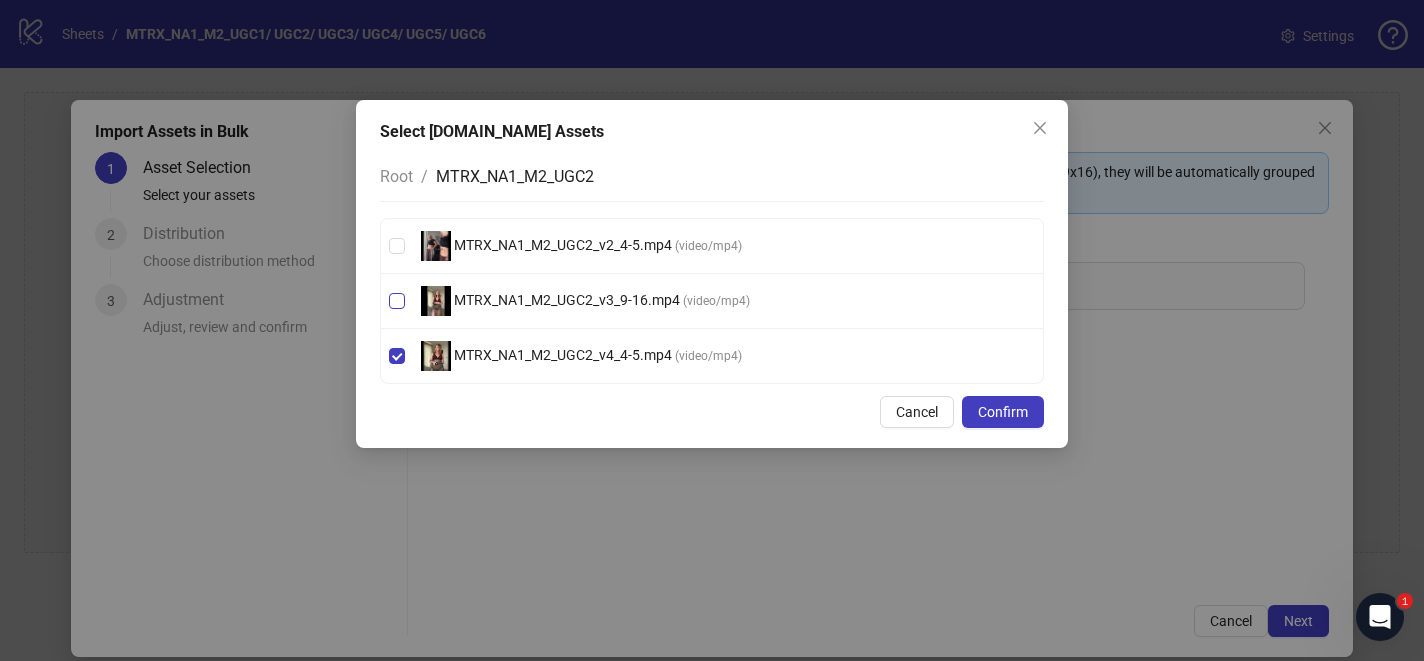 click on "MTRX_NA1_M2_UGC2_v3_9-16.mp4" at bounding box center (567, 300) 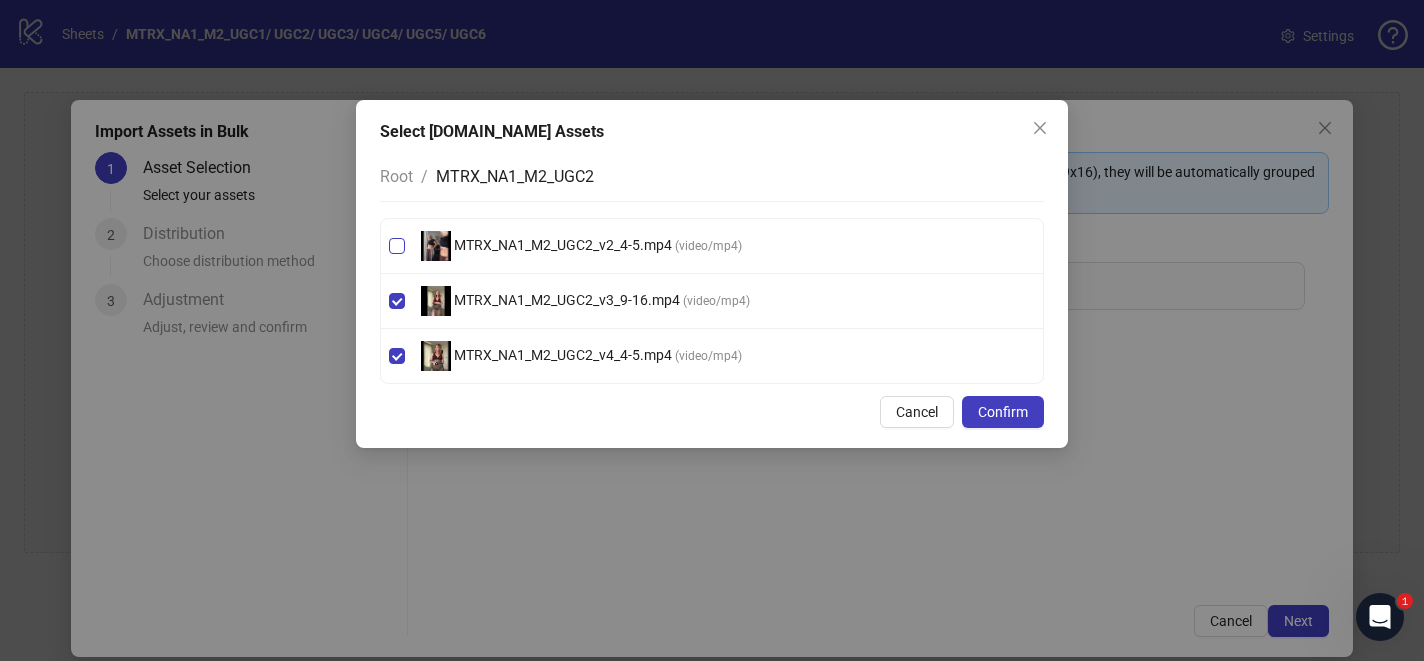 click on "MTRX_NA1_M2_UGC2_v2_4-5.mp4" at bounding box center [563, 245] 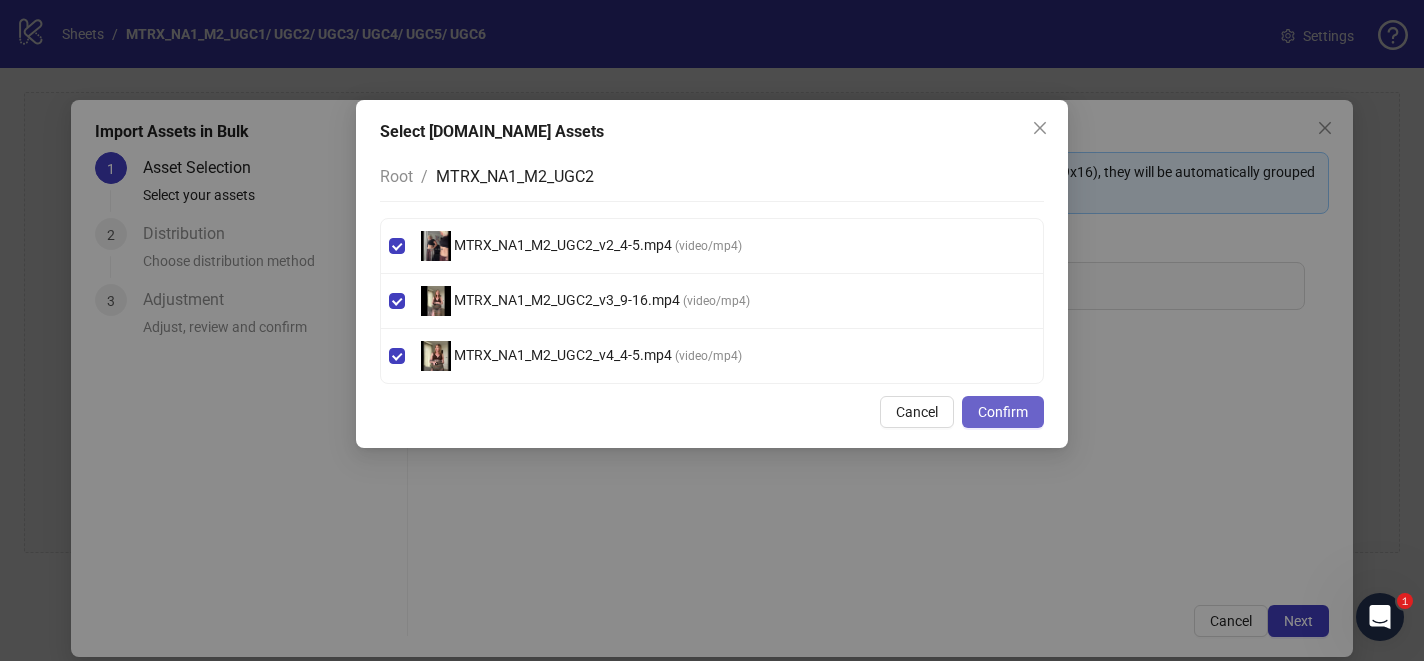 click on "Confirm" at bounding box center [1003, 412] 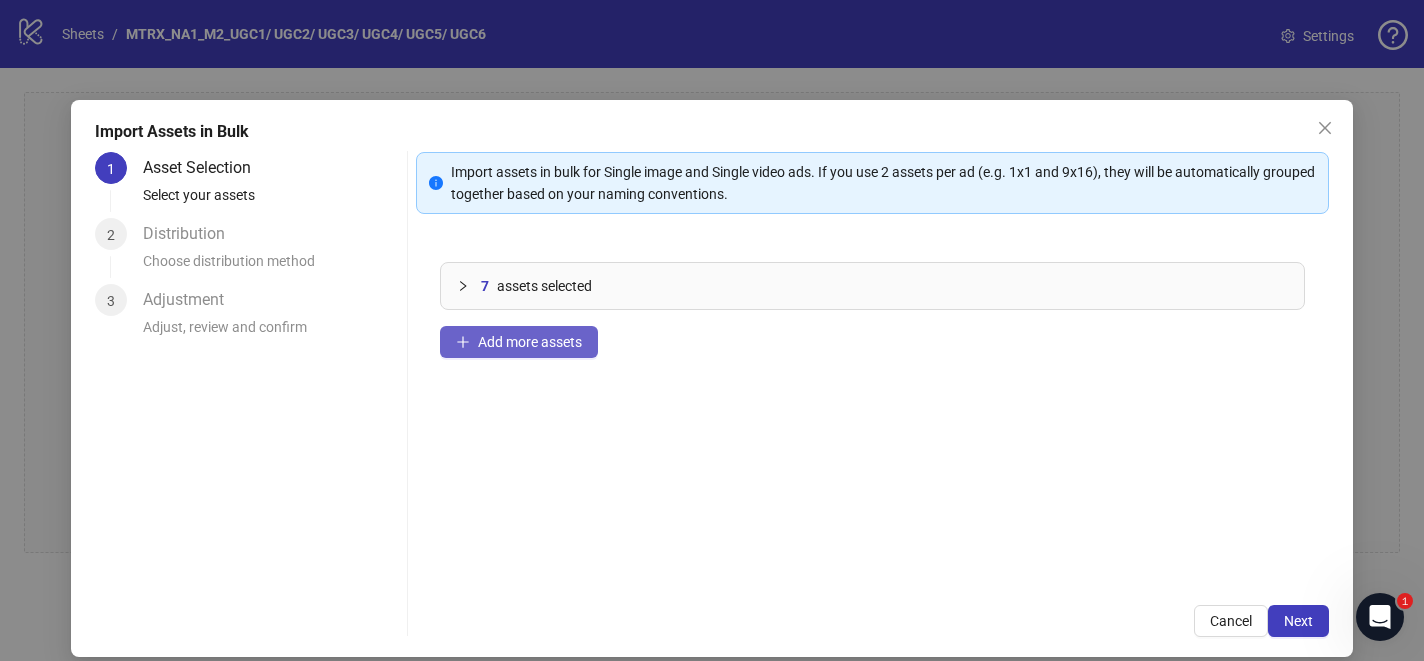 click on "Add more assets" at bounding box center [530, 342] 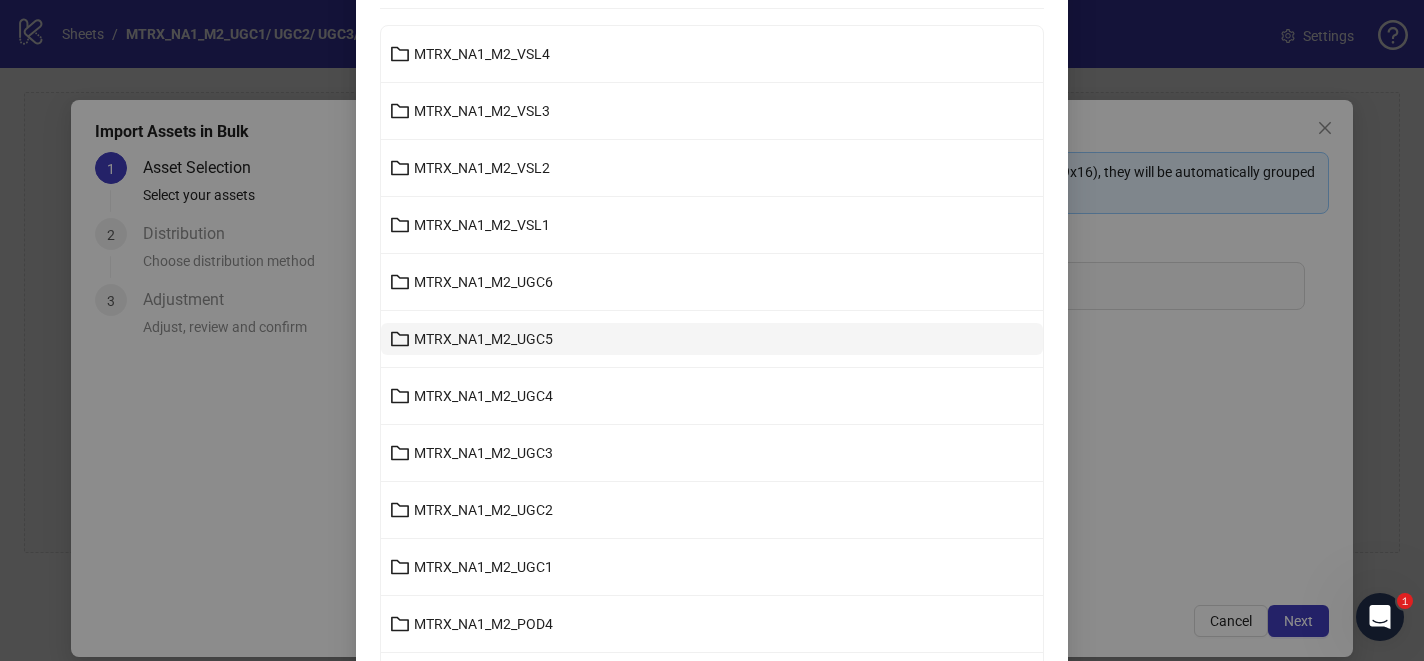 scroll, scrollTop: 194, scrollLeft: 0, axis: vertical 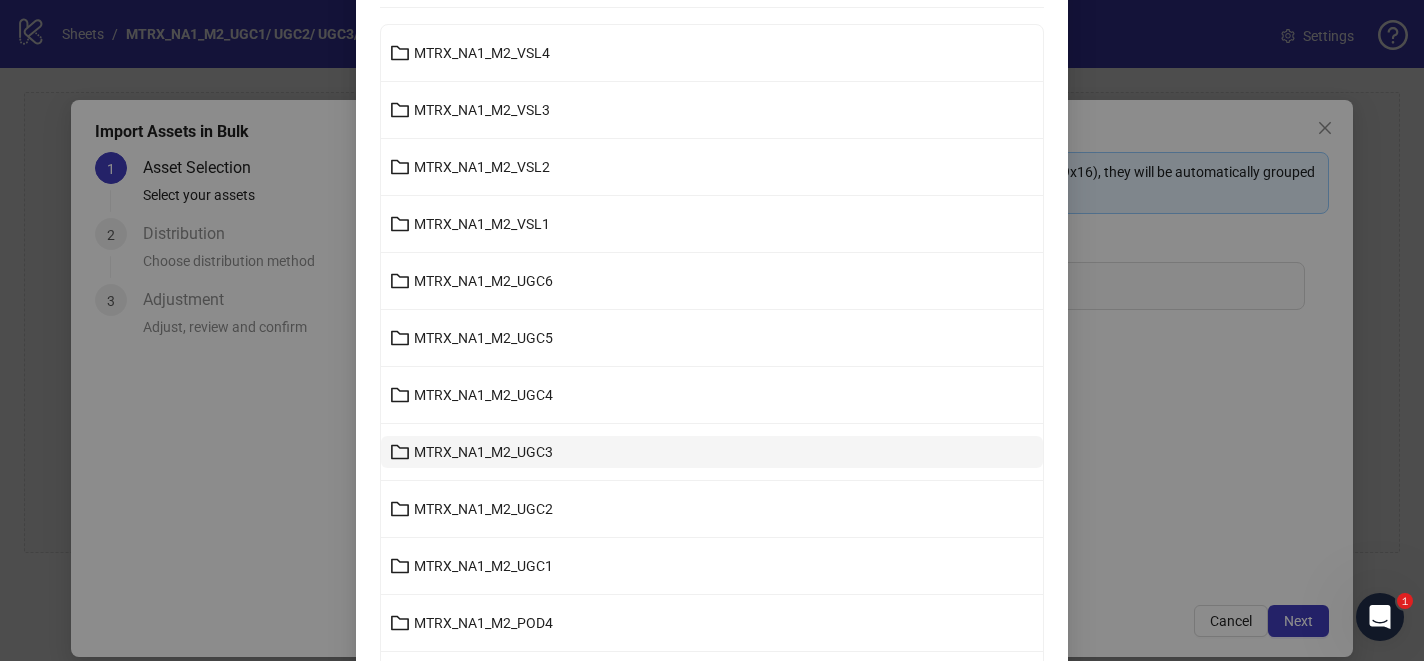 click on "MTRX_NA1_M2_UGC3" at bounding box center (483, 452) 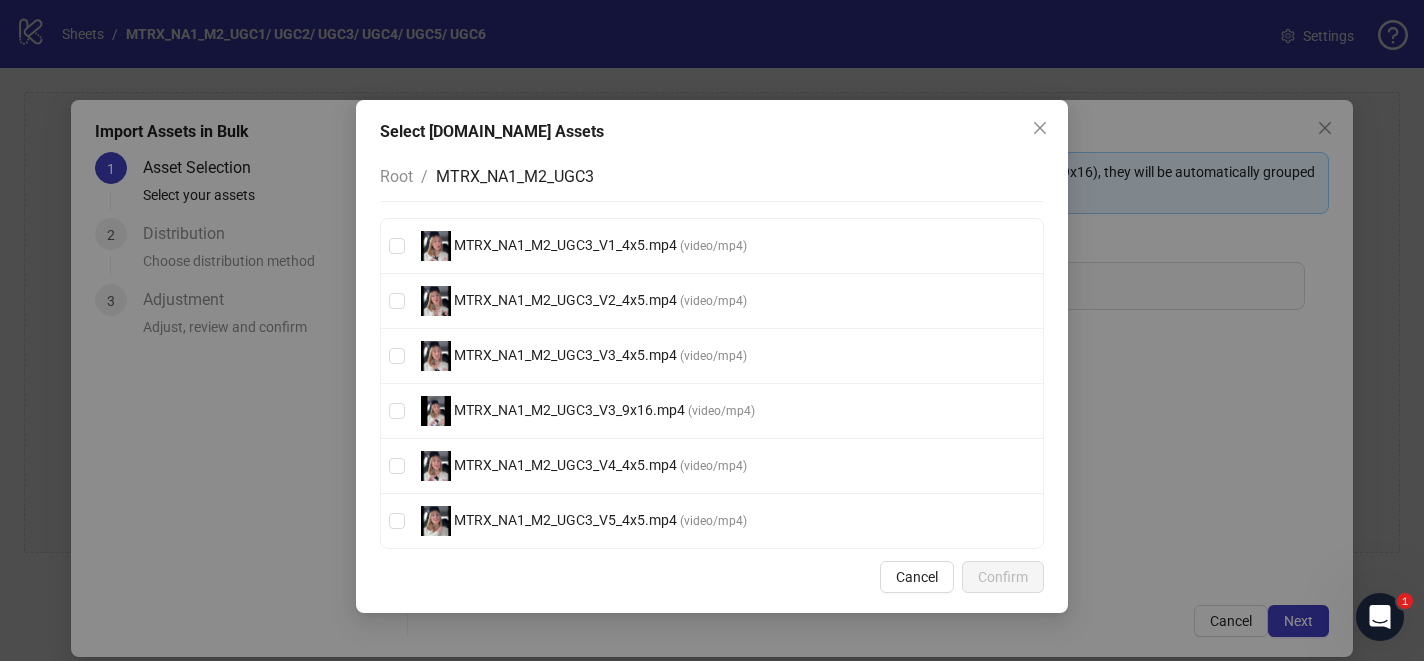scroll, scrollTop: 0, scrollLeft: 0, axis: both 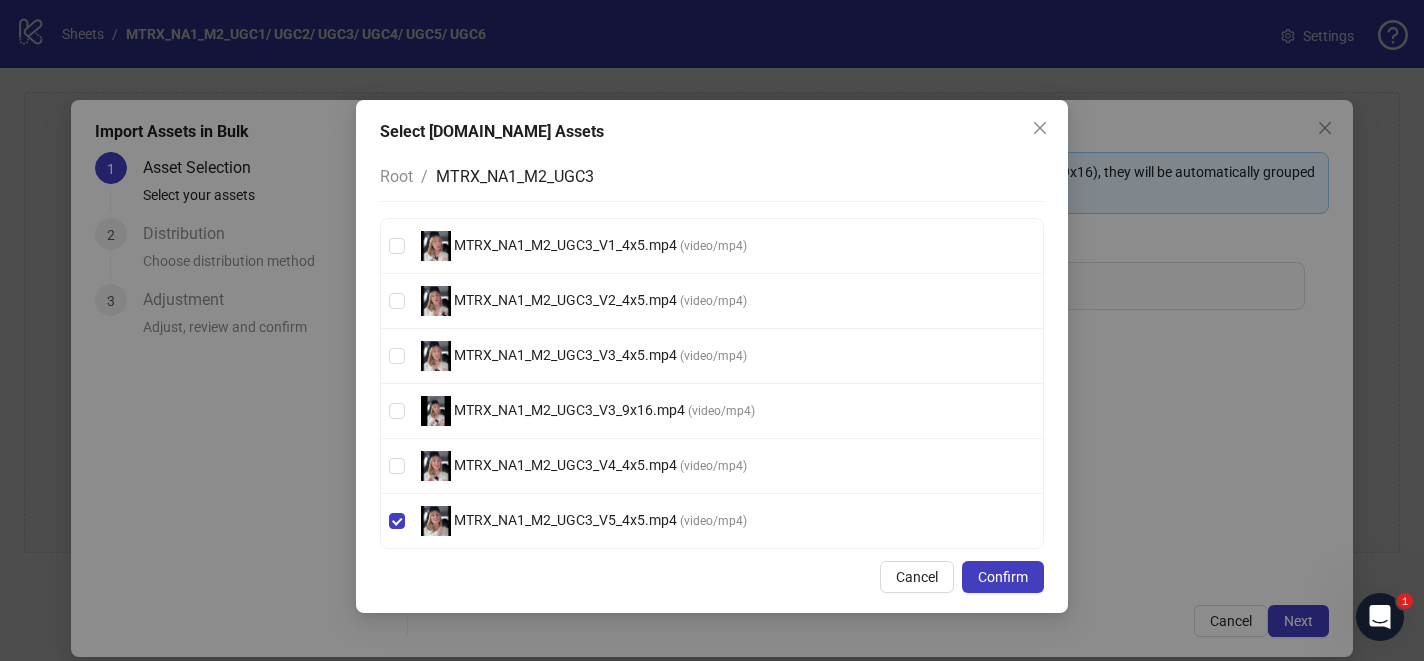 click on "MTRX_NA1_M2_UGC3_V4_4x5.mp4   ( video/mp4 )" at bounding box center (712, 466) 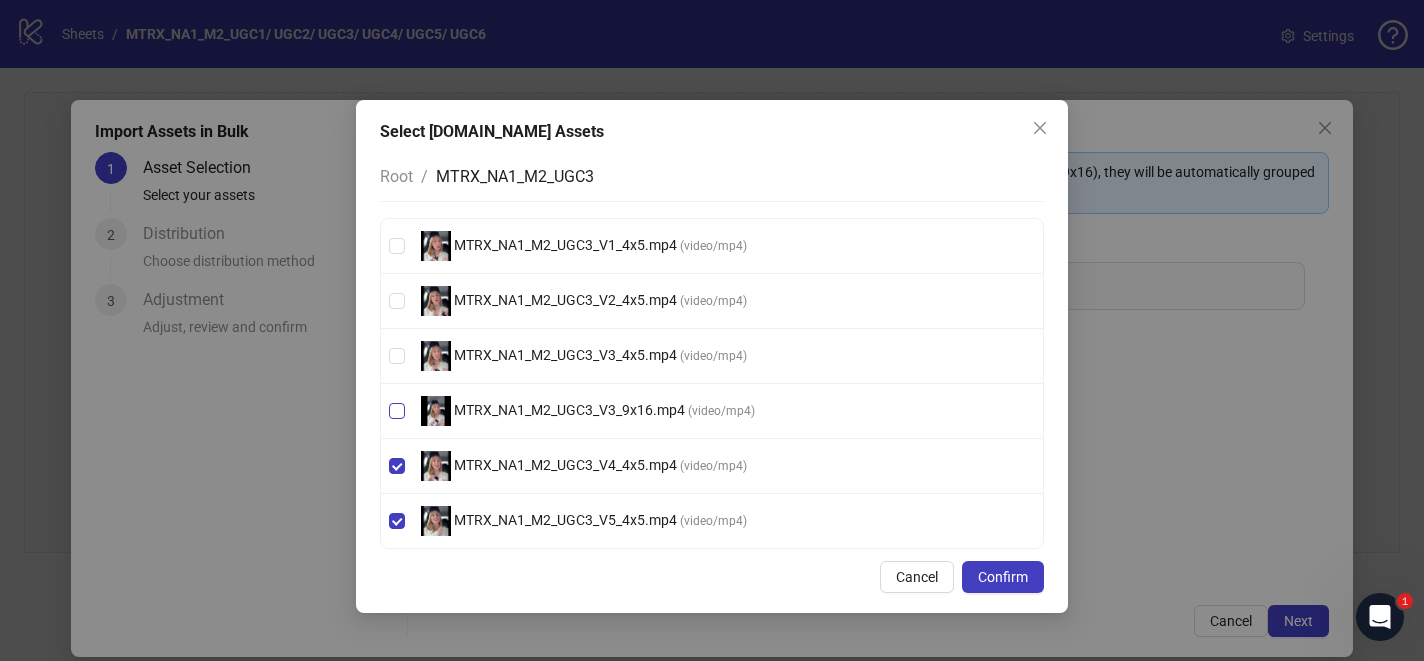 click on "MTRX_NA1_M2_UGC3_V3_9x16.mp4   ( video/mp4 )" at bounding box center [712, 411] 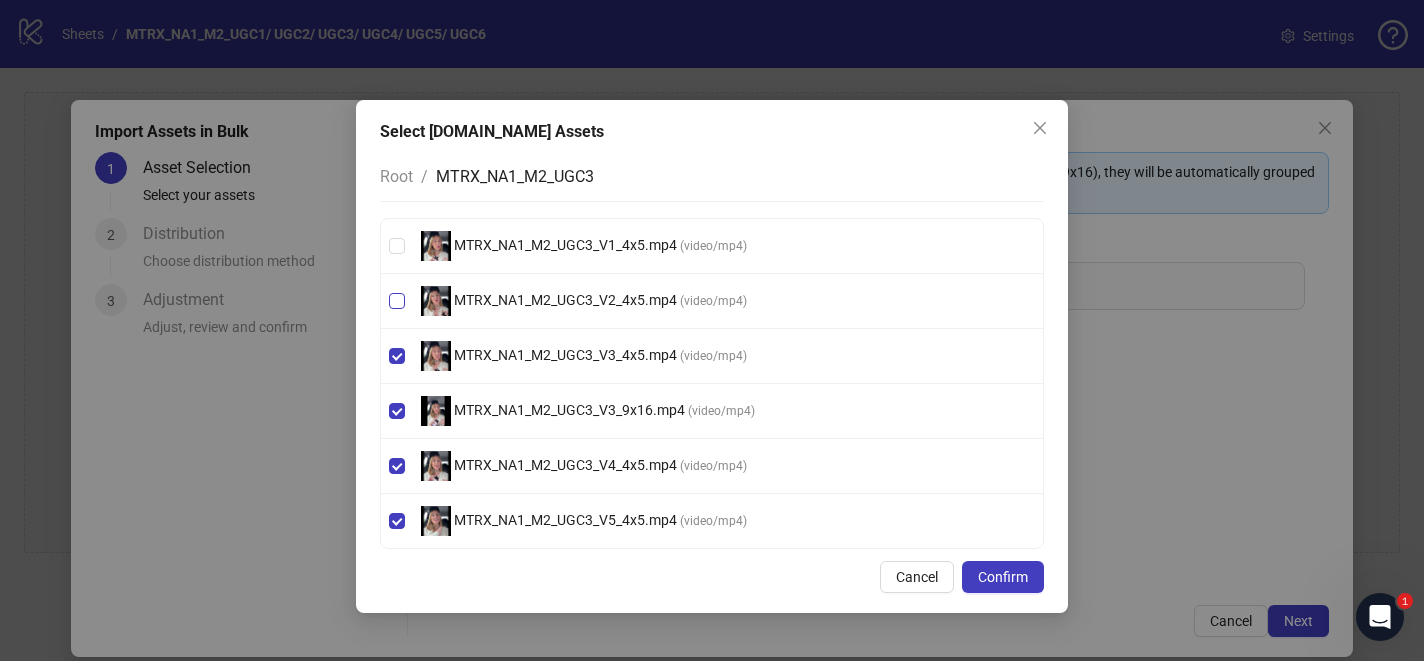 click on "MTRX_NA1_M2_UGC3_V2_4x5.mp4   ( video/mp4 )" at bounding box center [712, 301] 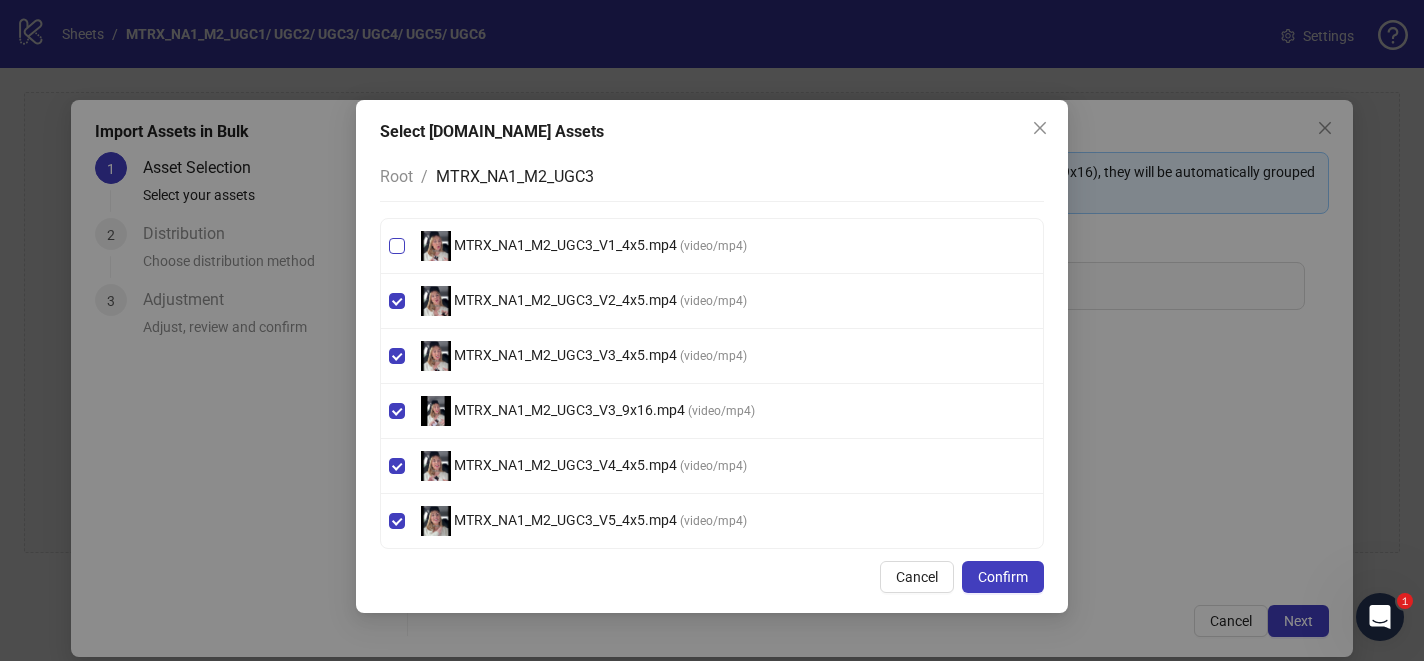 click on "MTRX_NA1_M2_UGC3_V1_4x5.mp4   ( video/mp4 )" at bounding box center [712, 246] 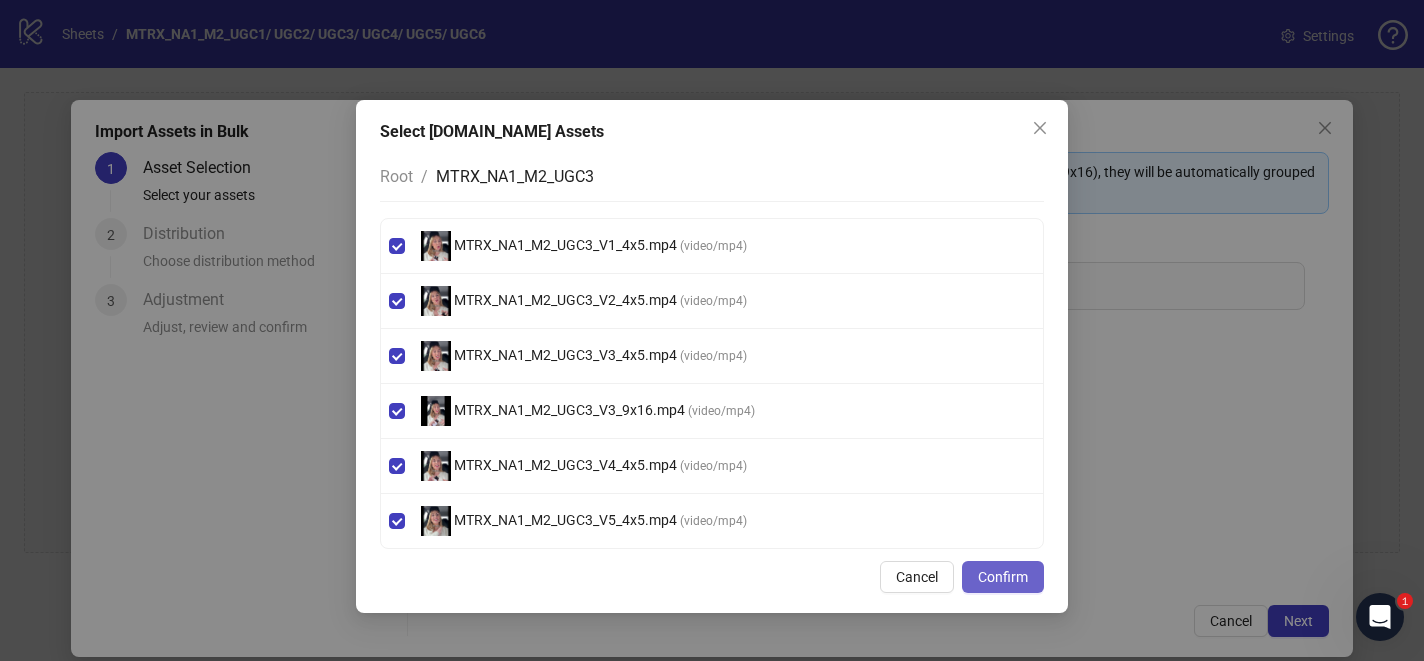click on "Confirm" at bounding box center [1003, 577] 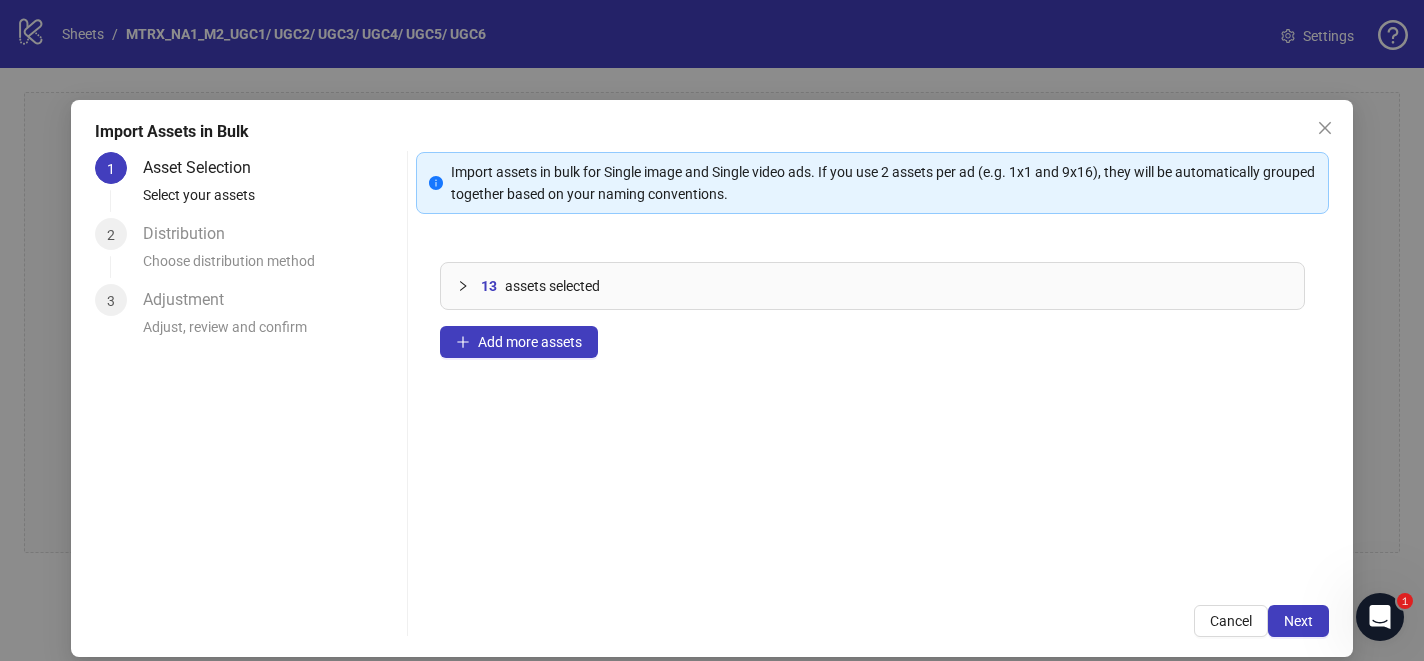 click on "13 assets selected Add more assets" at bounding box center [872, 409] 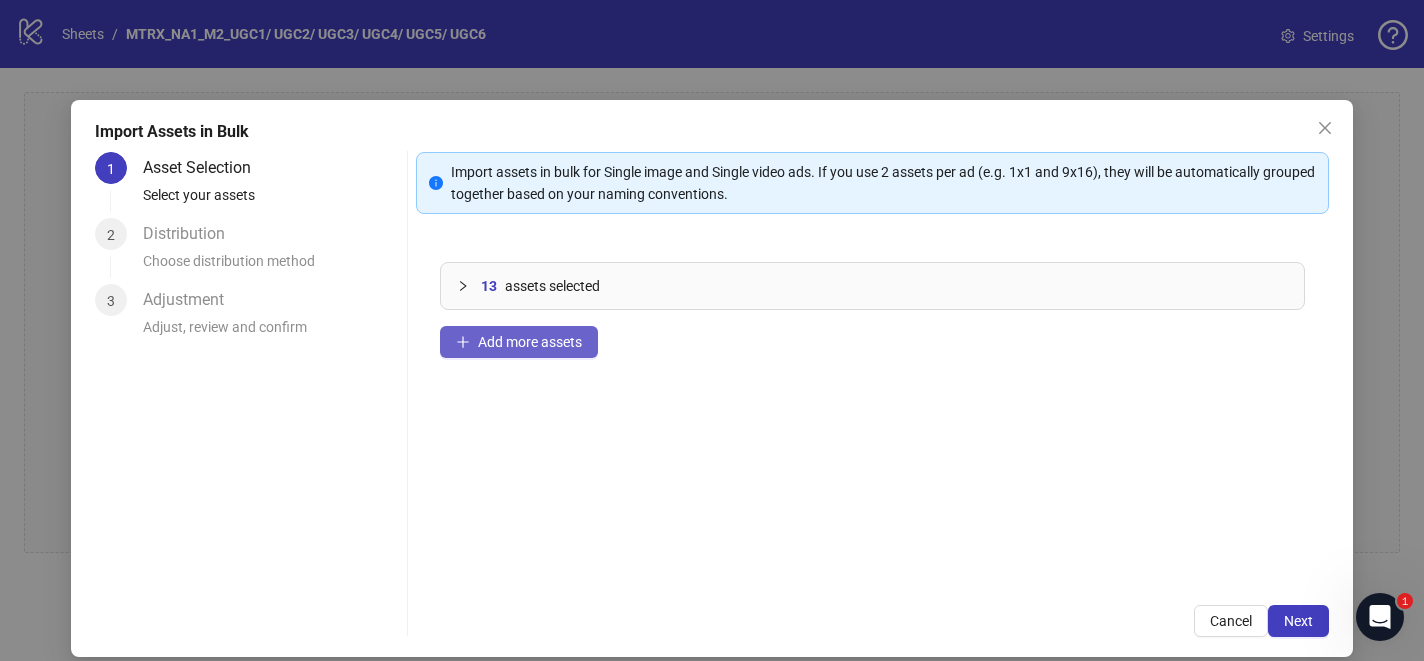 click on "Add more assets" at bounding box center [530, 342] 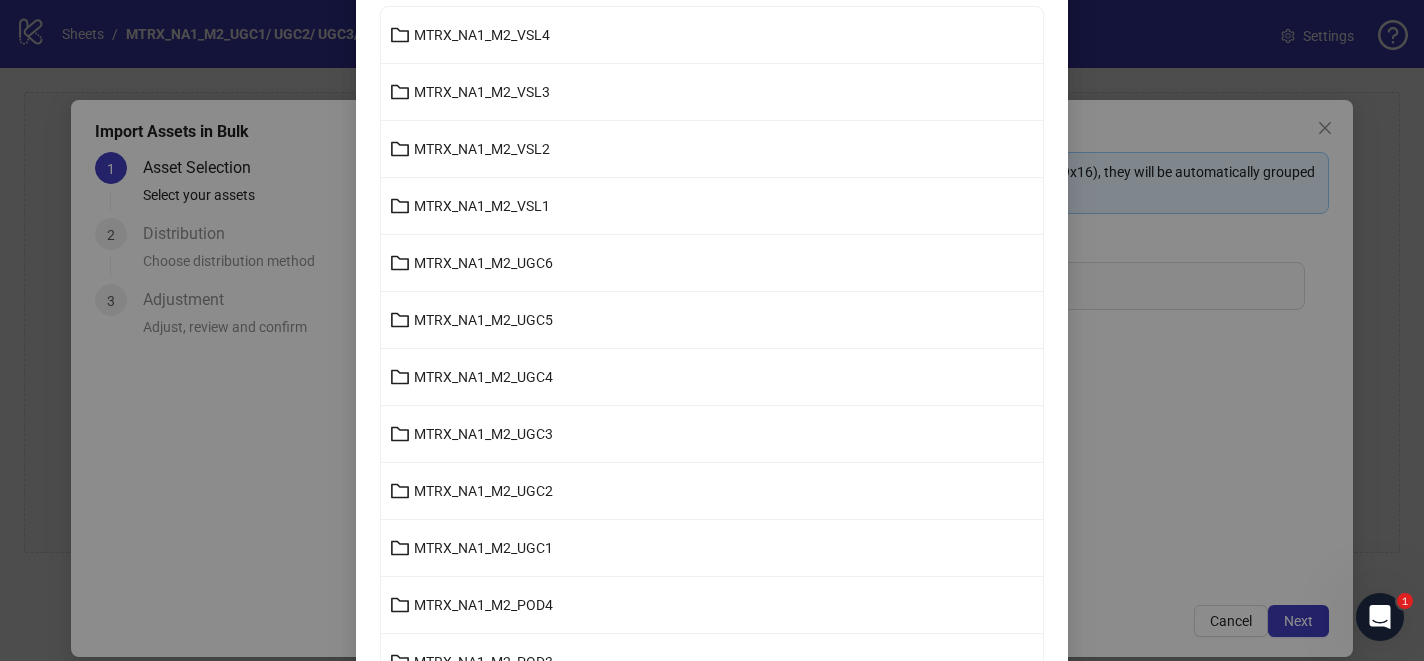 scroll, scrollTop: 229, scrollLeft: 0, axis: vertical 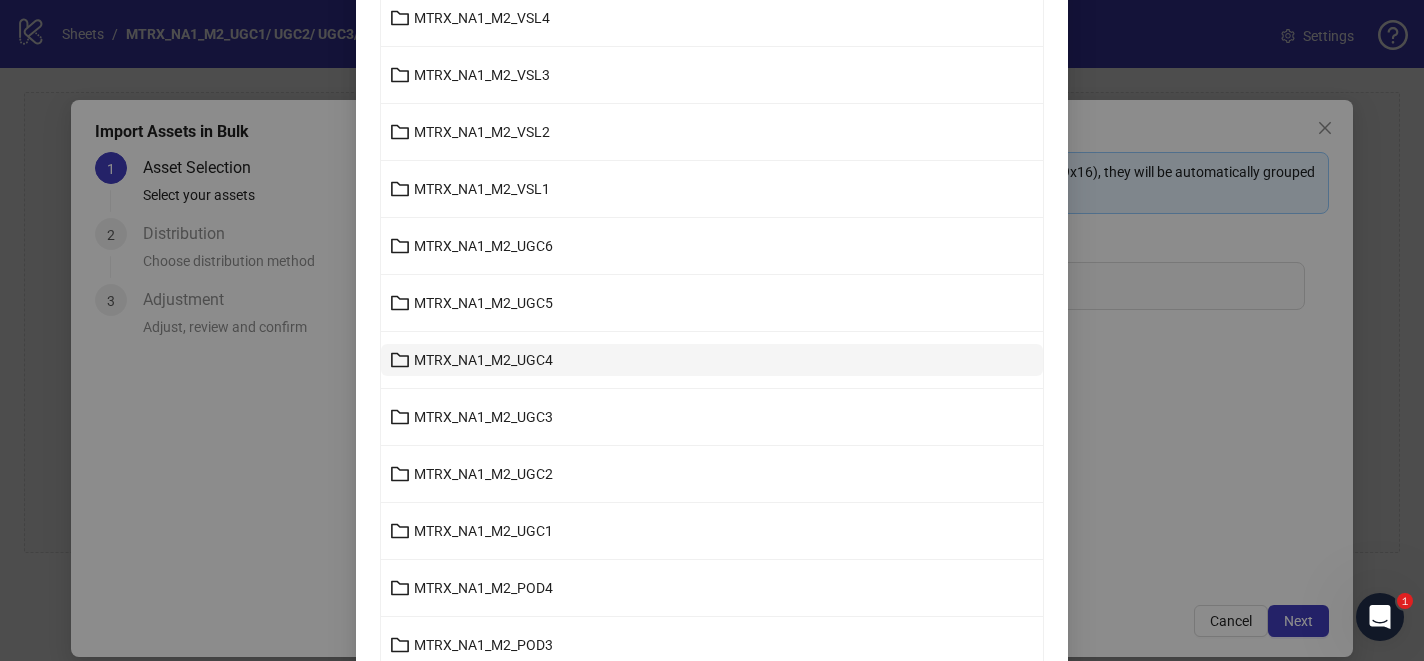 click on "MTRX_NA1_M2_UGC4" at bounding box center [712, 360] 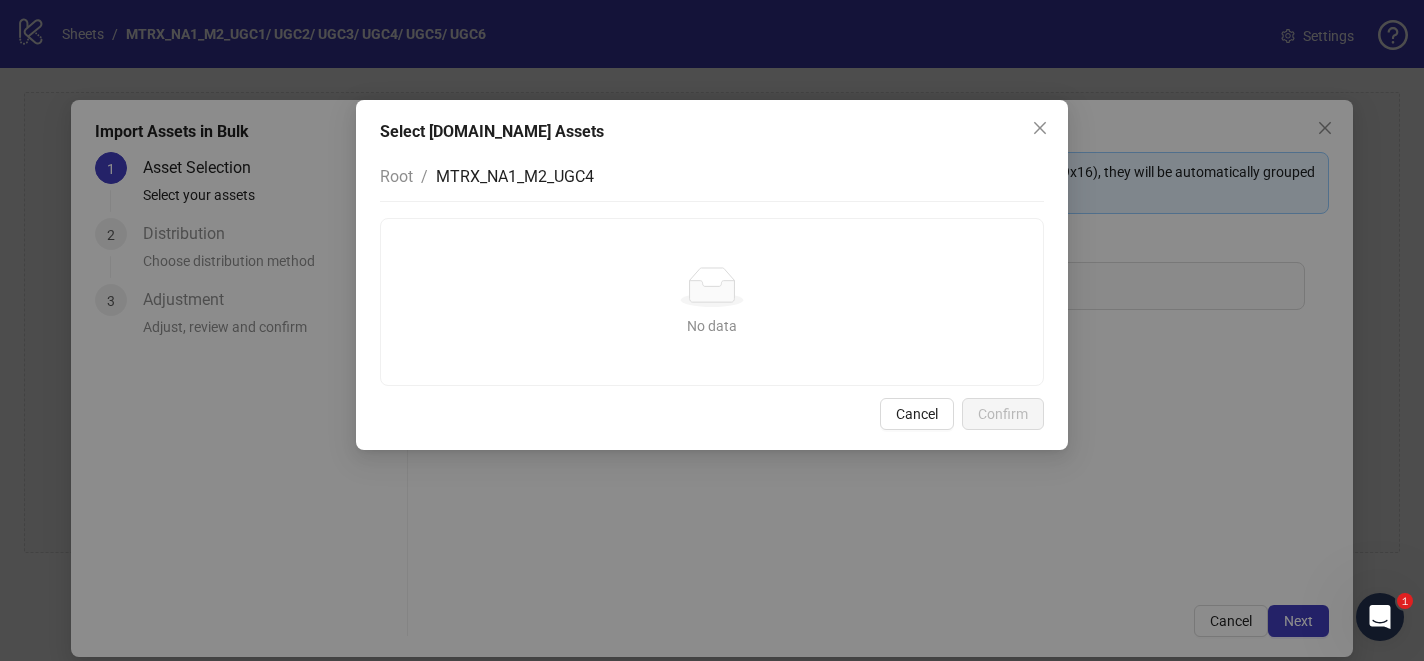 scroll, scrollTop: 0, scrollLeft: 0, axis: both 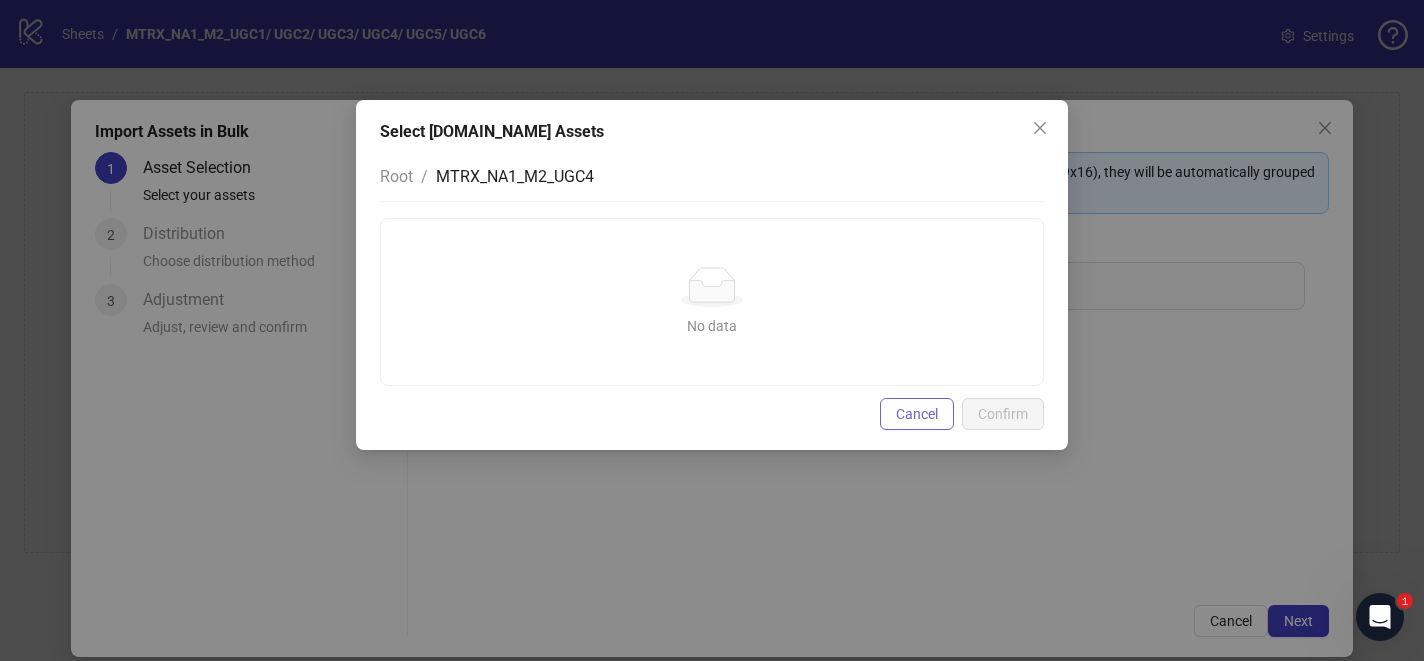 click on "Cancel" at bounding box center (917, 414) 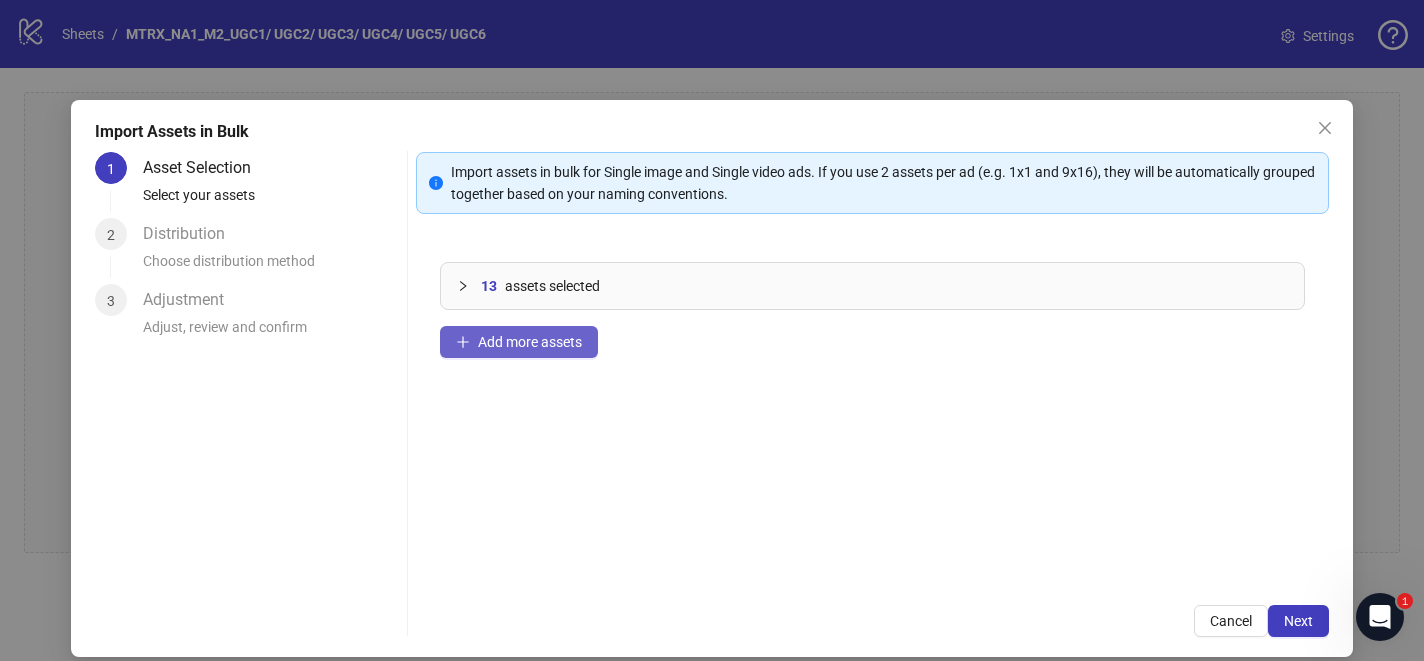 click on "Add more assets" at bounding box center (519, 342) 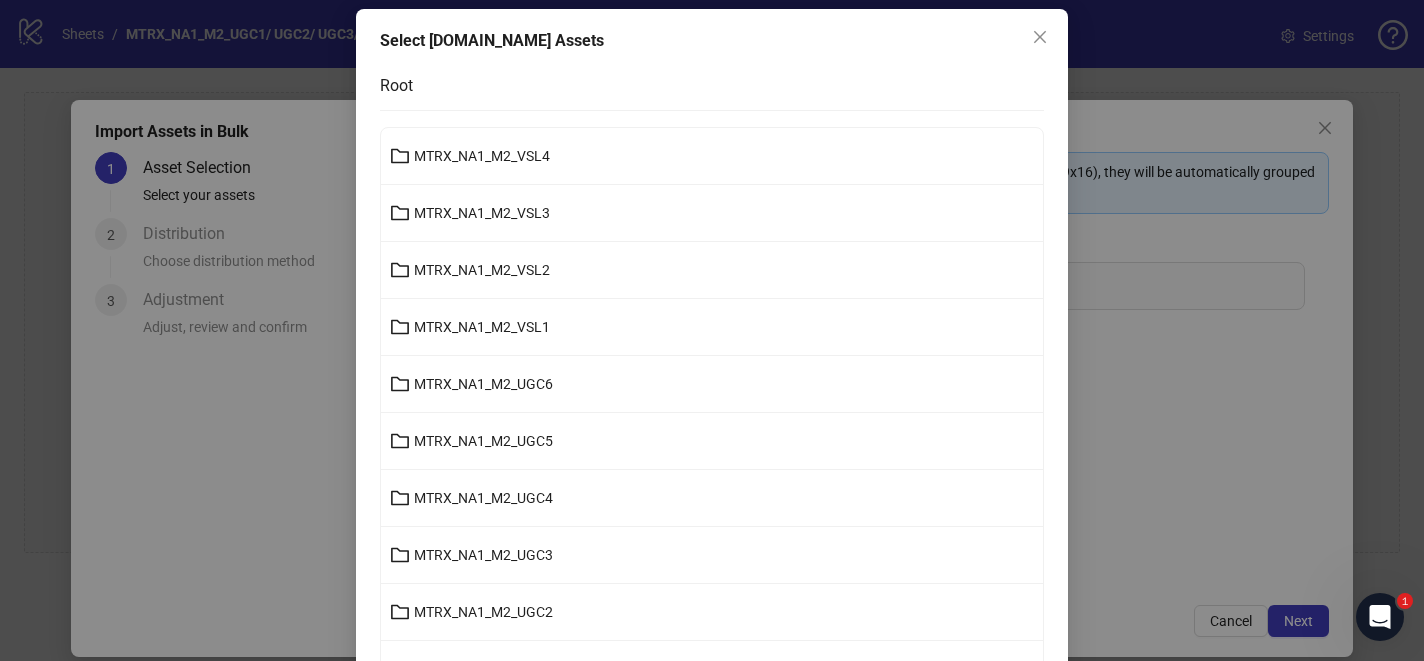 scroll, scrollTop: 98, scrollLeft: 0, axis: vertical 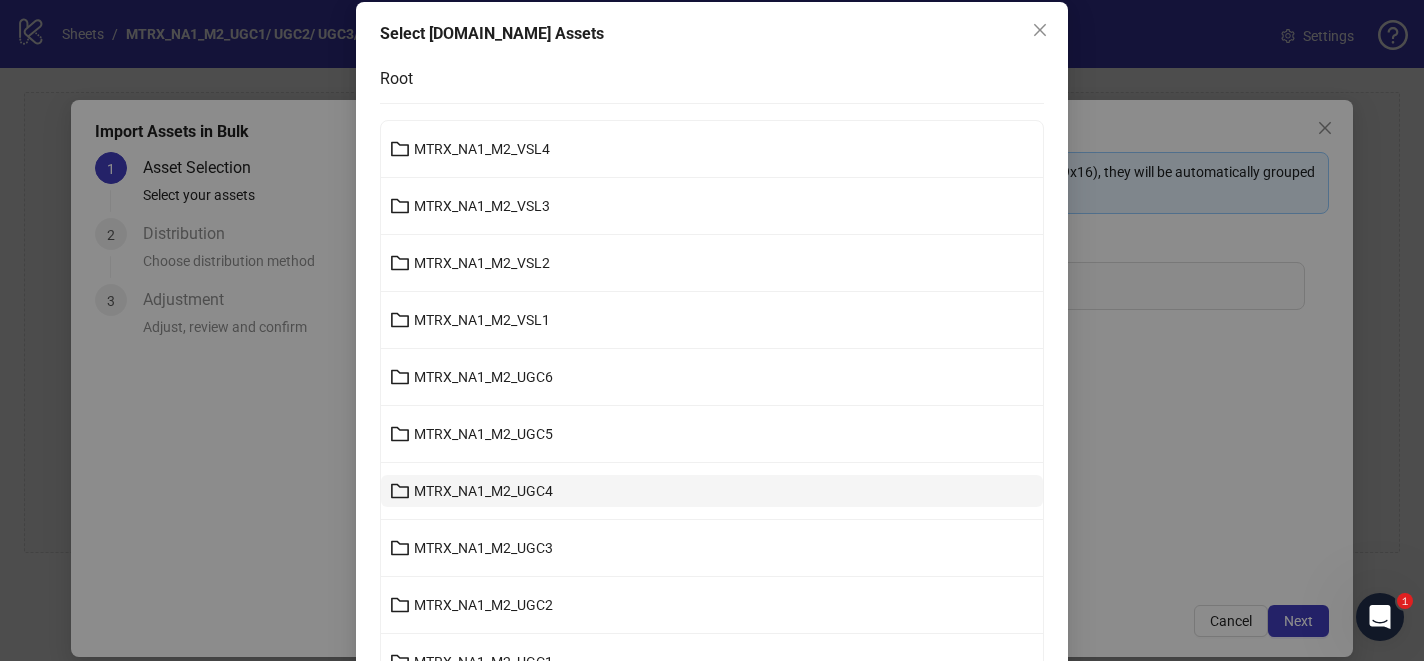 click on "MTRX_NA1_M2_UGC4" at bounding box center [483, 491] 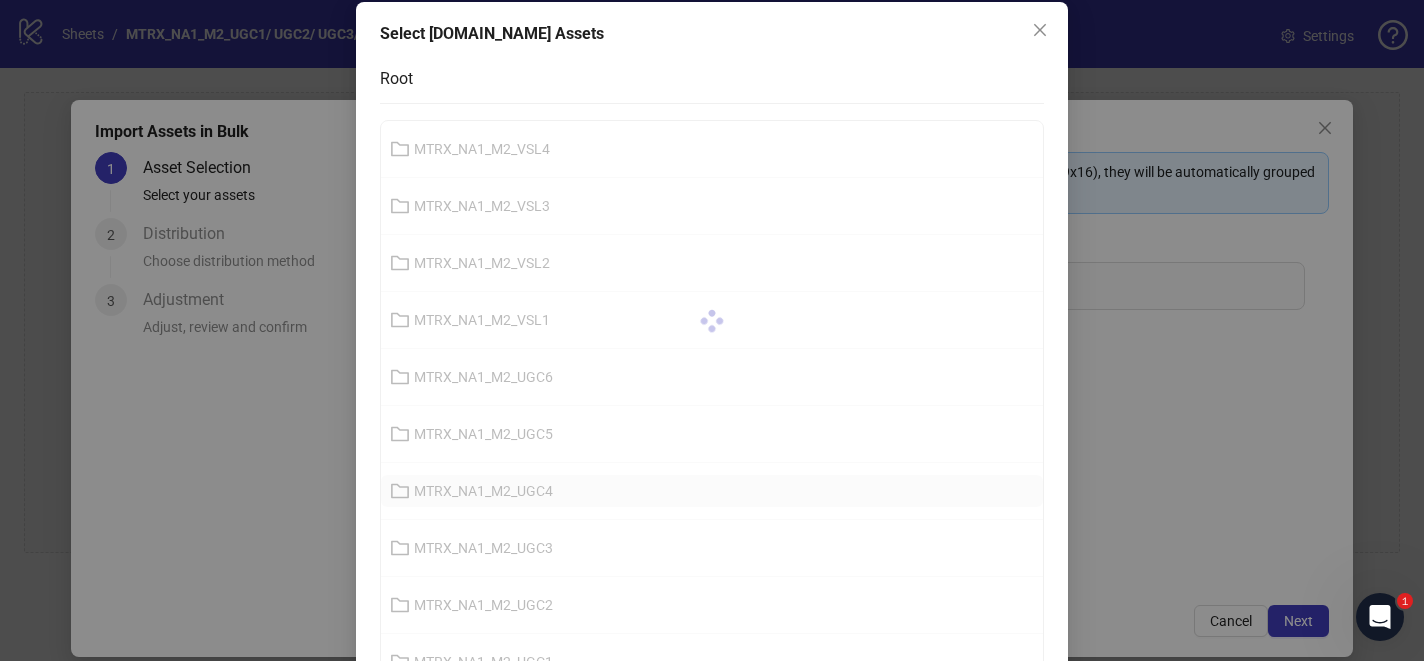 scroll, scrollTop: 0, scrollLeft: 0, axis: both 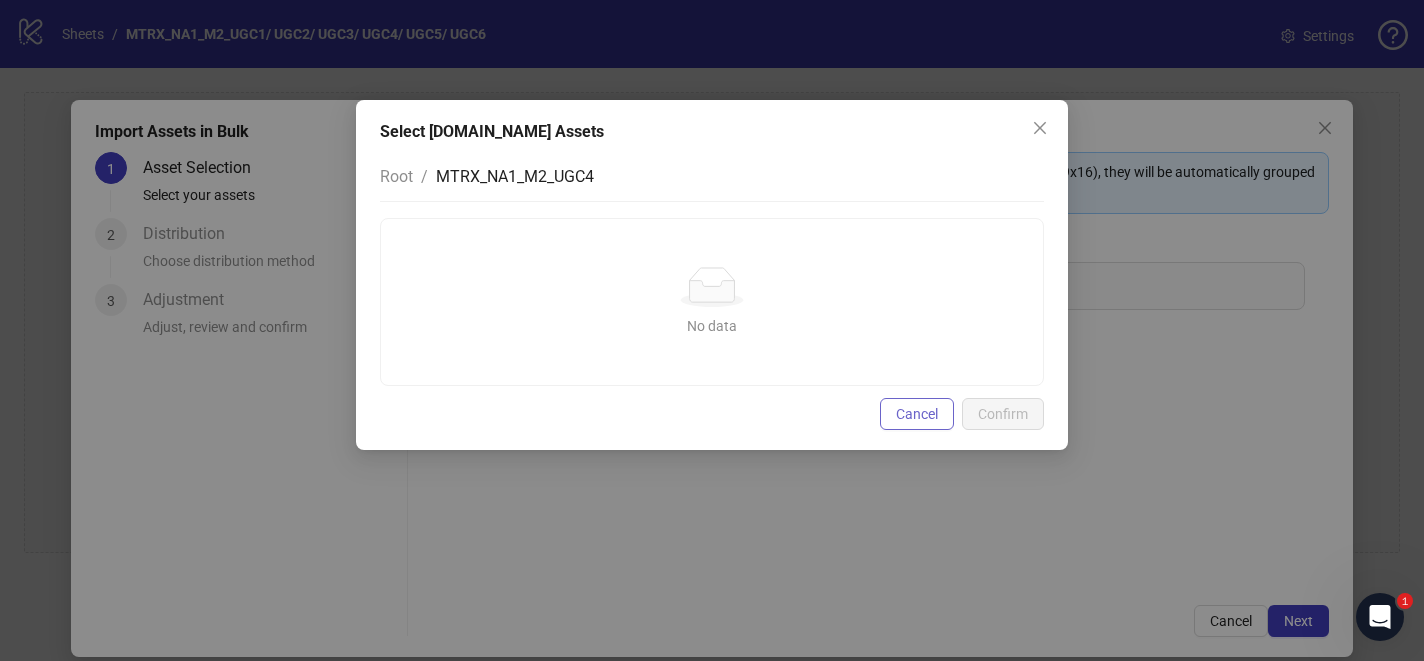 click on "Cancel" at bounding box center [917, 414] 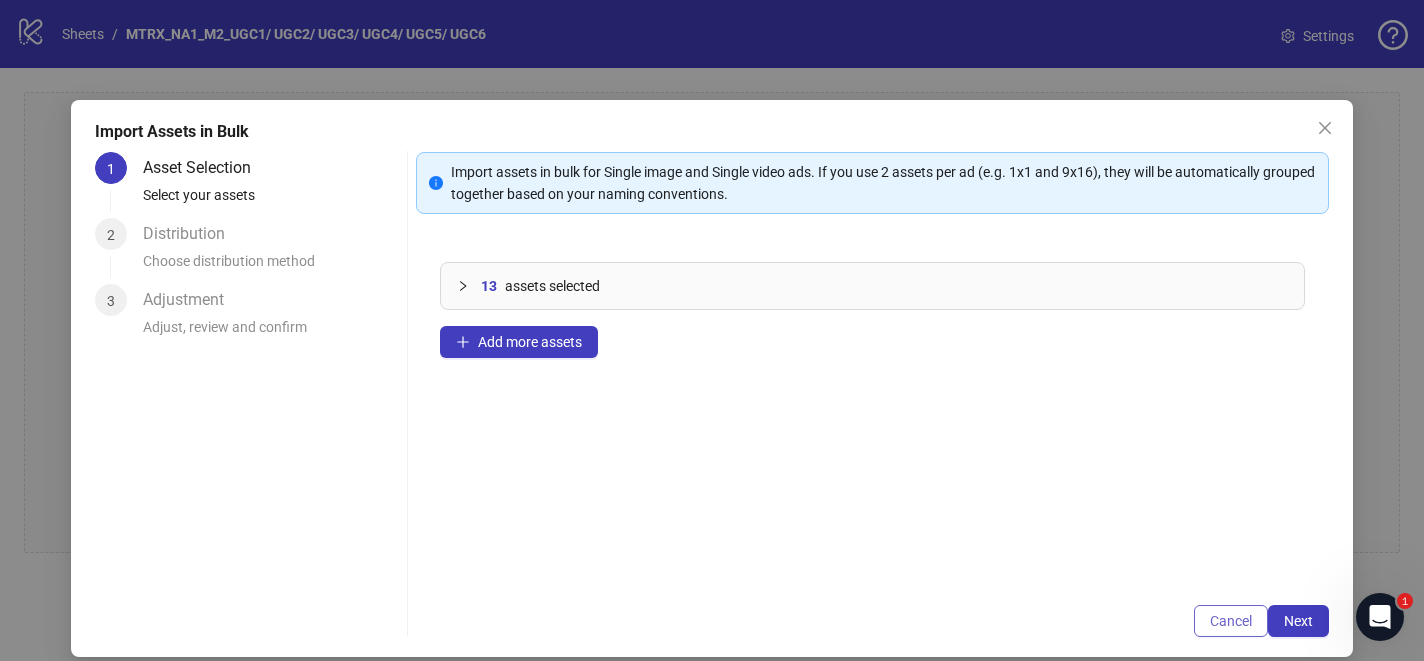 click on "Cancel" at bounding box center [1231, 621] 